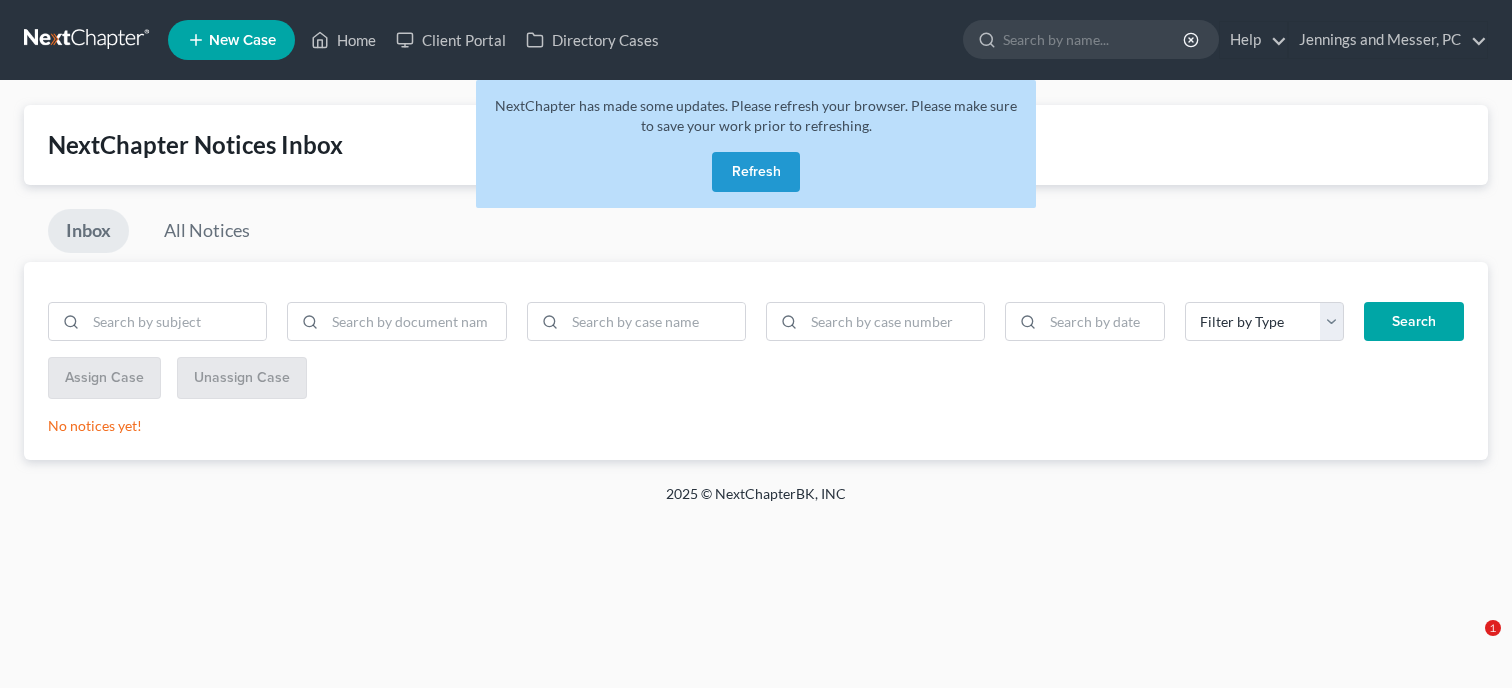 scroll, scrollTop: 0, scrollLeft: 0, axis: both 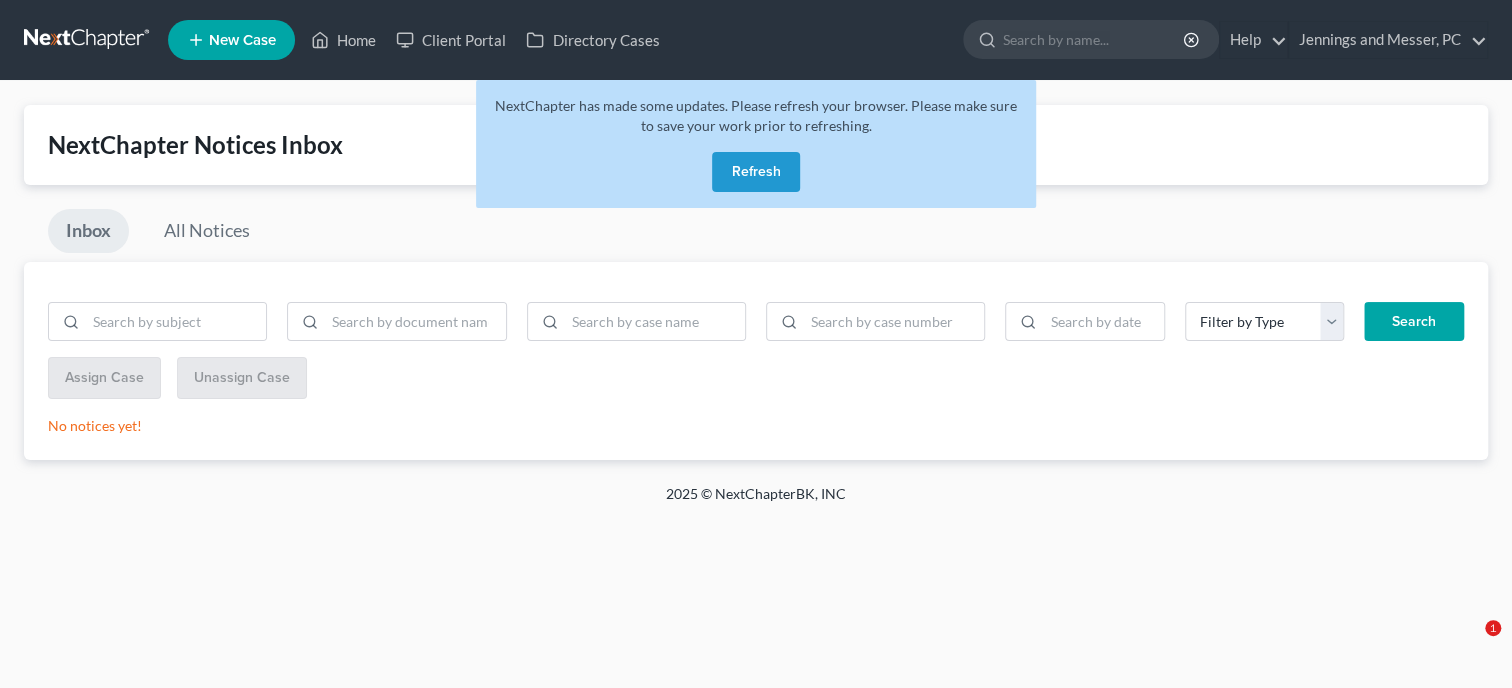 click on "Refresh" at bounding box center (756, 172) 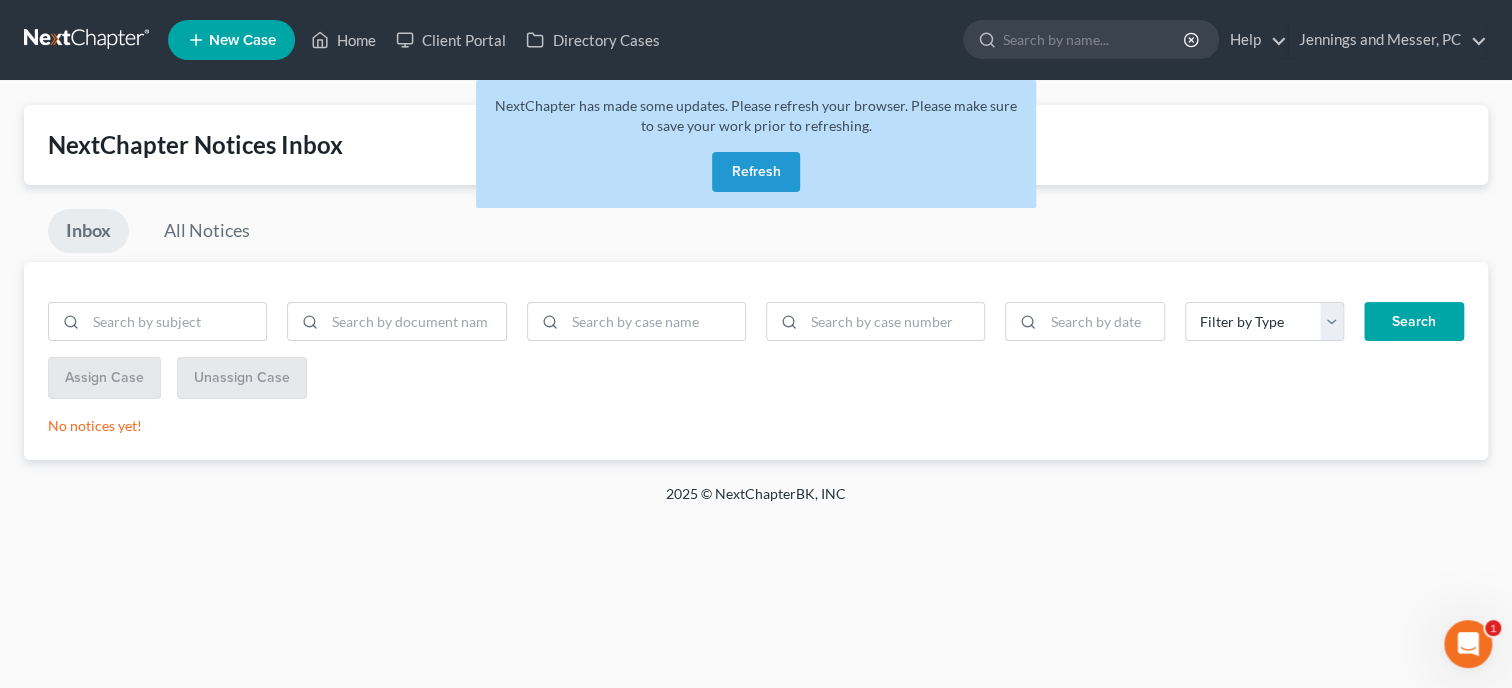 scroll, scrollTop: 0, scrollLeft: 0, axis: both 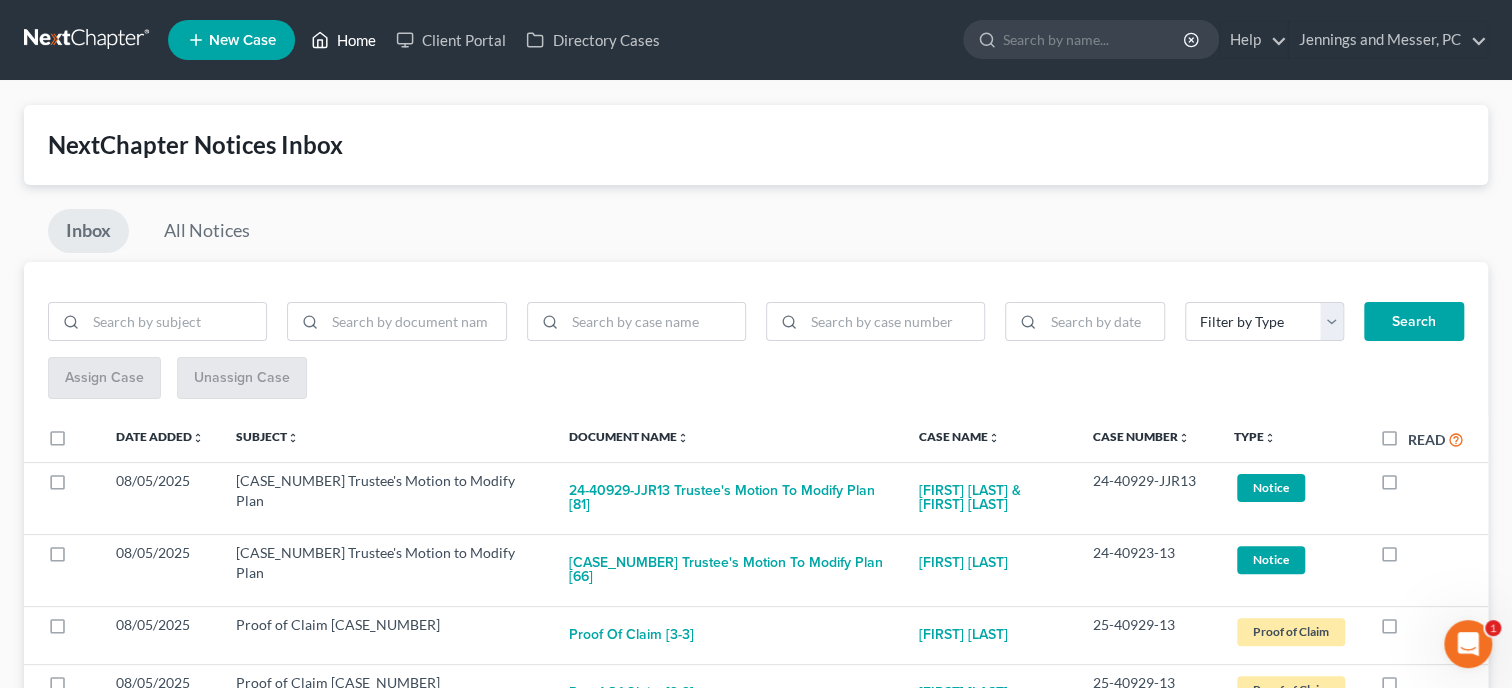 click on "Home" at bounding box center [343, 40] 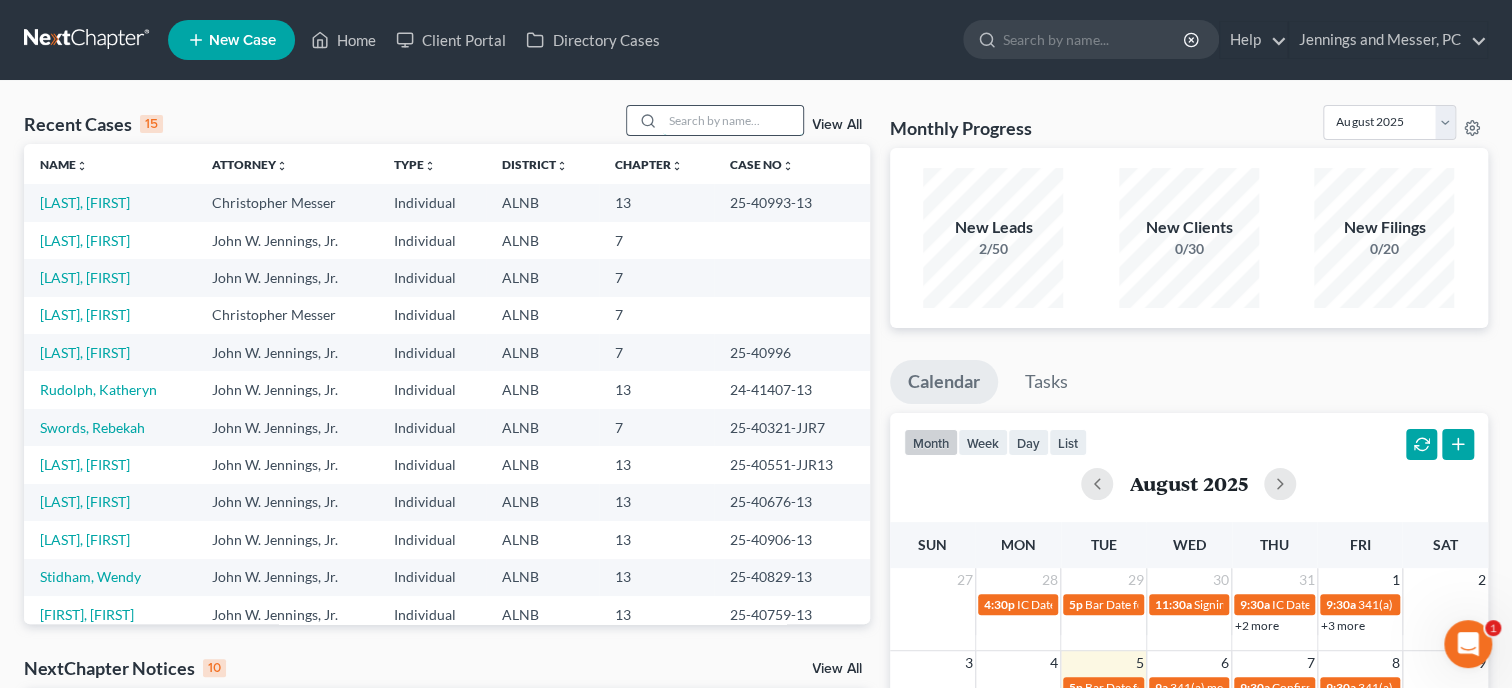 click at bounding box center (733, 120) 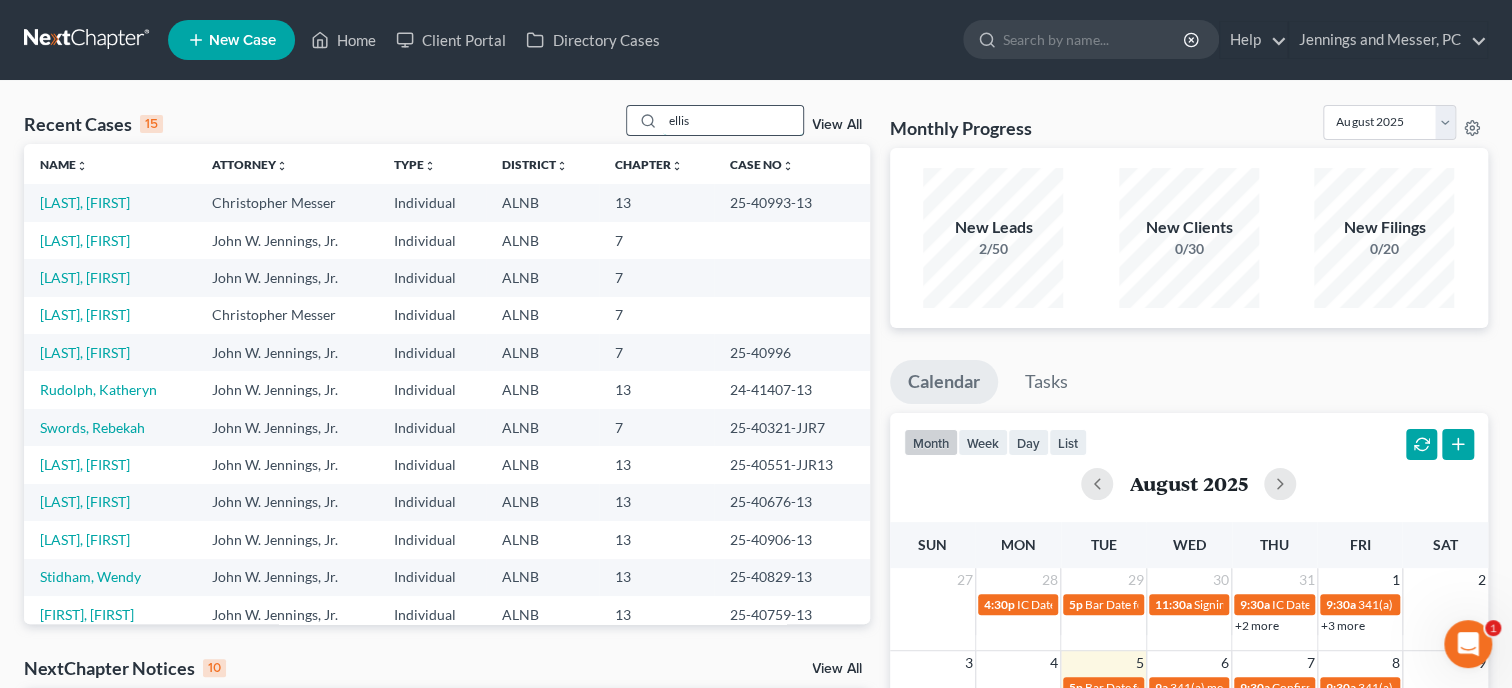 type on "ellis" 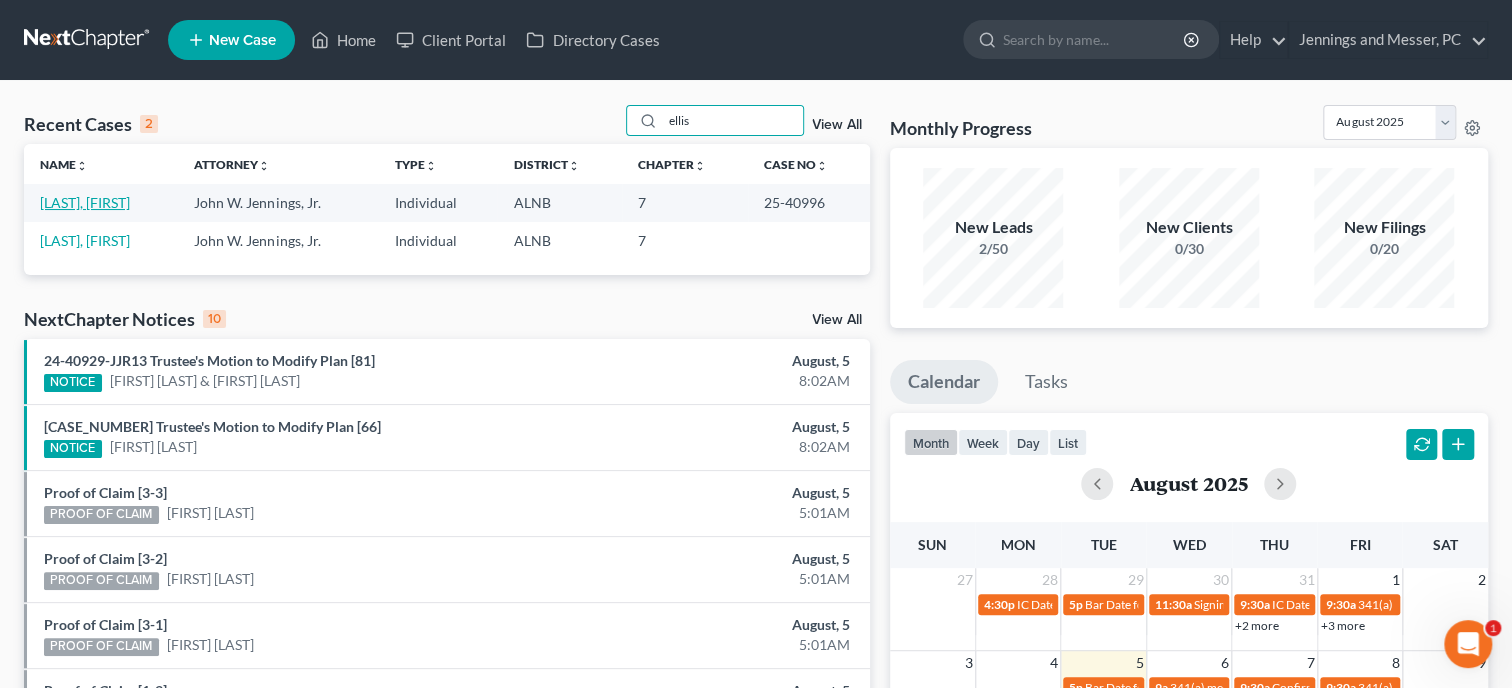 click on "[LAST], [FIRST]" at bounding box center [85, 202] 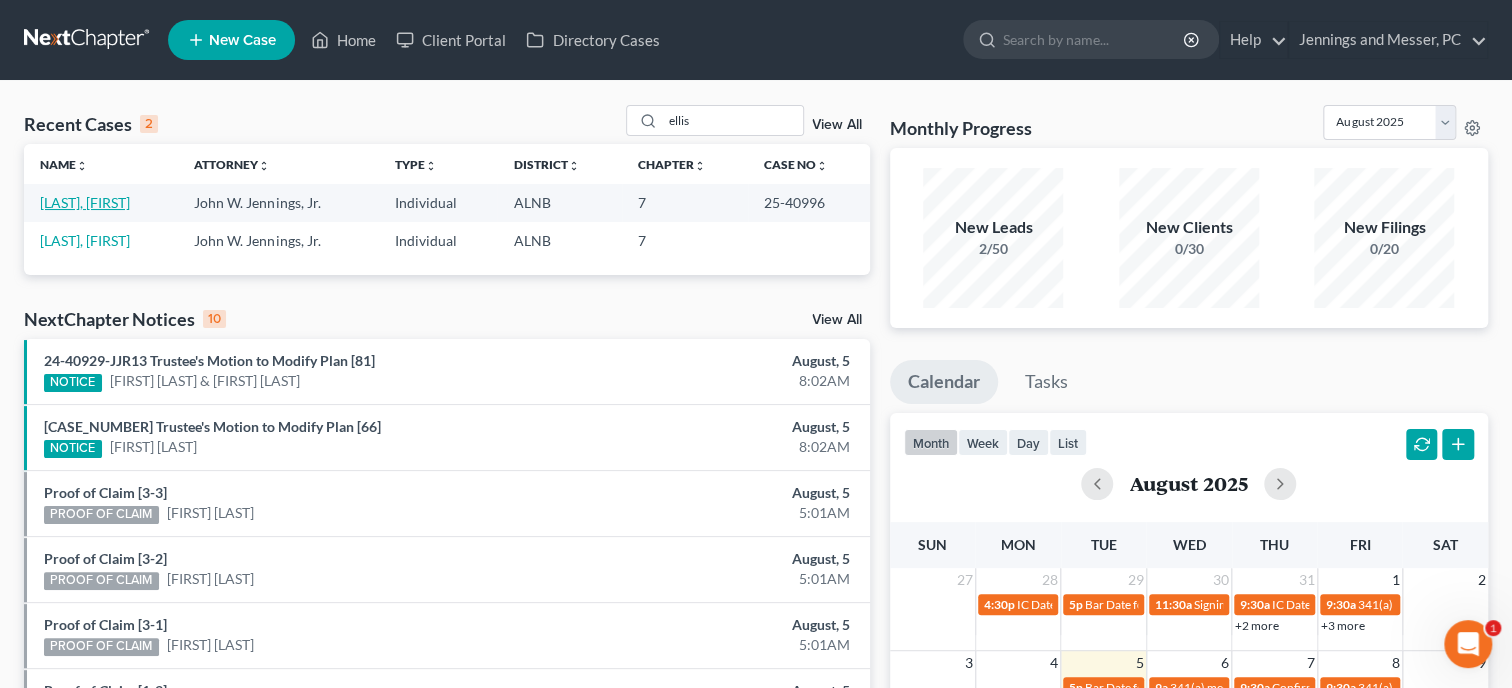 select on "6" 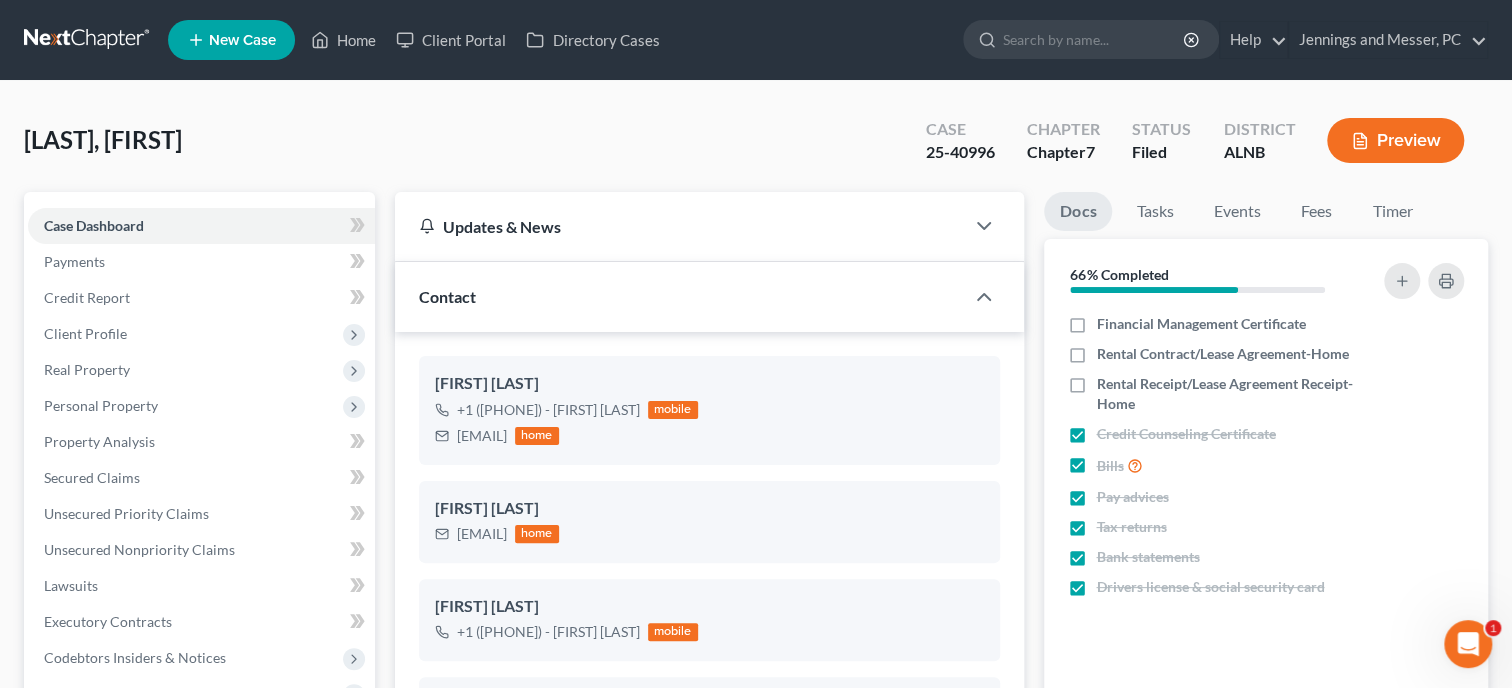 scroll, scrollTop: 1029, scrollLeft: 0, axis: vertical 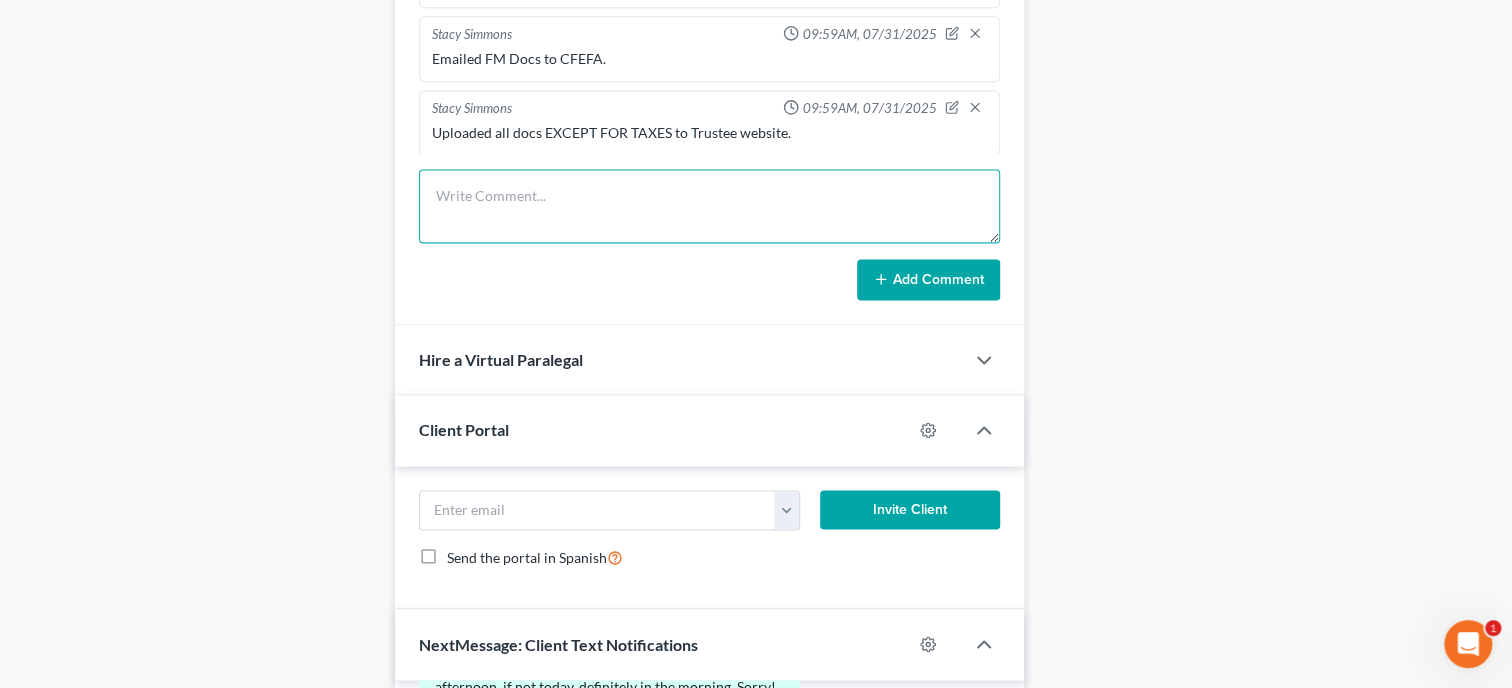 click at bounding box center (709, 206) 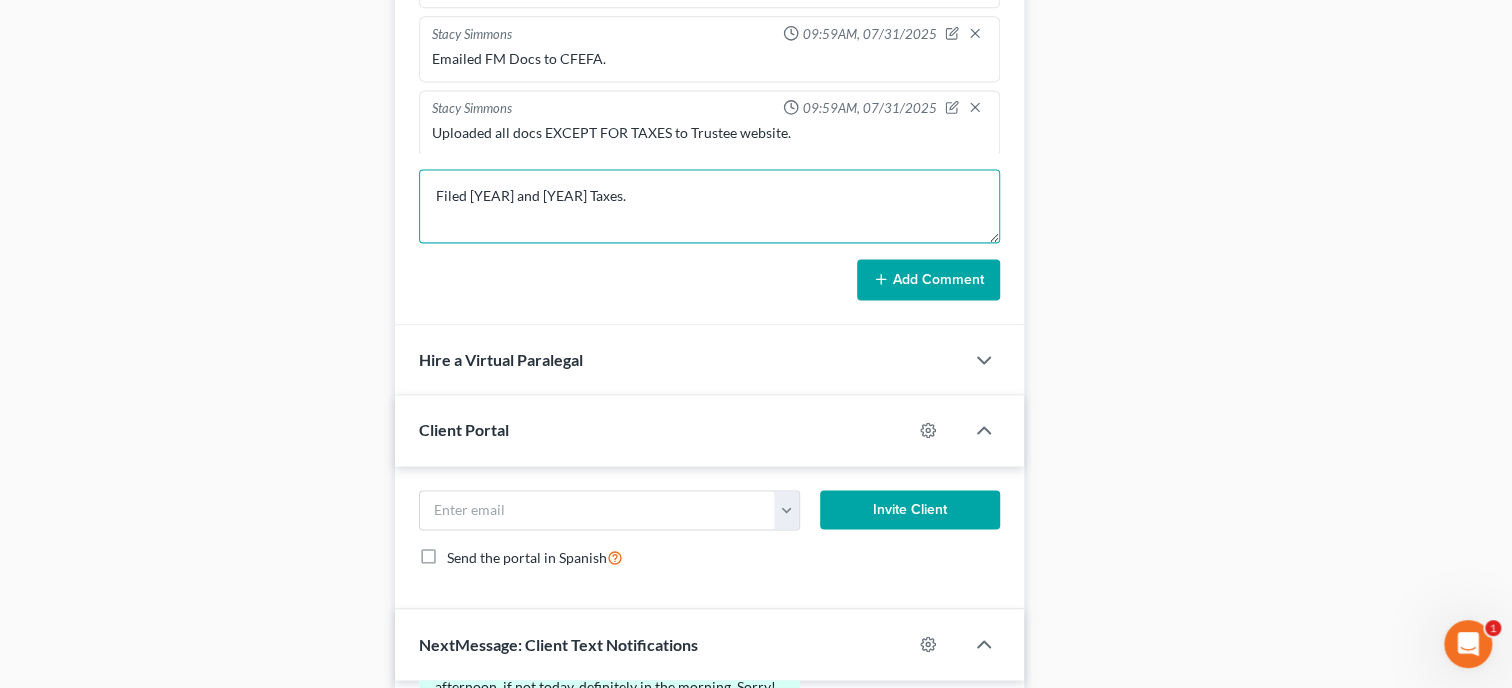 type on "Filed [YEAR] and [YEAR] Taxes." 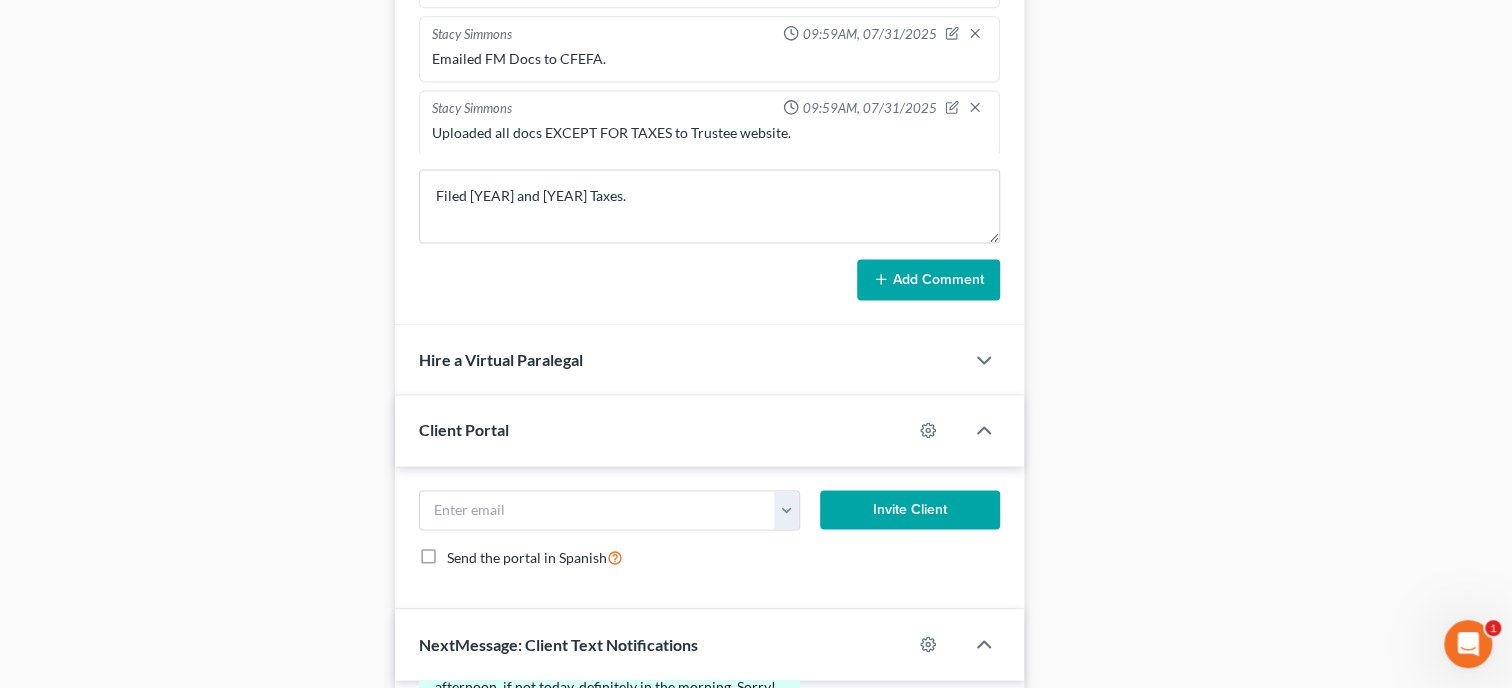 click on "Add Comment" at bounding box center [928, 280] 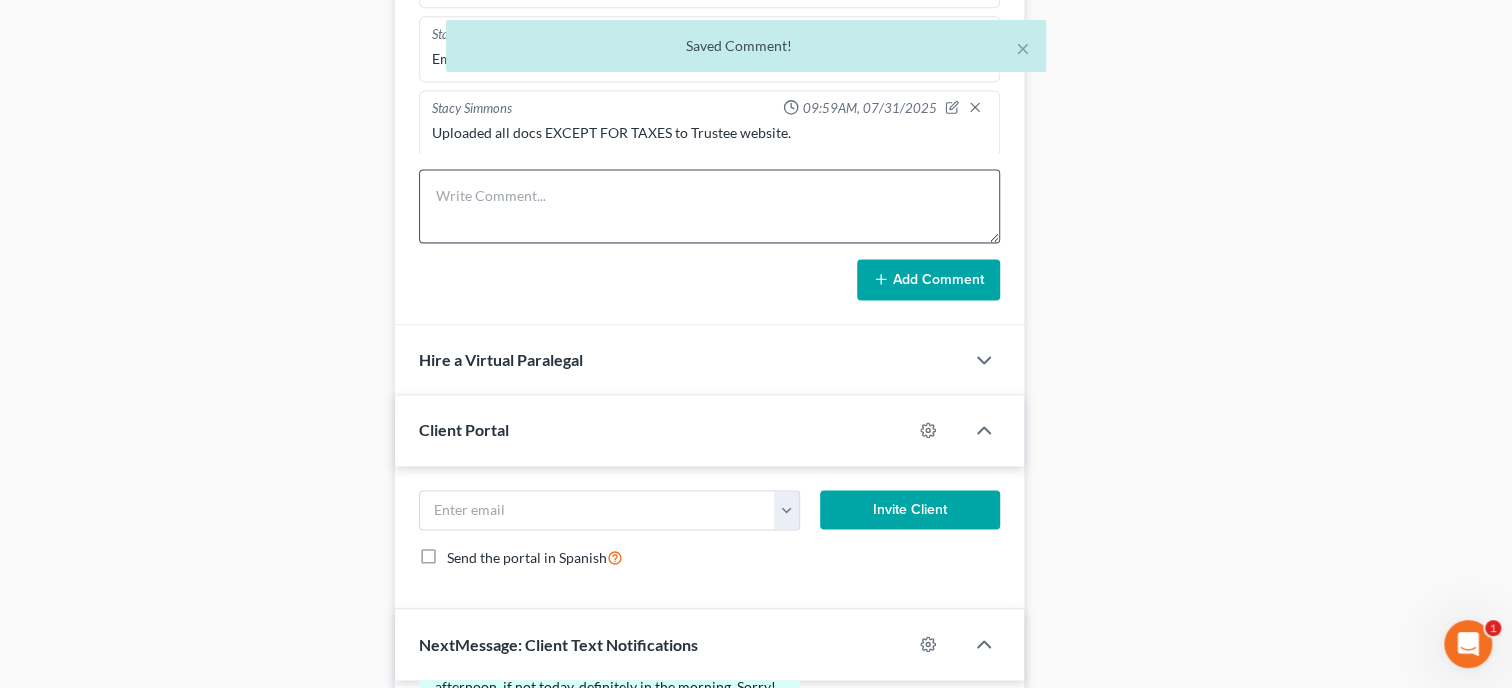 scroll, scrollTop: 450, scrollLeft: 0, axis: vertical 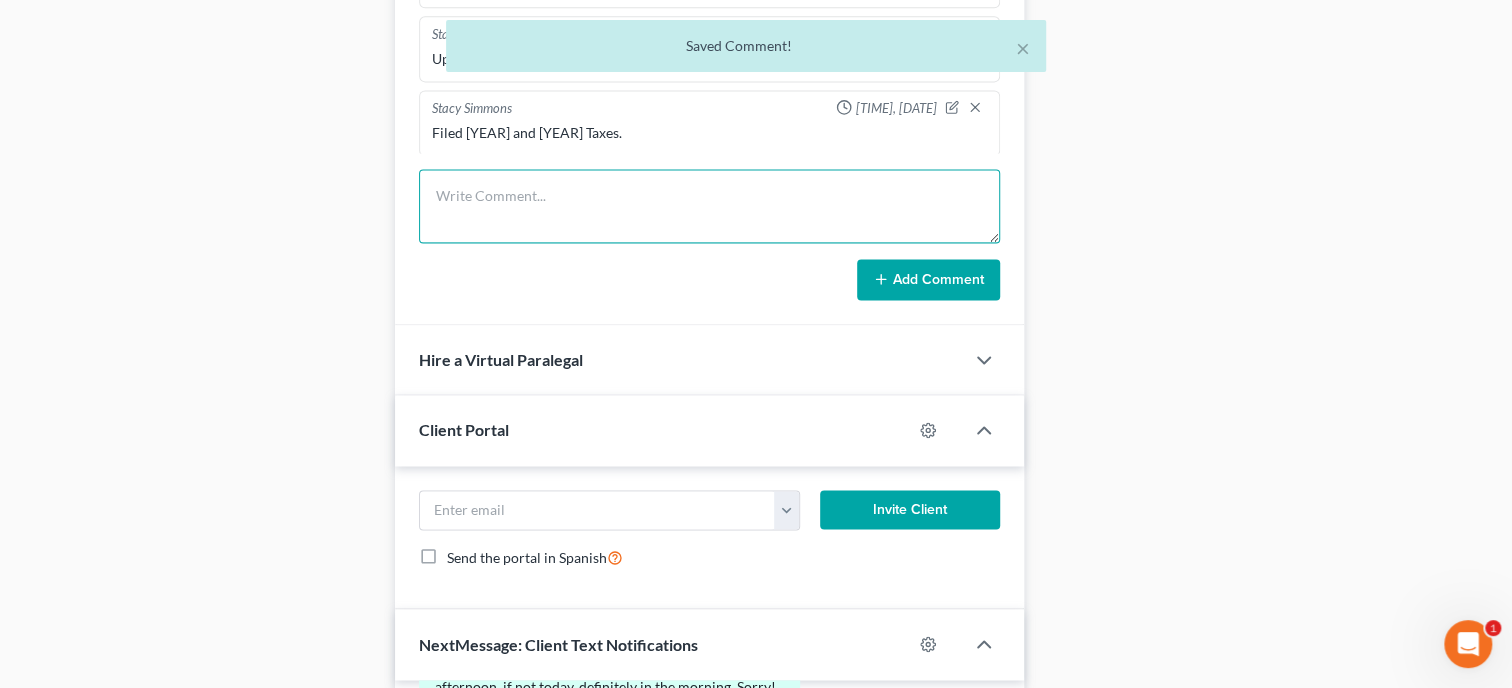 click at bounding box center [709, 206] 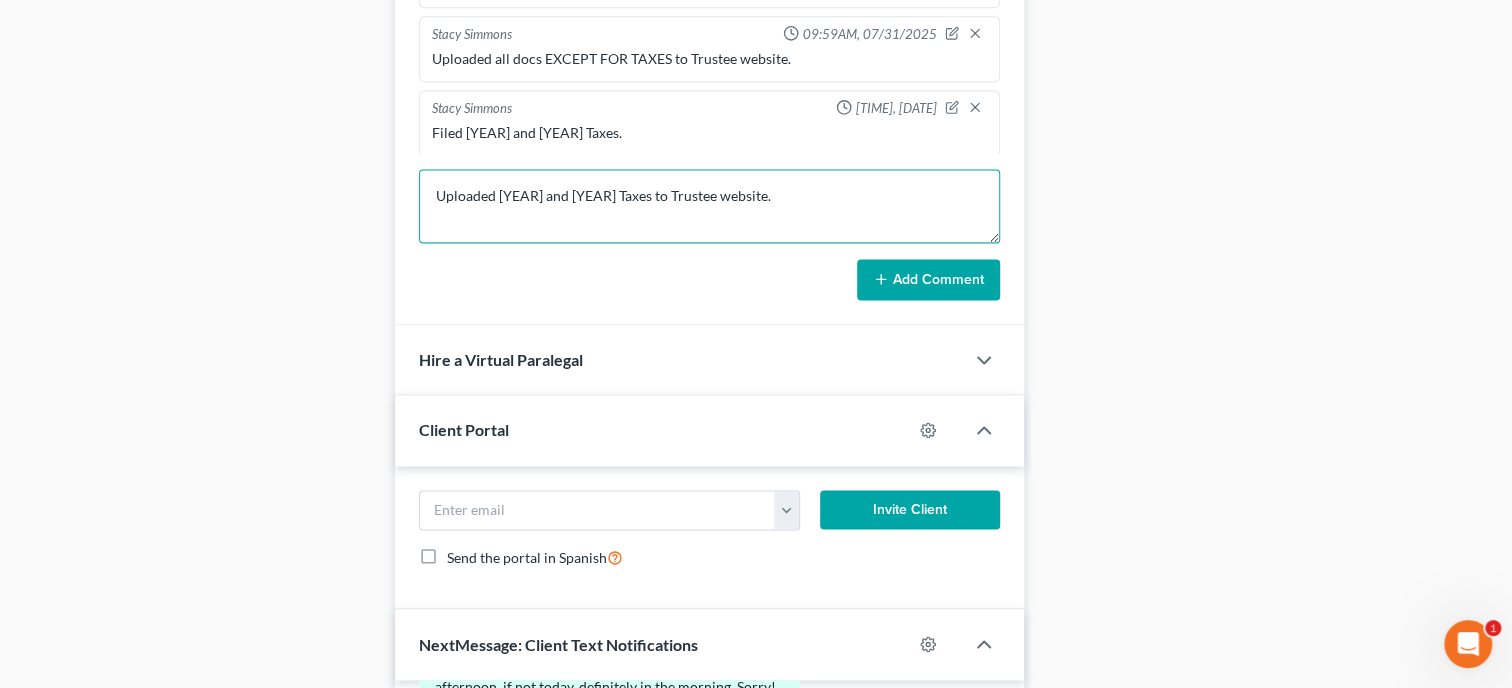 type on "Uploaded [YEAR] and [YEAR] Taxes to Trustee website." 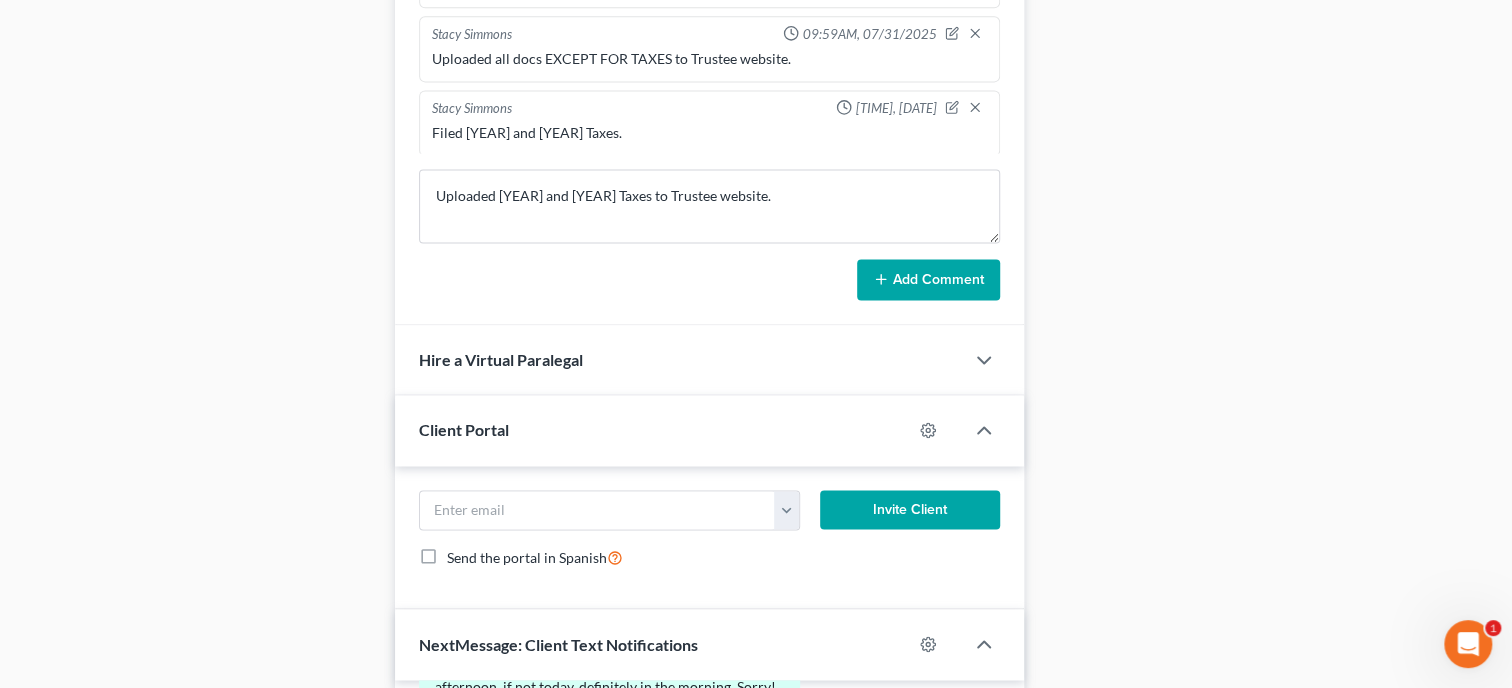 click on "Add Comment" at bounding box center [928, 280] 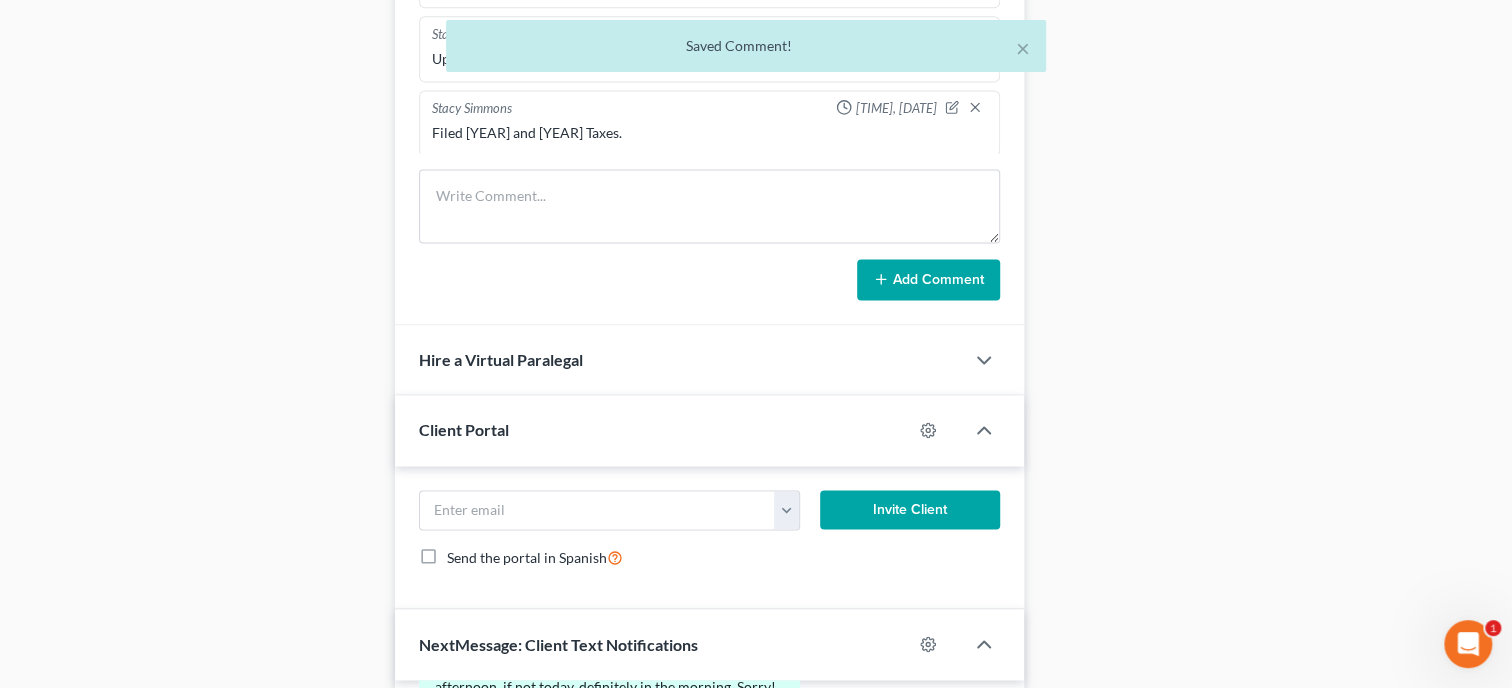 scroll, scrollTop: 524, scrollLeft: 0, axis: vertical 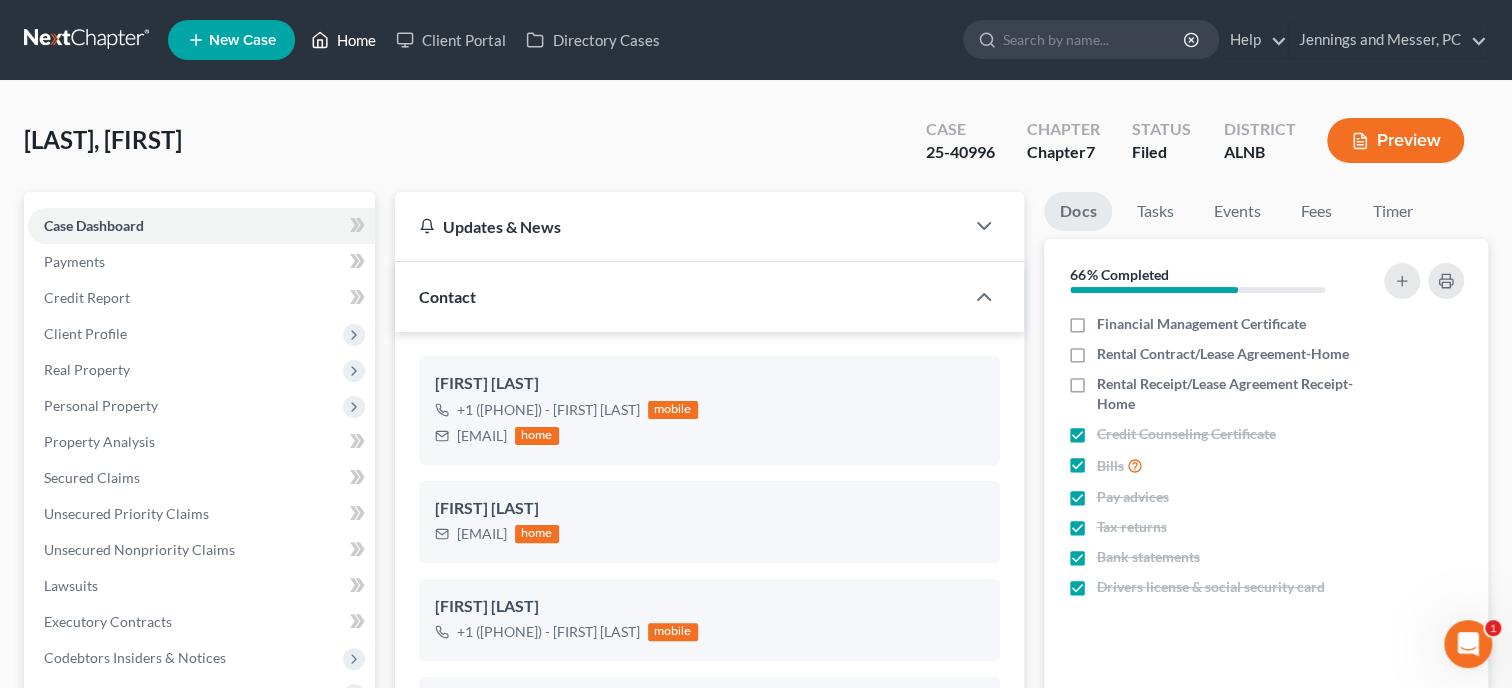 click on "Home" at bounding box center [343, 40] 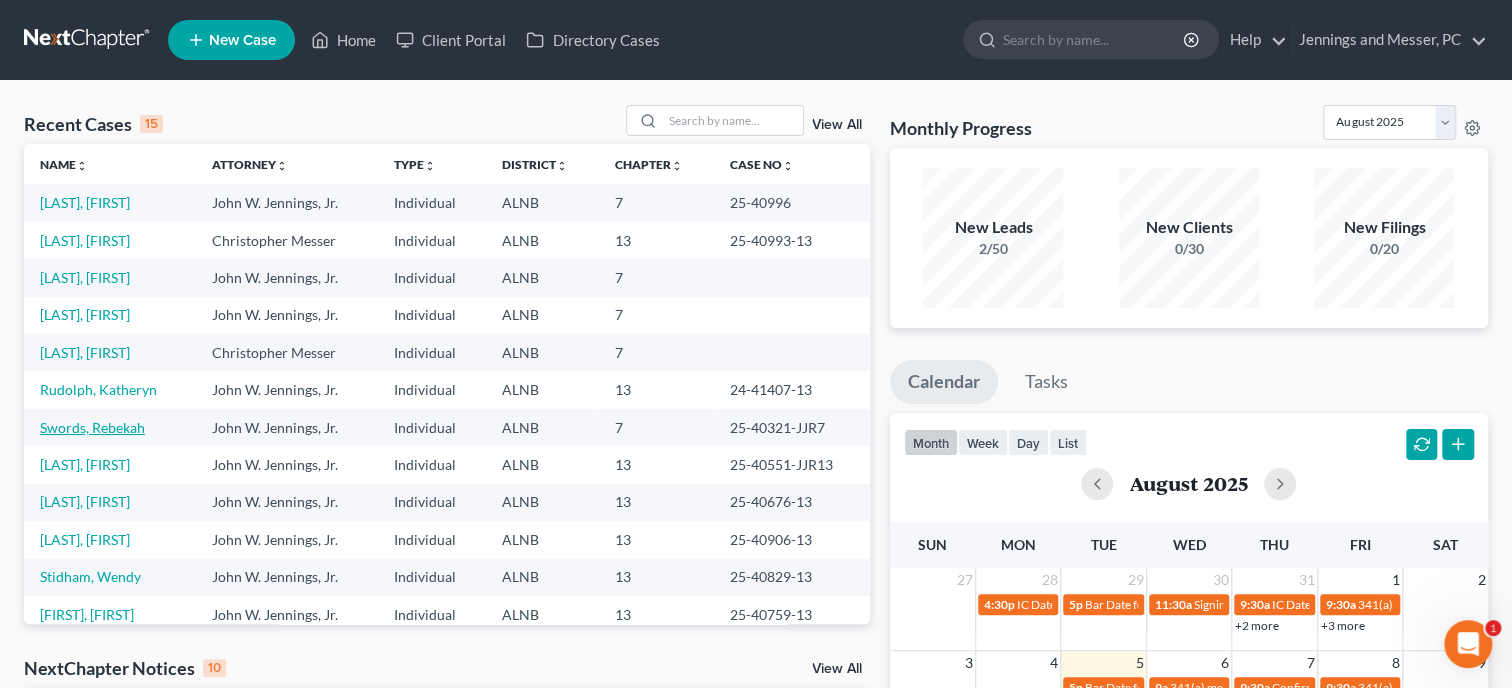 click on "Swords, Rebekah" at bounding box center (92, 427) 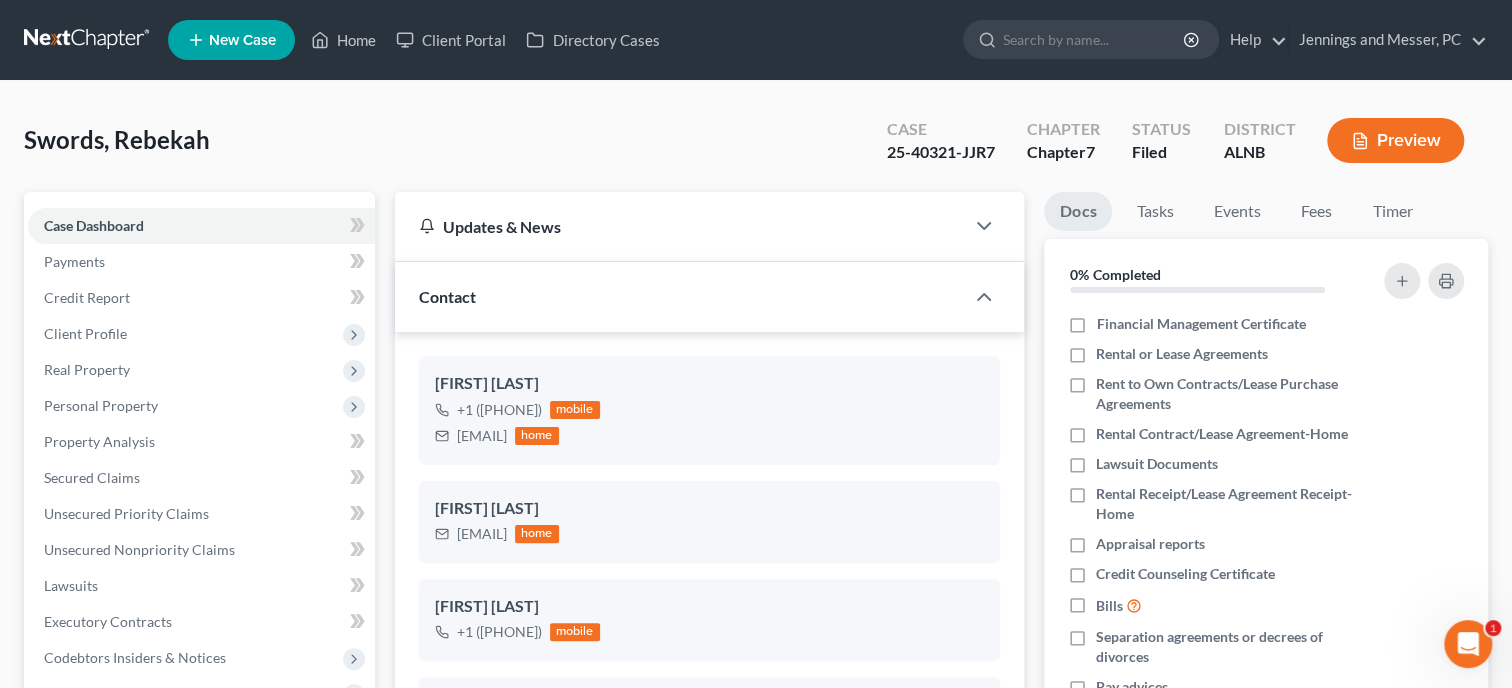 scroll, scrollTop: 637, scrollLeft: 0, axis: vertical 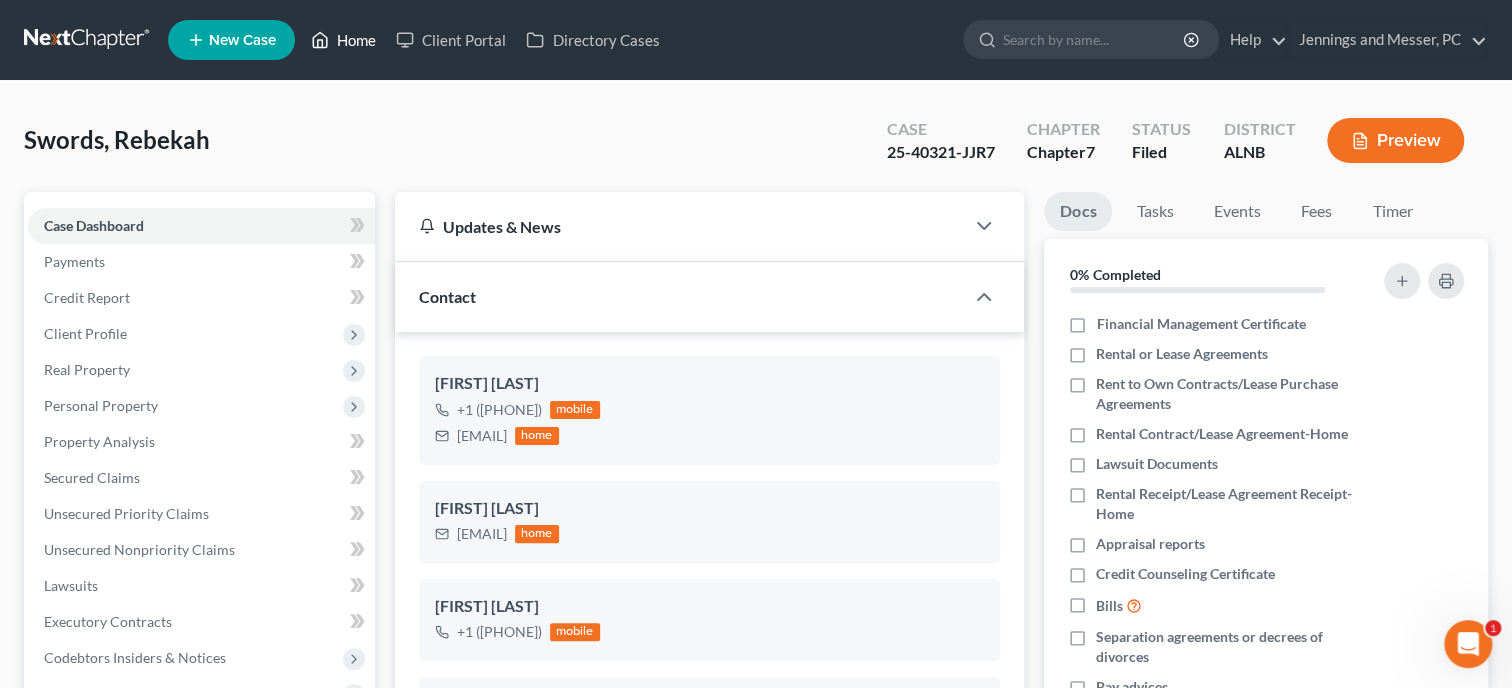 click on "Home" at bounding box center (343, 40) 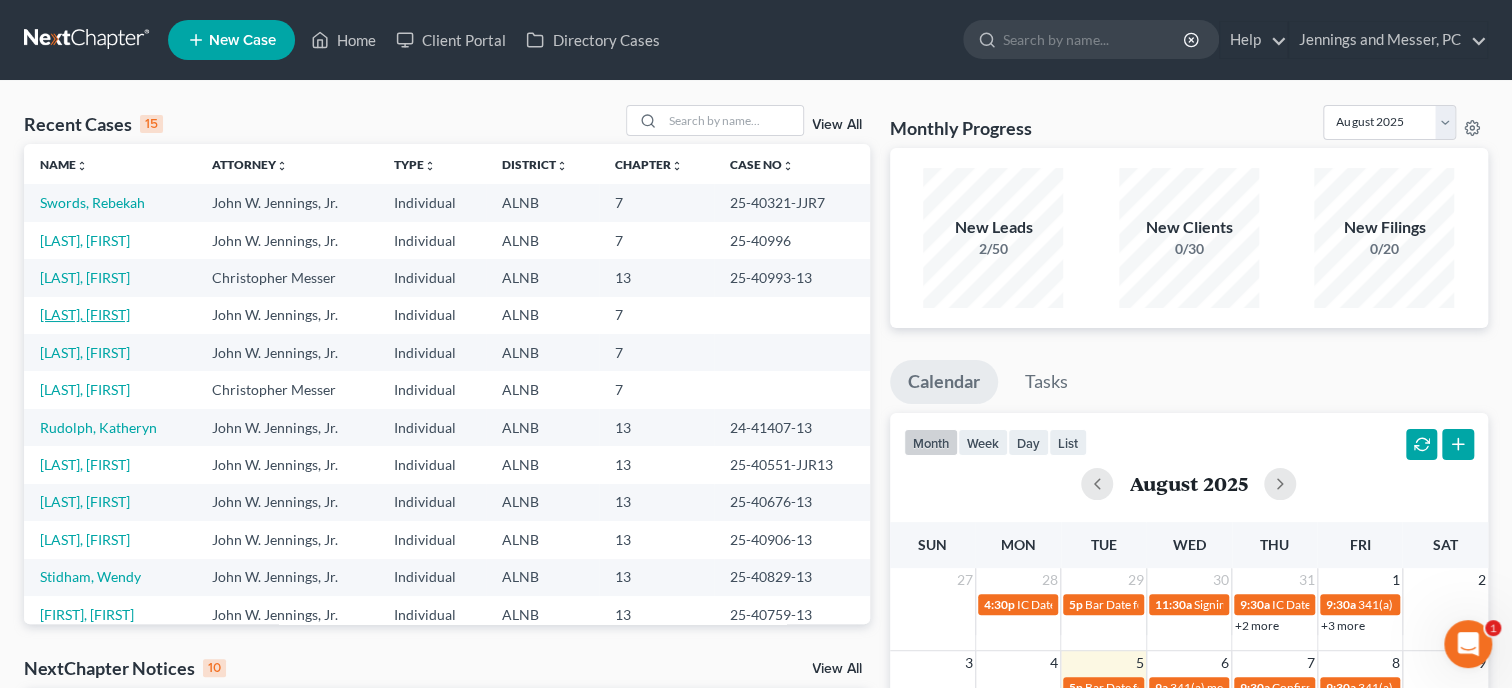 click on "[LAST], [FIRST]" at bounding box center [85, 314] 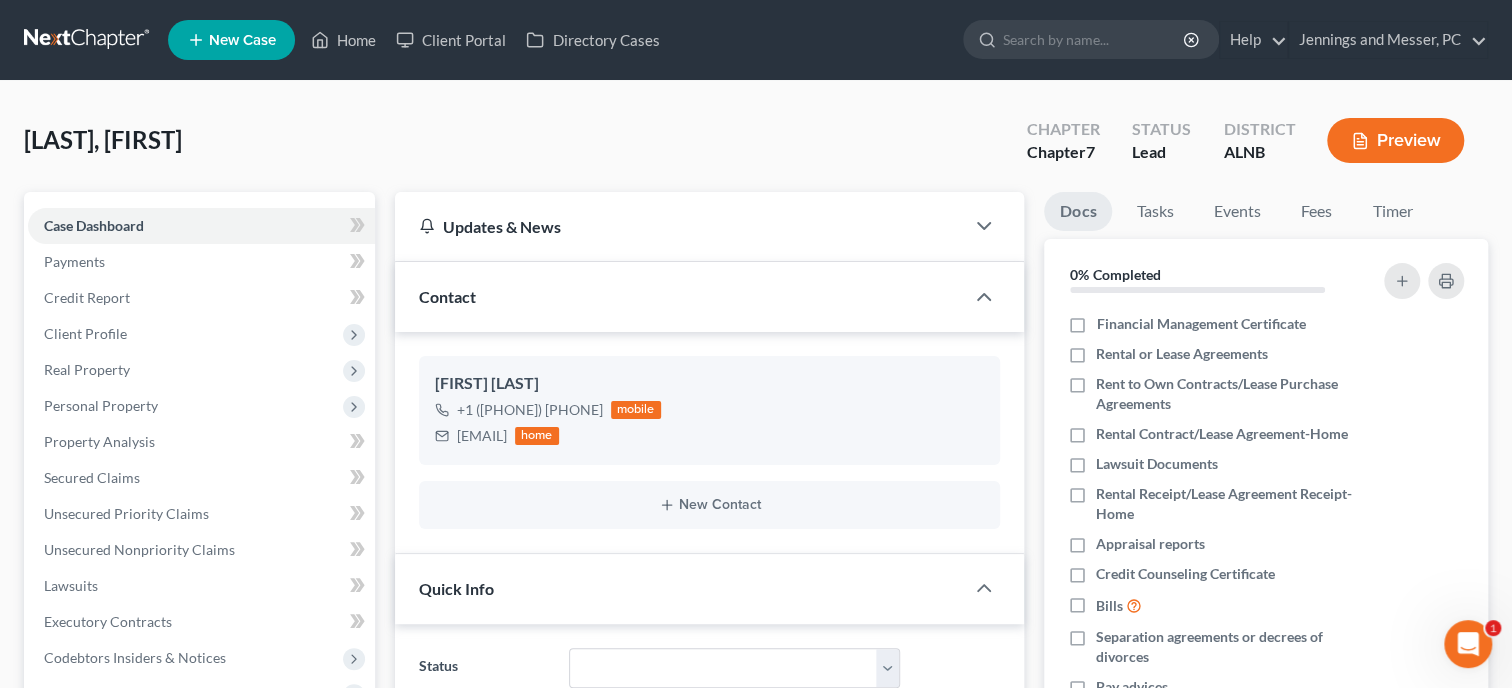 scroll, scrollTop: 1086, scrollLeft: 0, axis: vertical 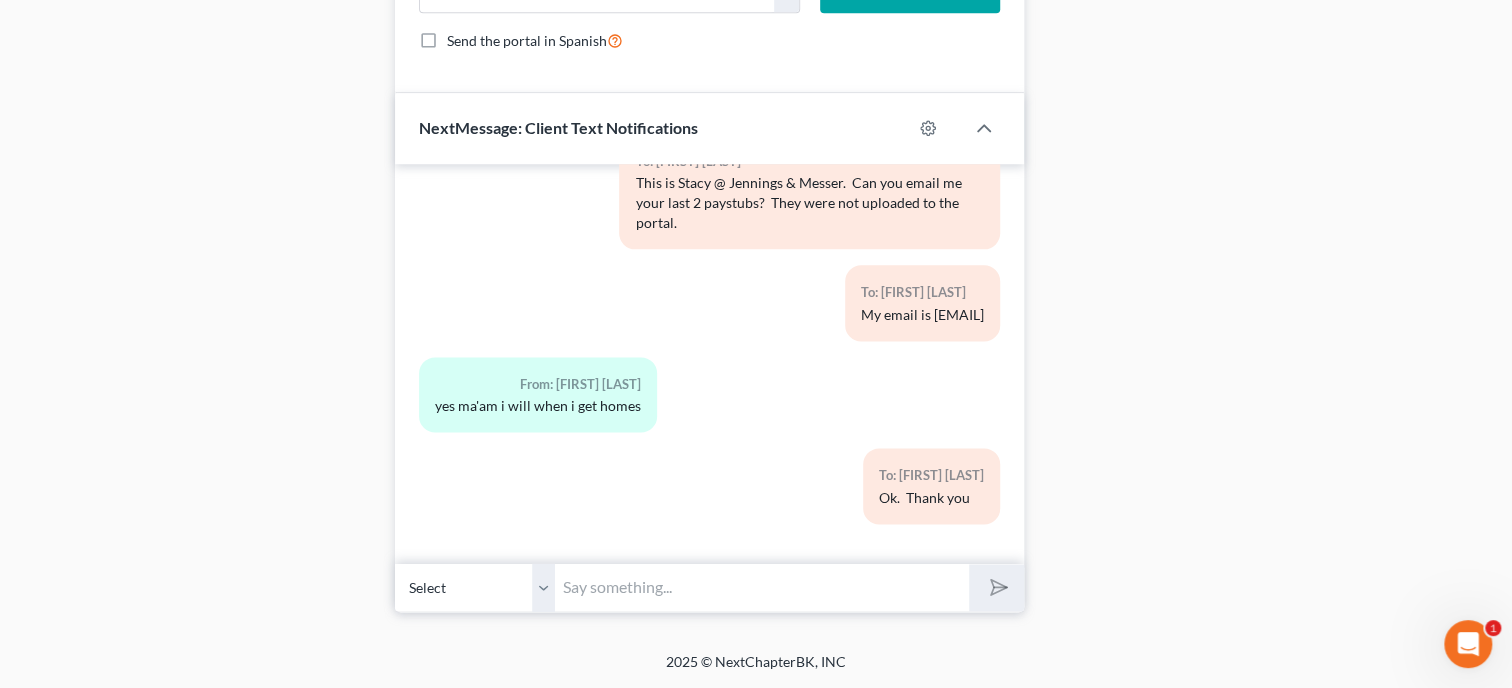 click at bounding box center (762, 587) 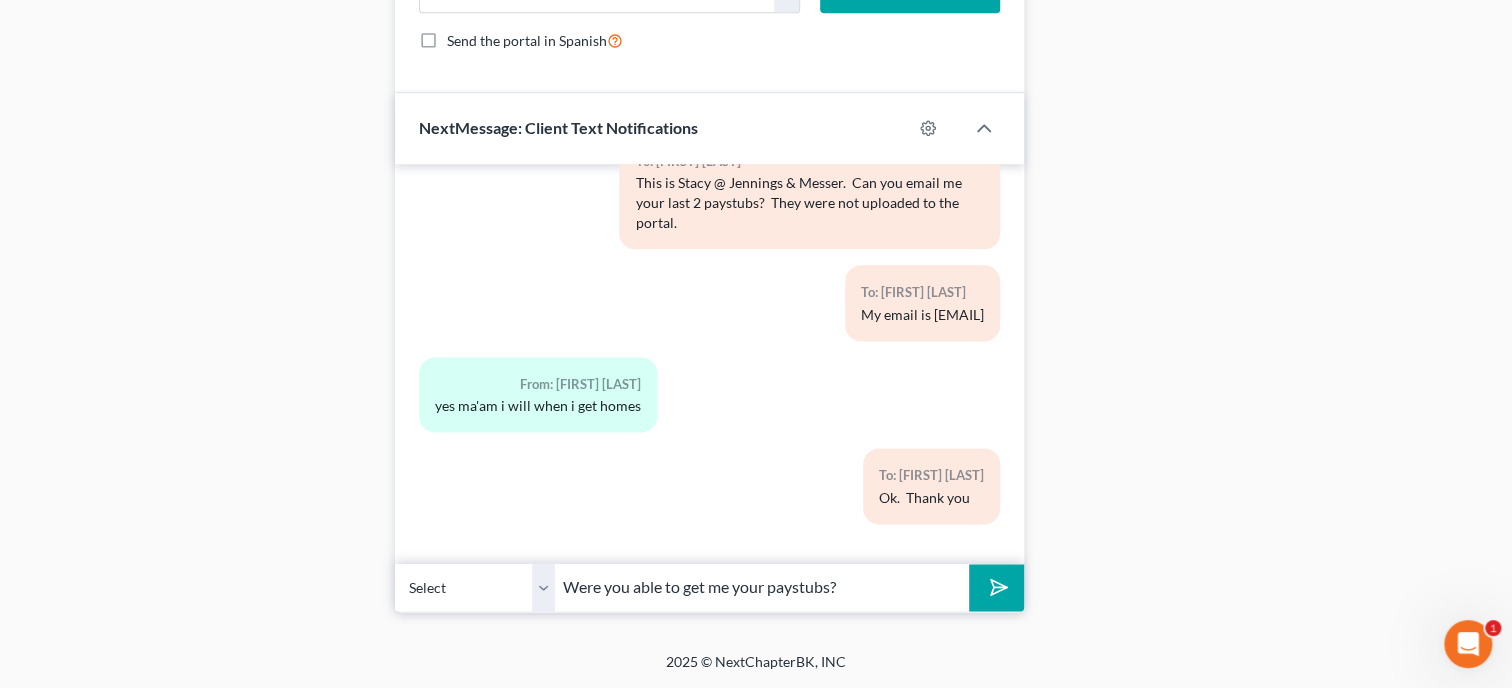 type on "Were you able to get me your paystubs?" 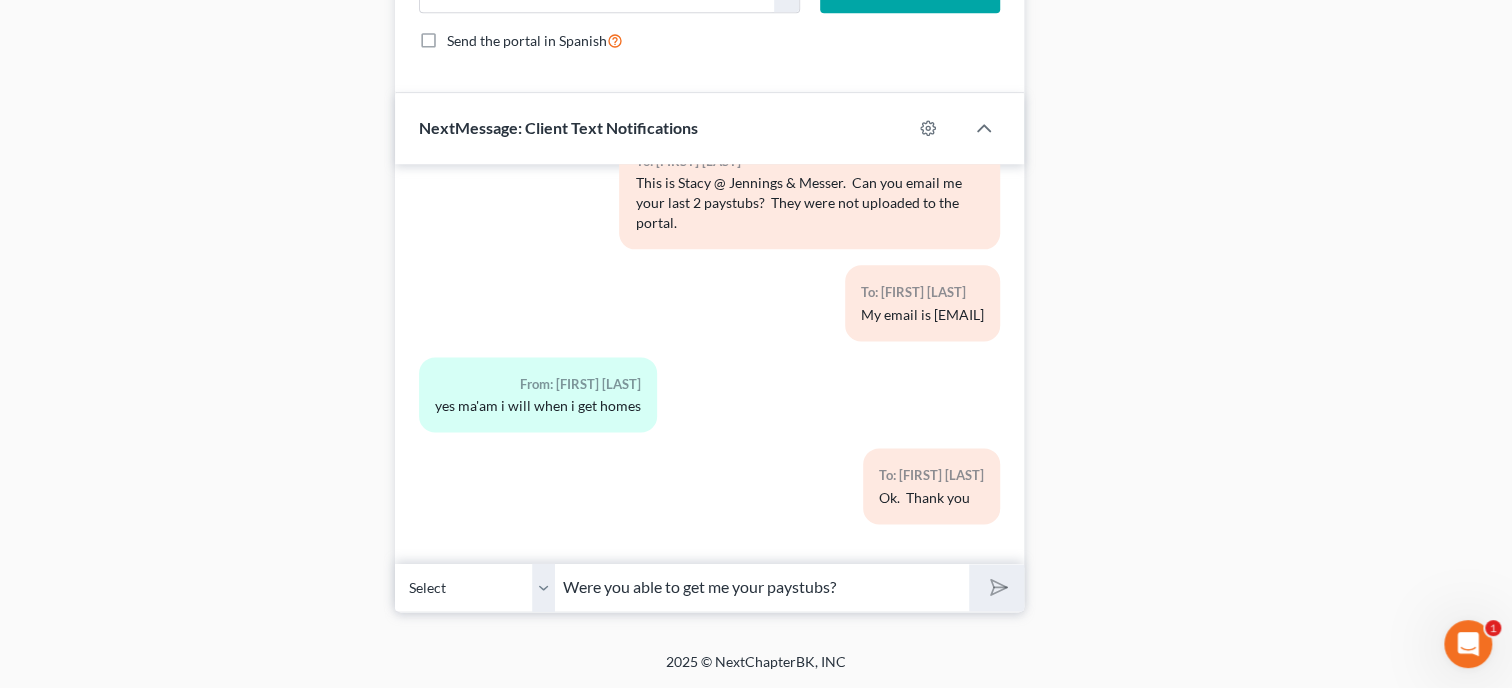 type 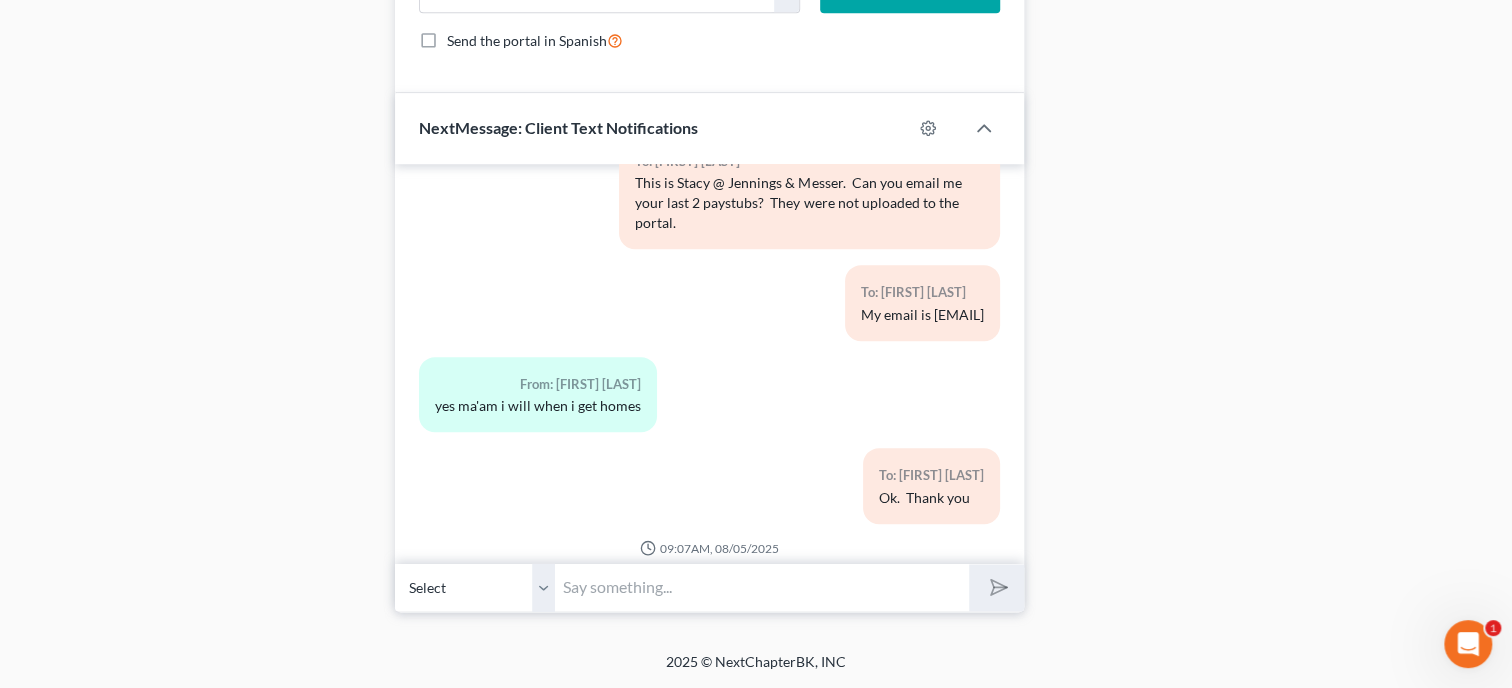 scroll, scrollTop: 632, scrollLeft: 0, axis: vertical 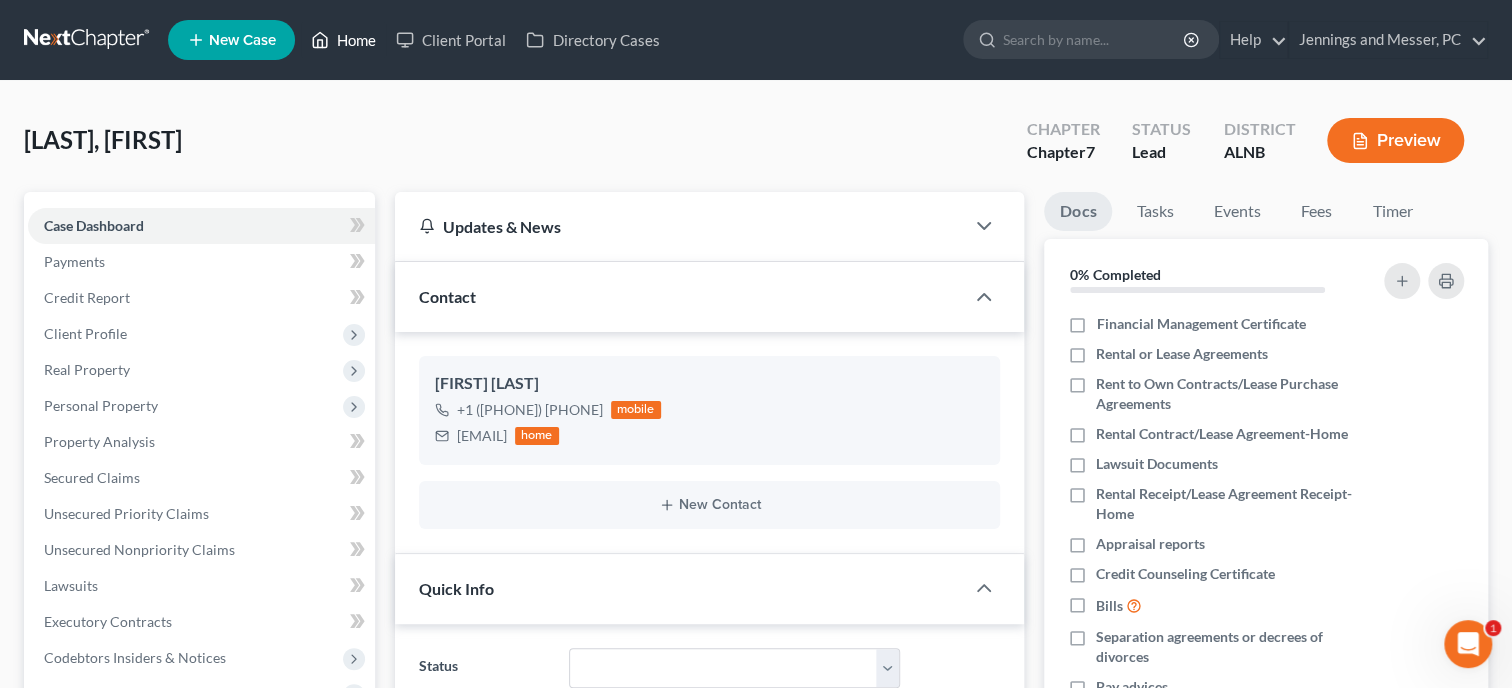 click on "Home" at bounding box center [343, 40] 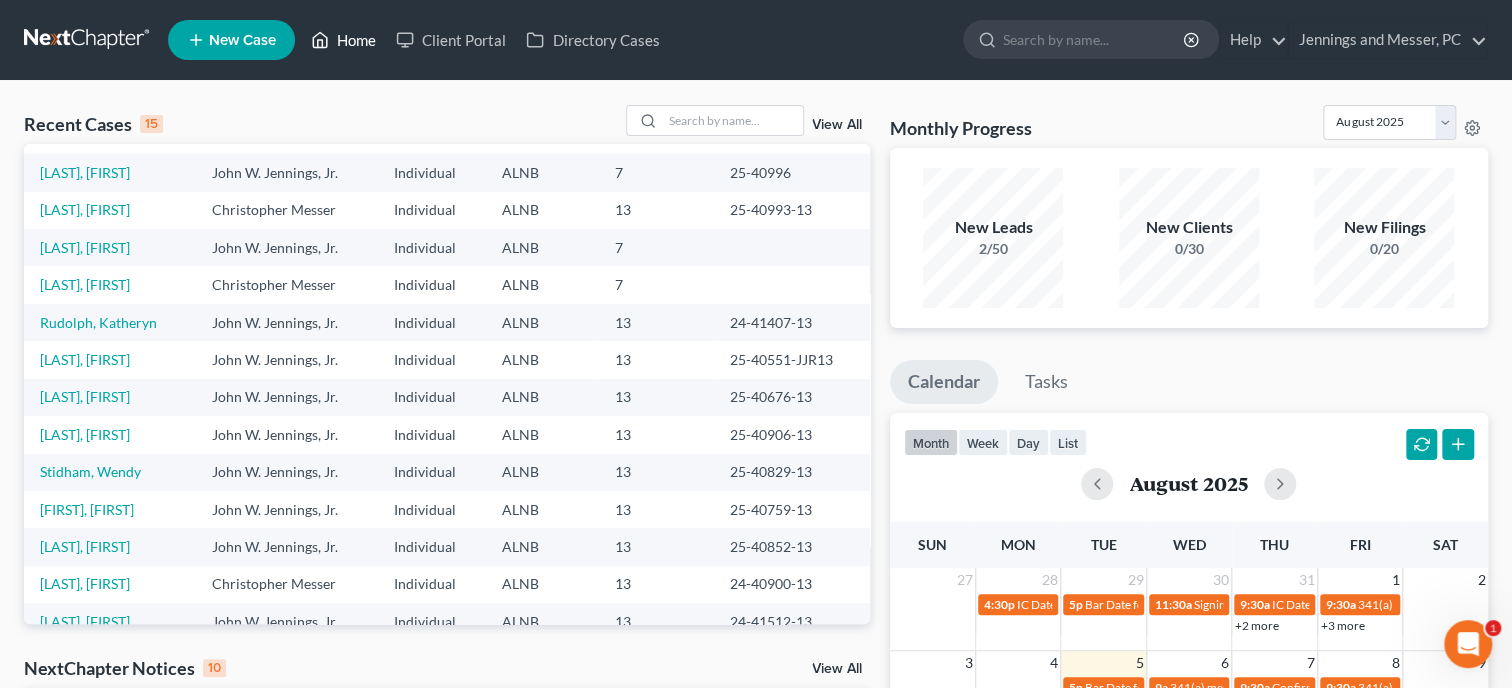 scroll, scrollTop: 138, scrollLeft: 0, axis: vertical 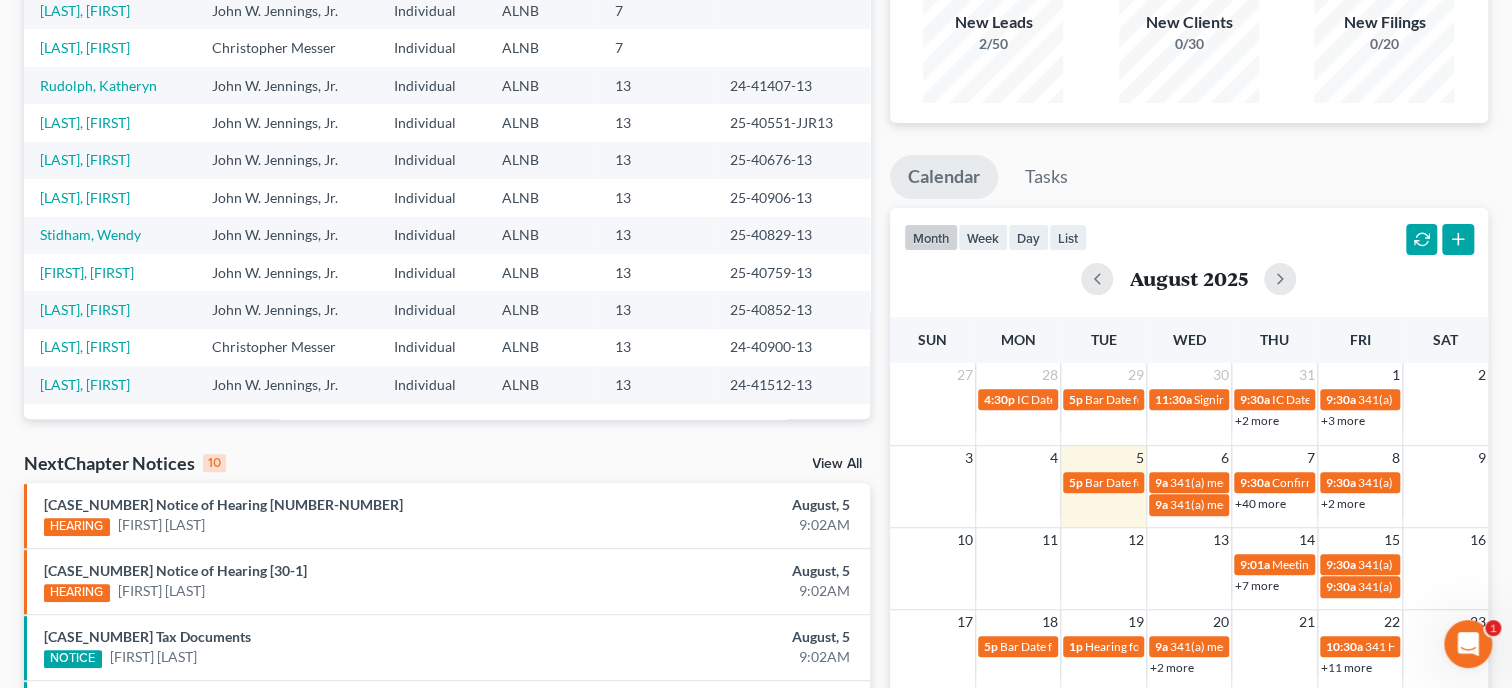 click on "View All" at bounding box center (837, 464) 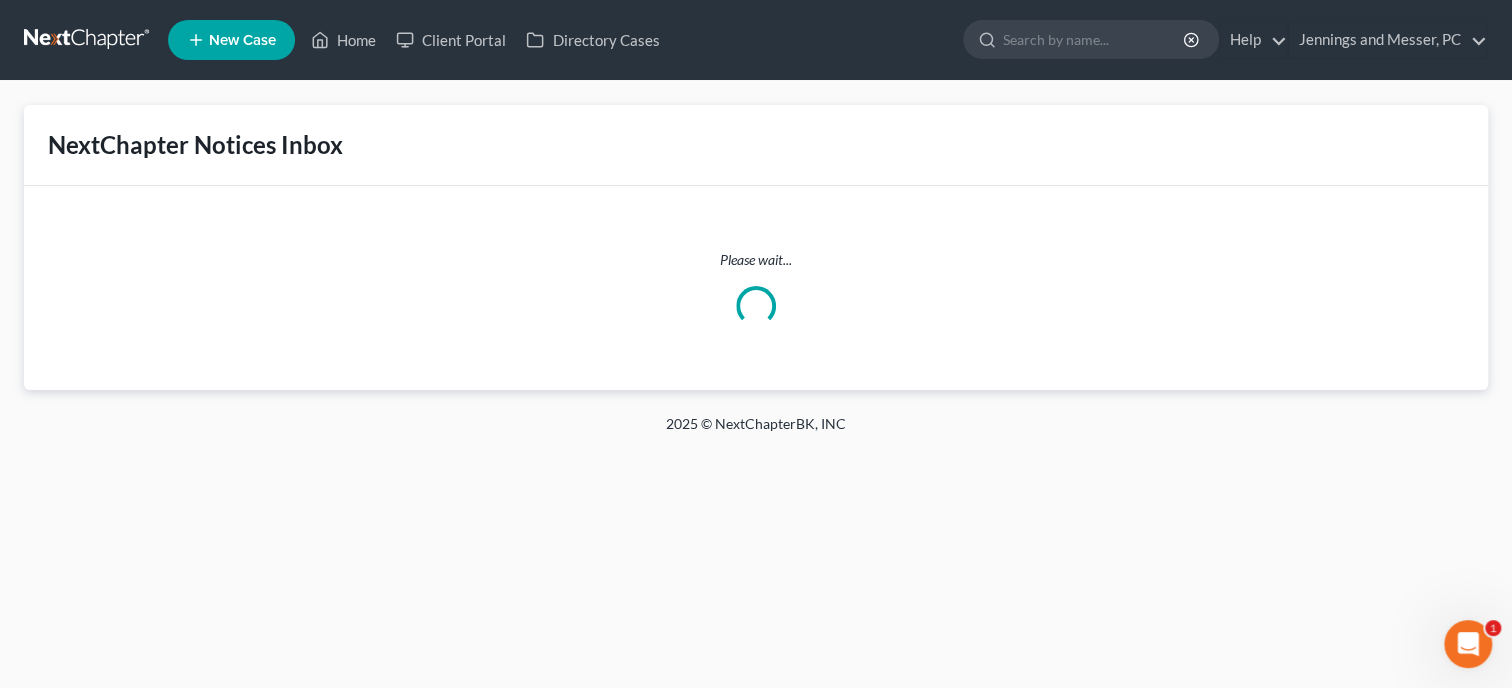 scroll, scrollTop: 0, scrollLeft: 0, axis: both 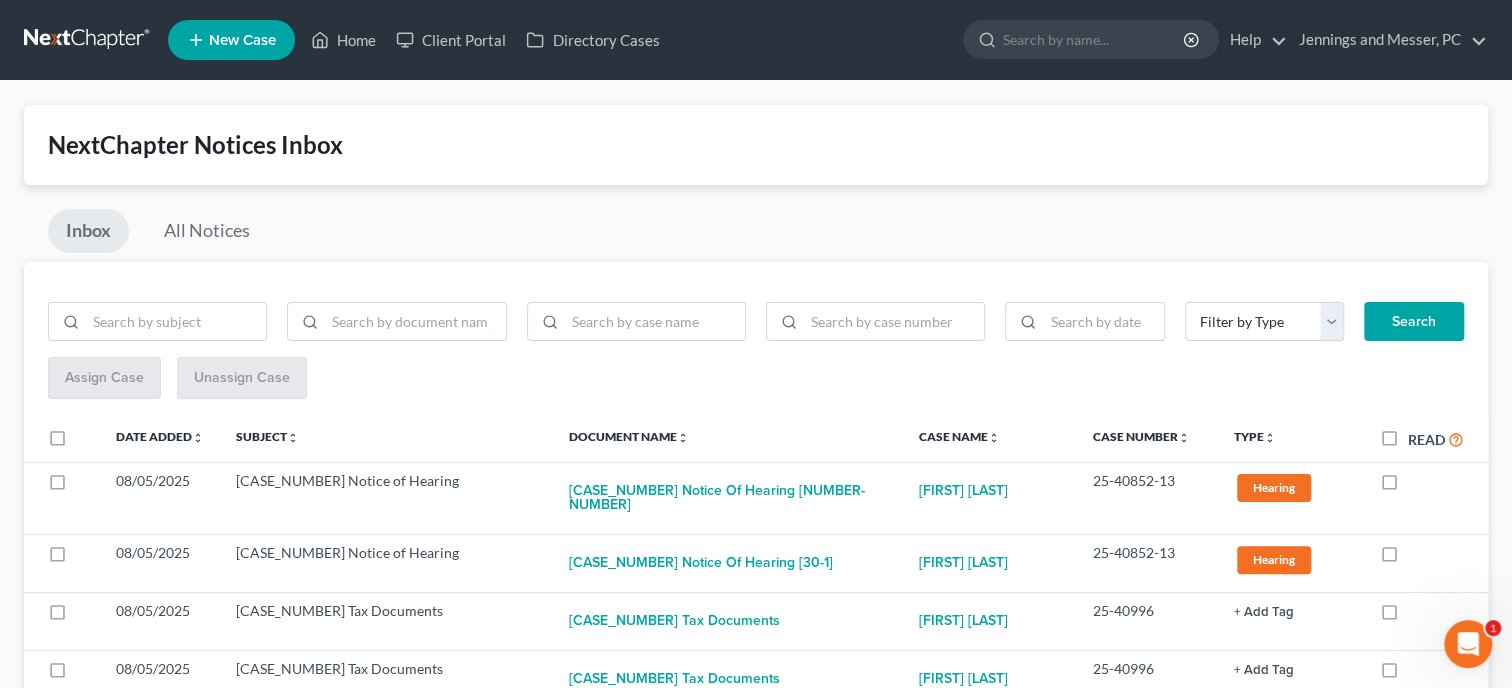 click on "Read" at bounding box center [1436, 439] 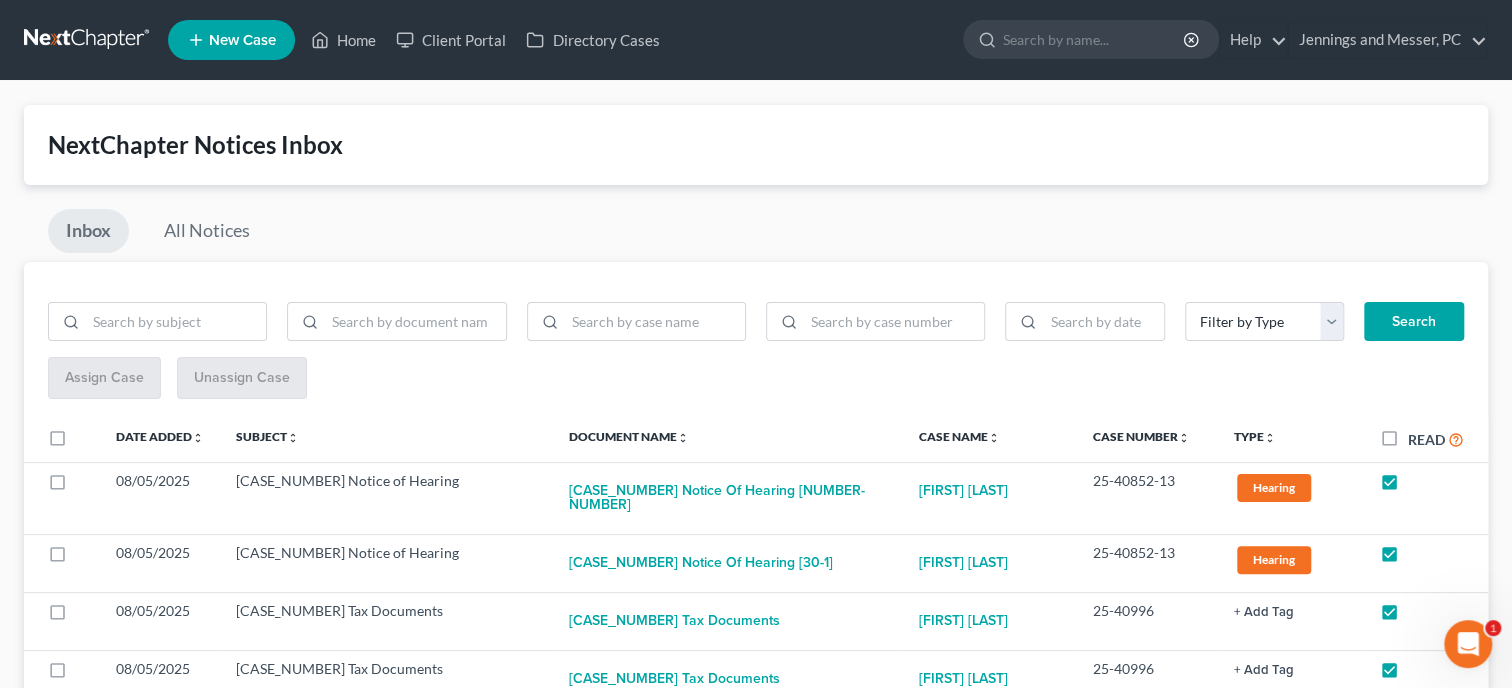 checkbox on "true" 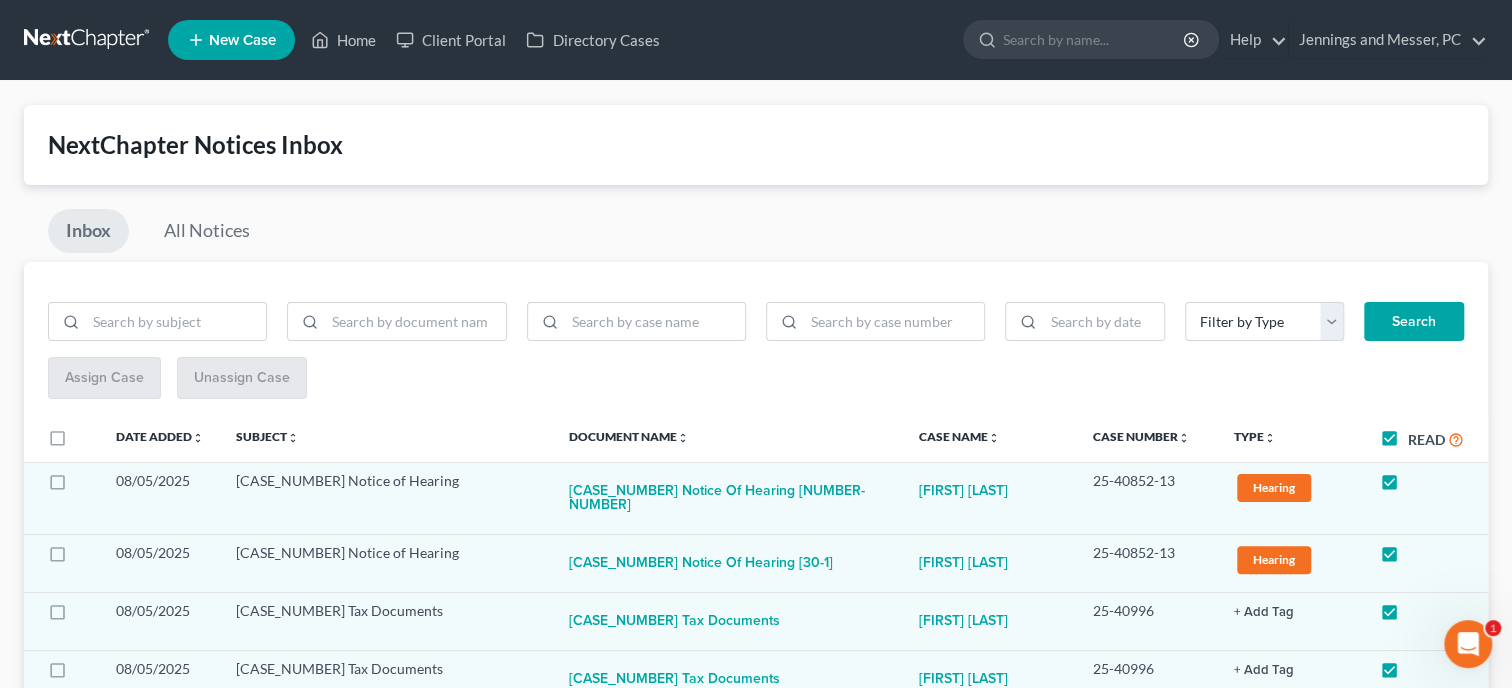 checkbox on "true" 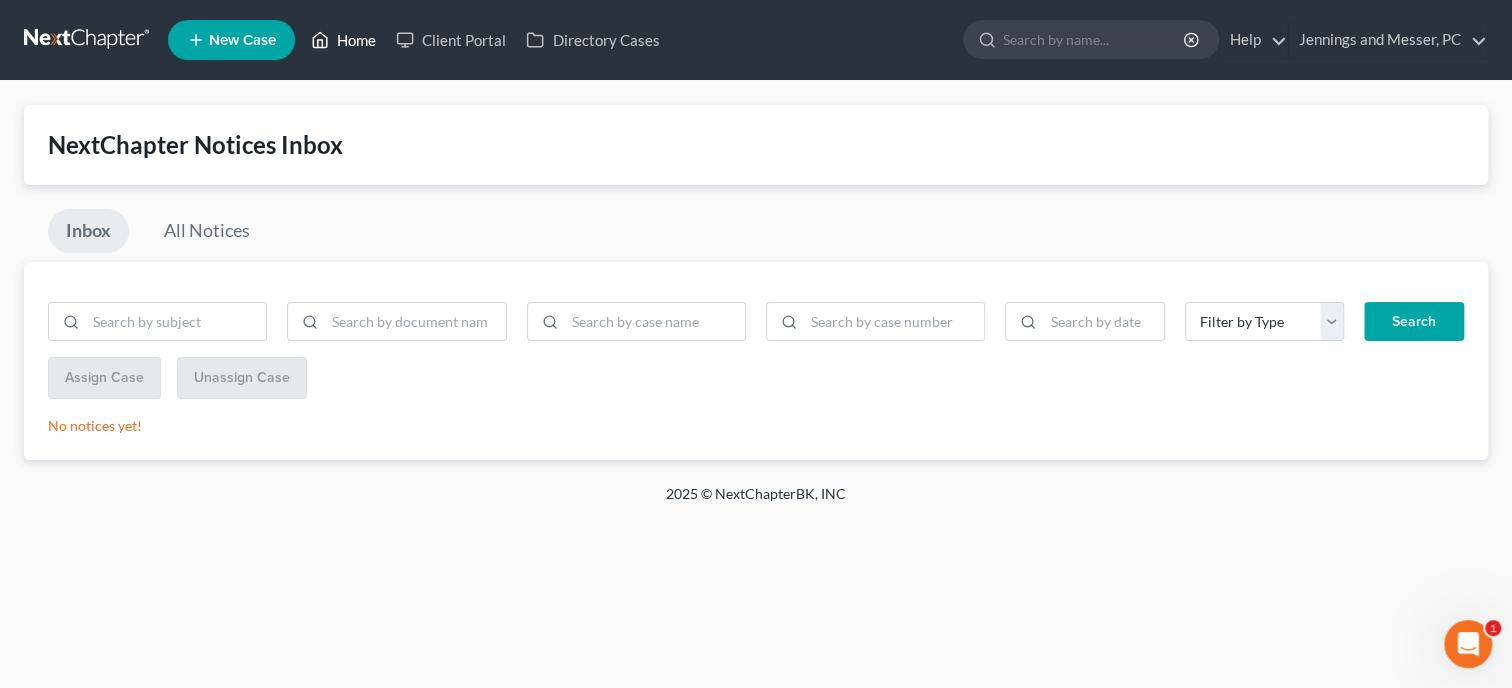 click on "Home" at bounding box center [343, 40] 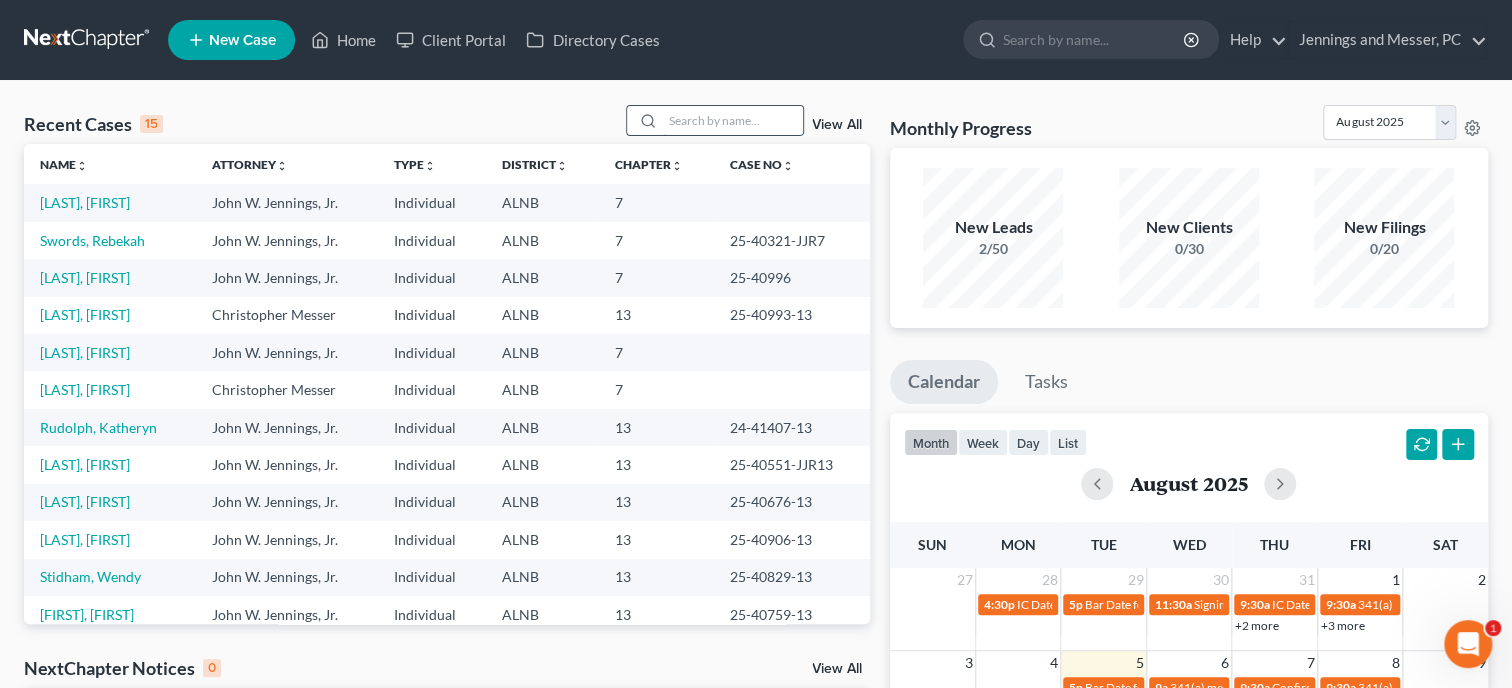 click at bounding box center [733, 120] 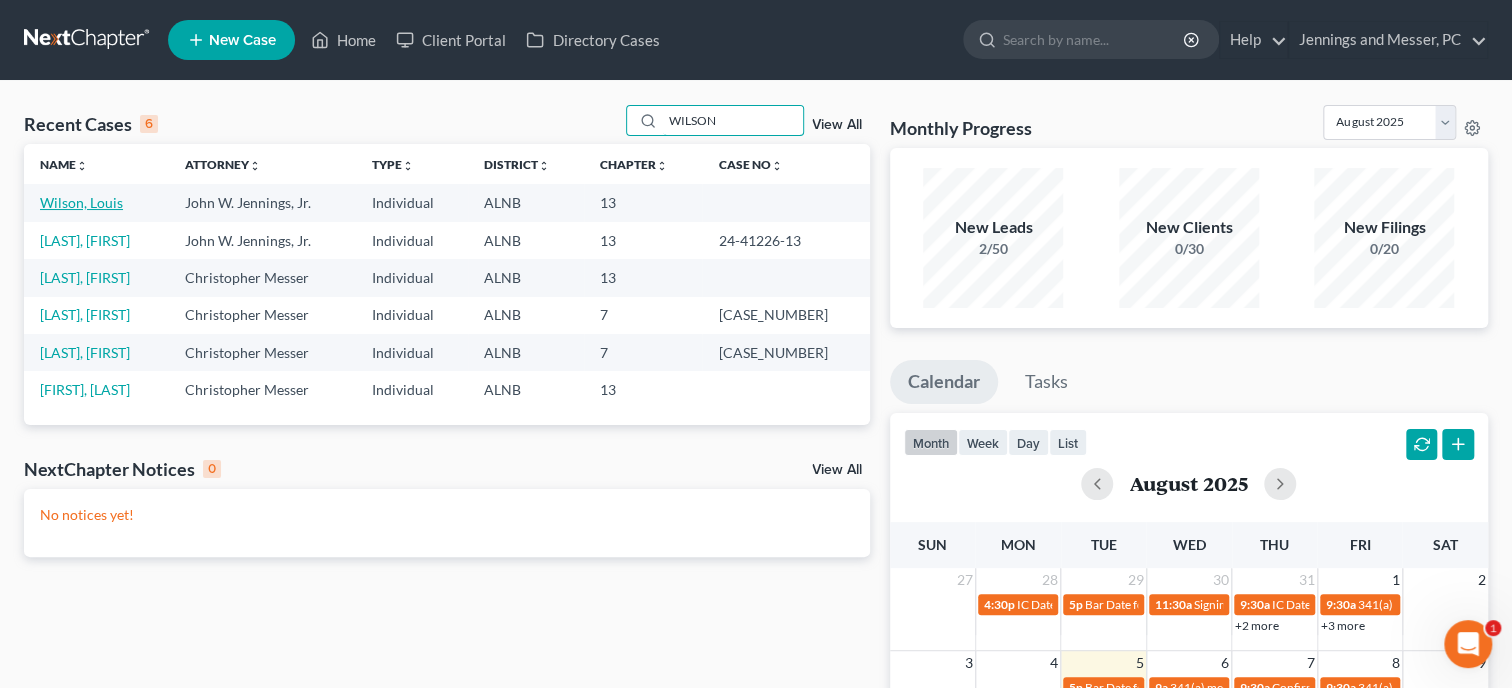 type on "WILSON" 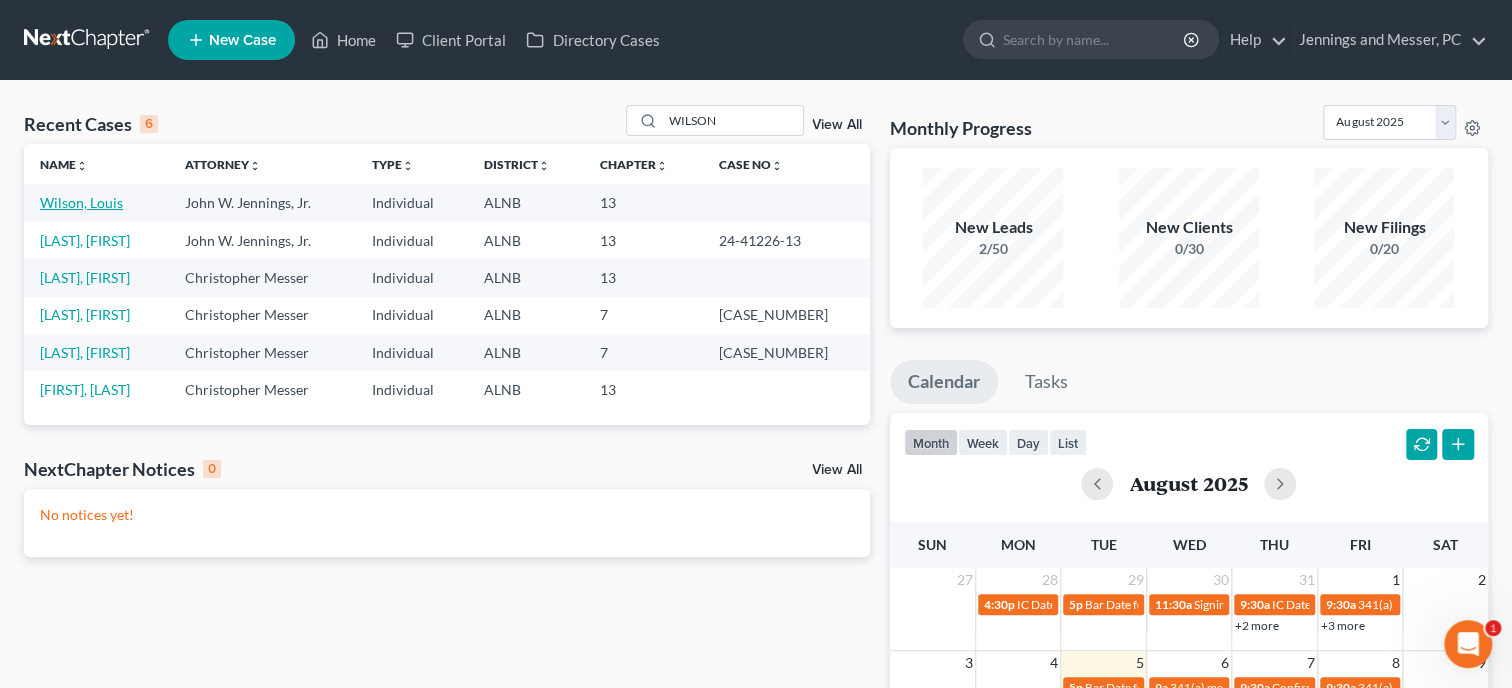 click on "Wilson, Louis" at bounding box center (81, 202) 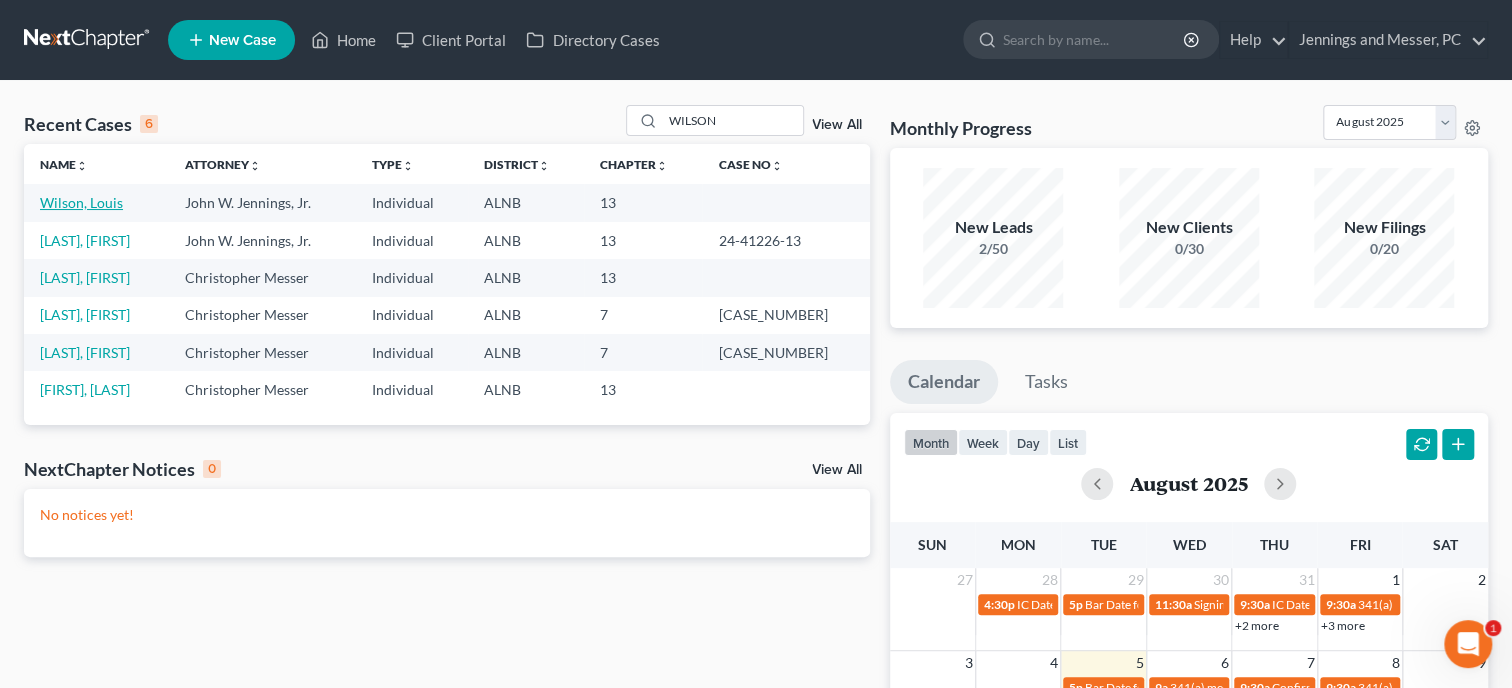 select on "6" 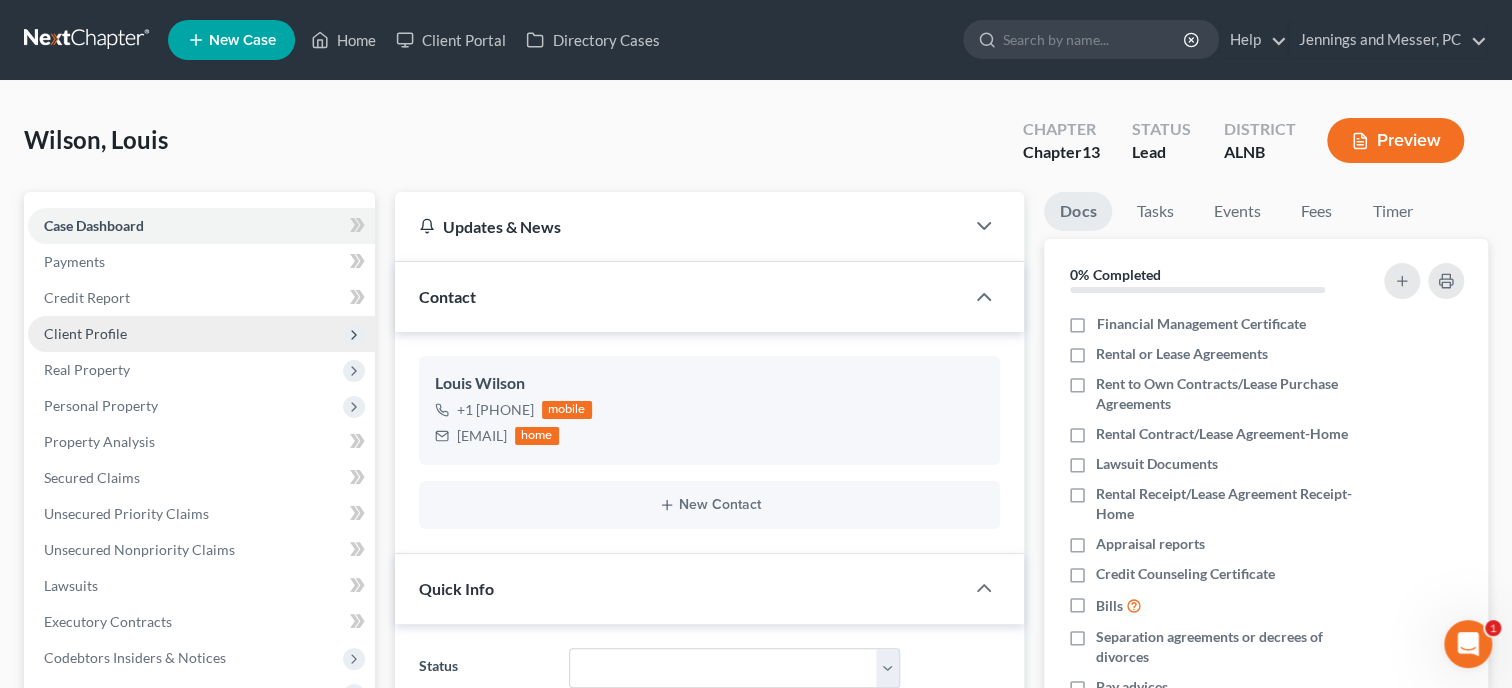 click on "Client Profile" at bounding box center [85, 333] 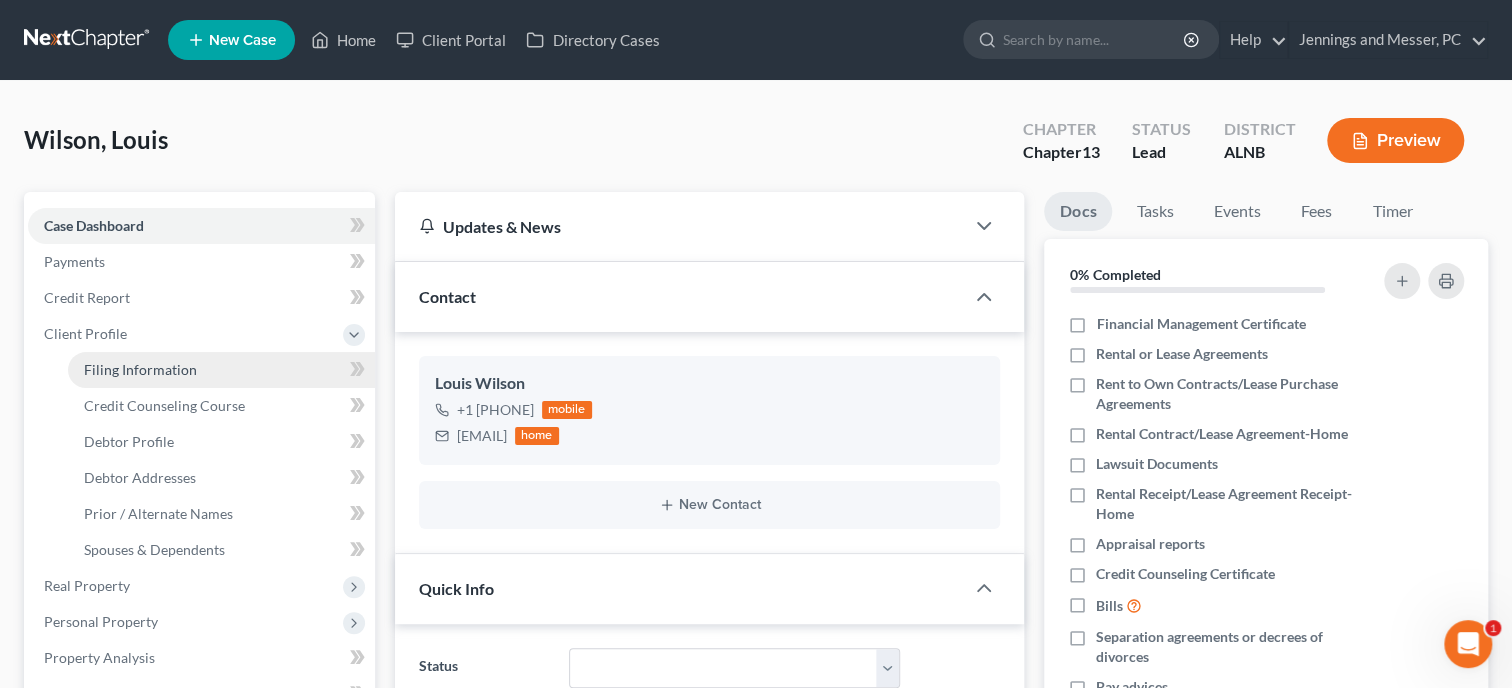 click on "Filing Information" at bounding box center (140, 369) 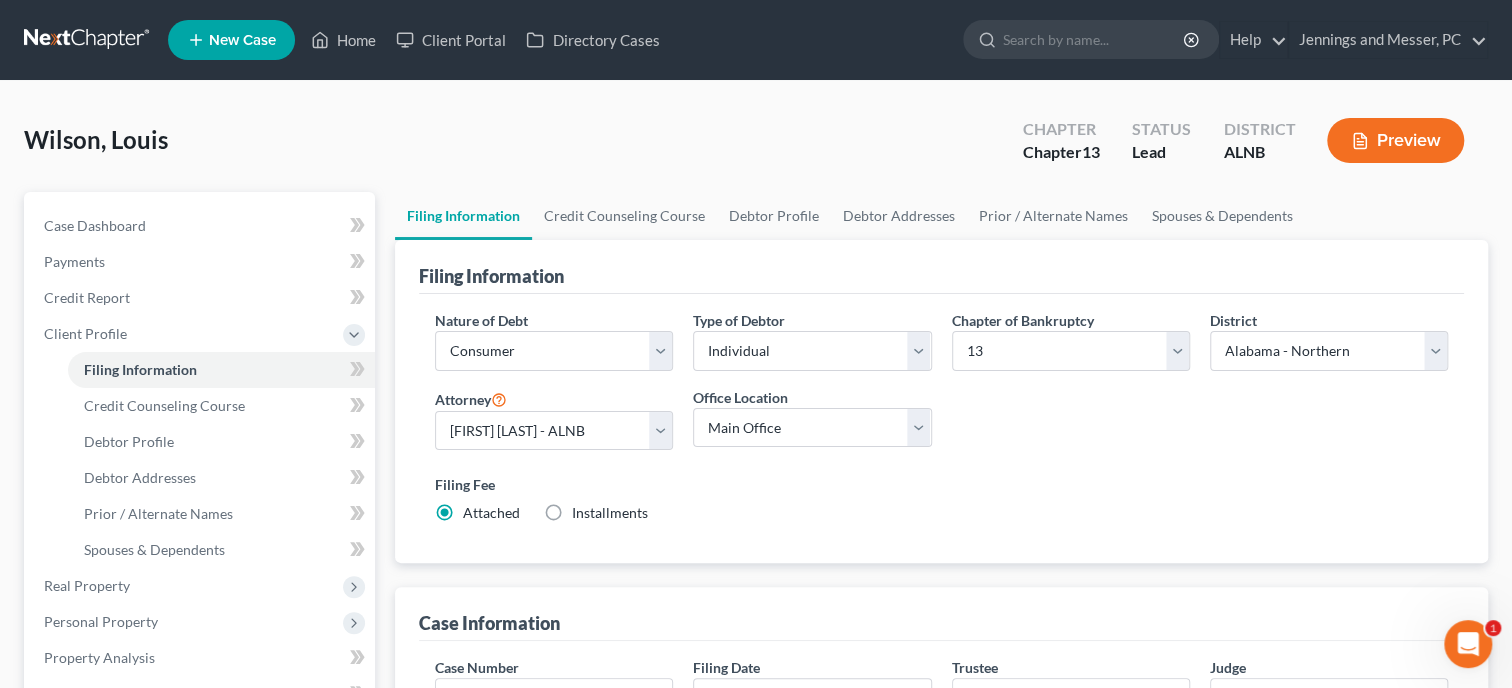 click on "Installments Installments" at bounding box center [610, 513] 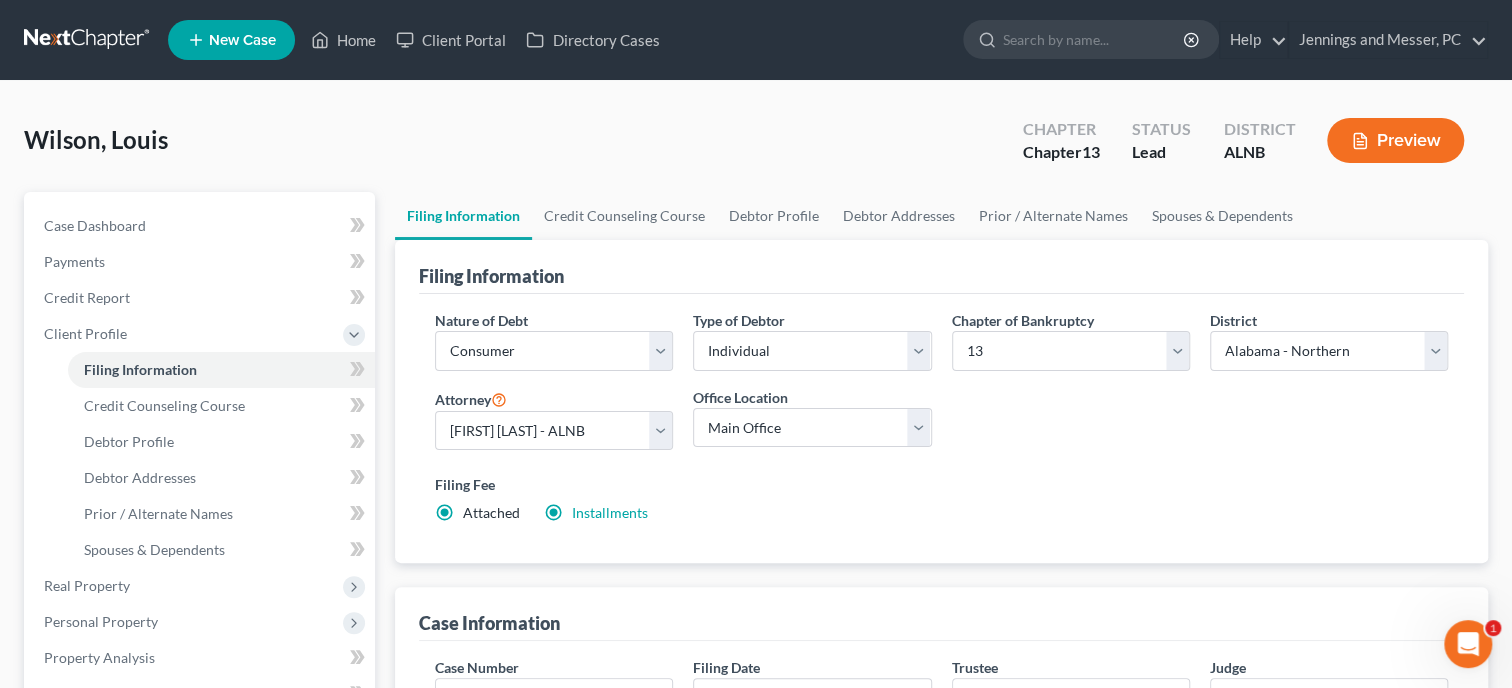 radio on "false" 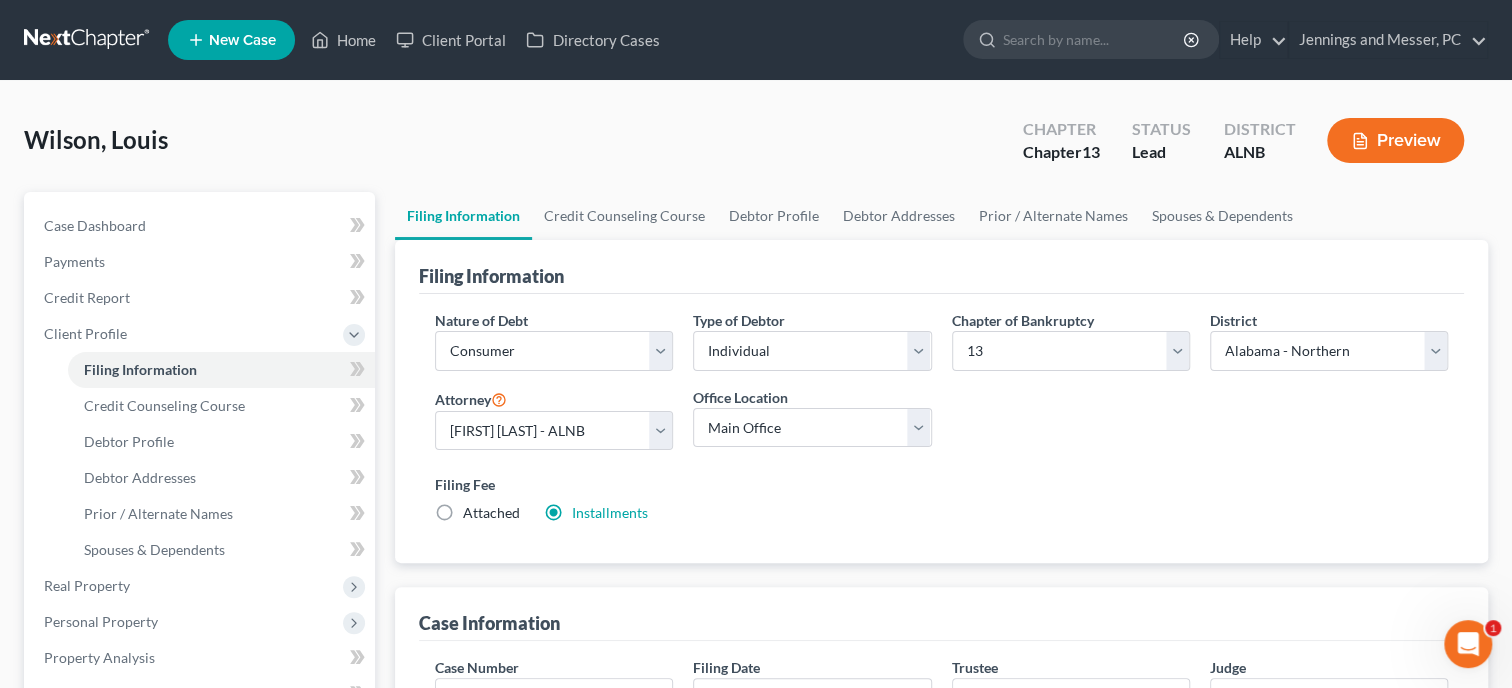 type on "0.00" 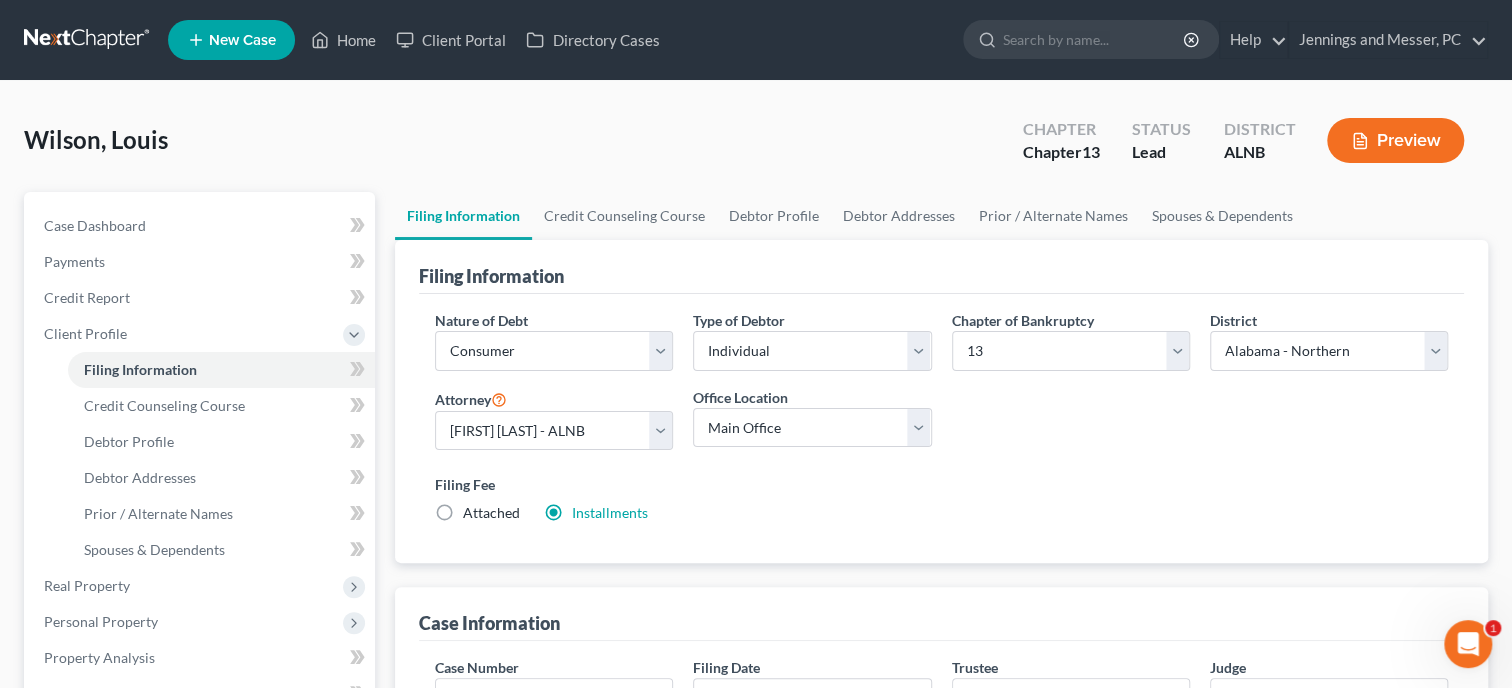 radio on "true" 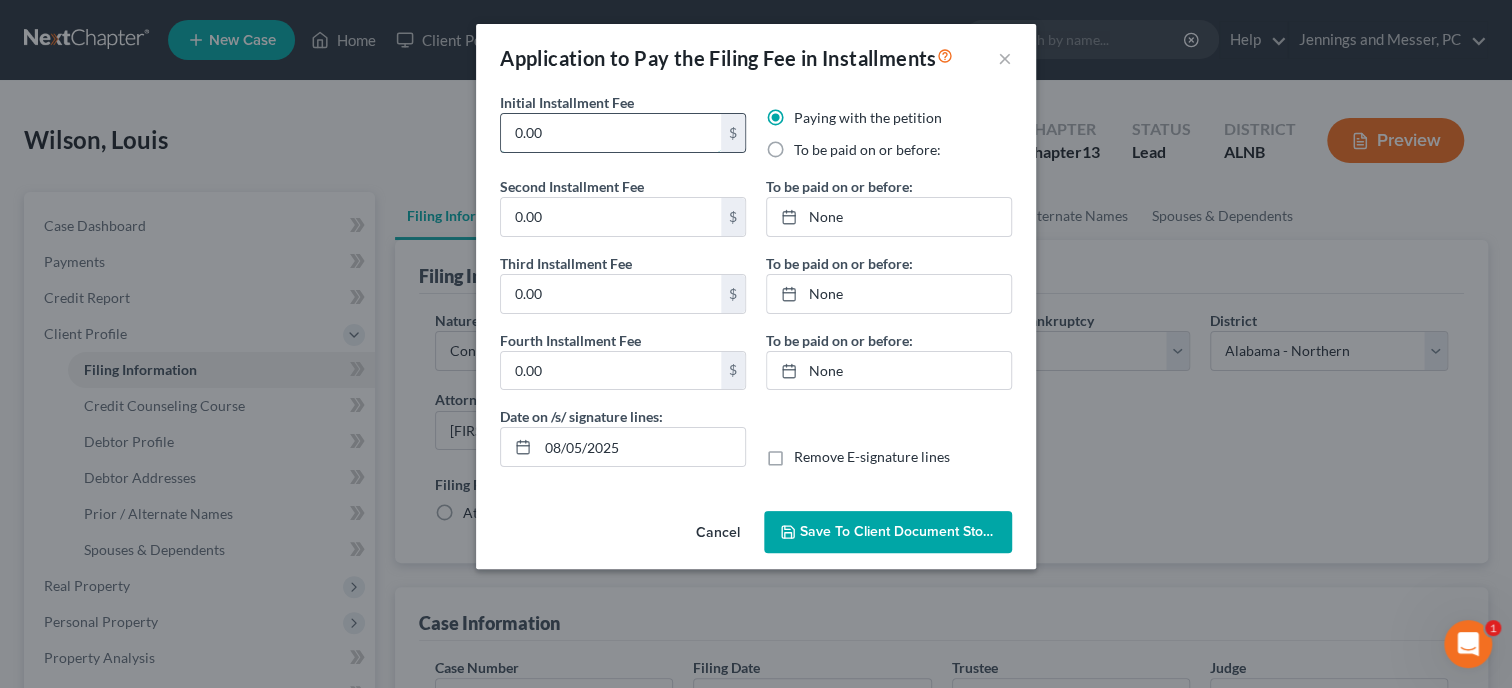 click on "0.00" at bounding box center (611, 133) 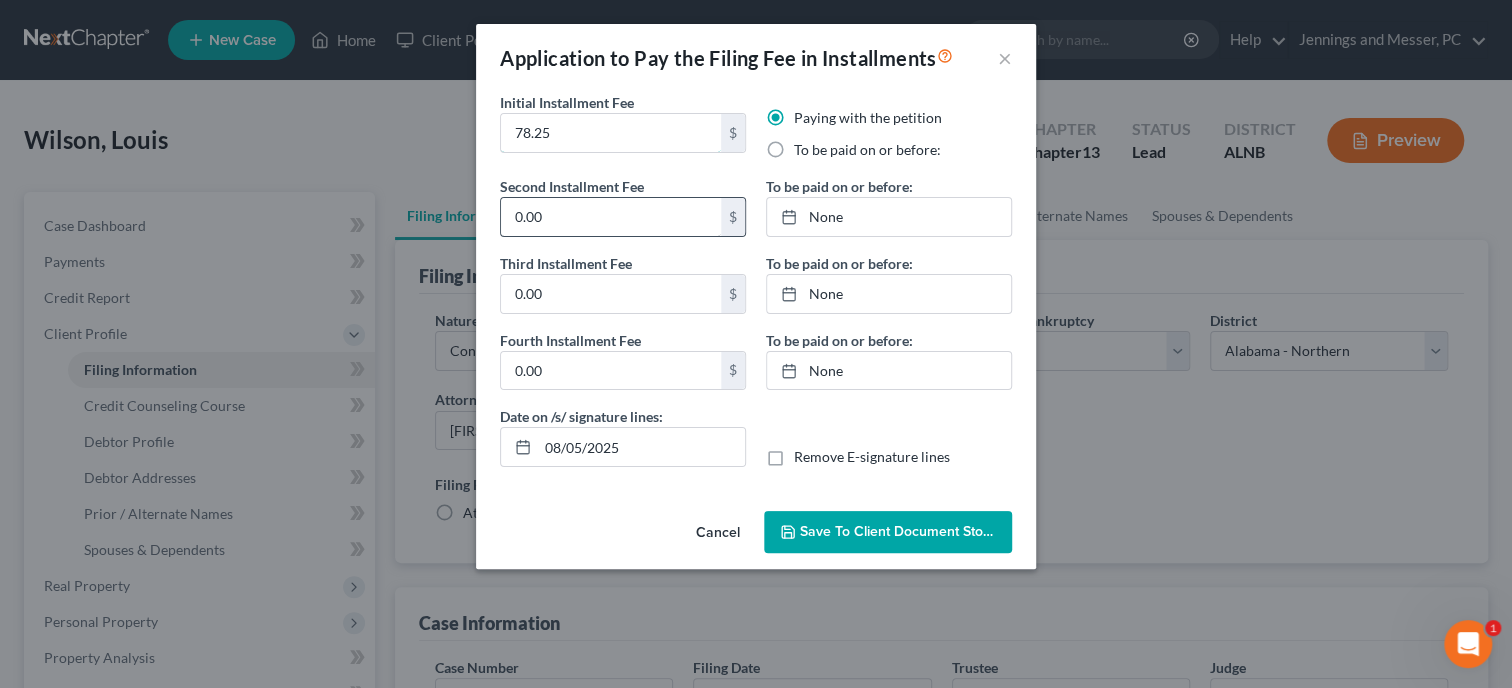 type on "78.25" 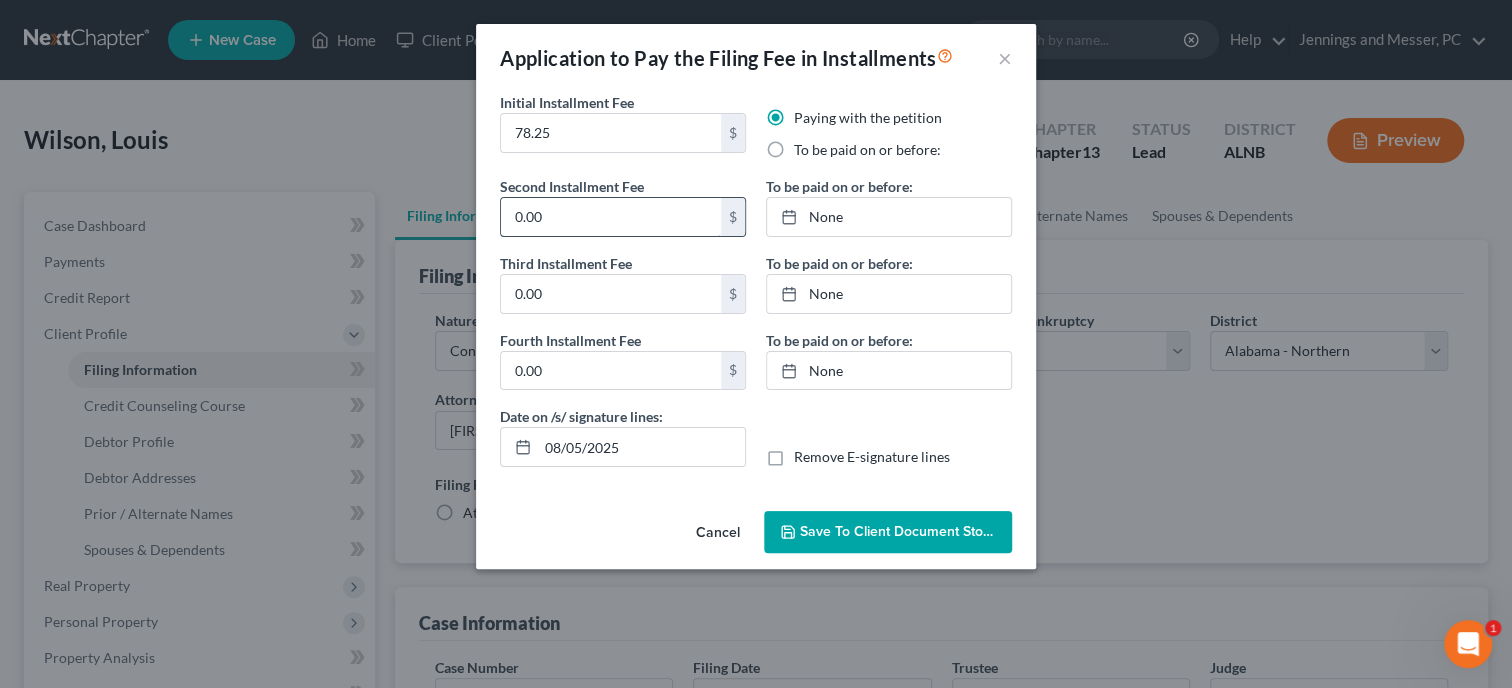 click on "0.00" at bounding box center (611, 217) 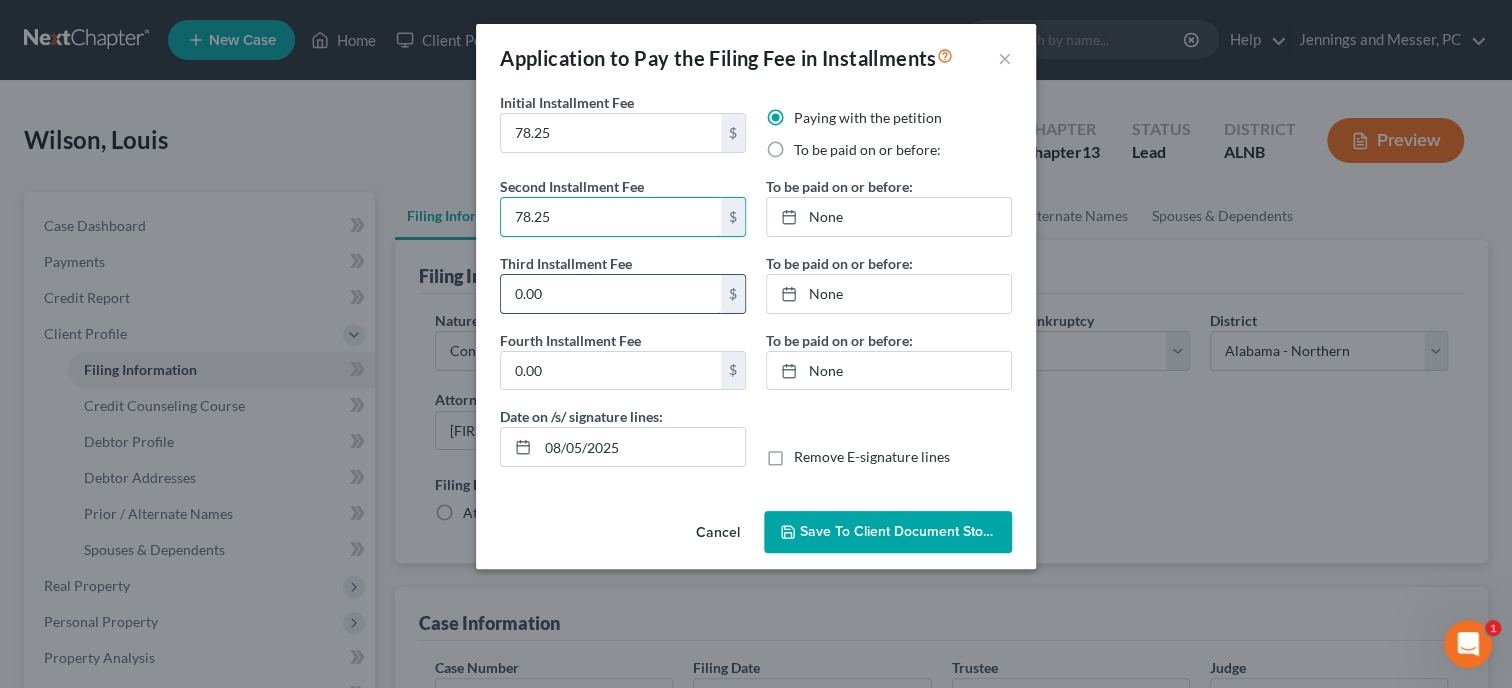 type on "78.25" 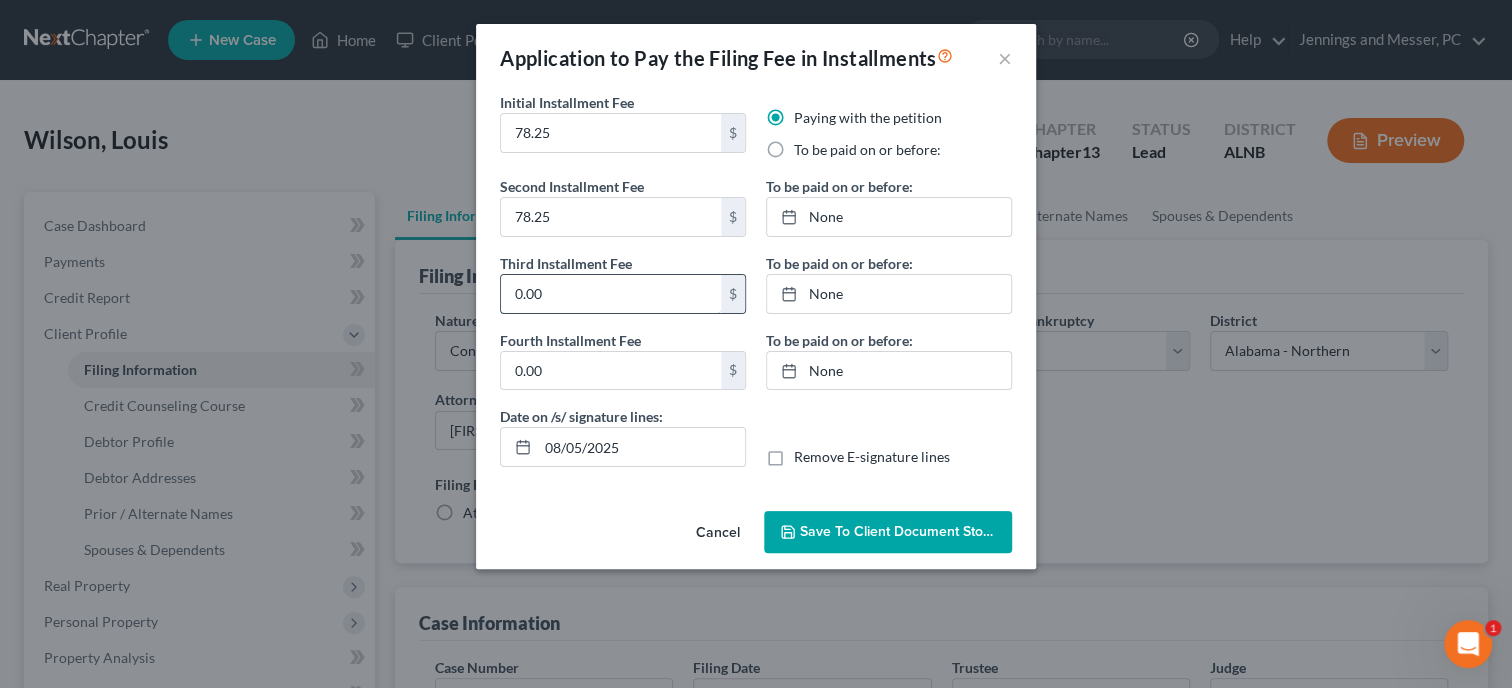 click on "0.00" at bounding box center [611, 294] 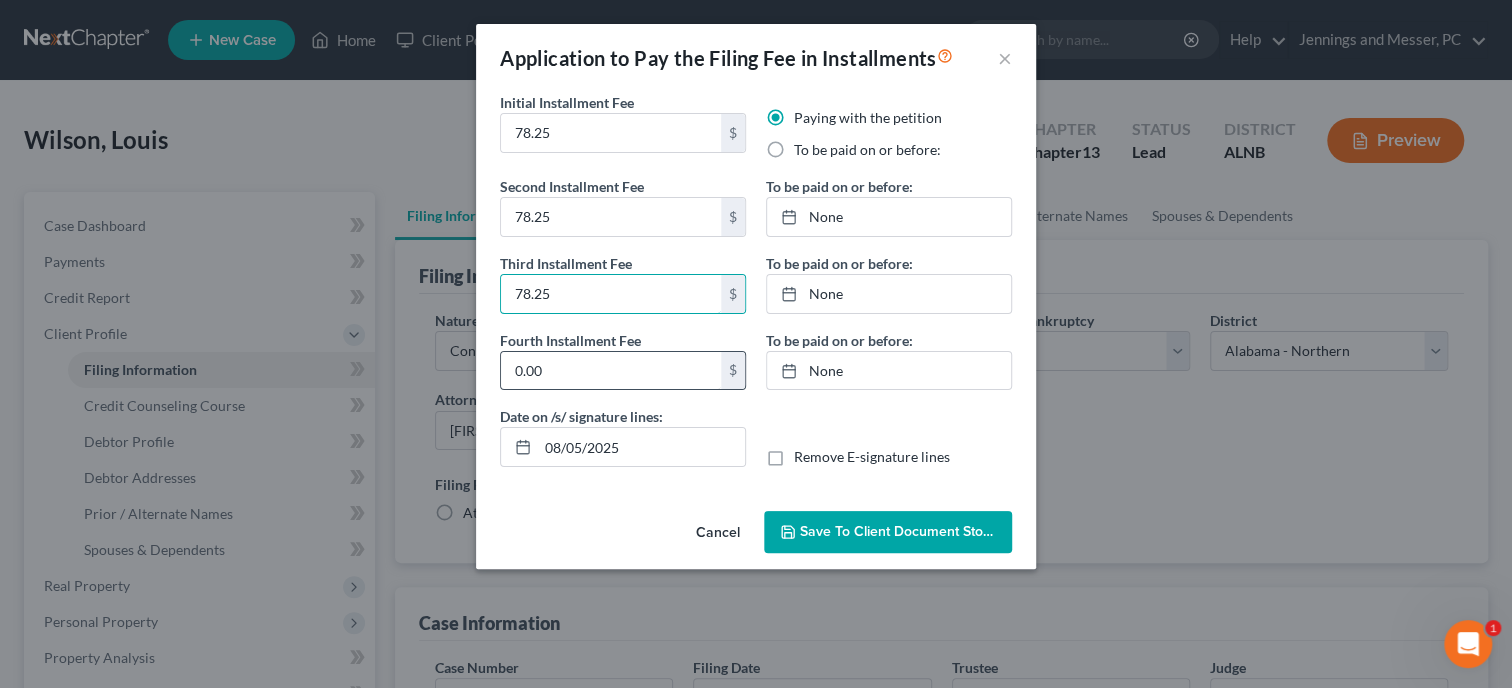 type on "78.25" 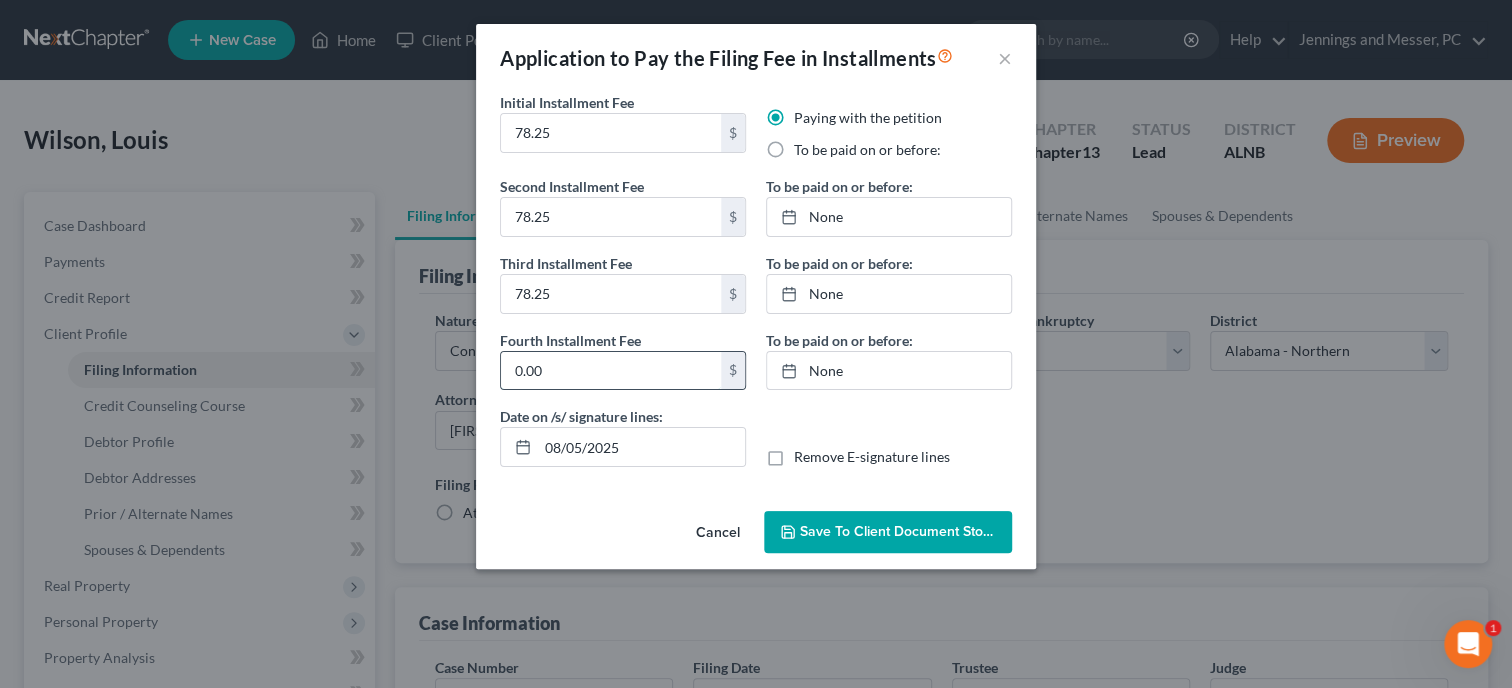 click on "0.00" at bounding box center [611, 371] 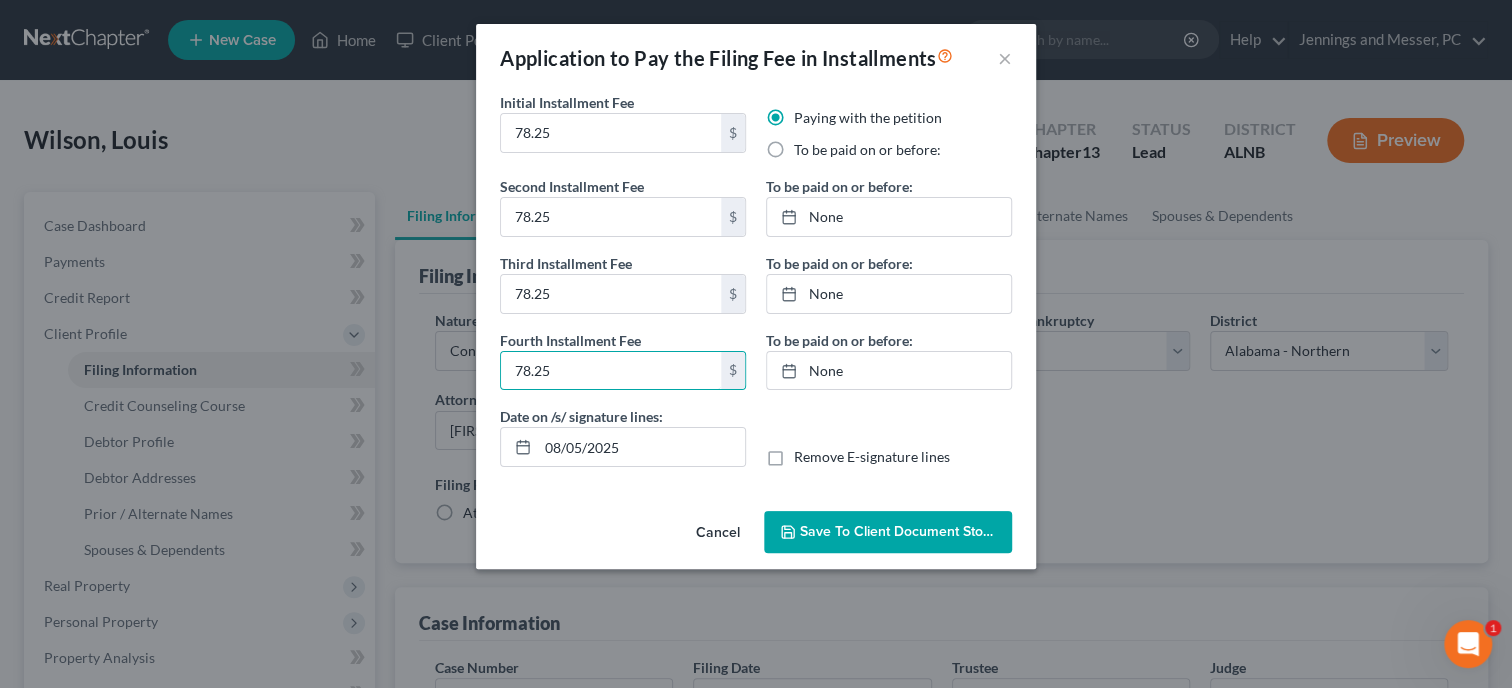 type on "78.25" 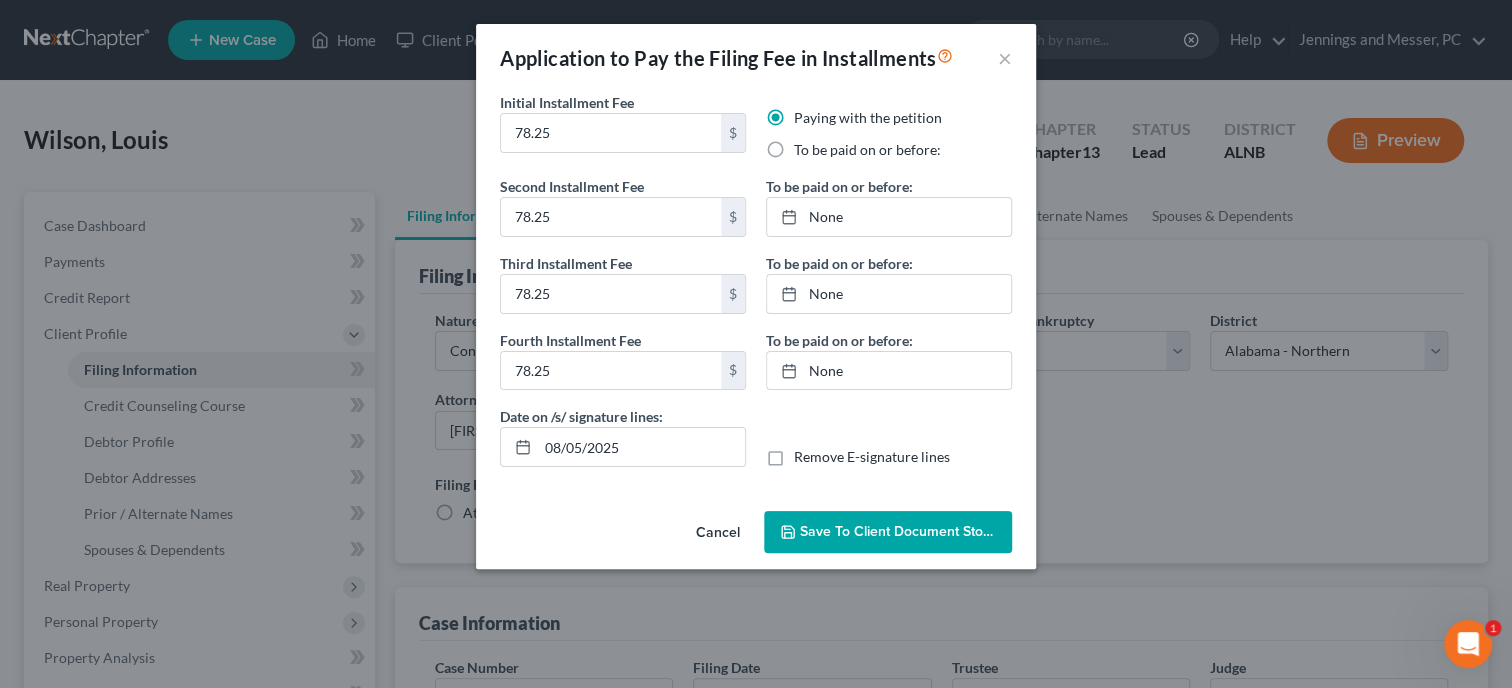 click on "To be paid on or before:" at bounding box center [867, 150] 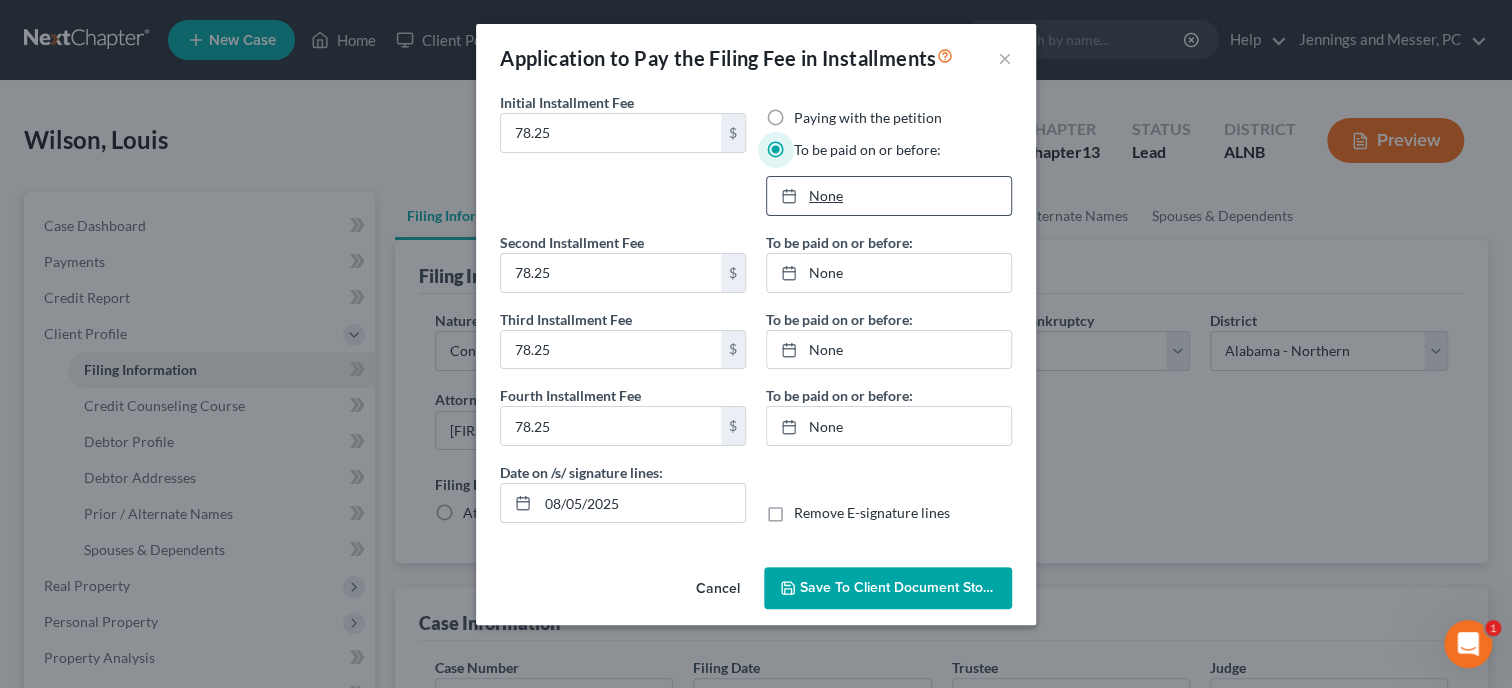 click on "None" at bounding box center (889, 196) 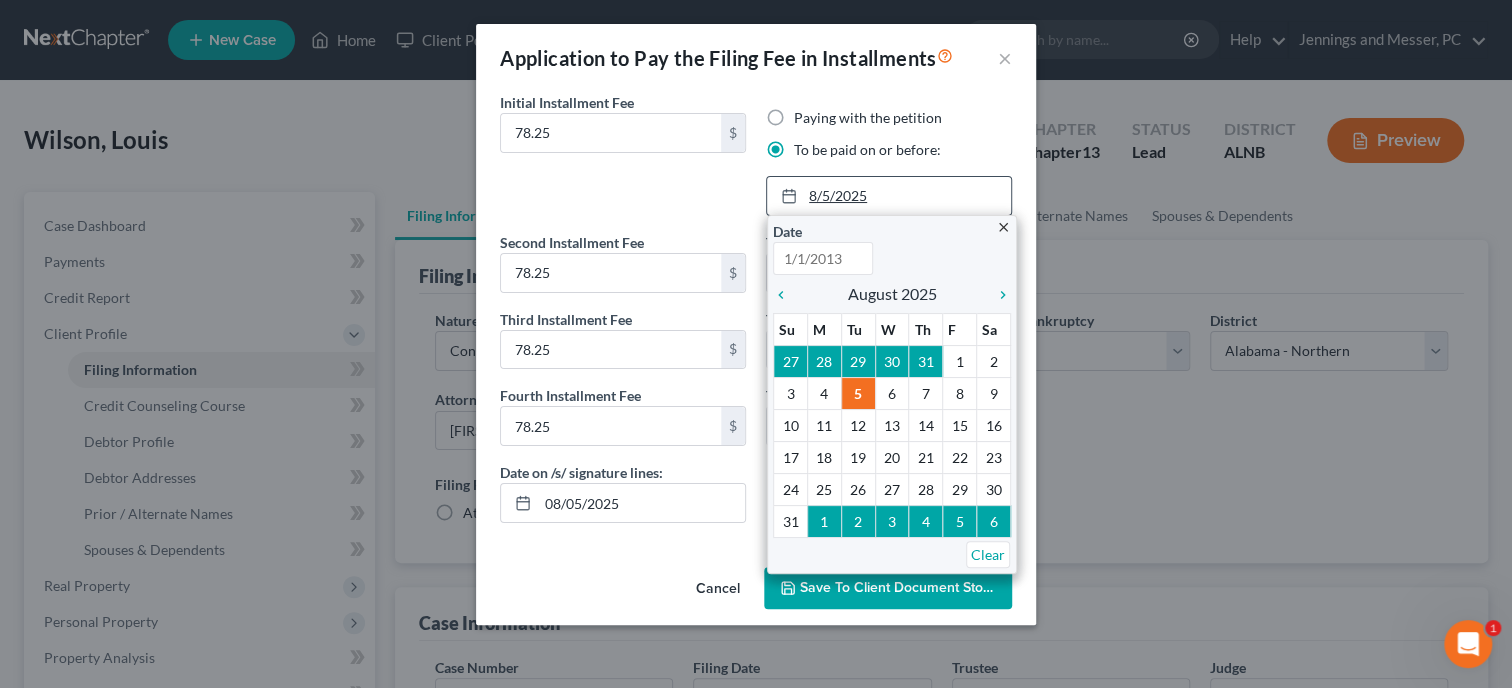 type on "8/5/2025" 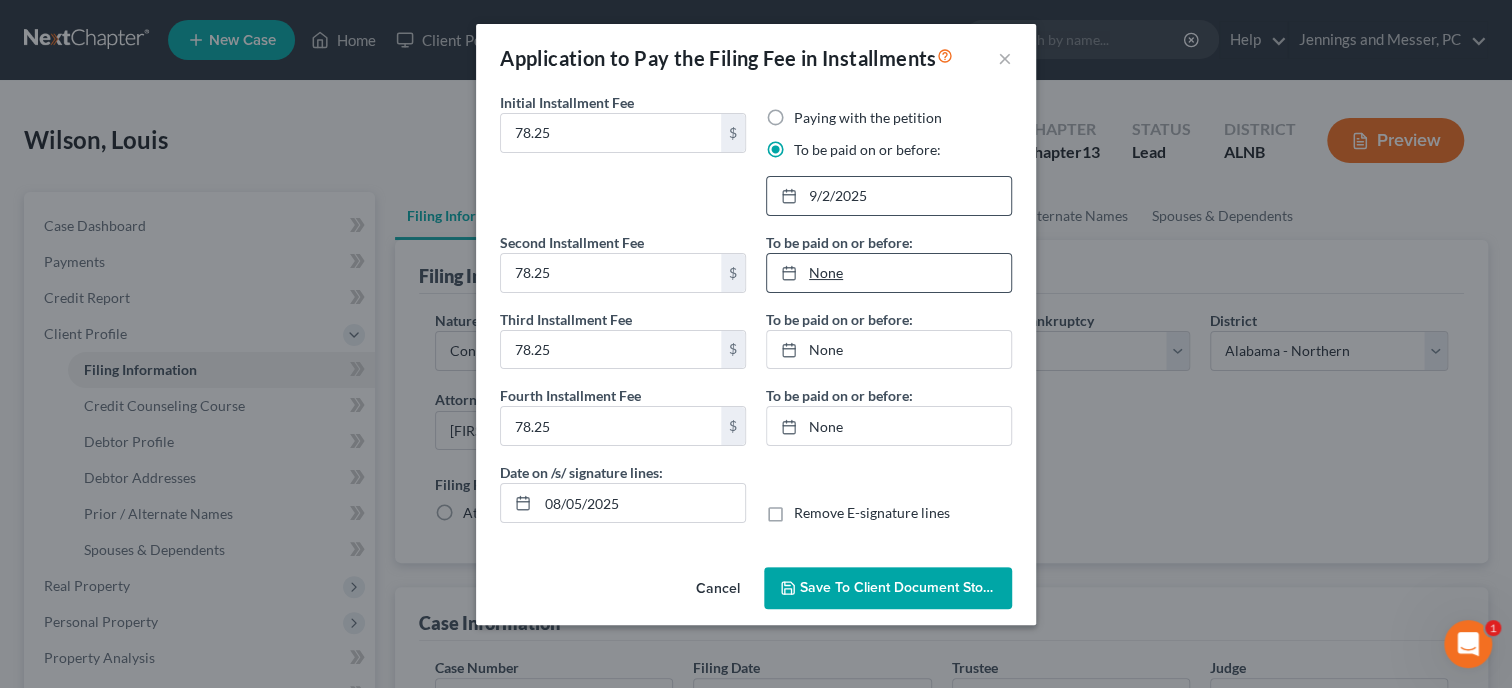 click on "None" at bounding box center (889, 273) 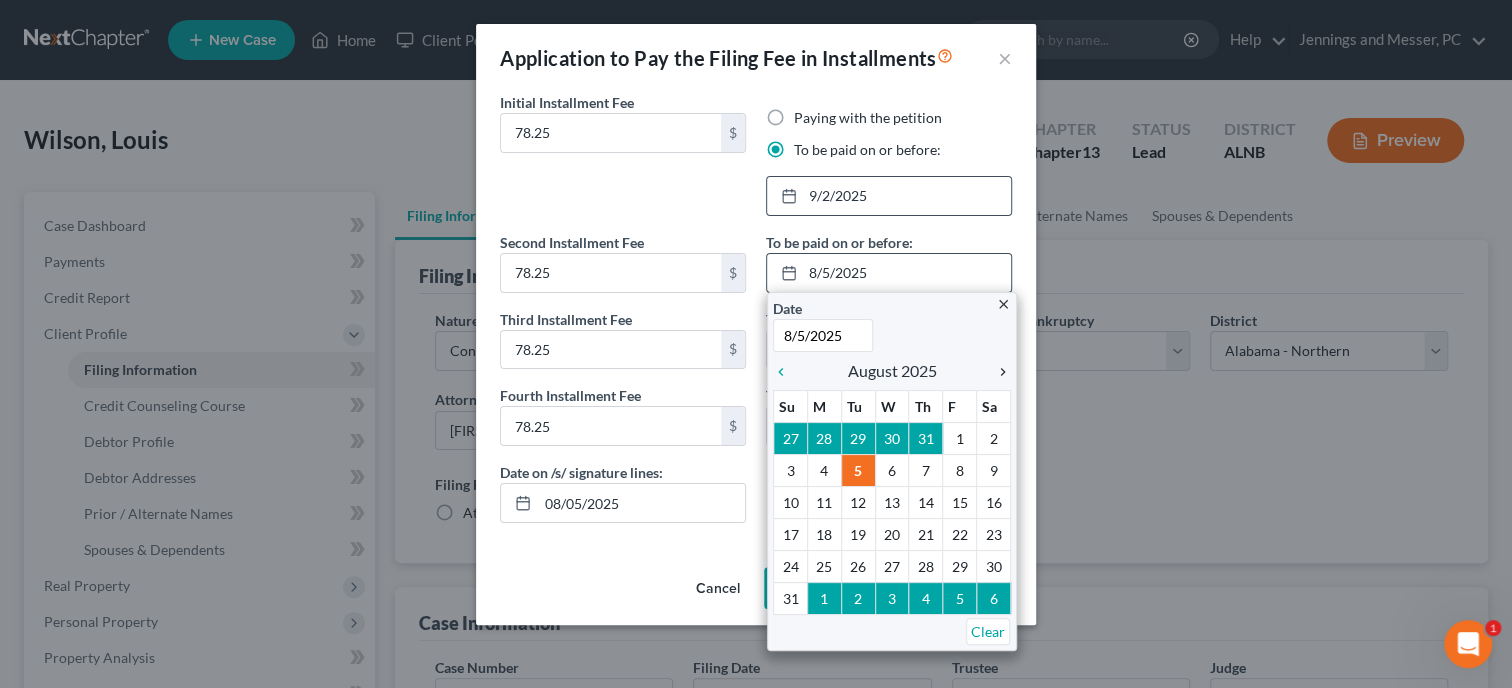 click on "chevron_right" at bounding box center (998, 372) 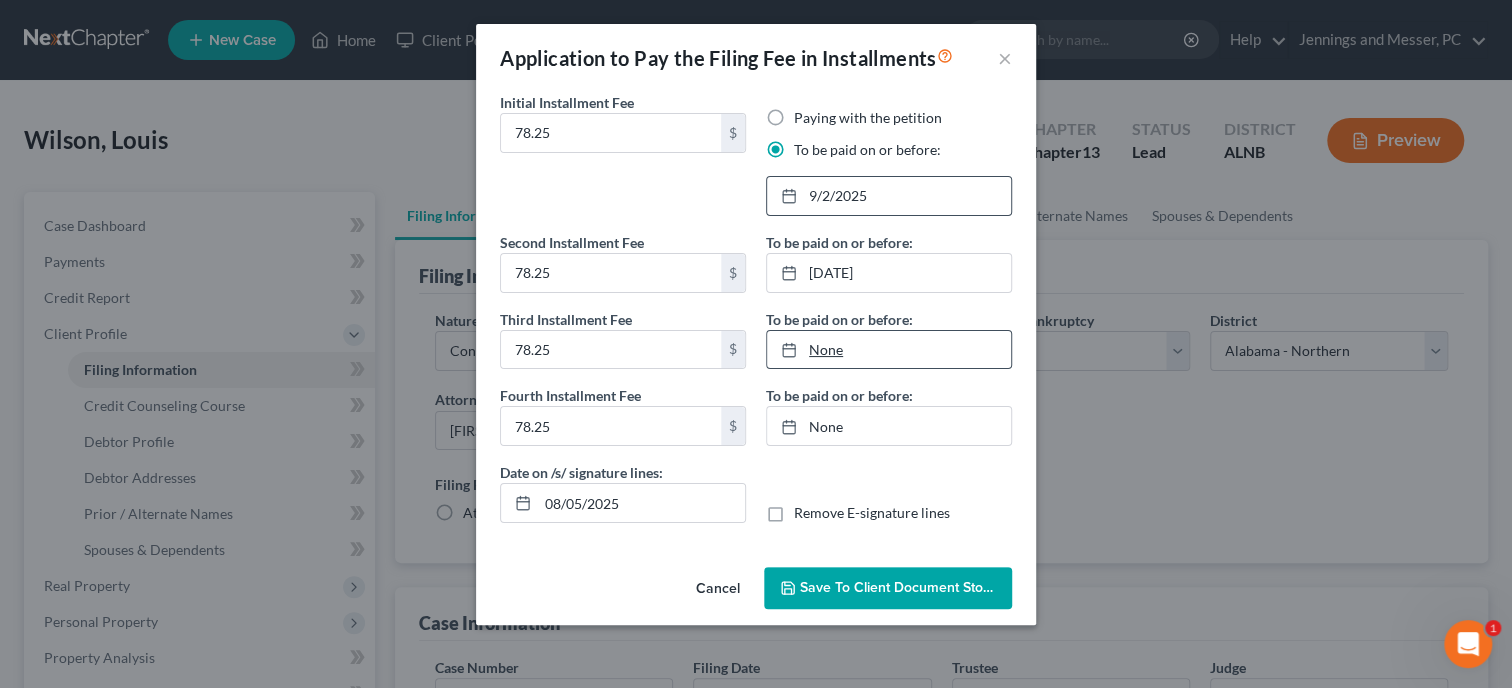 click on "None" at bounding box center [889, 350] 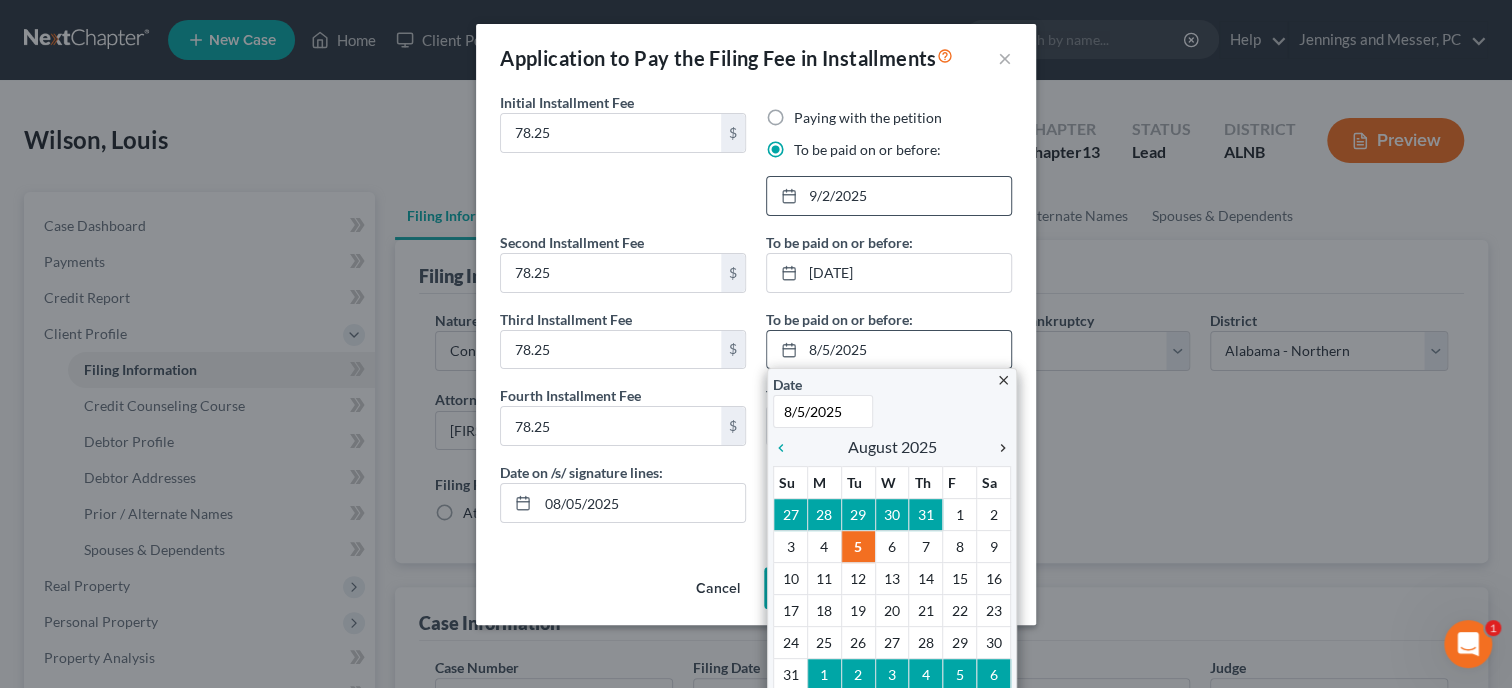 click on "chevron_right" at bounding box center (998, 448) 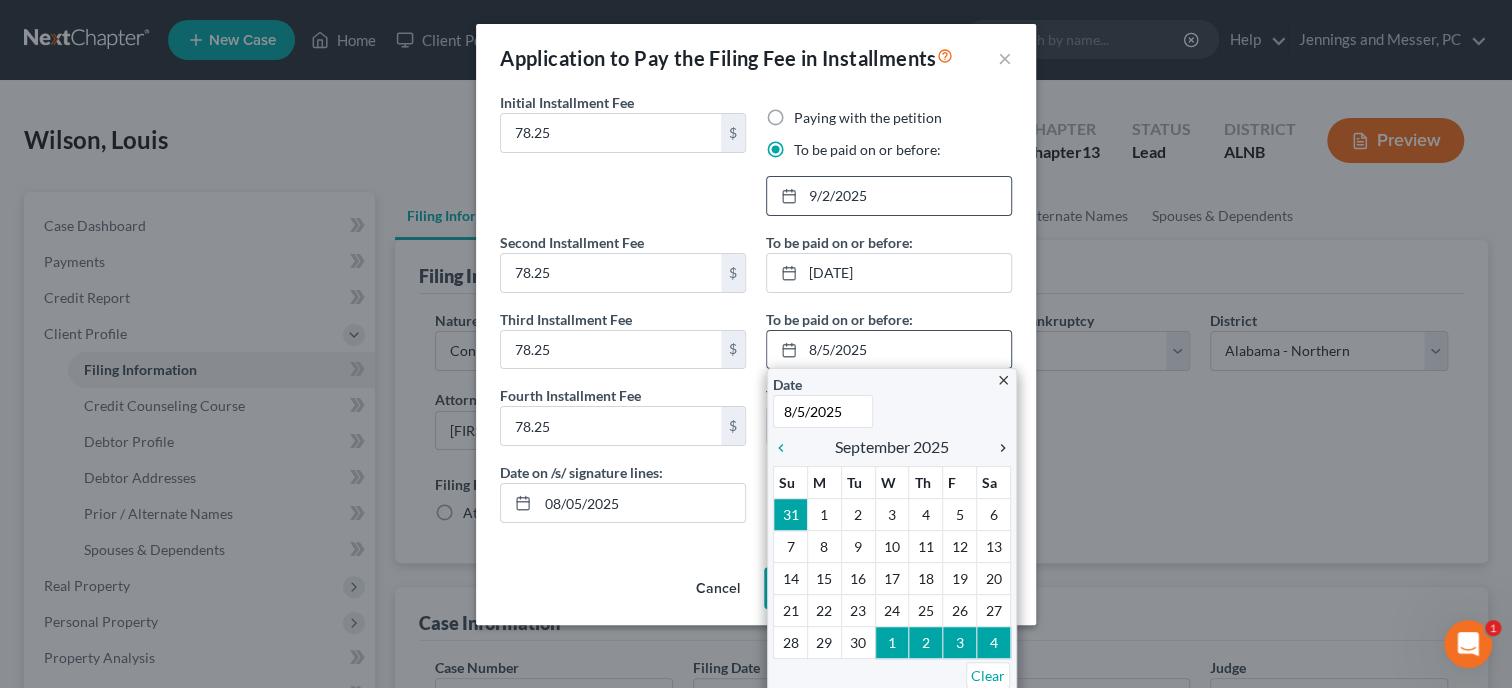 click on "chevron_right" at bounding box center [998, 448] 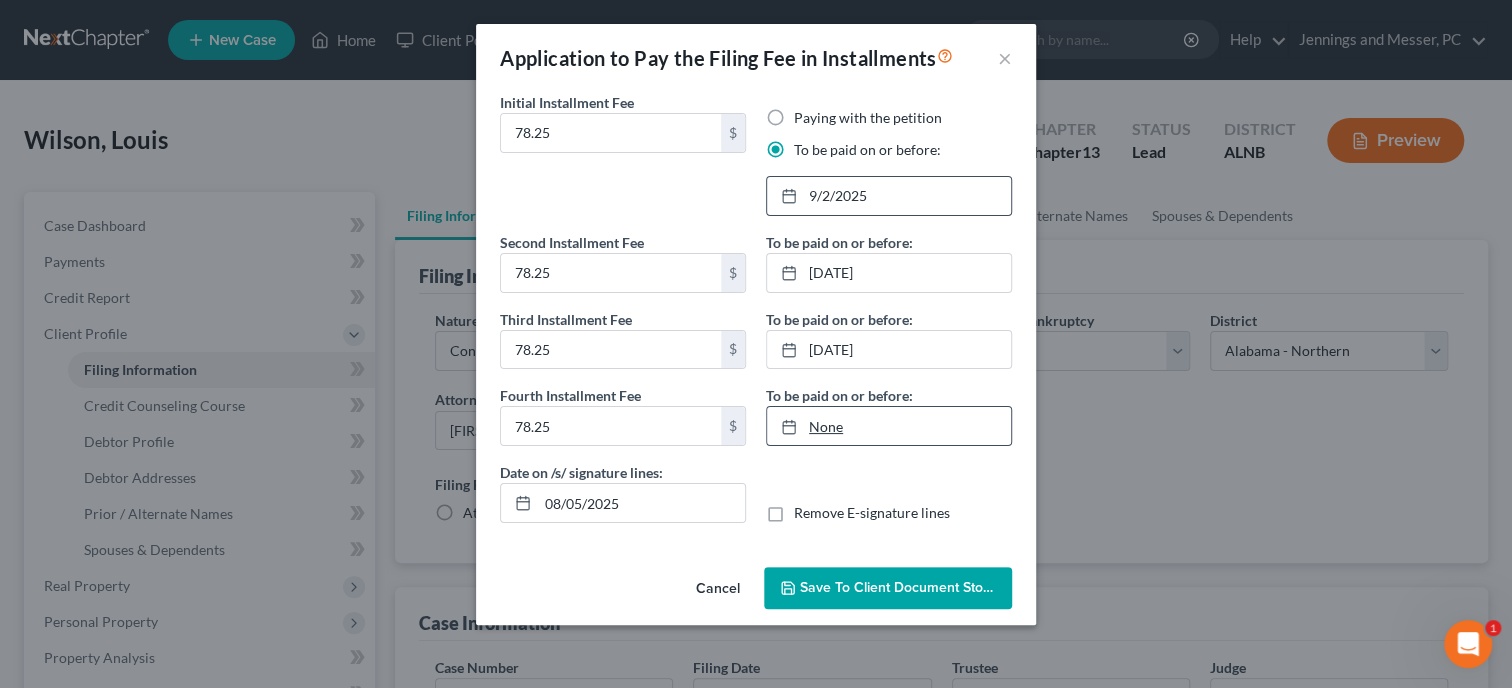 click on "None" at bounding box center (889, 426) 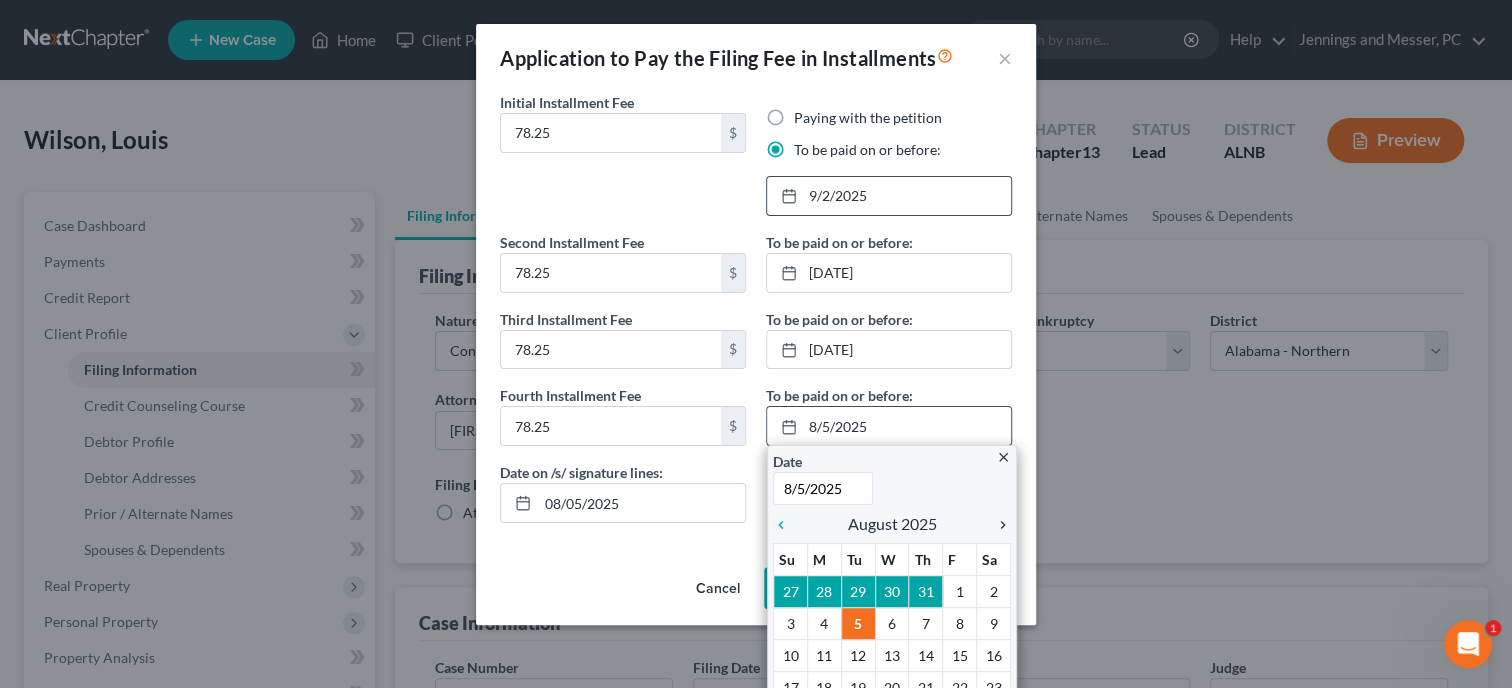 click on "chevron_right" at bounding box center (998, 525) 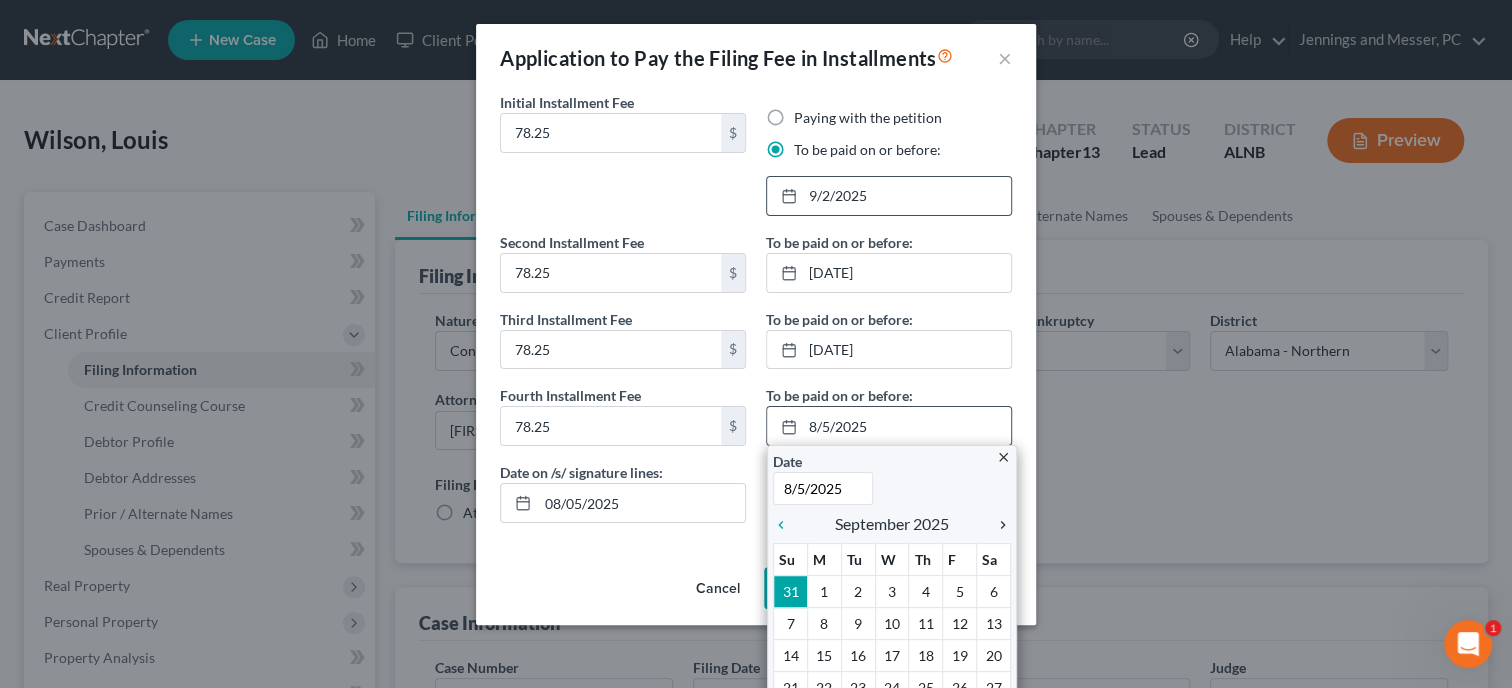 click on "chevron_right" at bounding box center [998, 525] 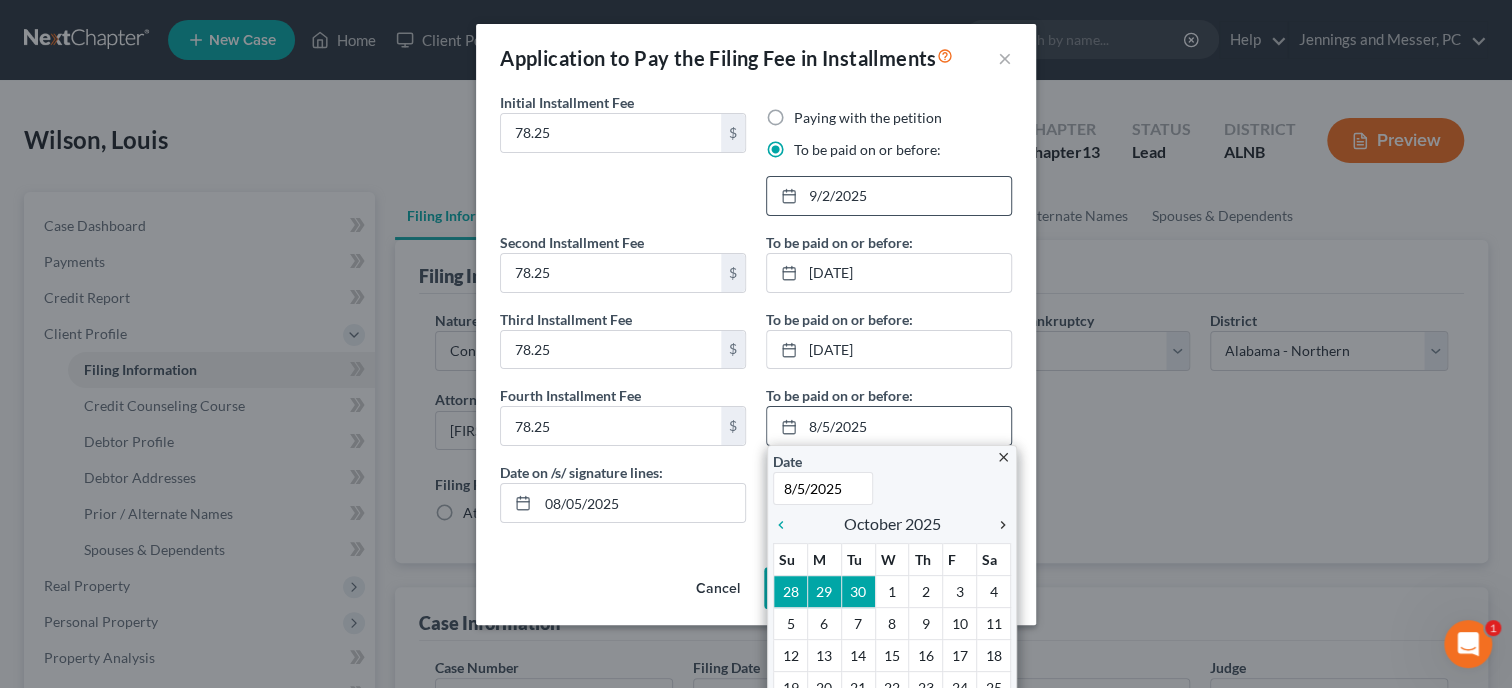 scroll, scrollTop: 80, scrollLeft: 0, axis: vertical 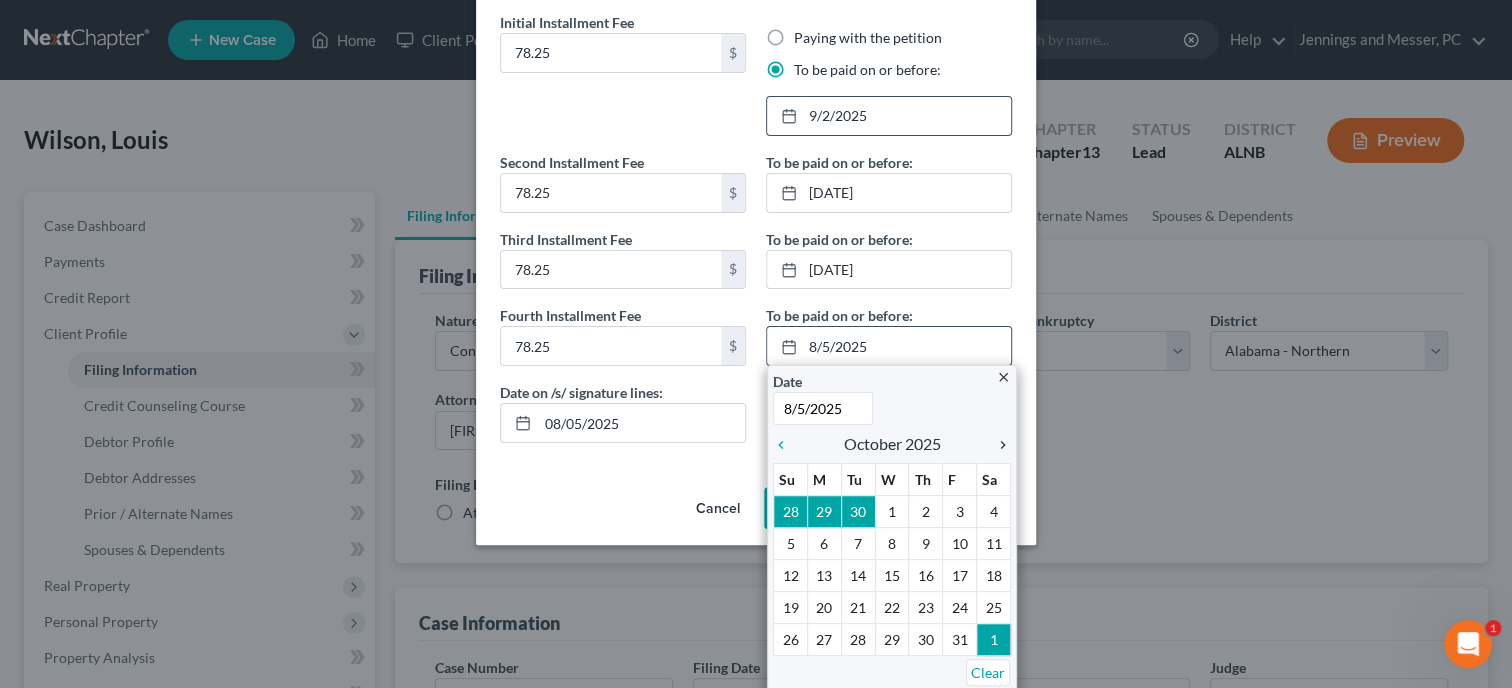 click on "chevron_right" at bounding box center [998, 445] 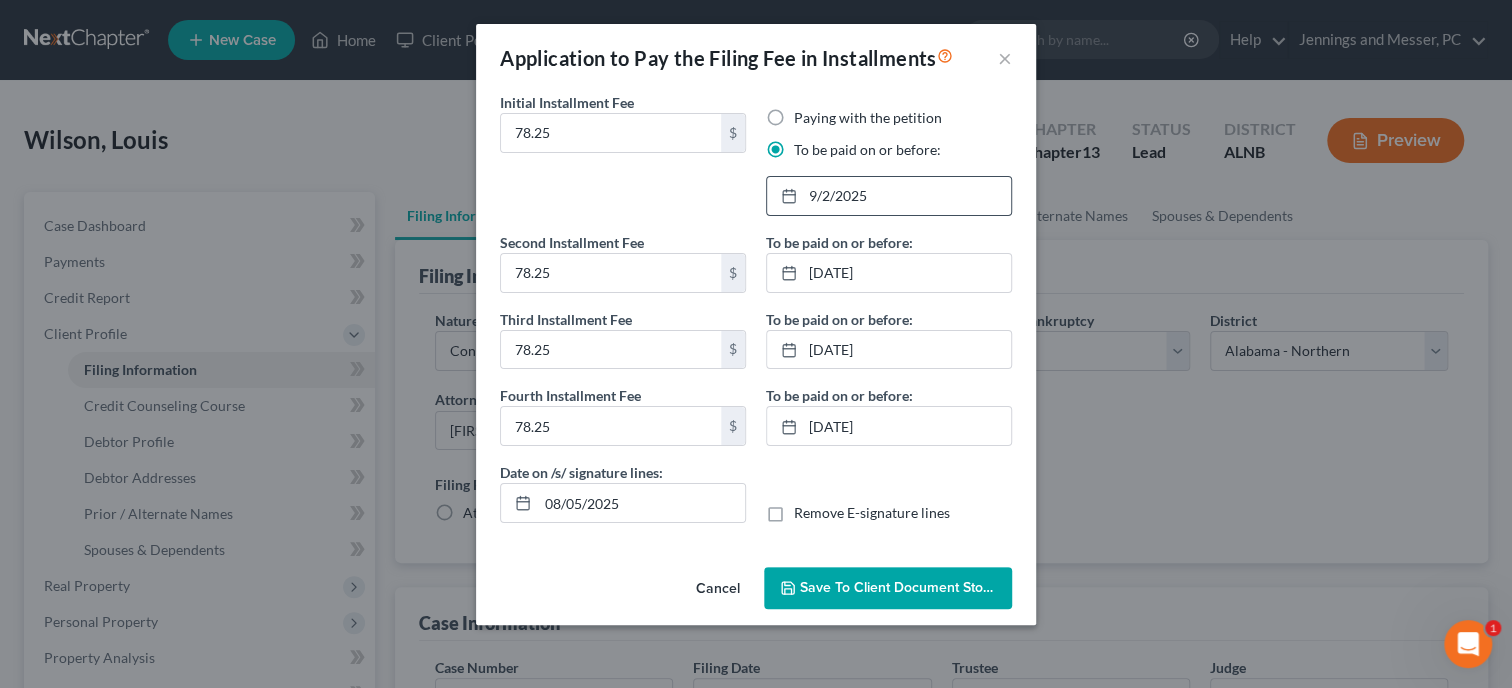 scroll, scrollTop: 0, scrollLeft: 0, axis: both 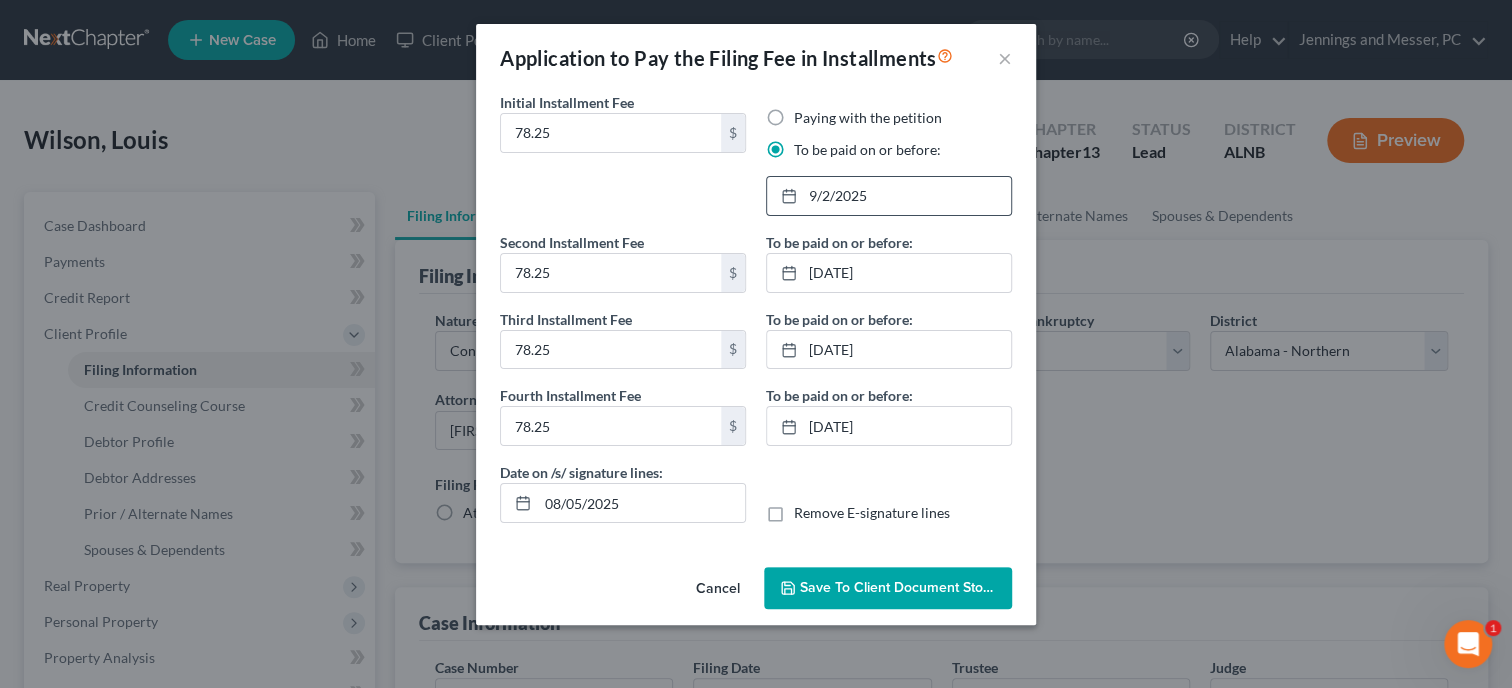 click on "Save to Client Document Storage" at bounding box center (906, 587) 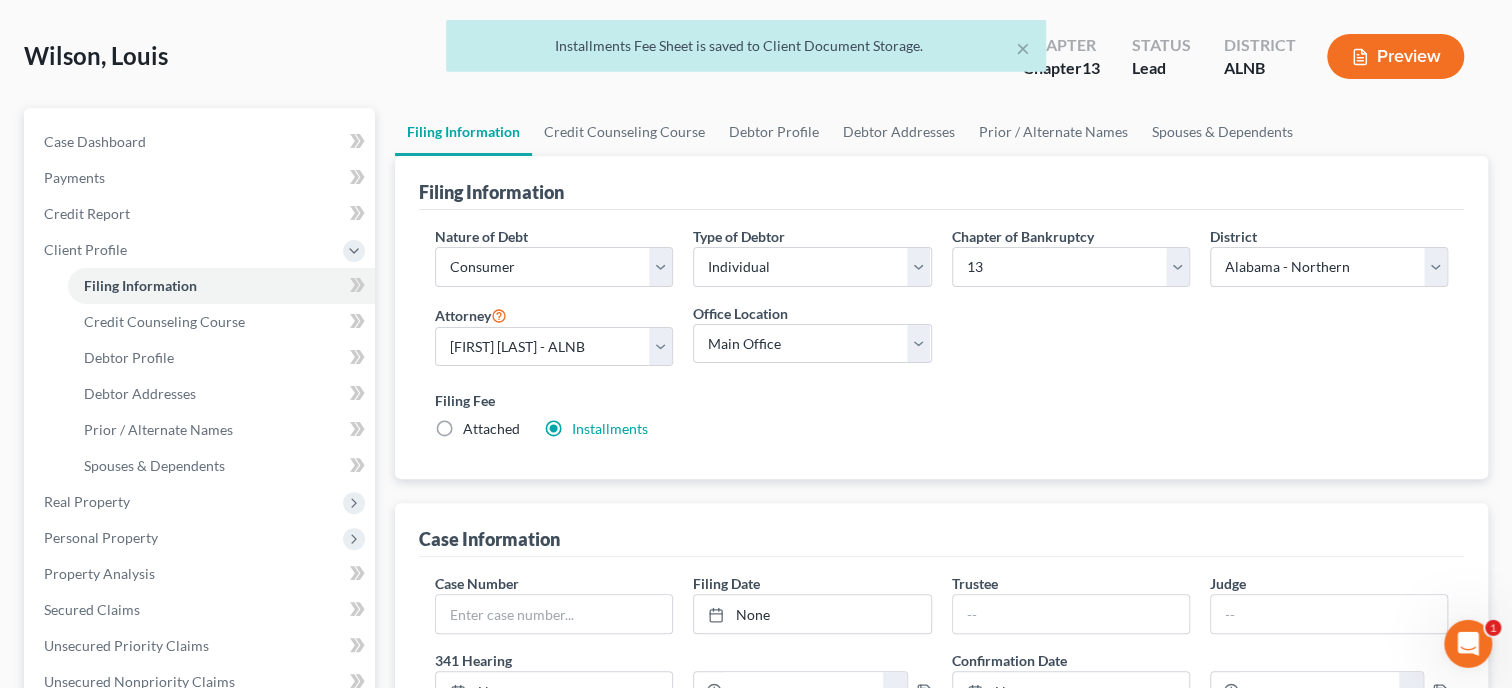 scroll, scrollTop: 205, scrollLeft: 0, axis: vertical 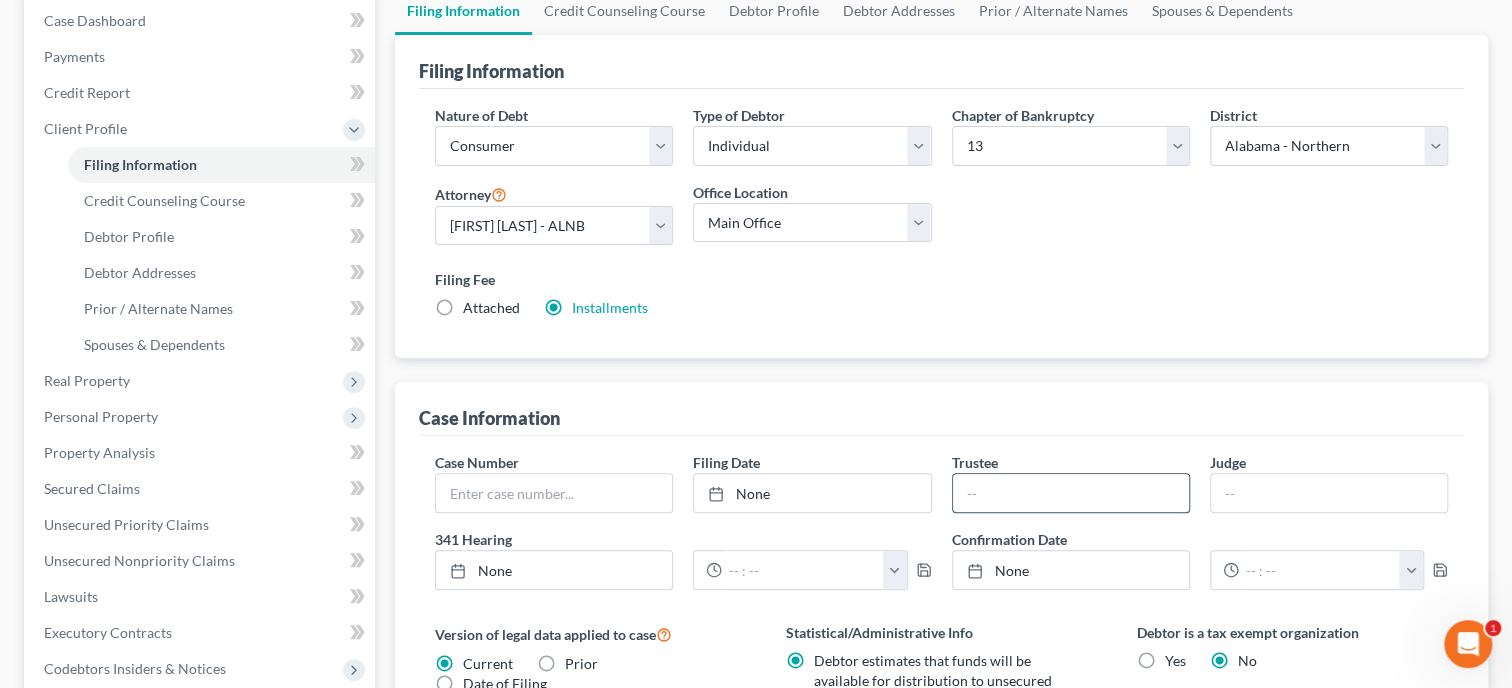 click at bounding box center [1071, 493] 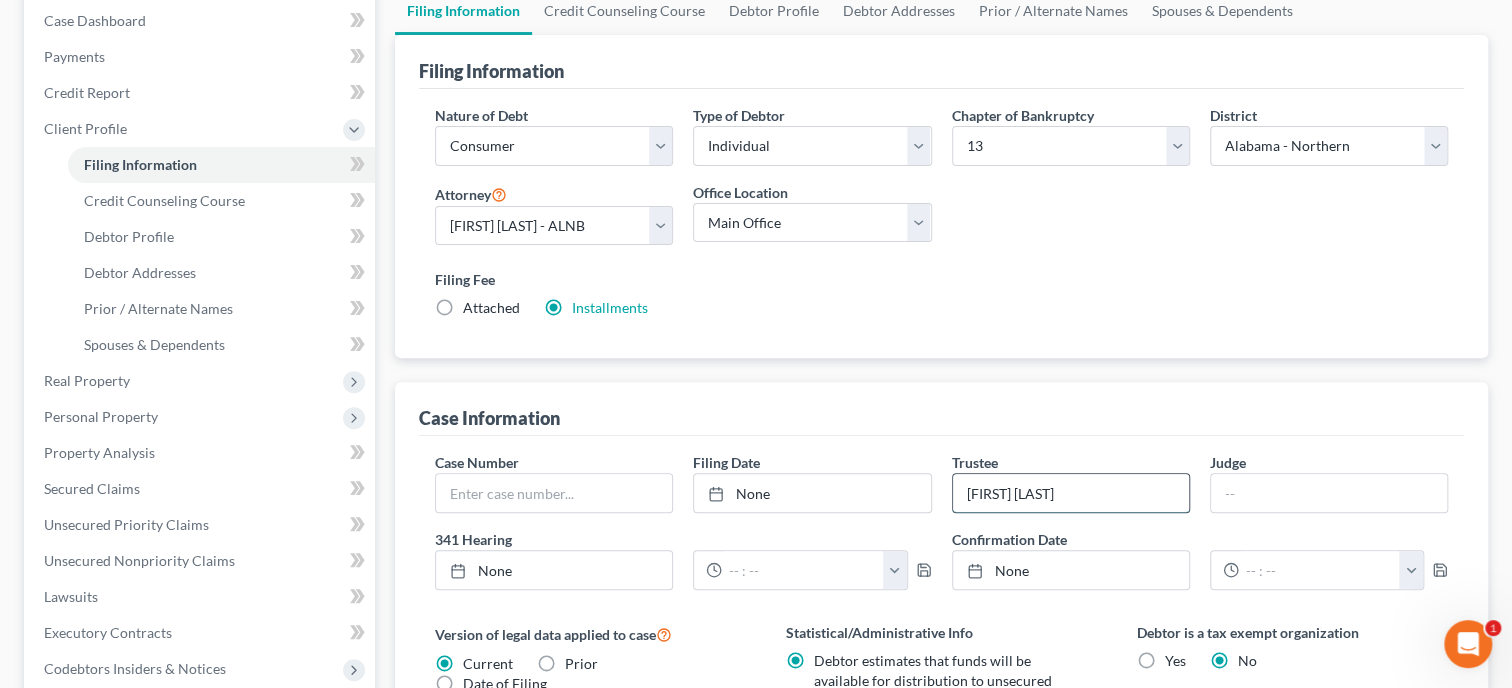 type on "[FIRST] [LAST]" 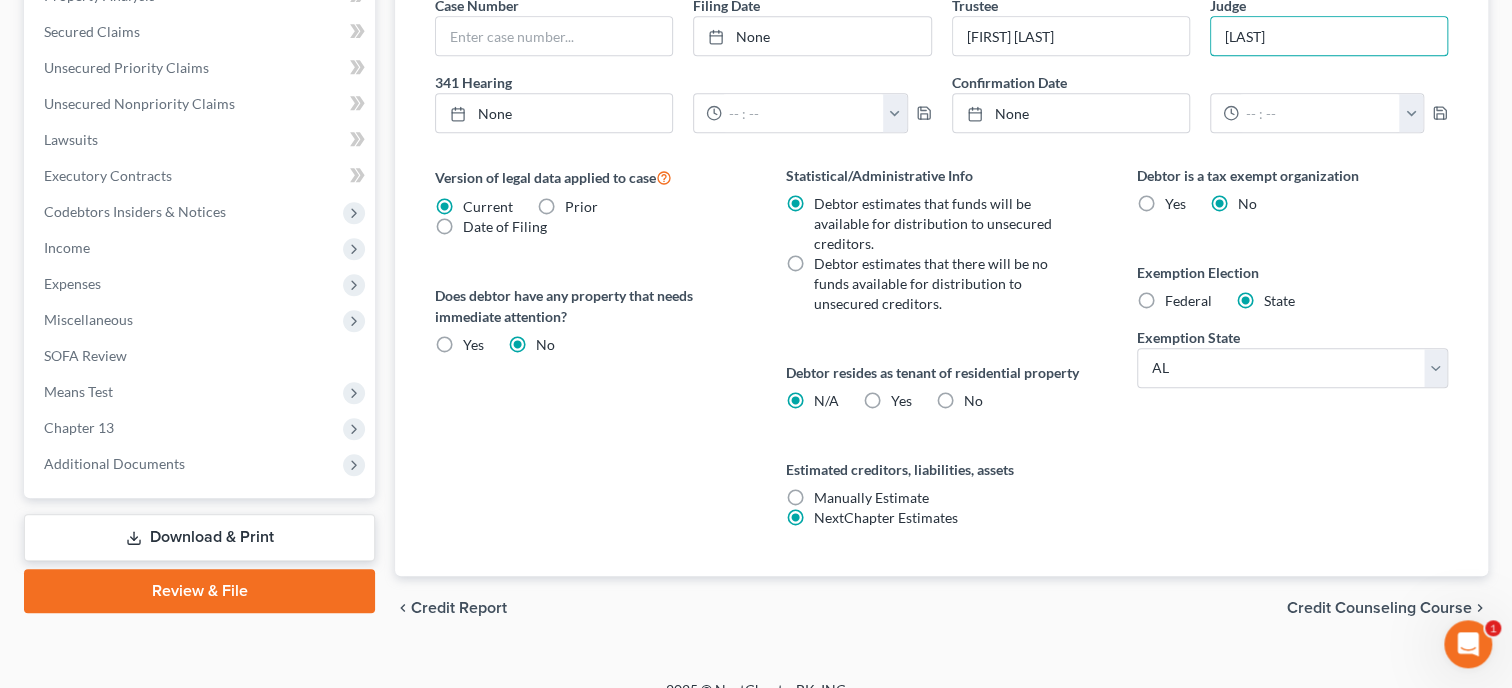 scroll, scrollTop: 687, scrollLeft: 0, axis: vertical 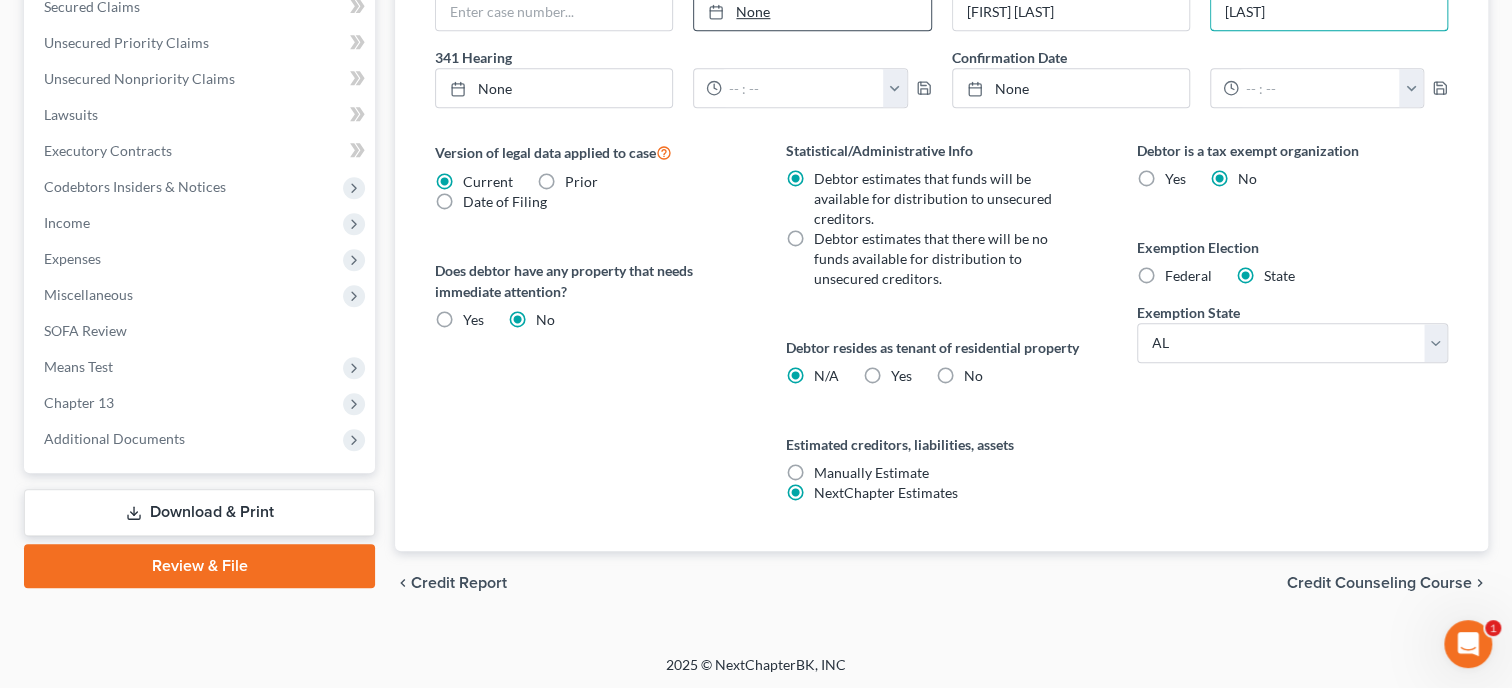 type on "[LAST]" 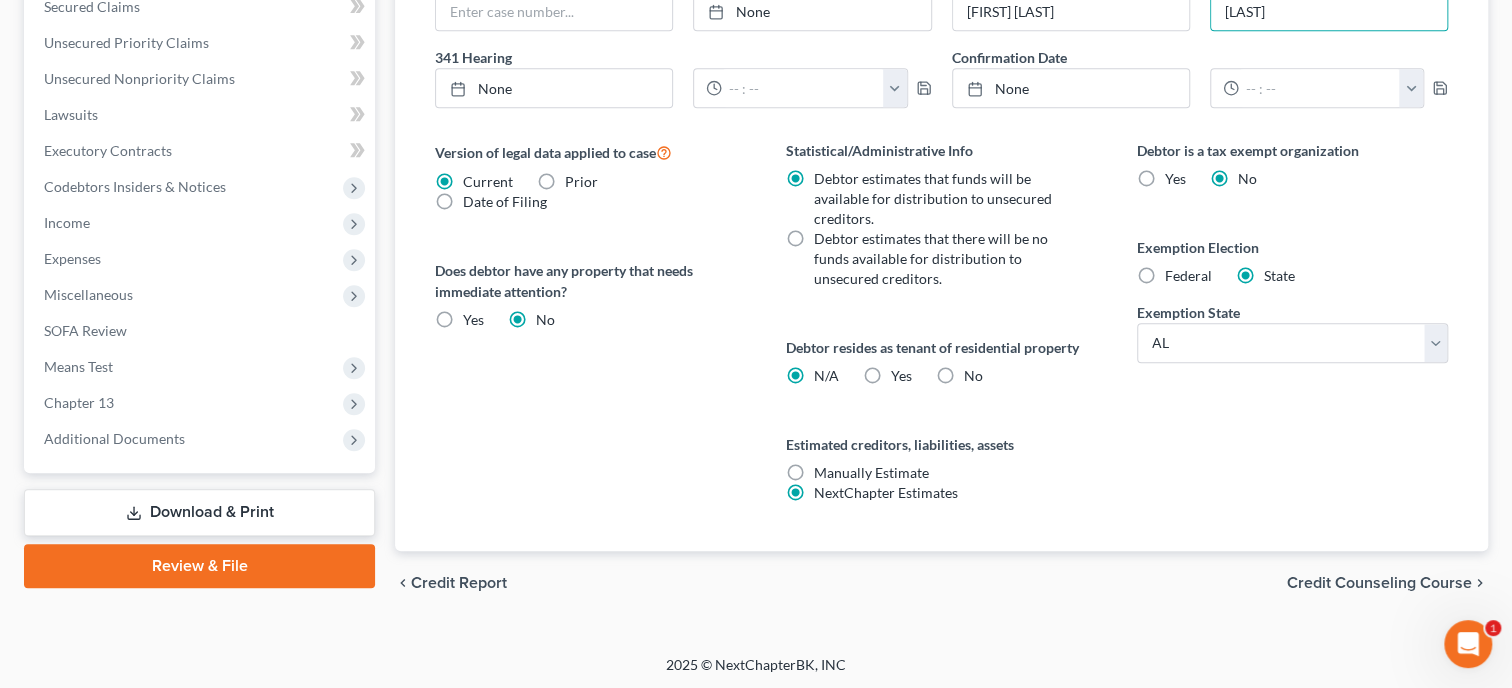 click on "Credit Counseling Course" at bounding box center (1379, 583) 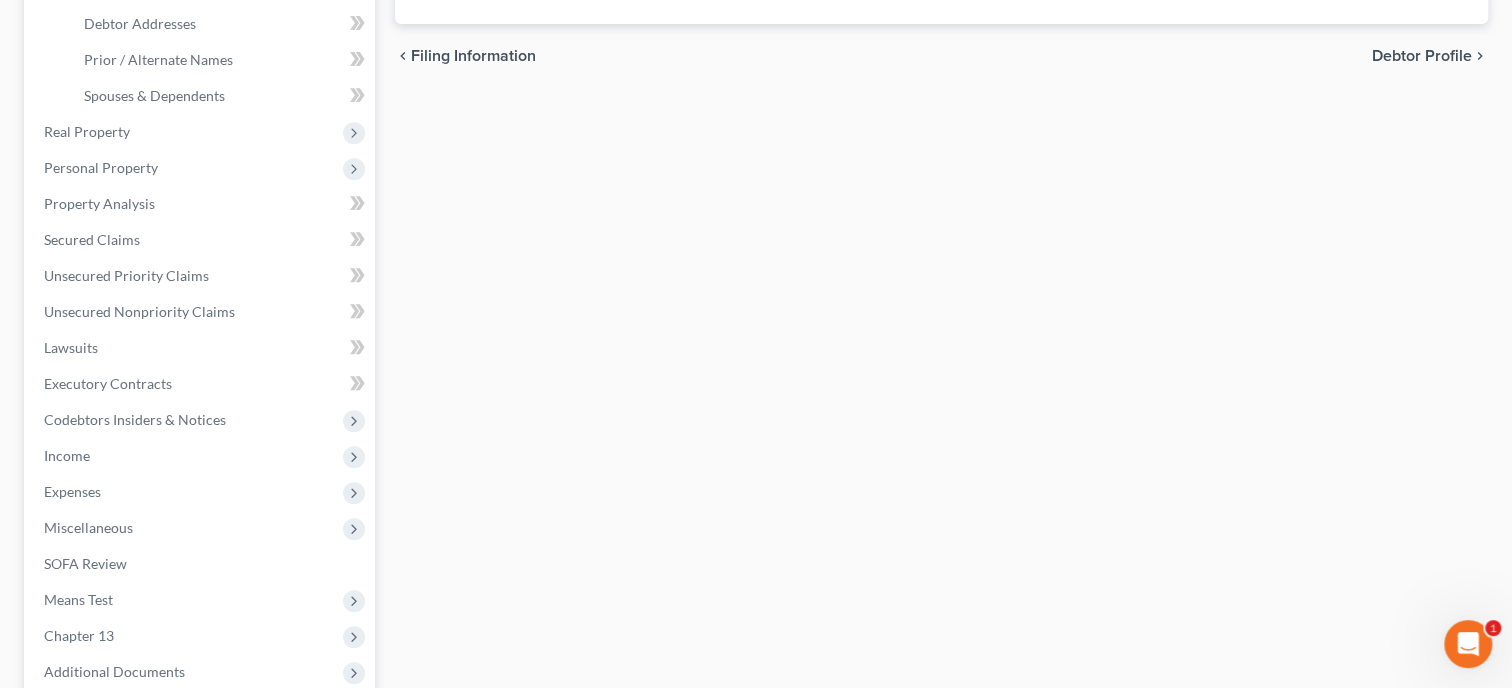 scroll, scrollTop: 43, scrollLeft: 0, axis: vertical 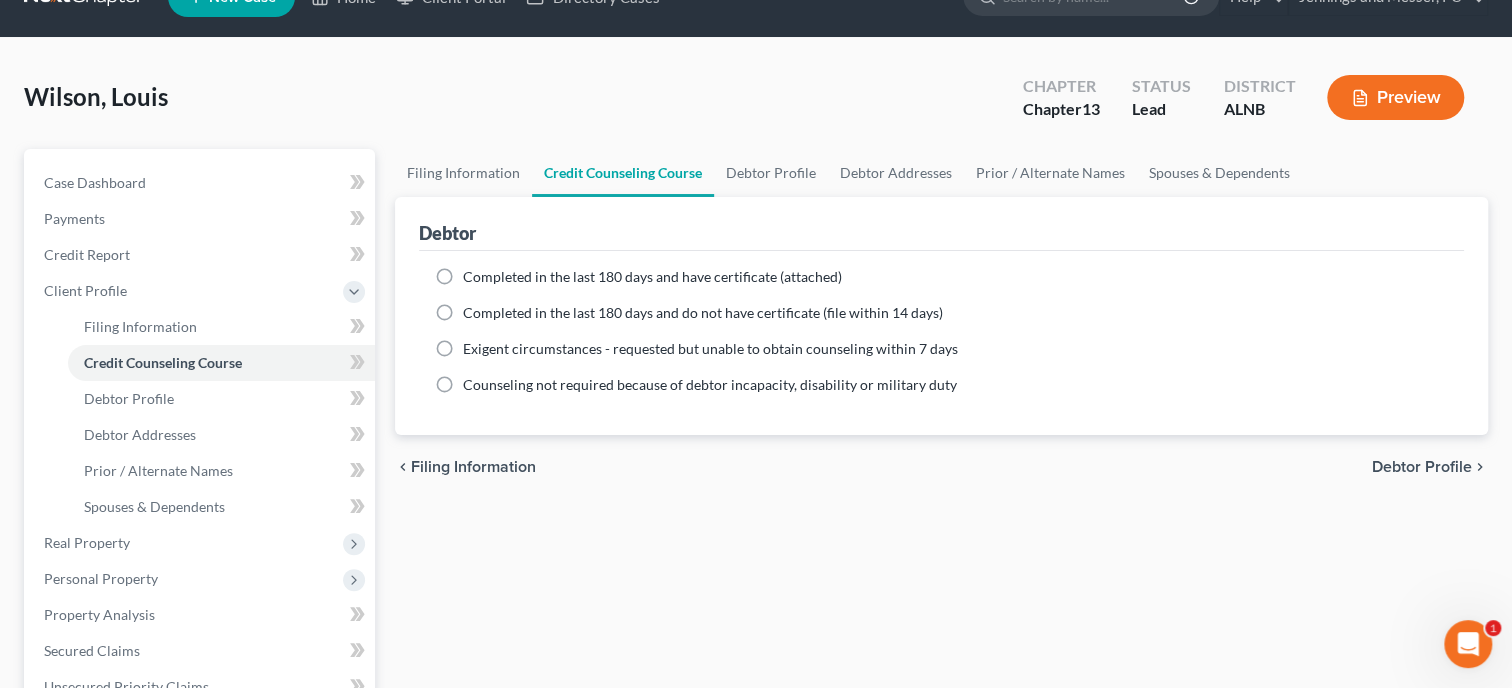 click on "Completed in the last 180 days and do not have certificate (file within 14 days)" at bounding box center [703, 312] 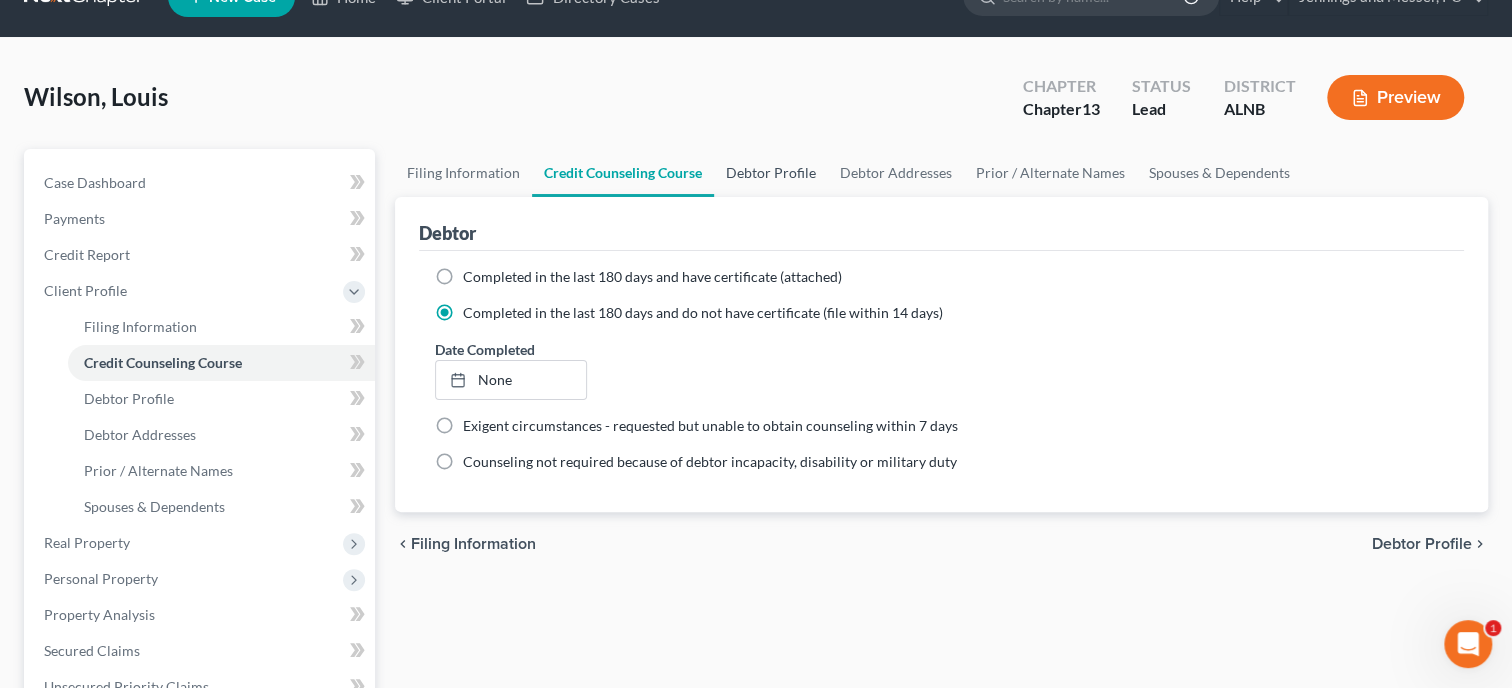 click on "Debtor Profile" at bounding box center [771, 173] 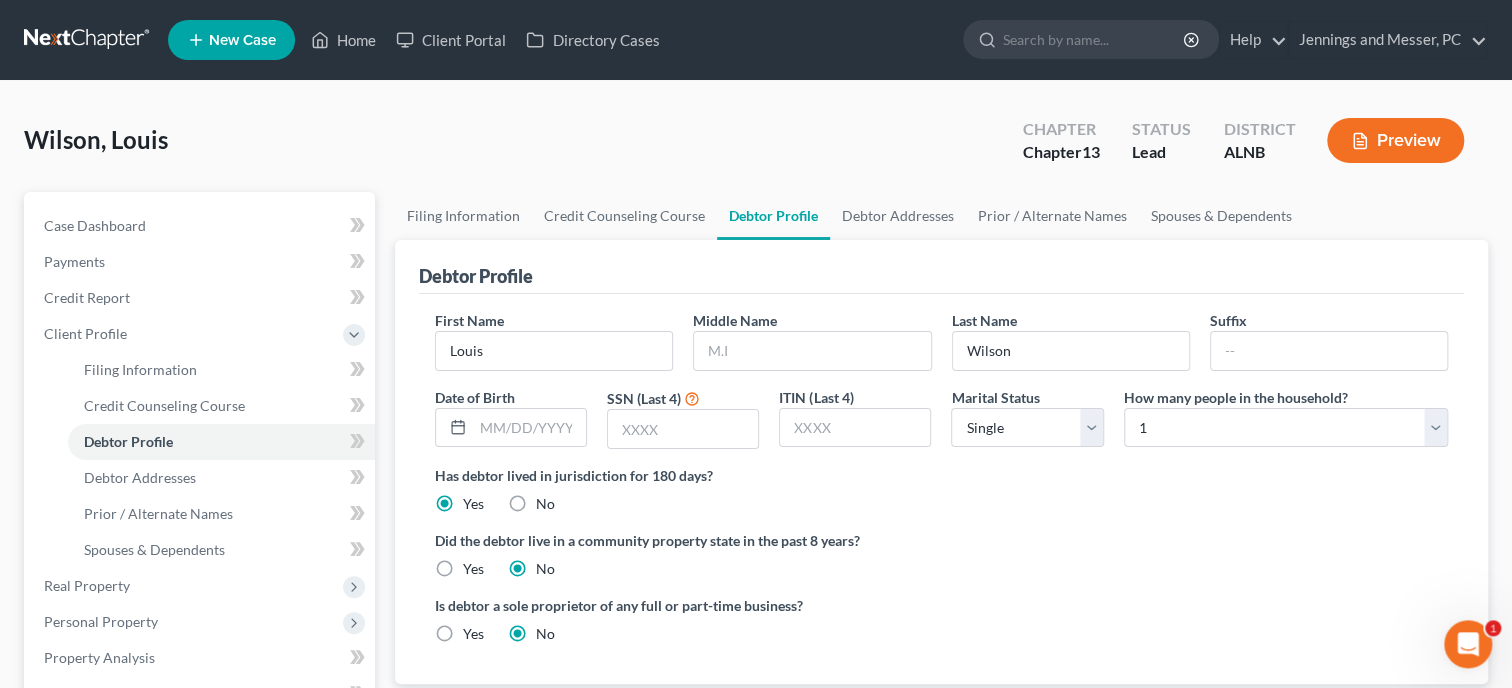 scroll, scrollTop: 0, scrollLeft: 0, axis: both 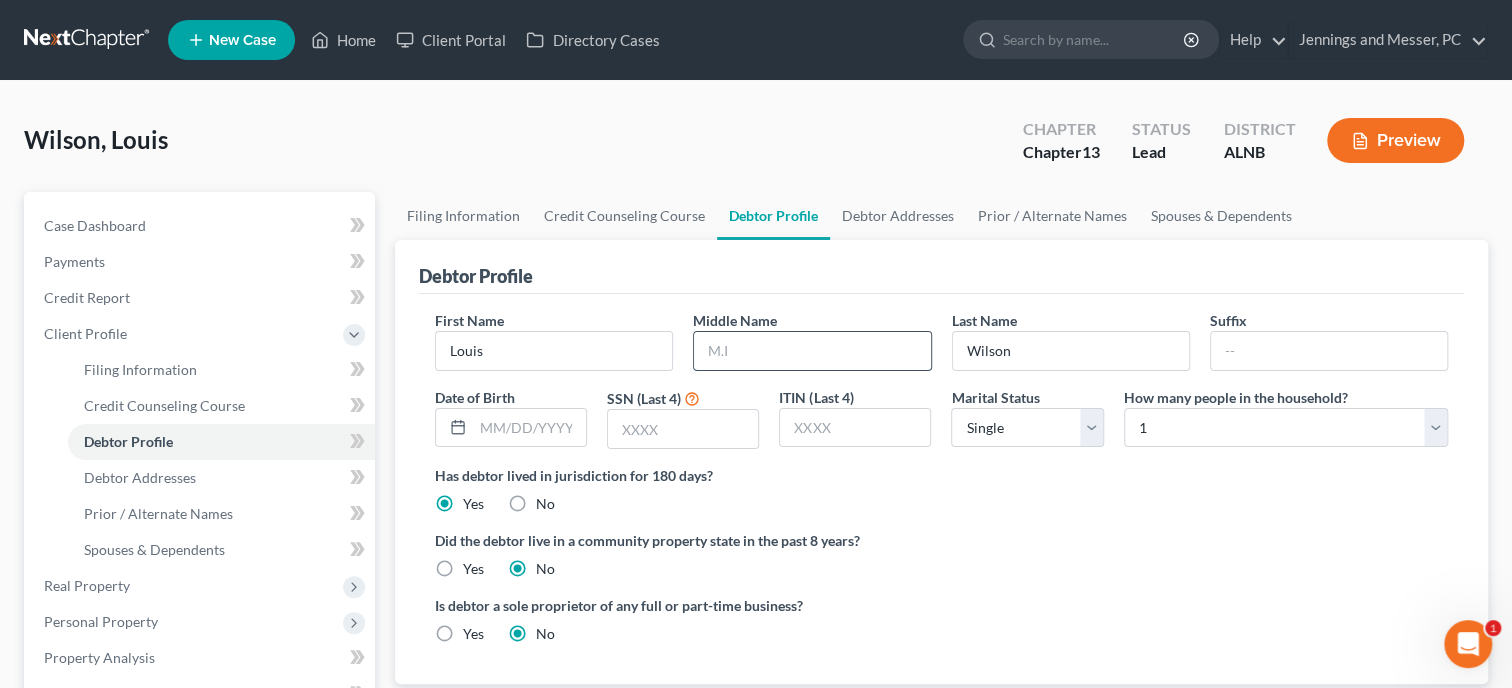 click at bounding box center (812, 351) 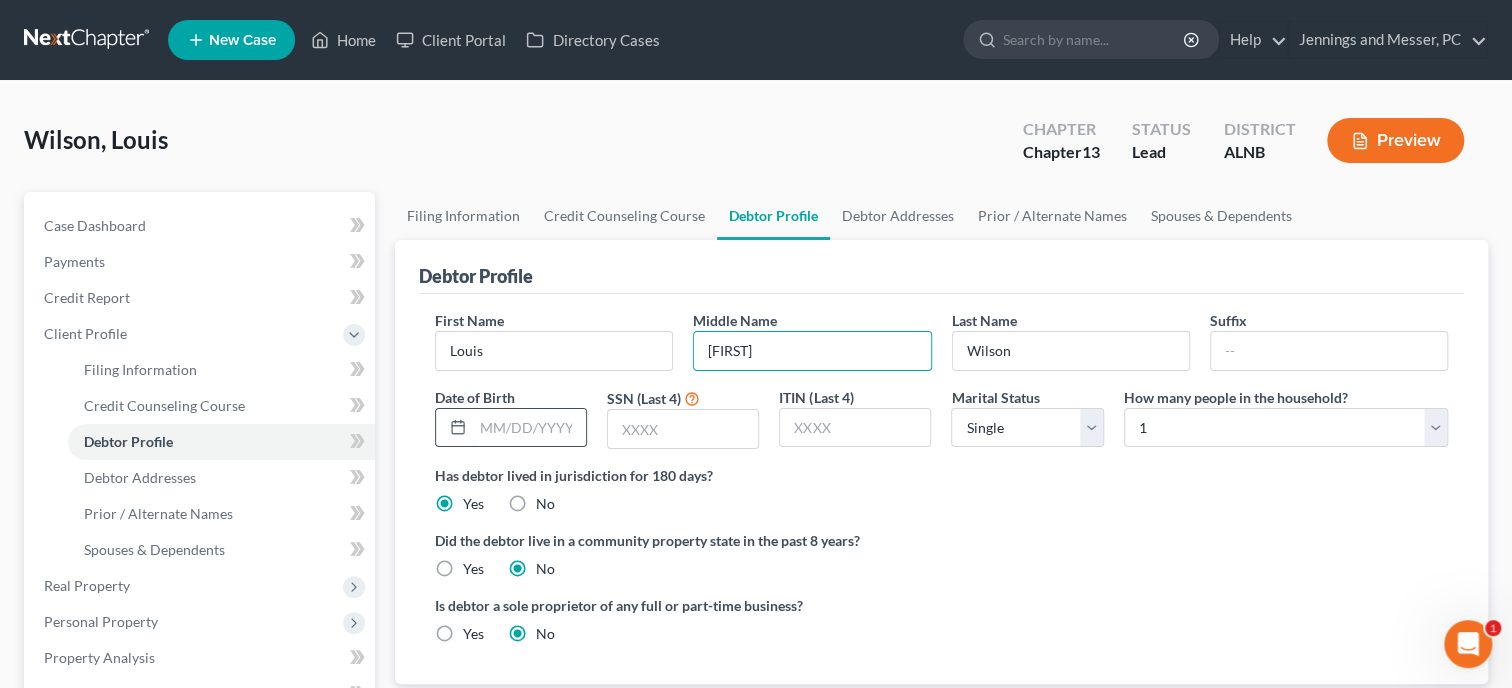type on "[FIRST]" 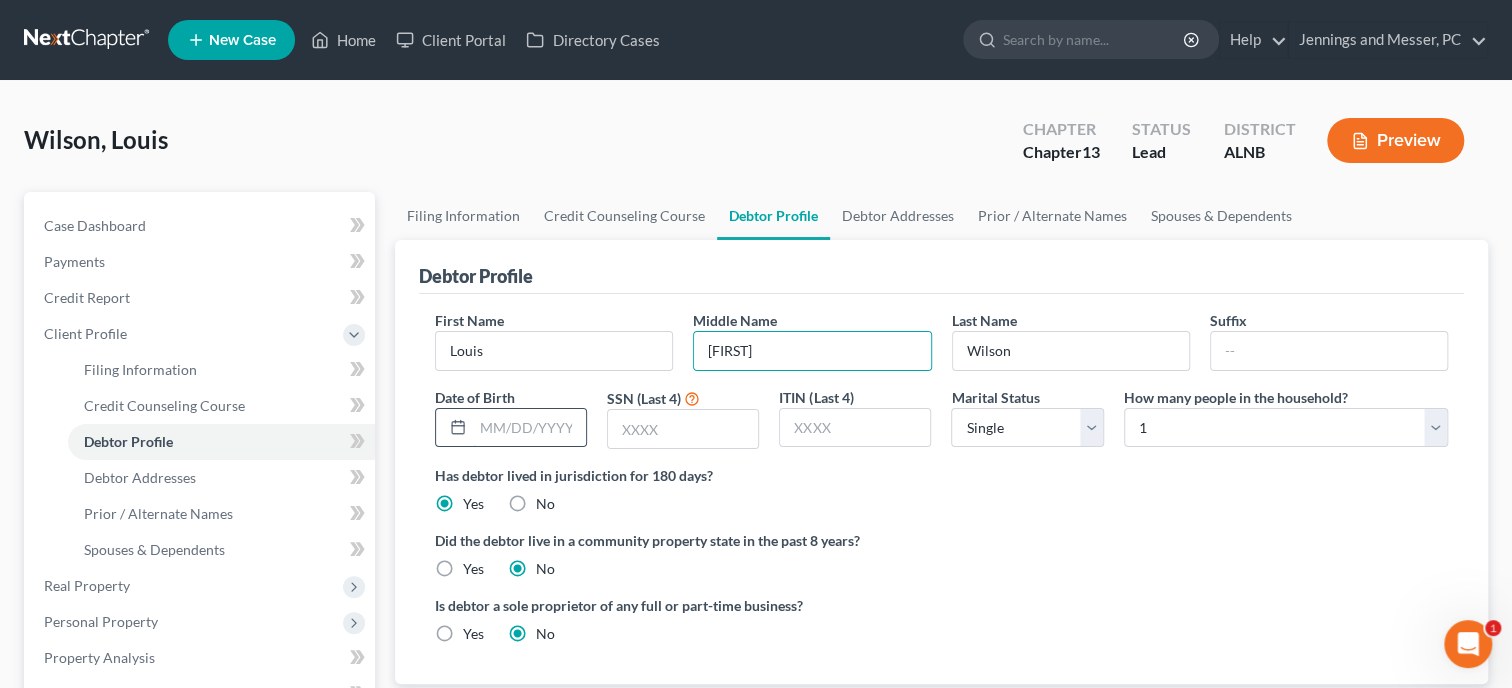 click at bounding box center (529, 428) 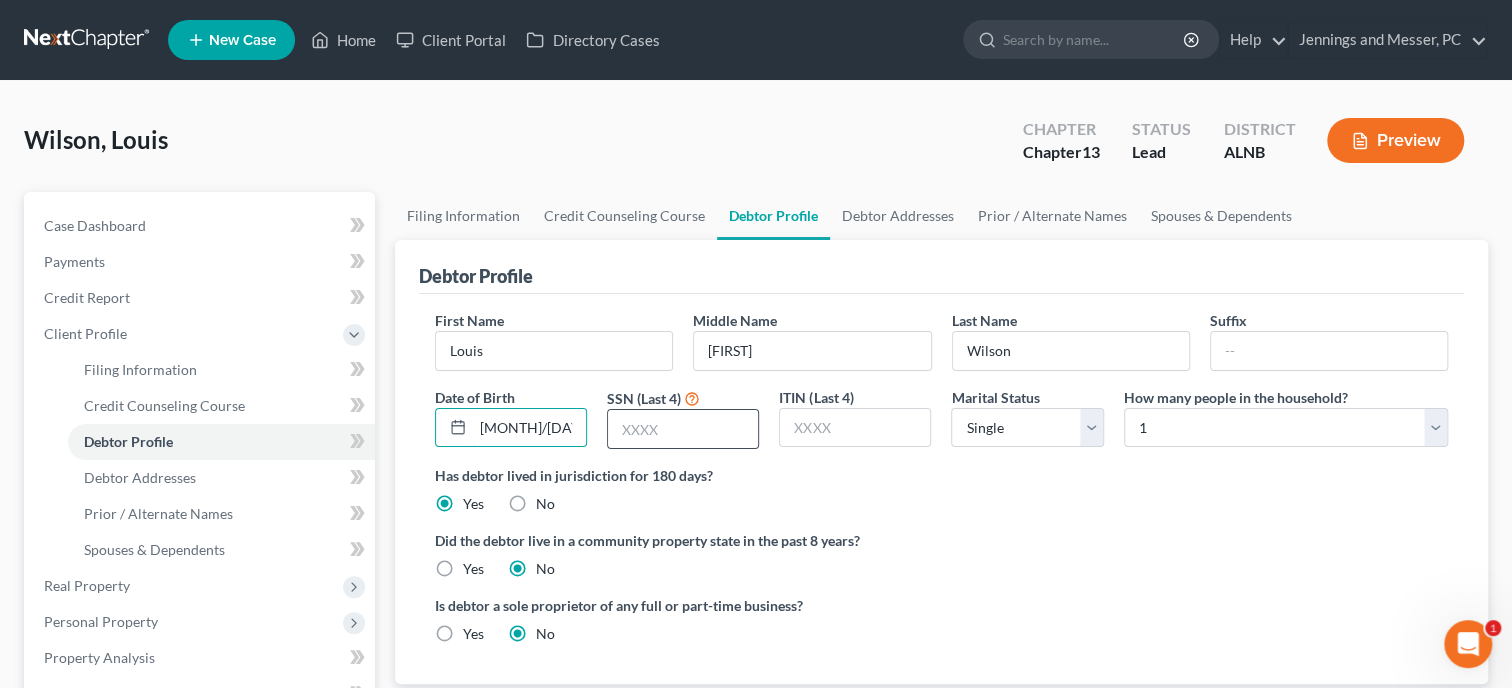 type on "[MONTH]/[DAY]/[YEAR]" 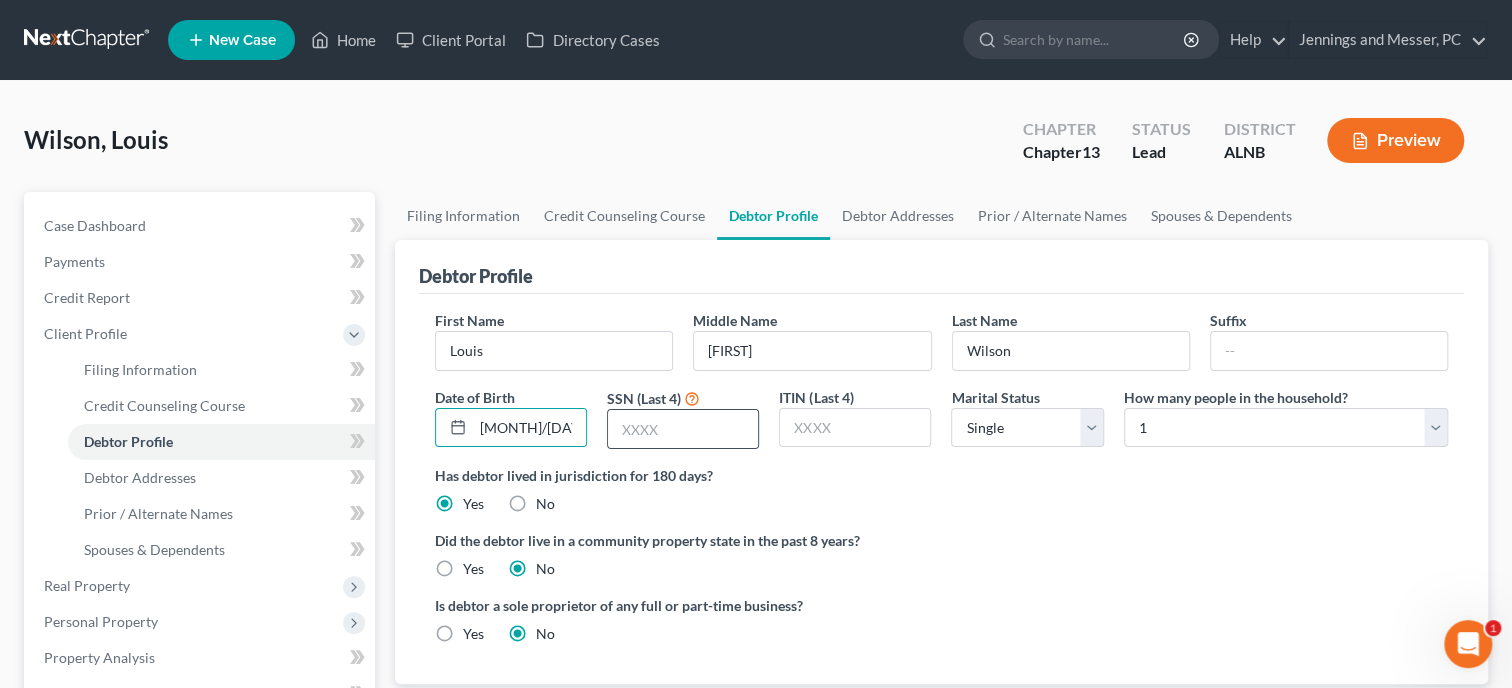 click at bounding box center [683, 429] 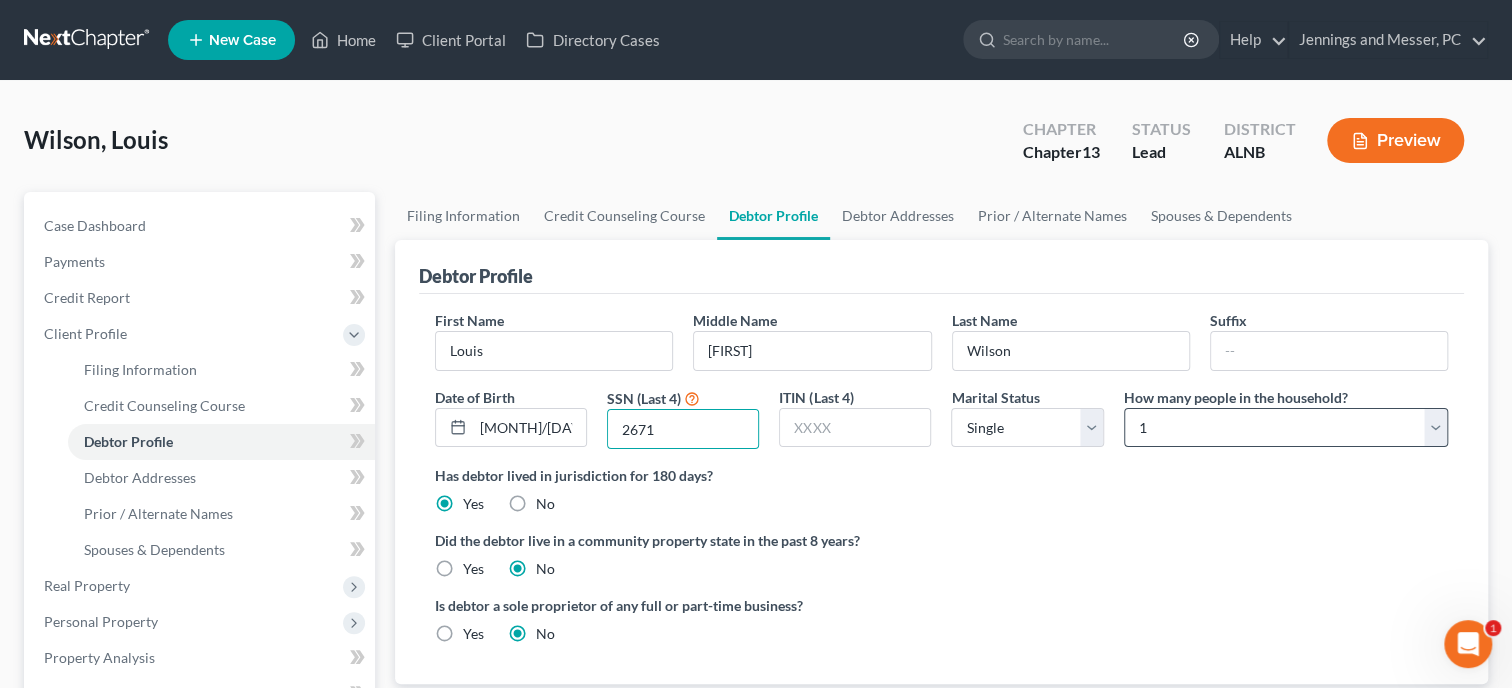 type on "2671" 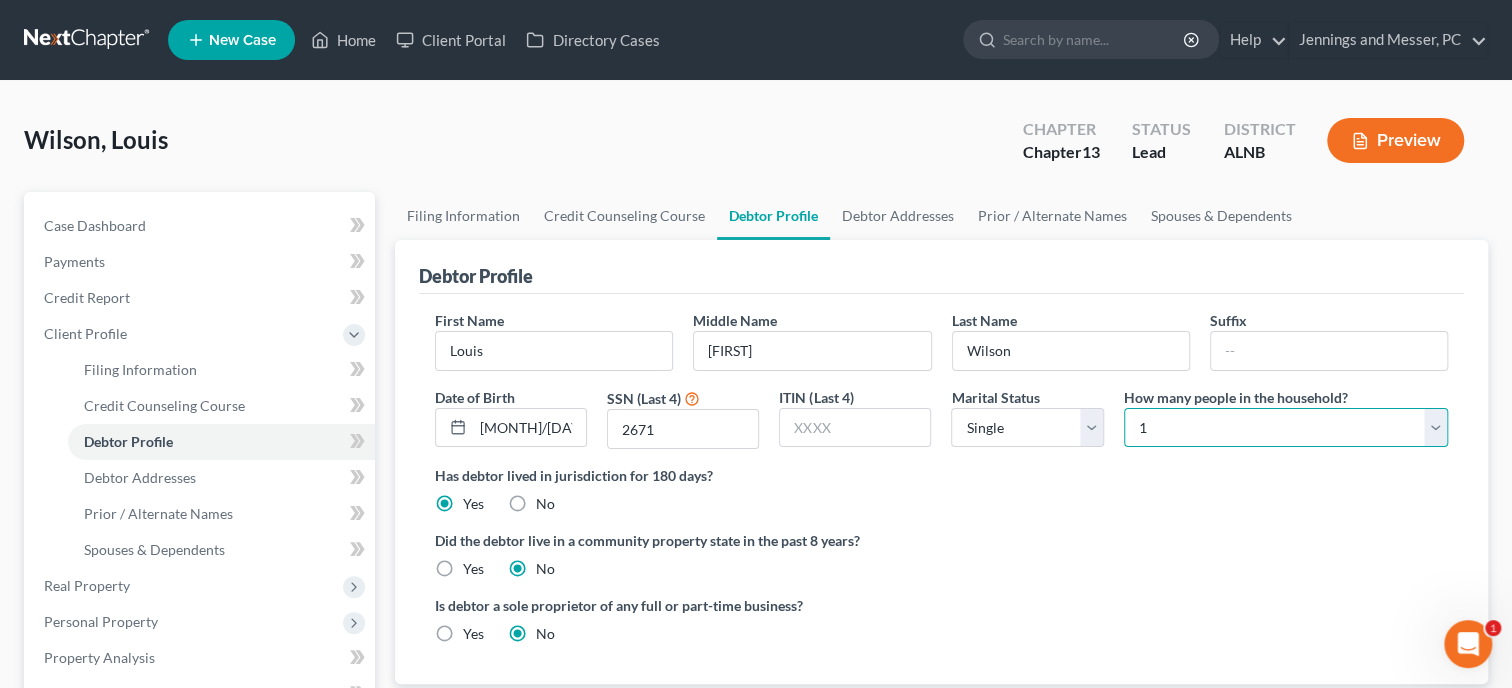 select on "1" 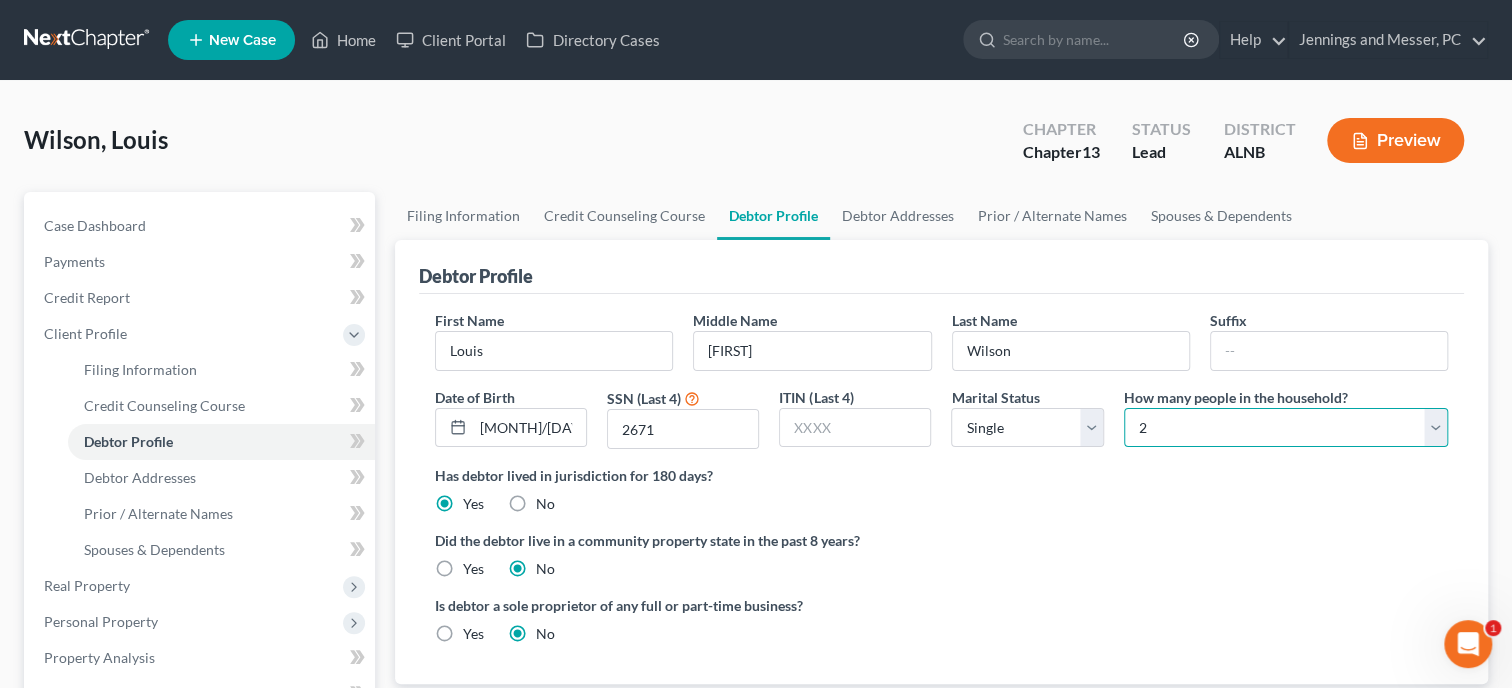 click on "2" at bounding box center [0, 0] 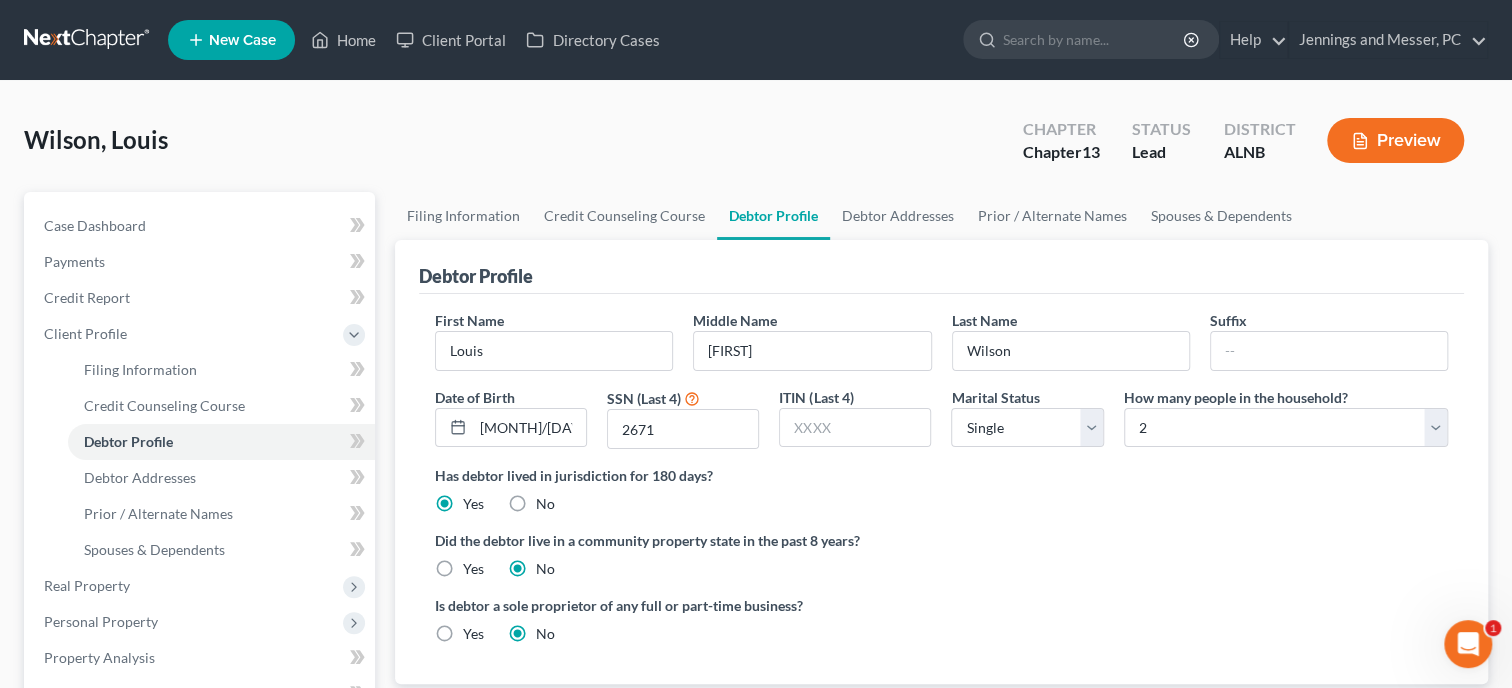 click on "Is debtor a sole proprietor of any full or part-time business? Yes No" at bounding box center (941, 627) 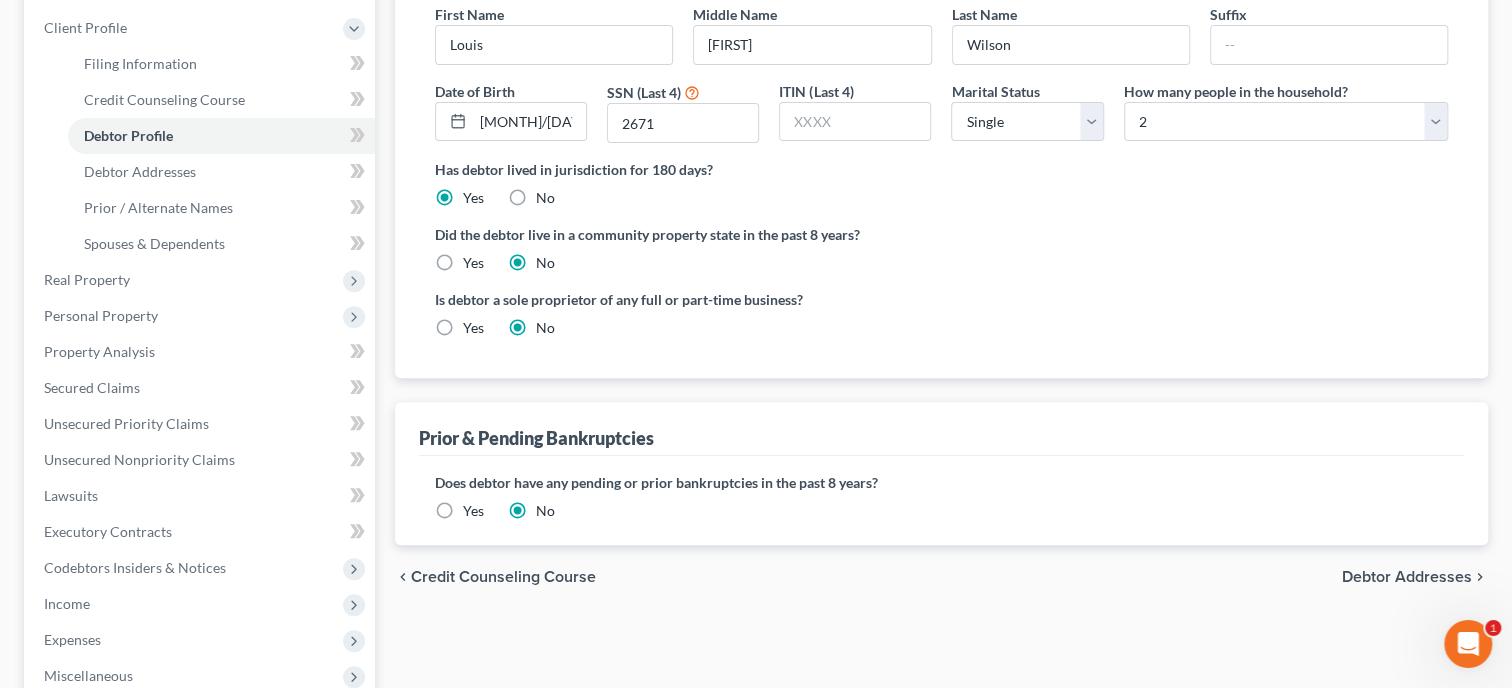 scroll, scrollTop: 308, scrollLeft: 0, axis: vertical 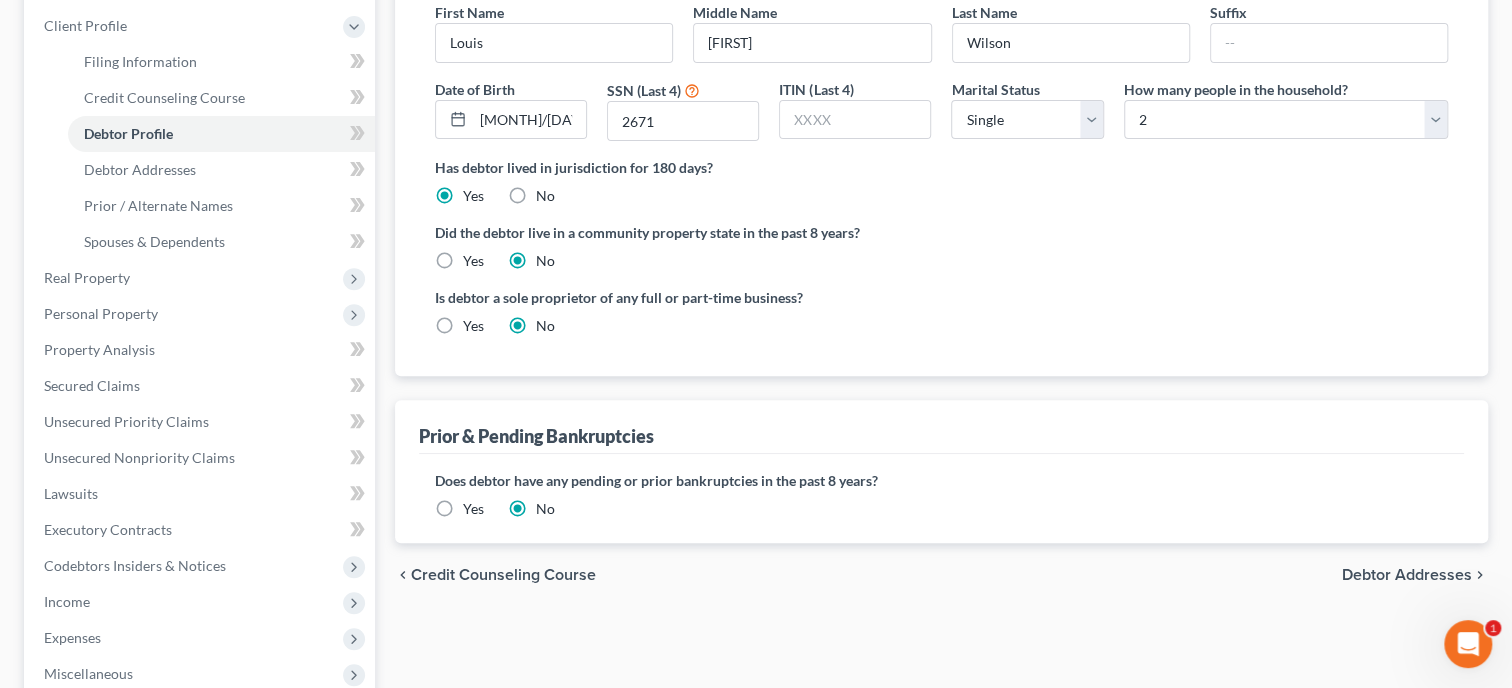 click on "Yes" at bounding box center (473, 509) 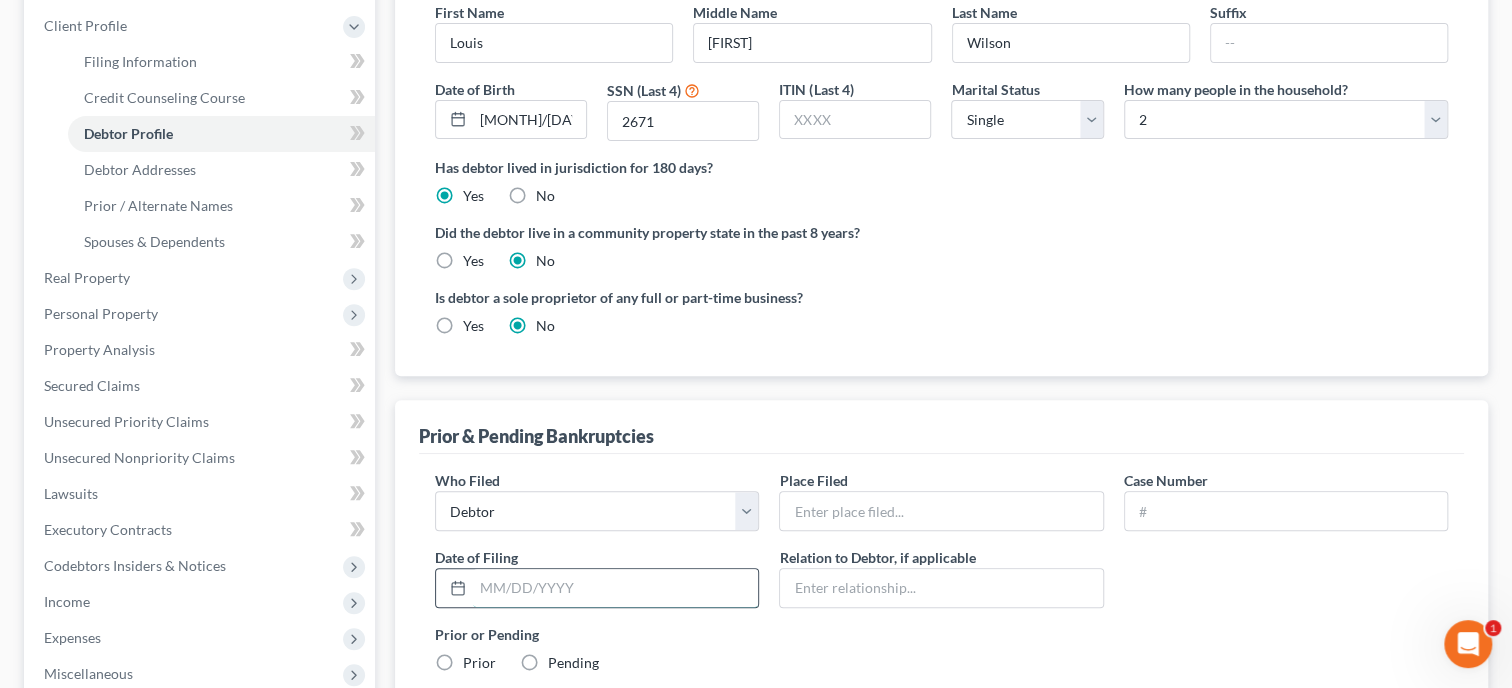 click at bounding box center [615, 588] 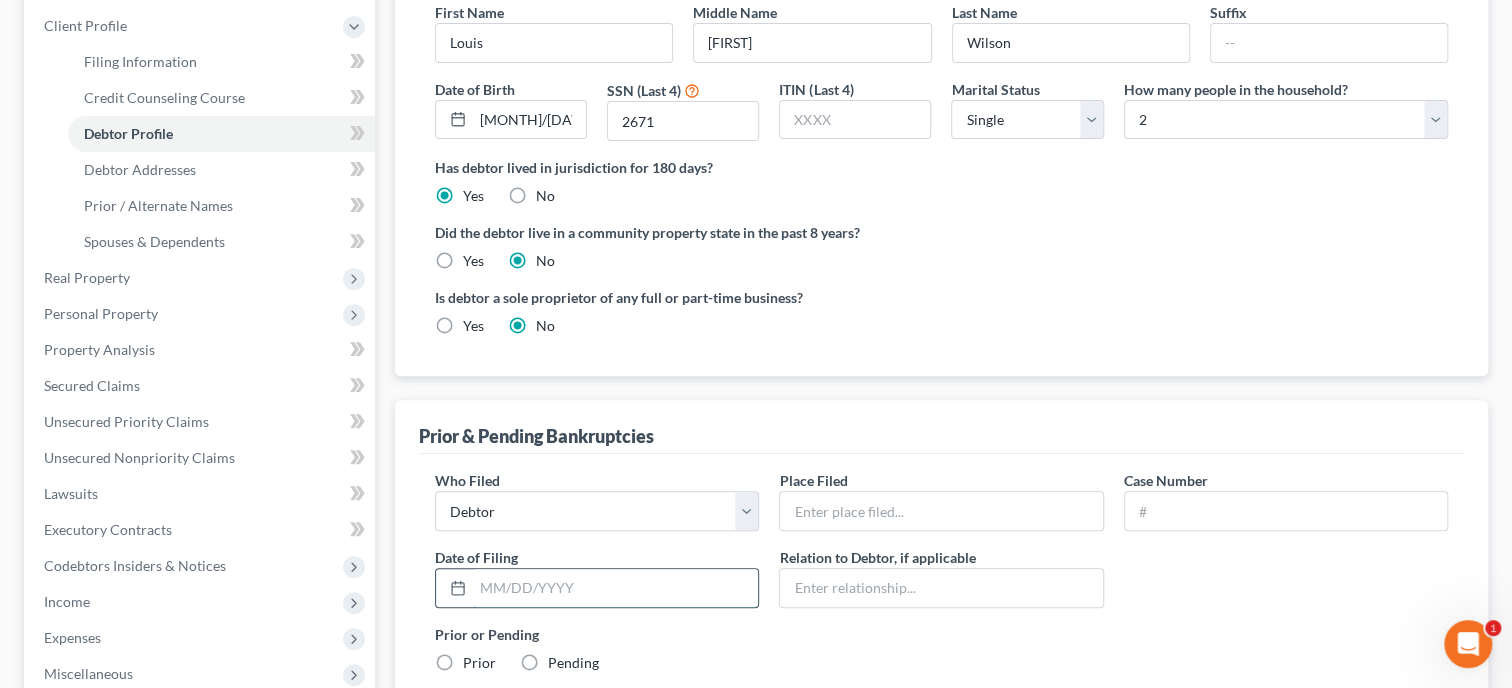 paste on "[DATE]" 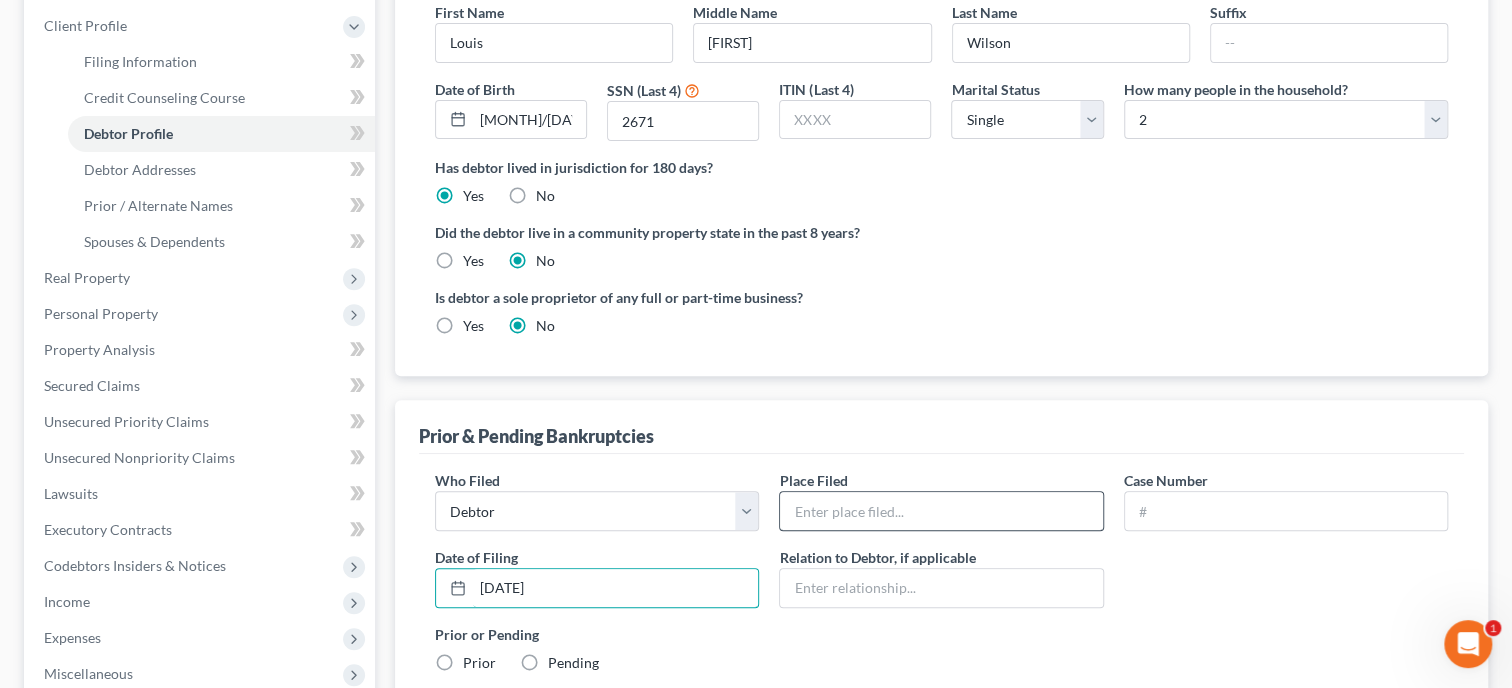 type on "[DATE]" 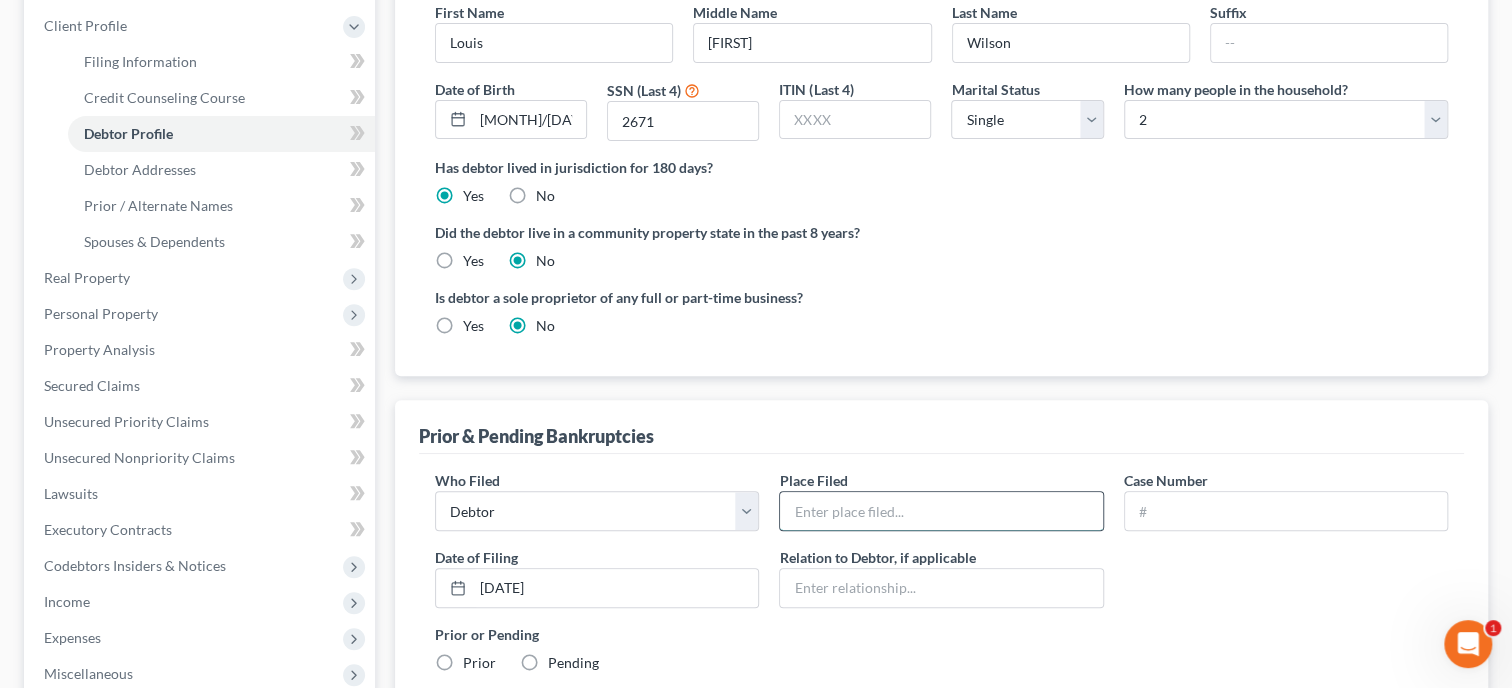click at bounding box center [941, 511] 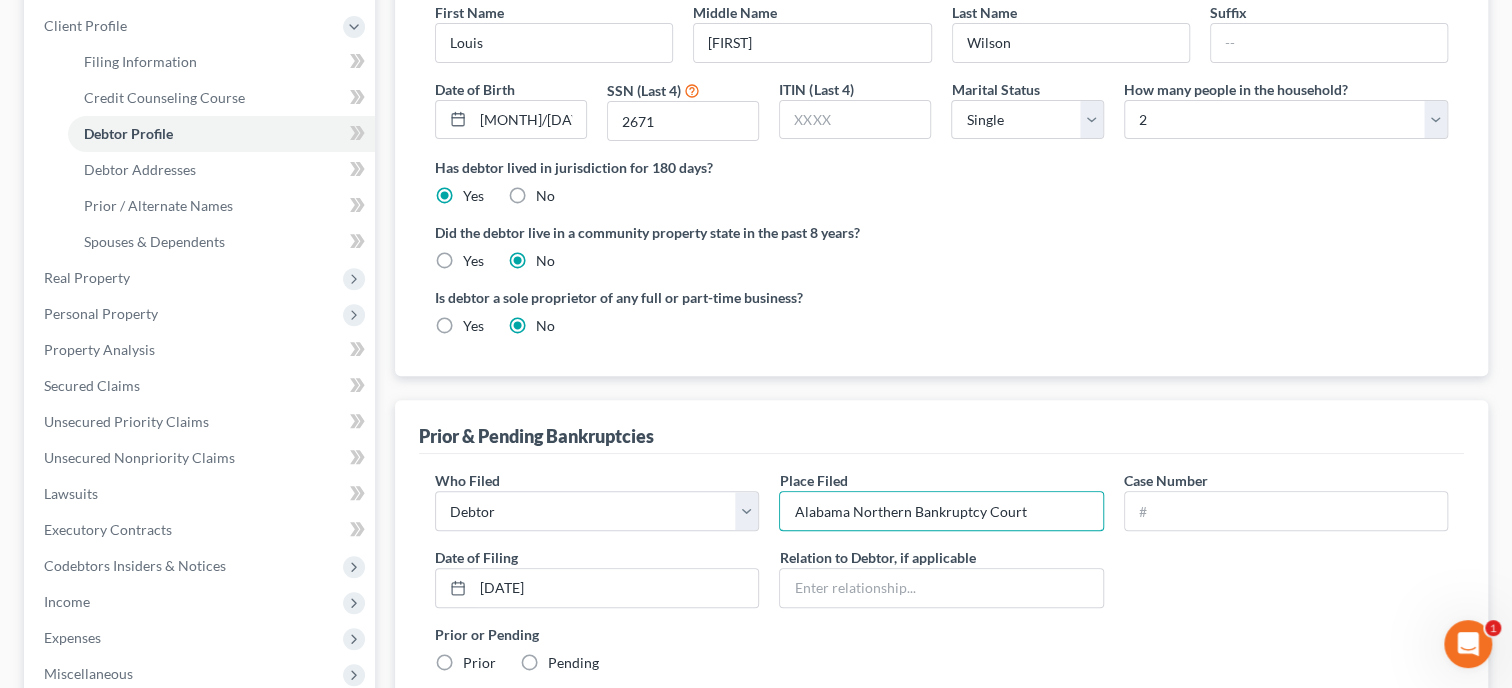 type on "Alabama Northern Bankruptcy Court" 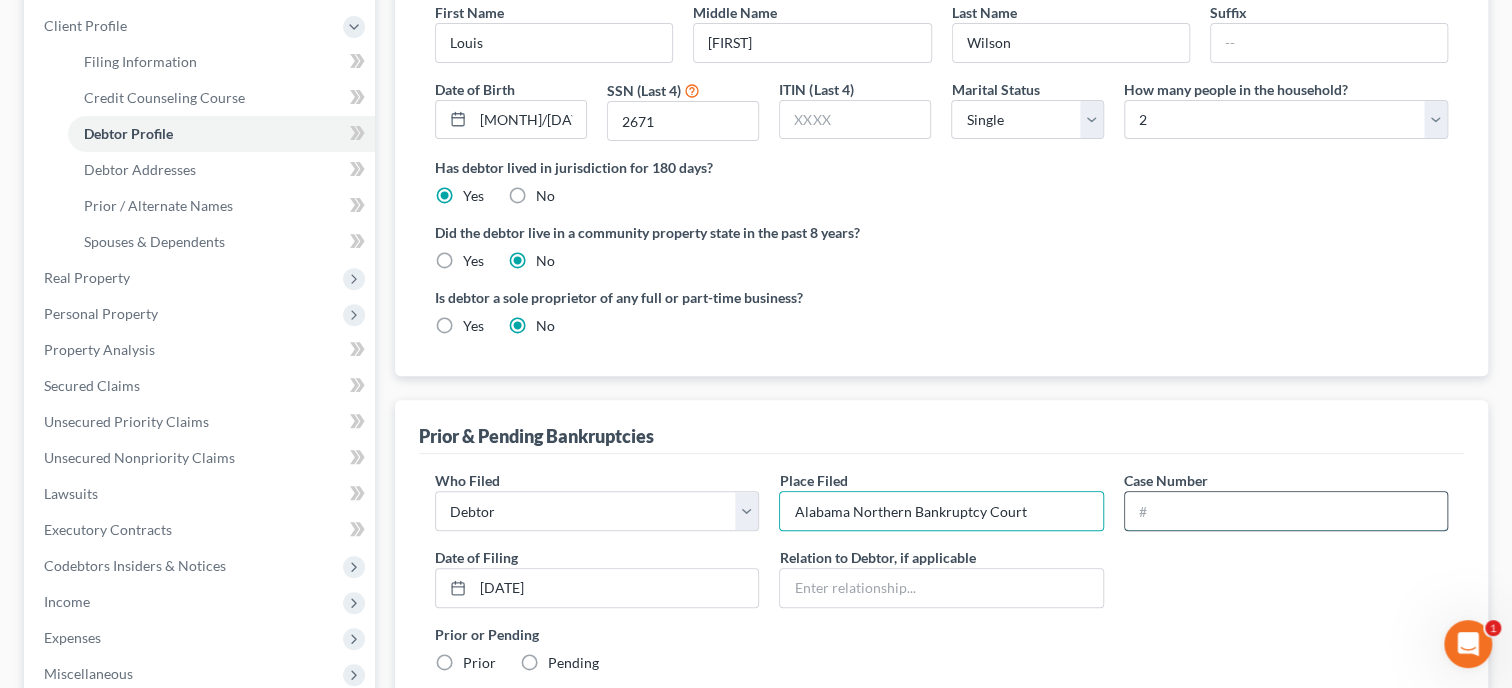 click at bounding box center (1286, 511) 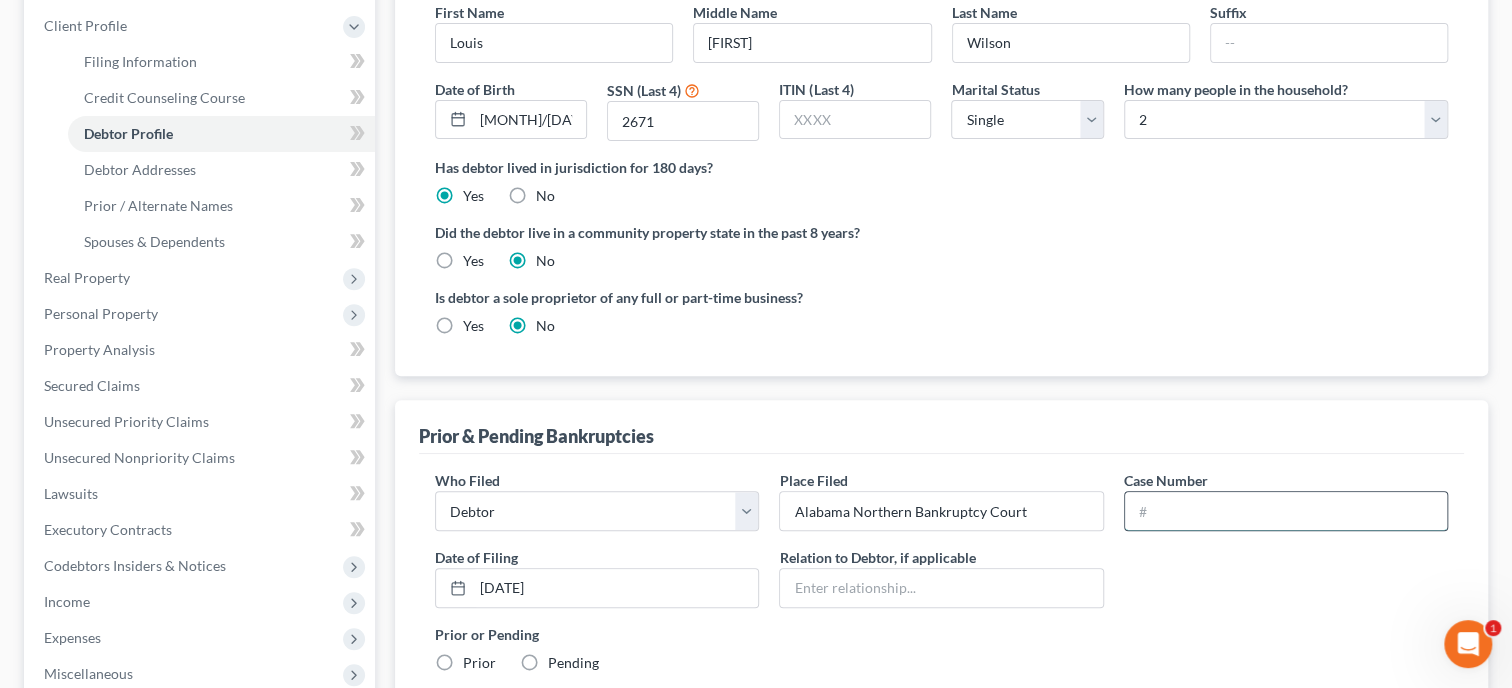 paste on "1990bk13621" 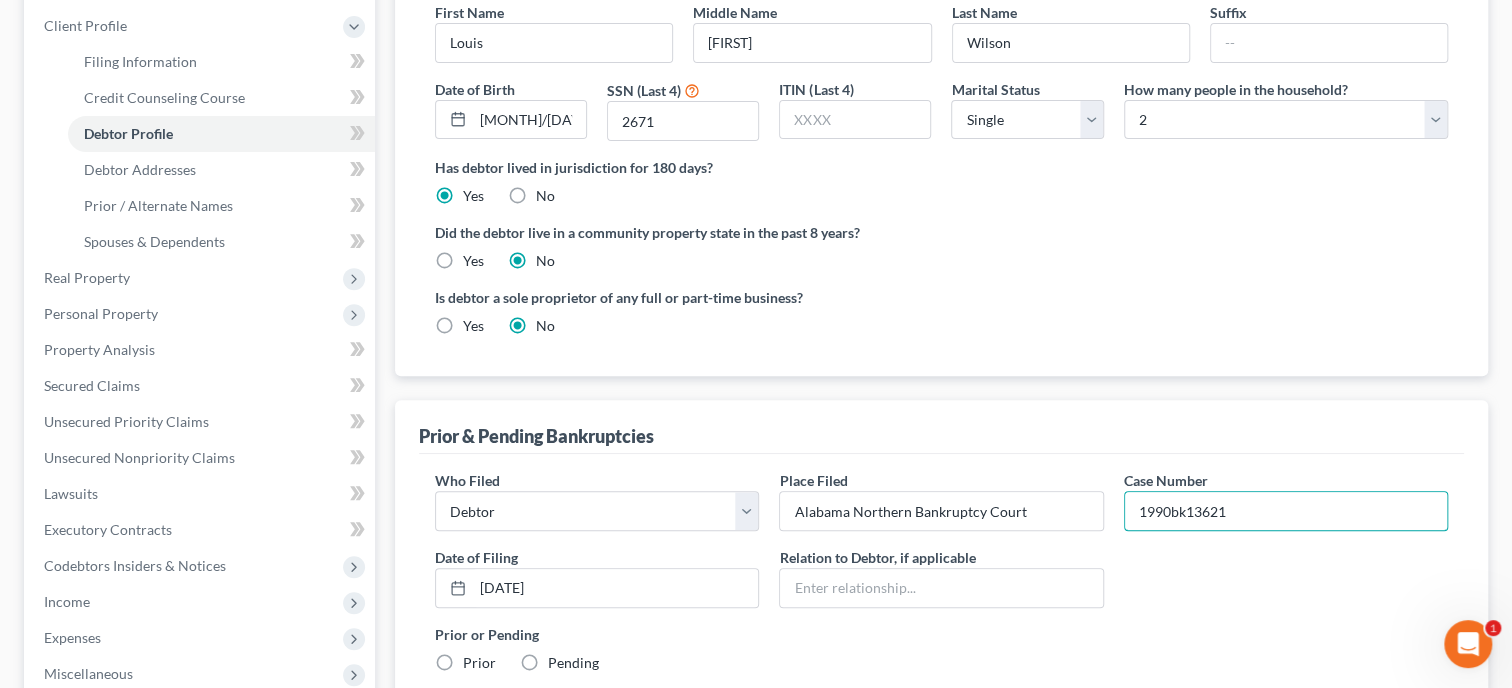 type on "1990bk13621" 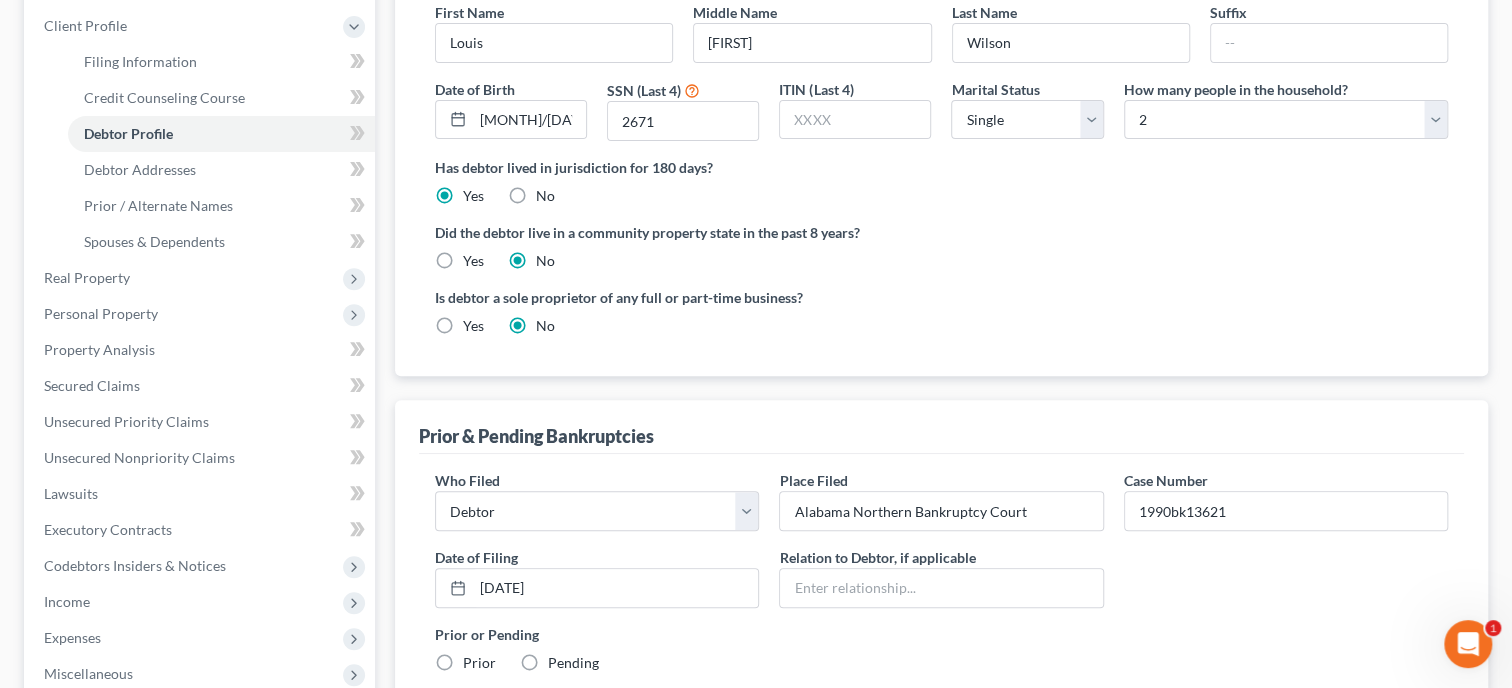 click on "Who Filed
*
Debtor Other
Place Filed
*
Alabama Northern Bankruptcy Court Case Number [CASE_NUMBER]
Date of Filing
*
[DATE] Relation to Debtor, if applicable Prior or Pending Prior Pending Pending within the last year" at bounding box center [941, 597] 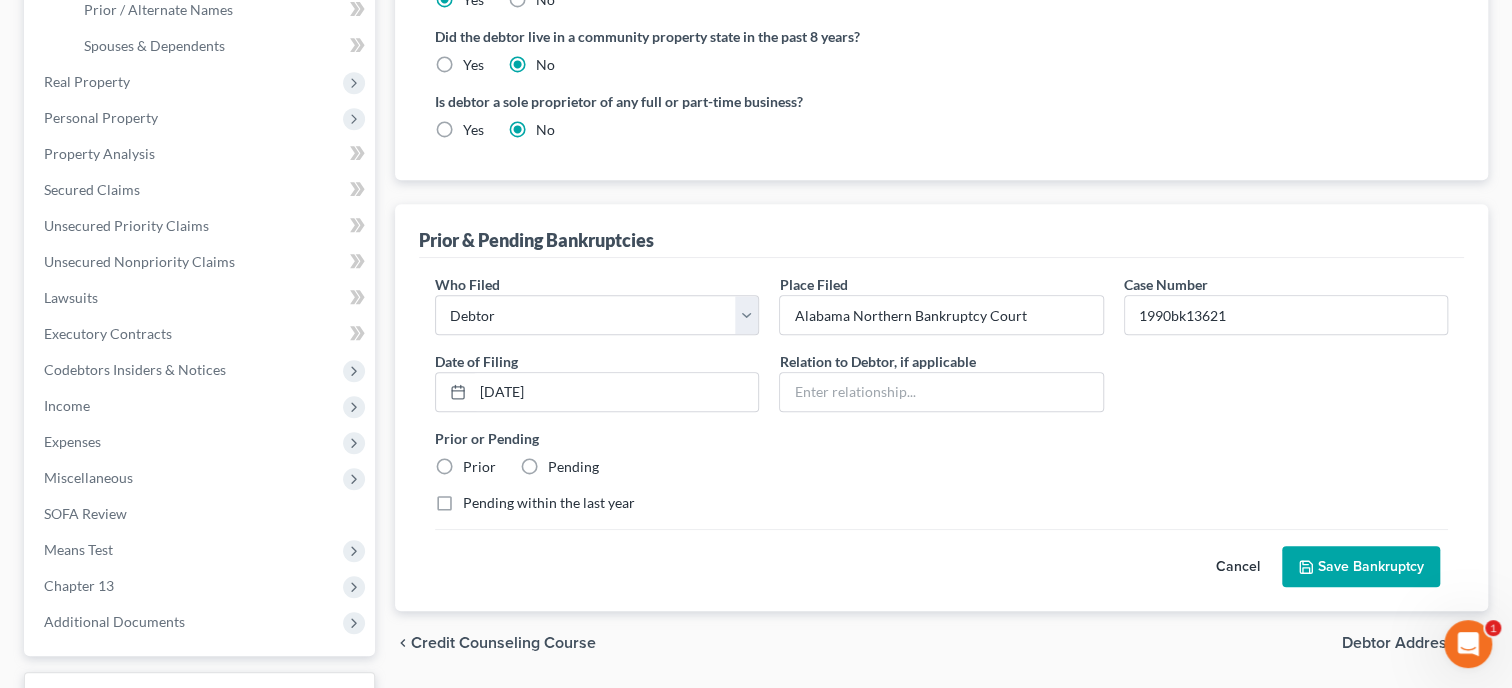 scroll, scrollTop: 514, scrollLeft: 0, axis: vertical 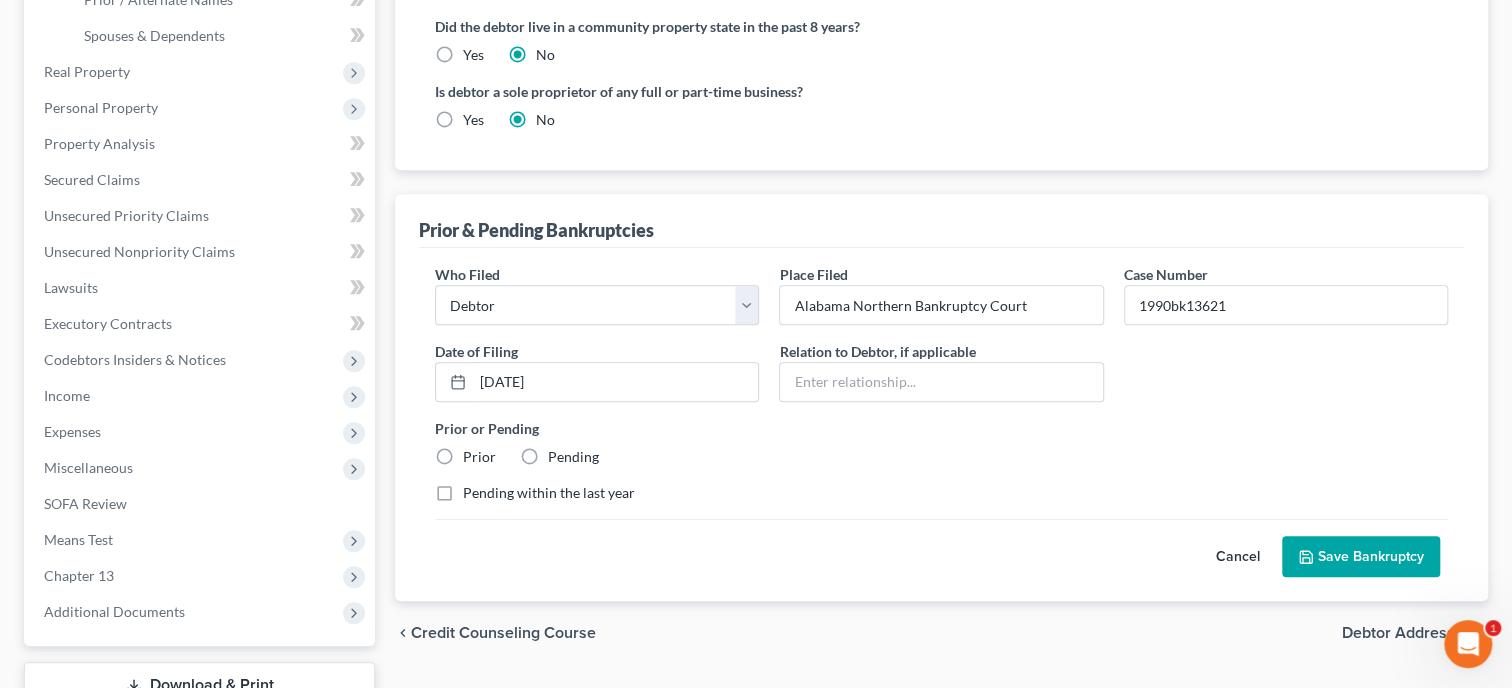 click on "Prior" at bounding box center [479, 457] 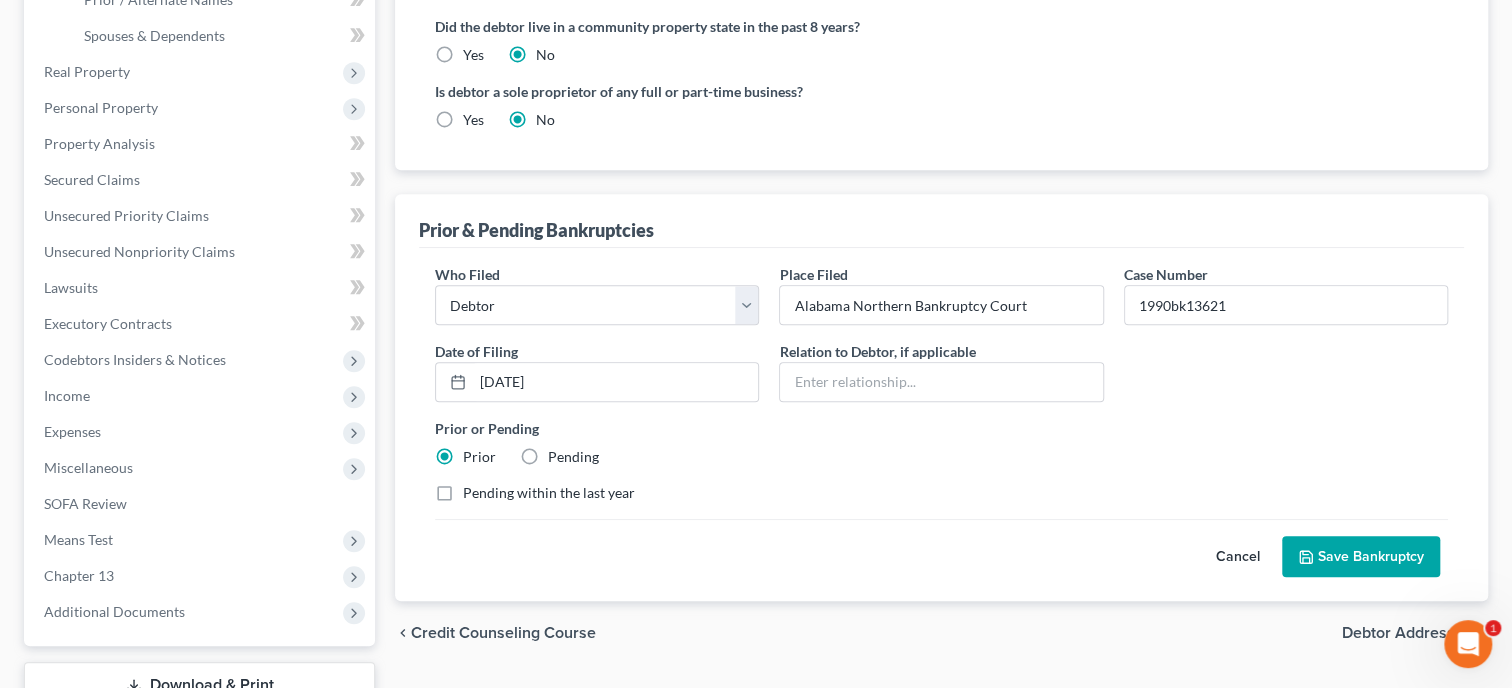click on "Save Bankruptcy" at bounding box center (1361, 557) 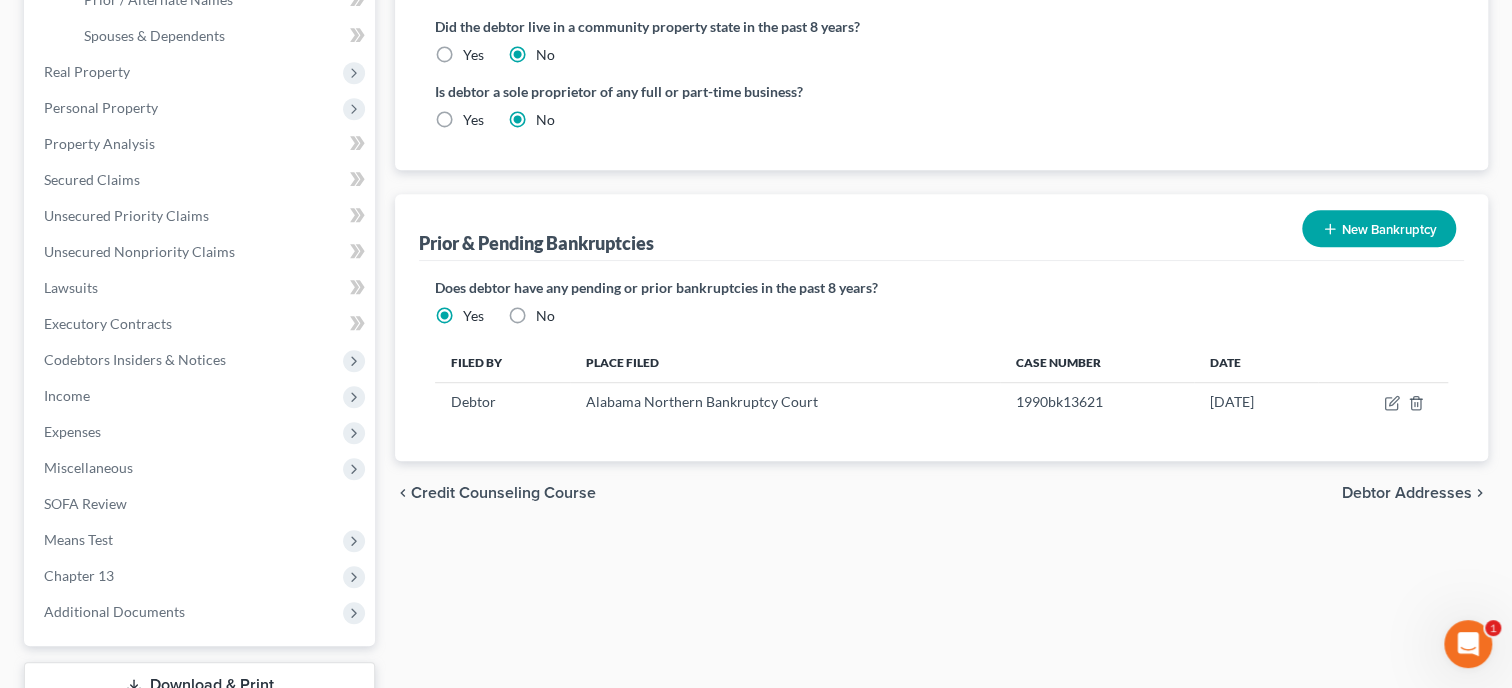 click on "Debtor Addresses" at bounding box center (1407, 493) 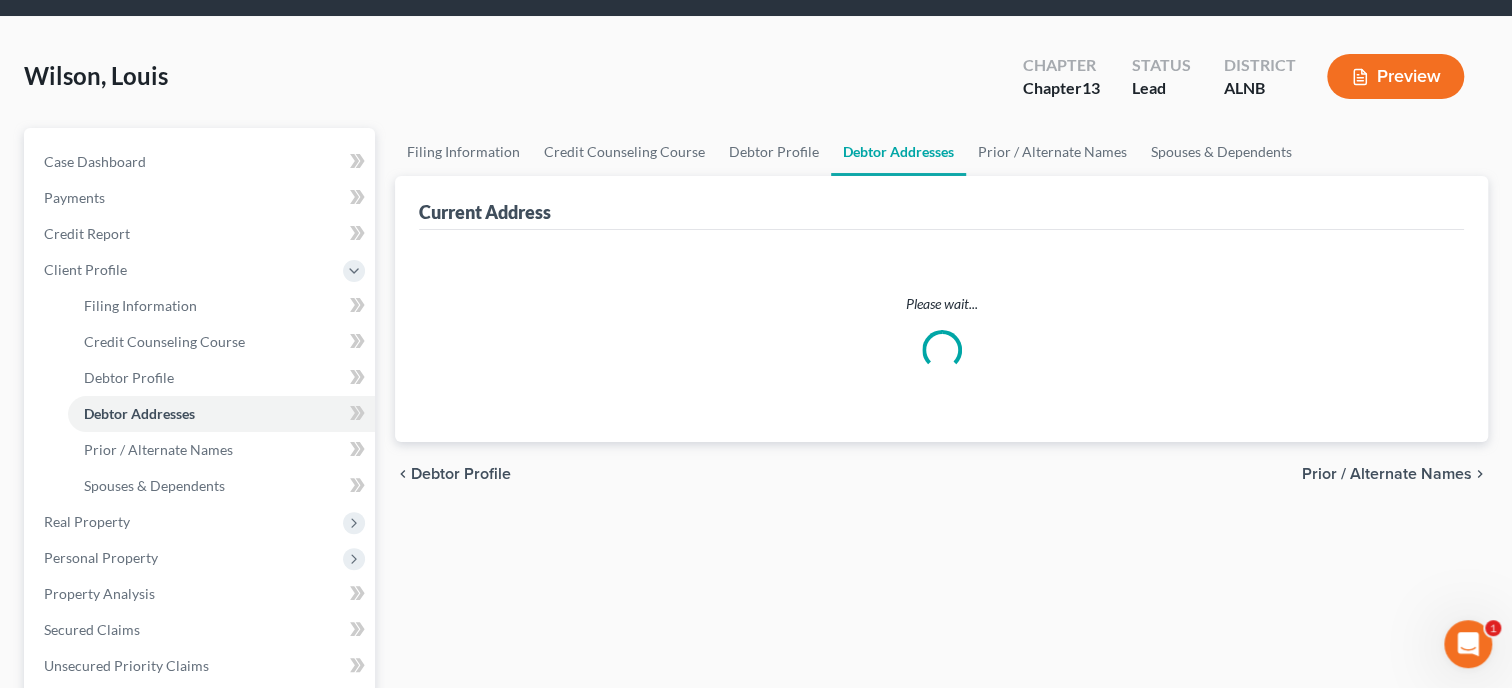 select on "0" 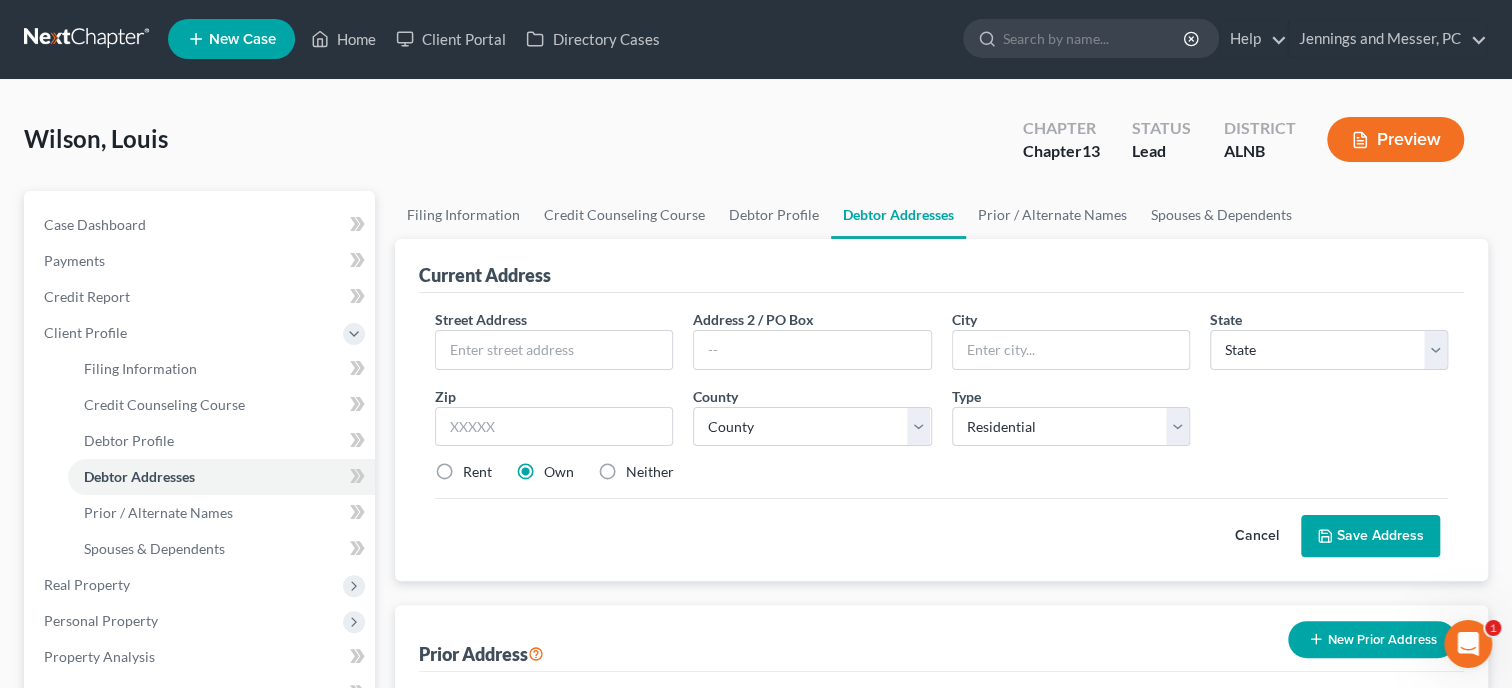 scroll, scrollTop: 0, scrollLeft: 0, axis: both 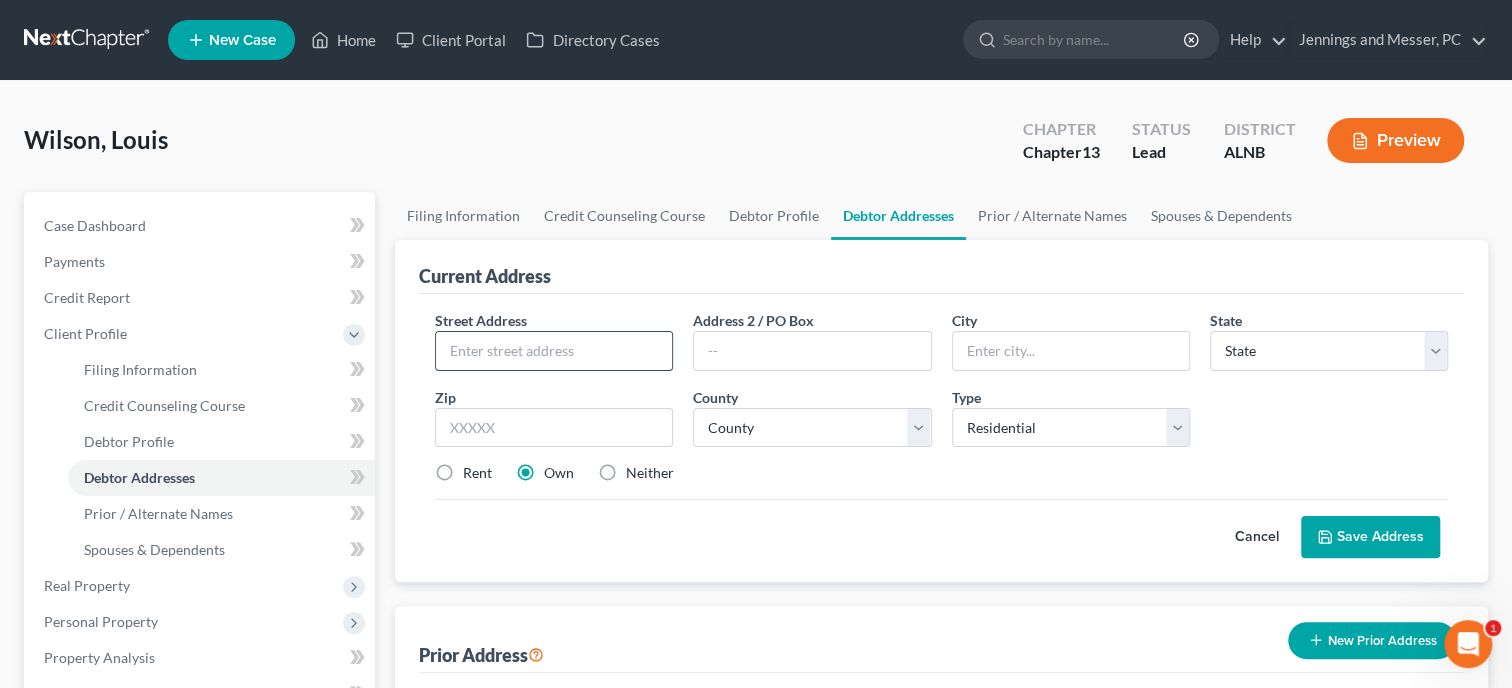 click at bounding box center [554, 351] 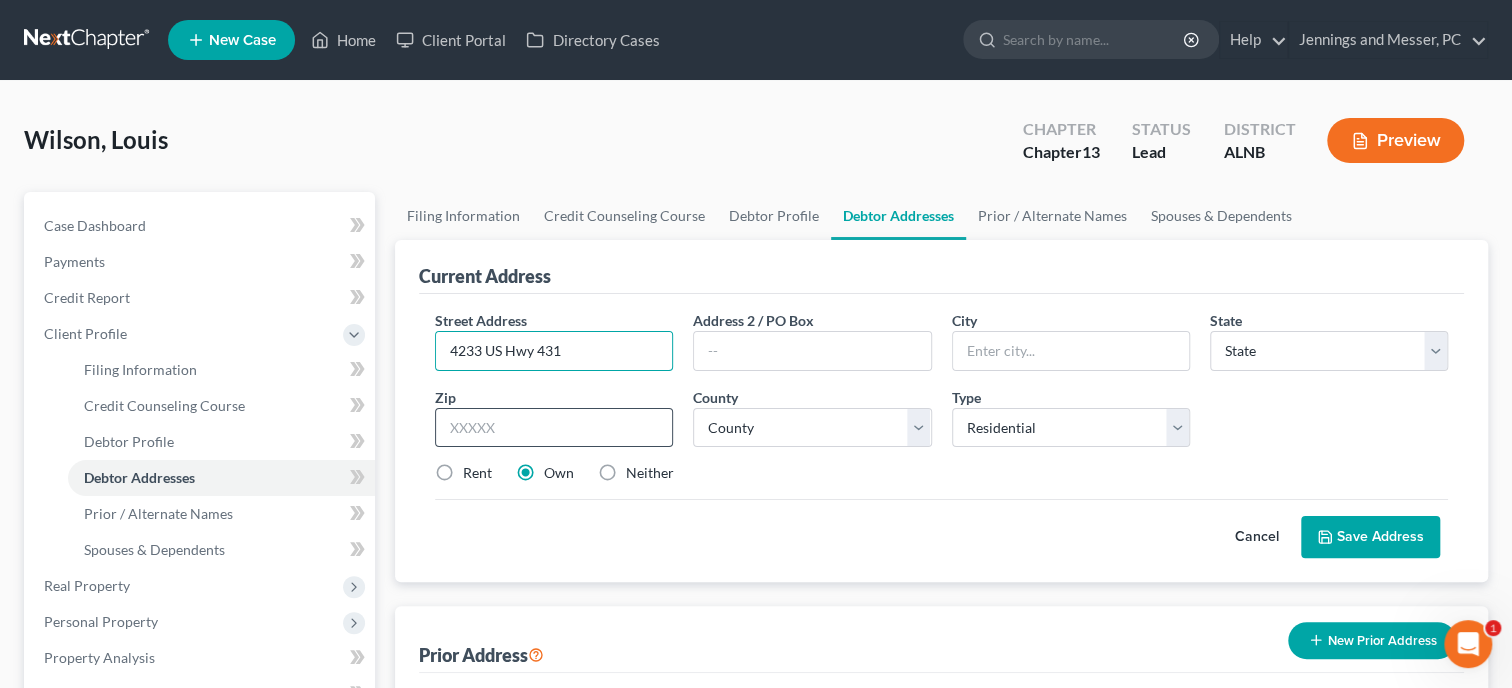 type on "4233 US Hwy 431" 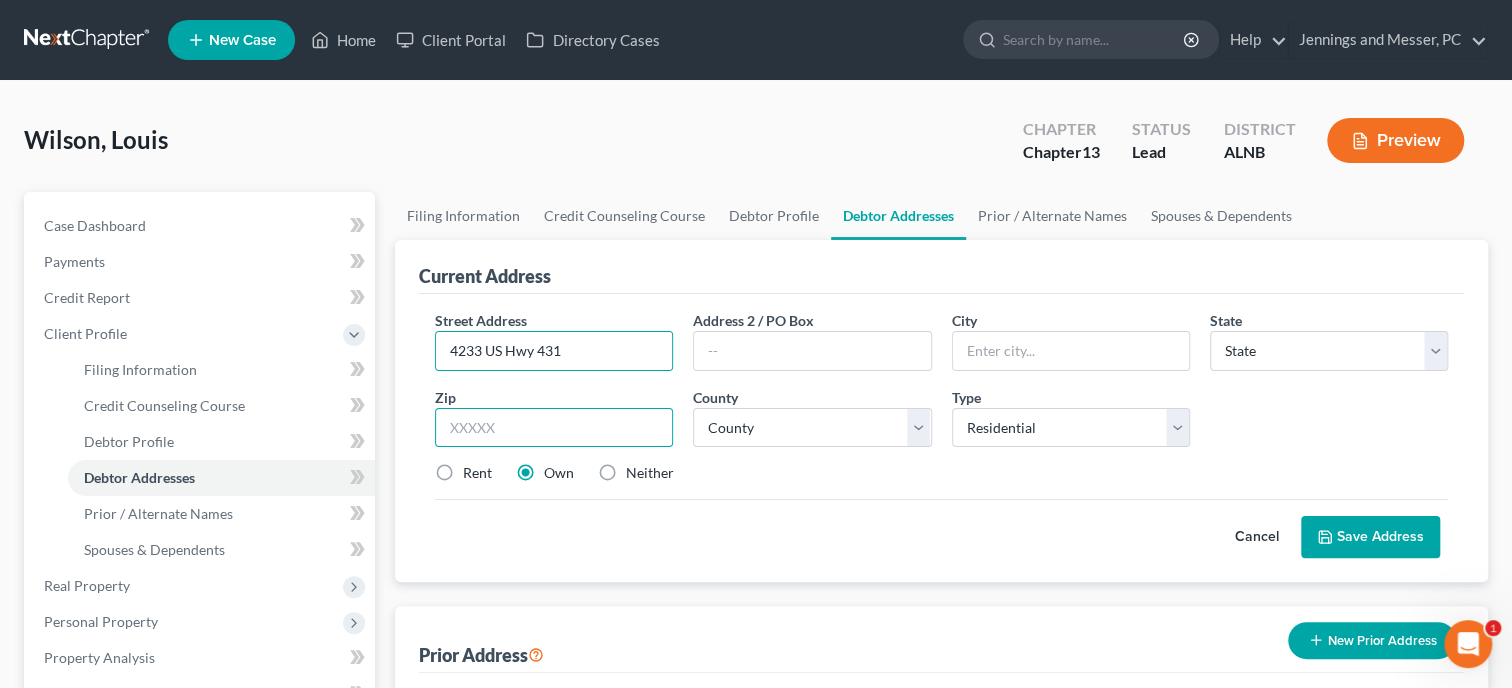 click at bounding box center [554, 428] 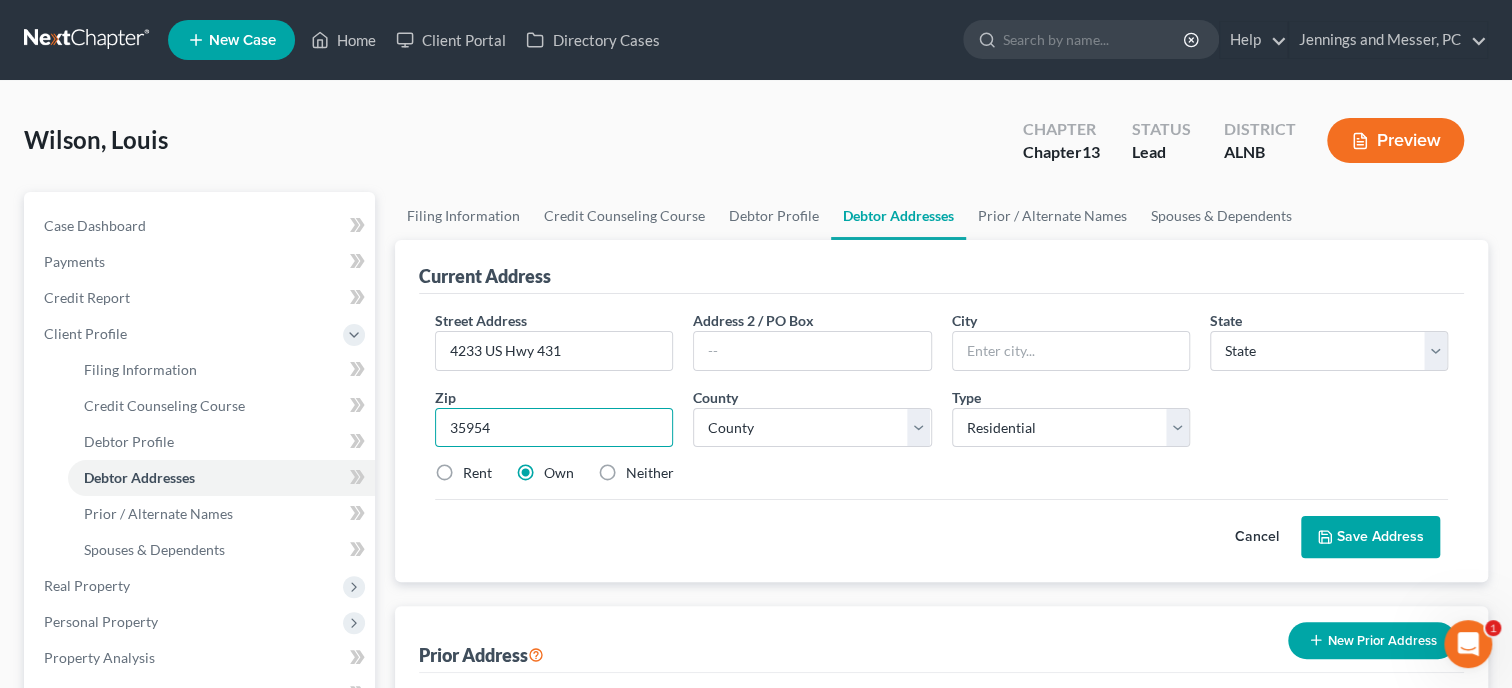 type on "35954" 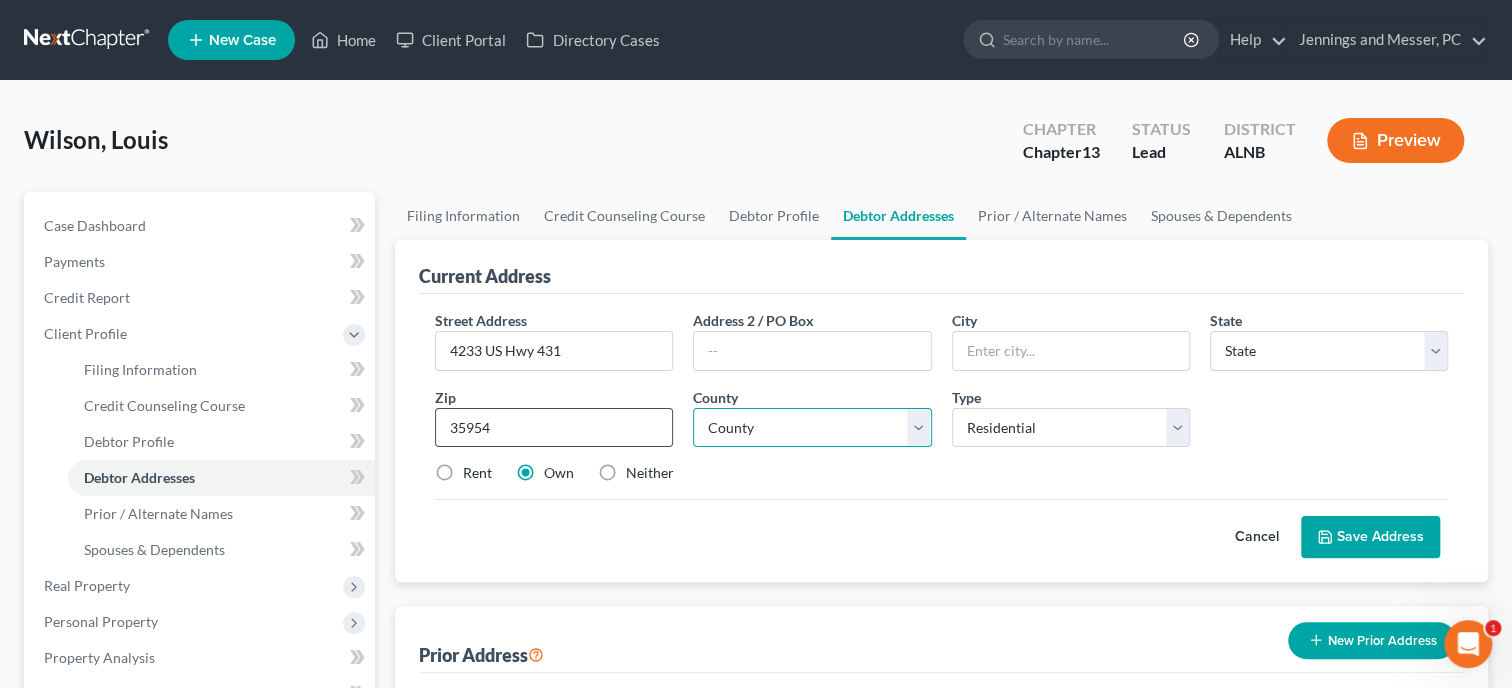 type on "Attalla" 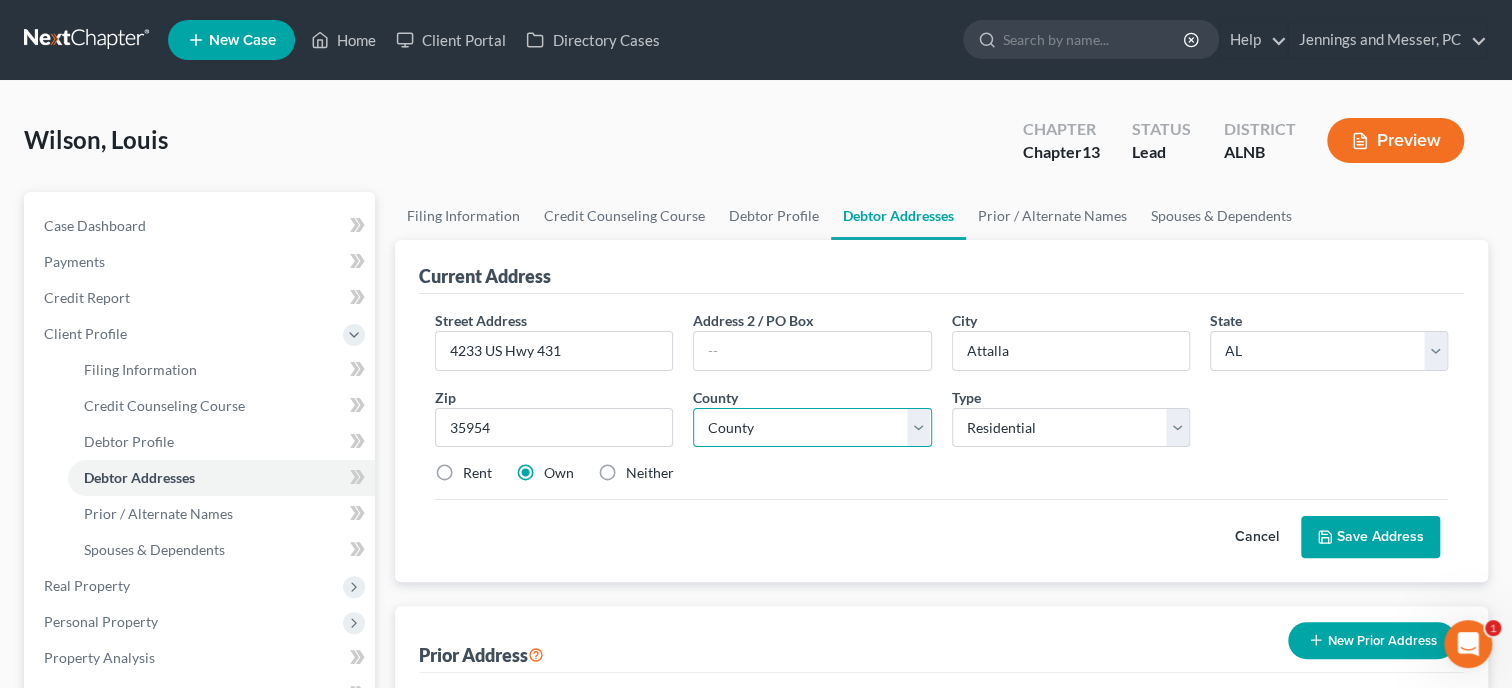 select on "27" 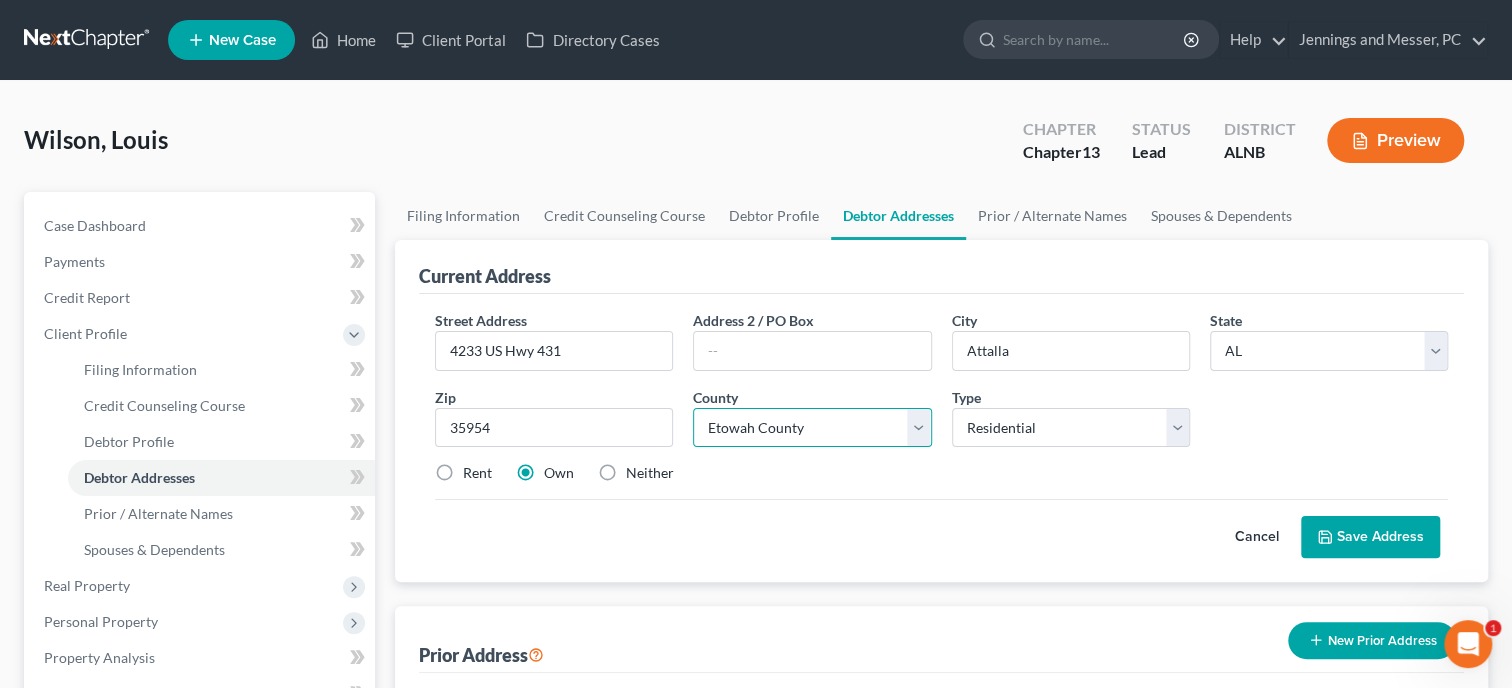 click on "Etowah County" at bounding box center (0, 0) 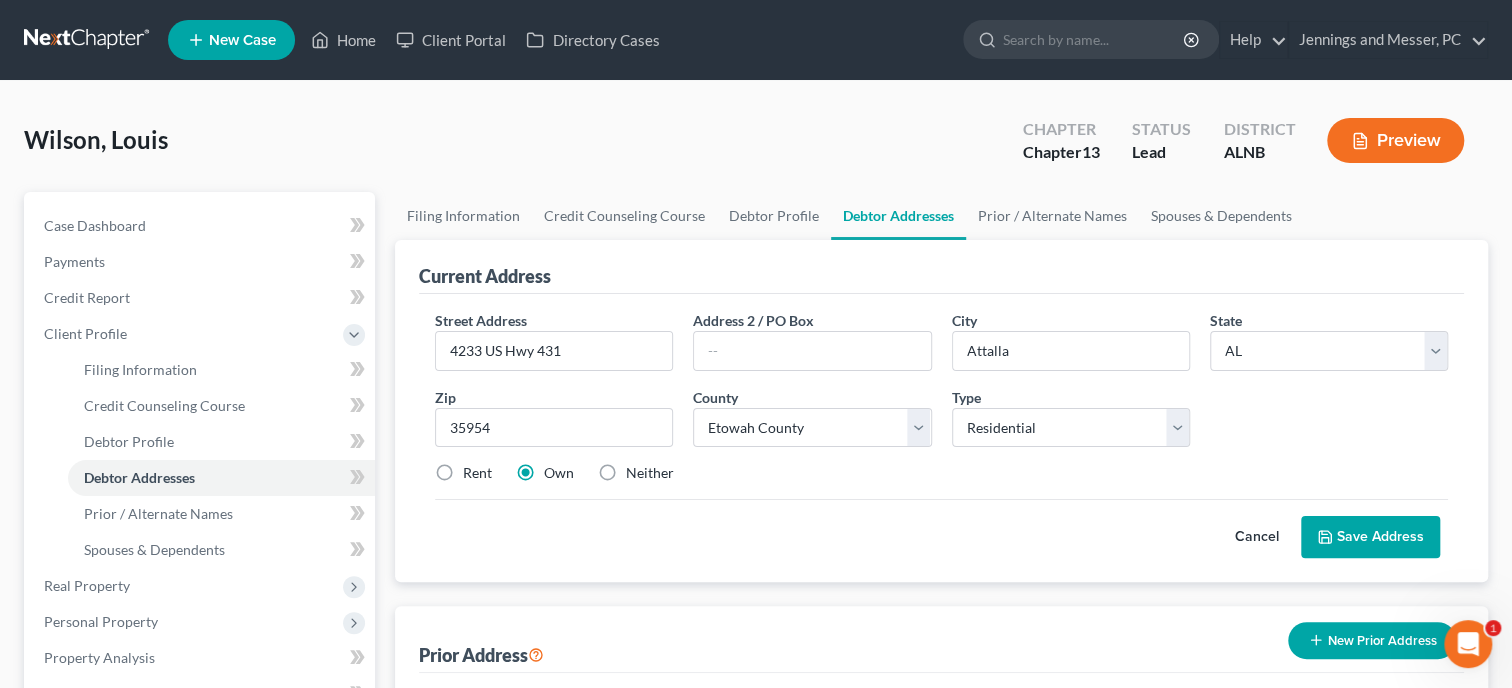 click on "Save Address" at bounding box center [1370, 537] 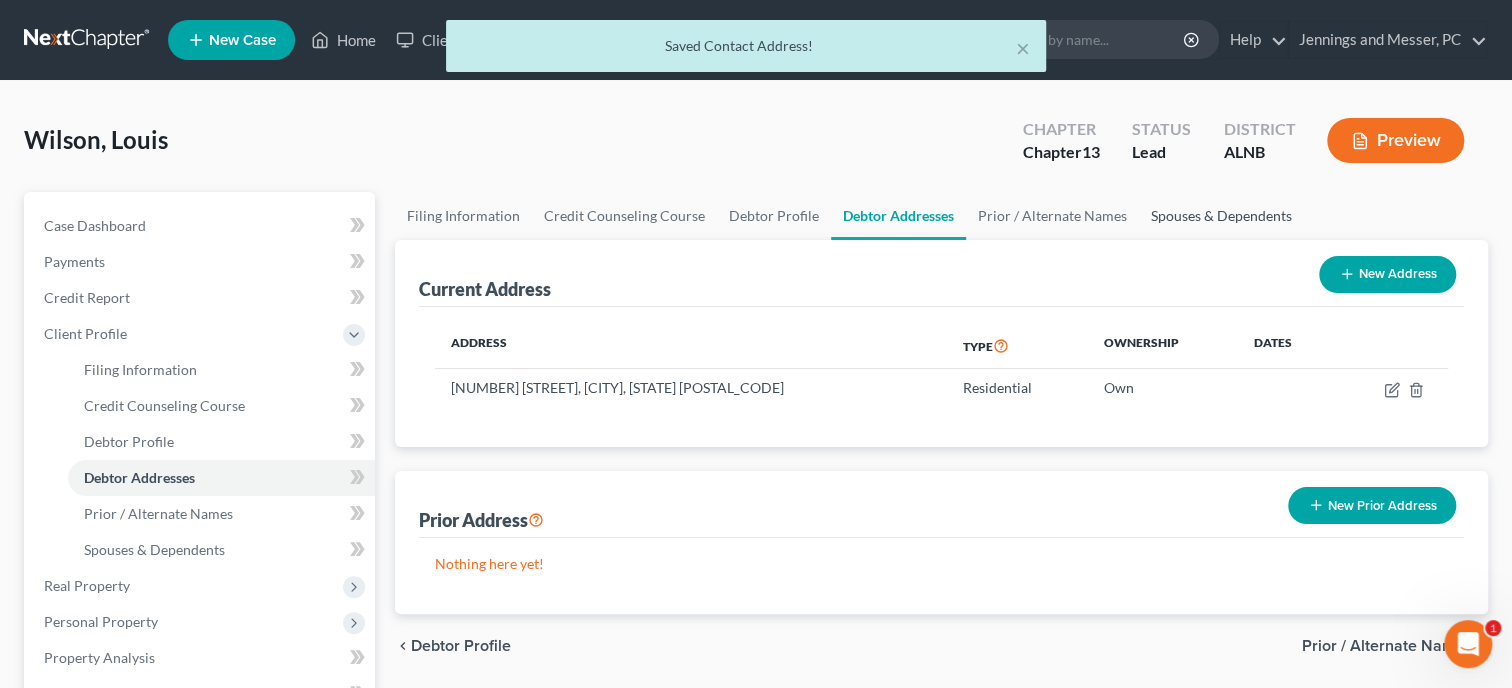 click on "Spouses & Dependents" at bounding box center [1221, 216] 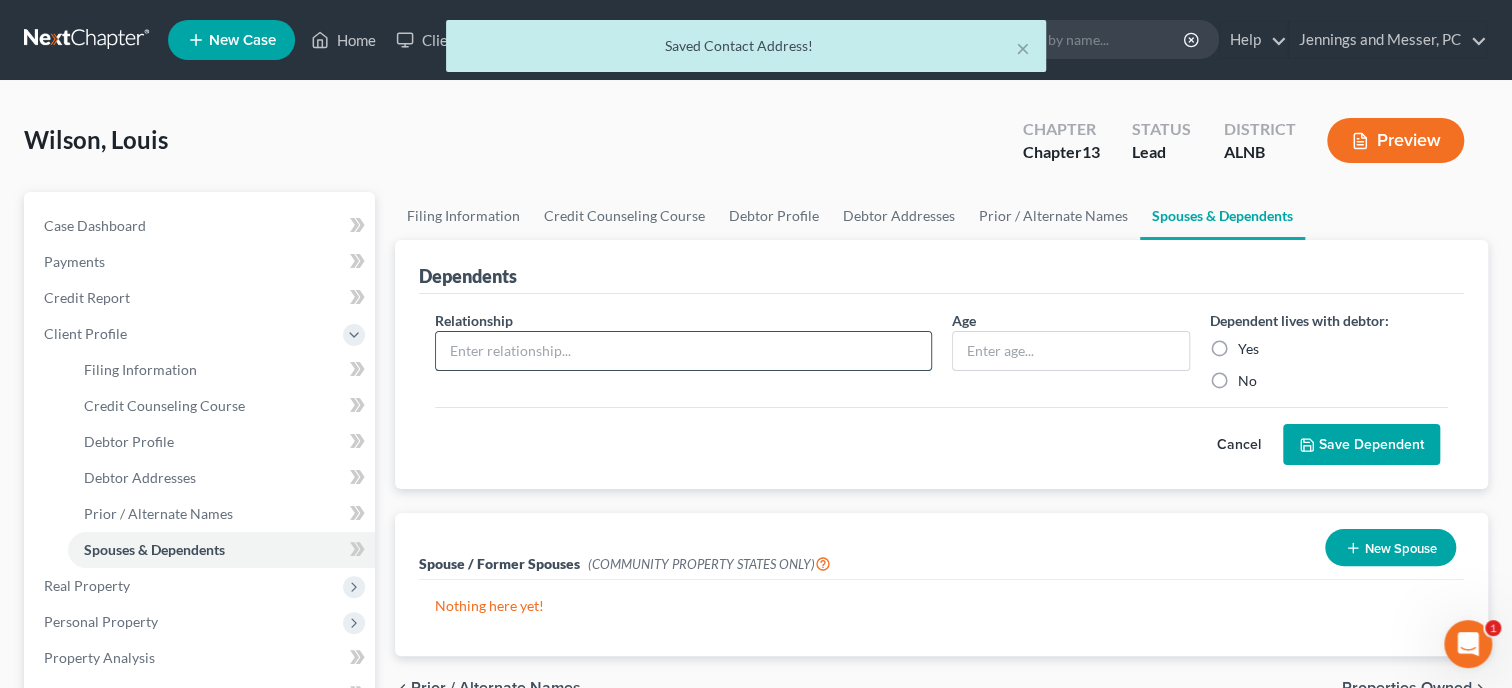 click at bounding box center (683, 351) 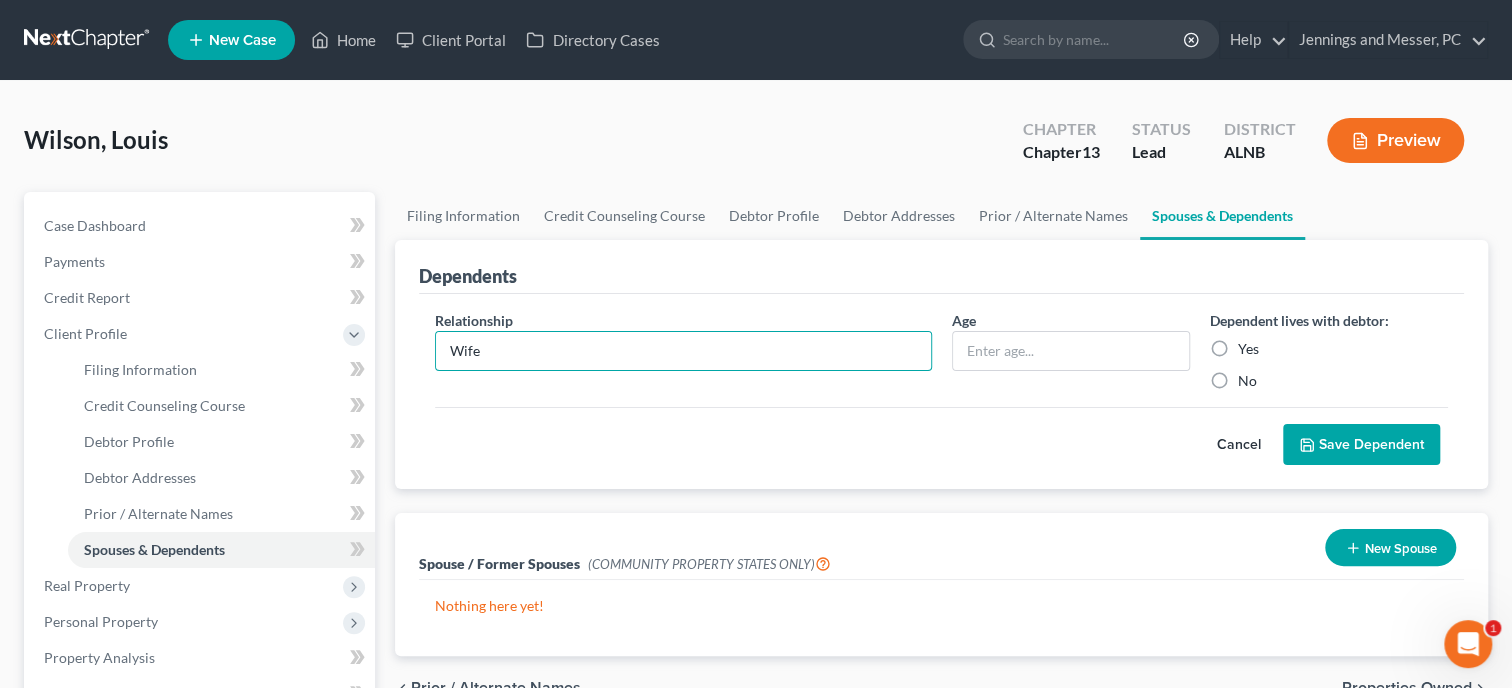 type on "Wife" 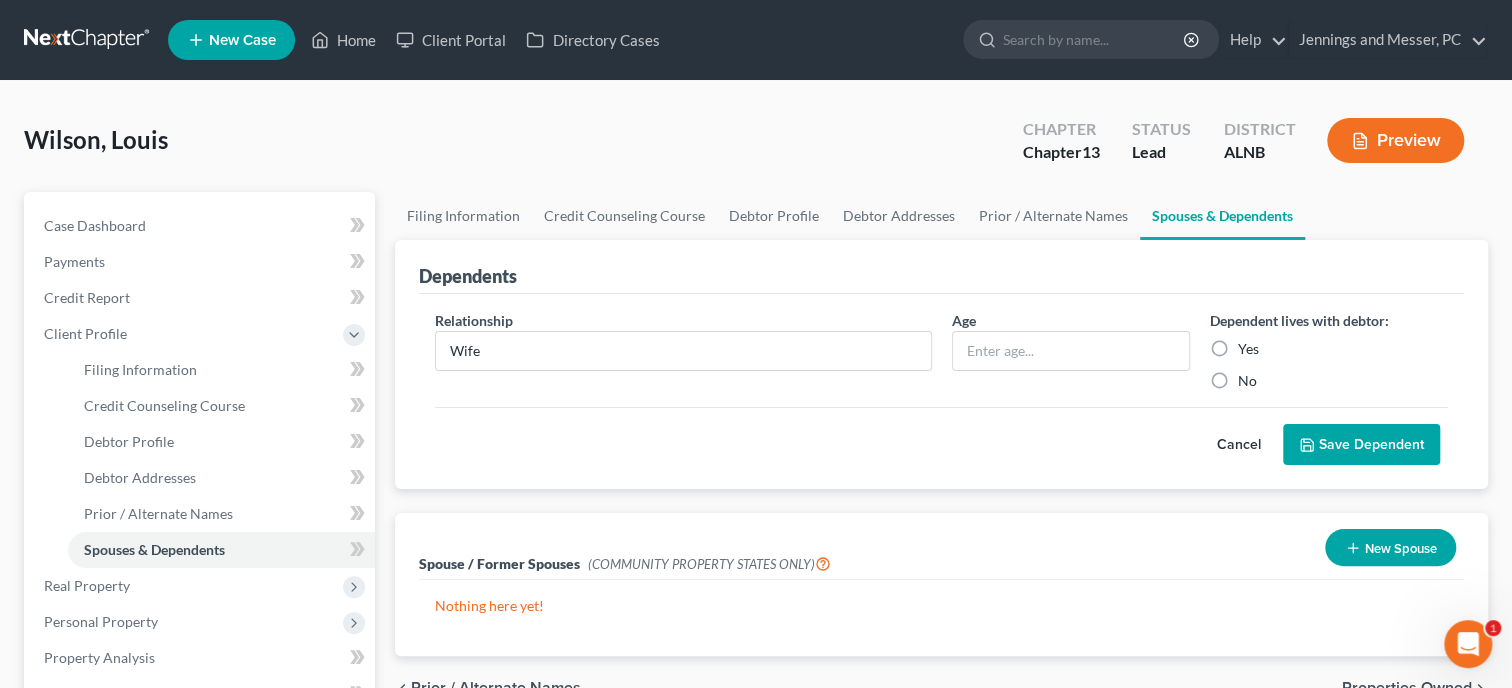 click on "Yes" at bounding box center [1248, 349] 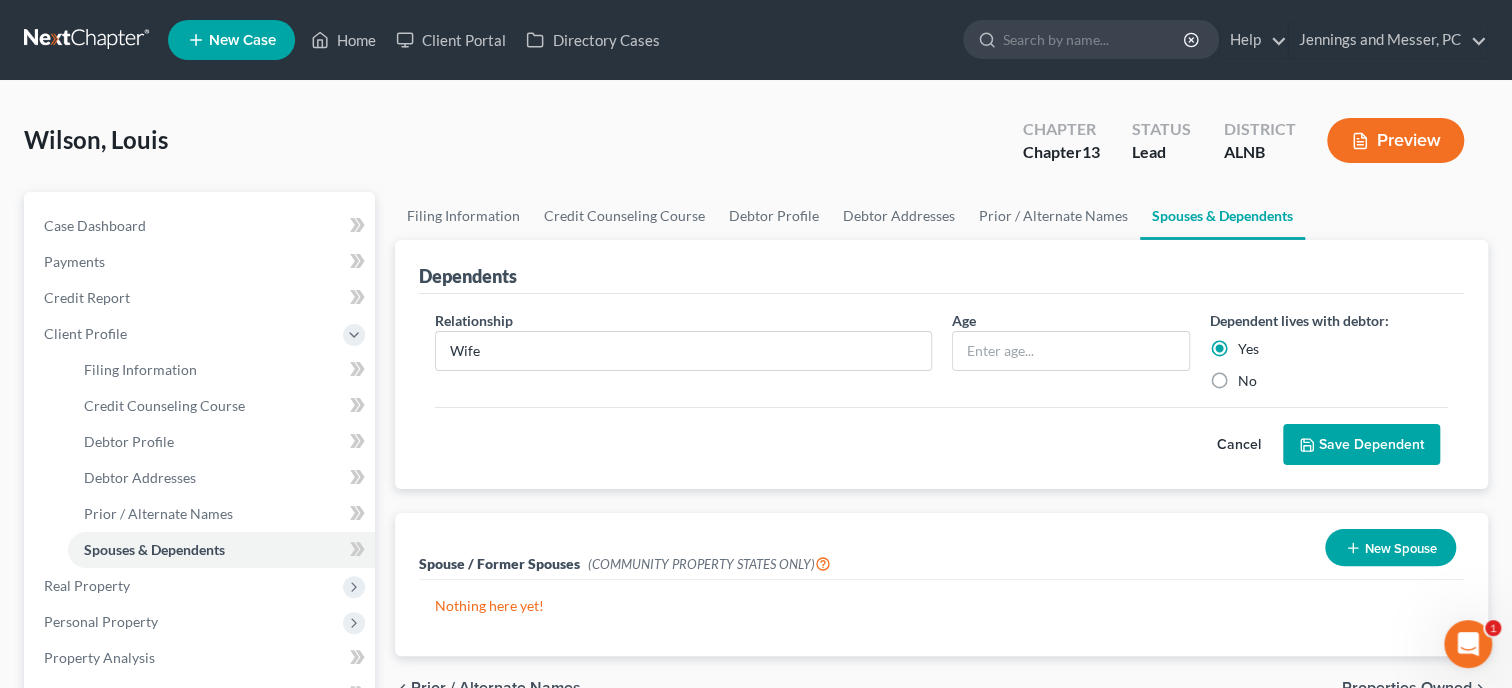 click on "Save Dependent" at bounding box center (1361, 445) 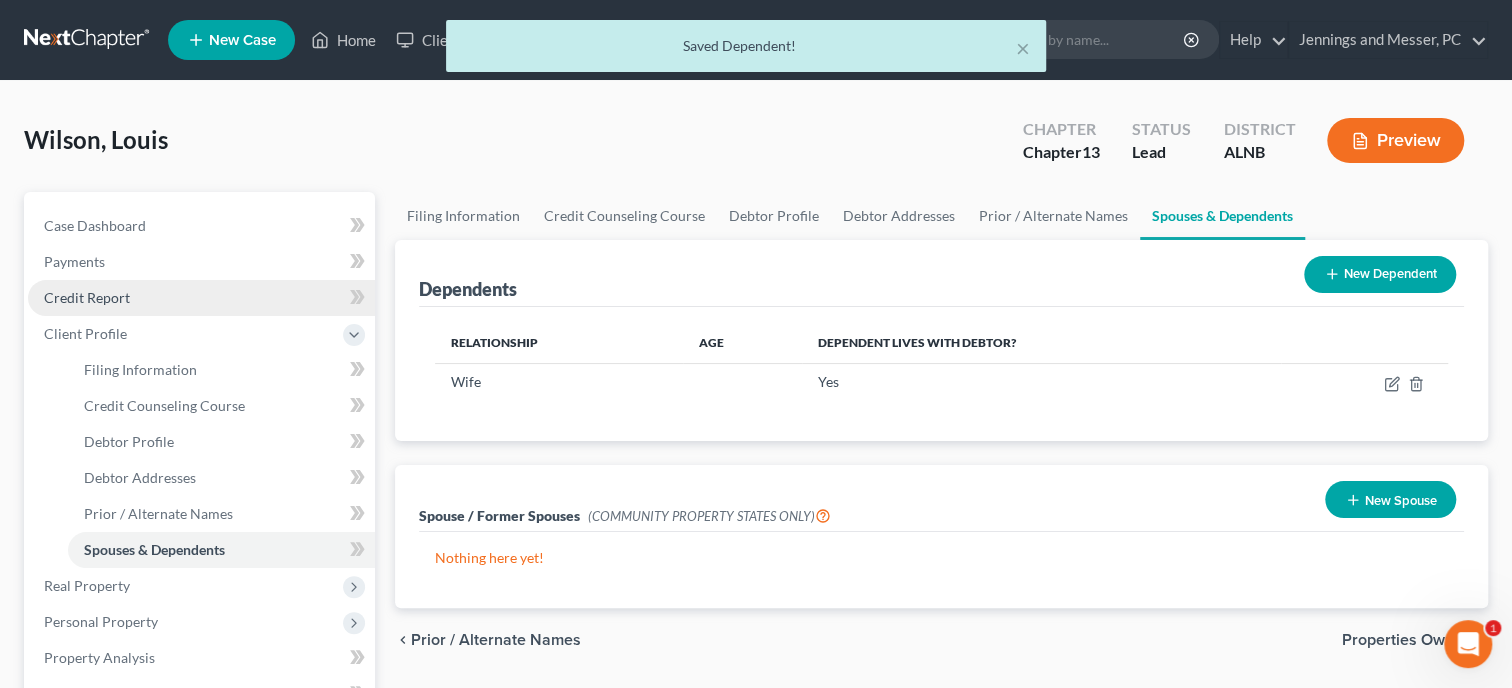 click on "Credit Report" at bounding box center (87, 297) 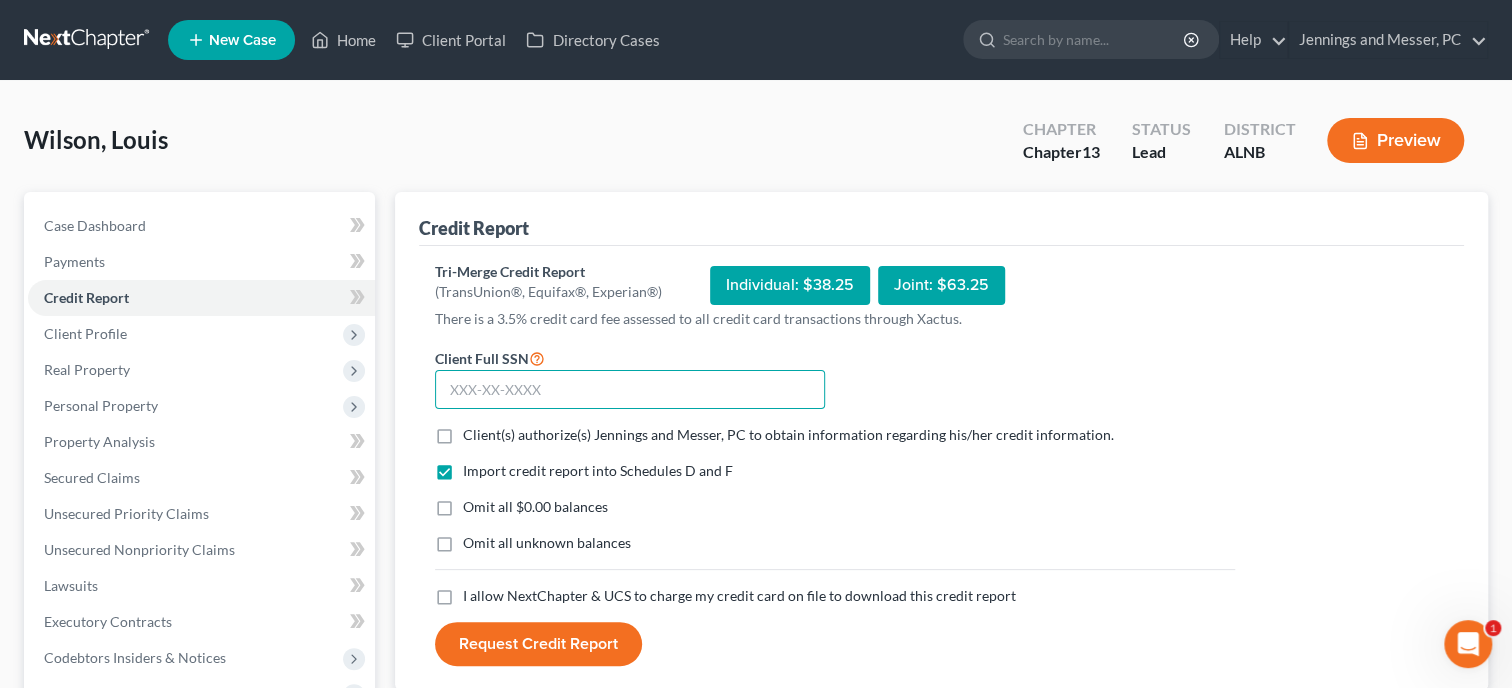 click at bounding box center [630, 390] 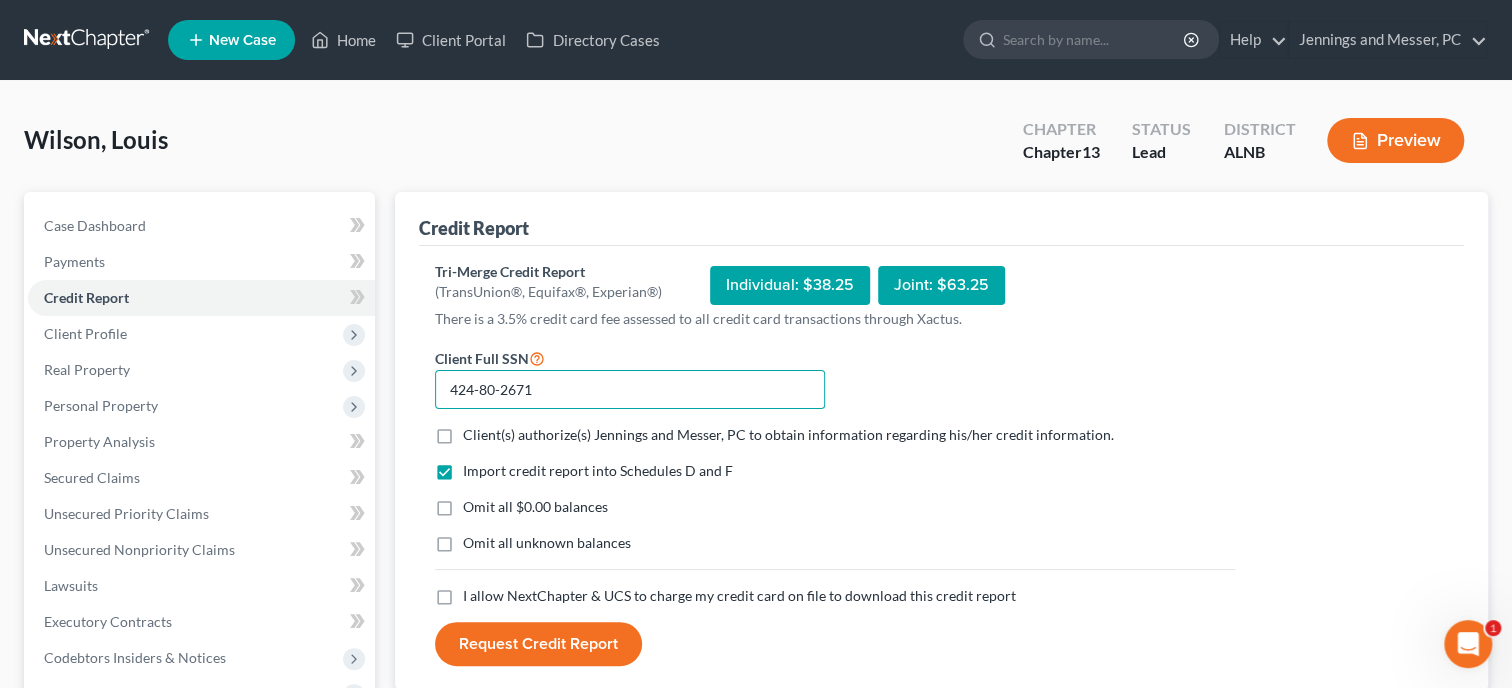 type on "424-80-2671" 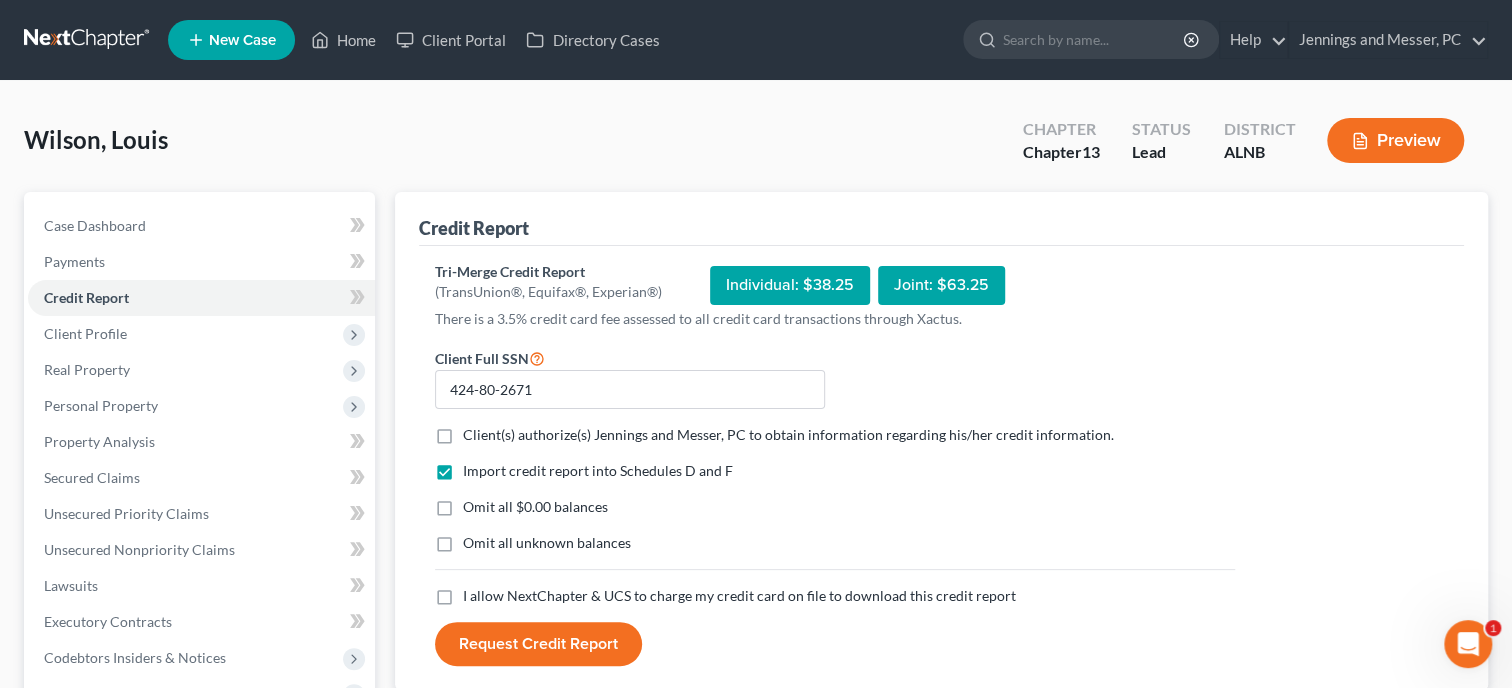 click on "Client(s) authorize(s) Jennings and Messer, PC to obtain information regarding his/her credit information.
*" at bounding box center [788, 435] 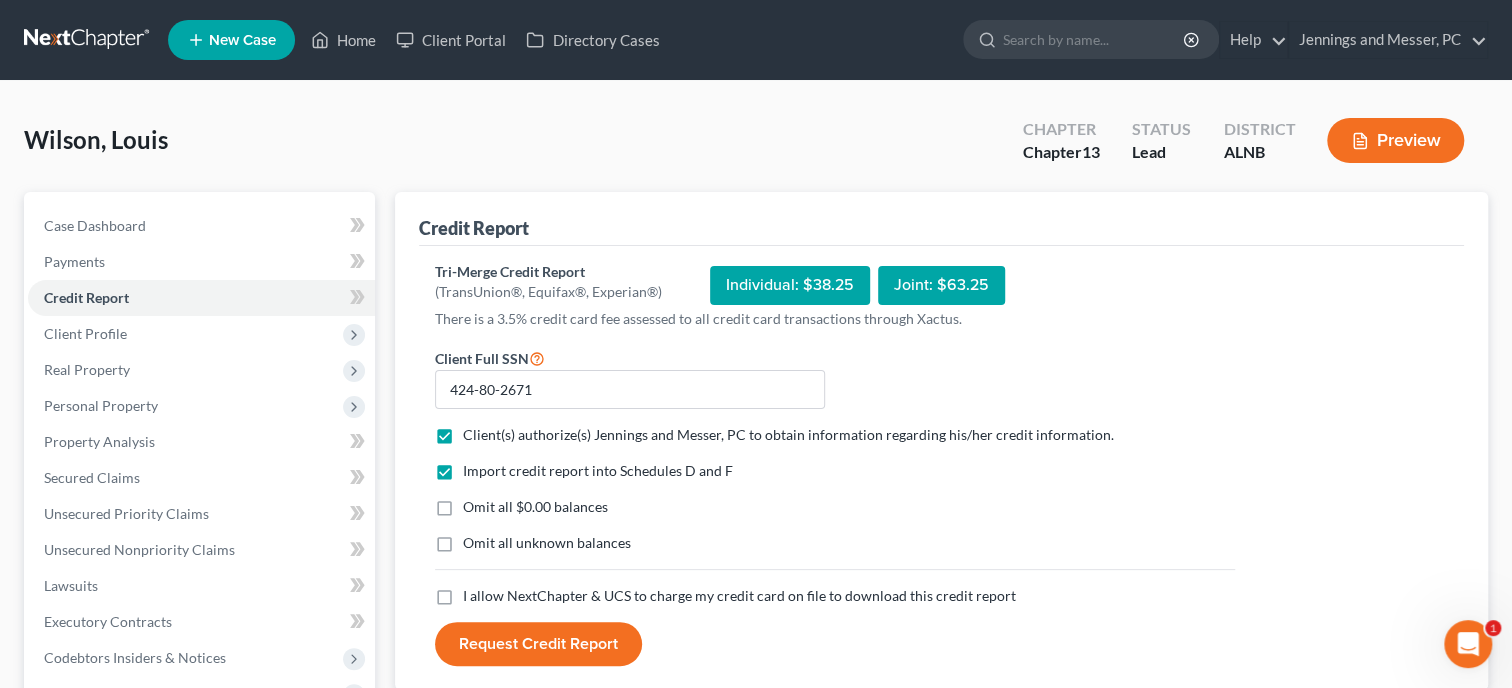 click on "Omit all $0.00 balances" at bounding box center (535, 507) 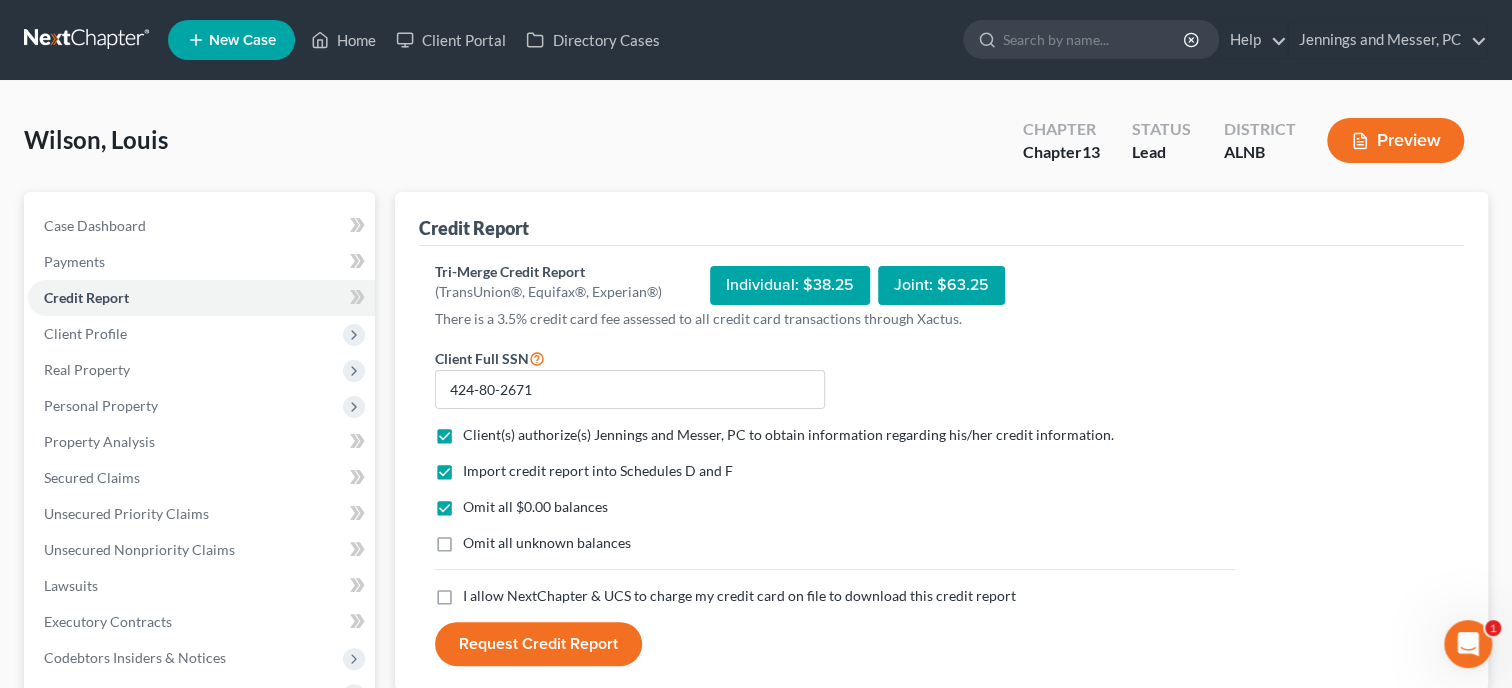 click on "I allow NextChapter & UCS to charge my credit card on file to download this credit report
*" at bounding box center (739, 596) 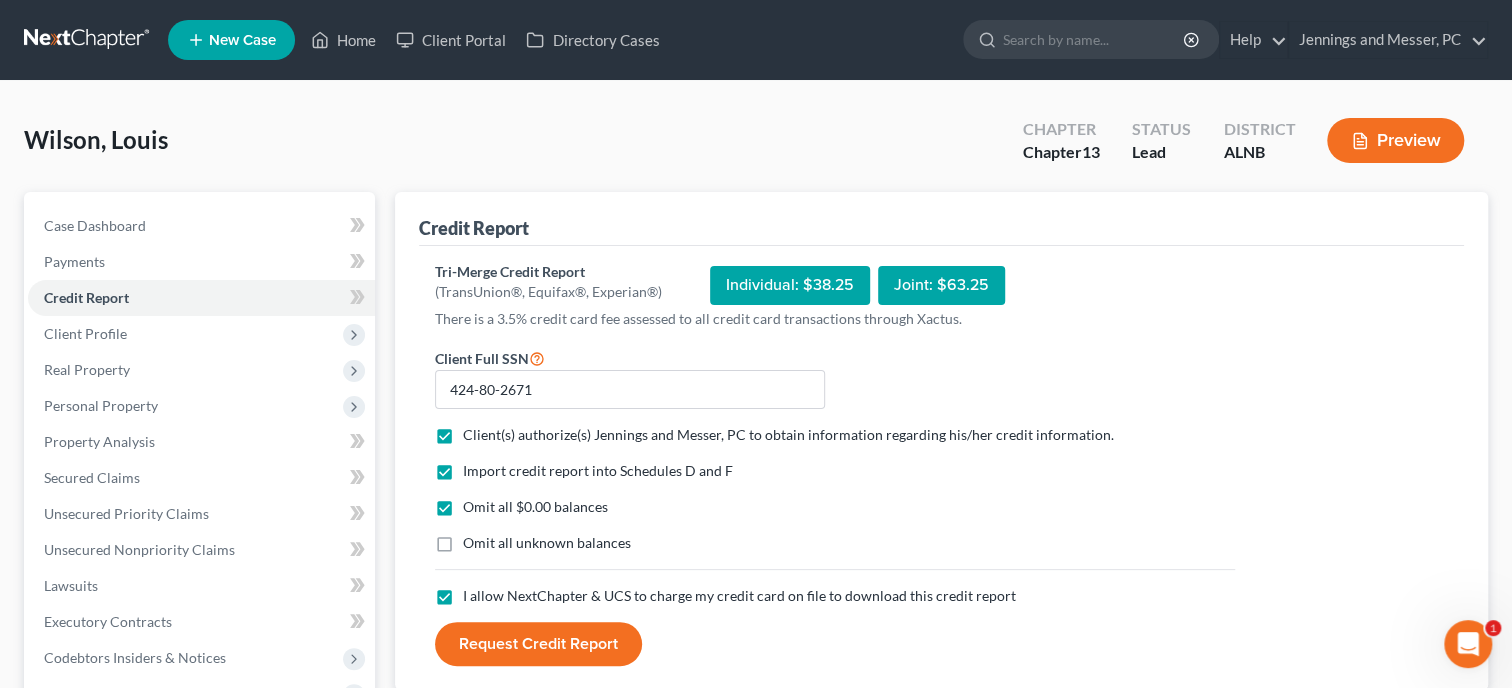 click on "Request Credit Report" at bounding box center (538, 644) 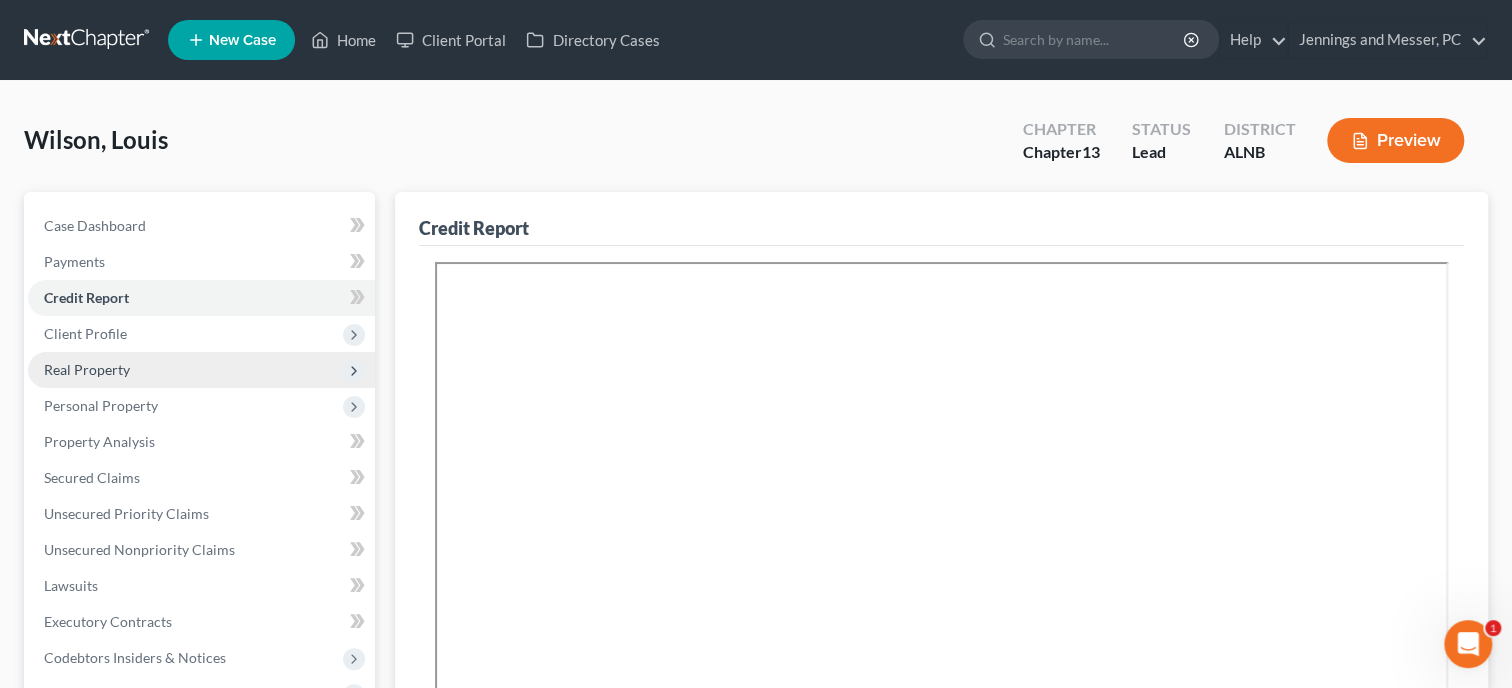 click on "Real Property" at bounding box center (201, 370) 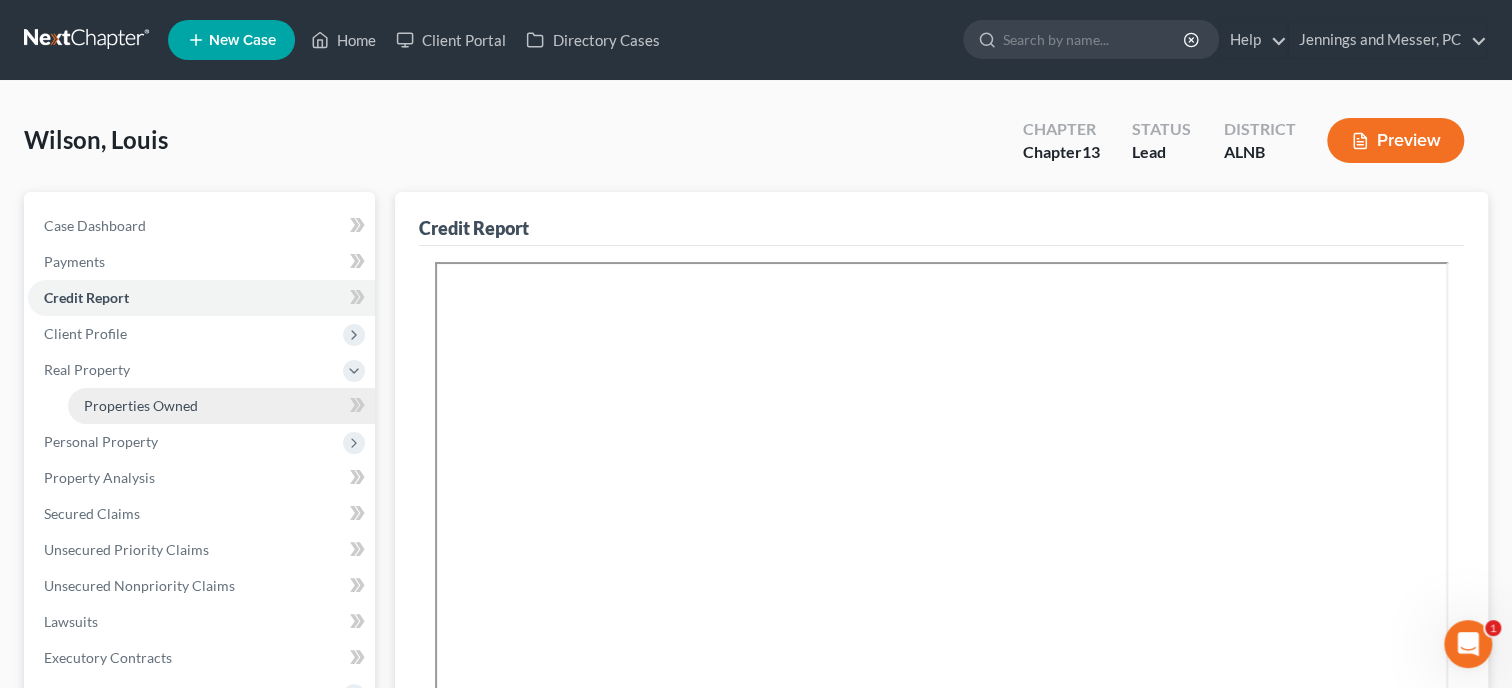 click on "Properties Owned" at bounding box center (141, 405) 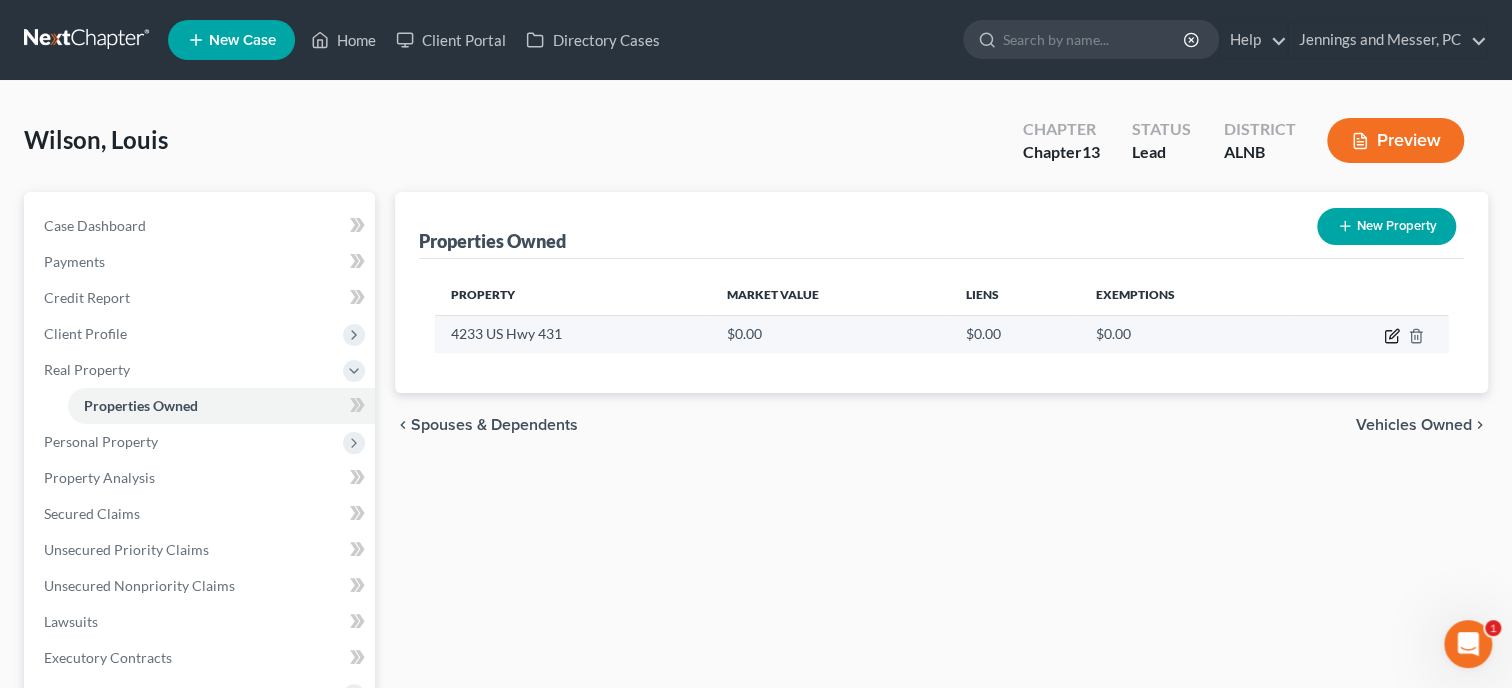 click 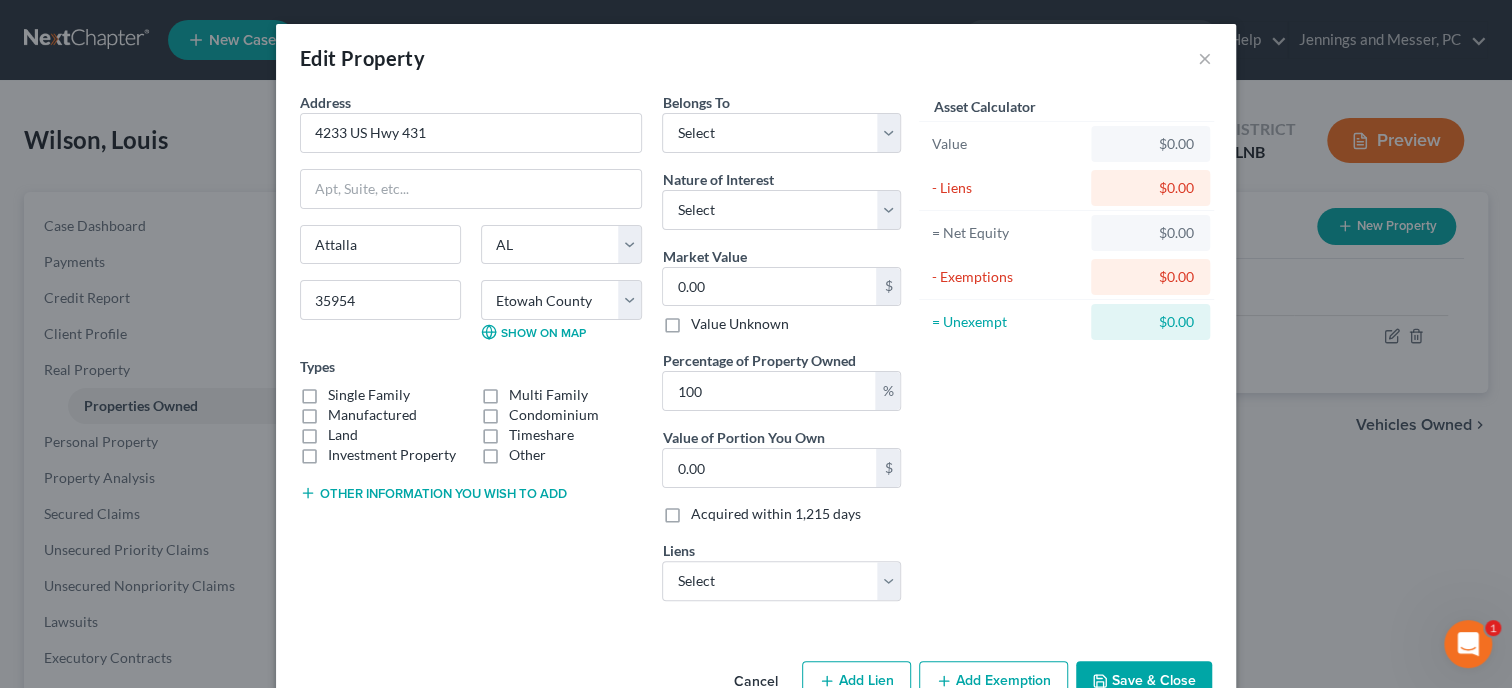 click on "Single Family" at bounding box center [369, 395] 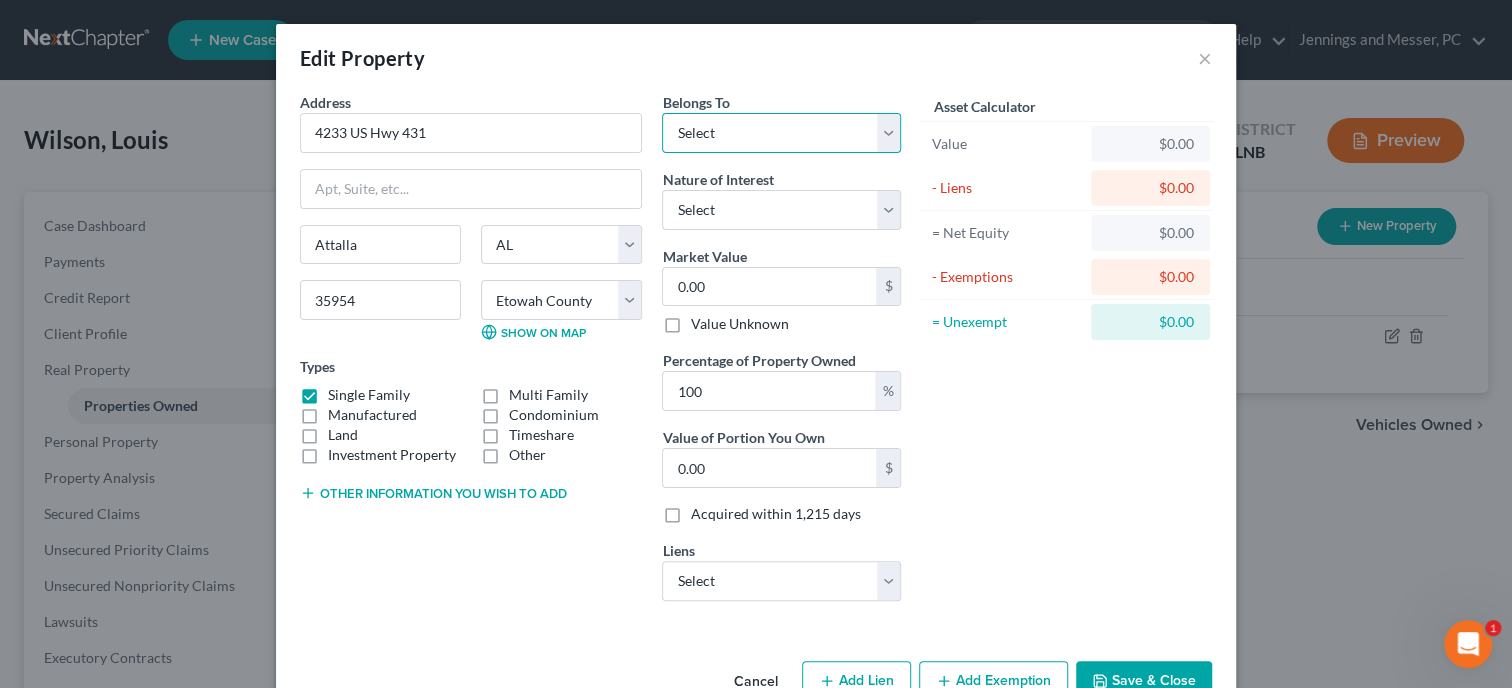 select on "3" 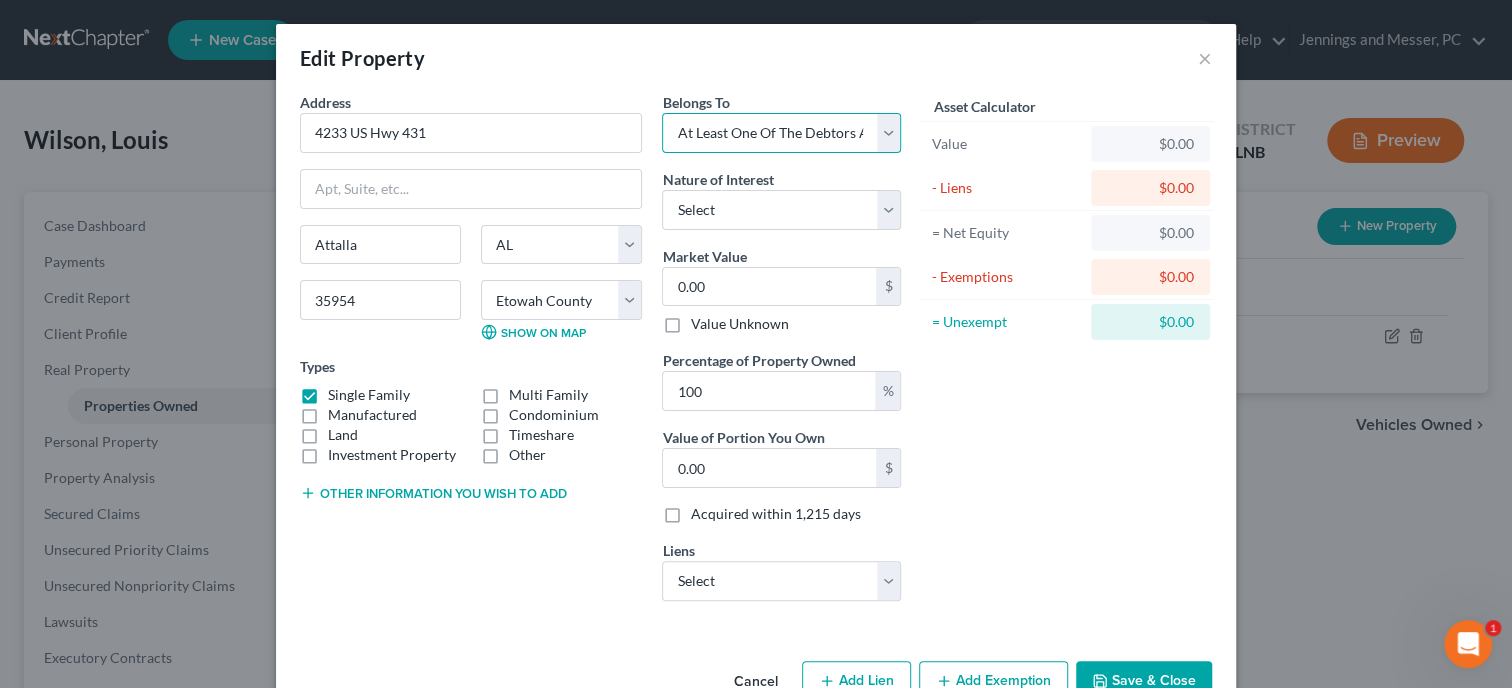 click on "At Least One Of The Debtors And Another" at bounding box center (0, 0) 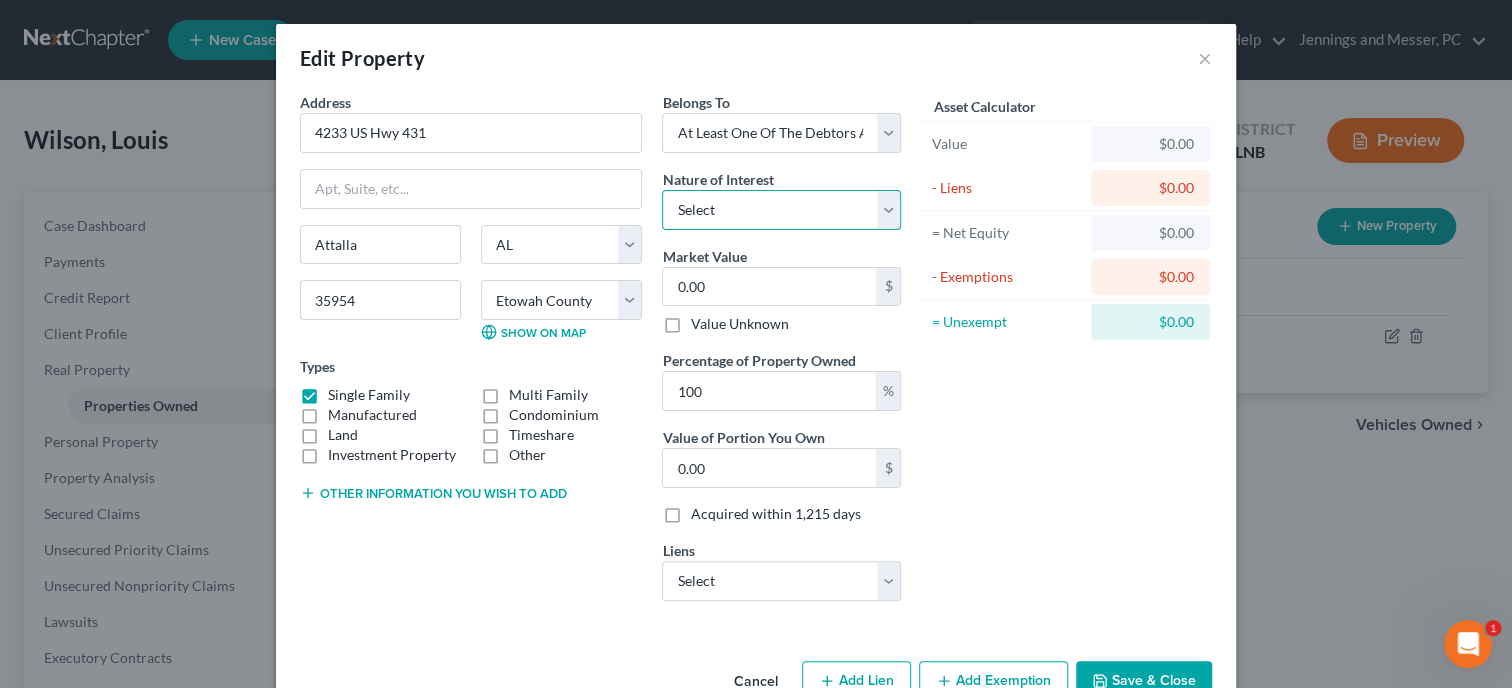 select on "0" 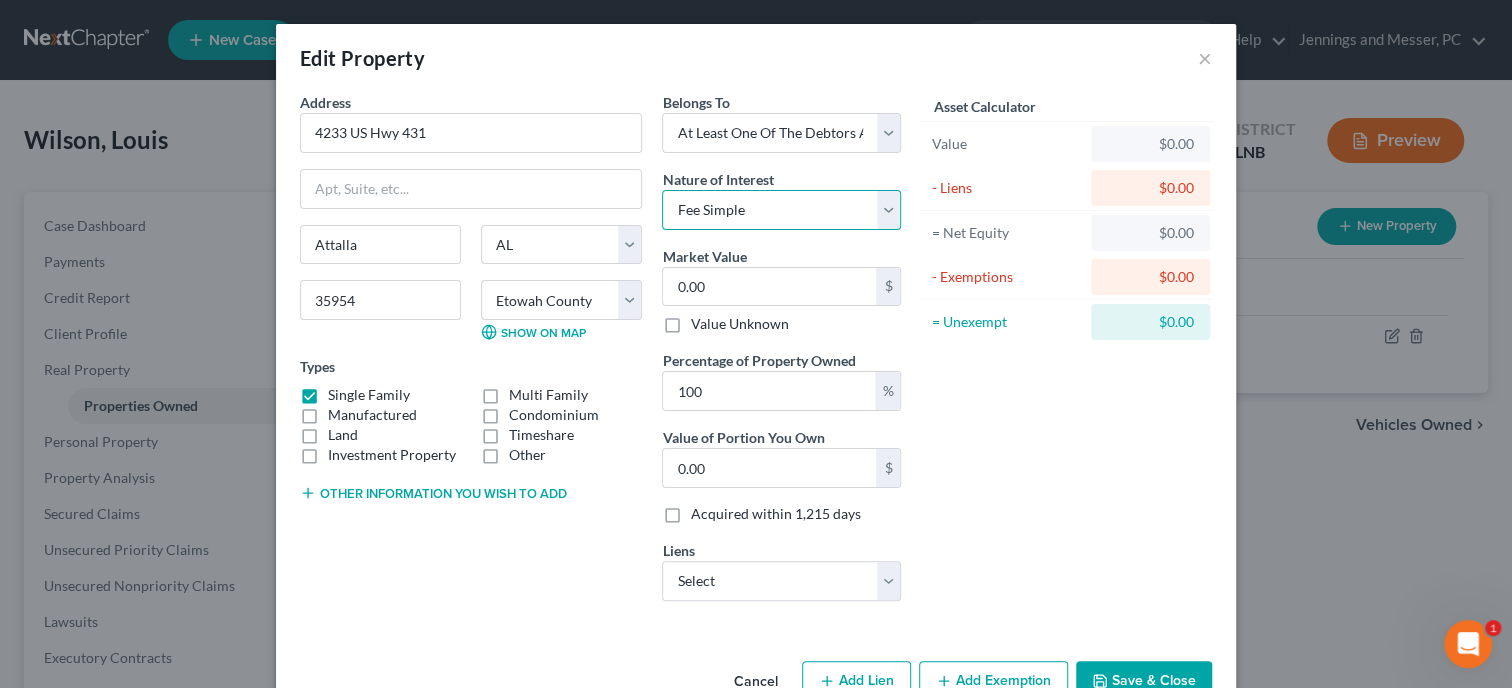 click on "Fee Simple" at bounding box center (0, 0) 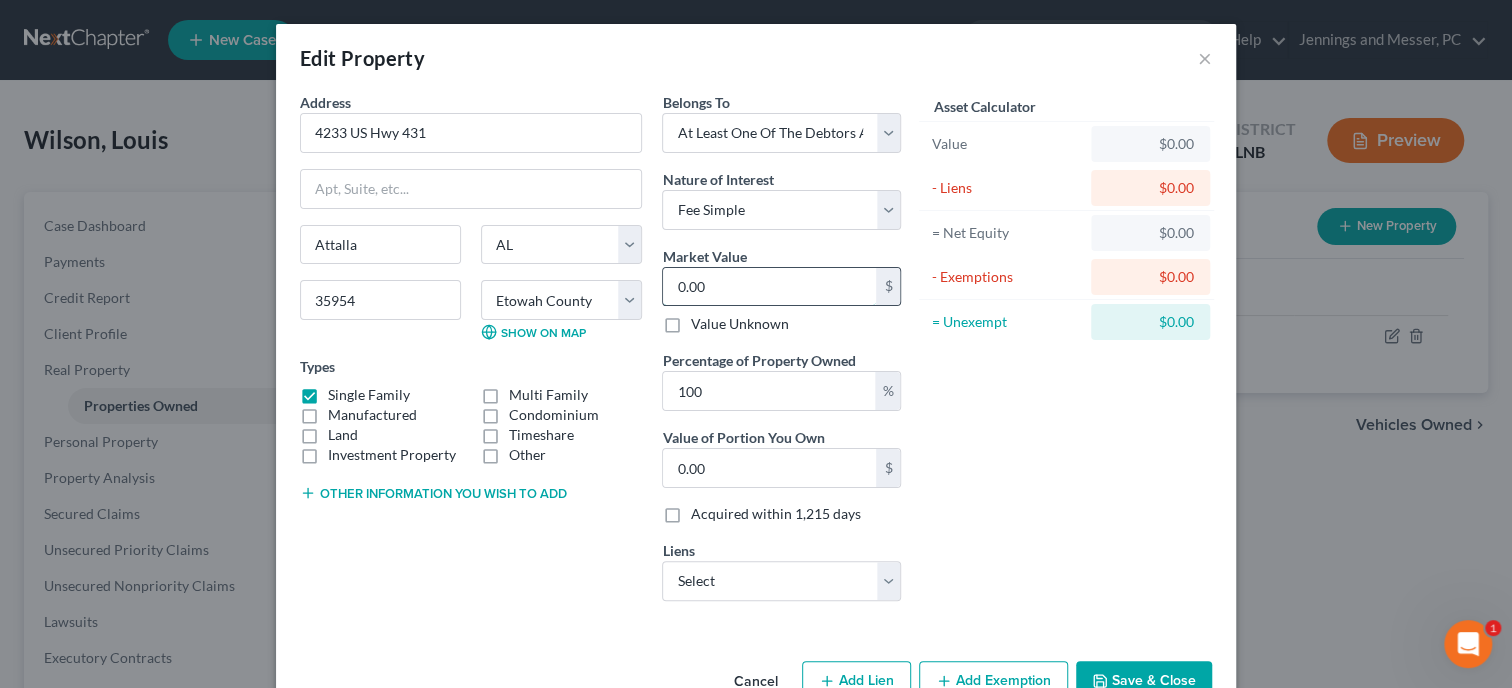 click on "0.00" at bounding box center (769, 287) 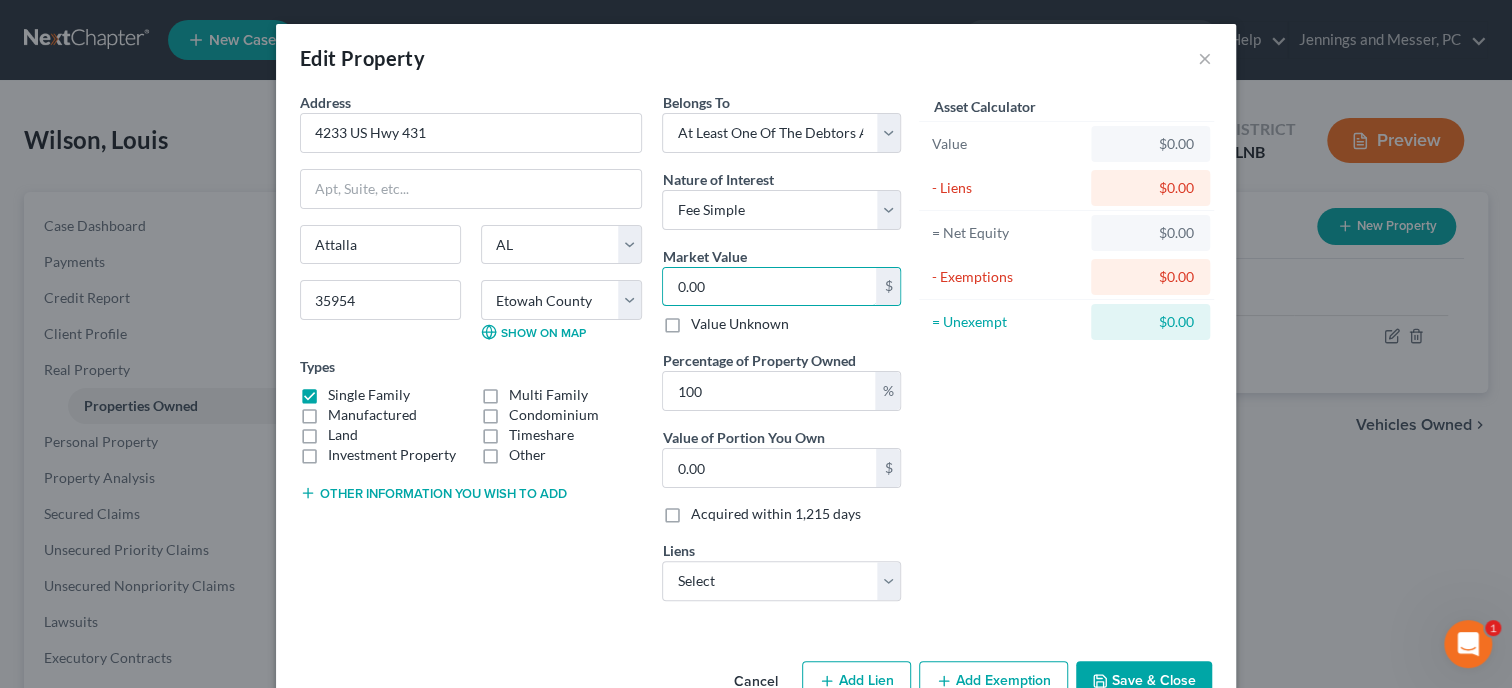 type on "1" 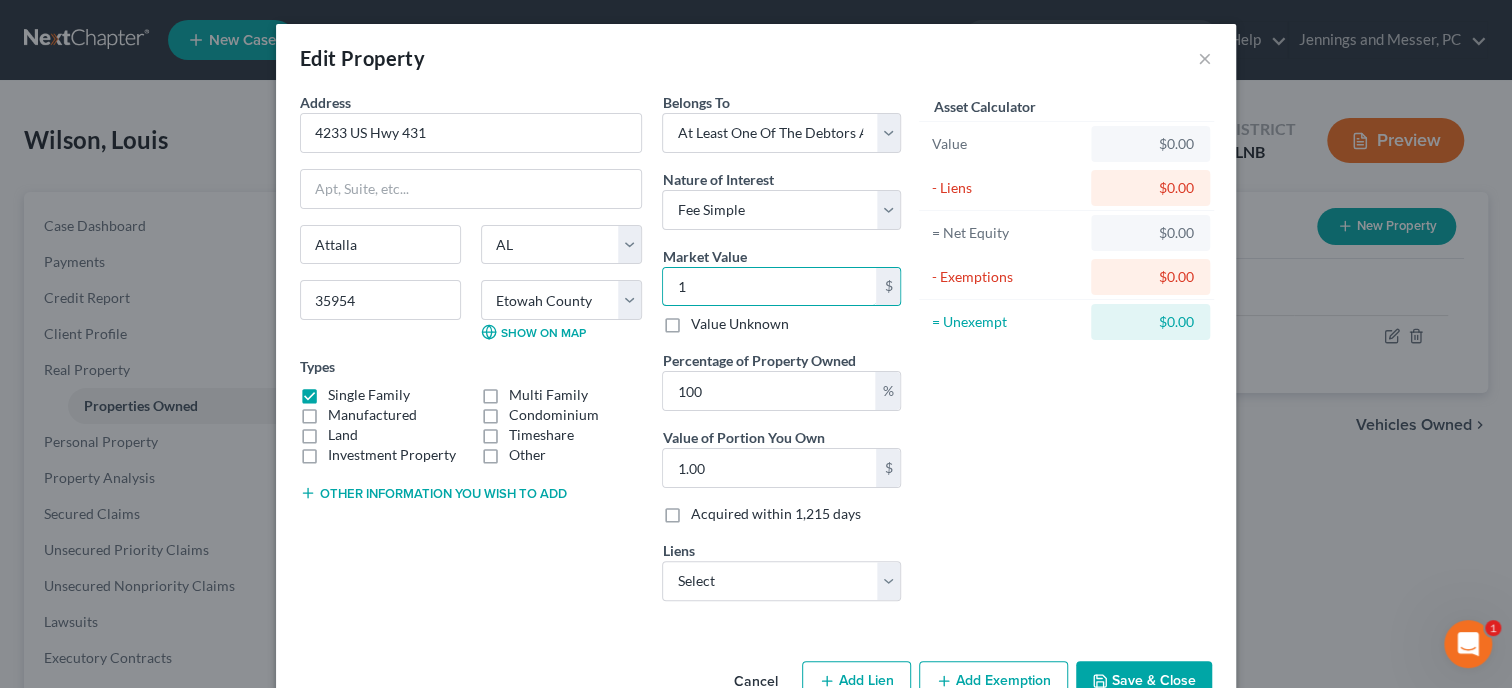 type on "18" 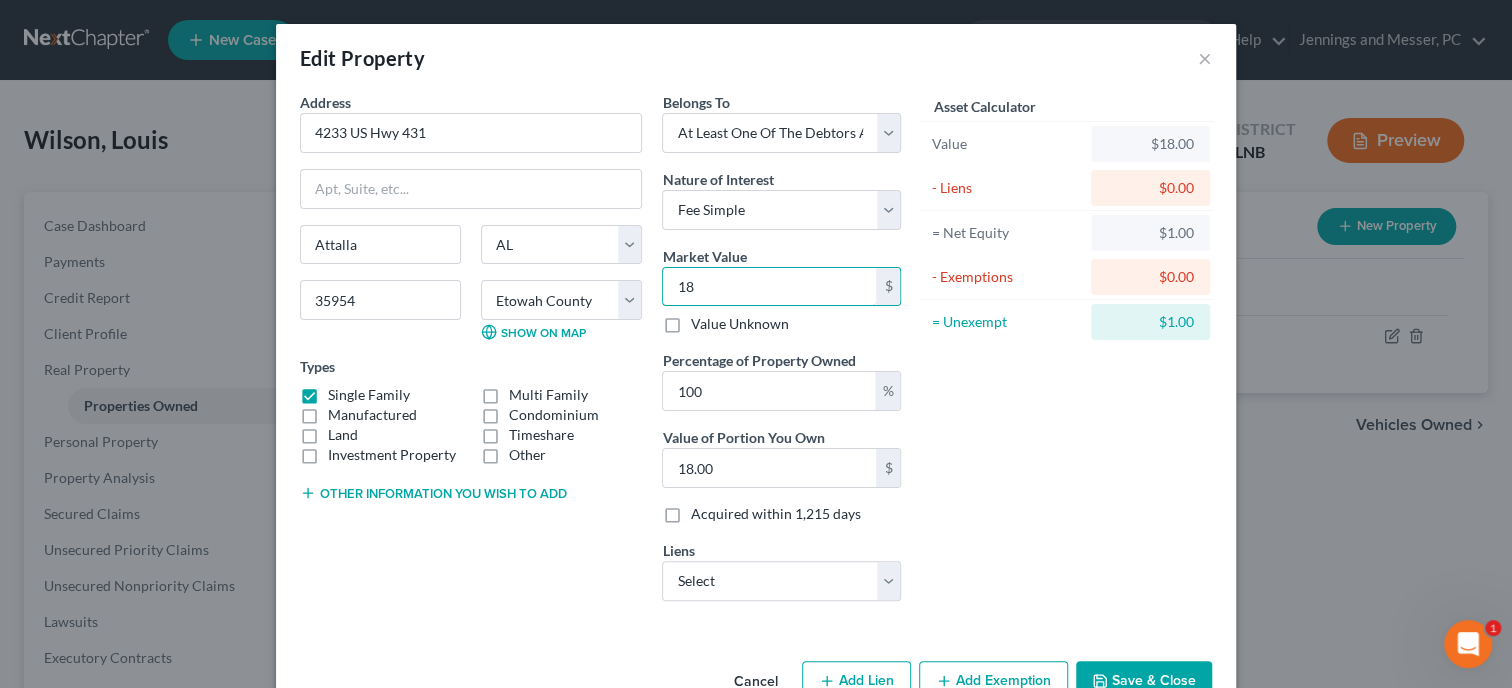 type on "185" 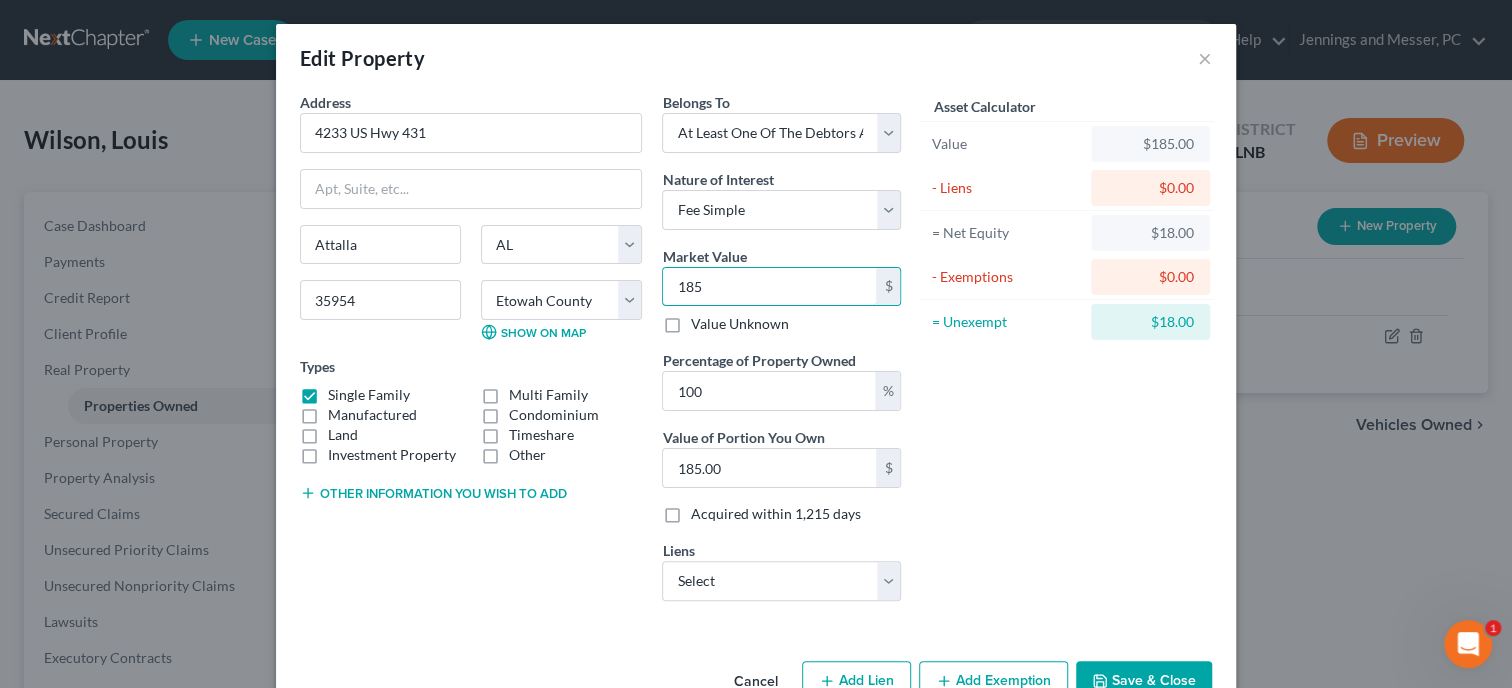 type on "1859" 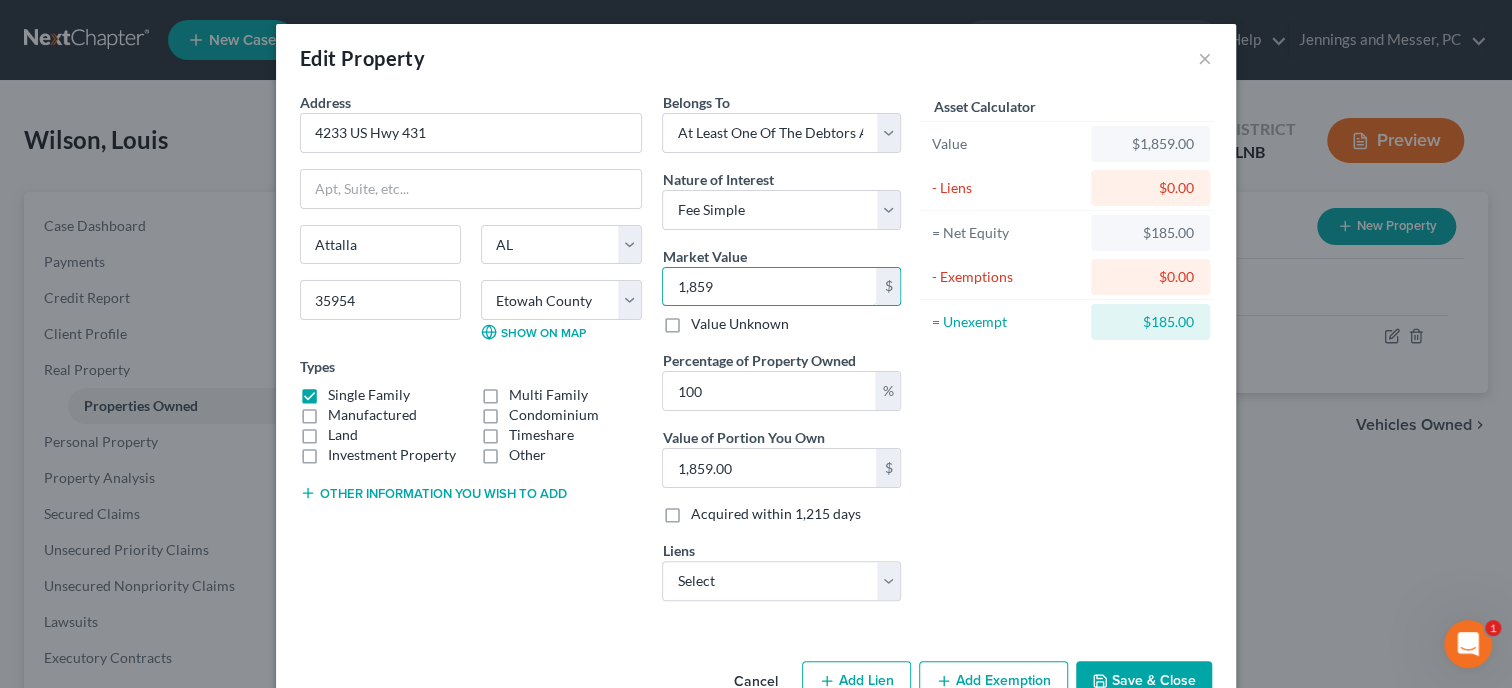 type on "1,8590" 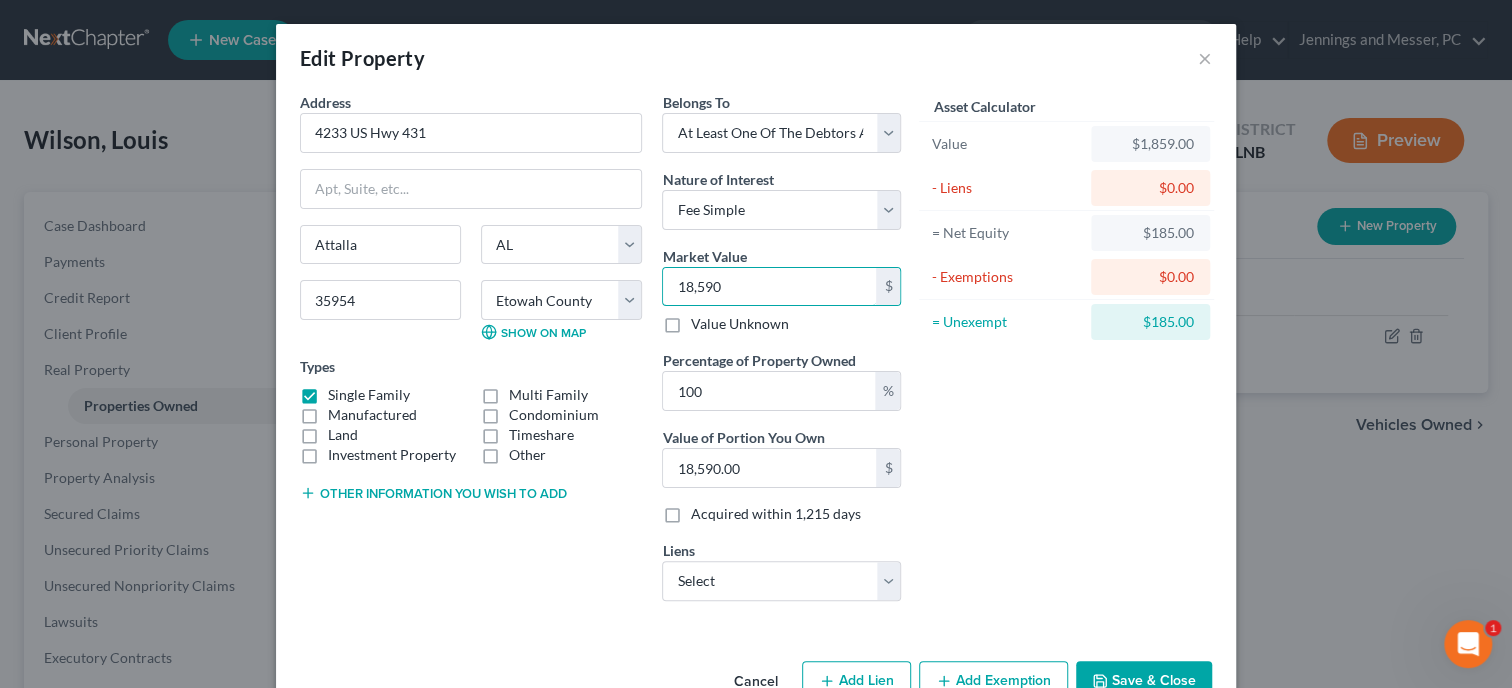 type on "[PRICE]" 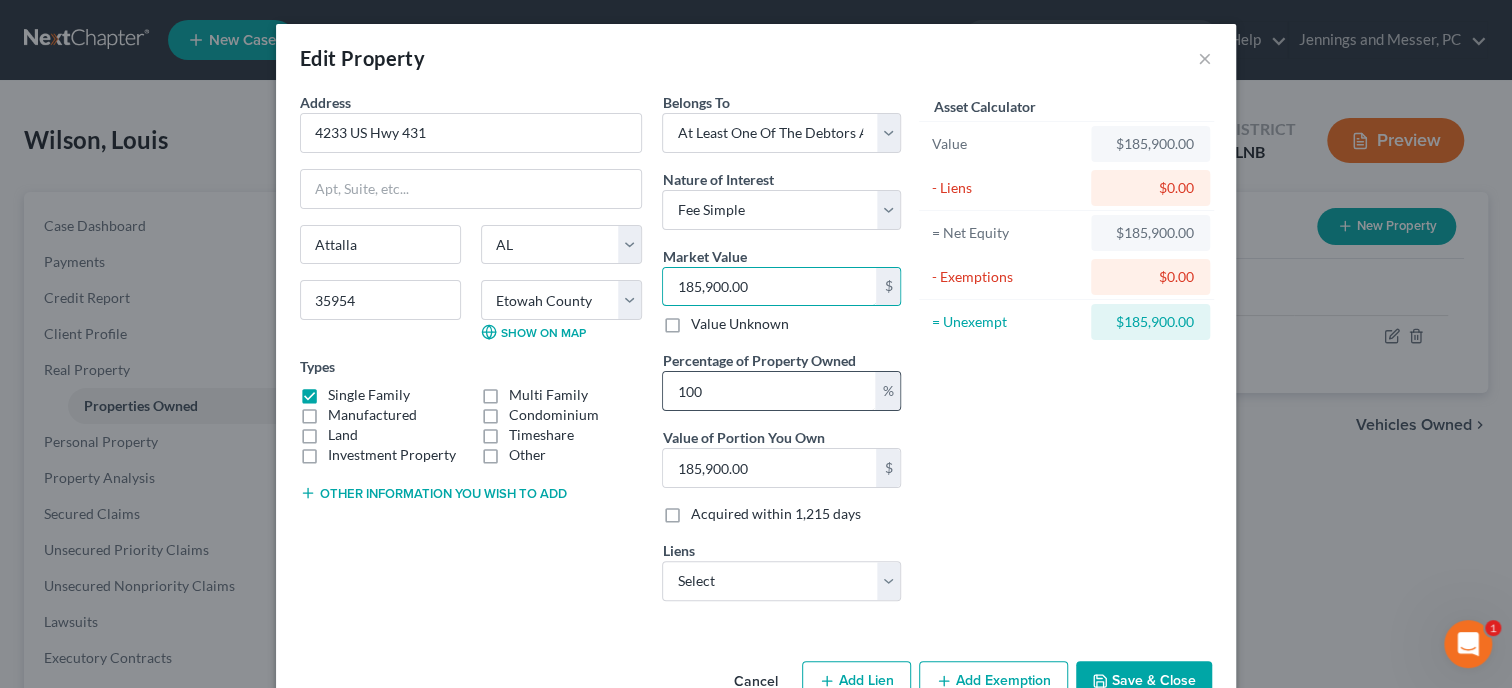 type on "185,900.00" 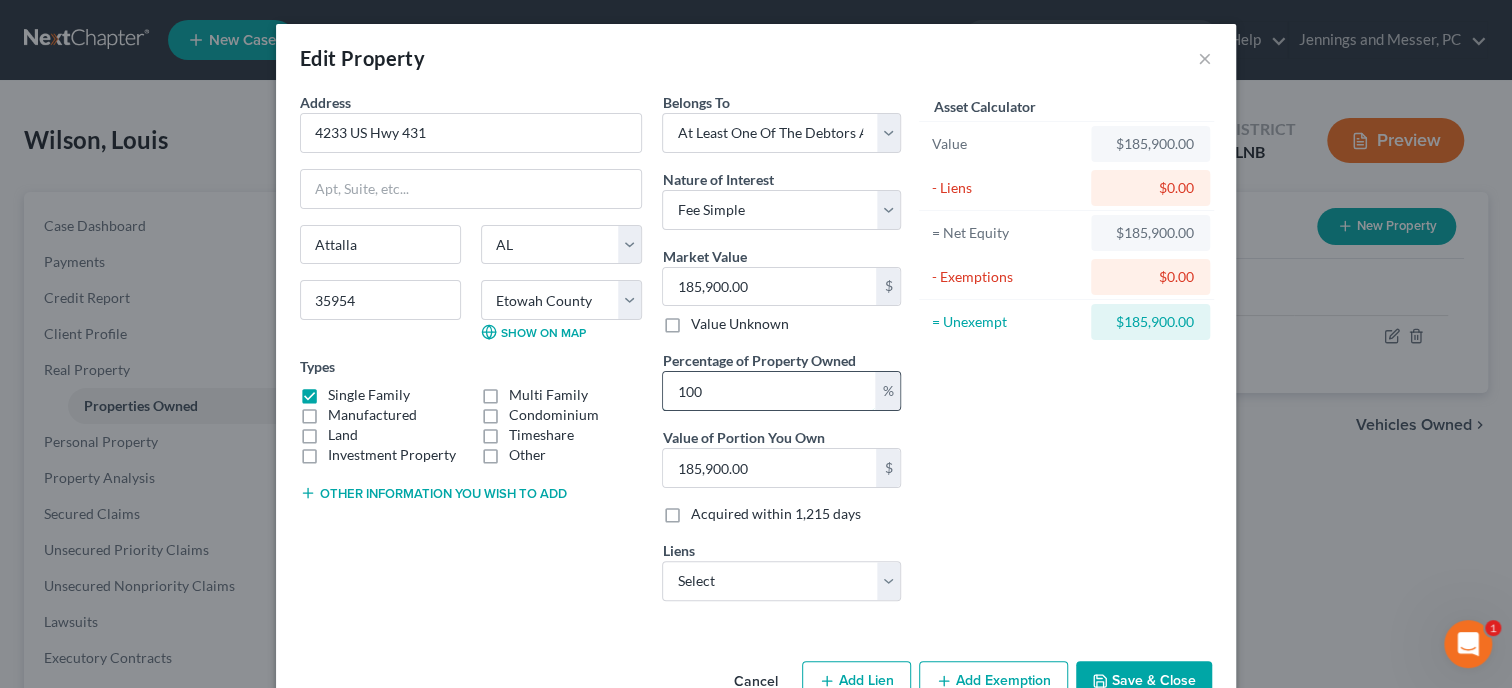 drag, startPoint x: 702, startPoint y: 387, endPoint x: 670, endPoint y: 388, distance: 32.01562 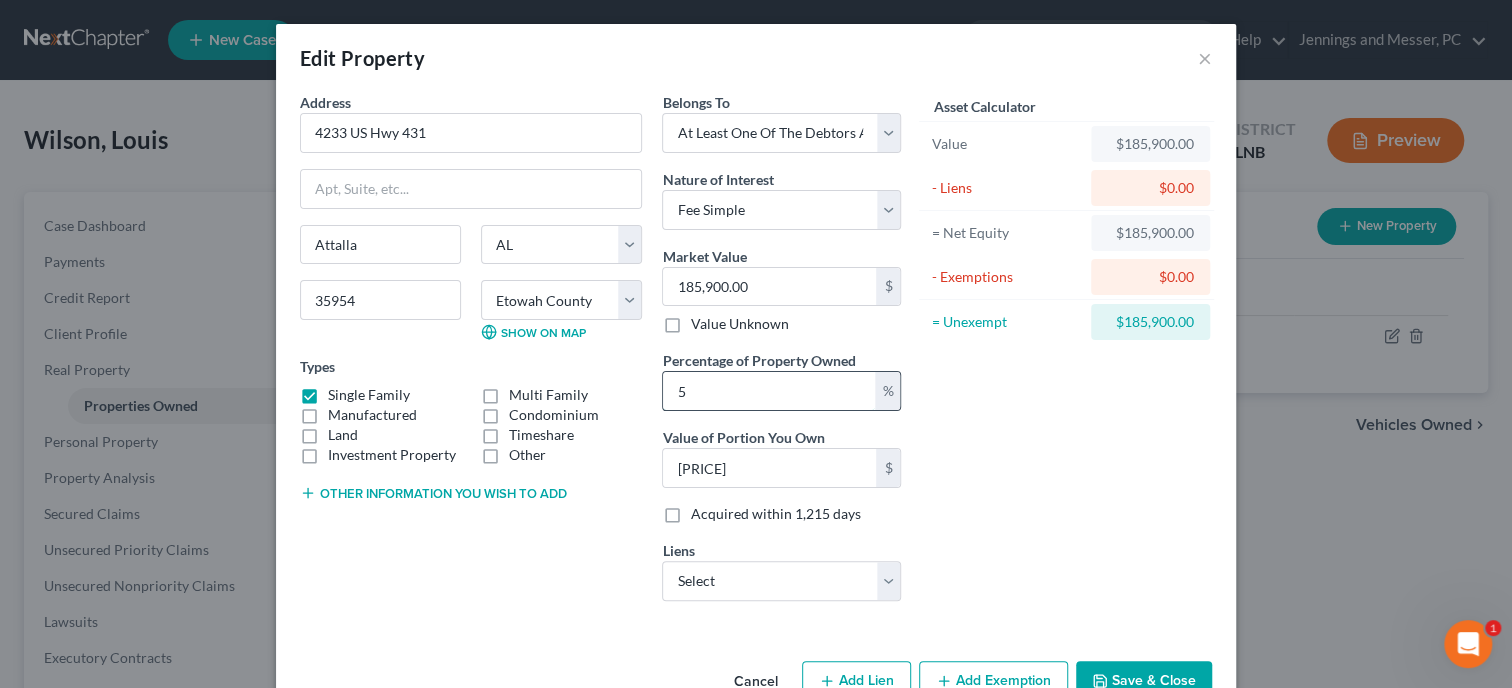type on "50" 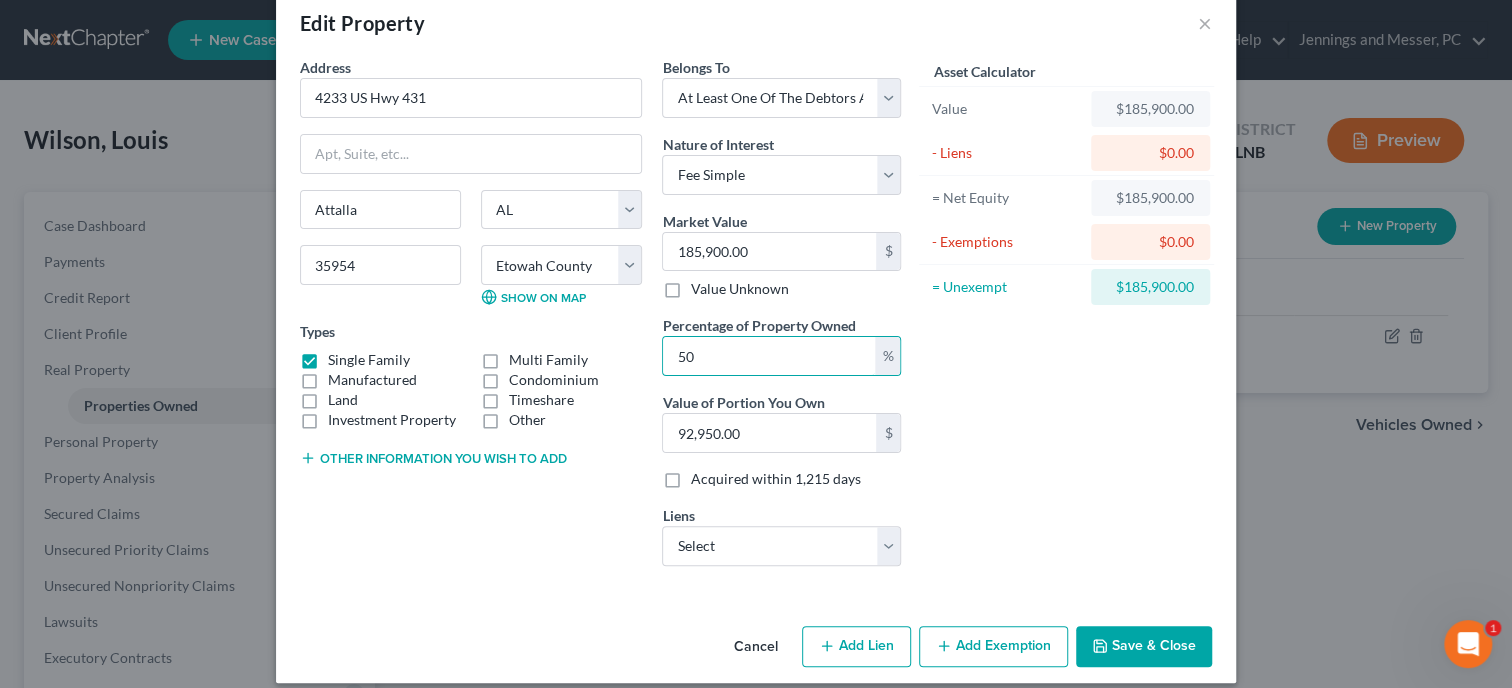 scroll, scrollTop: 52, scrollLeft: 0, axis: vertical 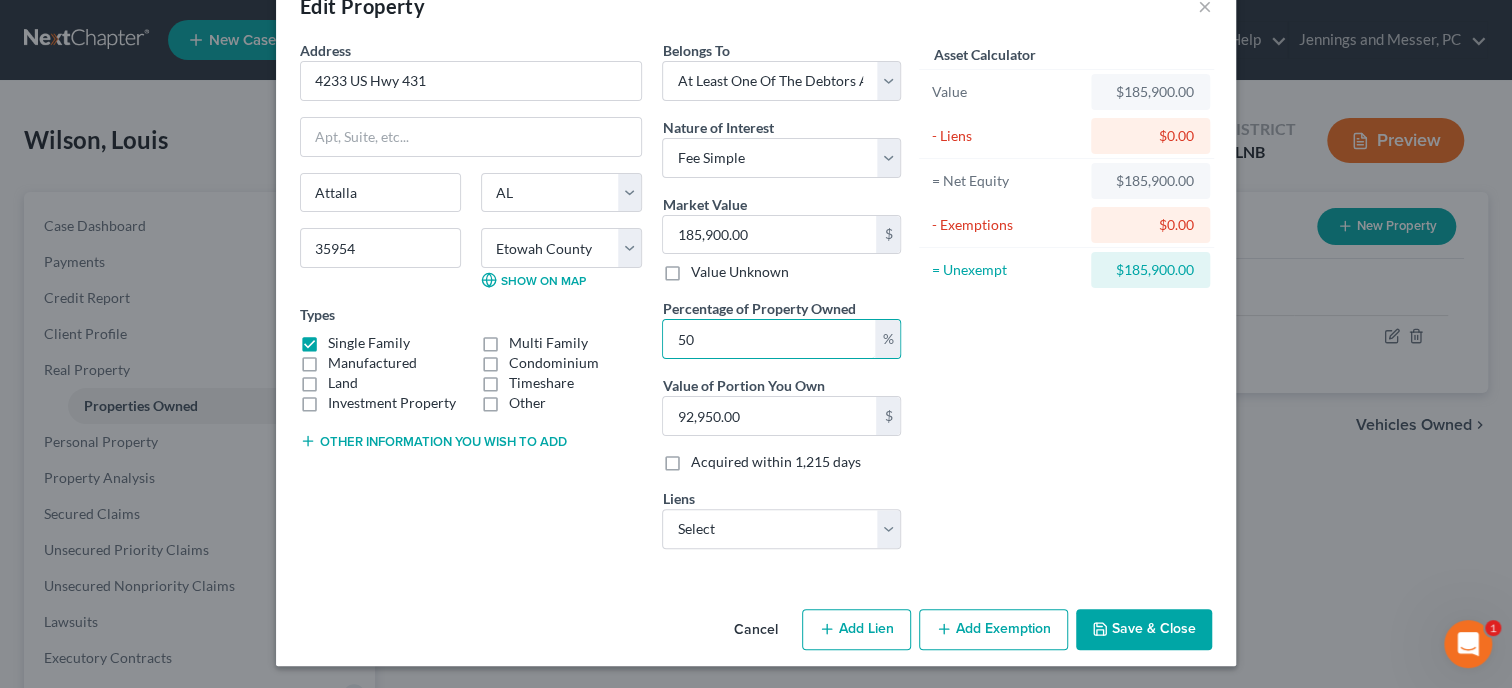 type on "50" 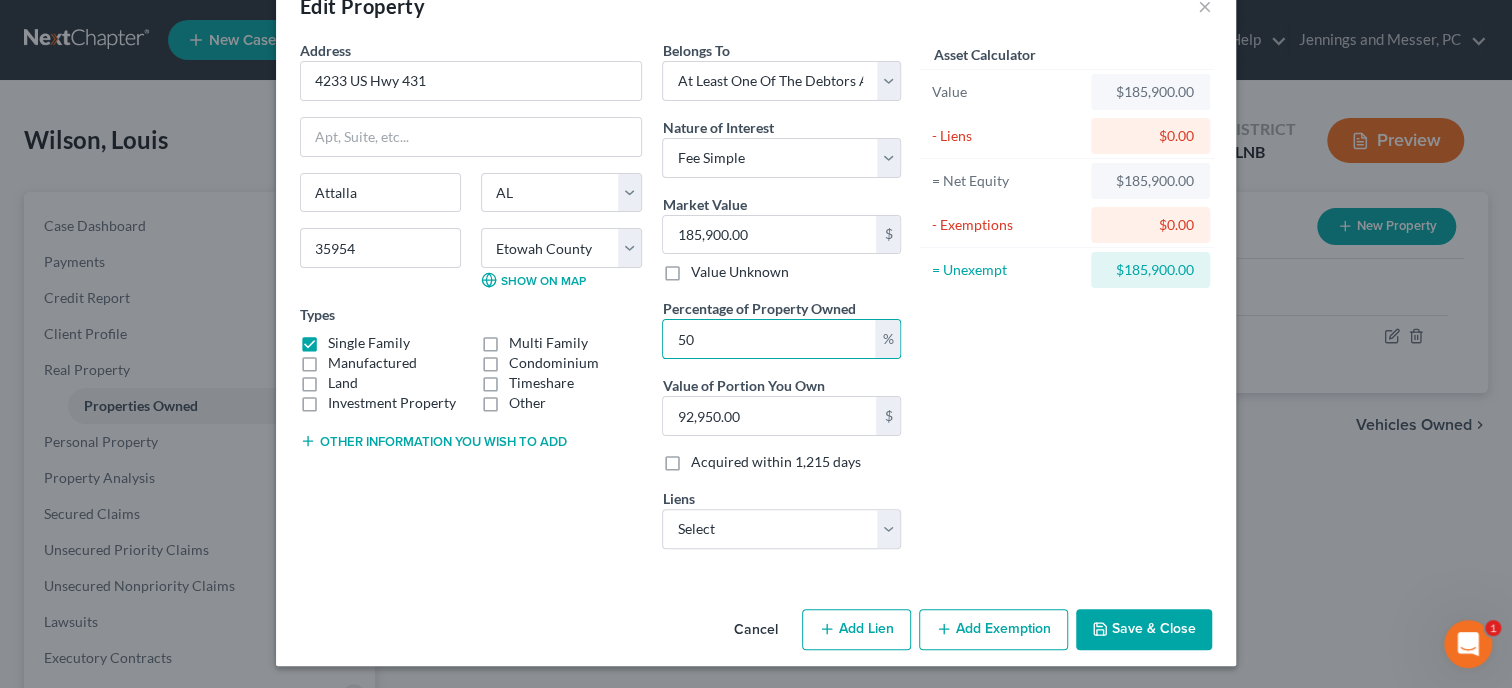 click on "Add Exemption" at bounding box center [993, 630] 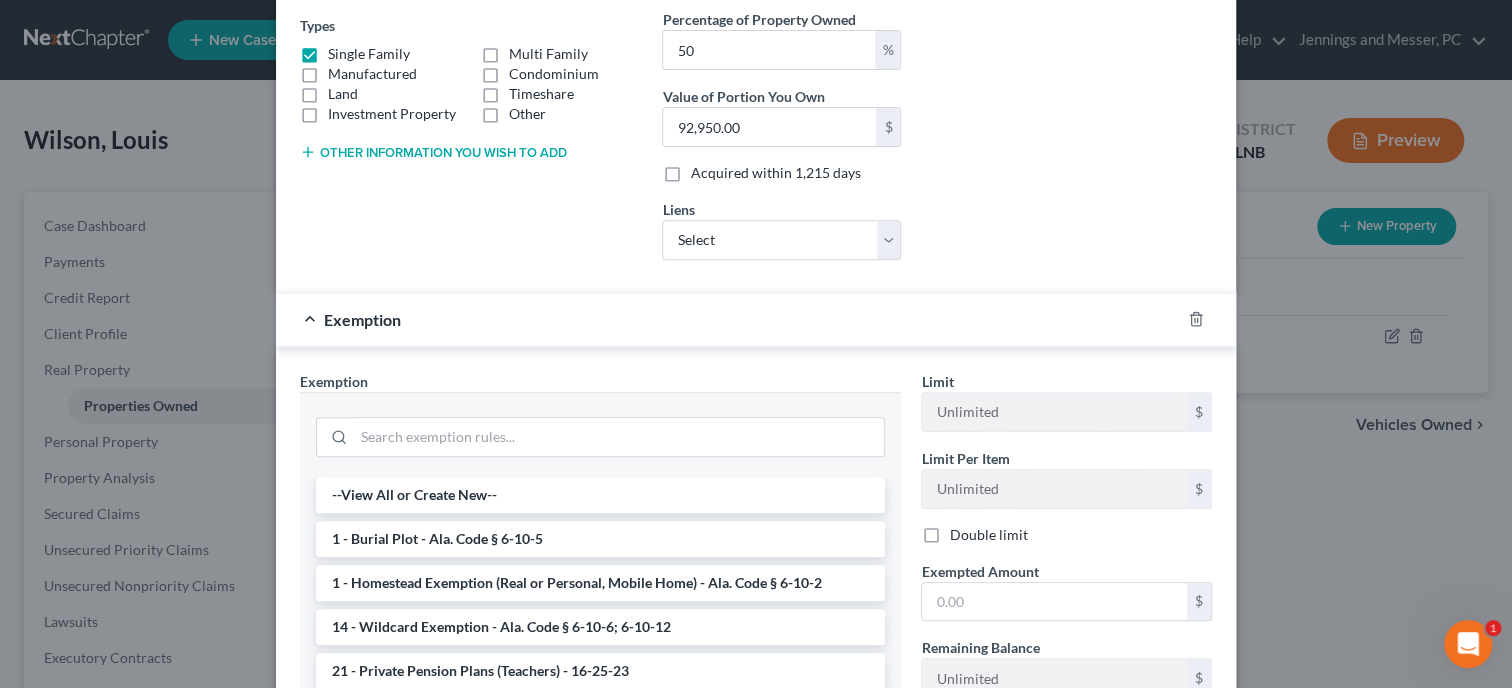 scroll, scrollTop: 360, scrollLeft: 0, axis: vertical 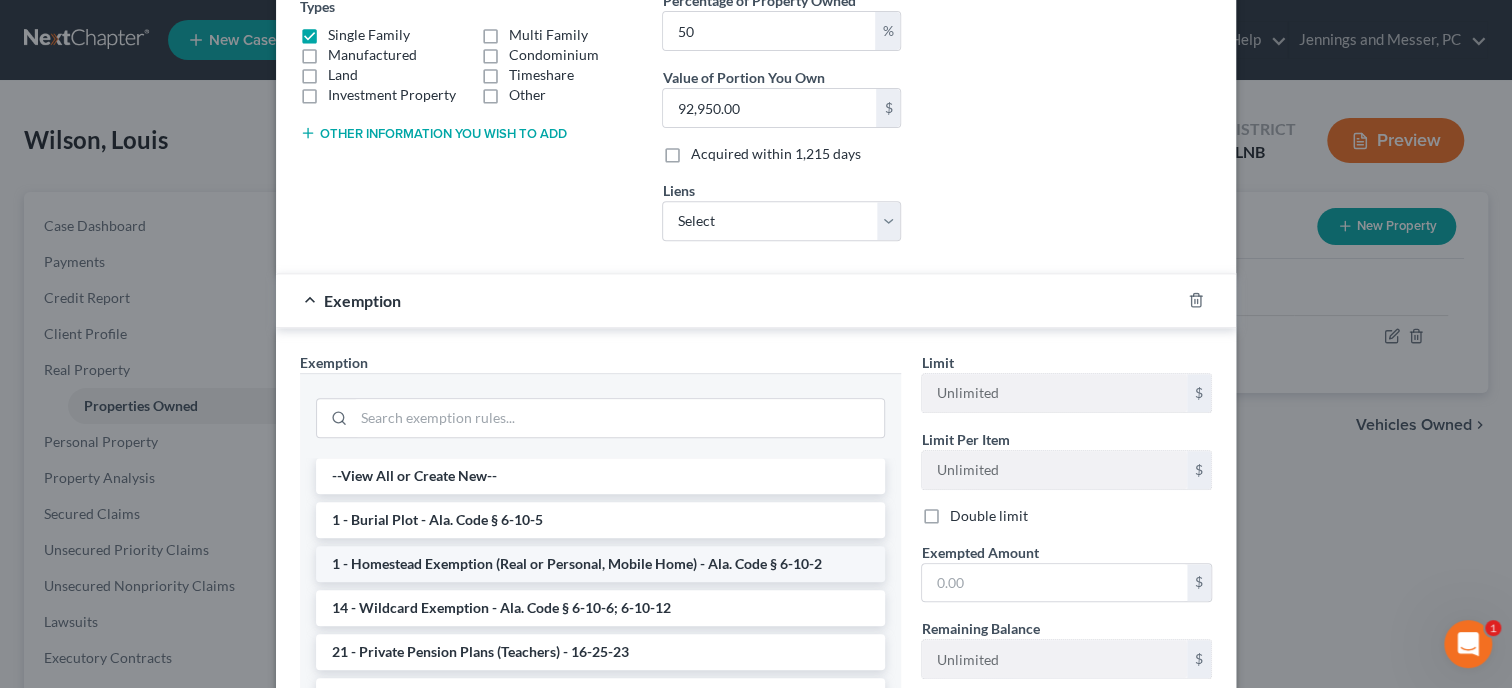 click on "1 - Homestead Exemption (Real or Personal, Mobile Home) - Ala. Code § 6-10-2" at bounding box center (600, 564) 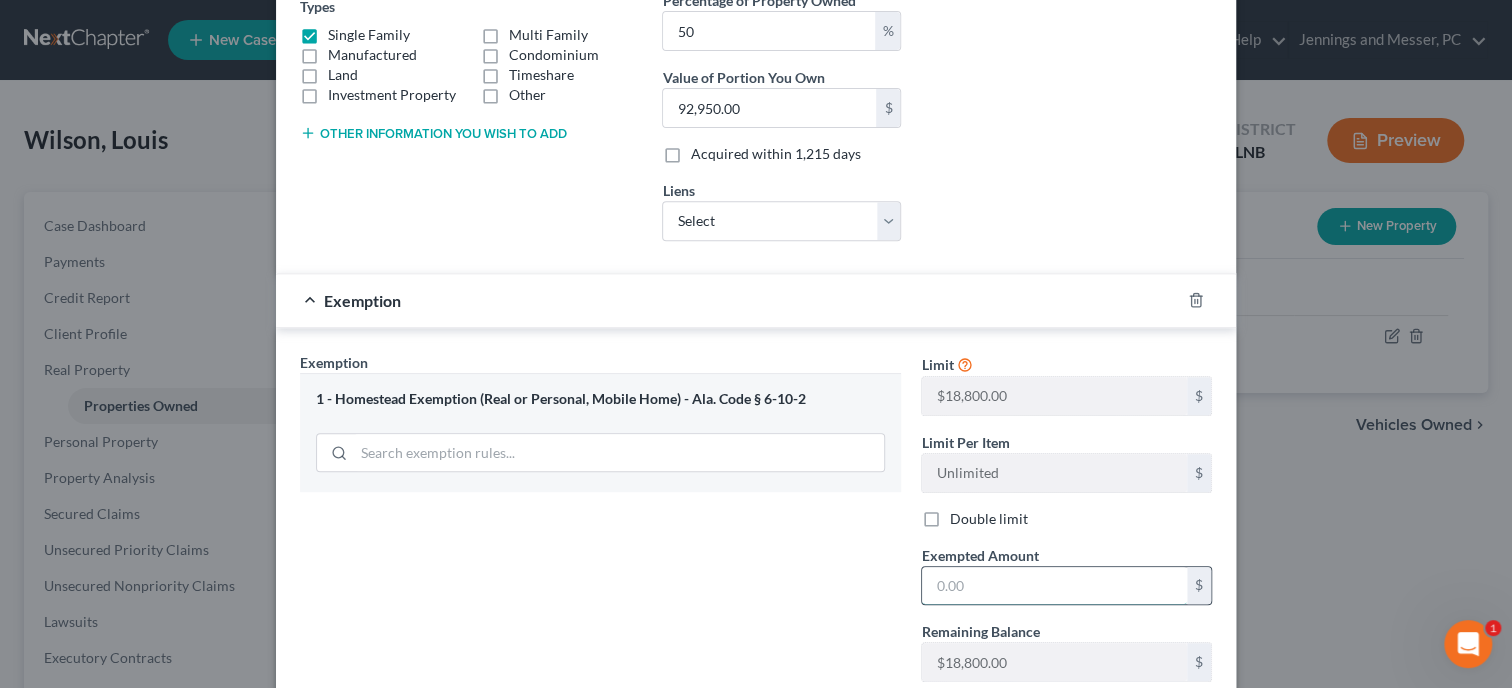 click at bounding box center (1054, 586) 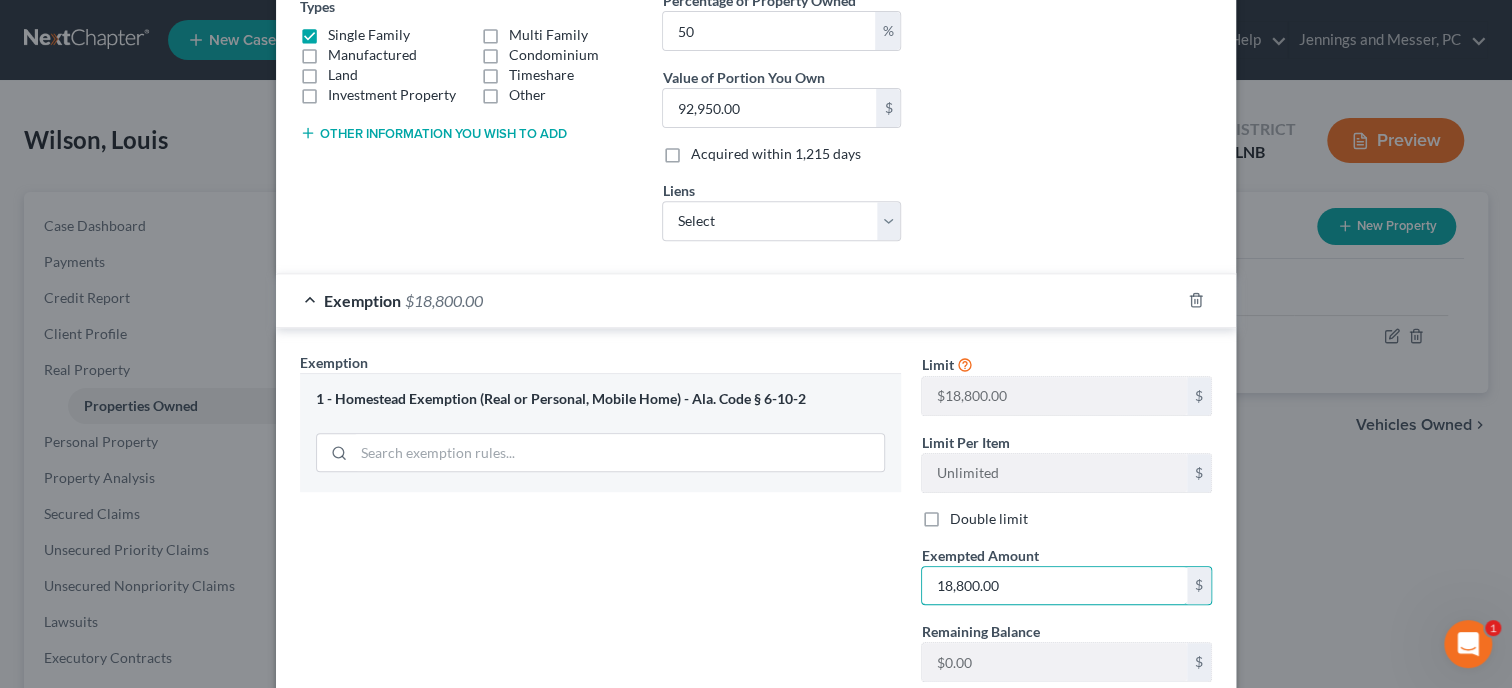 type on "18,800.00" 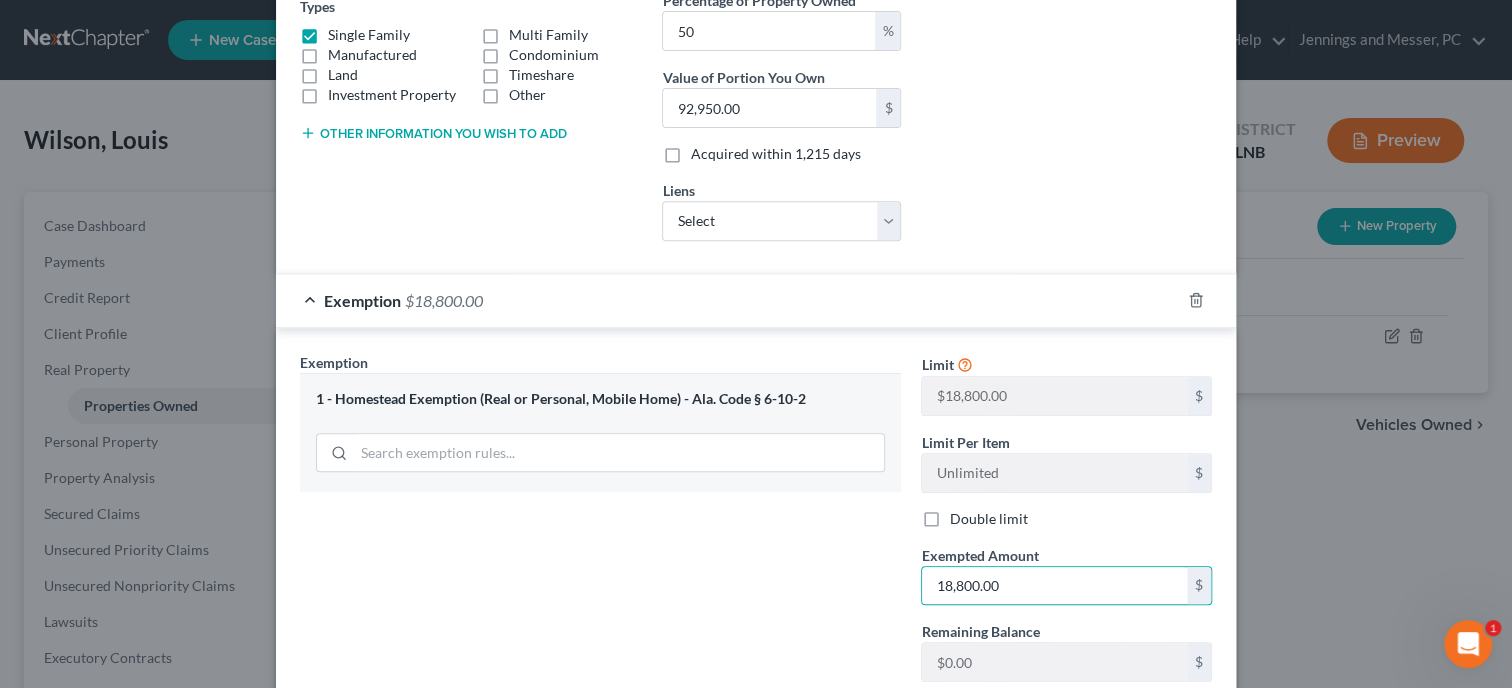 click on "Exemption Set must be selected for CA.
Exemption
*
1 - Homestead Exemption (Real or Personal, Mobile Home) - Ala. Code § 6-10-2" at bounding box center (600, 525) 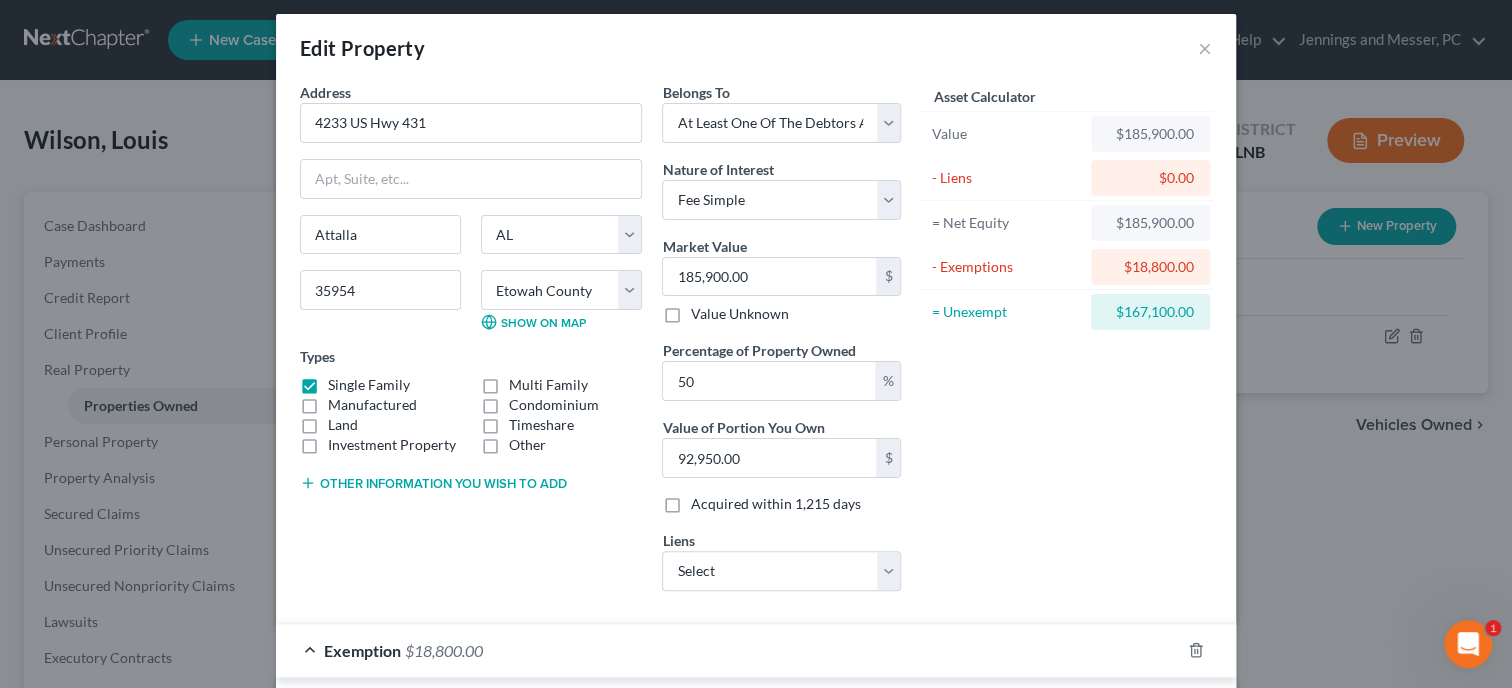 scroll, scrollTop: 0, scrollLeft: 0, axis: both 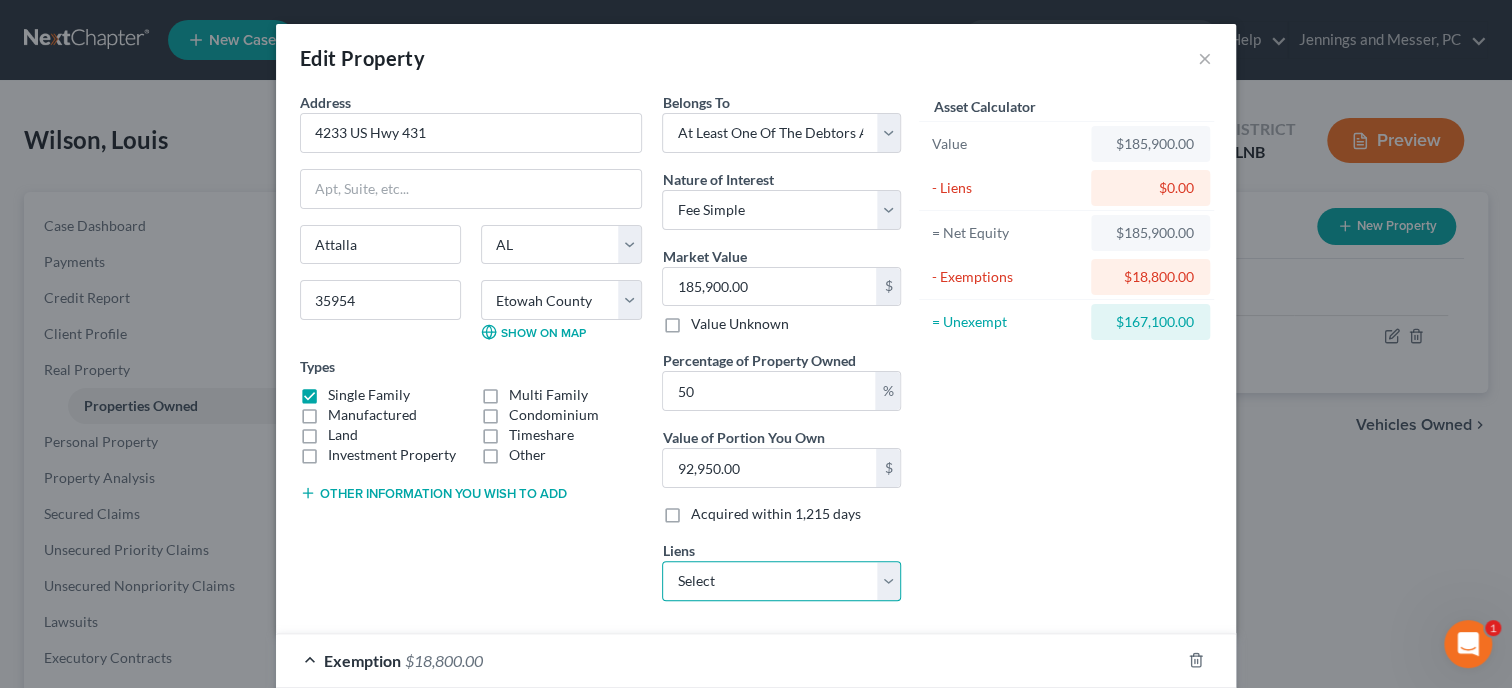 click on "Select Hyundai Finc - [PRICE] Wfbna Auto - [PRICE] Mariner Finance - [PRICE] Regional Fin - [PRICE] Cvngtncred - [PRICE]" at bounding box center [781, 581] 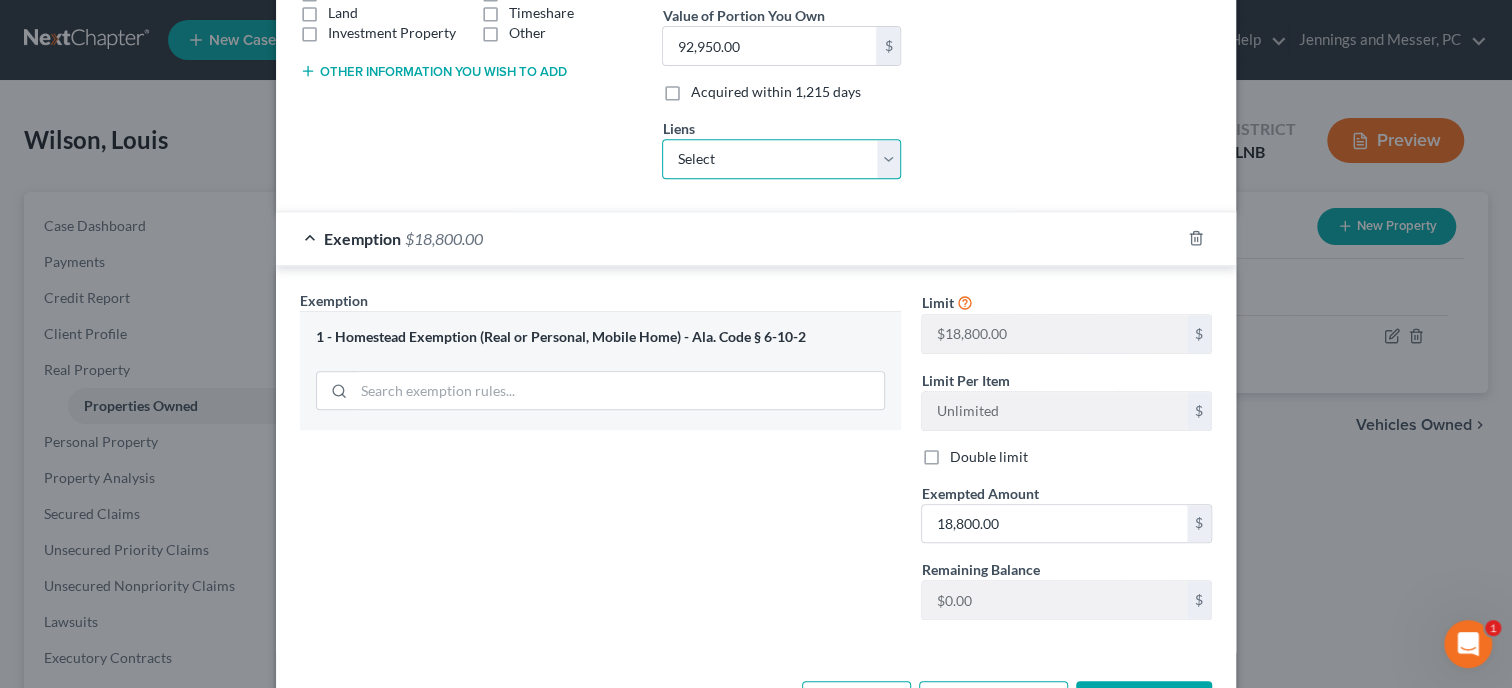 scroll, scrollTop: 493, scrollLeft: 0, axis: vertical 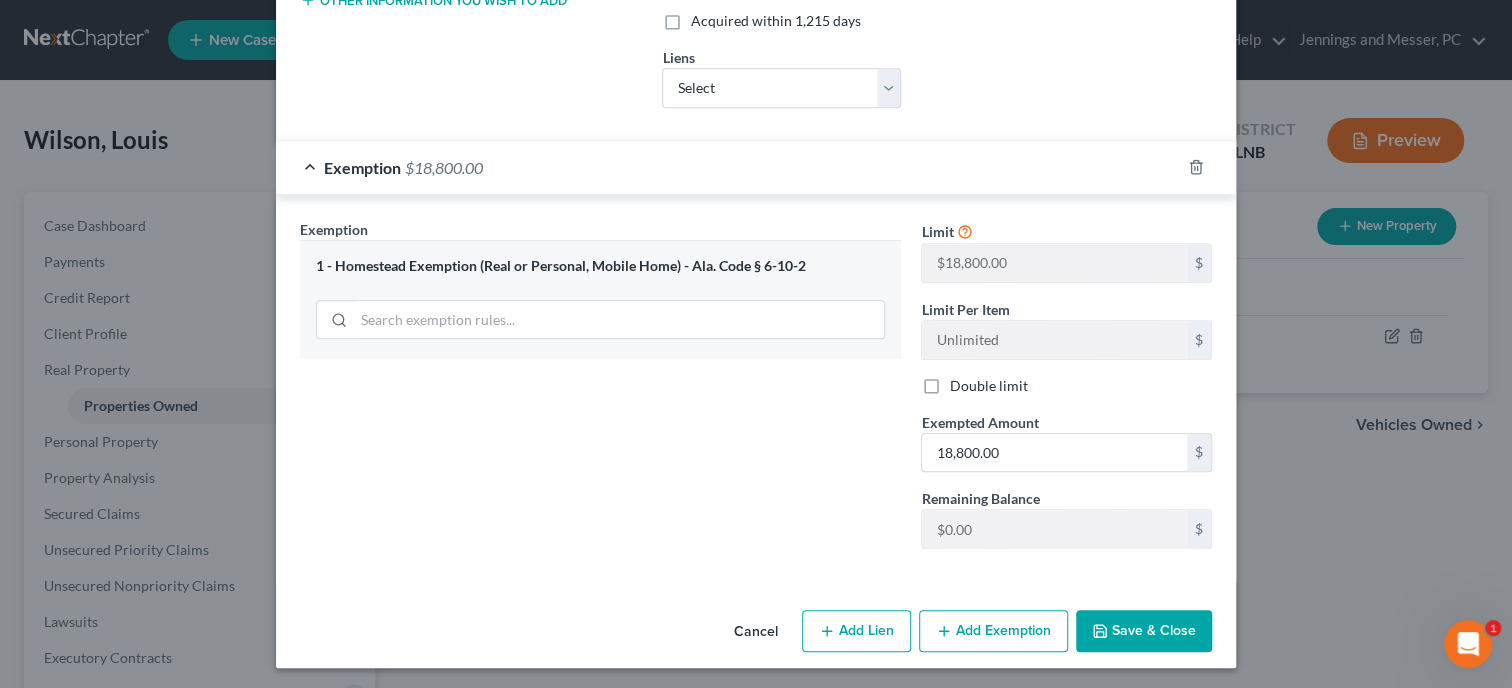 click 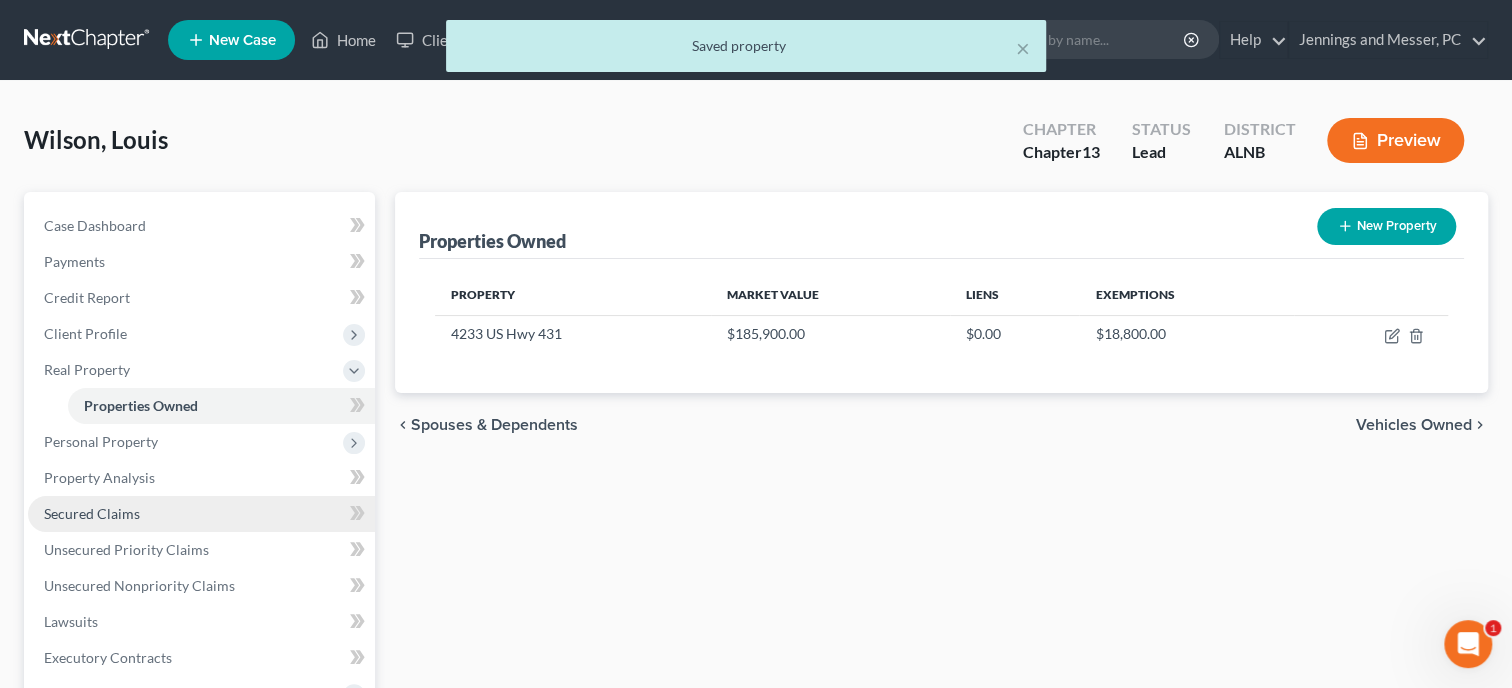 click on "Secured Claims" at bounding box center [92, 513] 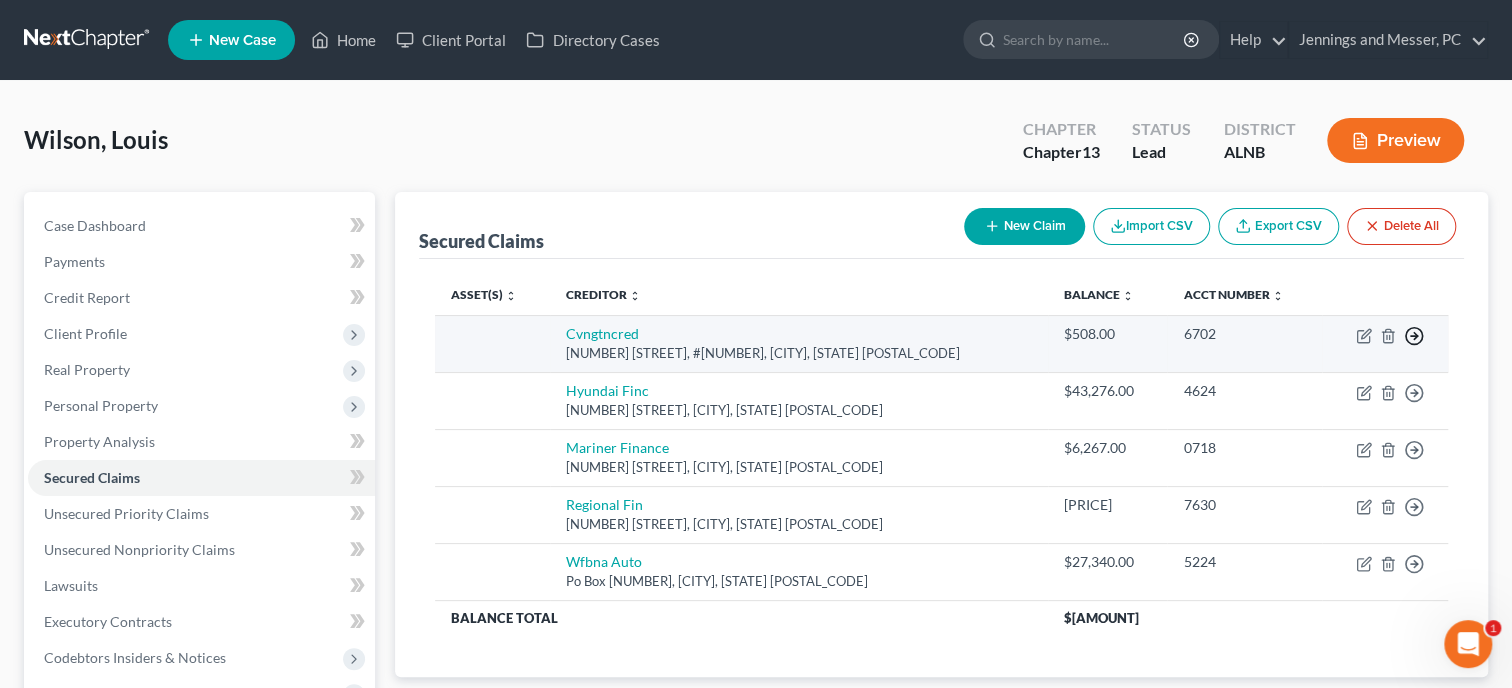 click 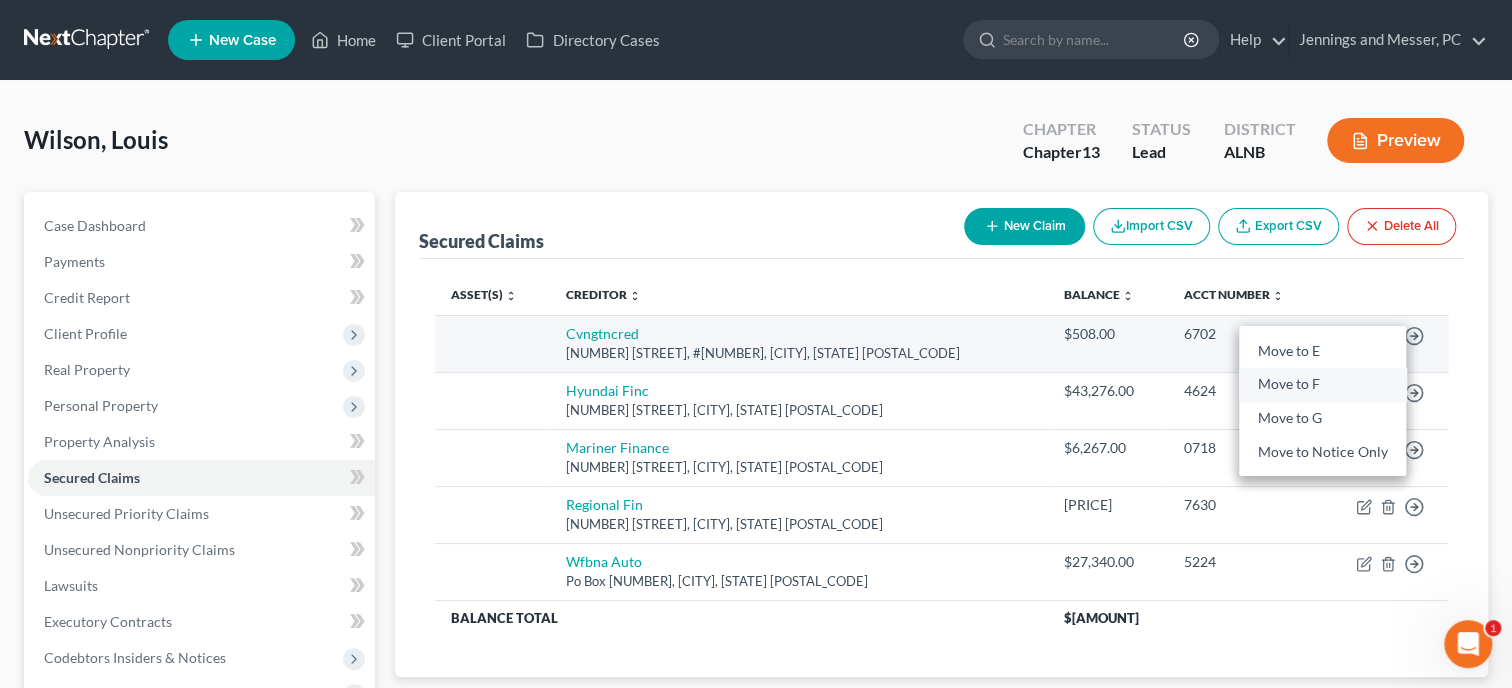 click on "Move to F" at bounding box center [1322, 385] 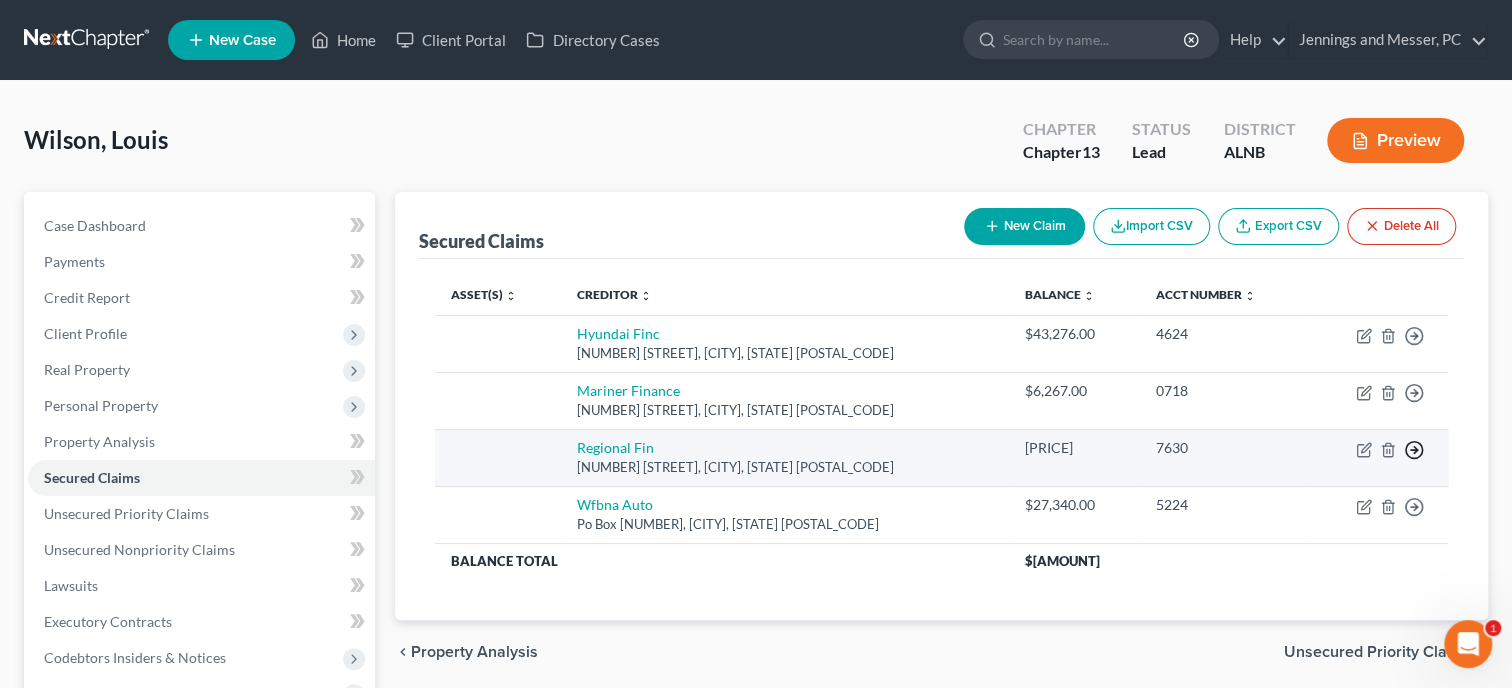 click 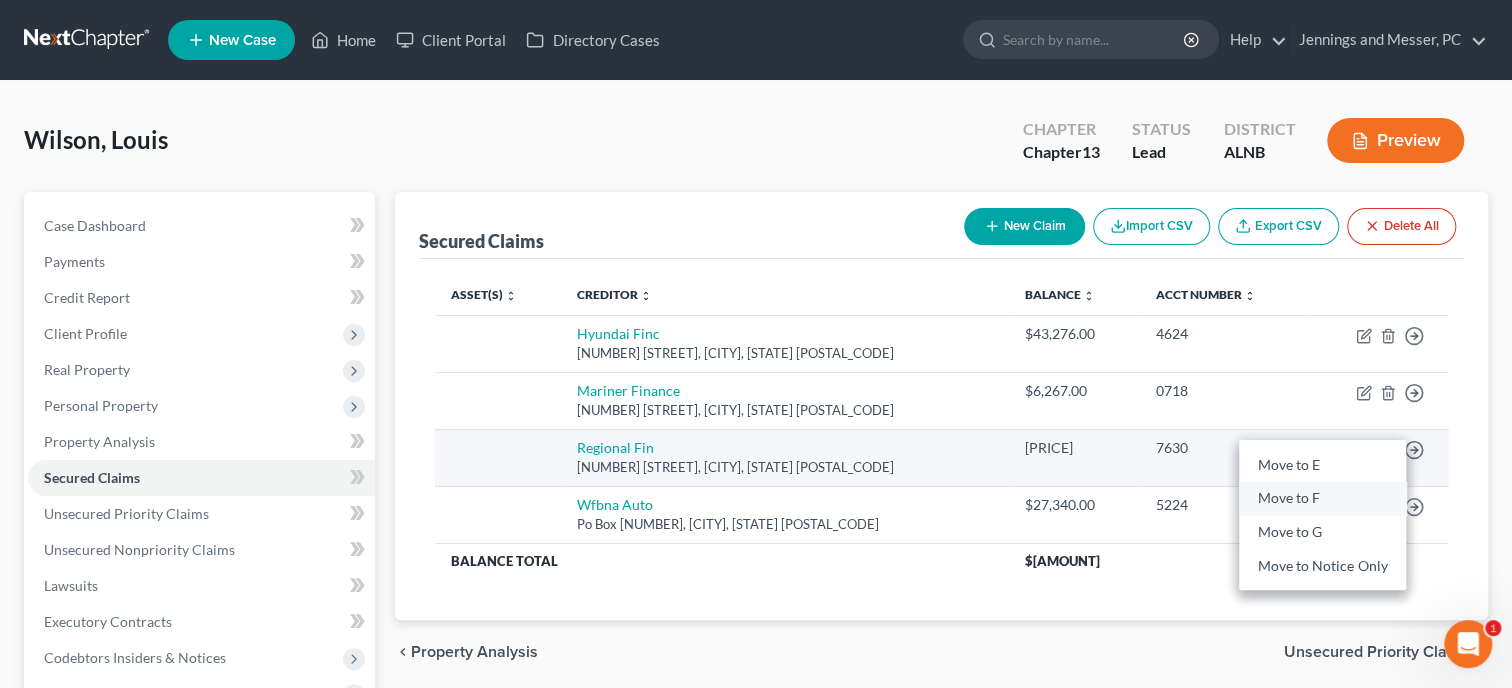 click on "Move to F" at bounding box center [1322, 499] 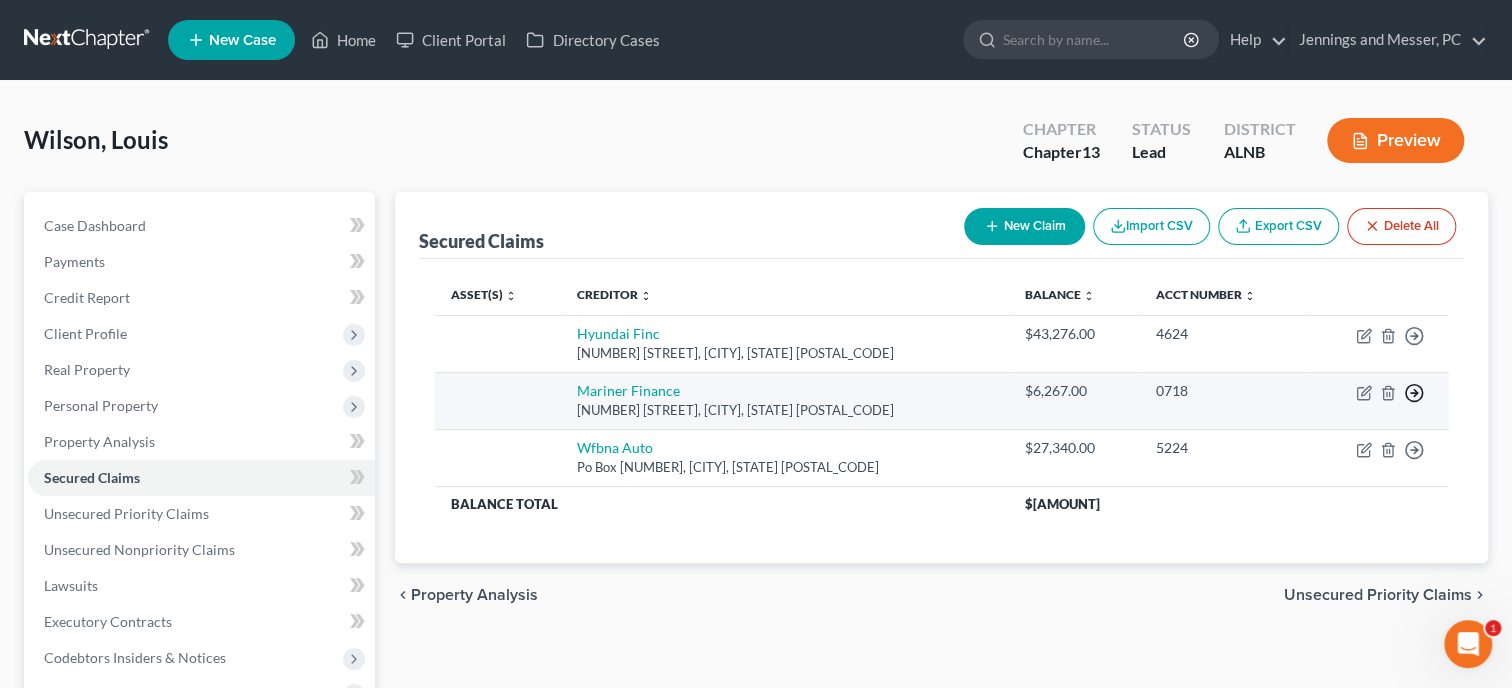 click 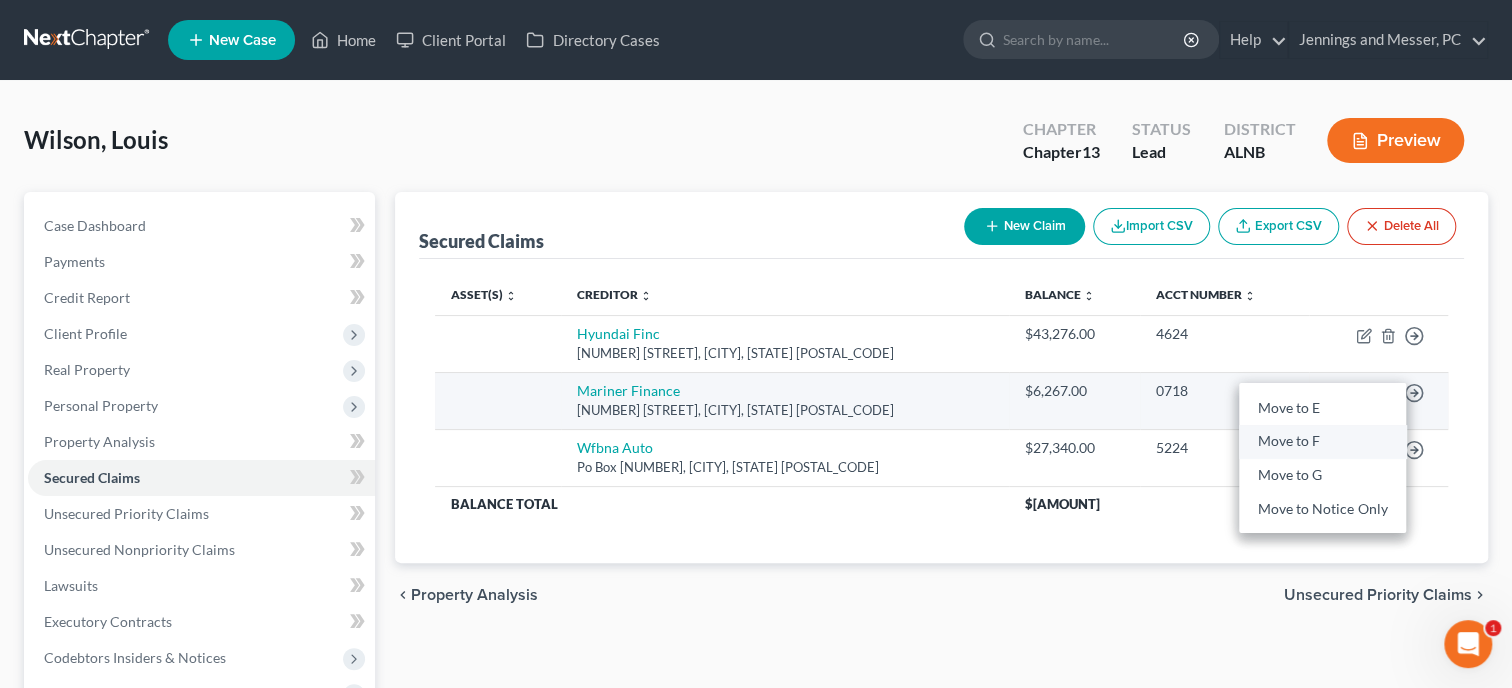 click on "Move to F" at bounding box center [1322, 442] 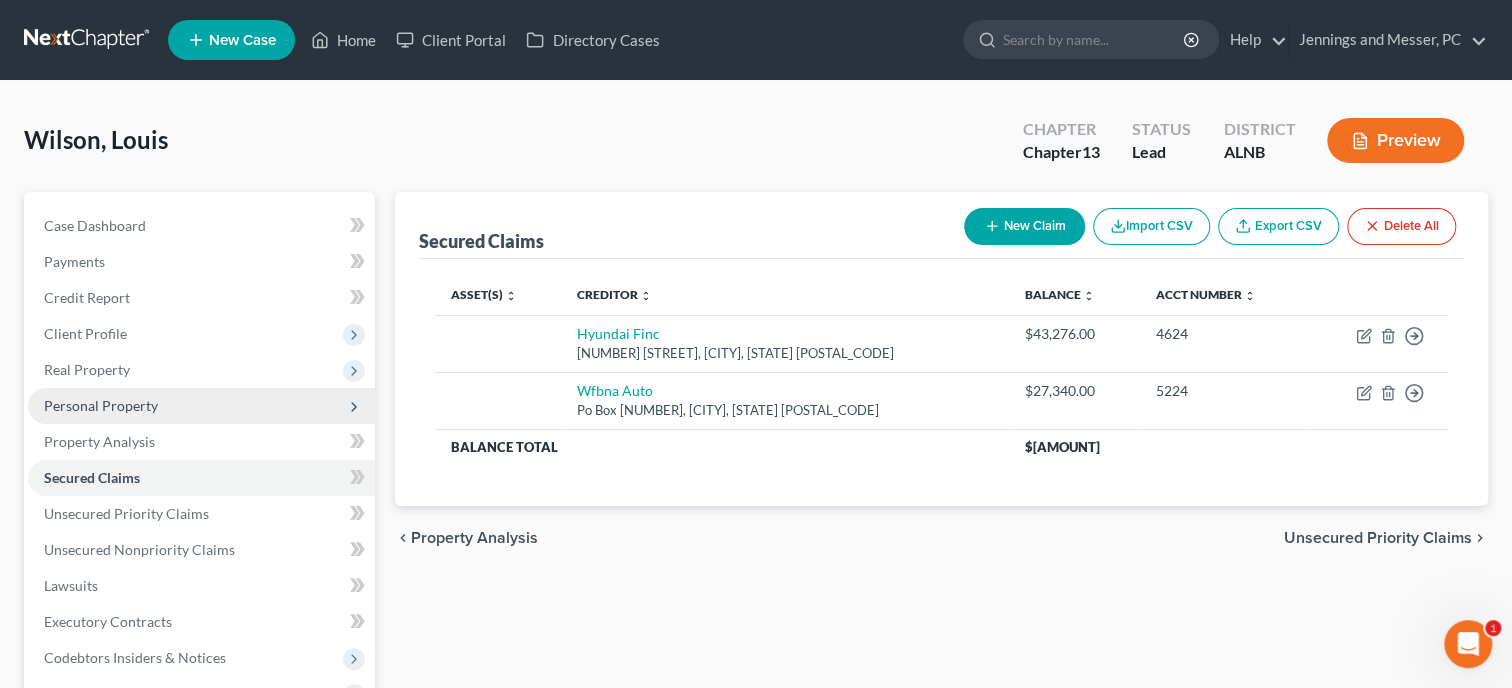 click on "Personal Property" at bounding box center (201, 406) 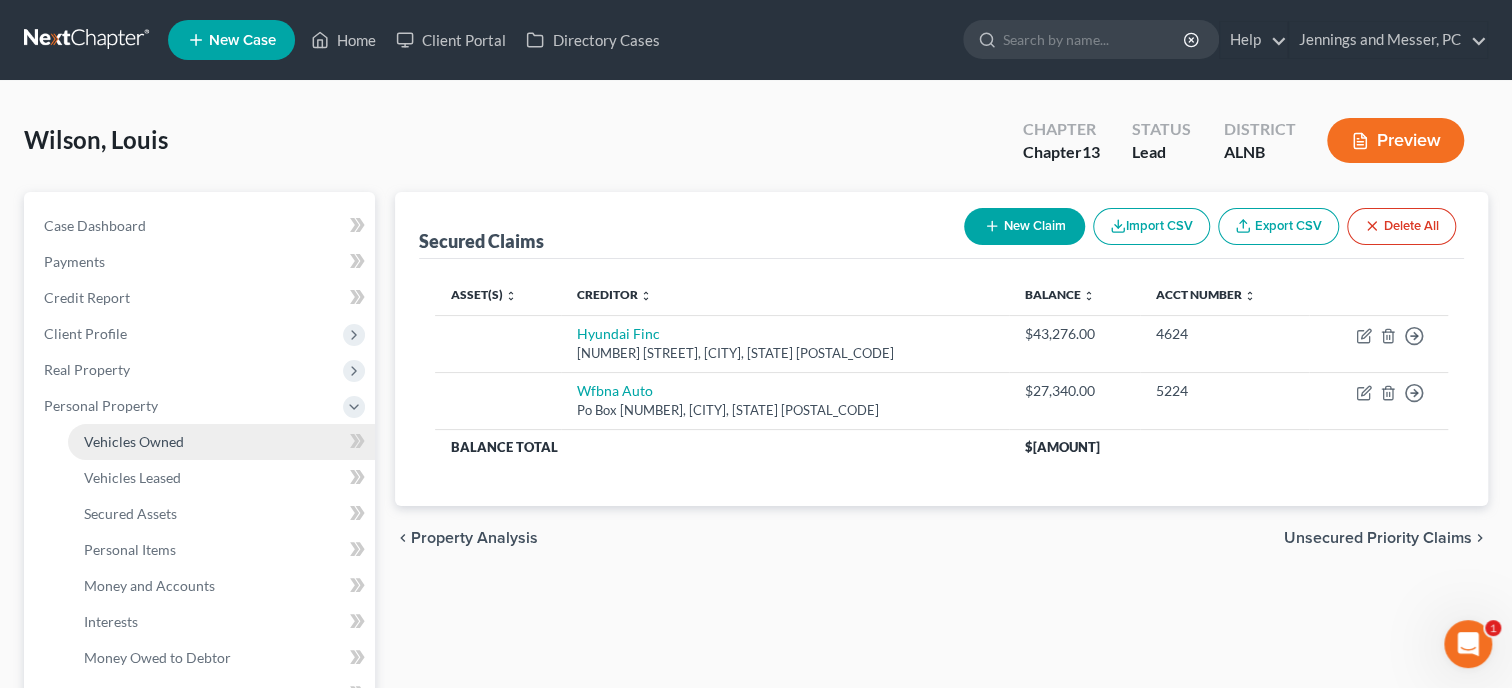 click on "Vehicles Owned" at bounding box center [134, 441] 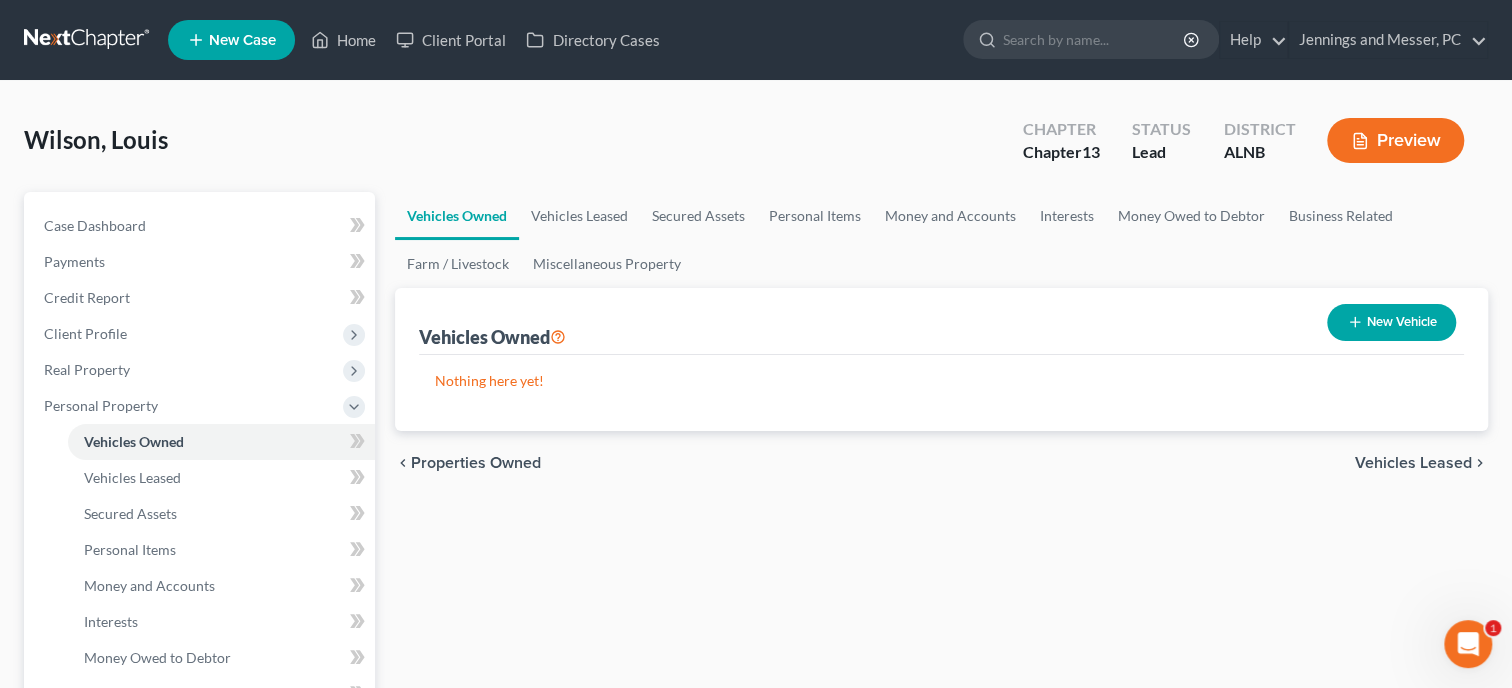 click on "New Vehicle" at bounding box center [1391, 322] 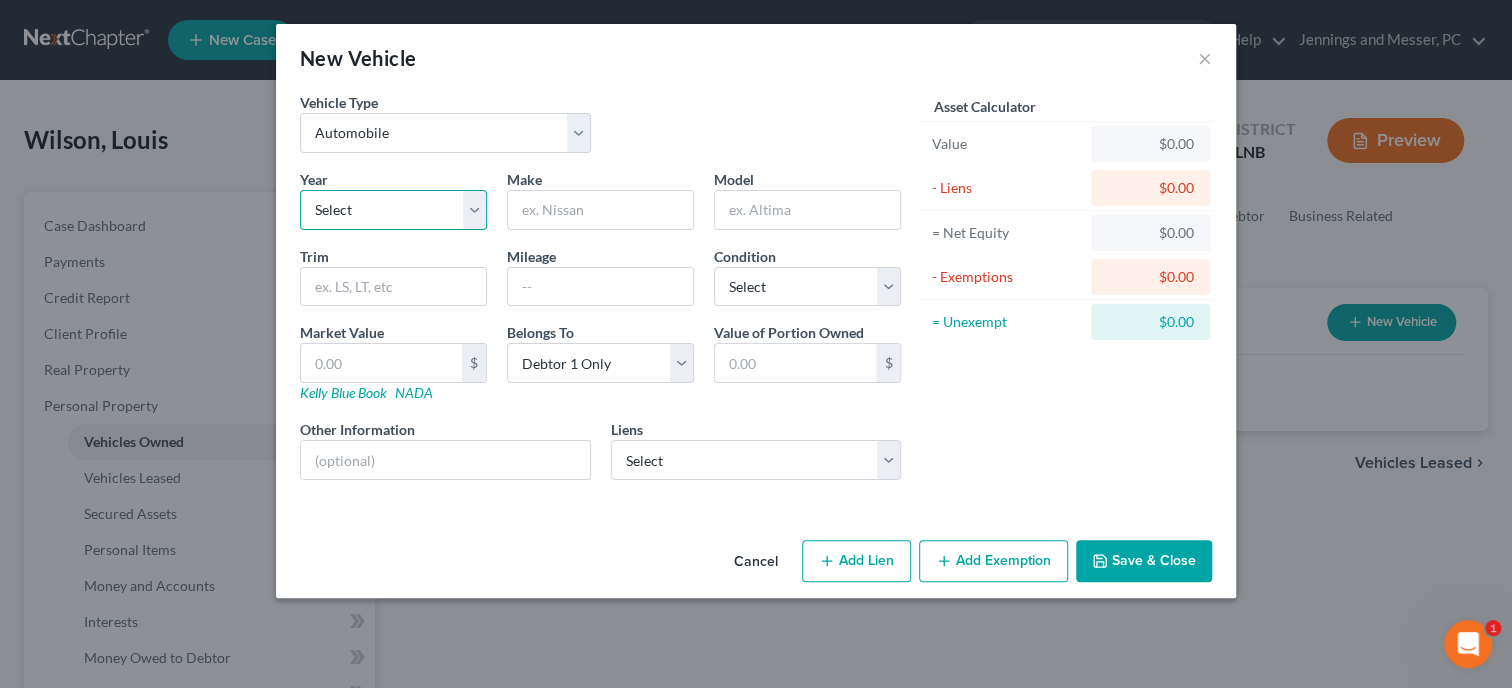 click on "Select 2026 2025 2024 2023 2022 2021 2020 2019 2018 2017 2016 2015 2014 2013 2012 2011 2010 2009 2008 2007 2006 2005 2004 2003 2002 2001 2000 1999 1998 1997 1996 1995 1994 1993 1992 1991 1990 1989 1988 1987 1986 1985 1984 1983 1982 1981 1980 1979 1978 1977 1976 1975 1974 1973 1972 1971 1970 1969 1968 1967 1966 1965 1964 1963 1962 1961 1960 1959 1958 1957 1956 1955 1954 1953 1952 1951 1950 1949 1948 1947 1946 1945 1944 1943 1942 1941 1940 1939 1938 1937 1936 1935 1934 1933 1932 1931 1930 1929 1928 1927 1926 1925 1924 1923 1922 1921 1920 1919 1918 1917 1916 1915 1914 1913 1912 1911 1910 1909 1908 1907 1906 1905 1904 1903 1902 1901" at bounding box center [393, 210] 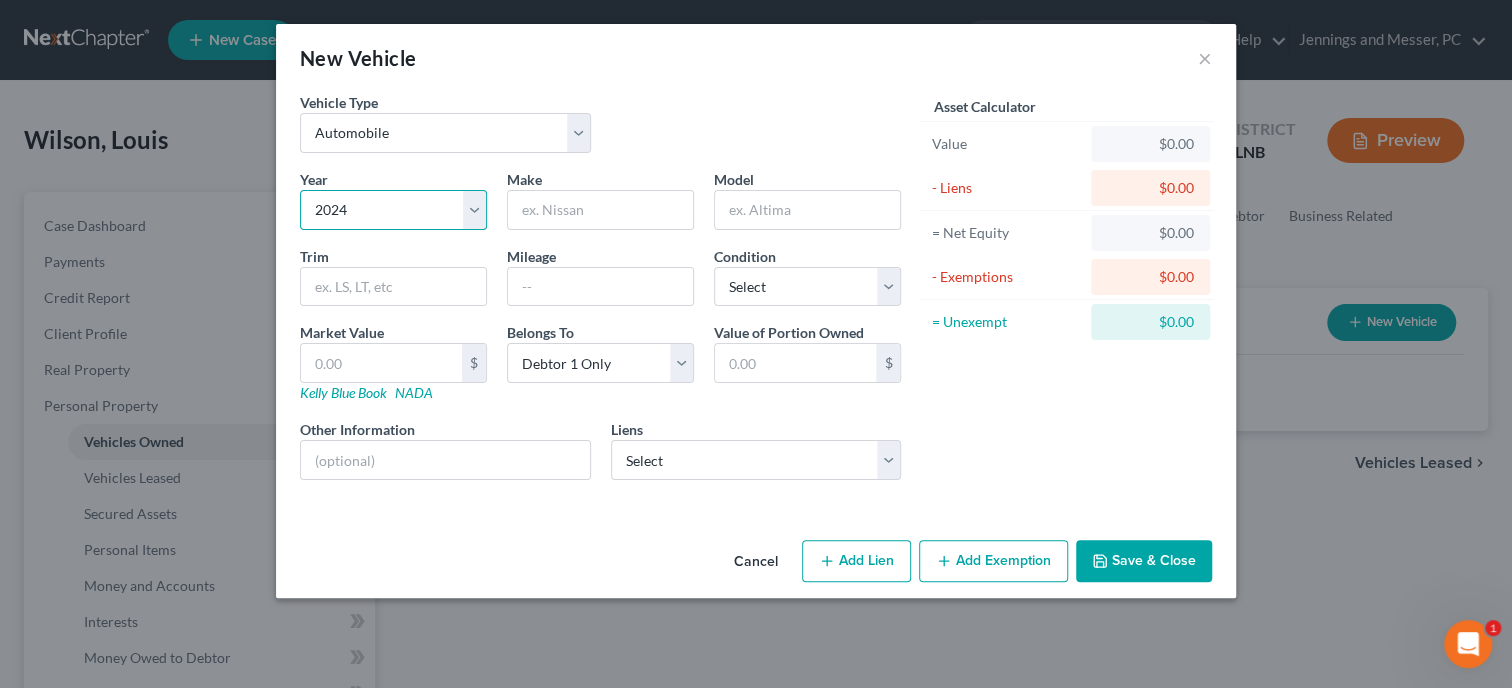click on "2024" at bounding box center (0, 0) 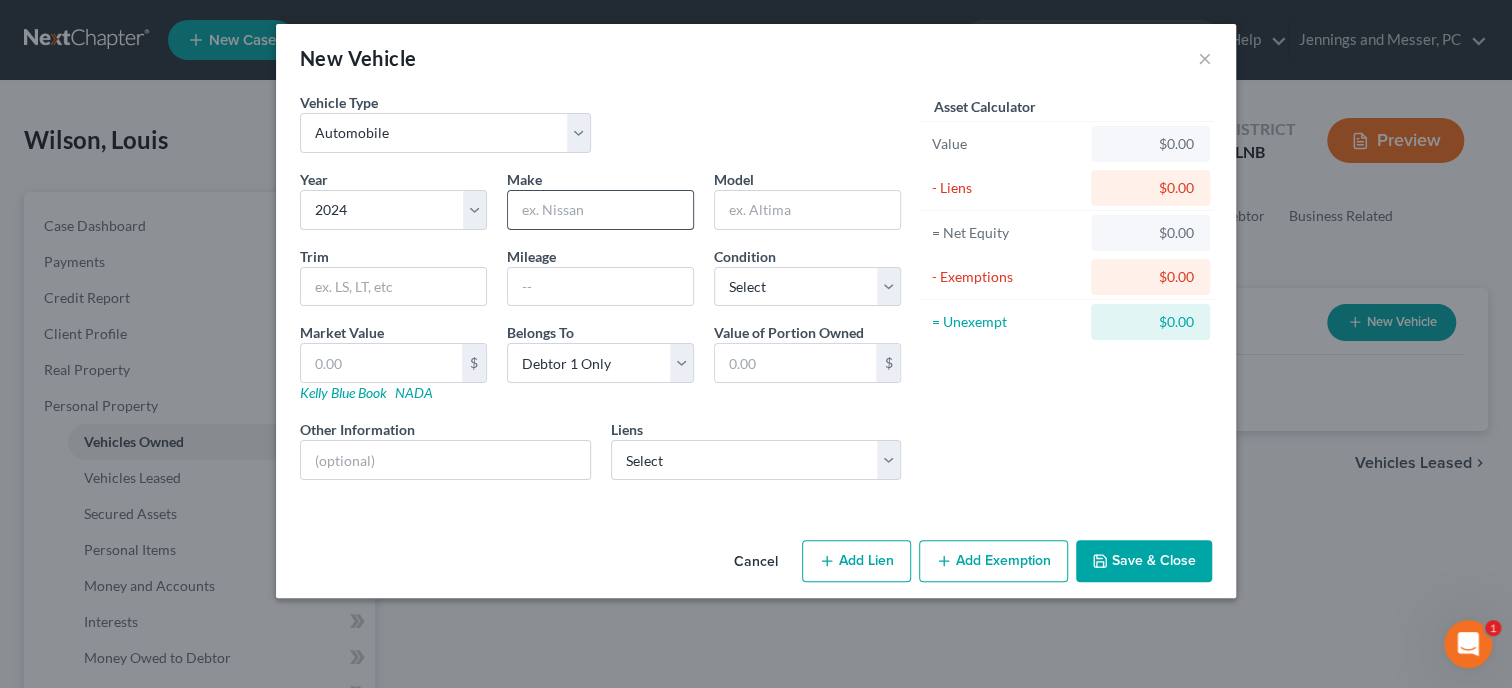 click at bounding box center (600, 210) 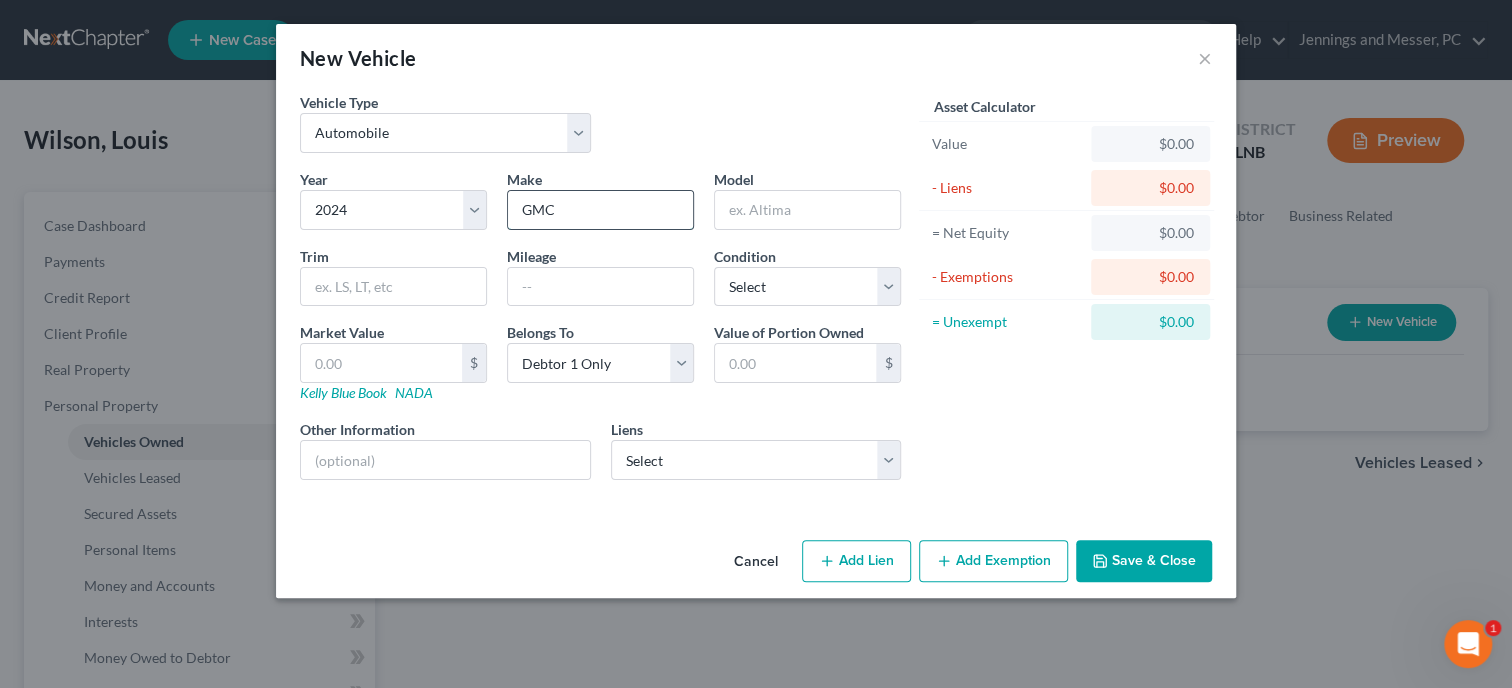 type on "GMC" 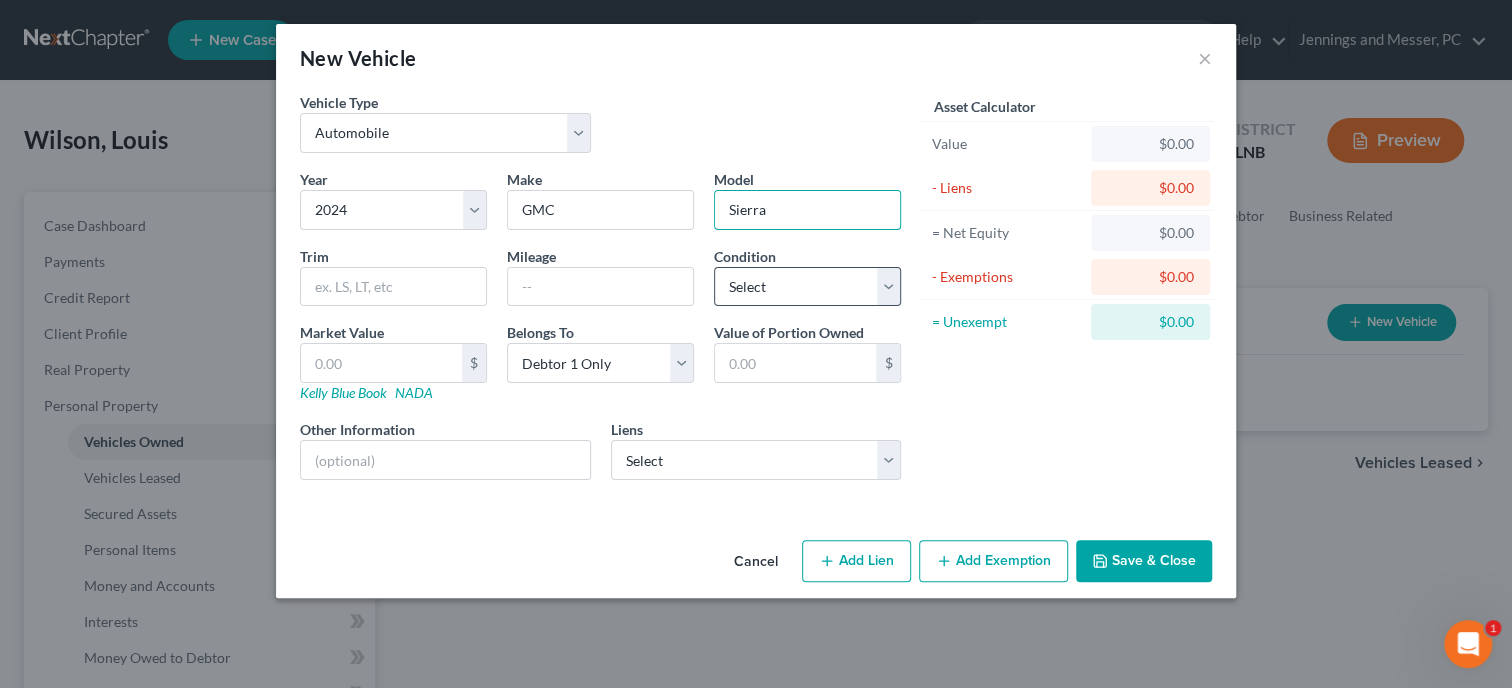 type on "Sierra" 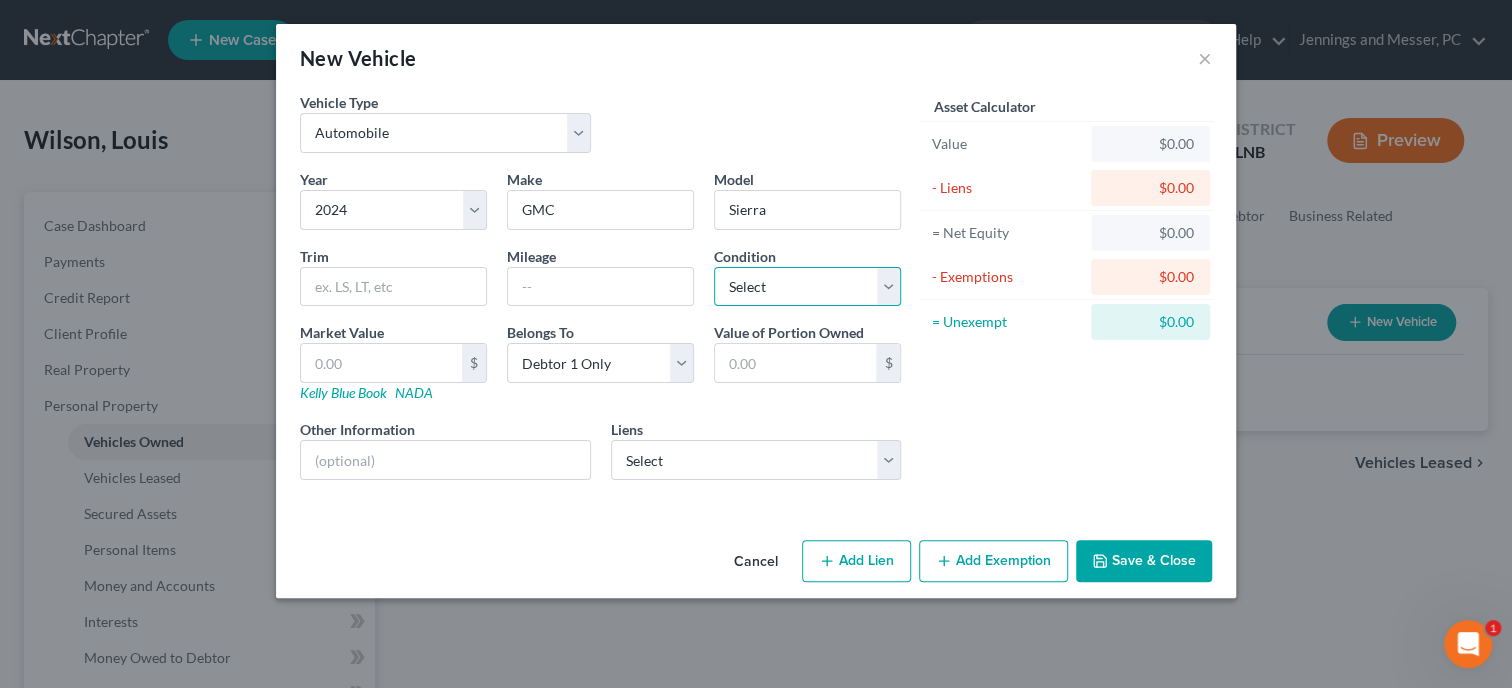 select on "1" 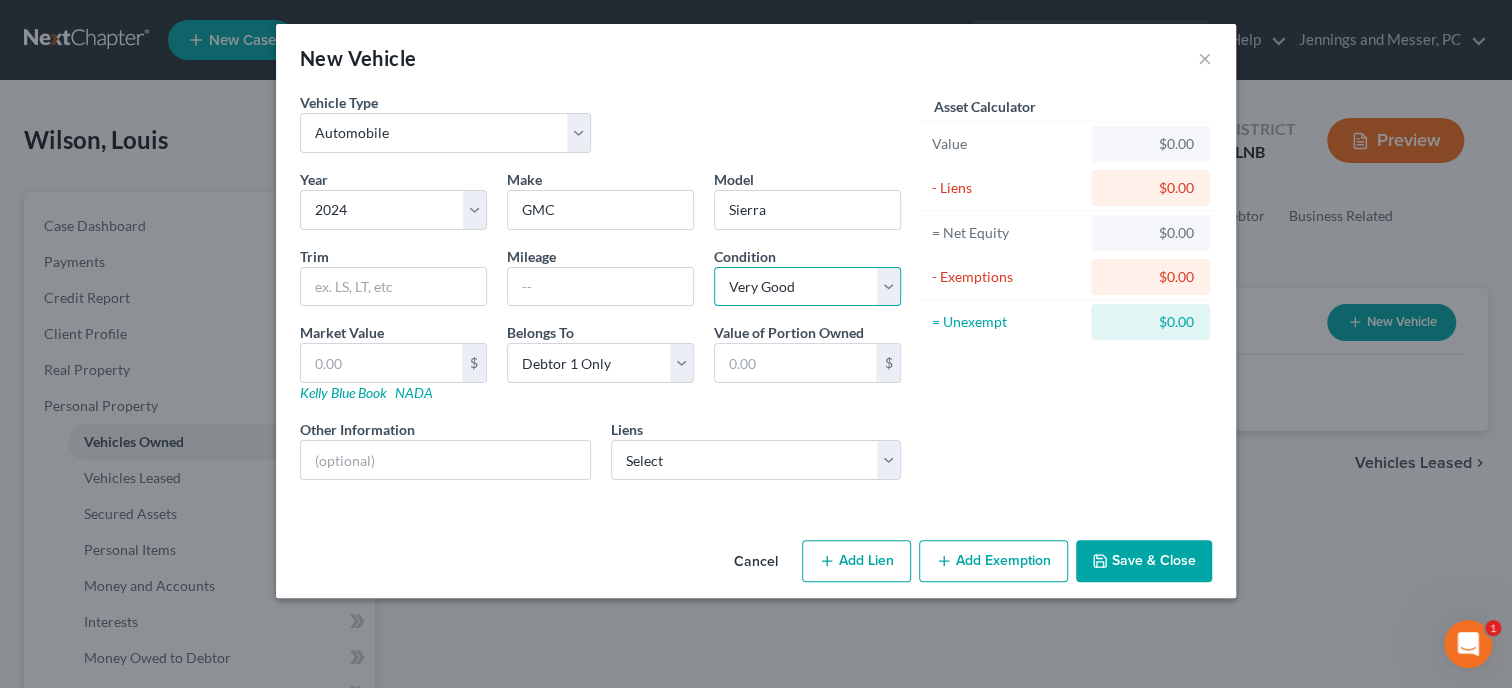 click on "Very Good" at bounding box center [0, 0] 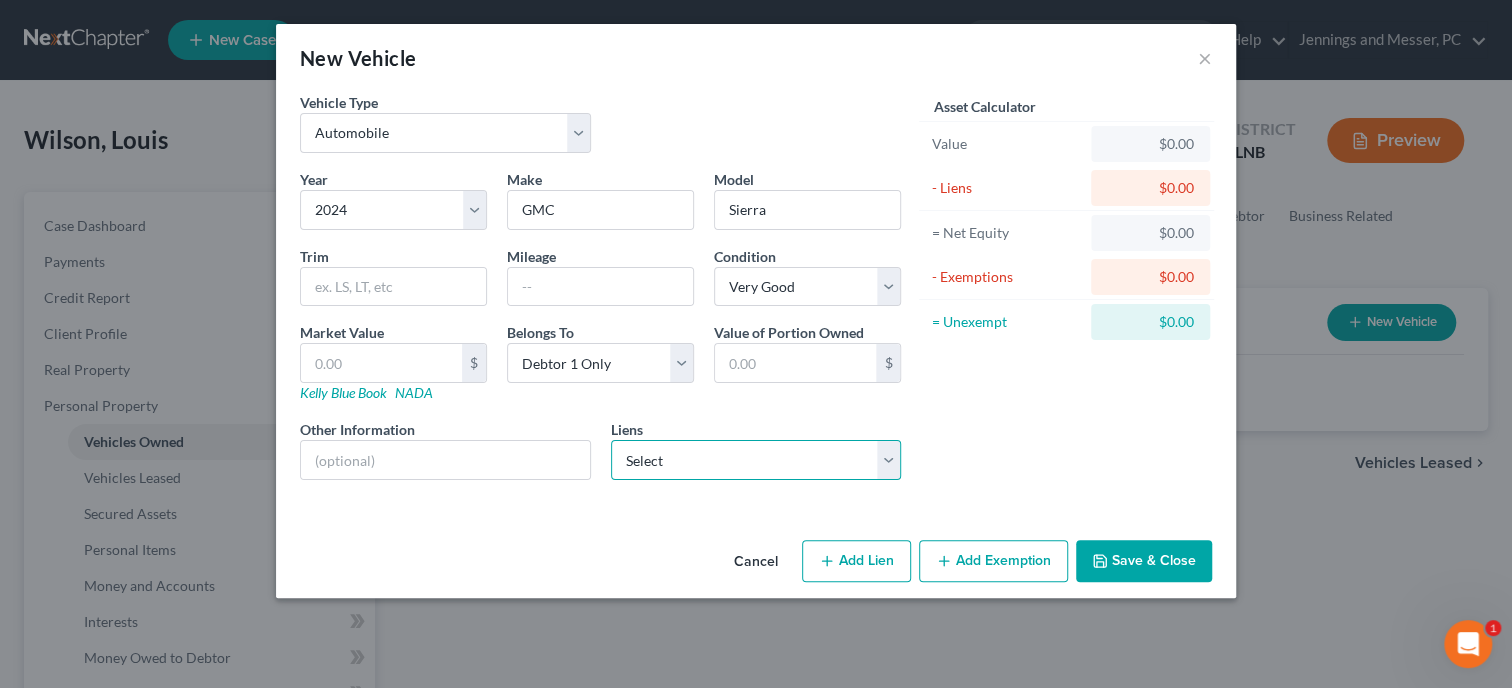 click on "Select [COMPANY_NAME] - $[AMOUNT] [COMPANY_NAME] - $[AMOUNT]" at bounding box center [756, 460] 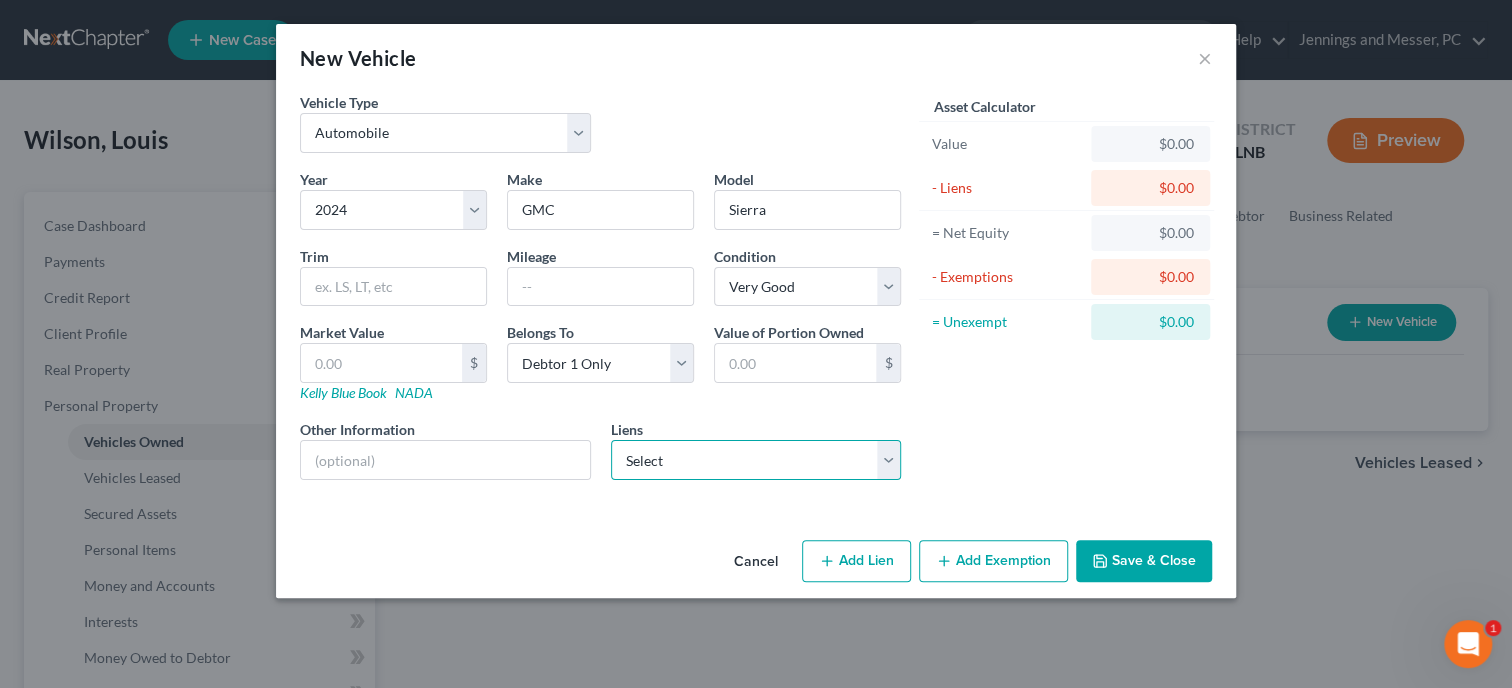 select on "1" 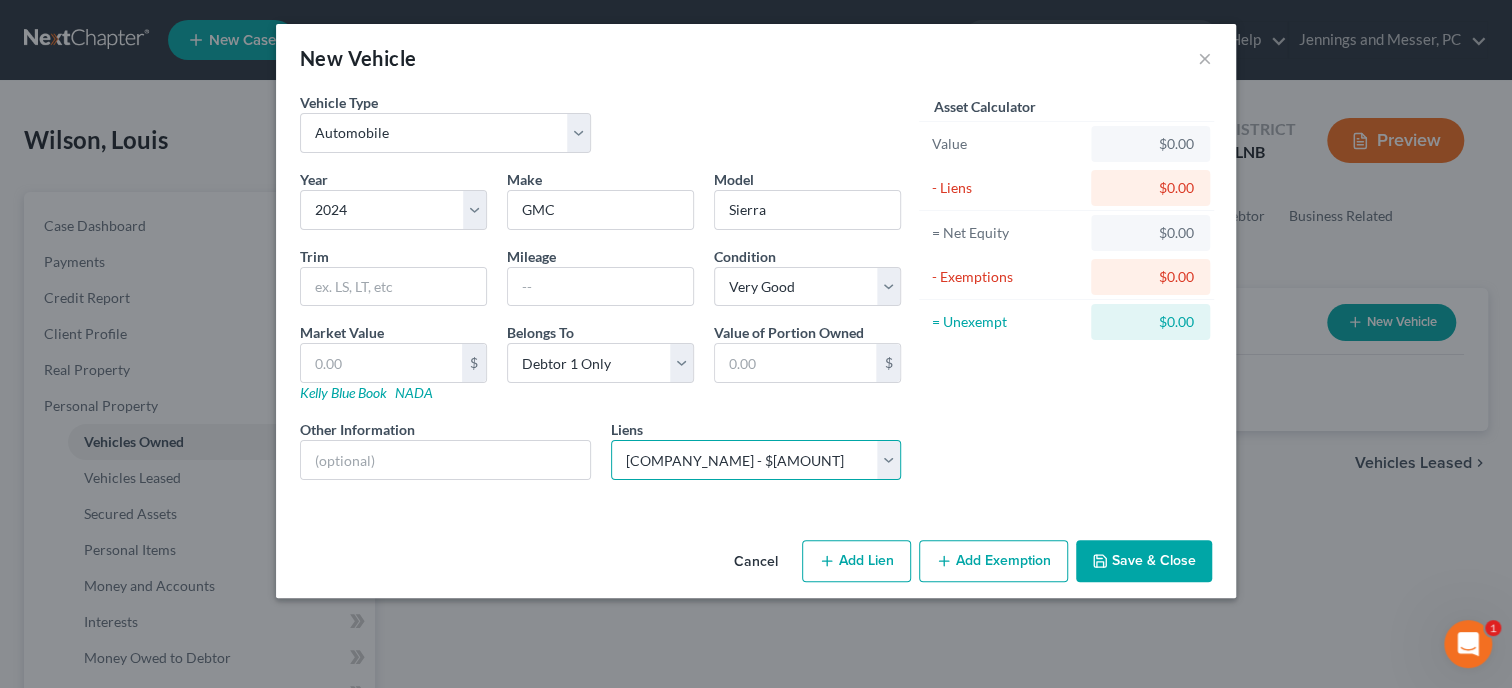 select 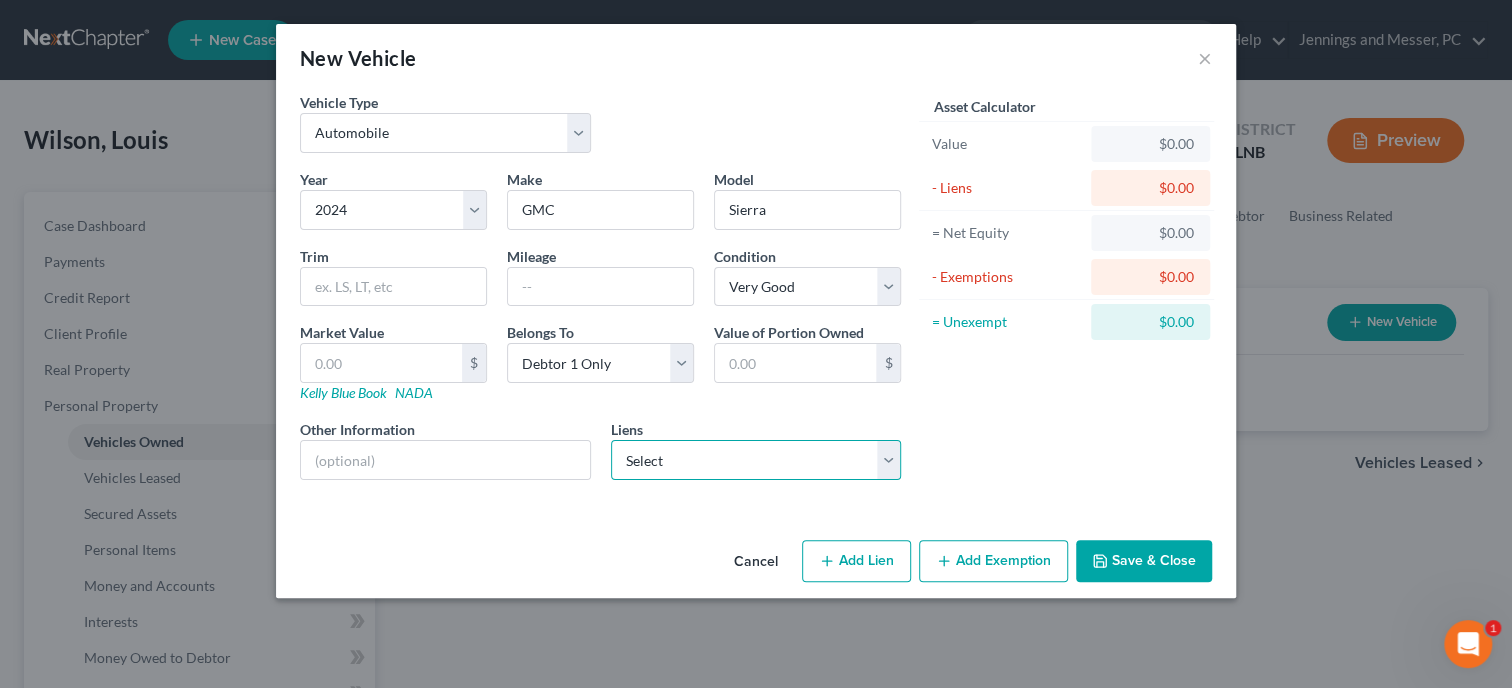select on "28" 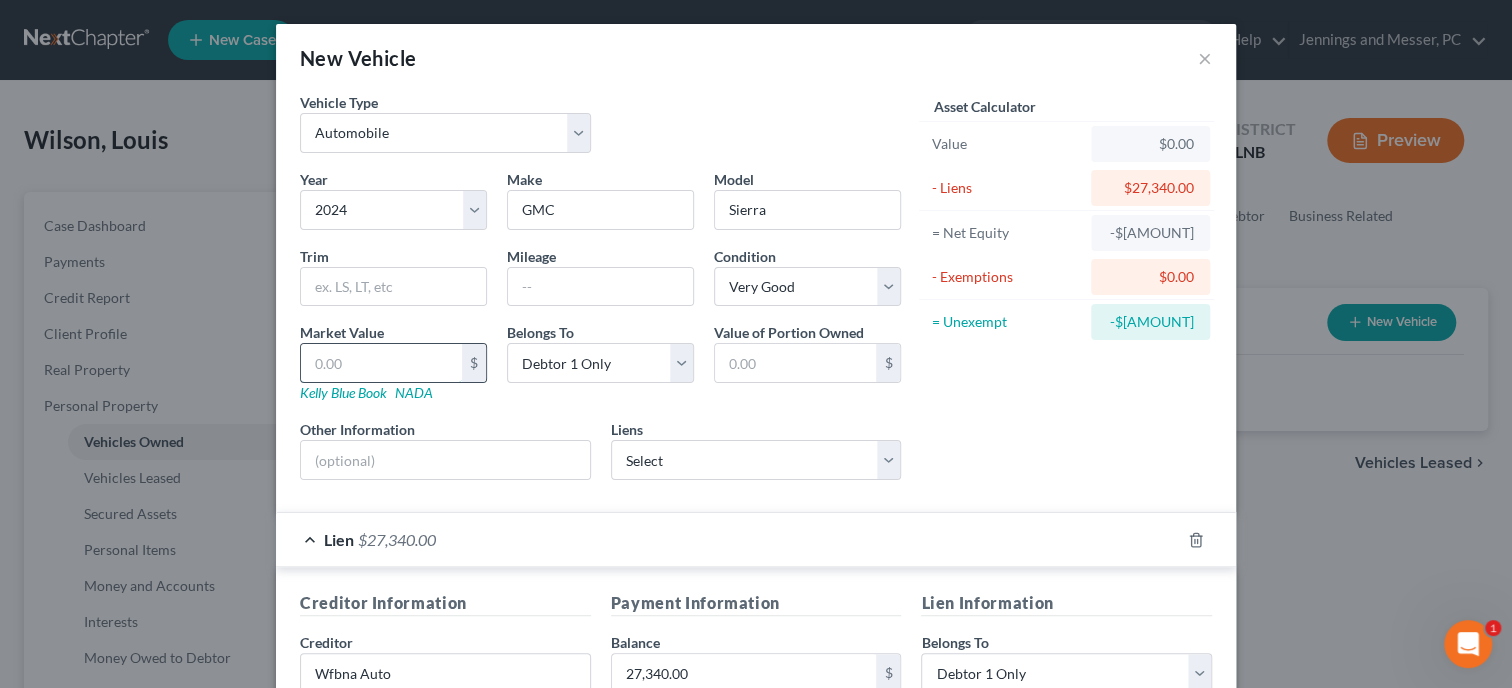 click at bounding box center [381, 363] 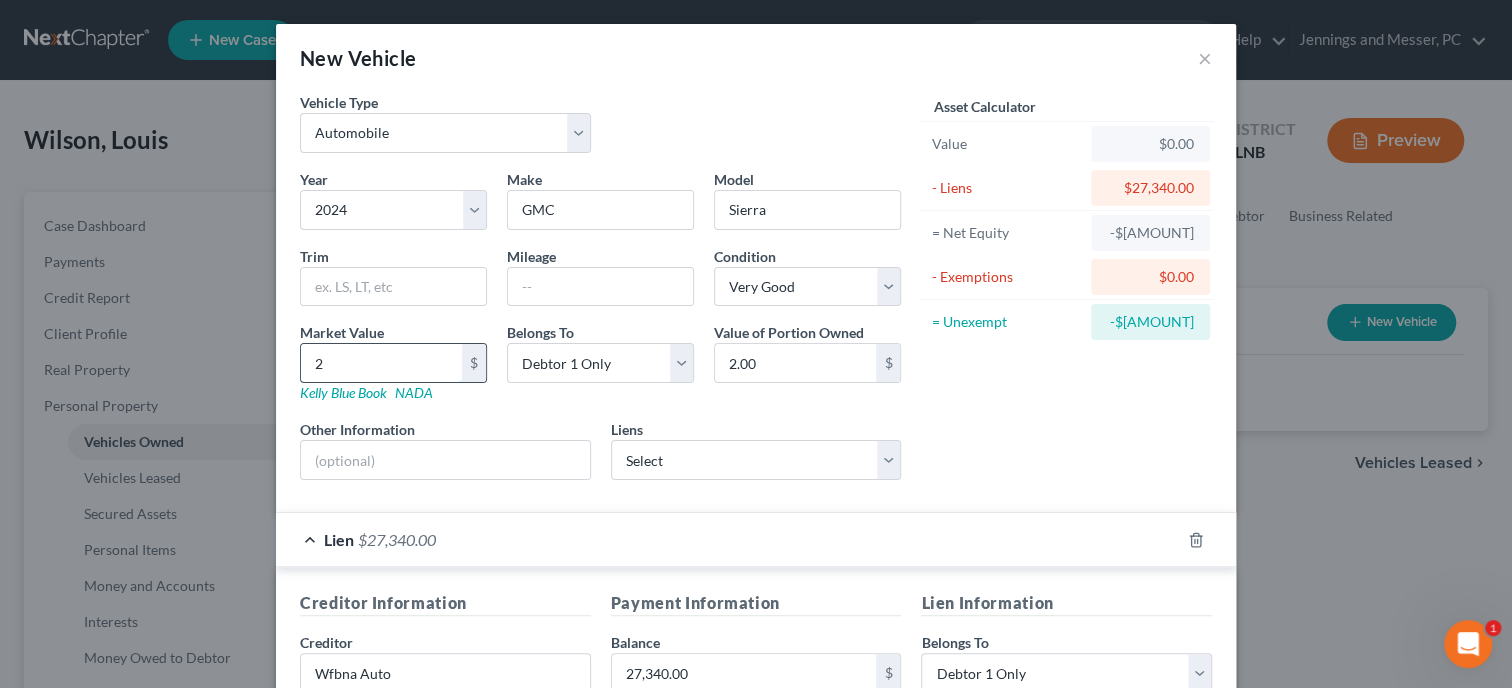 type on "27" 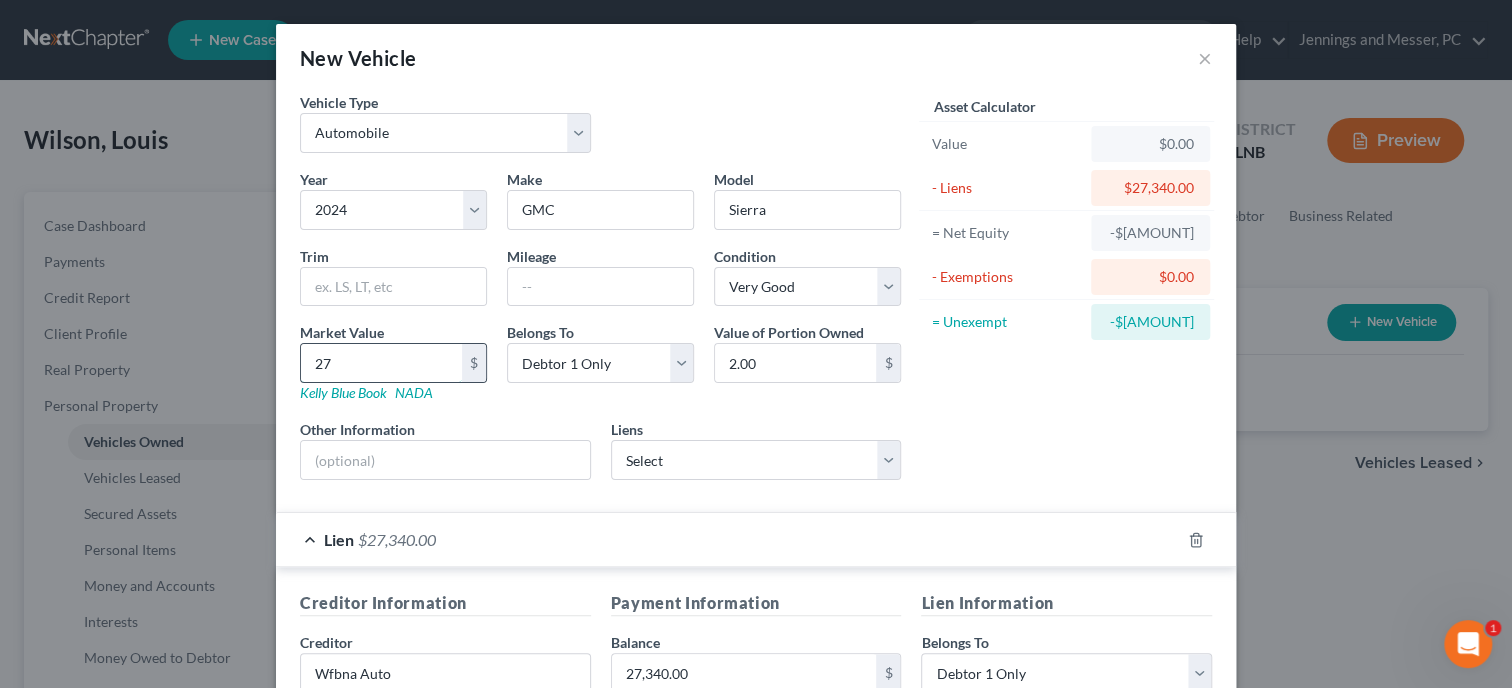 type on "27.00" 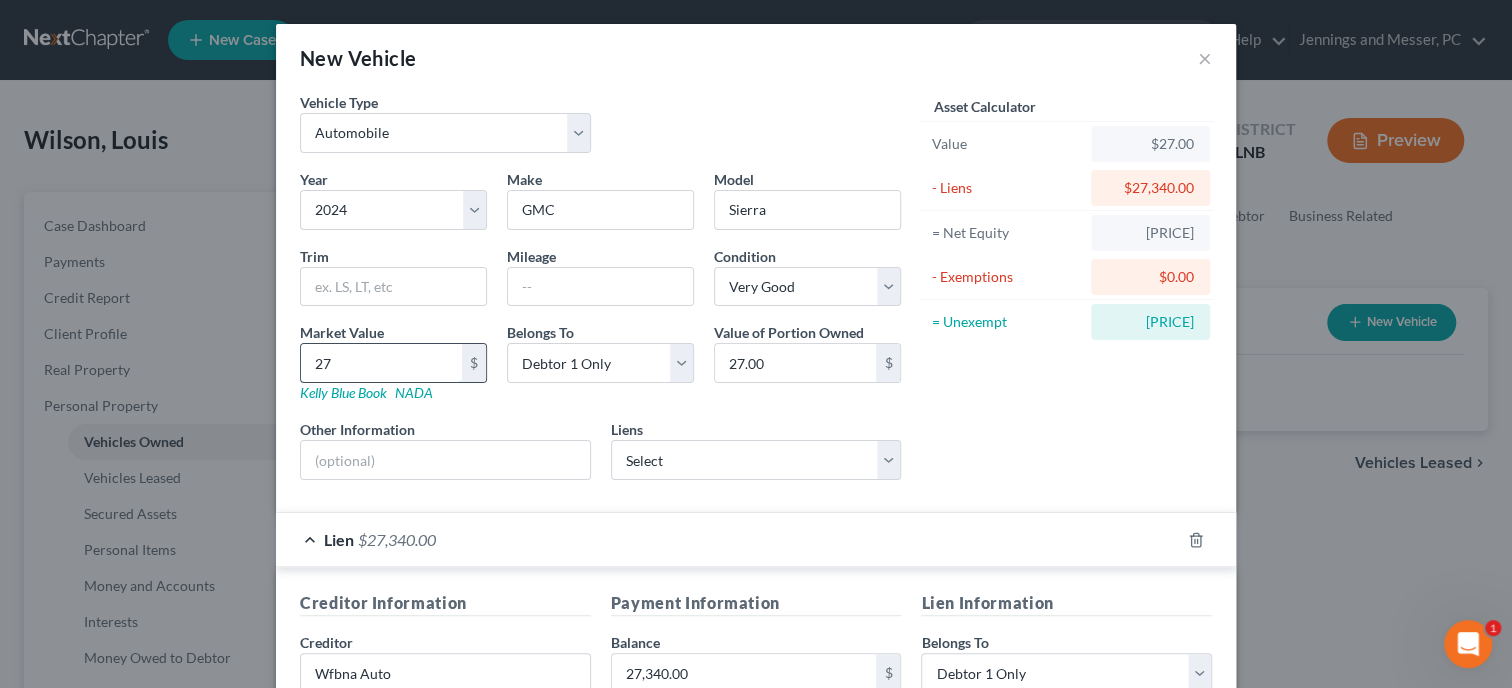 type on "273" 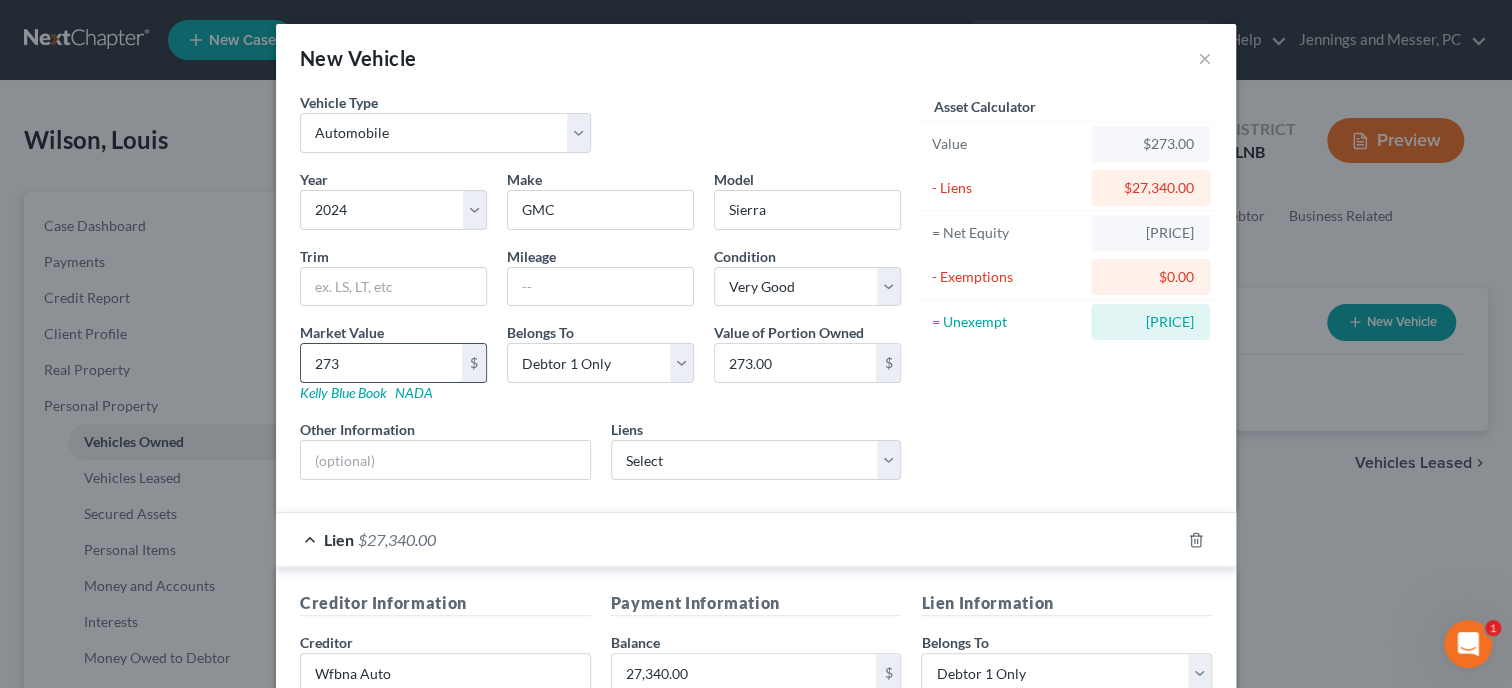 type on "2734" 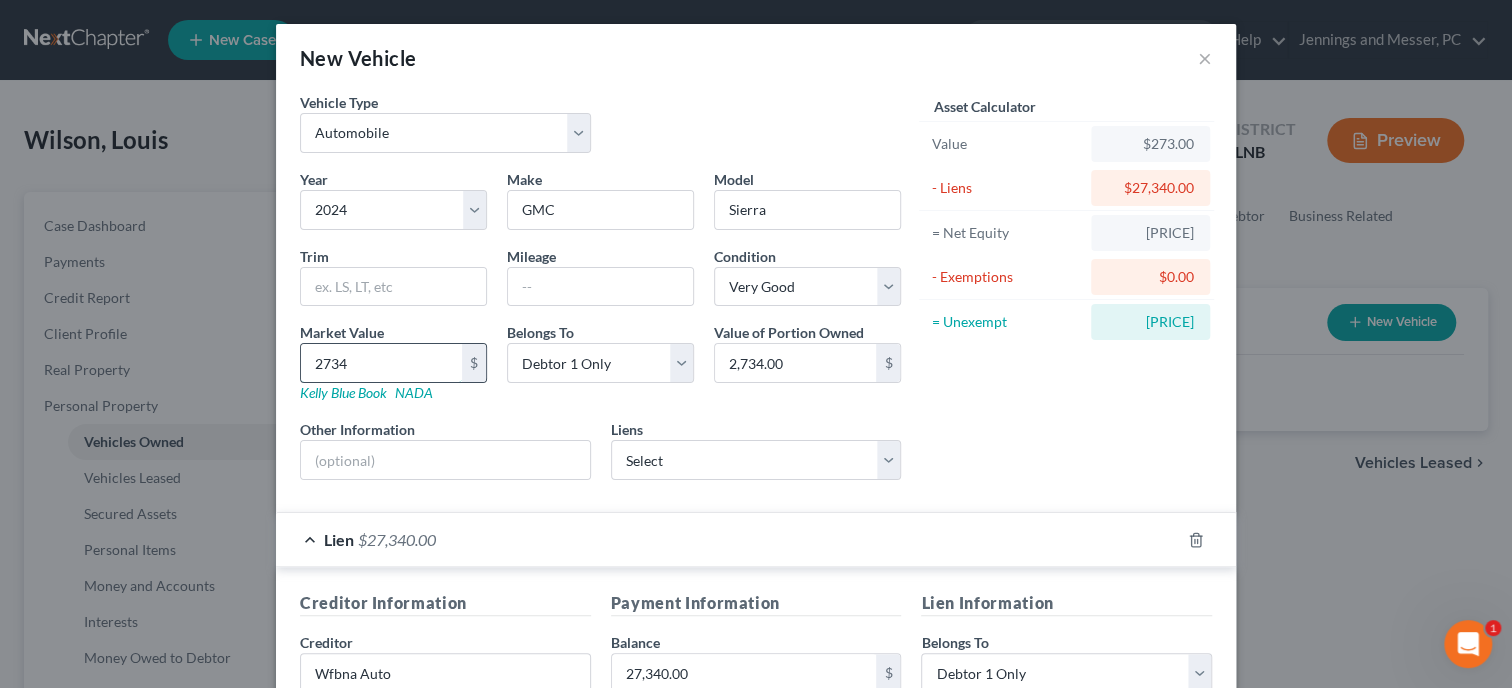 type on "27340" 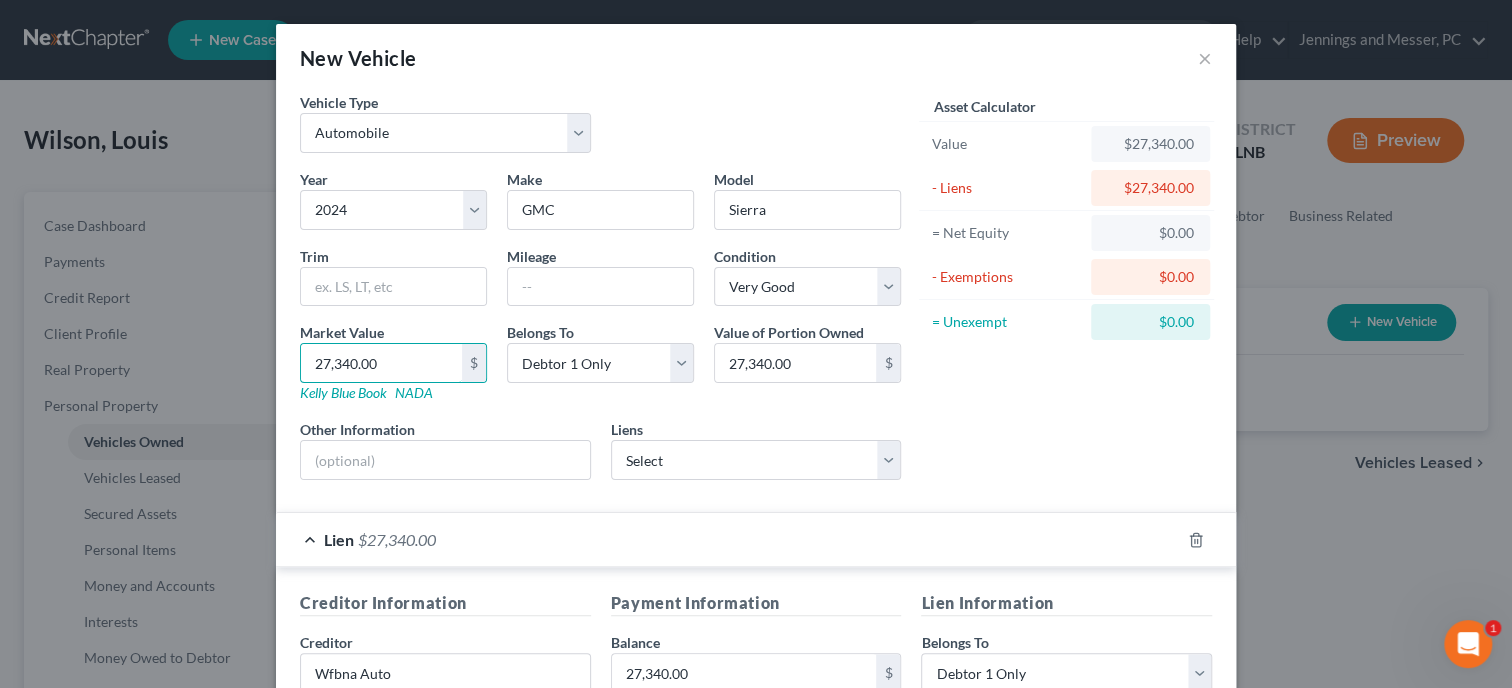 type on "27,340.00" 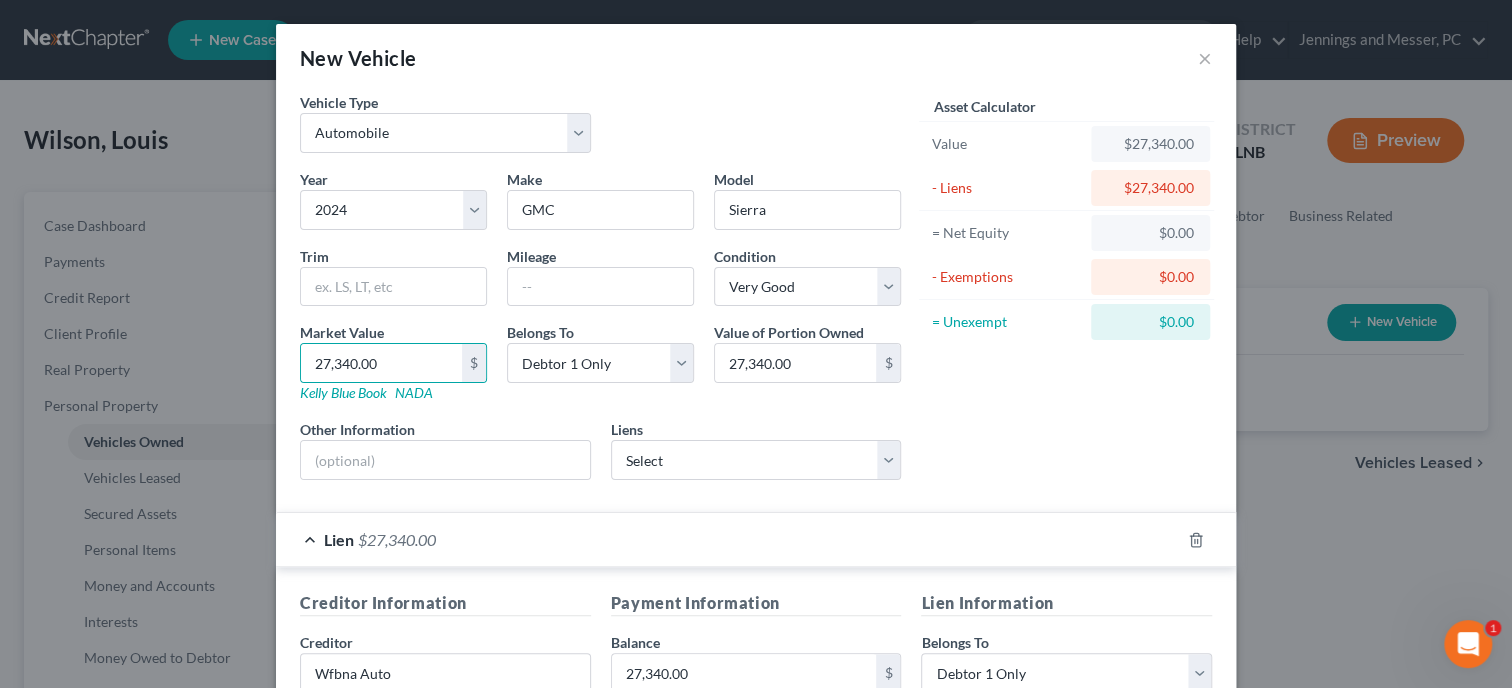 click on "Year Select 2026 2025 2024 2023 2022 2021 2020 2019 2018 2017 2016 2015 2014 2013 2012 2011 2010 2009 2008 2007 2006 2005 2004 2003 2002 2001 2000 1999 1998 1997 1996 1995 1994 1993 1992 1991 1990 1989 1988 1987 1986 1985 1984 1983 1982 1981 1980 1979 1978 1977 1976 1975 1974 1973 1972 1971 1970 1969 1968 1967 1966 1965 1964 1963 1962 1961 1960 1959 1958 1957 1956 1955 1954 1953 1952 1951 1950 1949 1948 1947 1946 1945 1944 1943 1942 1941 1940 1939 1938 1937 1936 1935 1934 1933 1932 1931 1930 1929 1928 1927 1926 1925 1924 1923 1922 1921 1920 1919 1918 1917 1916 1915 1914 1913 1912 1911 1910 1909 1908 1907 1906 1905 1904 1903 1902 1901
Make
*
GMC Model Sierra Trim Mileage Condition Select Excellent Very Good Good Fair Poor Market Value [PRICE] $ Kelly Blue Book NADA
Belongs To
*
Select Debtor 1 Only Debtor 2 Only Debtor 1 And Debtor 2 Only At Least One Of The Debtors And Another Community Property Value of Portion Owned [PRICE] $ Other Information
Liens
Select" at bounding box center (600, 332) 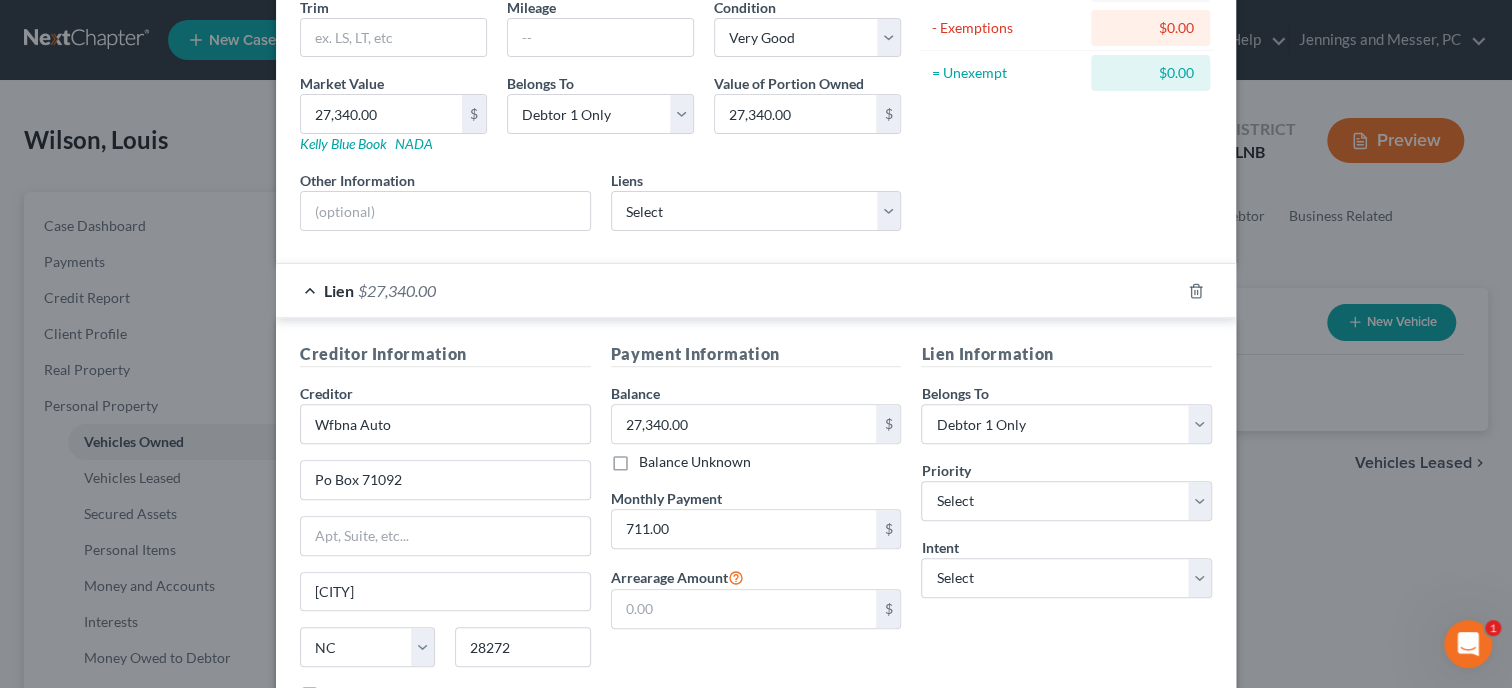scroll, scrollTop: 308, scrollLeft: 0, axis: vertical 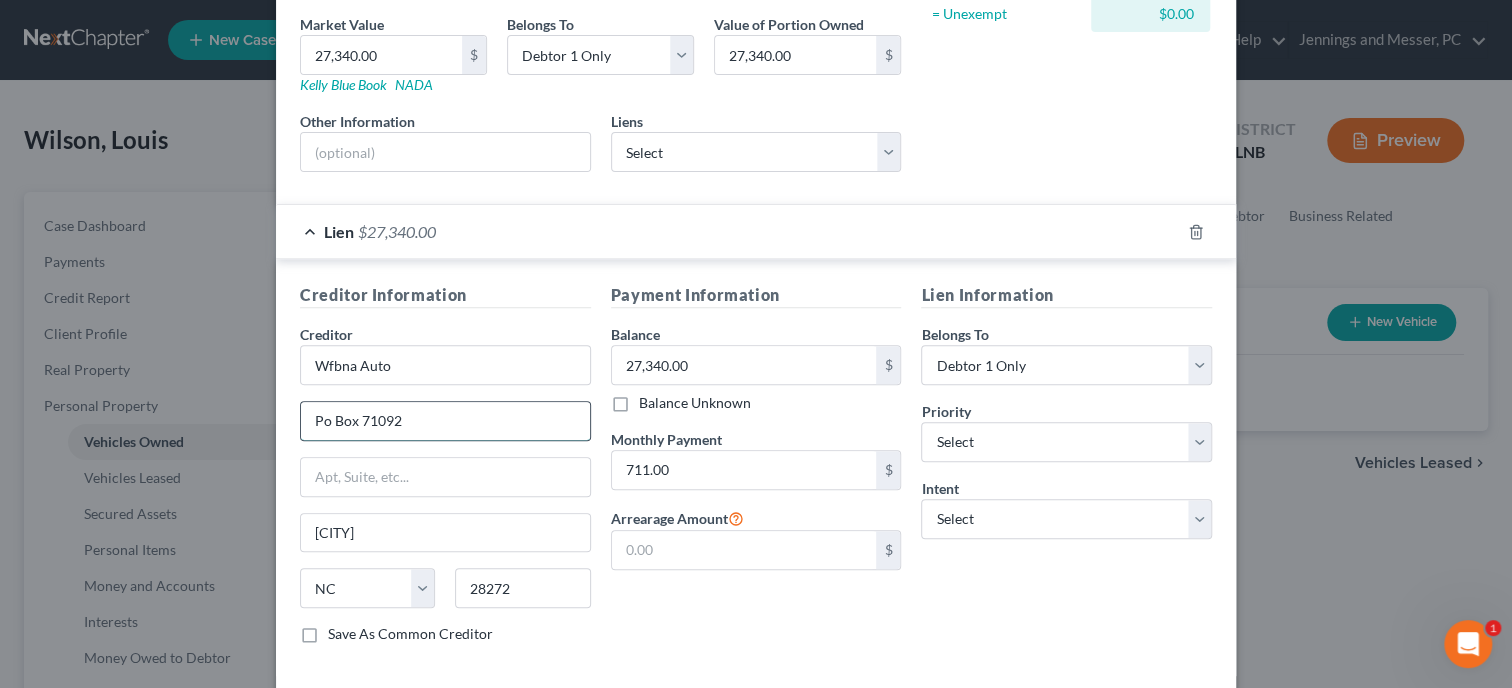 click on "Po Box 71092" at bounding box center [445, 421] 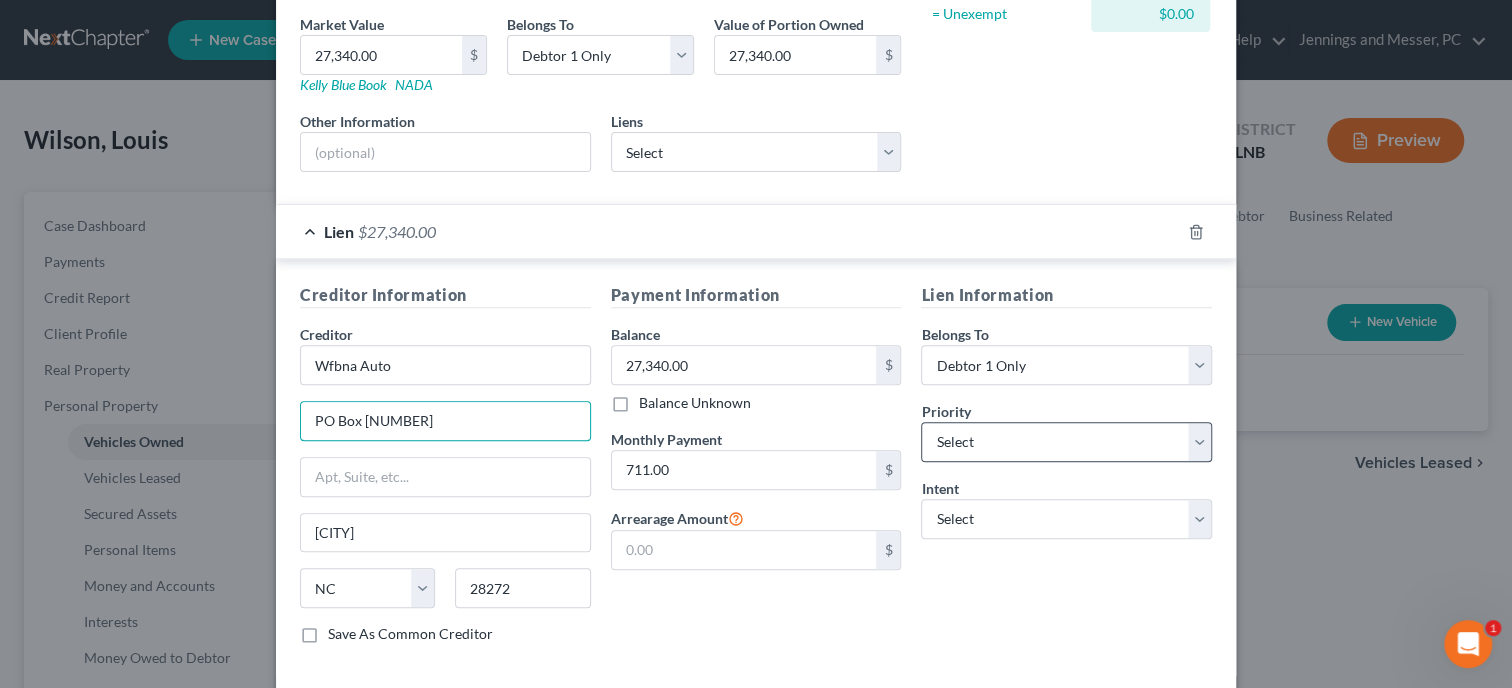 type on "PO Box [NUMBER]" 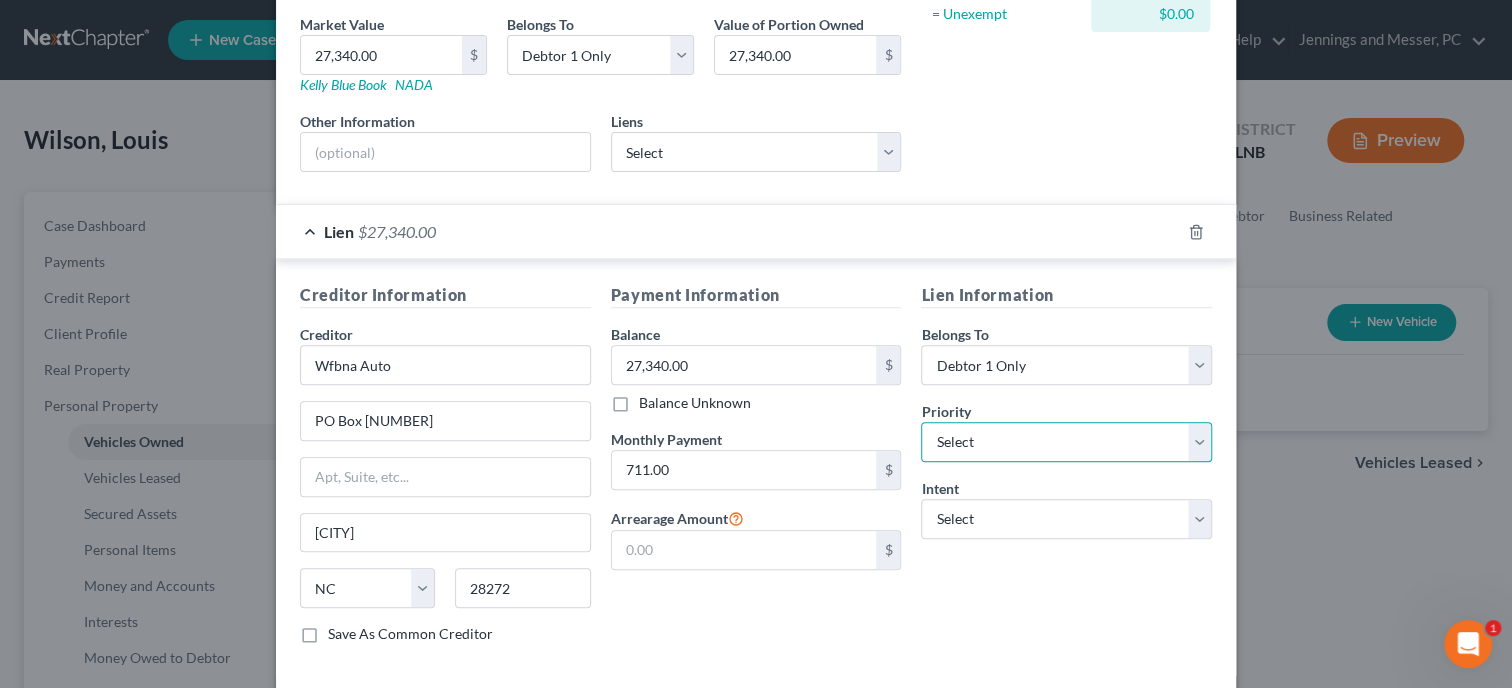 select on "0" 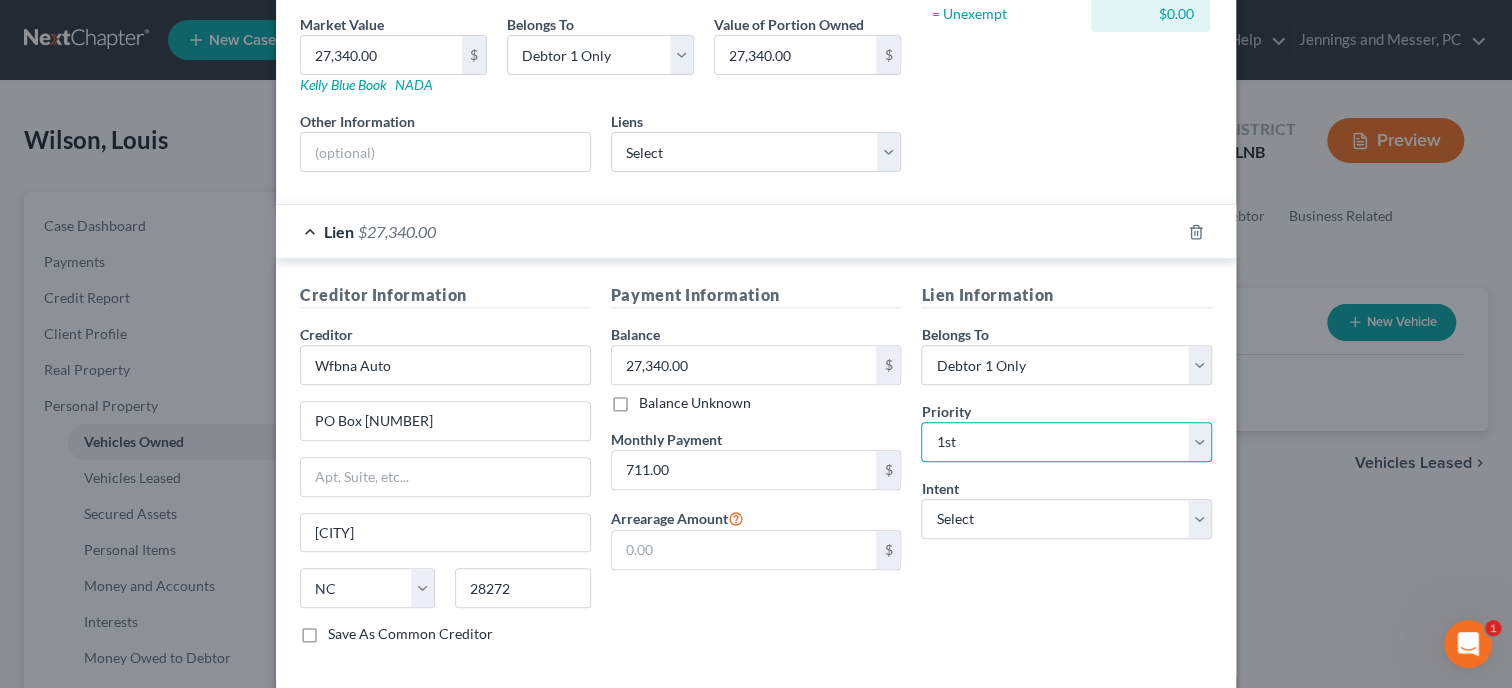 click on "1st" at bounding box center (0, 0) 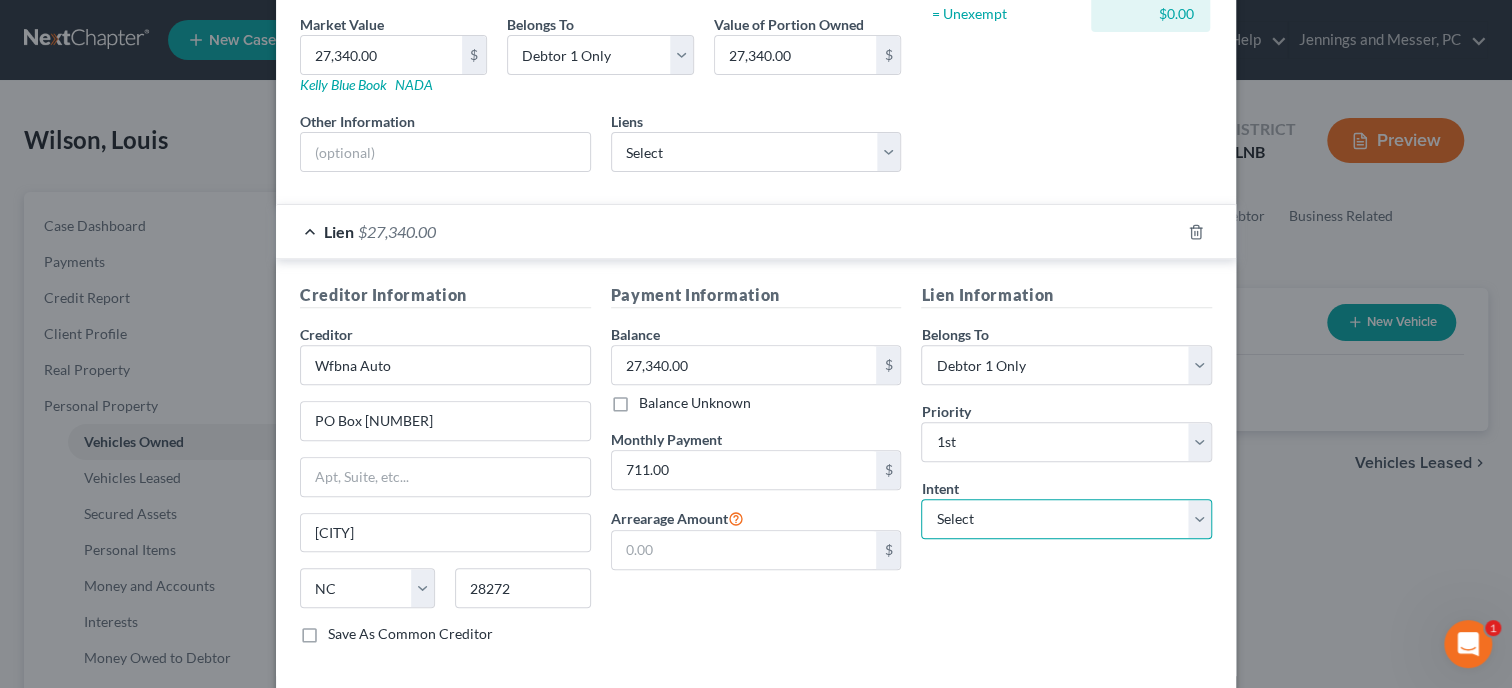 select on "2" 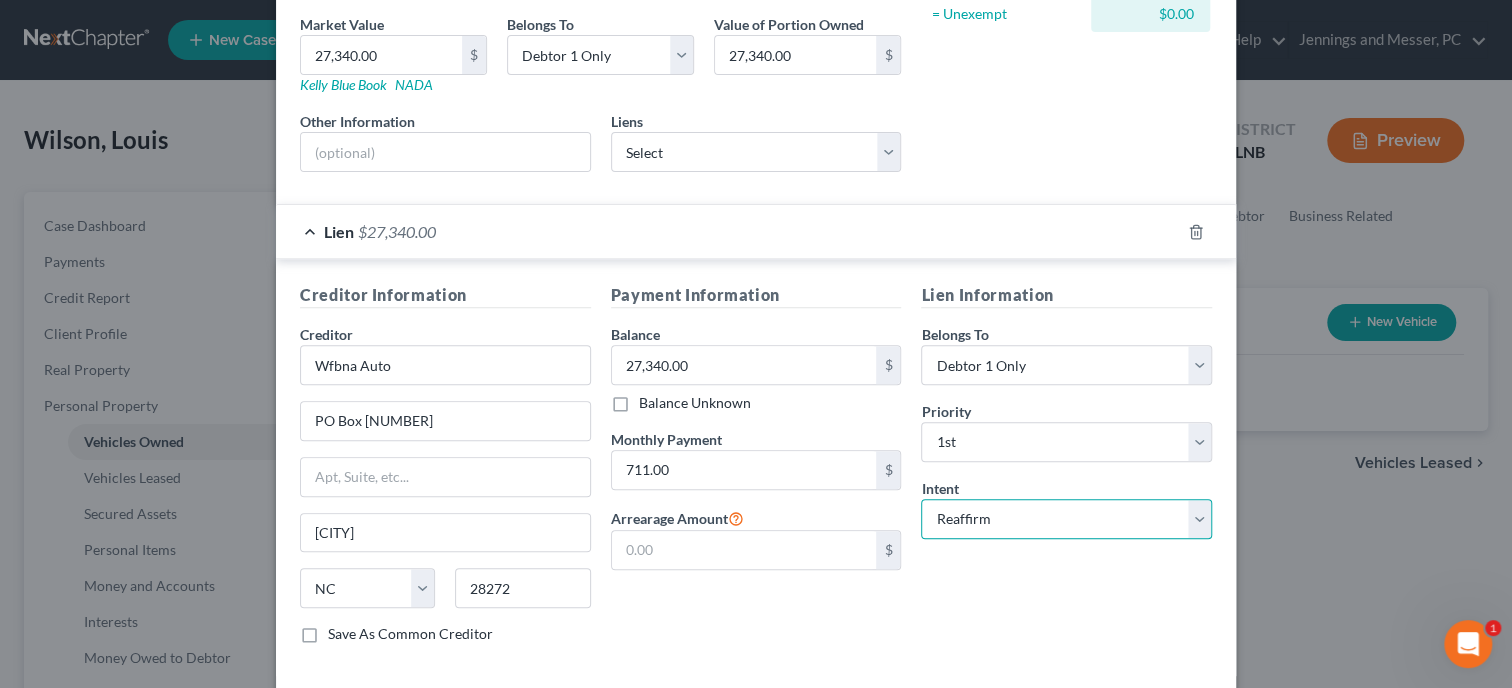 click on "Reaffirm" at bounding box center (0, 0) 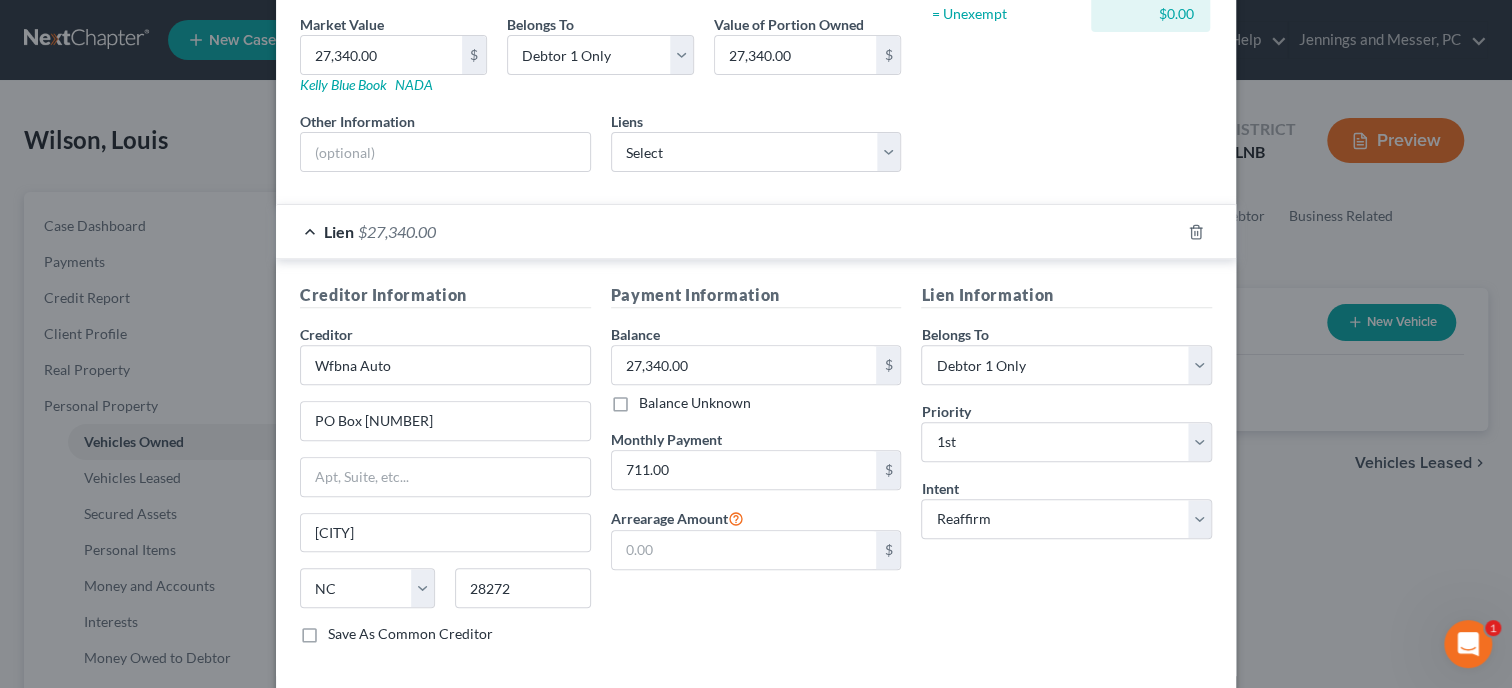 click on "Lien Information
Belongs To
*
Select Debtor 1 Only Debtor 2 Only Debtor 1 And Debtor 2 Only At Least One Of The Debtors And Another Community Property
Priority
*
Select 1st 2nd 3rd 4th 5th 6th 7th 8th 9th 10th 11th 12th 13th 14th 15th 16th 17th 18th 19th 20th 21th 22th 23th 24th 25th 26th 27th 28th 29th 30th
Intent
Select Surrender Redeem Reaffirm Avoid Other" at bounding box center (1066, 471) 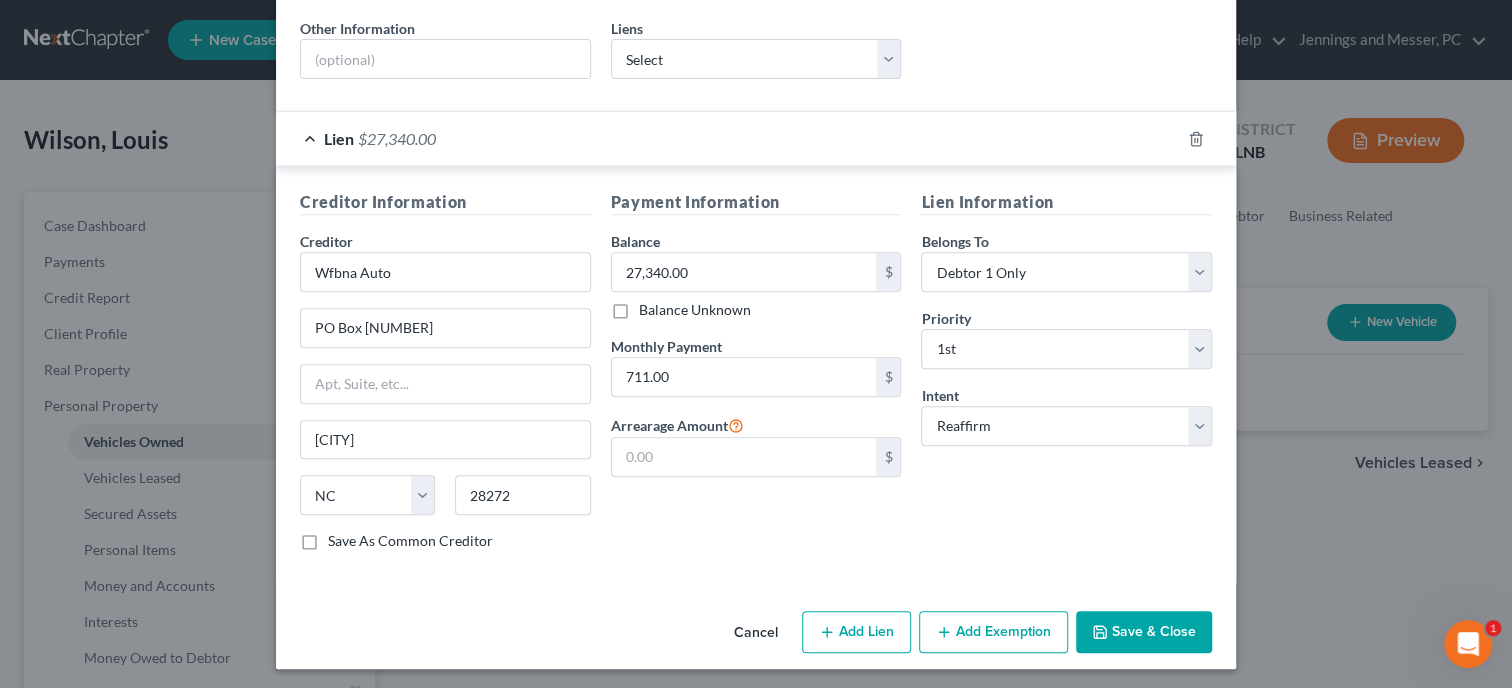 click on "Save & Close" at bounding box center [1144, 632] 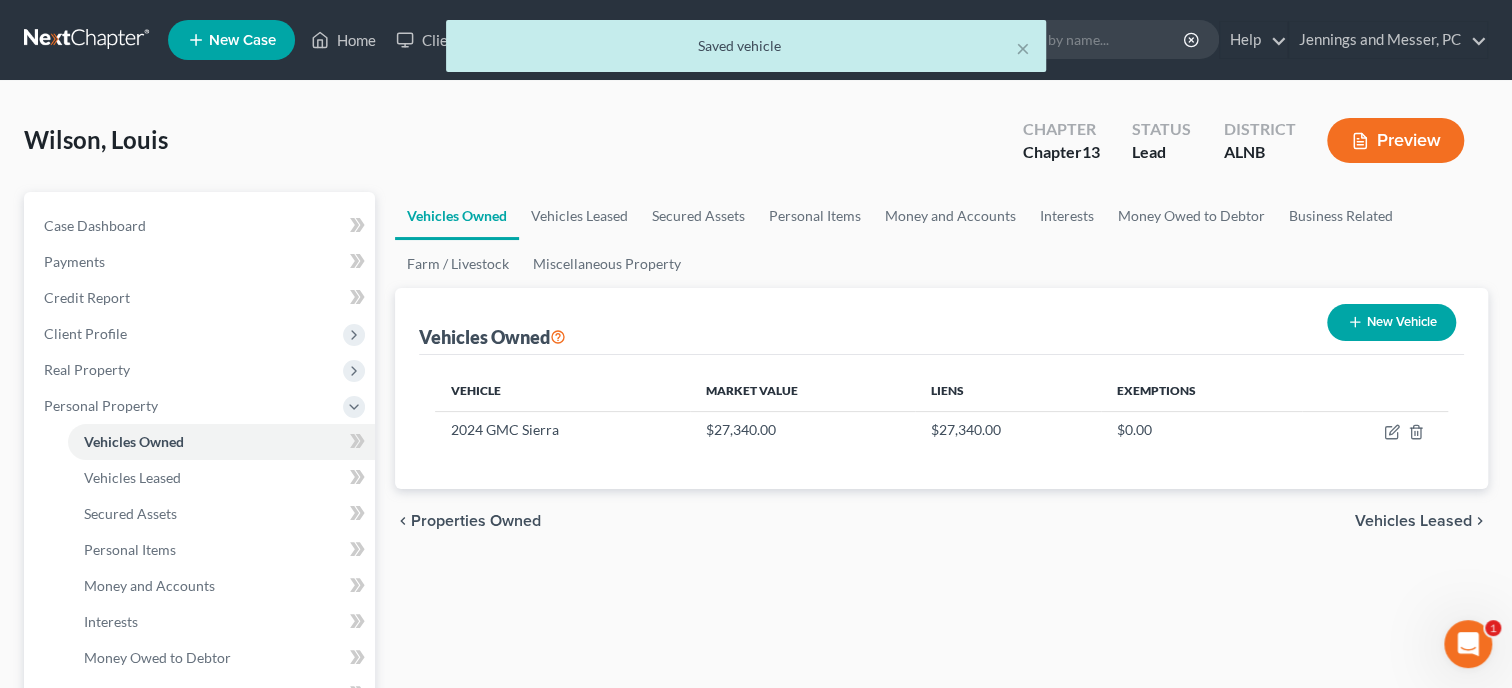 click 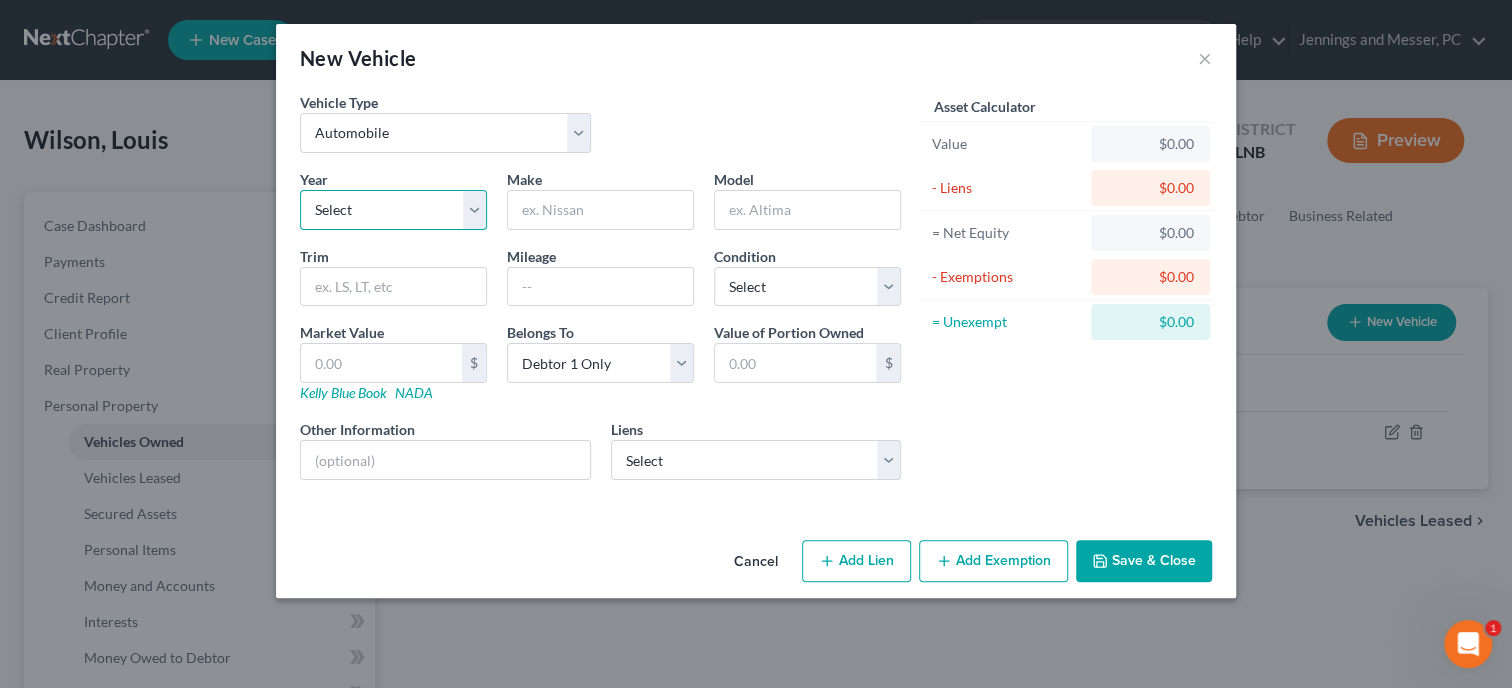 select on "2" 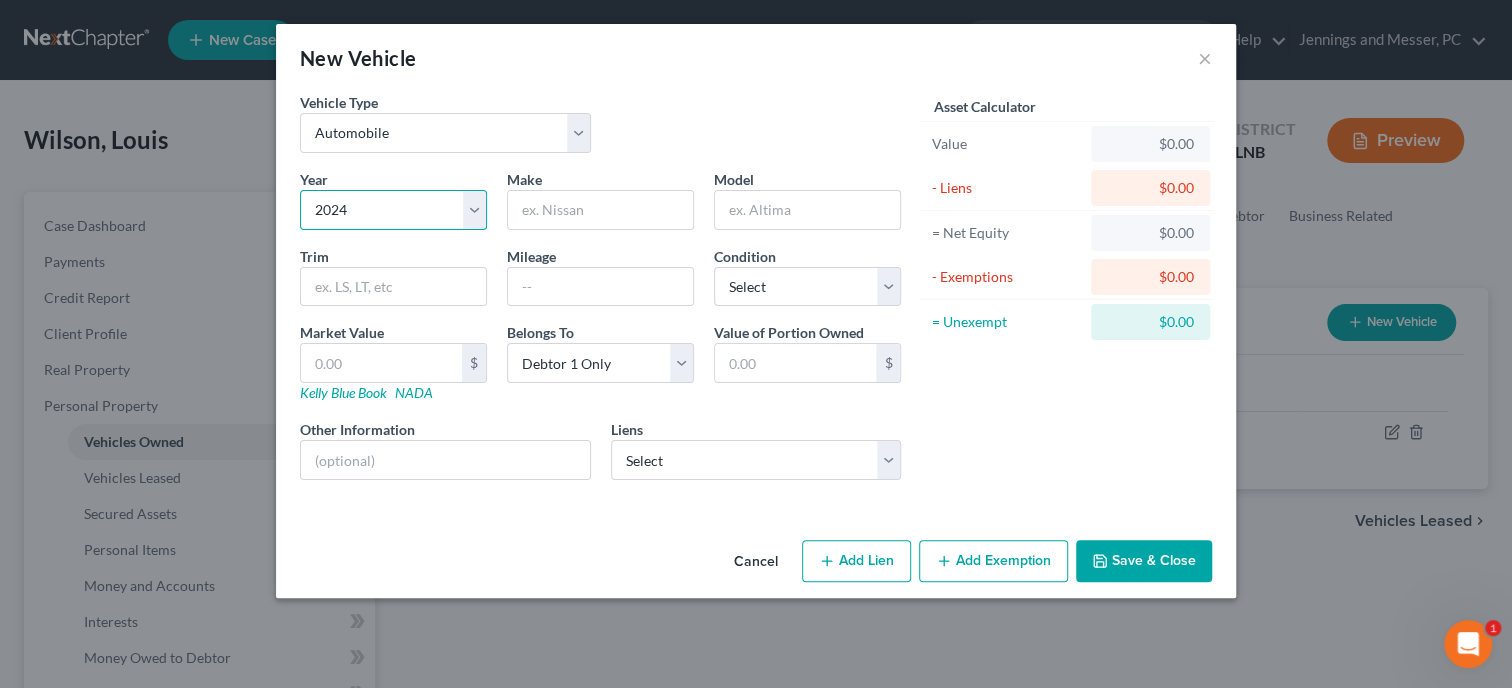 click on "2024" at bounding box center [0, 0] 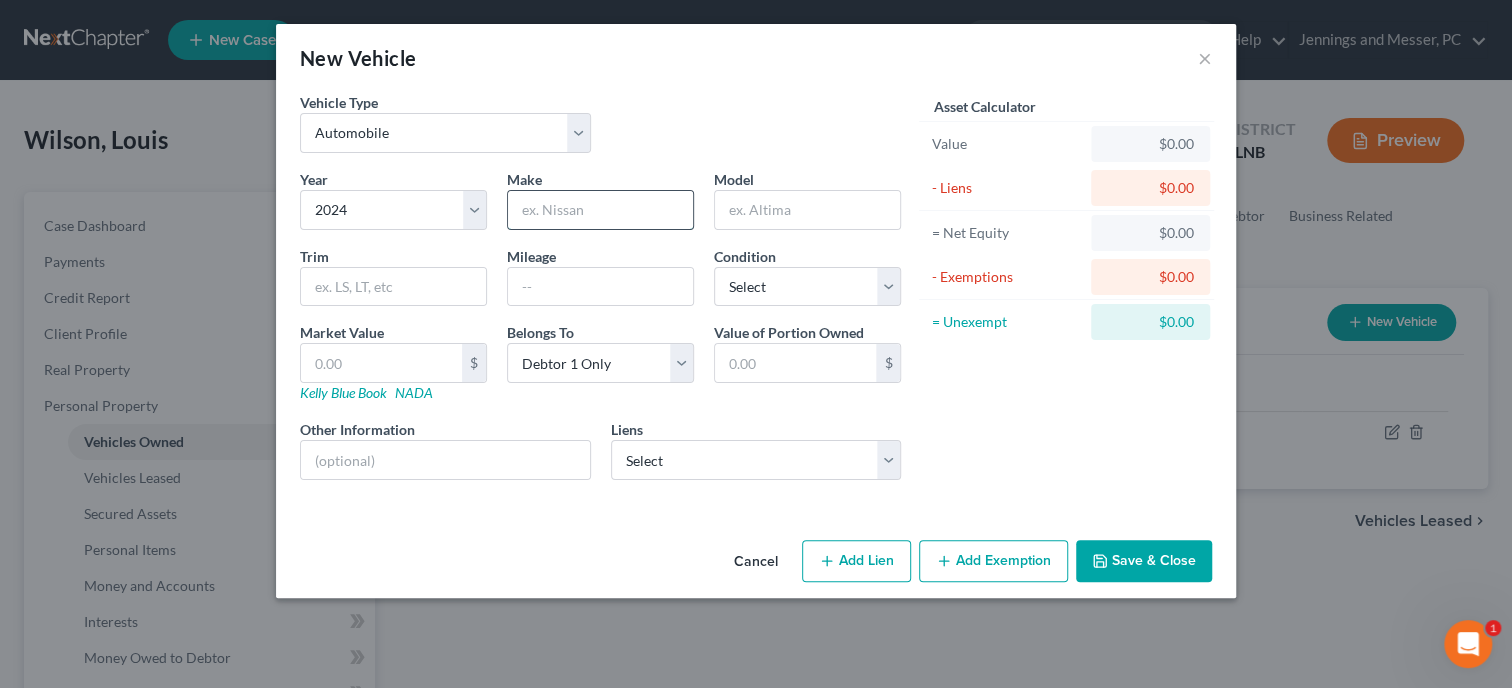 click at bounding box center (600, 210) 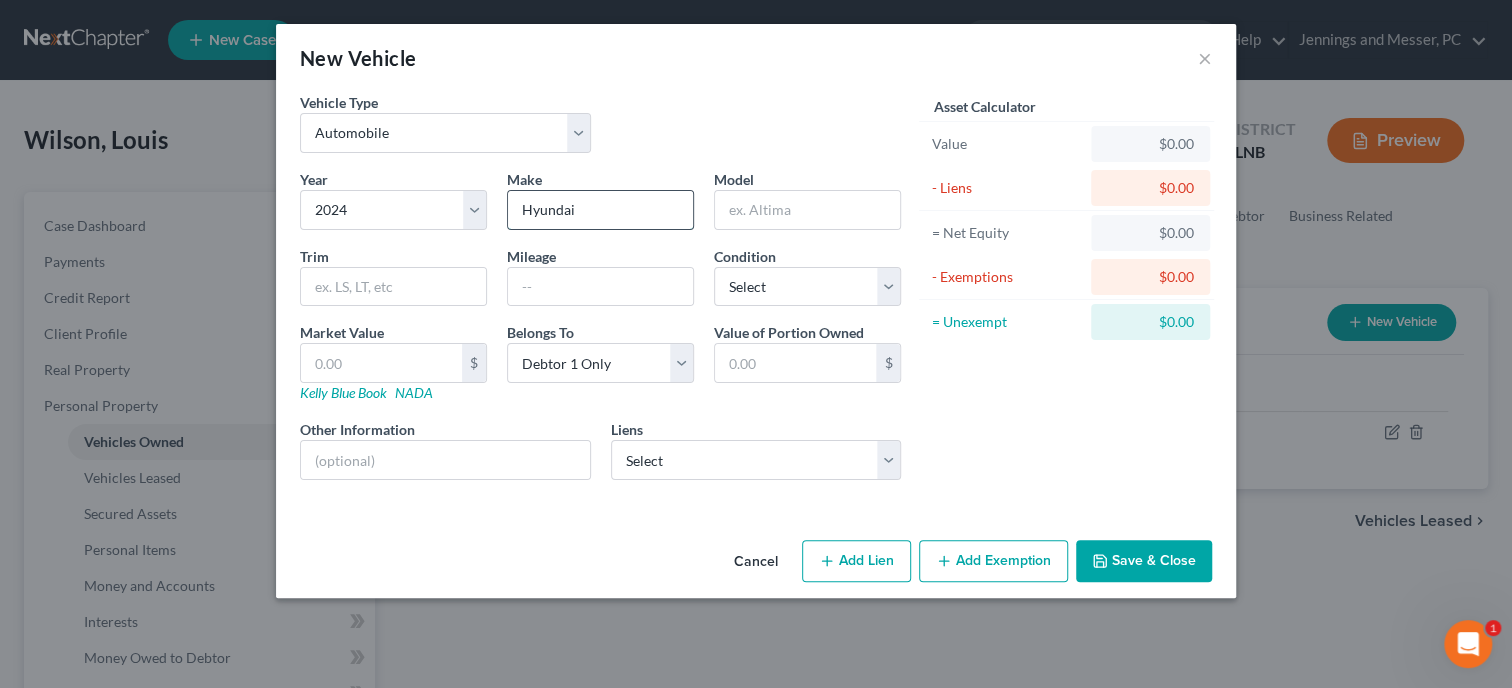 type on "Hyundai" 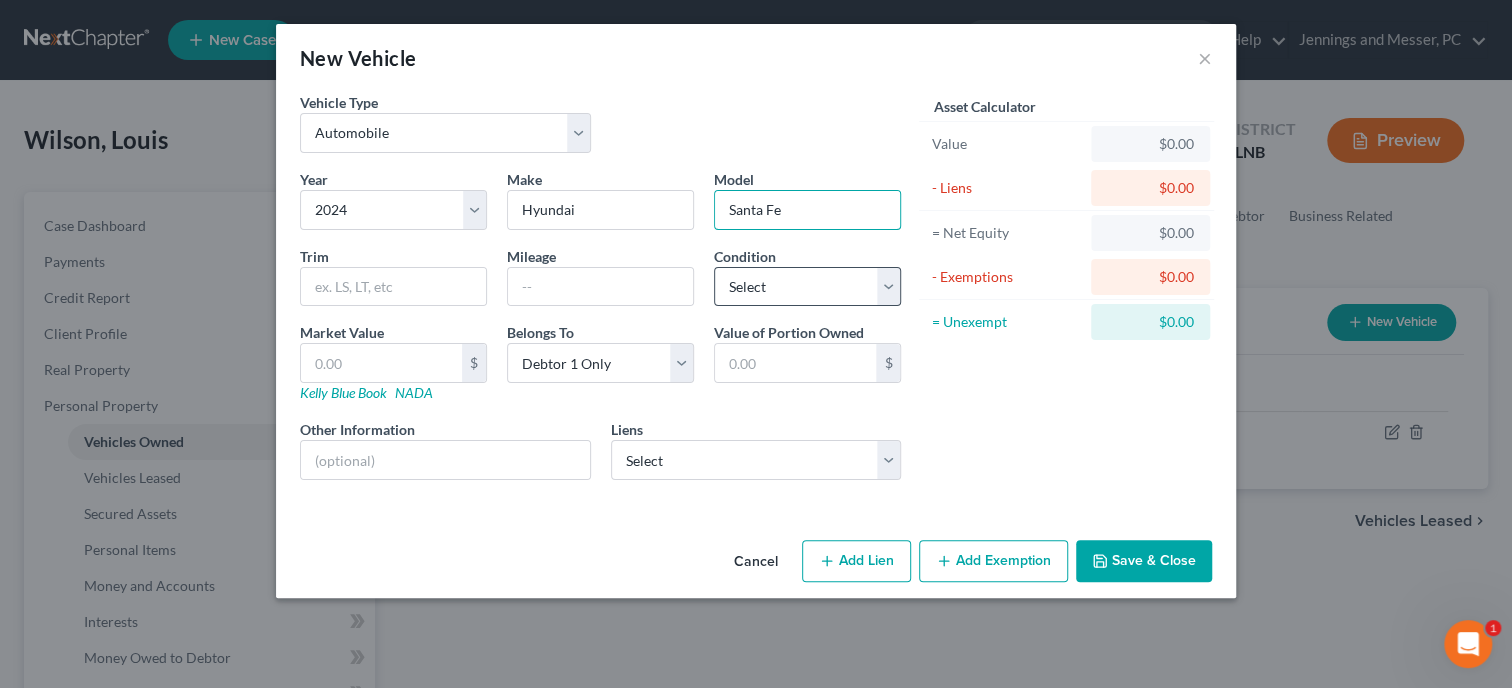 type on "Santa Fe" 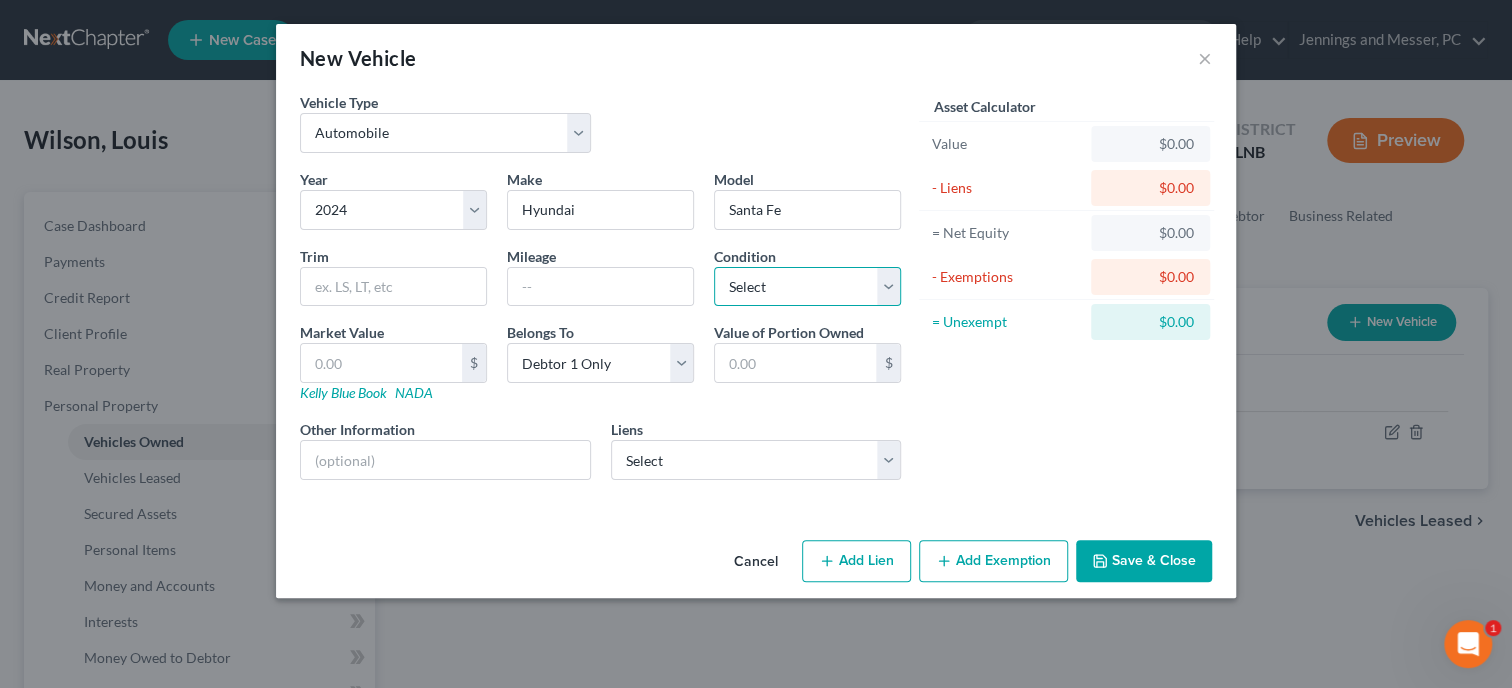 select on "1" 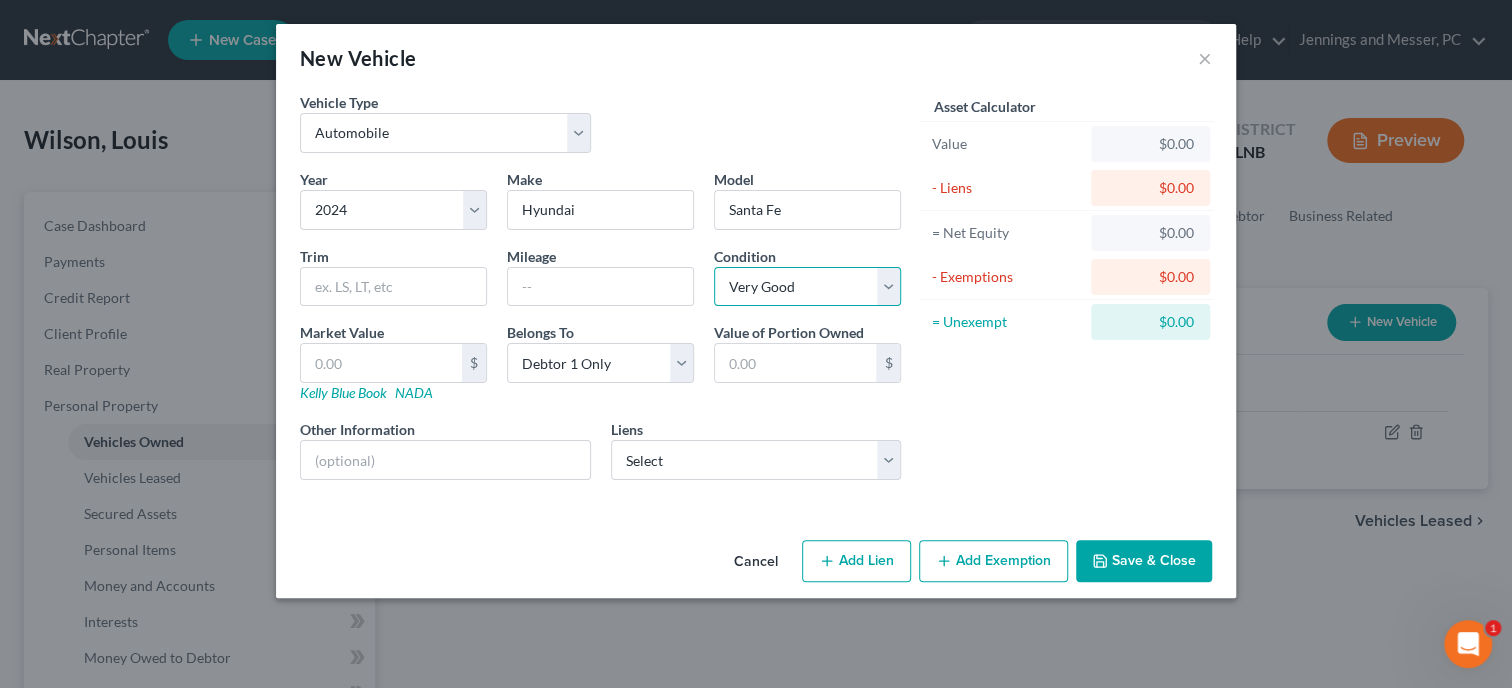 click on "Very Good" at bounding box center (0, 0) 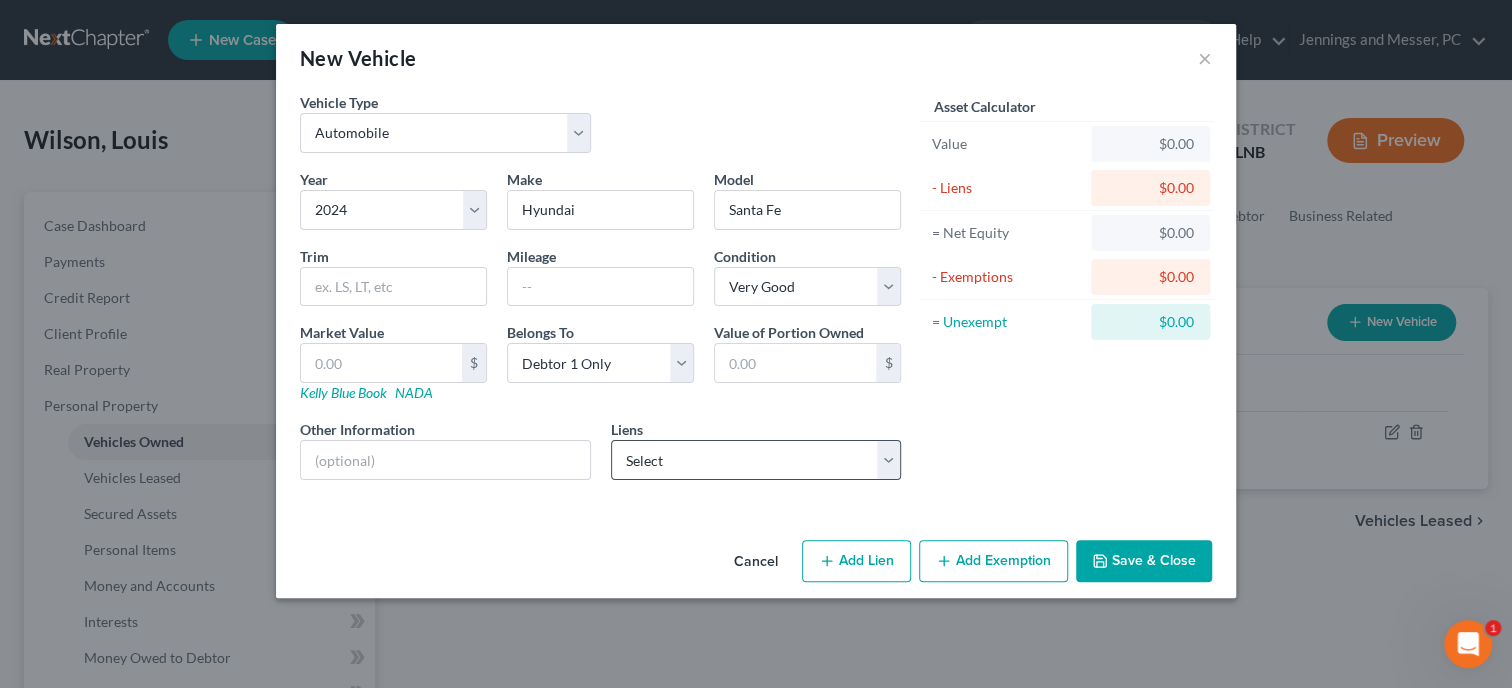 select on "4" 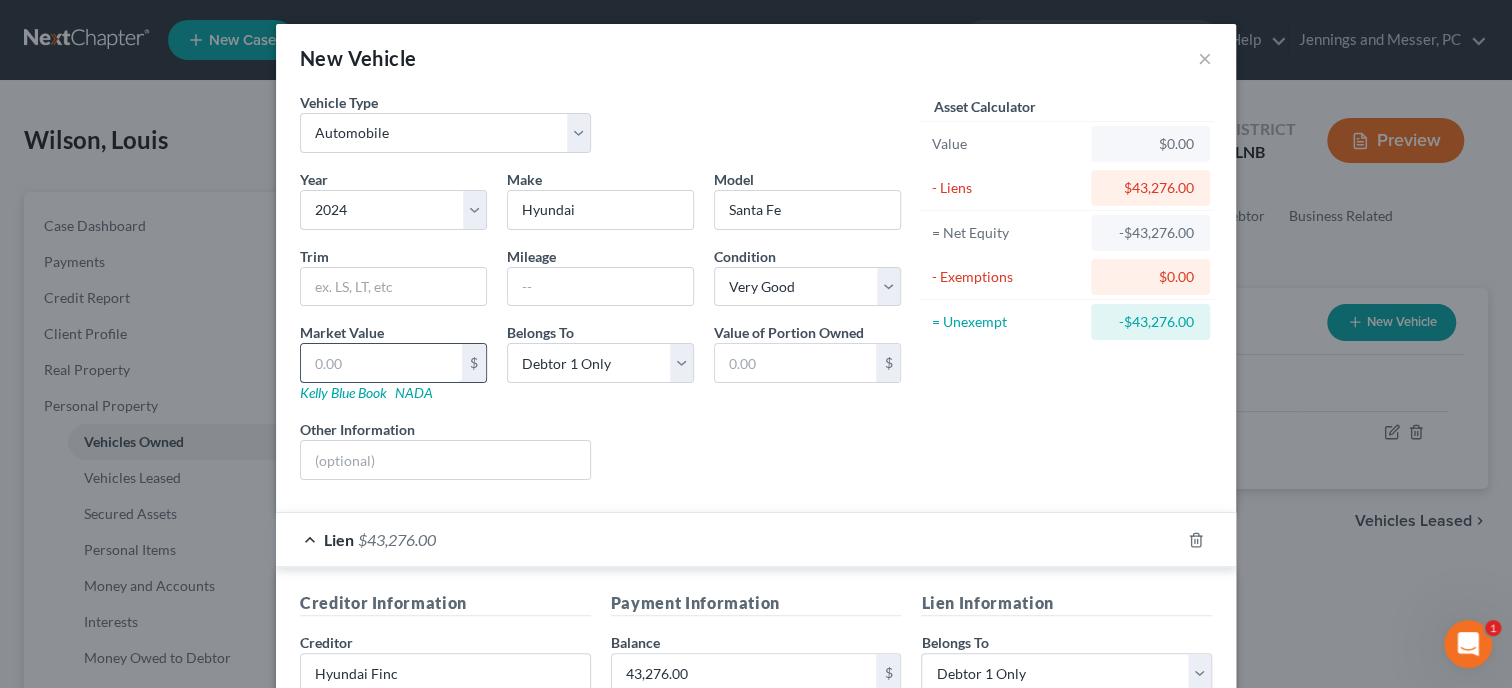 click at bounding box center (381, 363) 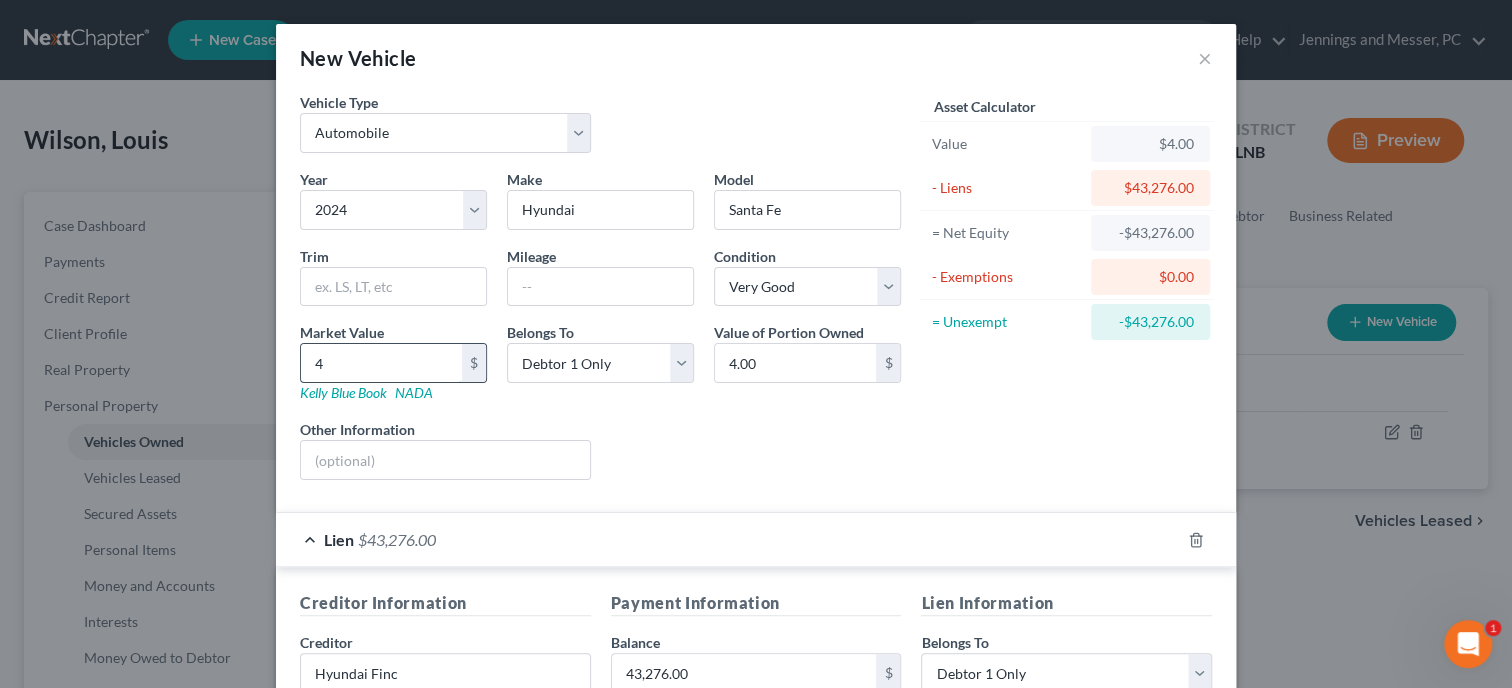 type on "43" 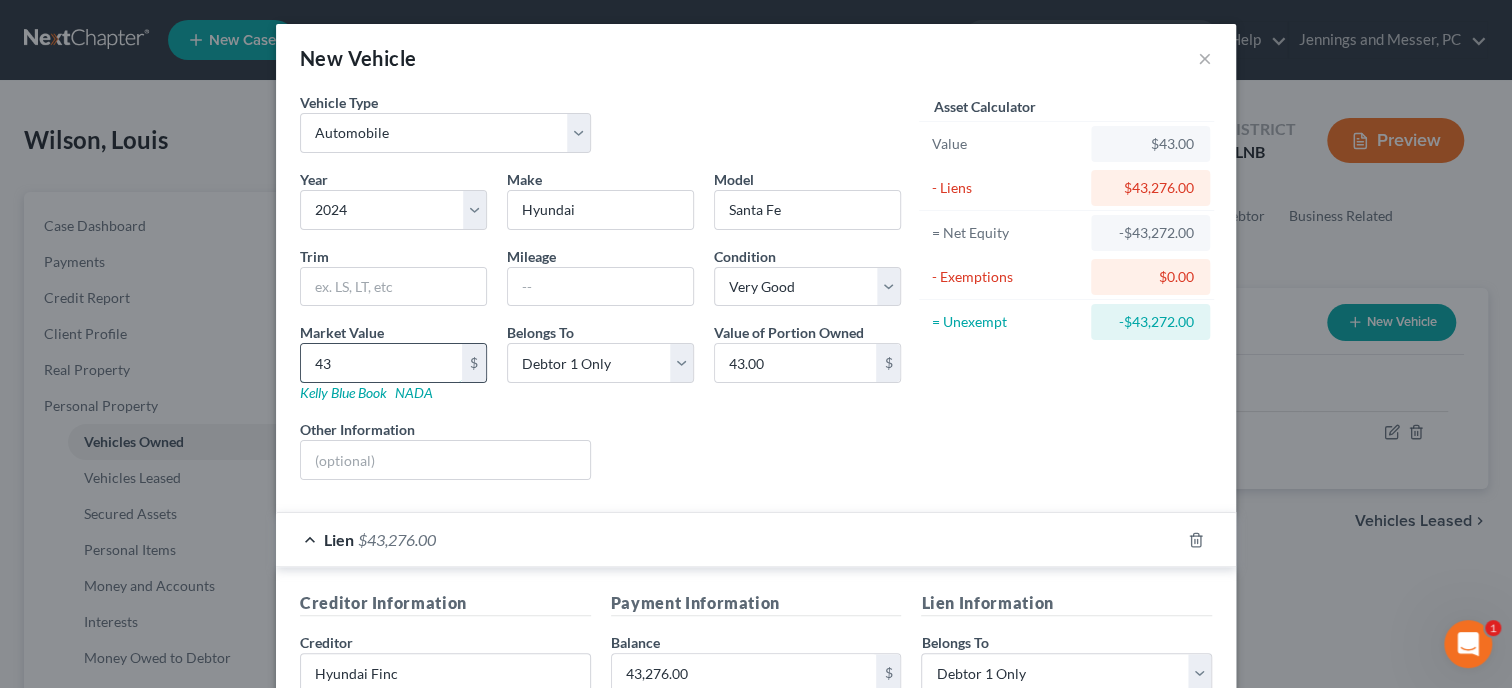 type on "432" 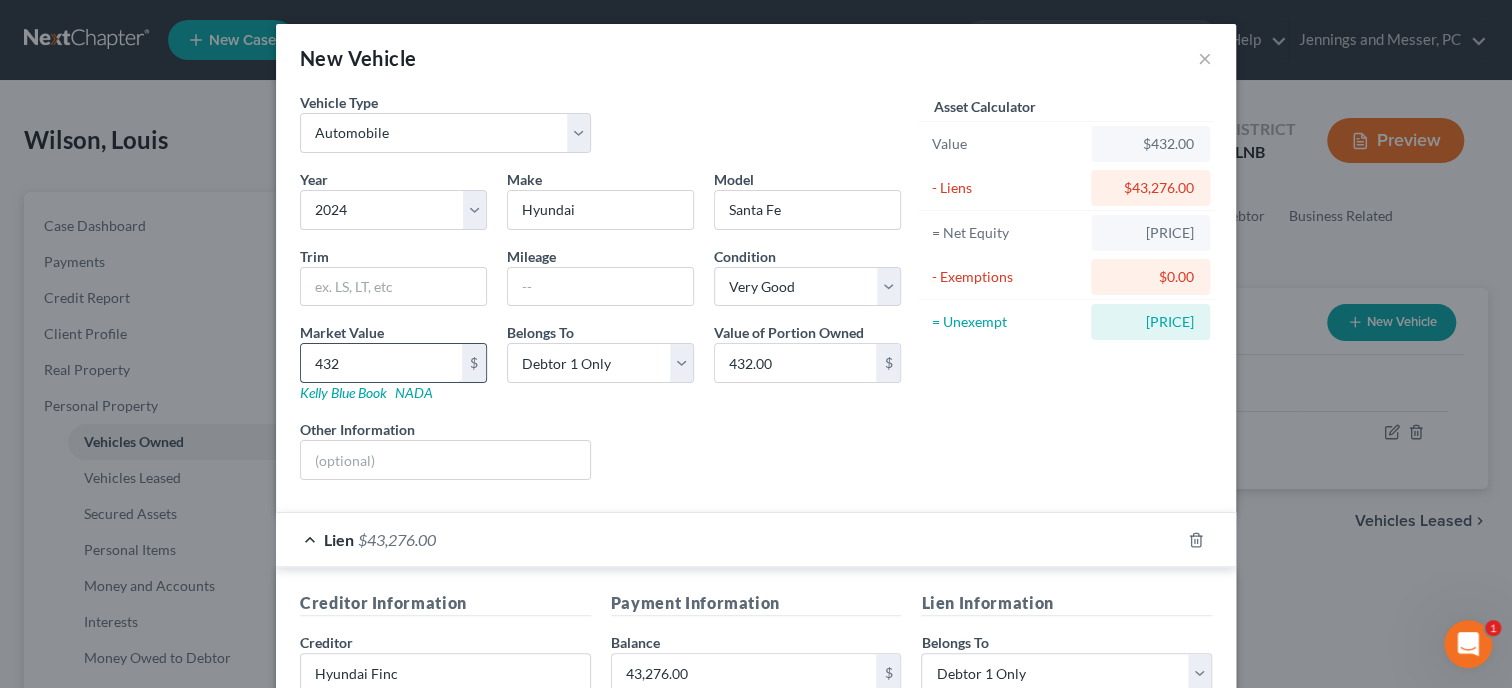 type on "4327" 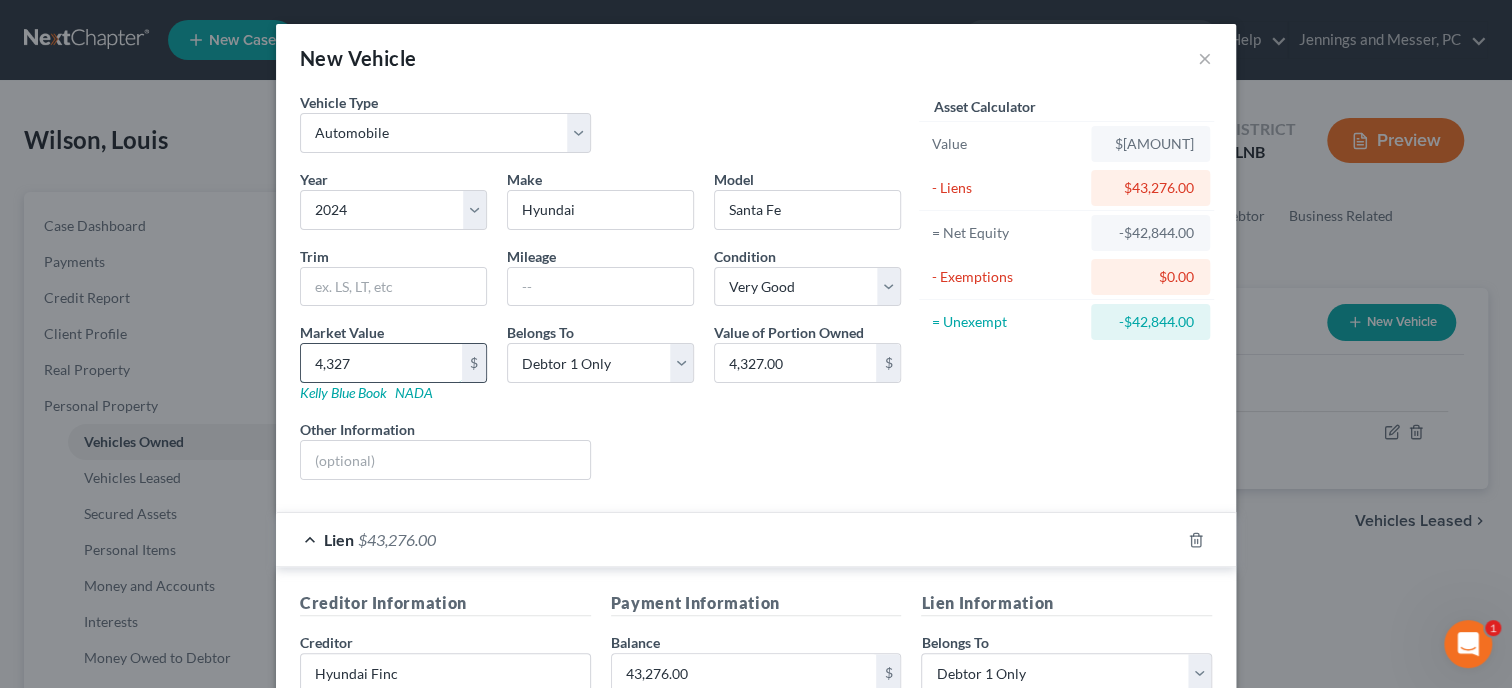 type on "4,3276" 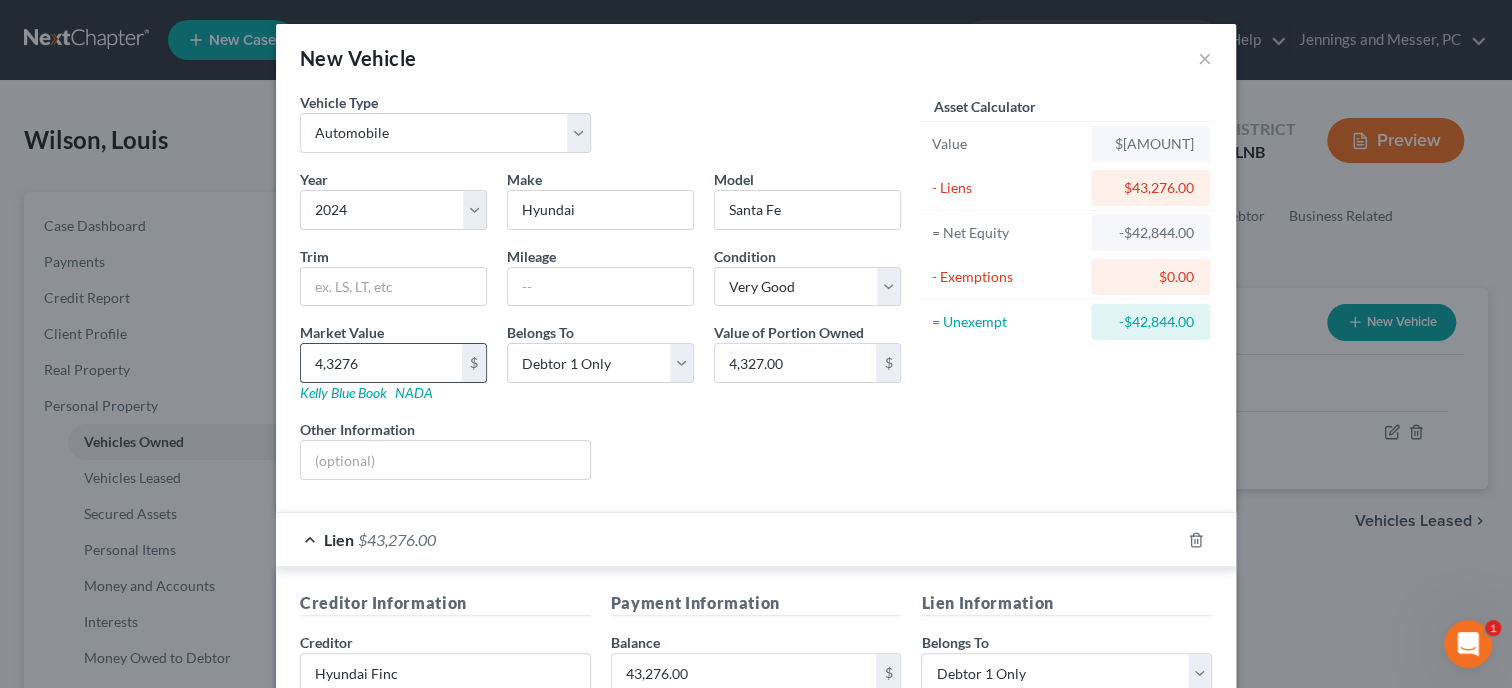 type on "43,276.00" 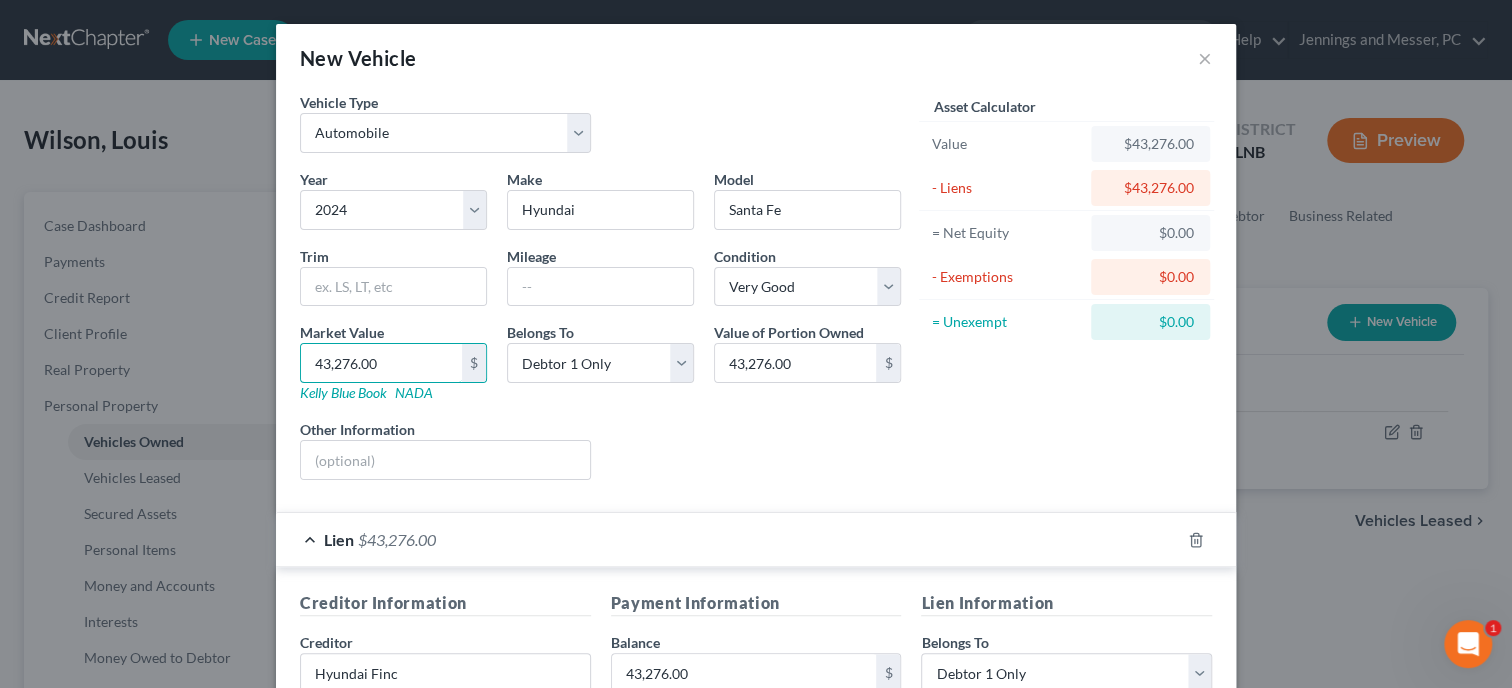 type on "43,276.00" 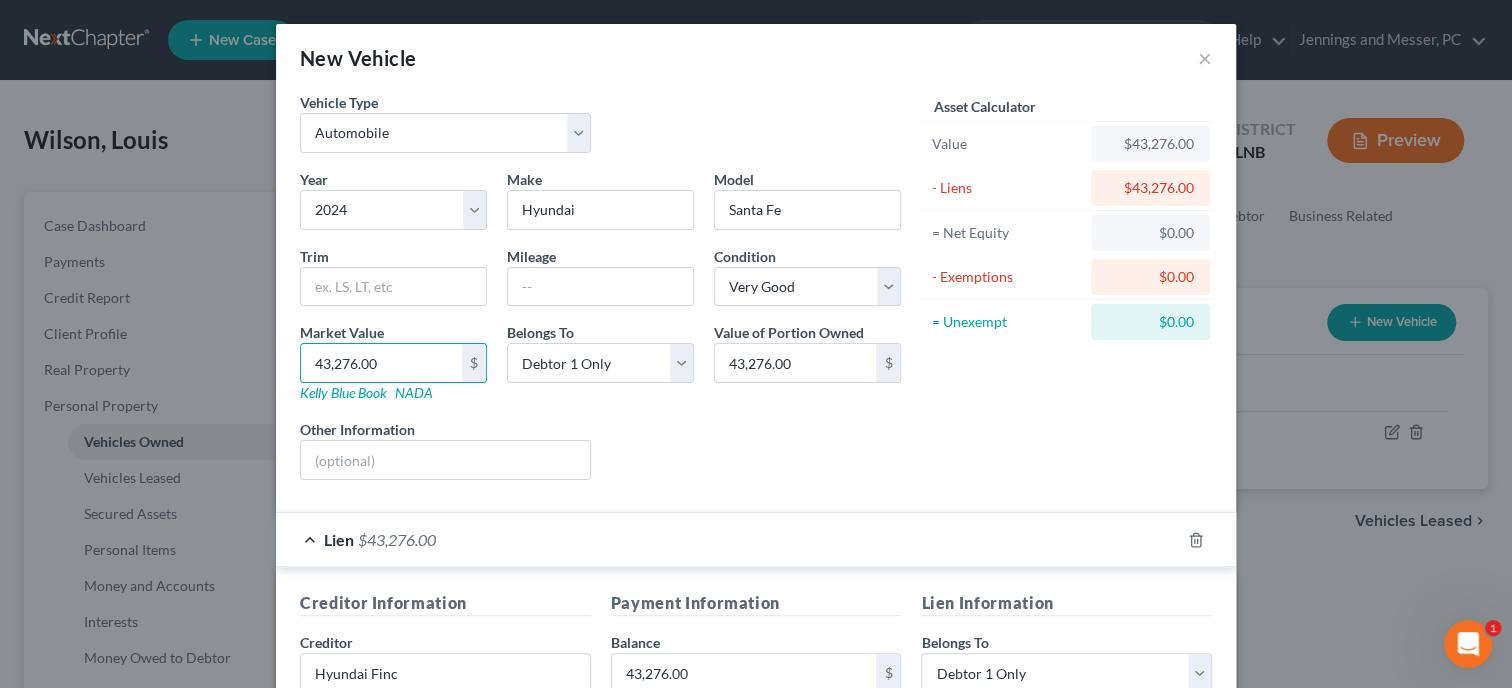 click on "Year Select 2026 2025 2024 2023 2022 2021 2020 2019 2018 2017 2016 2015 2014 2013 2012 2011 2010 2009 2008 2007 2006 2005 2004 2003 2002 2001 2000 1999 1998 1997 1996 1995 1994 1993 1992 1991 1990 1989 1988 1987 1986 1985 1984 1983 1982 1981 1980 1979 1978 1977 1976 1975 1974 1973 1972 1971 1970 1969 1968 1967 1966 1965 1964 1963 1962 1961 1960 1959 1958 1957 1956 1955 1954 1953 1952 1951 1950 1949 1948 1947 1946 1945 1944 1943 1942 1941 1940 1939 1938 1937 1936 1935 1934 1933 1932 1931 1930 1929 1928 1927 1926 1925 1924 1923 1922 1921 1920 1919 1918 1917 1916 1915 1914 1913 1912 1911 1910 1909 1908 1907 1906 1905 1904 1903 1902 1901
Make
*
Hyundai Model Santa Fe Trim Mileage Condition Select Excellent Very Good Good Fair Poor Market Value [PRICE] $ Kelly Blue Book NADA
Belongs To
*
Select Debtor 1 Only Debtor 2 Only Debtor 1 And Debtor 2 Only At Least One Of The Debtors And Another Community Property Value of Portion Owned [PRICE] $ Other Information
Liens
Select" at bounding box center [600, 332] 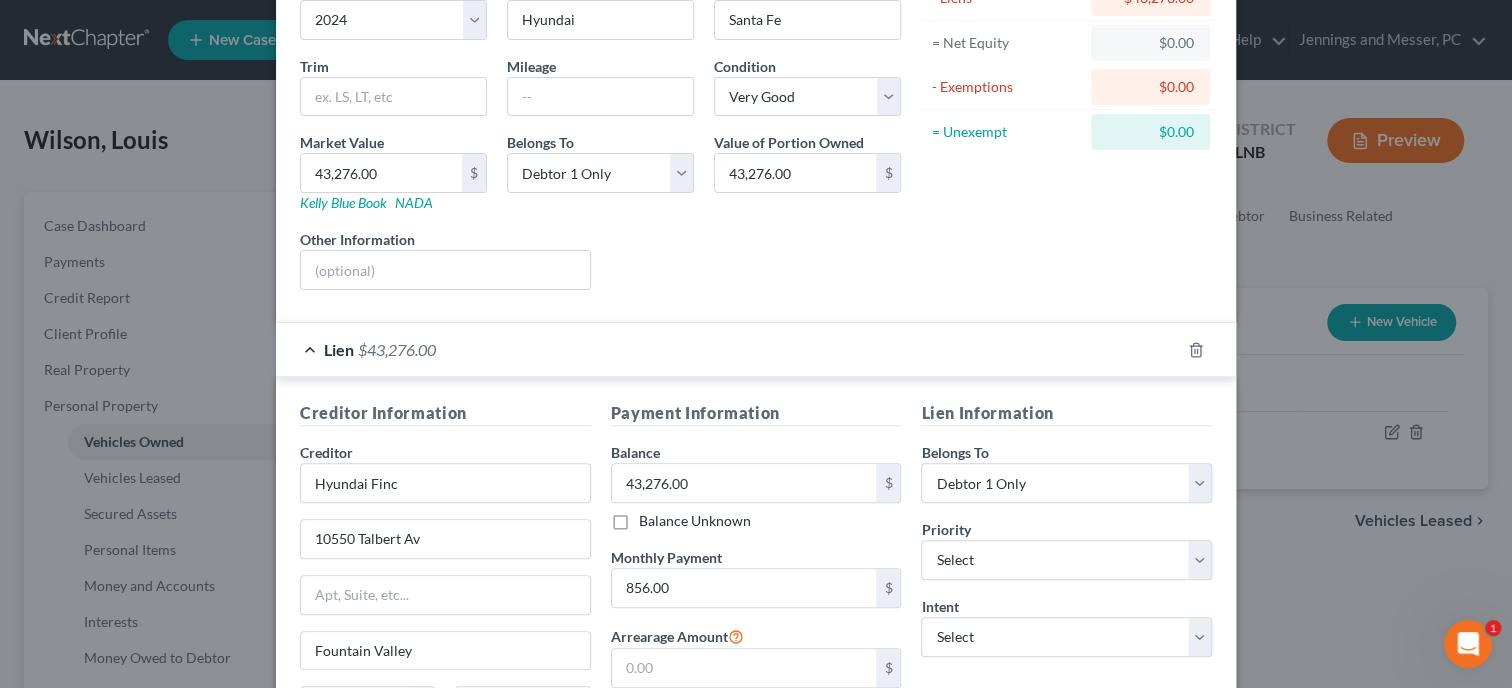 scroll, scrollTop: 308, scrollLeft: 0, axis: vertical 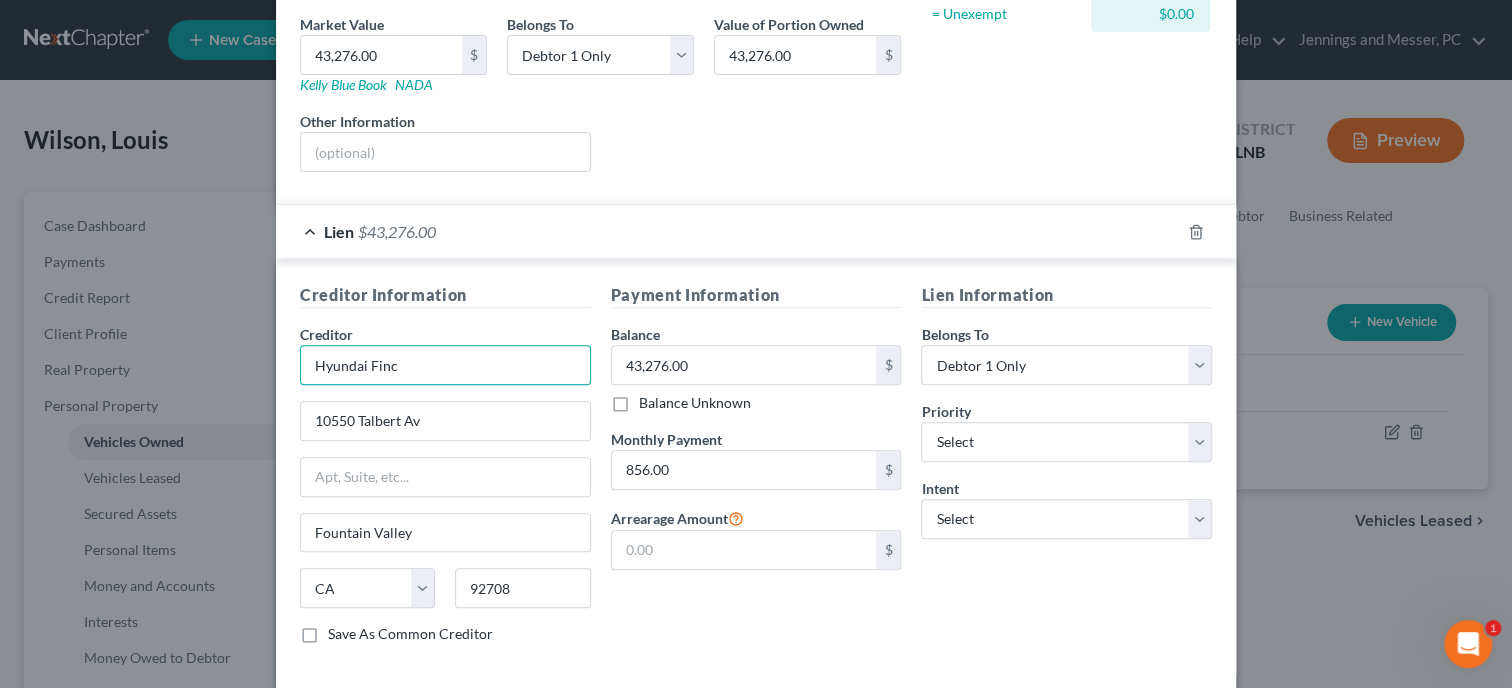 click on "Hyundai Finc" at bounding box center [445, 365] 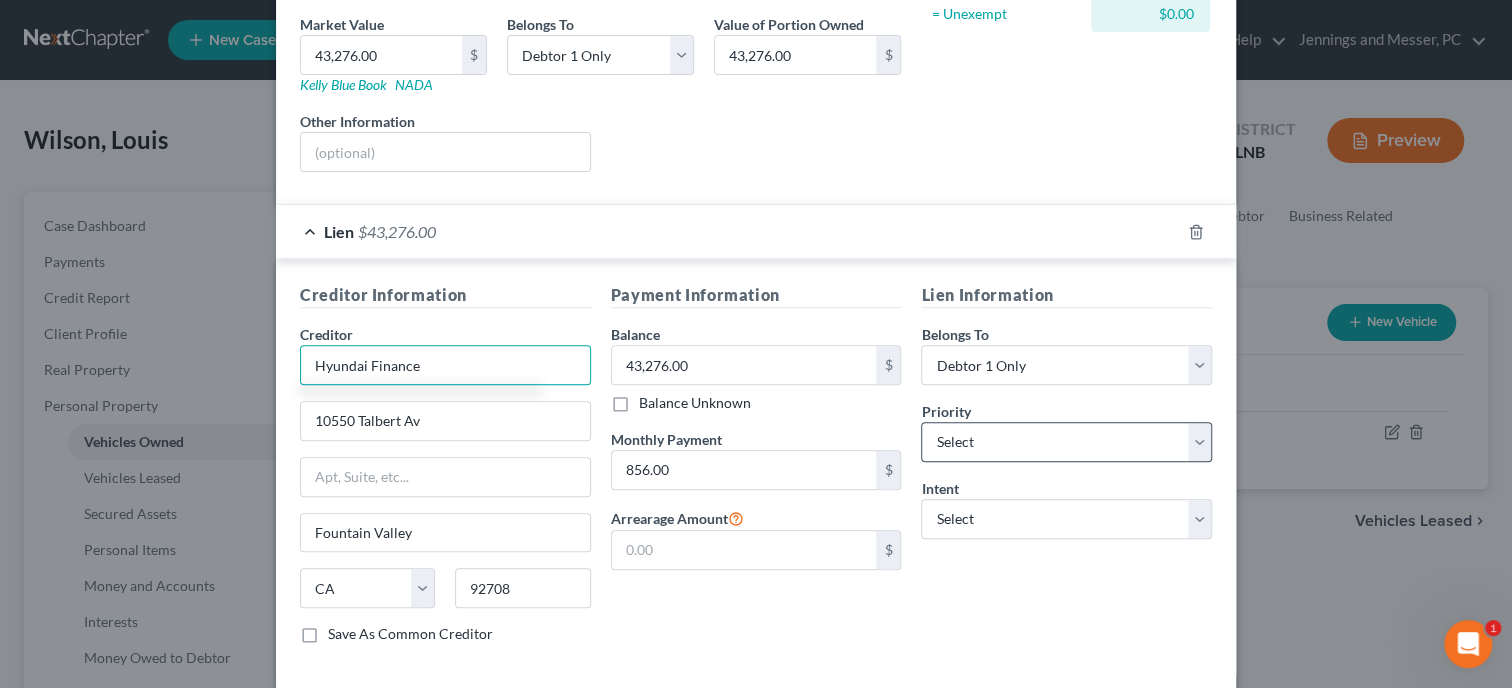 type on "Hyundai Finance" 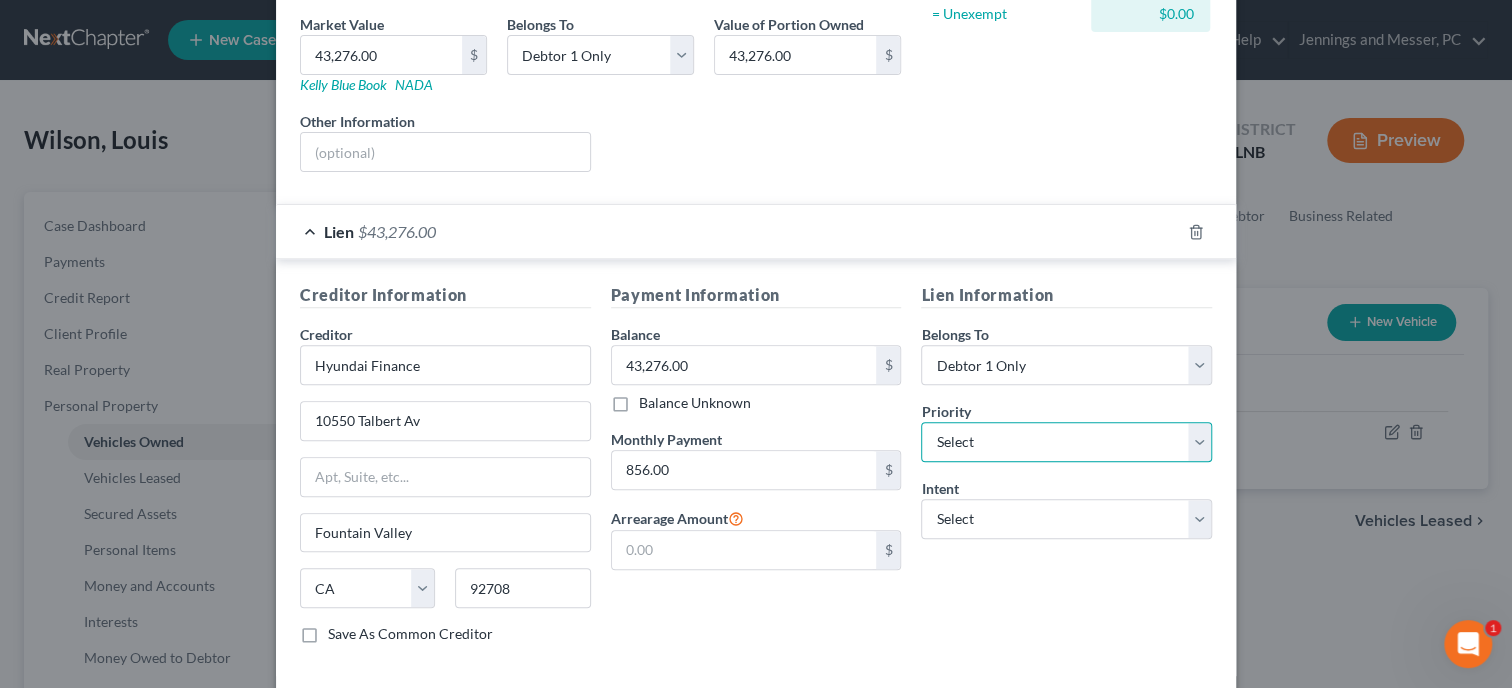 select on "0" 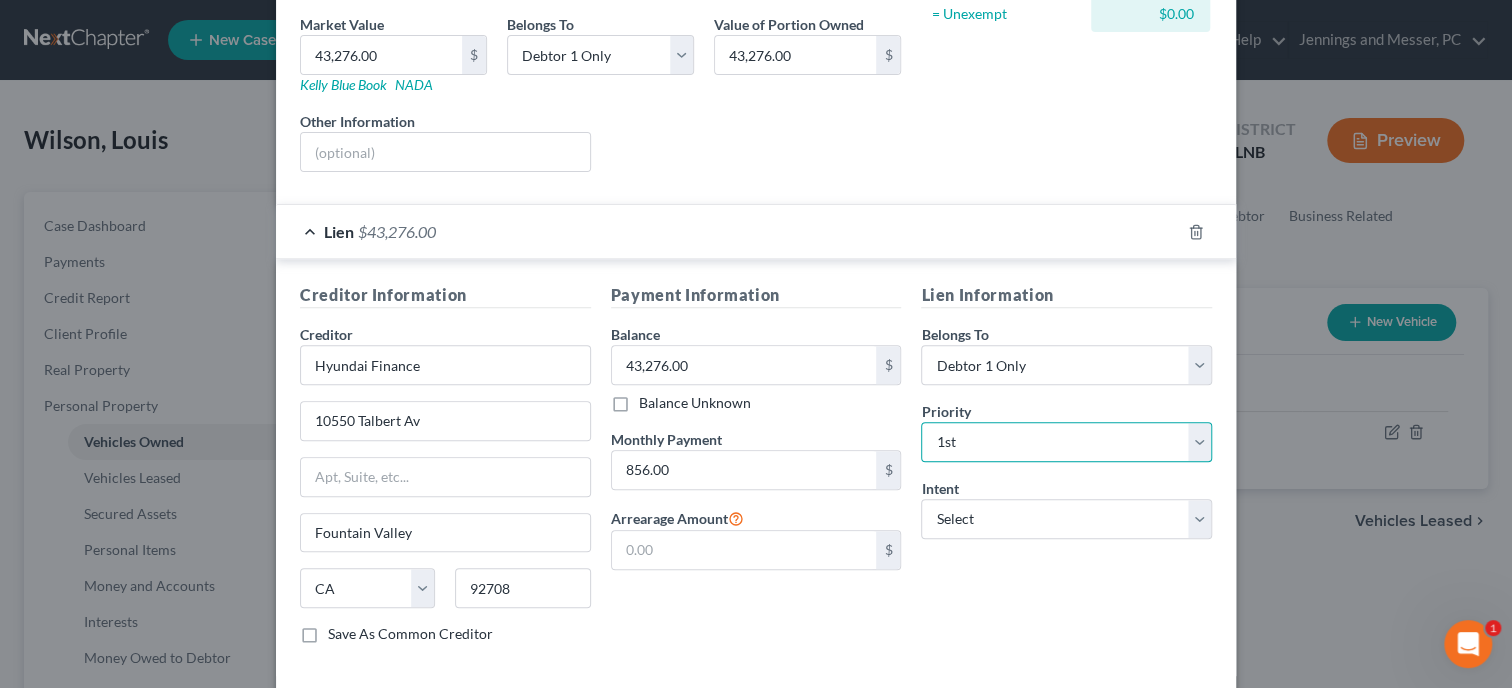 click on "1st" at bounding box center (0, 0) 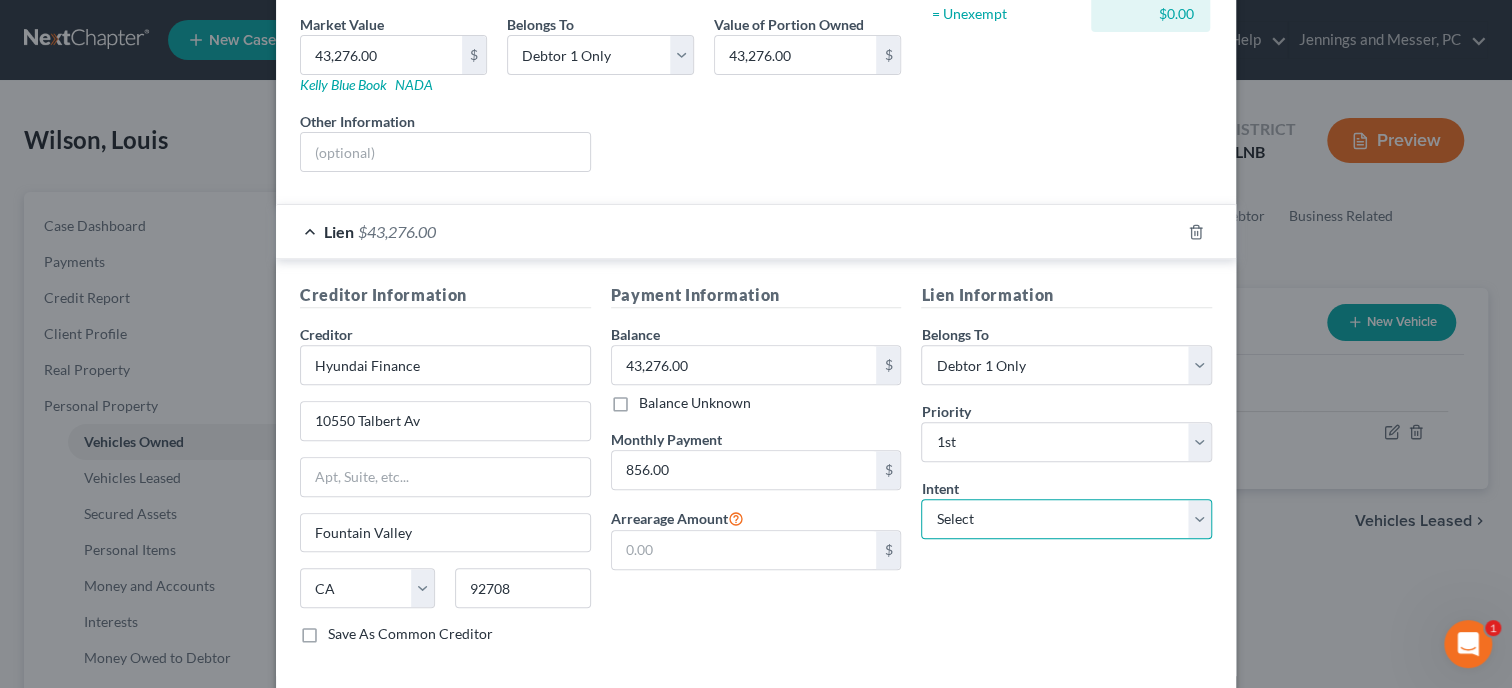 select on "2" 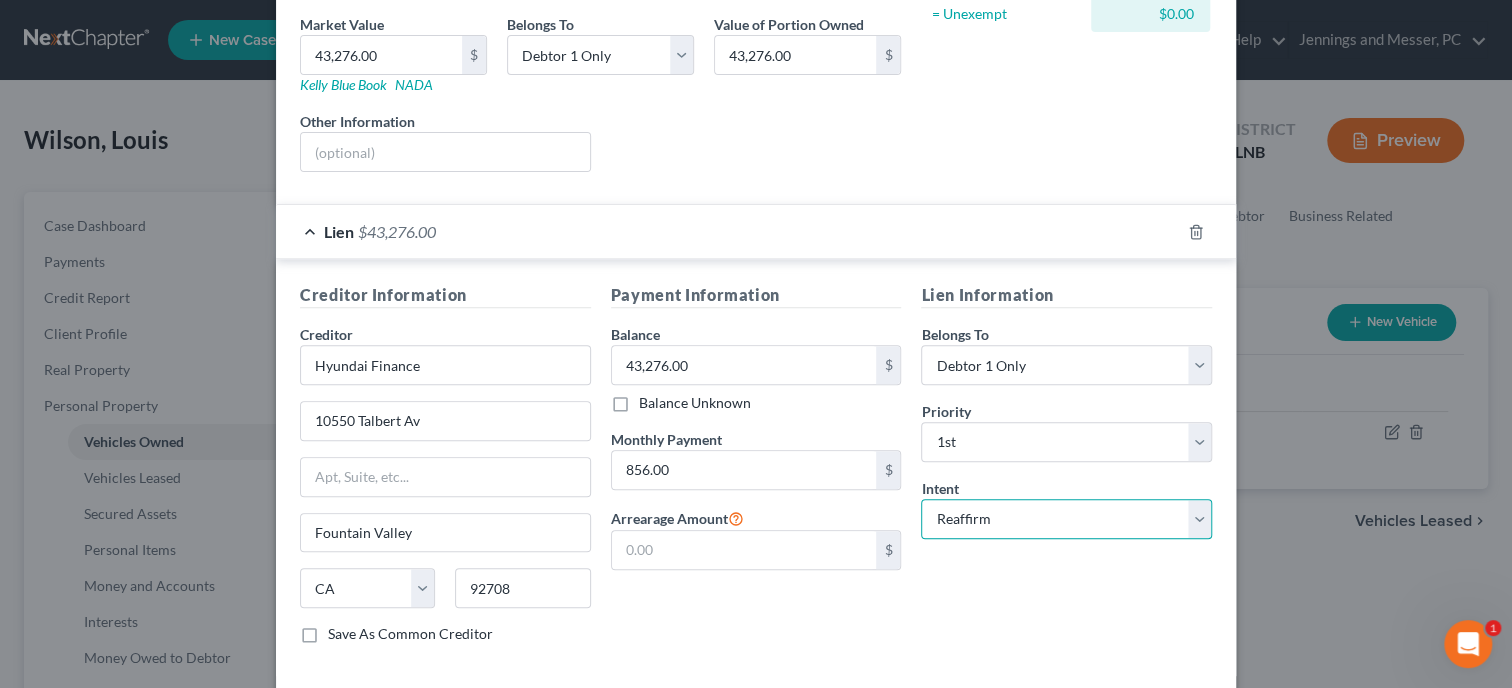 click on "Reaffirm" at bounding box center [0, 0] 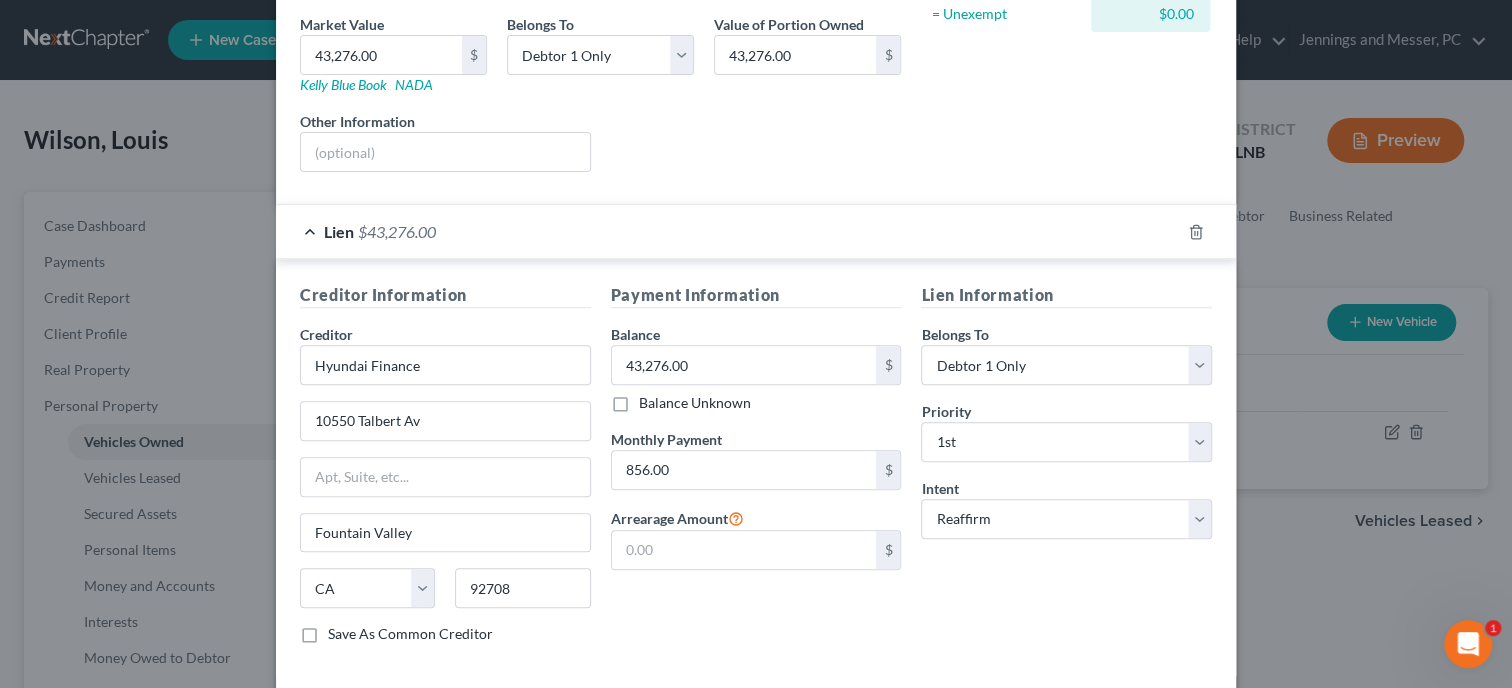 click on "Lien Information
Belongs To
*
Select Debtor 1 Only Debtor 2 Only Debtor 1 And Debtor 2 Only At Least One Of The Debtors And Another Community Property
Priority
*
Select 1st 2nd 3rd 4th 5th 6th 7th 8th 9th 10th 11th 12th 13th 14th 15th 16th 17th 18th 19th 20th 21th 22th 23th 24th 25th 26th 27th 28th 29th 30th
Intent
Select Surrender Redeem Reaffirm Avoid Other" at bounding box center (1066, 471) 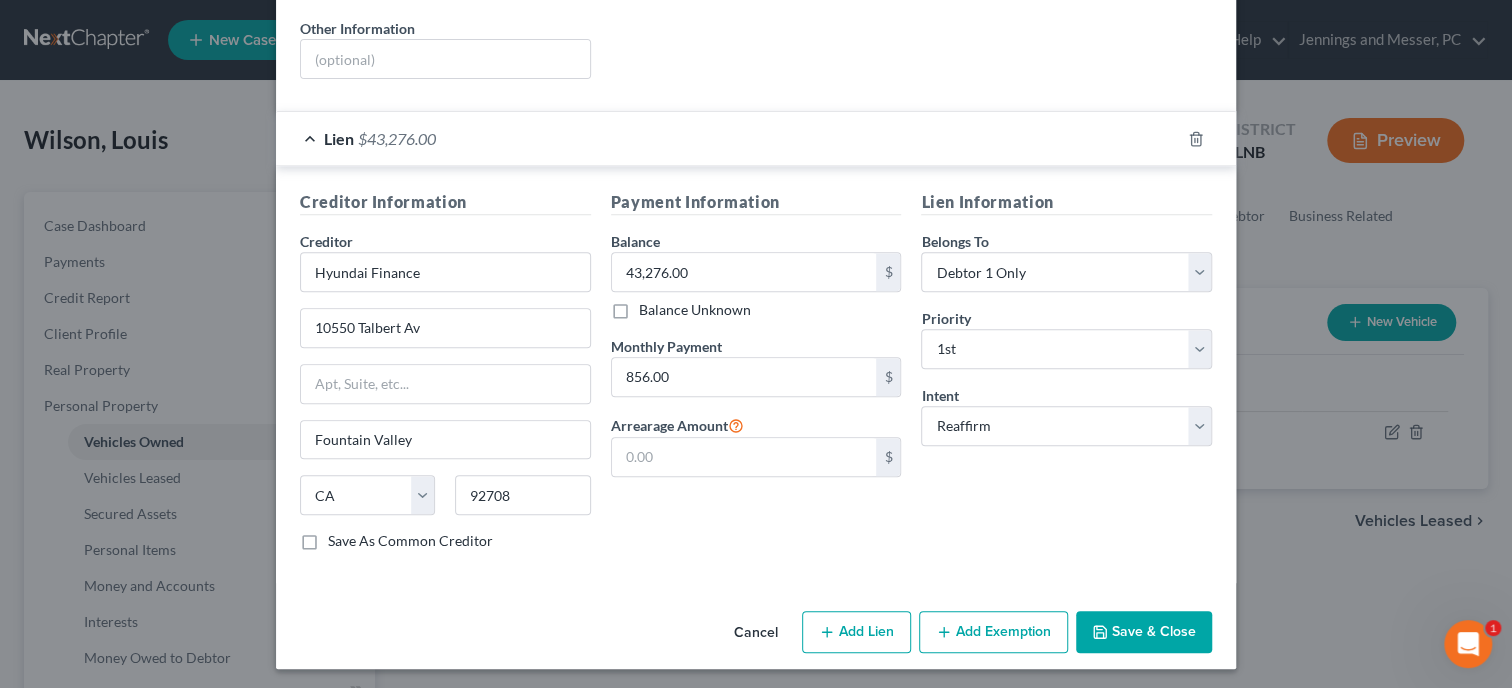 click on "Save & Close" at bounding box center (1144, 632) 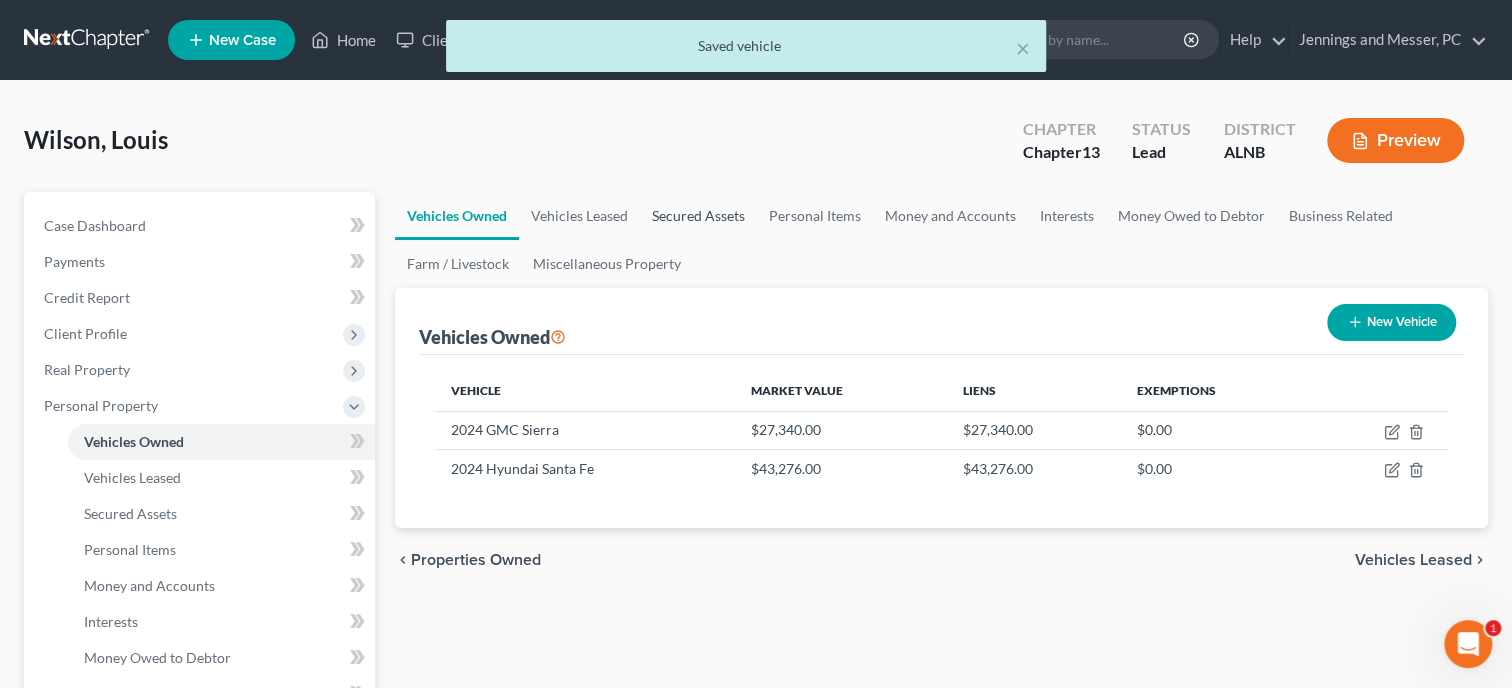 click on "Secured Assets" at bounding box center [698, 216] 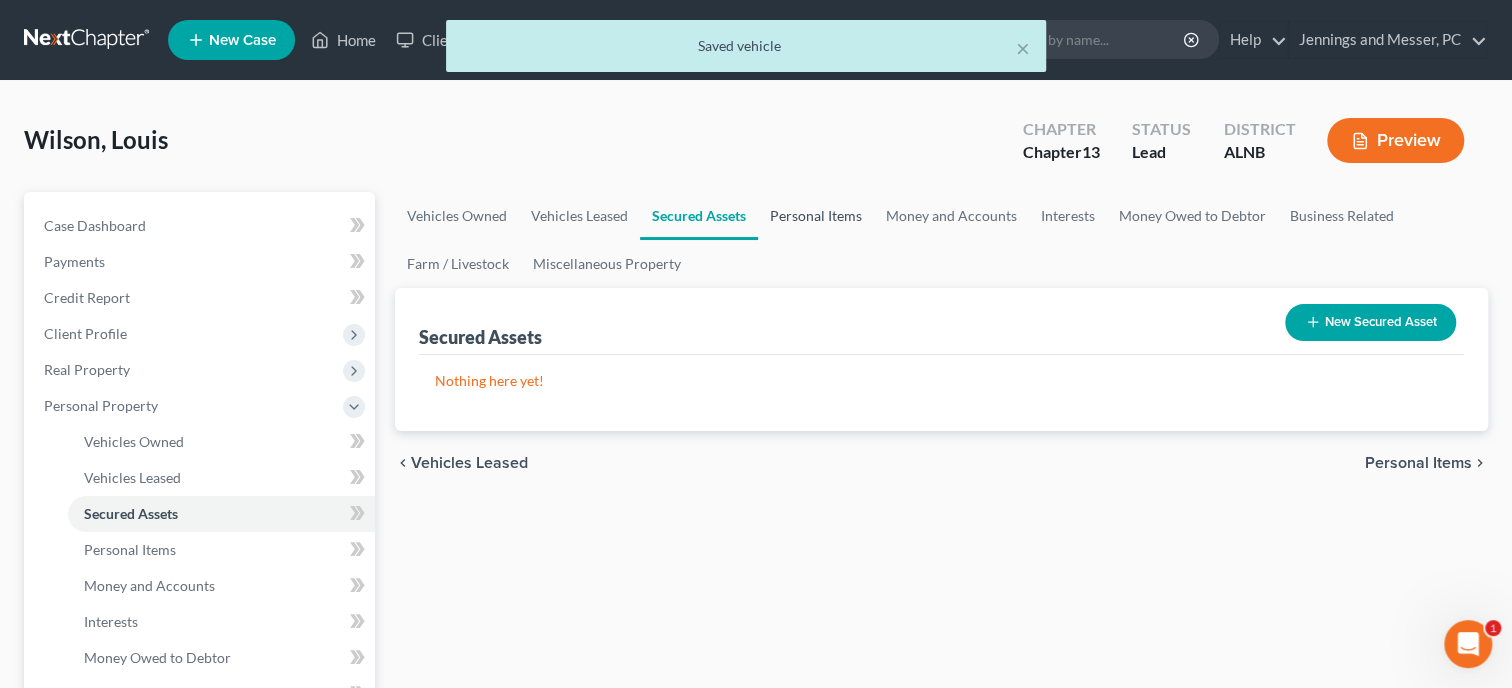 click on "Personal Items" at bounding box center (816, 216) 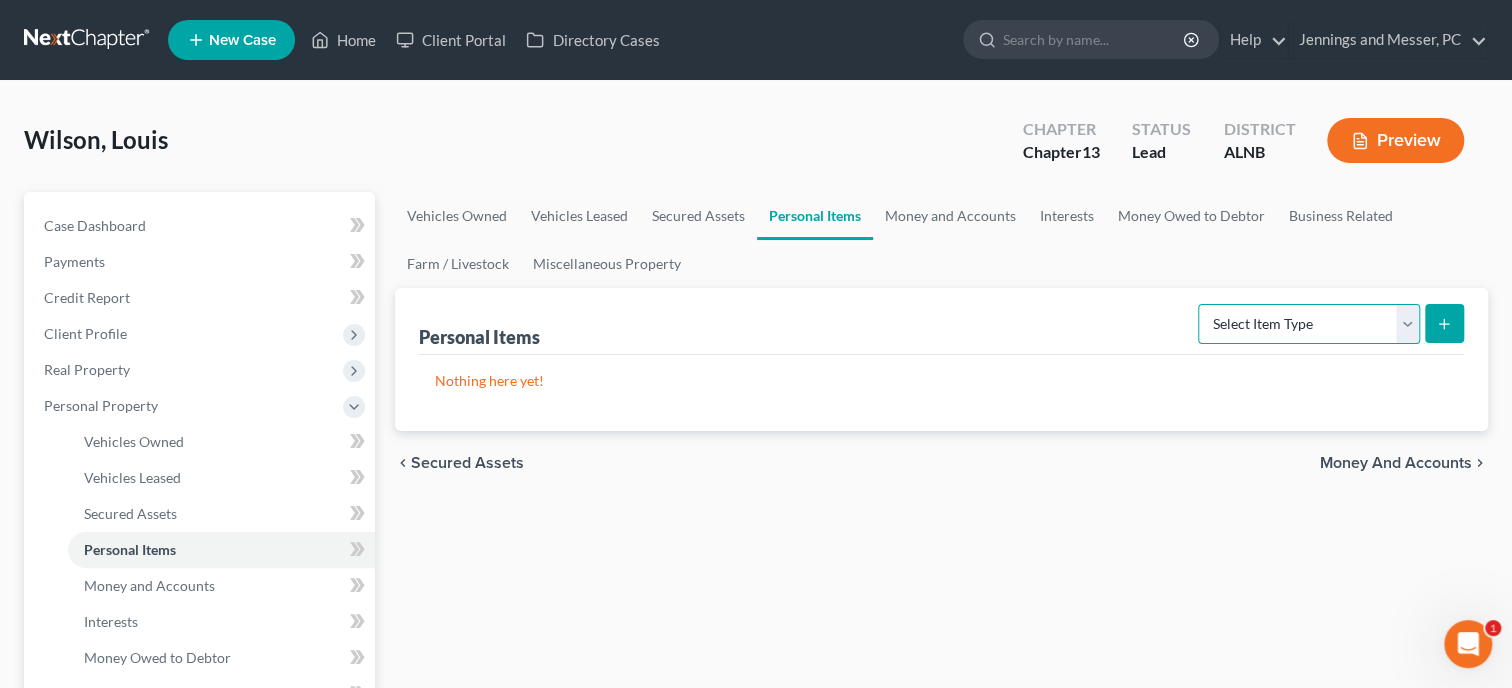 select on "clothing" 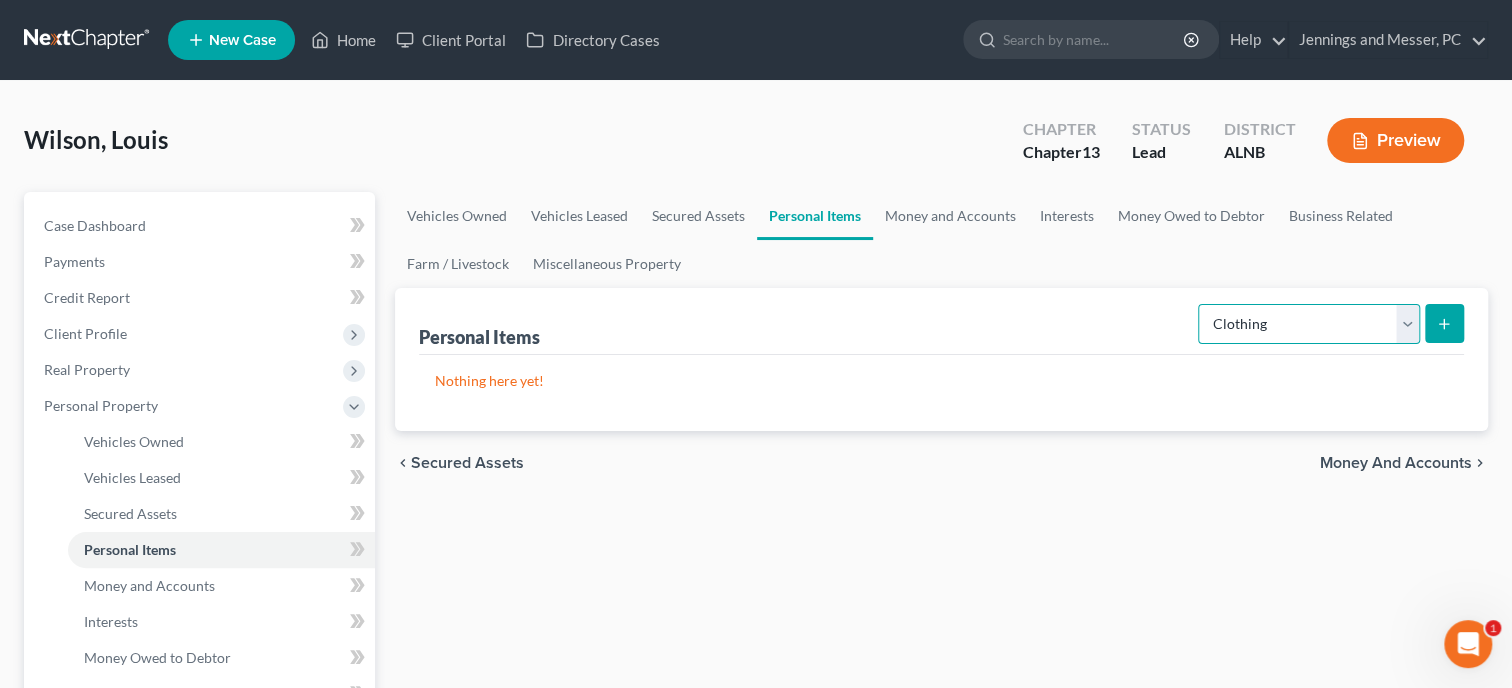 click on "Clothing" at bounding box center (0, 0) 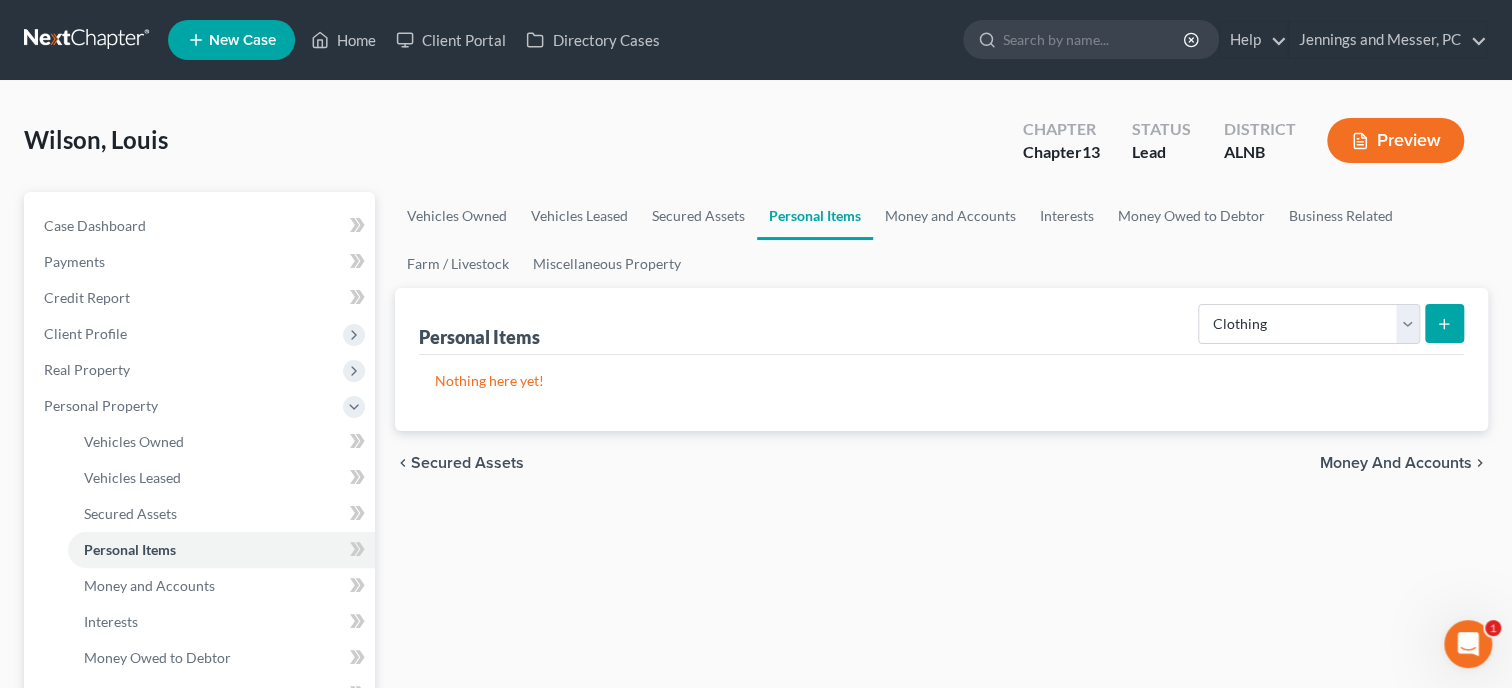 click at bounding box center [1444, 323] 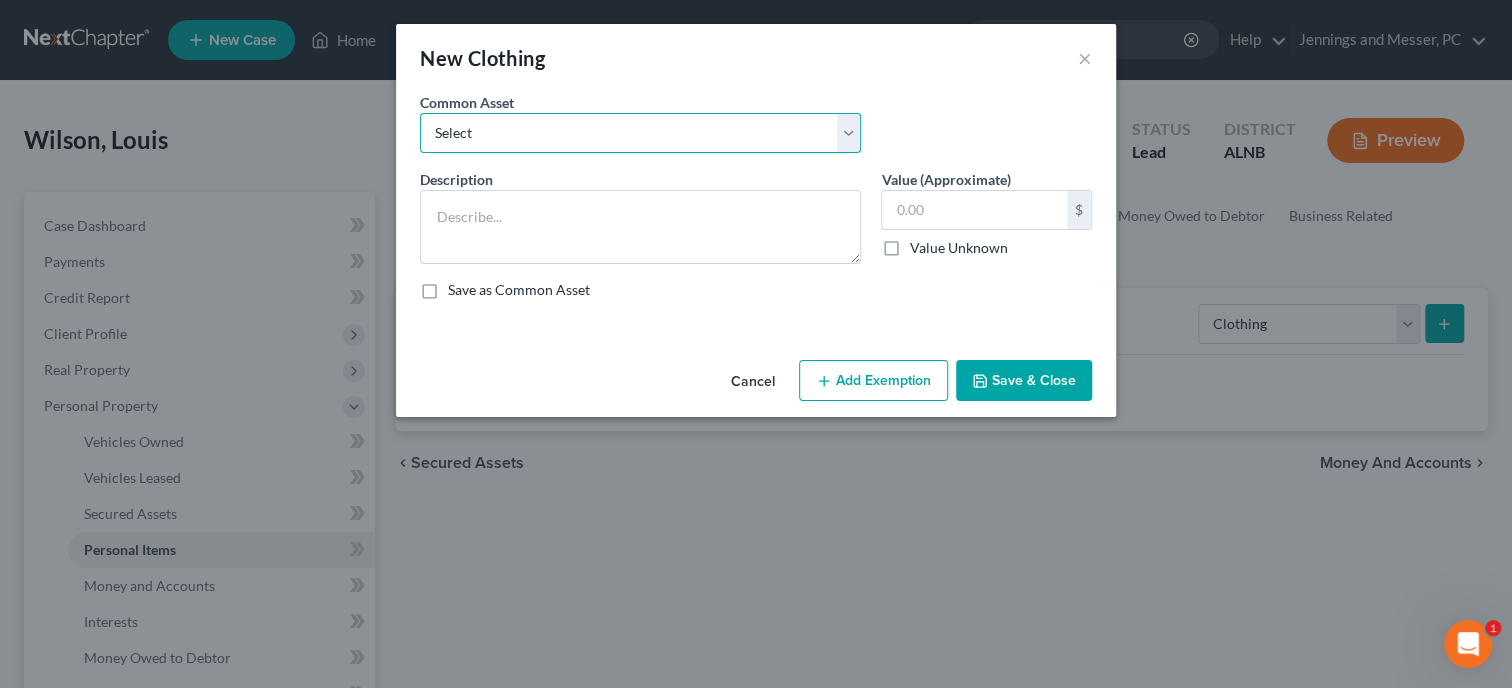 click on "Select Clothing Clothing Miscellaneous Clothing" at bounding box center (640, 133) 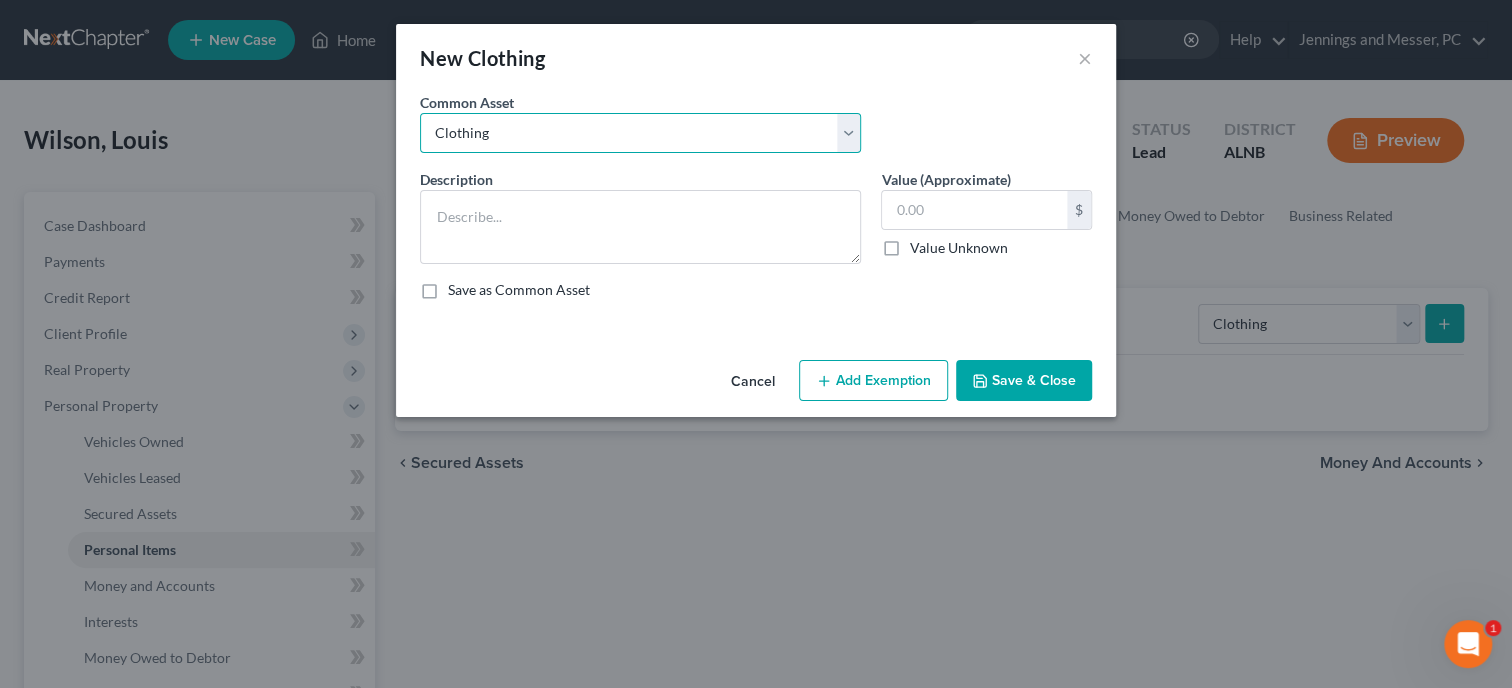 click on "Clothing" at bounding box center [0, 0] 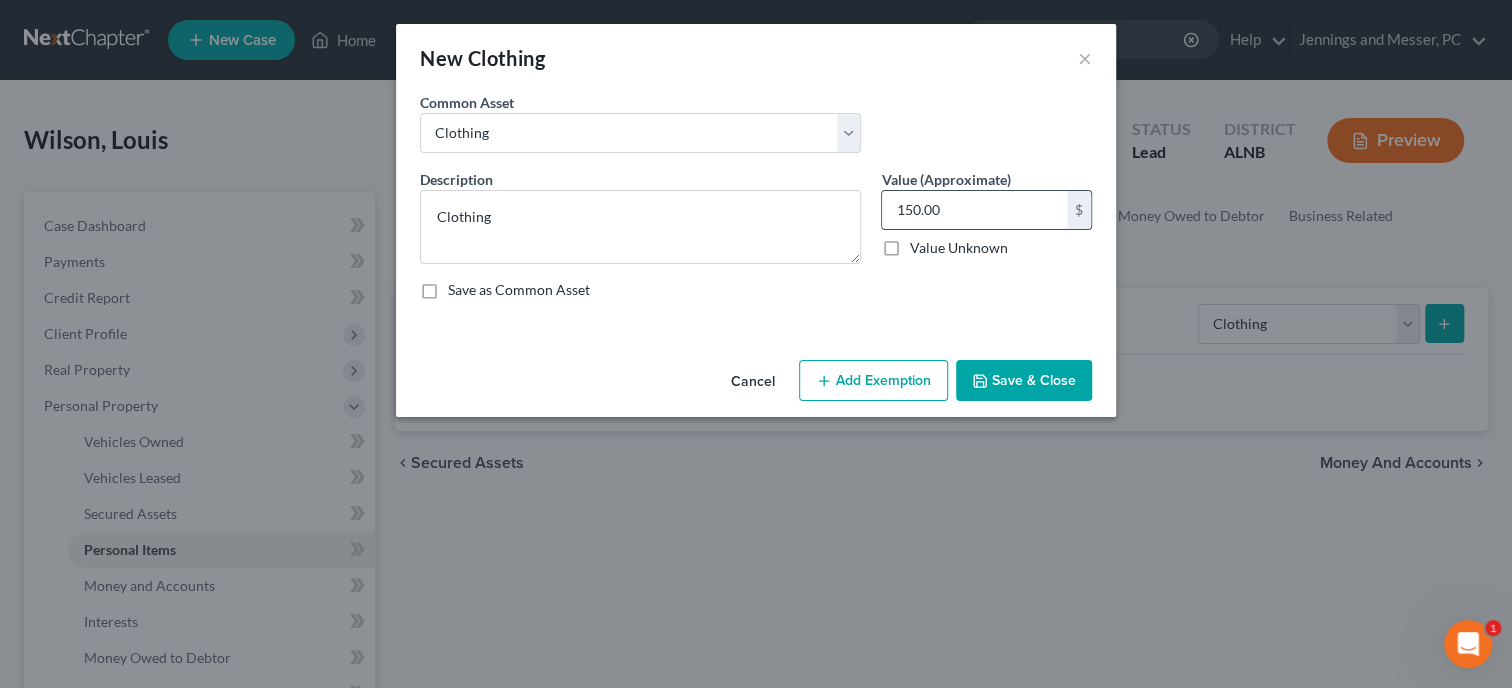click on "150.00" at bounding box center [974, 210] 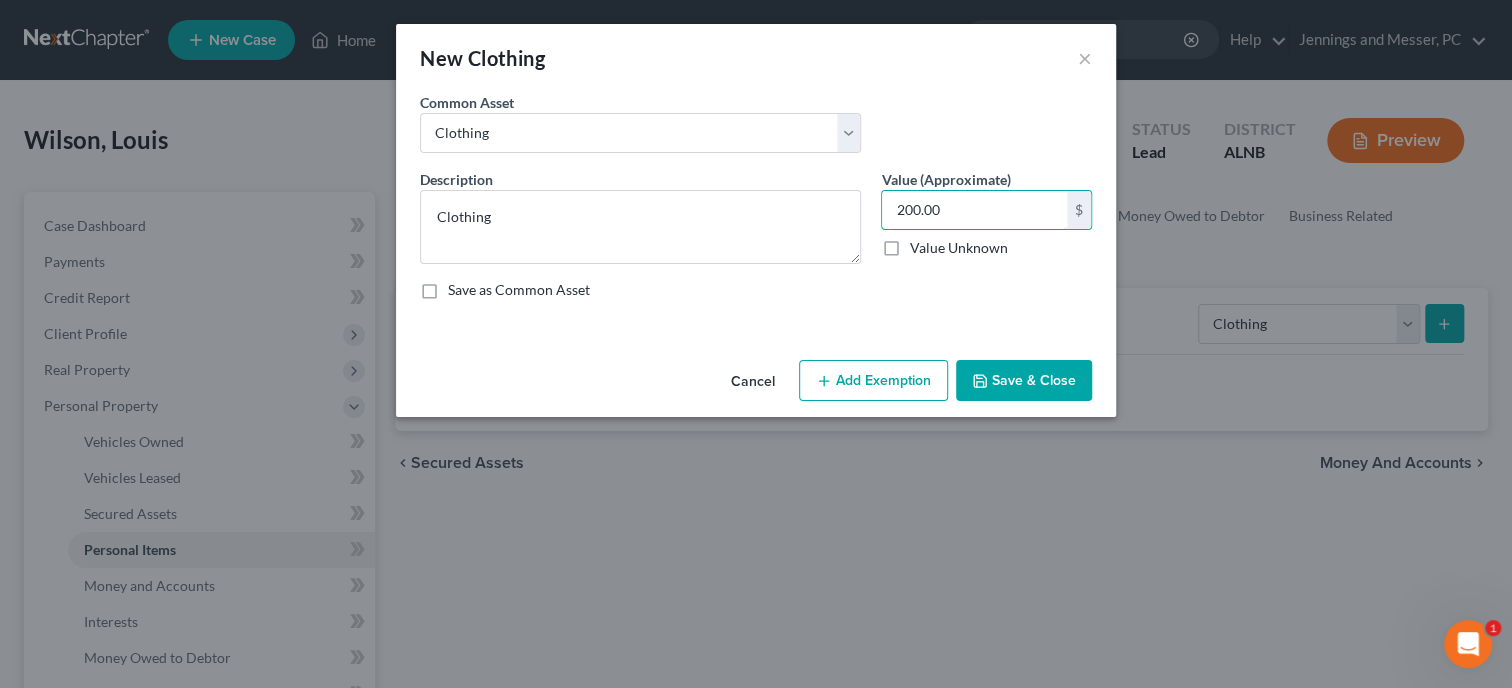 type on "200.00" 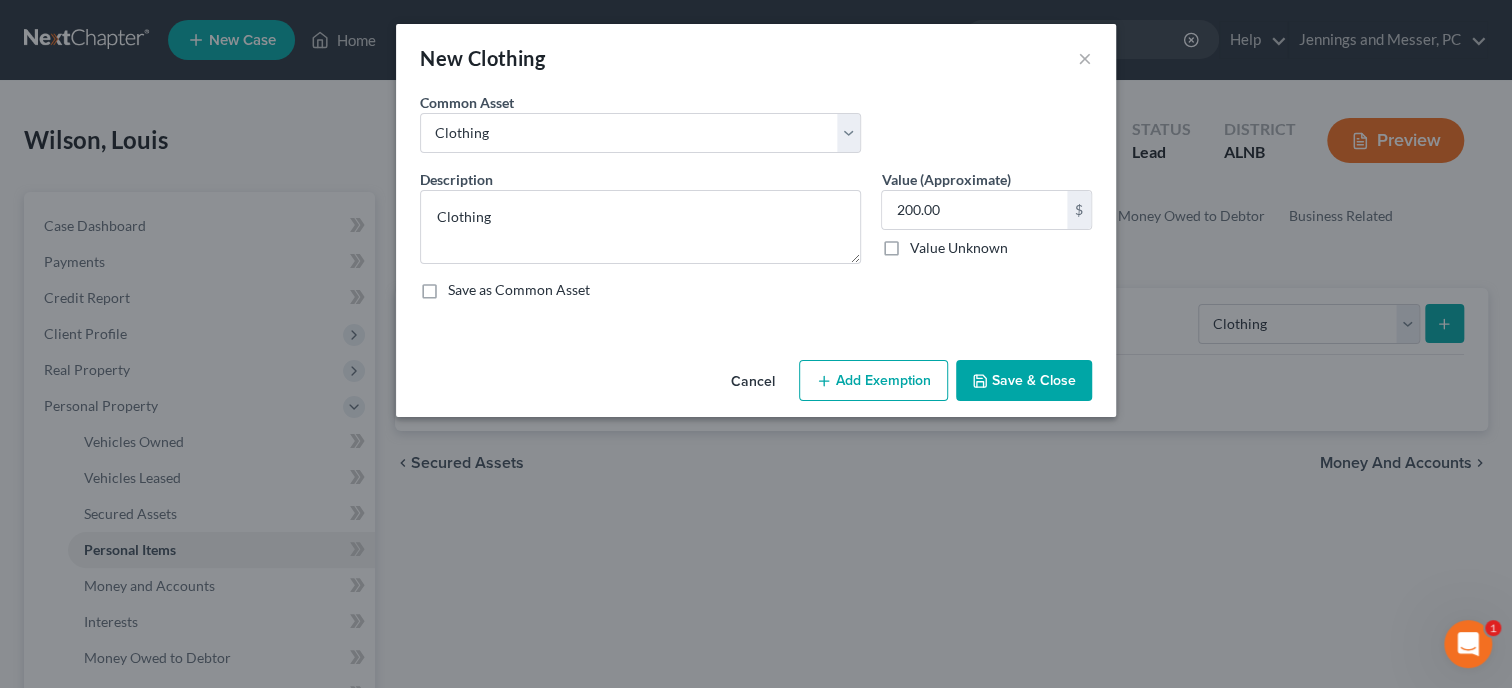 click on "Add Exemption" at bounding box center [873, 381] 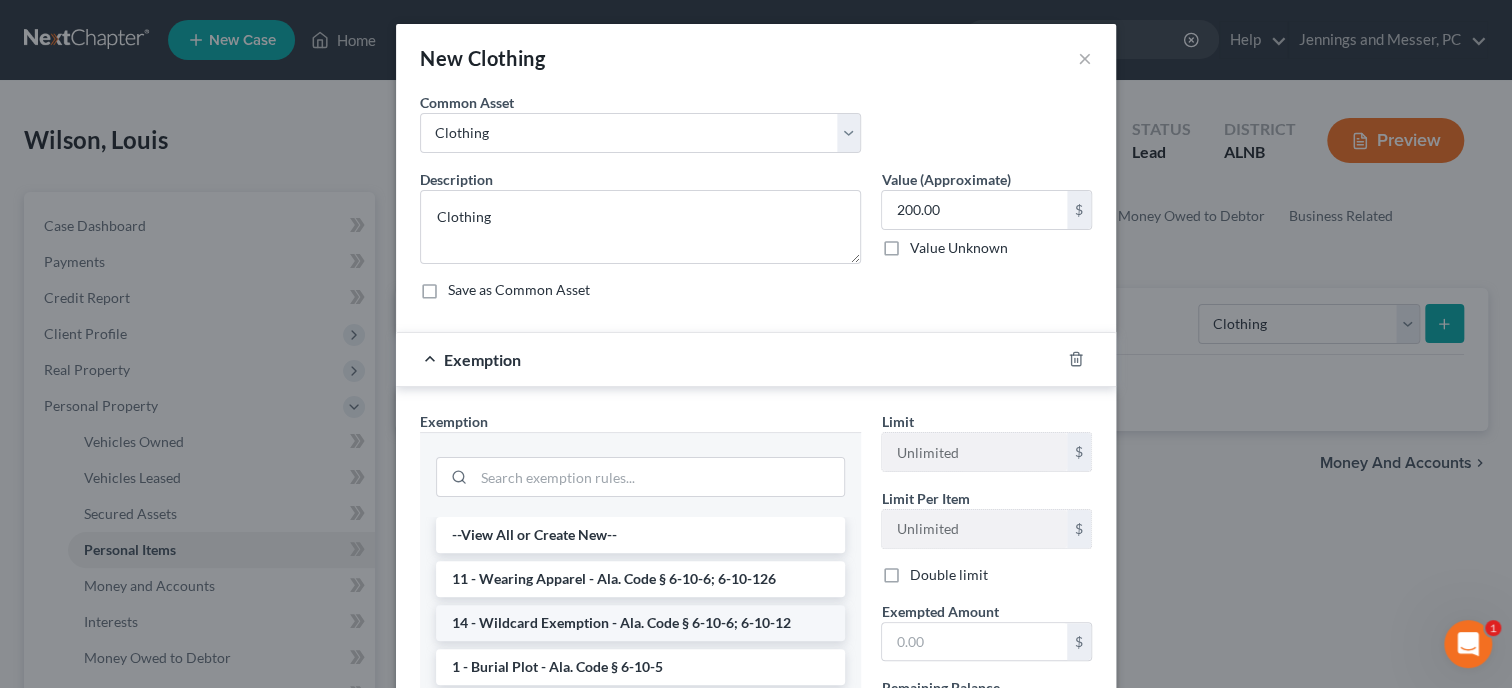 click on "14 - Wildcard Exemption - Ala. Code § 6-10-6; 6-10-12" at bounding box center [640, 623] 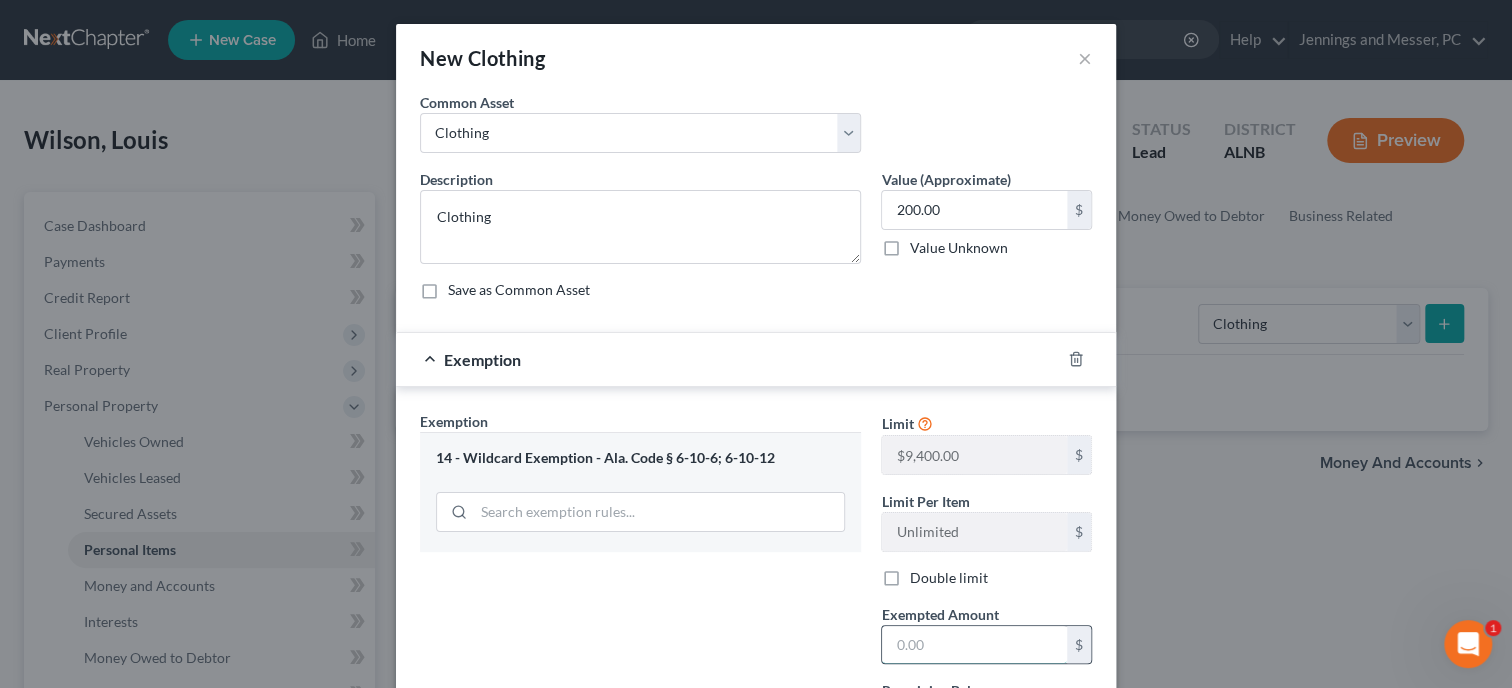 click at bounding box center [974, 645] 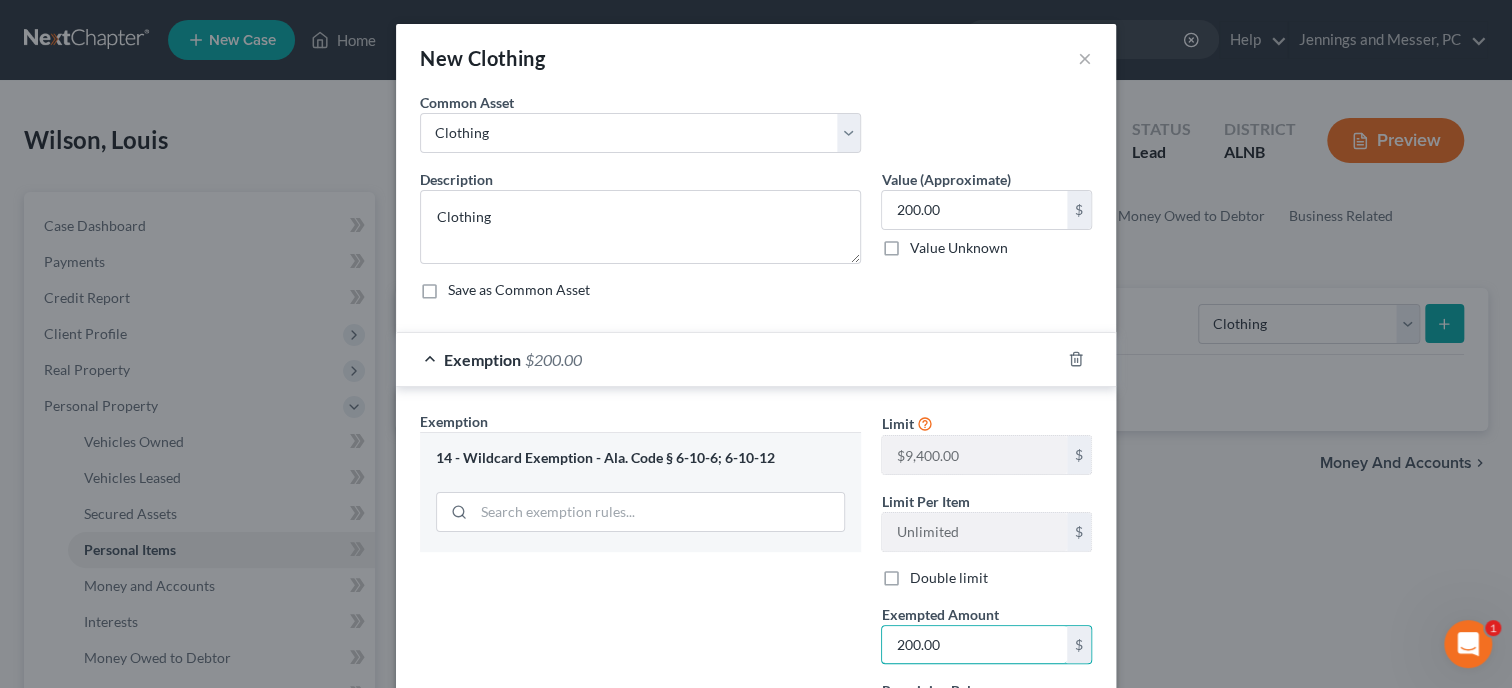 type on "200.00" 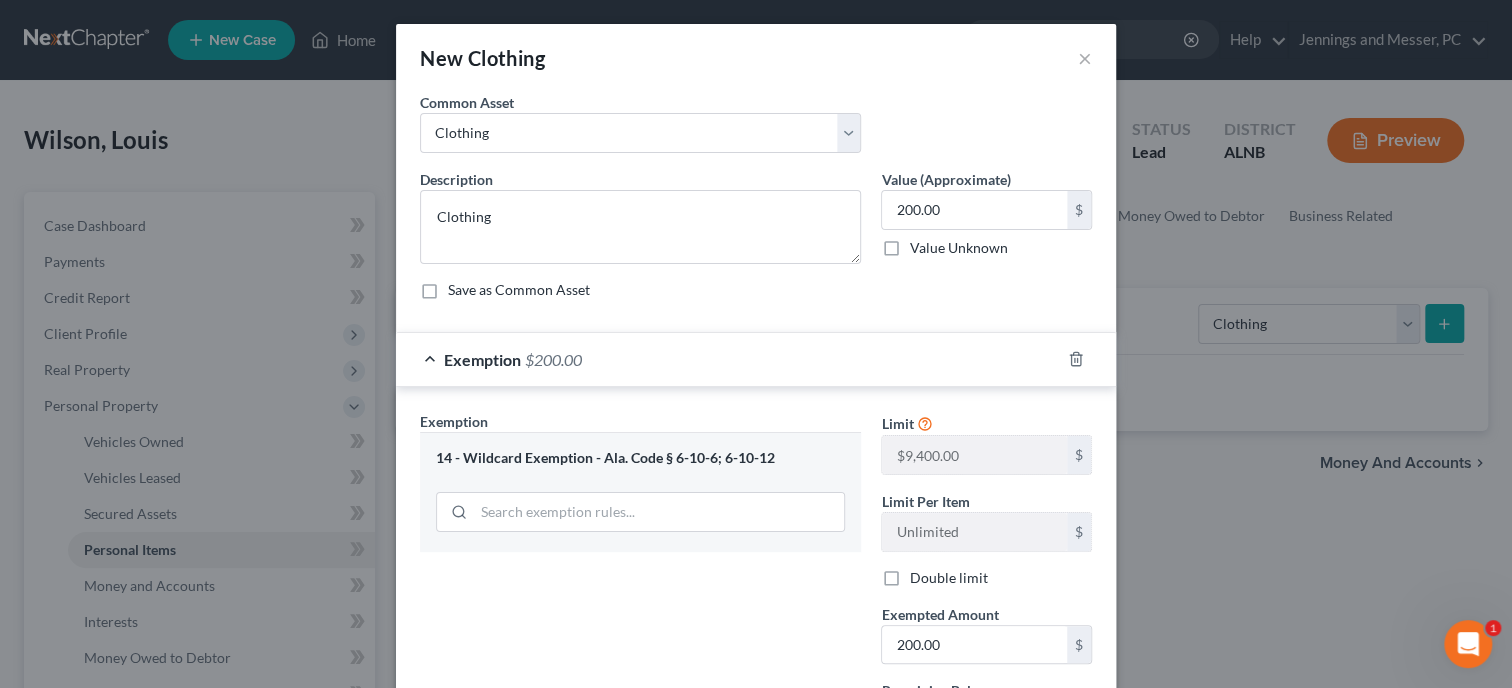 click on "Exemption Set must be selected for CA.
Exemption
*
14 - Wildcard Exemption - Ala. Code § 6-10-6; 6-10-12" at bounding box center [640, 584] 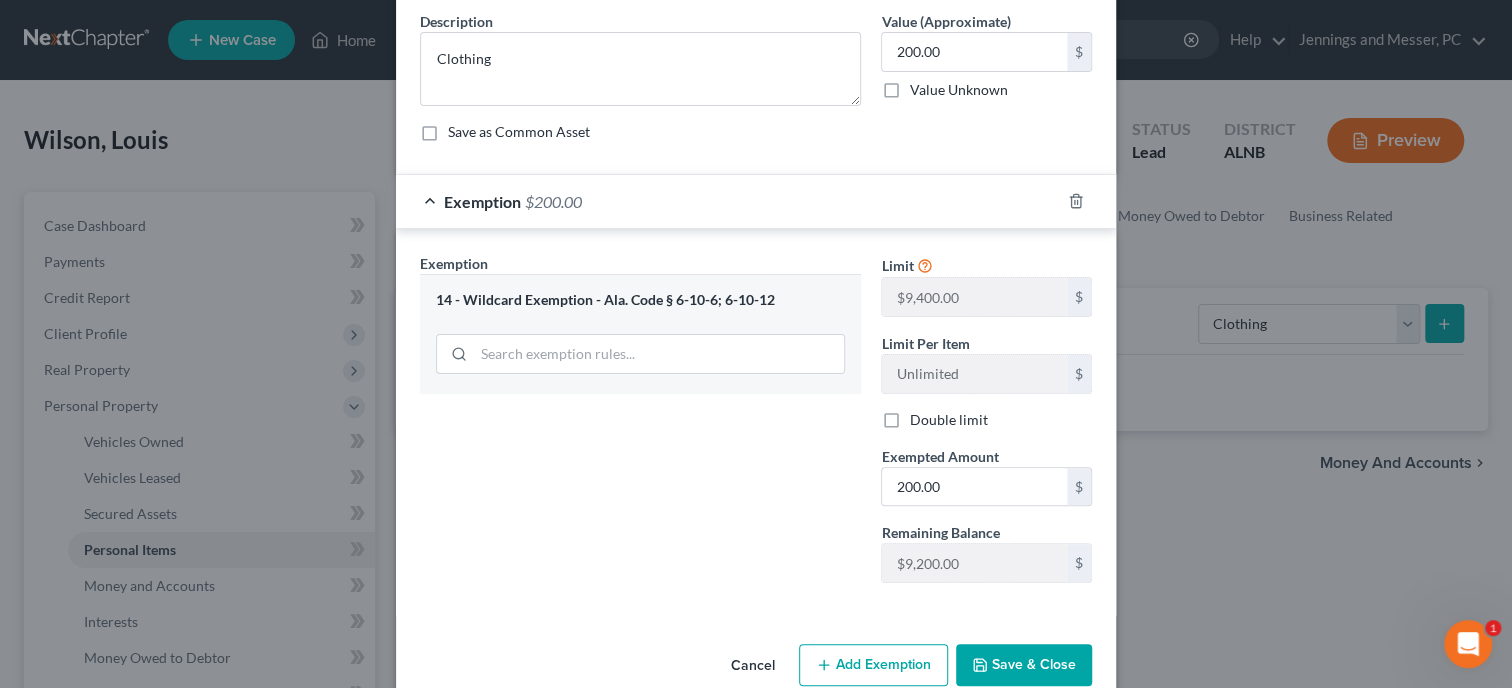 scroll, scrollTop: 193, scrollLeft: 0, axis: vertical 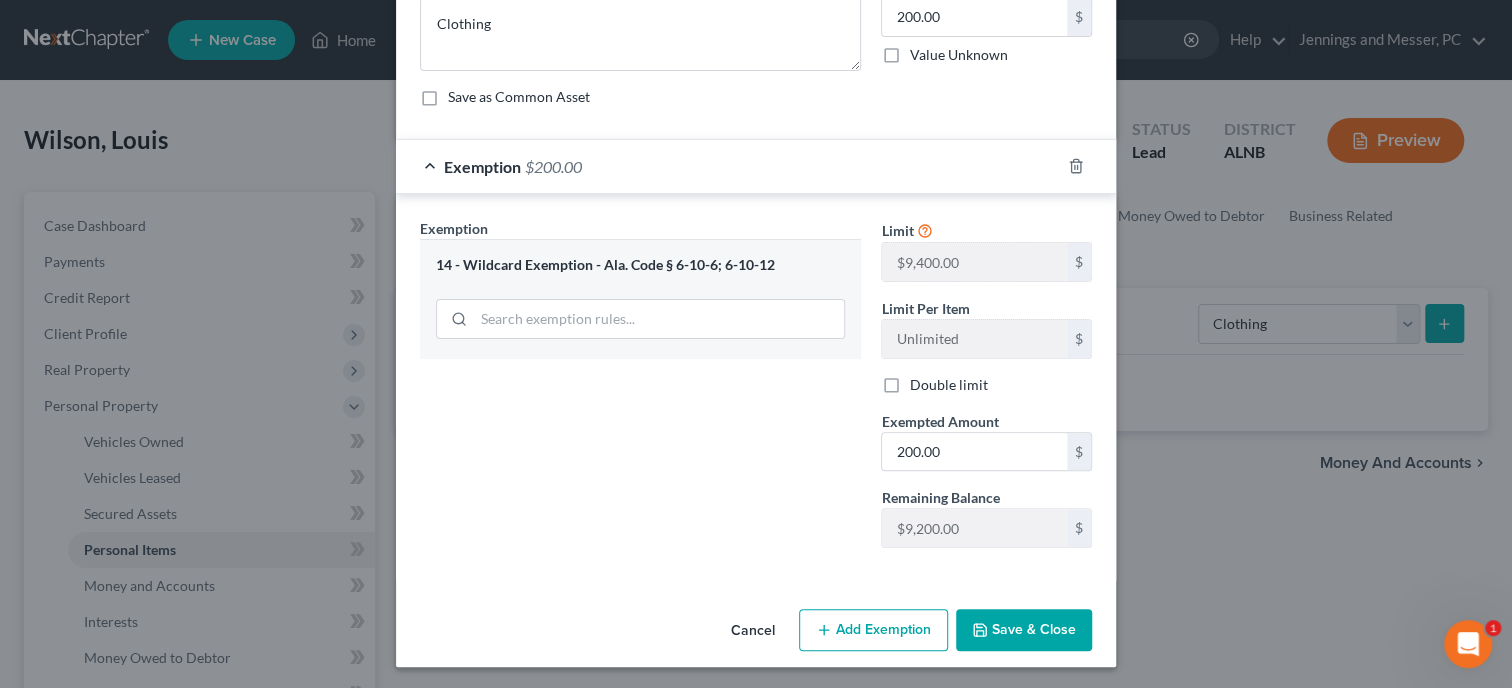click on "Save & Close" at bounding box center [1024, 630] 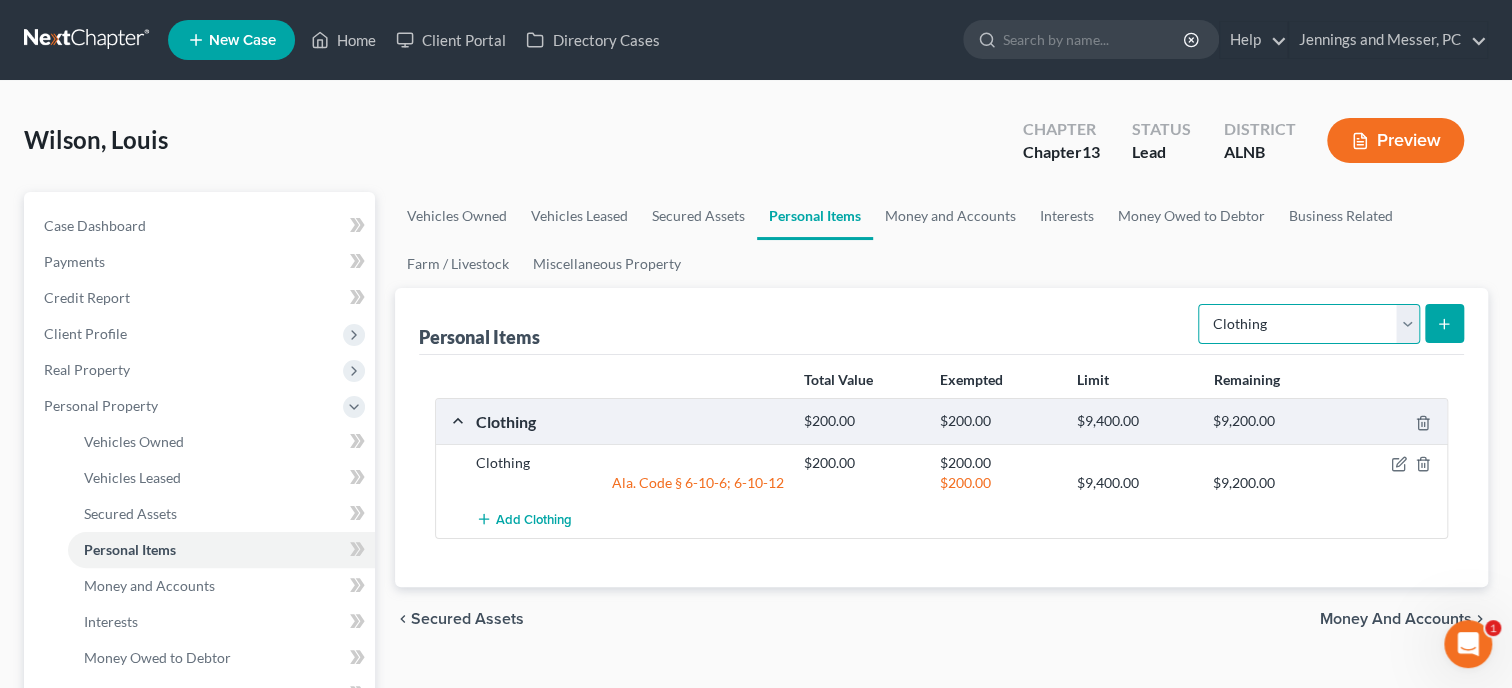 select on "electronics" 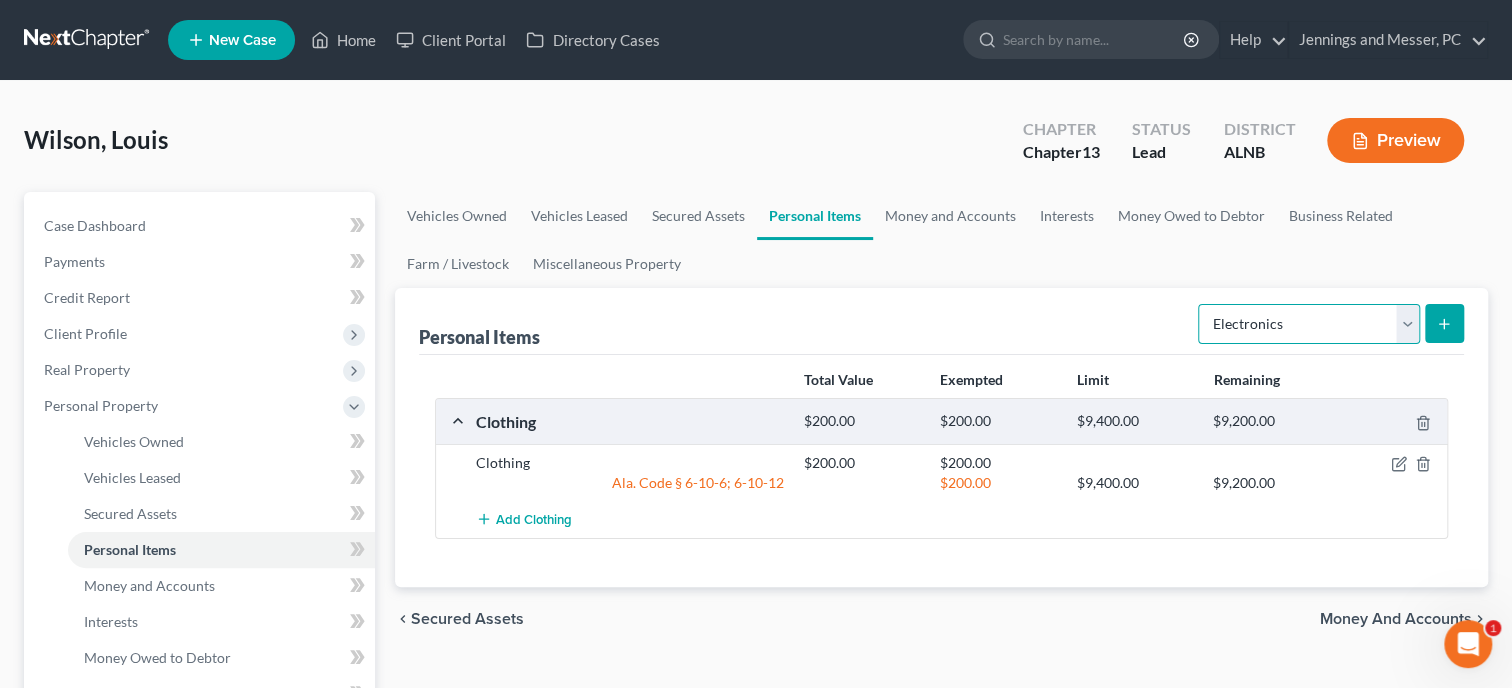 click on "Electronics" at bounding box center [0, 0] 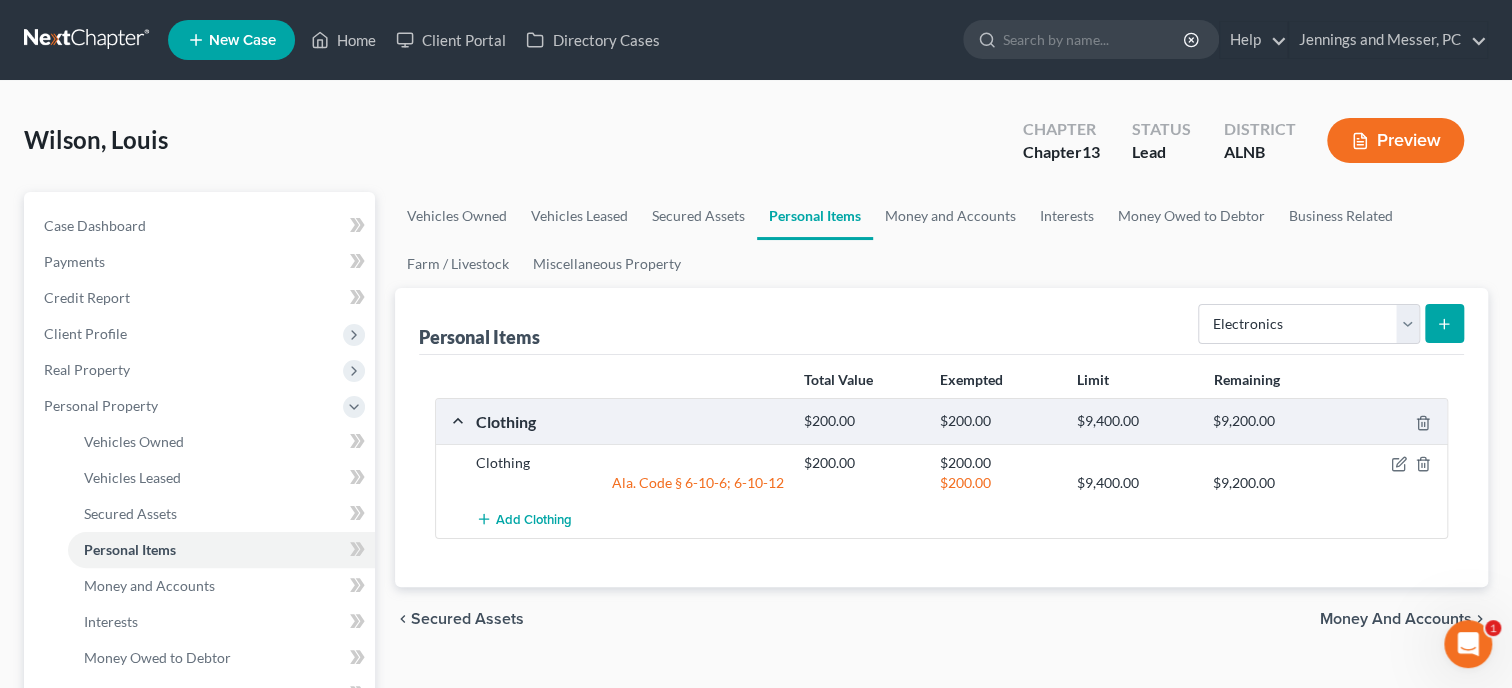 click at bounding box center (1444, 323) 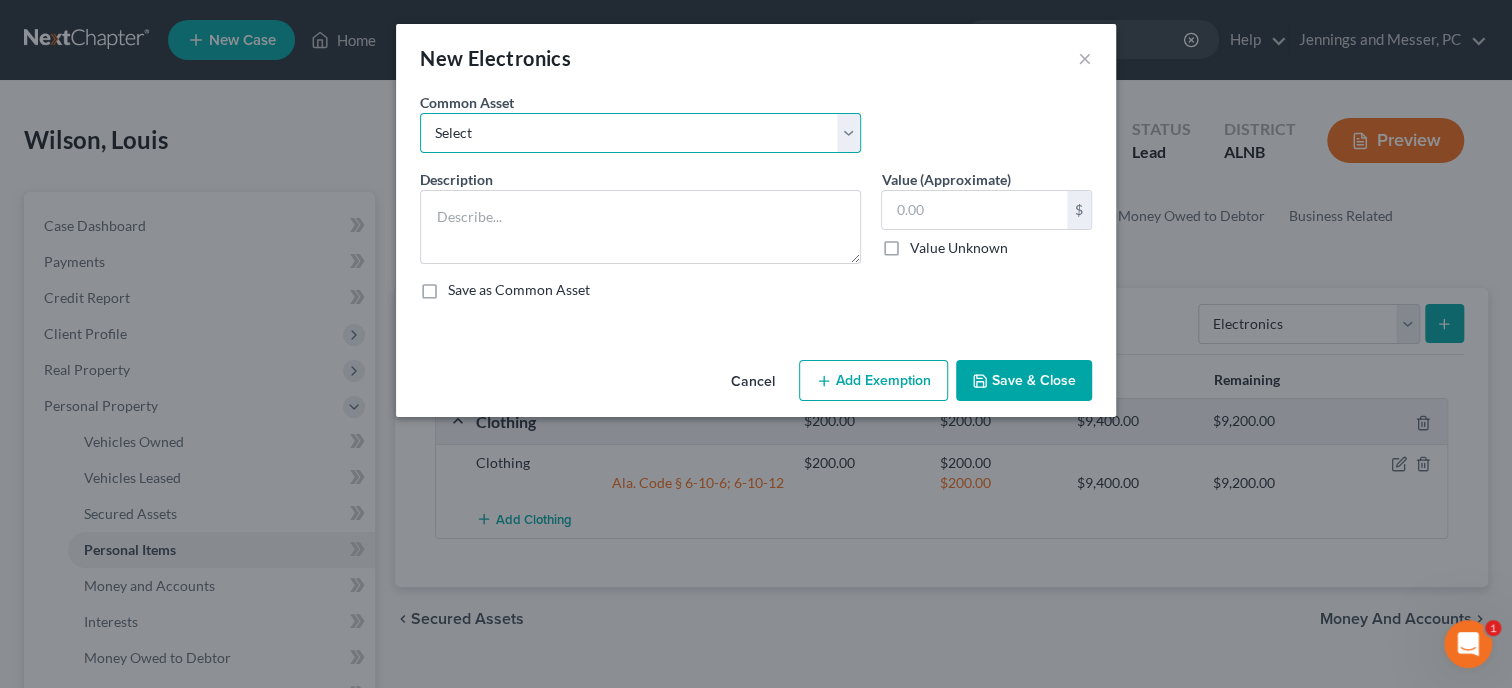 click on "Select Misc. Electronics Misc. Electronics Television, Miscellaneous Electronics Misc. Electronics" at bounding box center (640, 133) 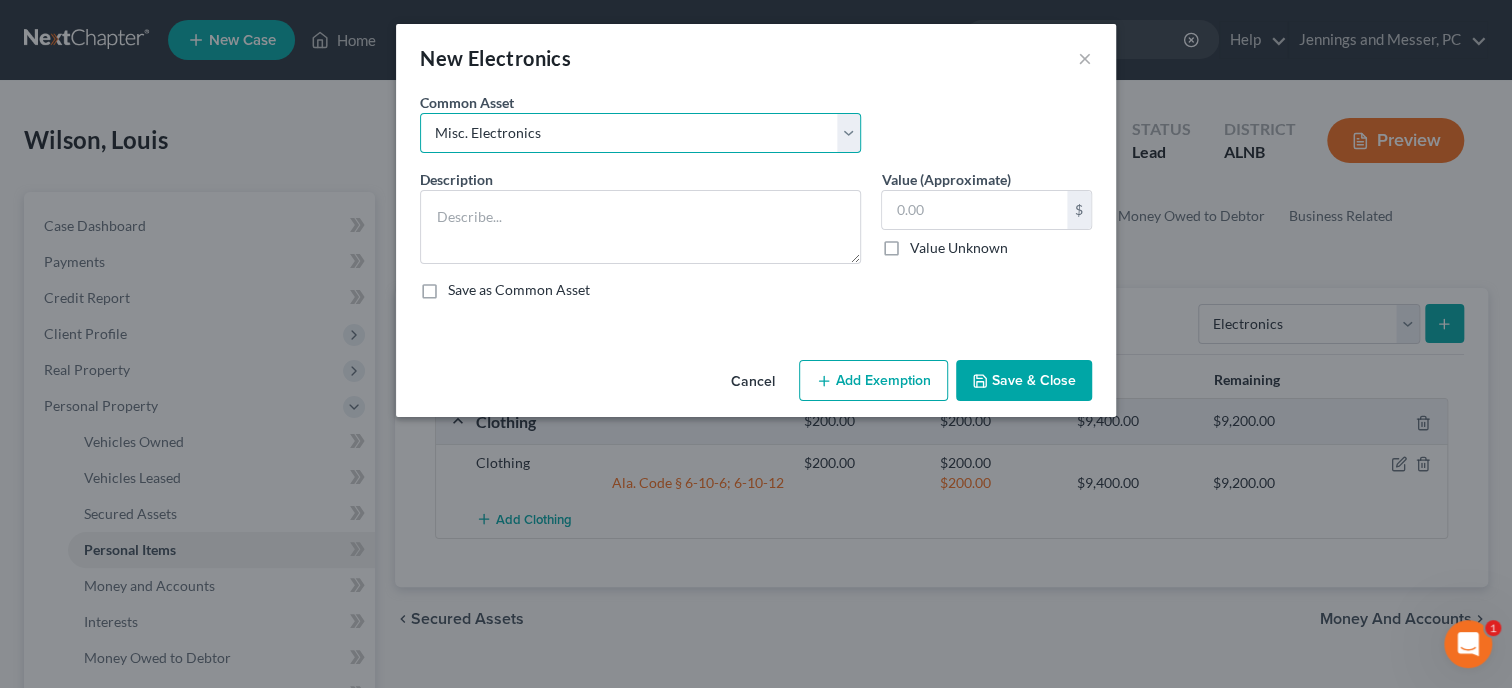 click on "Misc. Electronics" at bounding box center (0, 0) 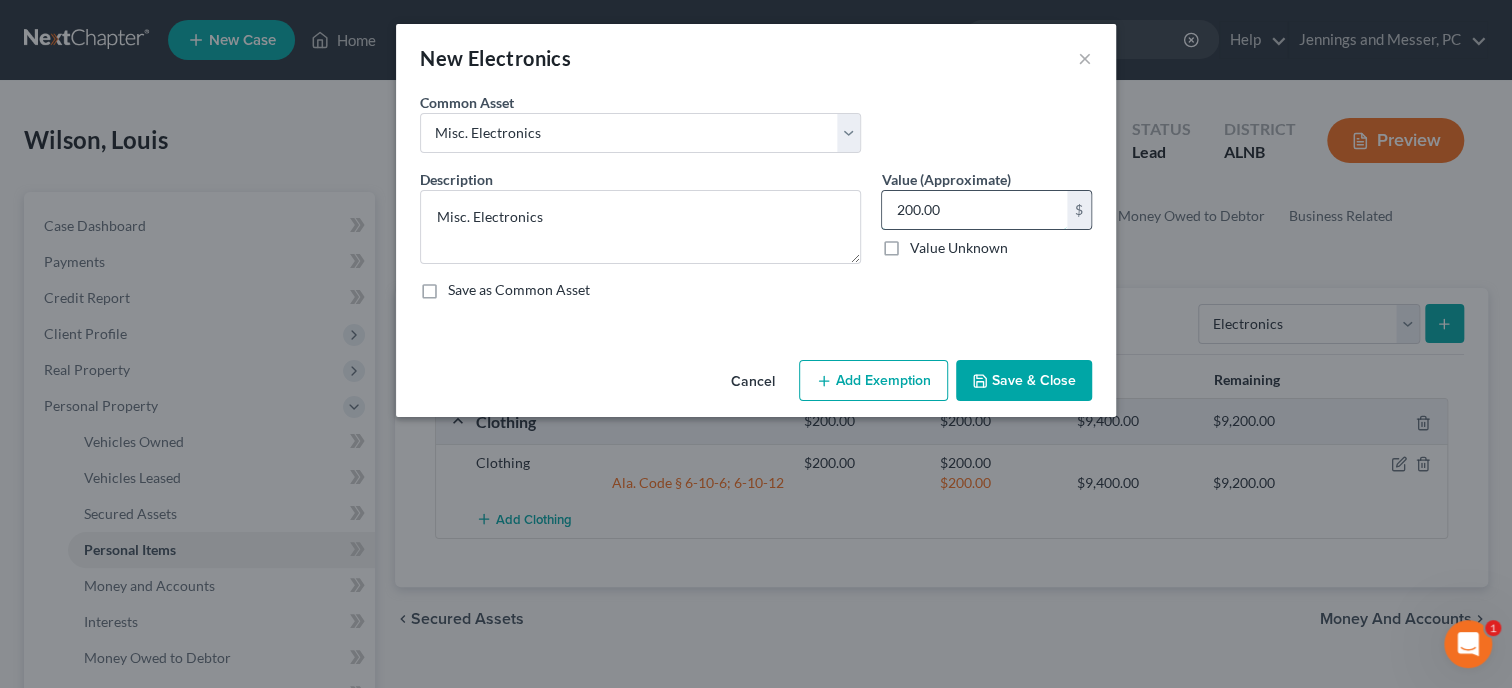 click on "200.00" at bounding box center [974, 210] 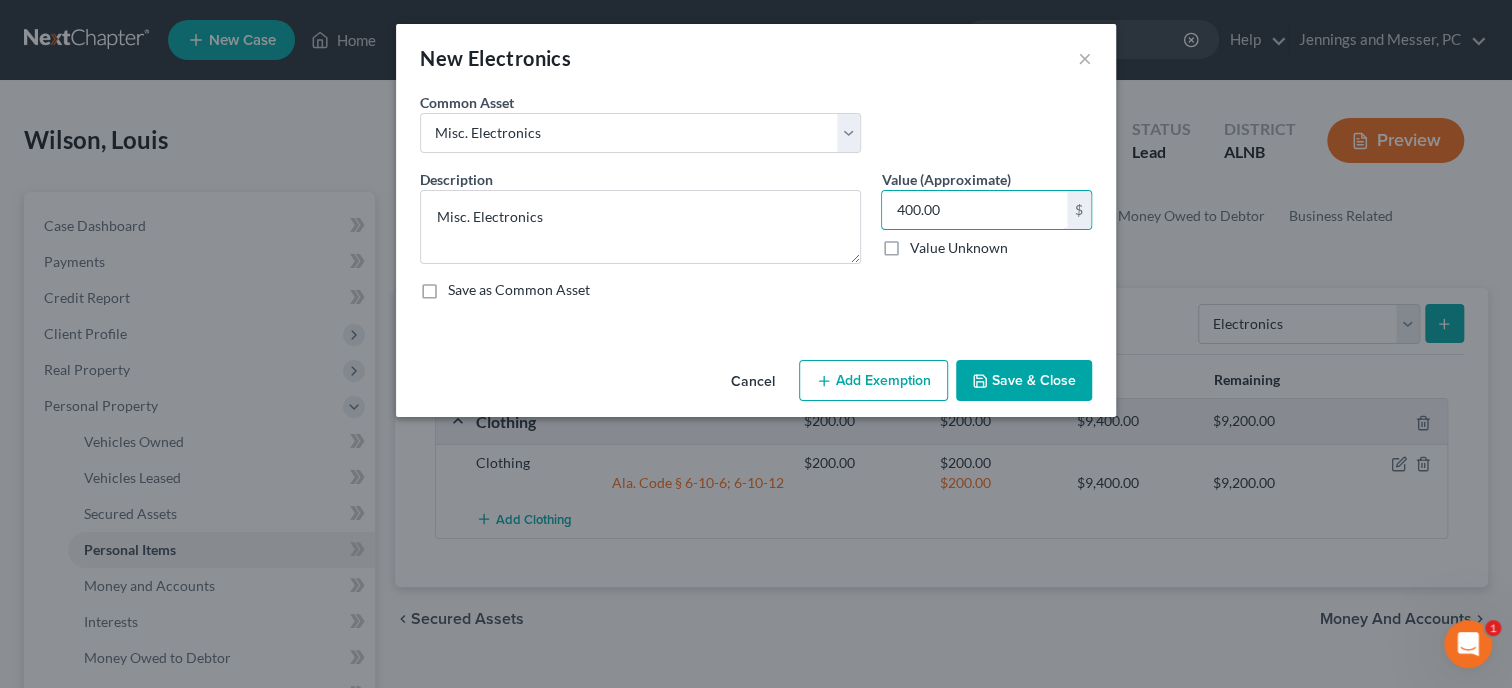 type on "400.00" 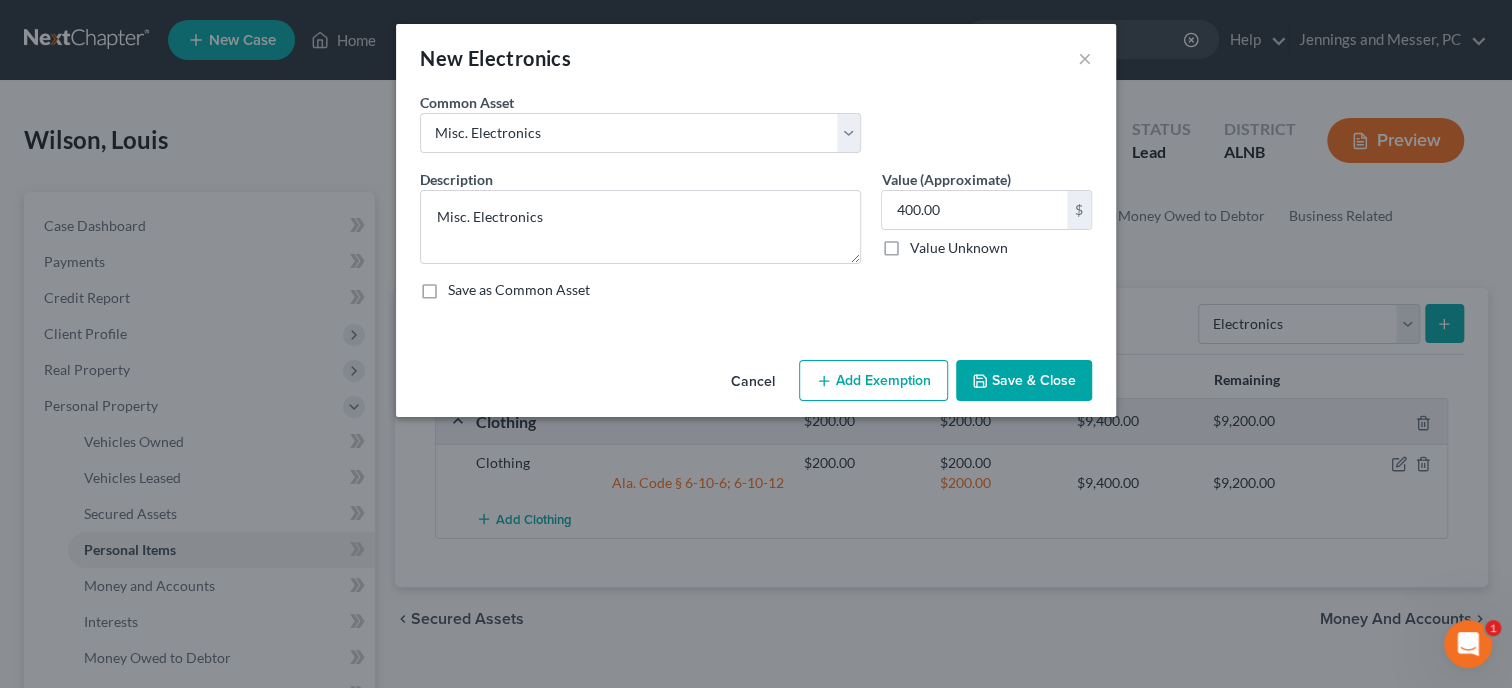 click on "Add Exemption" at bounding box center [873, 381] 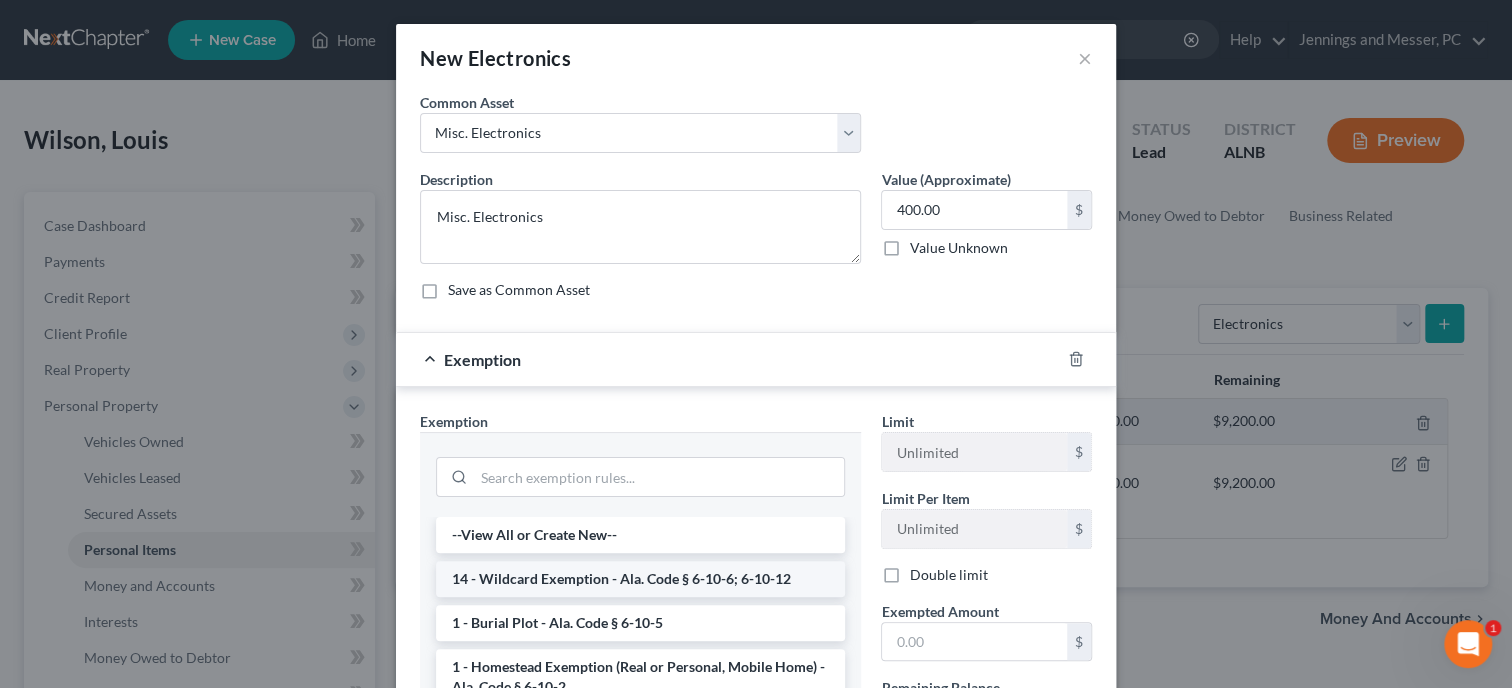 click on "14 - Wildcard Exemption - Ala. Code § 6-10-6; 6-10-12" at bounding box center (640, 579) 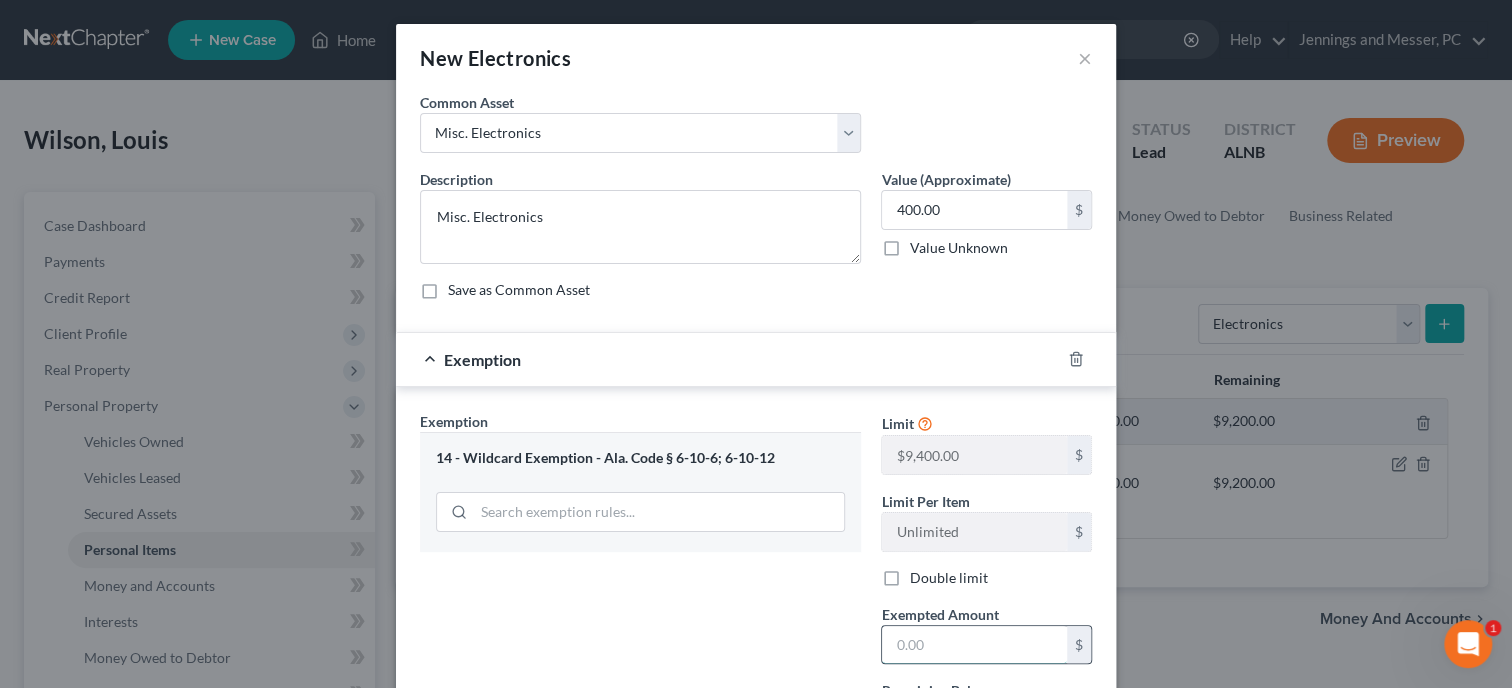 click at bounding box center (974, 645) 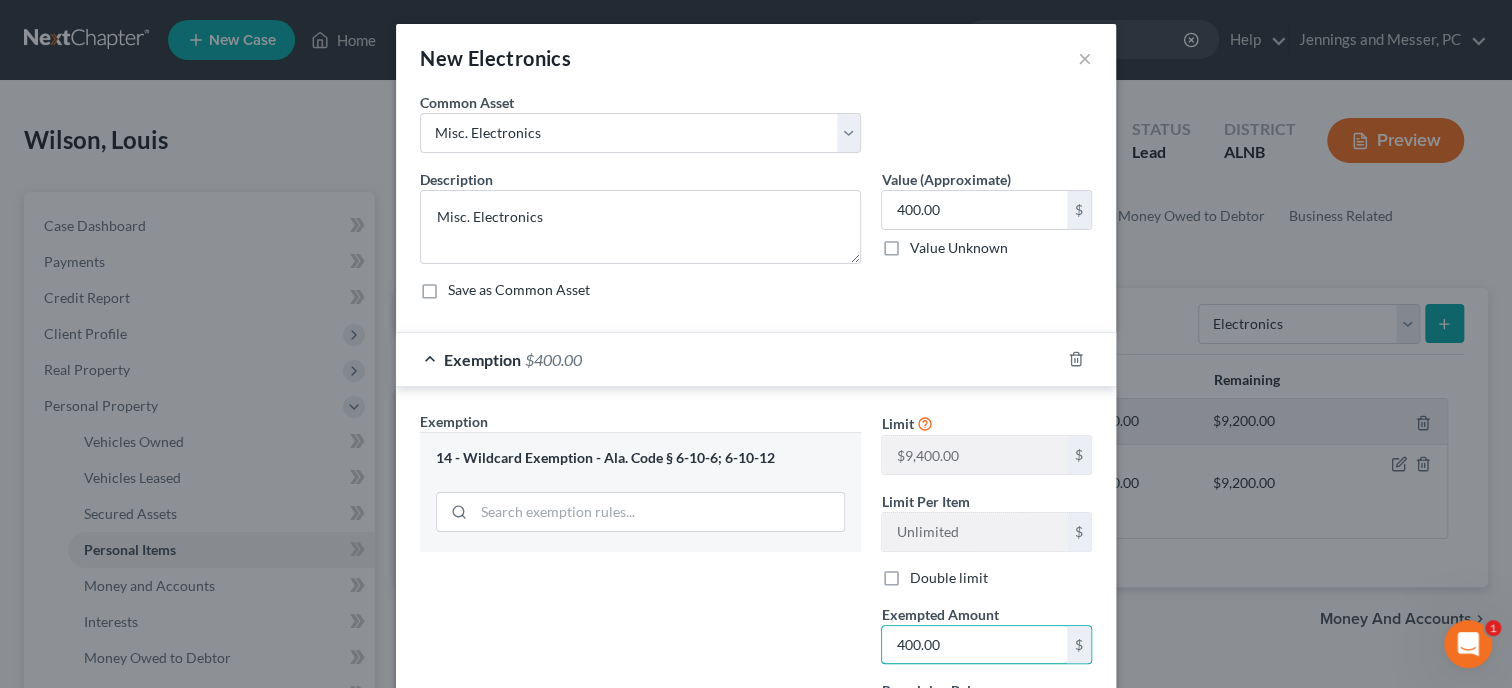 type on "400.00" 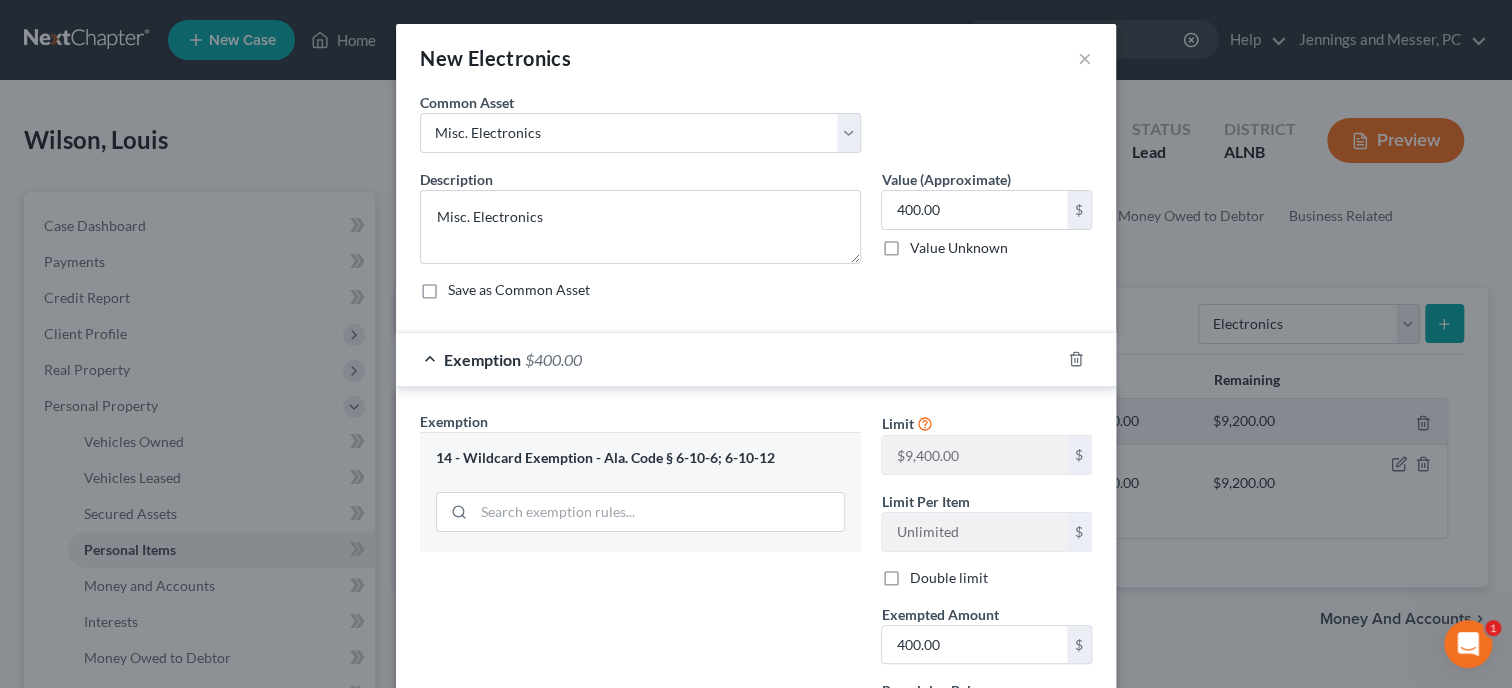 click on "Exemption Set must be selected for CA.
Exemption
*
14 - Wildcard Exemption - Ala. Code § 6-10-6; 6-10-12" at bounding box center (640, 584) 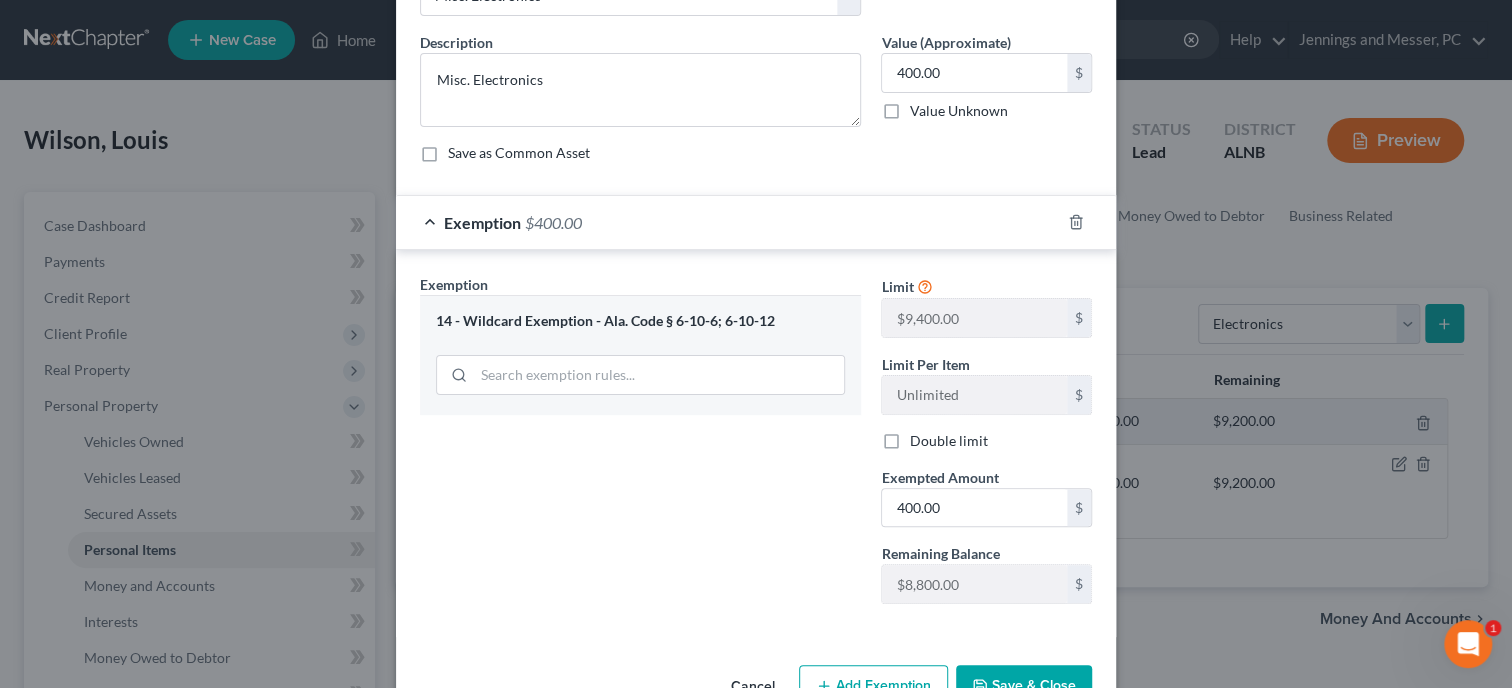 scroll, scrollTop: 193, scrollLeft: 0, axis: vertical 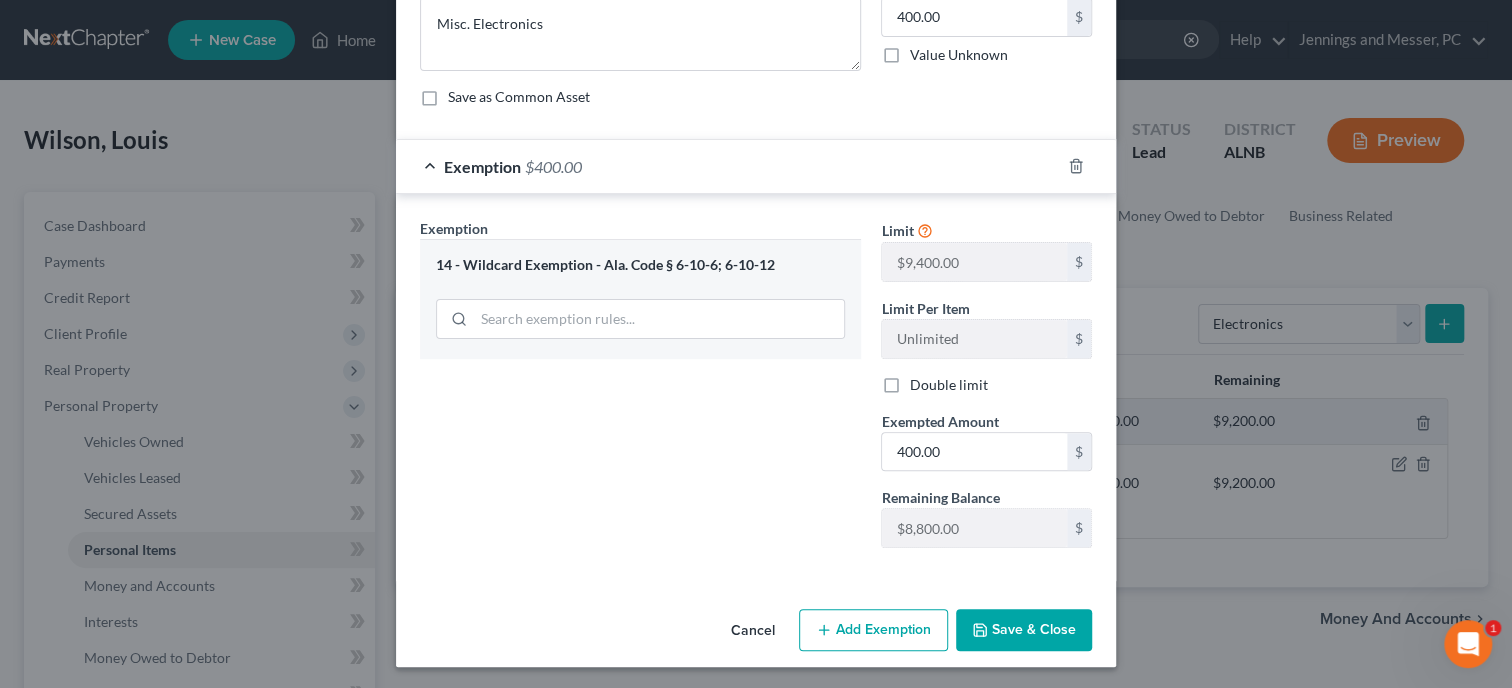 click on "Save & Close" at bounding box center [1024, 630] 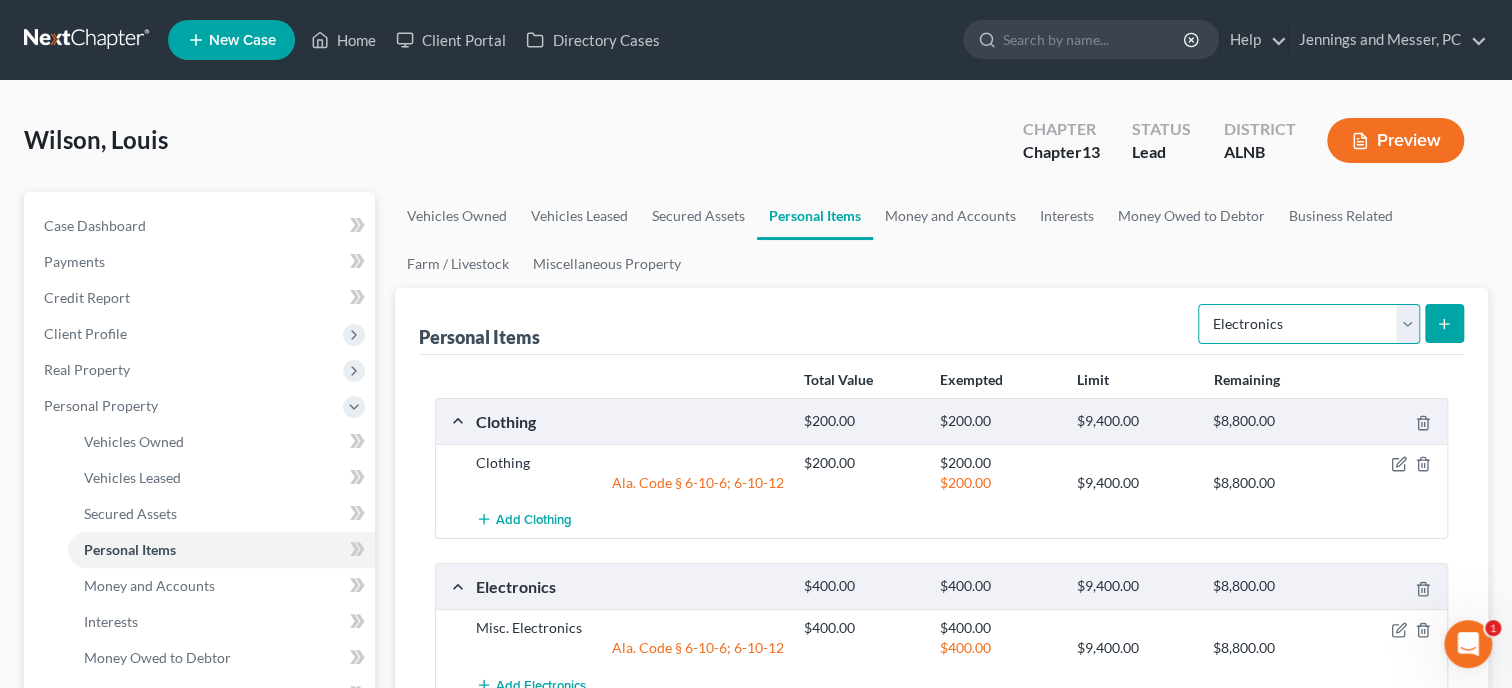 click on "Select Item Type Clothing Collectibles Of Value Electronics Firearms Household Goods Jewelry Other Pet(s) Sports & Hobby Equipment" at bounding box center (1309, 324) 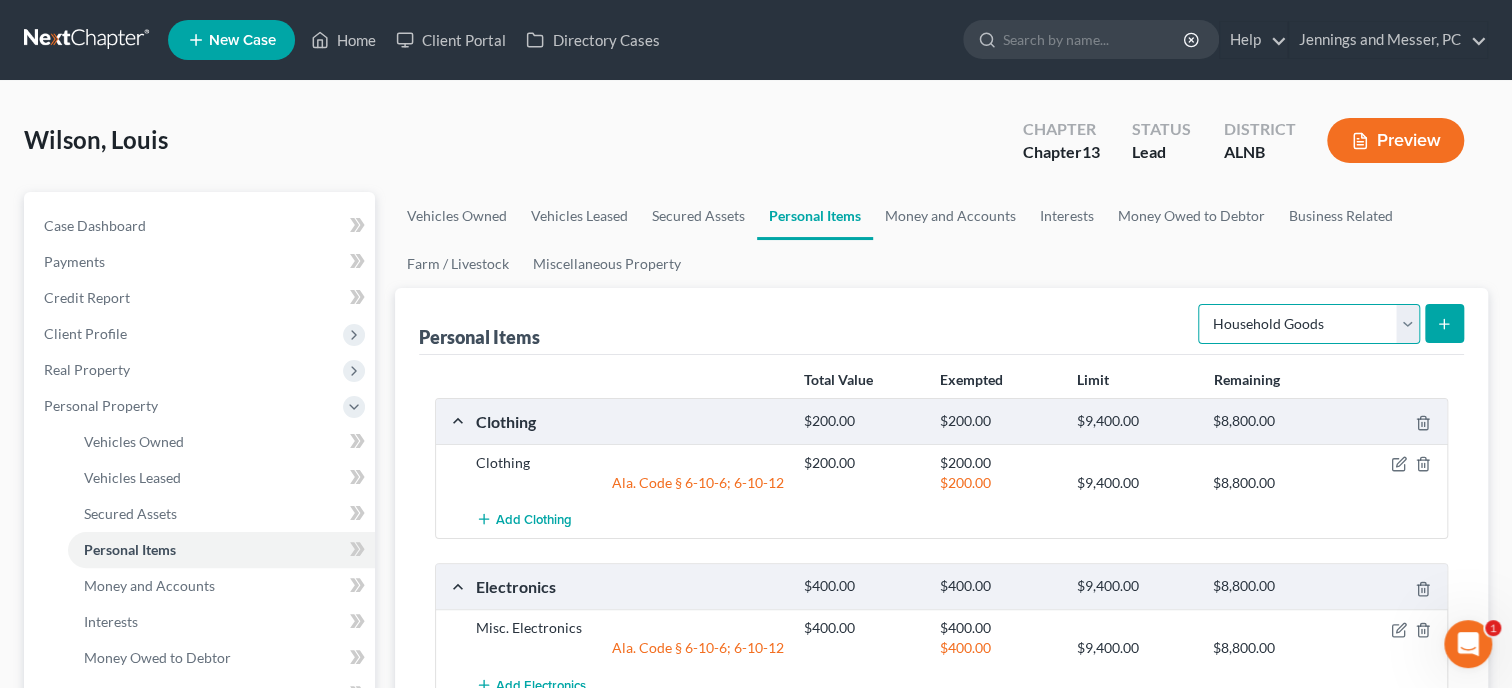 click on "Household Goods" at bounding box center [0, 0] 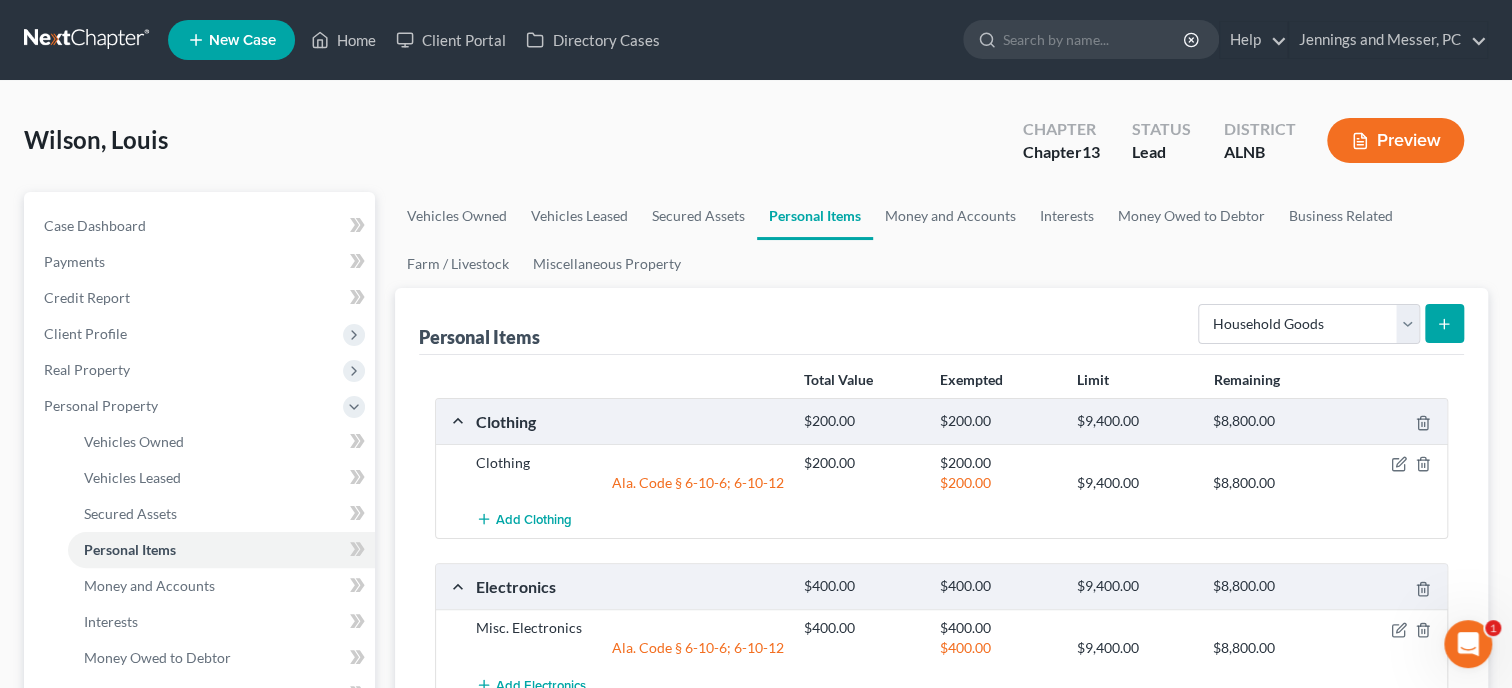 click 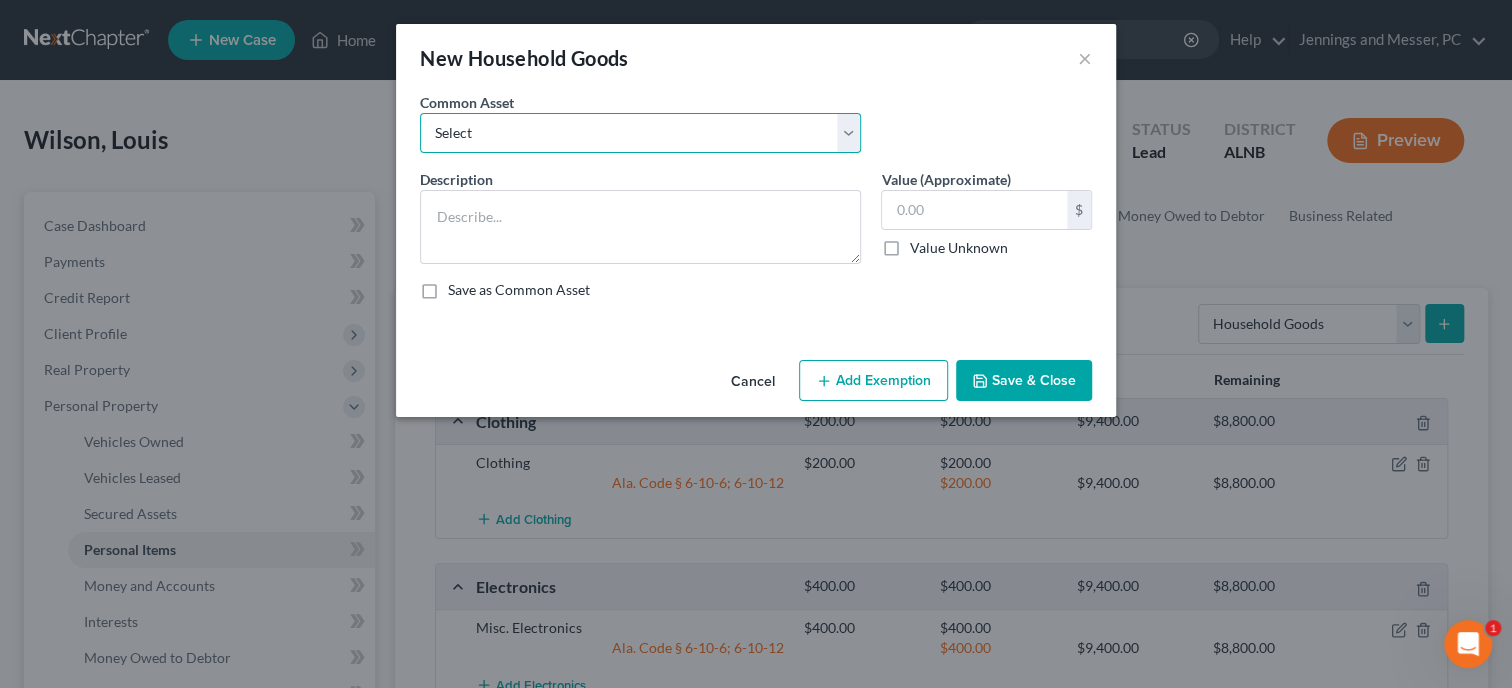 select on "0" 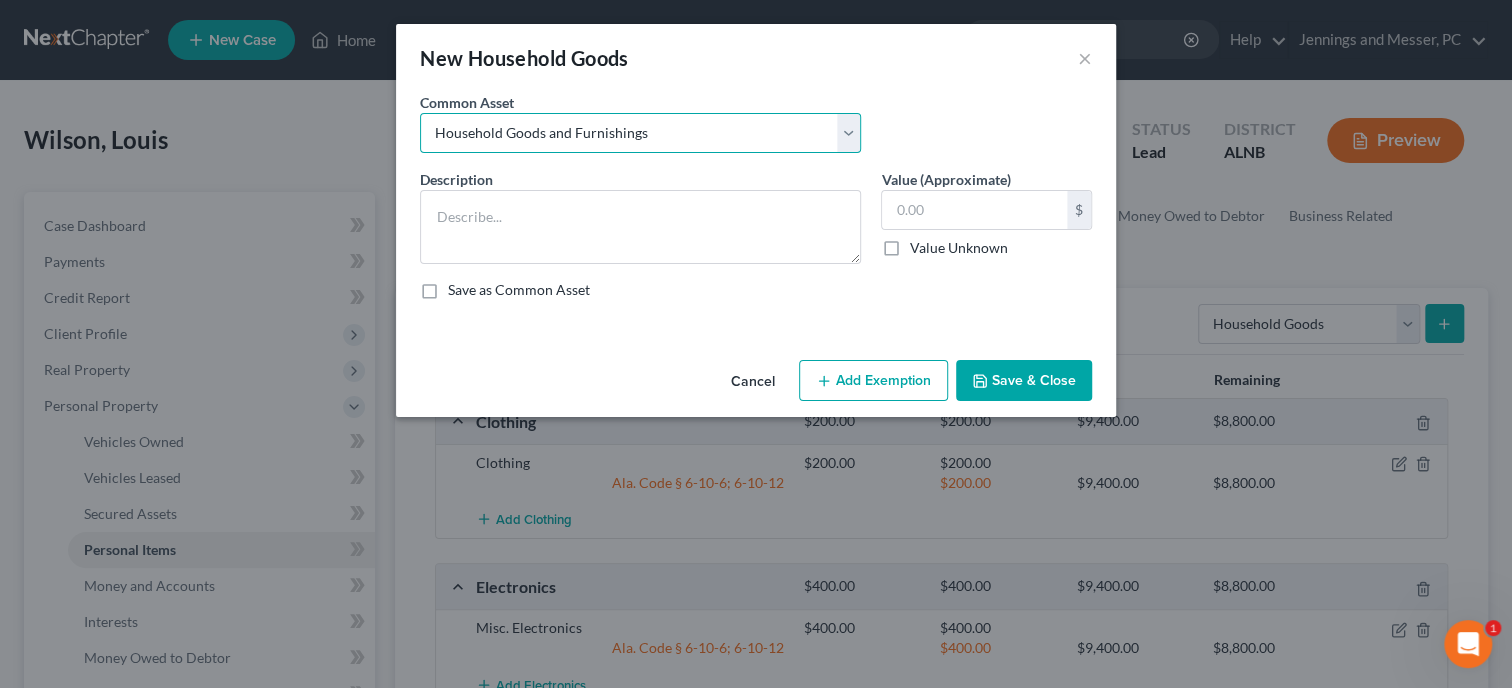 click on "Household Goods and Furnishings" at bounding box center (0, 0) 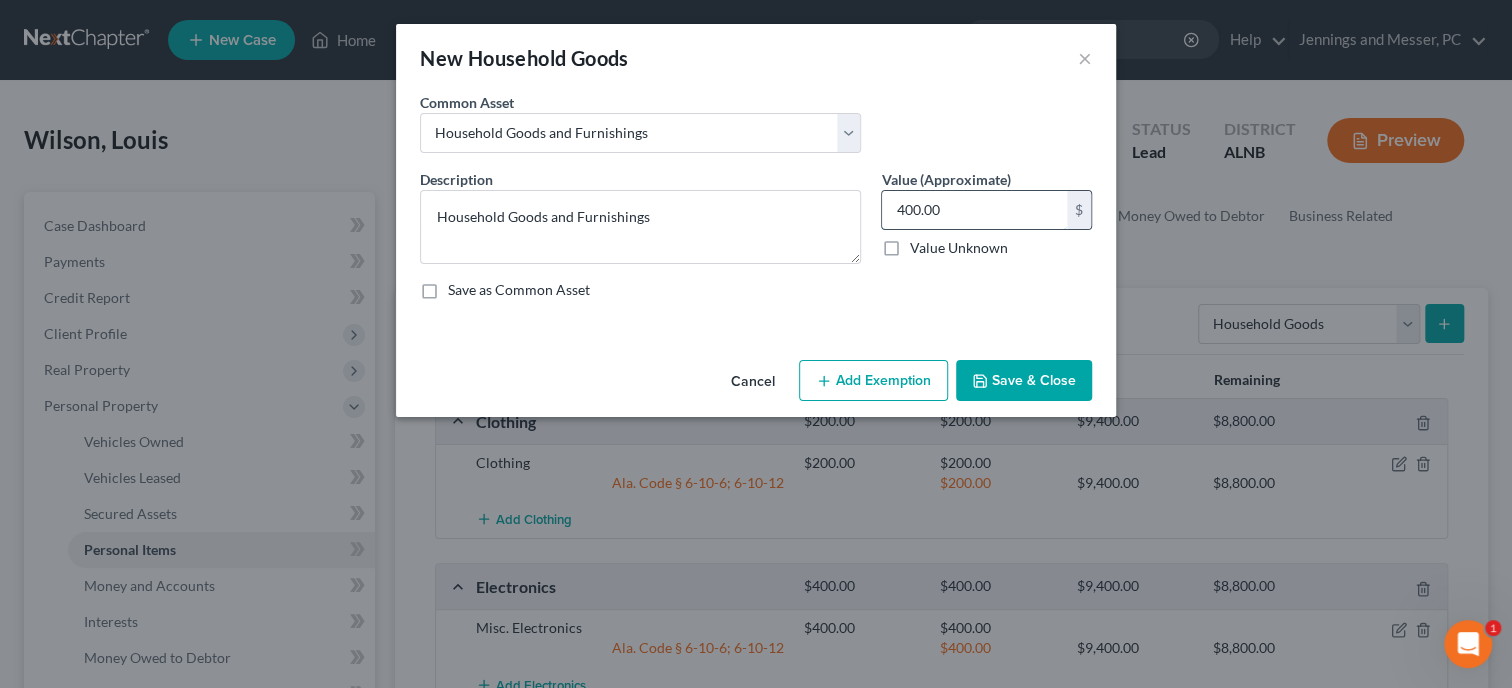 click on "400.00" at bounding box center [974, 210] 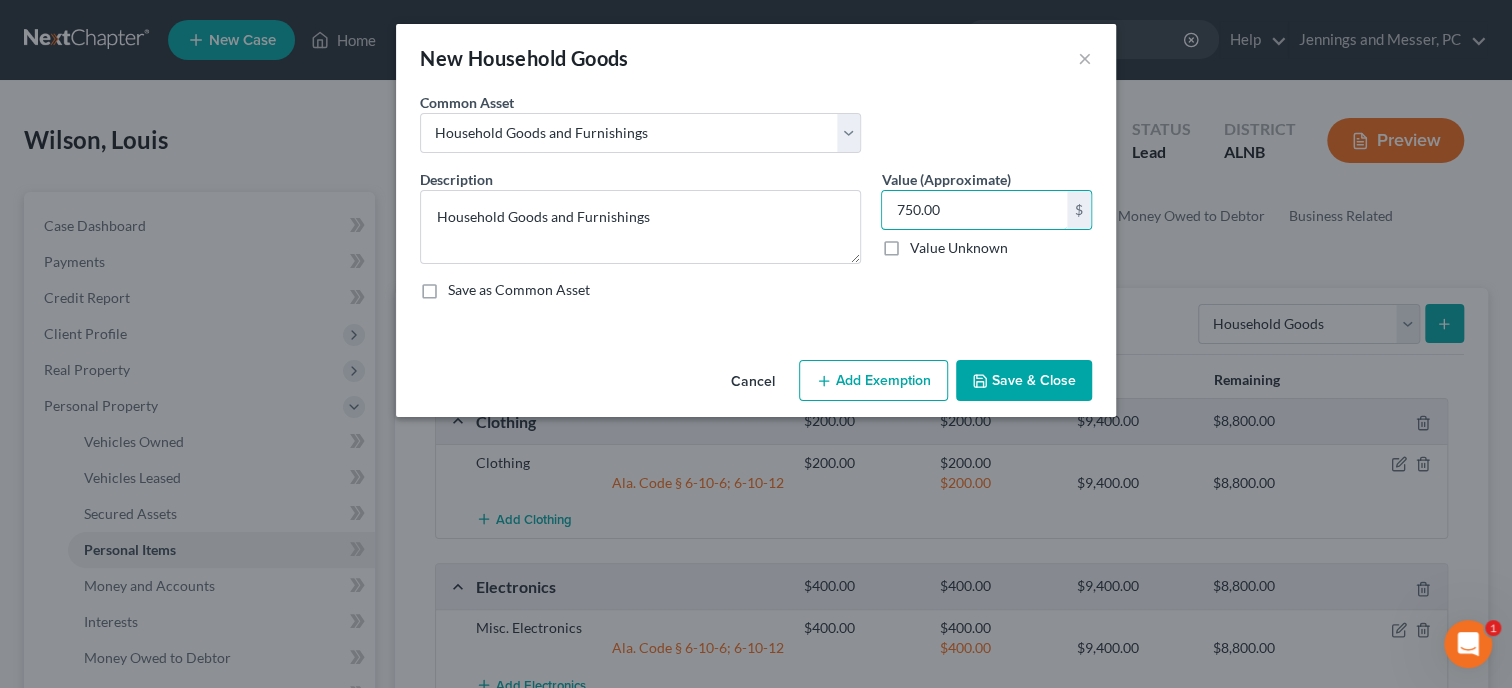 type on "750.00" 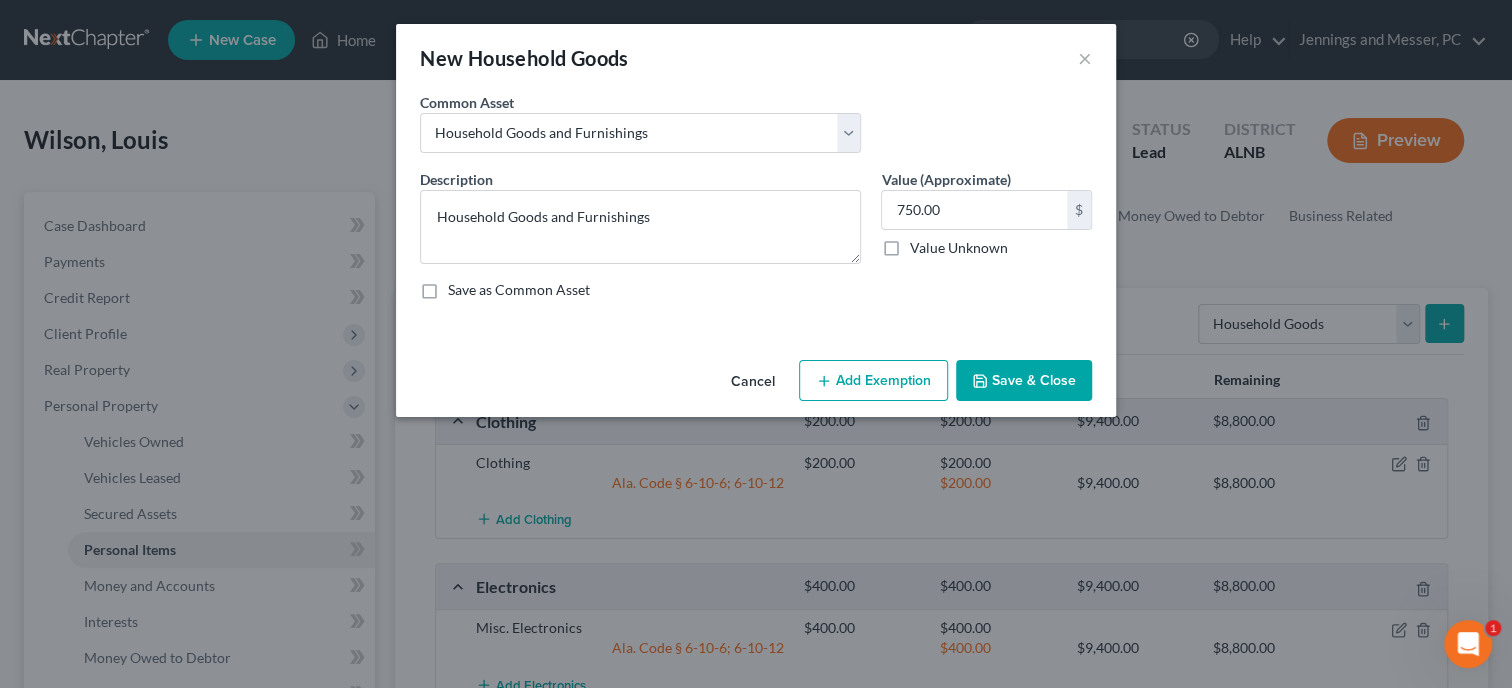 click on "Add Exemption" at bounding box center (873, 381) 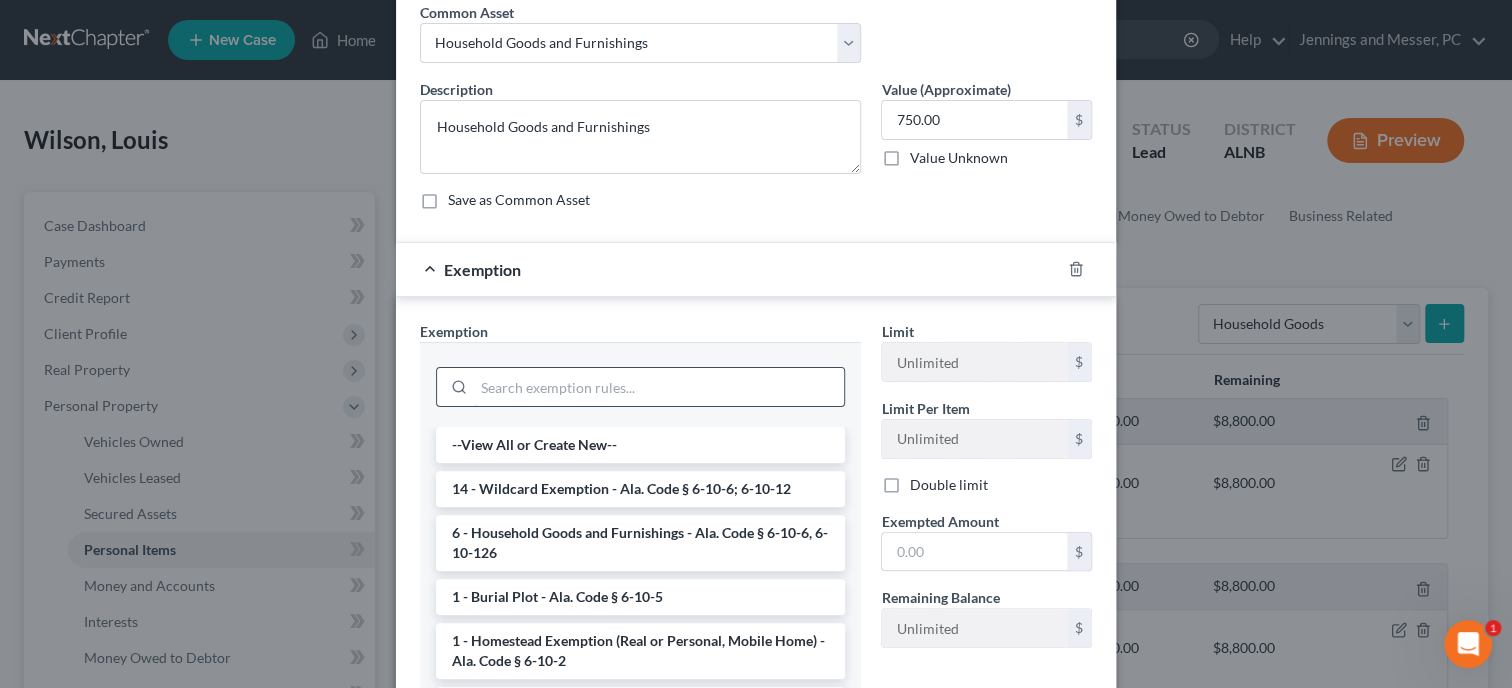 scroll, scrollTop: 205, scrollLeft: 0, axis: vertical 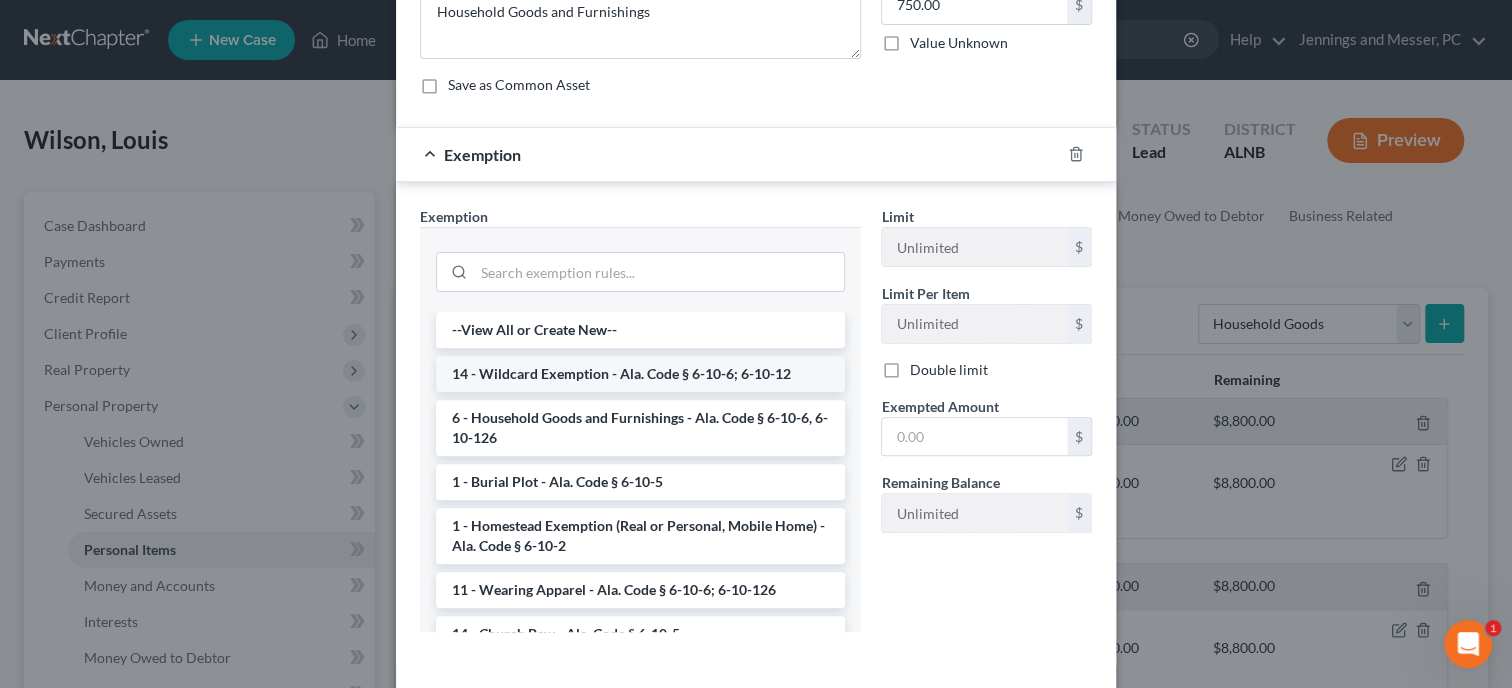 click on "14 - Wildcard Exemption - Ala. Code § 6-10-6; 6-10-12" at bounding box center [640, 374] 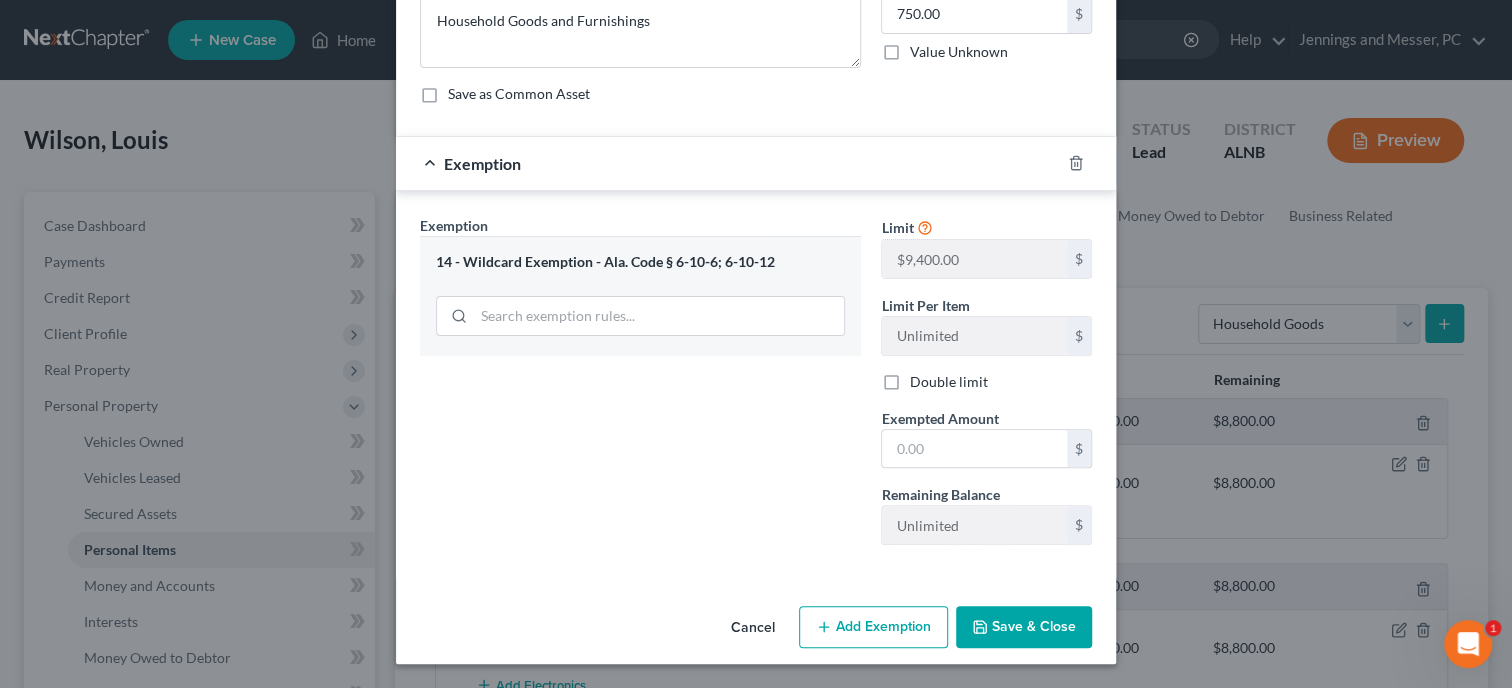 scroll, scrollTop: 193, scrollLeft: 0, axis: vertical 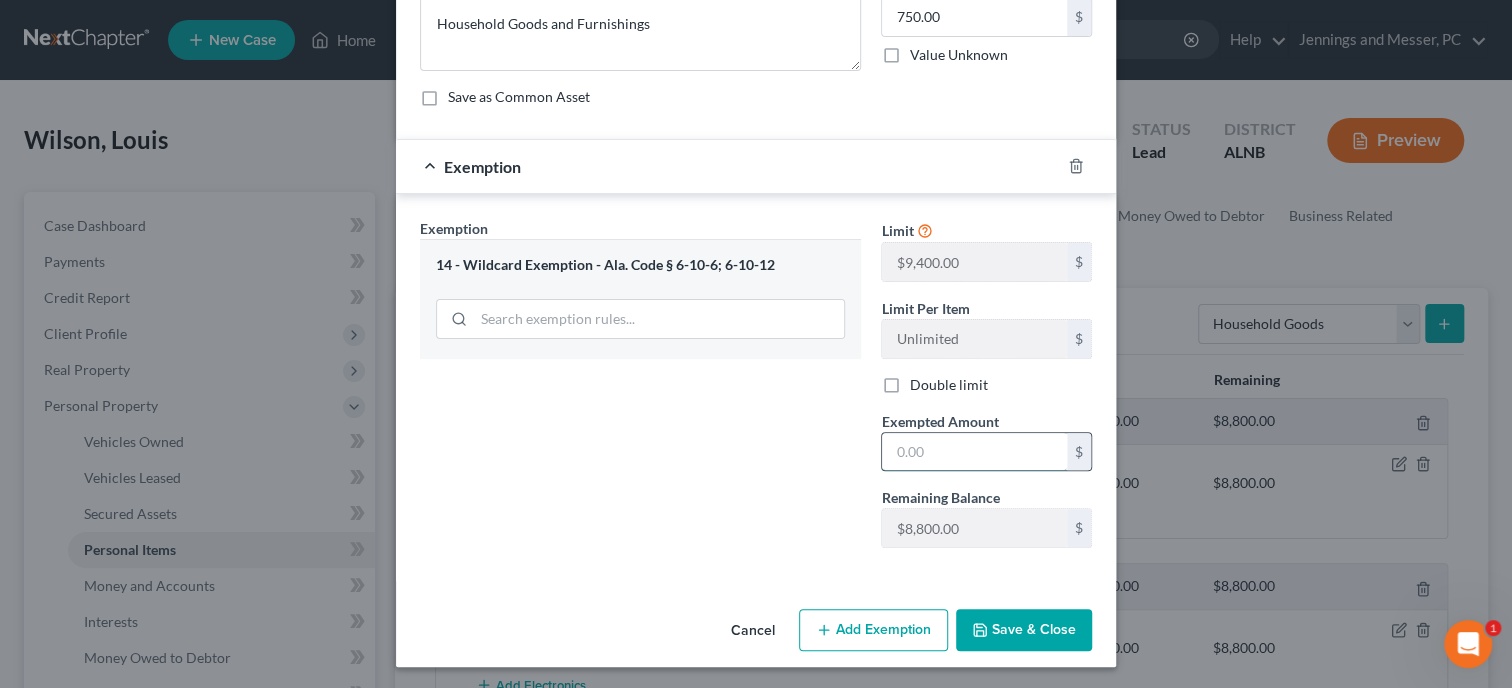 click at bounding box center (974, 452) 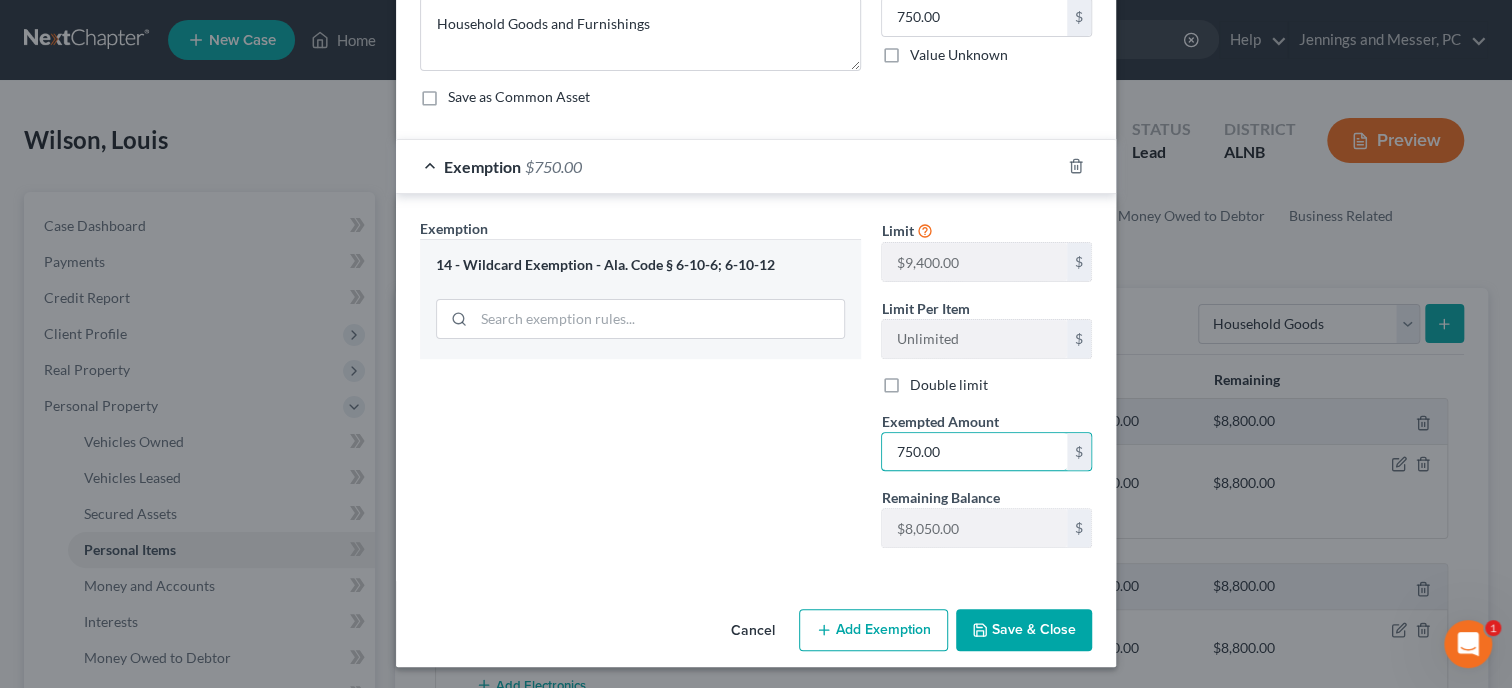 type on "750.00" 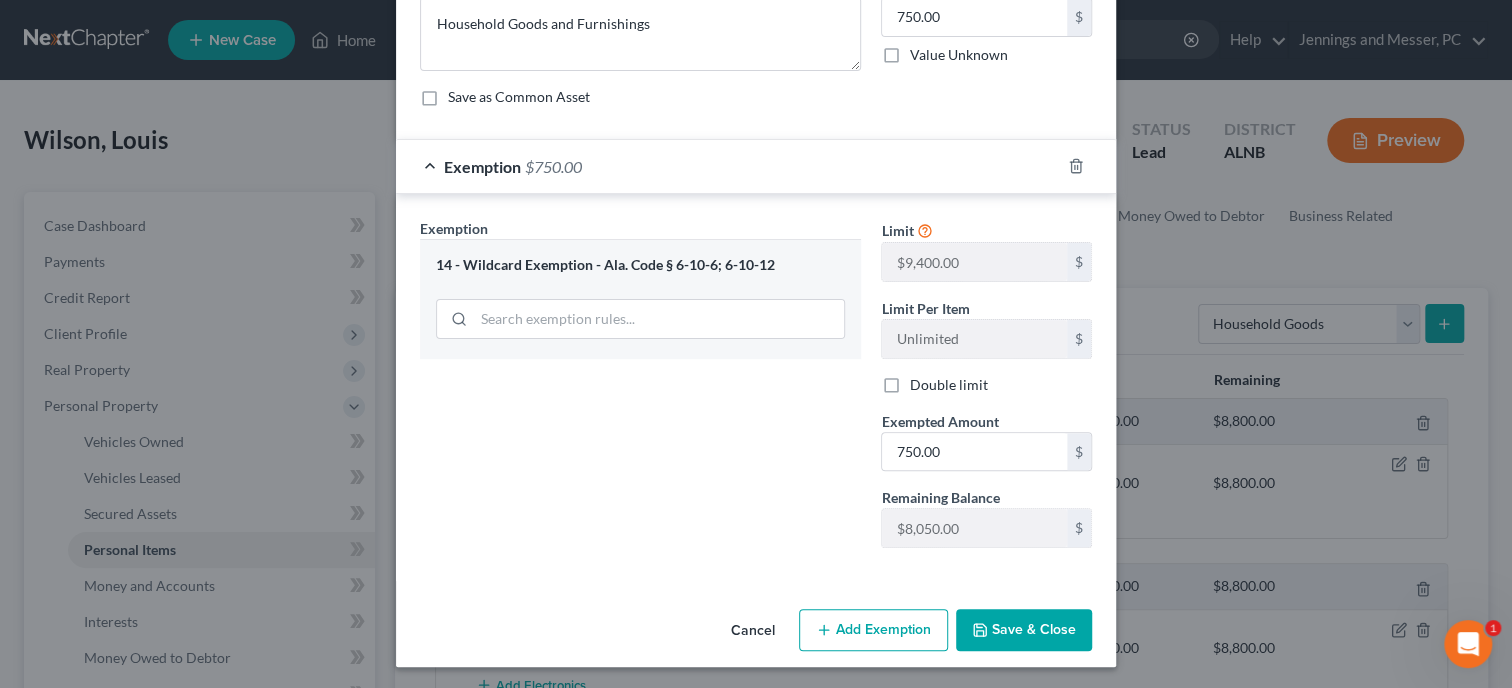 click on "Save & Close" at bounding box center [1024, 630] 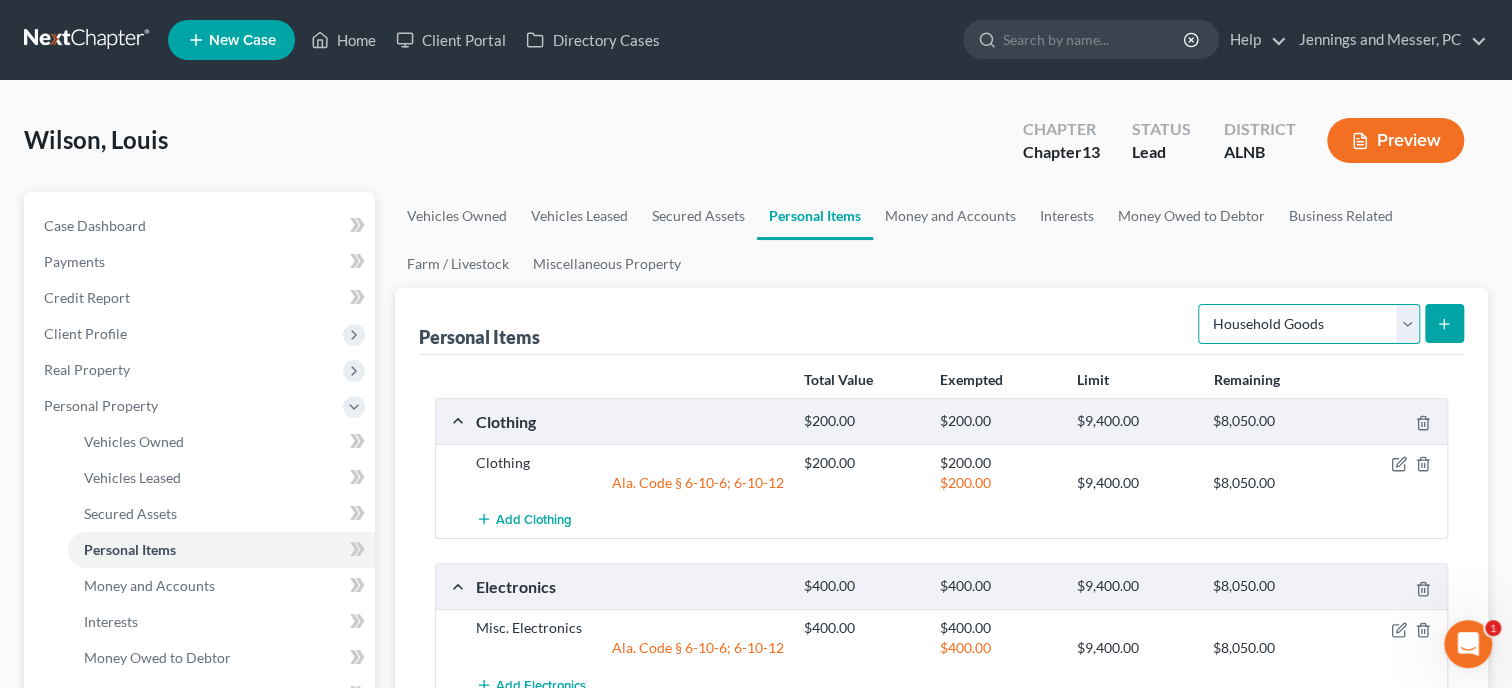 select on "jewelry" 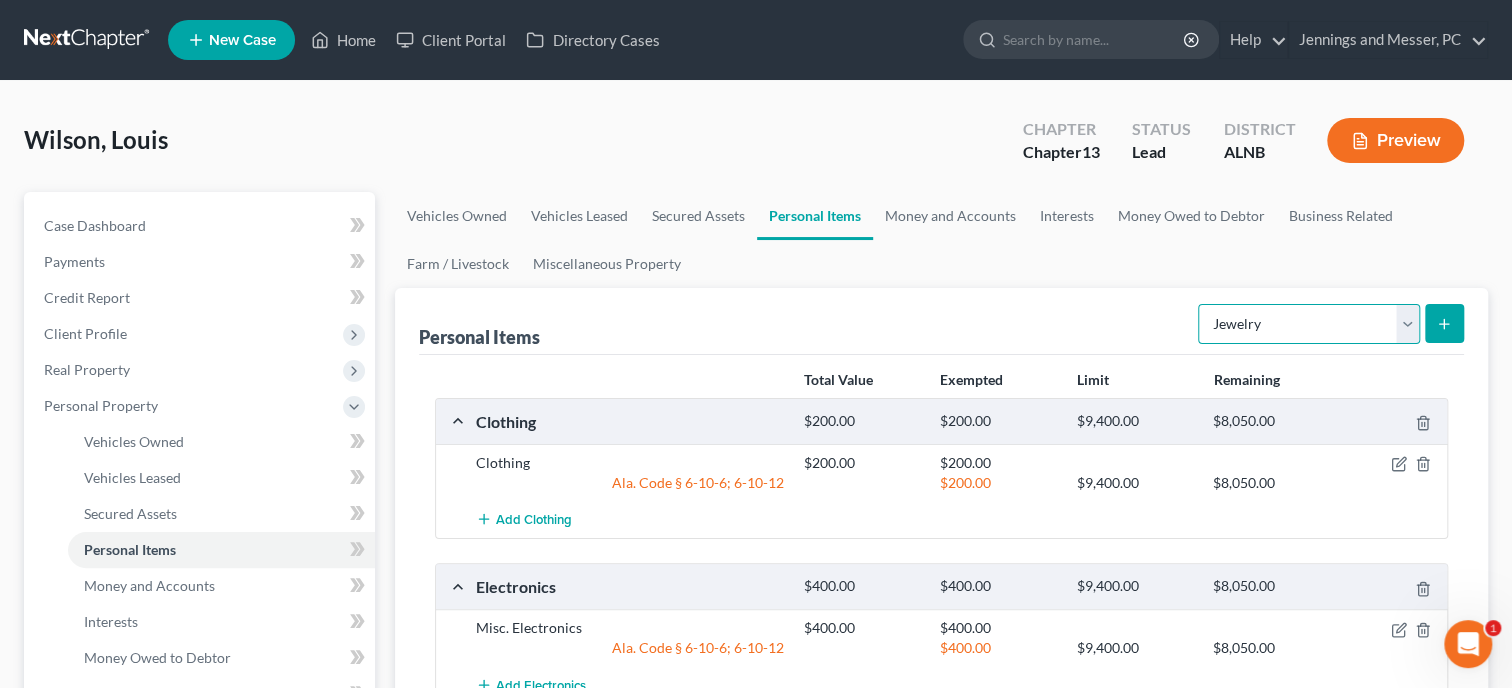 click on "Jewelry" at bounding box center (0, 0) 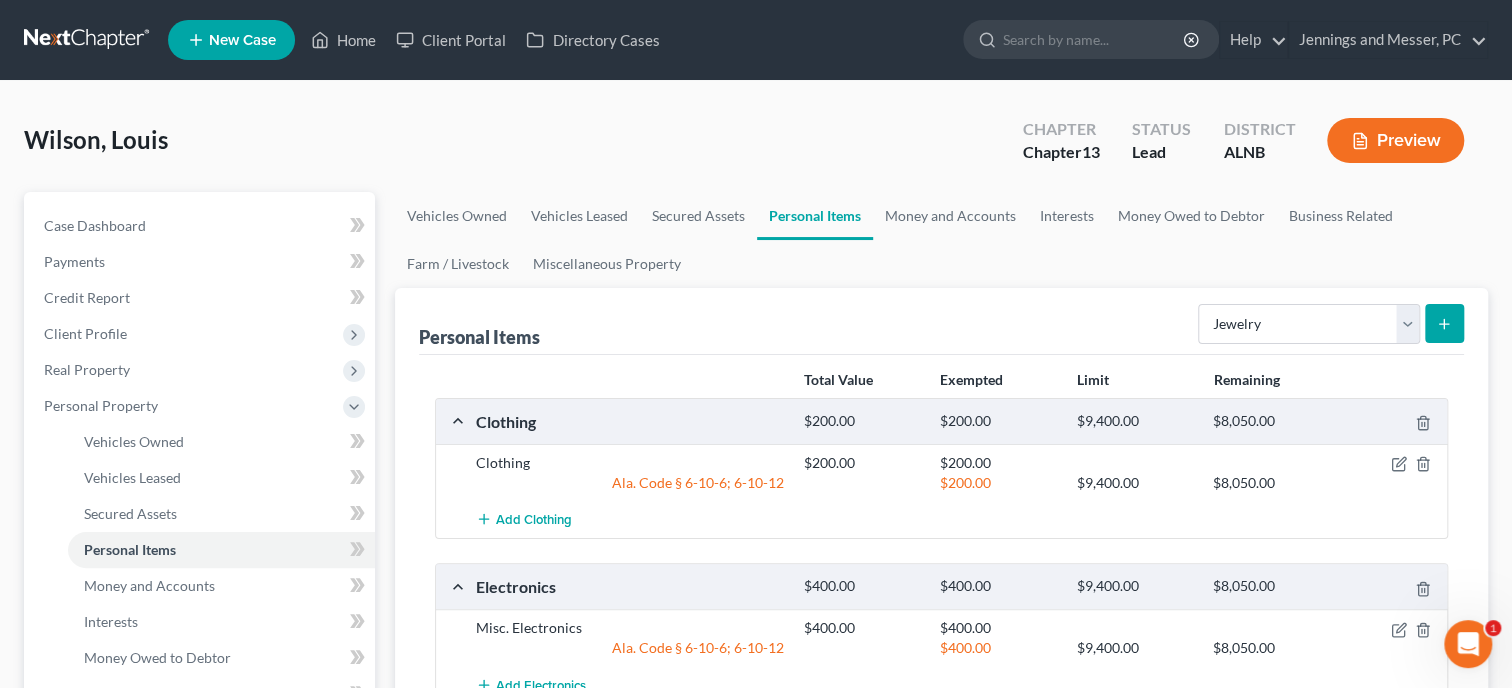 click at bounding box center (1444, 323) 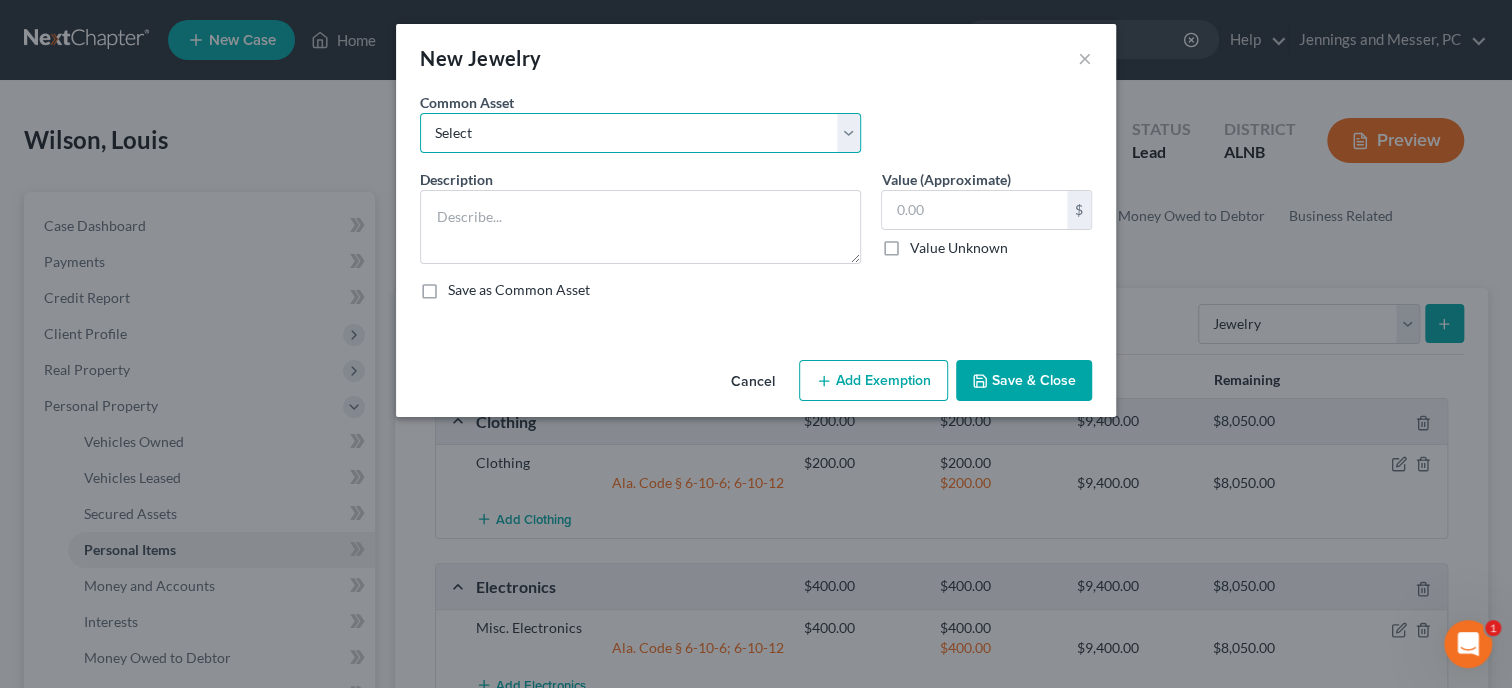 click on "Select" at bounding box center (0, 0) 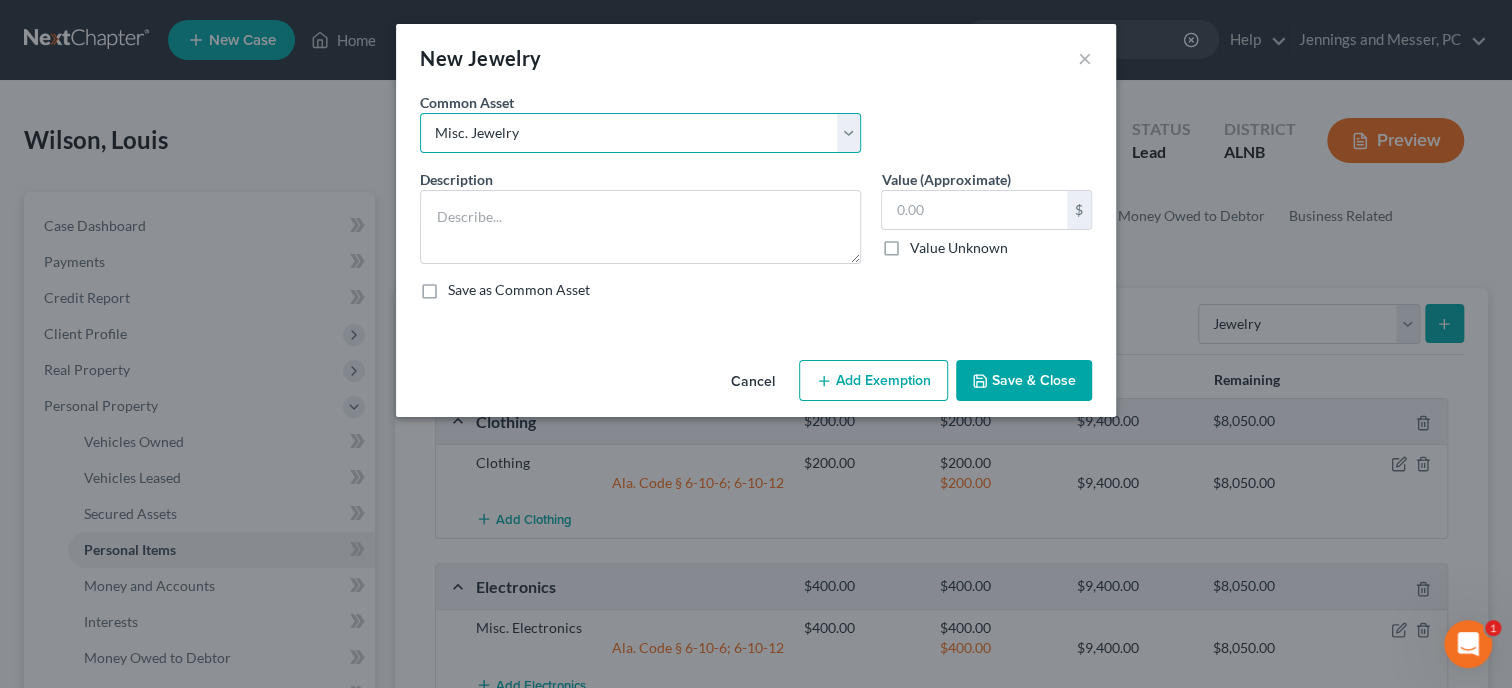 click on "Misc. Jewelry" at bounding box center (0, 0) 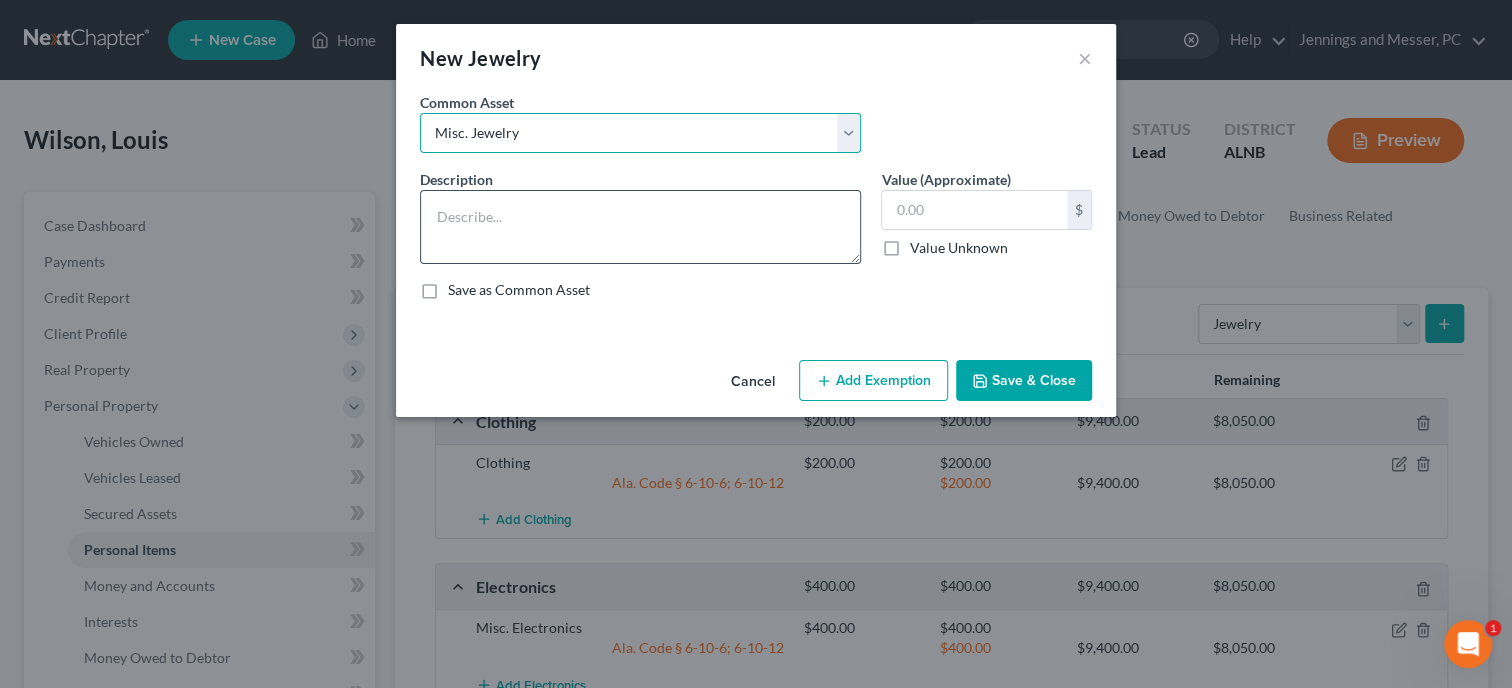 type on "Misc. Jewelry" 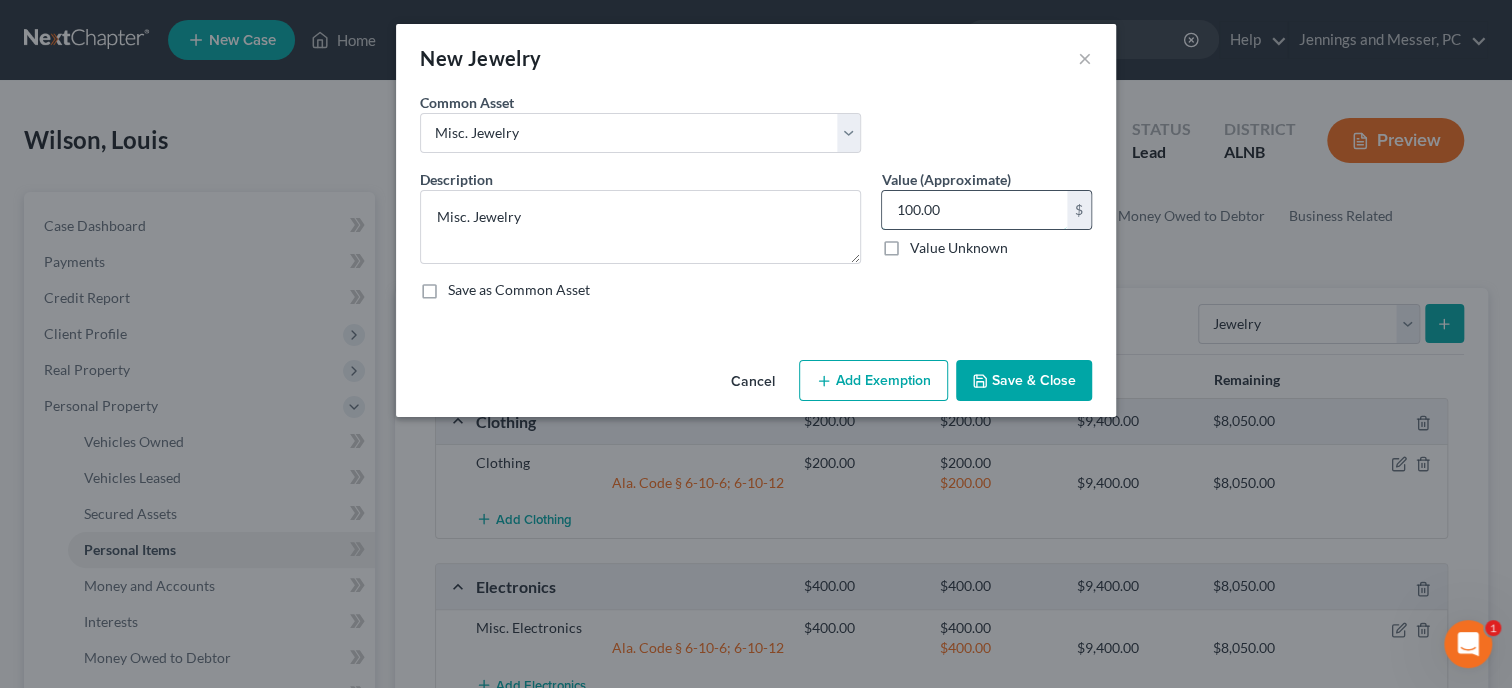 click on "100.00" at bounding box center [974, 210] 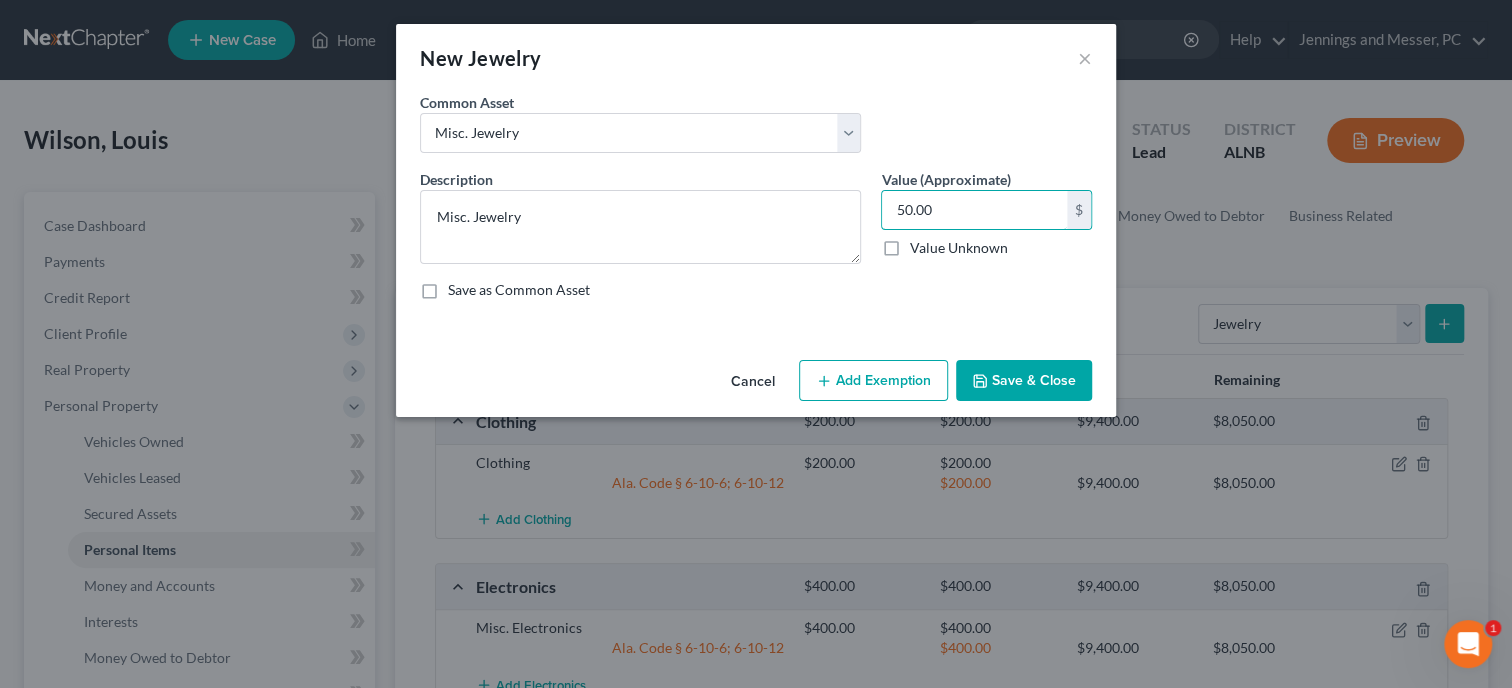 type on "50.00" 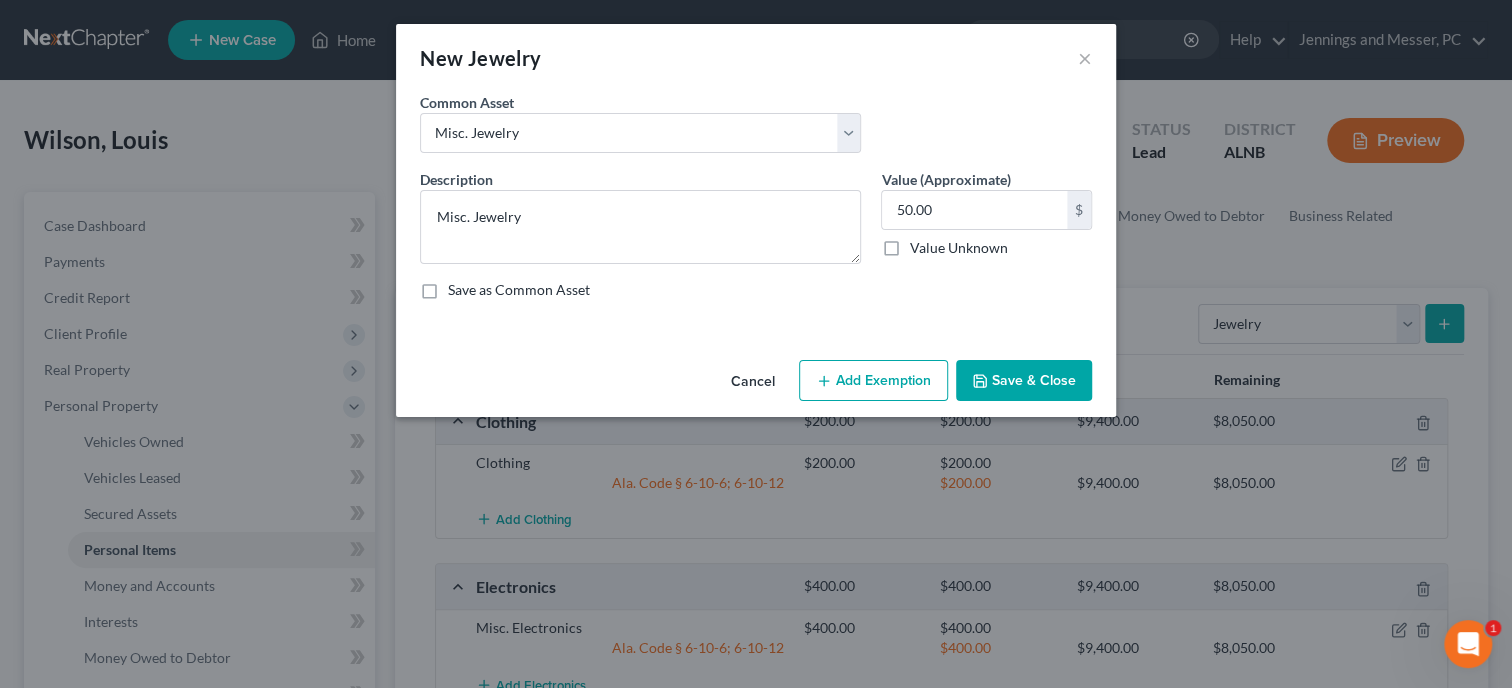 click on "Add Exemption" at bounding box center (873, 381) 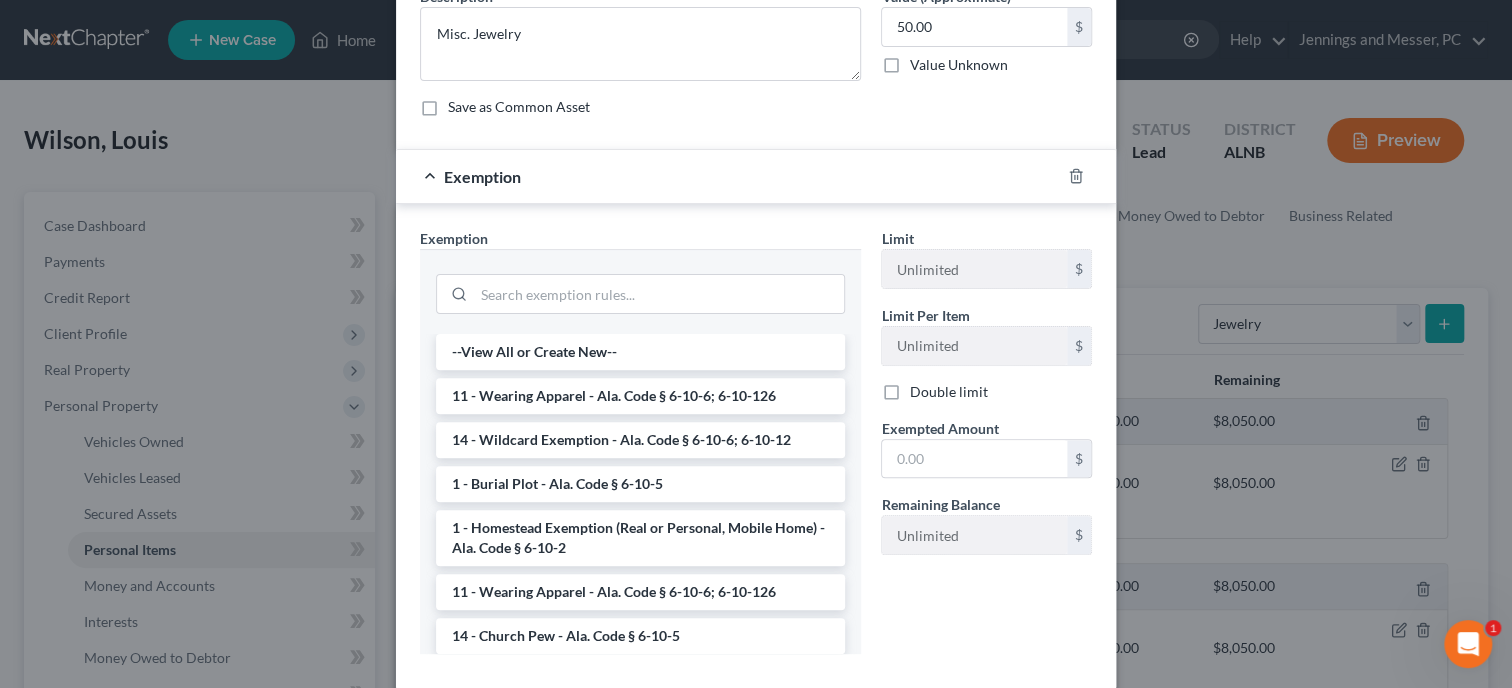 scroll, scrollTop: 205, scrollLeft: 0, axis: vertical 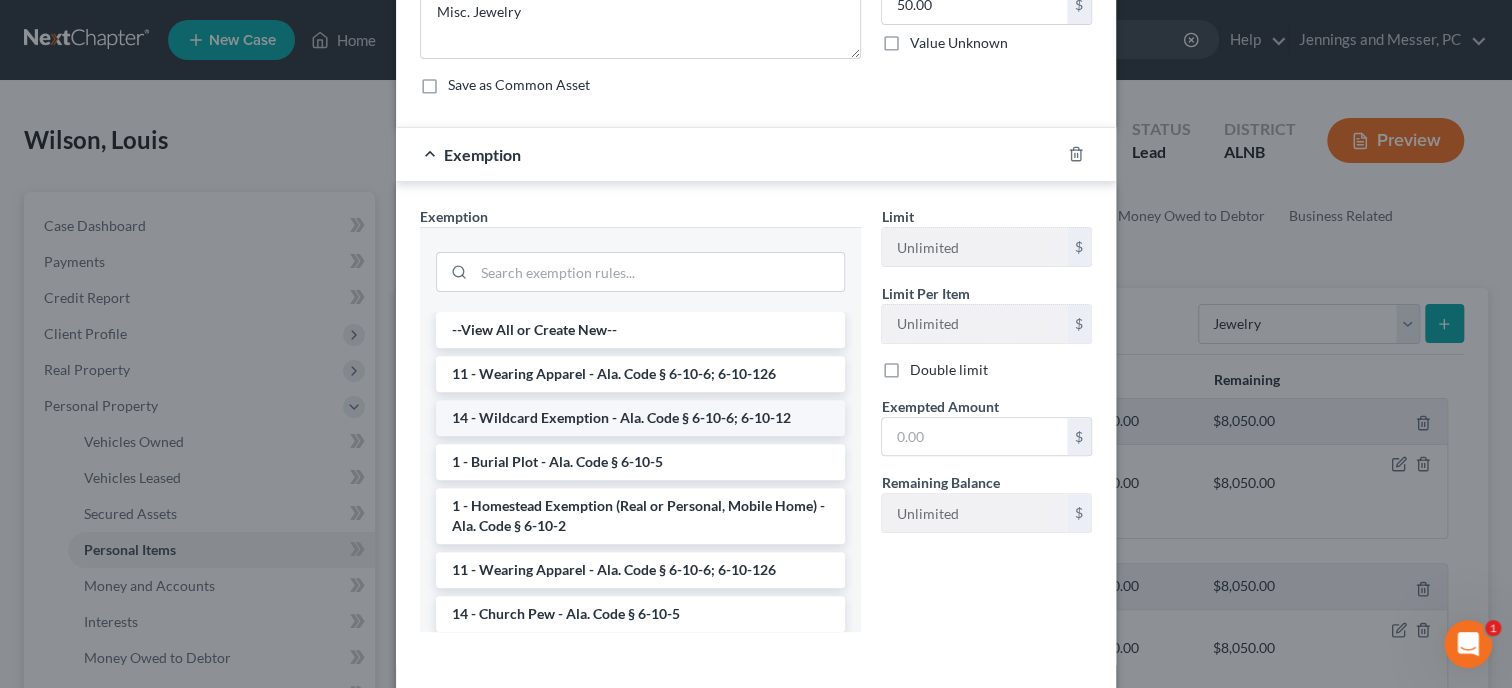 click on "14 - Wildcard Exemption - Ala. Code § 6-10-6; 6-10-12" at bounding box center [640, 418] 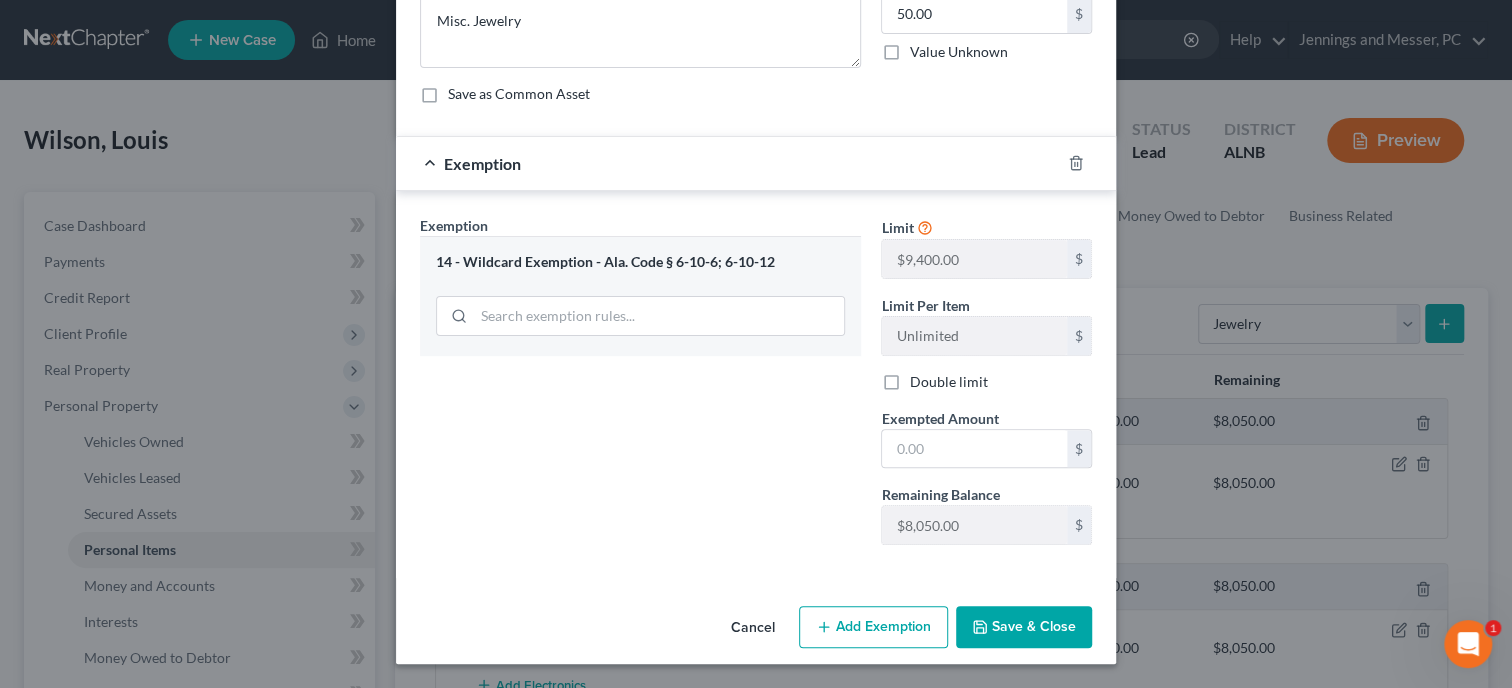 scroll, scrollTop: 193, scrollLeft: 0, axis: vertical 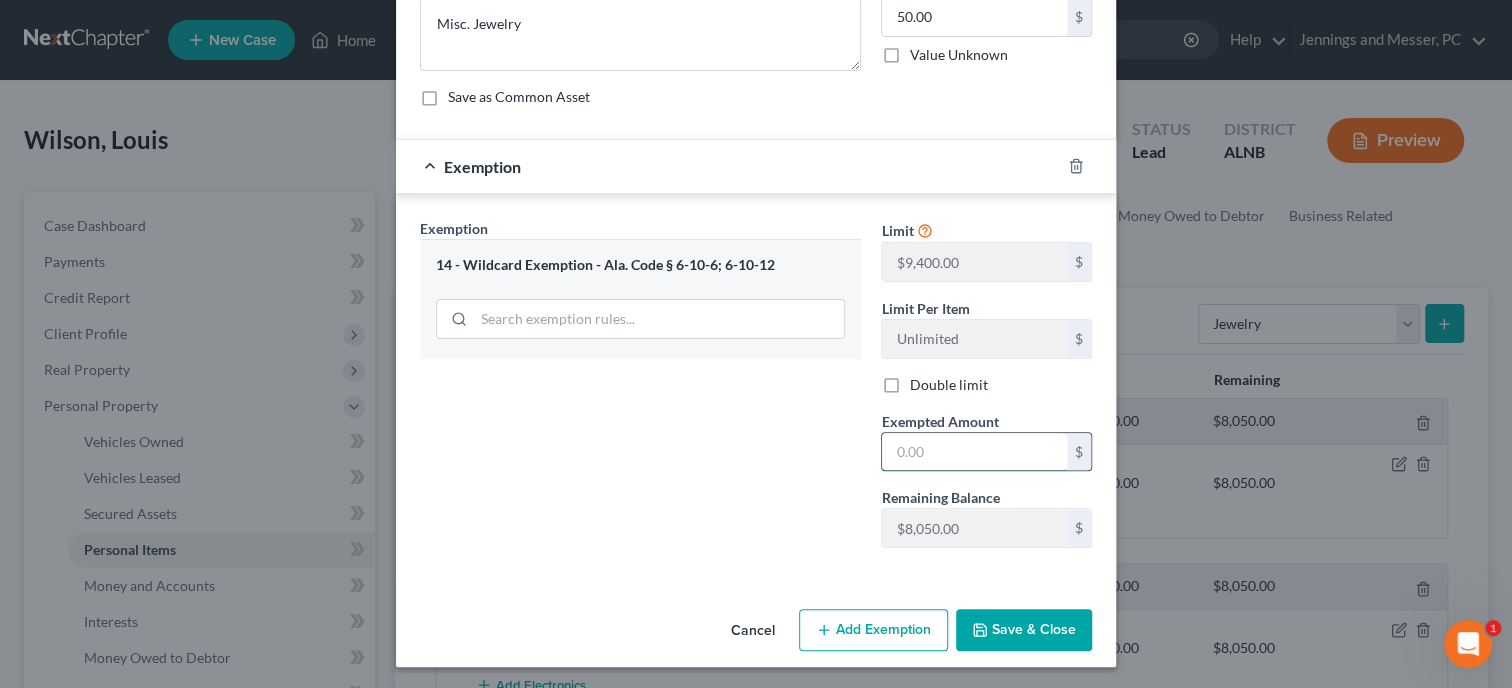 click at bounding box center [974, 452] 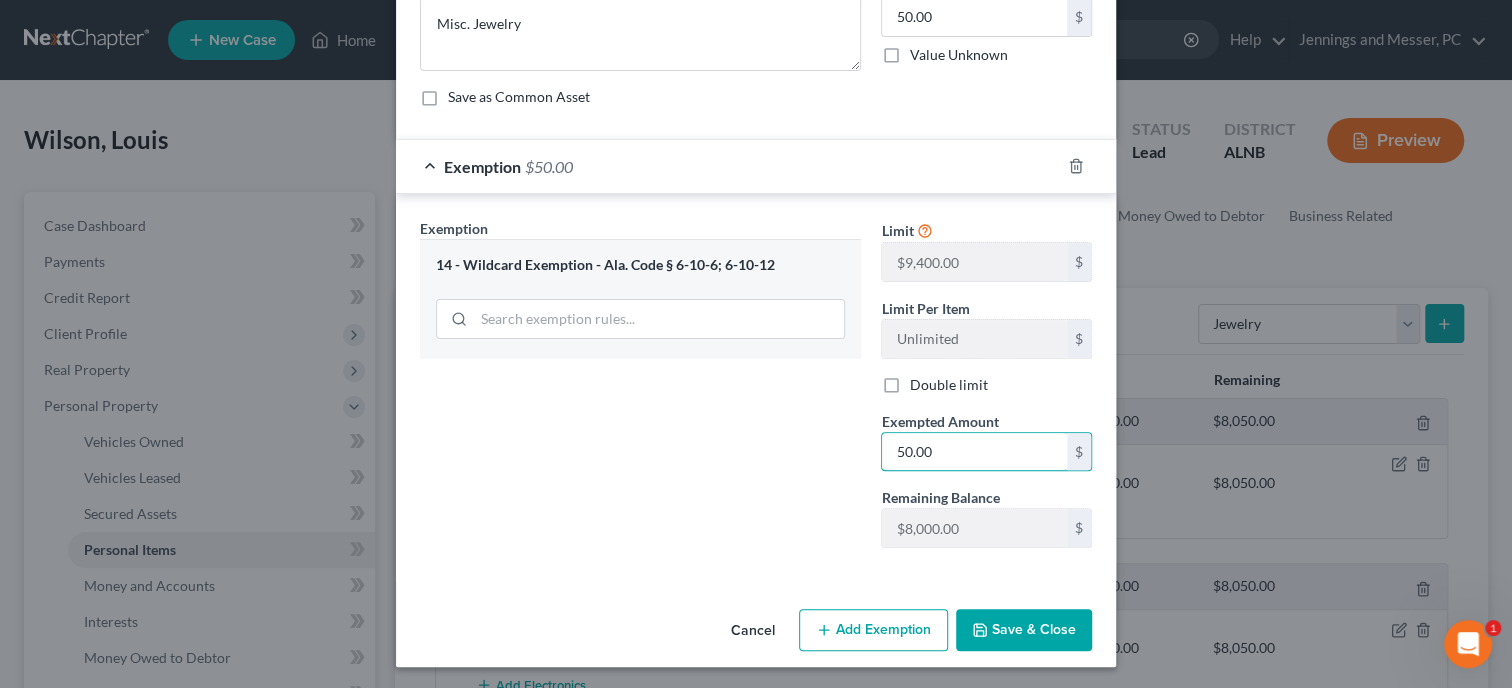 type on "50.00" 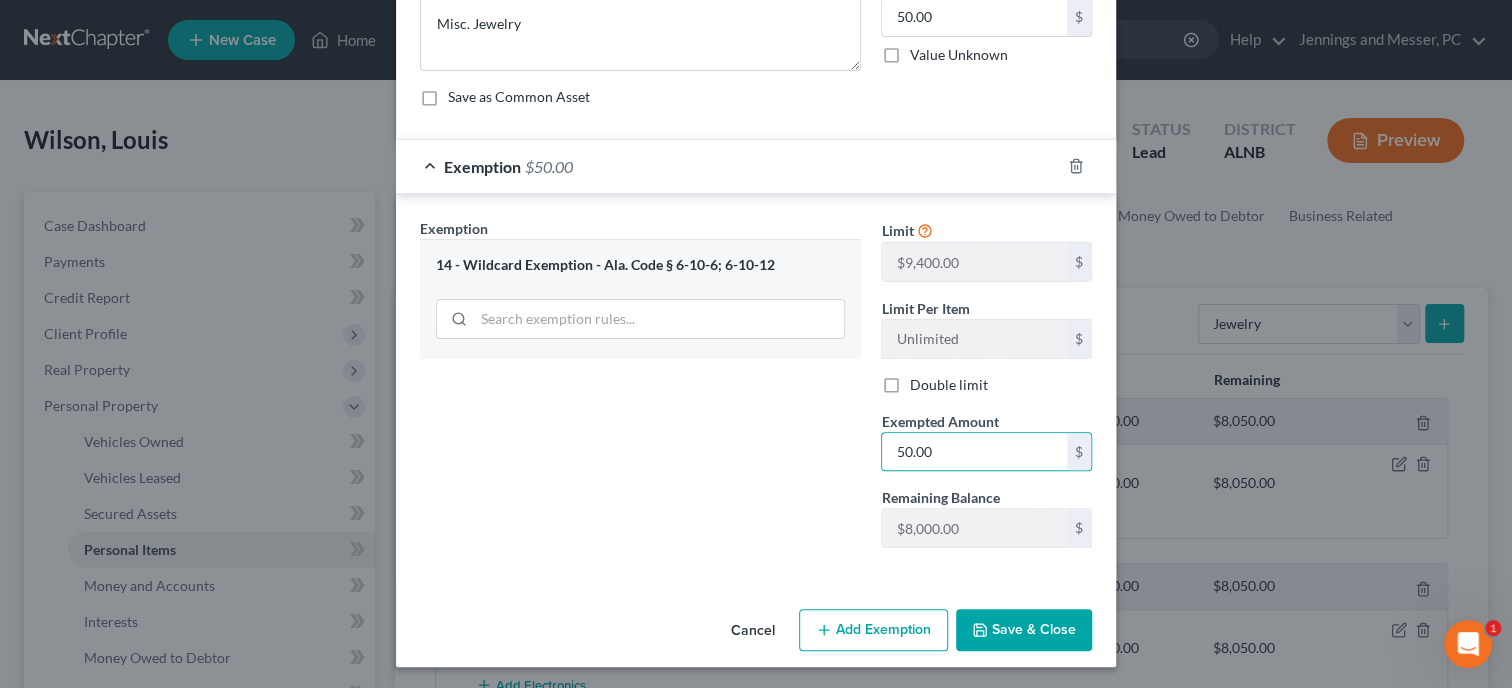 click on "Save & Close" at bounding box center [1024, 630] 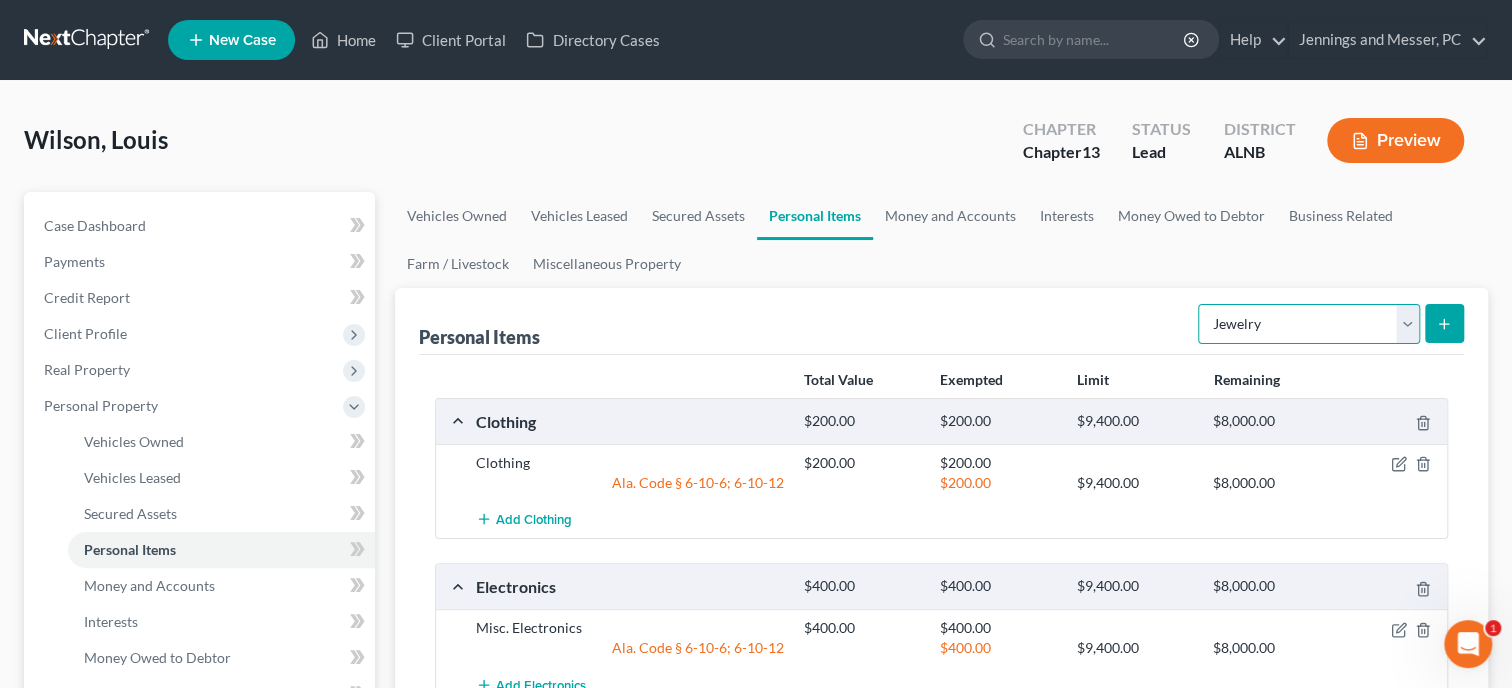 select on "other" 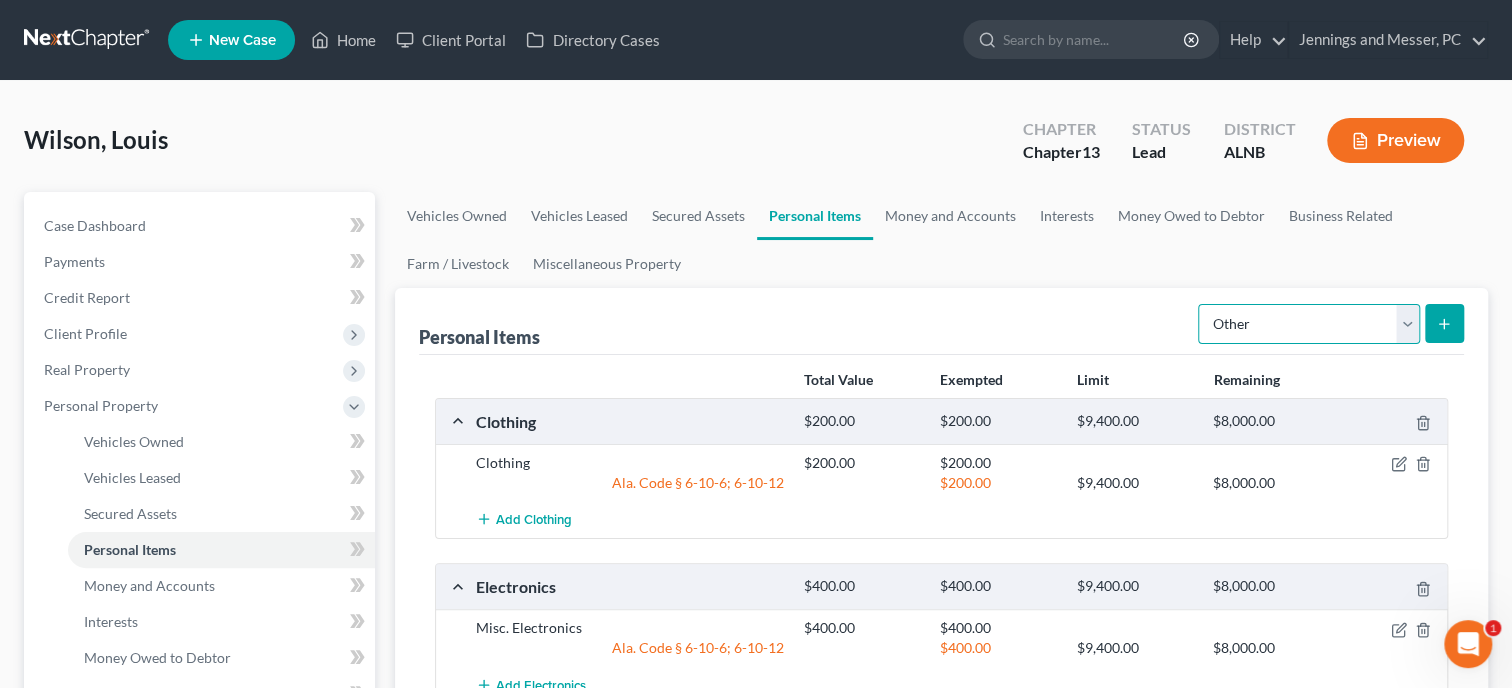 click on "Other" at bounding box center (0, 0) 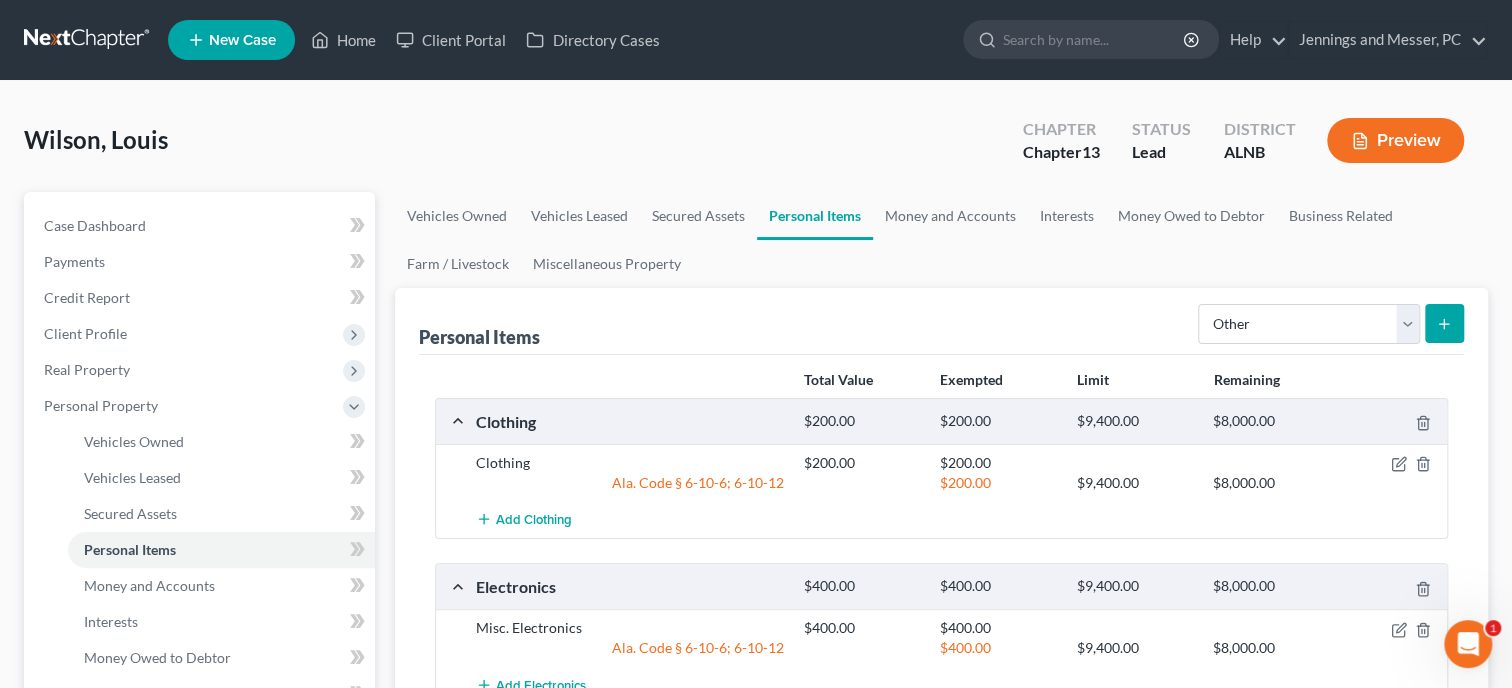 click 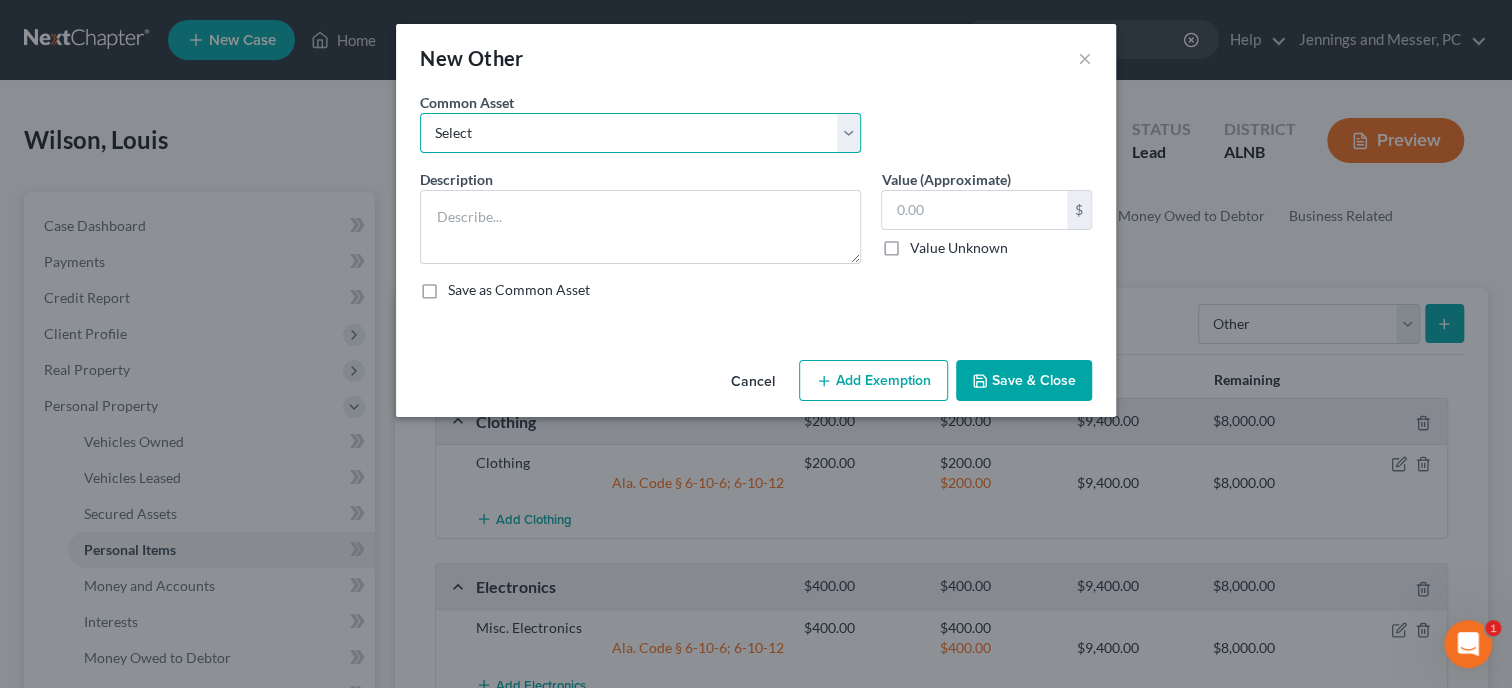 select on "0" 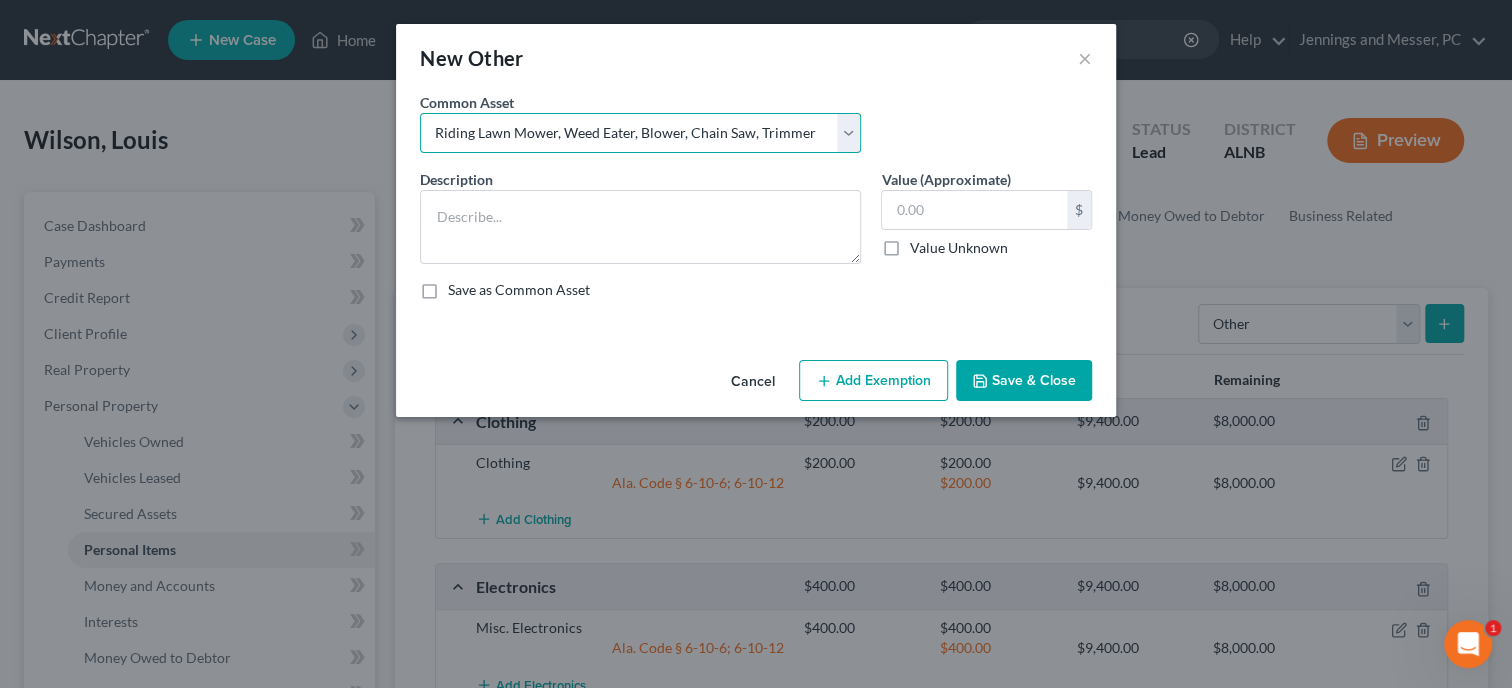 click on "Riding Lawn Mower, Weed Eater, Blower, Chain Saw, Trimmer" at bounding box center [0, 0] 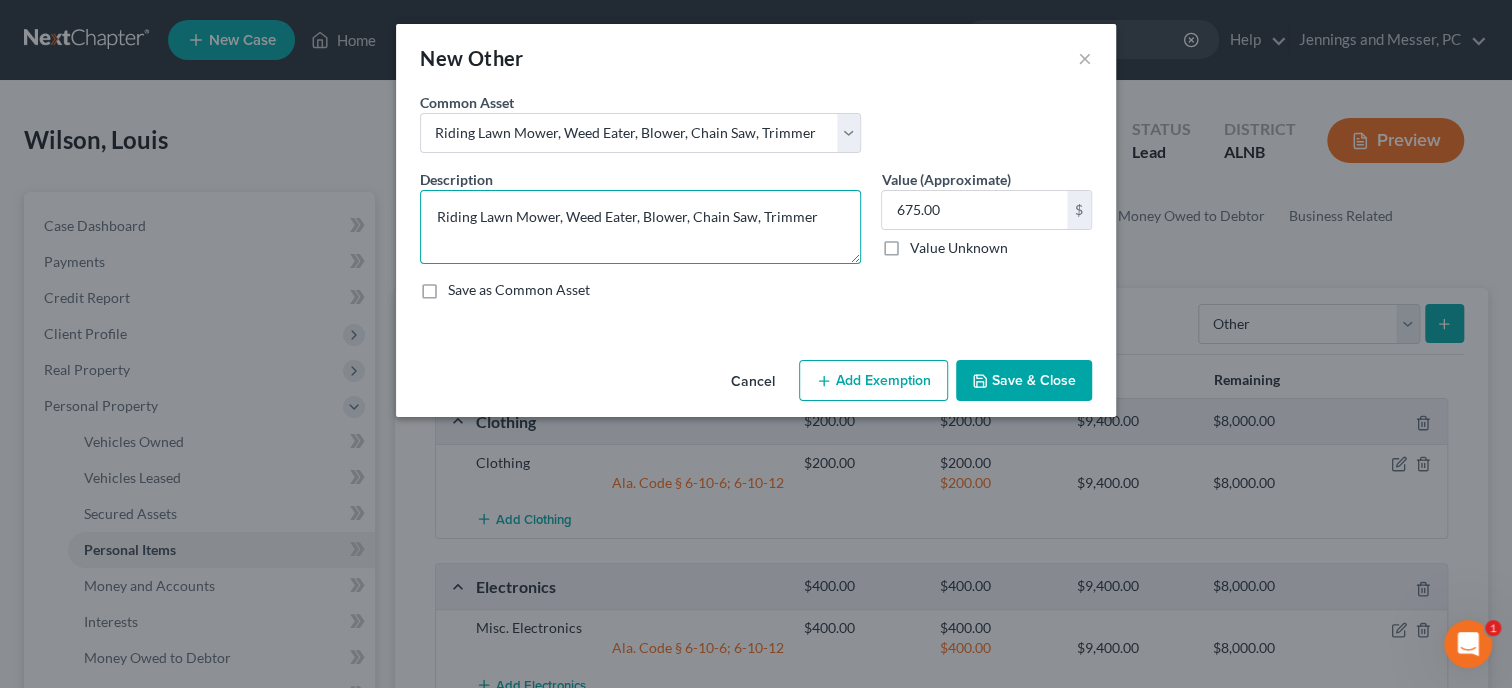 click on "Riding Lawn Mower, Weed Eater, Blower, Chain Saw, Trimmer" at bounding box center (640, 227) 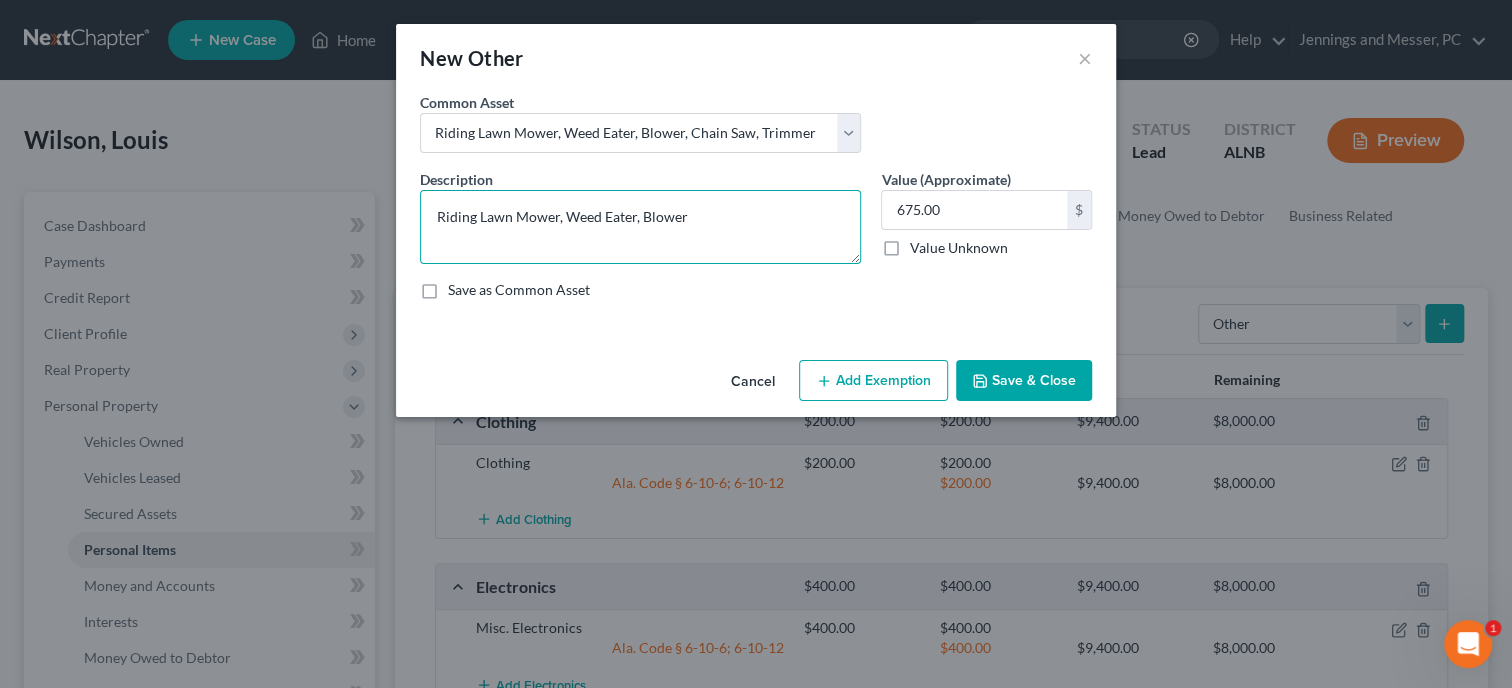 type on "Riding Lawn Mower, Weed Eater, Blower" 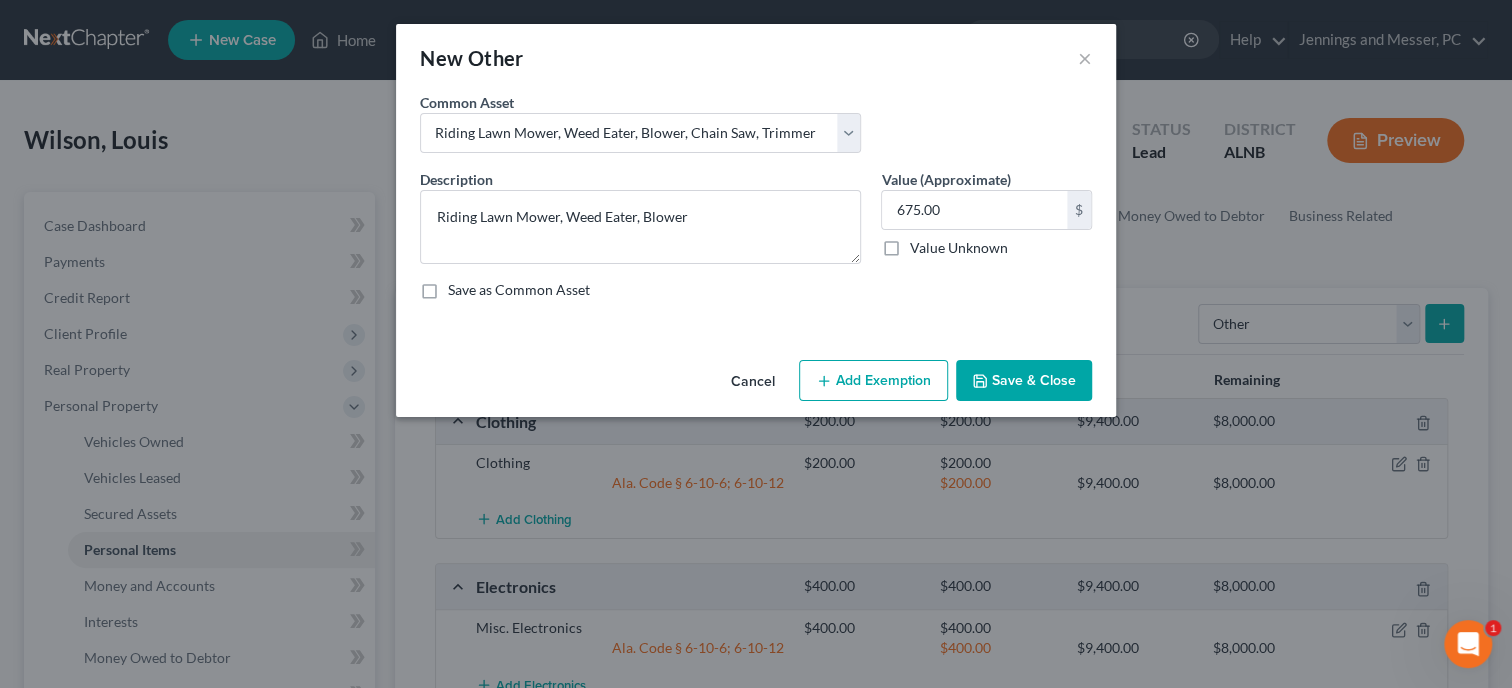 click on "Add Exemption" at bounding box center [873, 381] 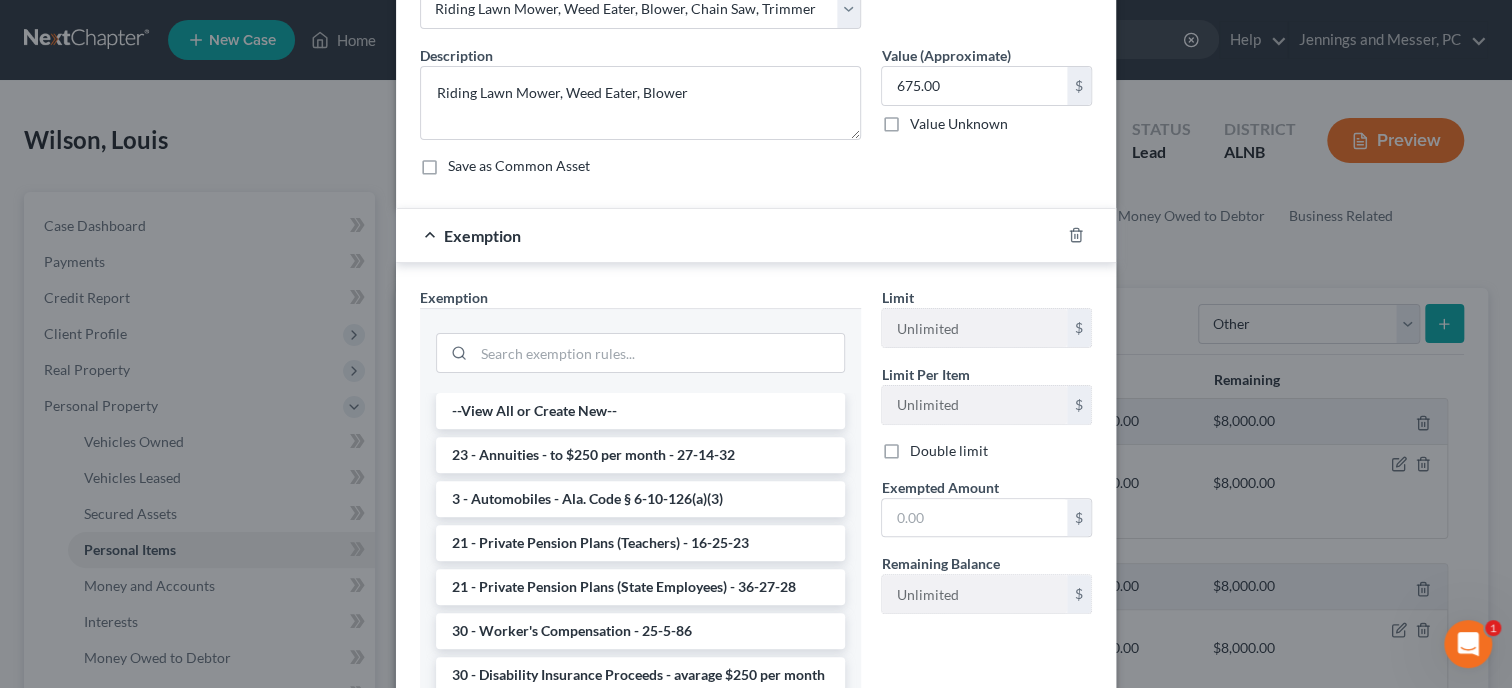 scroll, scrollTop: 205, scrollLeft: 0, axis: vertical 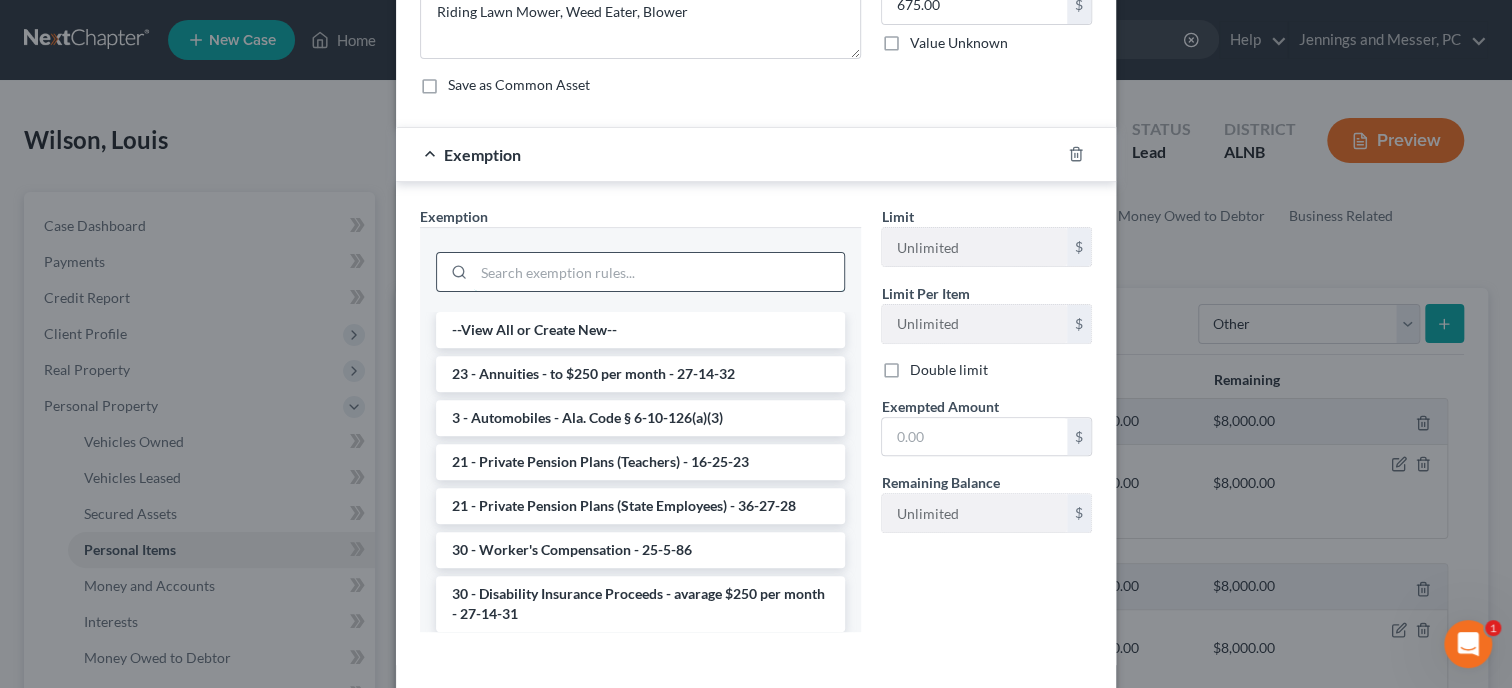 click at bounding box center [659, 272] 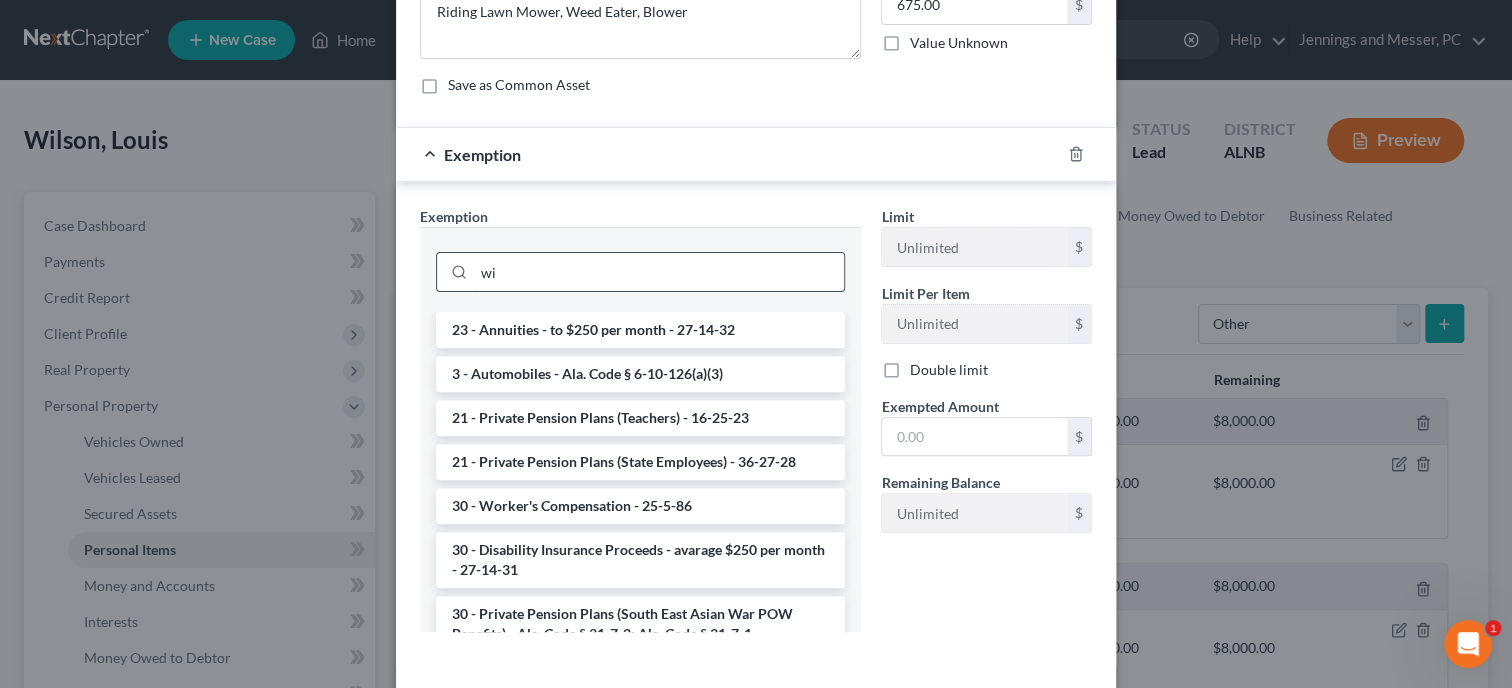 scroll, scrollTop: 191, scrollLeft: 0, axis: vertical 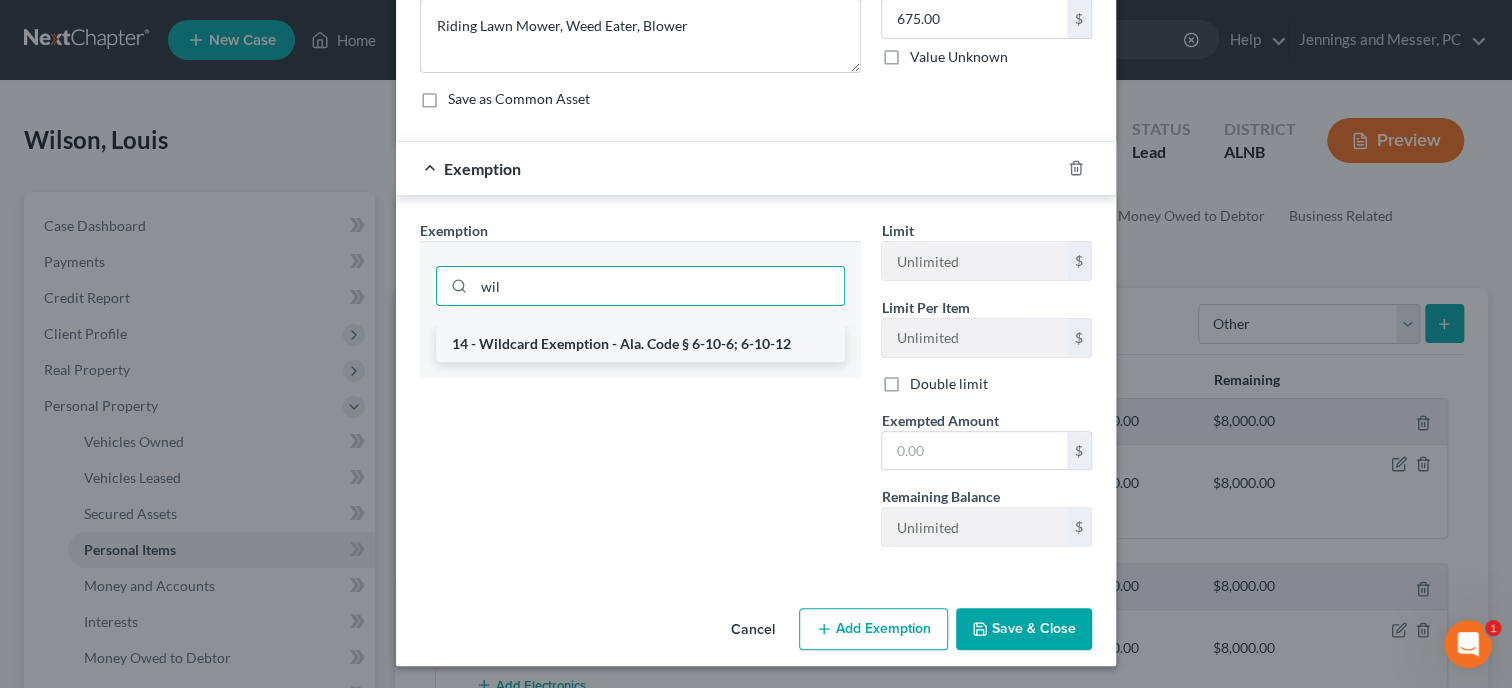 type on "wil" 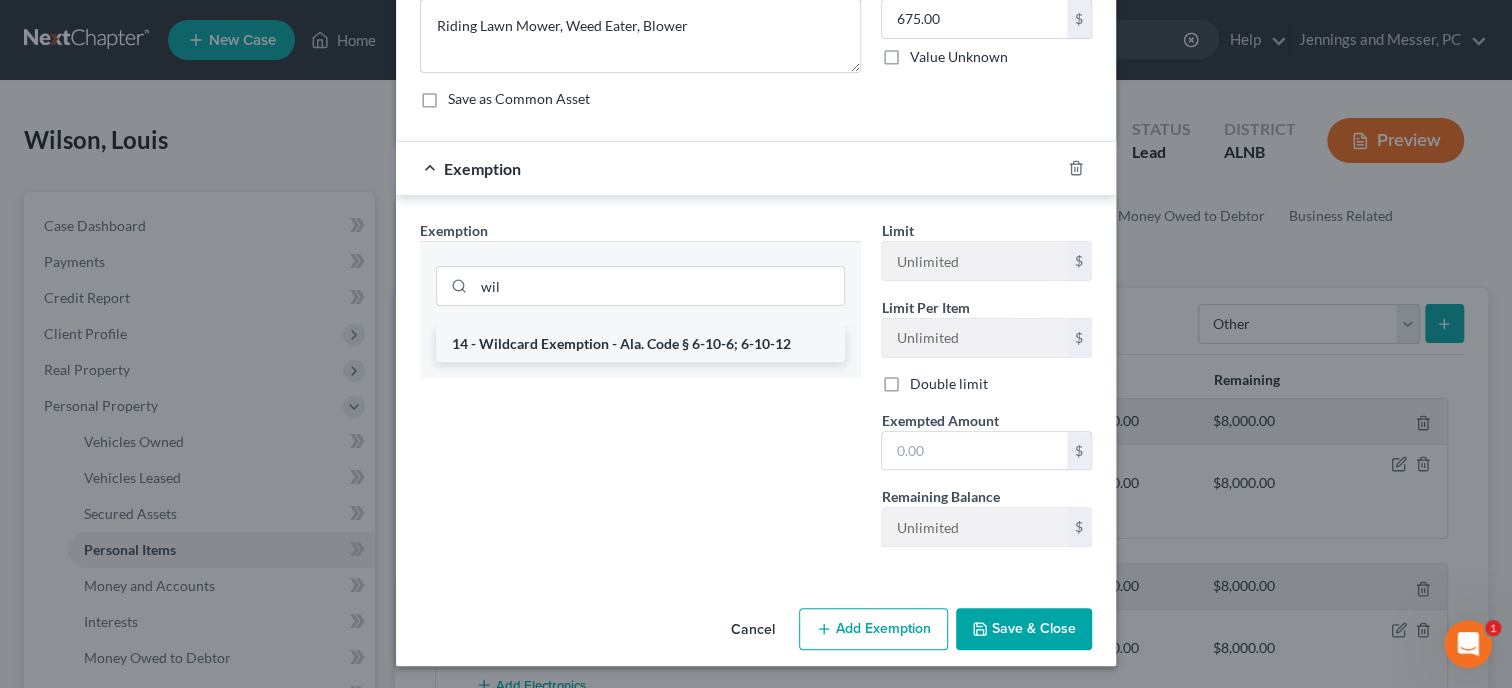 click on "14 - Wildcard Exemption - Ala. Code § 6-10-6; 6-10-12" at bounding box center (640, 344) 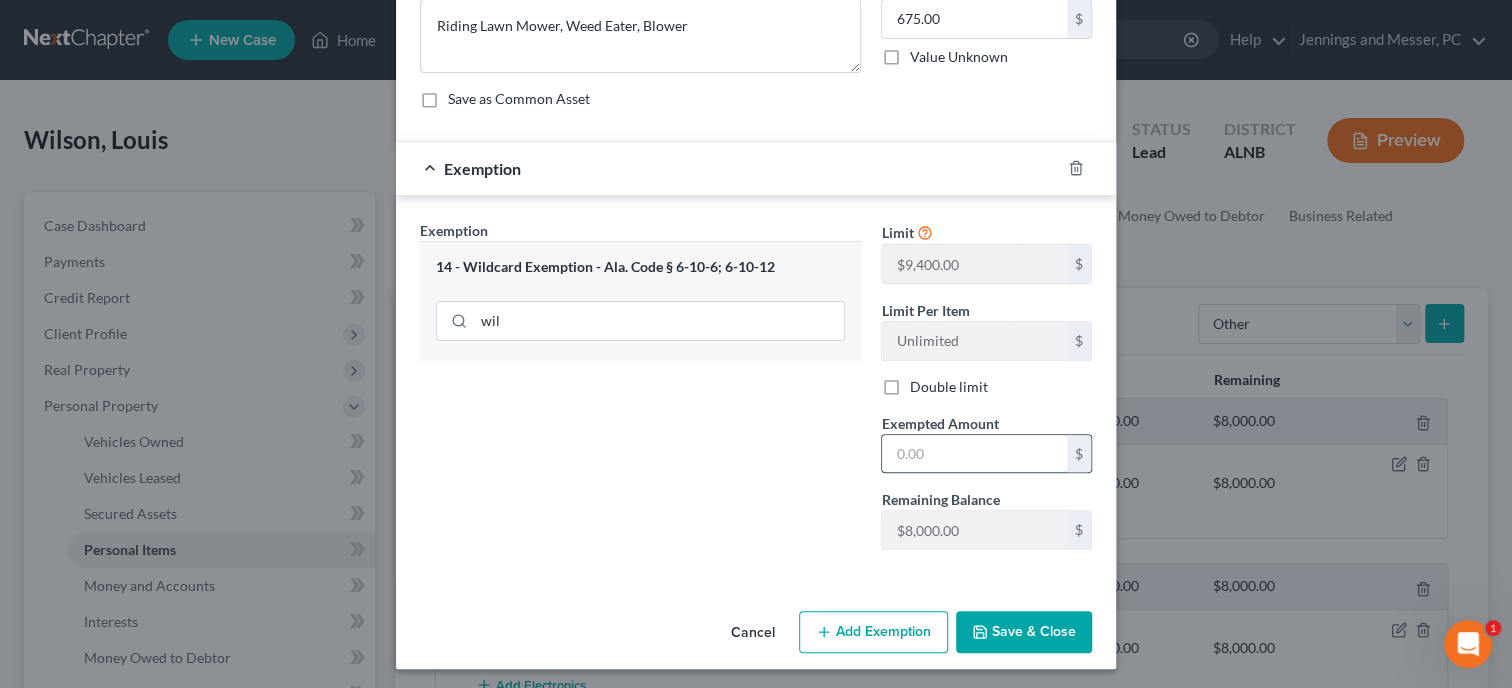 click at bounding box center [974, 454] 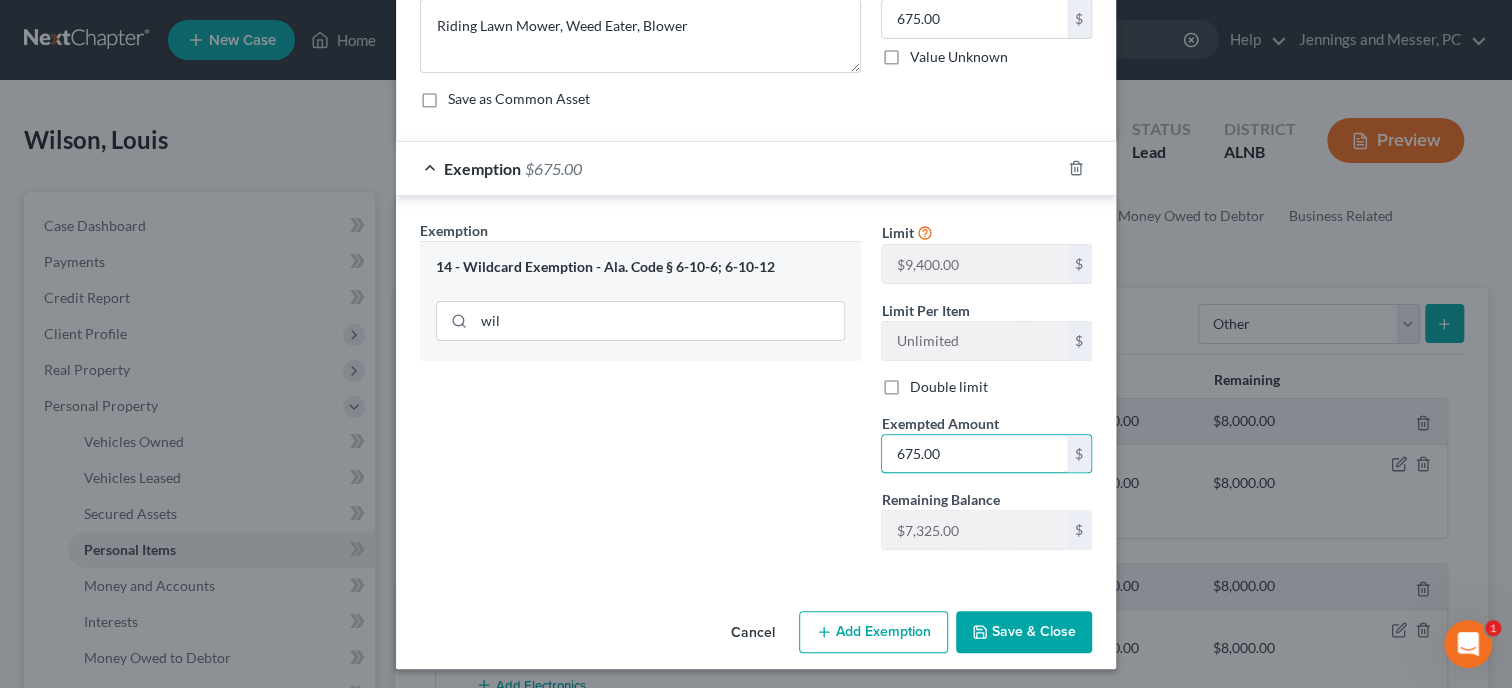 type on "675.00" 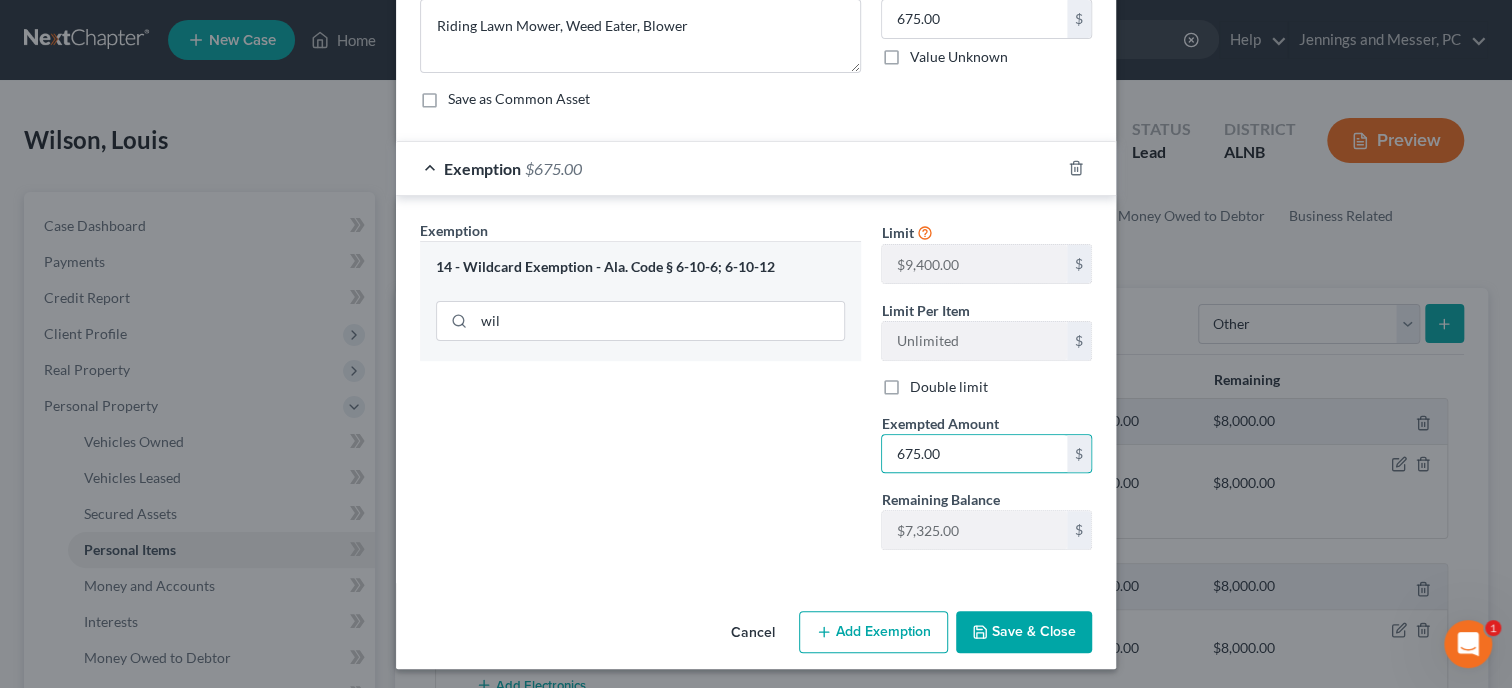 click on "Save & Close" at bounding box center (1024, 632) 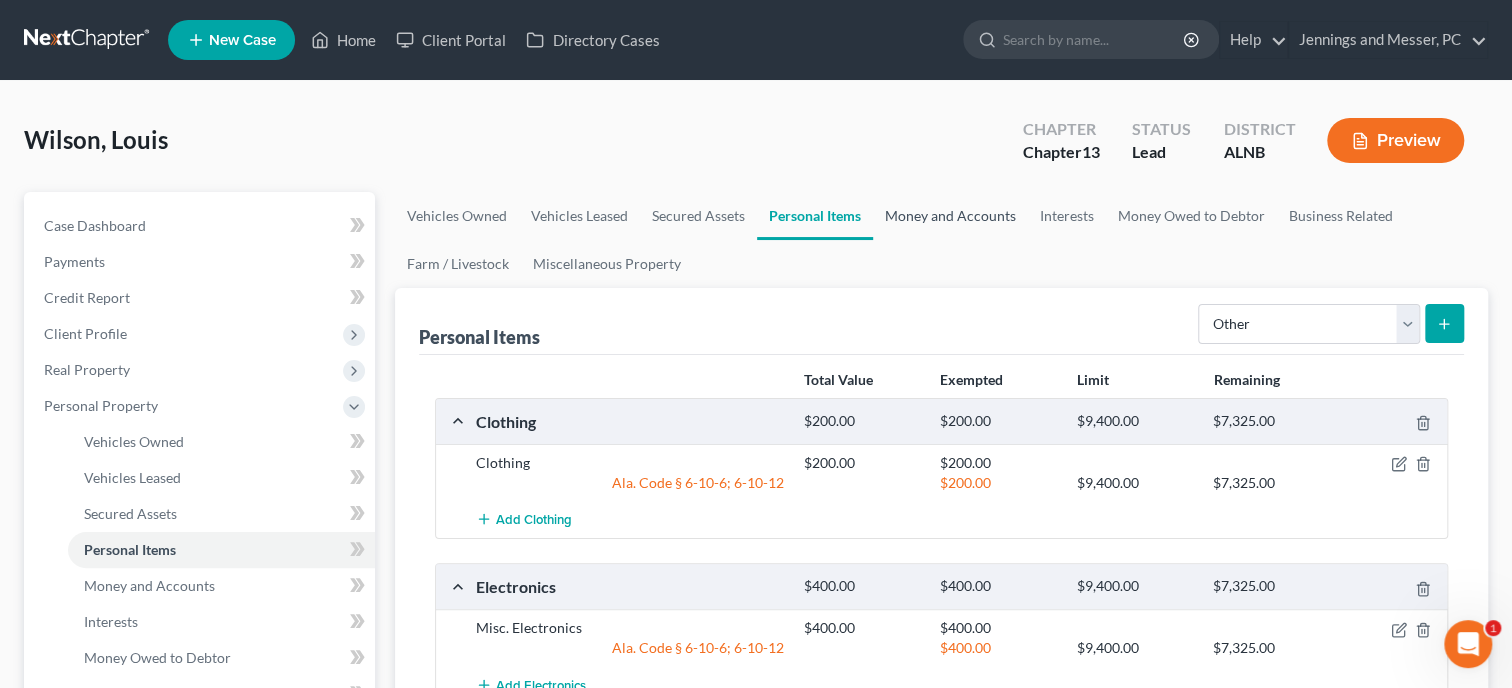 click on "Money and Accounts" at bounding box center (950, 216) 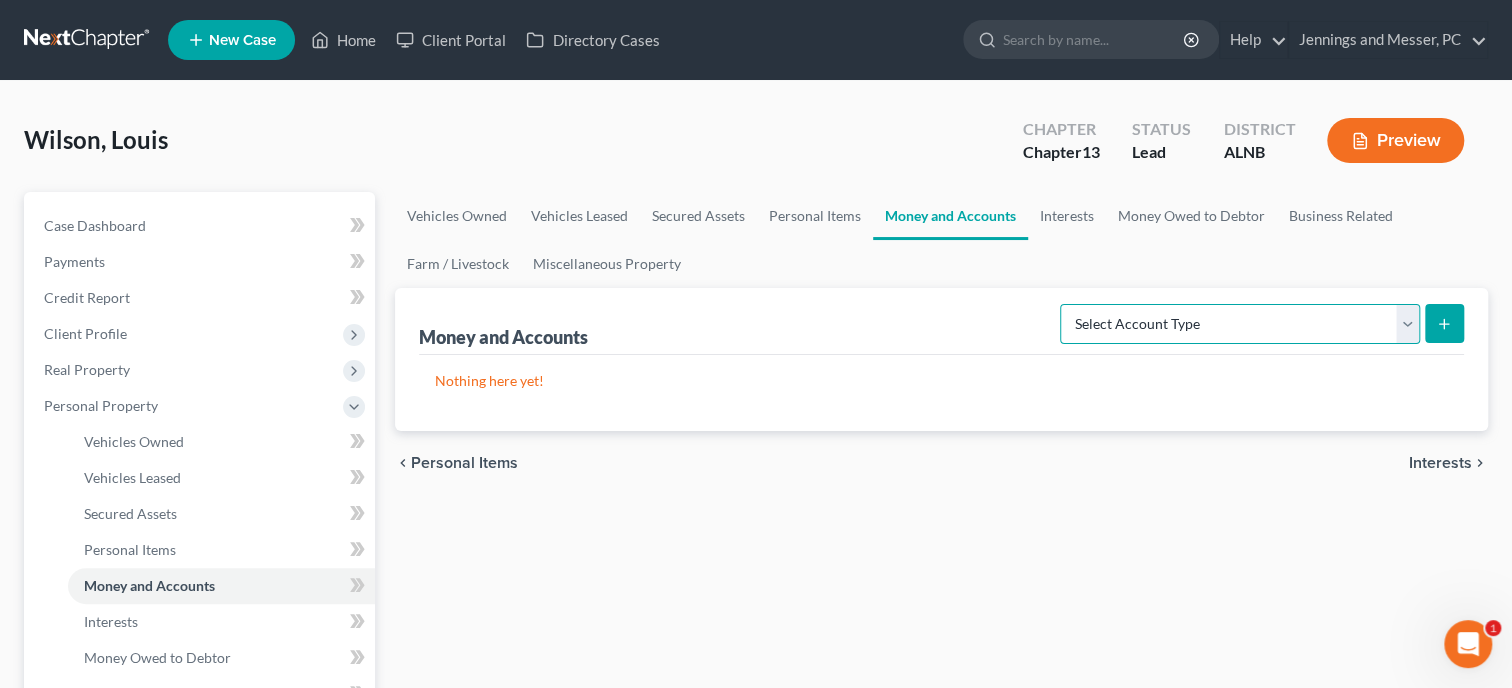 click on "Select Account Type Brokerage Cash on Hand Certificates of Deposit Checking Account Money Market Other (Credit Union, Health Savings Account, etc) Safe Deposit Box Savings Account Security Deposits or Prepayments" at bounding box center (1240, 324) 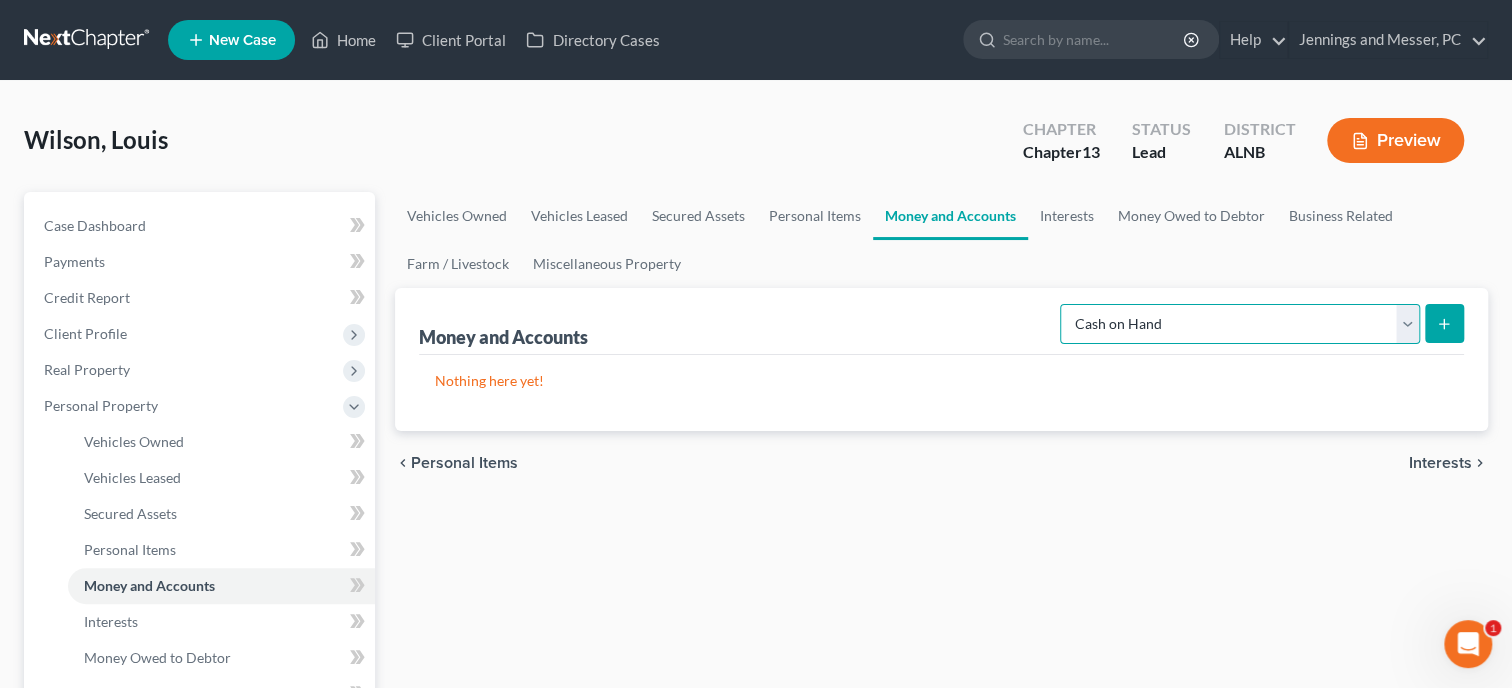 click on "Cash on Hand" at bounding box center (0, 0) 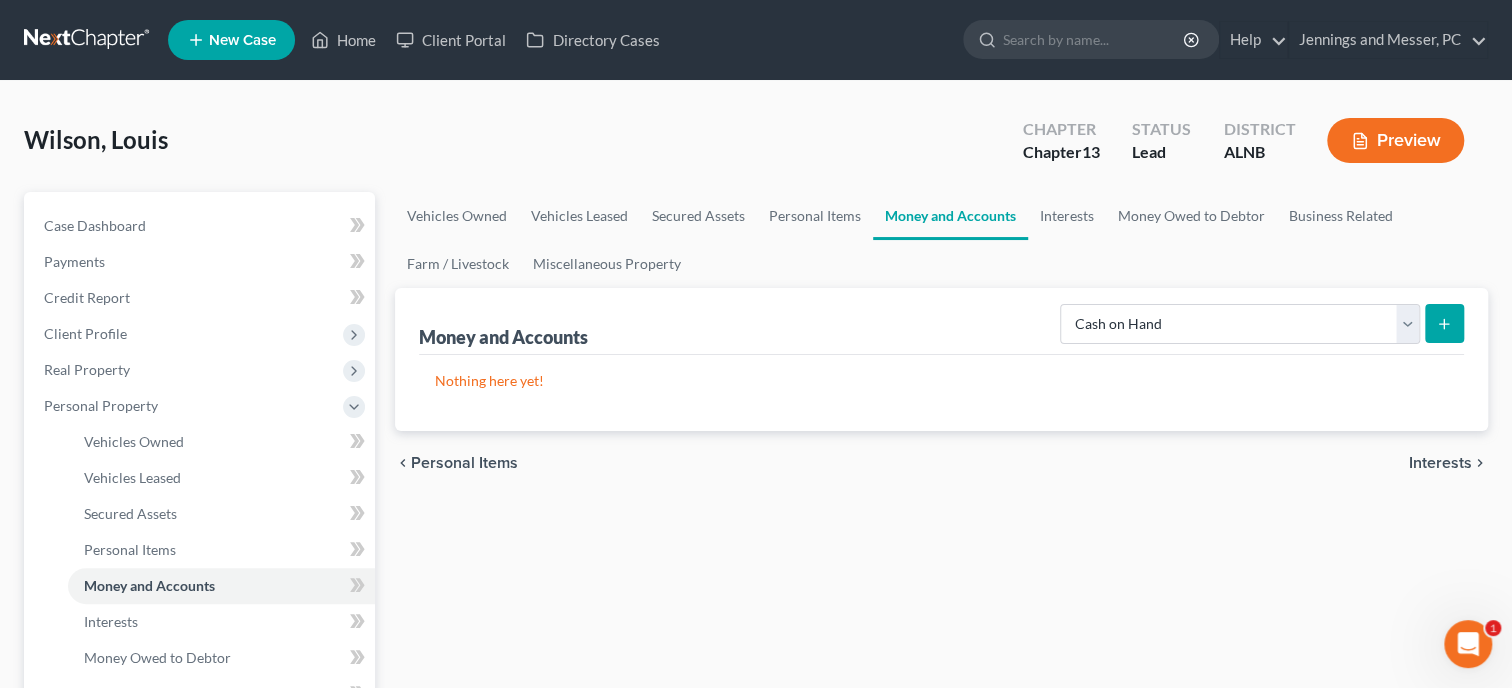 click 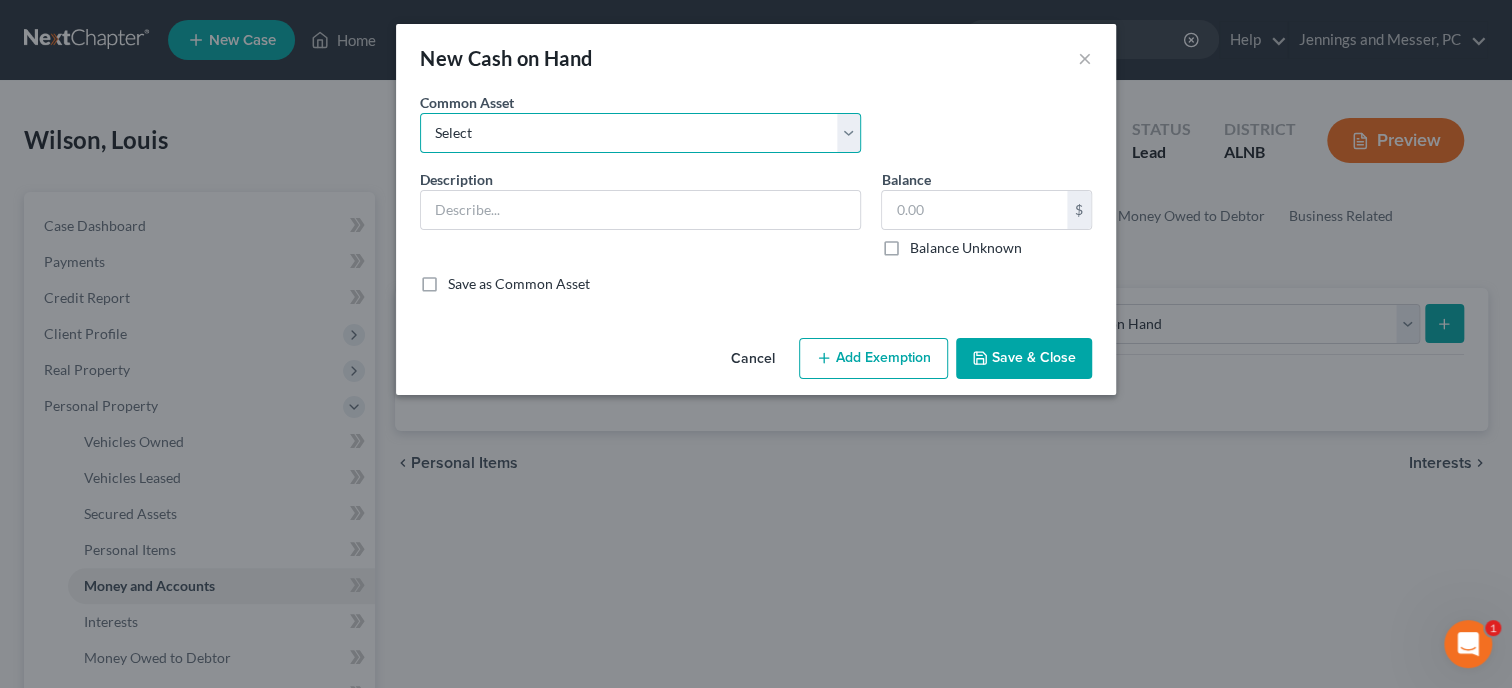 click on "Select Cash In Hand" at bounding box center [640, 133] 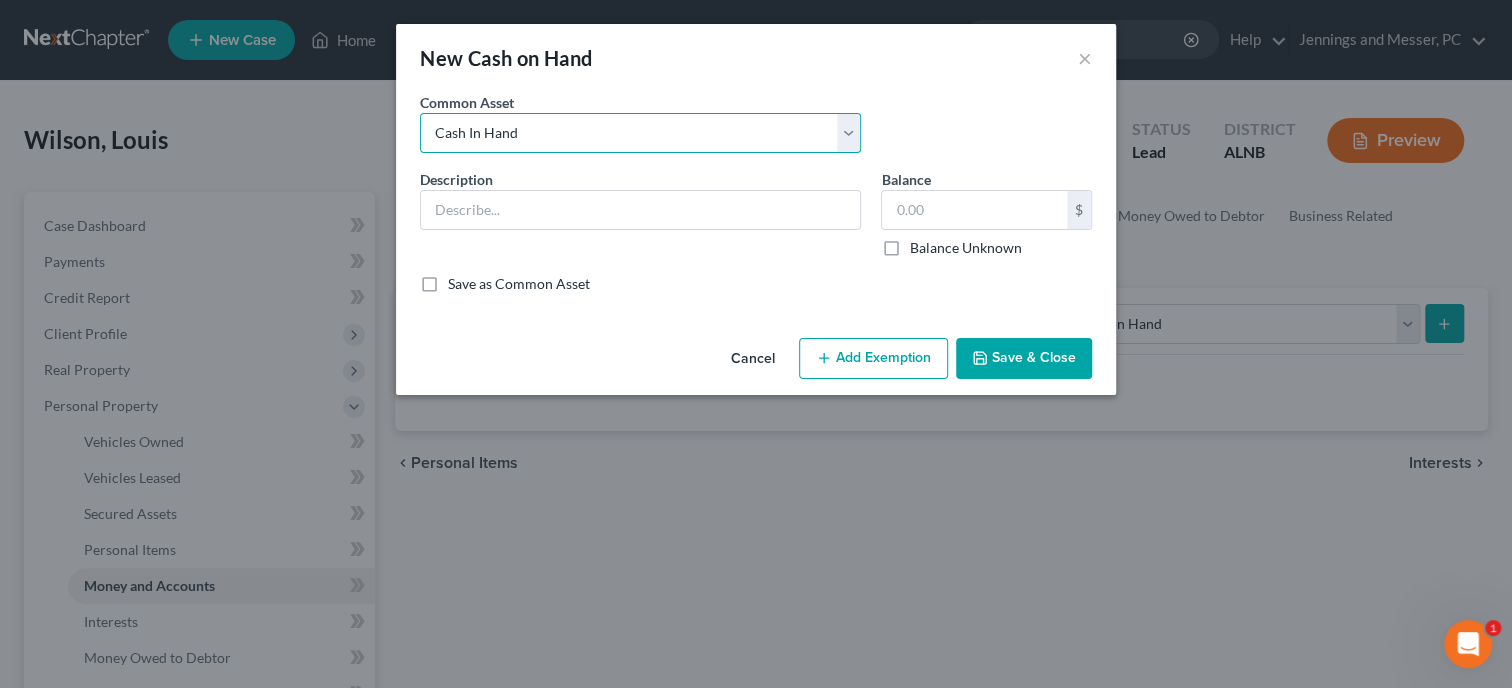 click on "Cash In Hand" at bounding box center [0, 0] 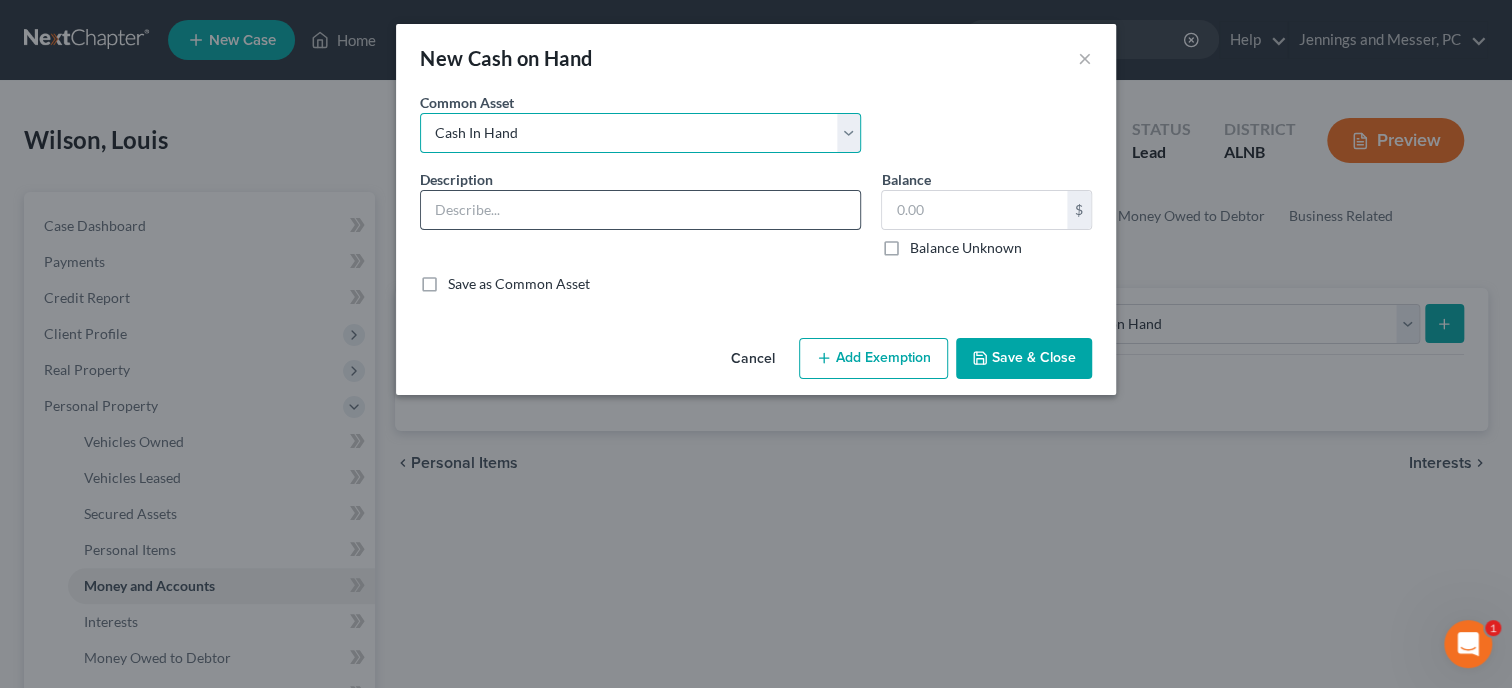 type on "Cash In Hand" 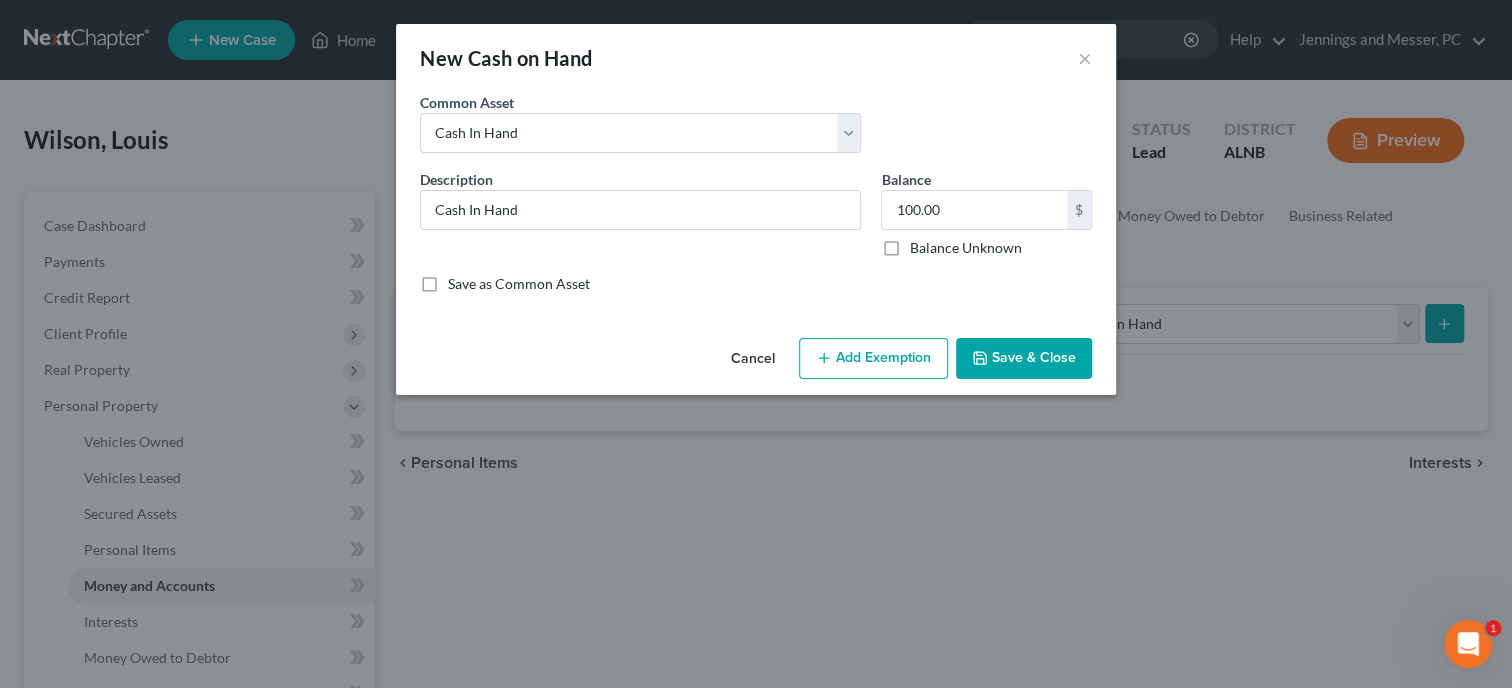 click on "Add Exemption" at bounding box center (873, 359) 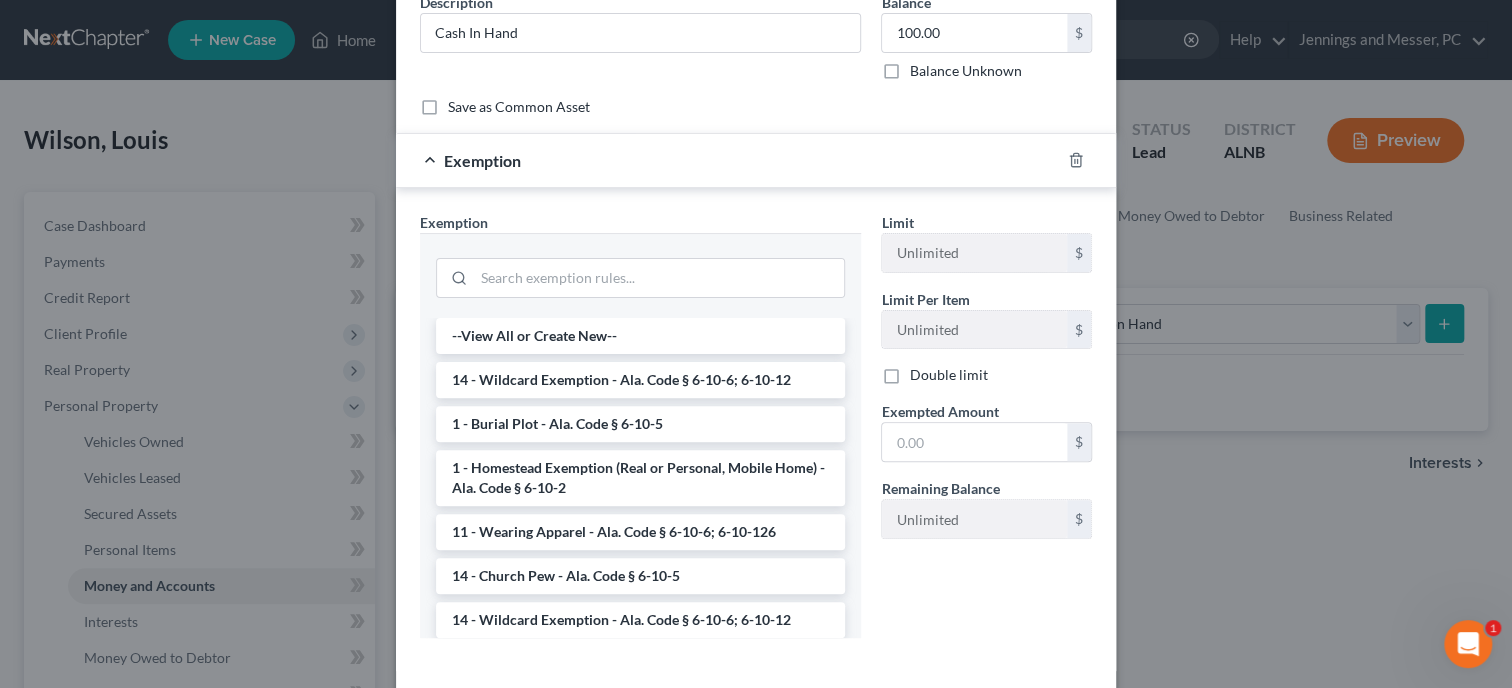 scroll, scrollTop: 205, scrollLeft: 0, axis: vertical 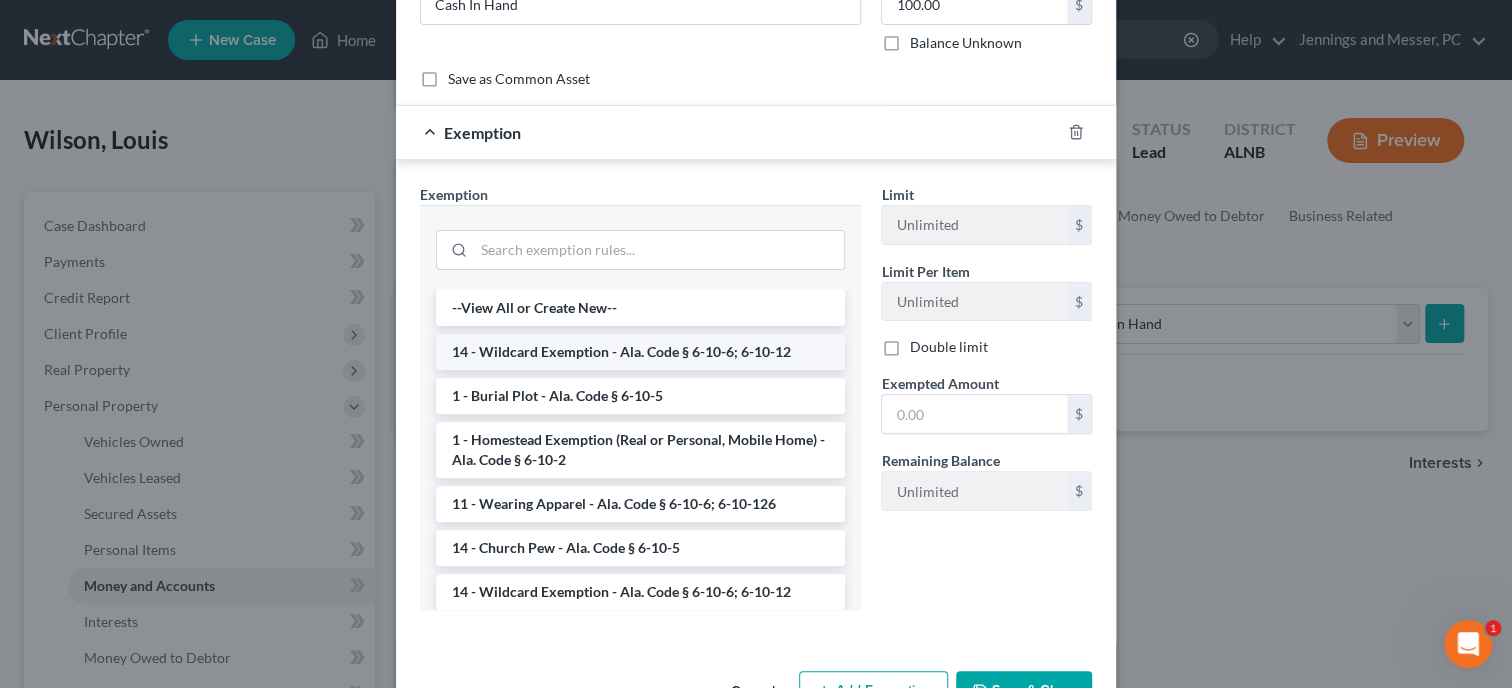 click on "14 - Wildcard Exemption - Ala. Code § 6-10-6; 6-10-12" at bounding box center [640, 352] 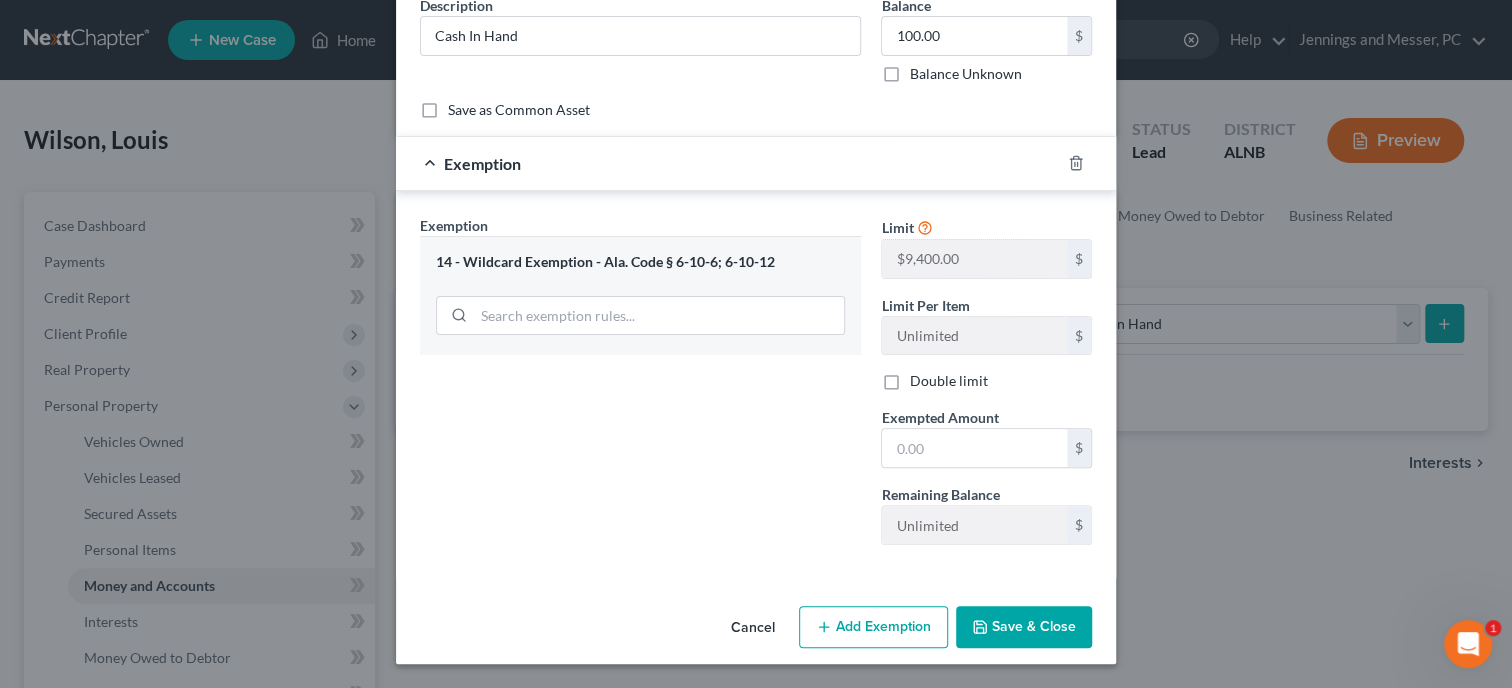 scroll, scrollTop: 171, scrollLeft: 0, axis: vertical 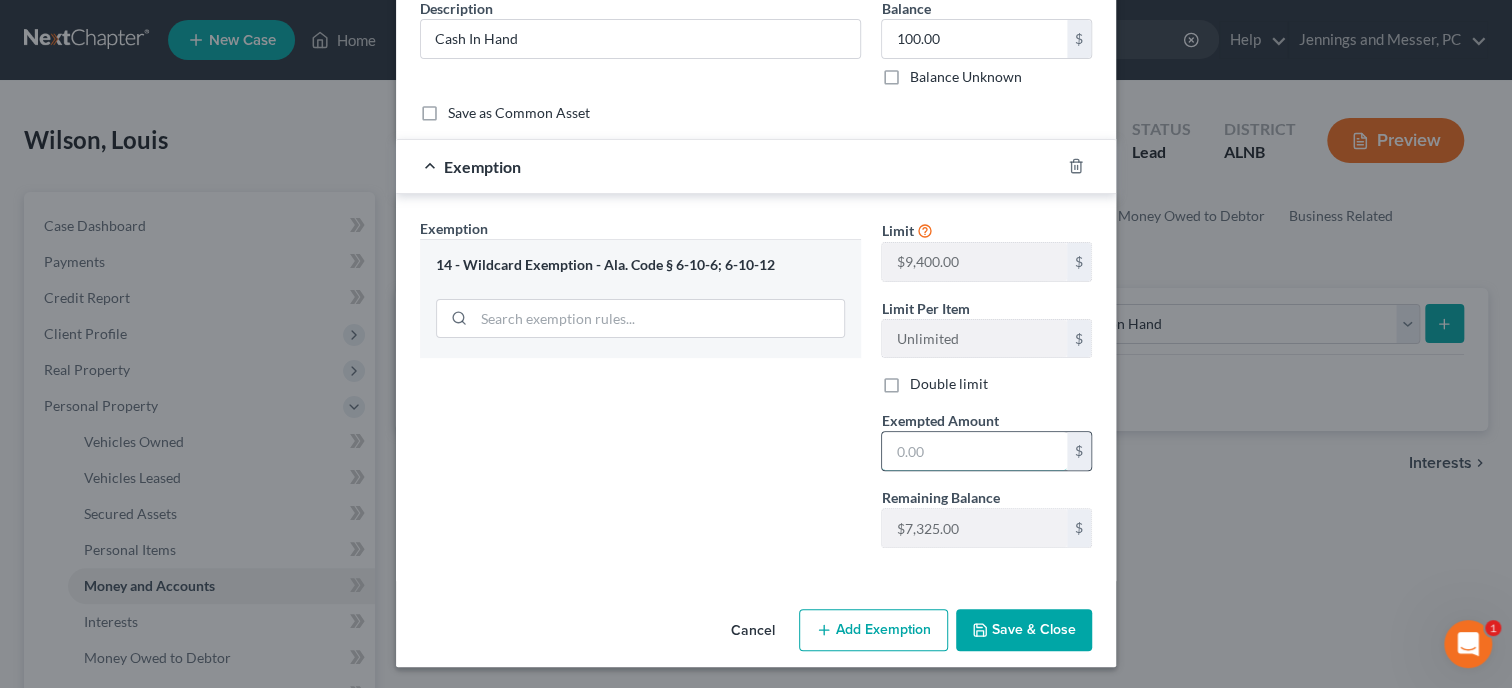 click at bounding box center (974, 451) 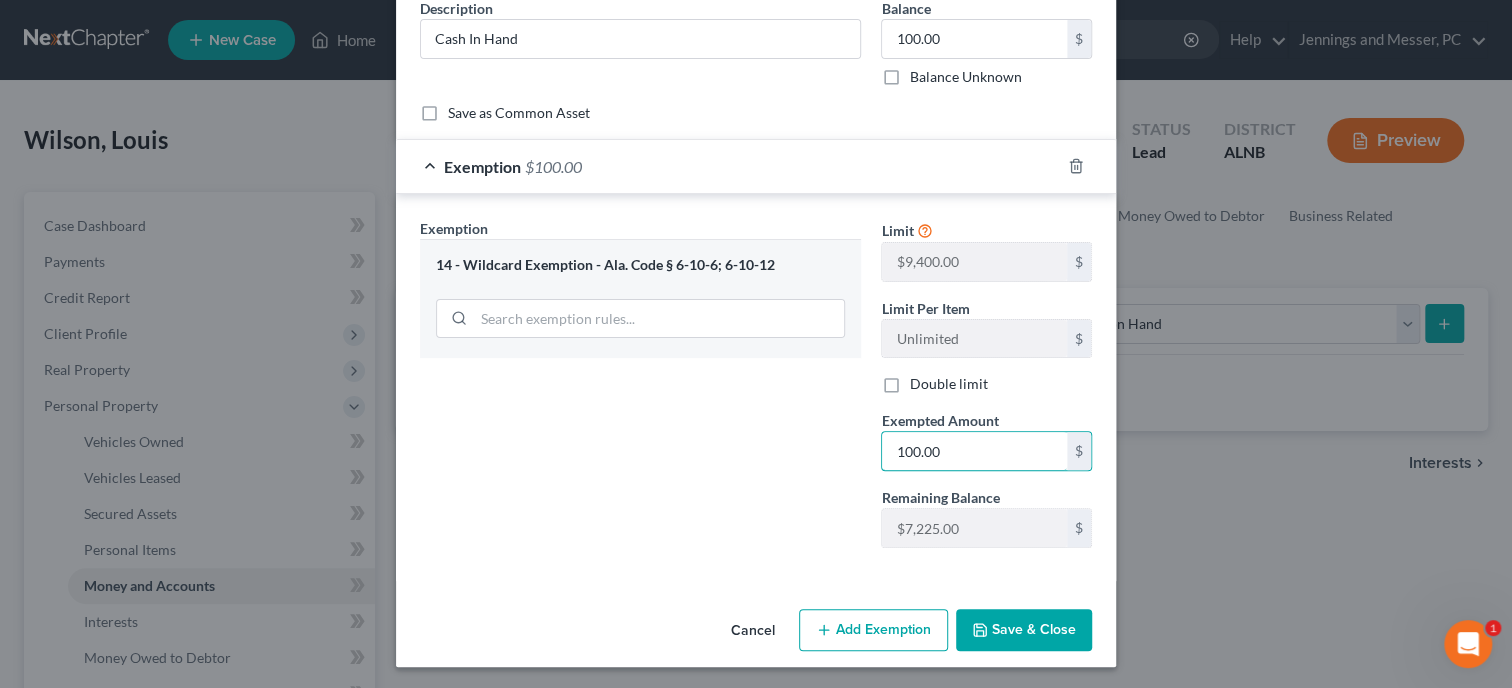 type on "100.00" 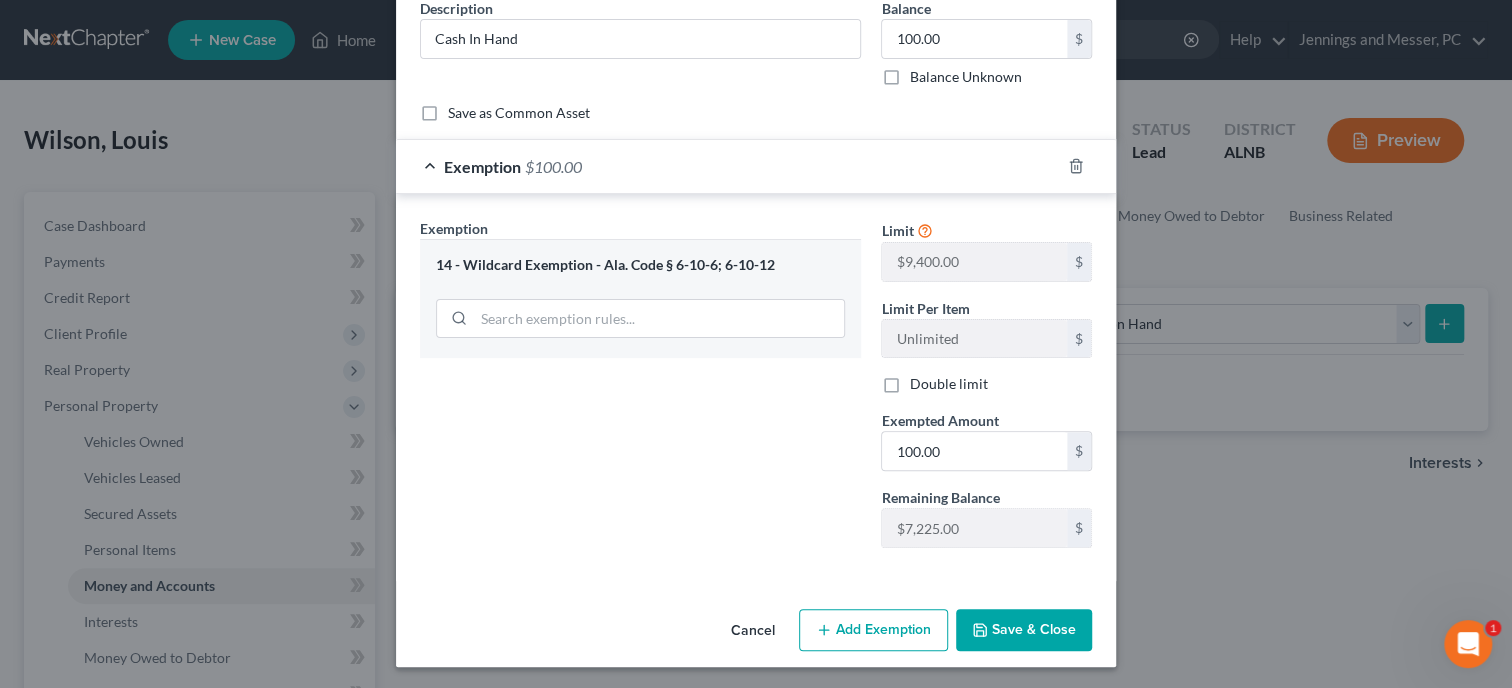 click on "Save & Close" at bounding box center (1024, 630) 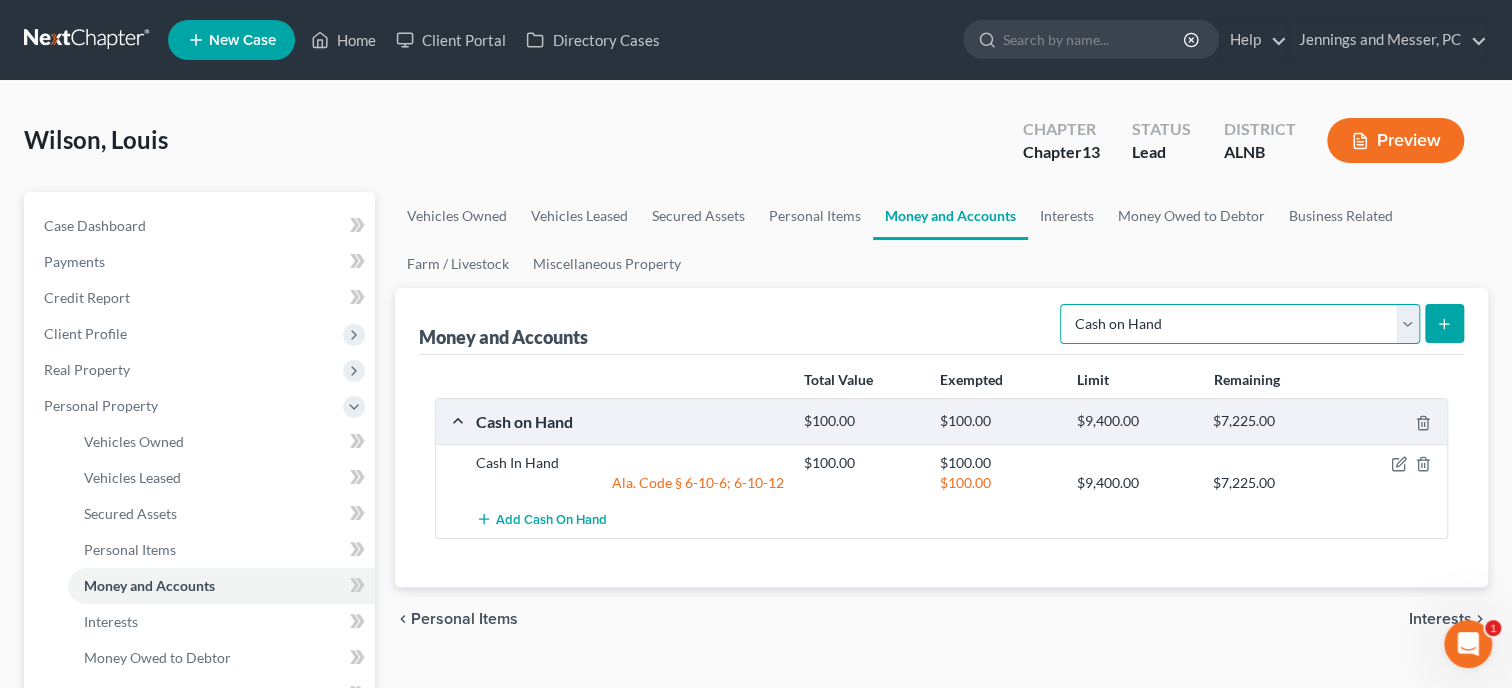 select on "checking" 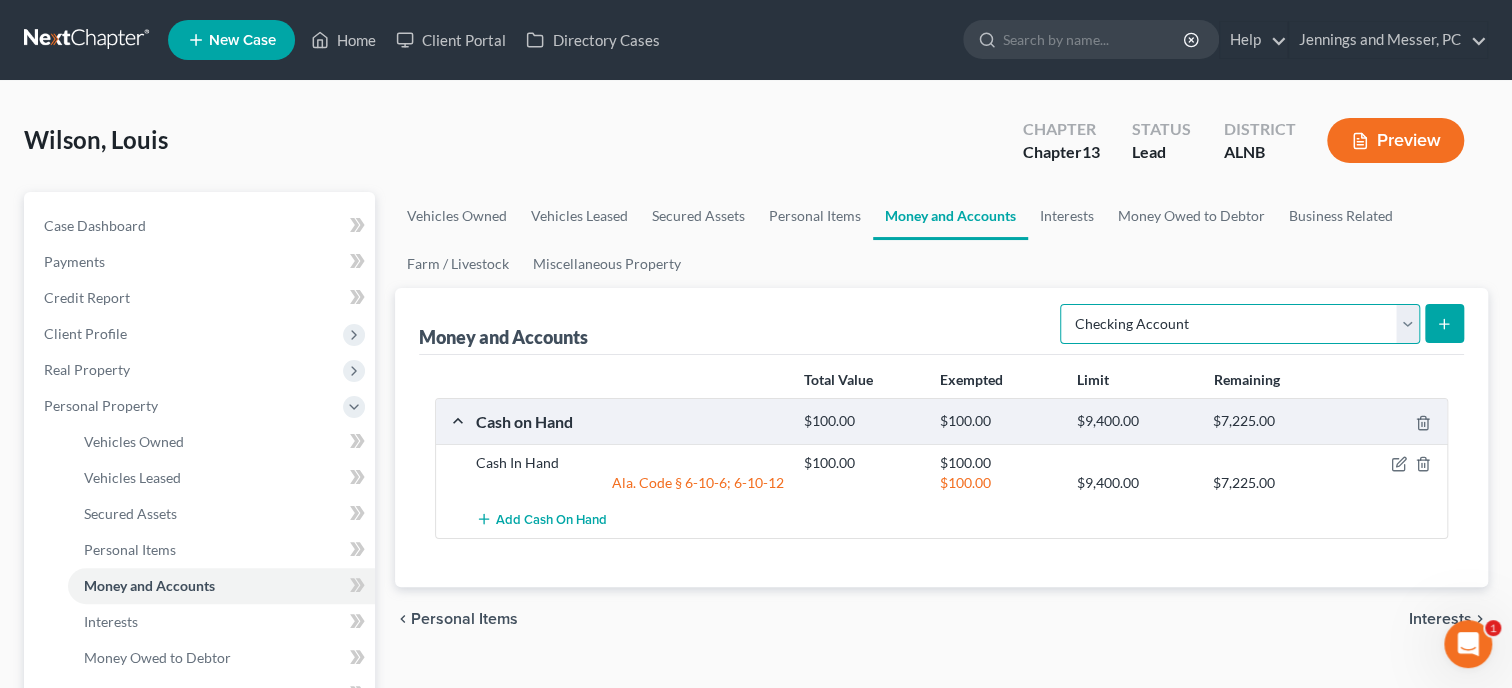 click on "Checking Account" at bounding box center [0, 0] 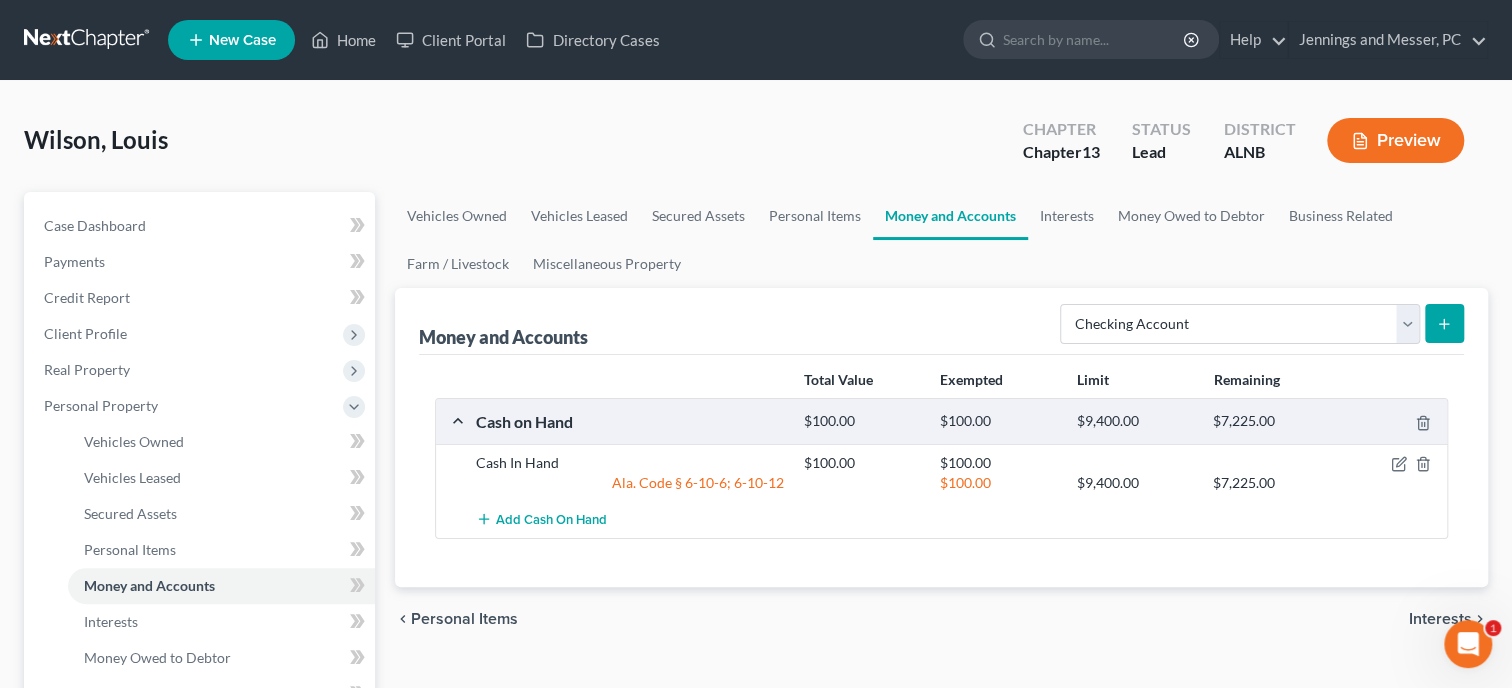 click 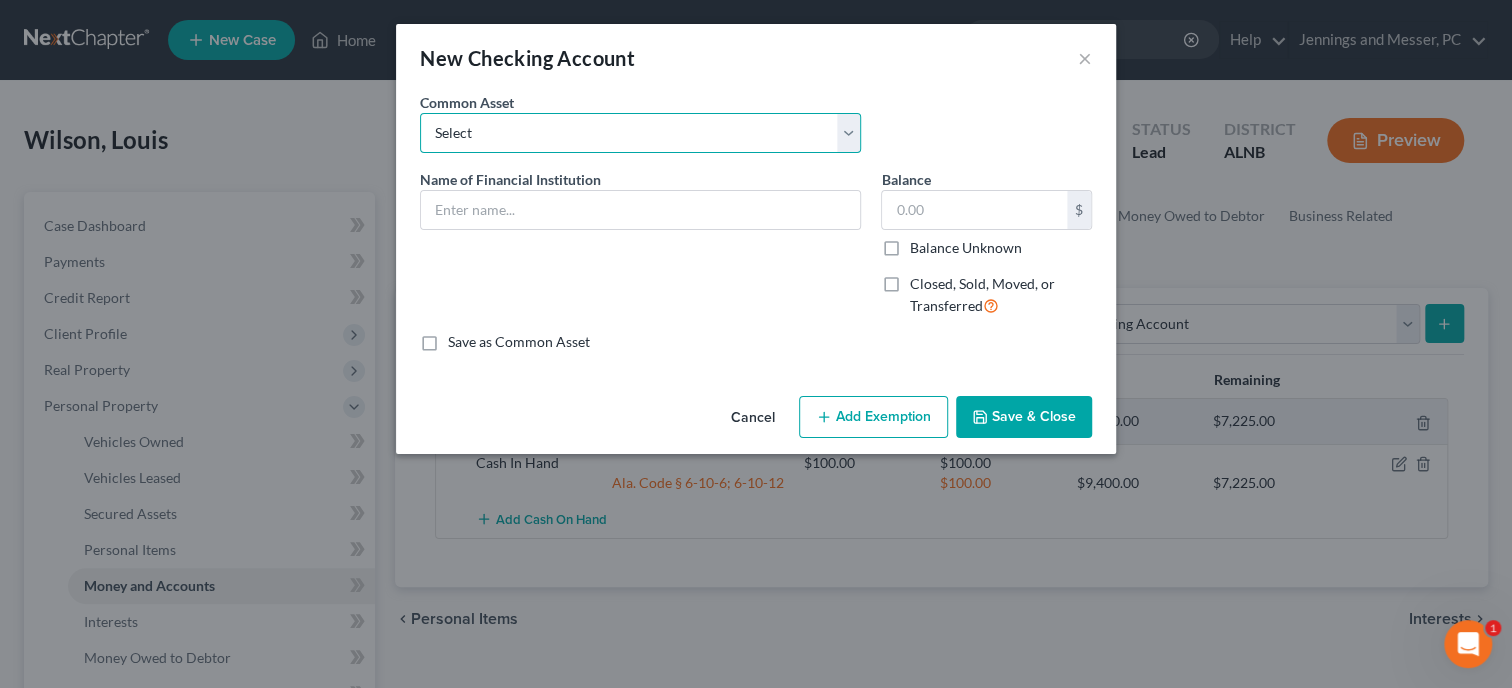 select on "4" 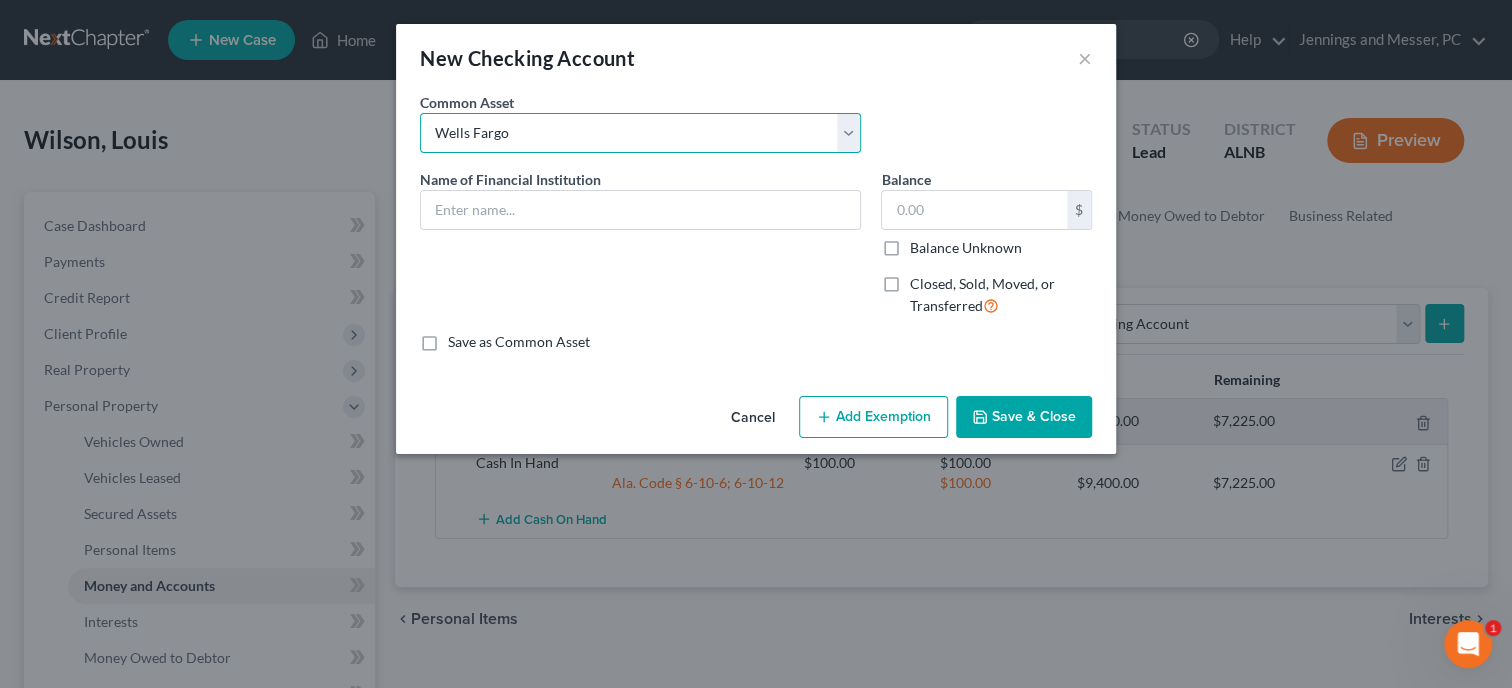 click on "Wells Fargo" at bounding box center [0, 0] 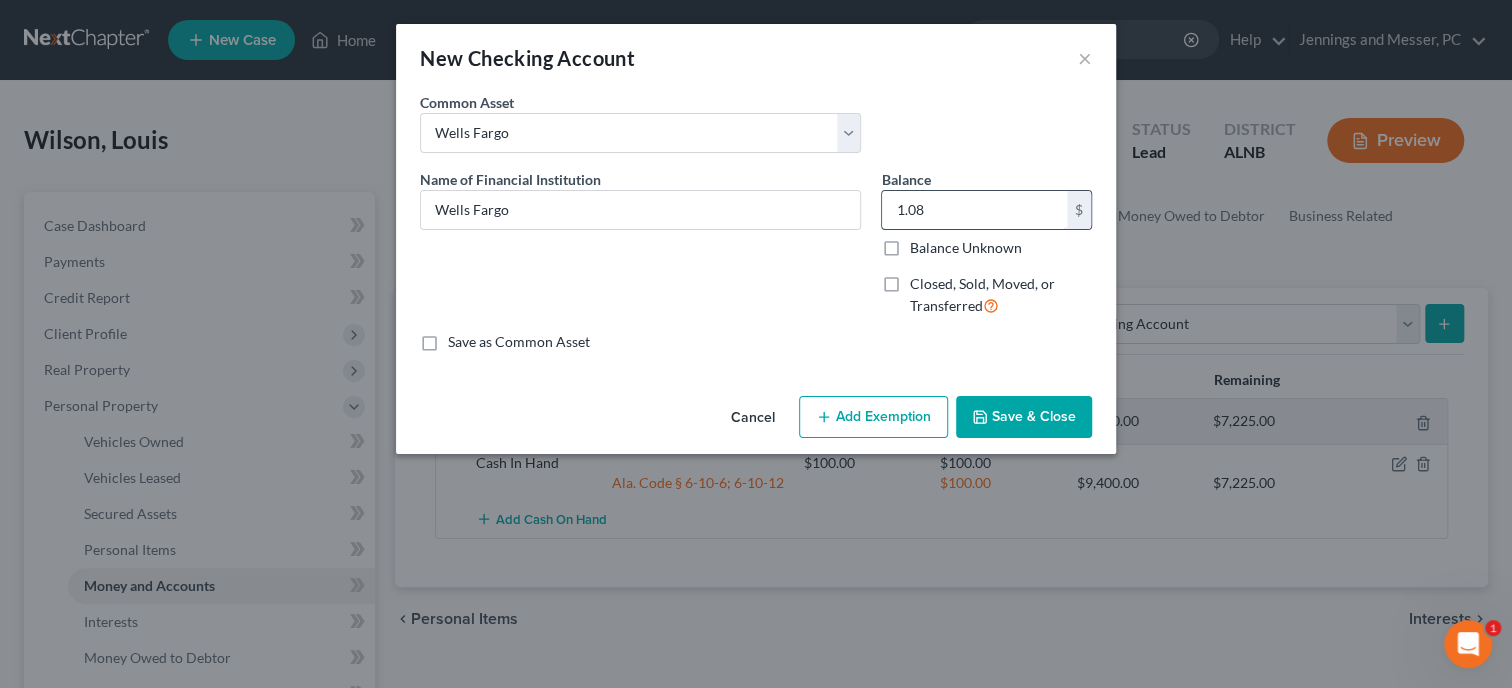 click on "1.08" at bounding box center [974, 210] 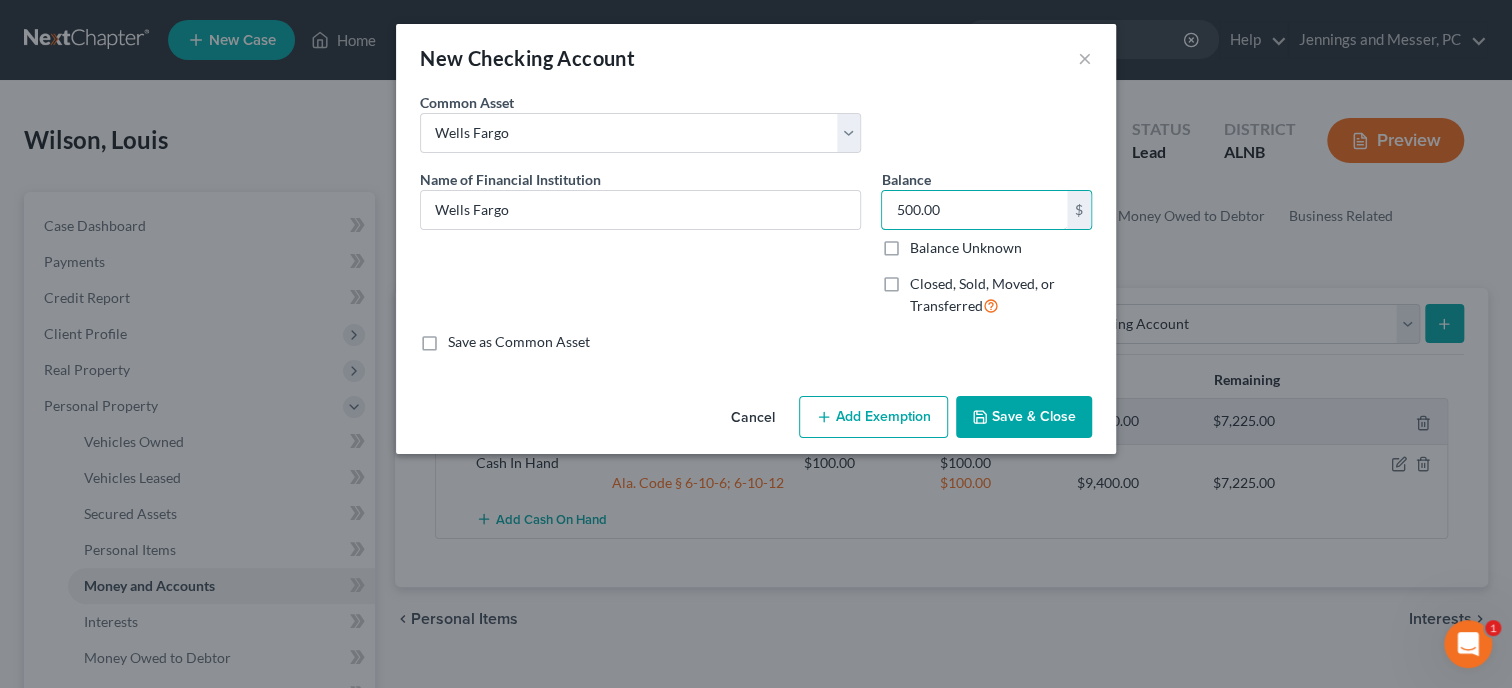 type on "500.00" 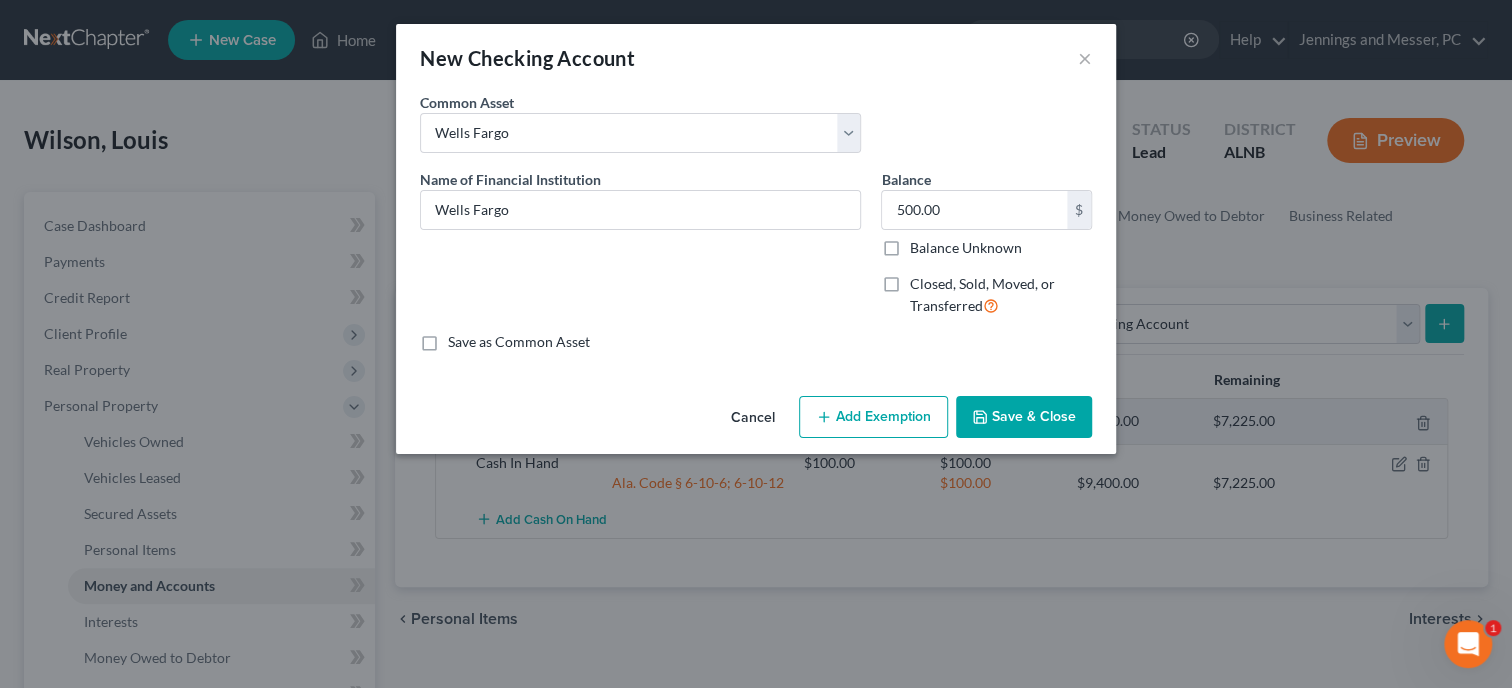 click on "Add Exemption" at bounding box center [873, 417] 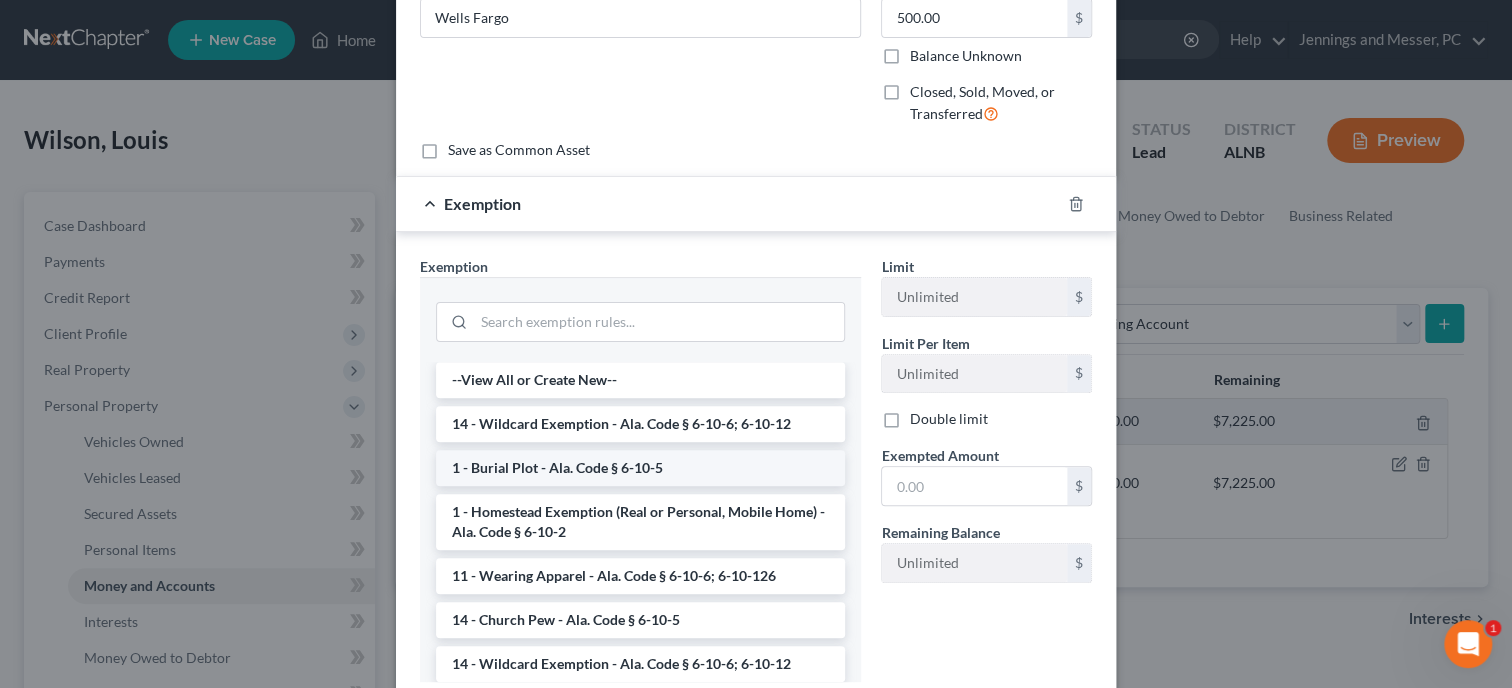 scroll, scrollTop: 205, scrollLeft: 0, axis: vertical 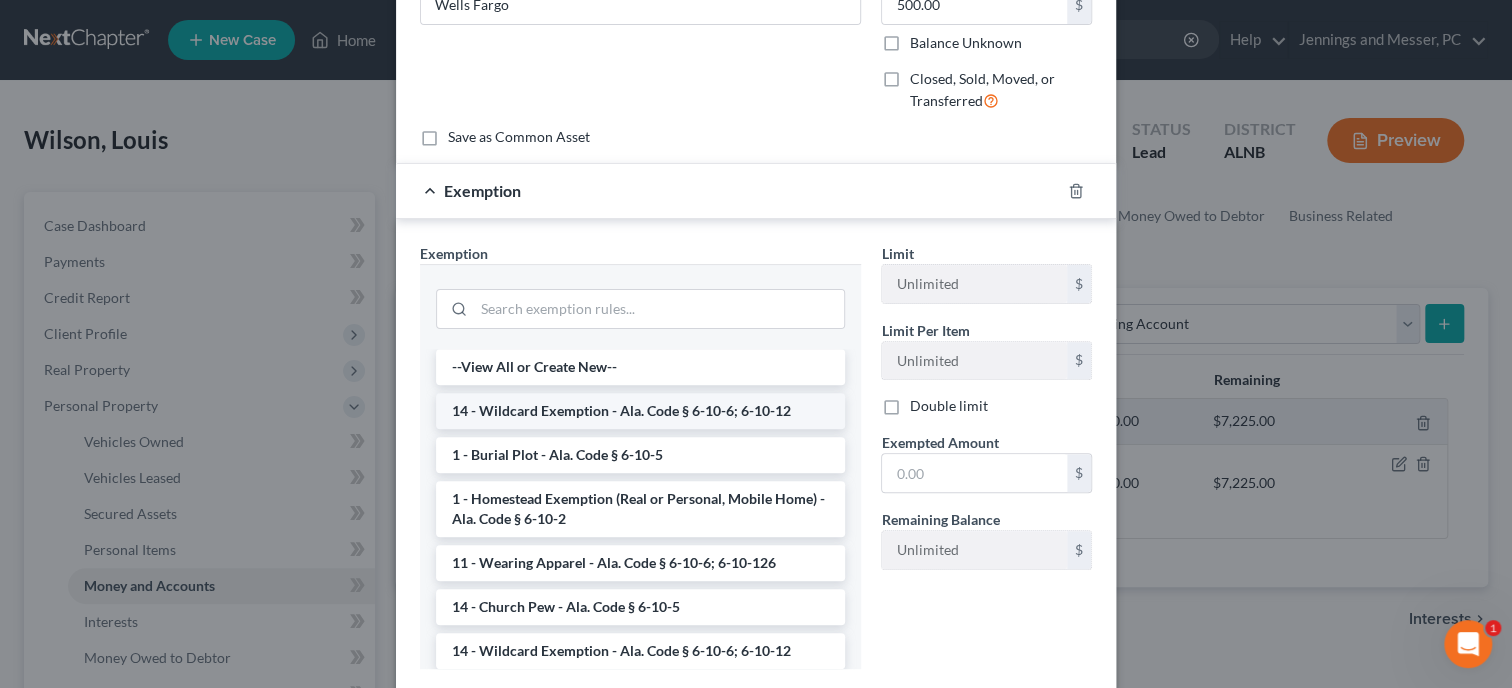 click on "14 - Wildcard Exemption - Ala. Code § 6-10-6; 6-10-12" at bounding box center (640, 411) 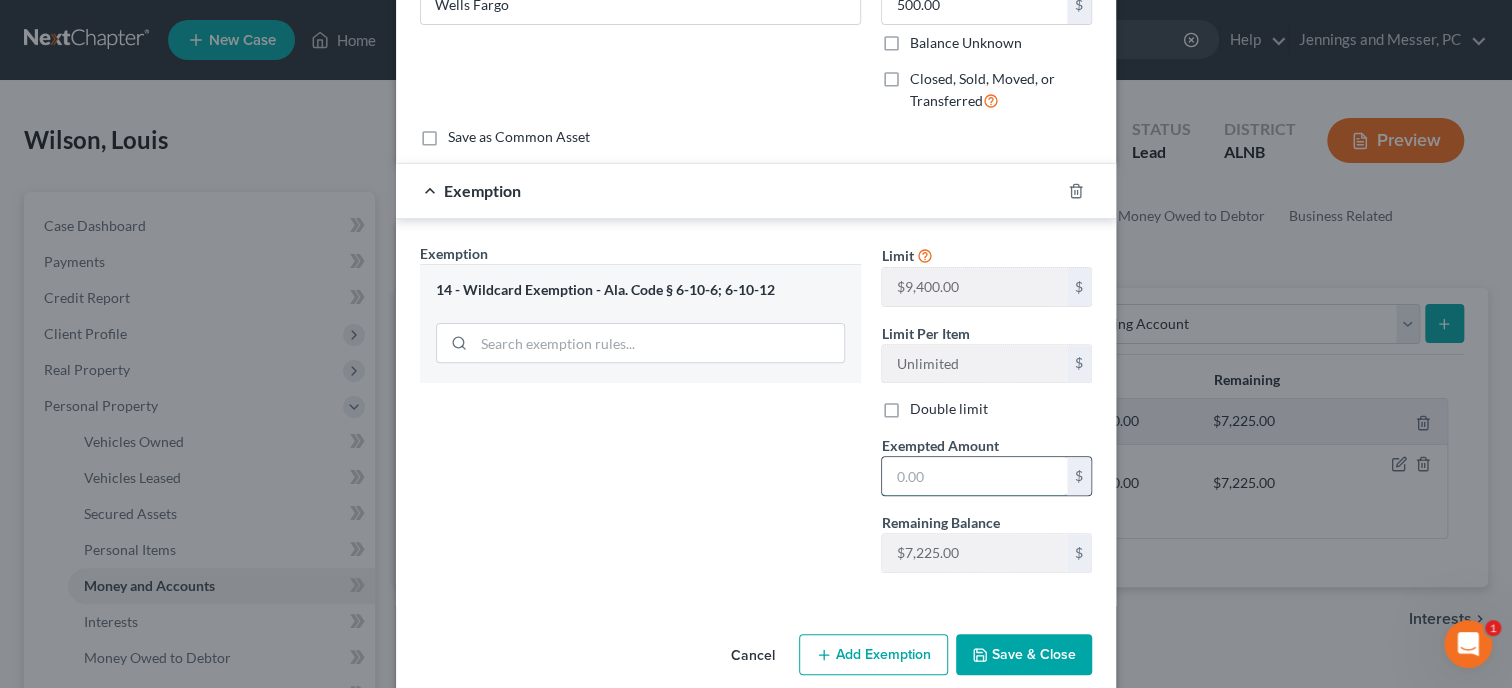 click at bounding box center [974, 476] 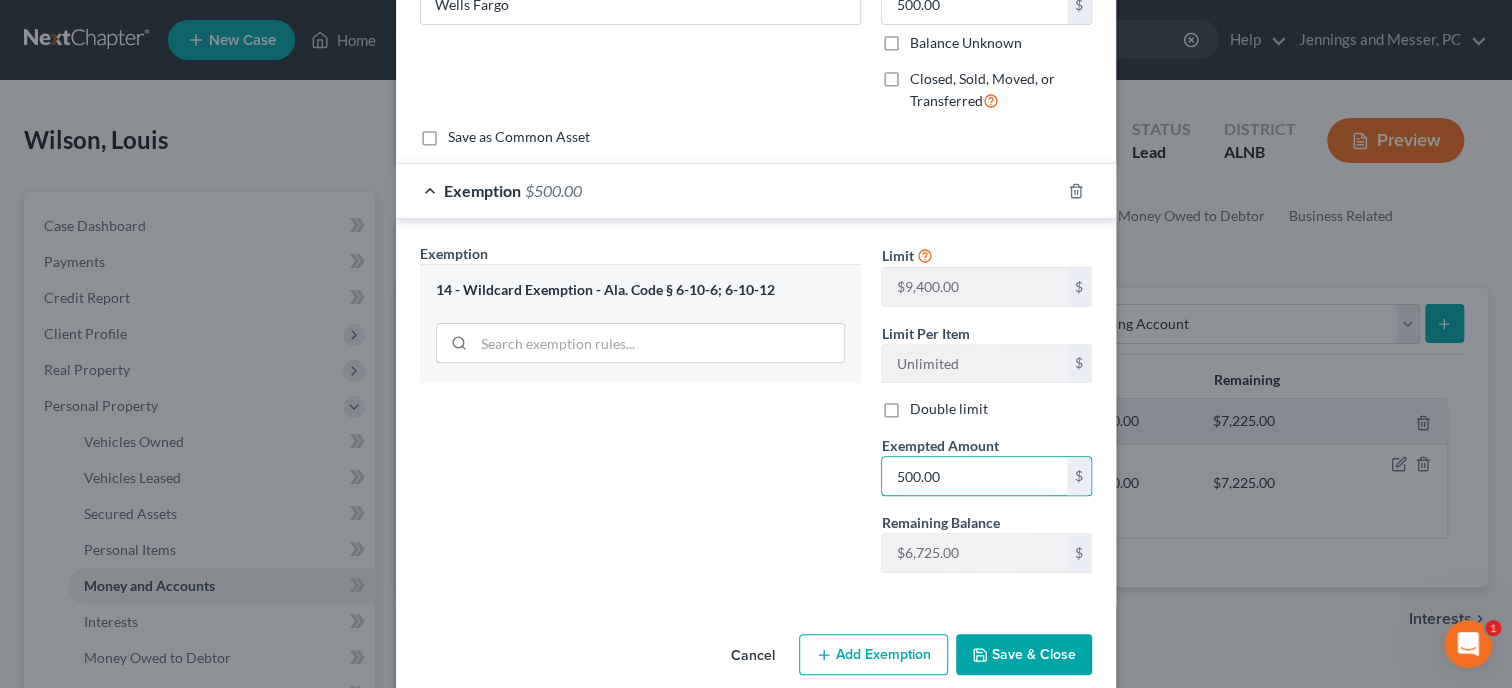 type on "500.00" 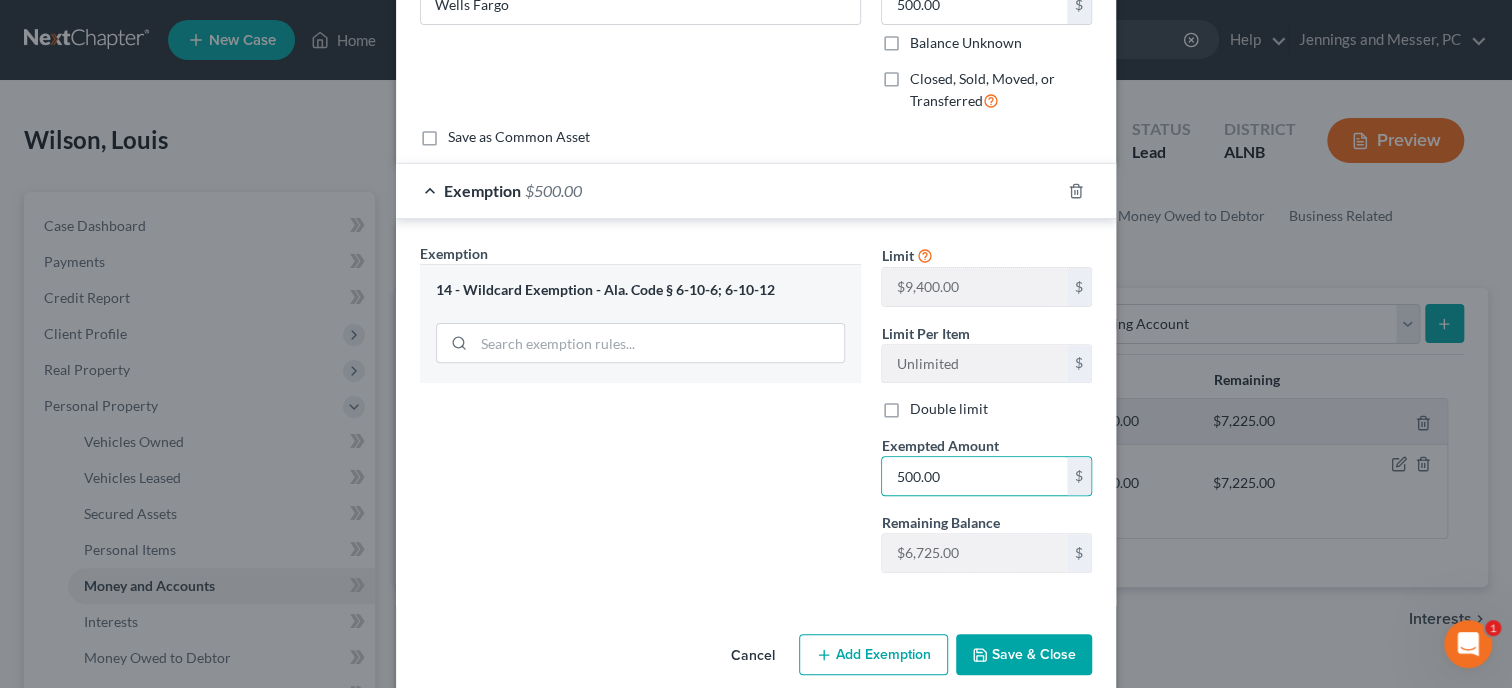 click on "Save & Close" at bounding box center (1024, 655) 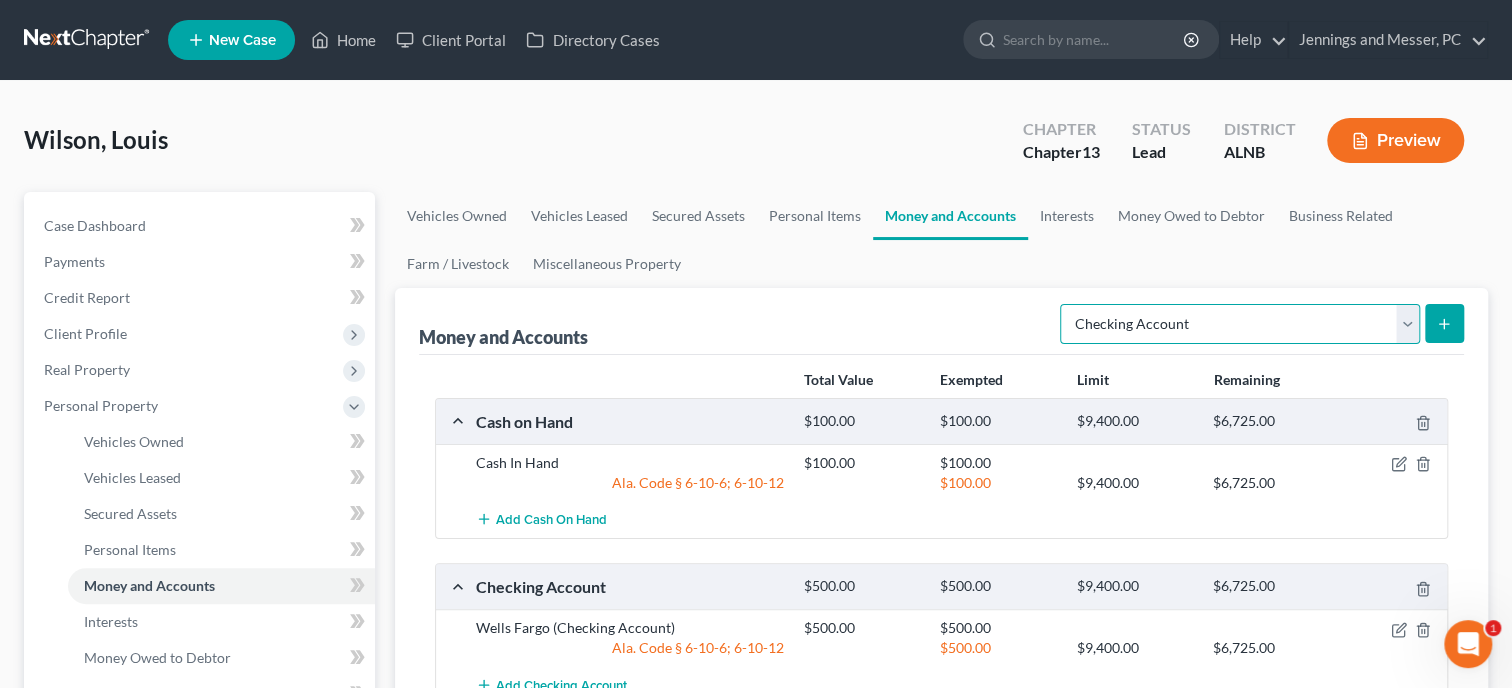 select on "savings" 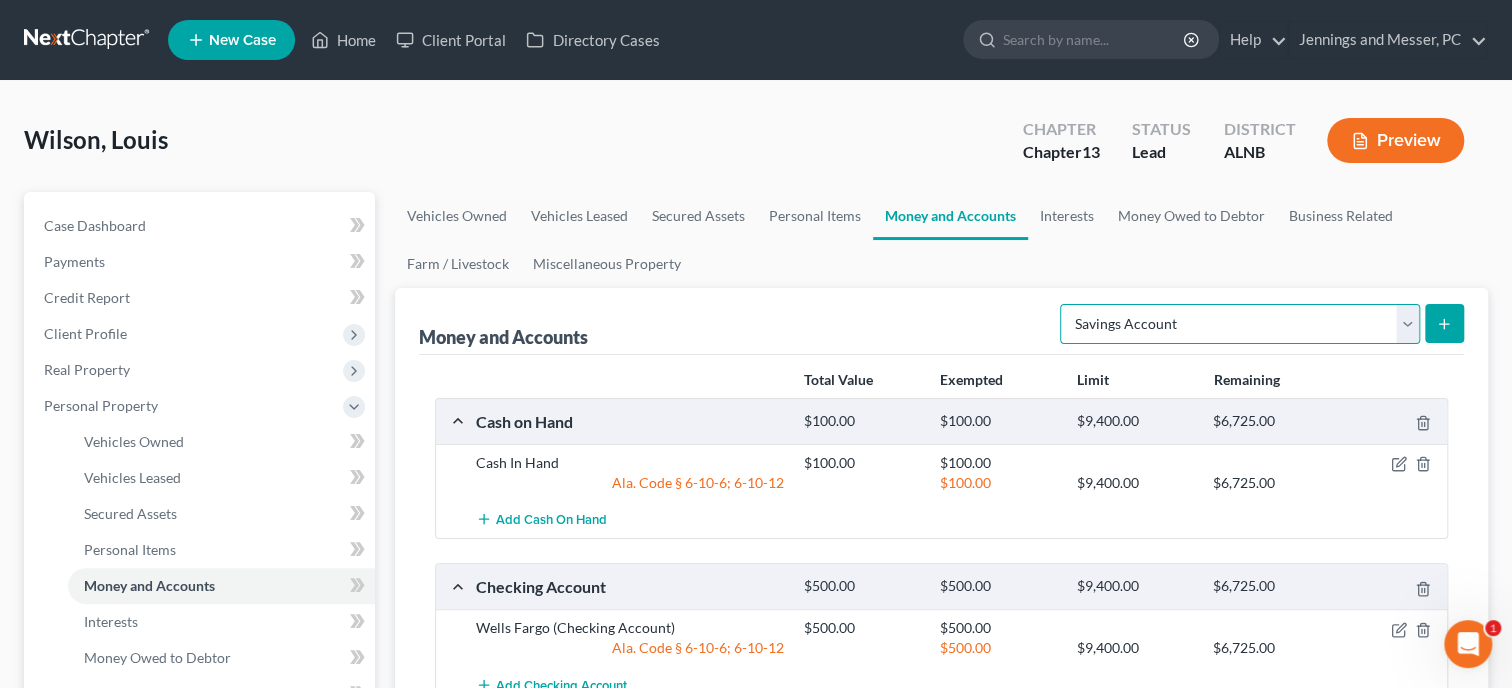 click on "Savings Account" at bounding box center [0, 0] 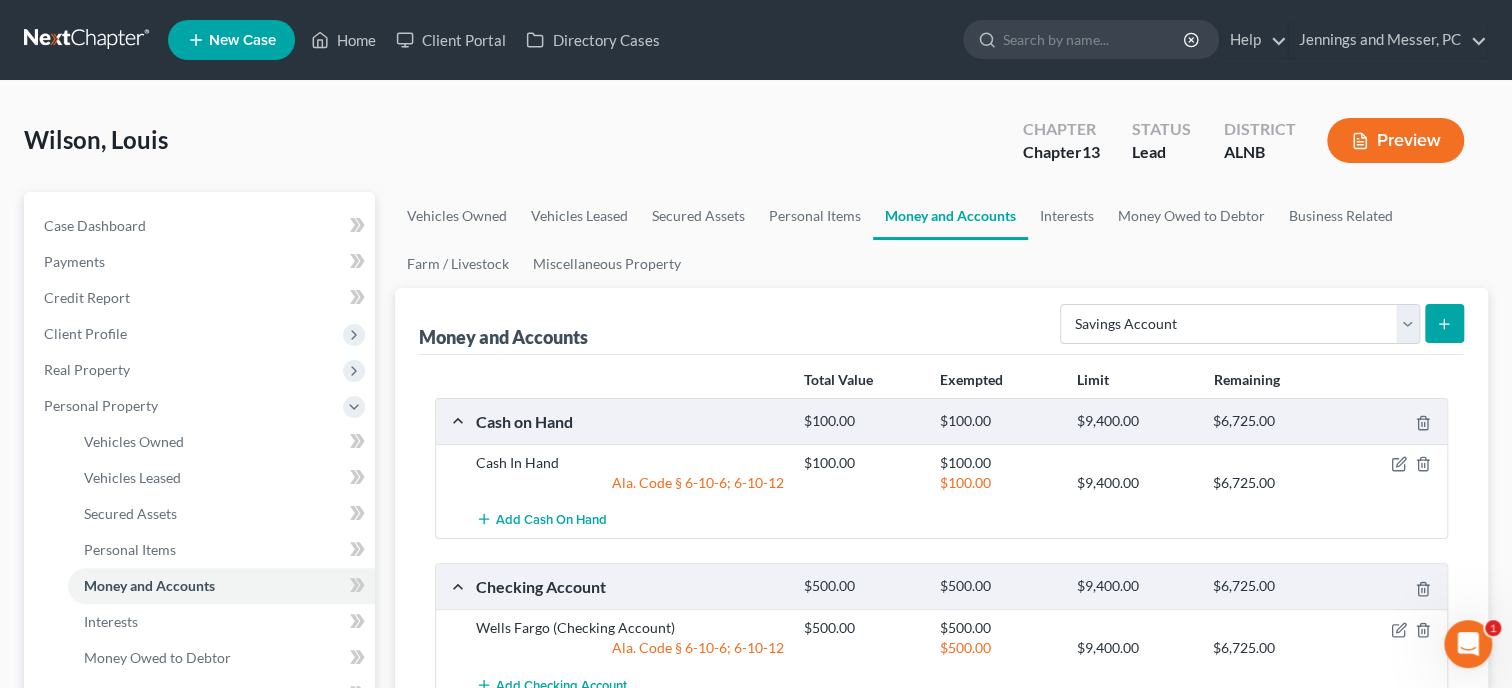 click 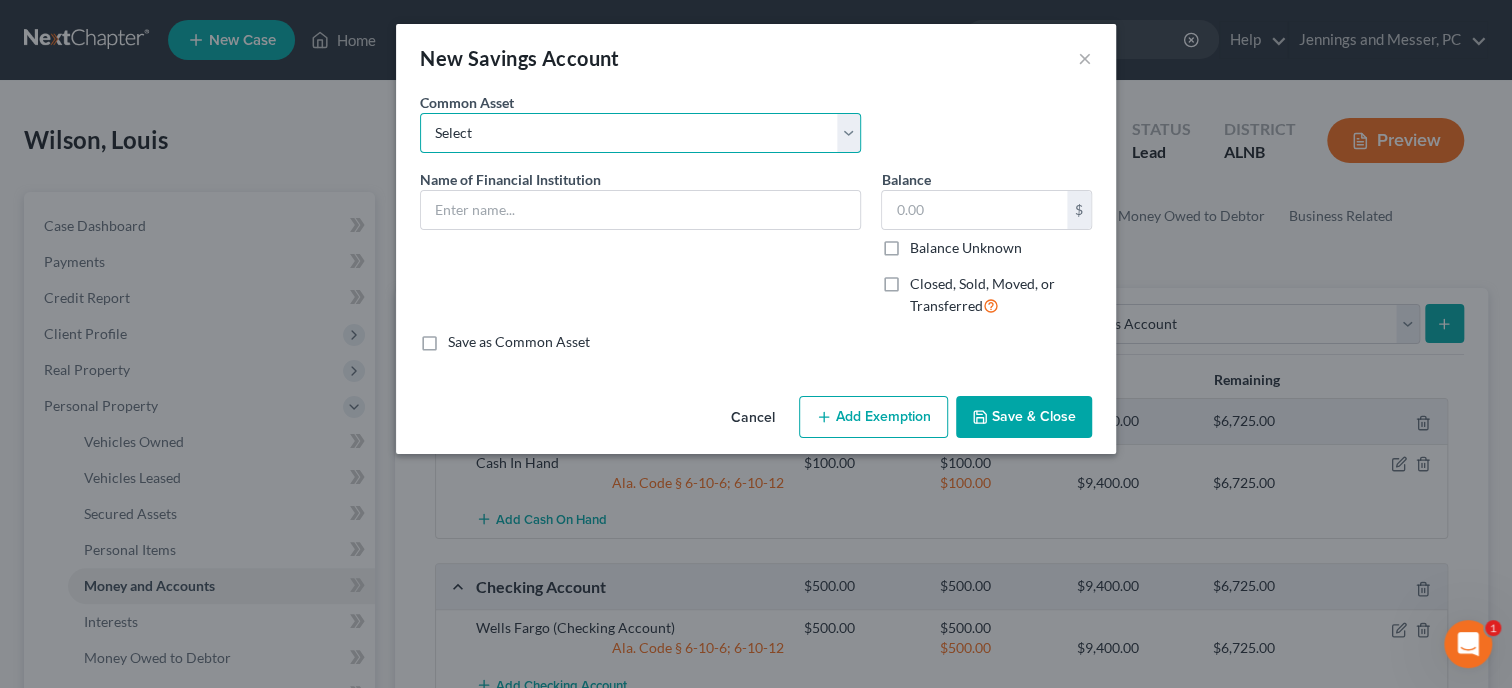 click on "Select Redstone Federal Credit Union OnePay Cadence Bank Truist Family Savings Credit Union Exchange Bank Regions Bank Alabama Teachers Credit Union Emblem Credit Union Wells Fargo Winsouth Credit Union Family Security Credit Union Chime AOD Credit Union Emblem Credit Union Ally Navy Federal Credit Union Capital One Bank" at bounding box center (640, 133) 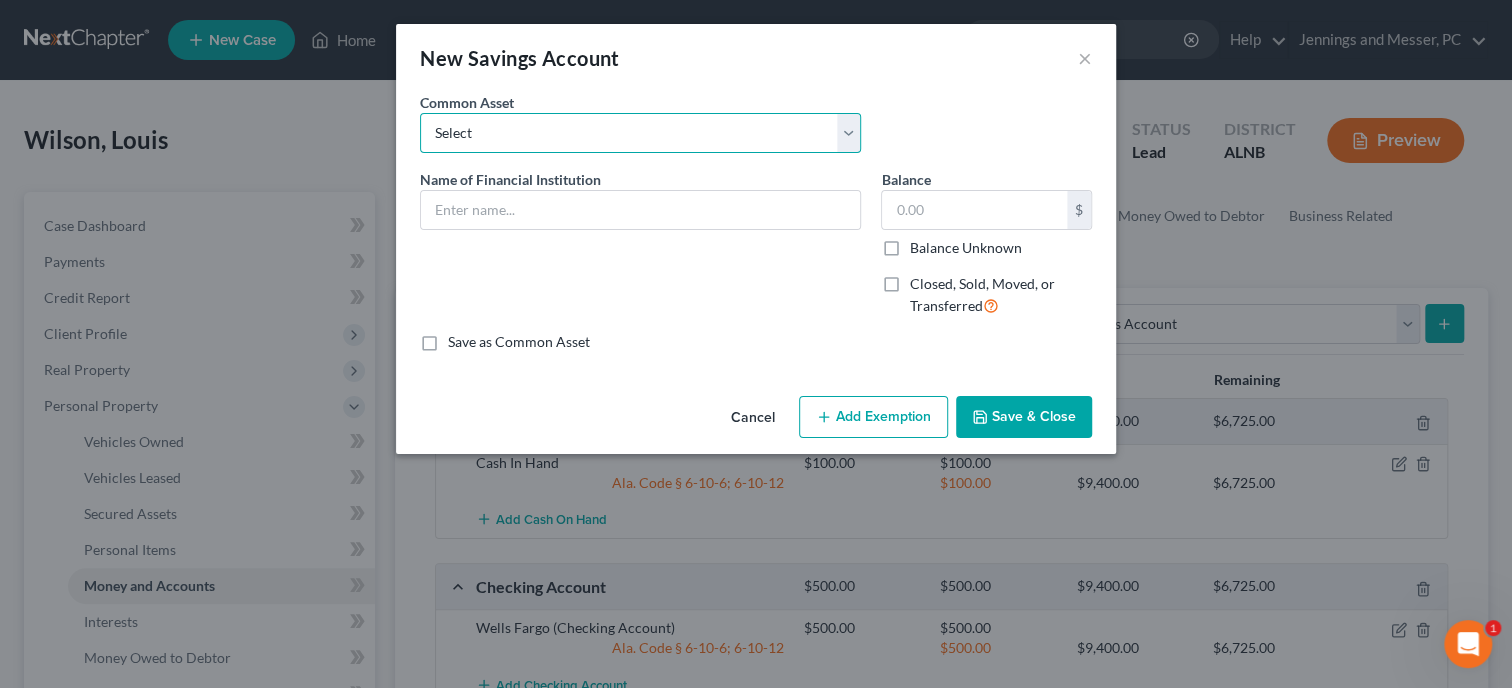 select on "9" 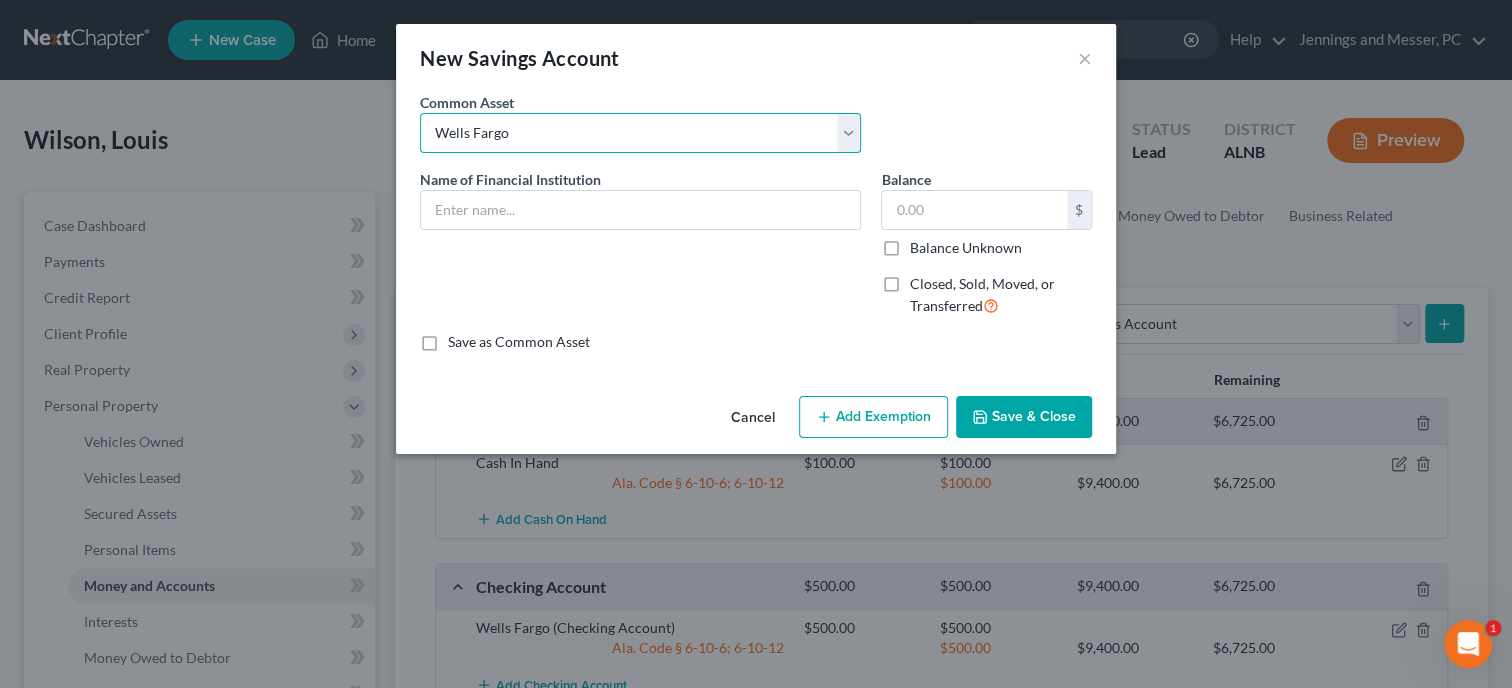 click on "Wells Fargo" at bounding box center (0, 0) 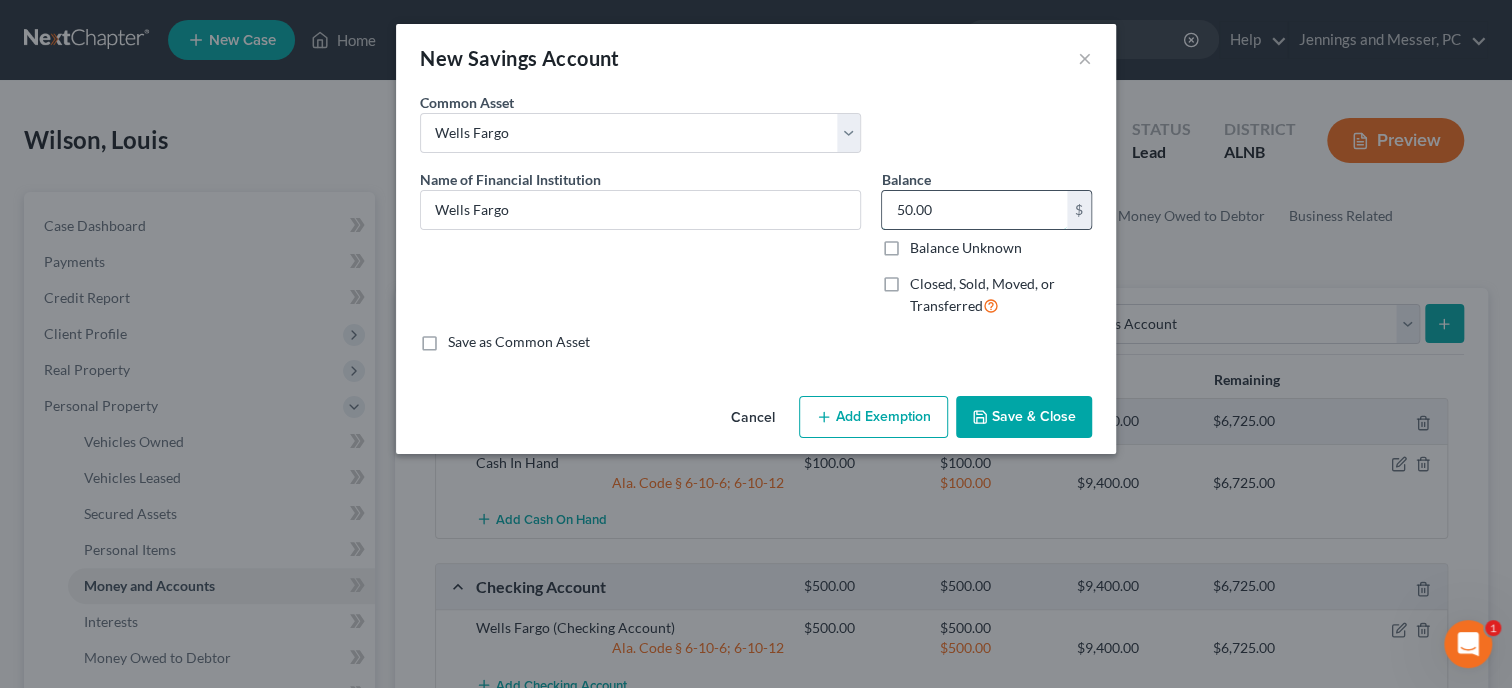 click on "50.00" at bounding box center (974, 210) 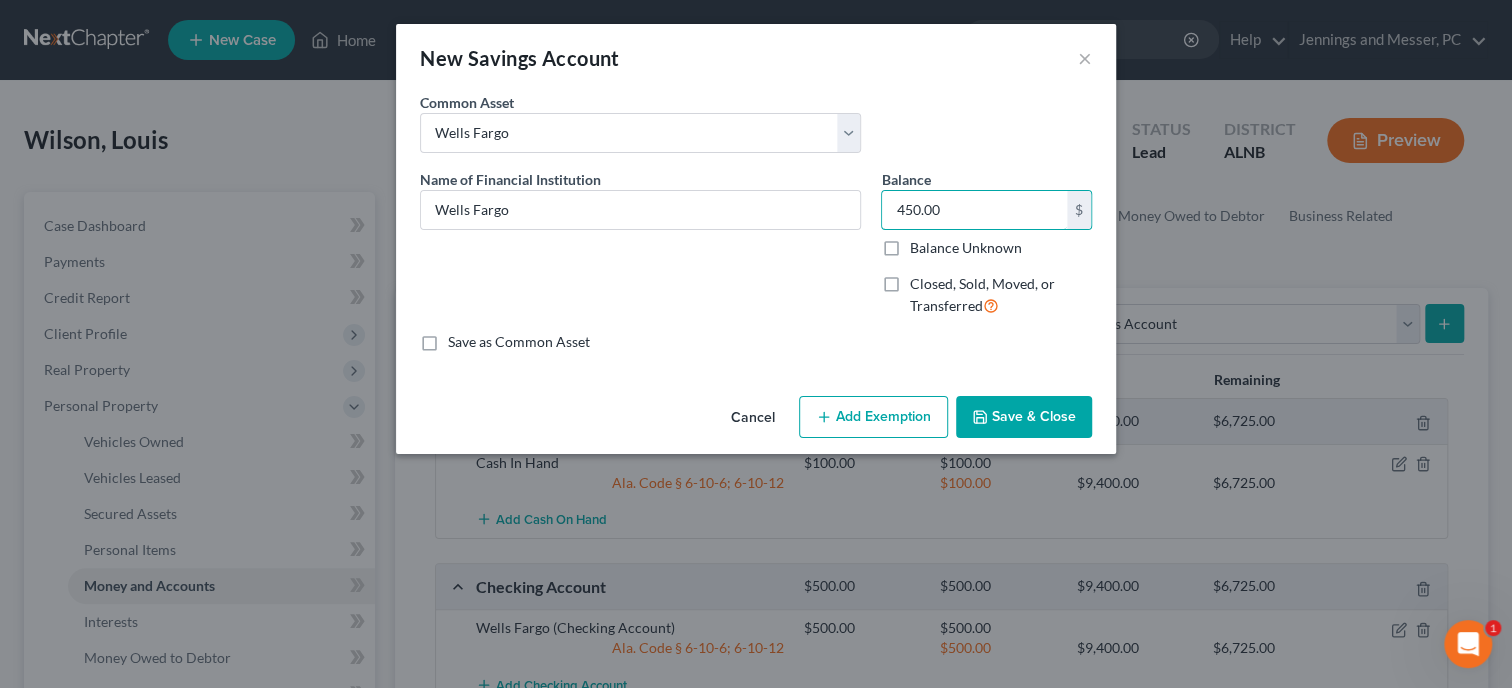 type on "450.00" 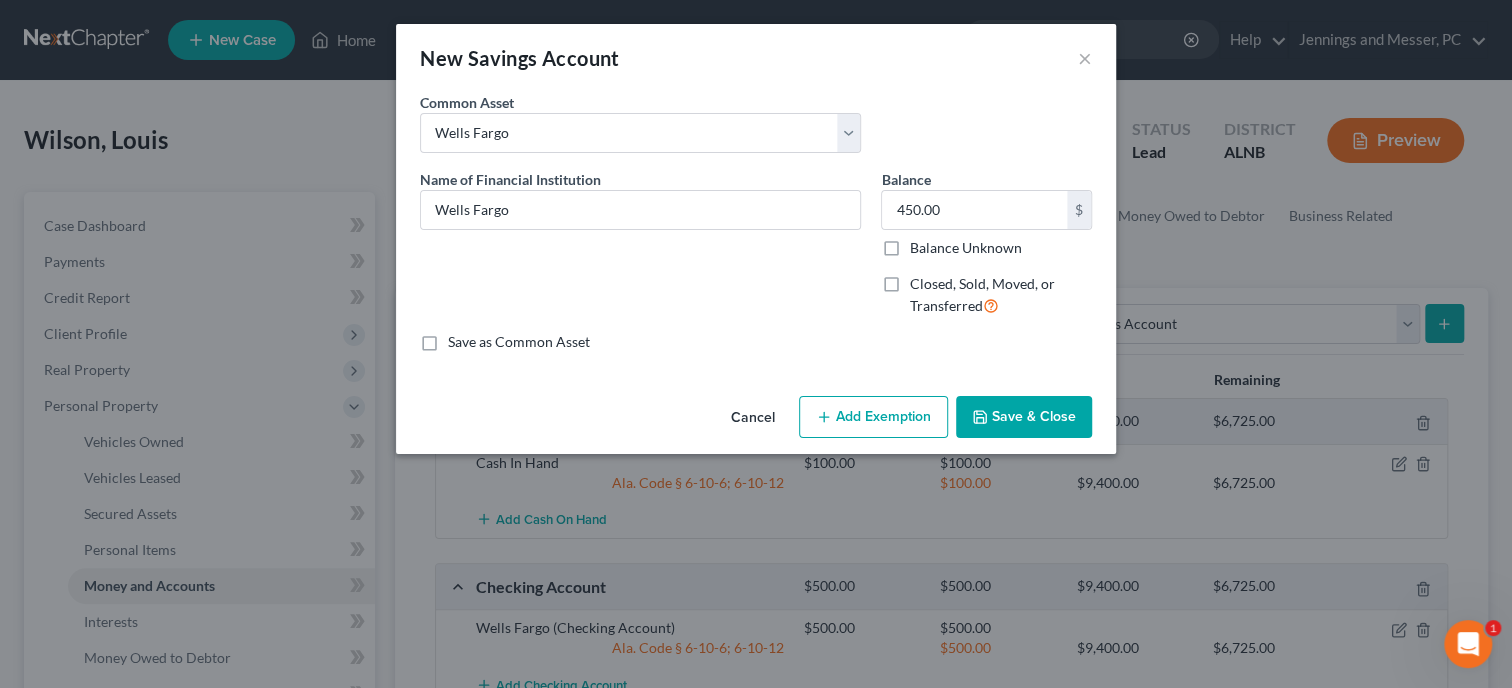 click on "Add Exemption" at bounding box center (873, 417) 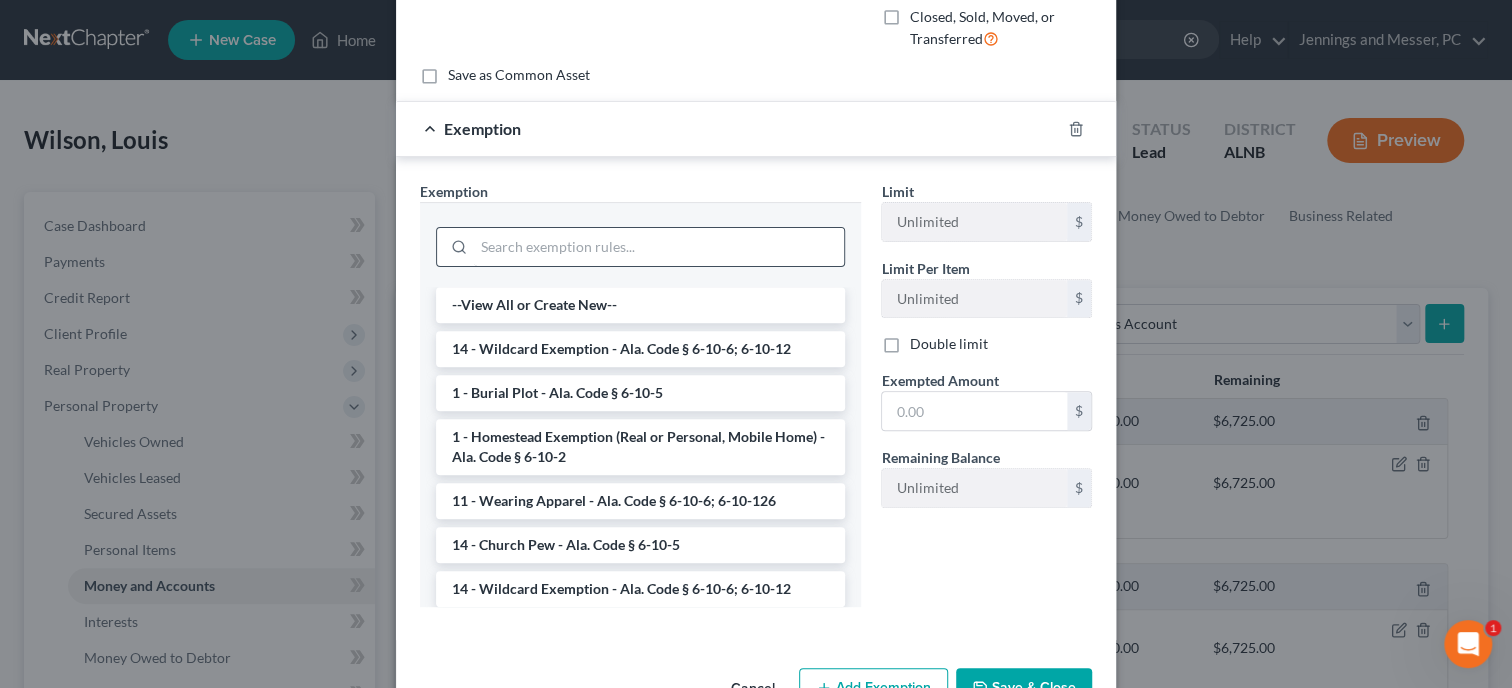 scroll, scrollTop: 308, scrollLeft: 0, axis: vertical 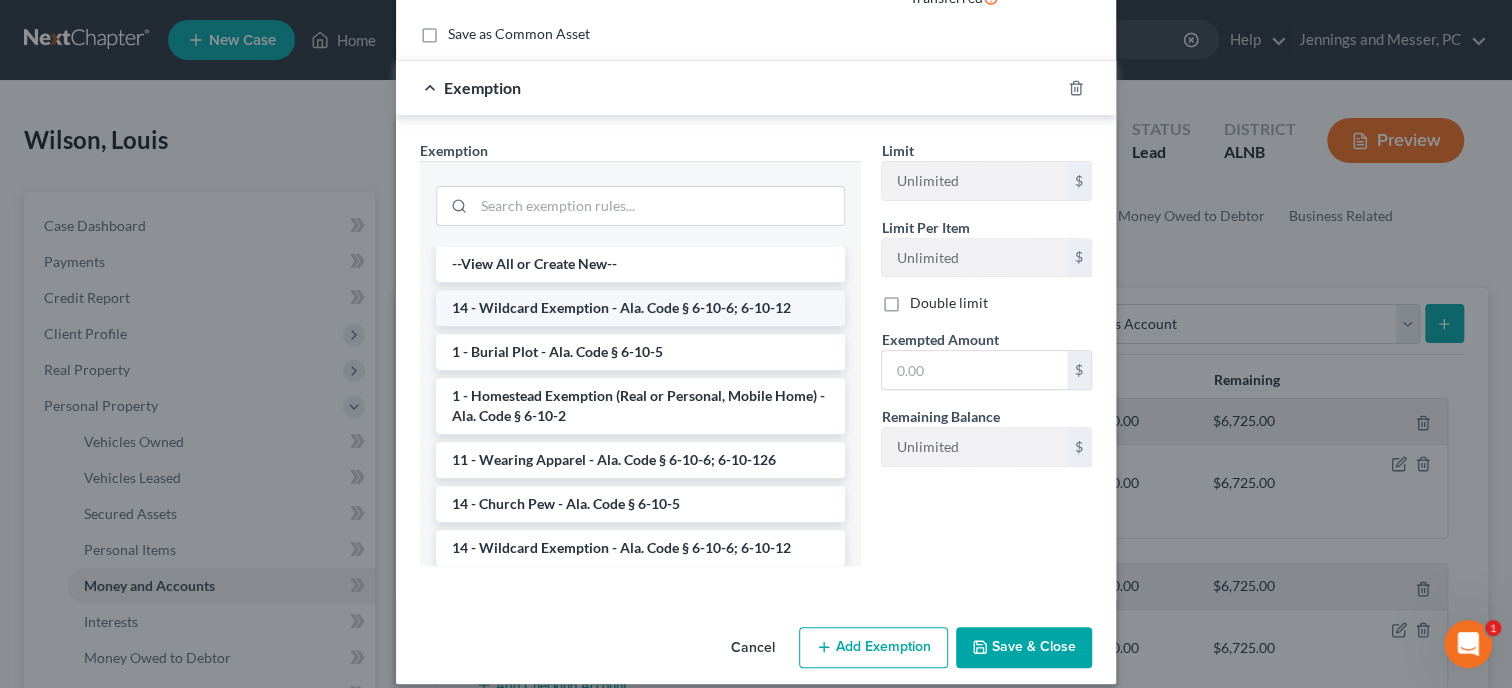 click on "14 - Wildcard Exemption - Ala. Code § 6-10-6; 6-10-12" at bounding box center [640, 308] 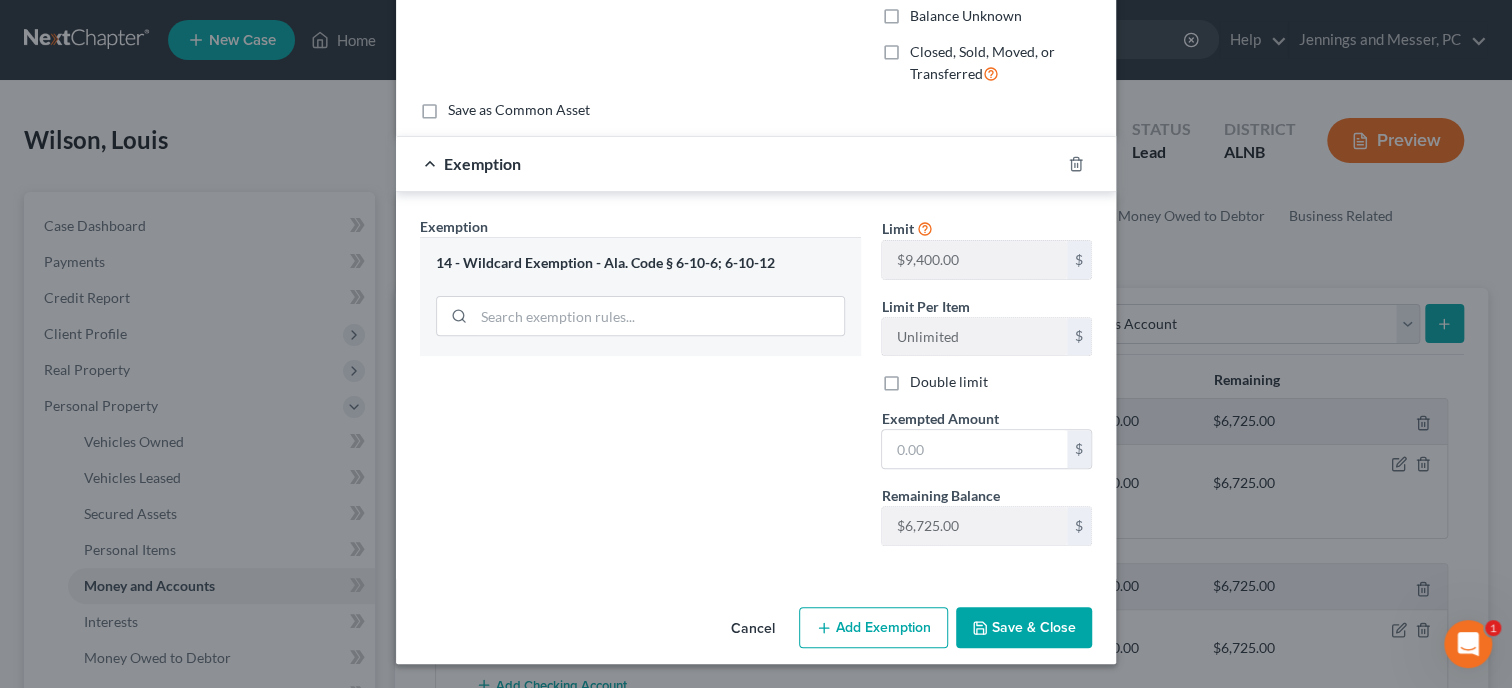 scroll, scrollTop: 230, scrollLeft: 0, axis: vertical 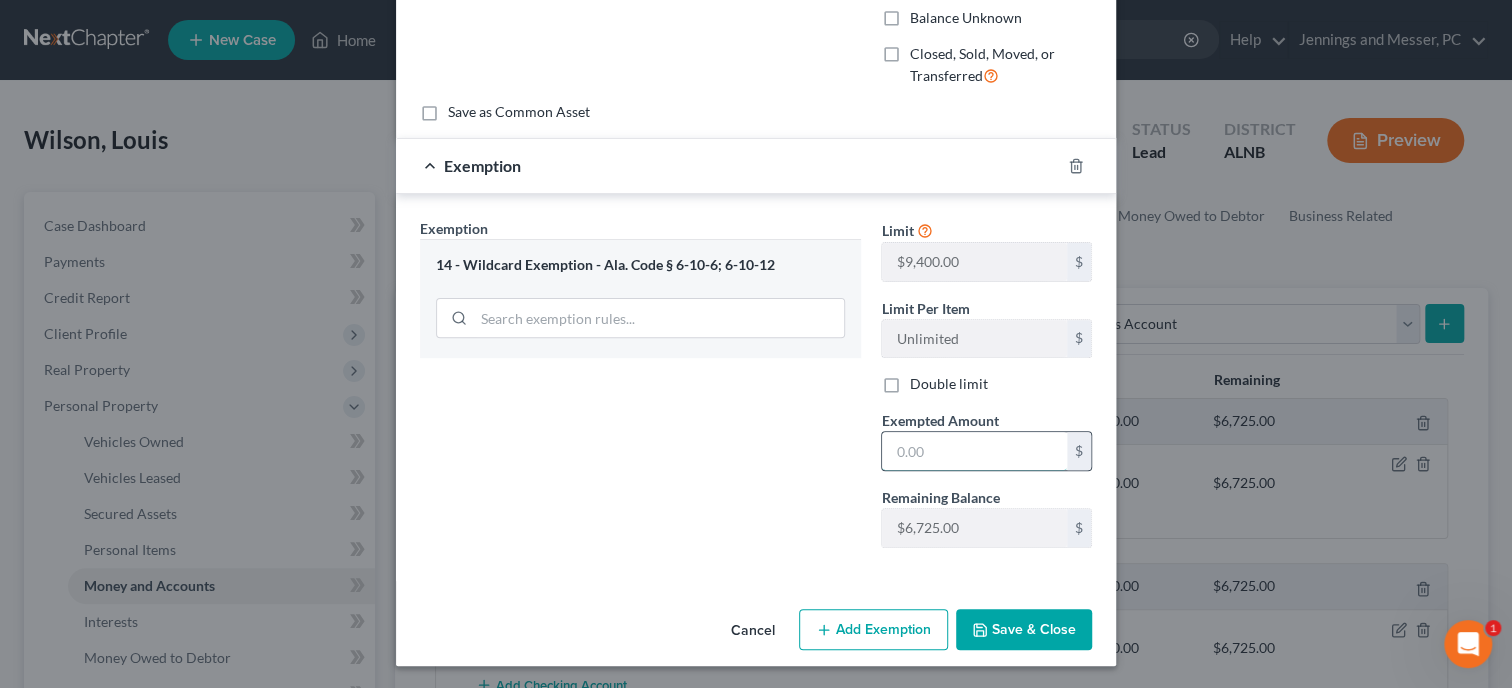 click at bounding box center [974, 451] 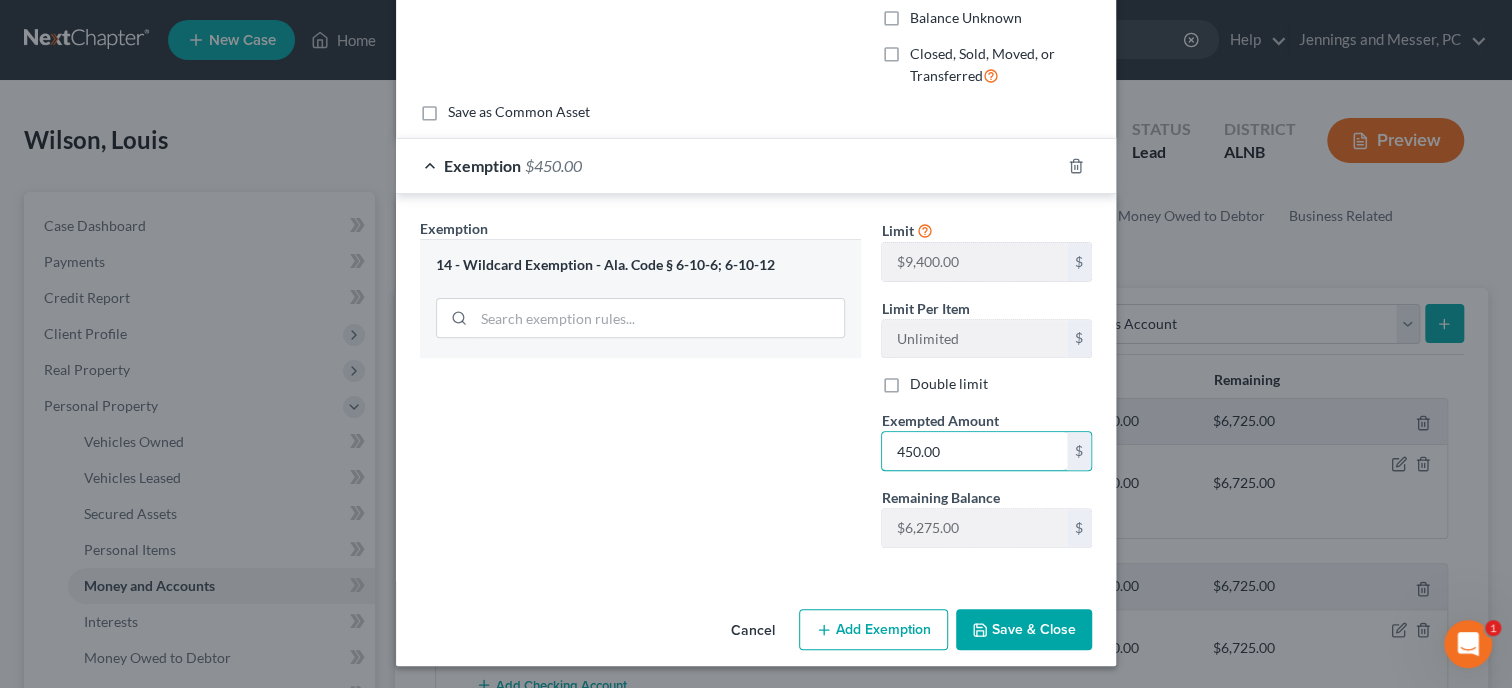 type on "450.00" 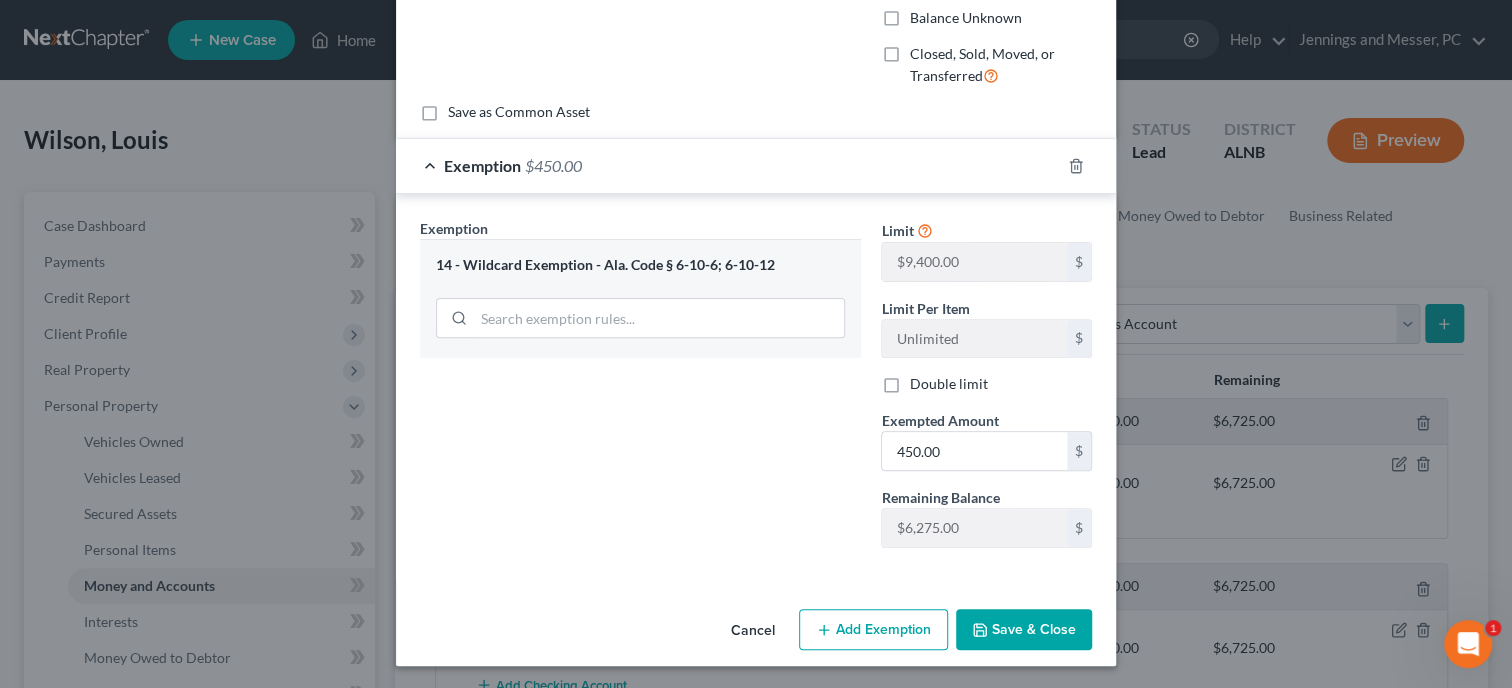 click on "Exemption Set must be selected for CA.
Exemption
*
14 - Wildcard Exemption - Ala. Code § 6-10-6; 6-10-12" at bounding box center (640, 391) 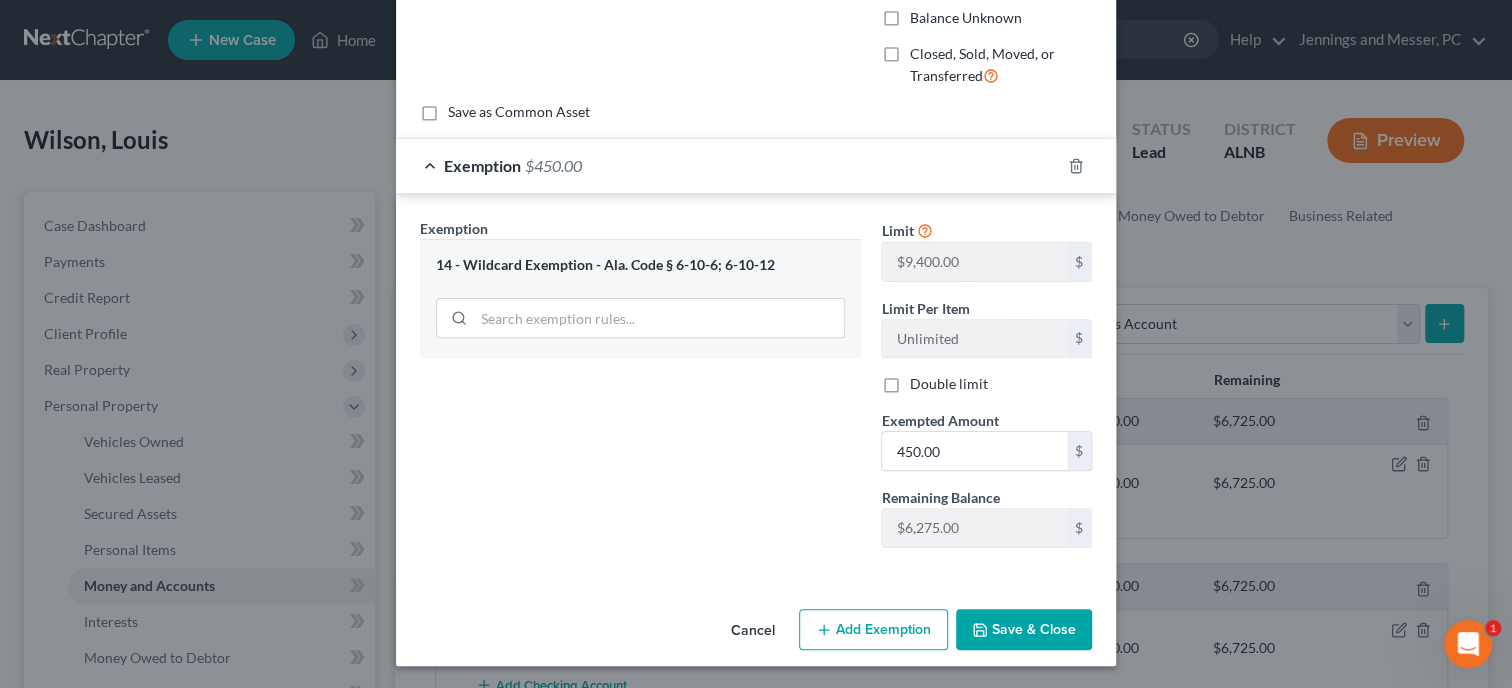 click on "Save & Close" at bounding box center (1024, 630) 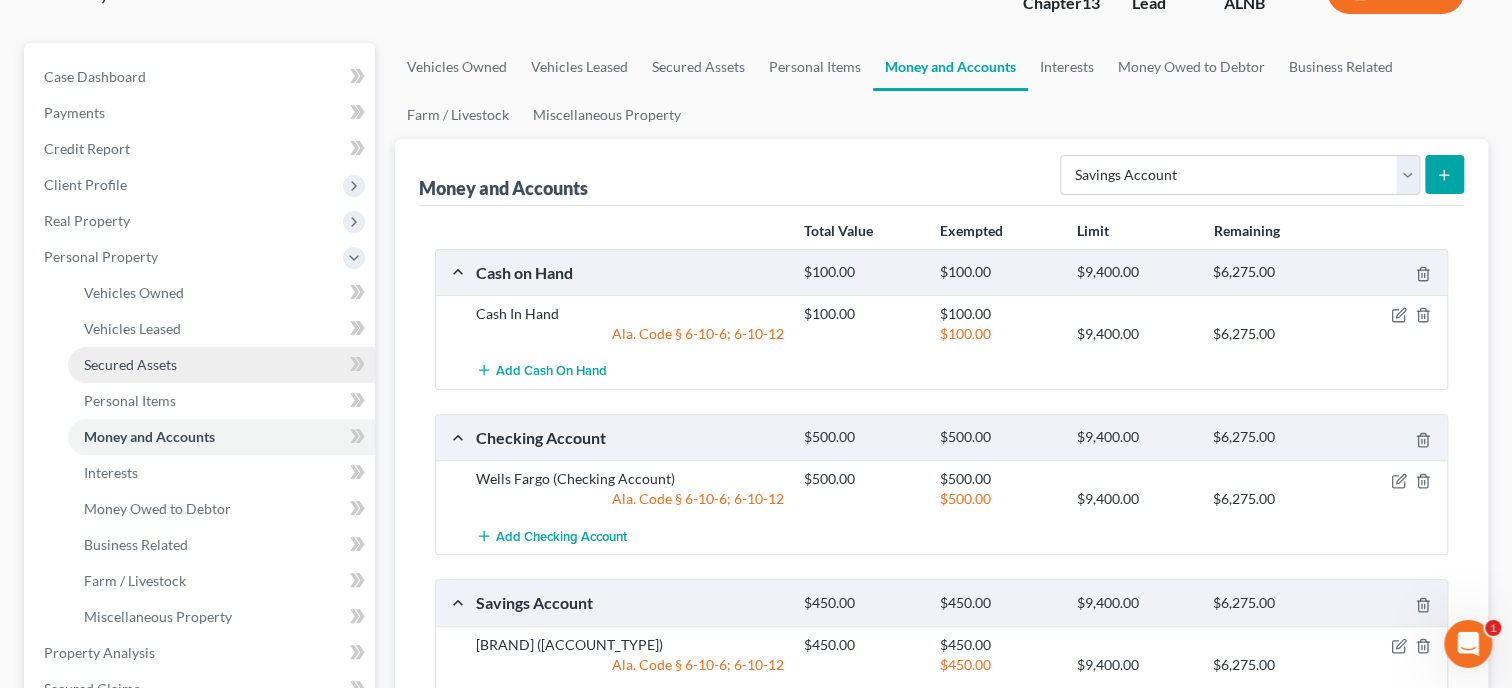 scroll, scrollTop: 308, scrollLeft: 0, axis: vertical 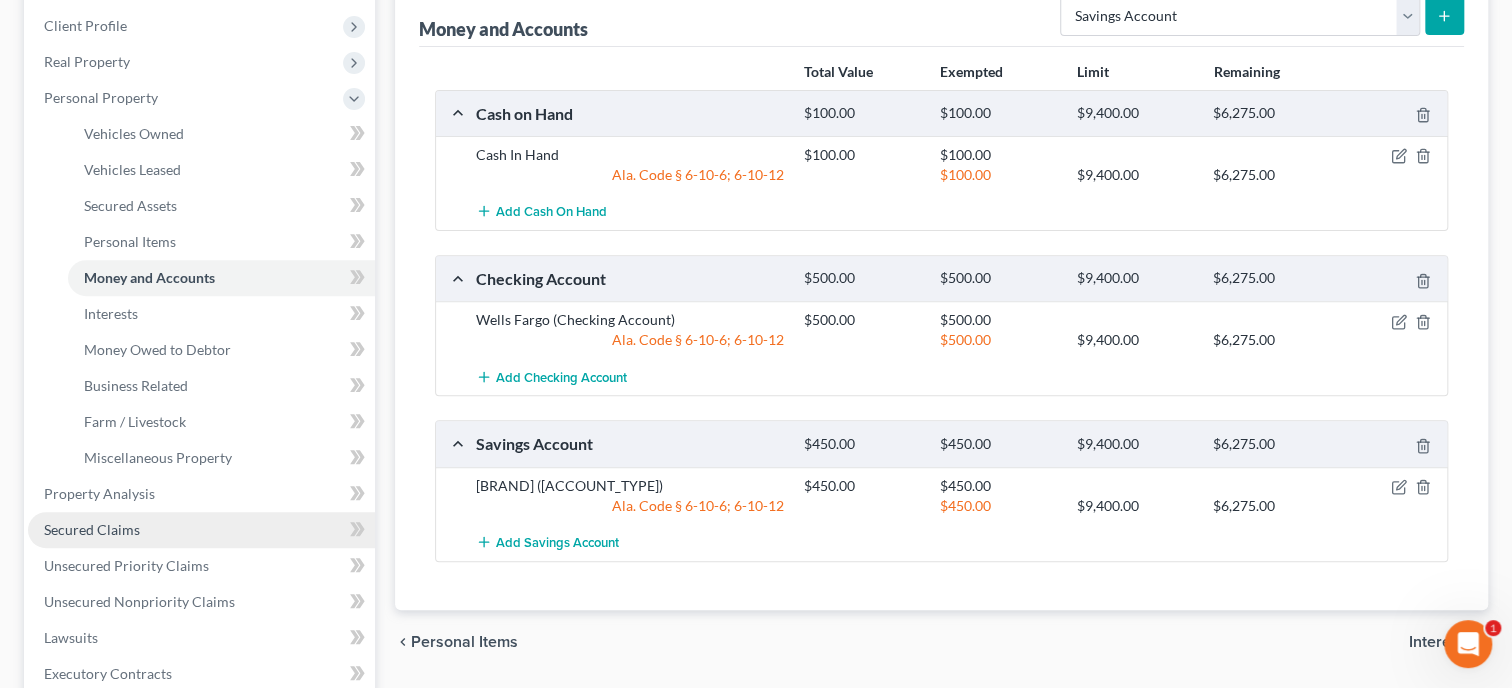 click on "Secured Claims" at bounding box center (201, 530) 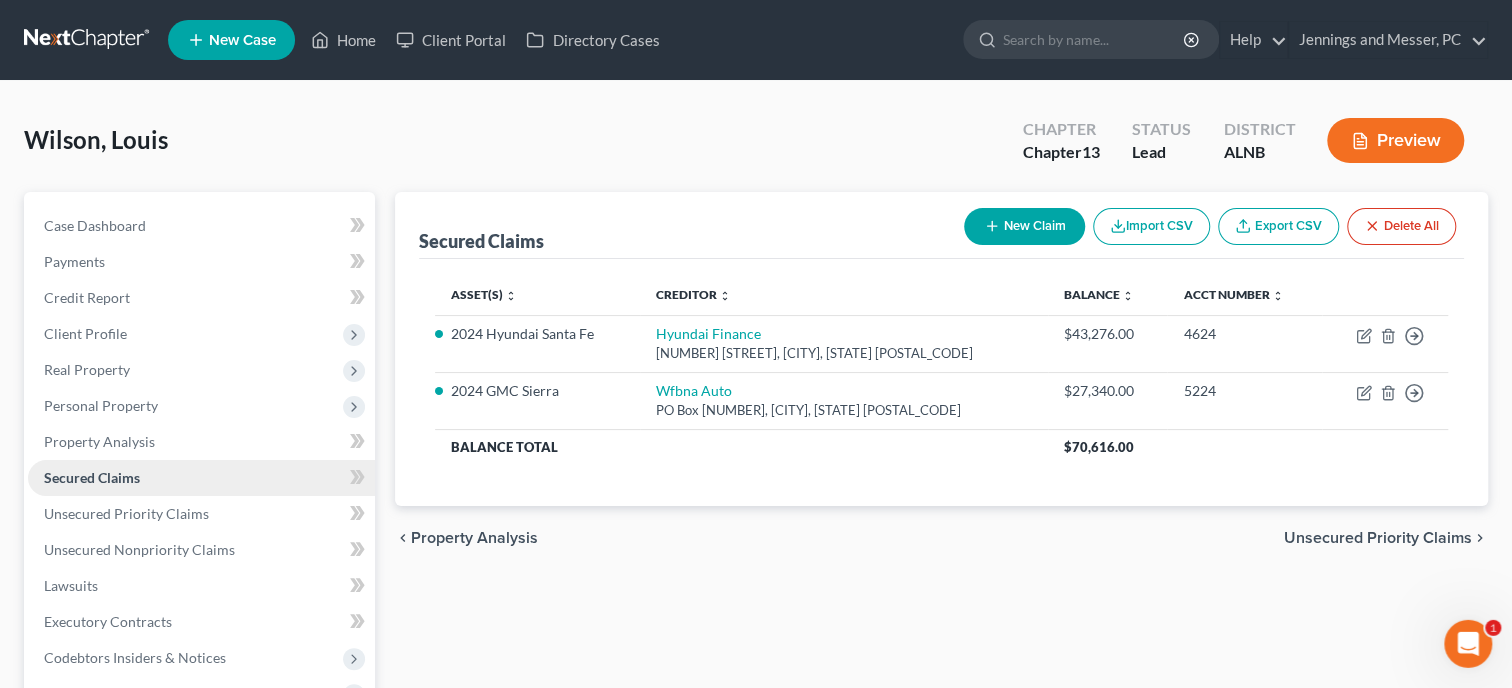 scroll, scrollTop: 0, scrollLeft: 0, axis: both 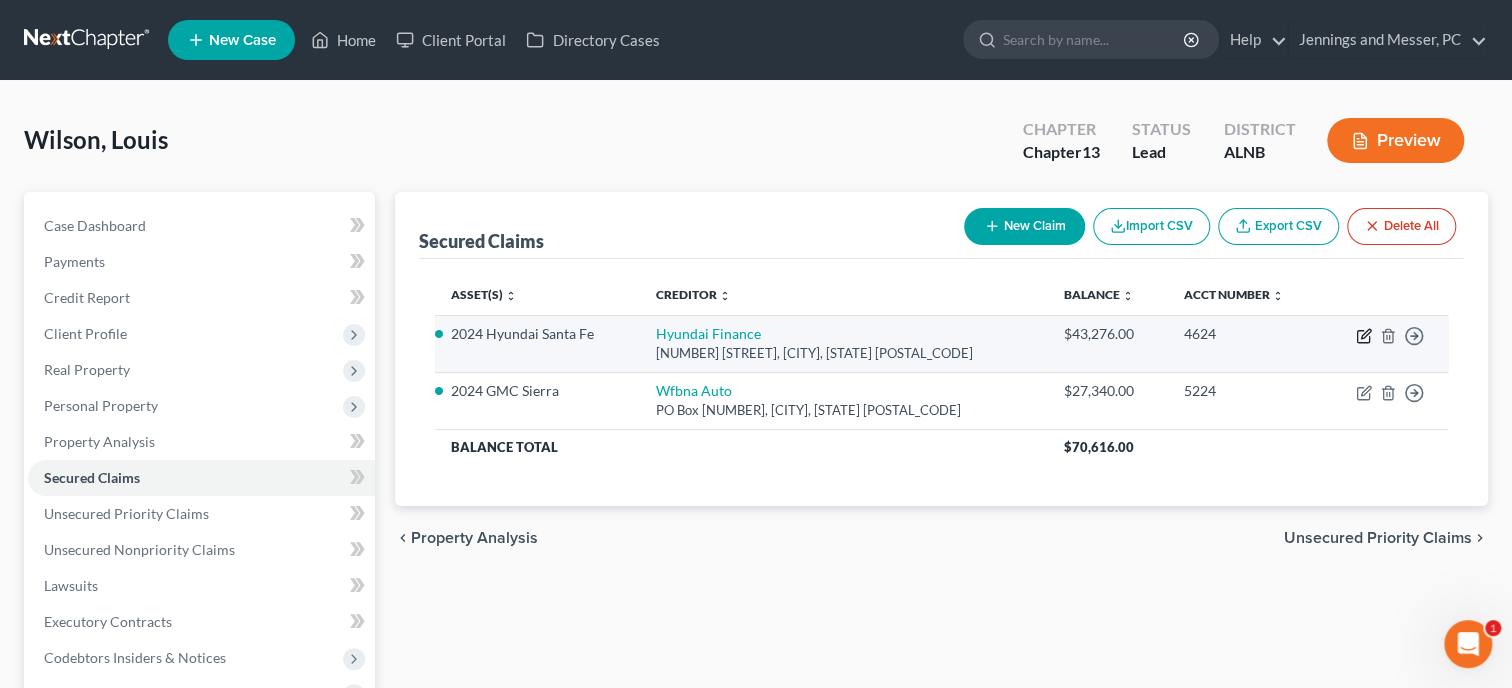 click 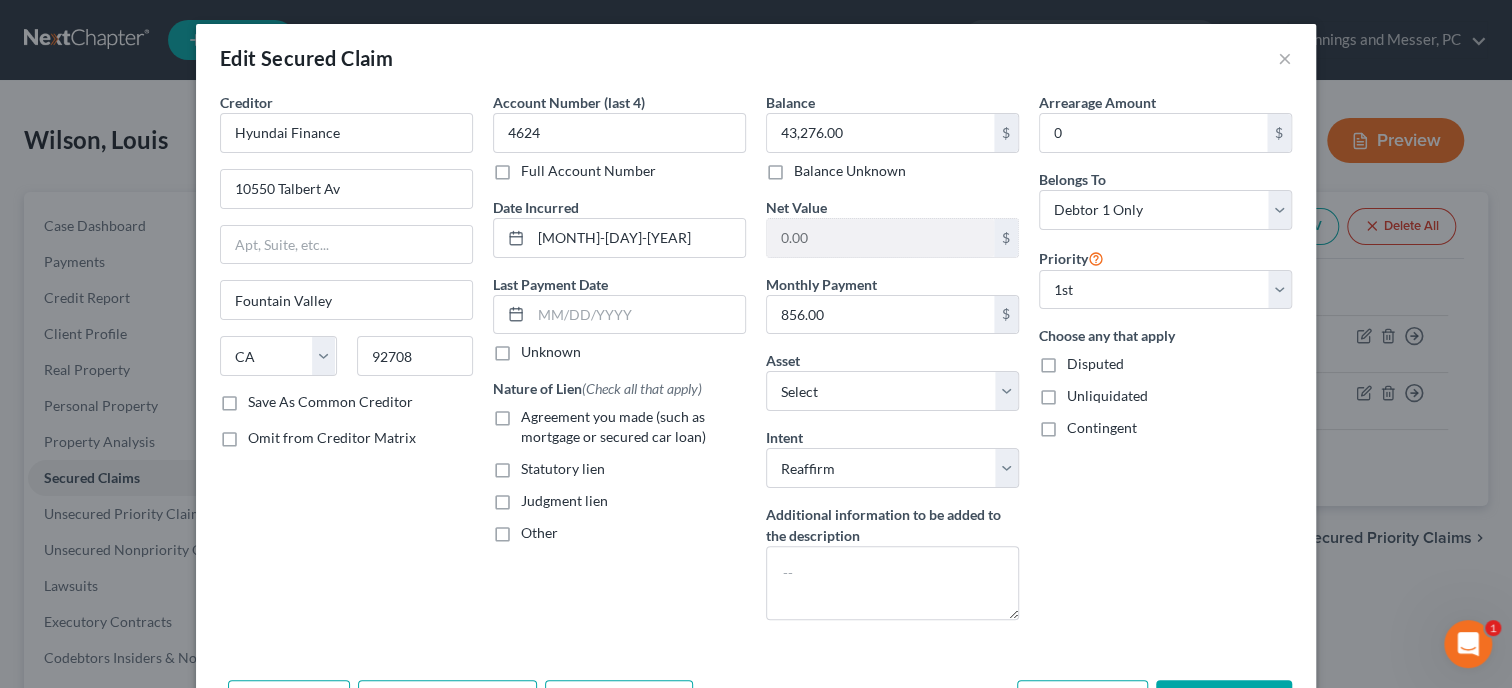 click on "Agreement you made (such as mortgage or secured car loan)" at bounding box center [633, 427] 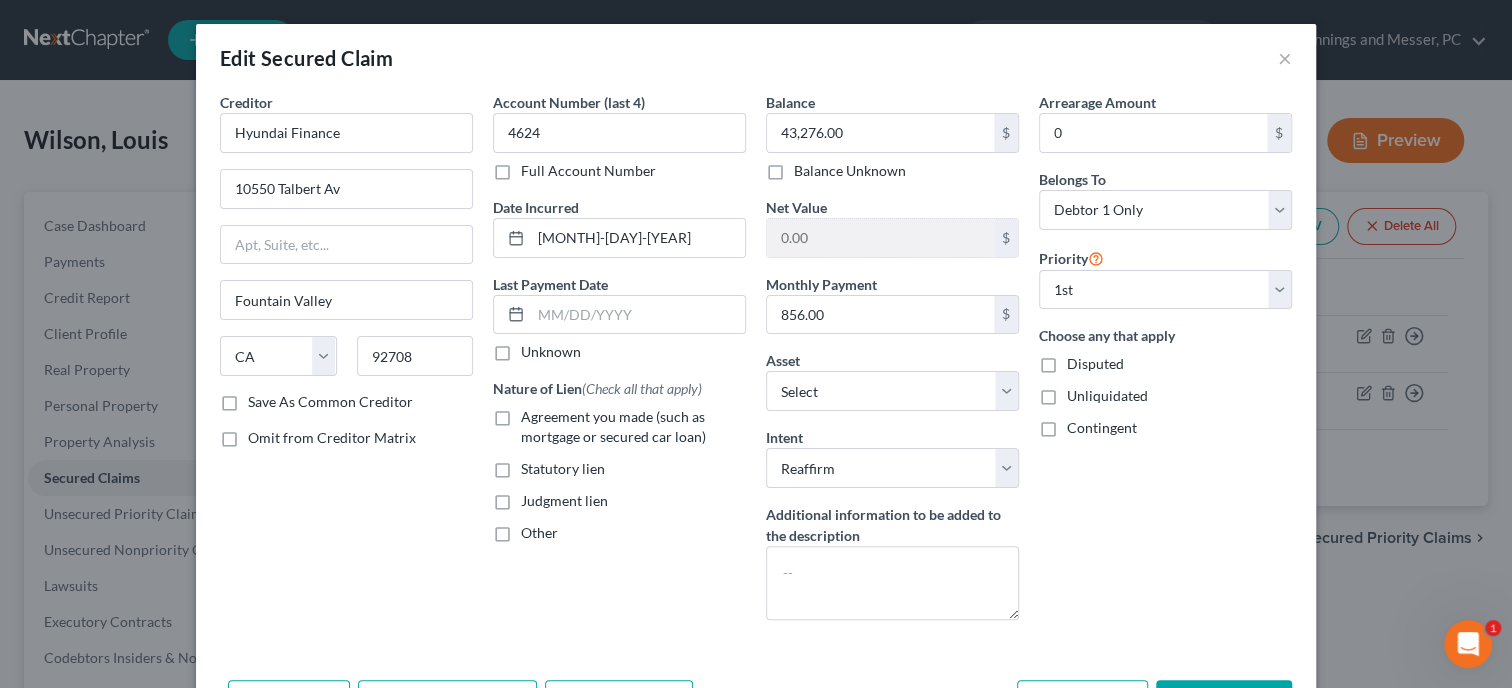 click on "Agreement you made (such as mortgage or secured car loan)" at bounding box center [535, 413] 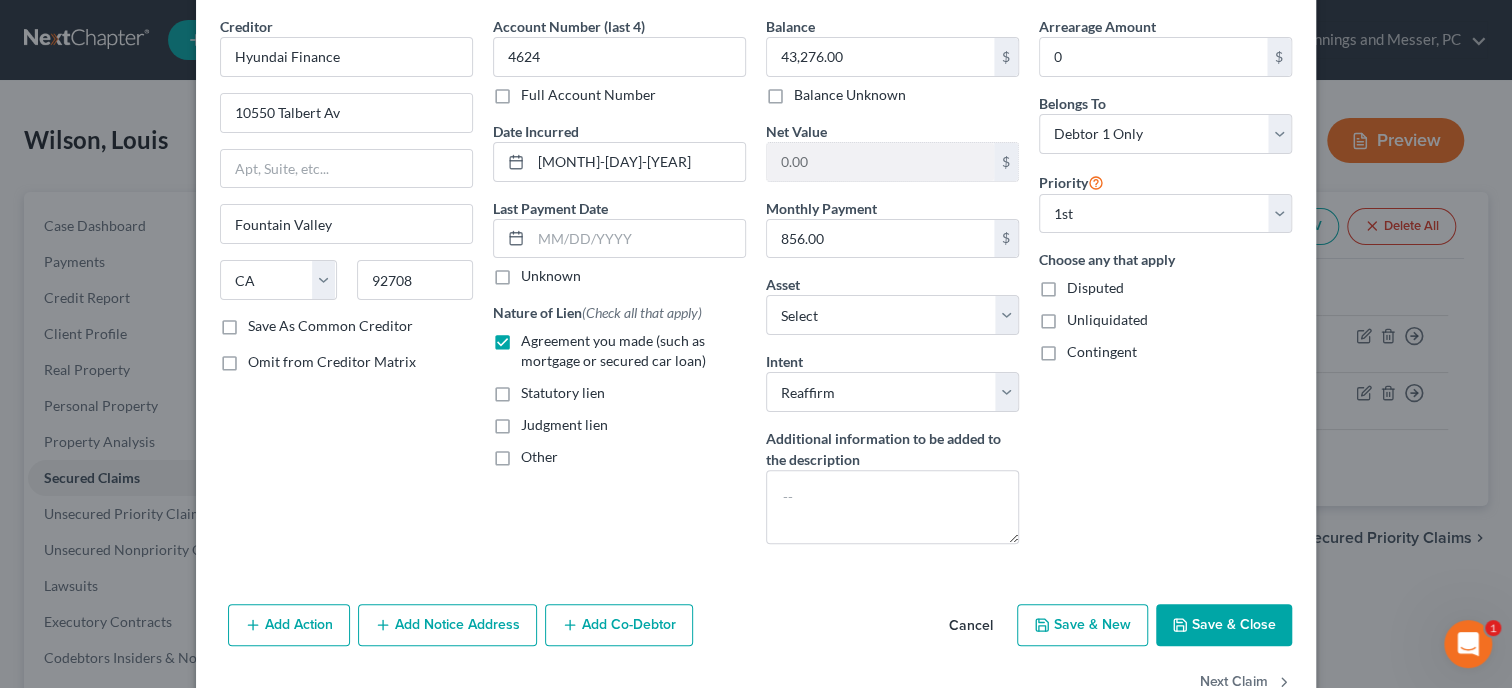 scroll, scrollTop: 129, scrollLeft: 0, axis: vertical 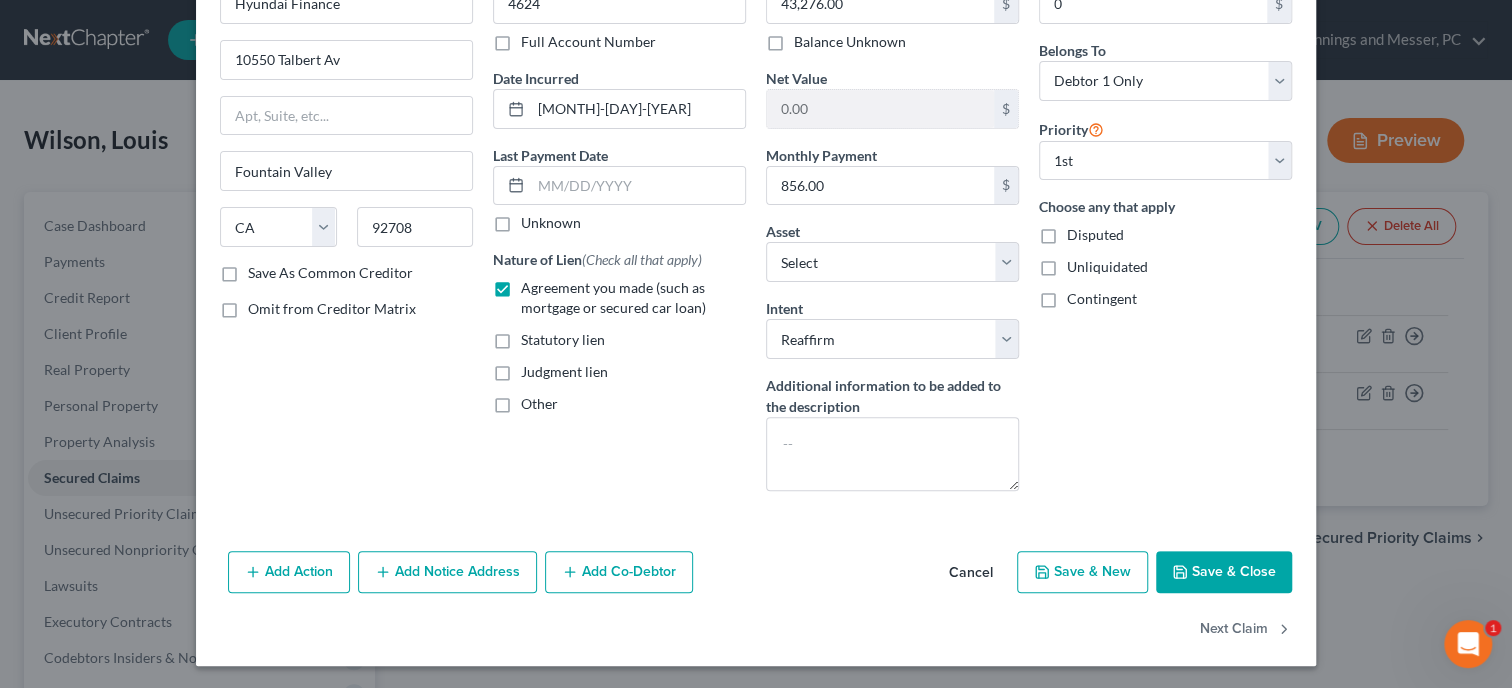 click on "Save & Close" at bounding box center (1224, 572) 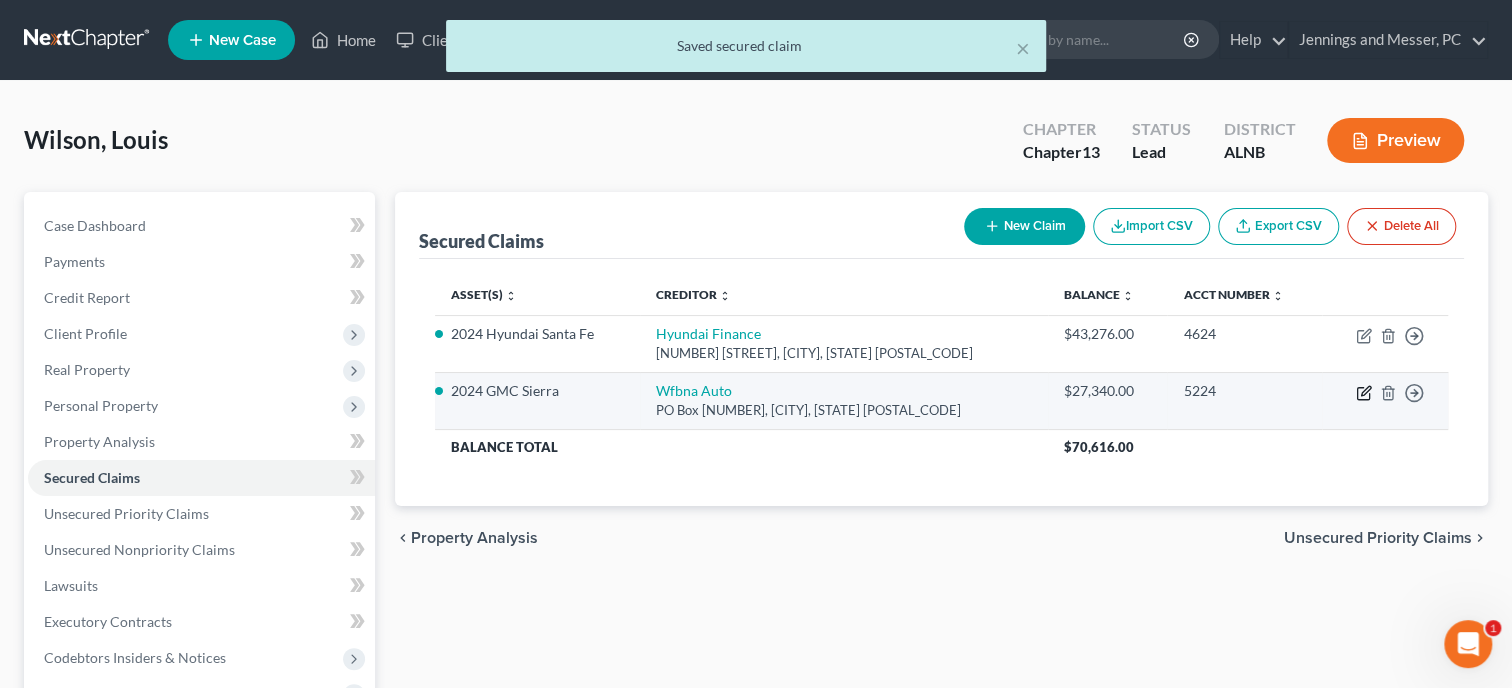 click 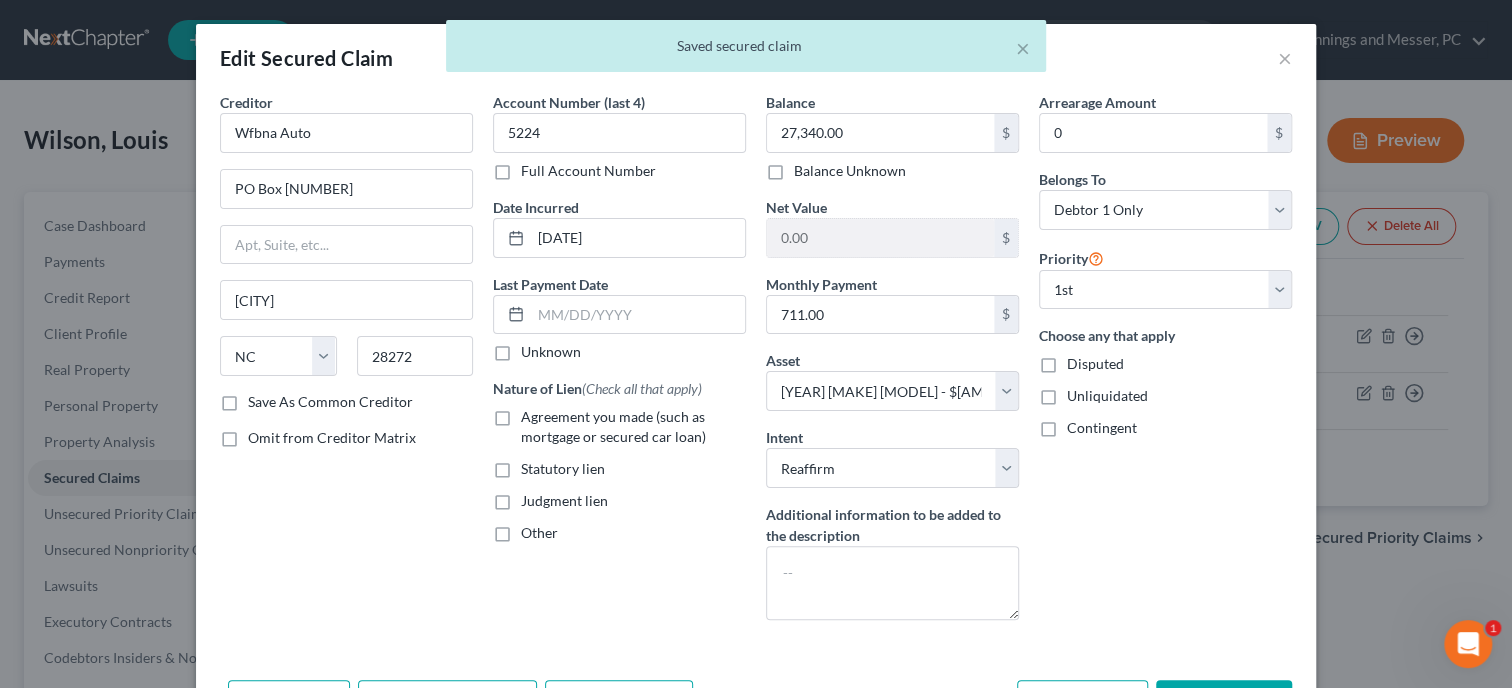 click on "Agreement you made (such as mortgage or secured car loan)" at bounding box center [633, 427] 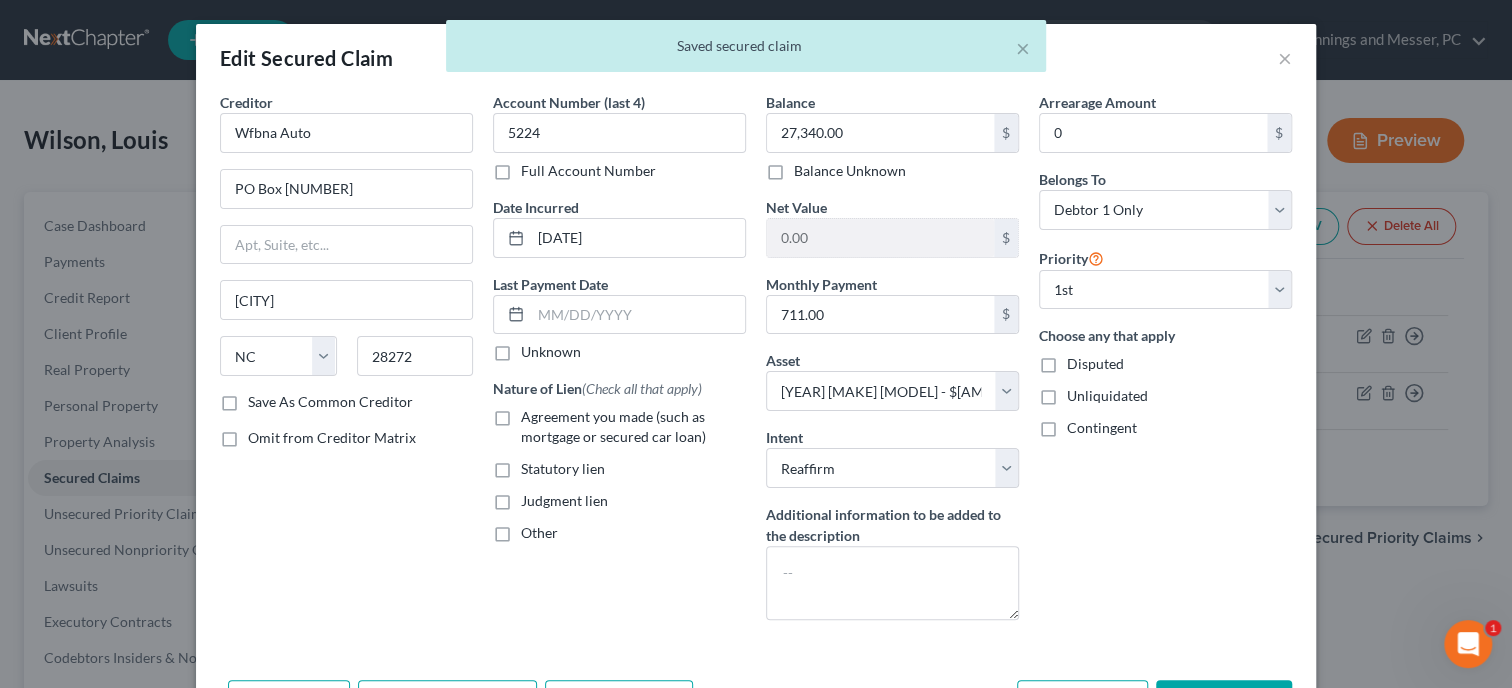 click on "Agreement you made (such as mortgage or secured car loan)" at bounding box center (535, 413) 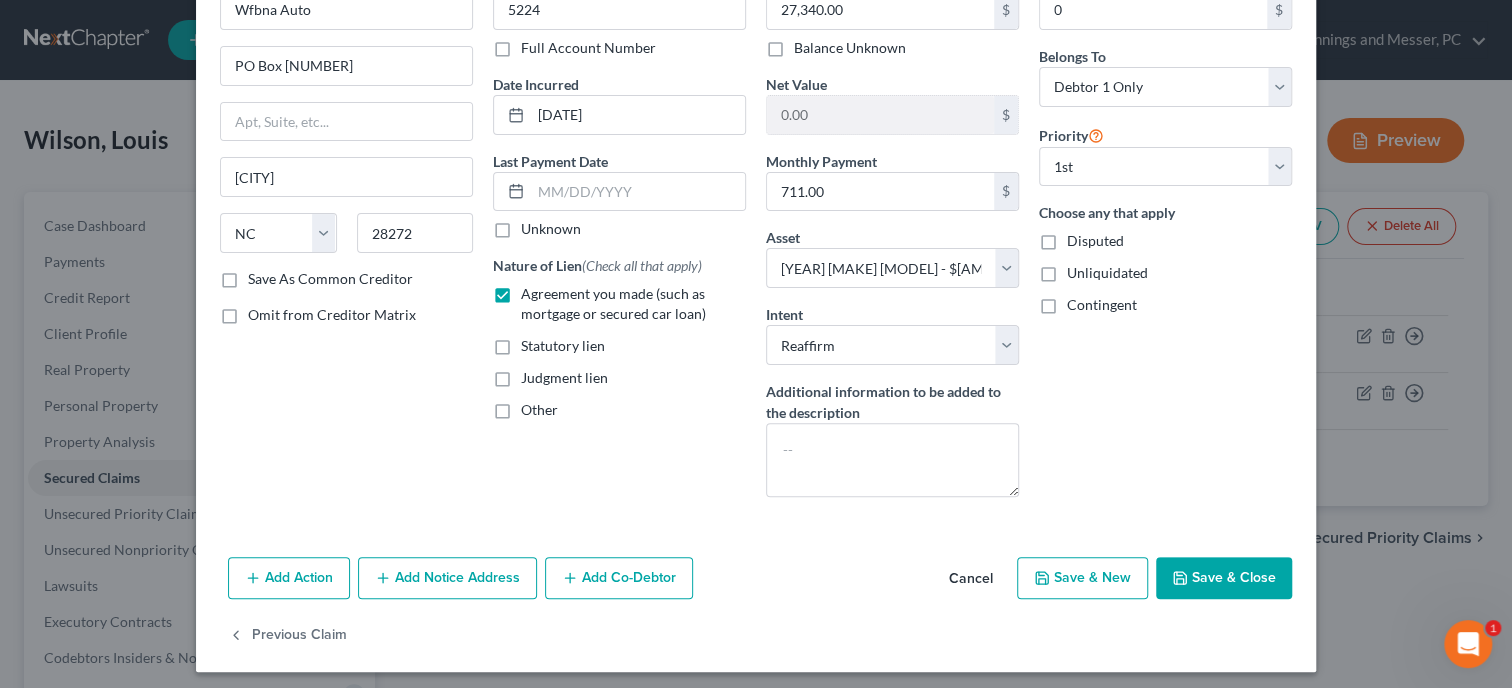 scroll, scrollTop: 129, scrollLeft: 0, axis: vertical 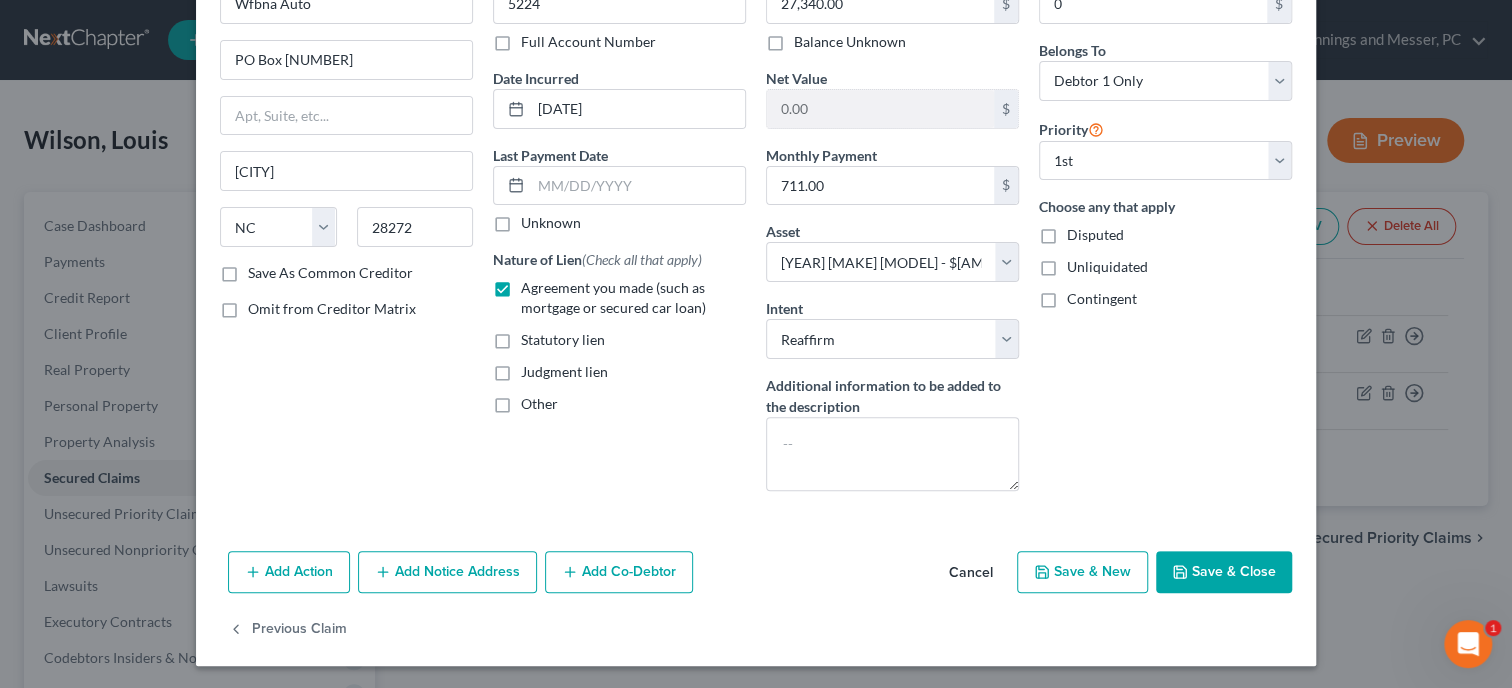 click on "Save & Close" at bounding box center [1224, 572] 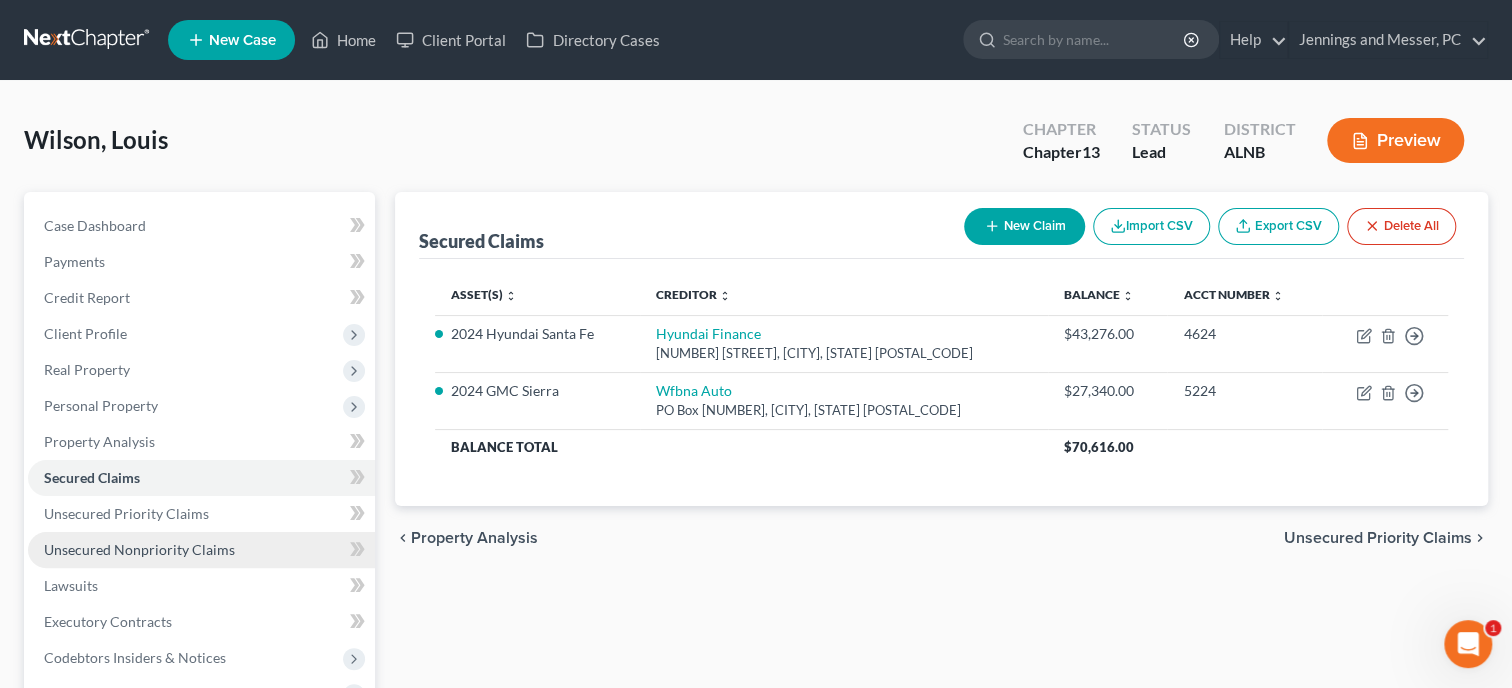 click on "Unsecured Nonpriority Claims" at bounding box center [139, 549] 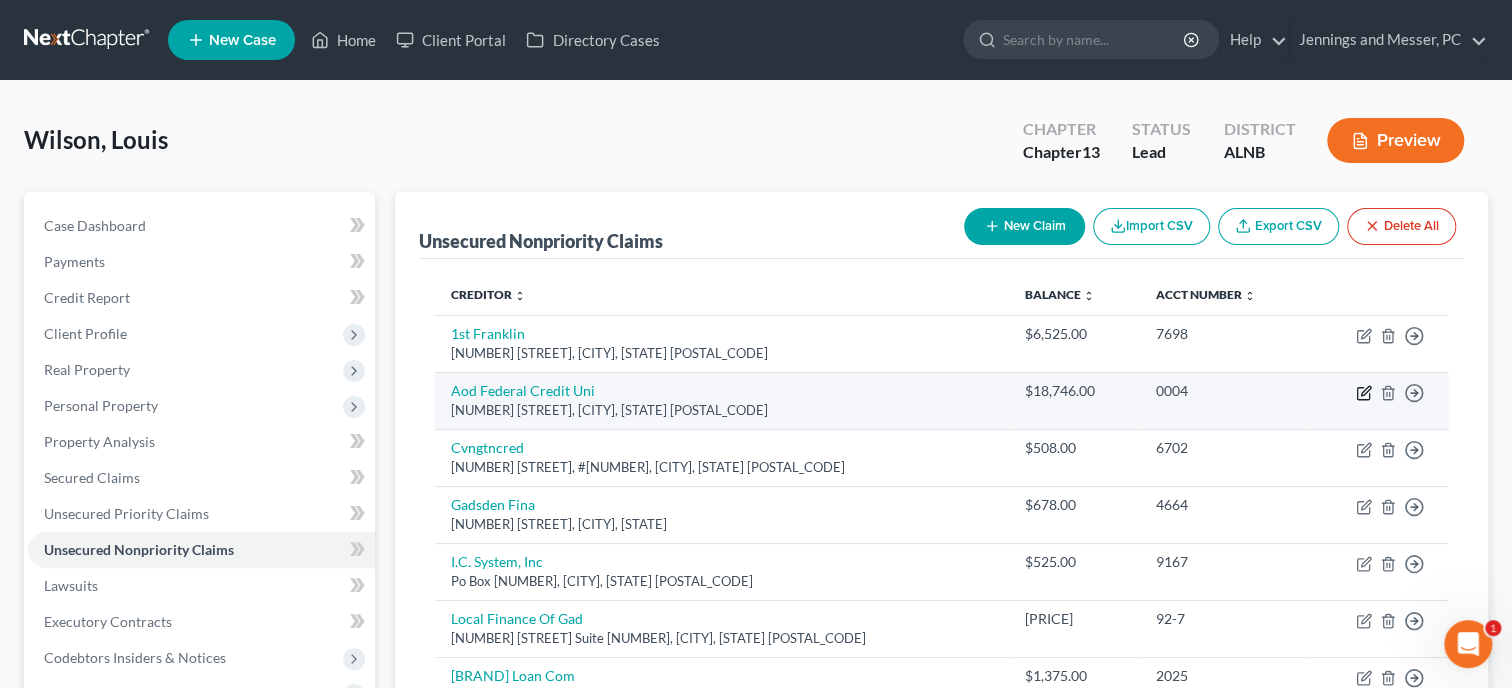 click 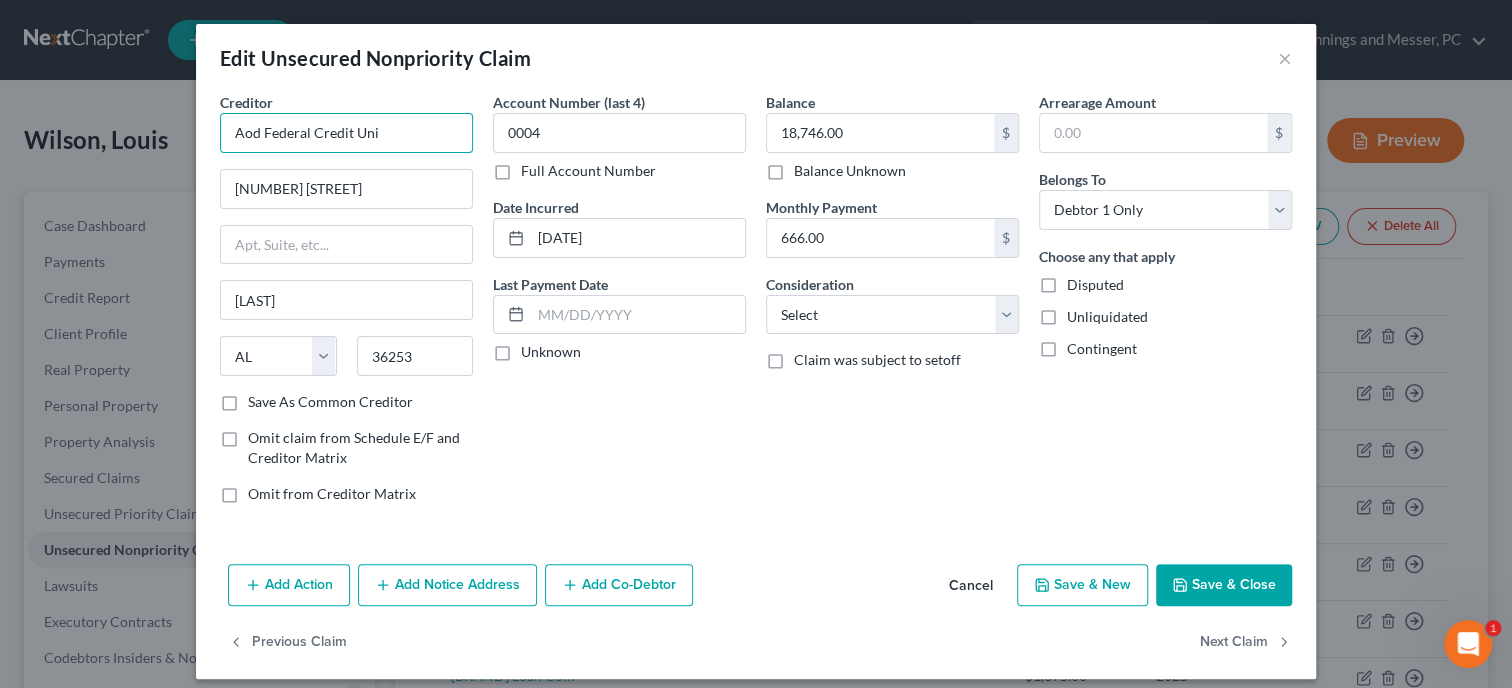 click on "Aod Federal Credit Uni" at bounding box center [346, 133] 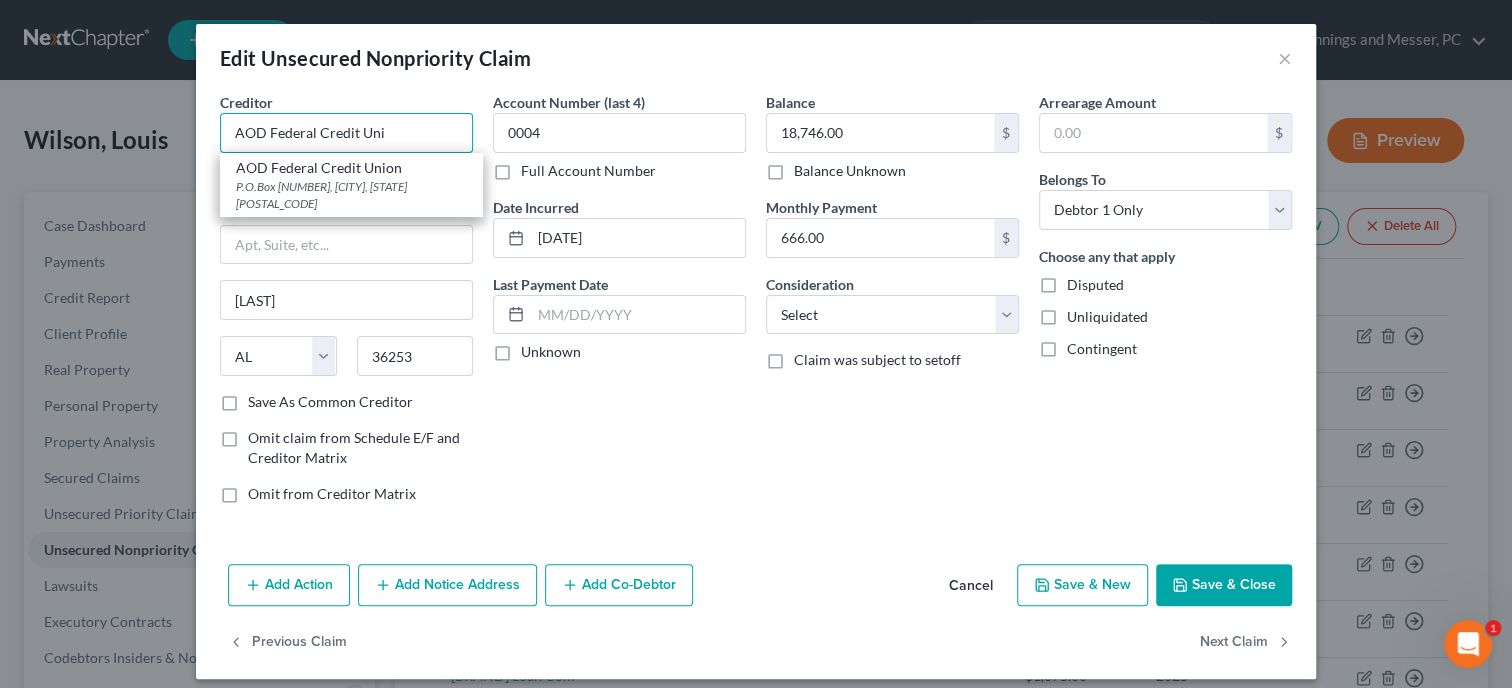 click on "AOD Federal Credit Uni" at bounding box center (346, 133) 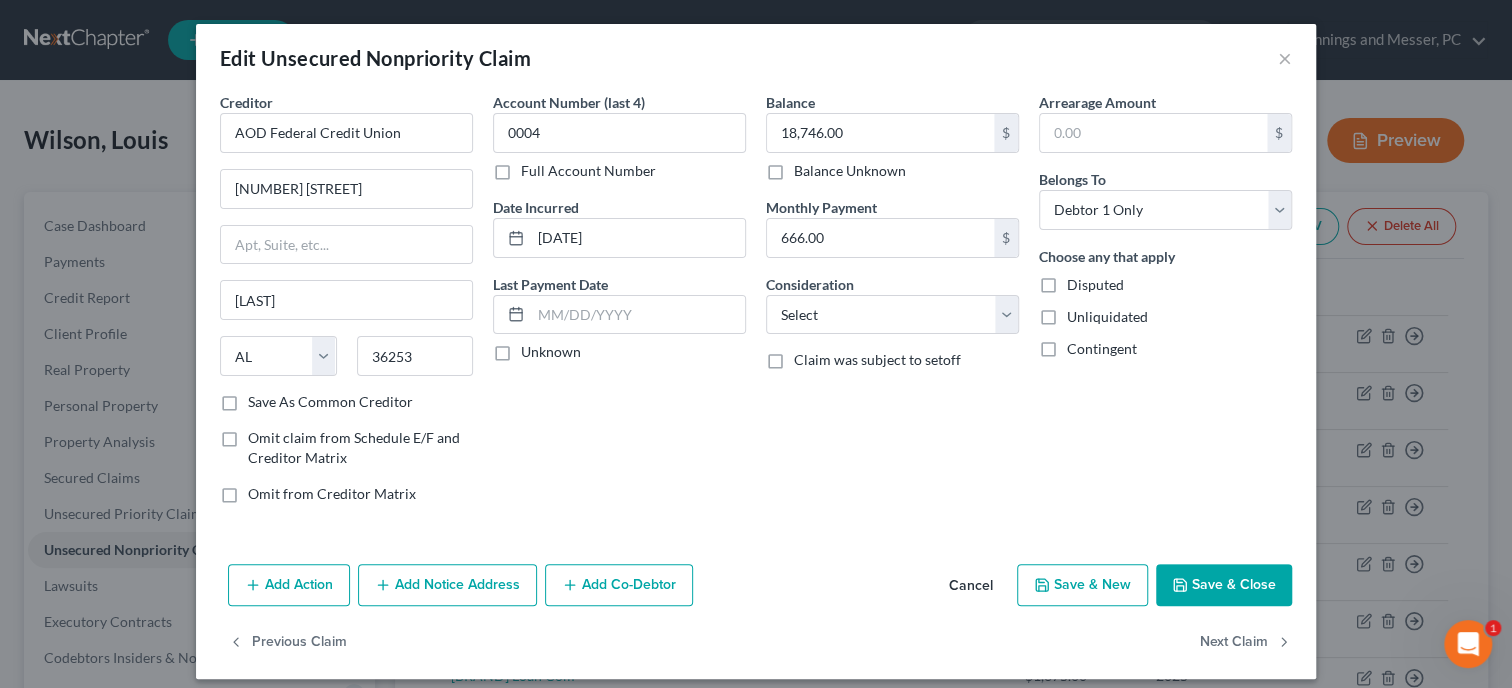 click on "Account Number (last 4)
[NUMBER]
Full Account Number
Date Incurred         [DATE] Last Payment Date         Unknown" at bounding box center (619, 306) 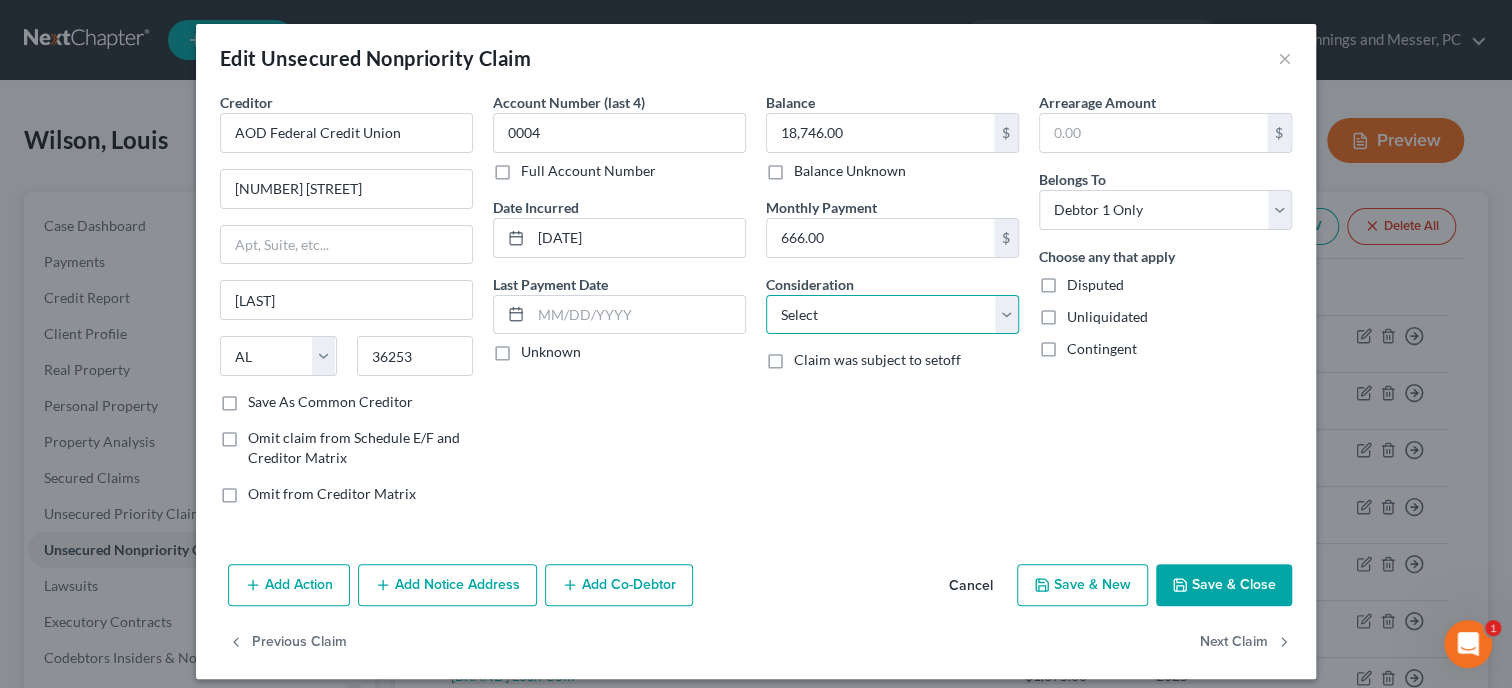 click on "Select Cable / Satellite Services Collection Agency Credit Card Debt Debt Counseling / Attorneys Deficiency Balance Domestic Support Obligations Home / Car Repairs Income Taxes Judgment Liens Medical Services Monies Loaned / Advanced Mortgage Obligation From Divorce Or Separation Obligation To Pensions Other Overdrawn Bank Account Promised To Help Pay Creditors Student Loans Suppliers And Vendors Telephone / Internet Services Utility Services" at bounding box center (892, 315) 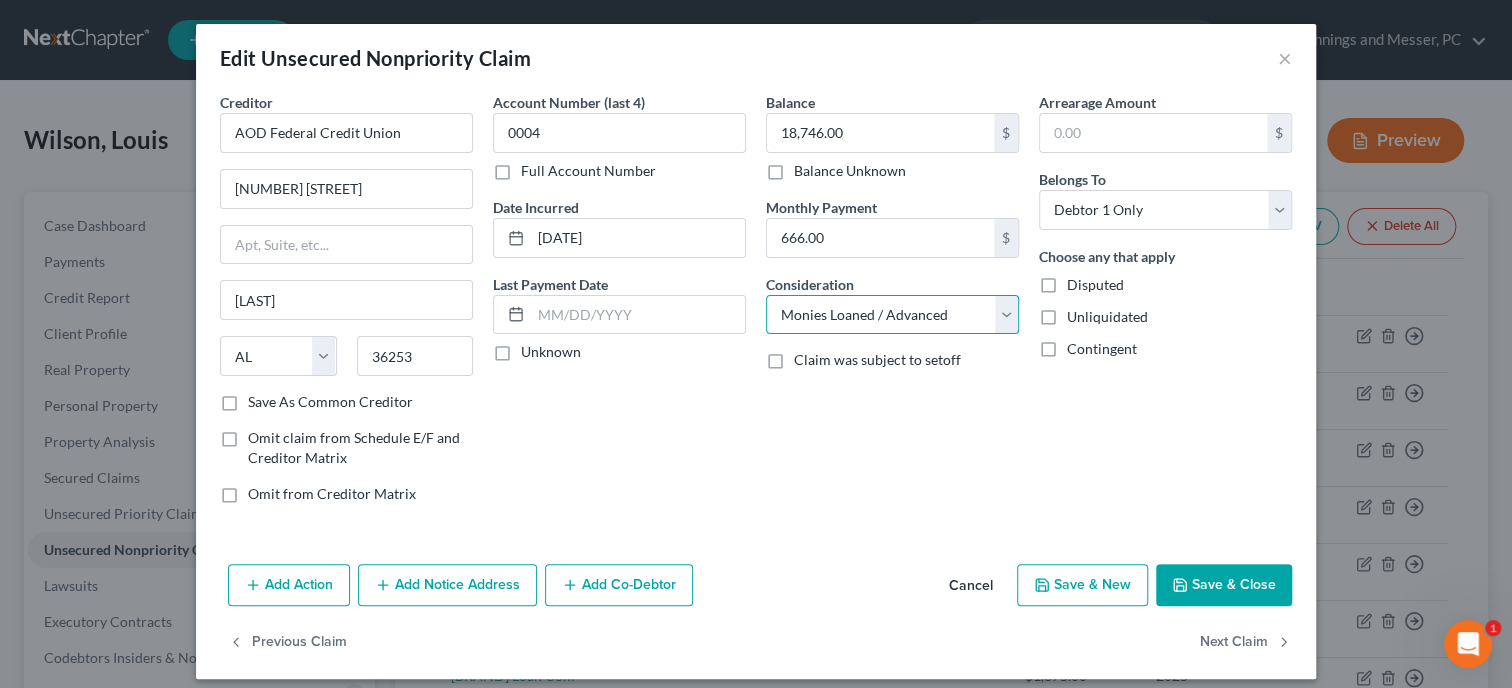 click on "Monies Loaned / Advanced" at bounding box center [0, 0] 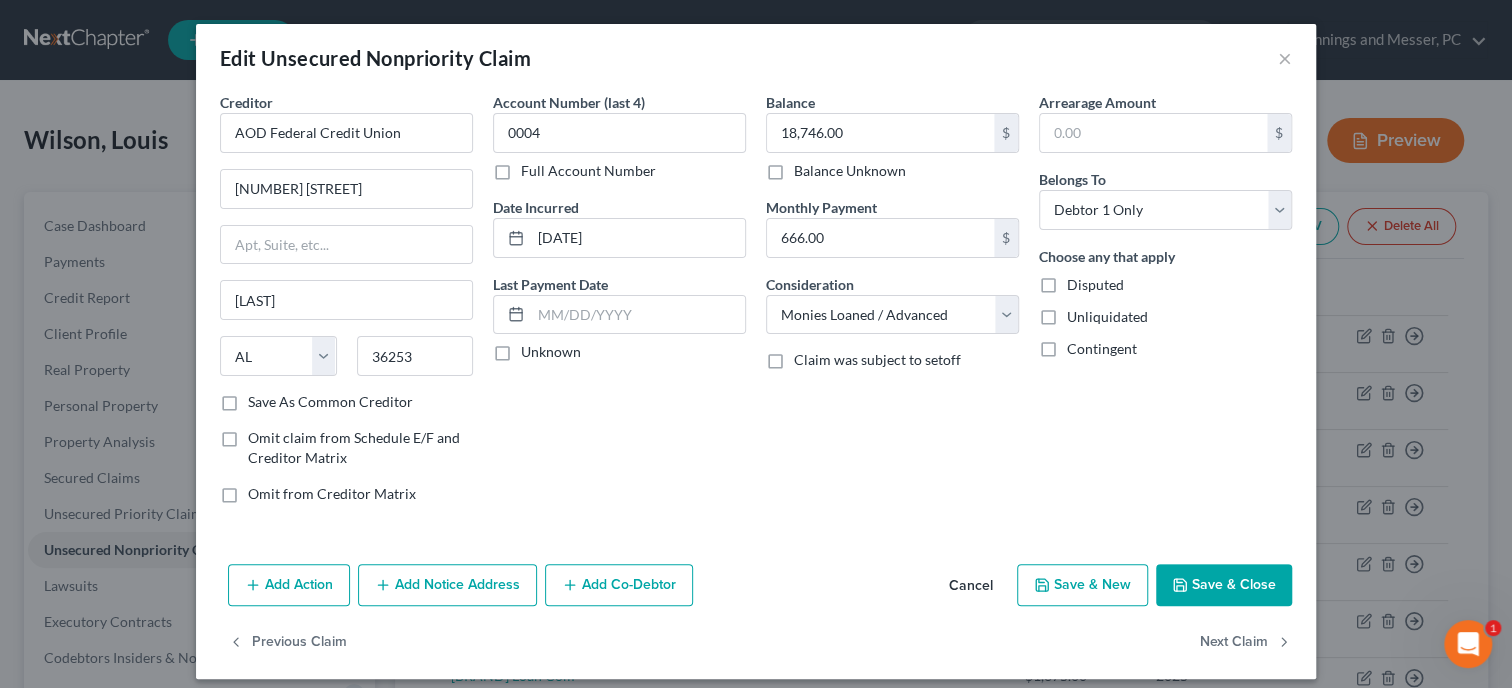 click on "Save & Close" at bounding box center (1224, 585) 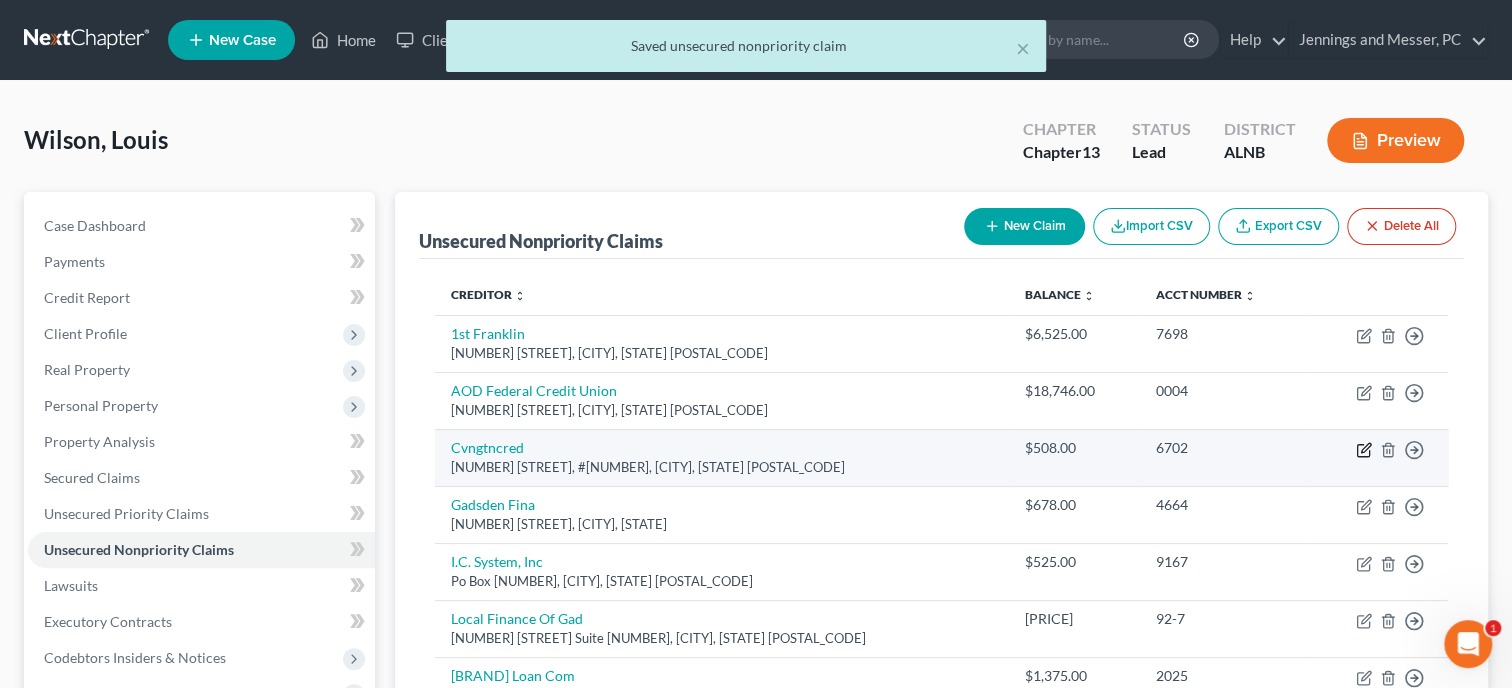 click 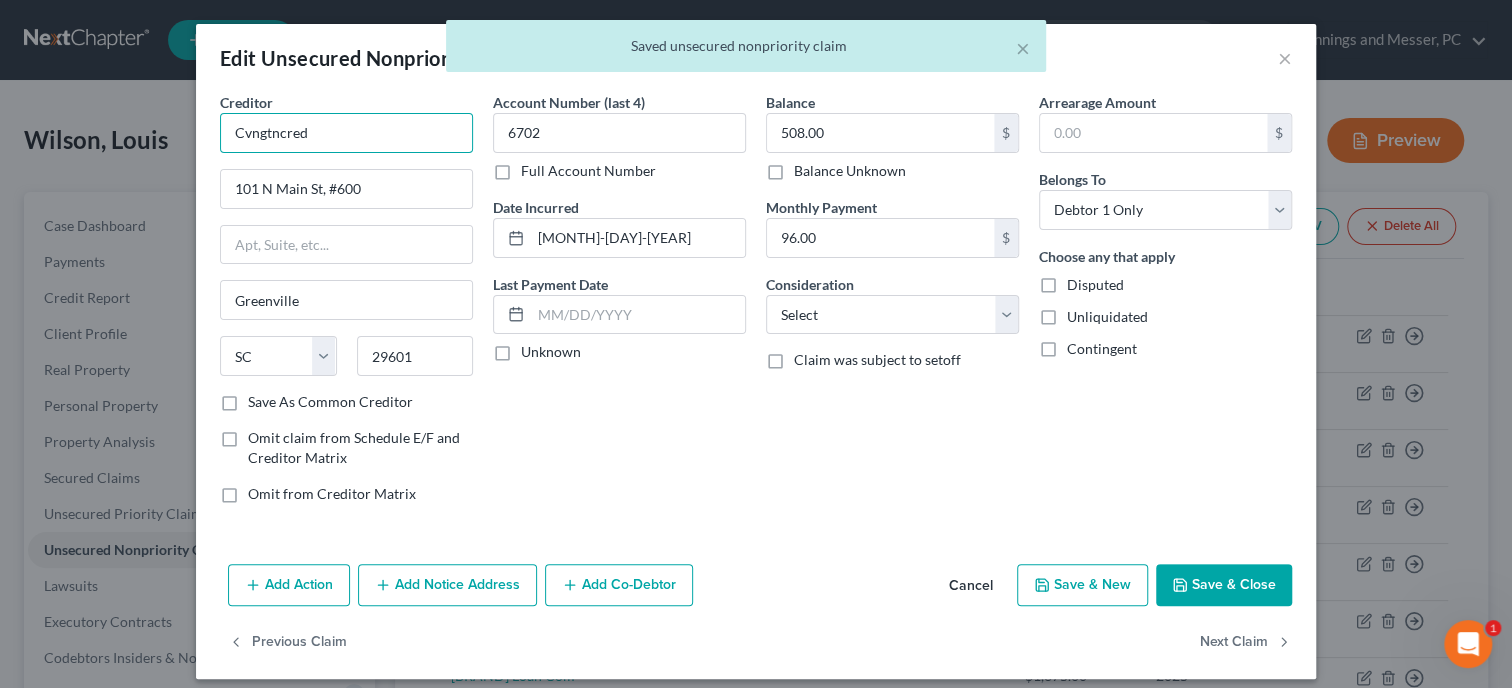 click on "Cvngtncred" at bounding box center (346, 133) 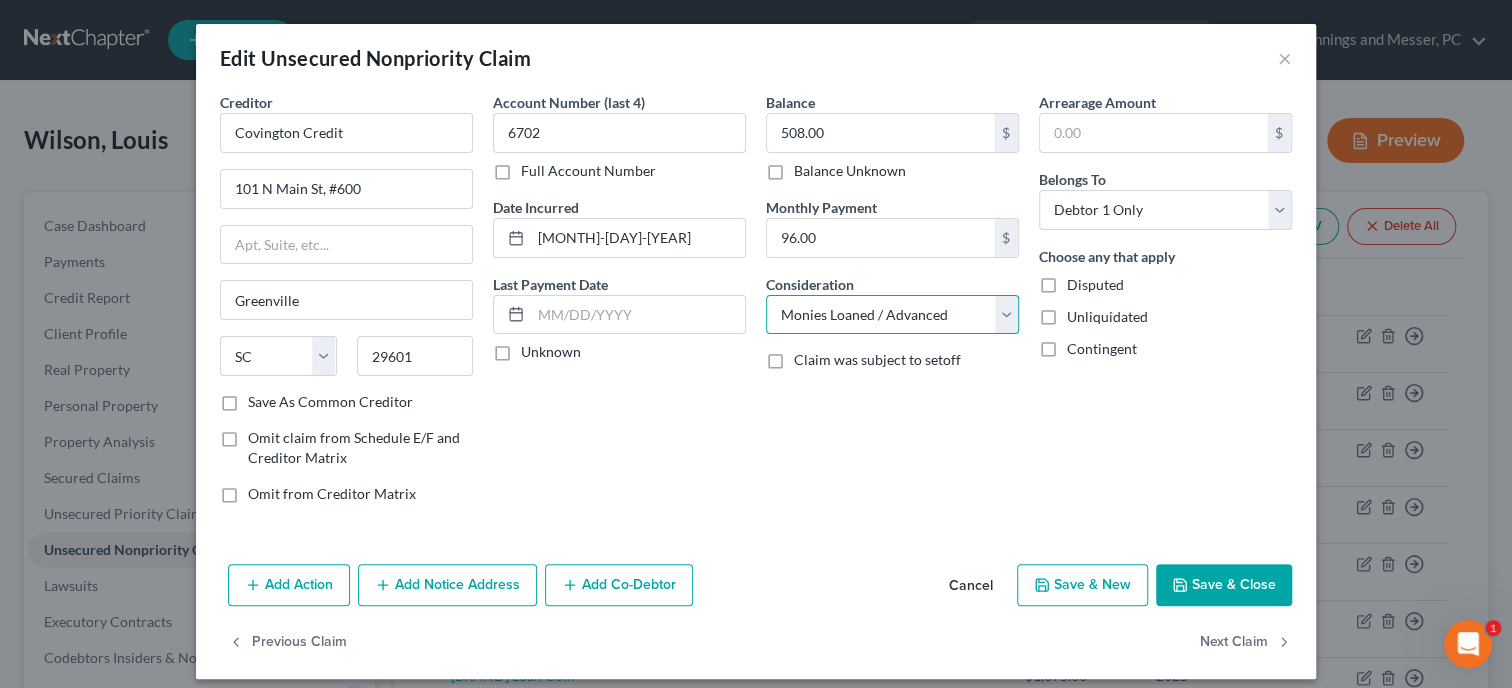 click on "Monies Loaned / Advanced" at bounding box center (0, 0) 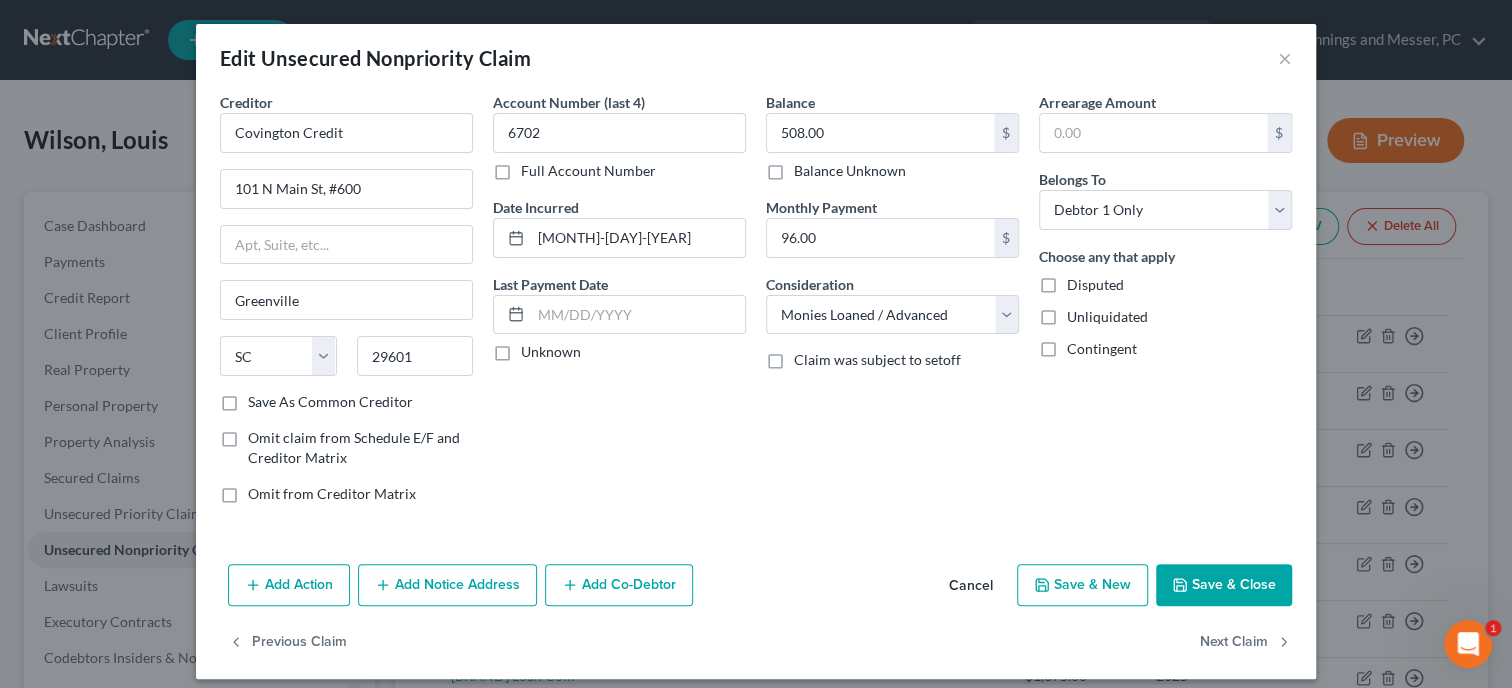 click on "Save & Close" at bounding box center (1224, 585) 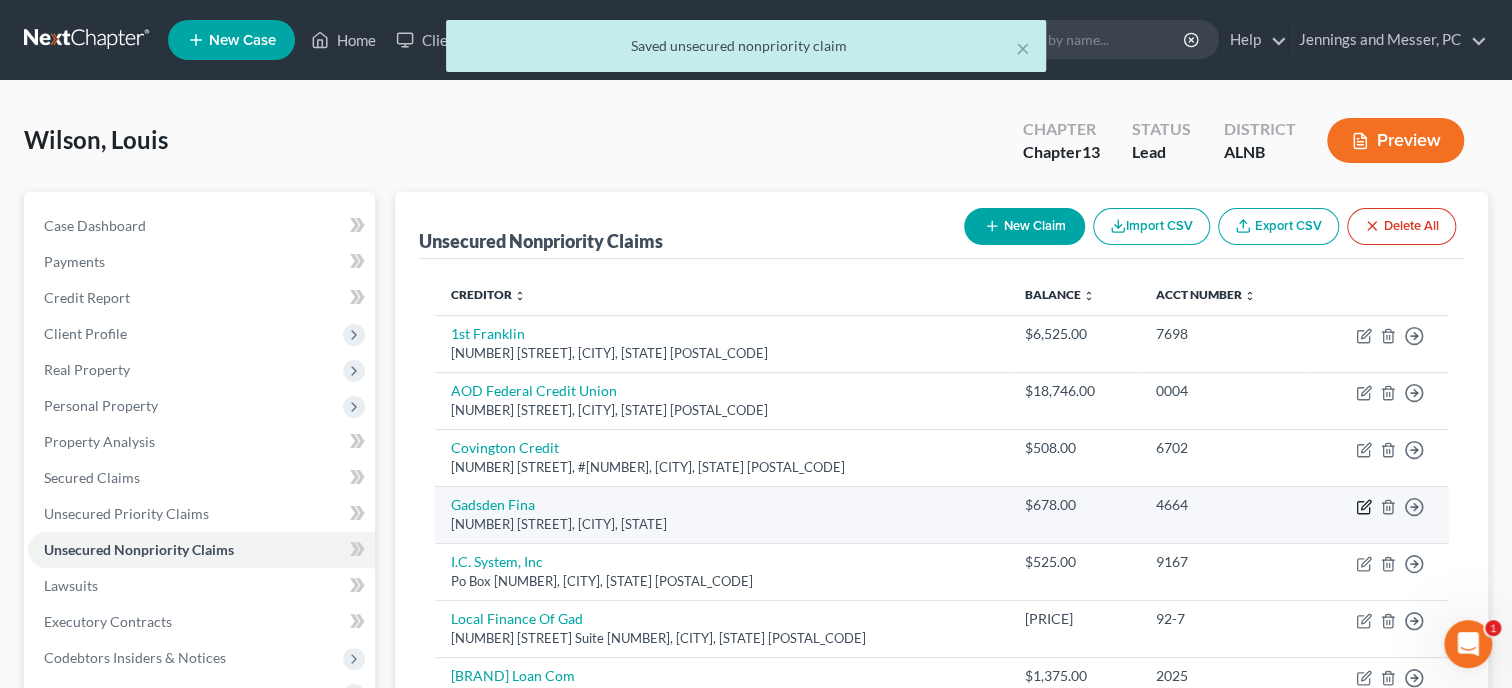 click 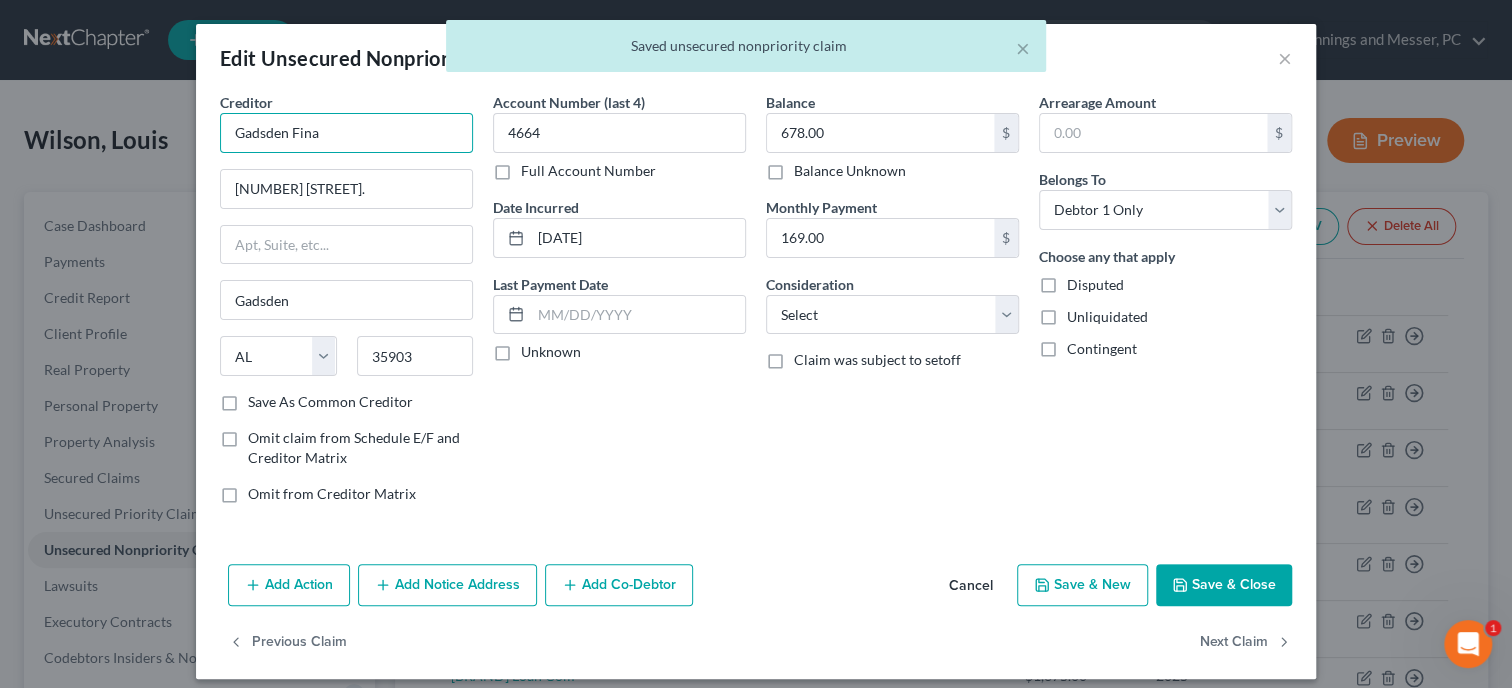 click on "Gadsden Fina" at bounding box center (346, 133) 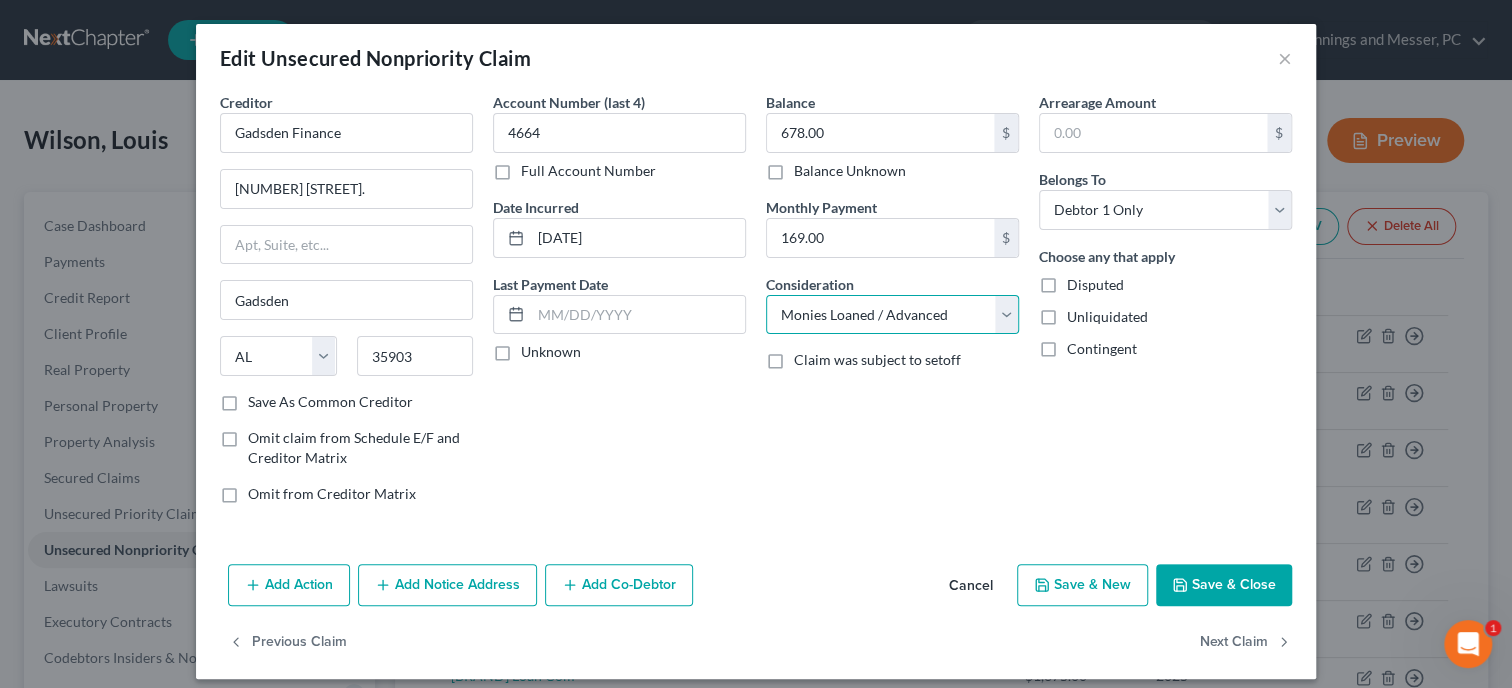 click on "Monies Loaned / Advanced" at bounding box center (0, 0) 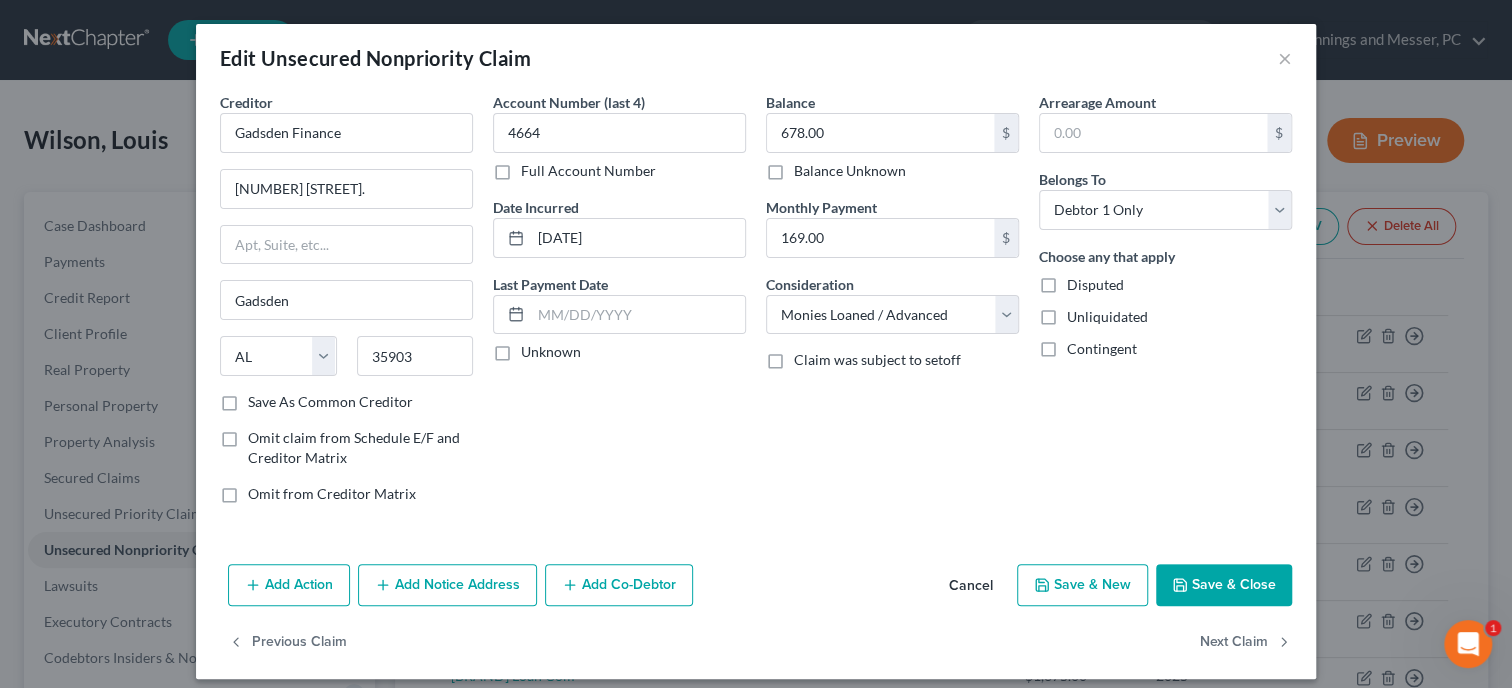 click on "Save & Close" at bounding box center [1224, 585] 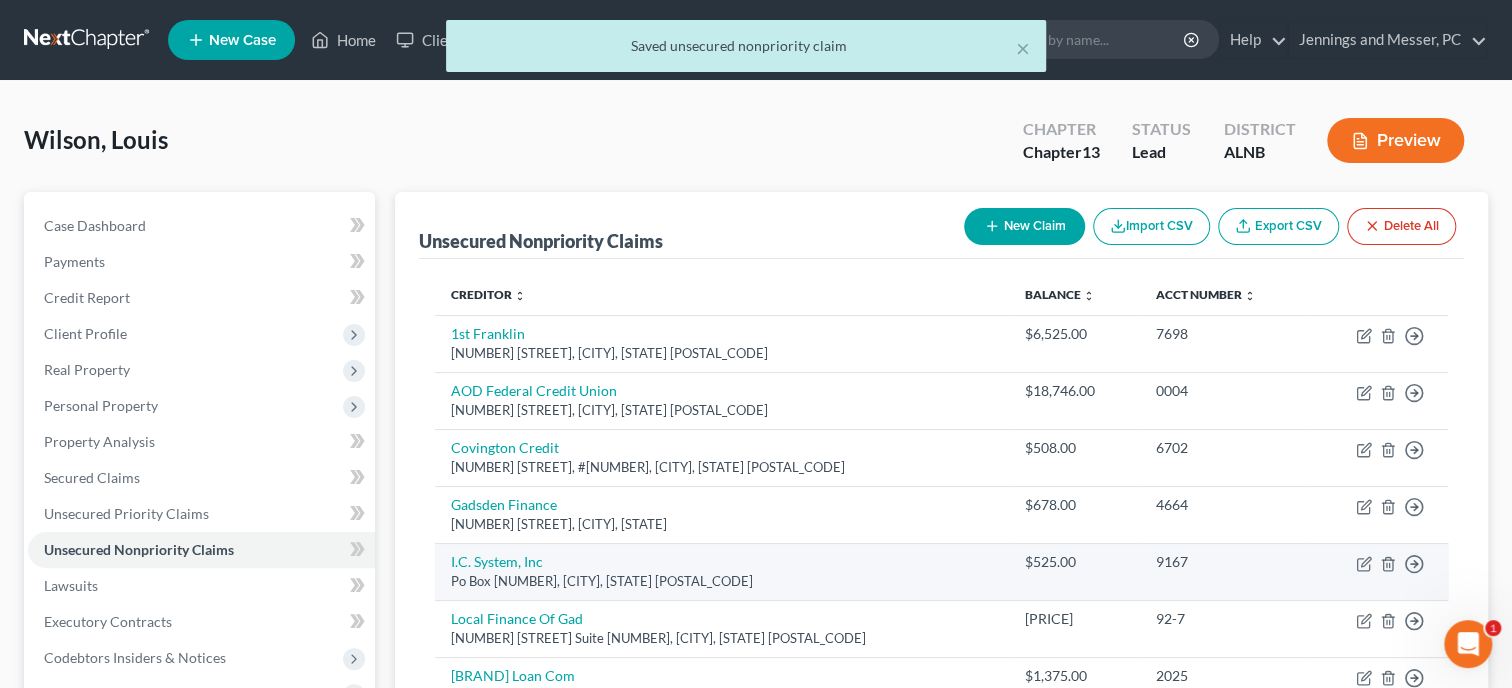 scroll, scrollTop: 102, scrollLeft: 0, axis: vertical 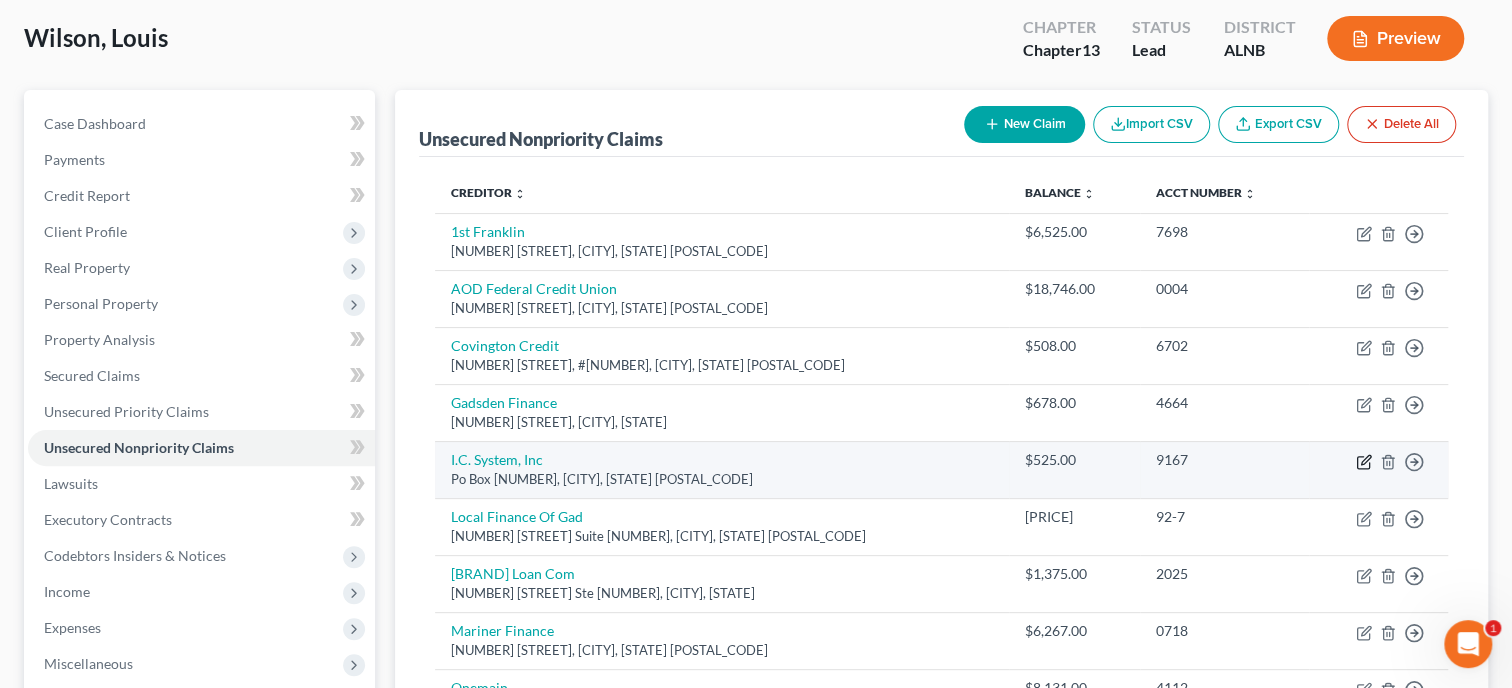 click 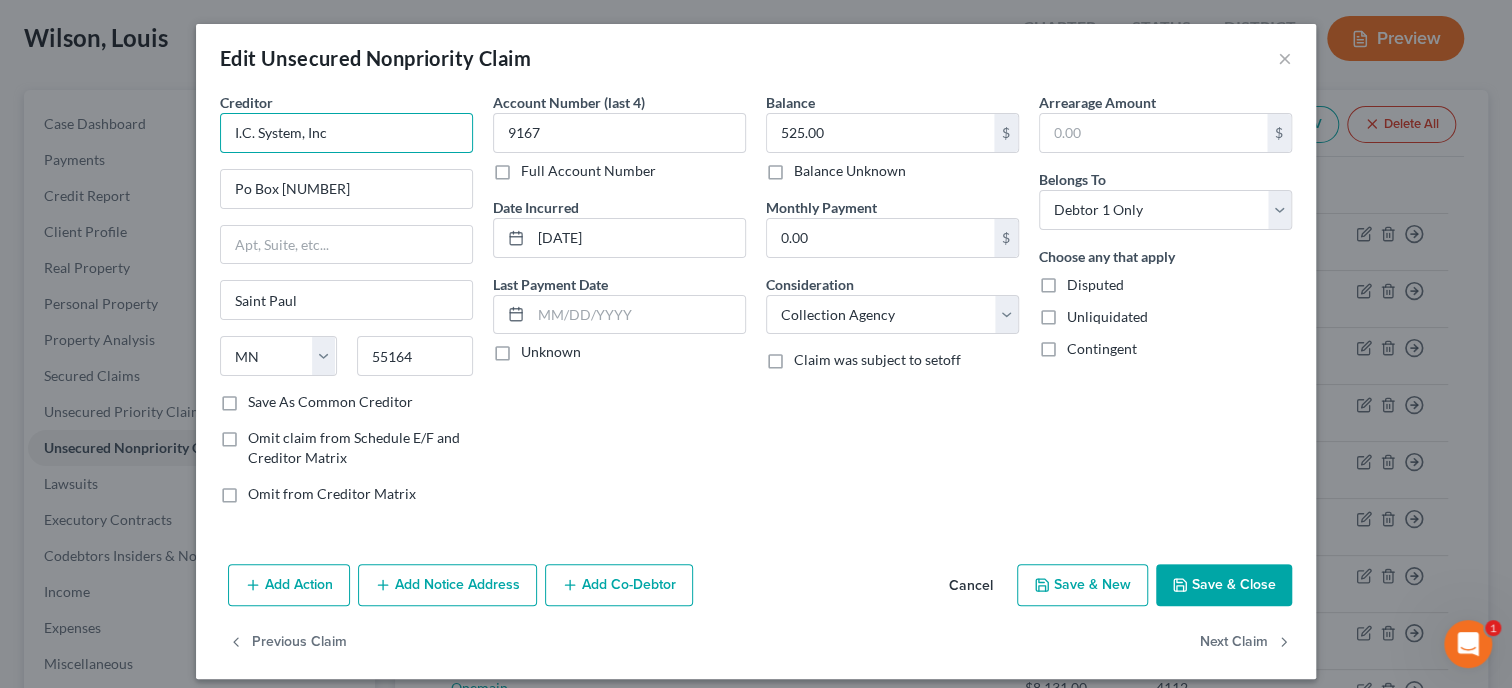 click on "I.C. System, Inc" at bounding box center (346, 133) 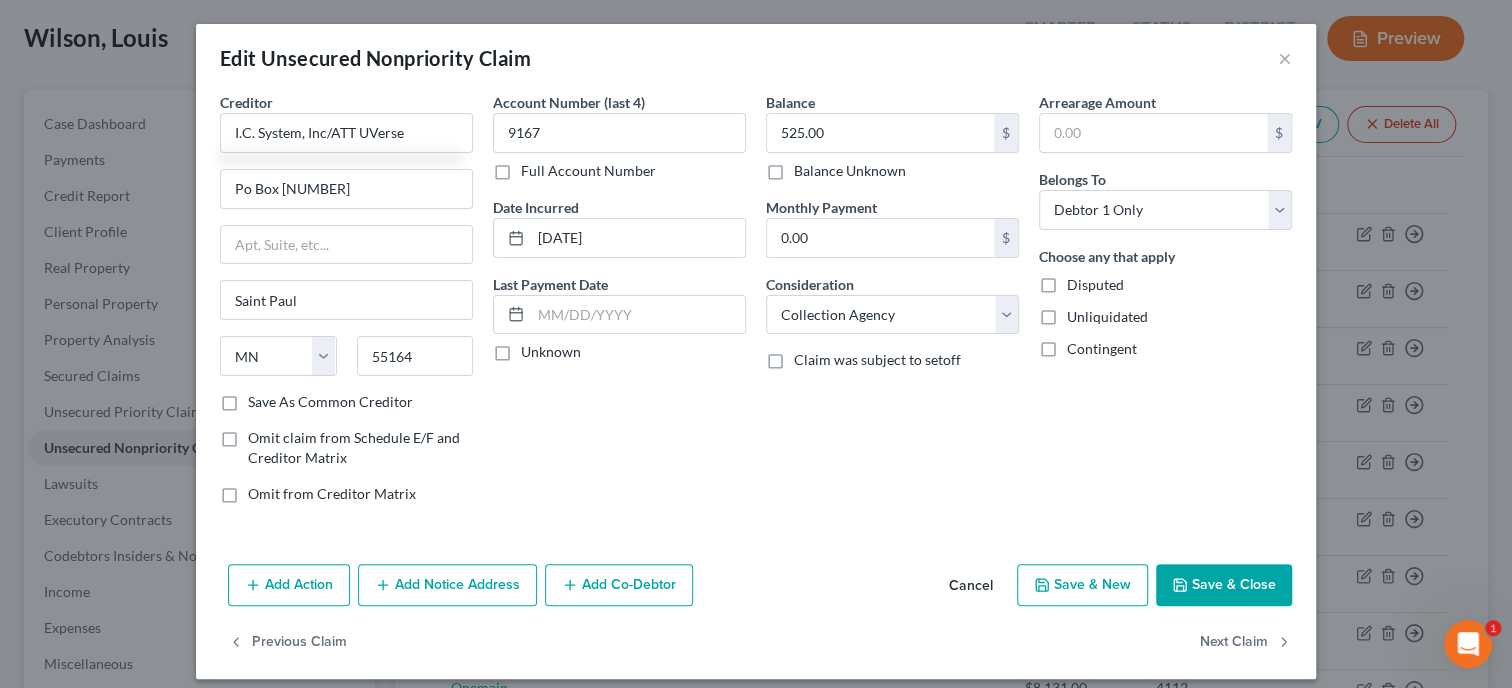 click on "Save & Close" at bounding box center (1224, 585) 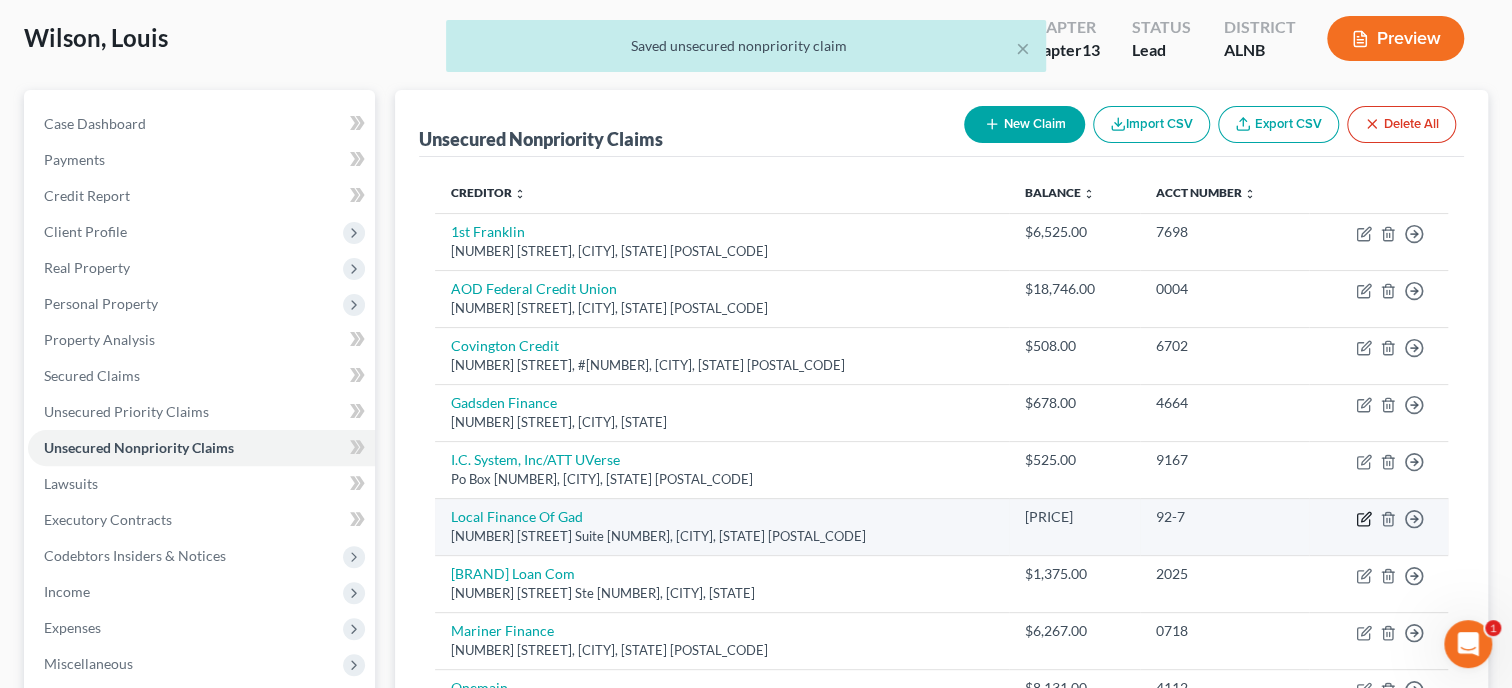 click 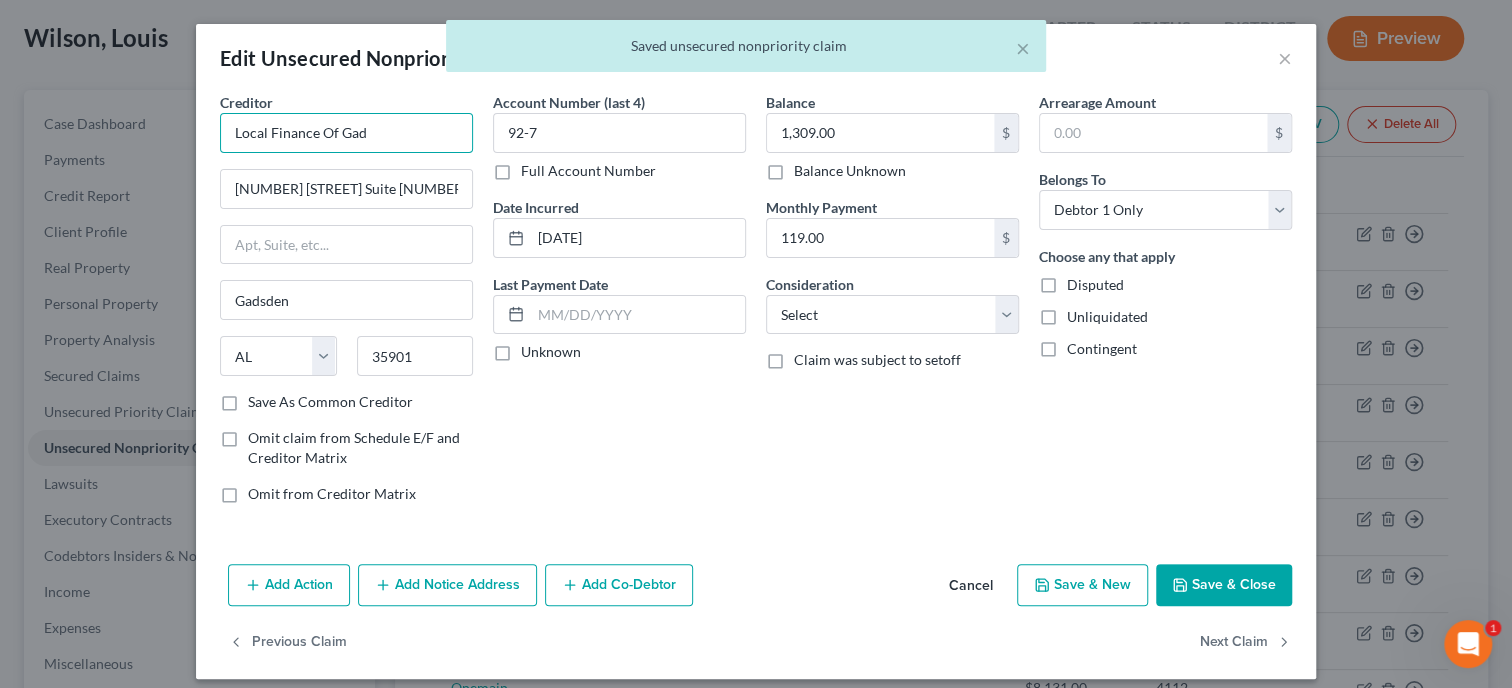 click on "Local Finance Of Gad" at bounding box center [346, 133] 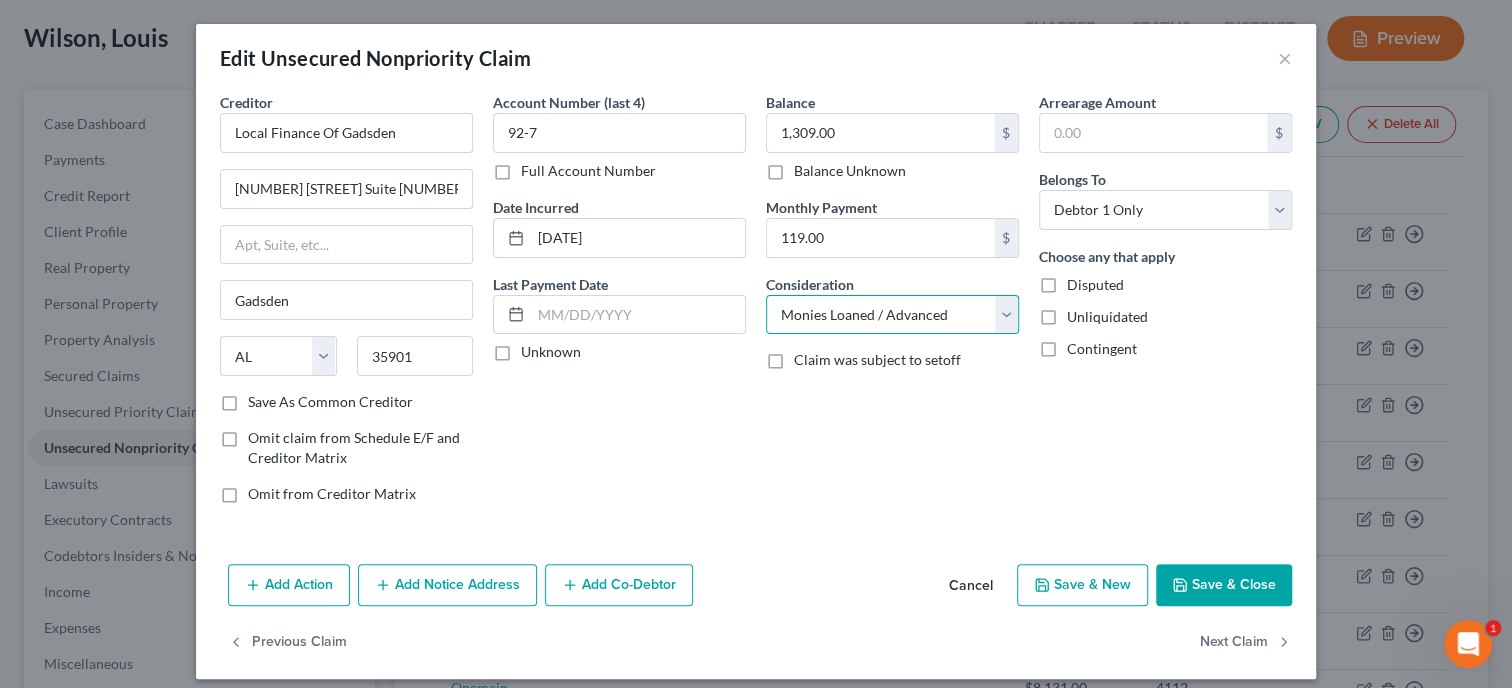 click on "Monies Loaned / Advanced" at bounding box center (0, 0) 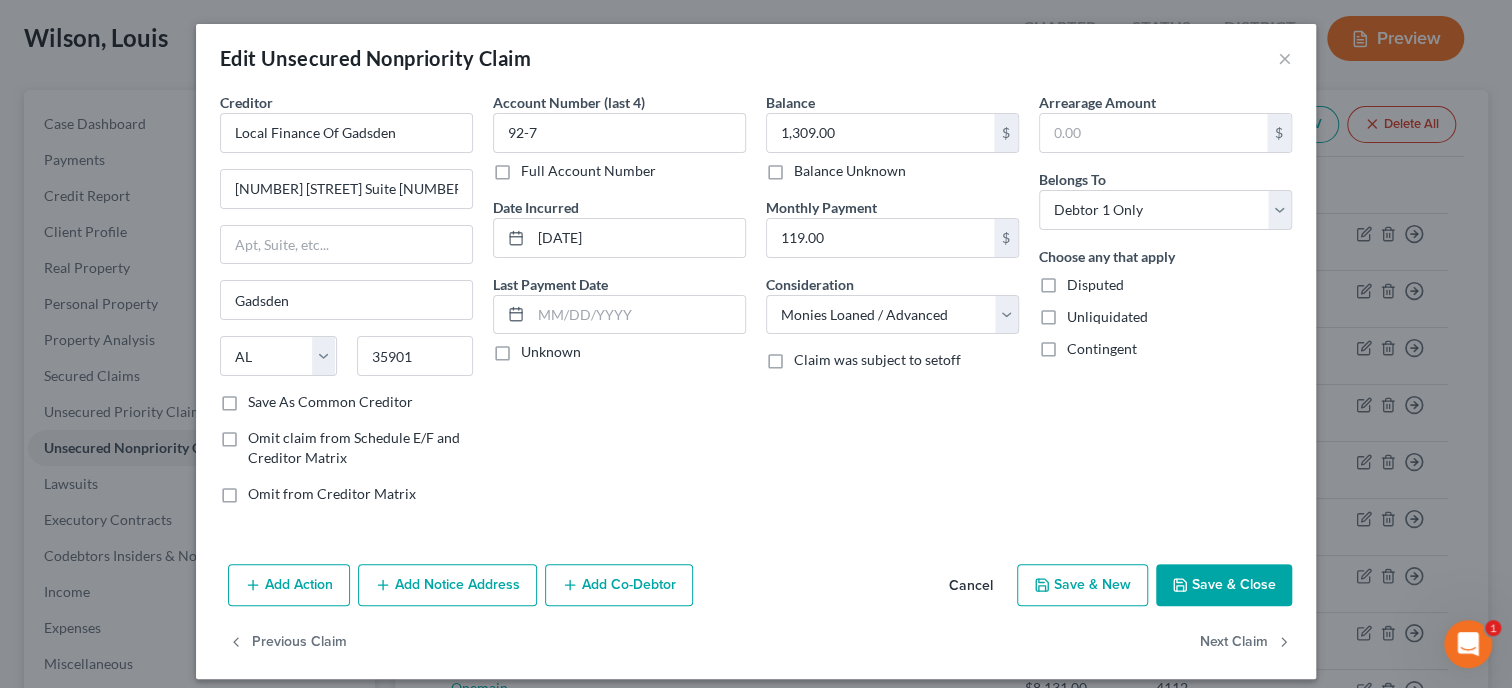 click on "Save & Close" at bounding box center [1224, 585] 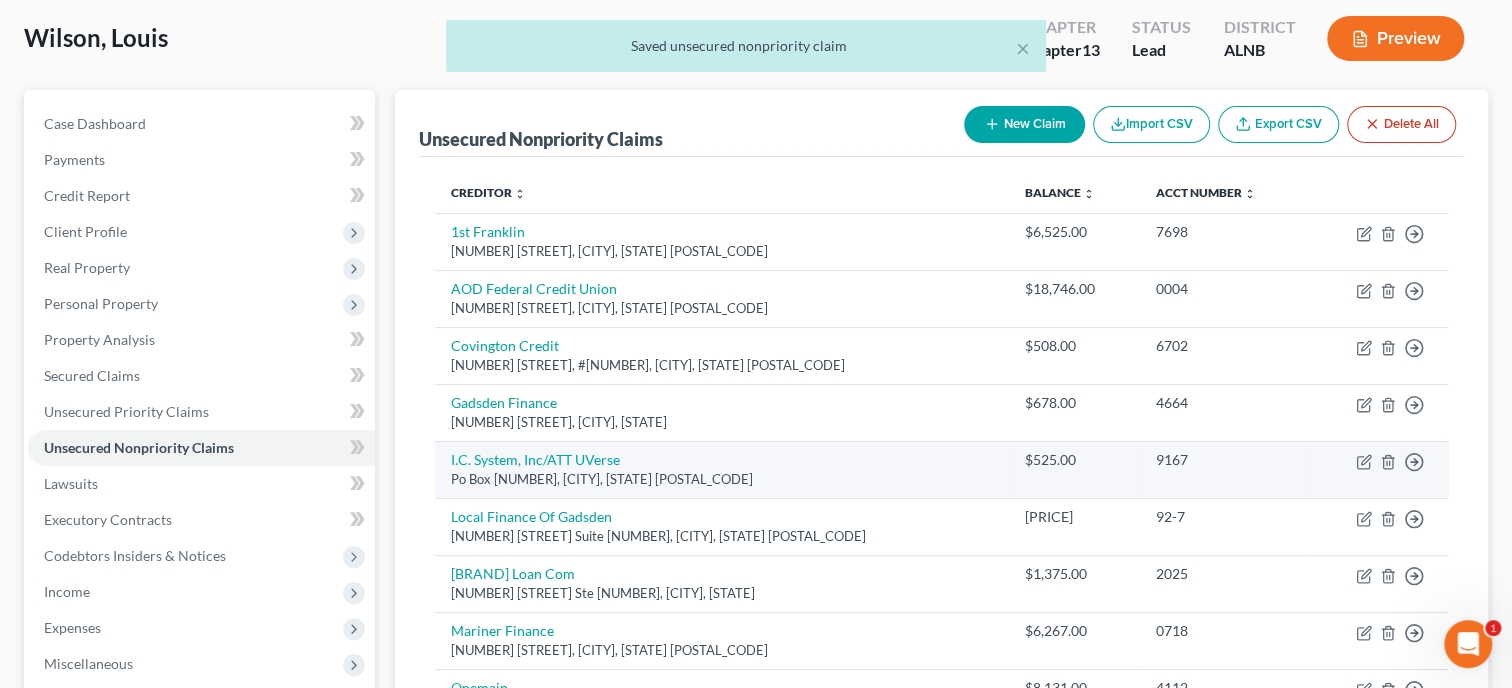 scroll, scrollTop: 205, scrollLeft: 0, axis: vertical 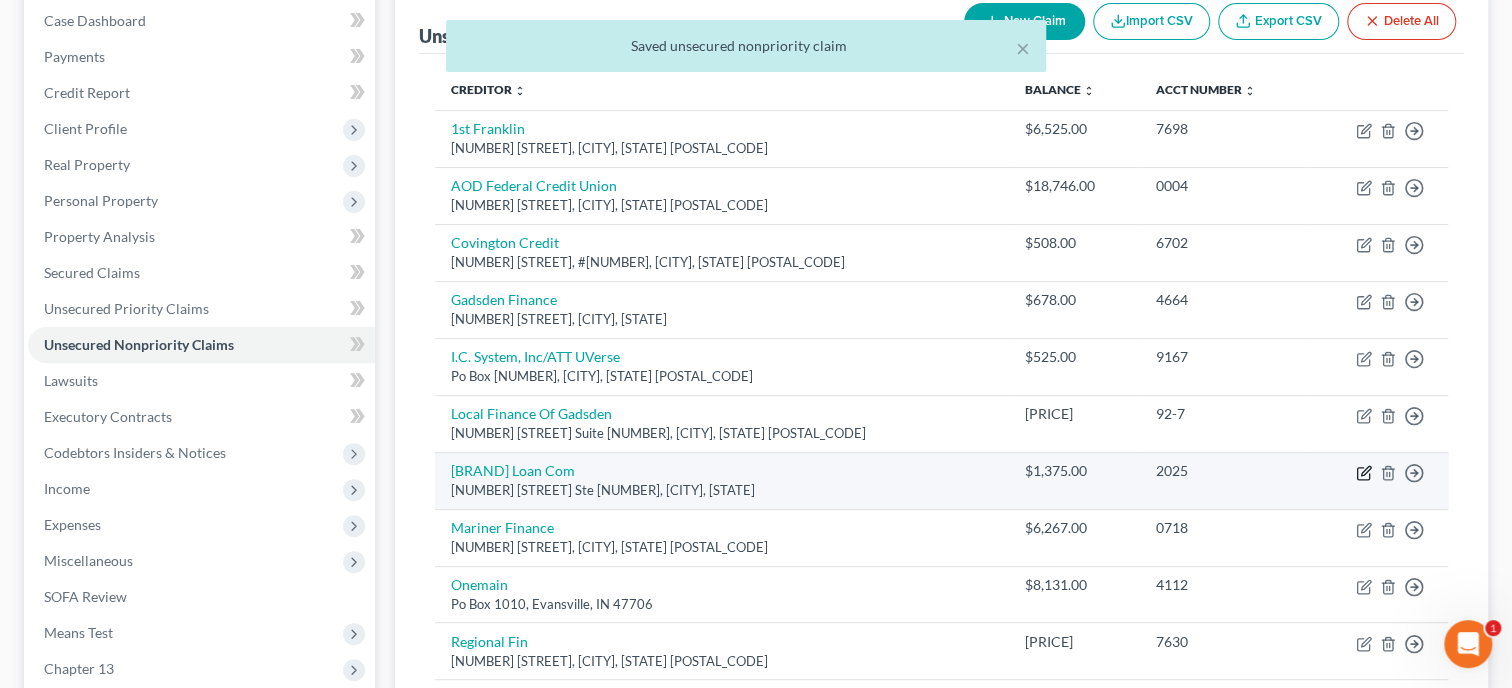 click 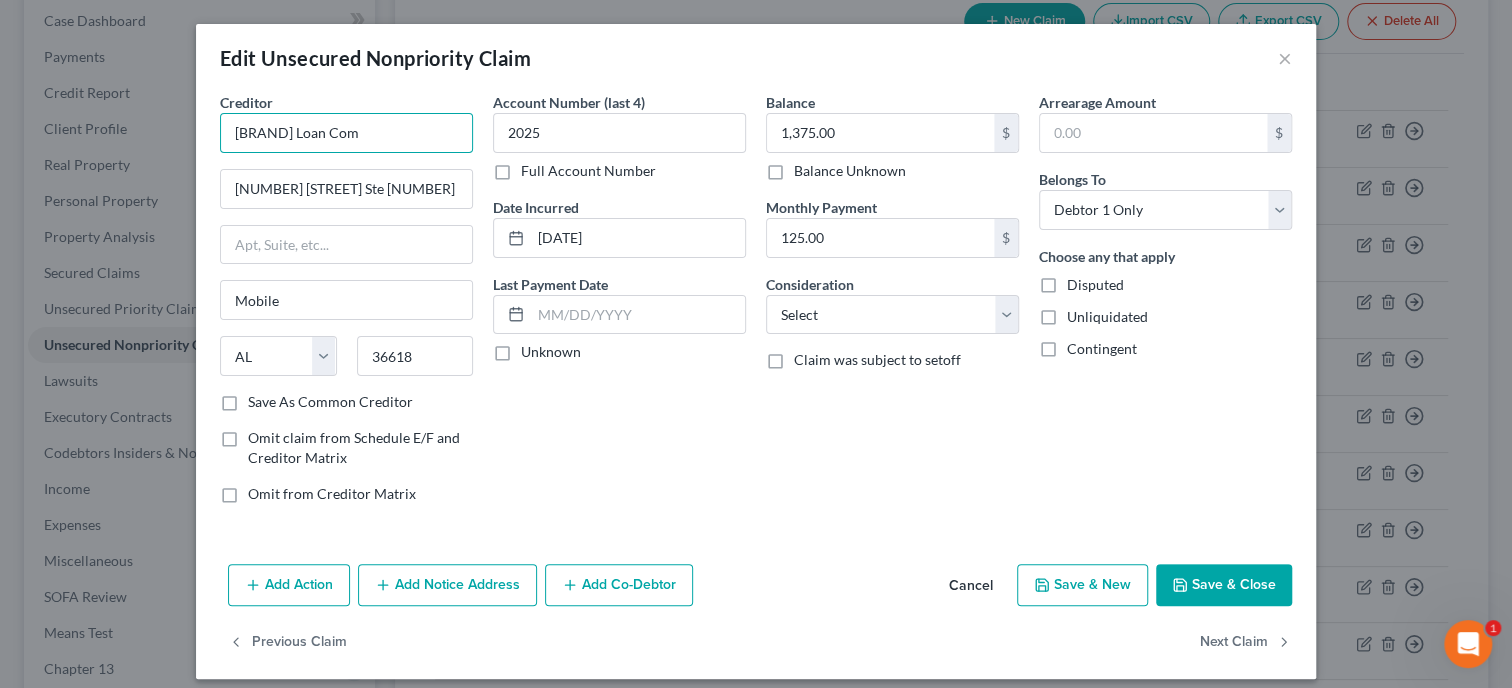 click on "[BRAND] Loan Com" at bounding box center [346, 133] 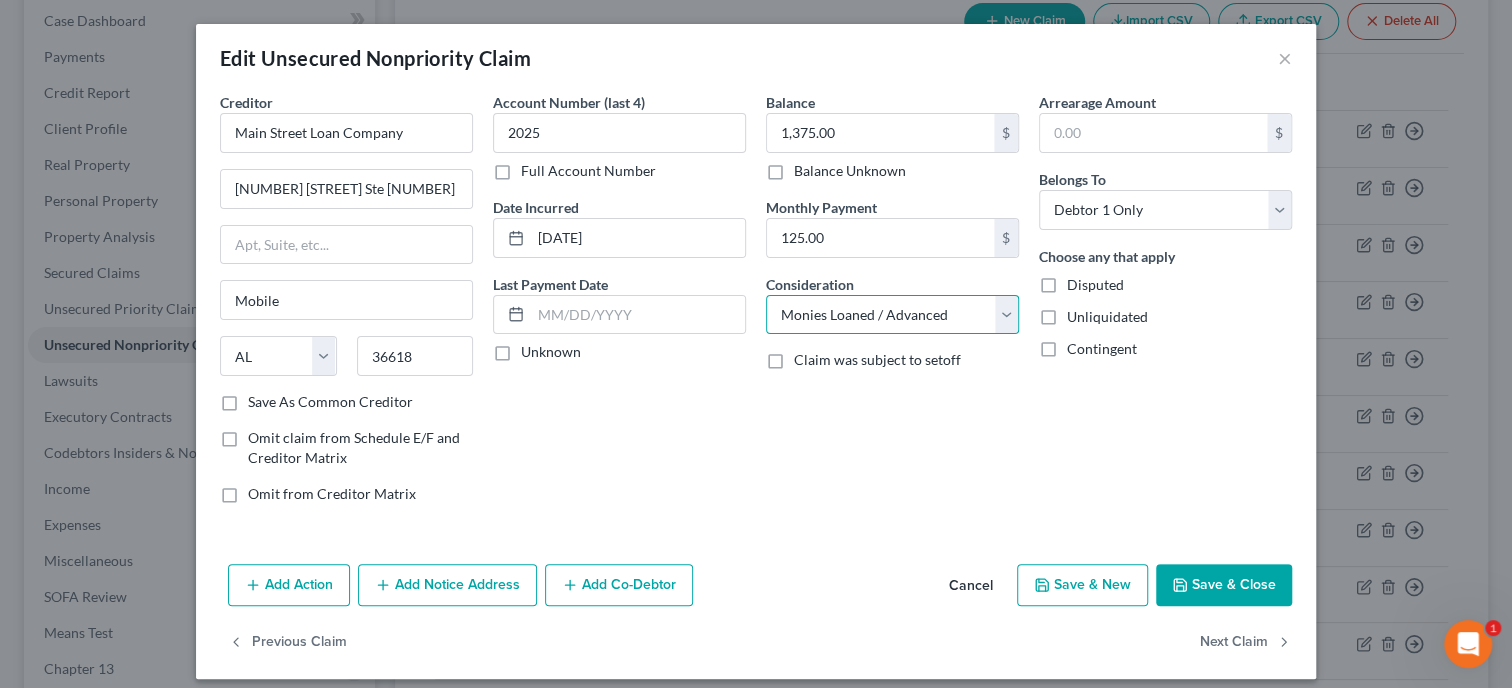 click on "Monies Loaned / Advanced" at bounding box center (0, 0) 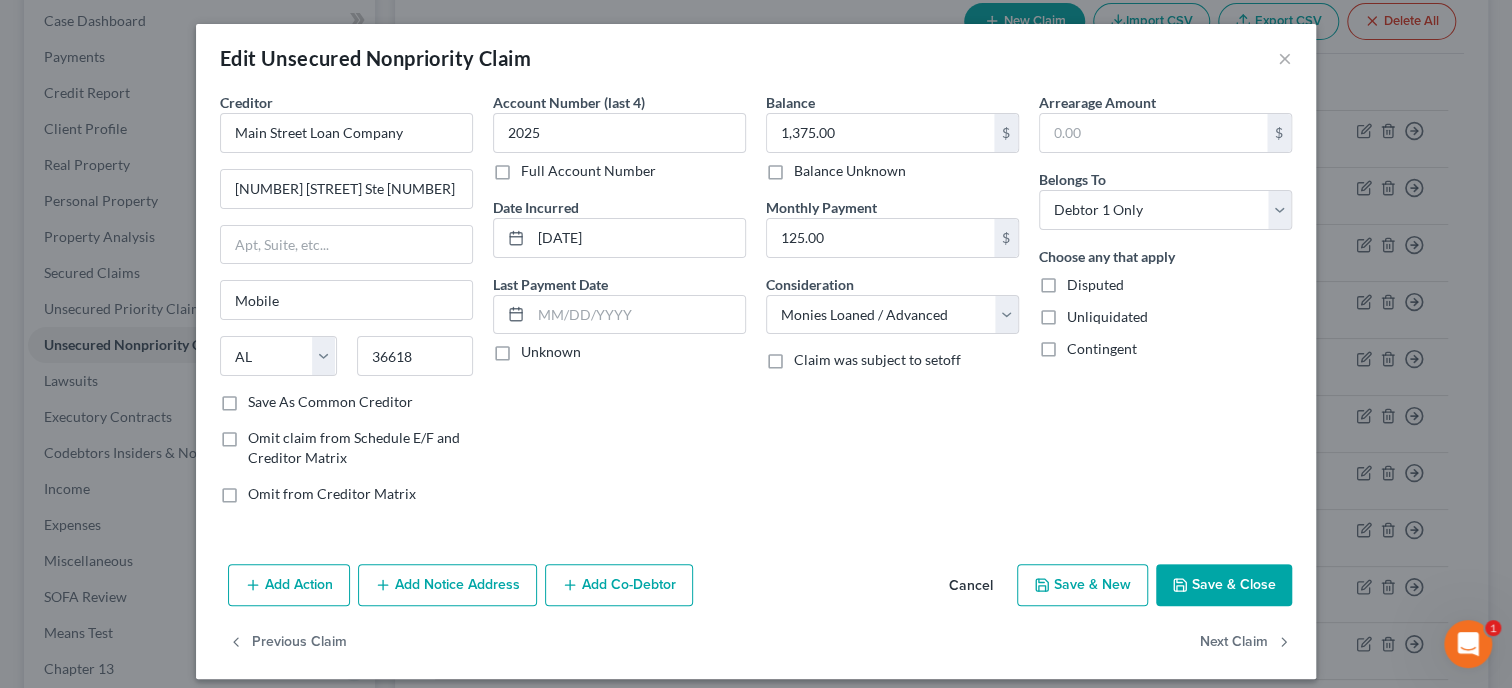 click on "Save & Close" at bounding box center [1224, 585] 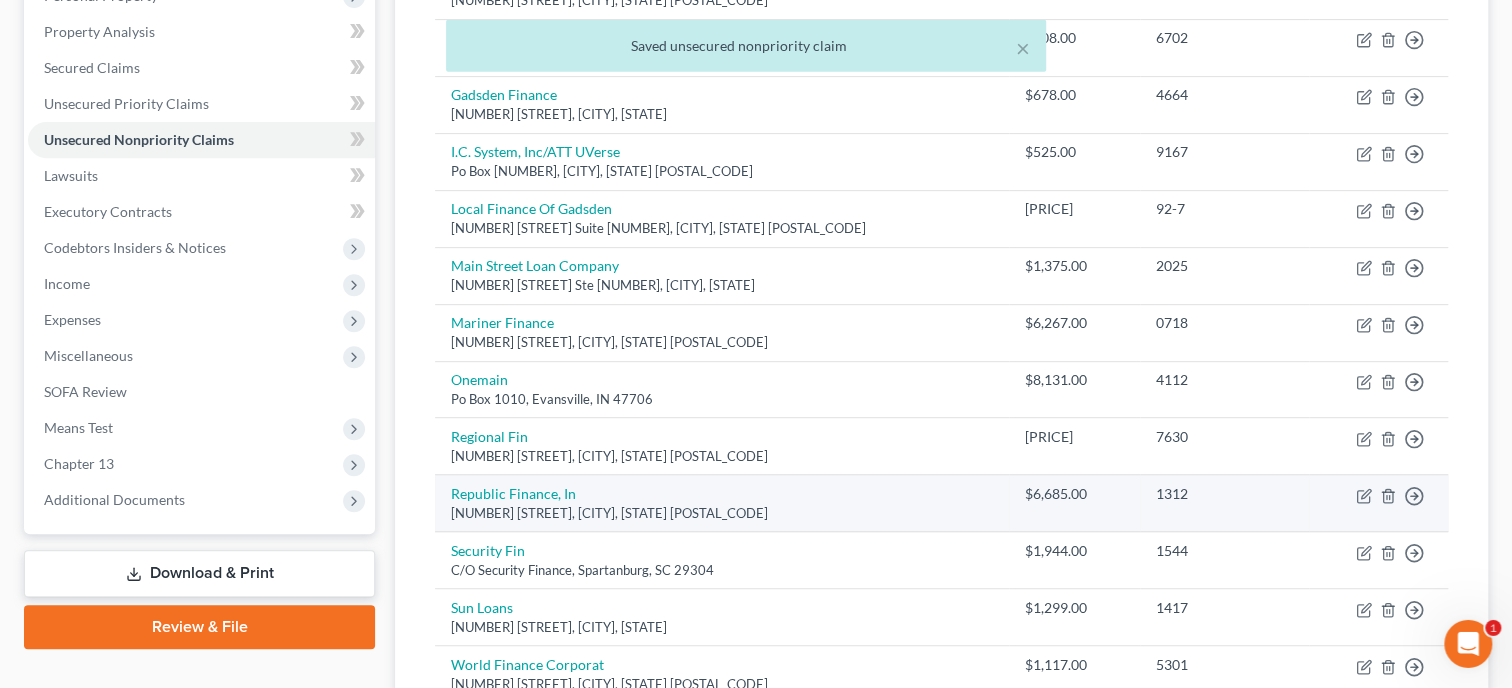 scroll, scrollTop: 411, scrollLeft: 0, axis: vertical 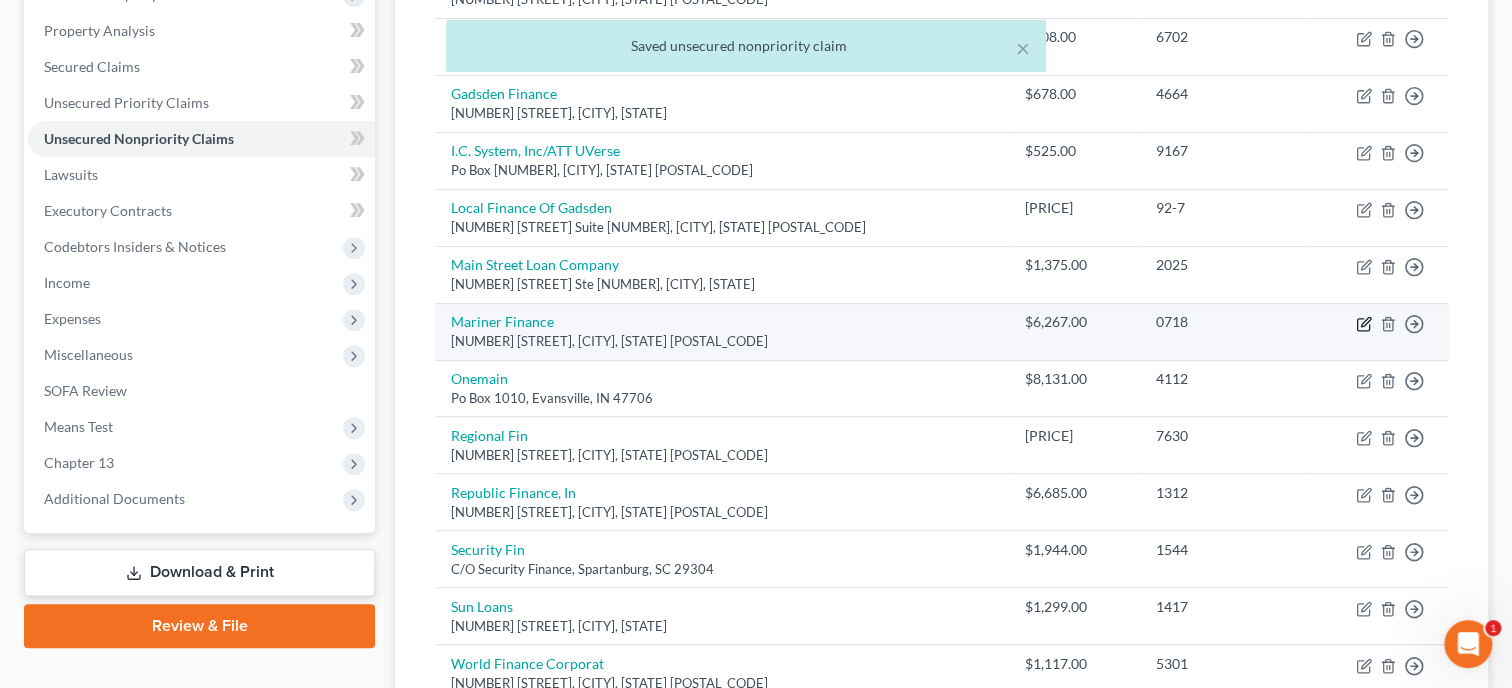 click 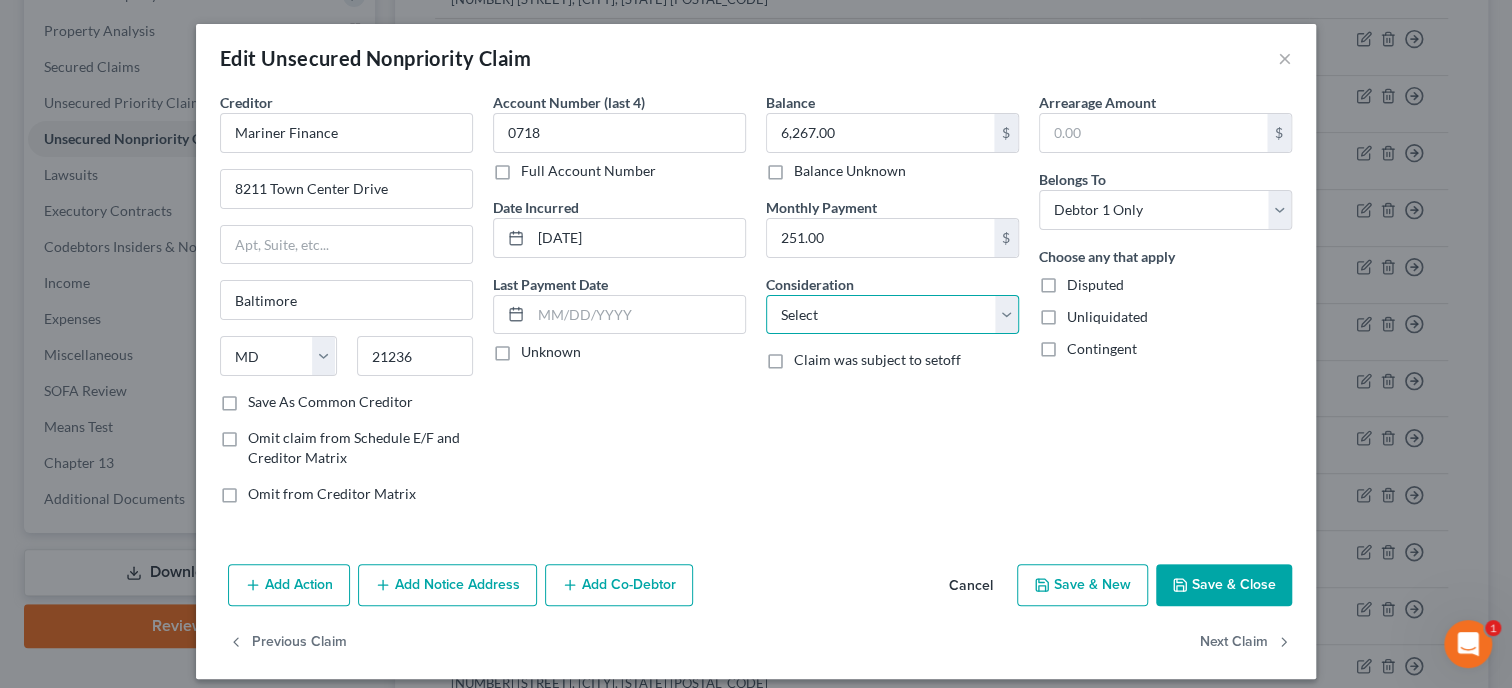 click on "Select Cable / Satellite Services Collection Agency Credit Card Debt Debt Counseling / Attorneys Deficiency Balance Domestic Support Obligations Home / Car Repairs Income Taxes Judgment Liens Medical Services Monies Loaned / Advanced Mortgage Obligation From Divorce Or Separation Obligation To Pensions Other Overdrawn Bank Account Promised To Help Pay Creditors Student Loans Suppliers And Vendors Telephone / Internet Services Utility Services" at bounding box center [892, 315] 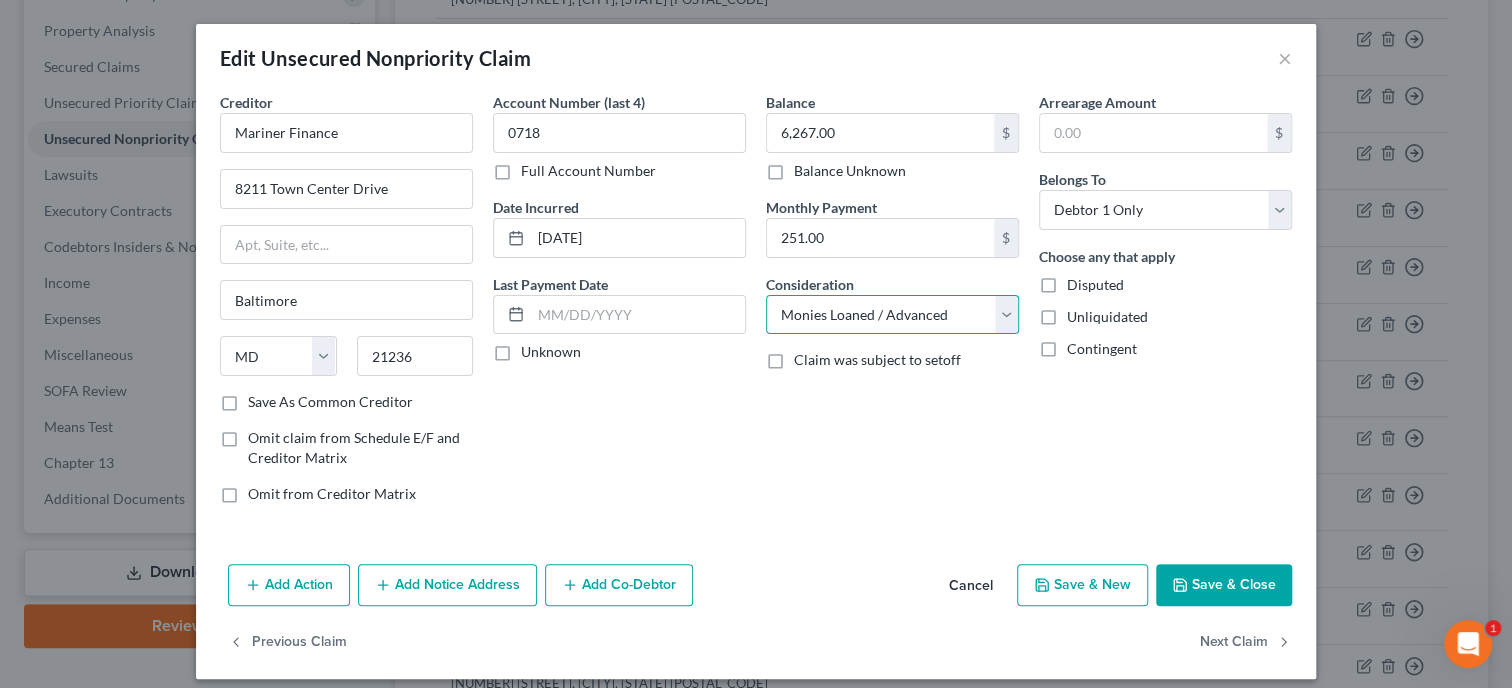 click on "Monies Loaned / Advanced" at bounding box center (0, 0) 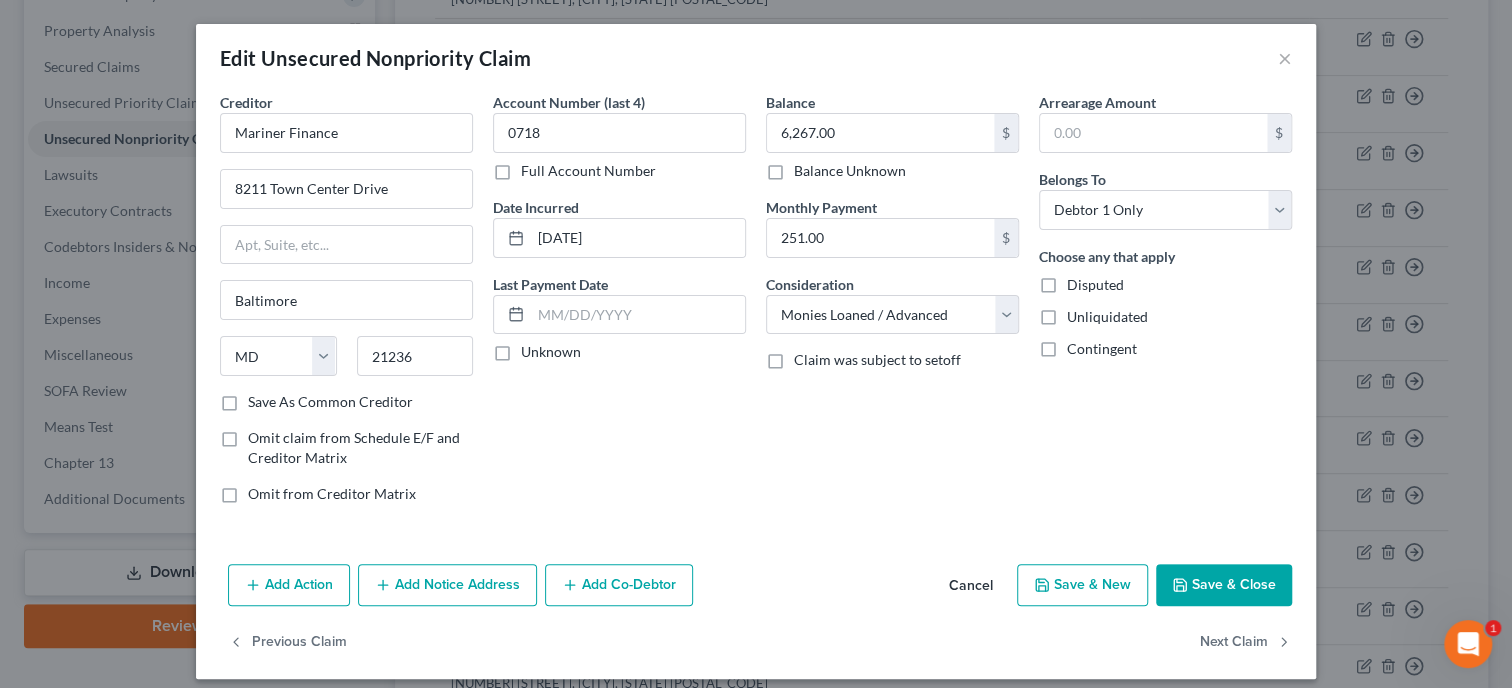 click on "Save & Close" at bounding box center (1224, 585) 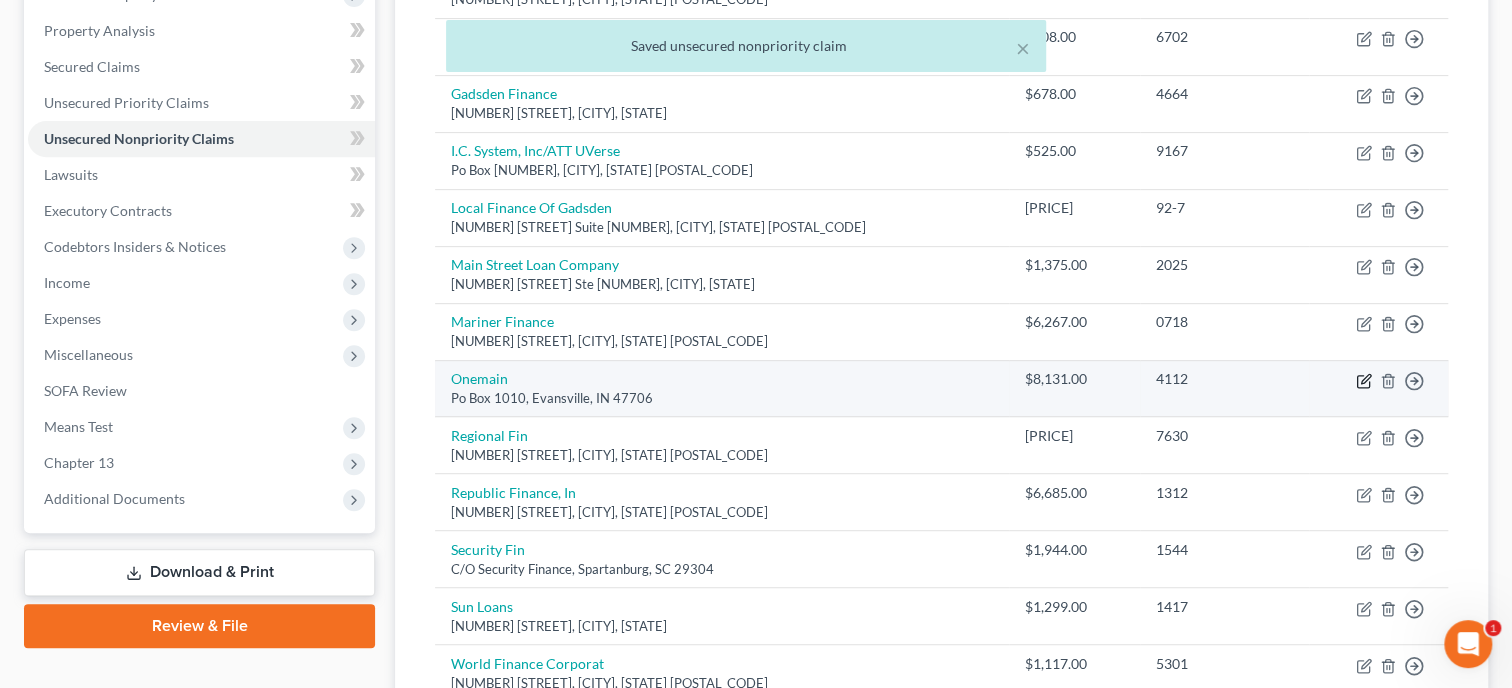 click 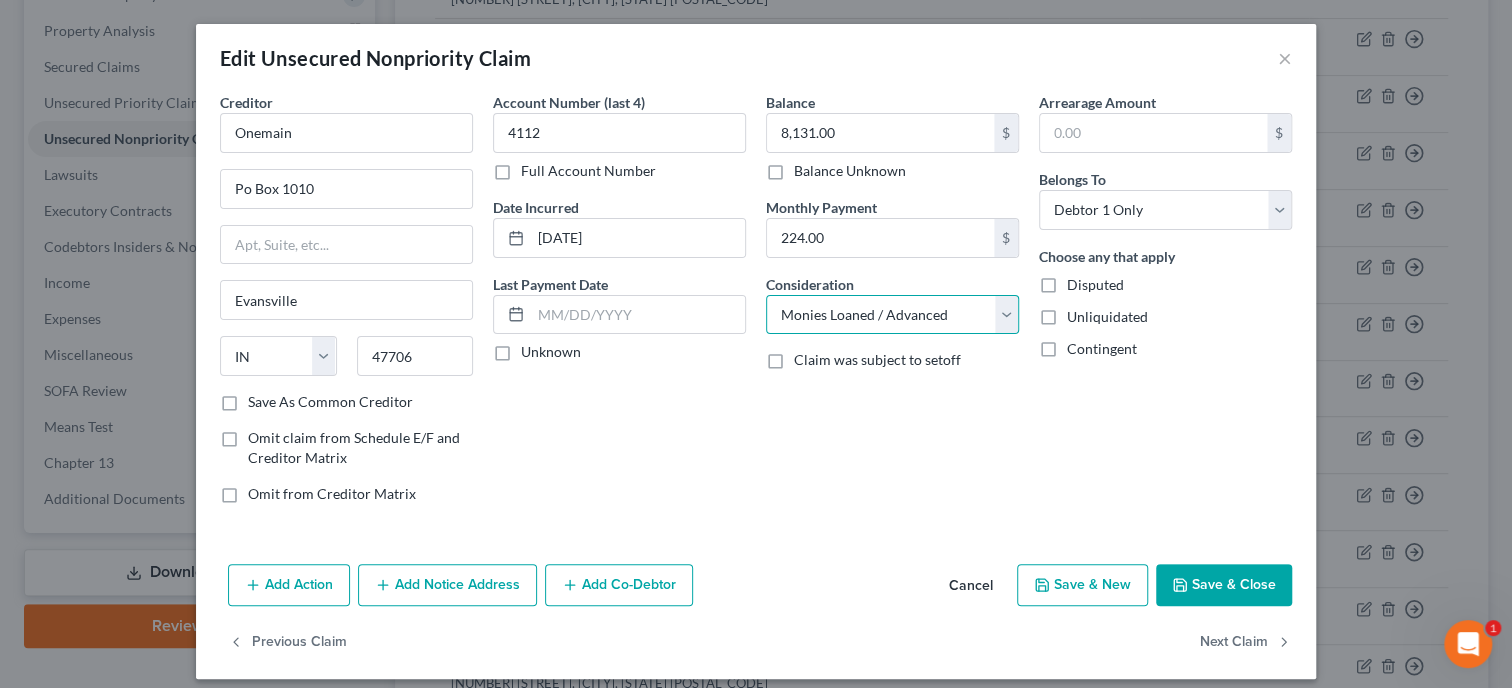 click on "Monies Loaned / Advanced" at bounding box center (0, 0) 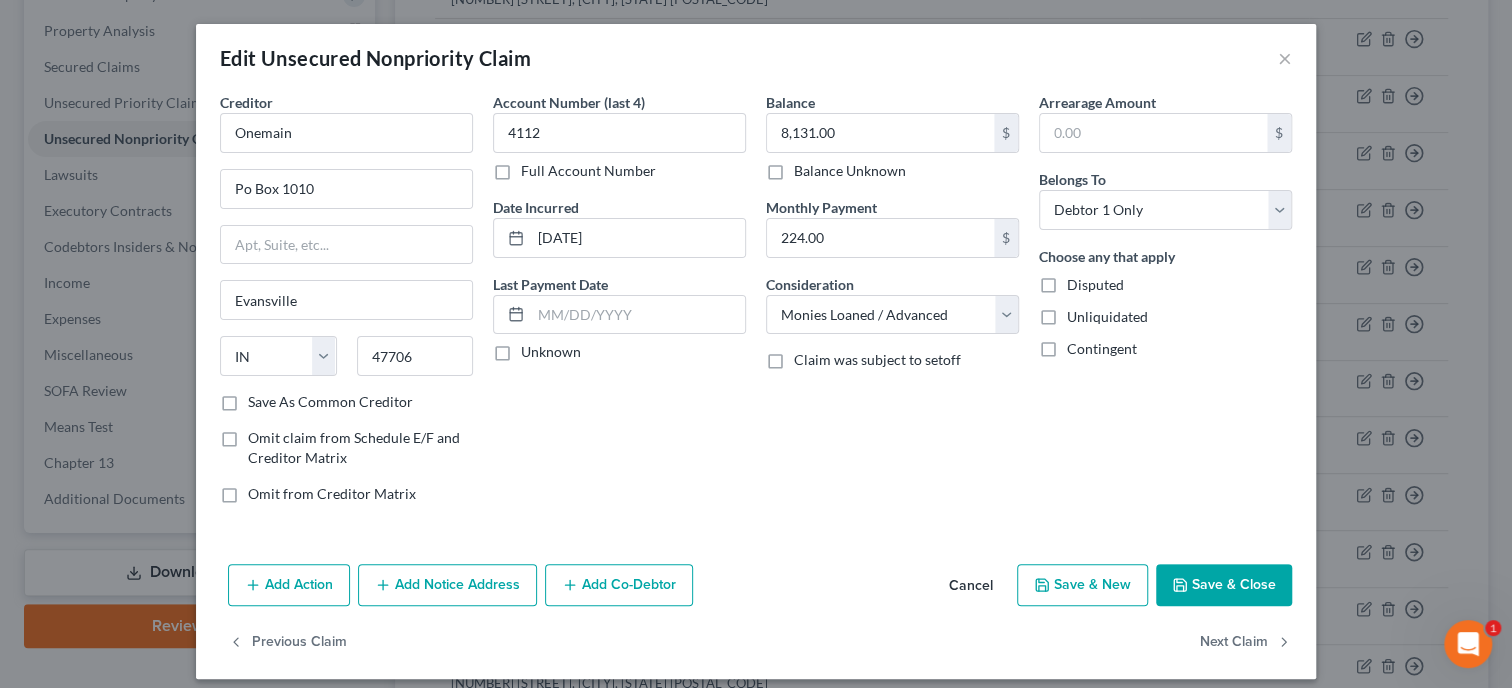 click 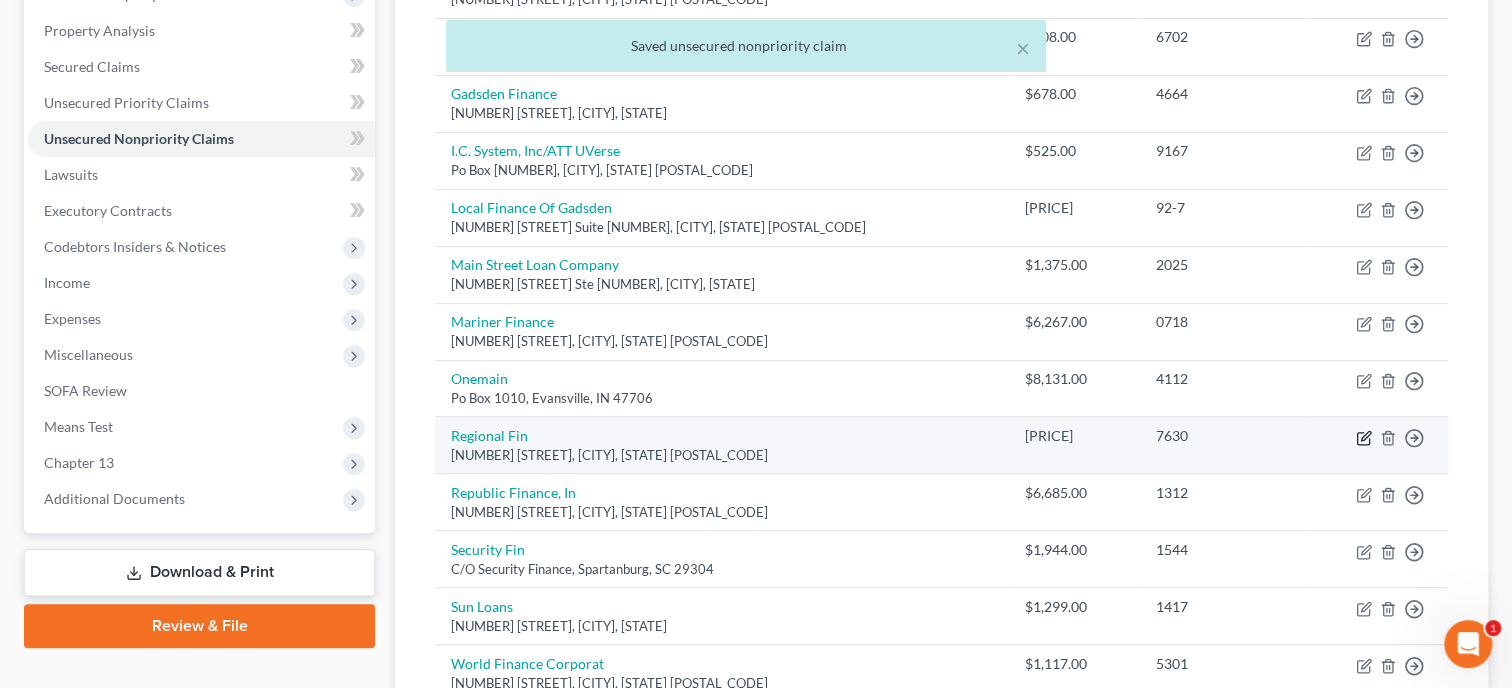click 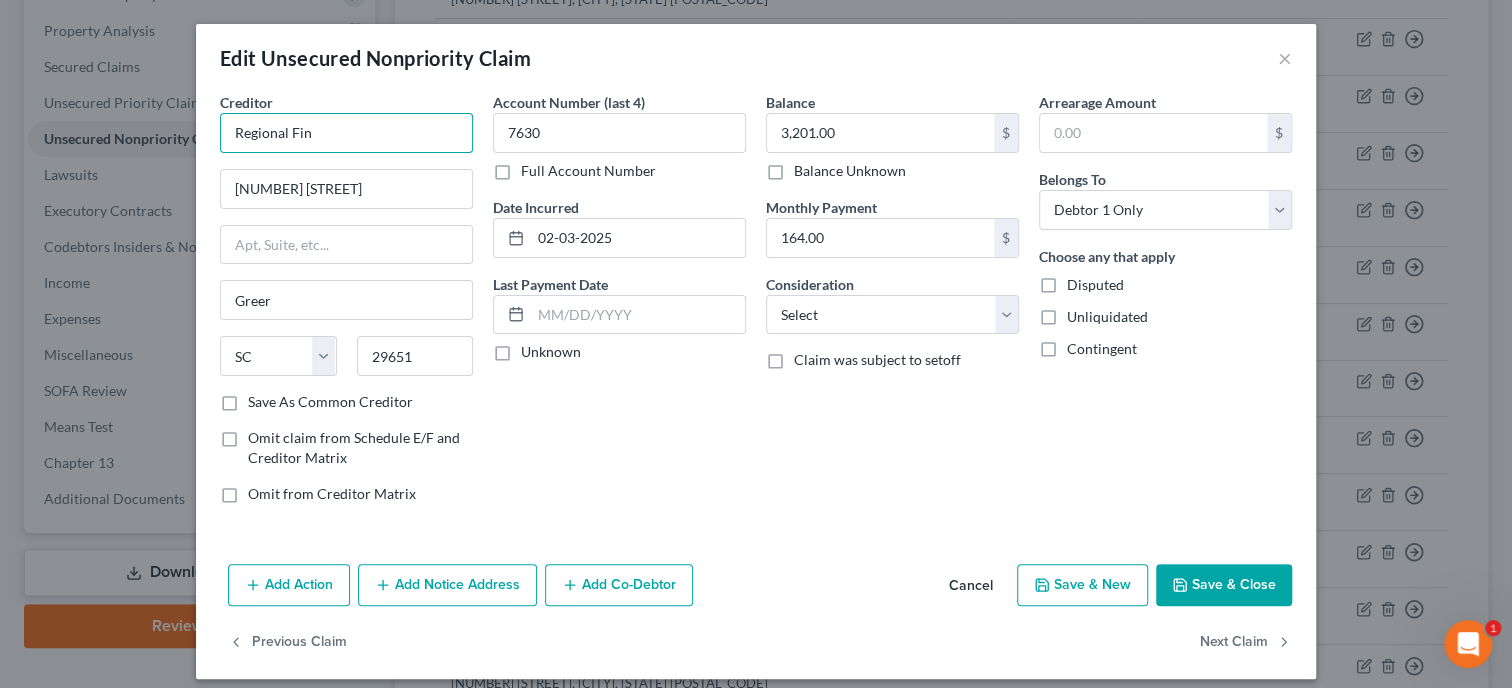 click on "Regional Fin" at bounding box center (346, 133) 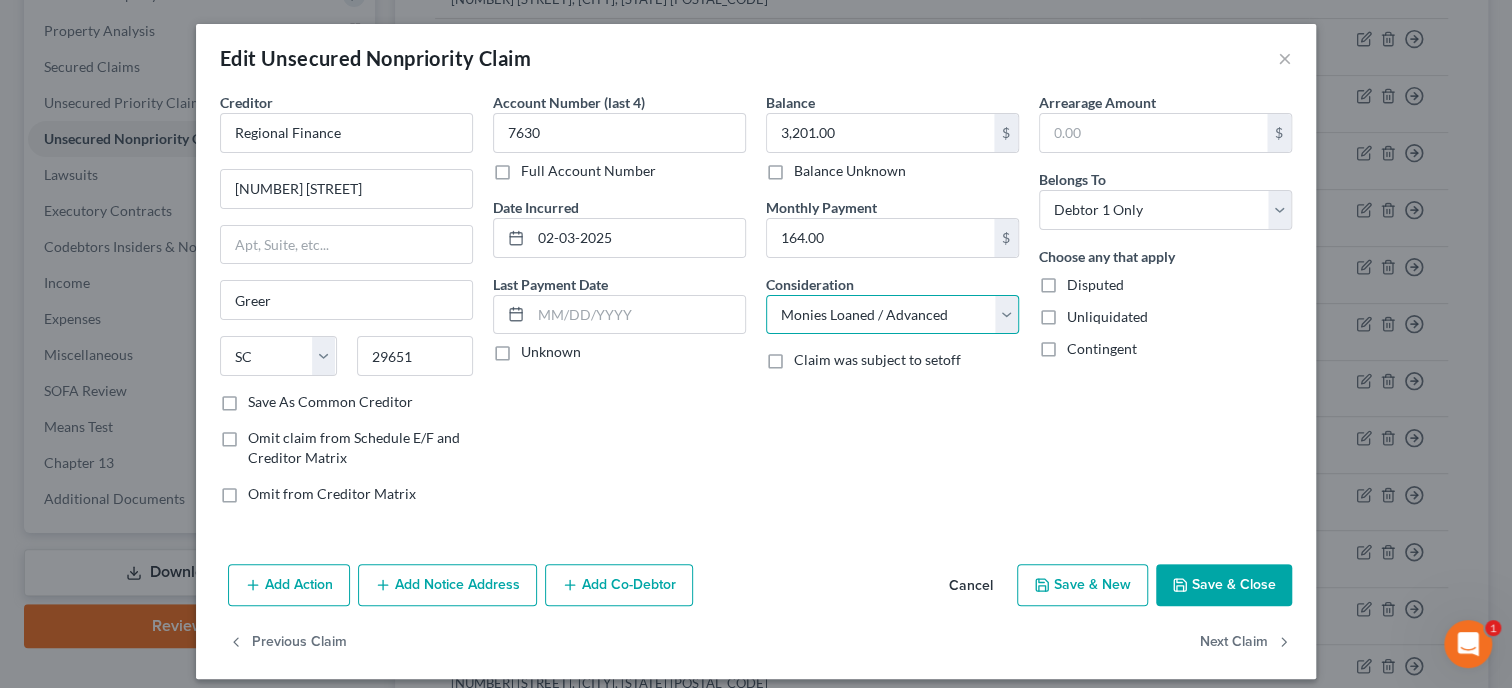click on "Monies Loaned / Advanced" at bounding box center (0, 0) 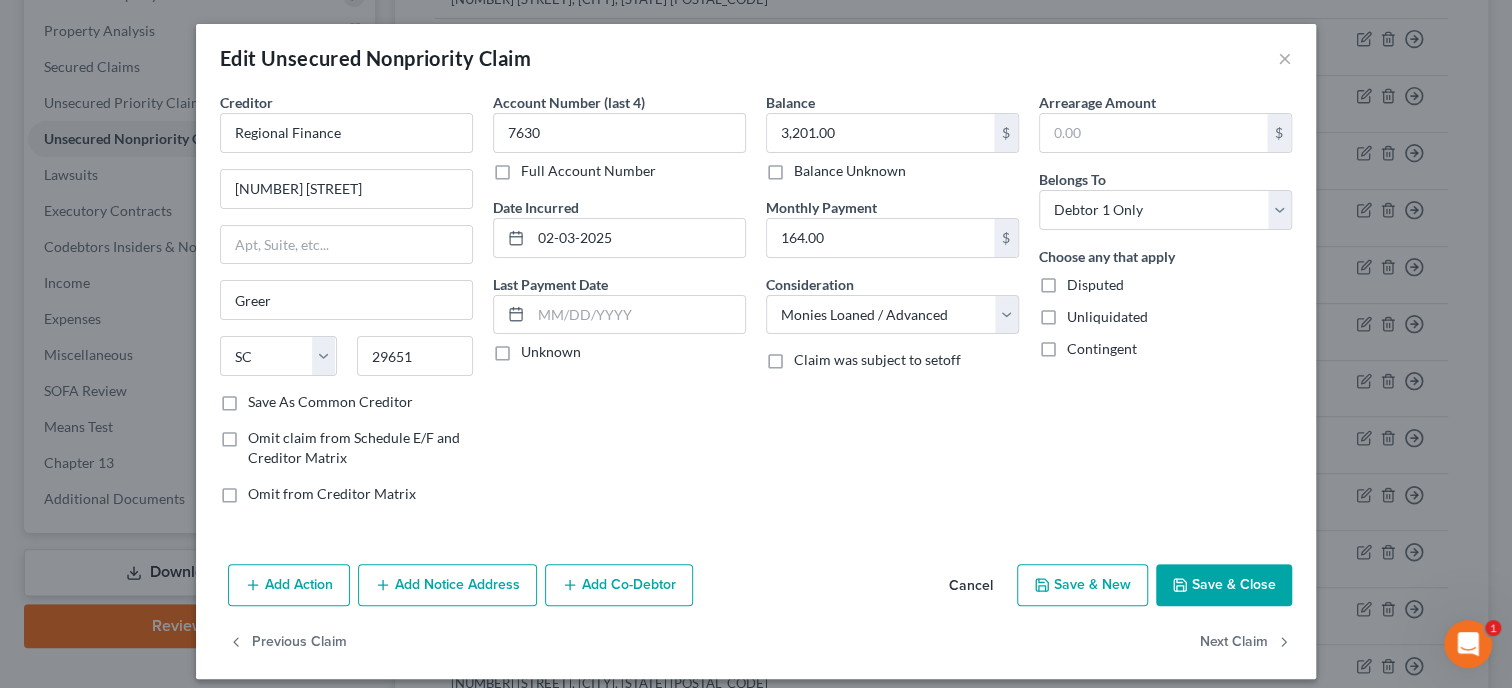 click on "Save & Close" at bounding box center (1224, 585) 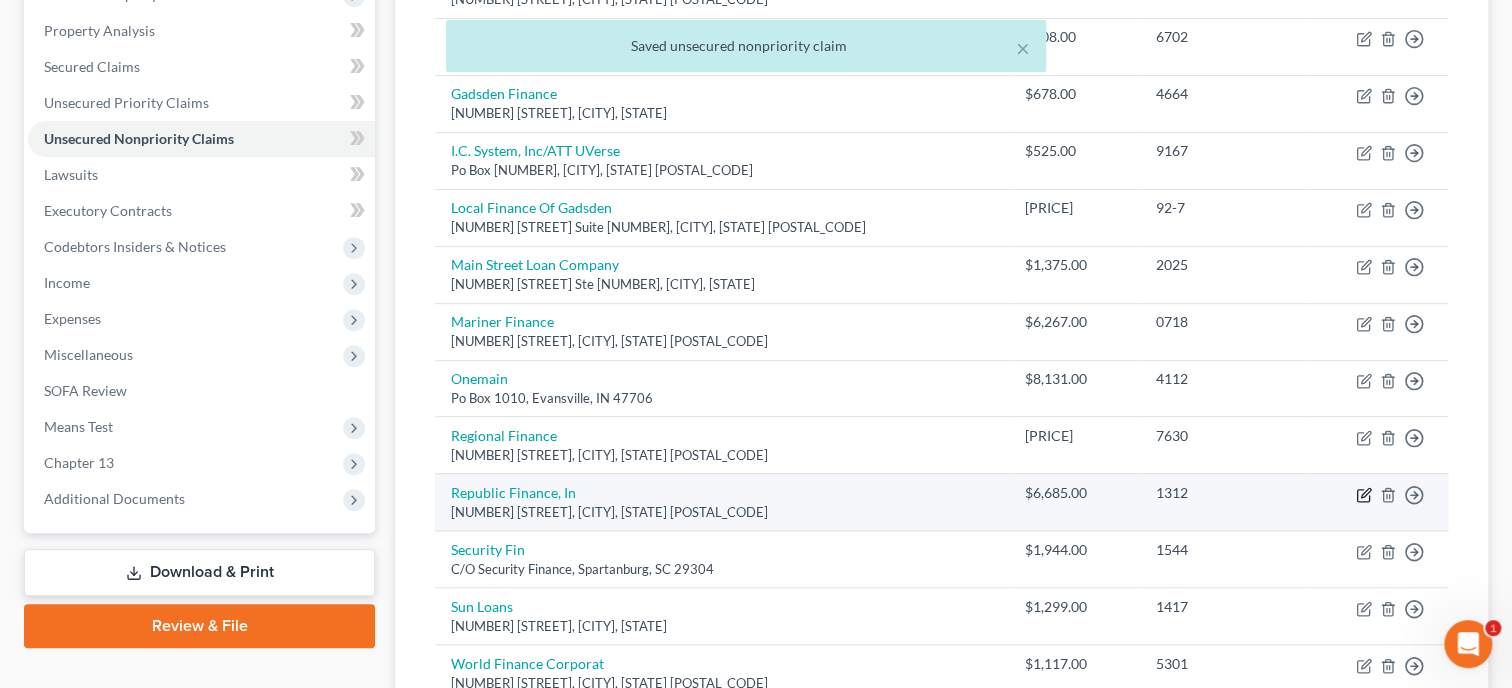 click 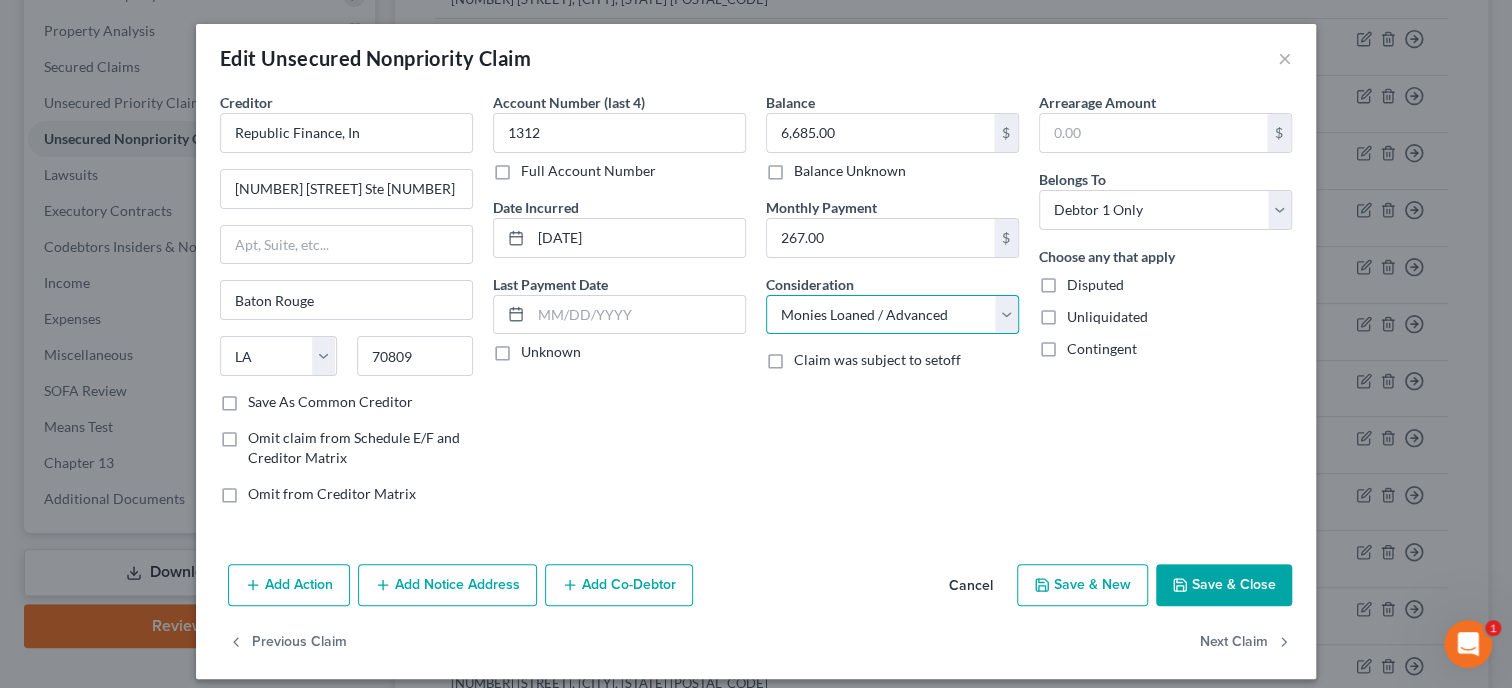 click on "Monies Loaned / Advanced" at bounding box center [0, 0] 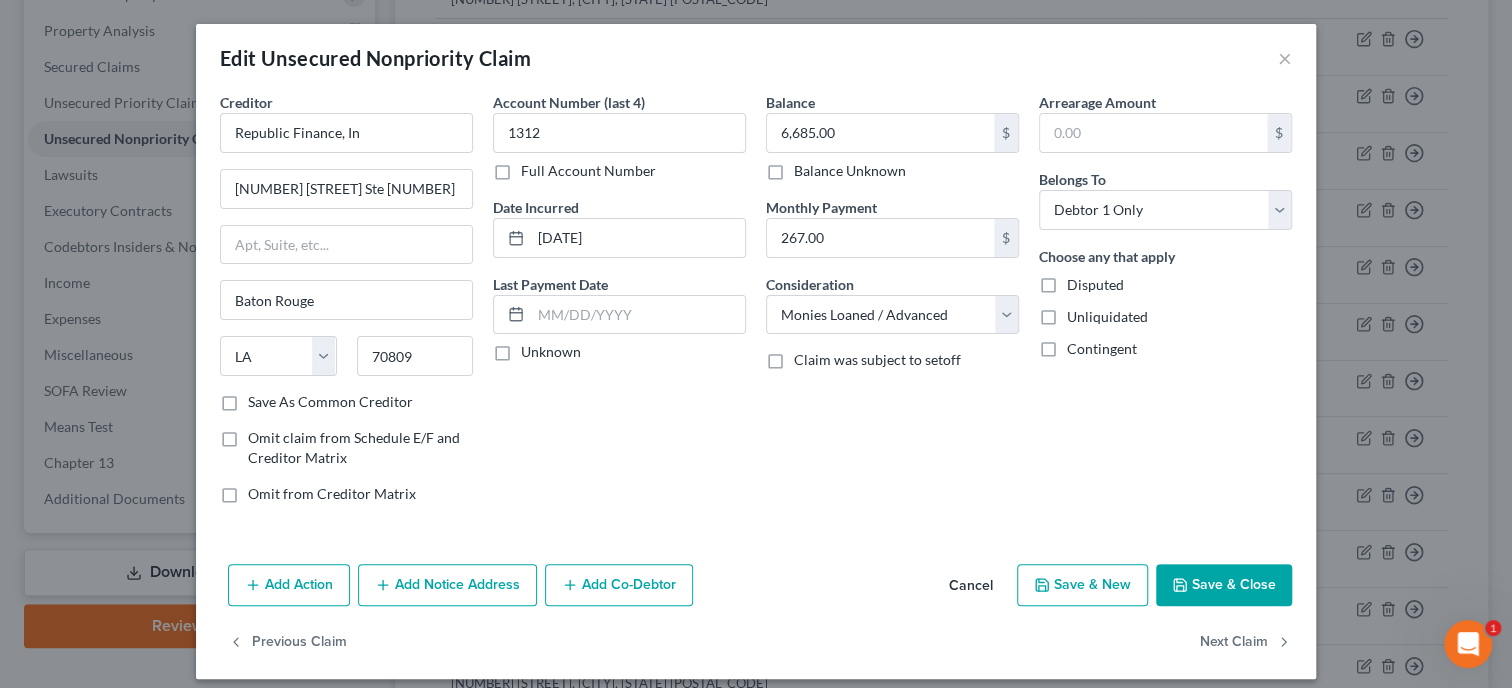click on "Save & Close" at bounding box center (1224, 585) 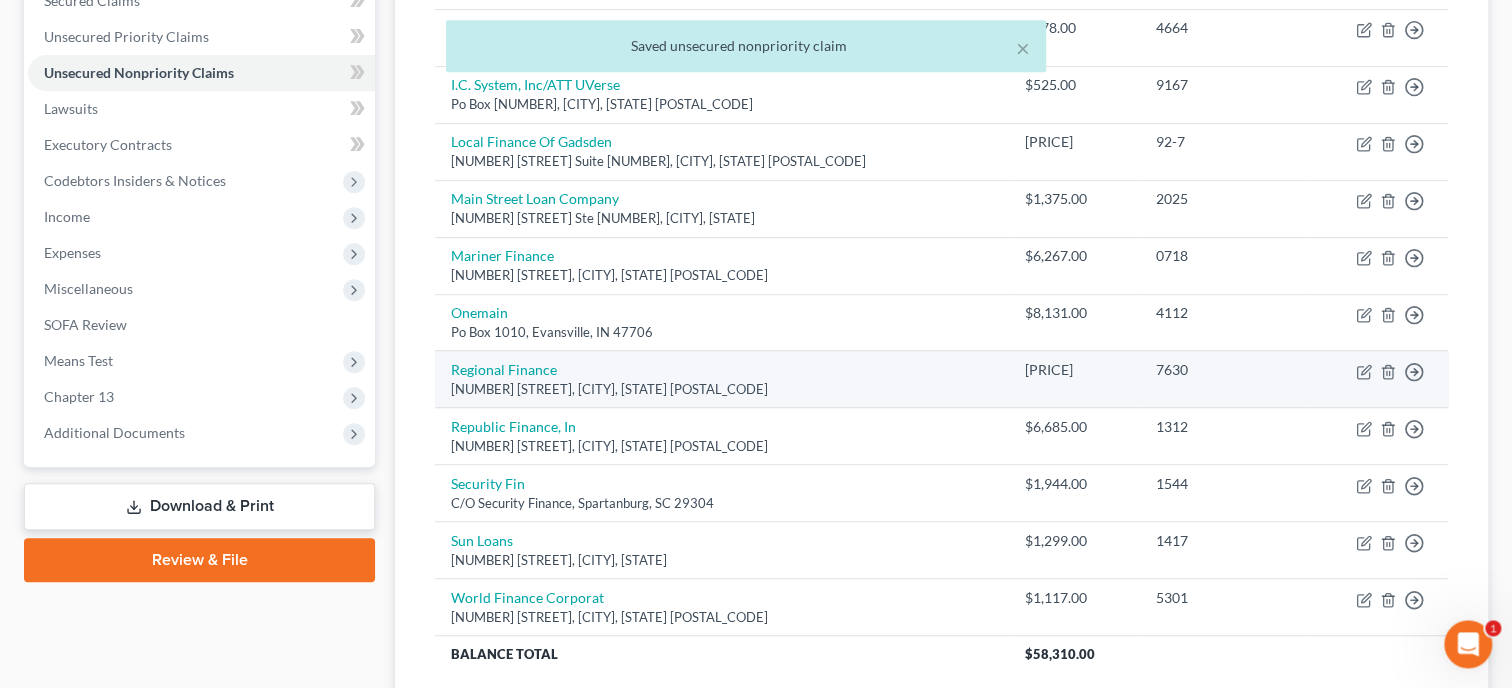 scroll, scrollTop: 617, scrollLeft: 0, axis: vertical 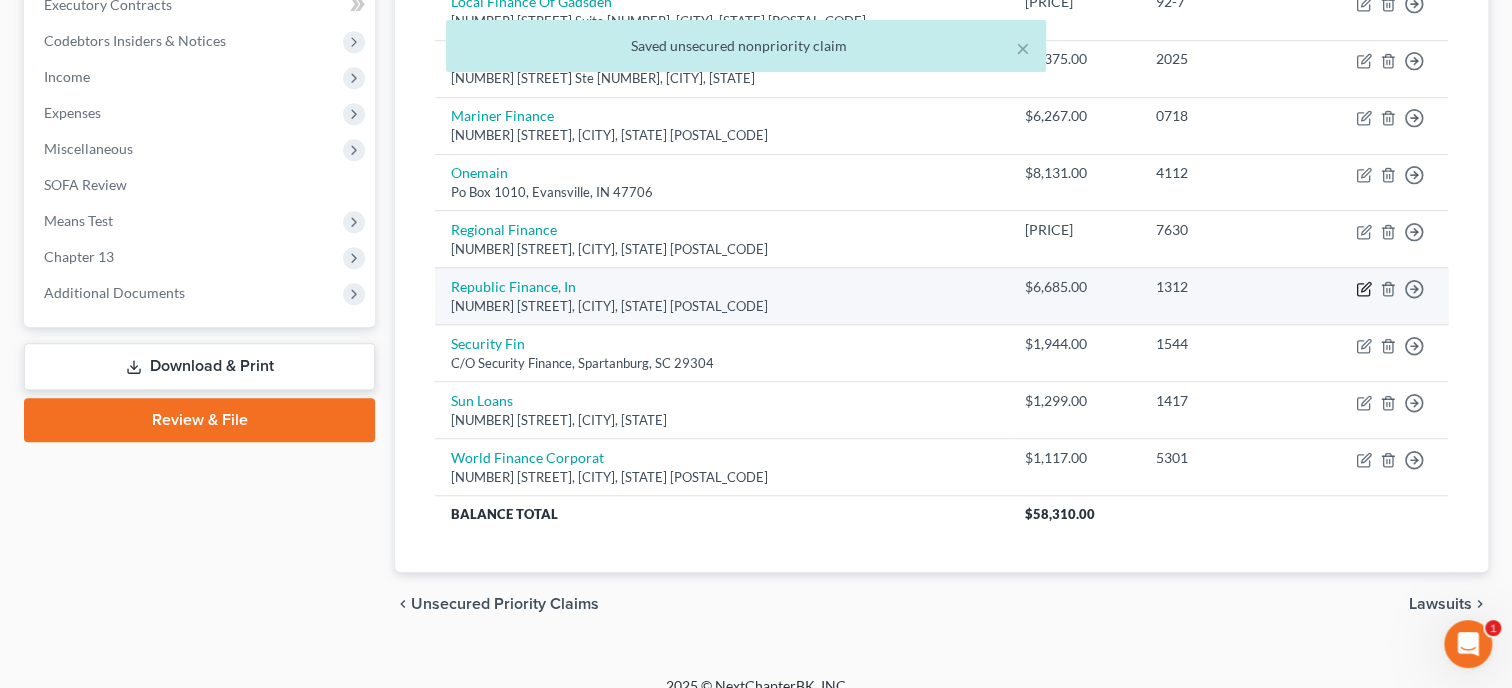 click 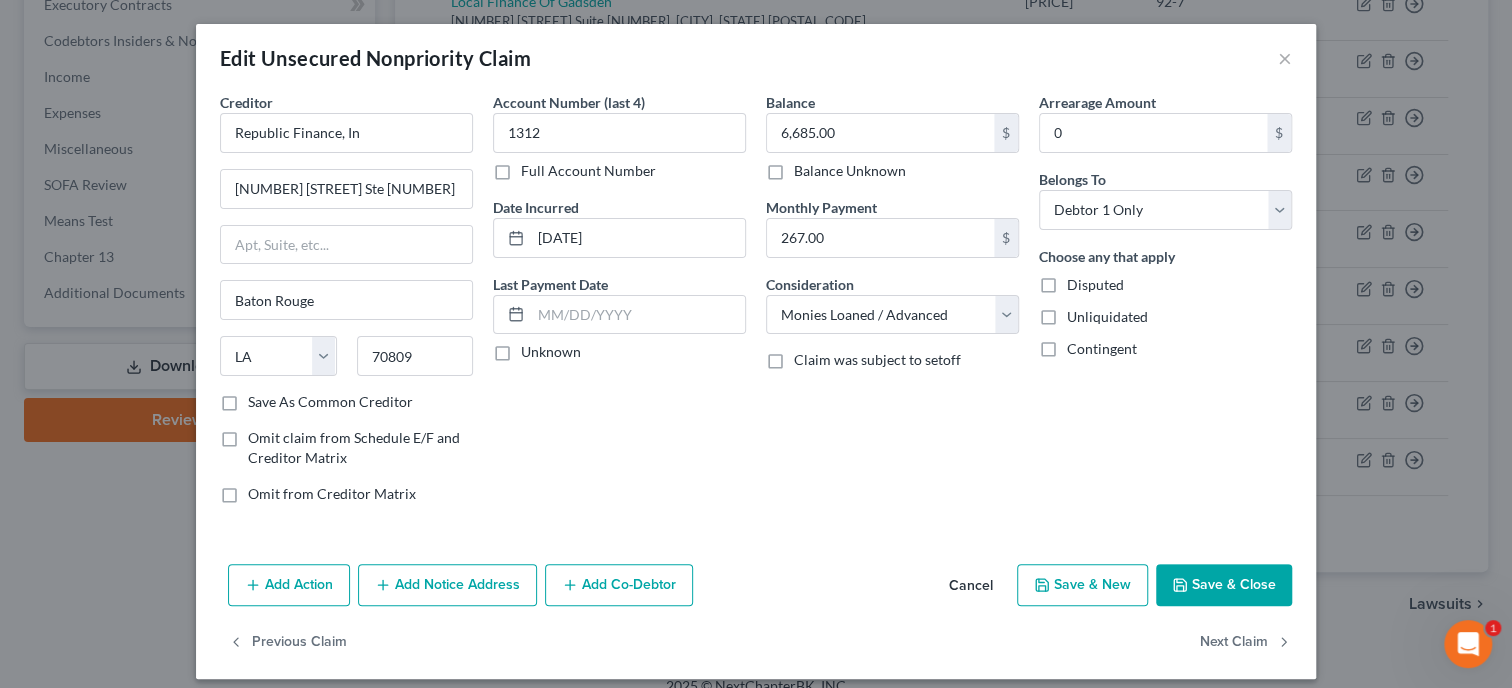 click on "Save & Close" at bounding box center (1224, 585) 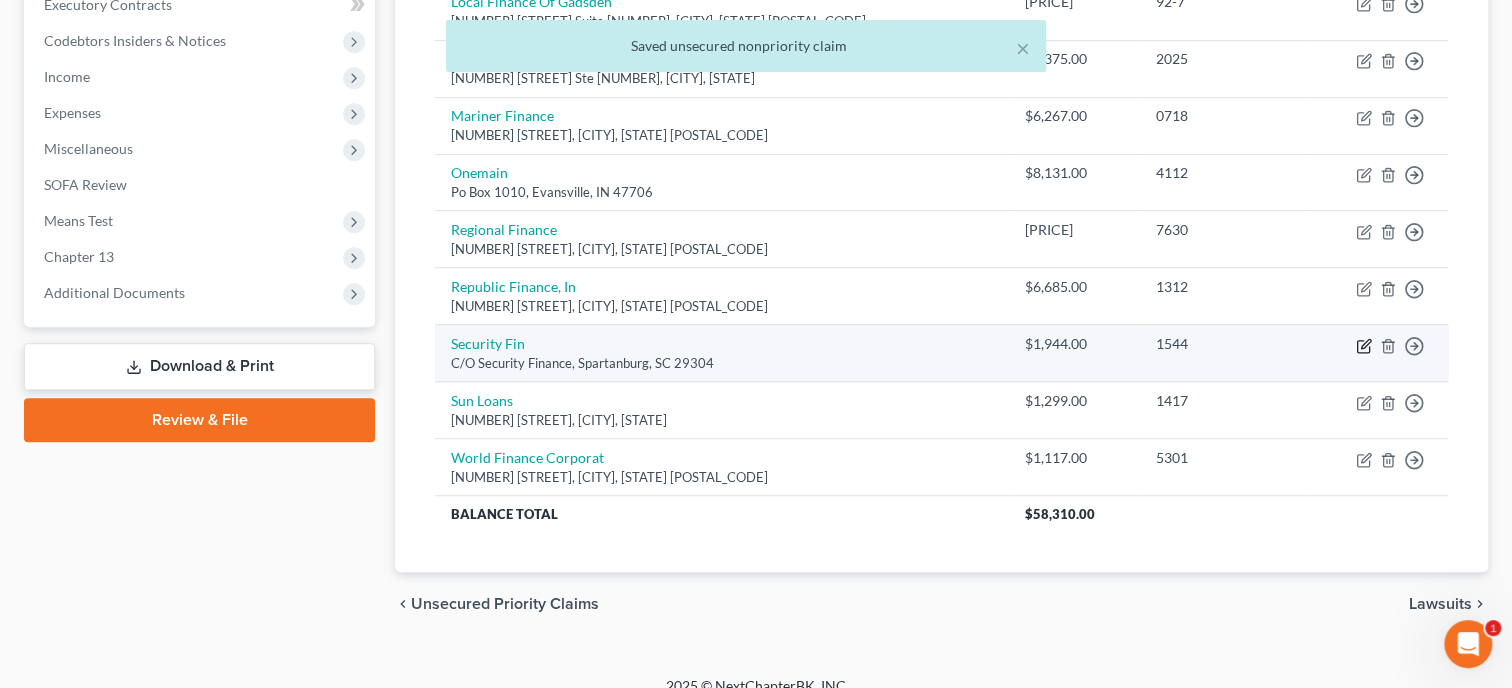 click 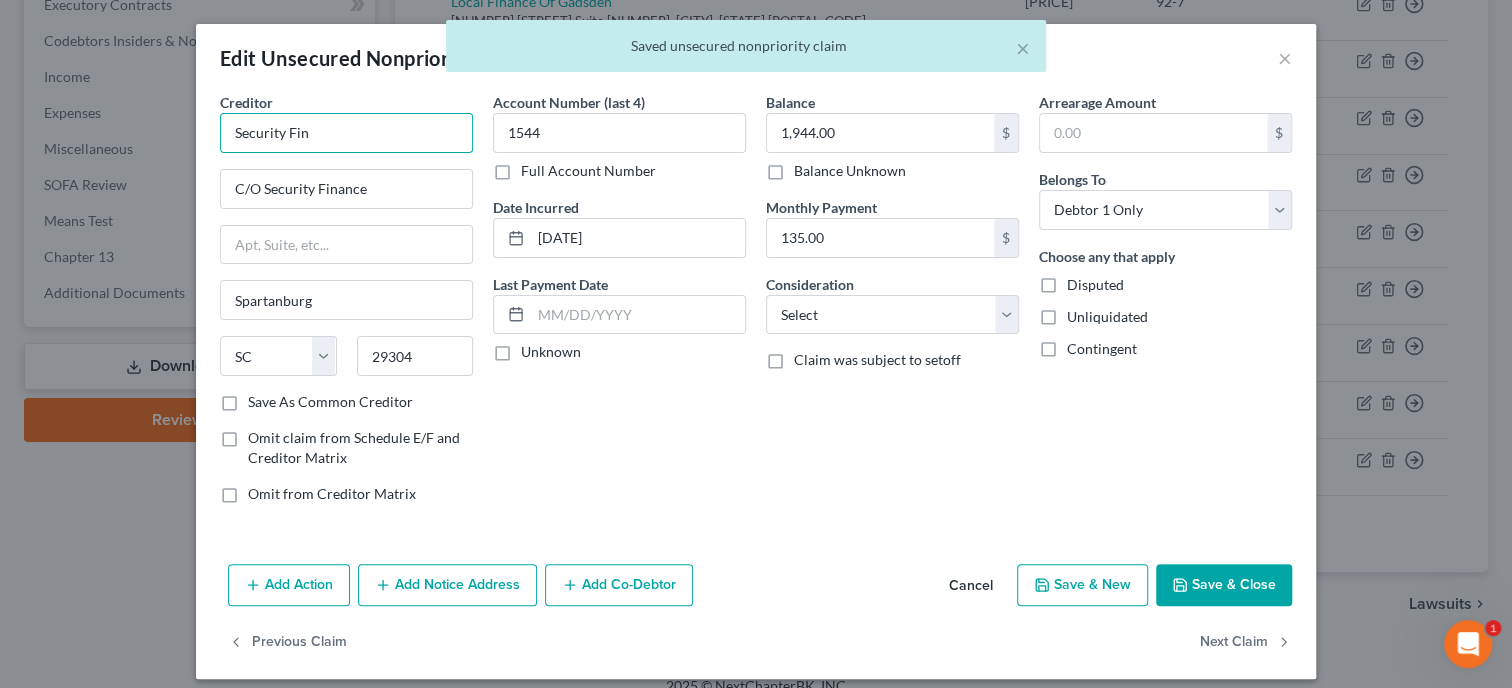 click on "Security Fin" at bounding box center [346, 133] 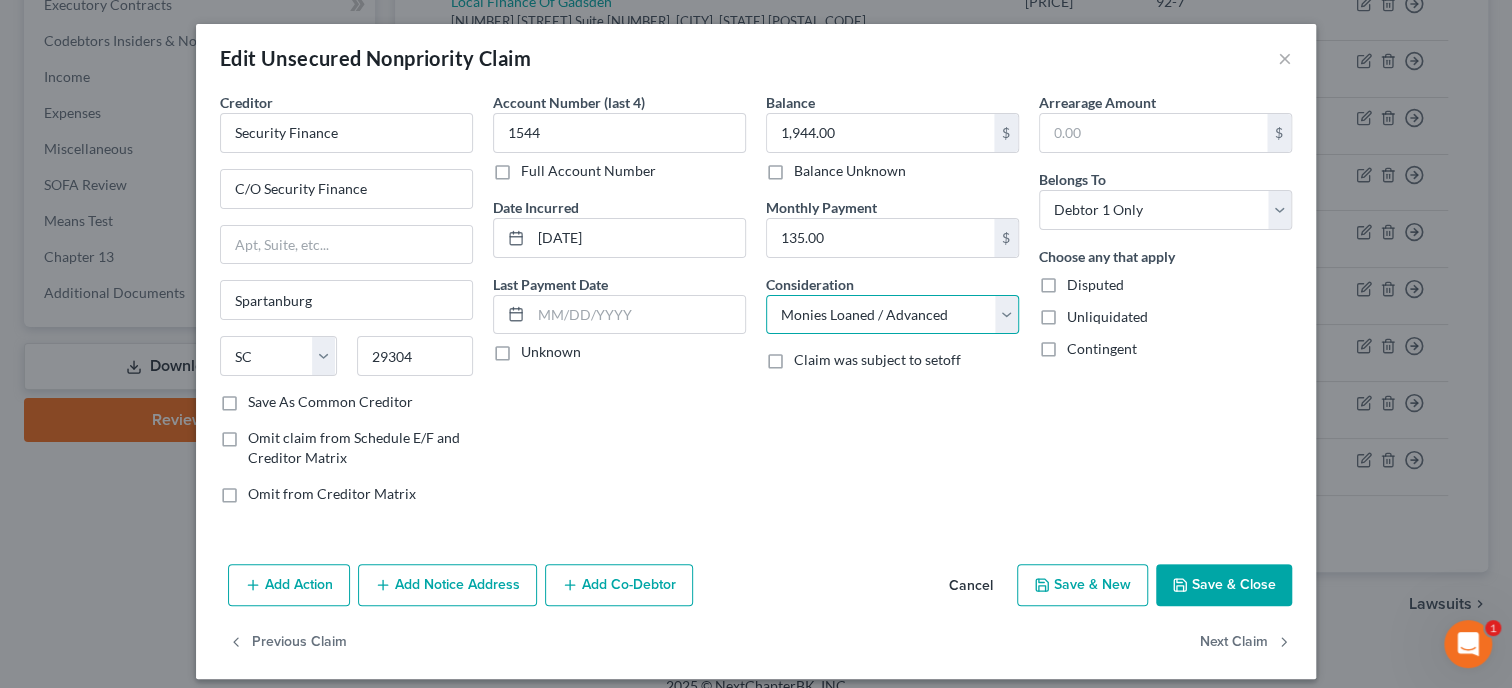 click on "Monies Loaned / Advanced" at bounding box center (0, 0) 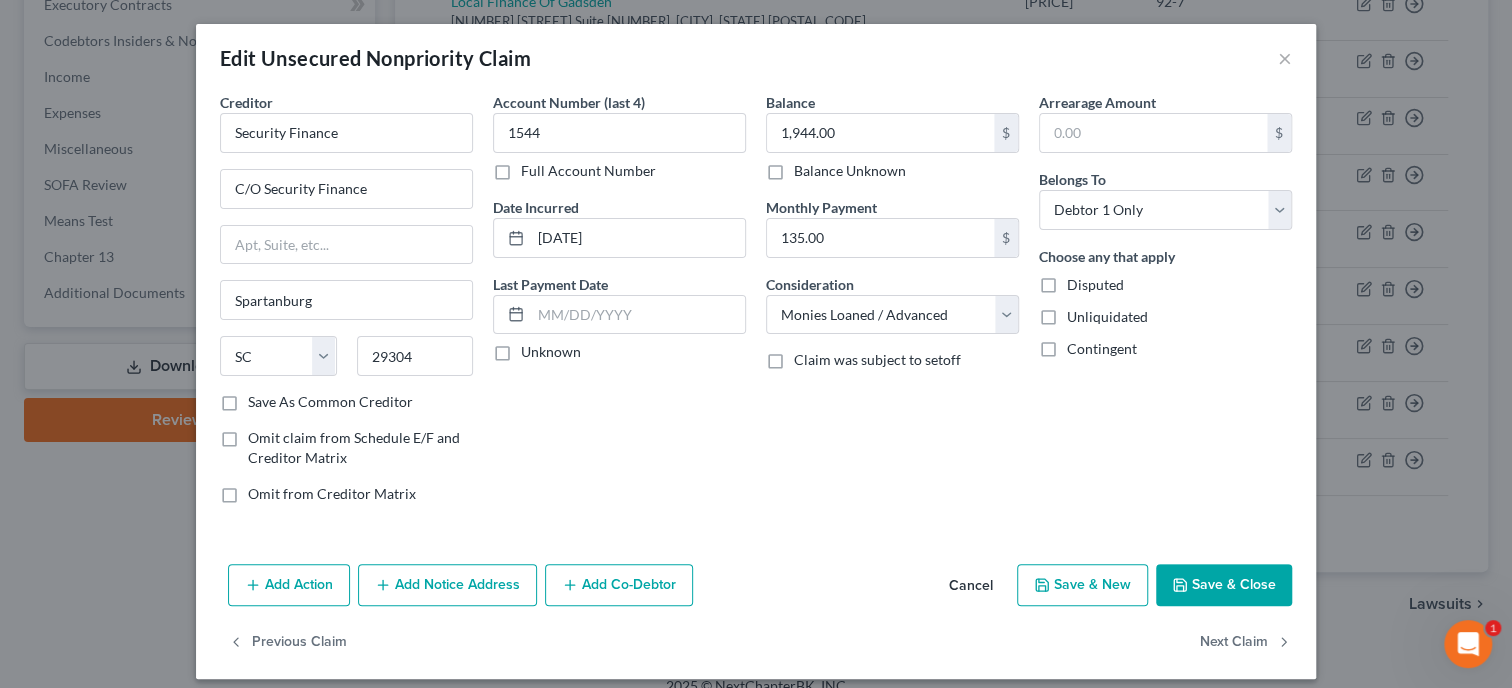 click 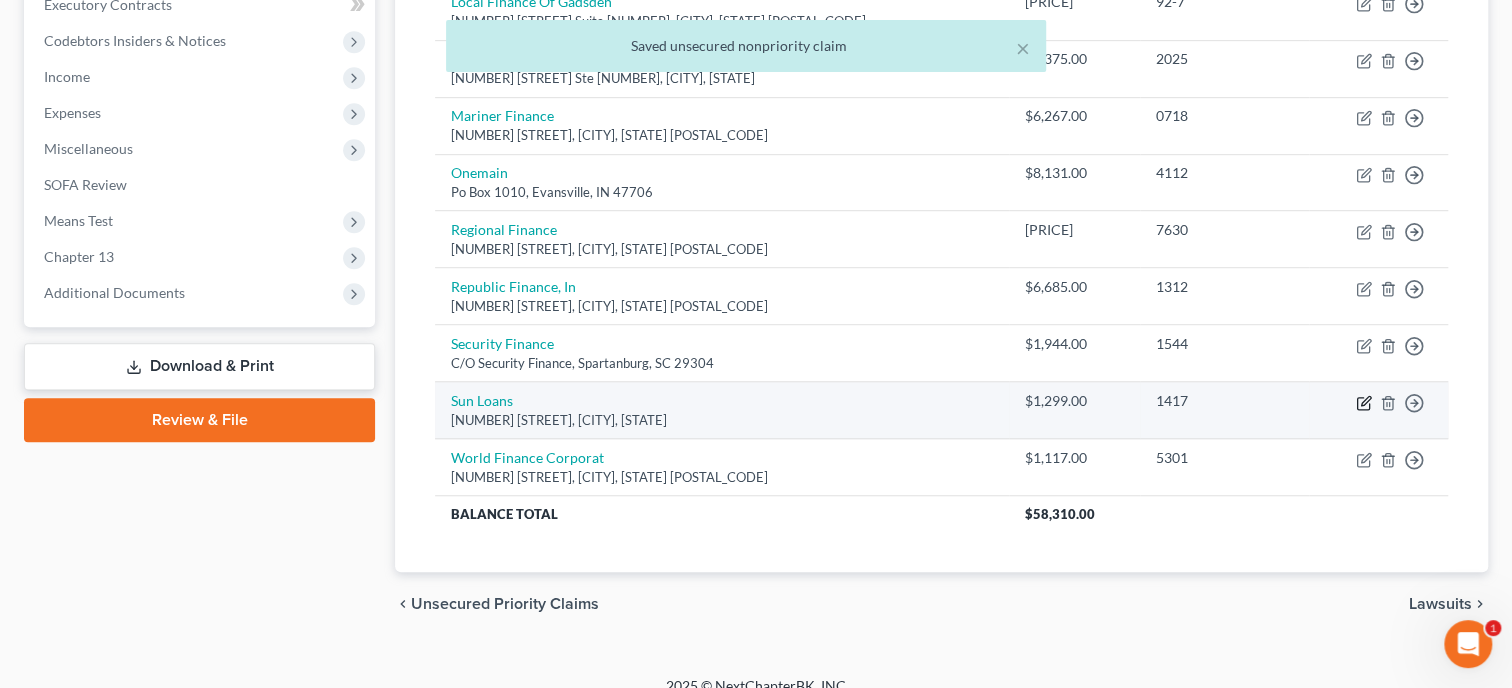 click 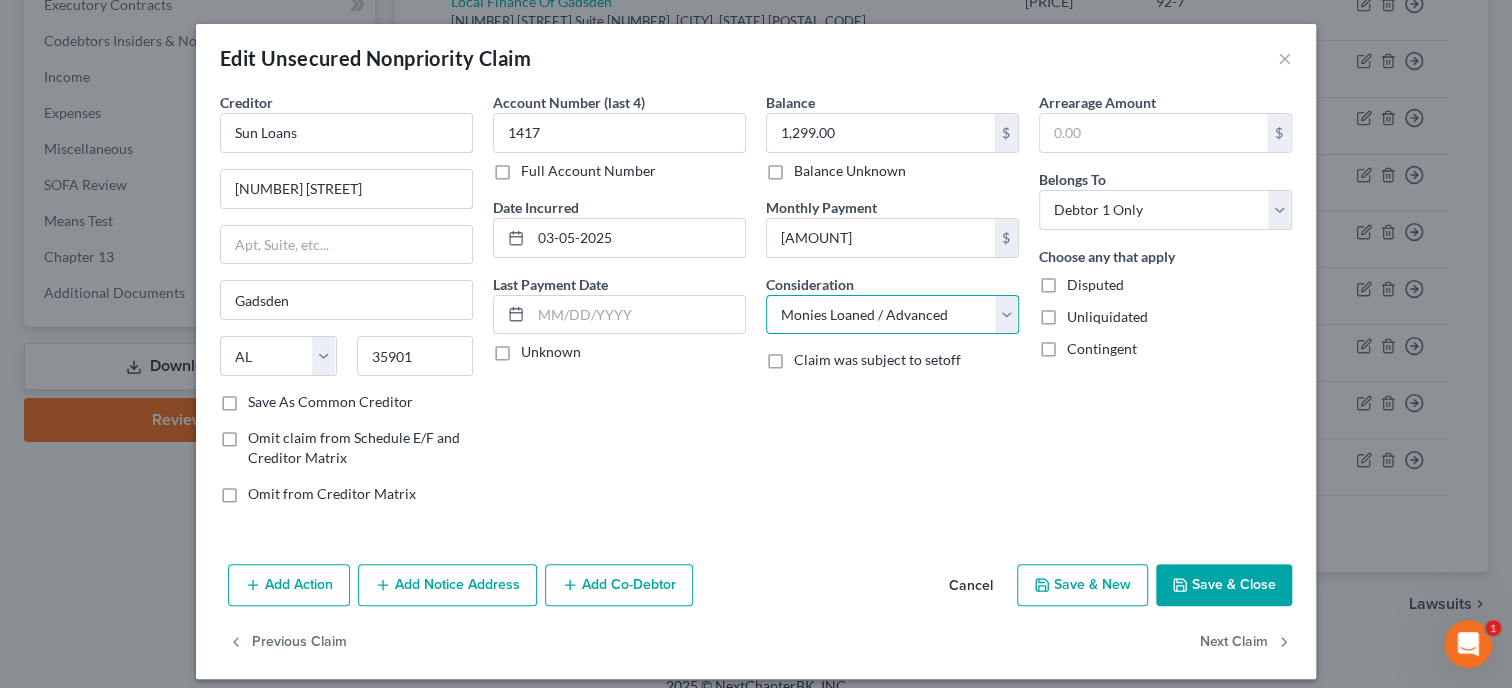 click on "Monies Loaned / Advanced" at bounding box center [0, 0] 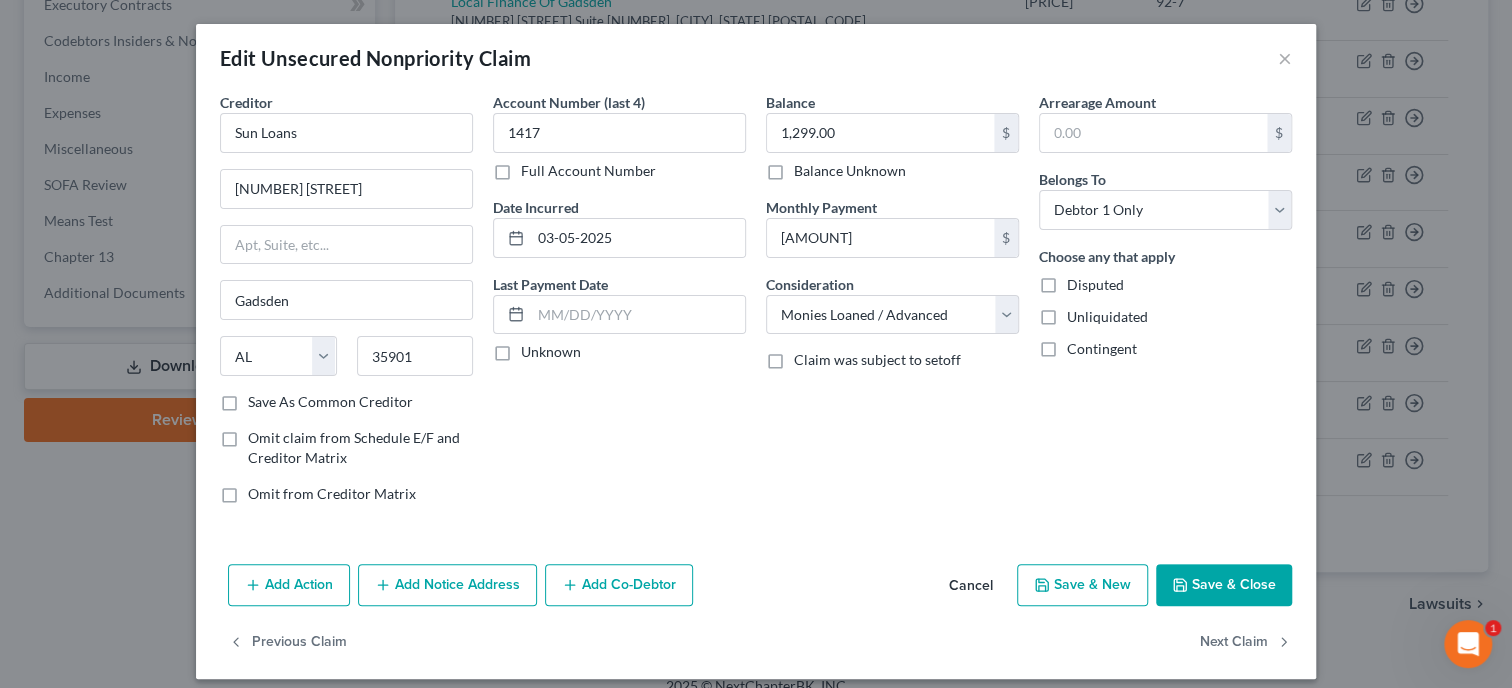 click on "Save & Close" at bounding box center (1224, 585) 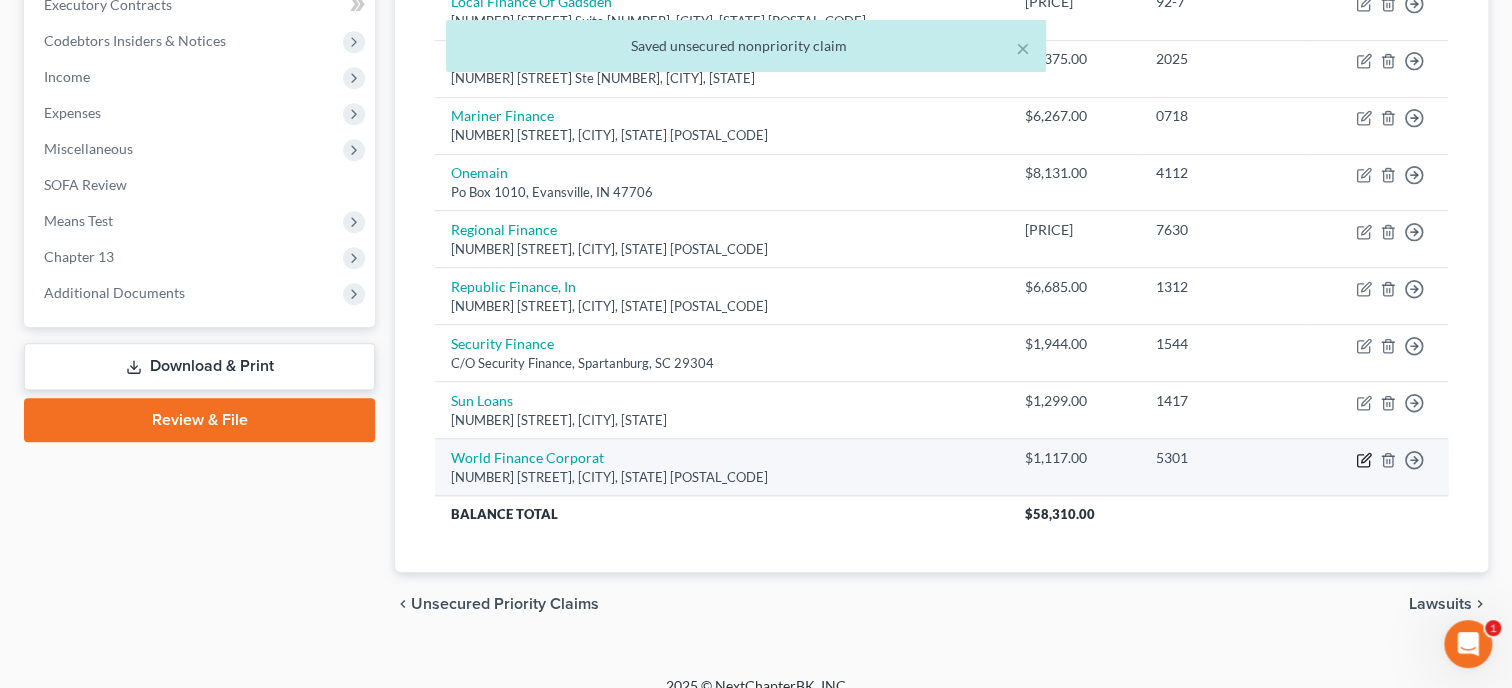 click 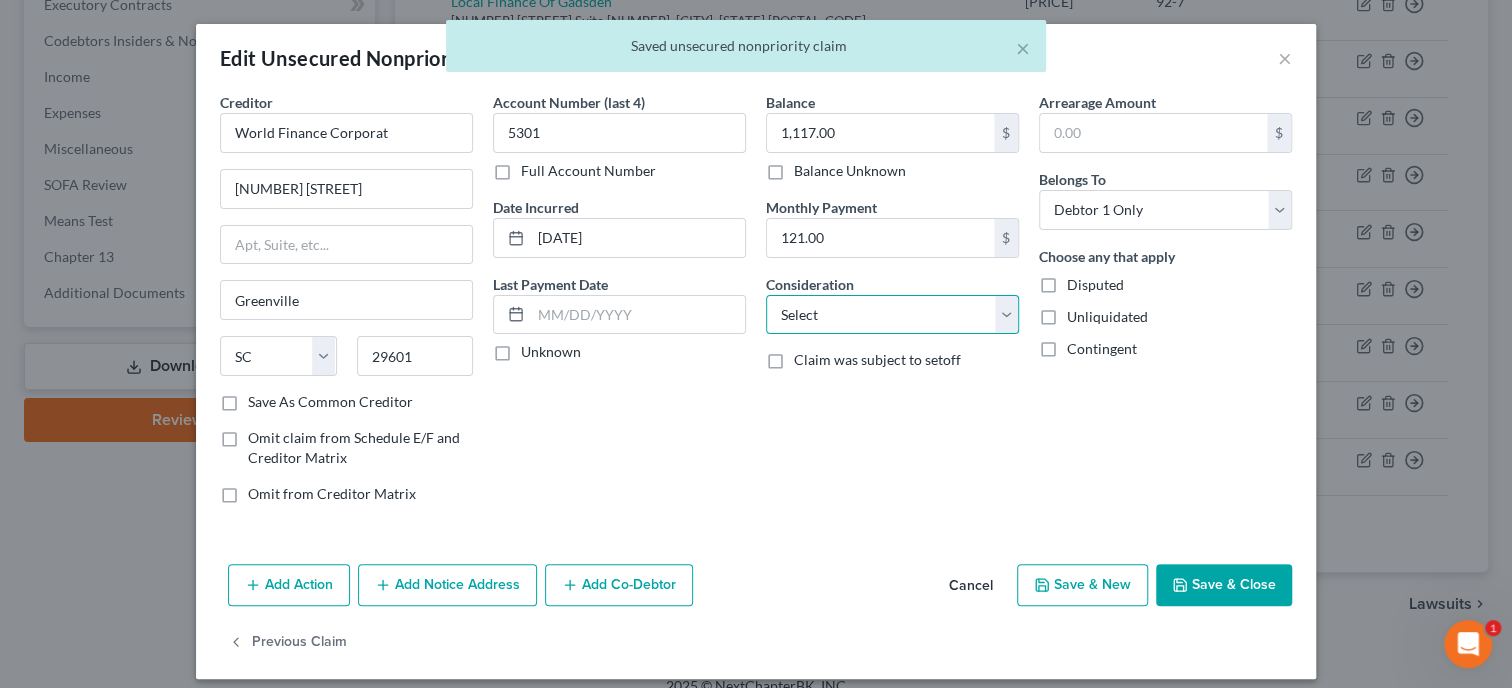 click on "Select Cable / Satellite Services Collection Agency Credit Card Debt Debt Counseling / Attorneys Deficiency Balance Domestic Support Obligations Home / Car Repairs Income Taxes Judgment Liens Medical Services Monies Loaned / Advanced Mortgage Obligation From Divorce Or Separation Obligation To Pensions Other Overdrawn Bank Account Promised To Help Pay Creditors Student Loans Suppliers And Vendors Telephone / Internet Services Utility Services" at bounding box center [892, 315] 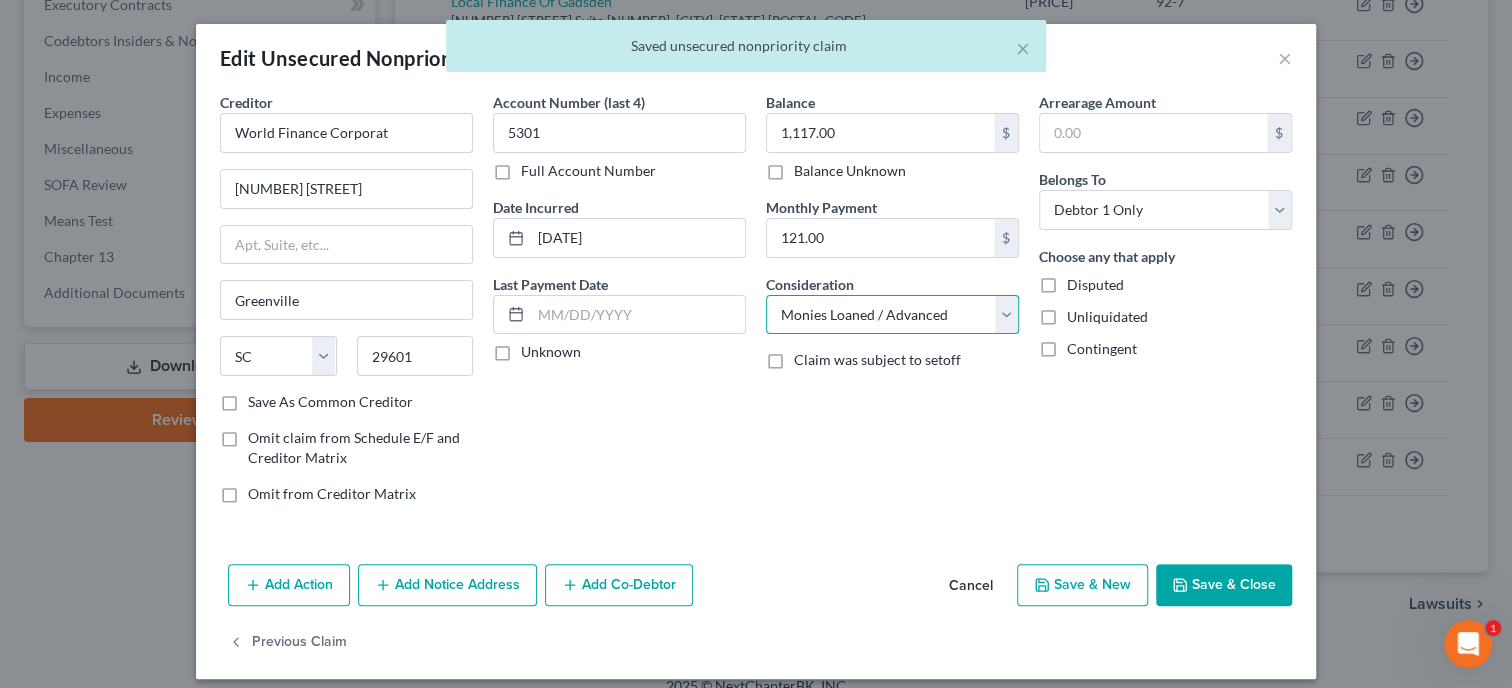 click on "Monies Loaned / Advanced" at bounding box center [0, 0] 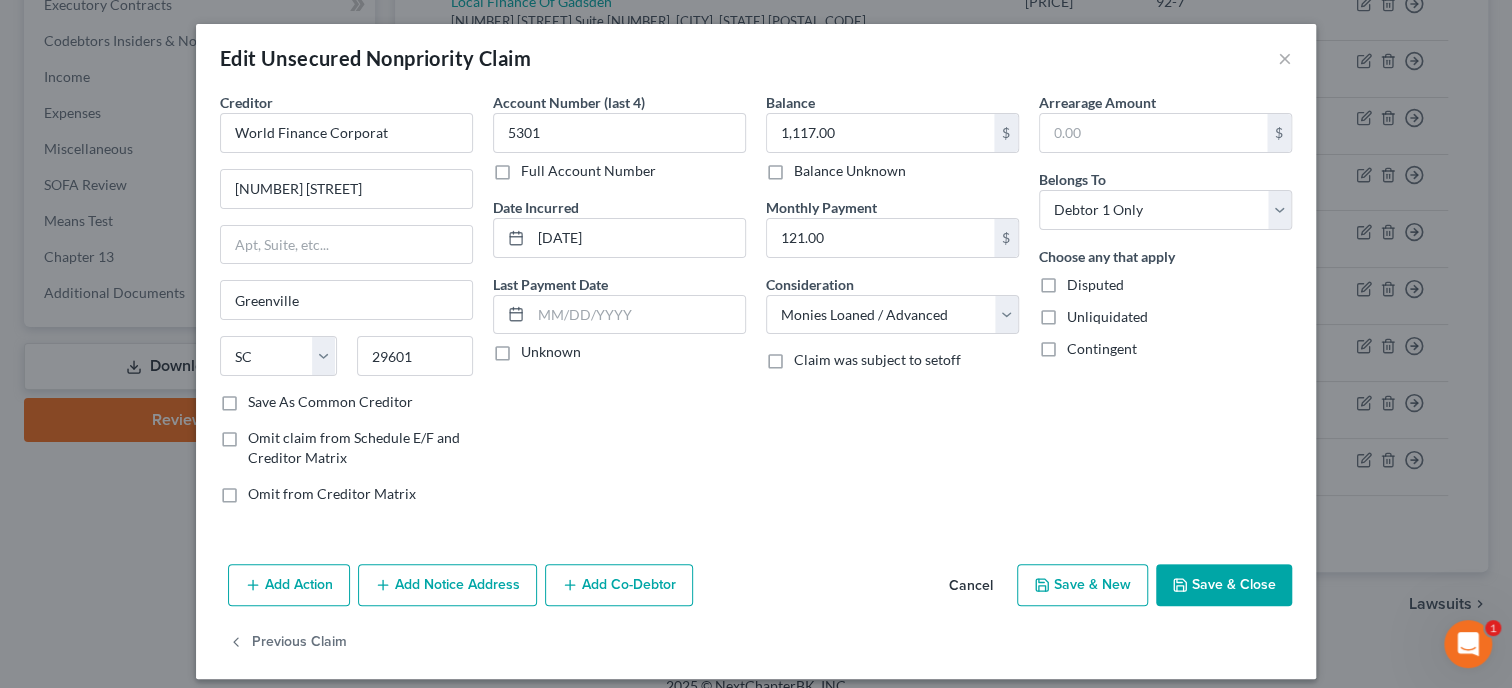 click 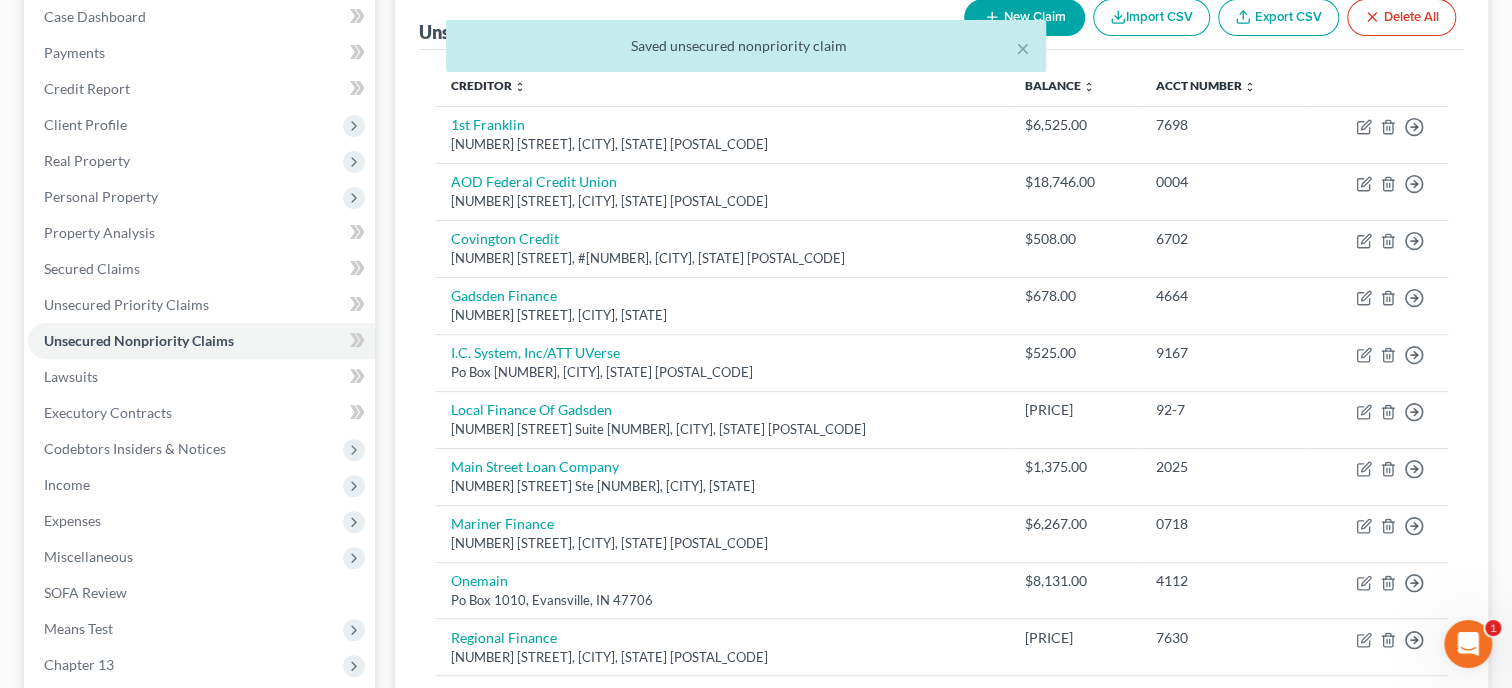 scroll, scrollTop: 205, scrollLeft: 0, axis: vertical 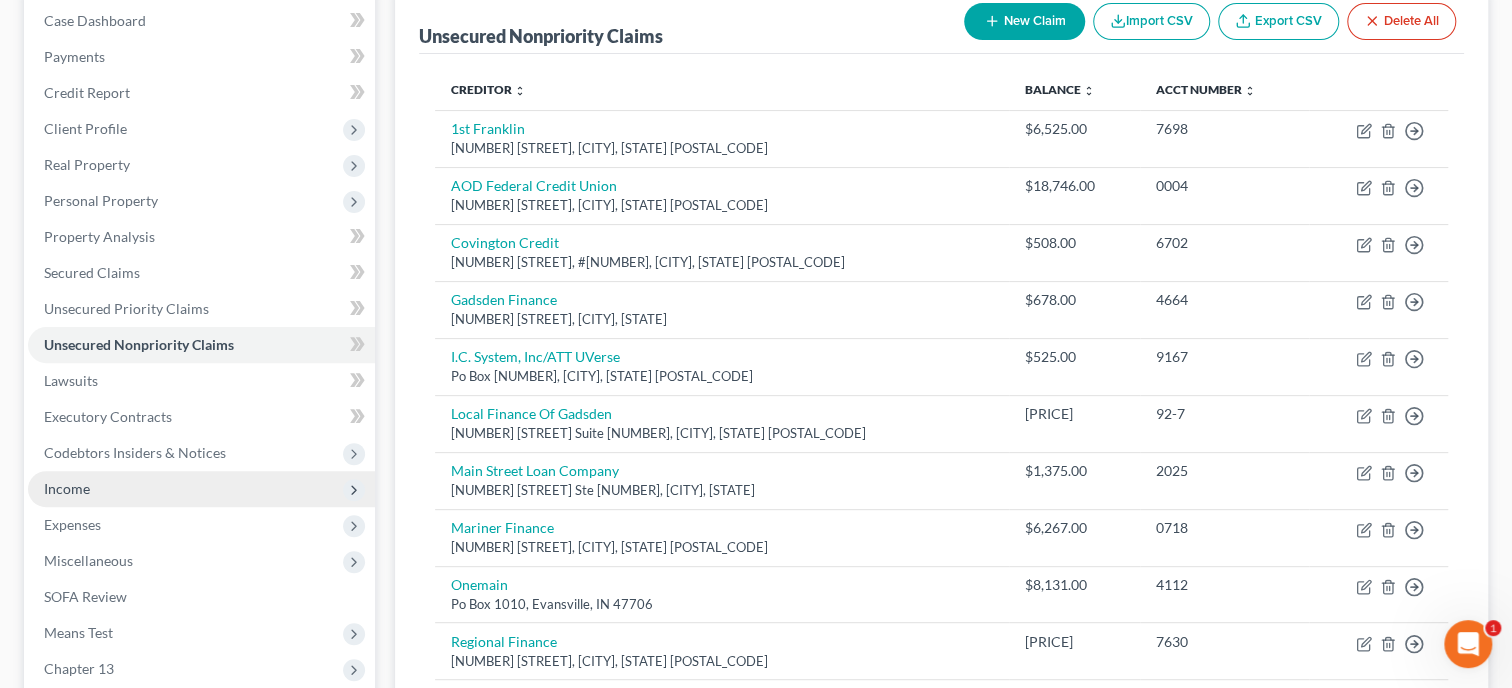 click on "Income" at bounding box center (67, 488) 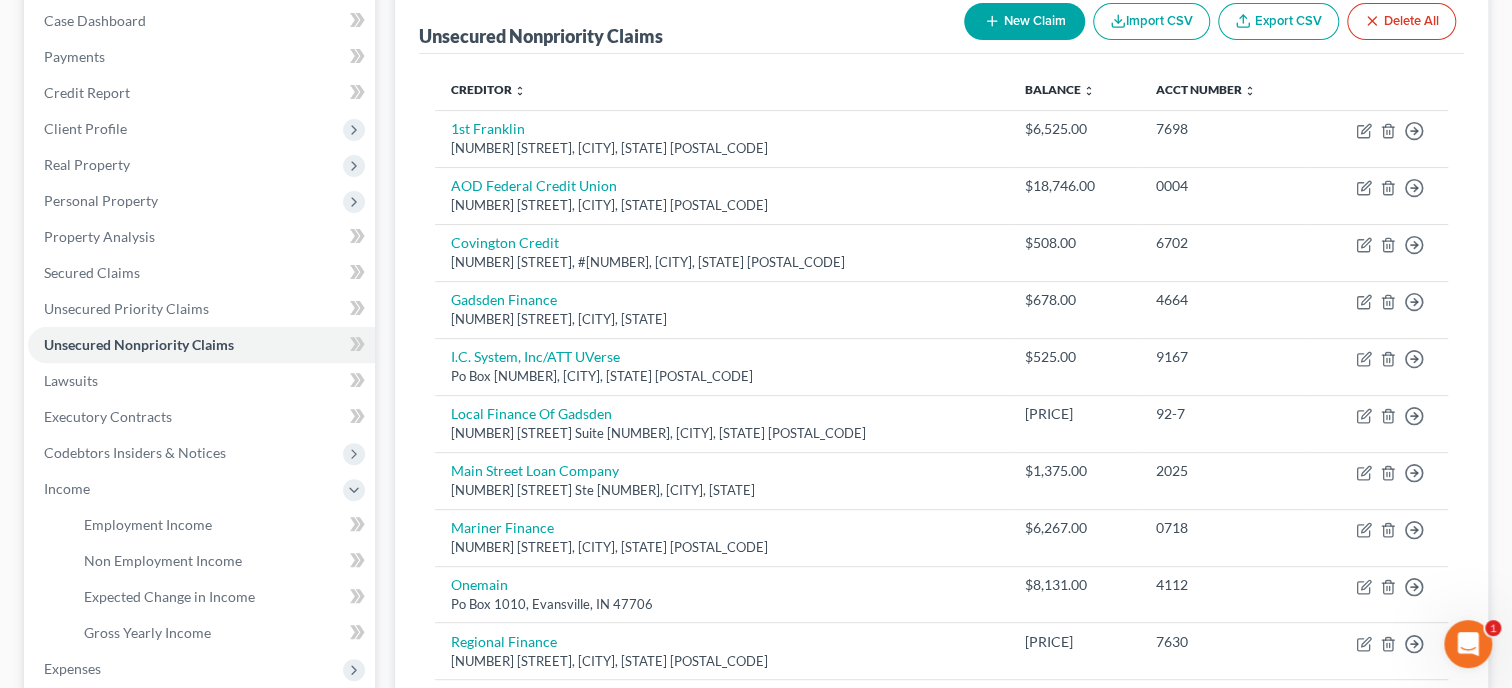 click on "New Claim" at bounding box center [1024, 21] 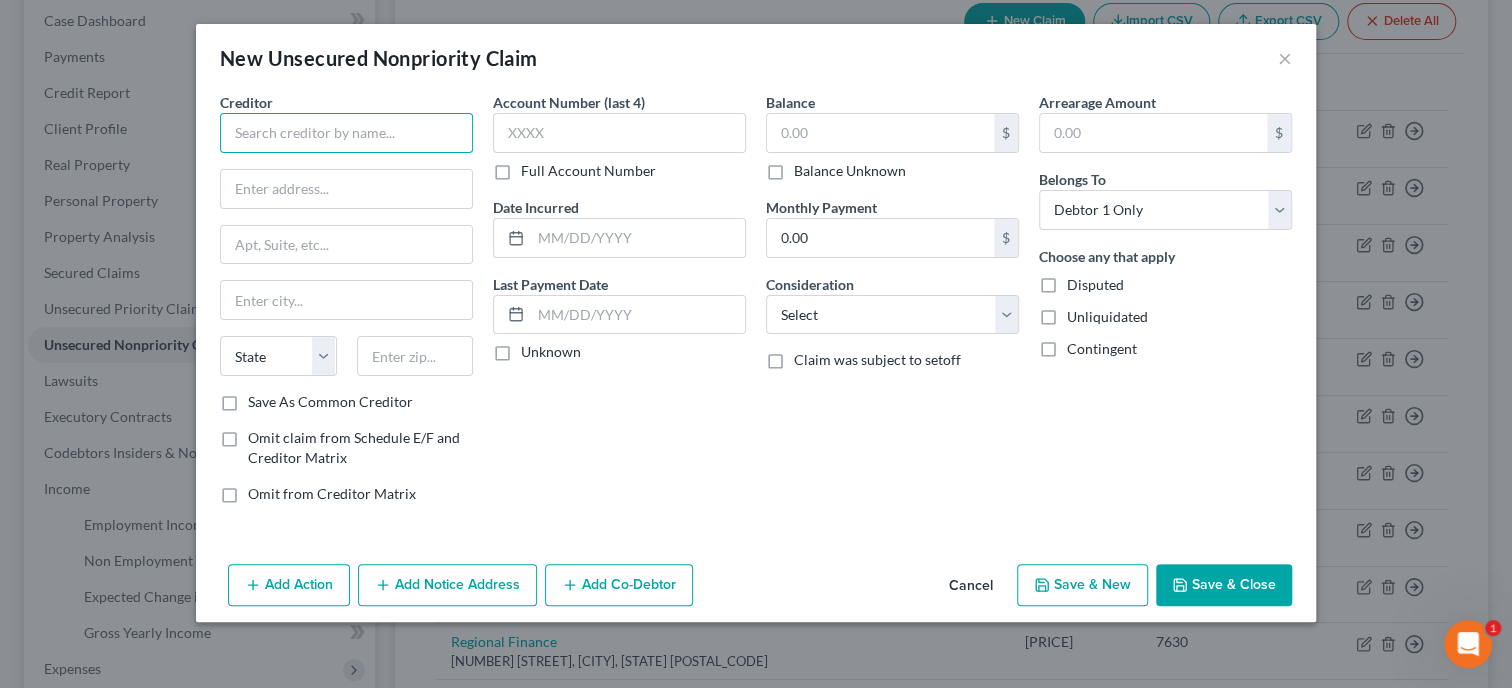 click at bounding box center [346, 133] 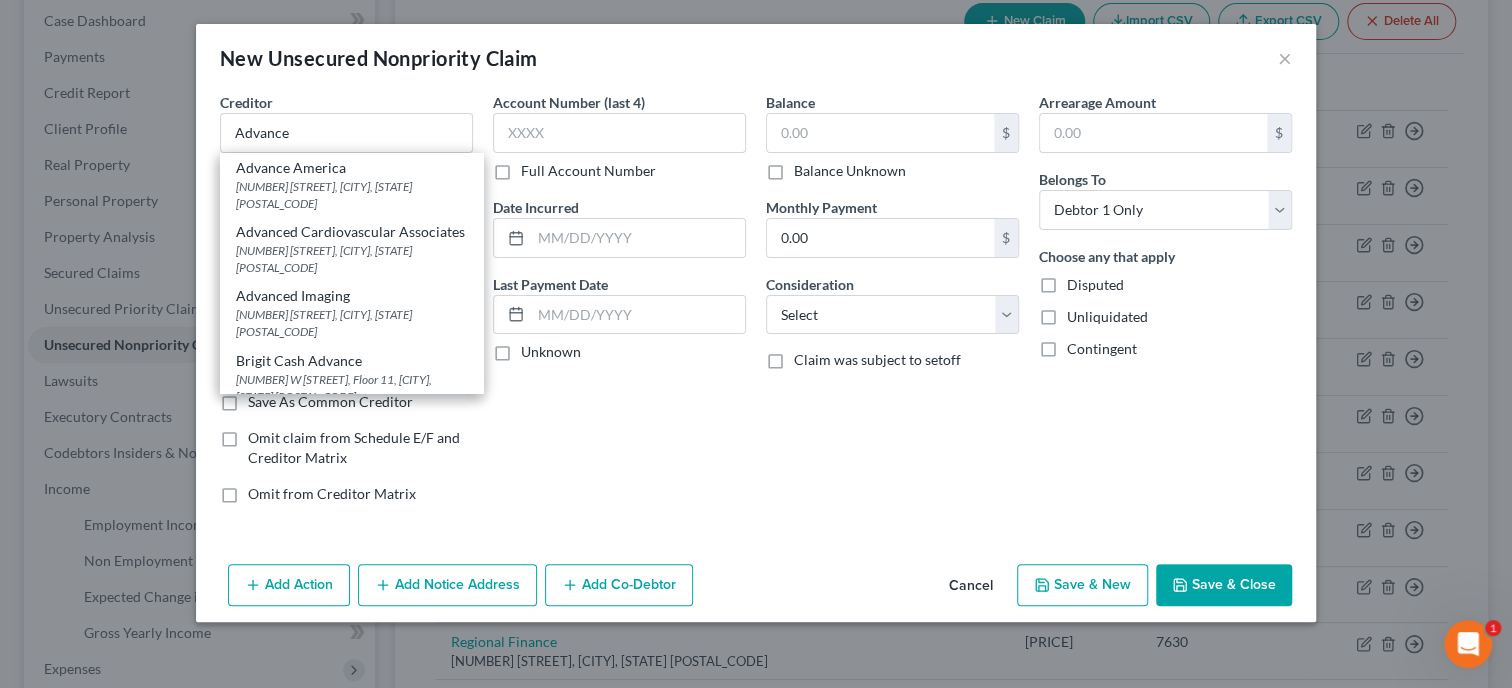 click on "Creditor *    Advance                                        Advance America               [NUMBER] [STREET] Ste [NUMBER], [CITY], [STATE]                           Advanced Cardiovascular Associates               [NUMBER] [STREET], [CITY], [STATE]                           Advanced Imaging               [NUMBER] [STREET], [CITY], [STATE]                           Brigit Cash Advance               [NUMBER] [STREET], Floor [NUMBER], [CITY], [STATE]                           Cleo Cash Advance               [NUMBER] [STREET], [CITY], [STATE]                           Klover Cash Advance               [NUMBER] [STREET], [CITY], [STATE]         State AL AK AR AZ CA CO CT DE DC FL GA GU HI ID IL IN IA KS KY LA ME MD MA MI MN MS MO MT NC ND NE NV NH NJ NM NY OH OK OR PA PR RI SC SD TN TX UT VI VA VT WA WV WI WY Save As Common Creditor Omit claim from Schedule E/F and Creditor Matrix Omit from Creditor Matrix
Account Number (last 4)
Full Account Number
Date Incurred" at bounding box center [756, 324] 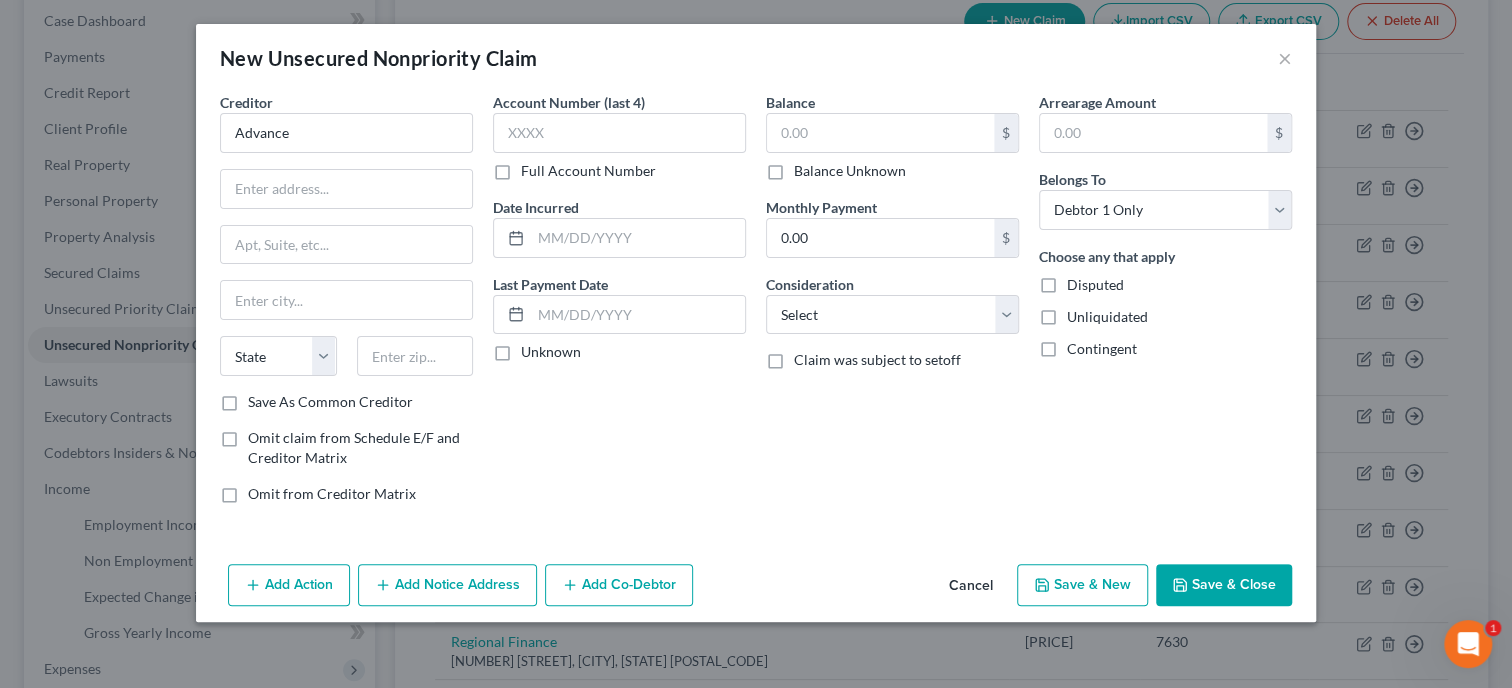 click on "Save & Close" at bounding box center [1224, 585] 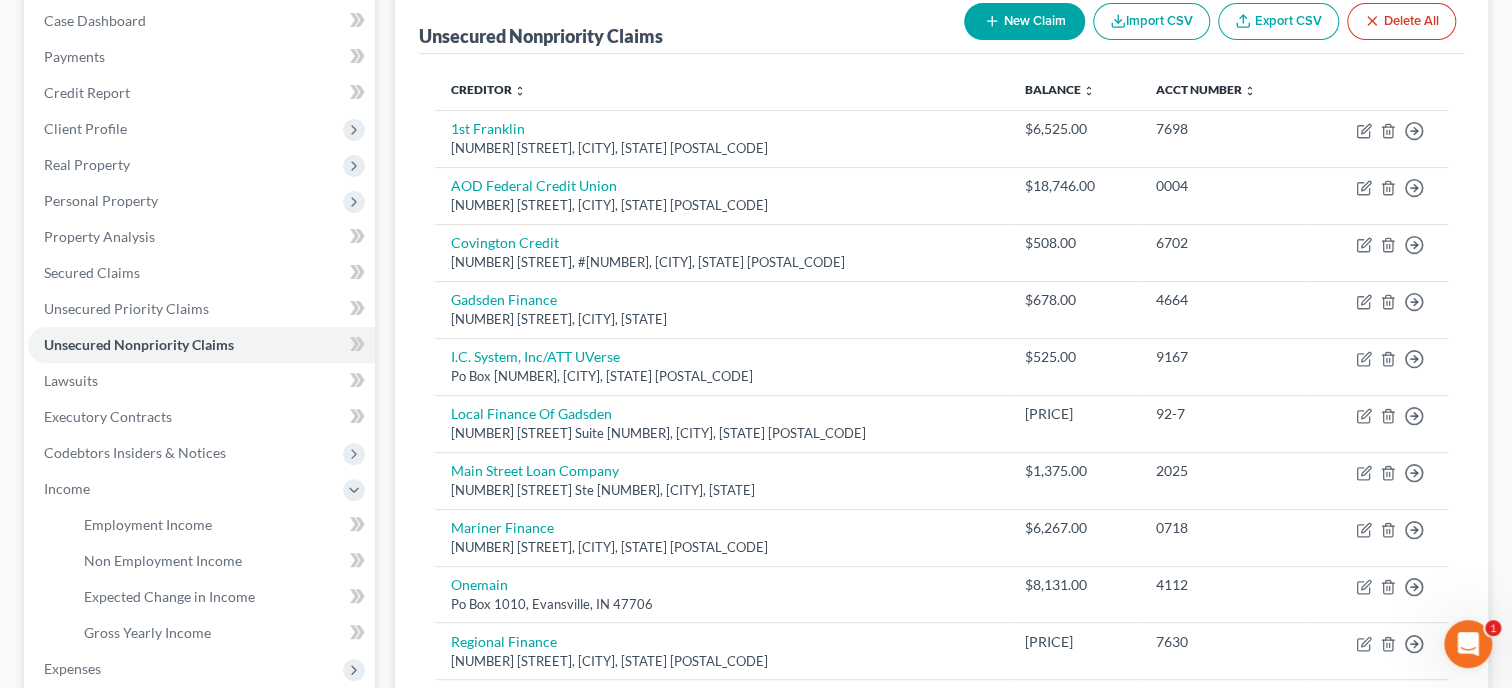 click on "New Claim" at bounding box center [1024, 21] 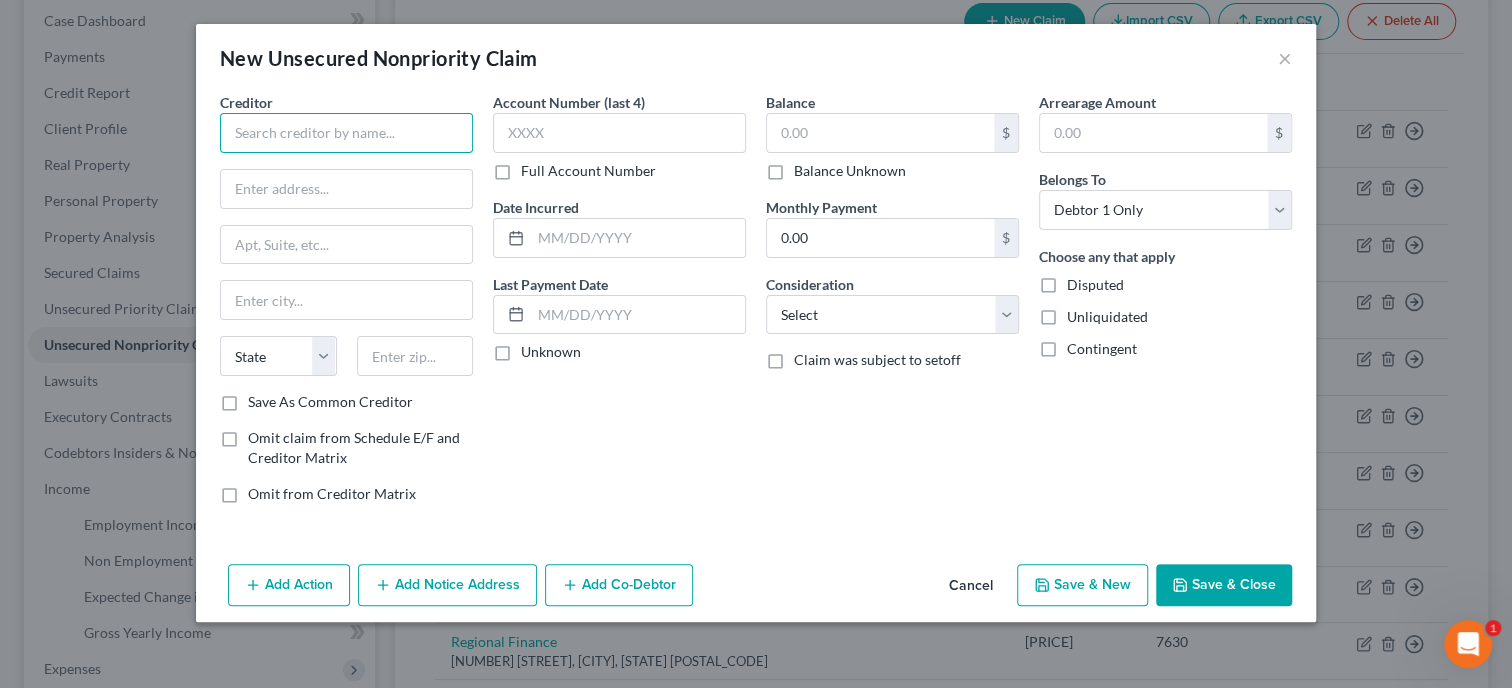click at bounding box center [346, 133] 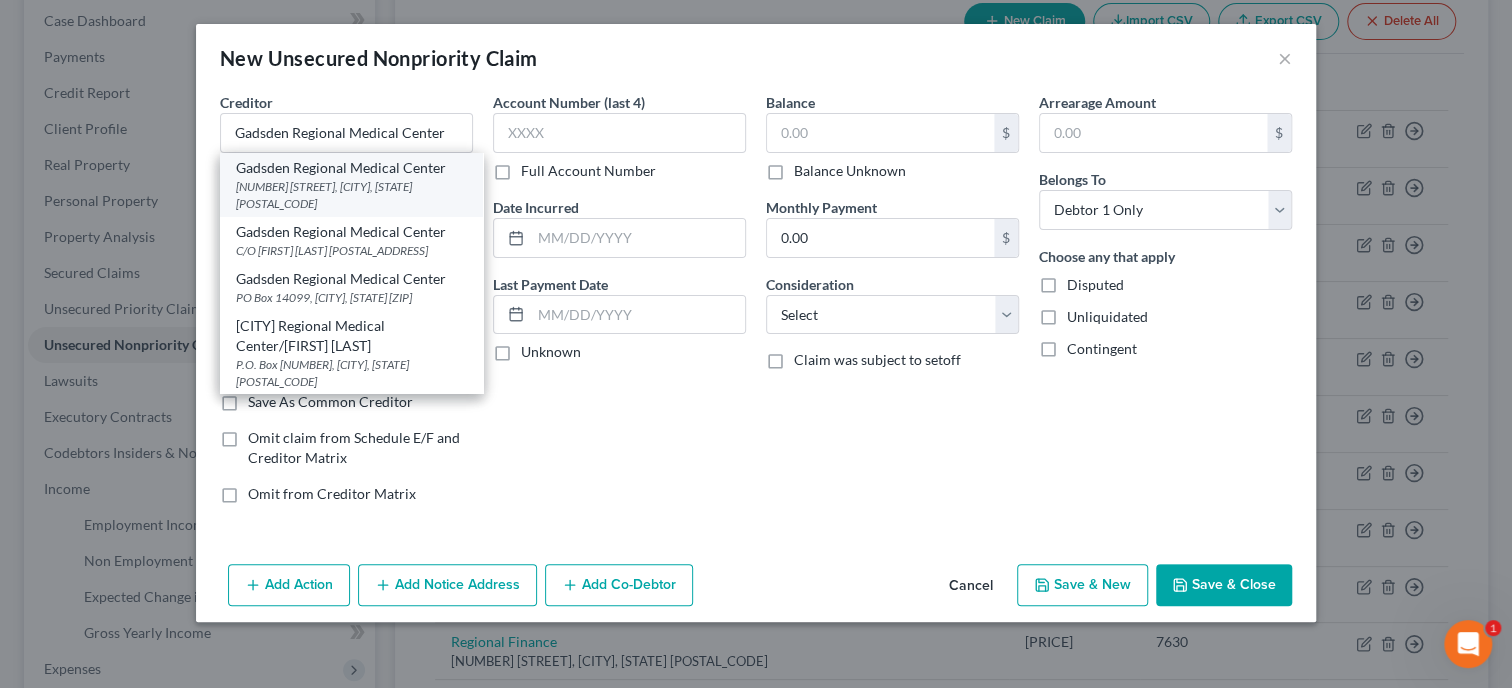 click on "Gadsden Regional Medical Center" at bounding box center (351, 168) 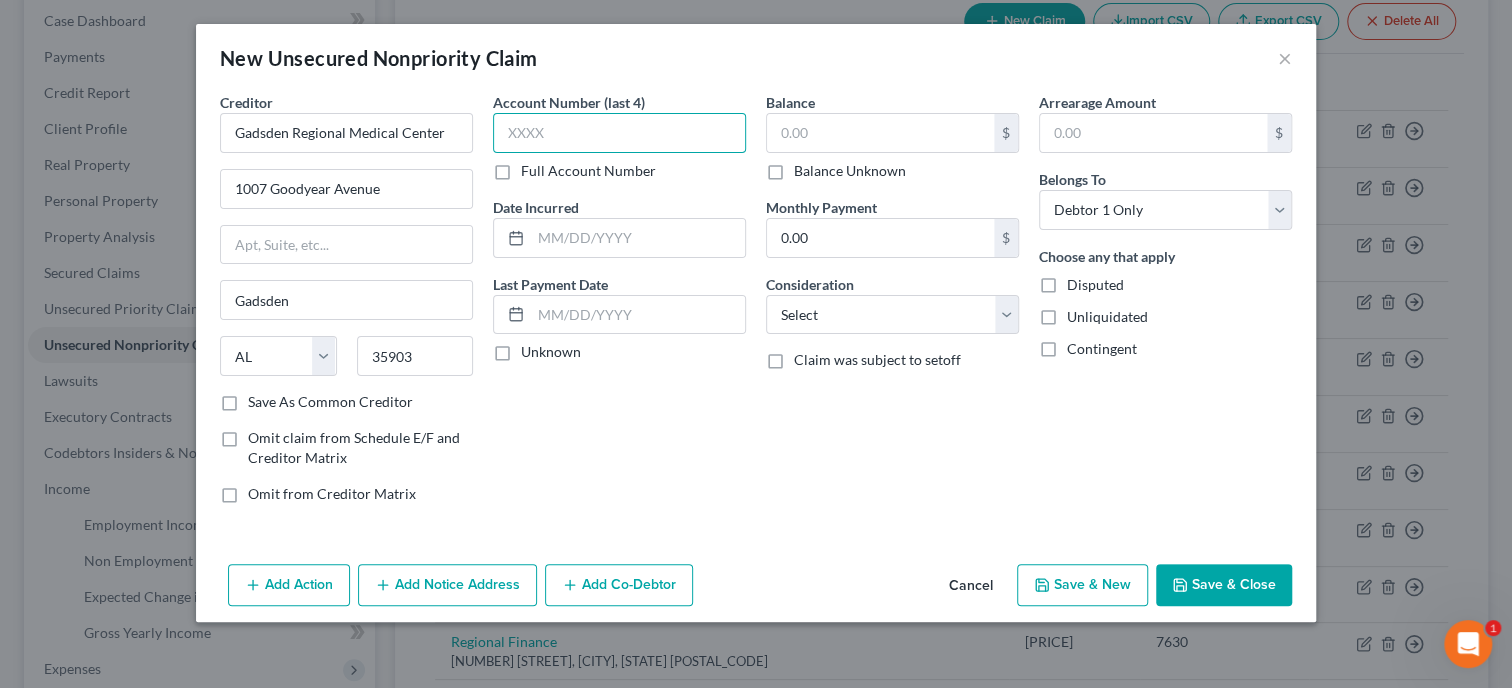 click at bounding box center (619, 133) 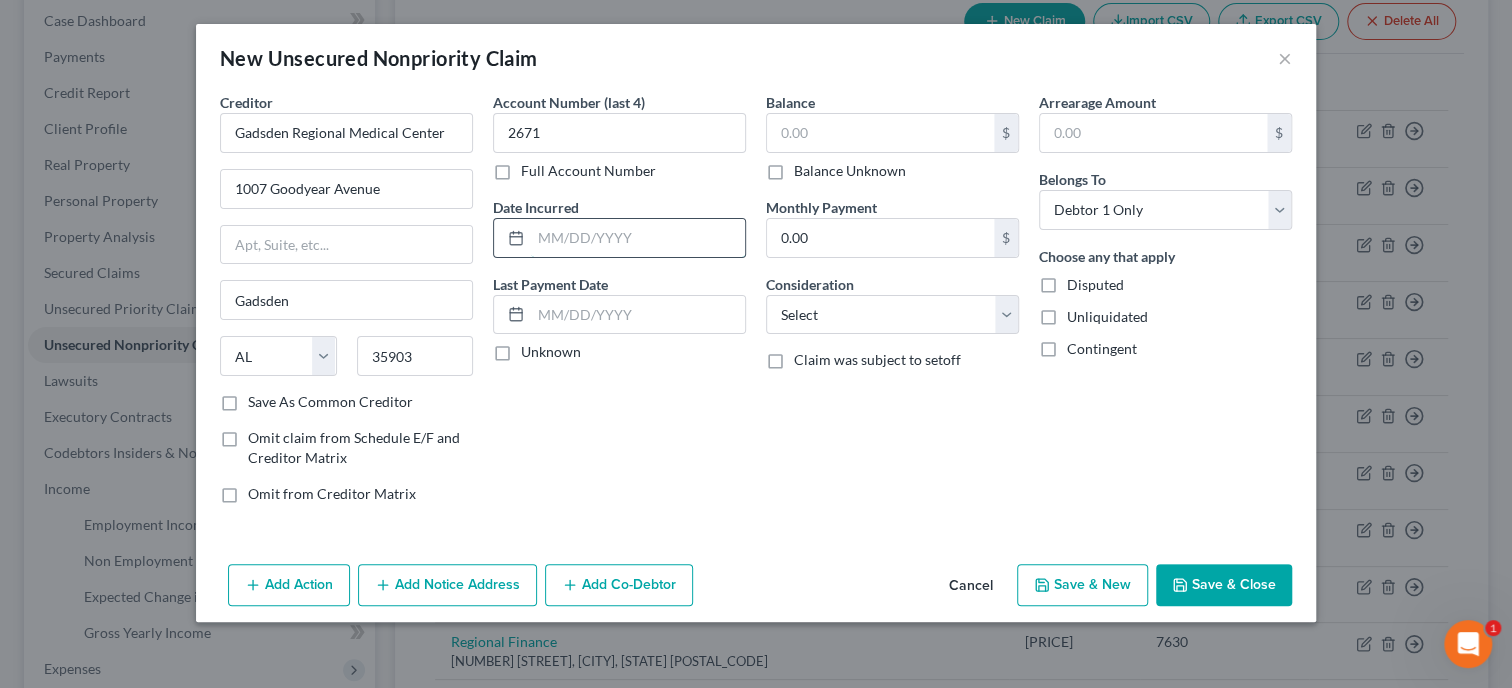 click at bounding box center [638, 238] 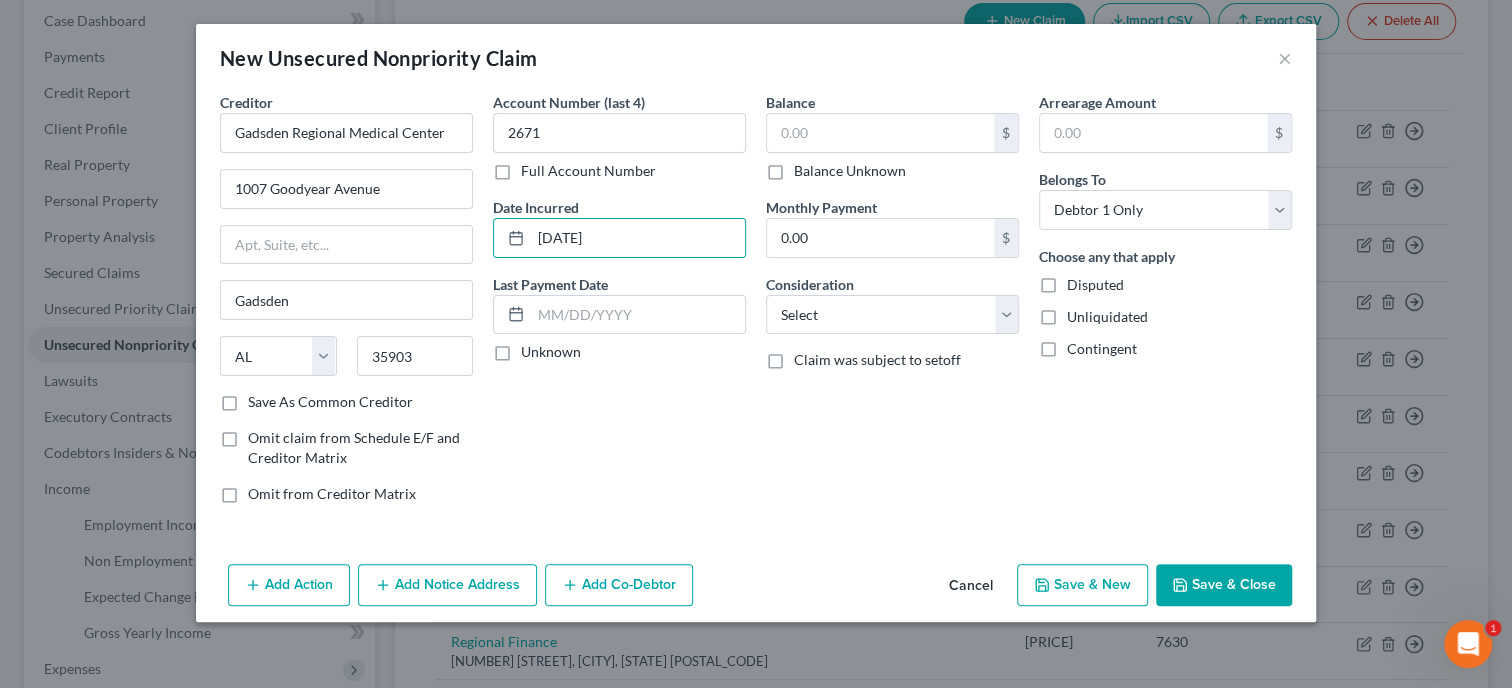 click on "Balance Unknown" at bounding box center [850, 171] 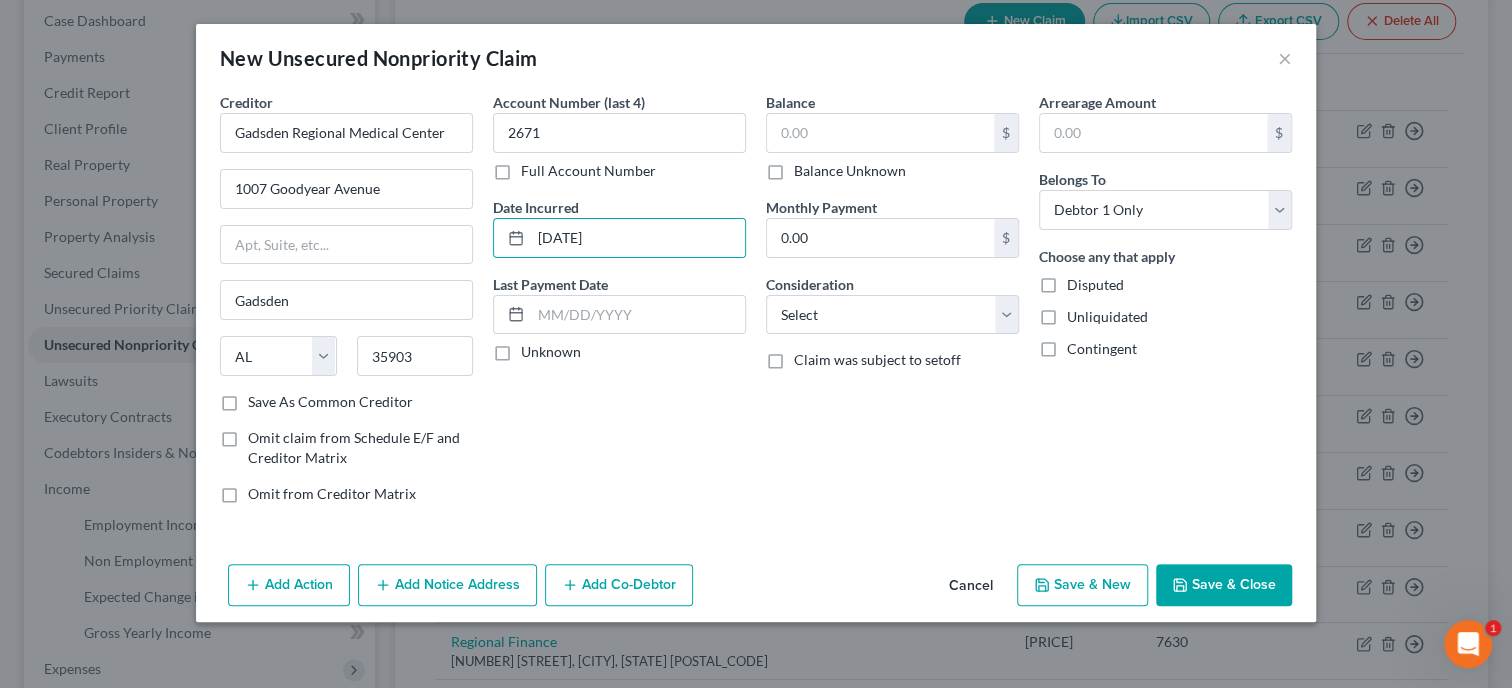 click on "Balance Unknown" at bounding box center (808, 167) 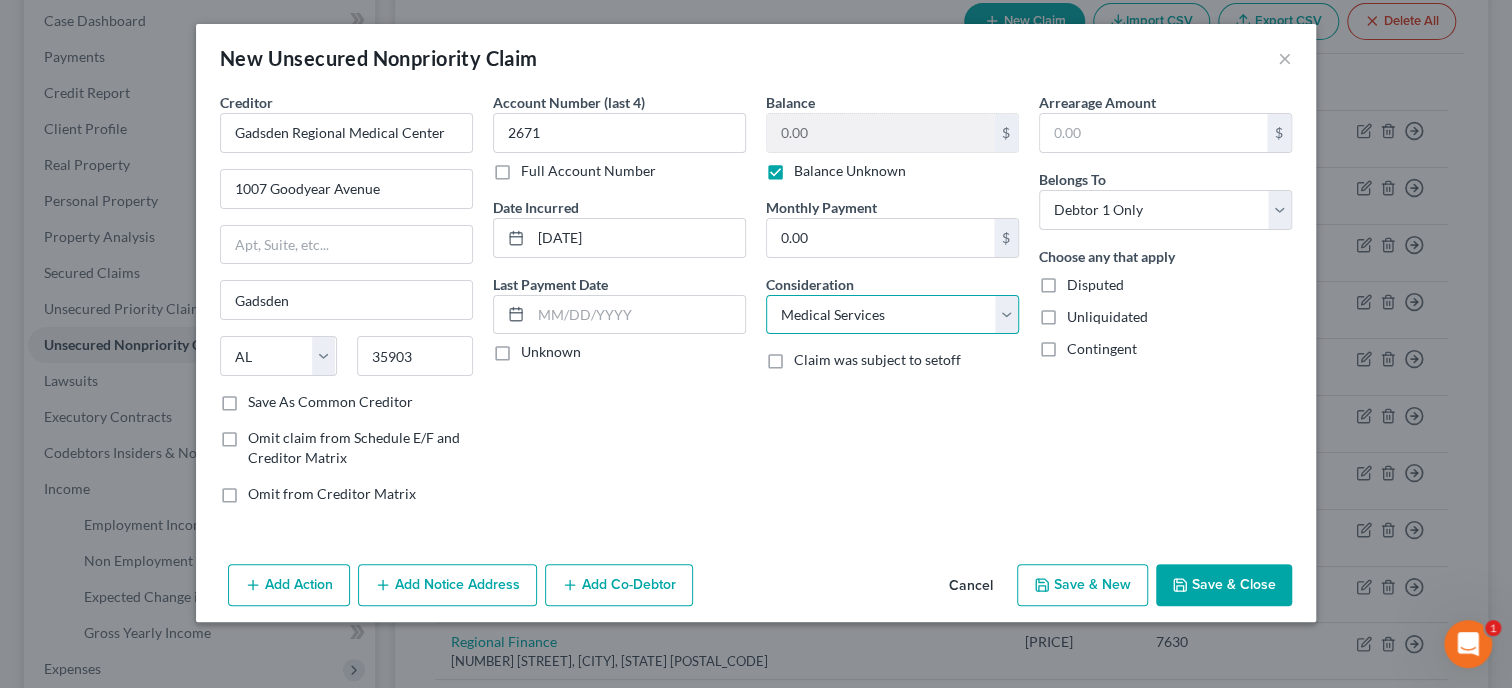 click on "Medical Services" at bounding box center (0, 0) 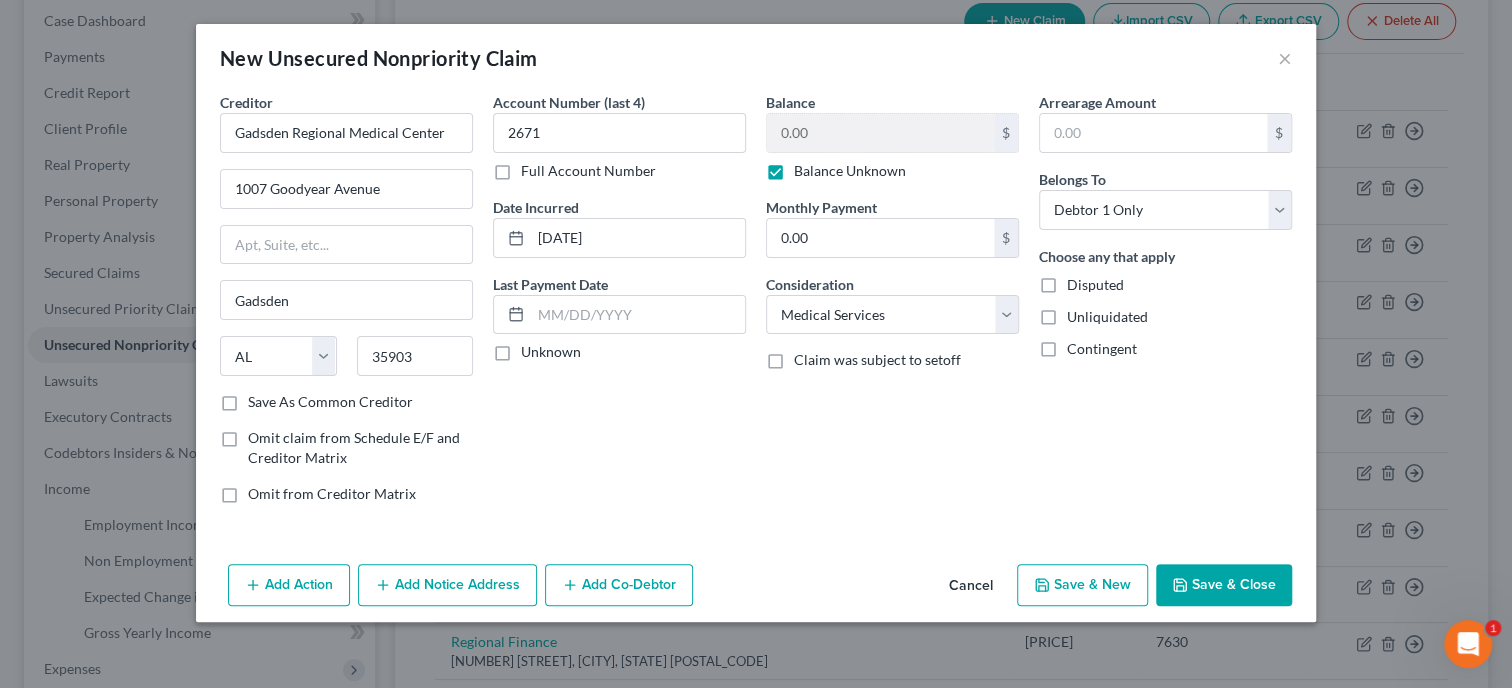 click on "Save & Close" at bounding box center [1224, 585] 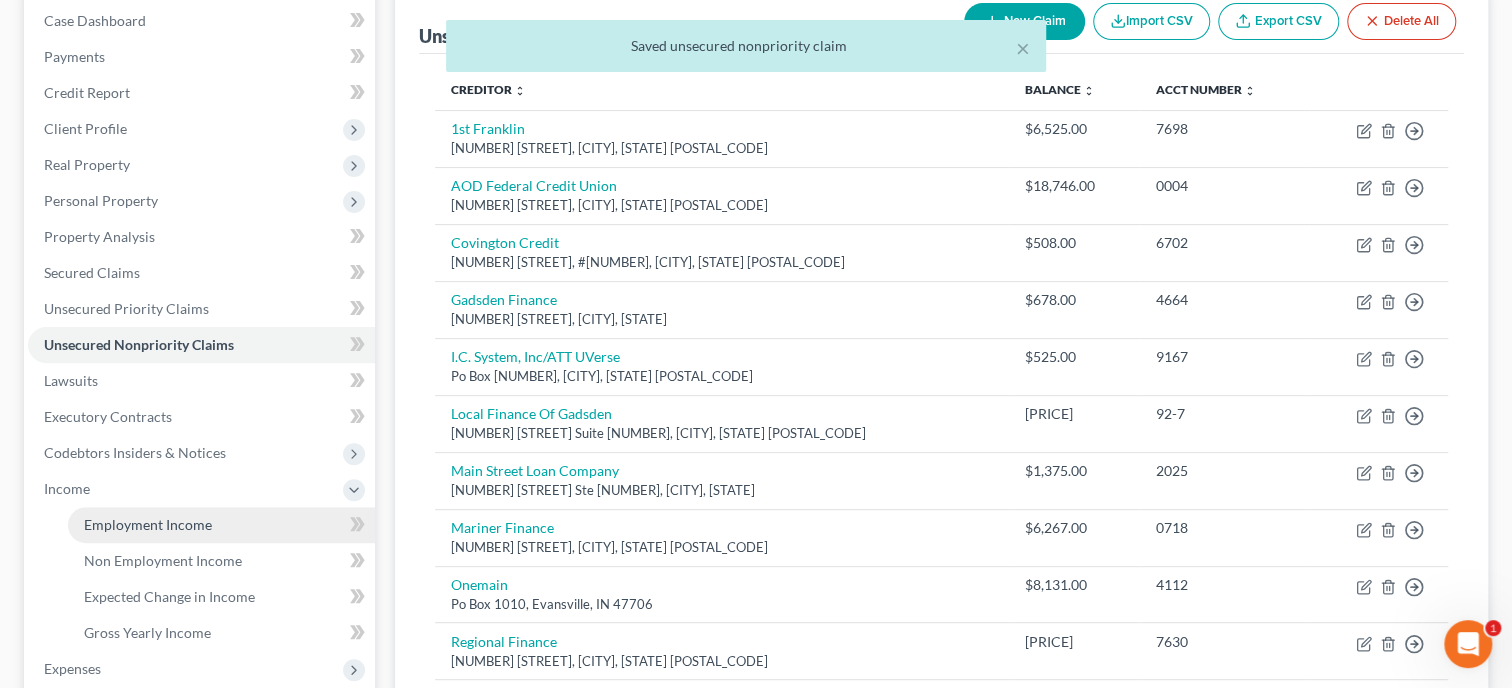 click on "Employment Income" at bounding box center [148, 524] 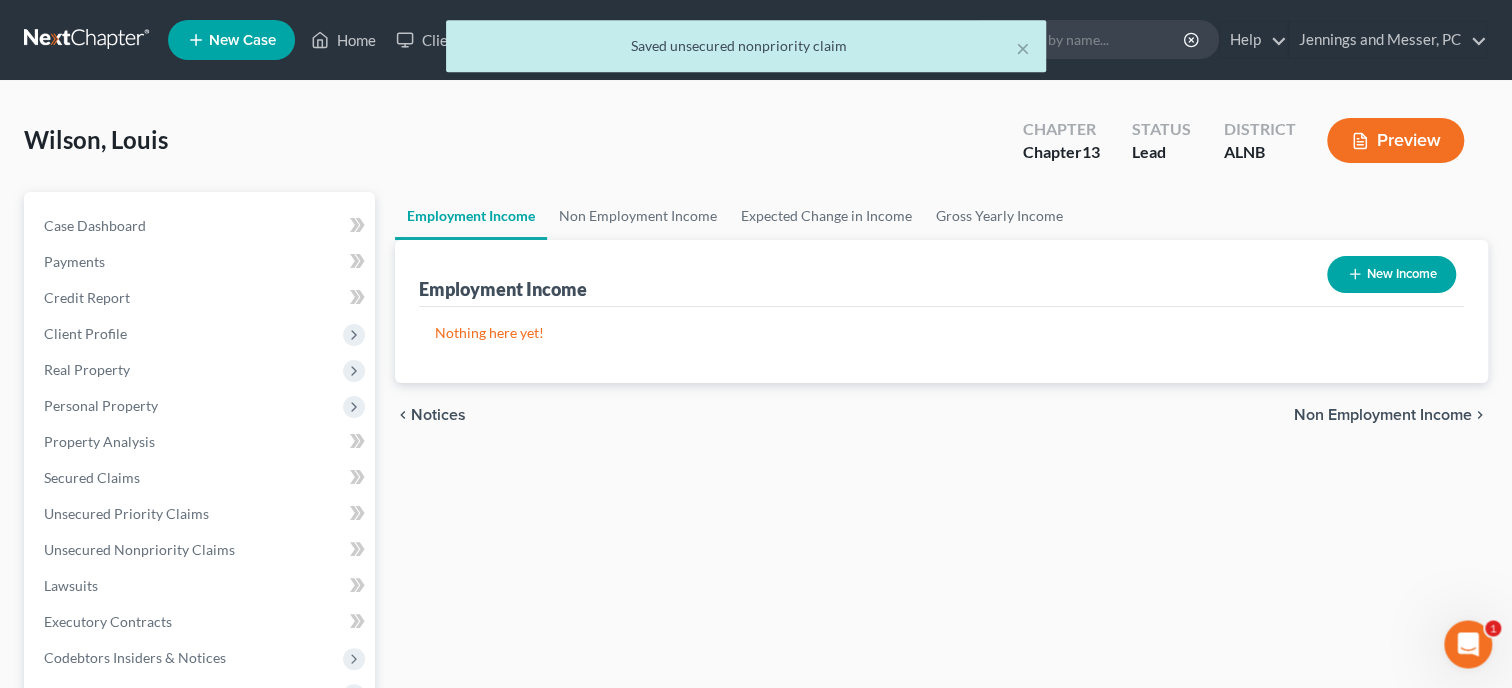 scroll, scrollTop: 0, scrollLeft: 0, axis: both 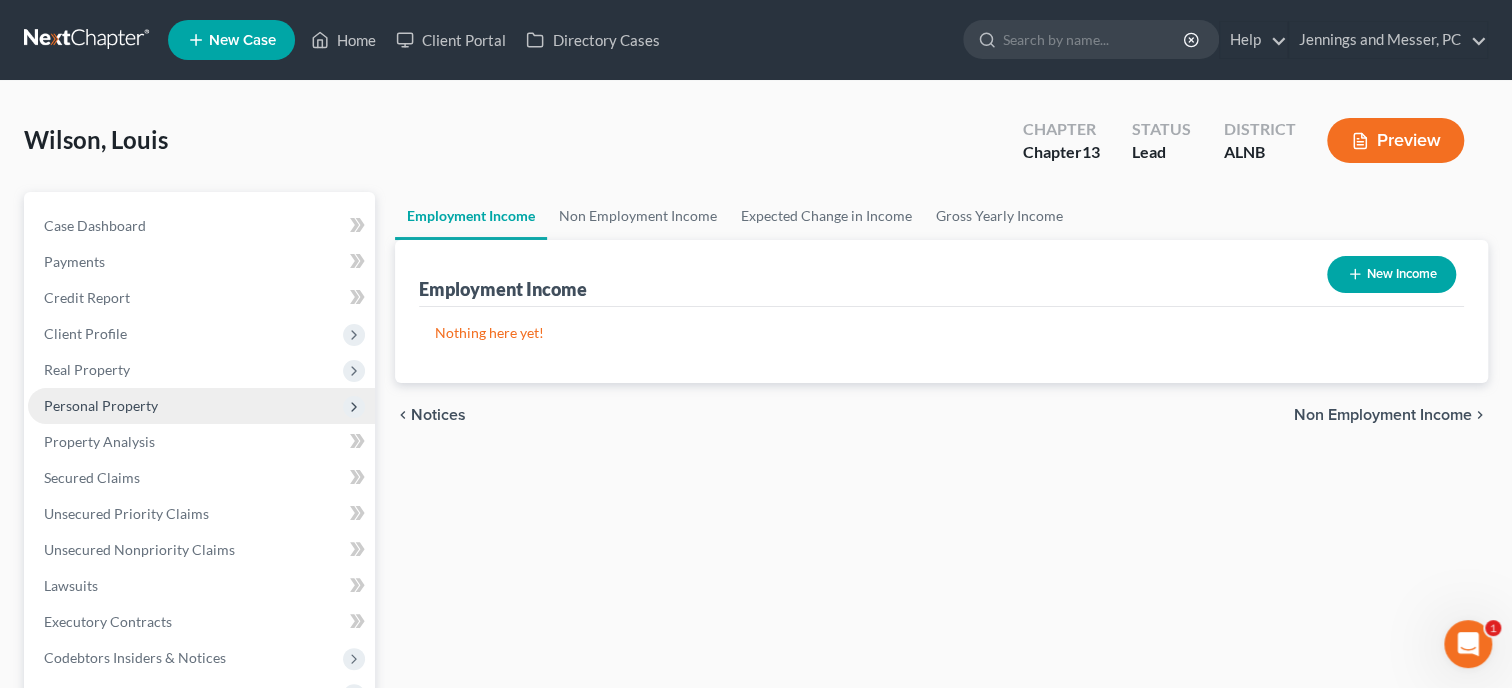 click on "Personal Property" at bounding box center (101, 405) 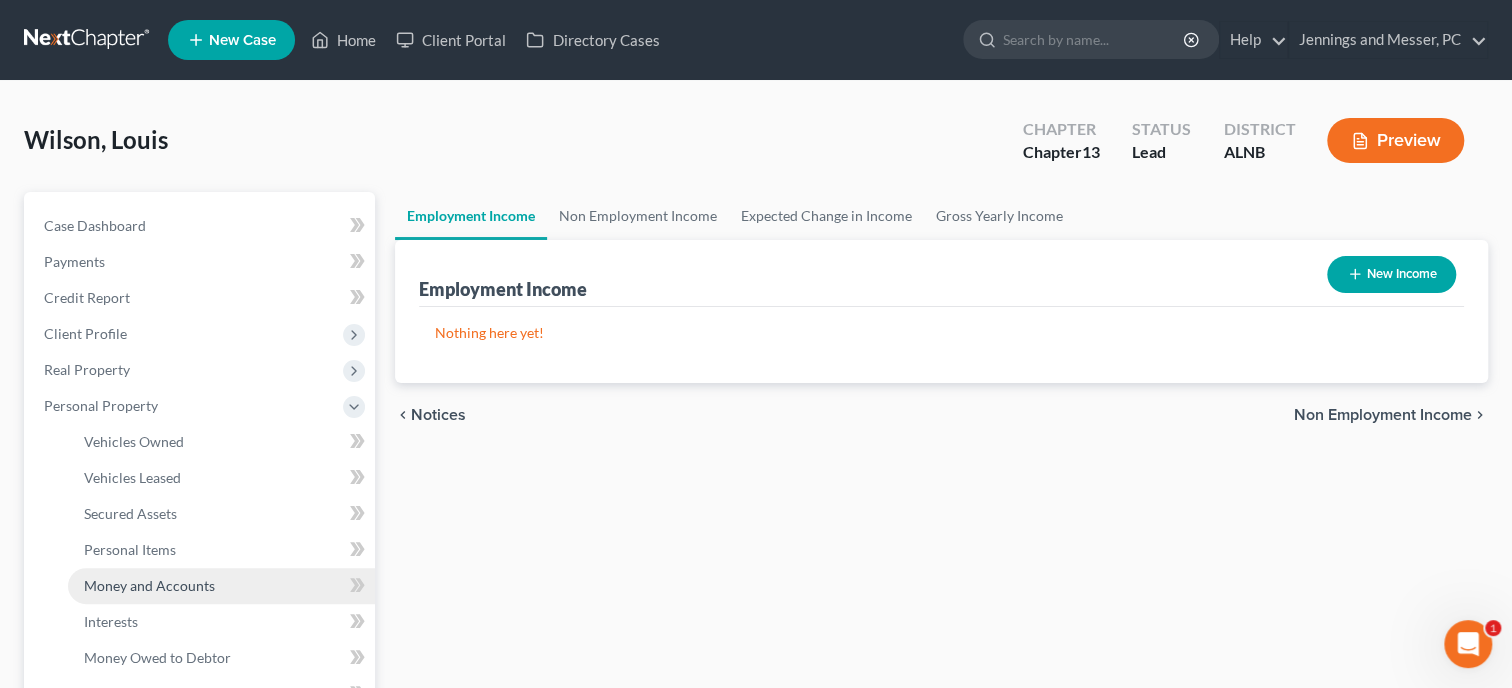 click on "Money and Accounts" at bounding box center [149, 585] 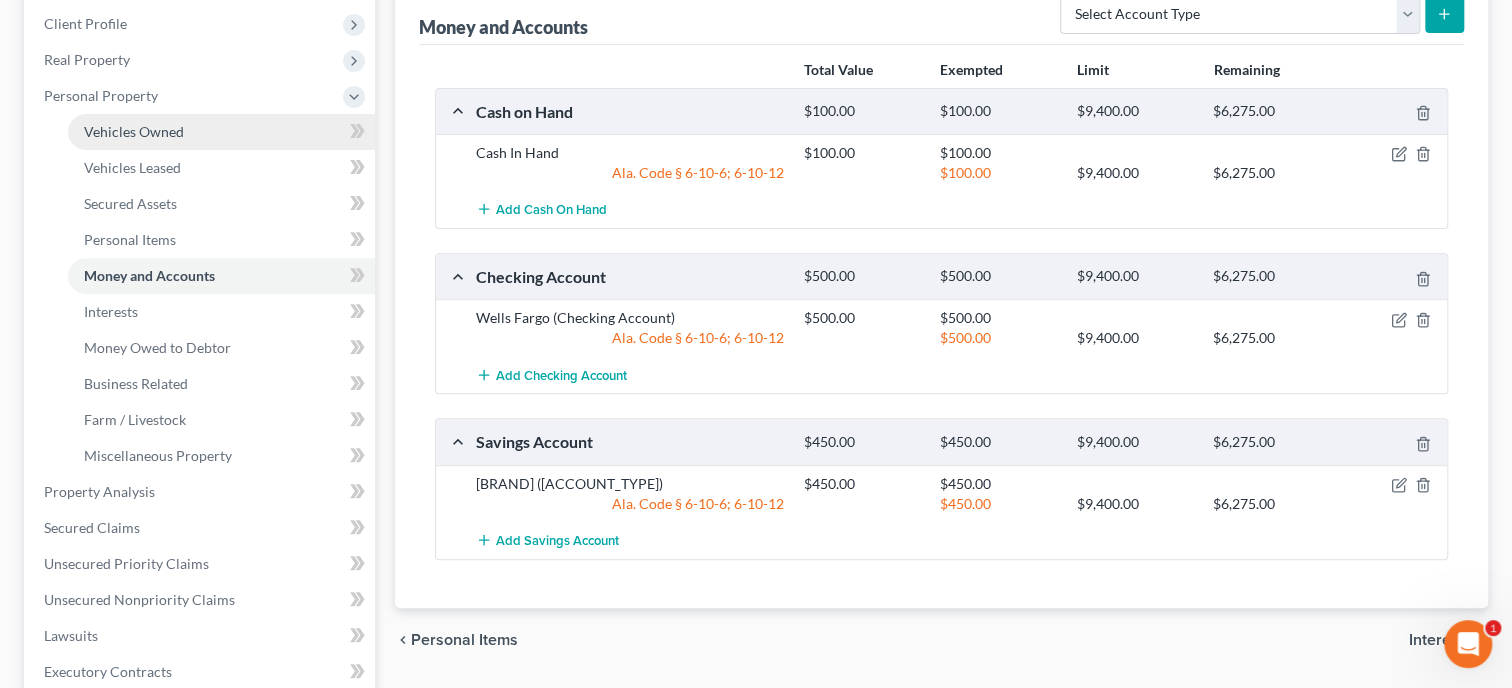 scroll, scrollTop: 720, scrollLeft: 0, axis: vertical 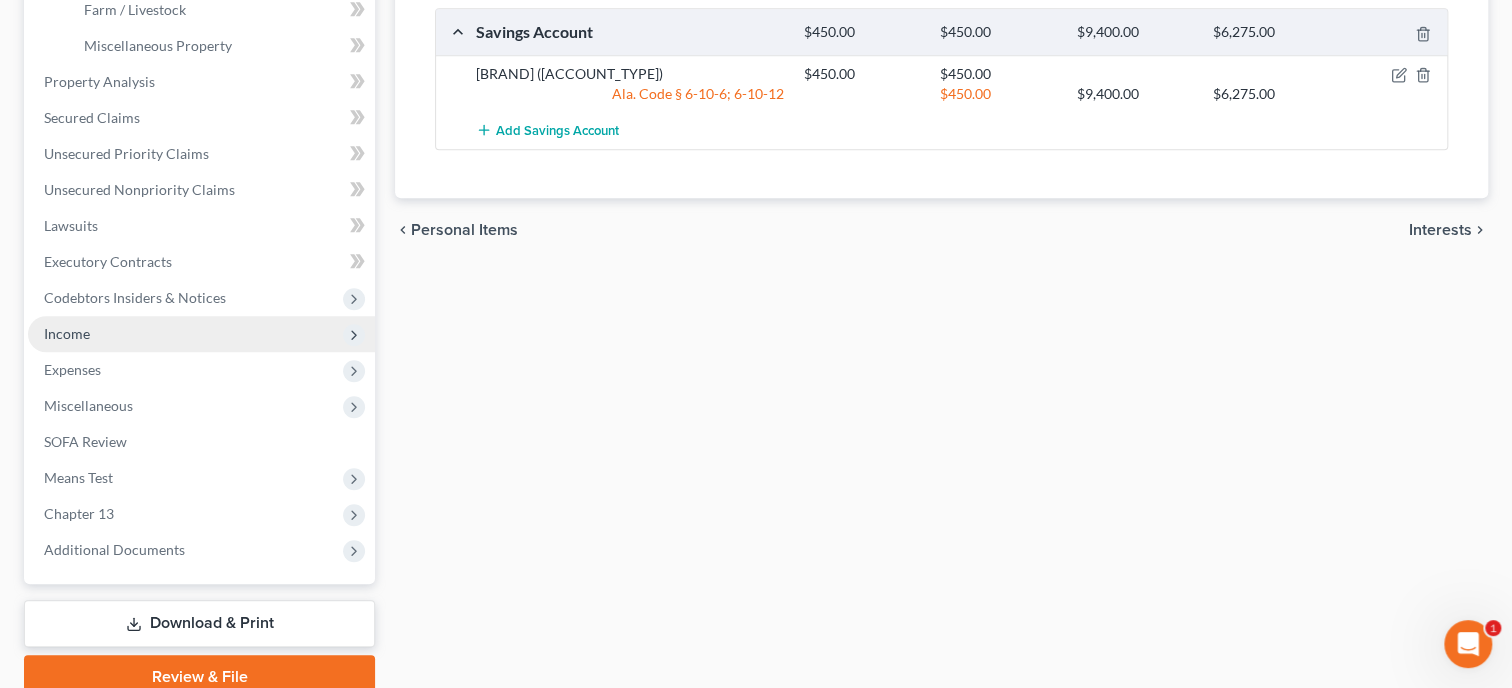 click on "Income" at bounding box center [201, 334] 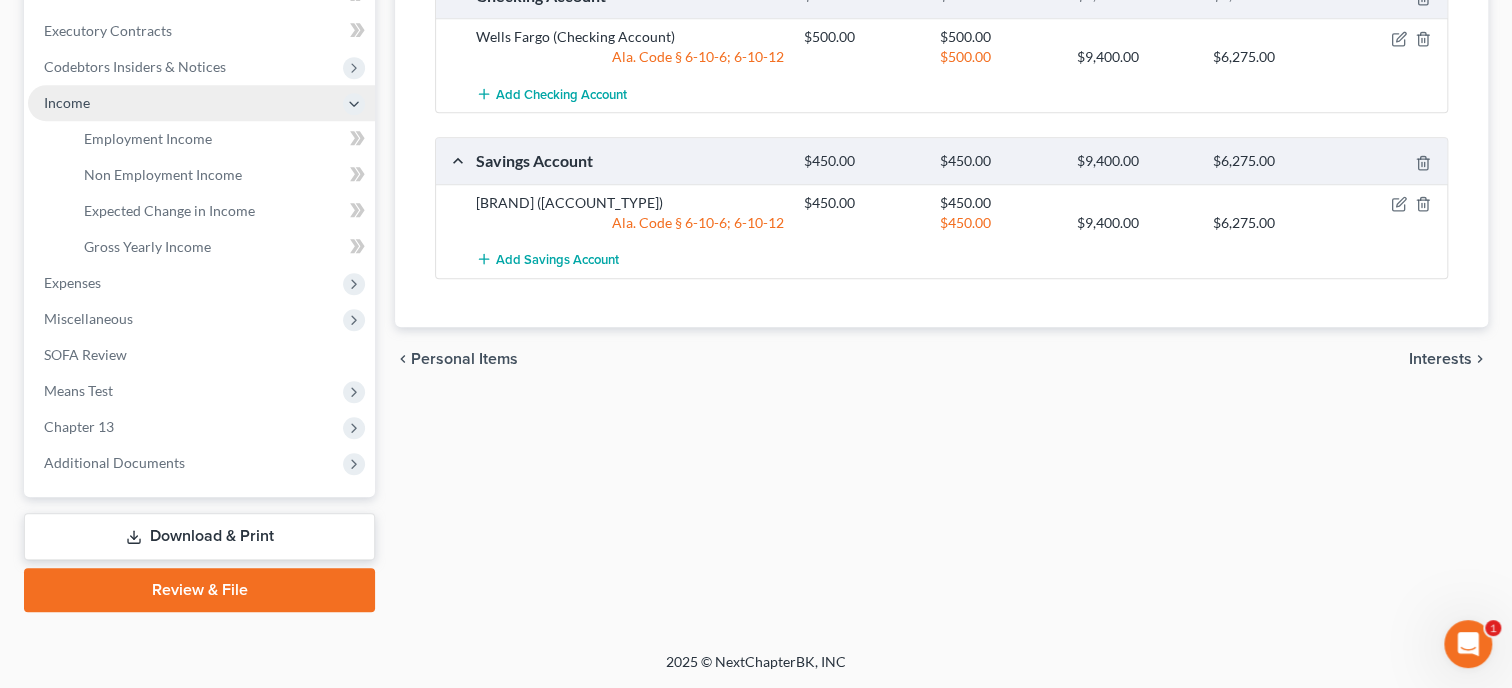 scroll, scrollTop: 588, scrollLeft: 0, axis: vertical 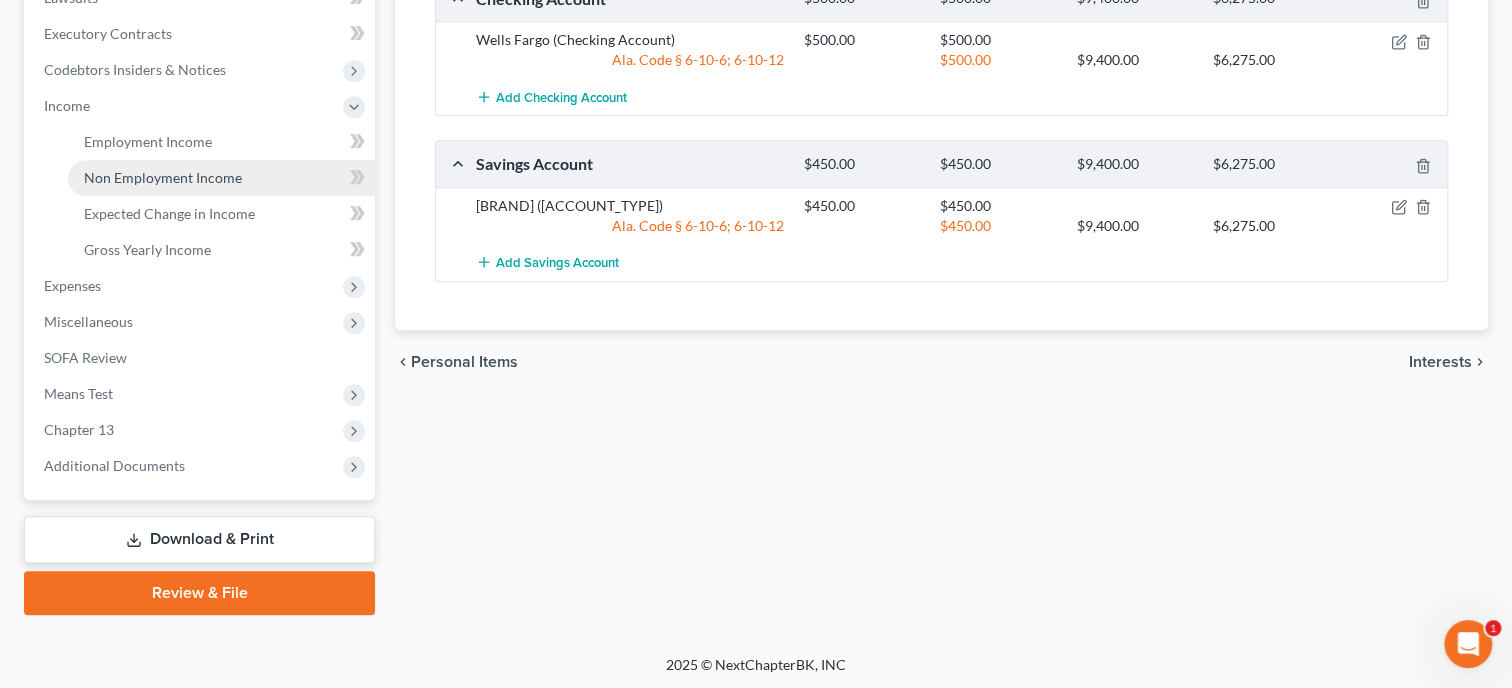 click on "Non Employment Income" at bounding box center [163, 177] 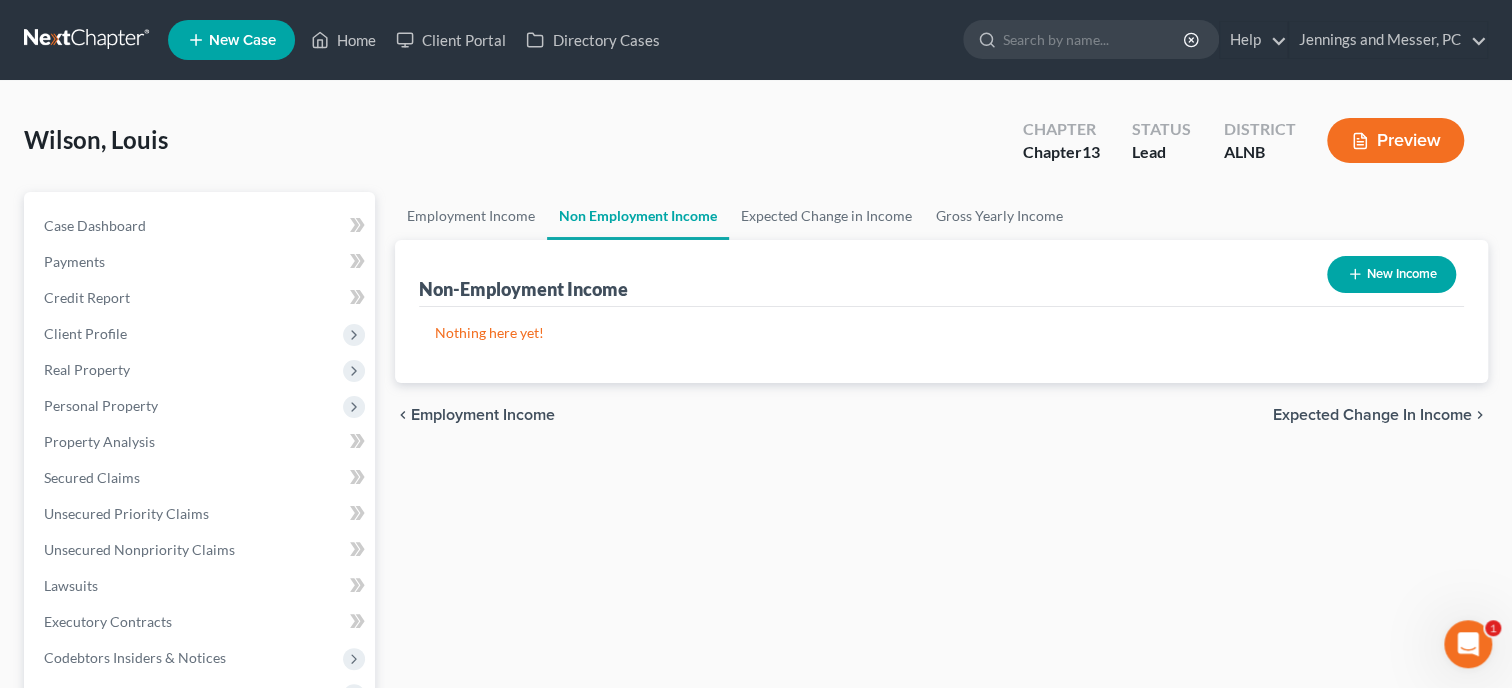 scroll, scrollTop: 0, scrollLeft: 0, axis: both 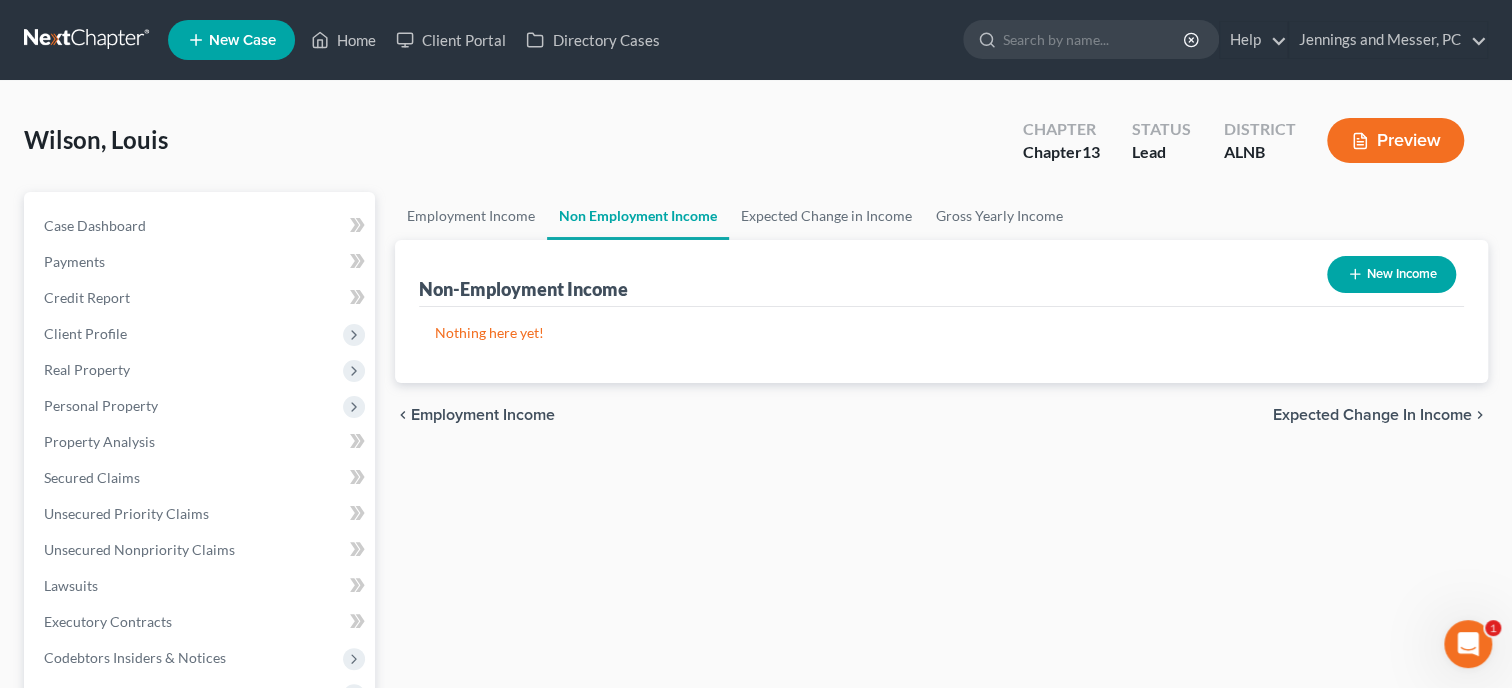 click on "New Income" at bounding box center [1391, 274] 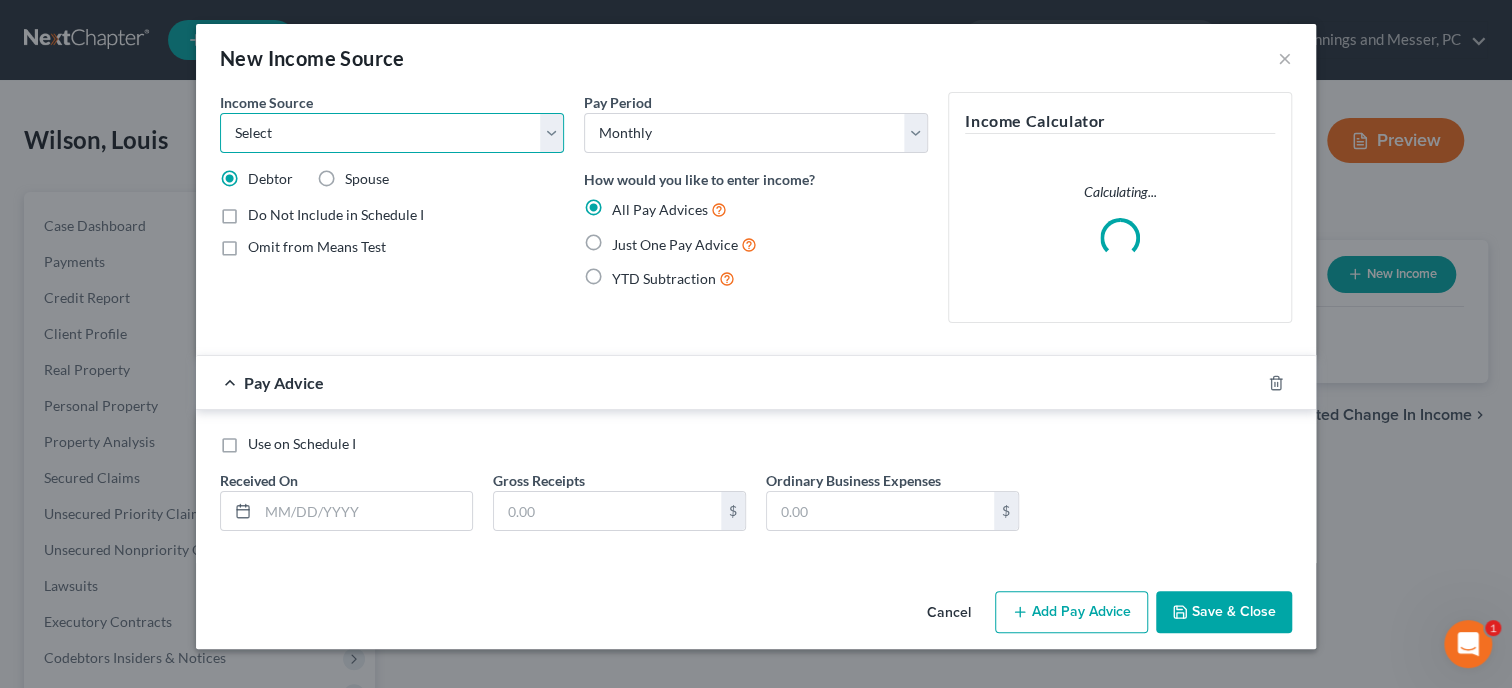 click on "Select Unemployment Disability (from employer) Pension Retirement Social Security / Social Security Disability Other Government Assistance Interests, Dividends or Royalties Child / Family Support Contributions to Household Property / Rental Business, Professional or Farm Alimony / Maintenance Payments Military Disability Benefits Other Monthly Income" at bounding box center [392, 133] 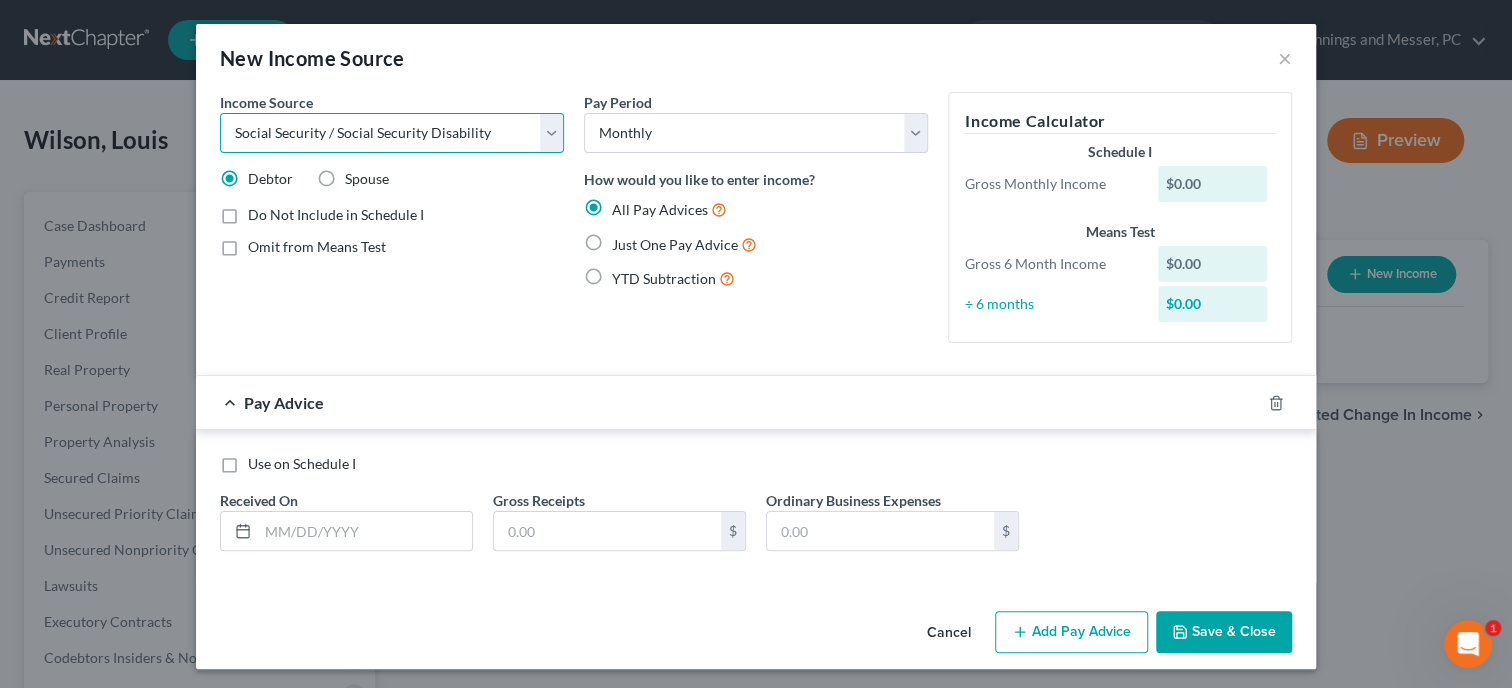 click on "Social Security / Social Security Disability" at bounding box center [0, 0] 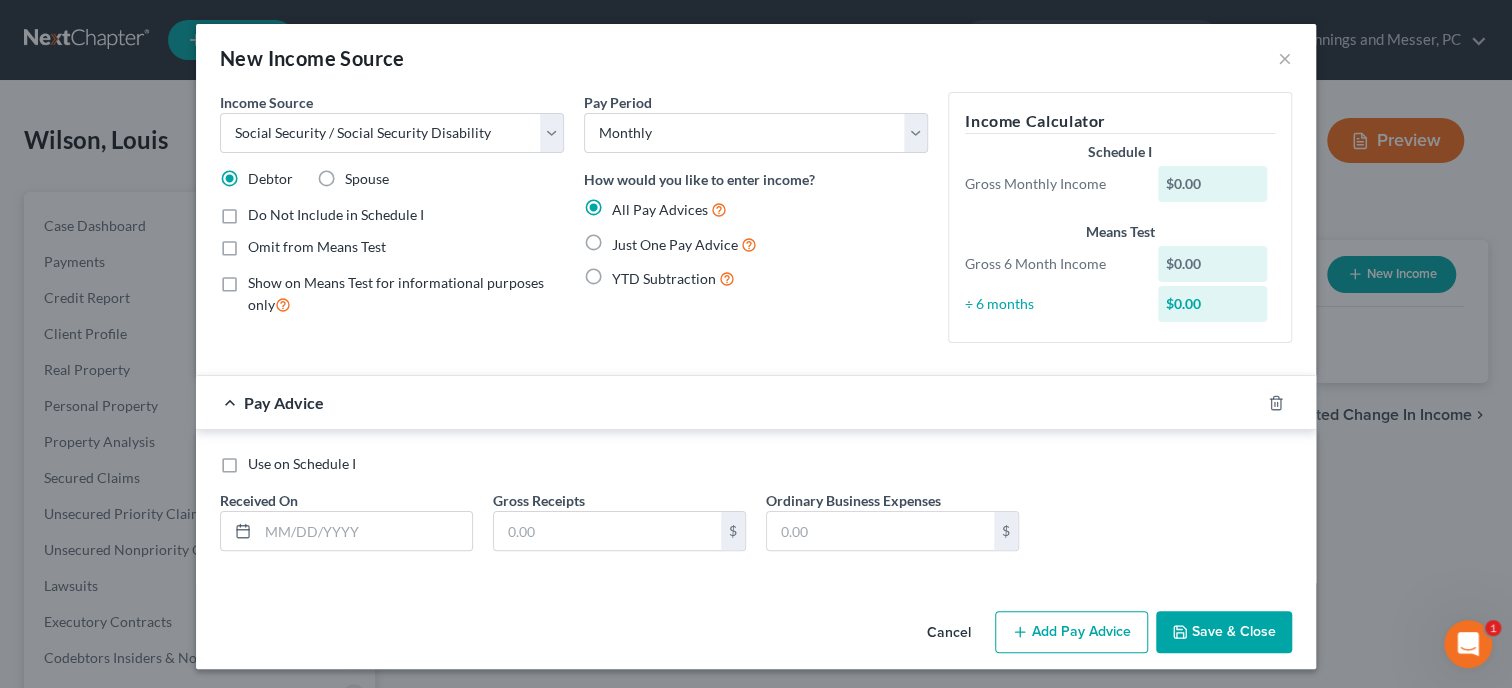click on "Show on Means Test for informational purposes only" at bounding box center [406, 294] 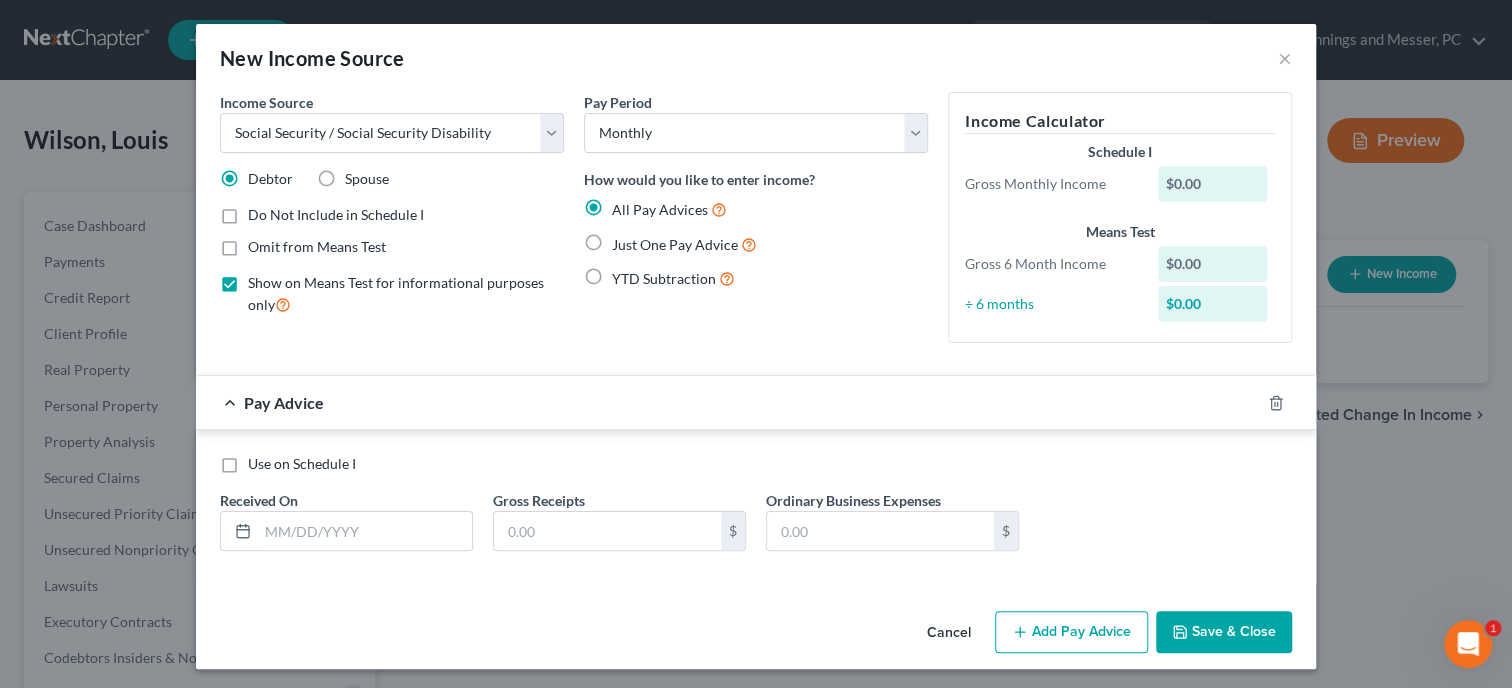 click on "Just One Pay Advice" at bounding box center [684, 244] 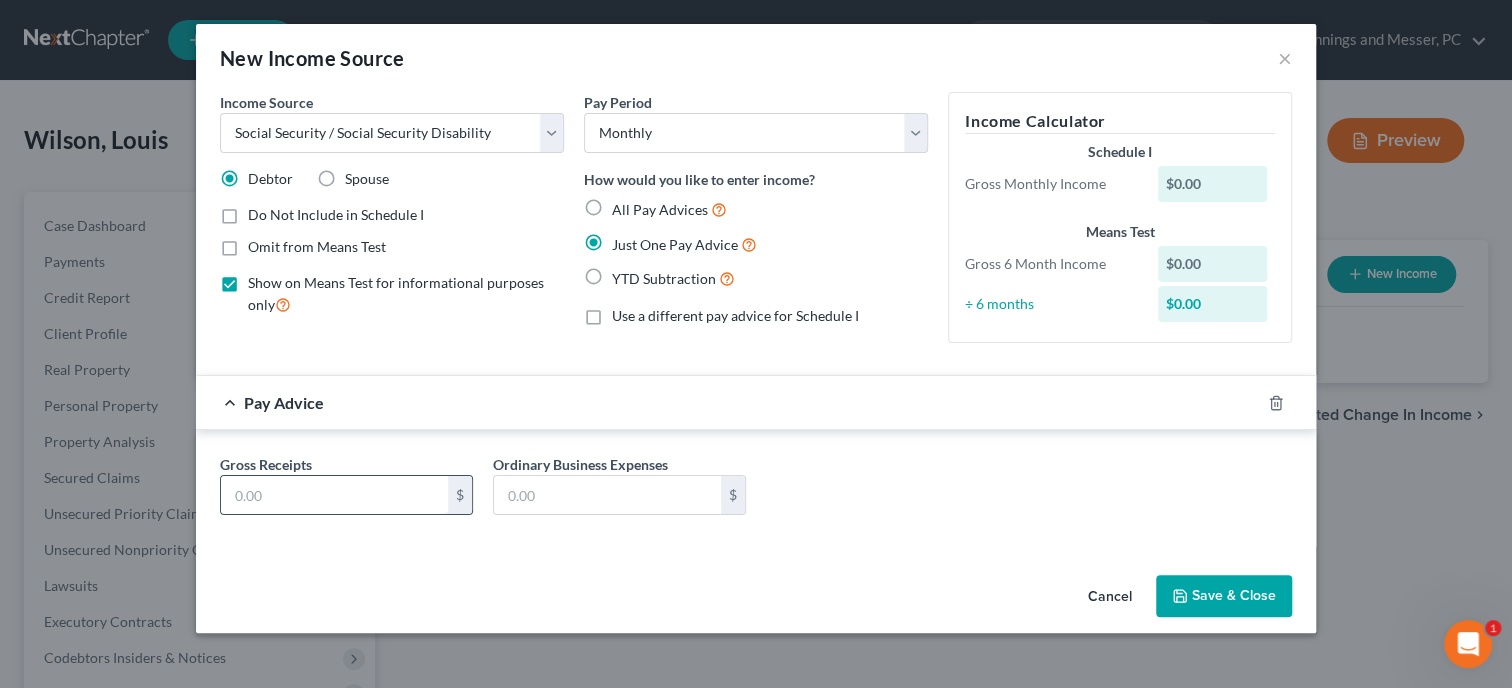 click at bounding box center (334, 495) 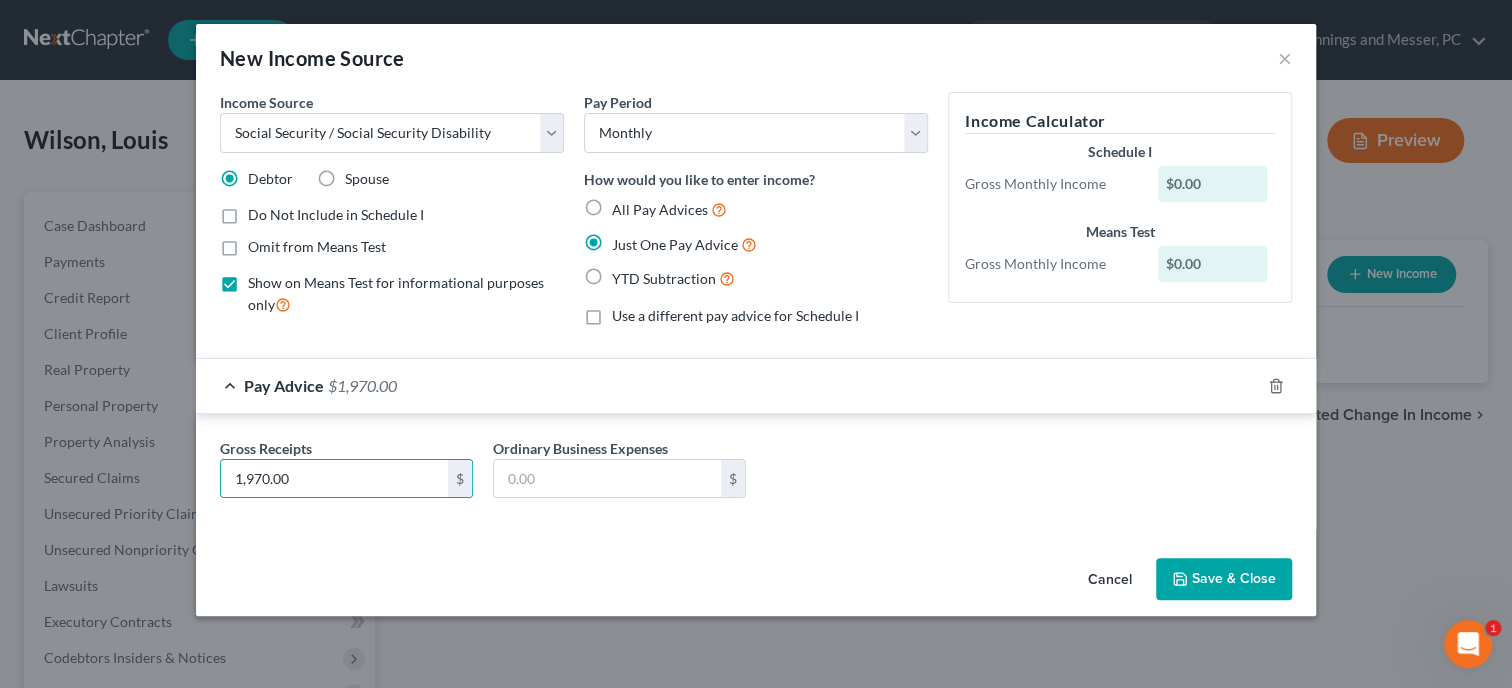 click on "Save & Close" at bounding box center [1224, 579] 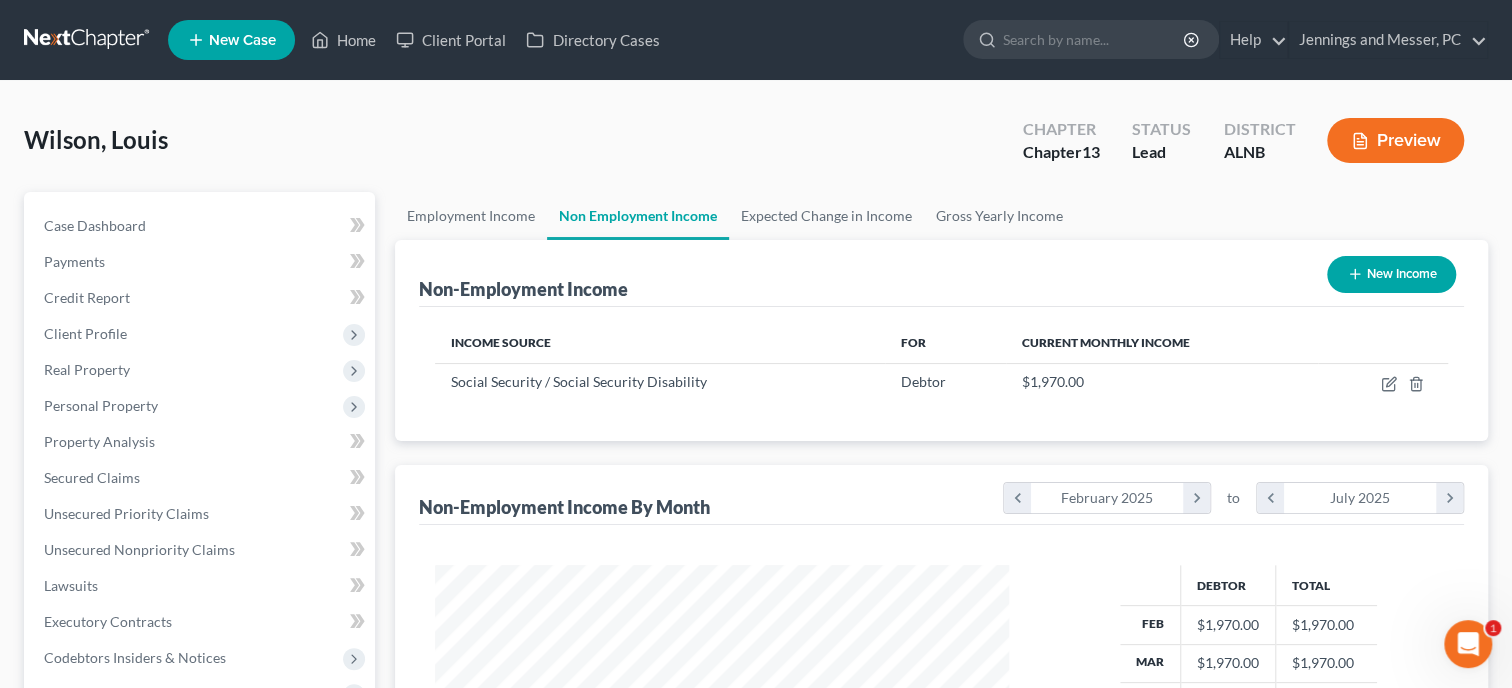 scroll, scrollTop: 999642, scrollLeft: 999386, axis: both 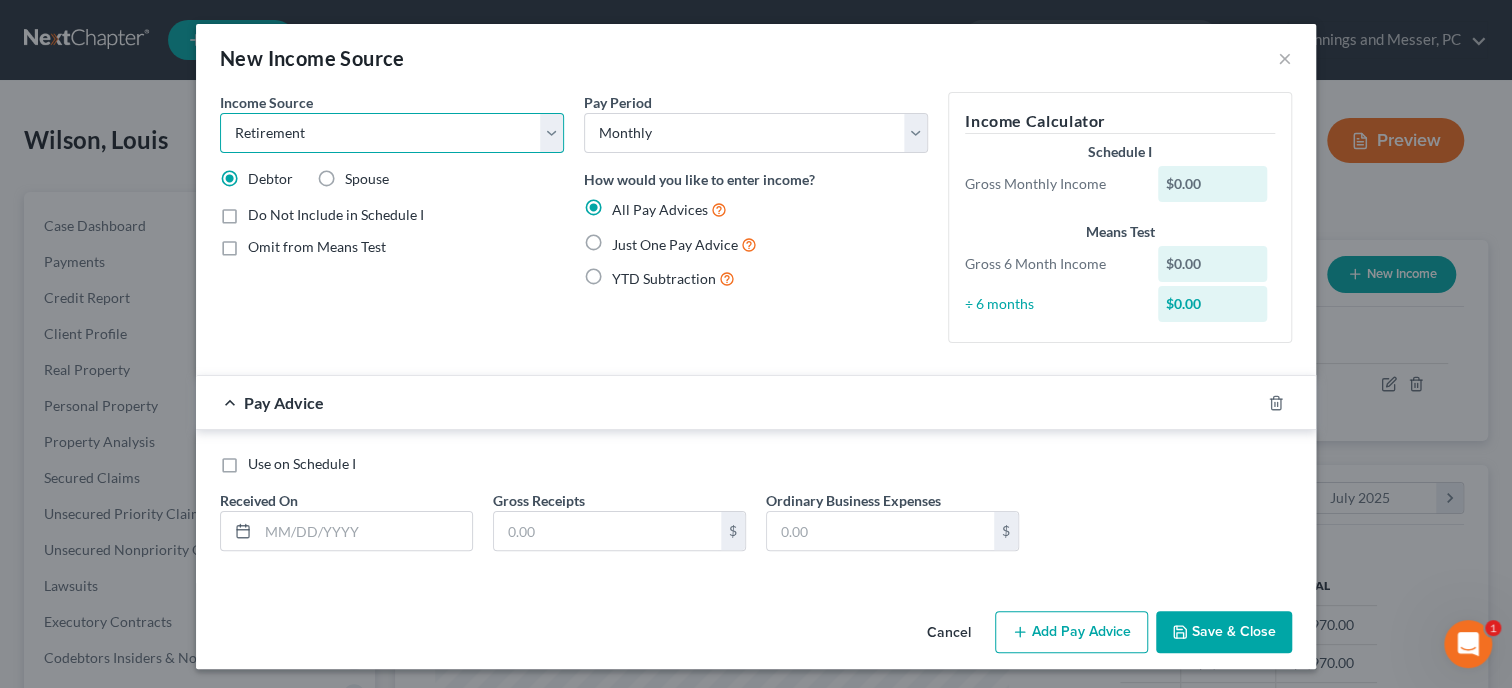 click on "Retirement" at bounding box center (0, 0) 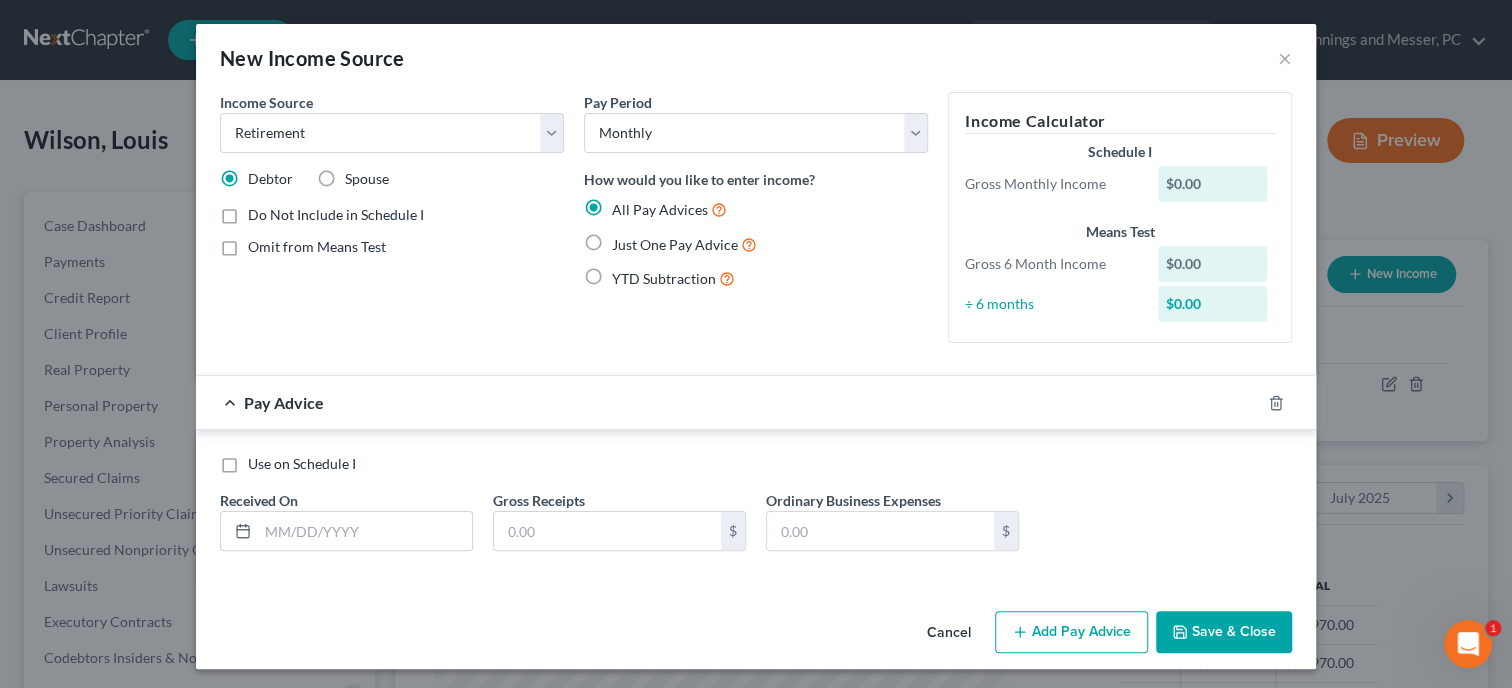 click on "Just One Pay Advice" at bounding box center (684, 244) 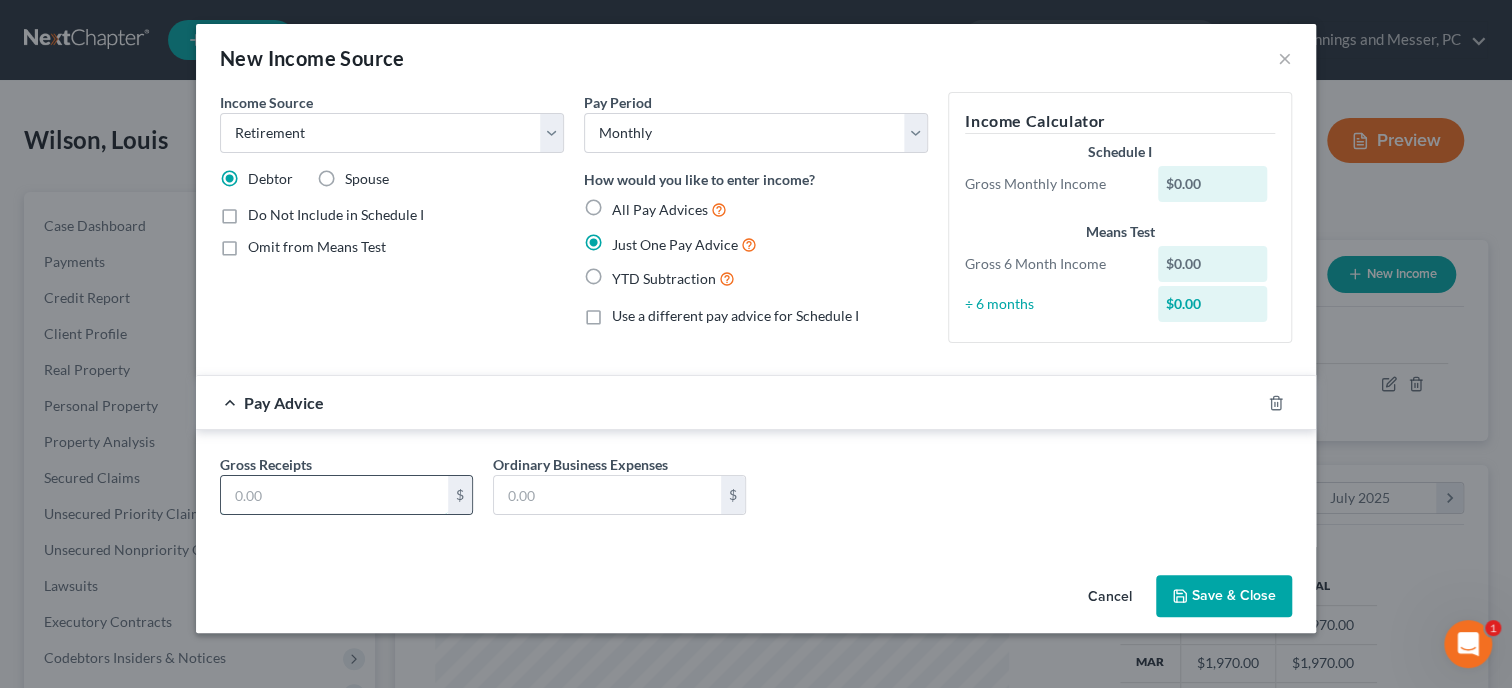click at bounding box center (334, 495) 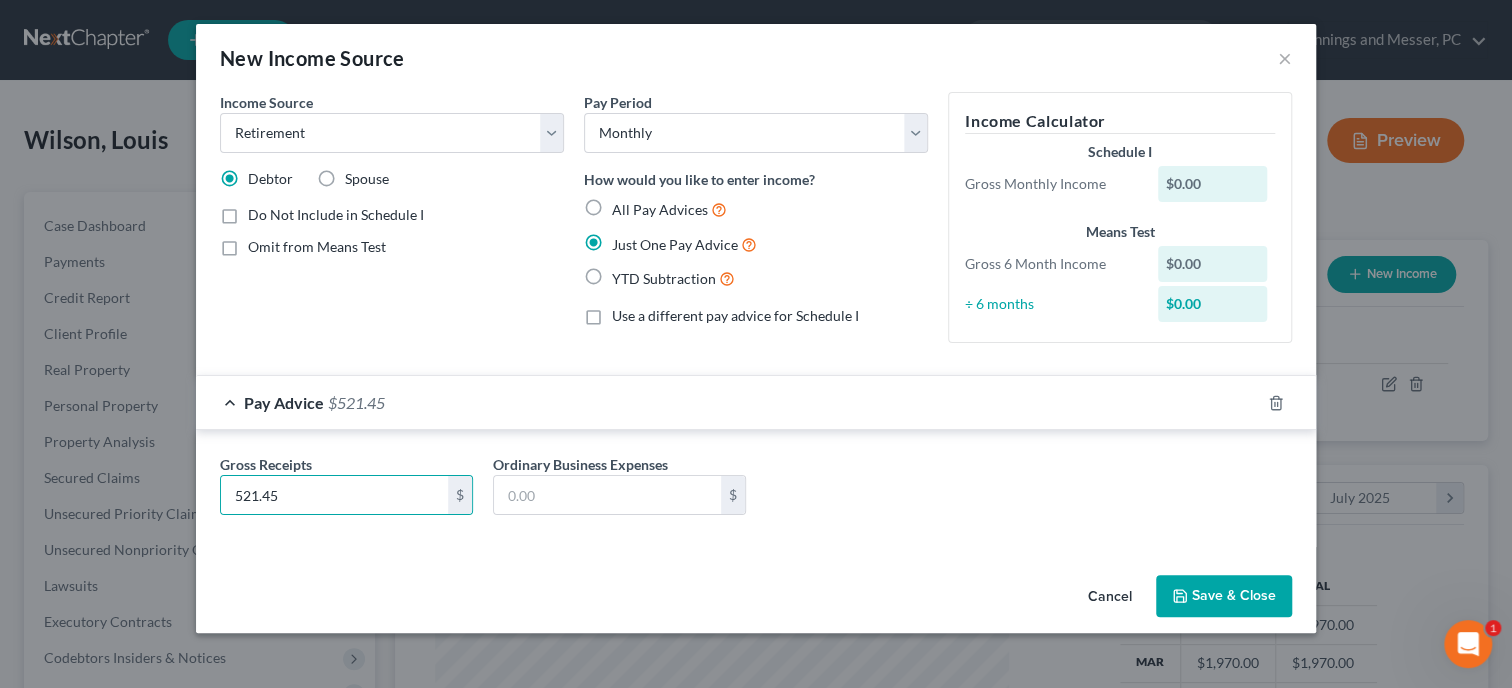 click on "Save & Close" at bounding box center (1224, 596) 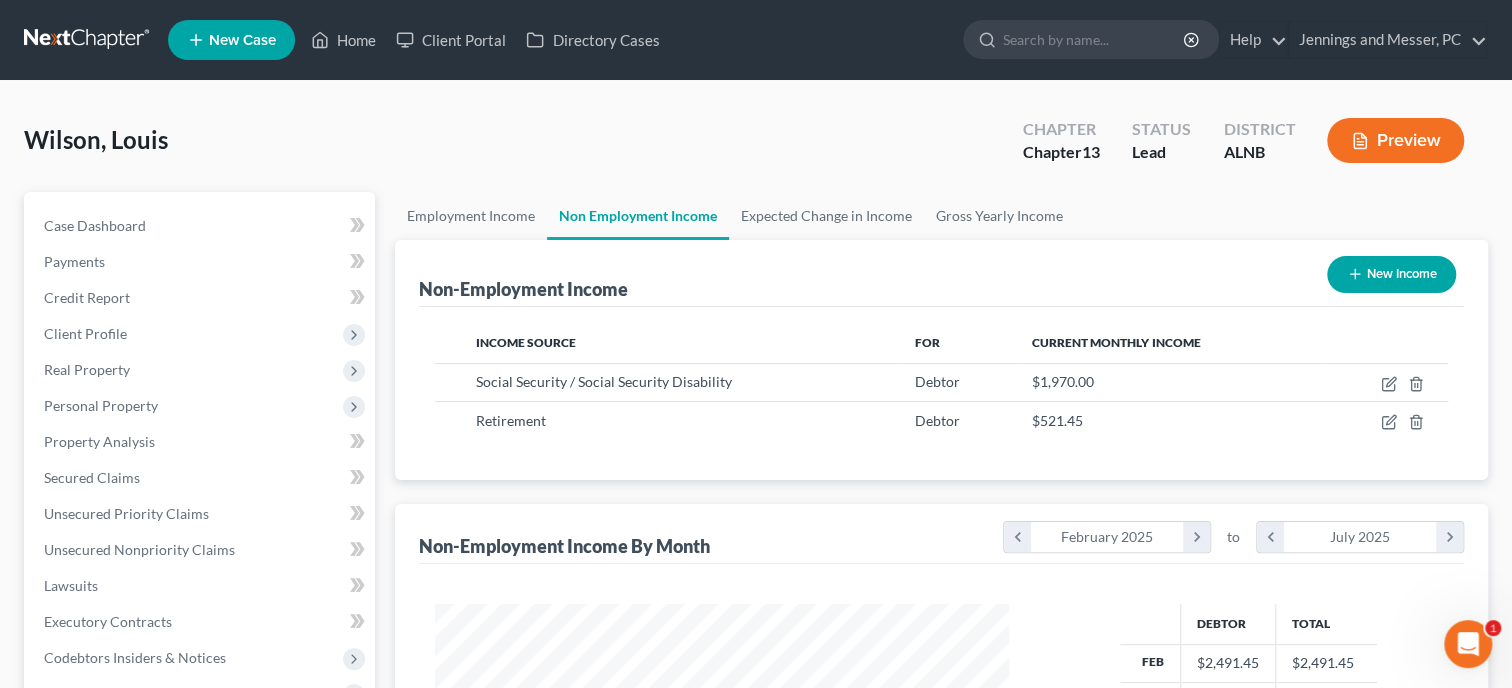 click 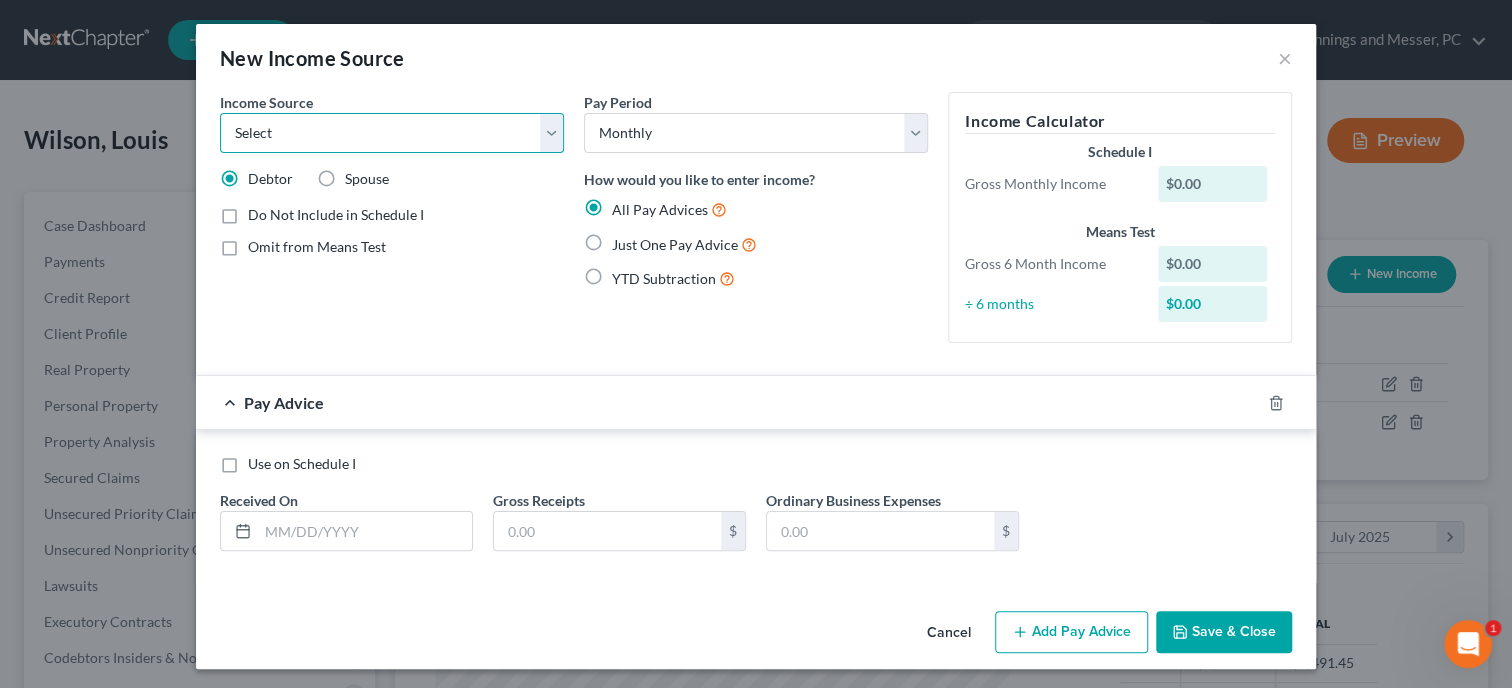 click on "Select Unemployment Disability (from employer) Pension Retirement Social Security / Social Security Disability Other Government Assistance Interests, Dividends or Royalties Child / Family Support Contributions to Household Property / Rental Business, Professional or Farm Alimony / Maintenance Payments Military Disability Benefits Other Monthly Income" at bounding box center (392, 133) 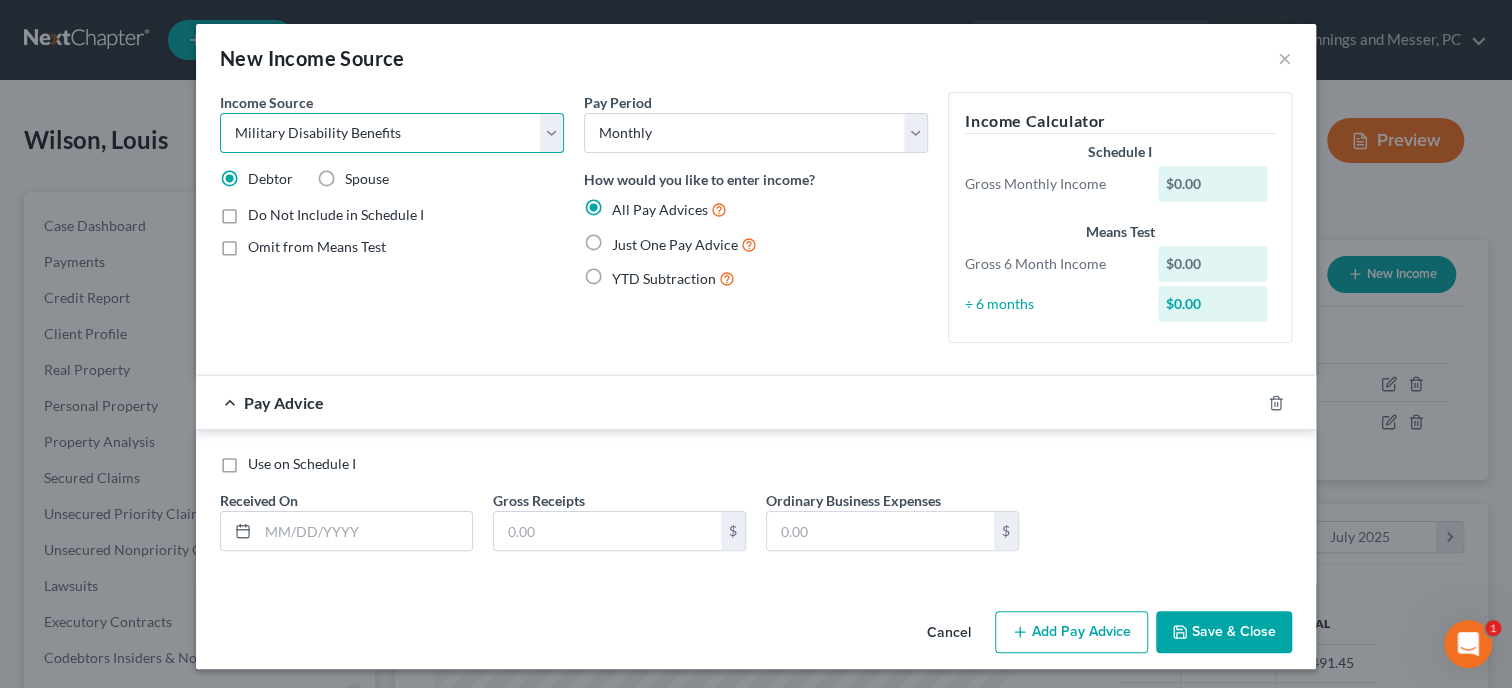 click on "Military Disability Benefits" at bounding box center (0, 0) 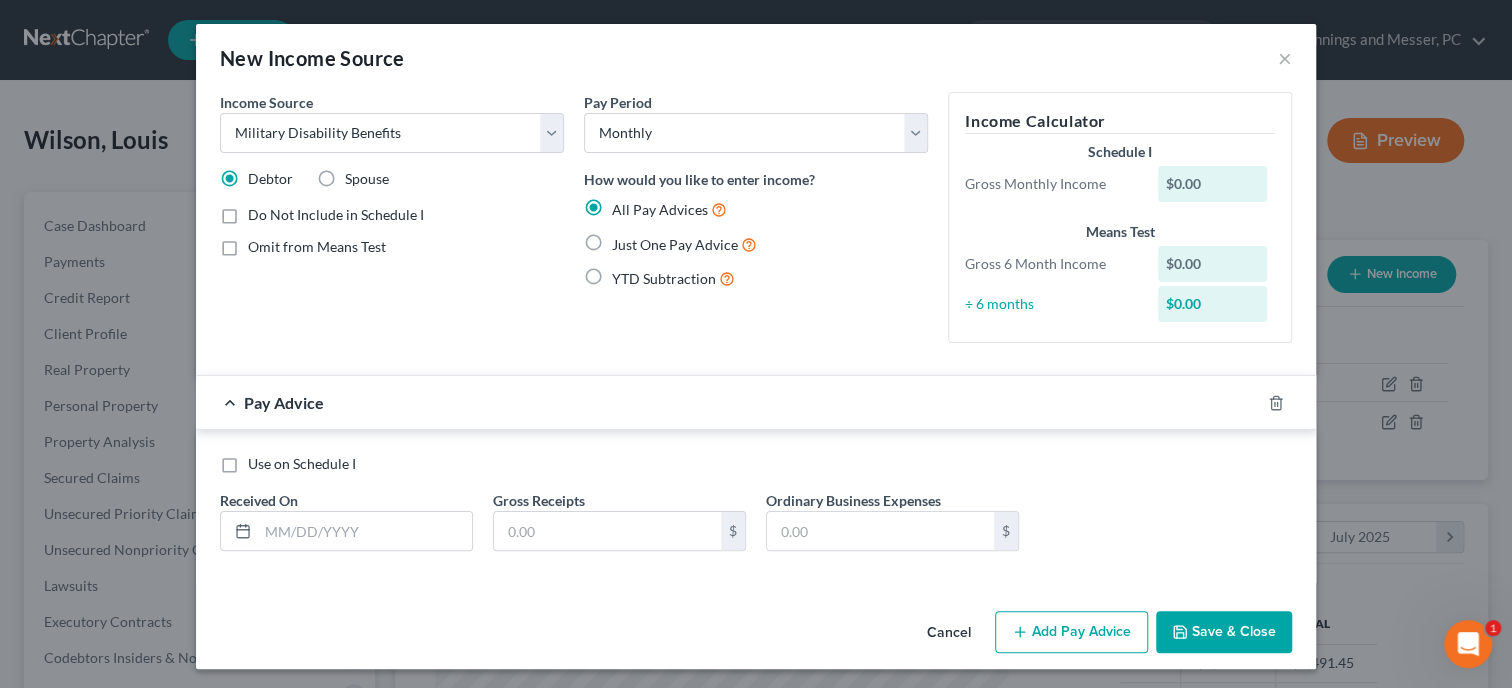 click on "Just One Pay Advice" at bounding box center [684, 244] 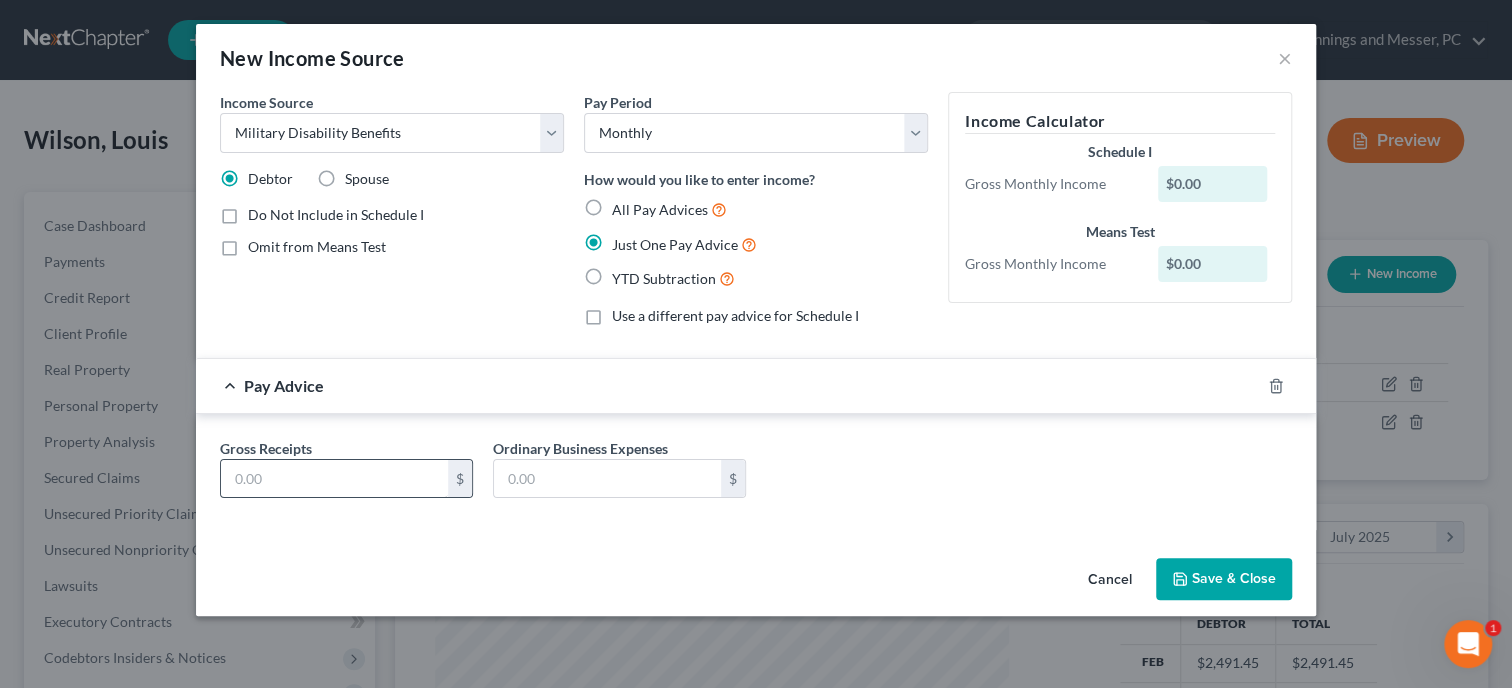 click on "Gross Receipts $ Ordinary Business Expenses $" at bounding box center (756, 476) 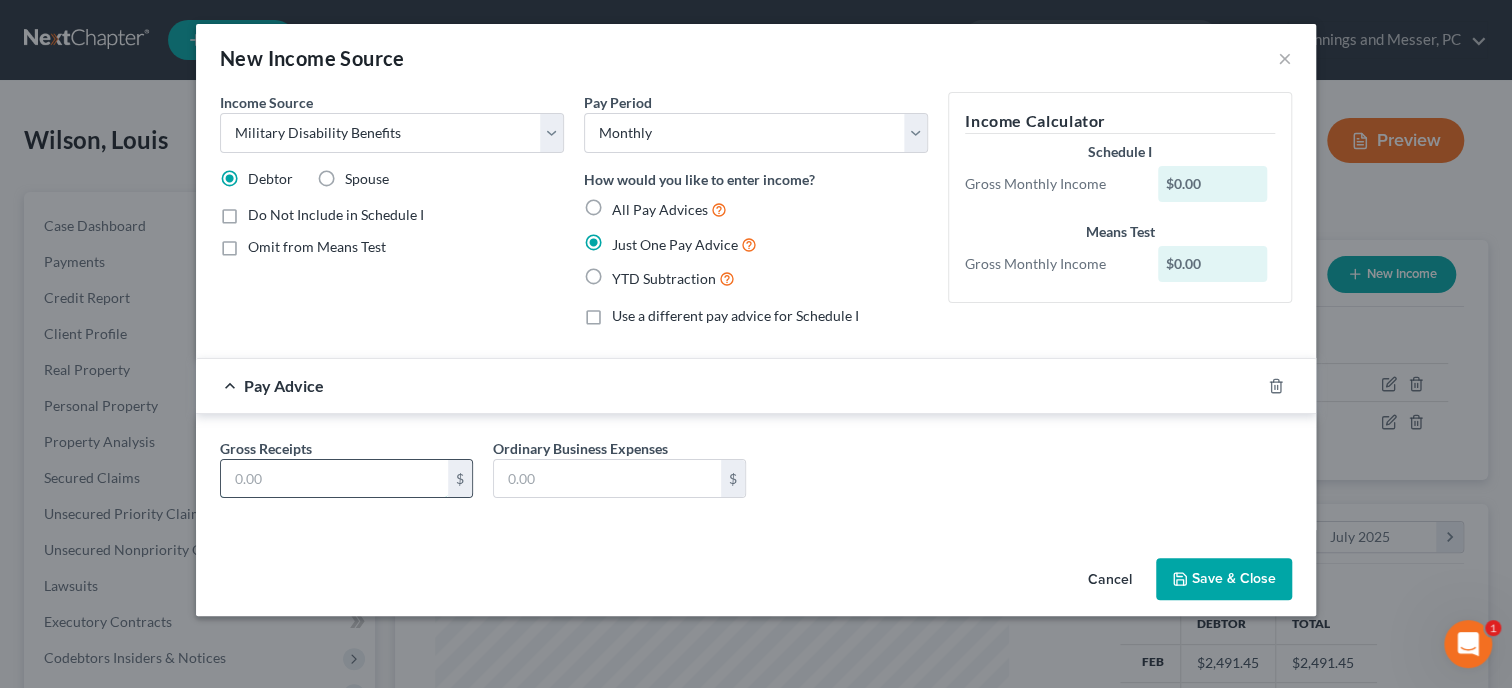 click at bounding box center (334, 479) 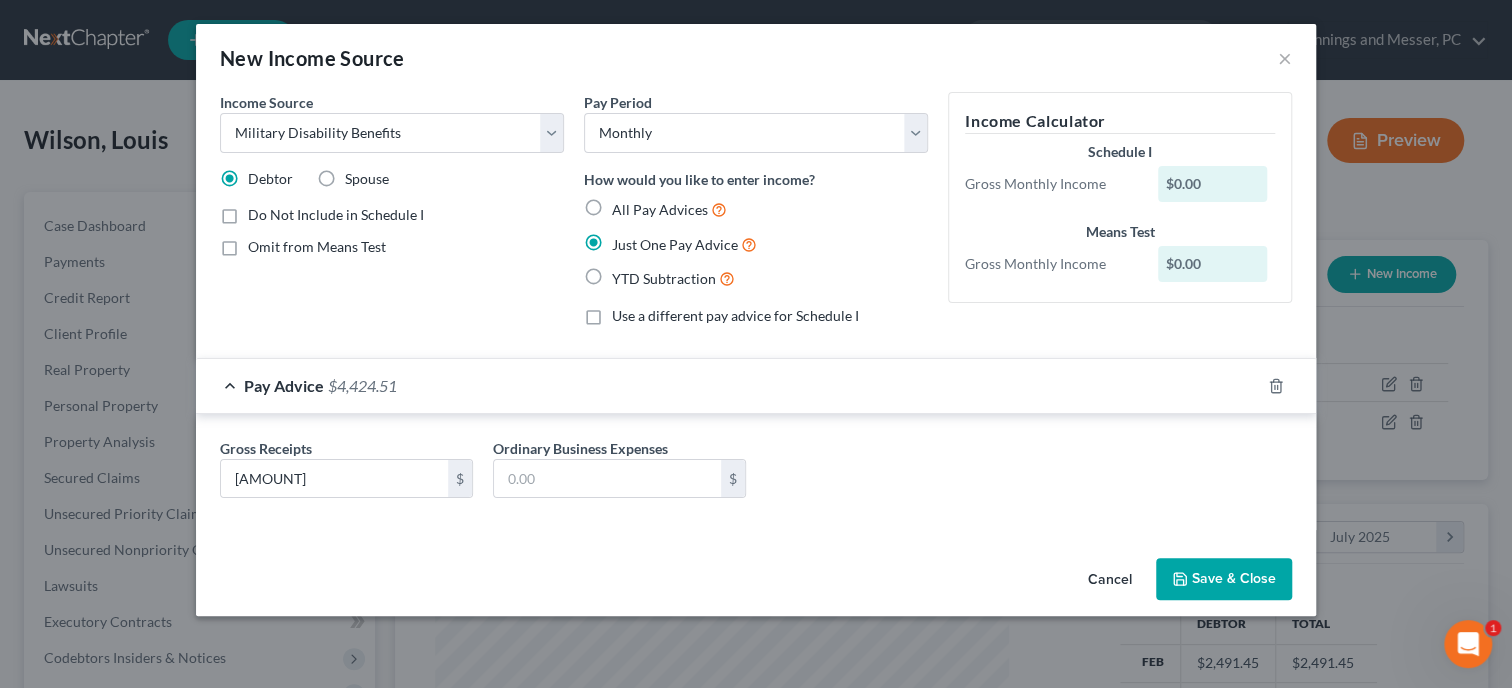click on "Omit from Means Test" at bounding box center (317, 247) 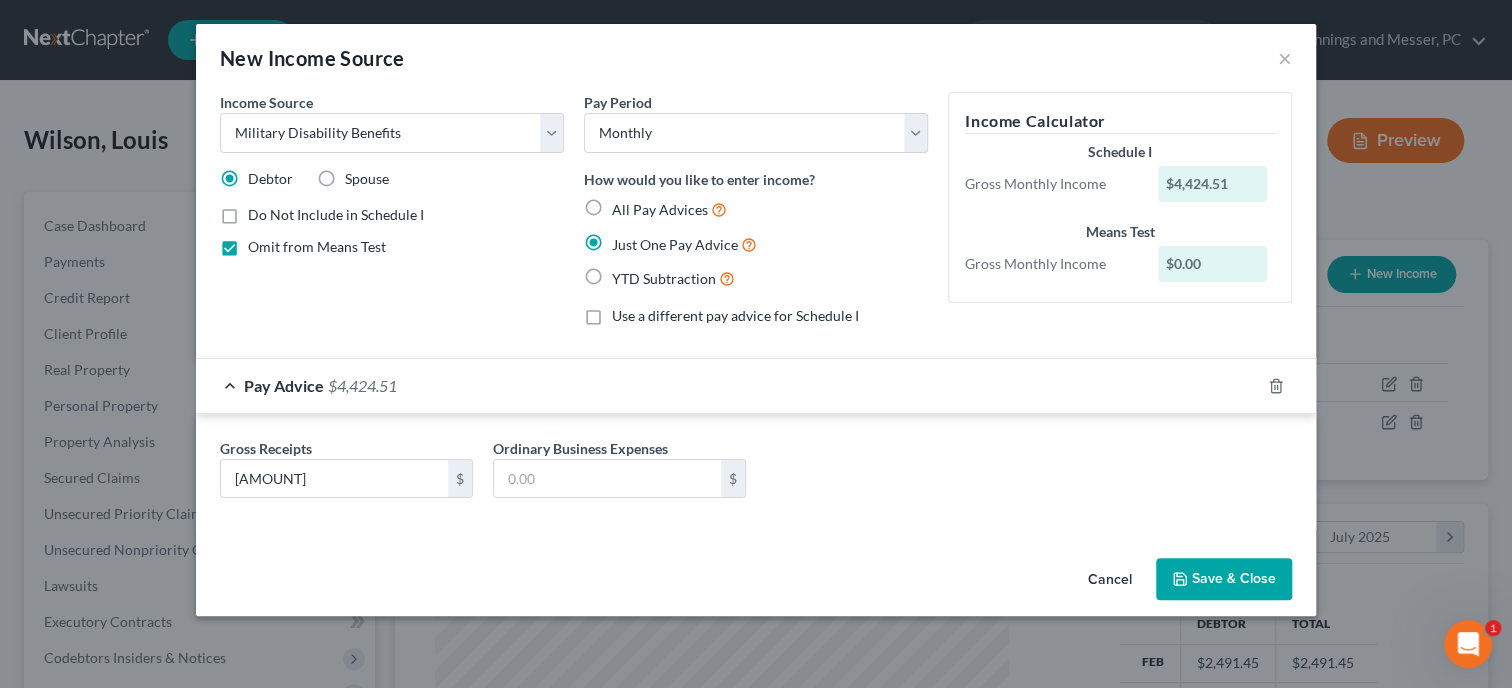 click on "Save & Close" at bounding box center (1224, 579) 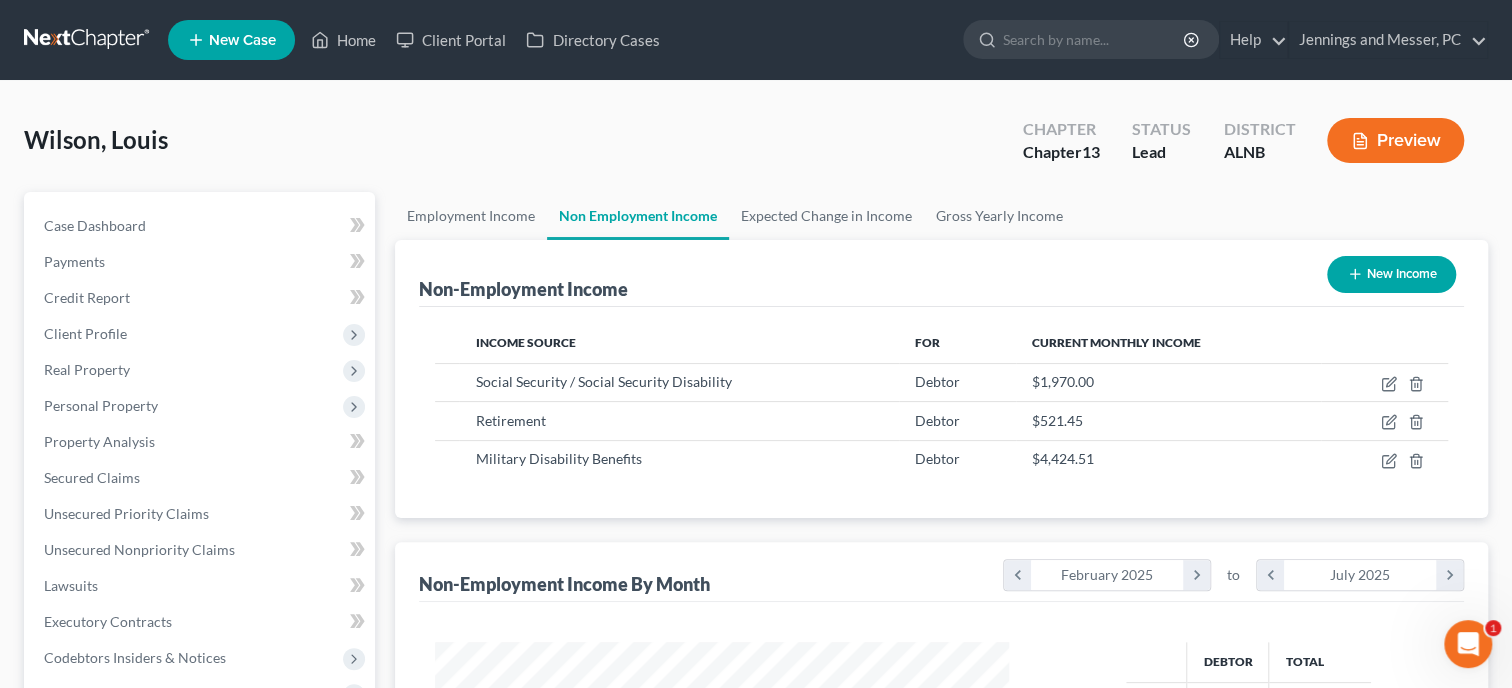 click on "New Income" at bounding box center (1391, 274) 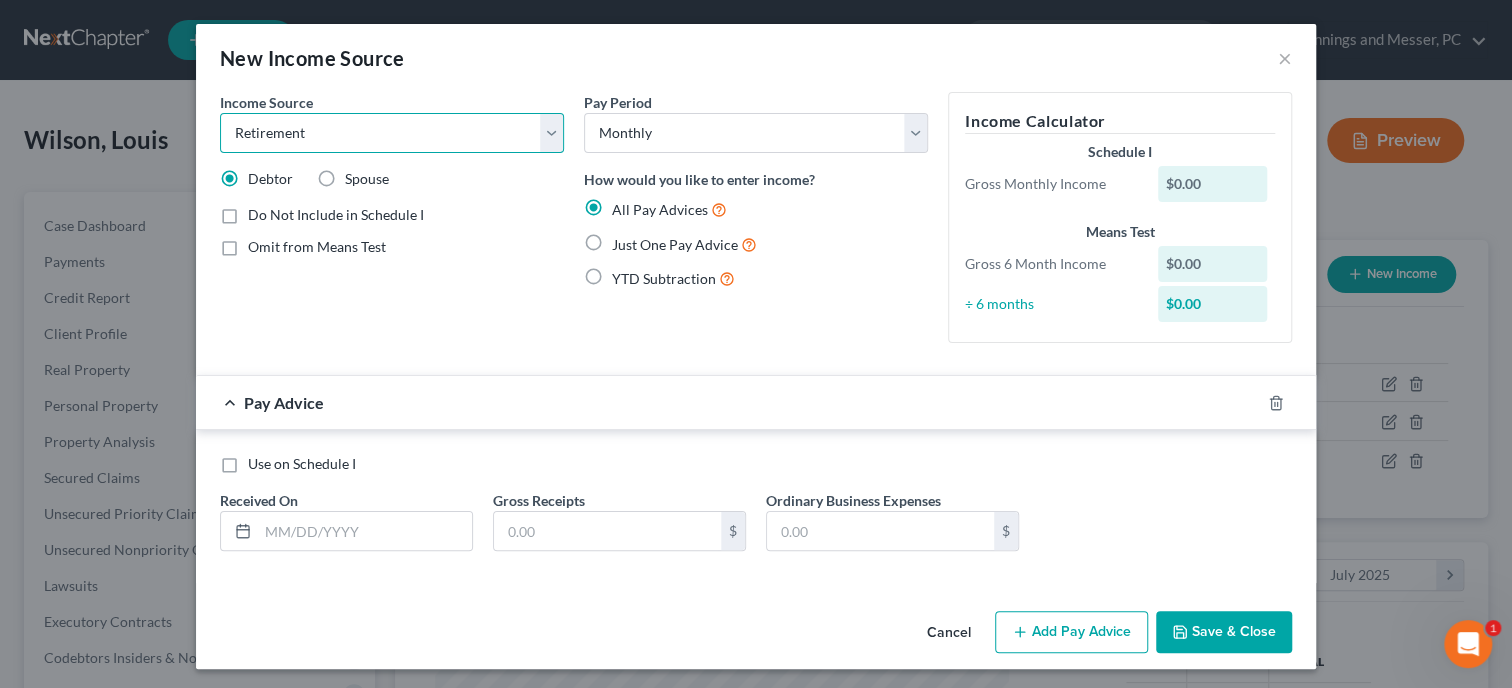 click on "Retirement" at bounding box center (0, 0) 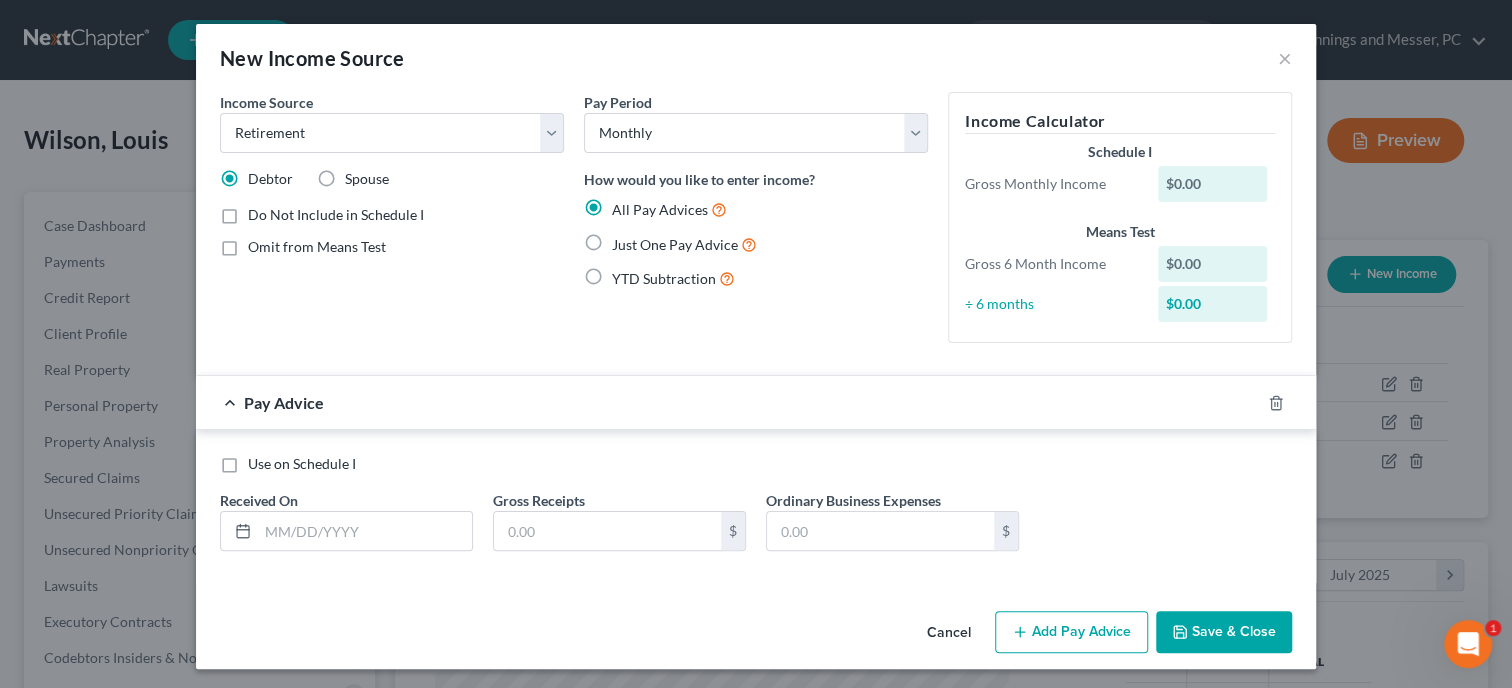 click on "Just One Pay Advice" at bounding box center (684, 244) 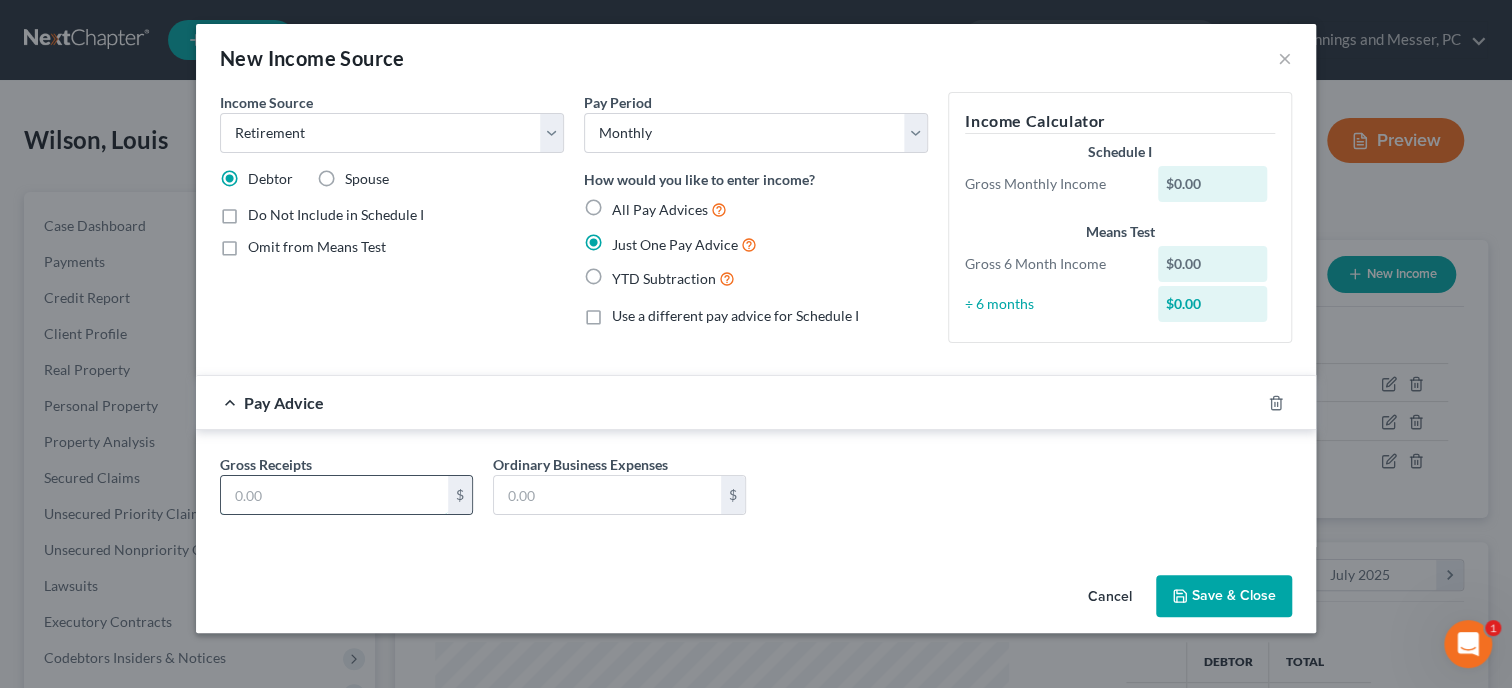 click at bounding box center (334, 495) 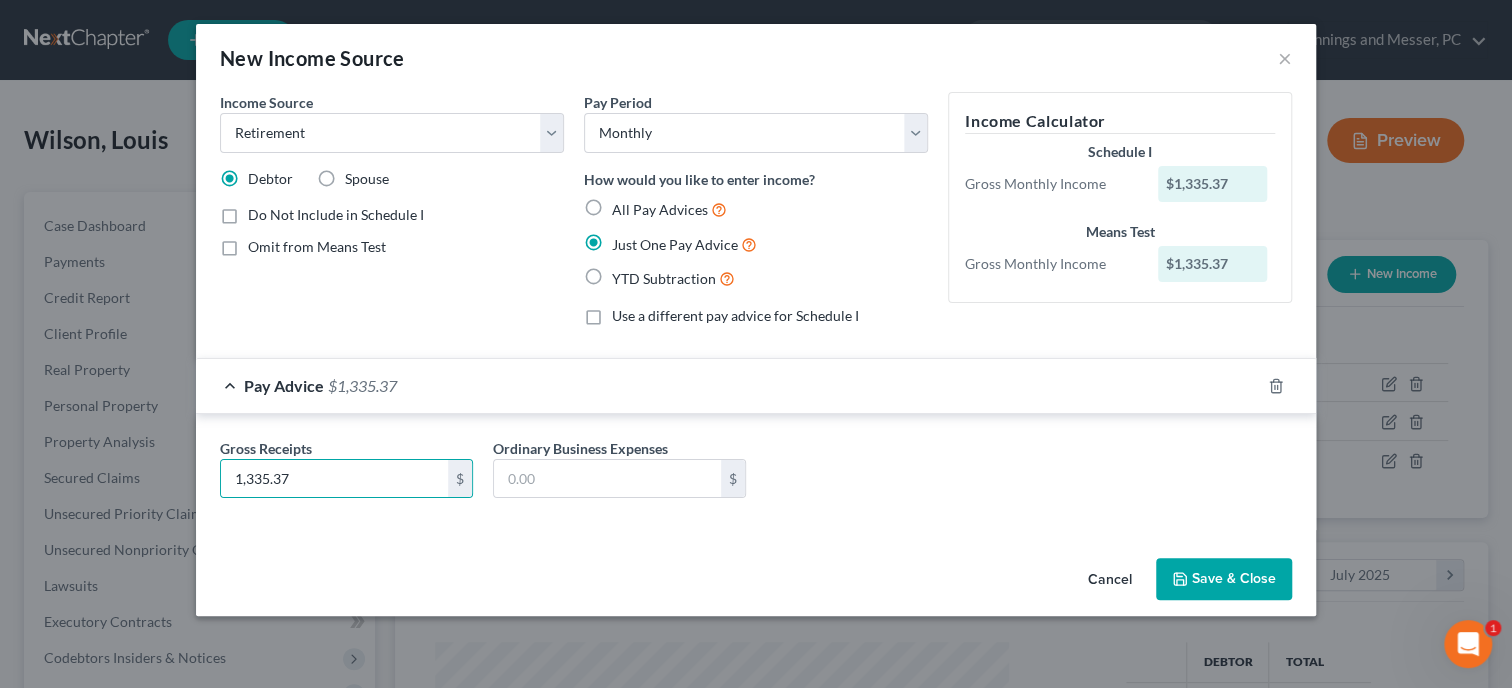 click on "Save & Close" at bounding box center (1224, 579) 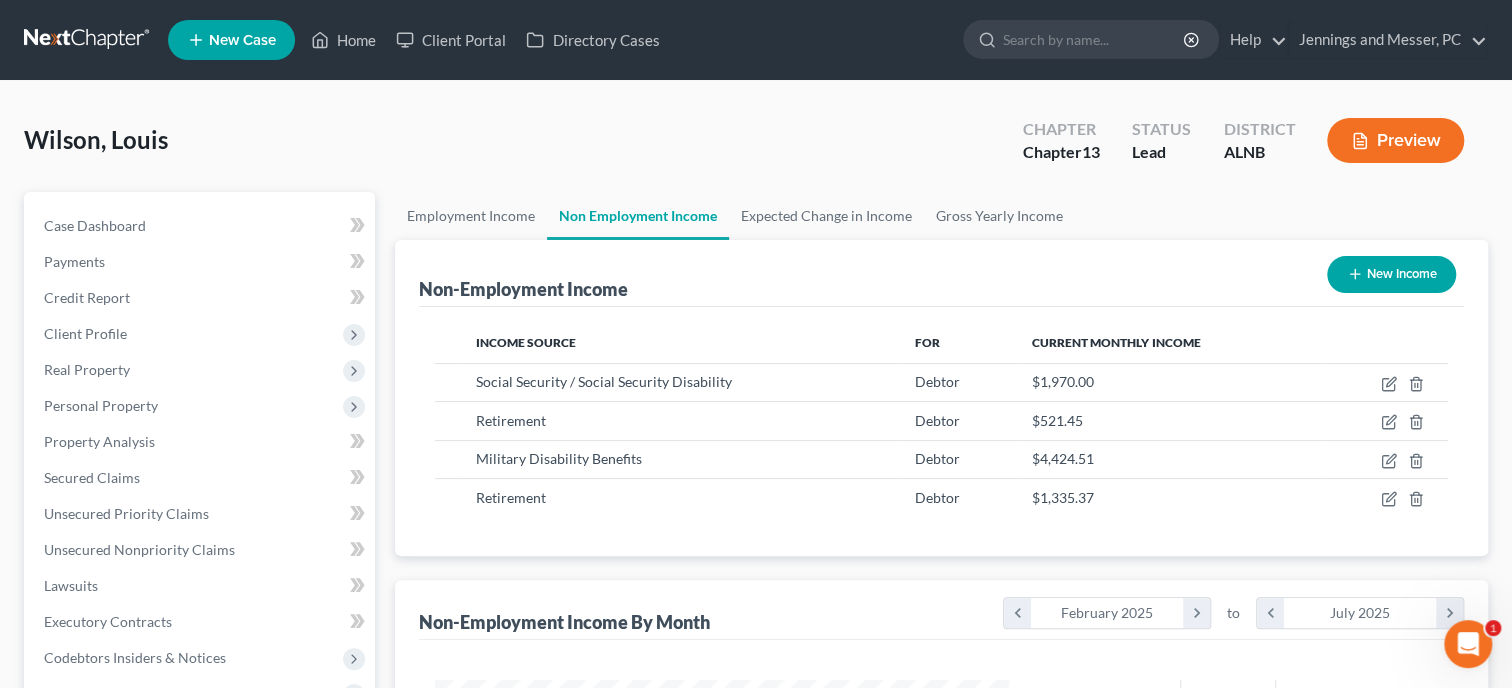 click 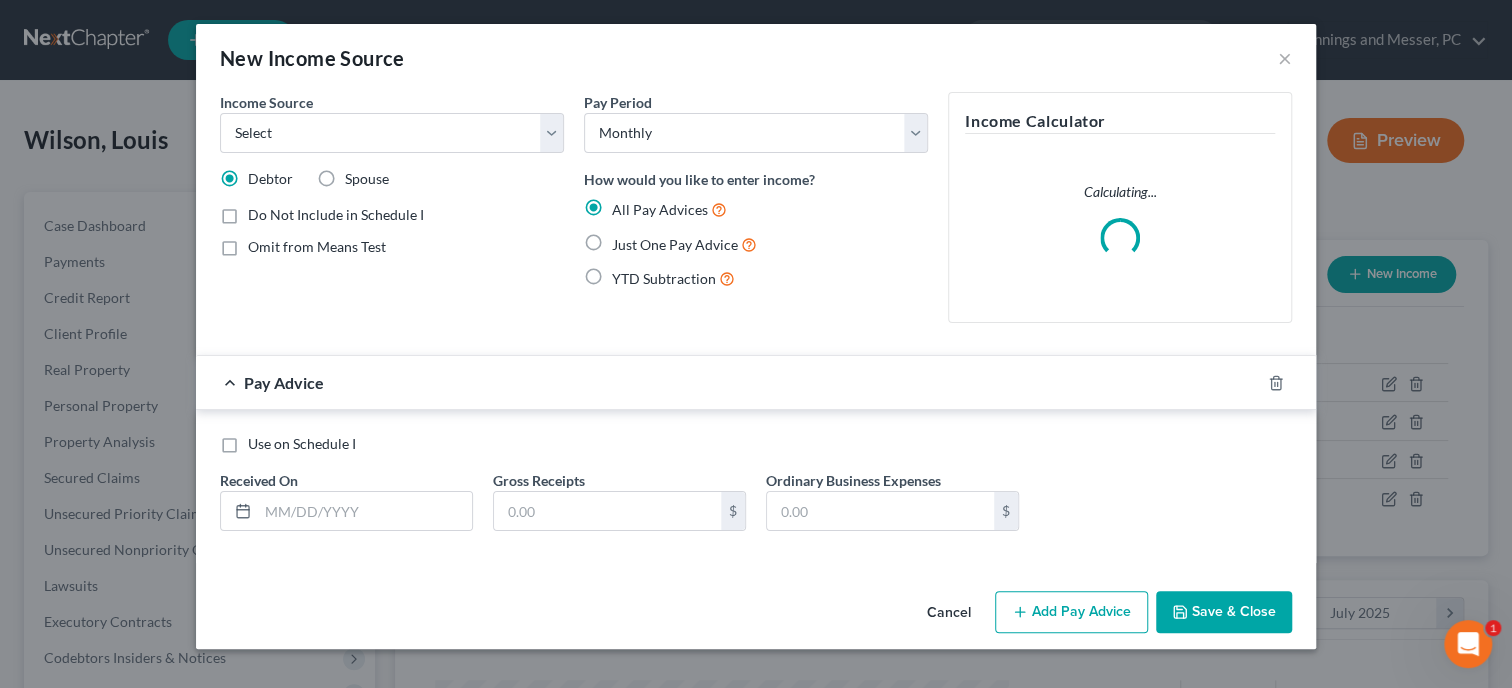 click on "Spouse" at bounding box center (367, 179) 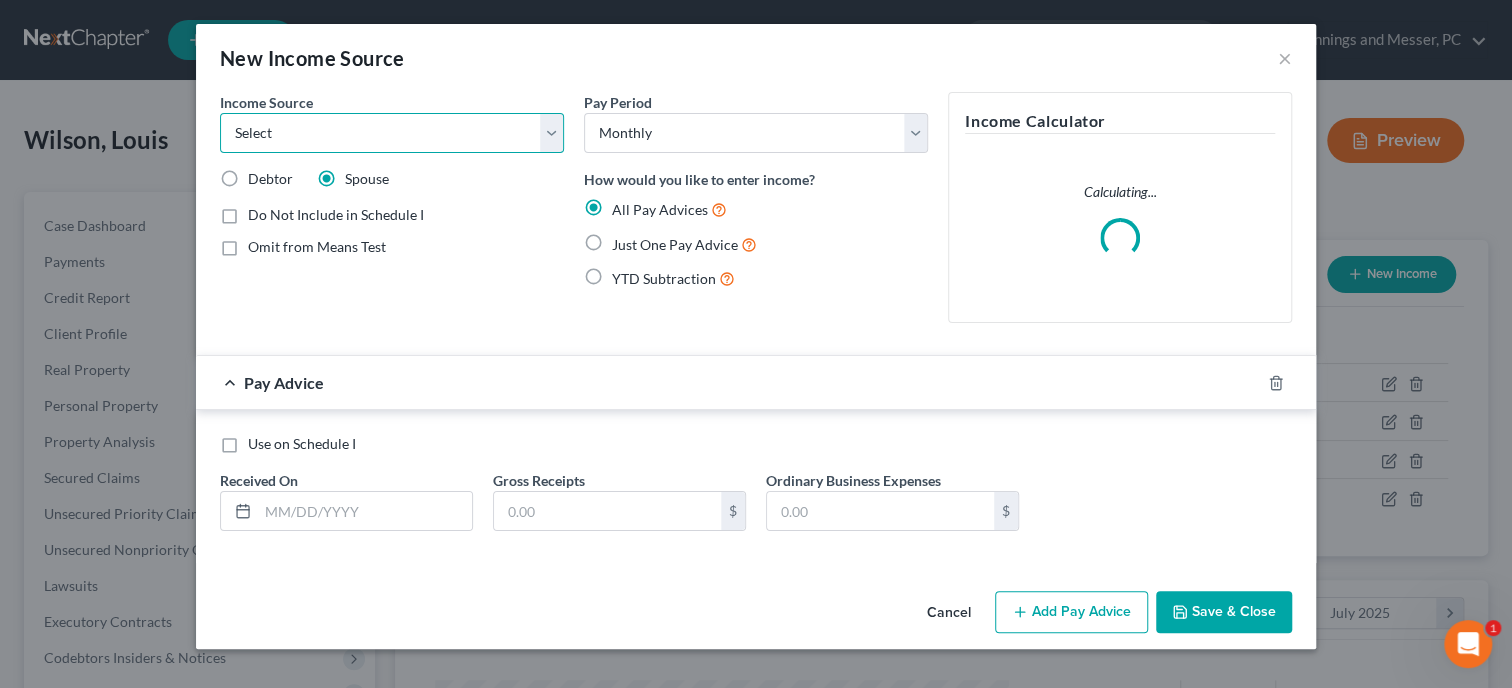 click on "Select Unemployment Disability (from employer) Pension Retirement Social Security / Social Security Disability Other Government Assistance Interests, Dividends or Royalties Child / Family Support Contributions to Household Property / Rental Business, Professional or Farm Alimony / Maintenance Payments Military Disability Benefits Other Monthly Income" at bounding box center [392, 133] 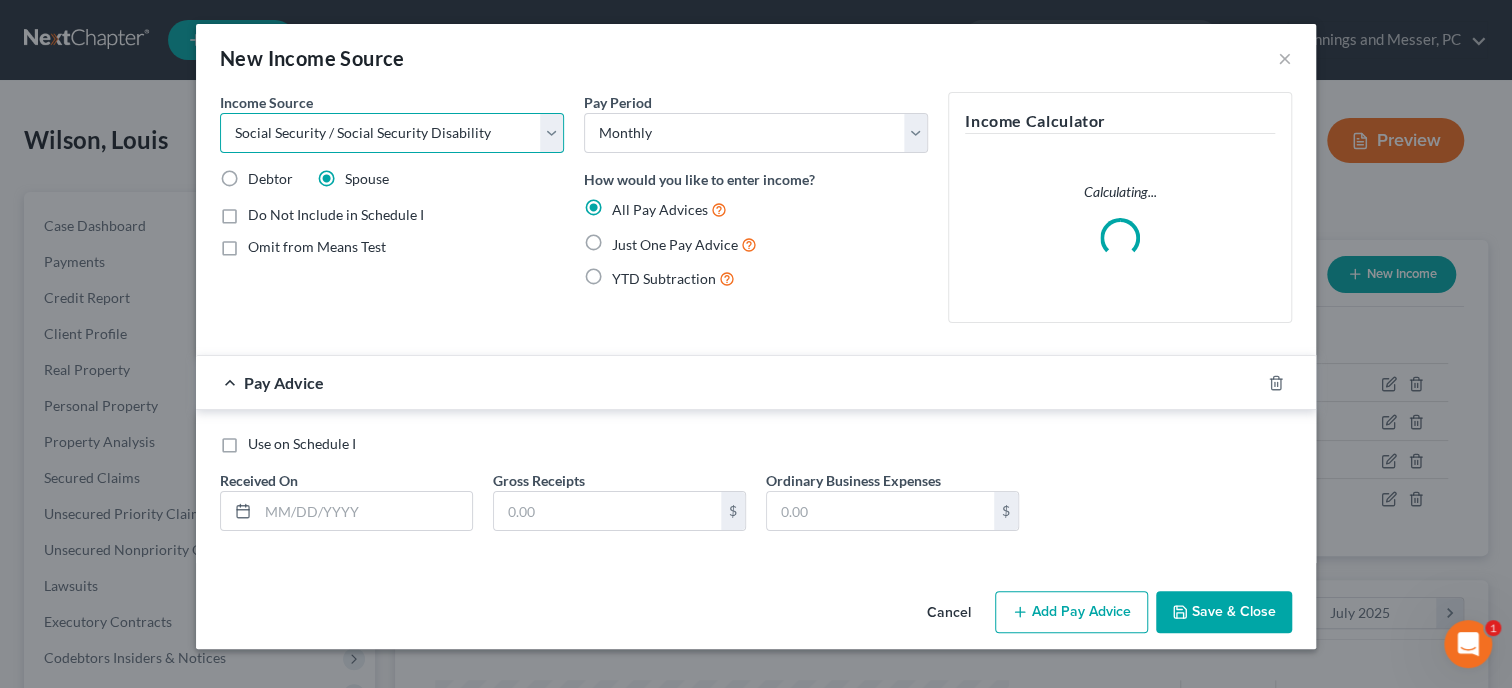 click on "Social Security / Social Security Disability" at bounding box center [0, 0] 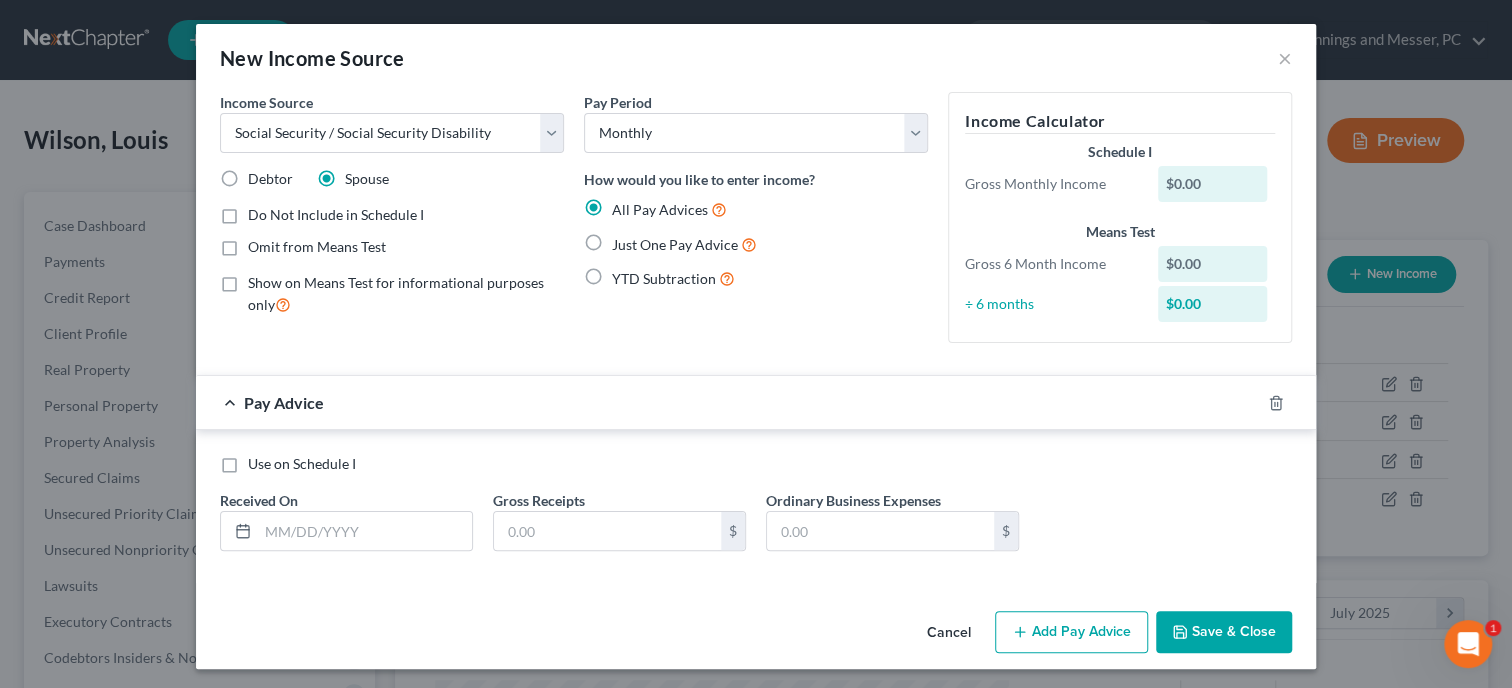 click on "Show on Means Test for informational purposes only" at bounding box center (406, 294) 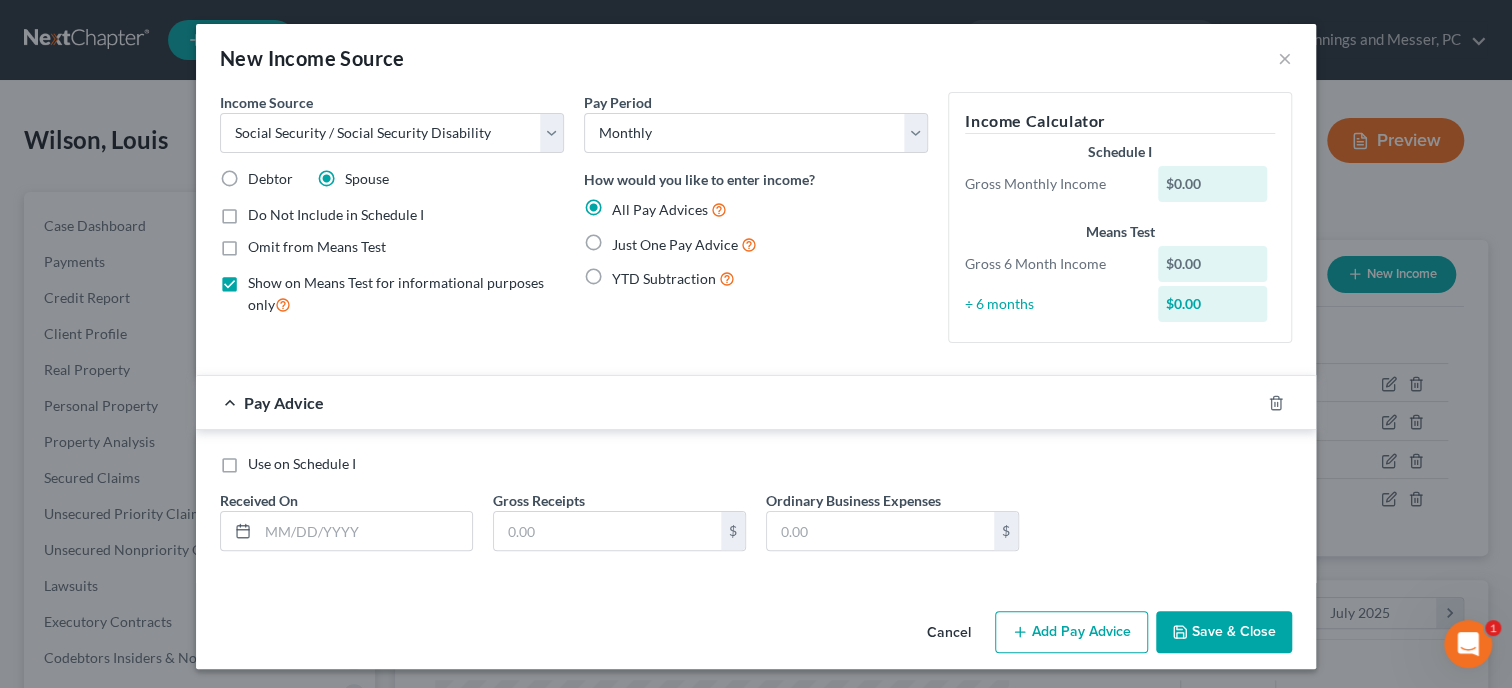 click on "Just One Pay Advice" at bounding box center (675, 244) 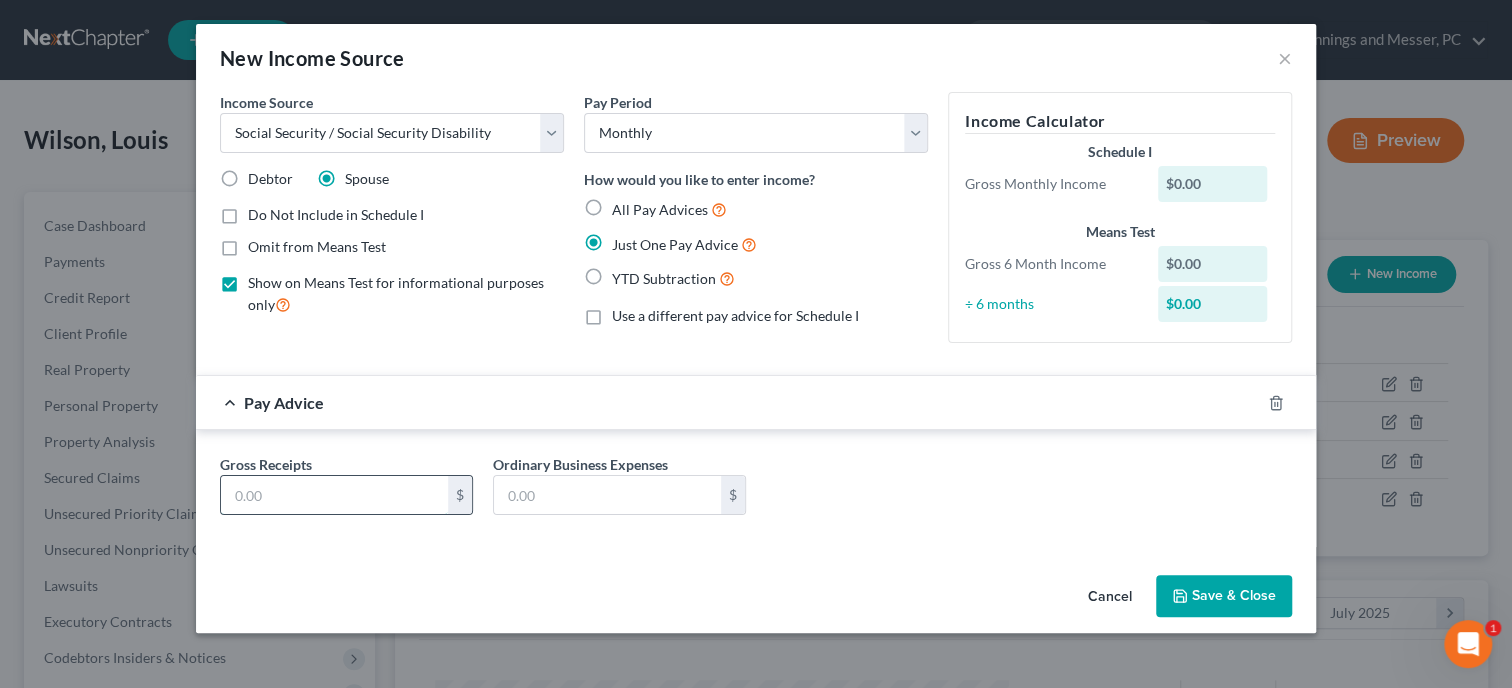 click at bounding box center (334, 495) 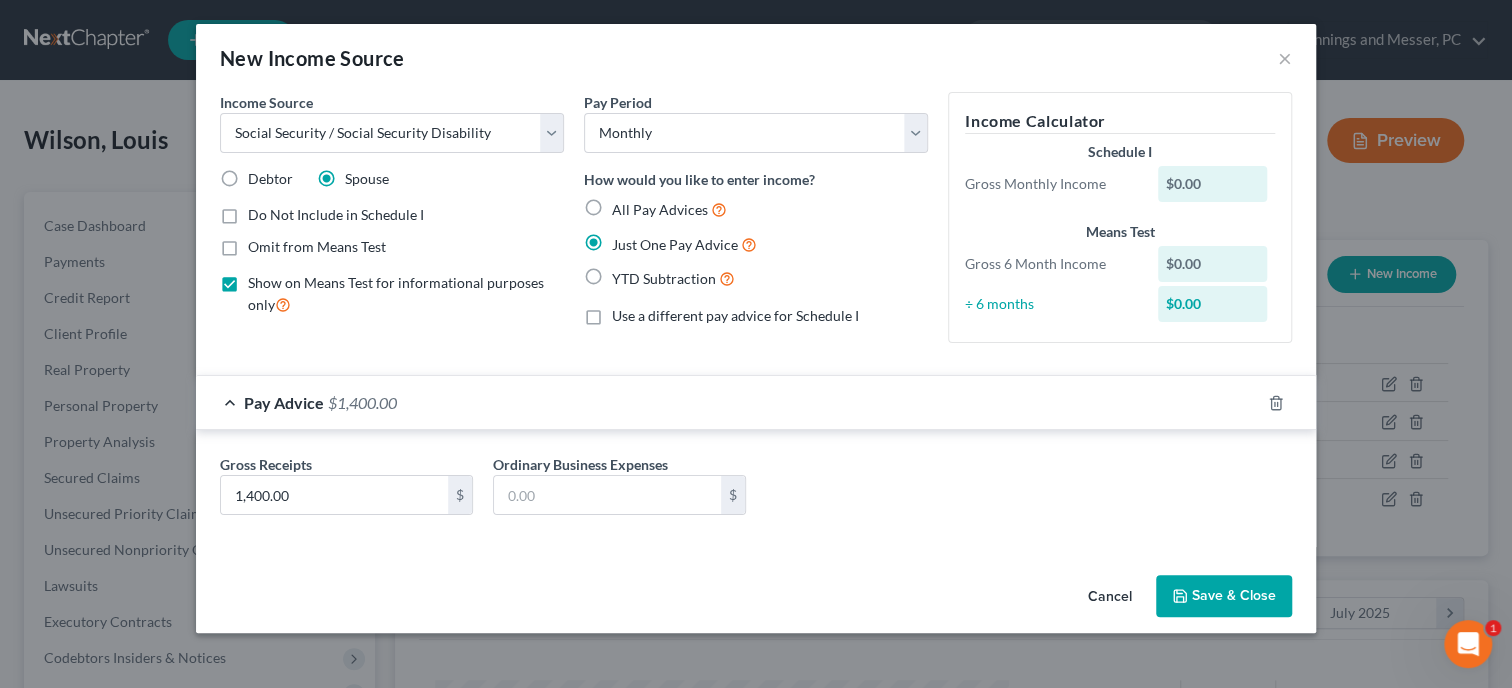 click on "Save & Close" at bounding box center [1224, 596] 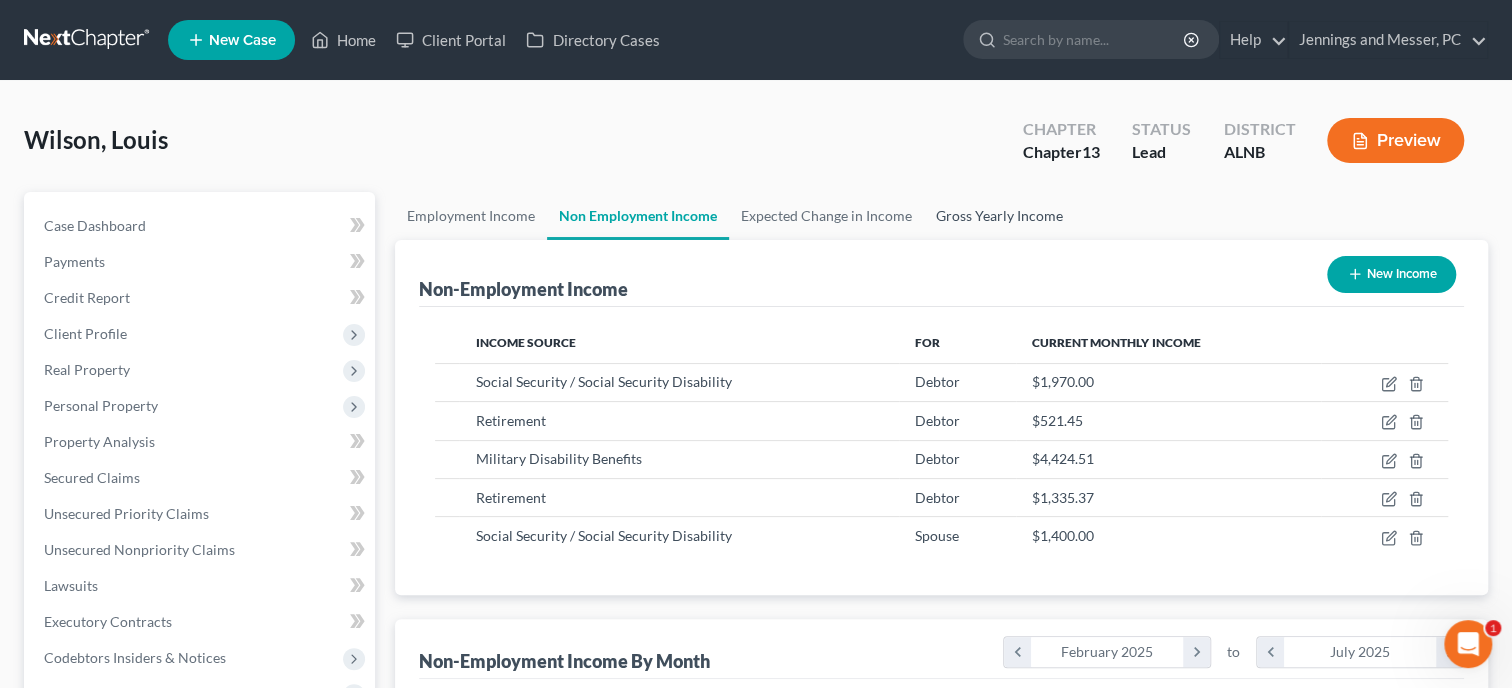 click on "Gross Yearly Income" at bounding box center (999, 216) 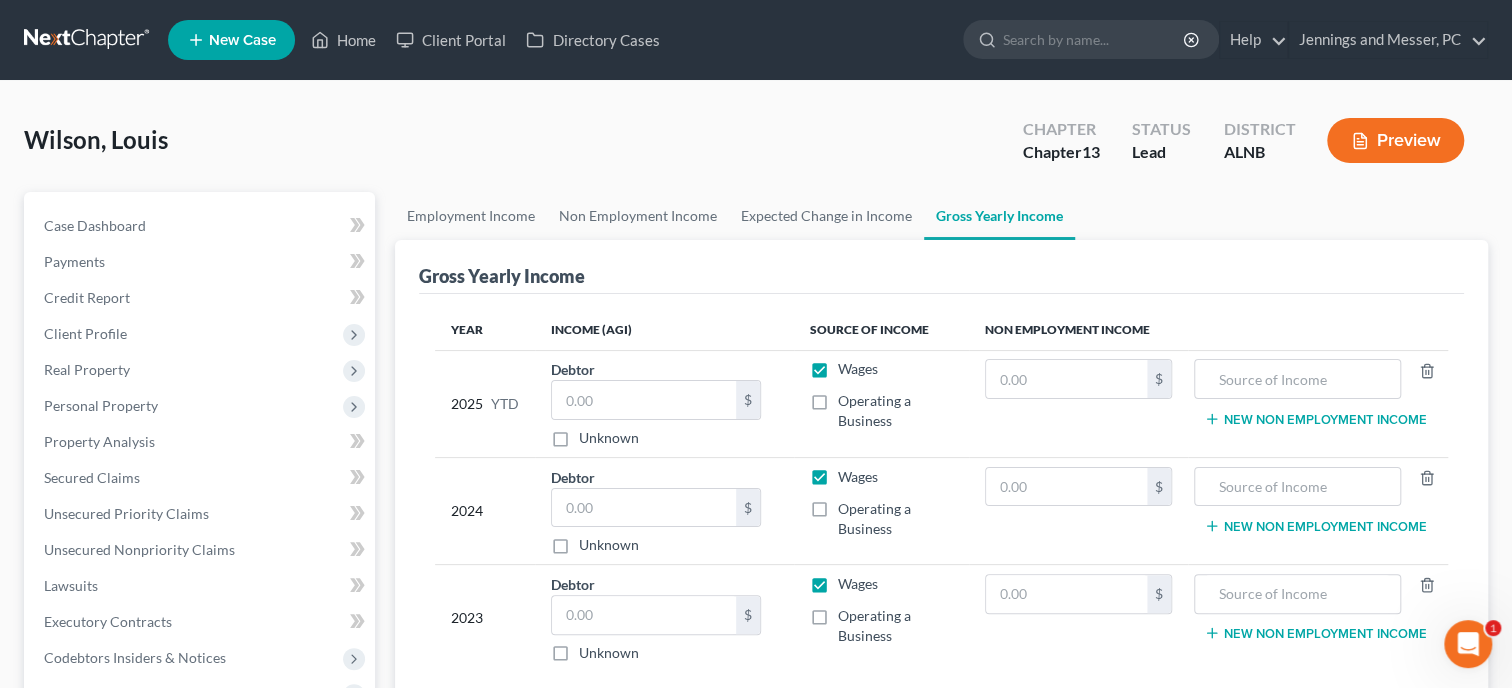 click on "Wages" at bounding box center (858, 369) 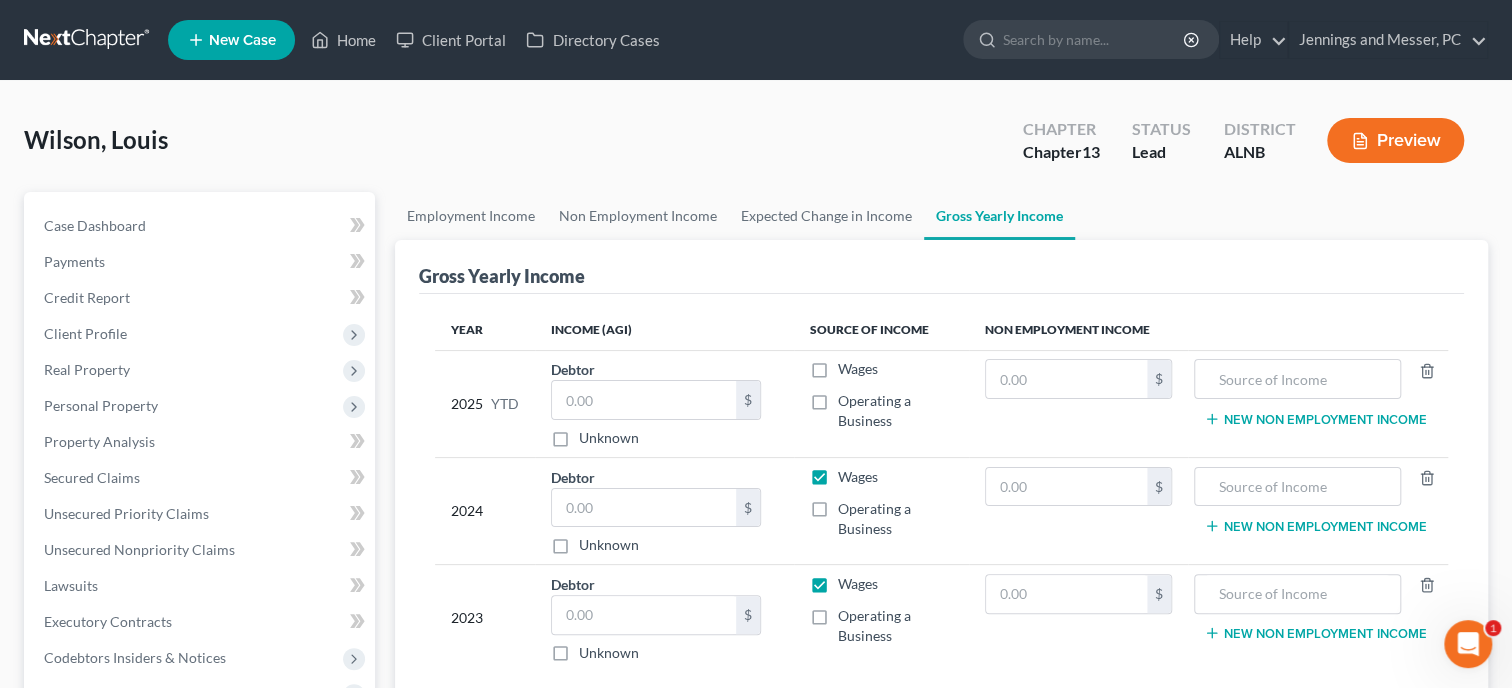 click on "Wages" at bounding box center (858, 477) 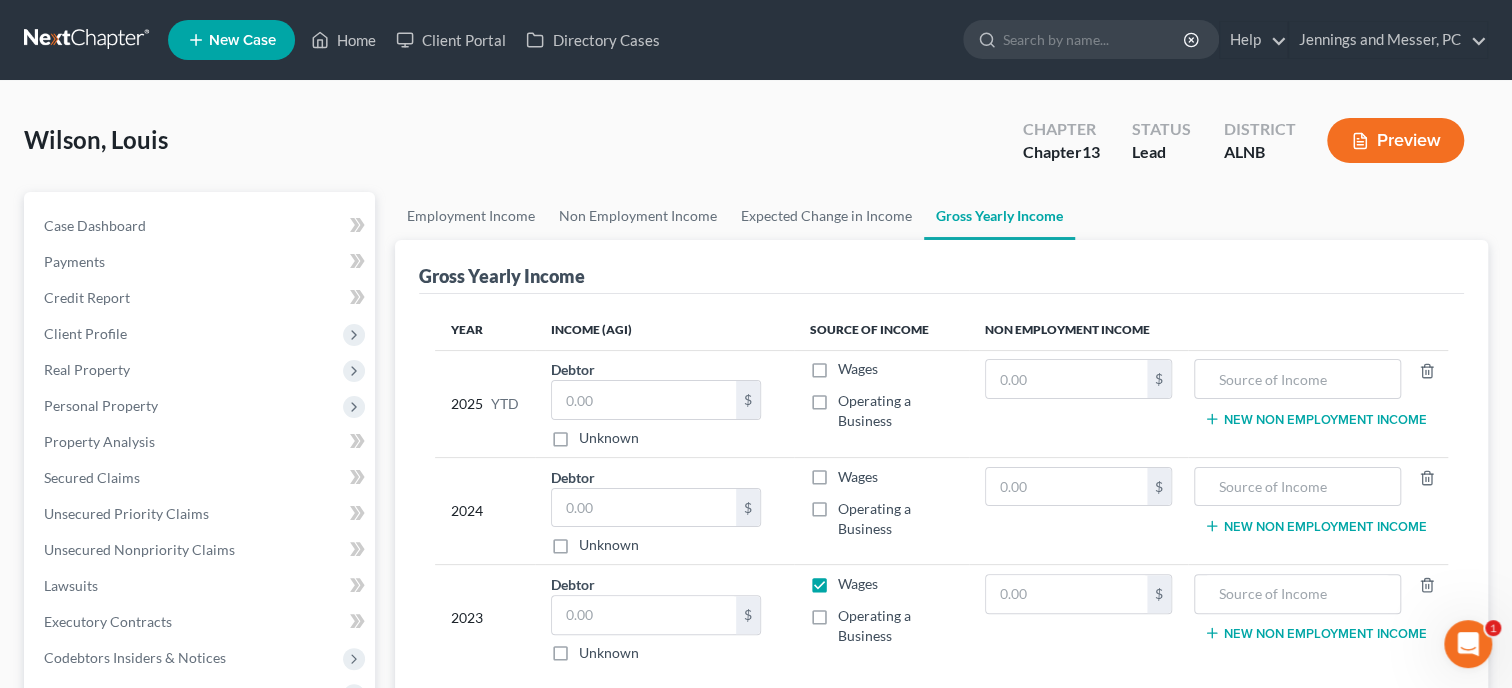 click on "Wages" at bounding box center [858, 584] 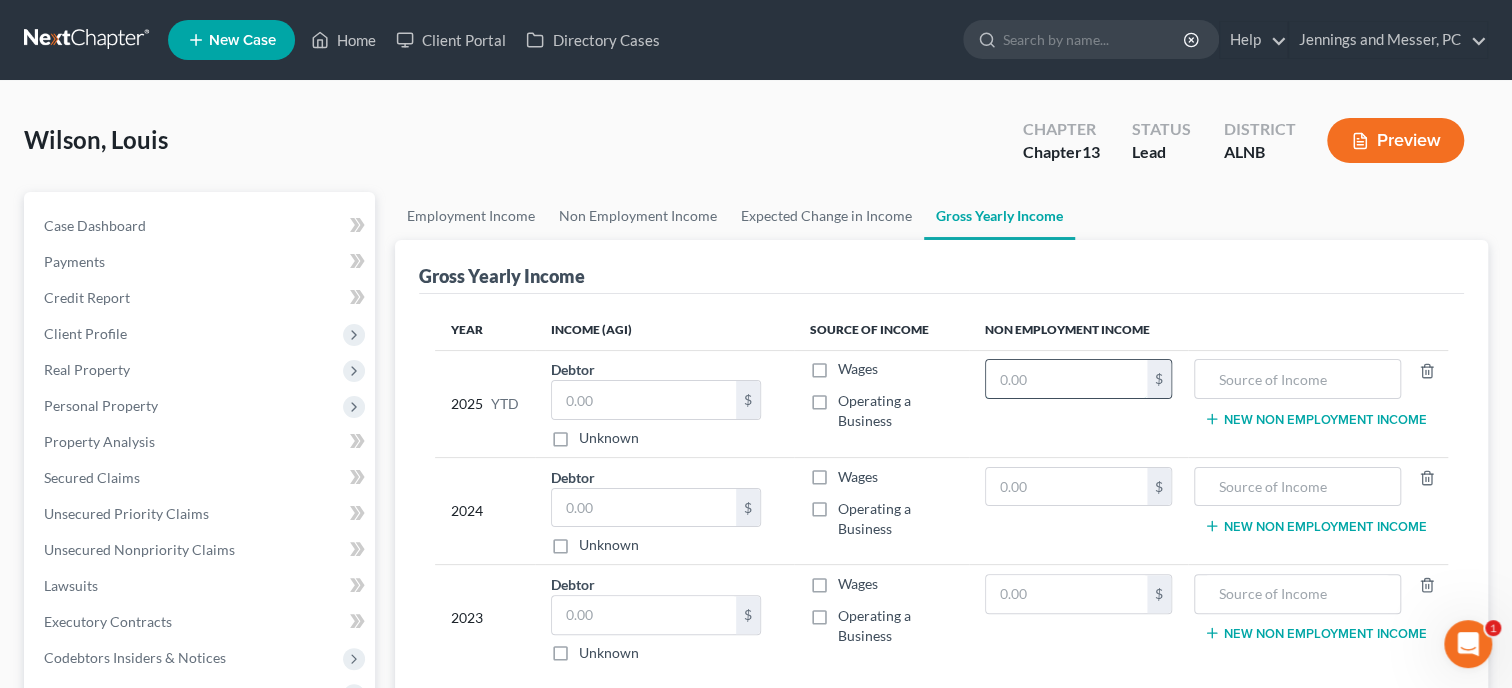 click at bounding box center (1066, 379) 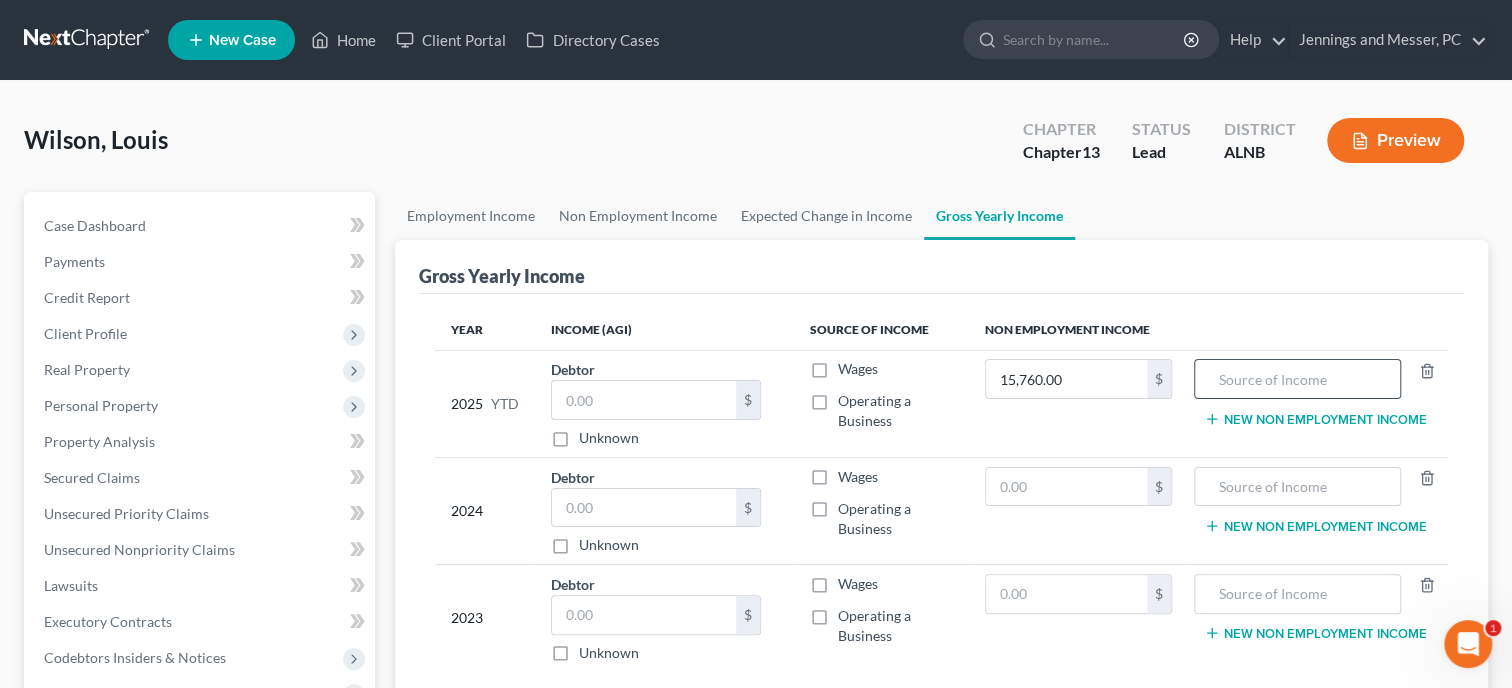 click at bounding box center (1297, 379) 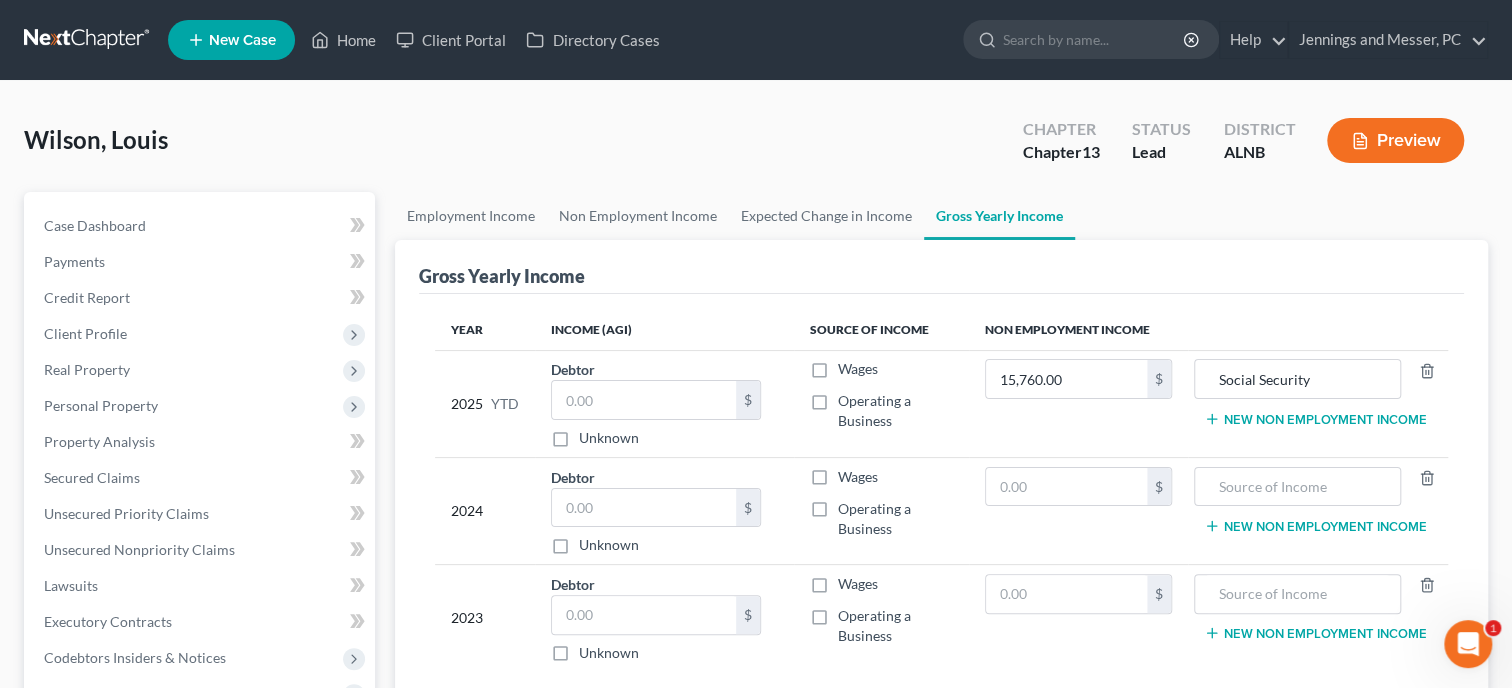 click on "New Non Employment Income" at bounding box center (1315, 419) 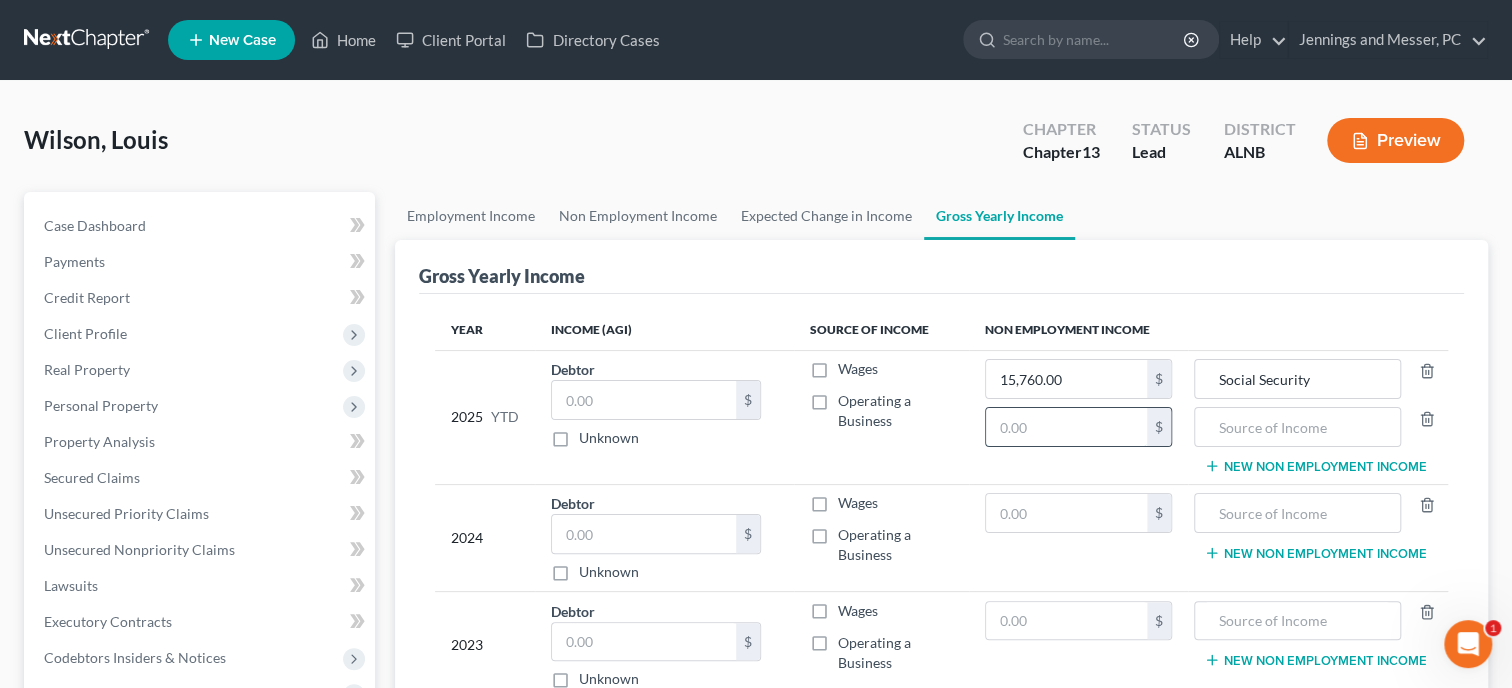 click at bounding box center (1066, 427) 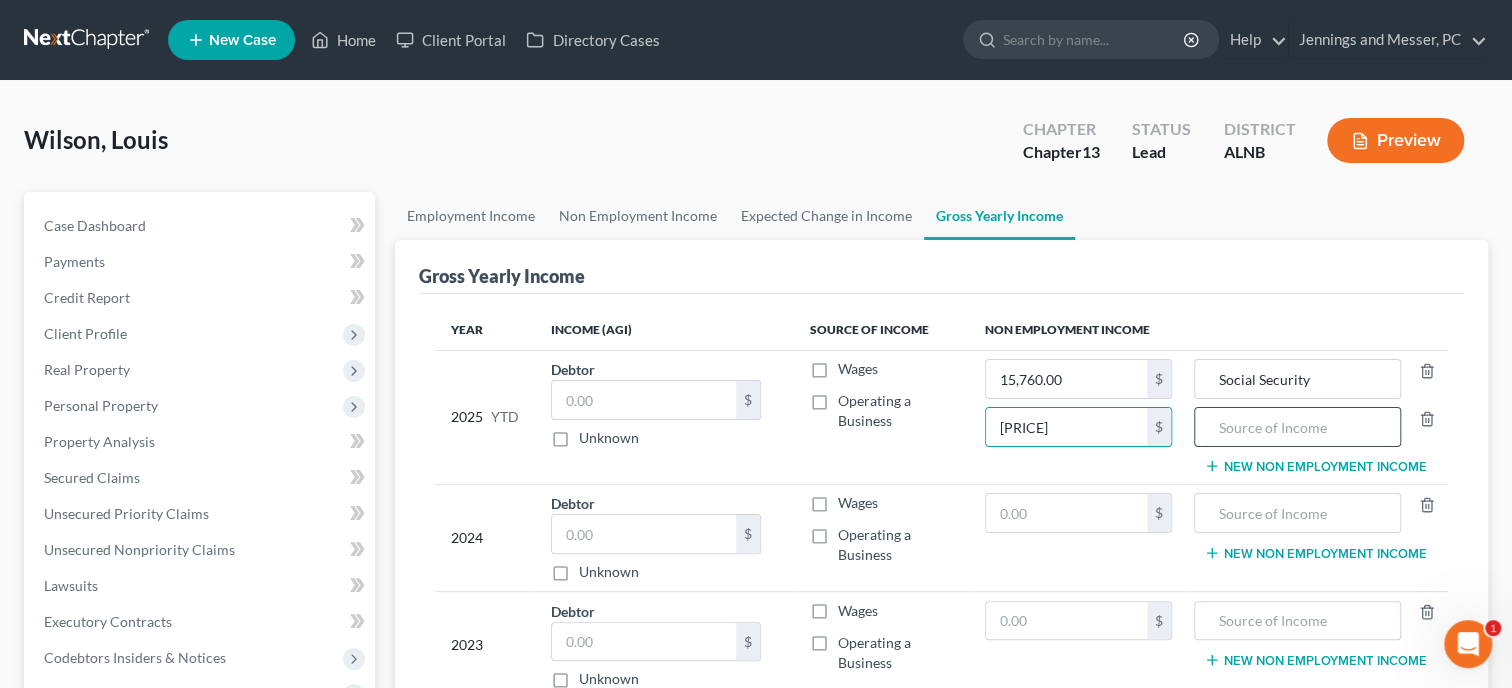 click at bounding box center [1297, 427] 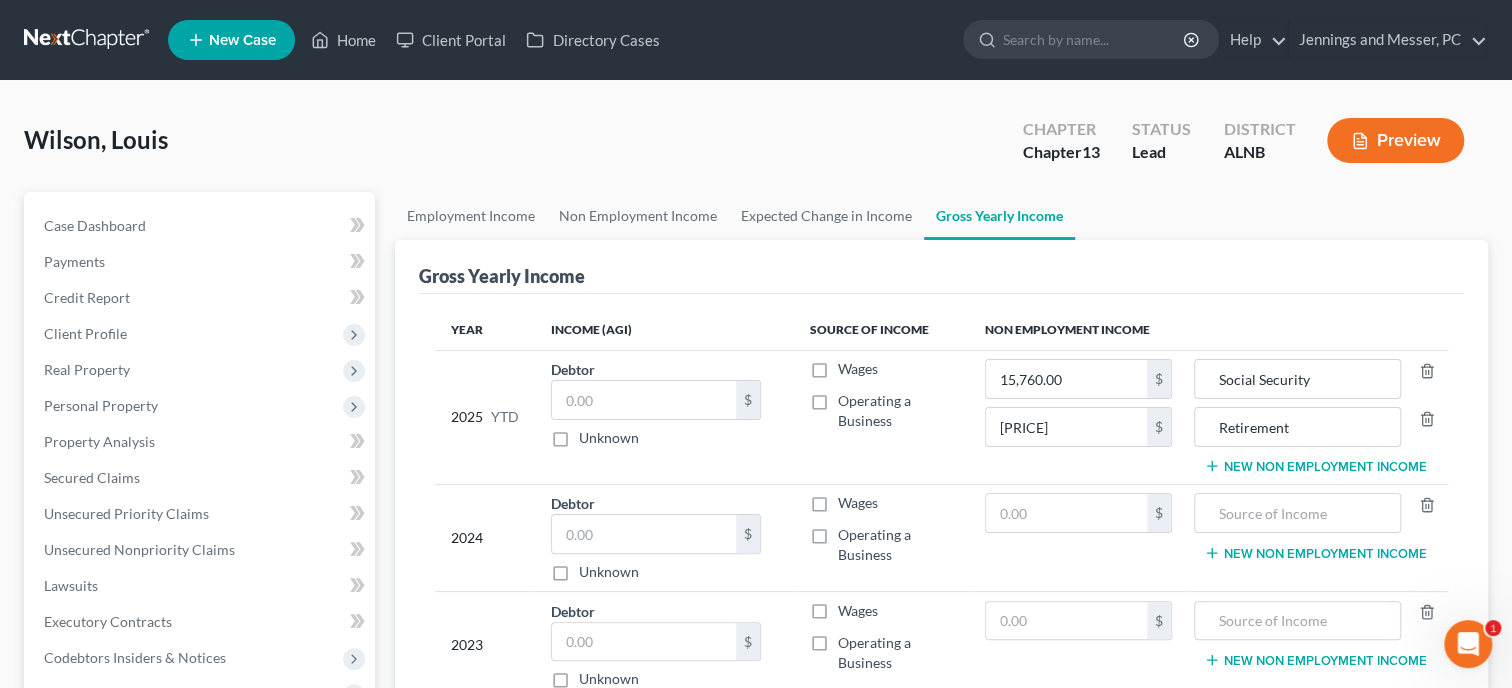 click on "New Non Employment Income" at bounding box center [1315, 466] 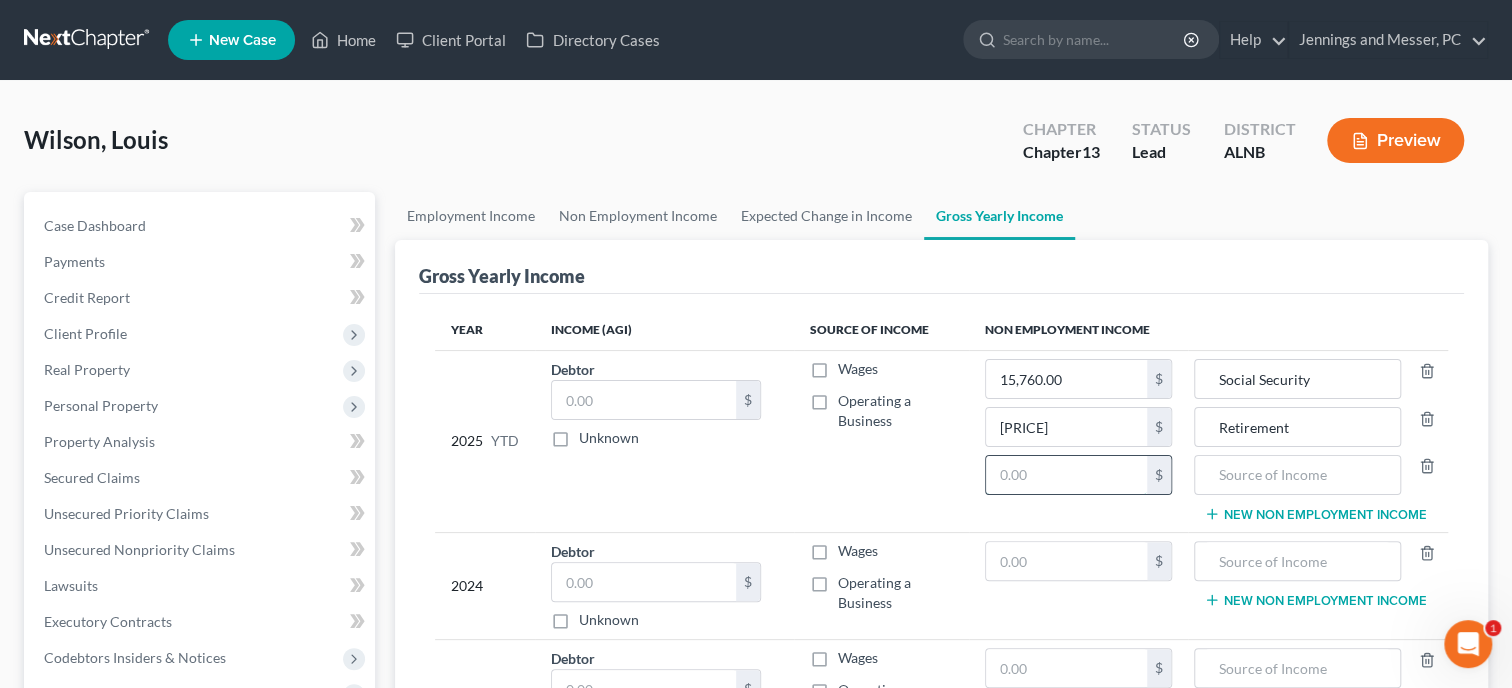 click at bounding box center [1066, 475] 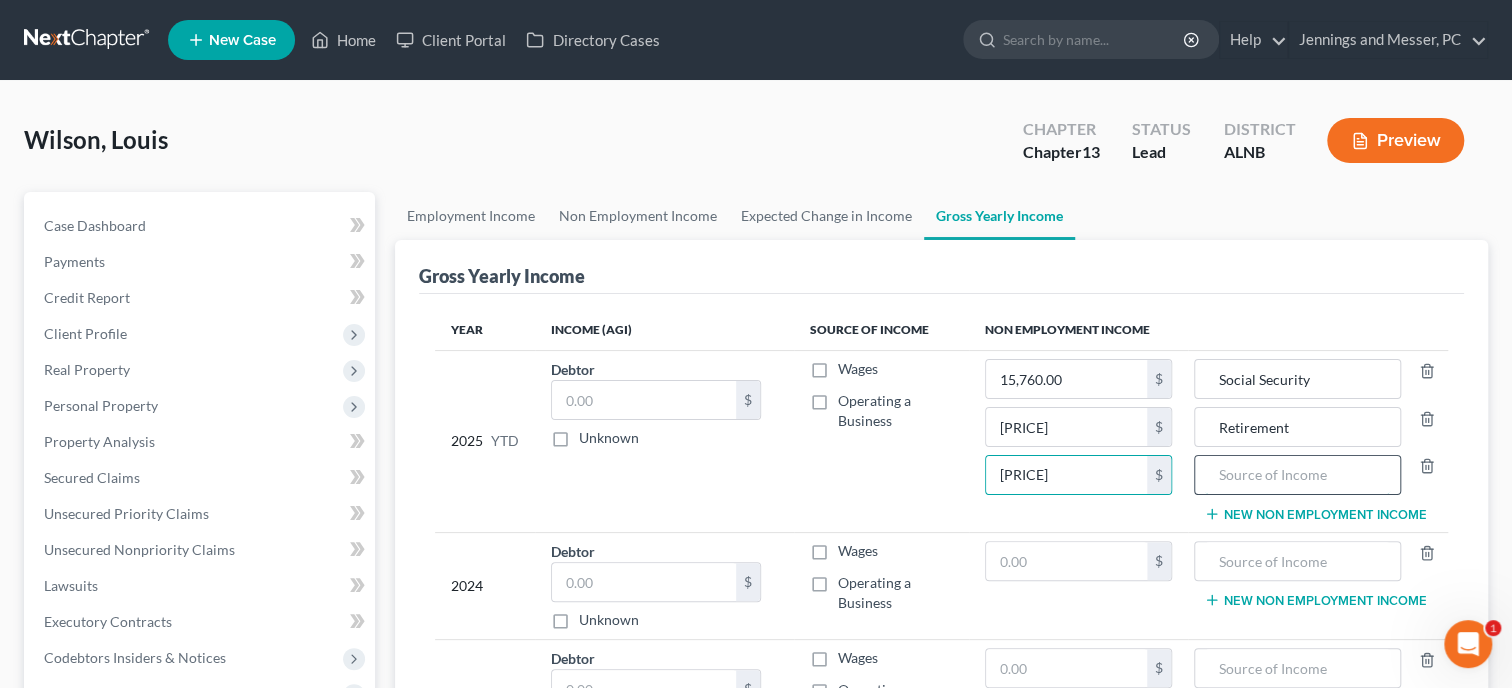 click at bounding box center [1297, 475] 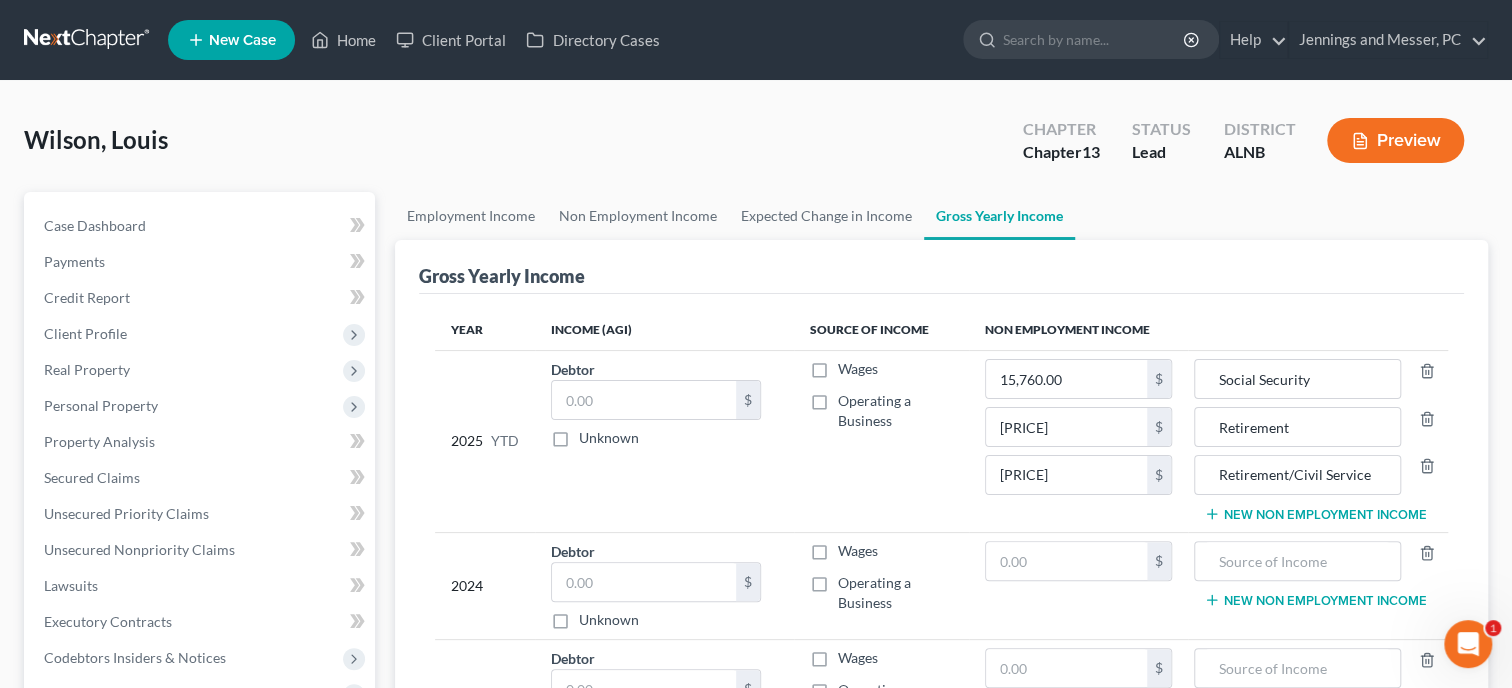 click on "New Non Employment Income" at bounding box center [1315, 514] 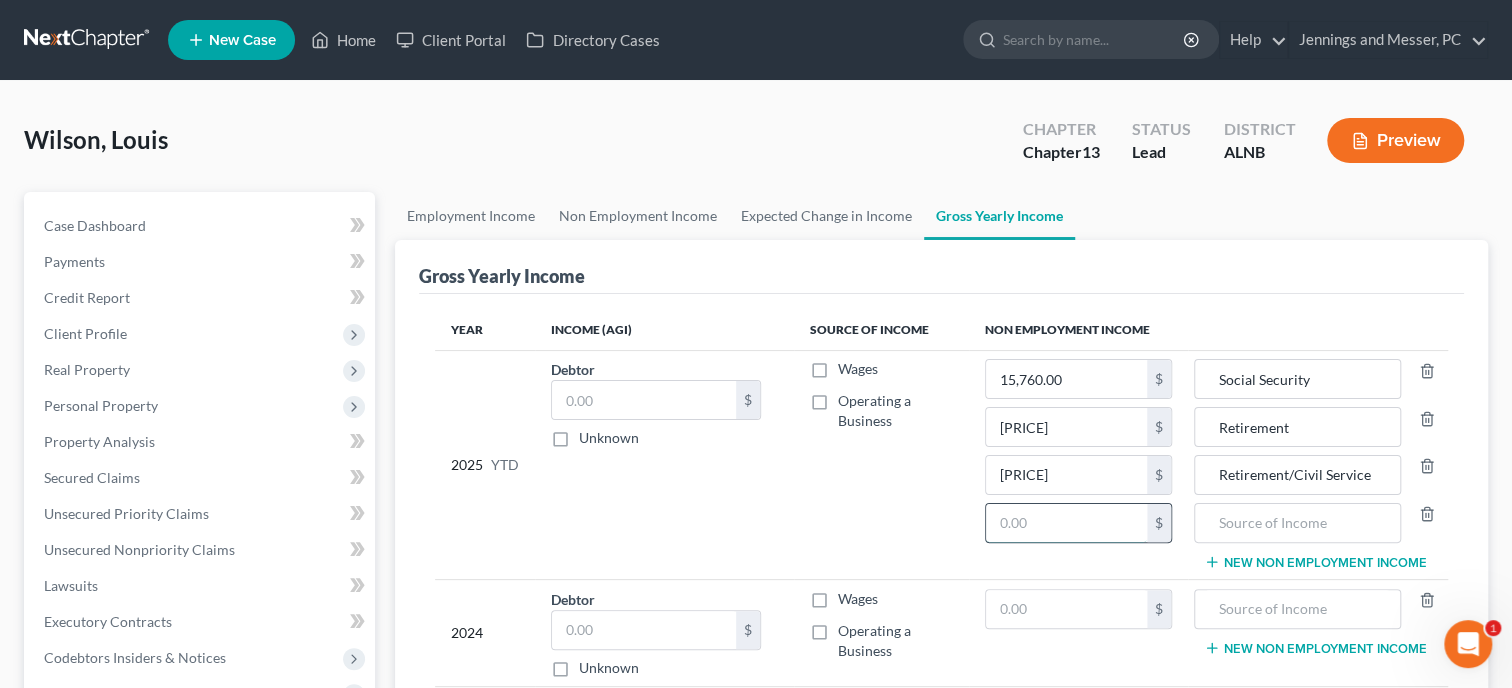 click at bounding box center [1066, 523] 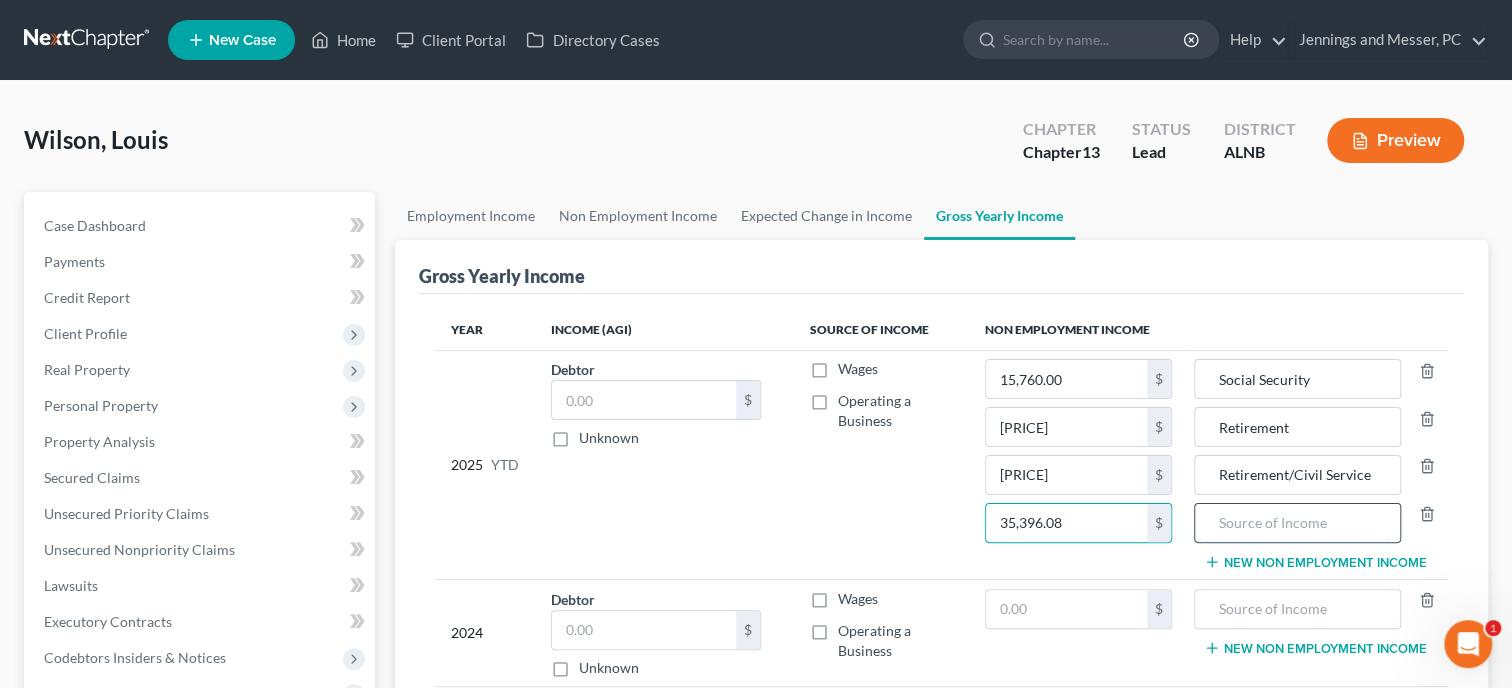 click at bounding box center (1297, 523) 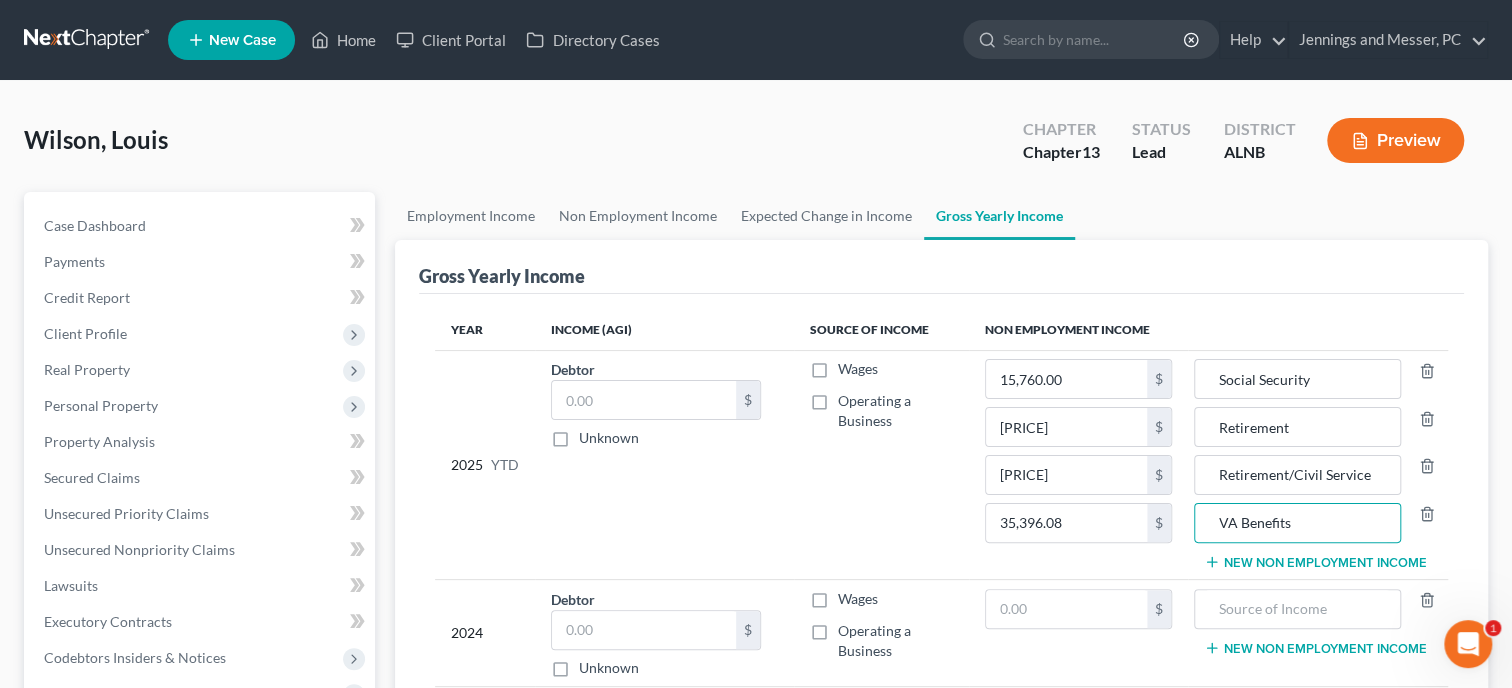 click on "Wages Operating a Business" at bounding box center [881, 465] 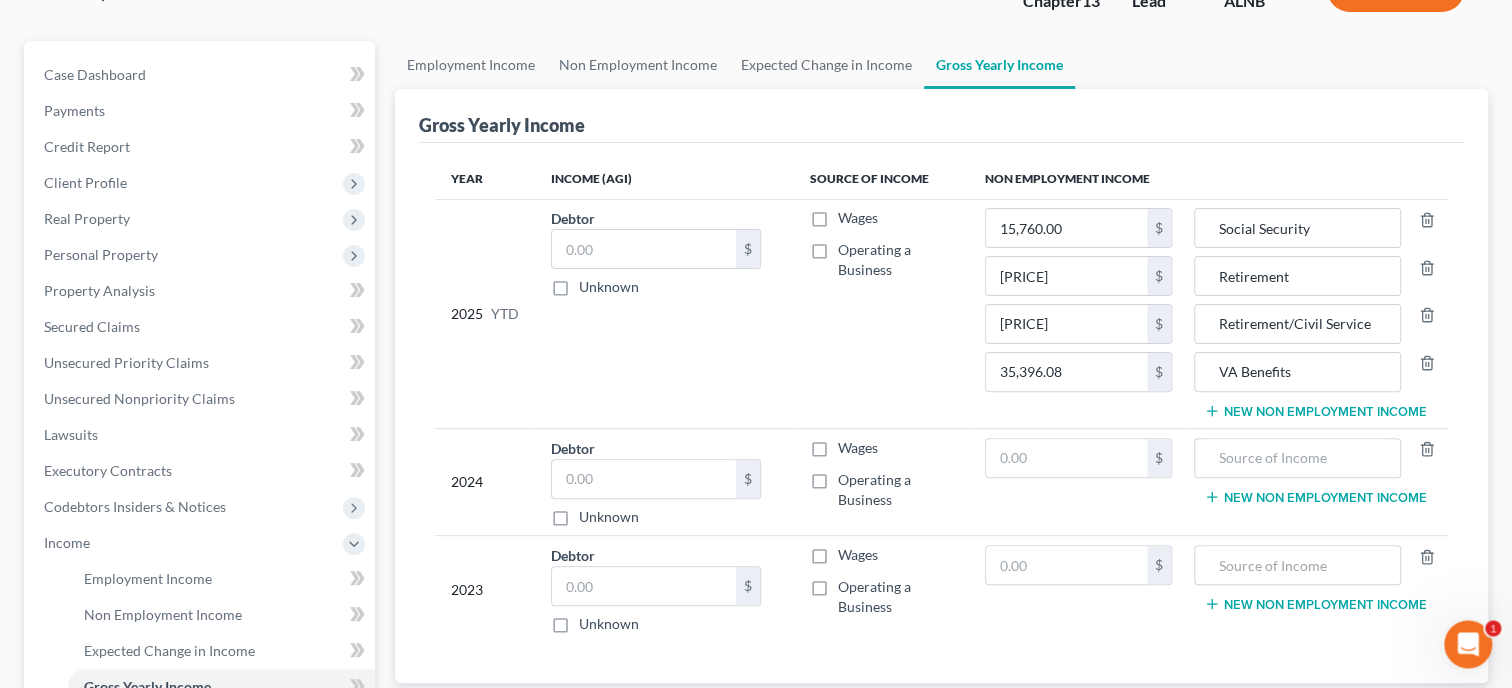 scroll, scrollTop: 205, scrollLeft: 0, axis: vertical 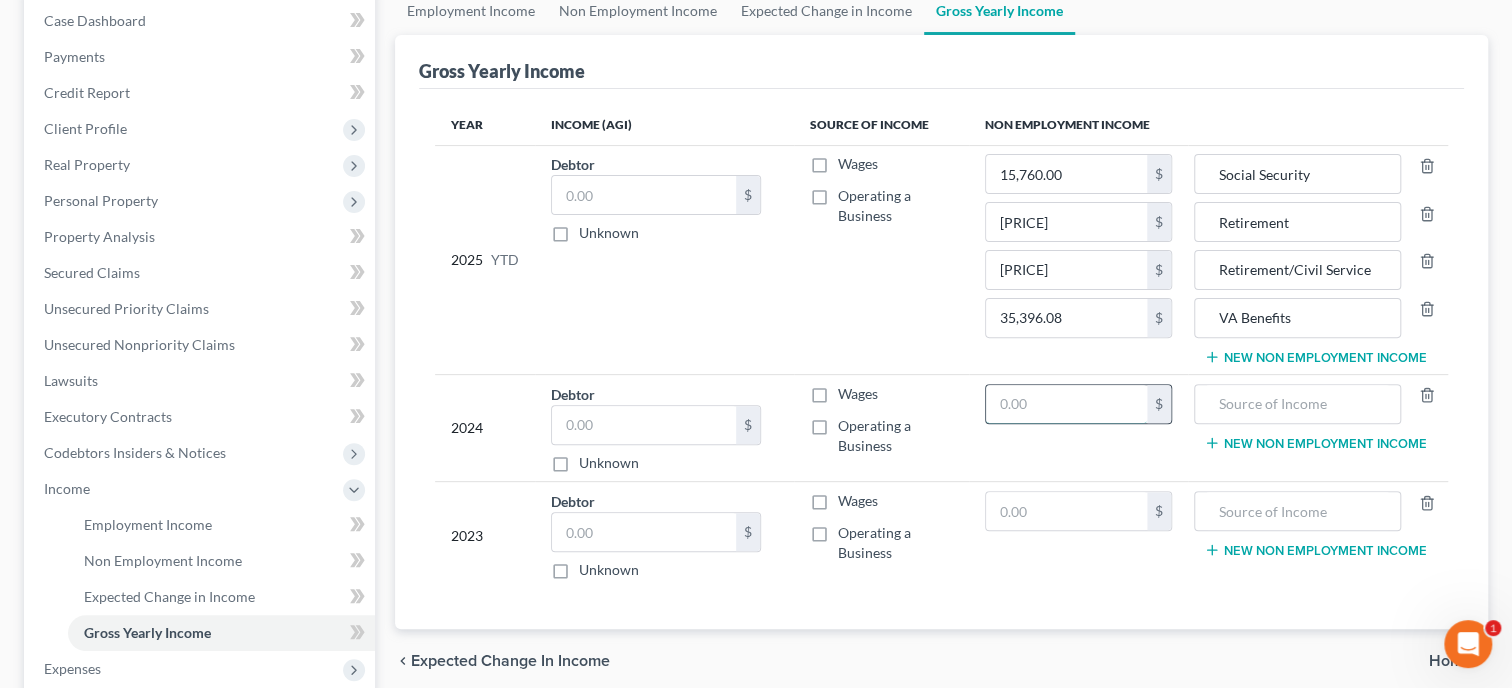 click at bounding box center [1066, 404] 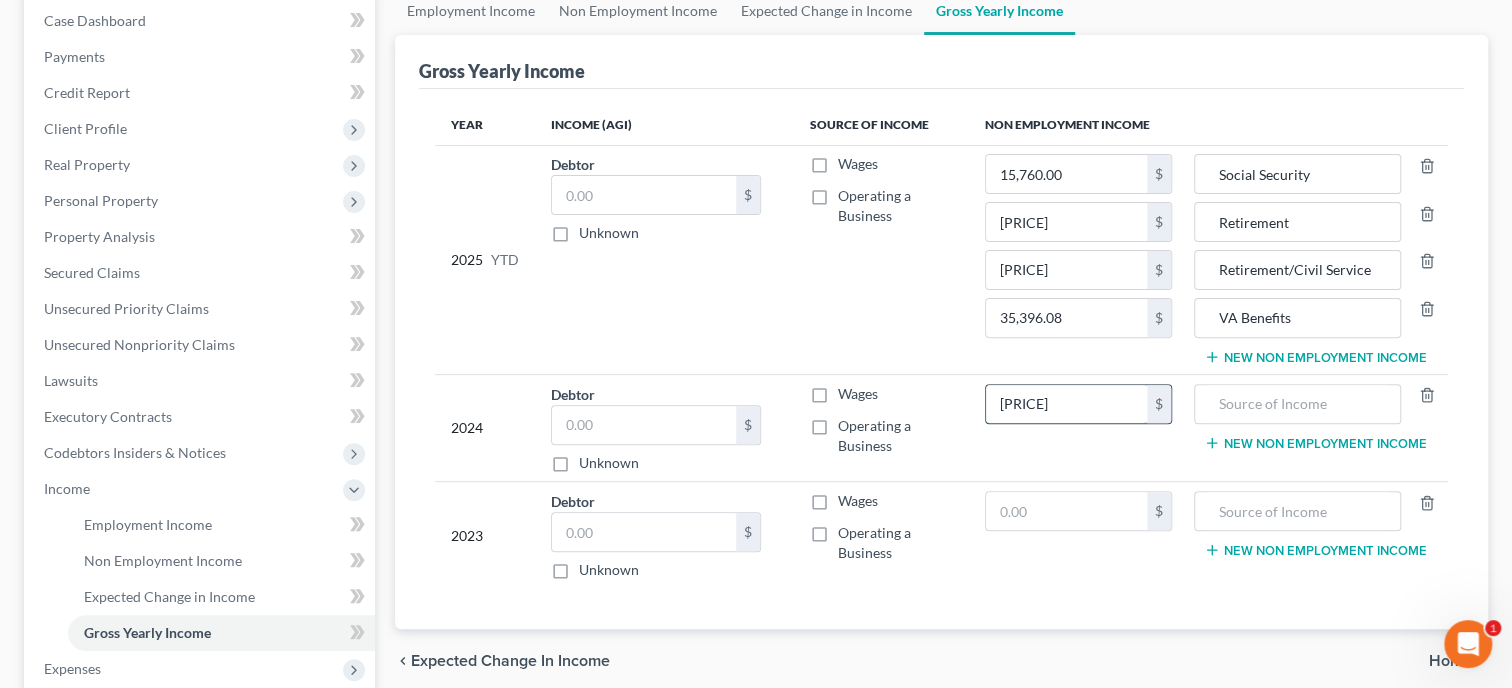 click on "[PRICE]" at bounding box center (1066, 404) 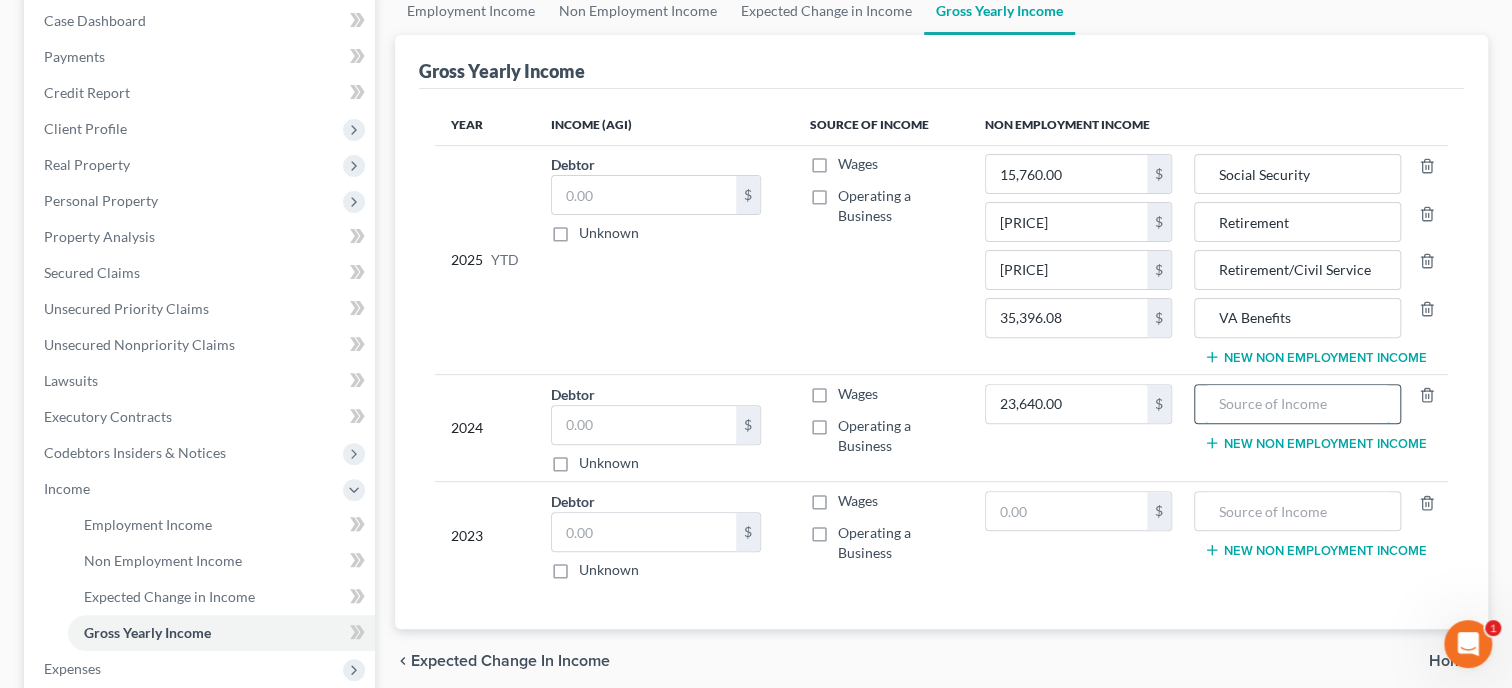 click at bounding box center [1297, 404] 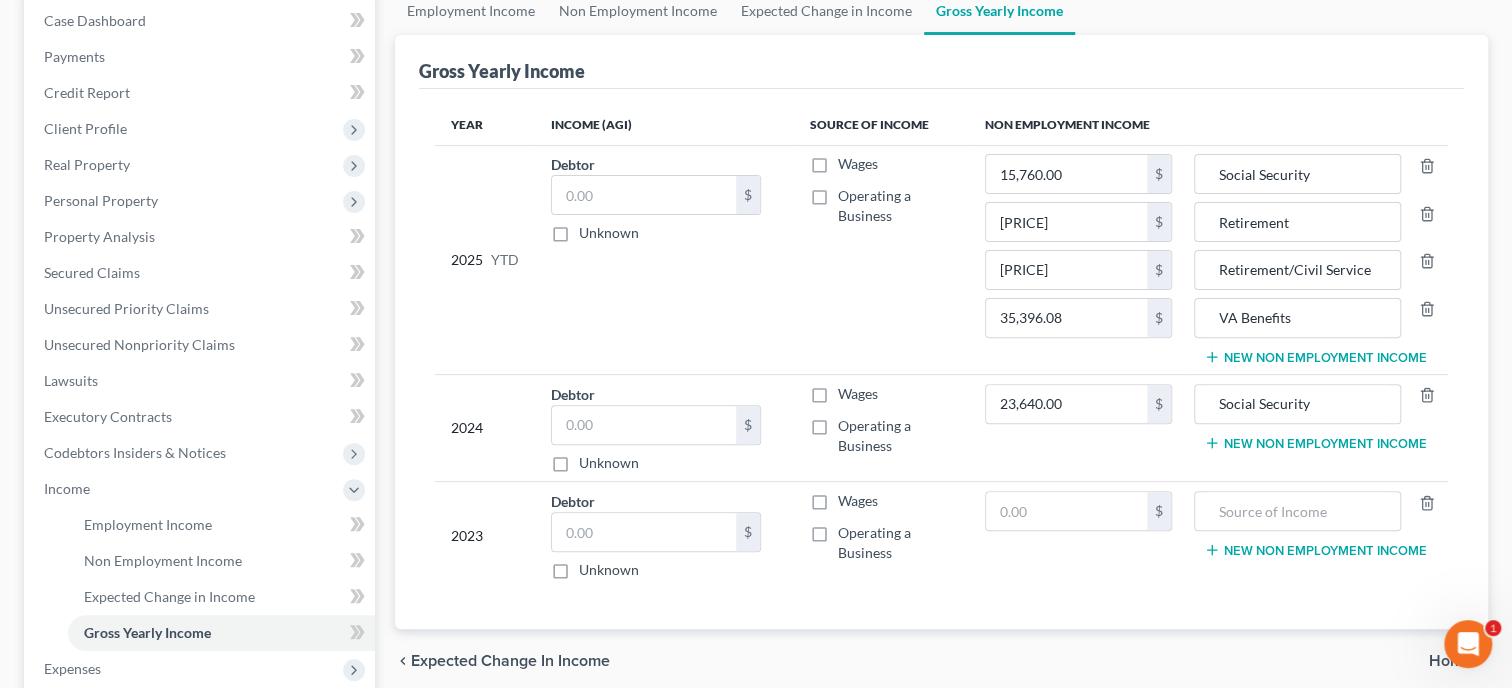 click on "New Non Employment Income" at bounding box center [1315, 443] 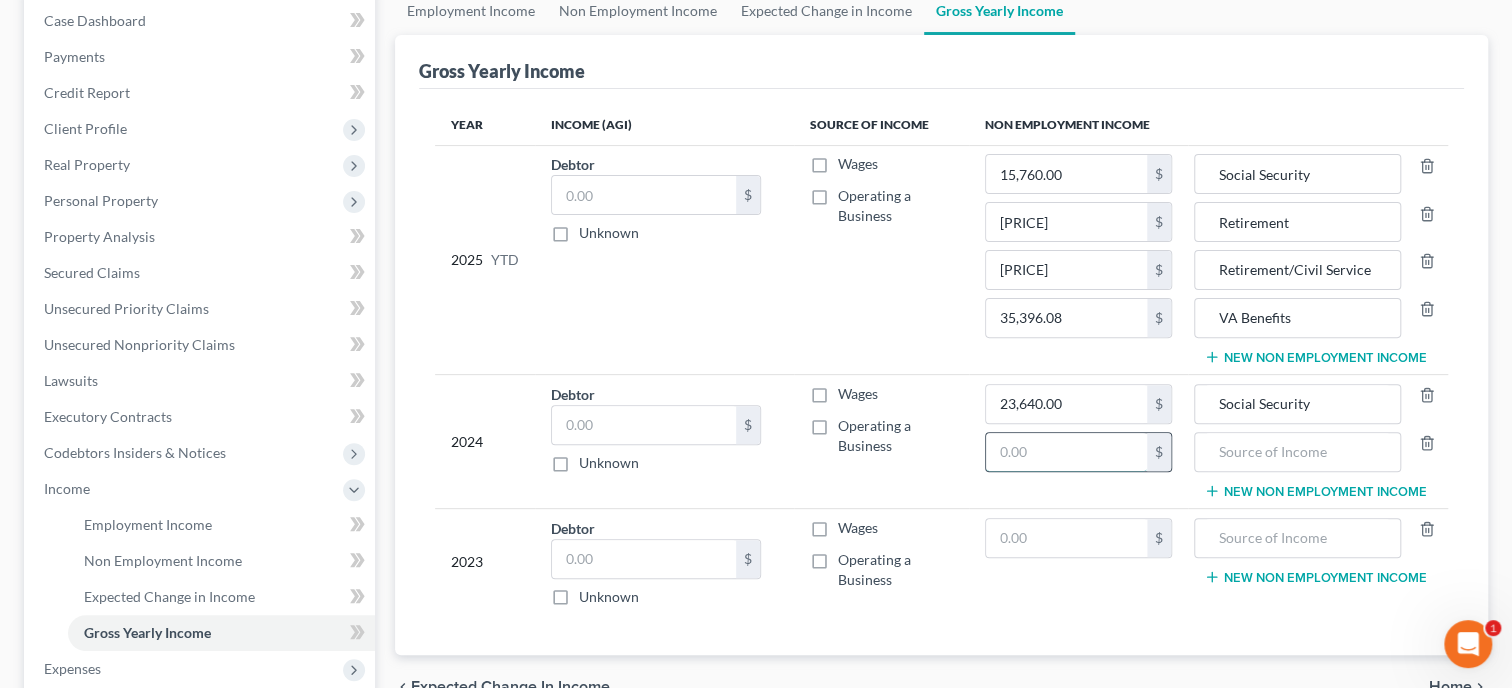 click at bounding box center (1066, 452) 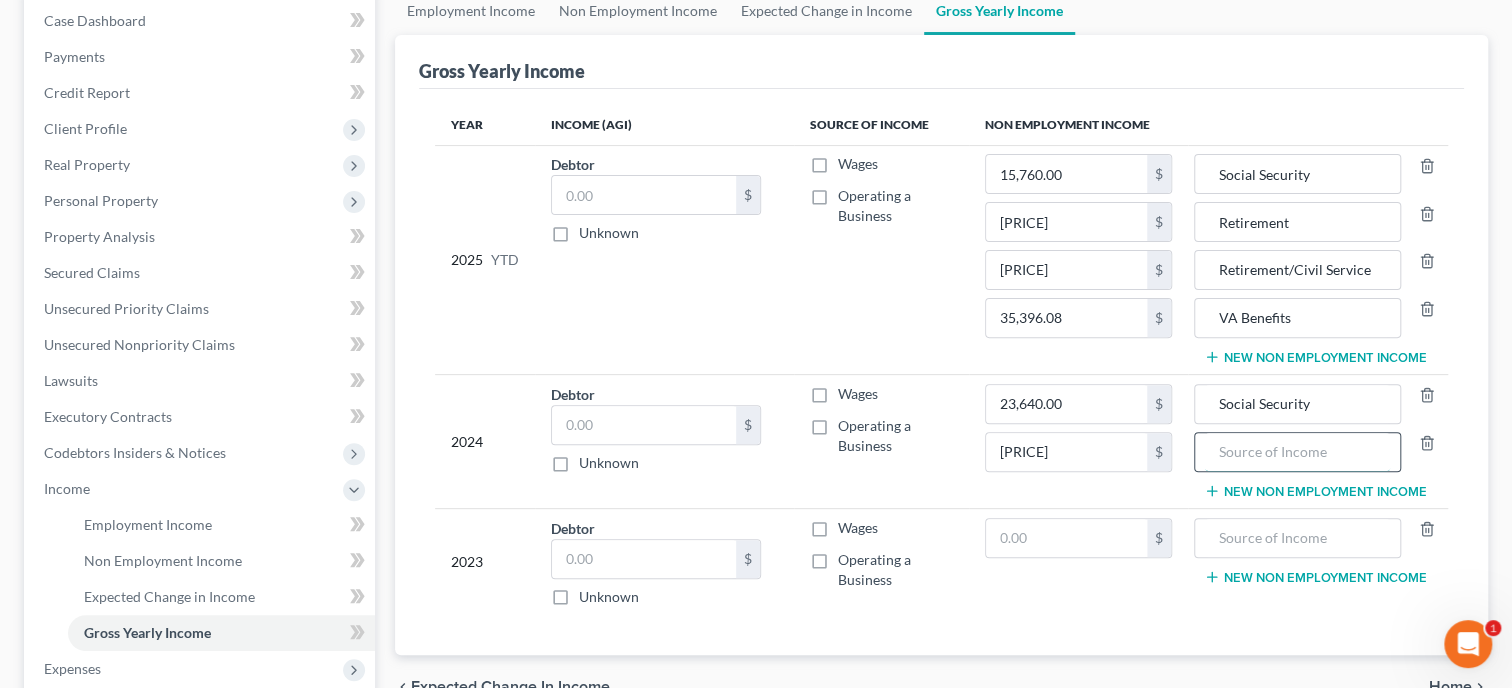 click at bounding box center (1297, 452) 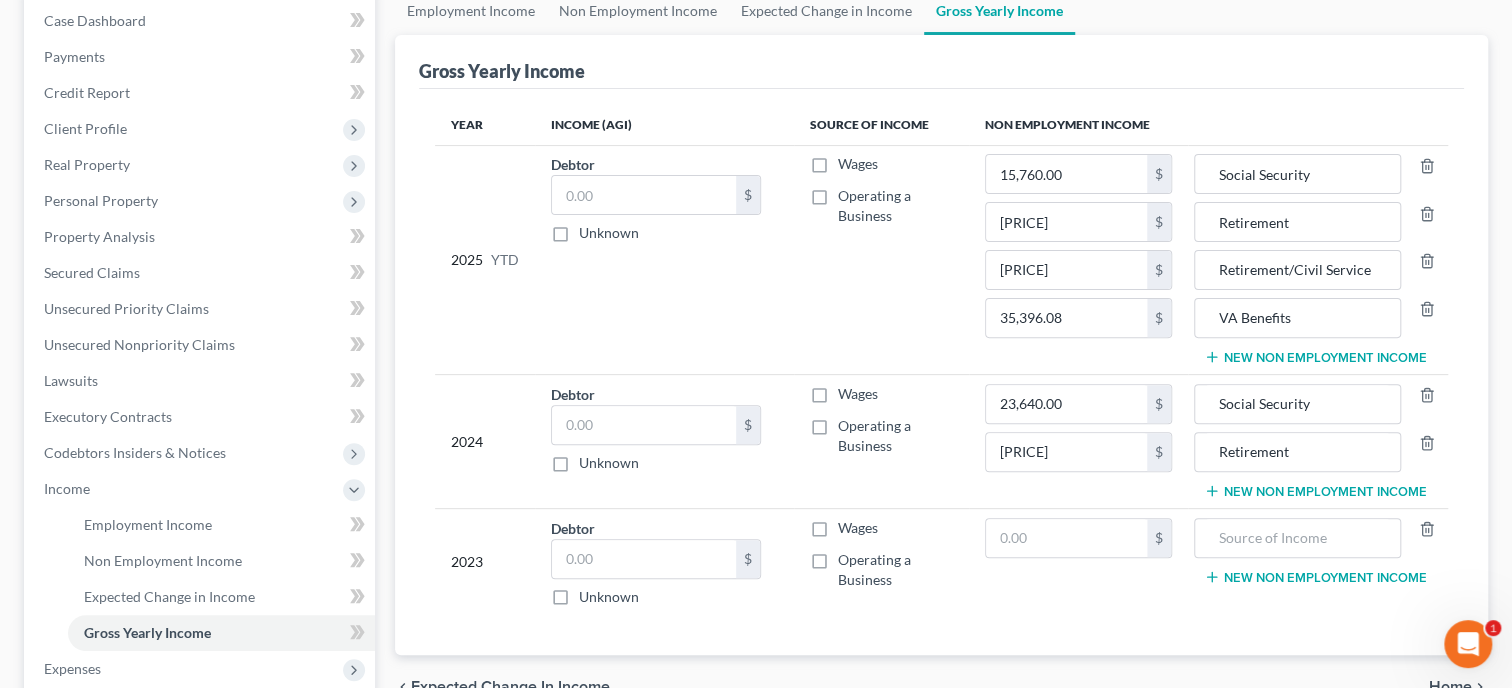 click on "New Non Employment Income" at bounding box center (1315, 491) 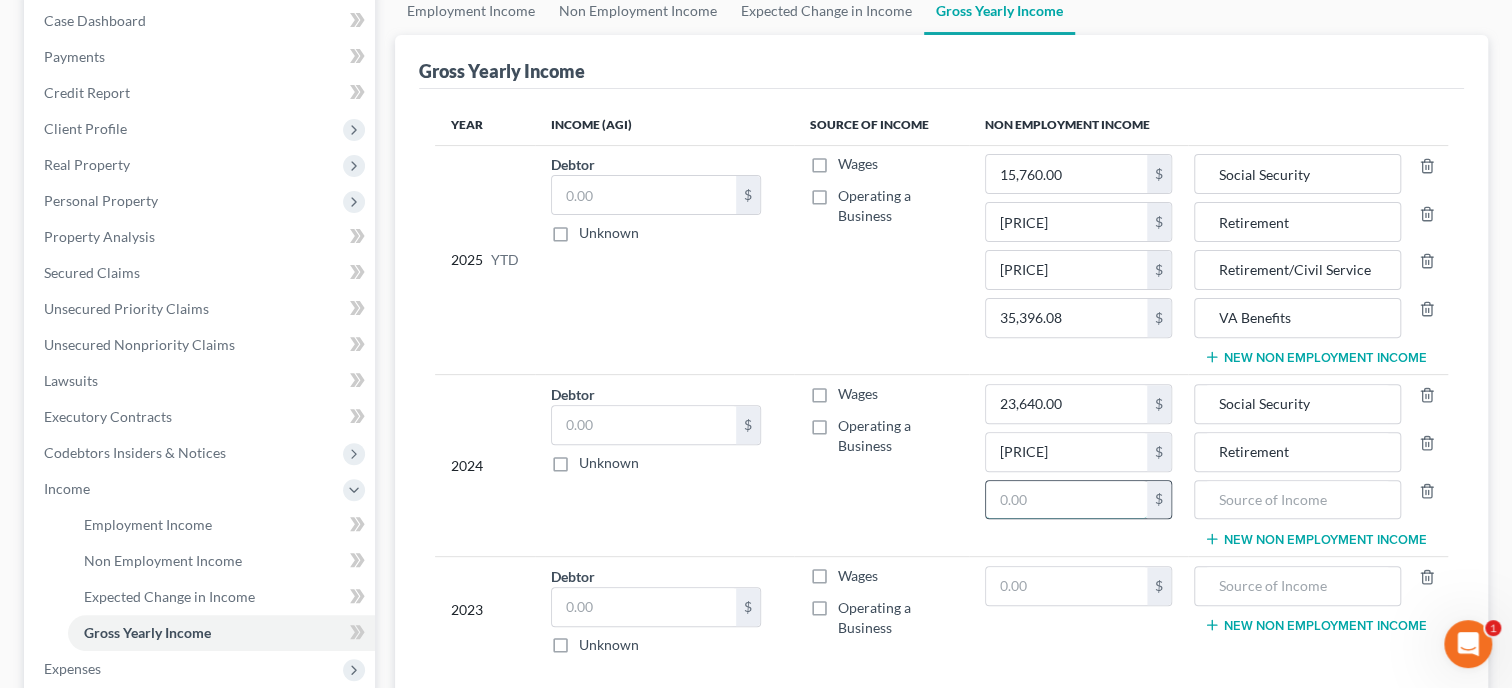 click at bounding box center (1066, 500) 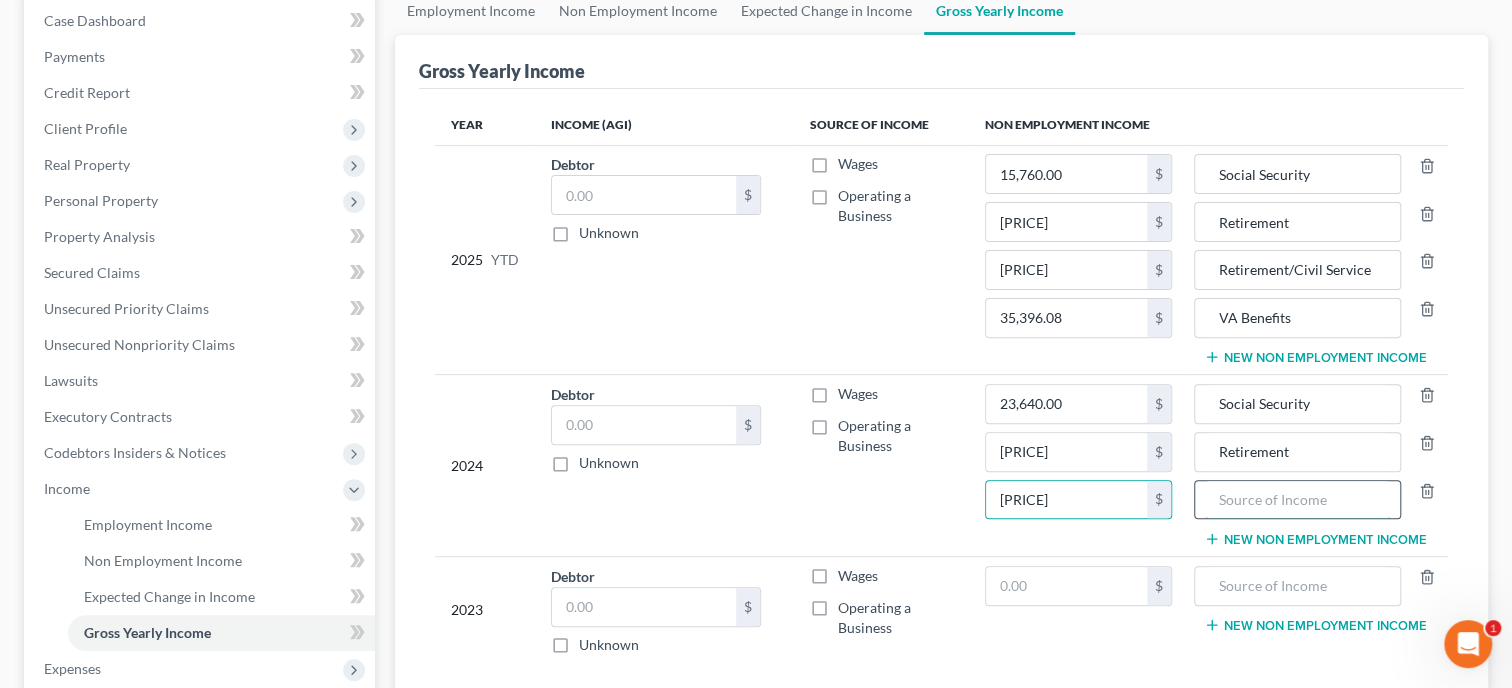 click at bounding box center [1297, 500] 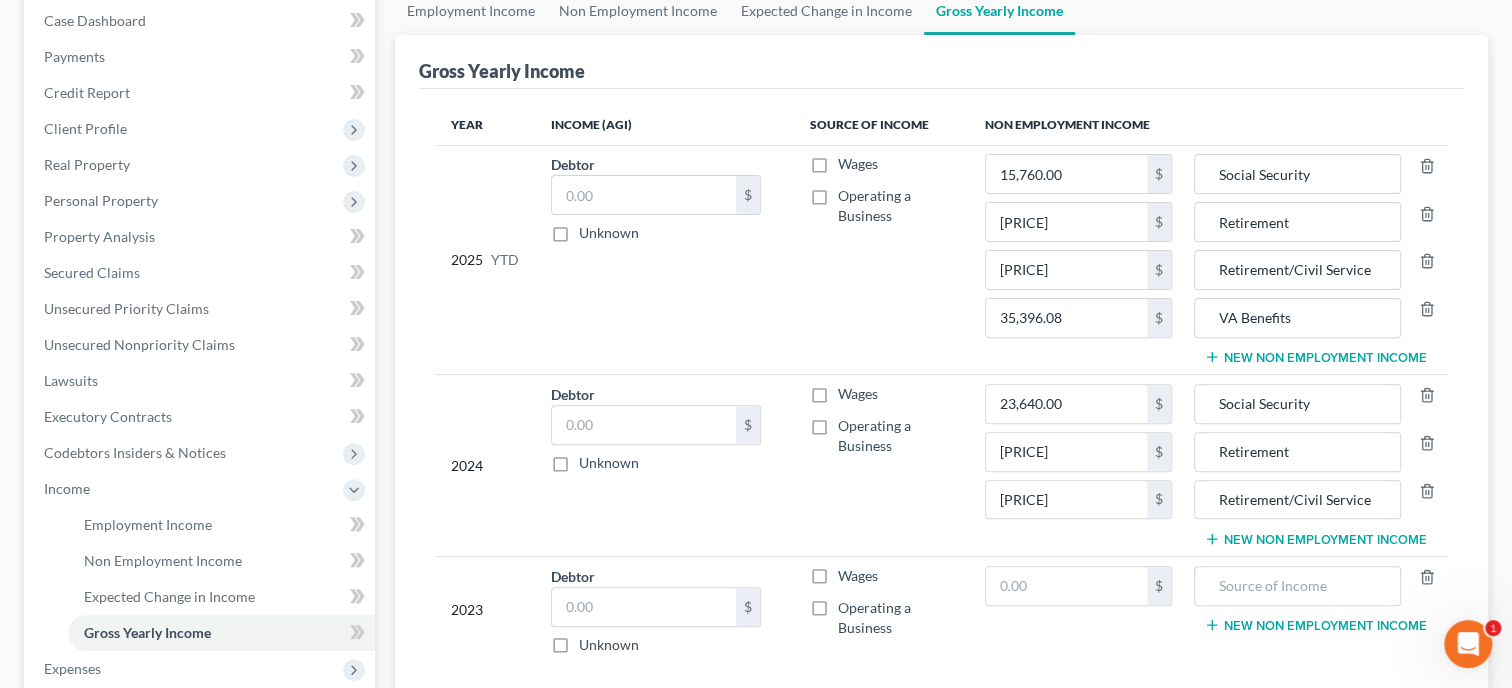 click on "New Non Employment Income" at bounding box center [1315, 539] 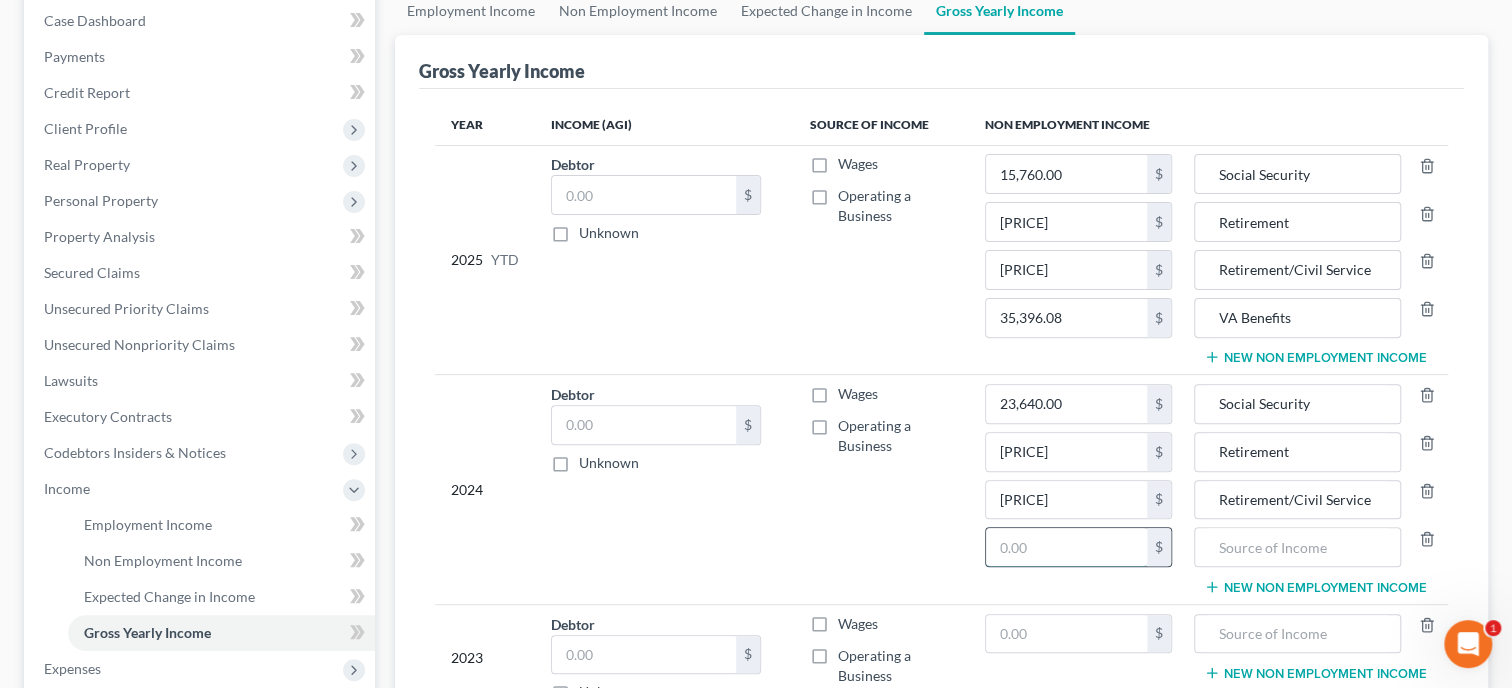 click at bounding box center [1066, 547] 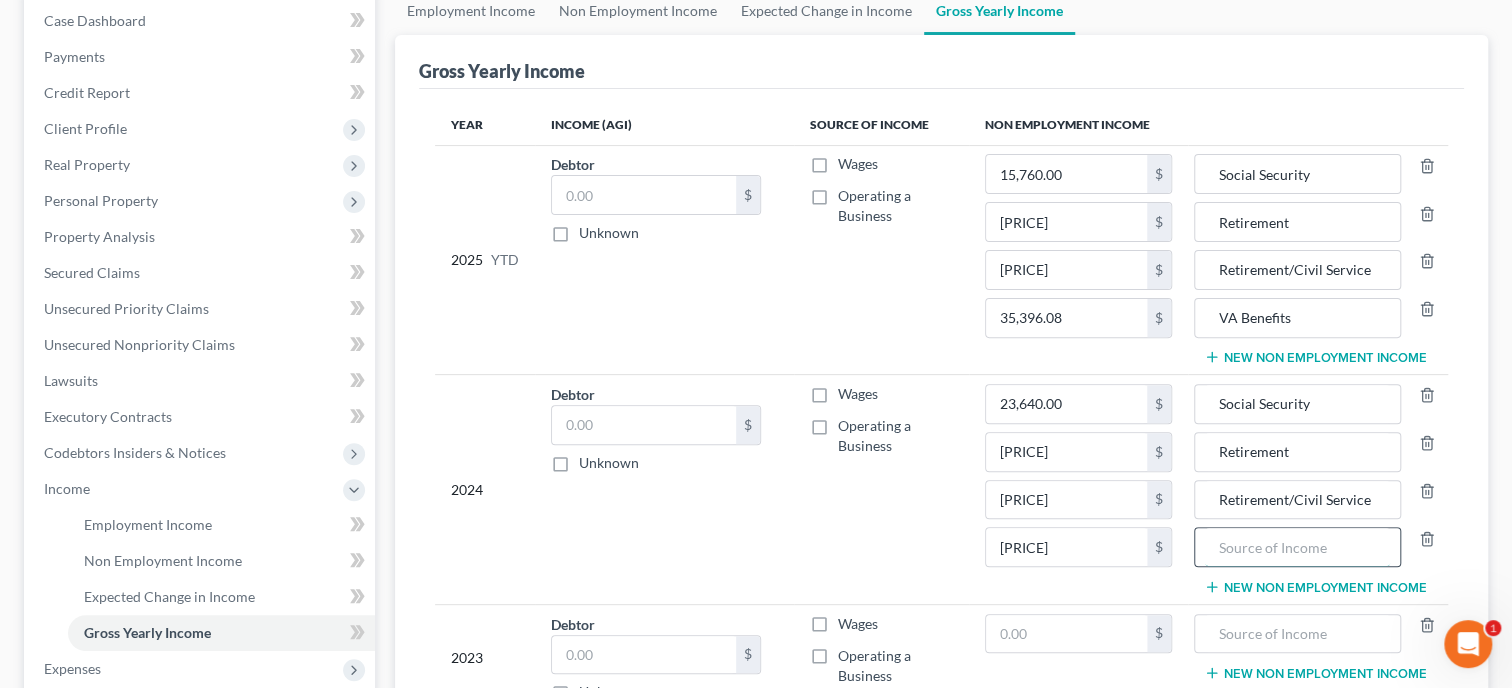 click at bounding box center [1297, 547] 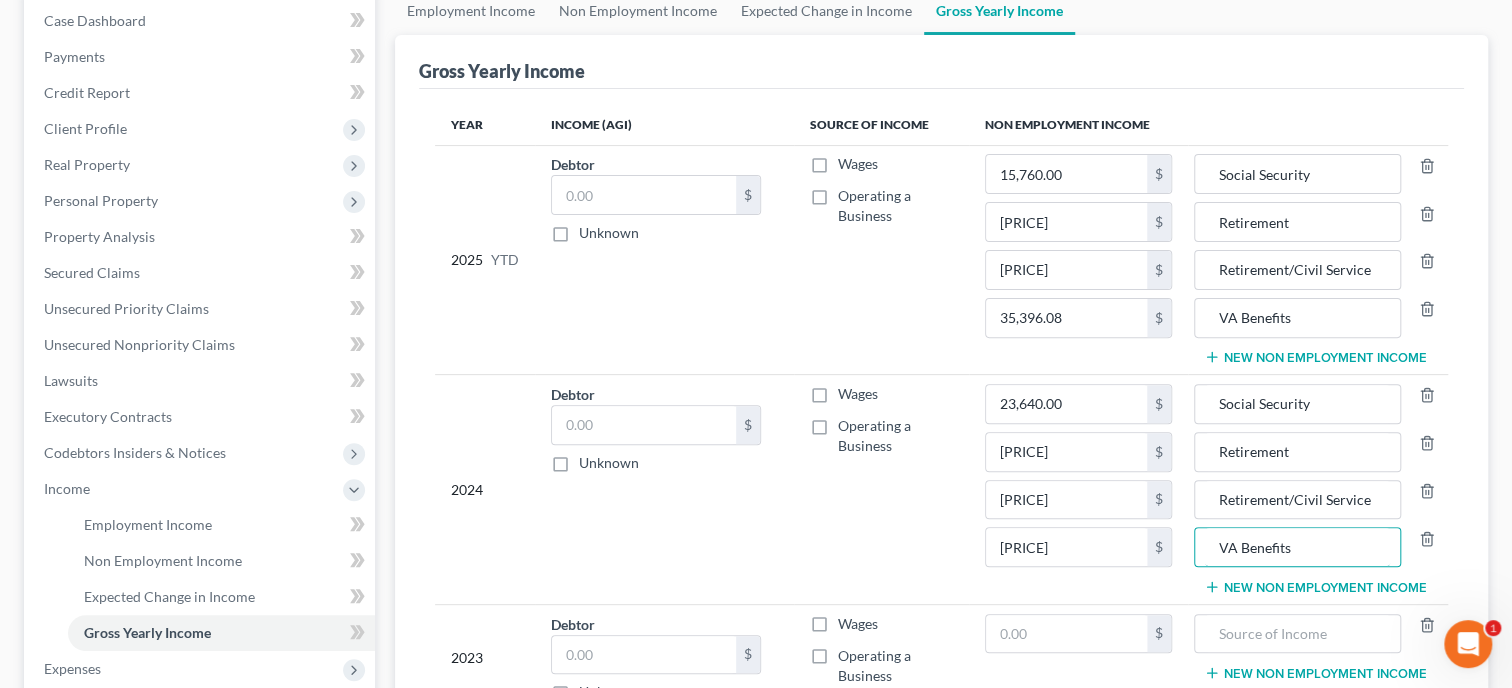 scroll, scrollTop: 308, scrollLeft: 0, axis: vertical 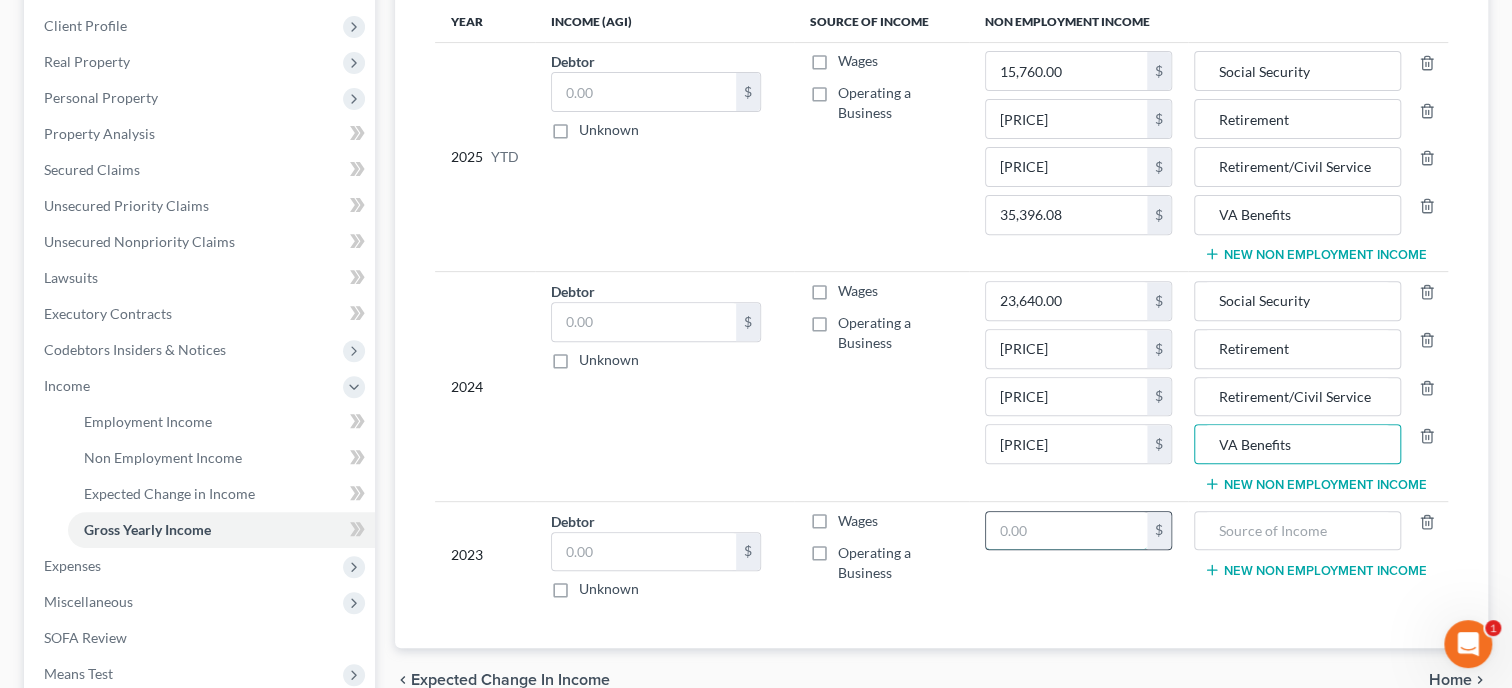 click at bounding box center (1066, 531) 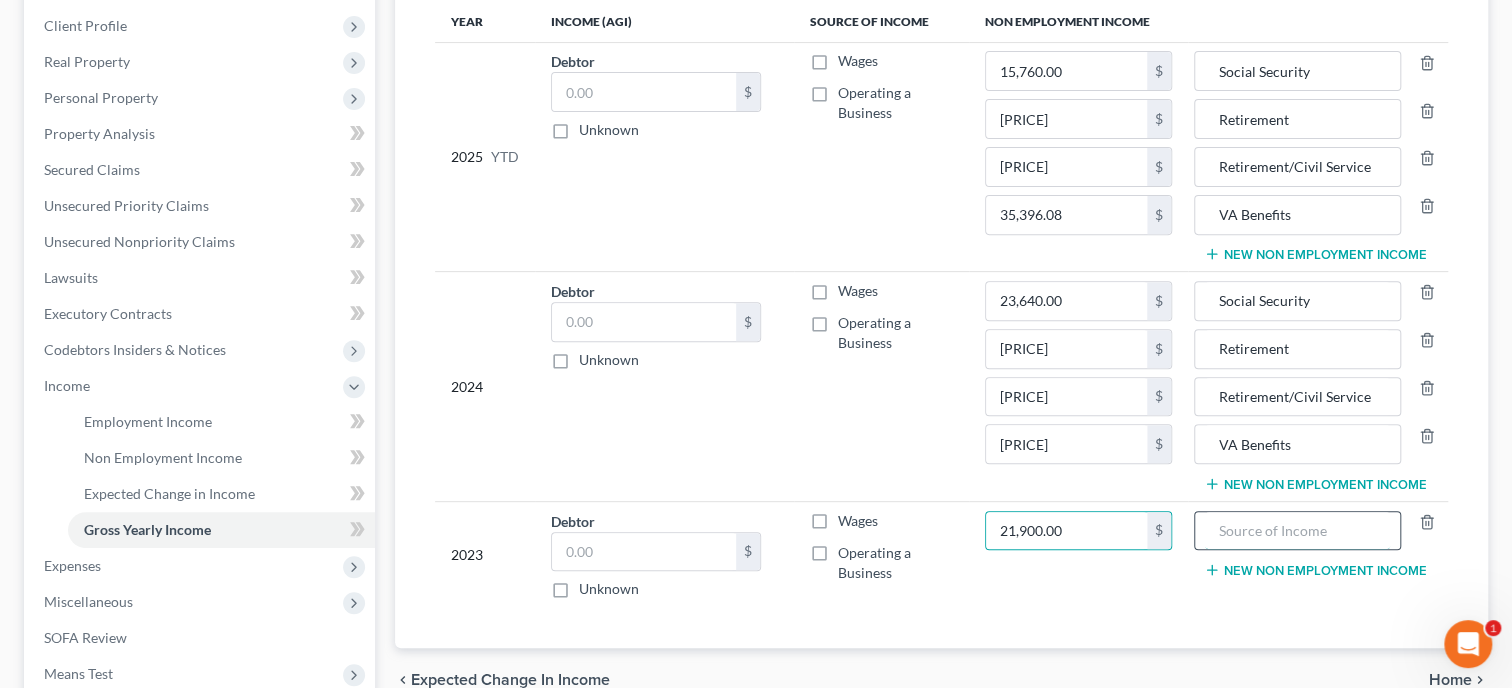 click at bounding box center [1297, 531] 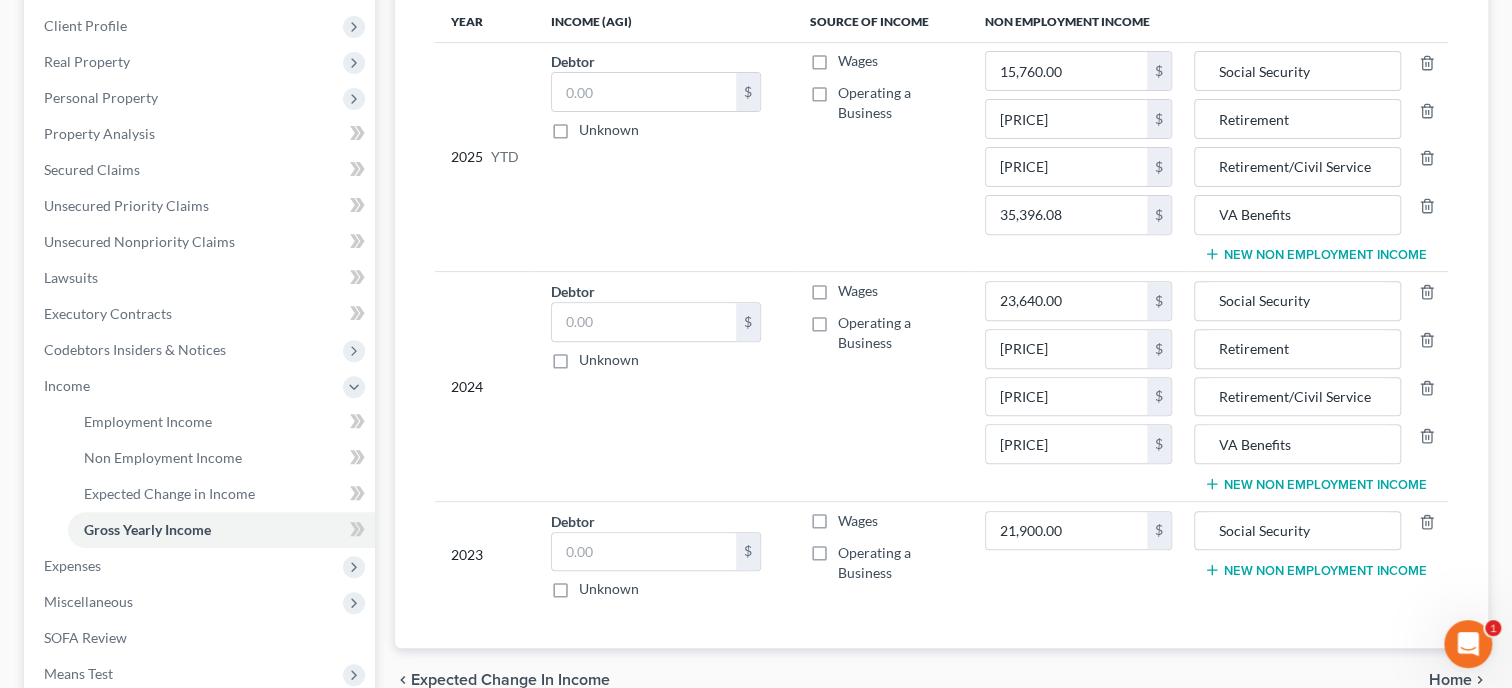 click 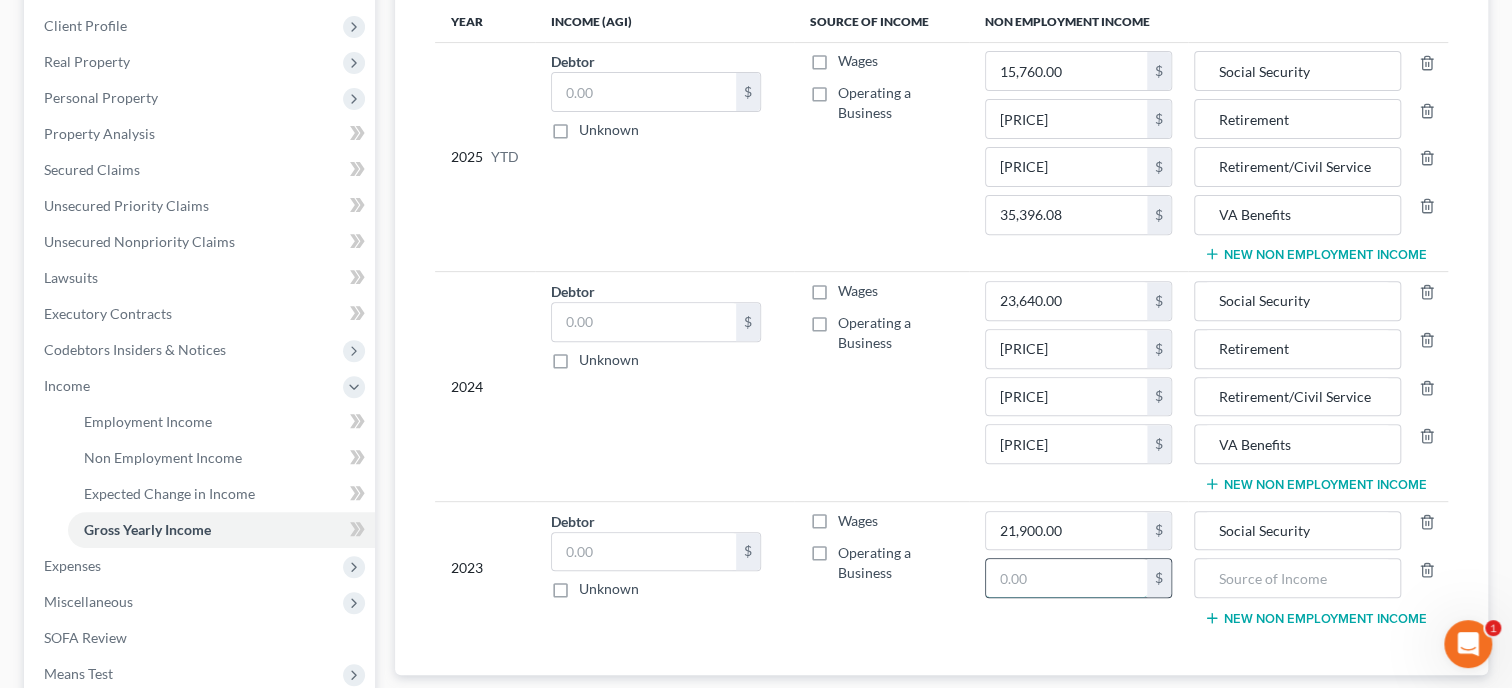 click at bounding box center [1066, 578] 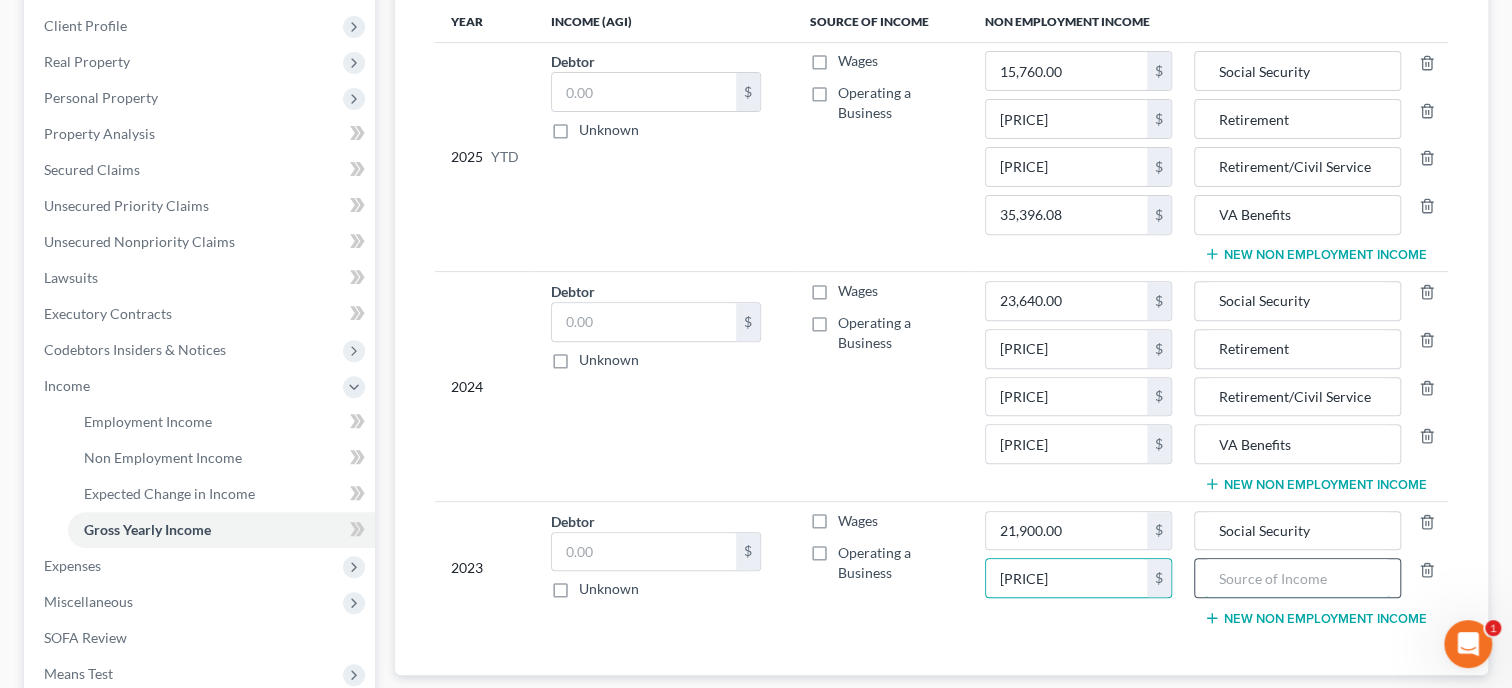 click at bounding box center [1297, 578] 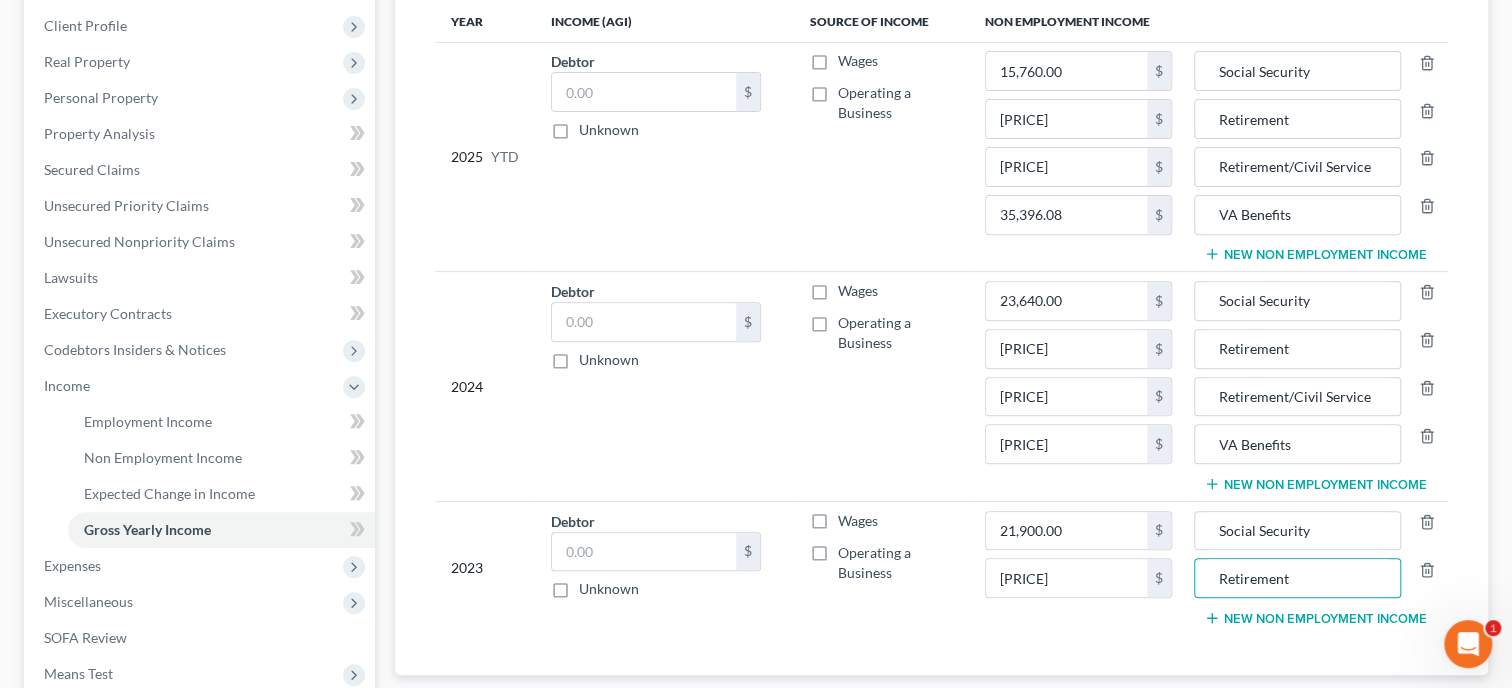 click on "New Non Employment Income" at bounding box center (1315, 618) 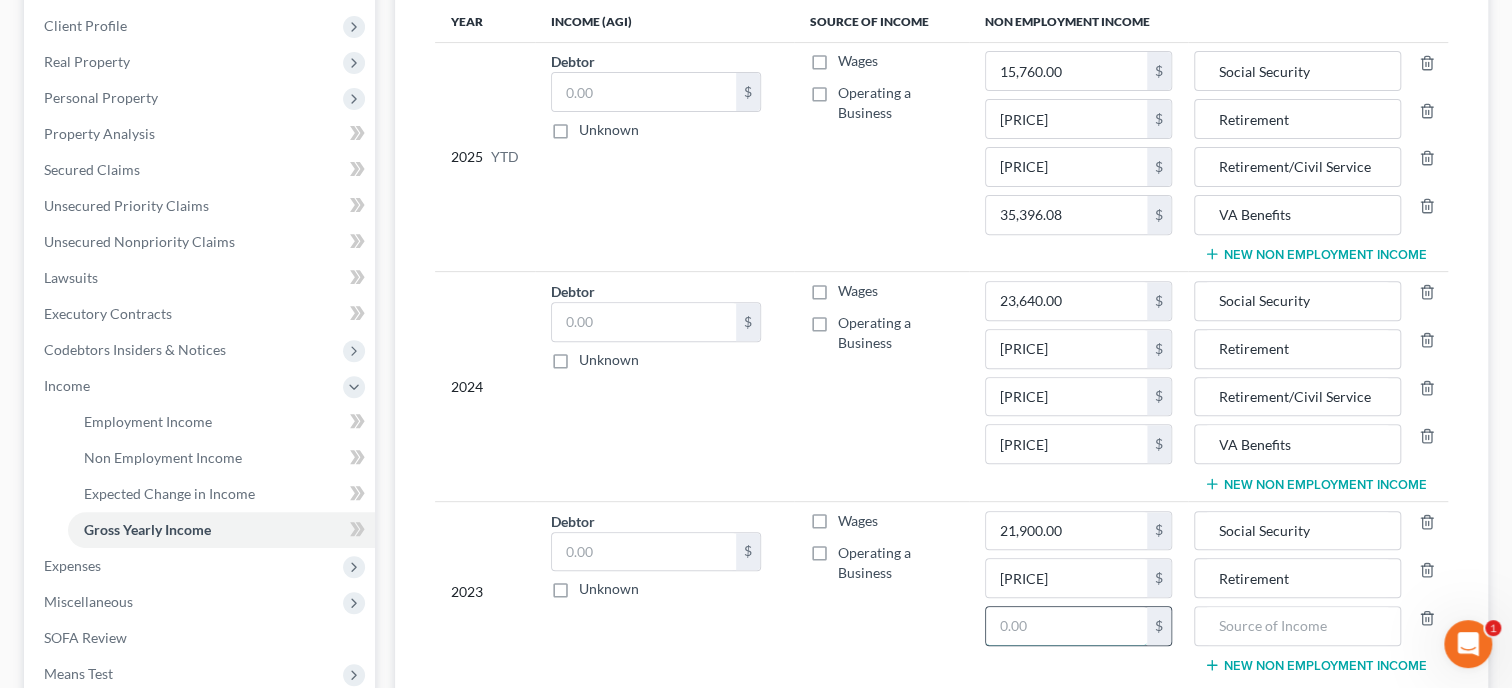 click at bounding box center [1066, 626] 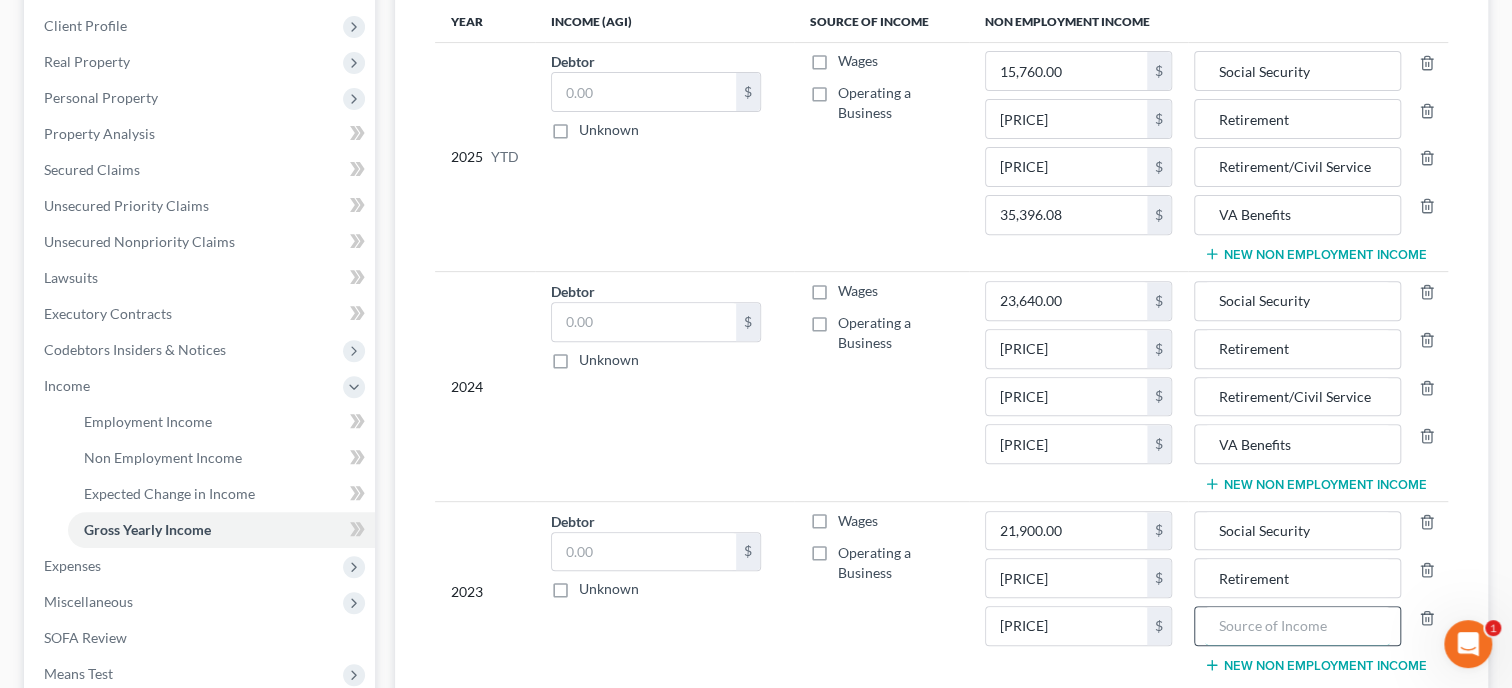 click at bounding box center [1297, 626] 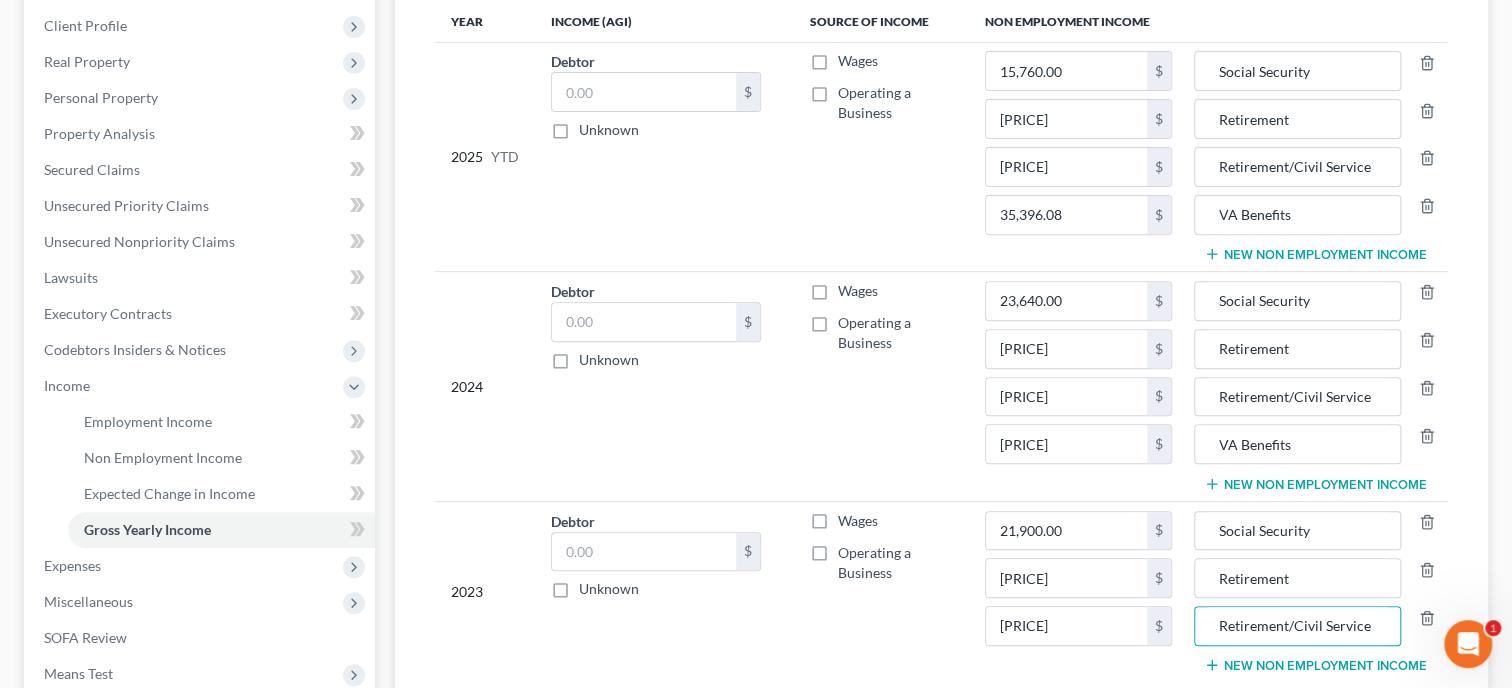 click on "New Non Employment Income" at bounding box center (1315, 665) 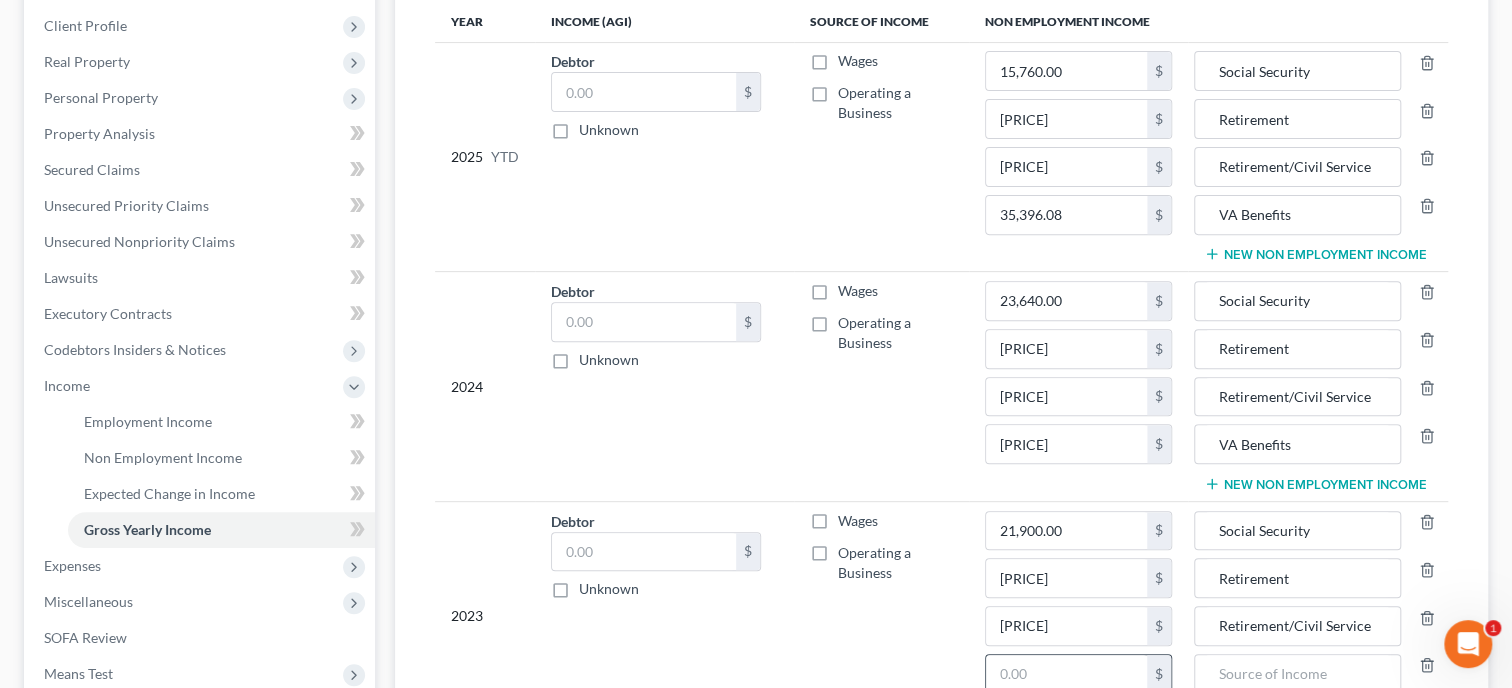 click at bounding box center [1066, 674] 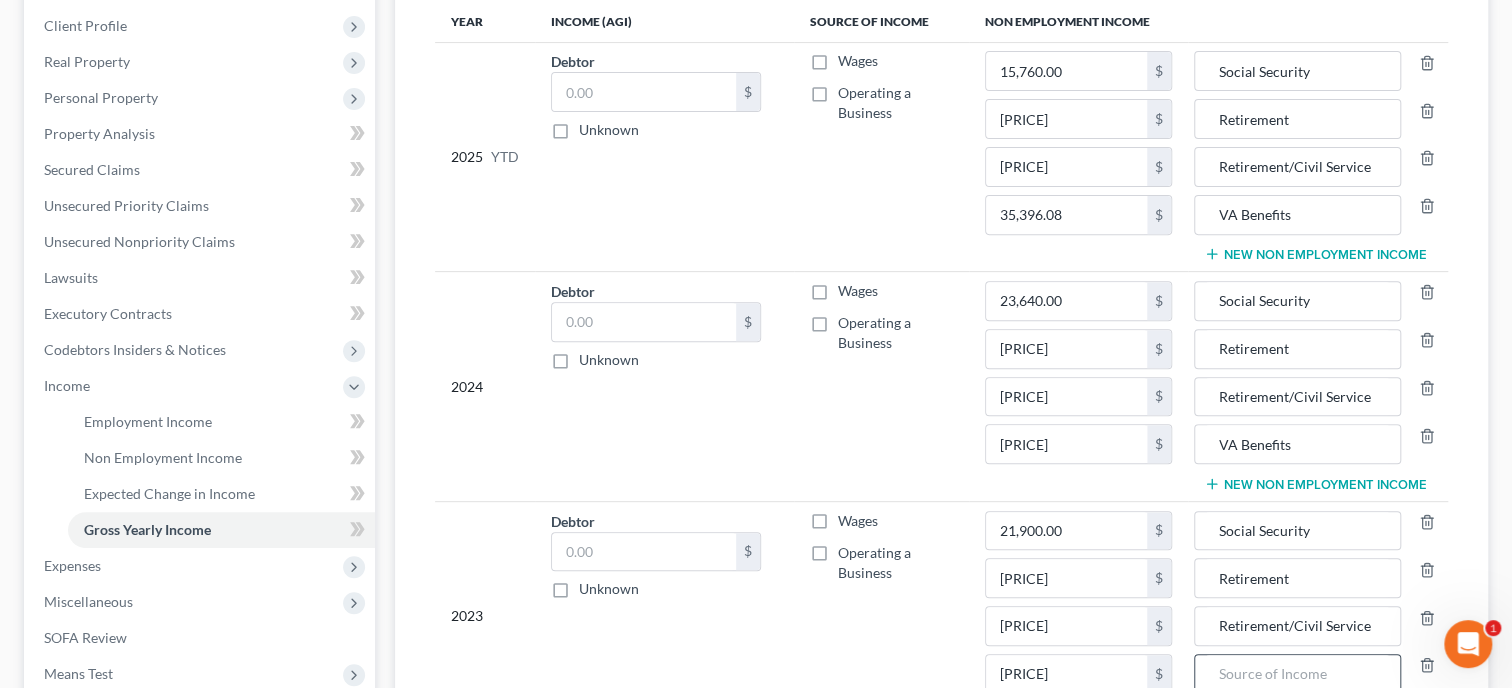 click at bounding box center (1297, 674) 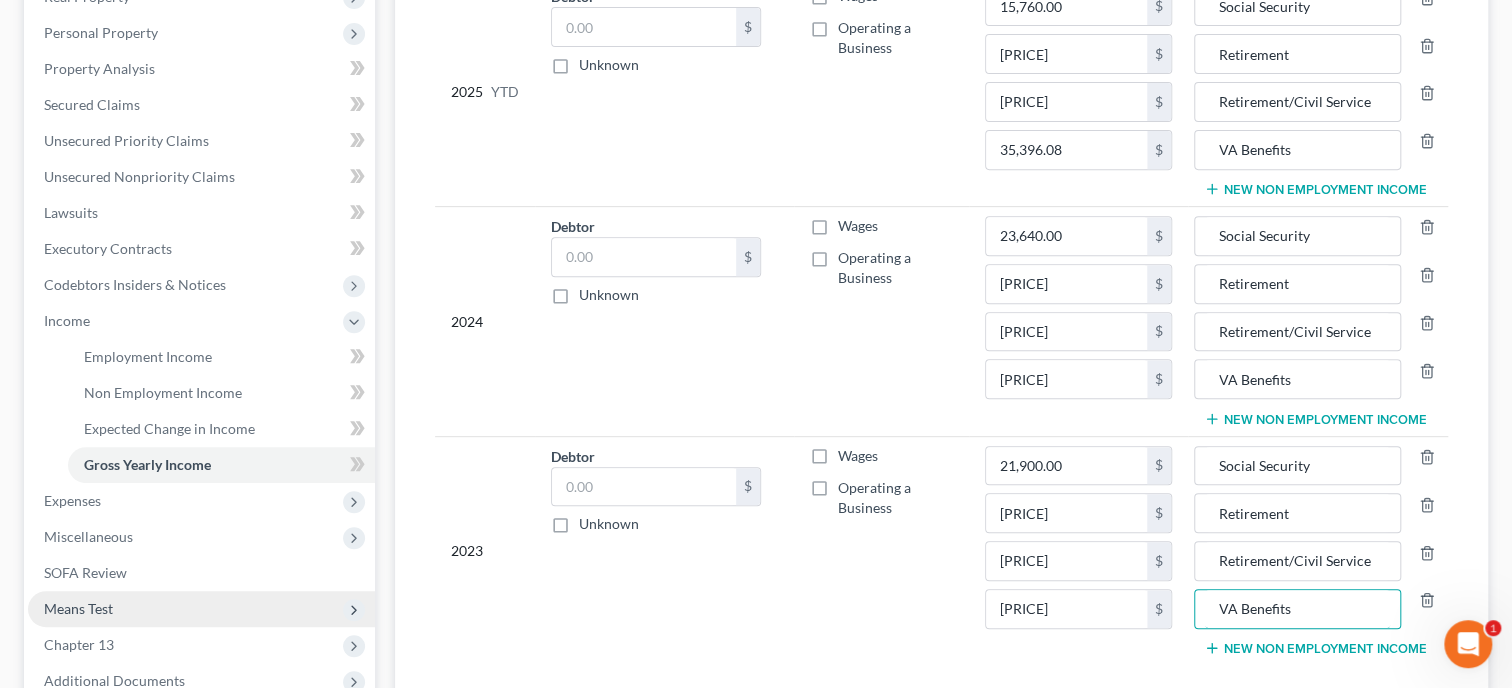 scroll, scrollTop: 411, scrollLeft: 0, axis: vertical 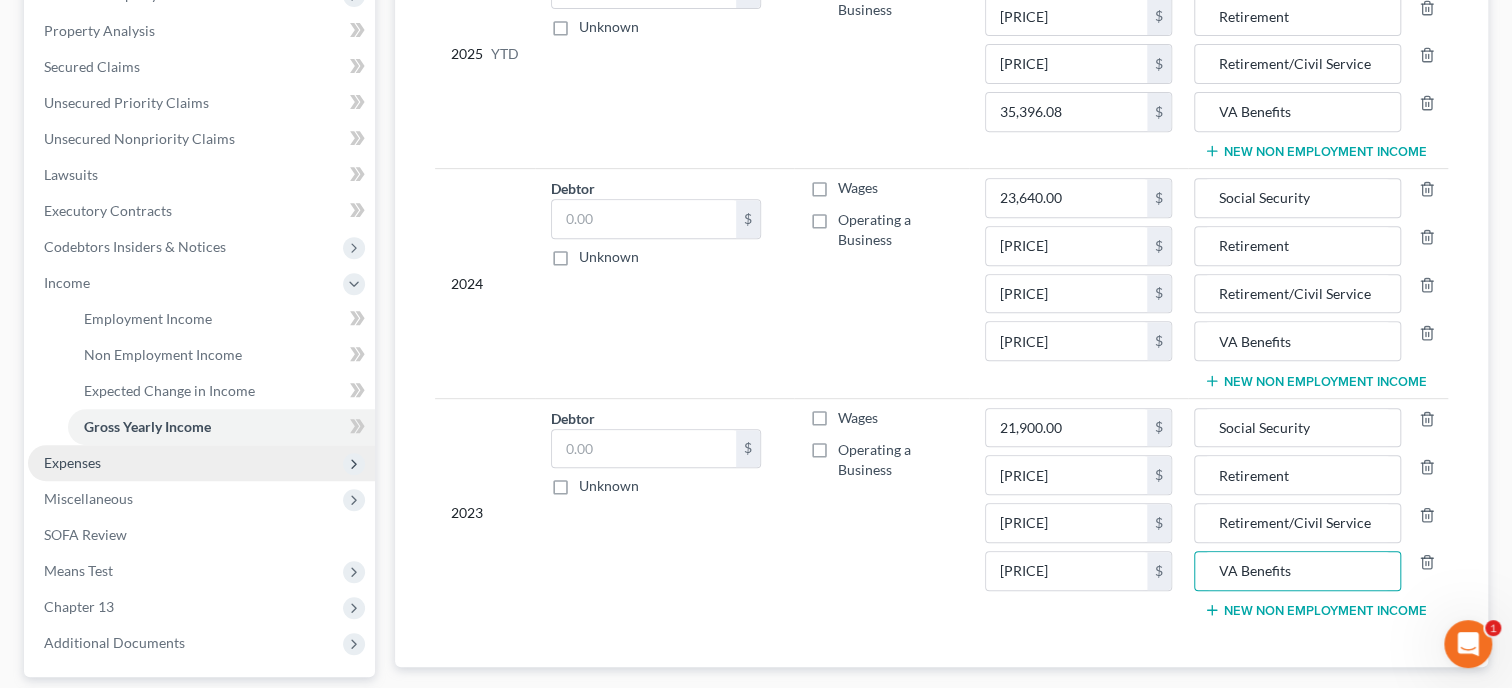 click on "Expenses" at bounding box center [72, 462] 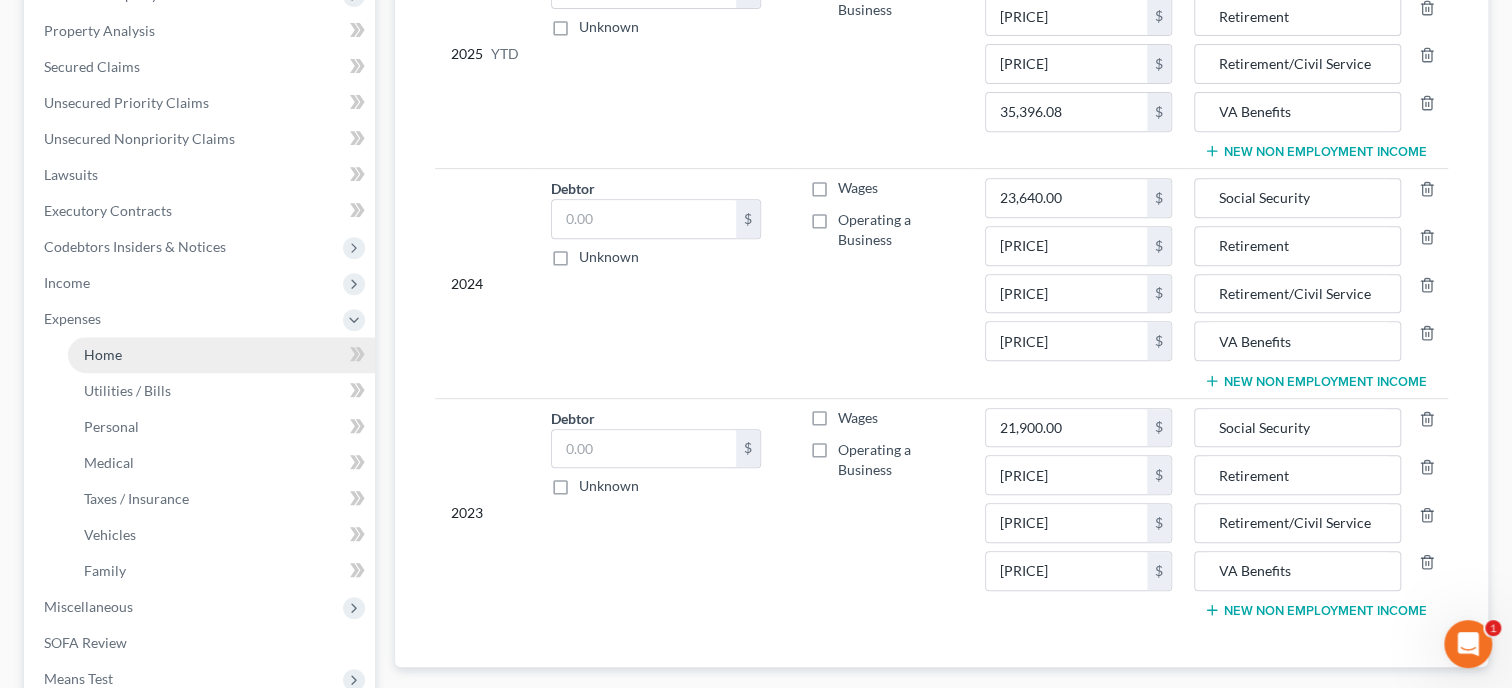click on "Home" at bounding box center (103, 354) 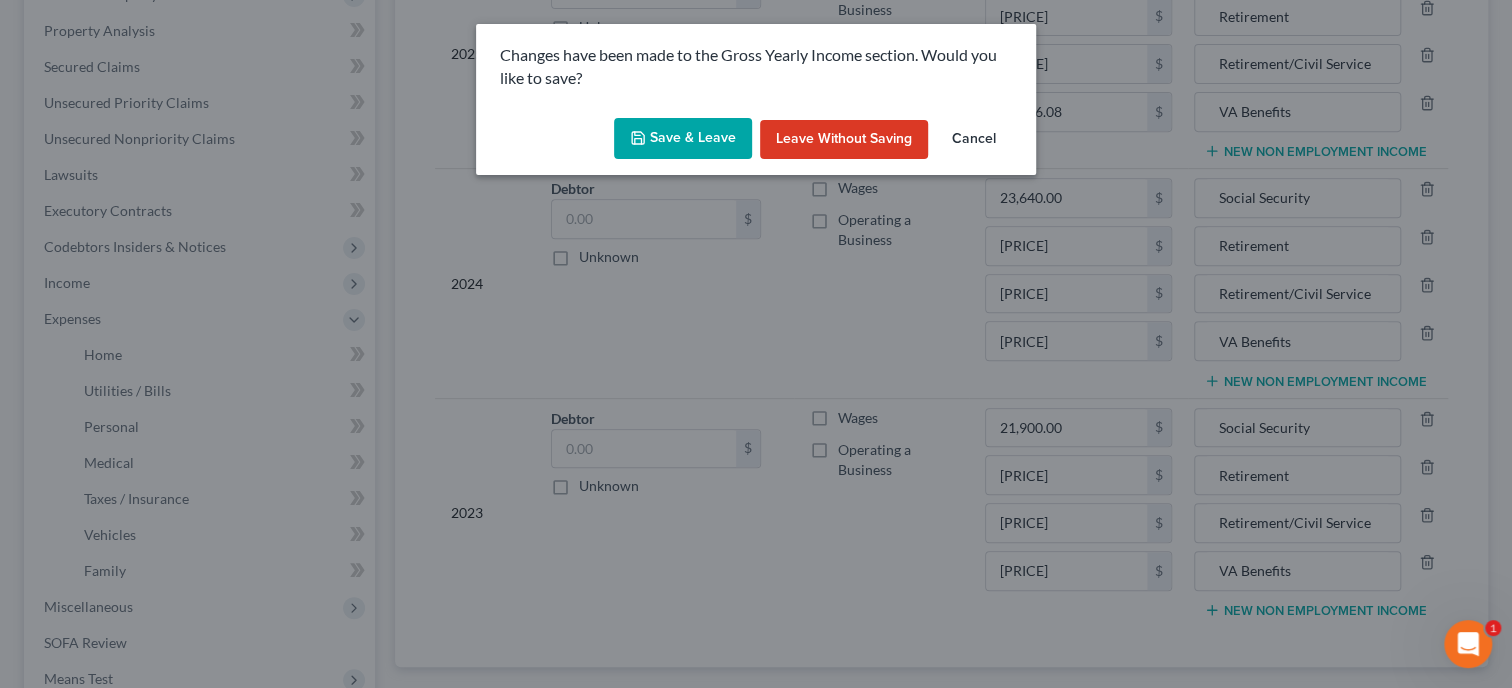click on "Save & Leave" at bounding box center (683, 139) 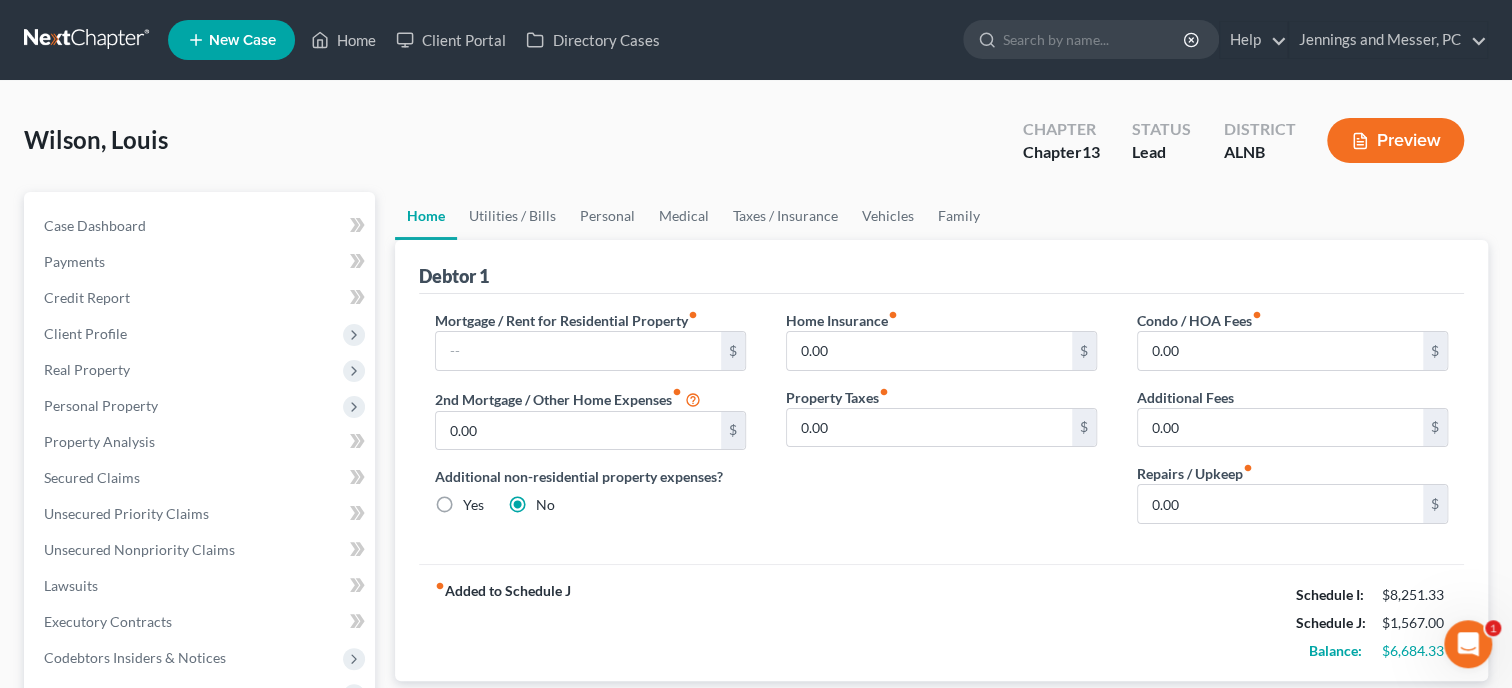 scroll, scrollTop: 0, scrollLeft: 0, axis: both 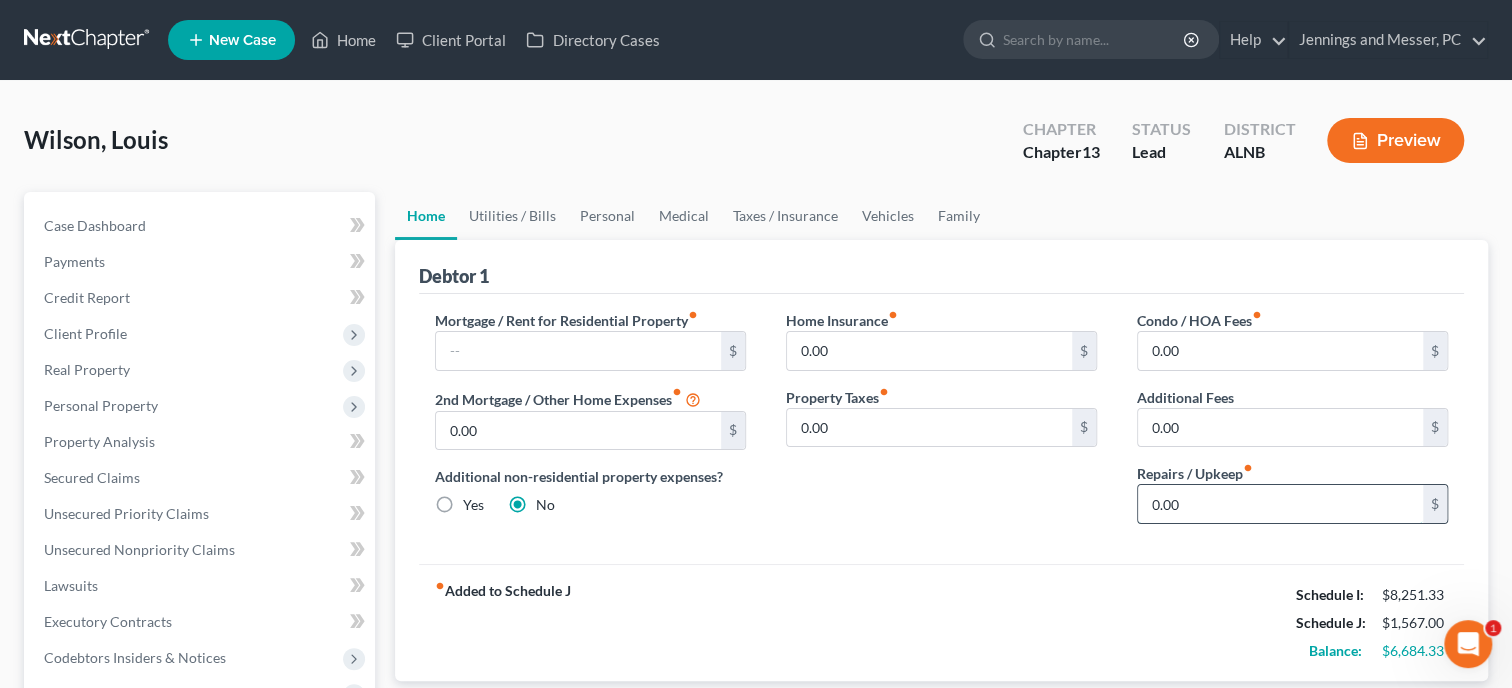 click on "0.00" at bounding box center (1280, 504) 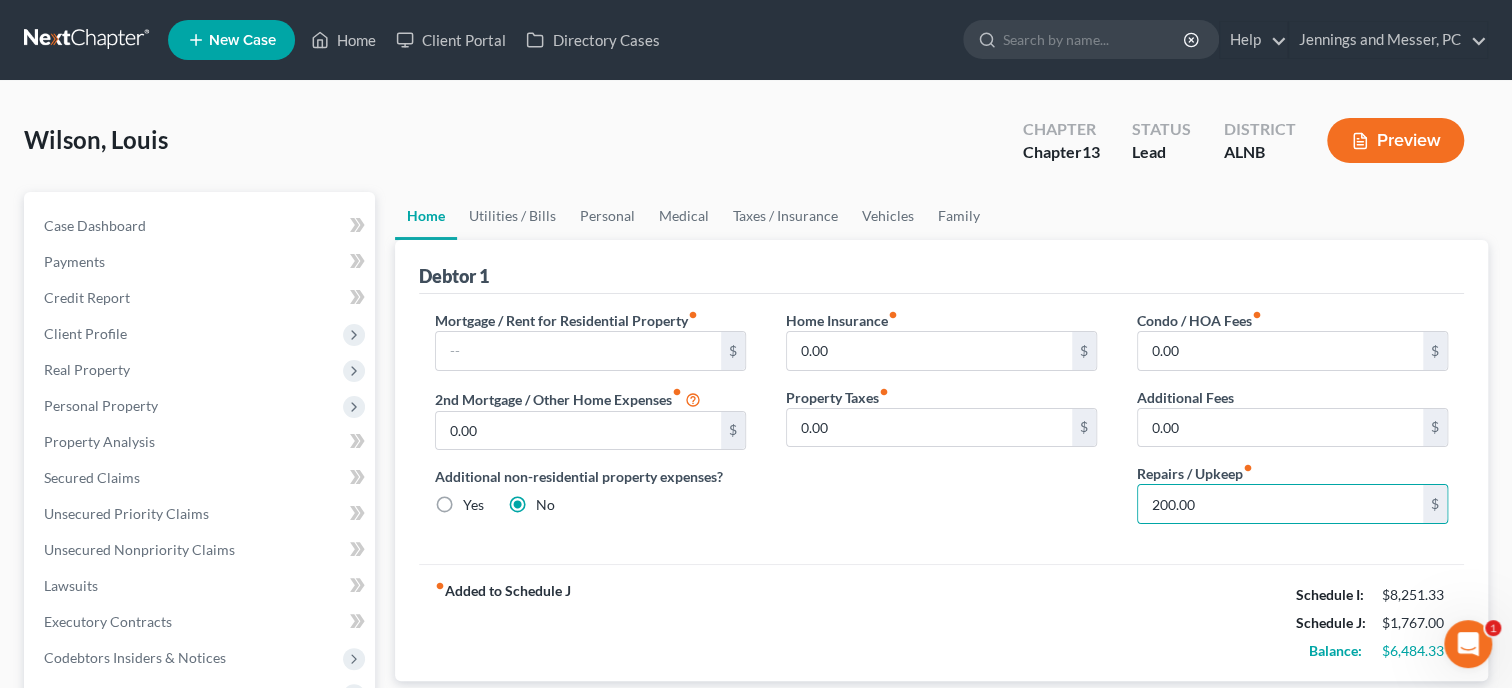 click on "Mortgage / Rent for Residential Property  fiber_manual_record $ 2nd Mortgage / Other Home Expenses  fiber_manual_record   [PRICE] $ Additional non-residential property expenses? Yes No Home Insurance  fiber_manual_record [PRICE] $ Property Taxes  fiber_manual_record [PRICE] $ Condo / HOA Fees  fiber_manual_record [PRICE] $ Additional Fees [PRICE] $ Repairs / Upkeep  fiber_manual_record [PRICE] $" at bounding box center (941, 429) 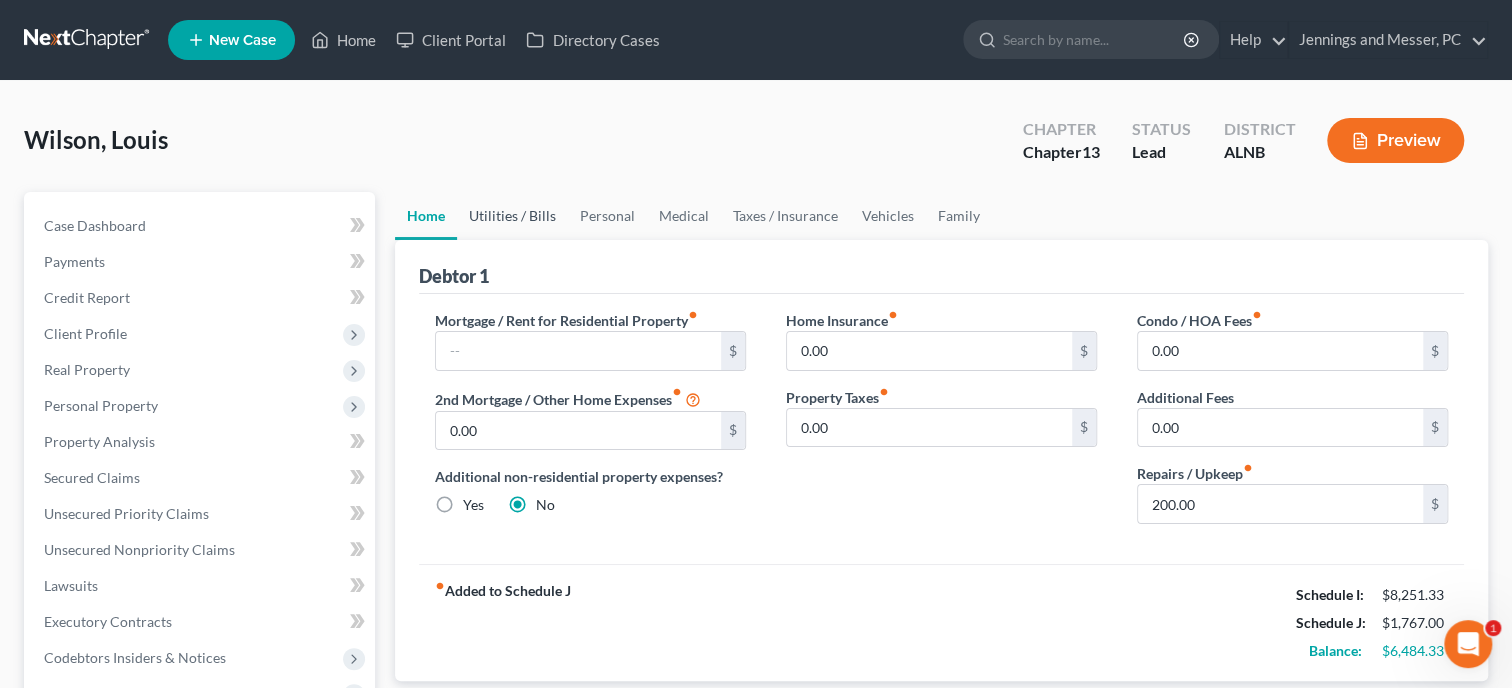 click on "Utilities / Bills" at bounding box center [512, 216] 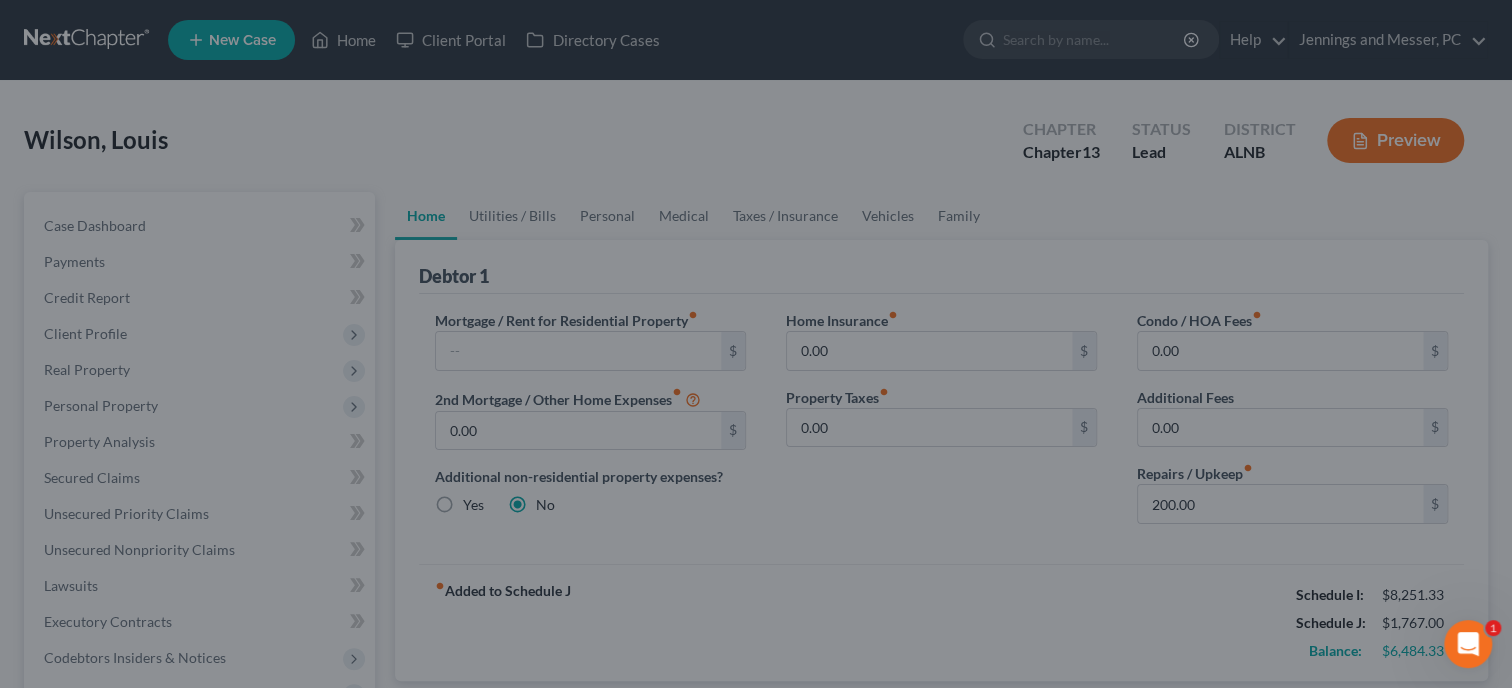 click at bounding box center [756, 344] 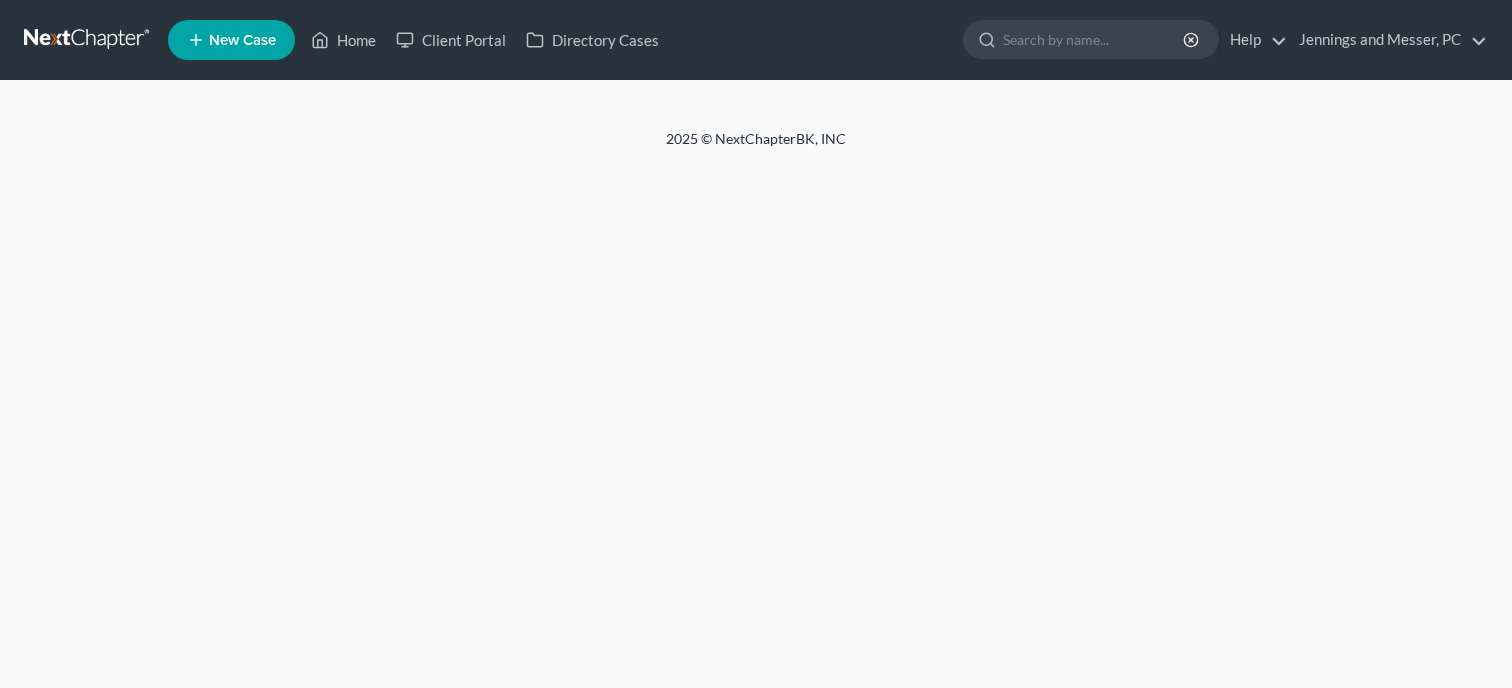 scroll, scrollTop: 0, scrollLeft: 0, axis: both 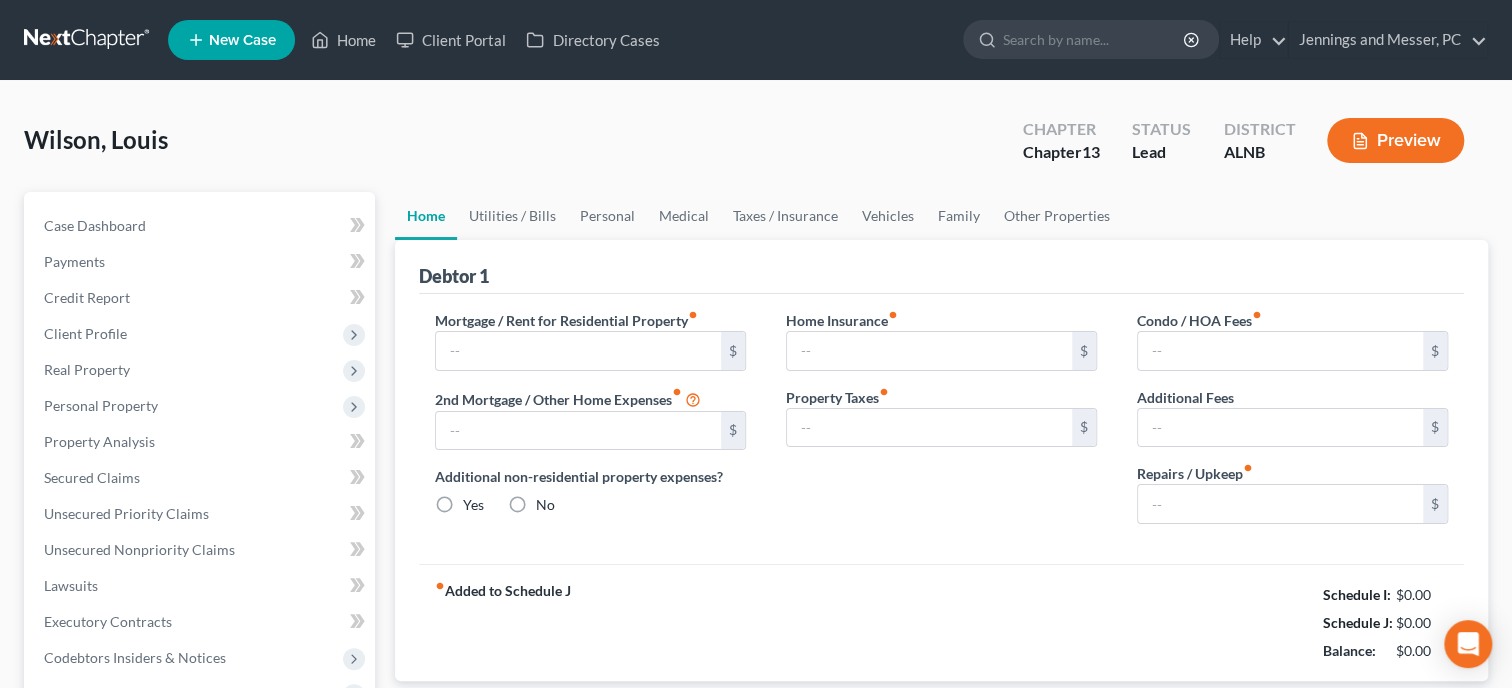 type on "0.00" 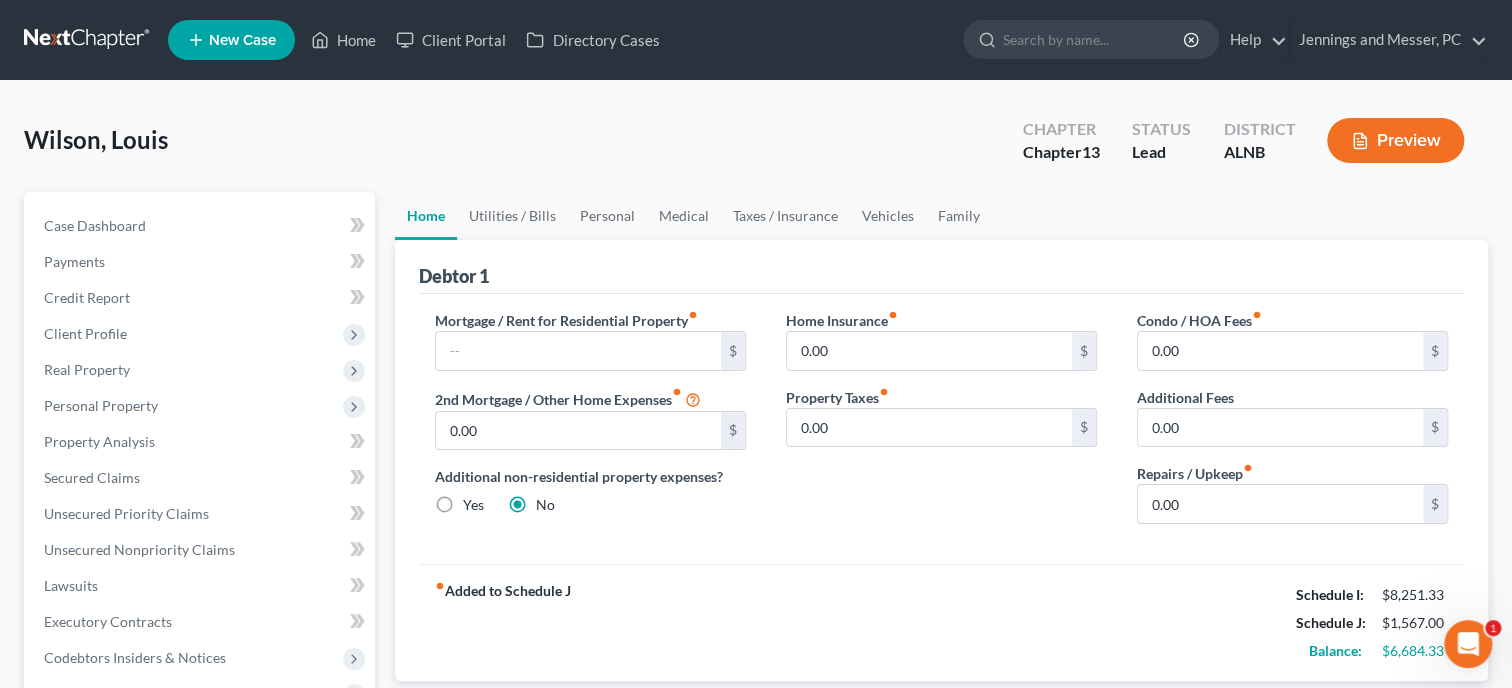 scroll, scrollTop: 0, scrollLeft: 0, axis: both 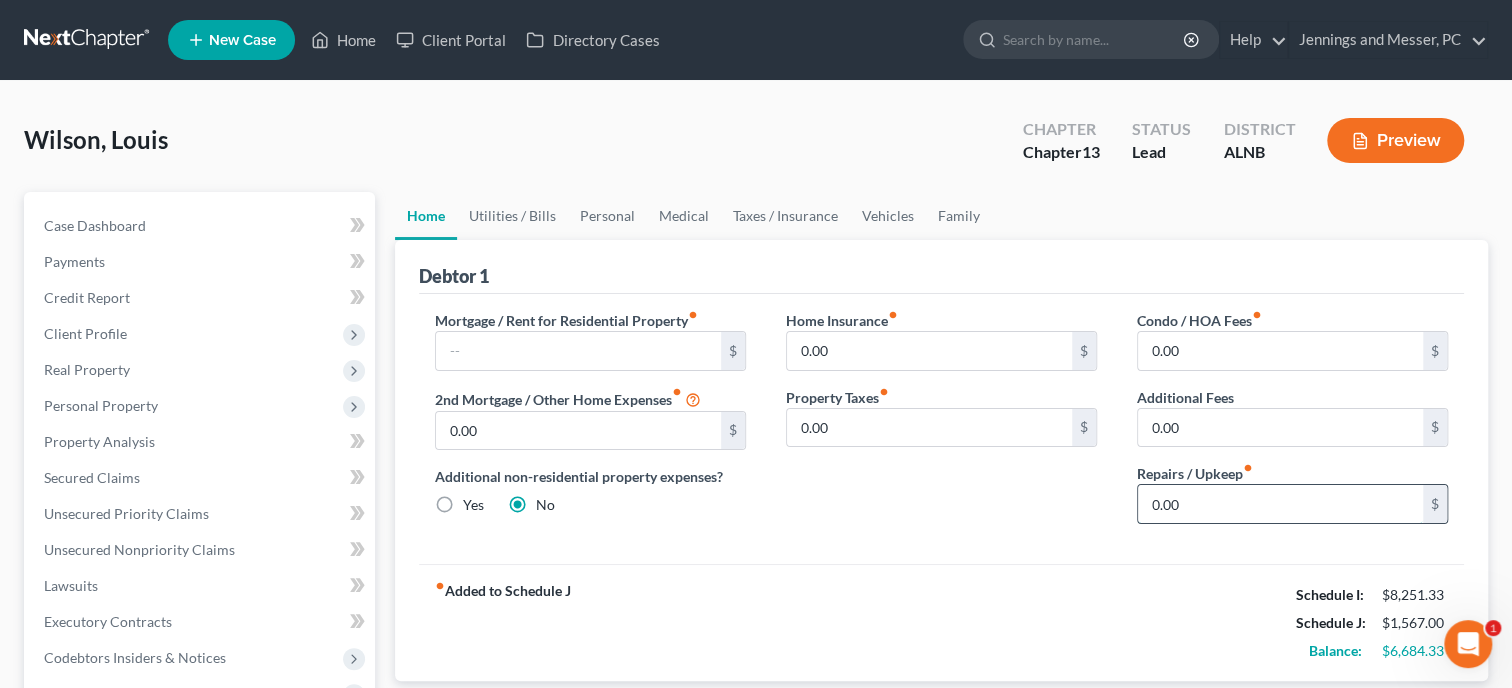 click on "0.00" at bounding box center (1280, 504) 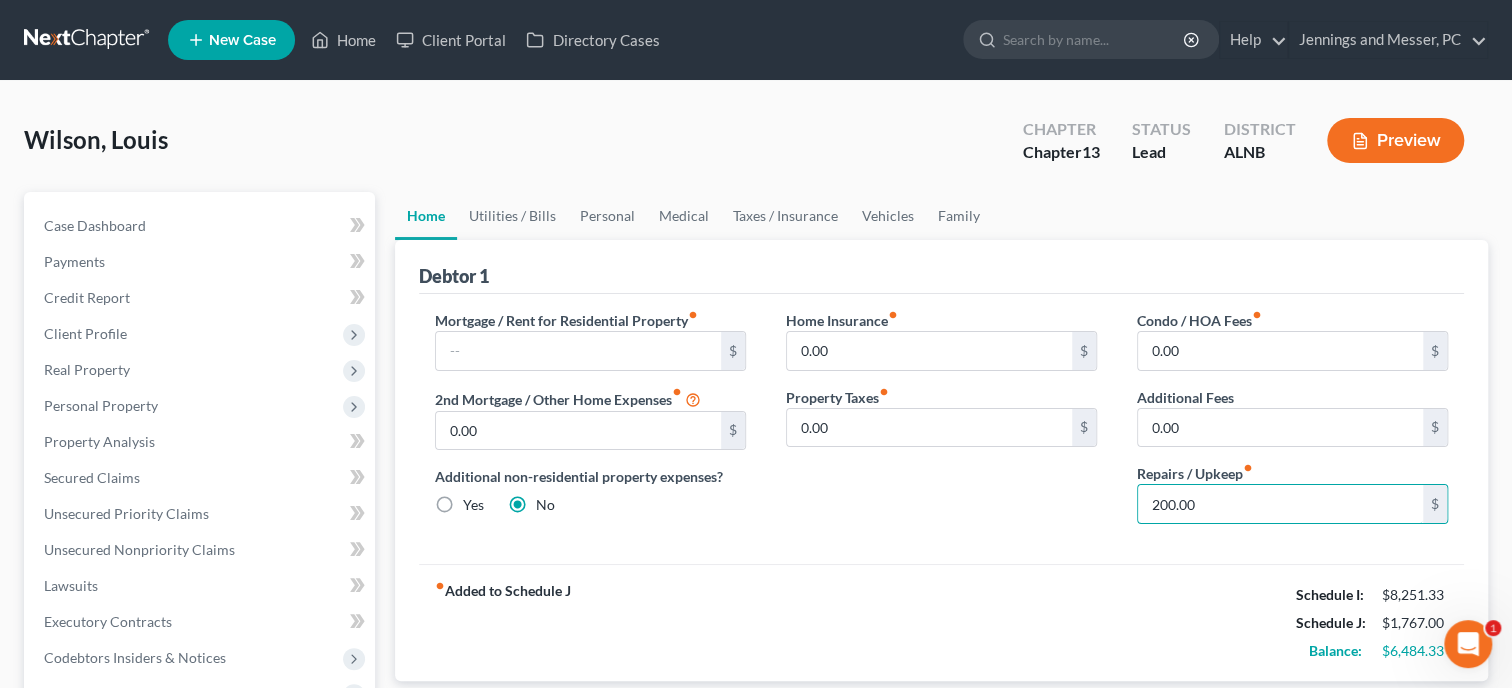 type on "200.00" 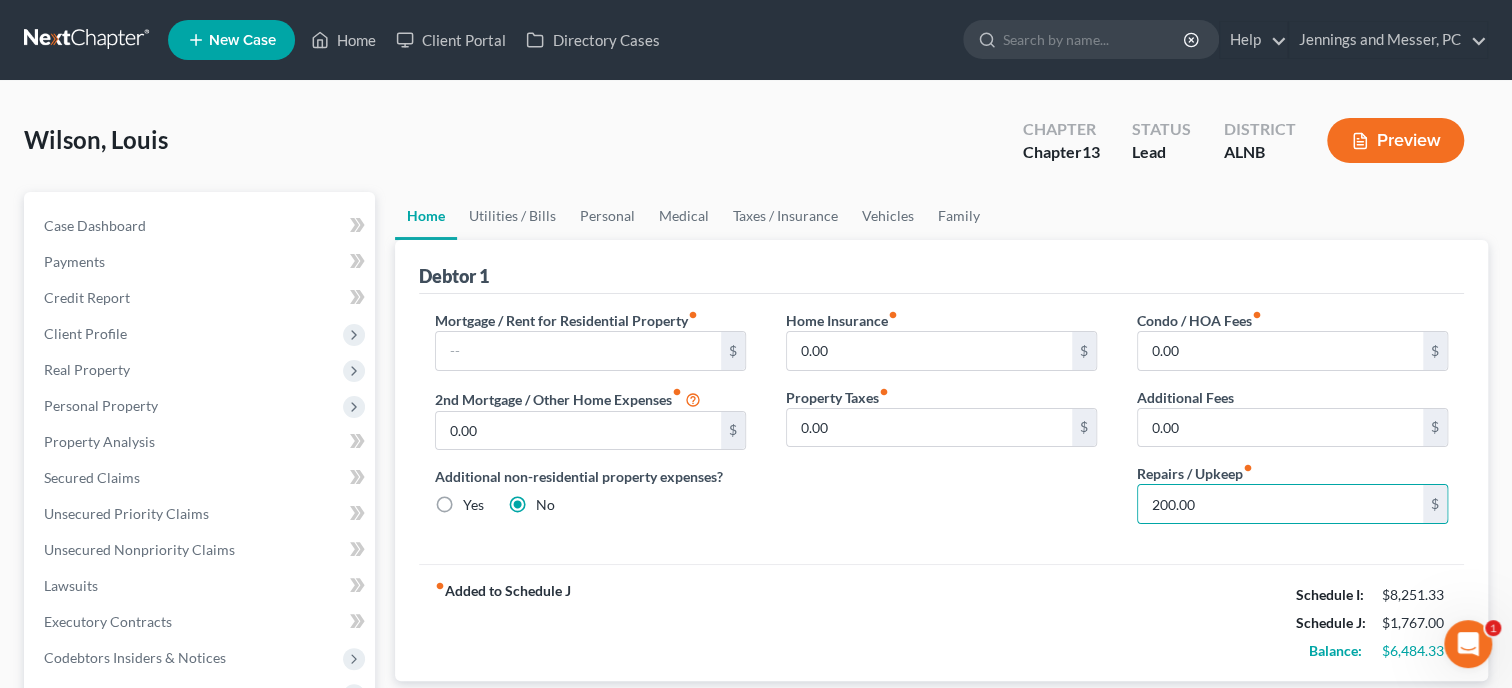 drag, startPoint x: 982, startPoint y: 517, endPoint x: 969, endPoint y: 510, distance: 14.764823 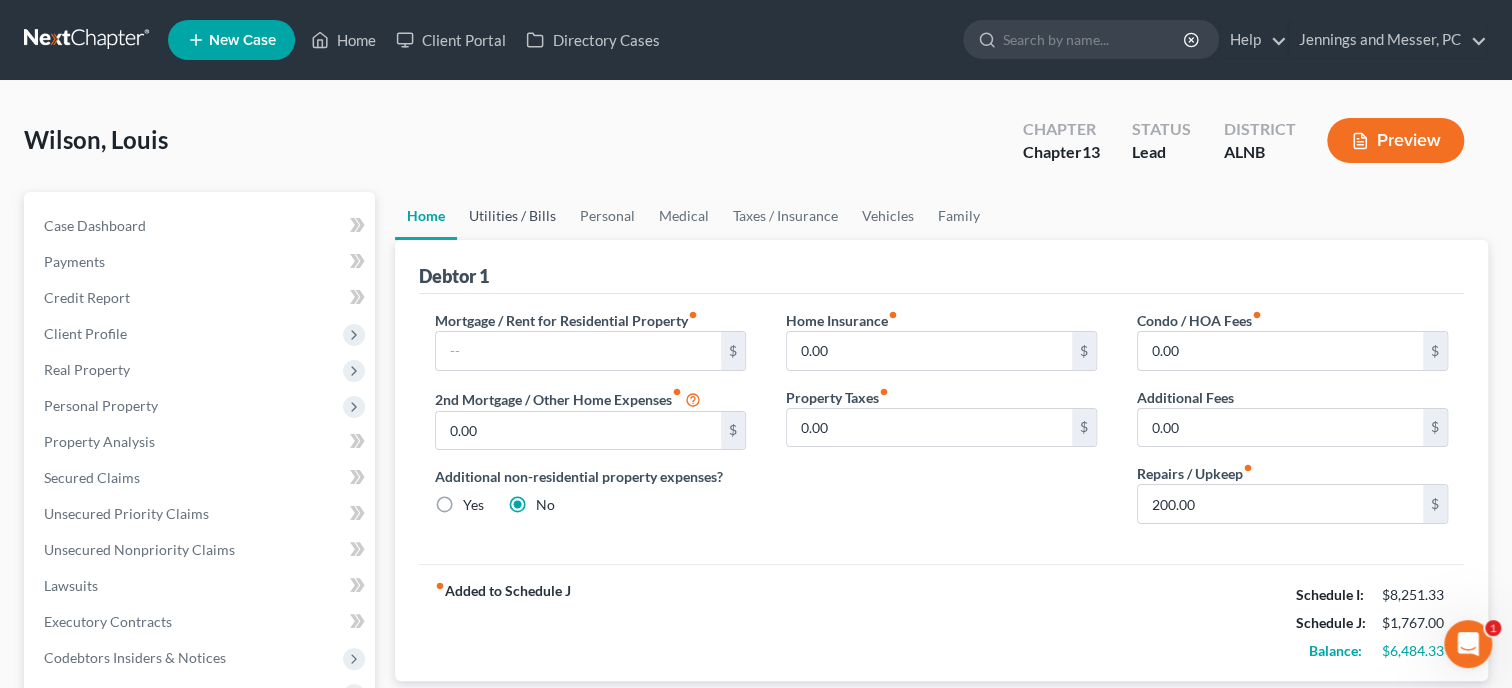 click on "Utilities / Bills" at bounding box center [512, 216] 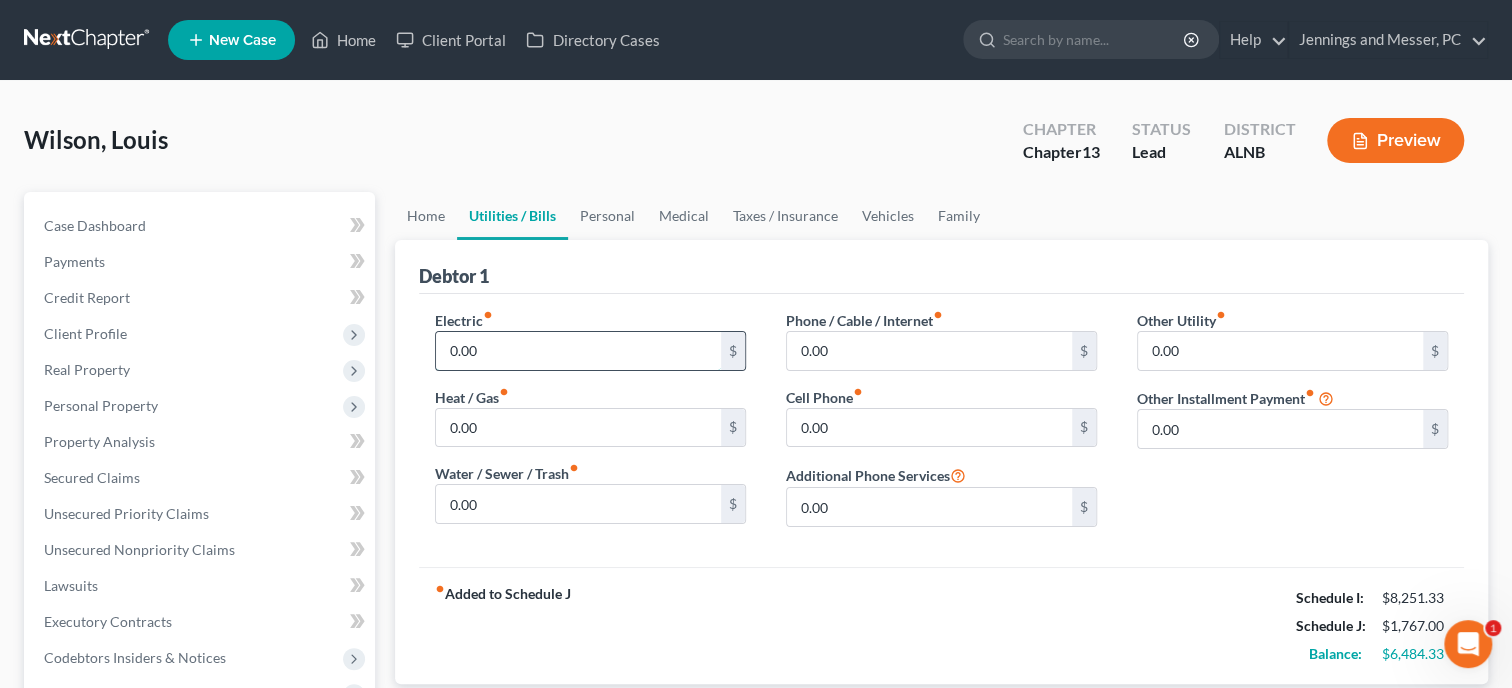 click on "0.00" at bounding box center [578, 351] 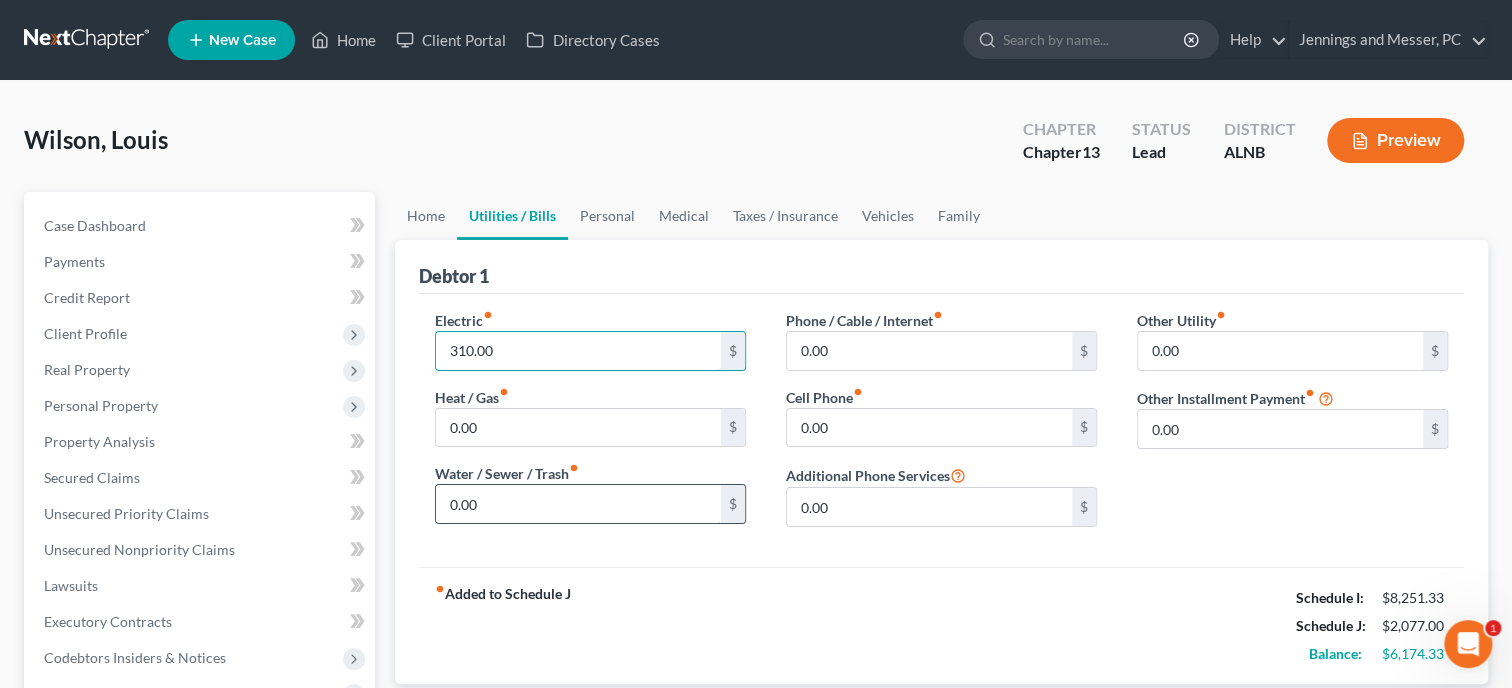 type on "310.00" 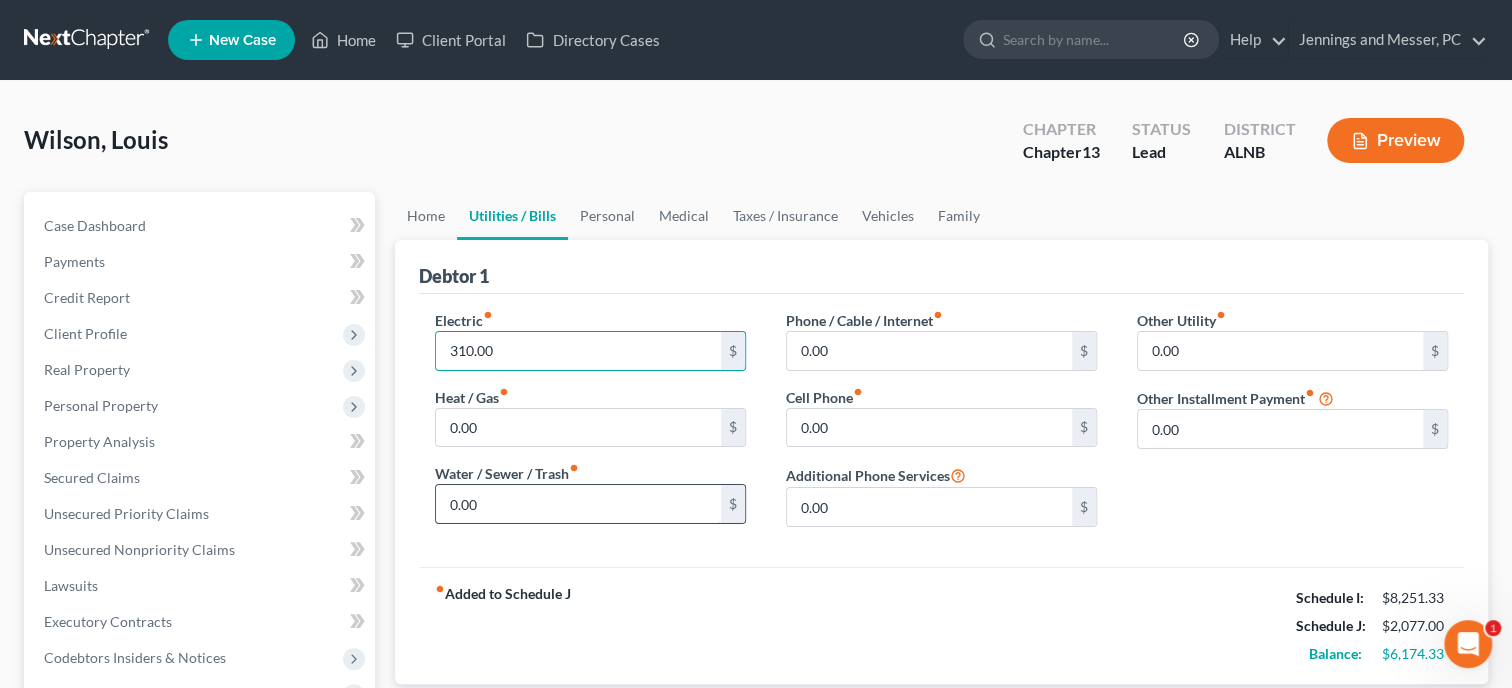 click on "0.00" at bounding box center (578, 504) 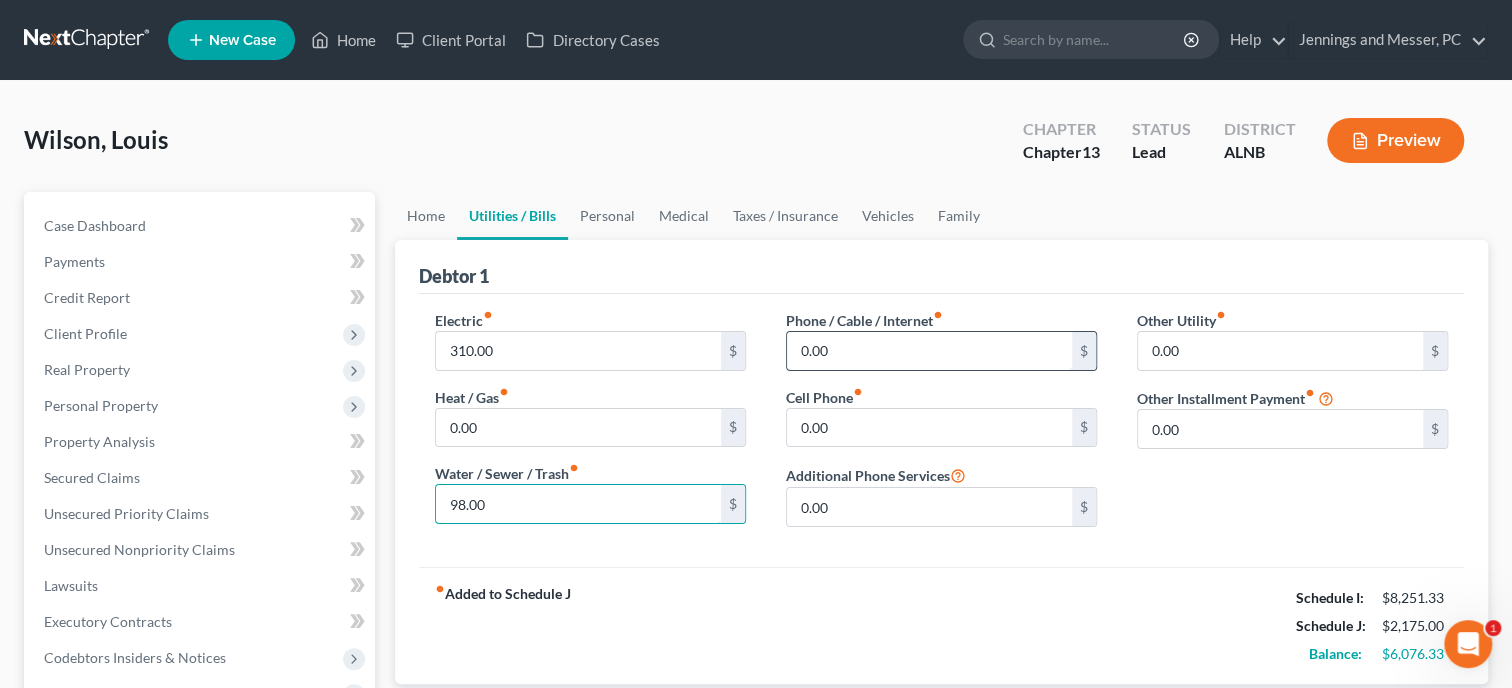 type on "98.00" 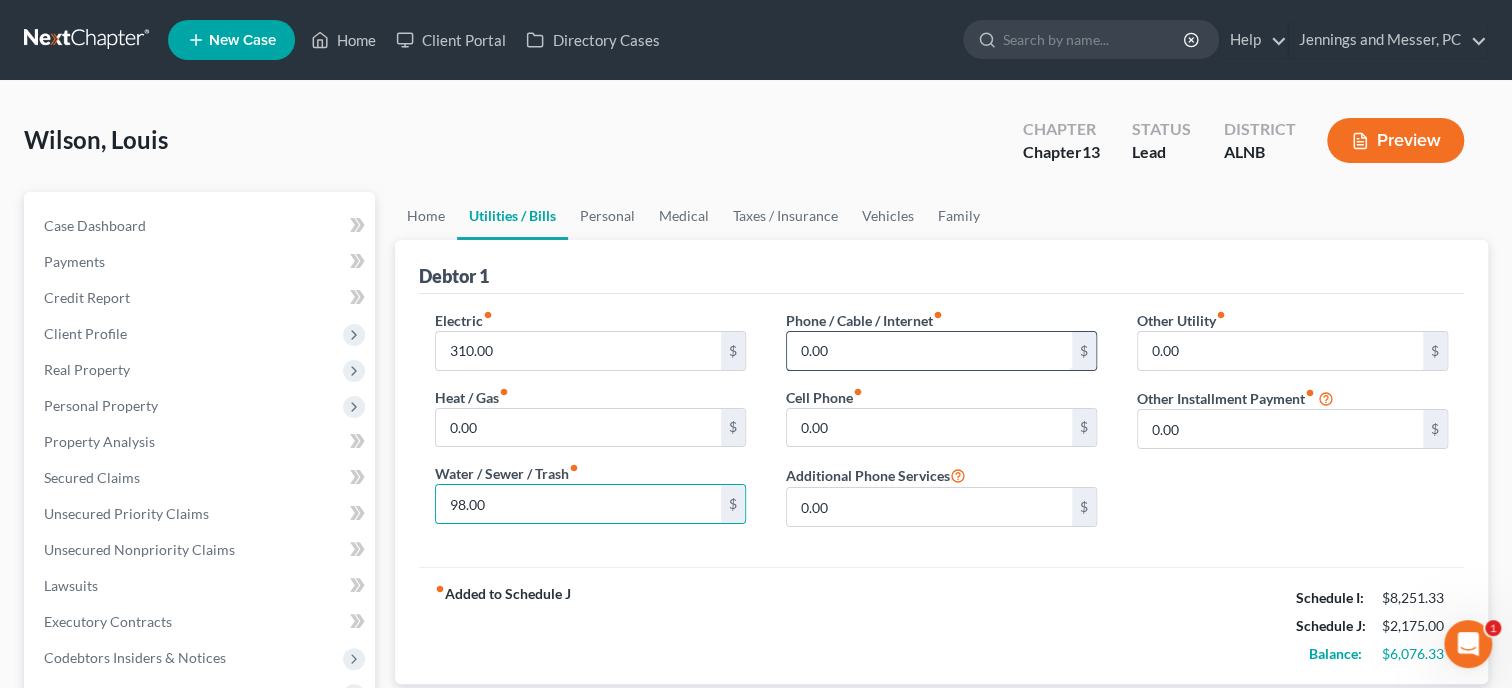 click on "0.00" at bounding box center [929, 351] 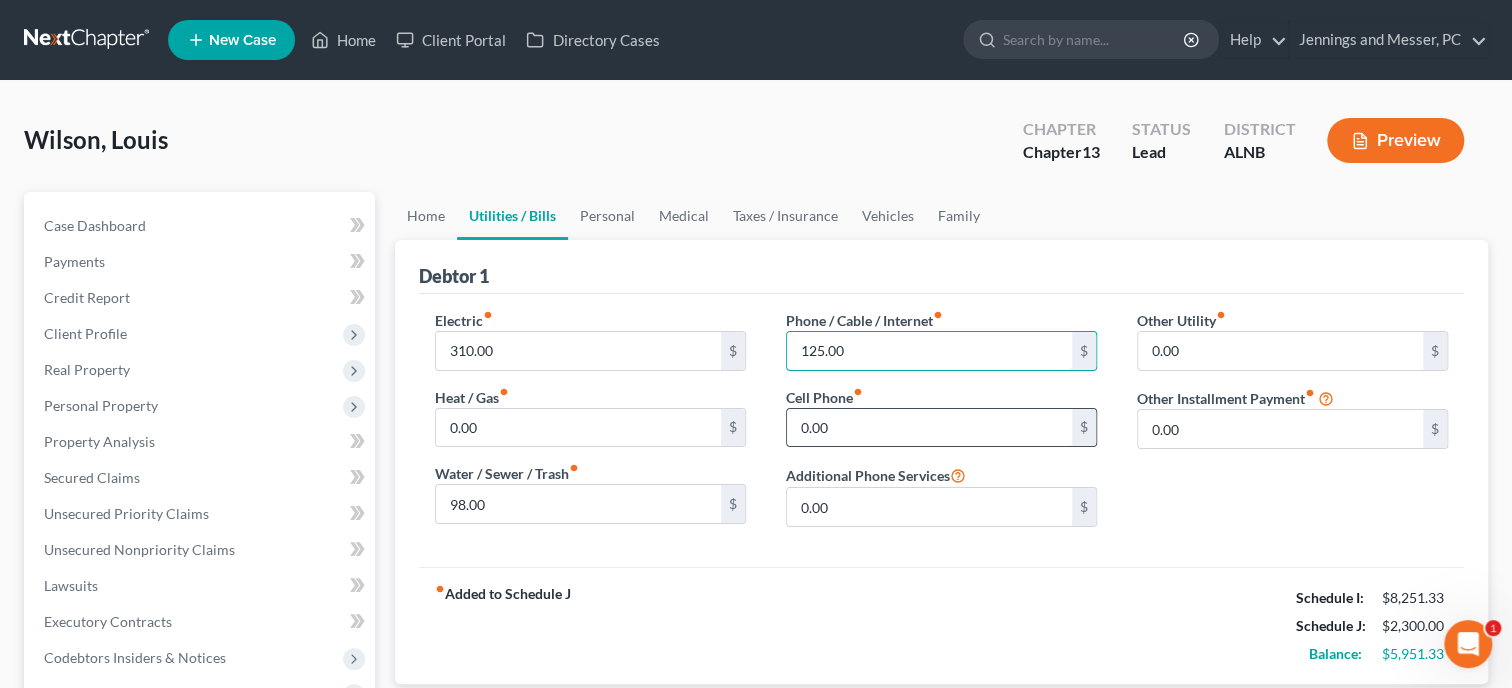 type on "125.00" 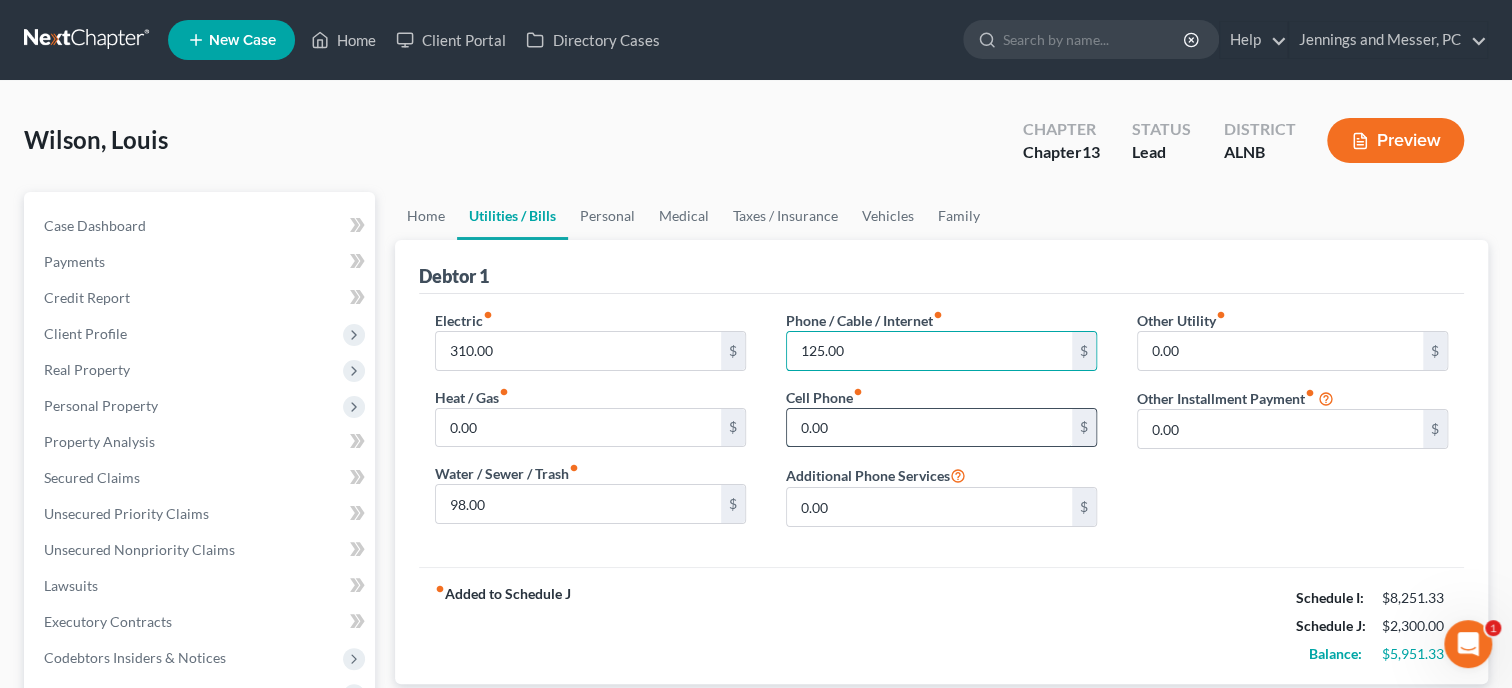 click on "0.00" at bounding box center [929, 428] 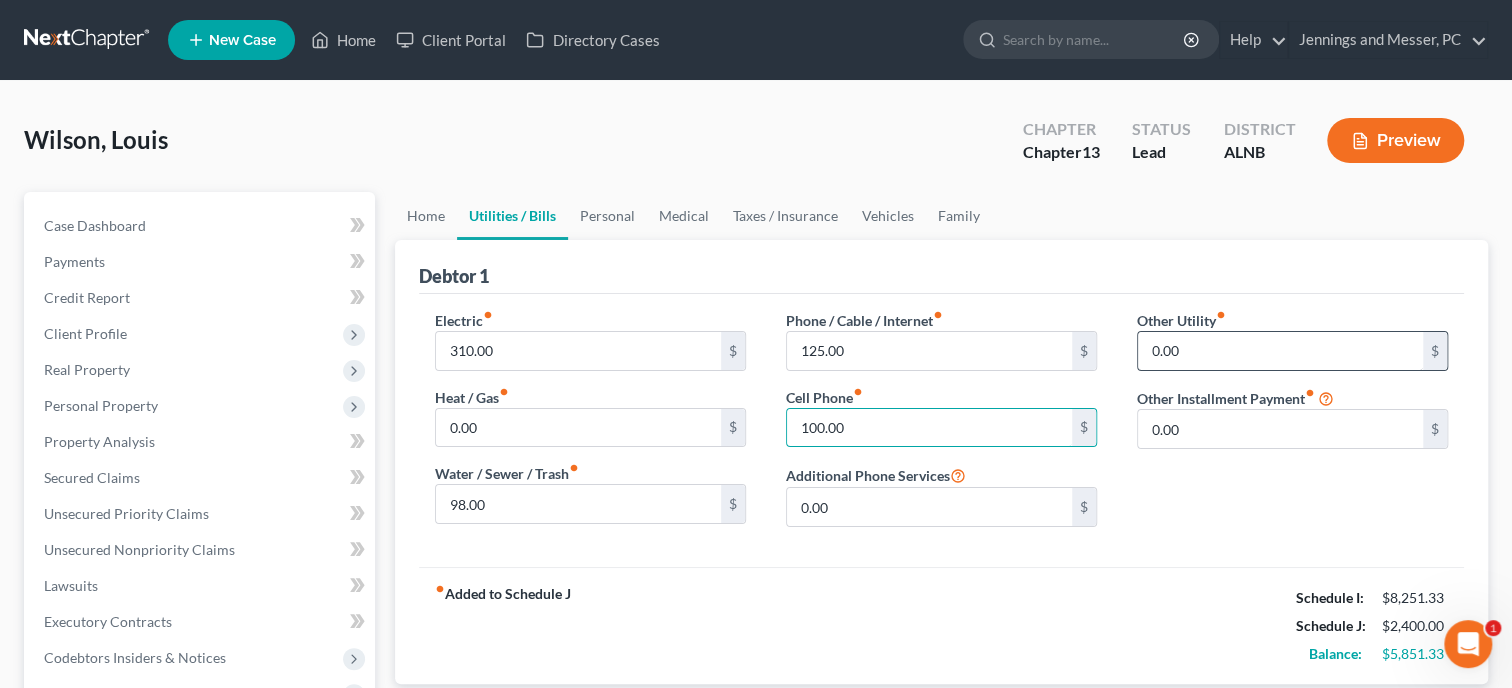 type on "100.00" 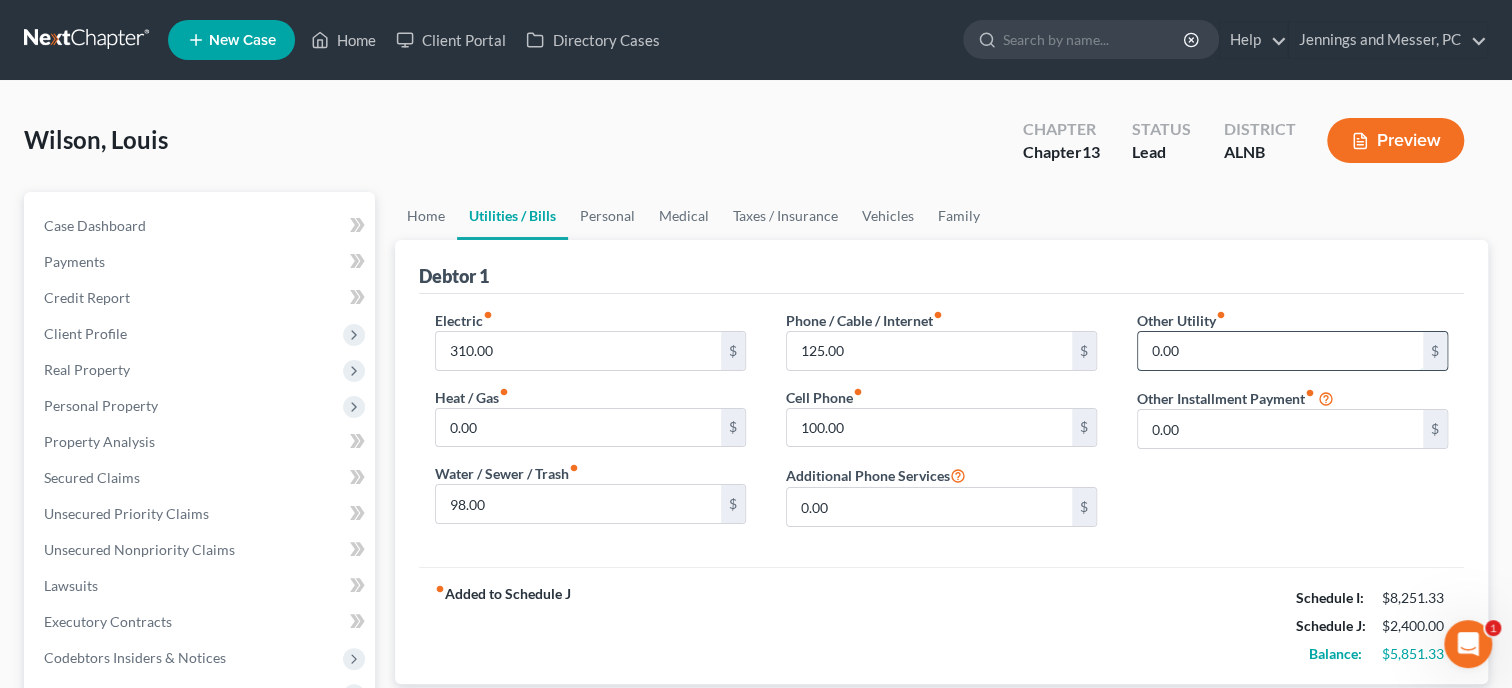click on "0.00" at bounding box center [1280, 351] 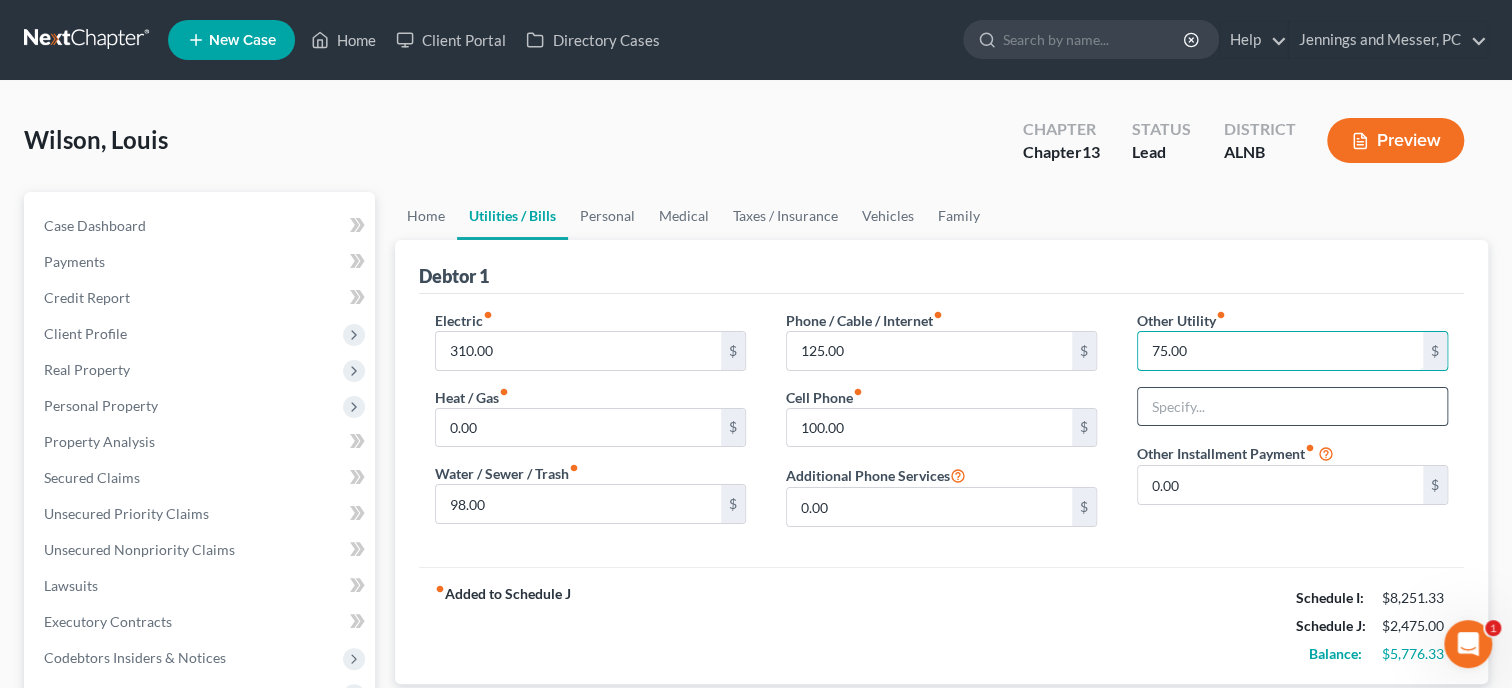 type on "75.00" 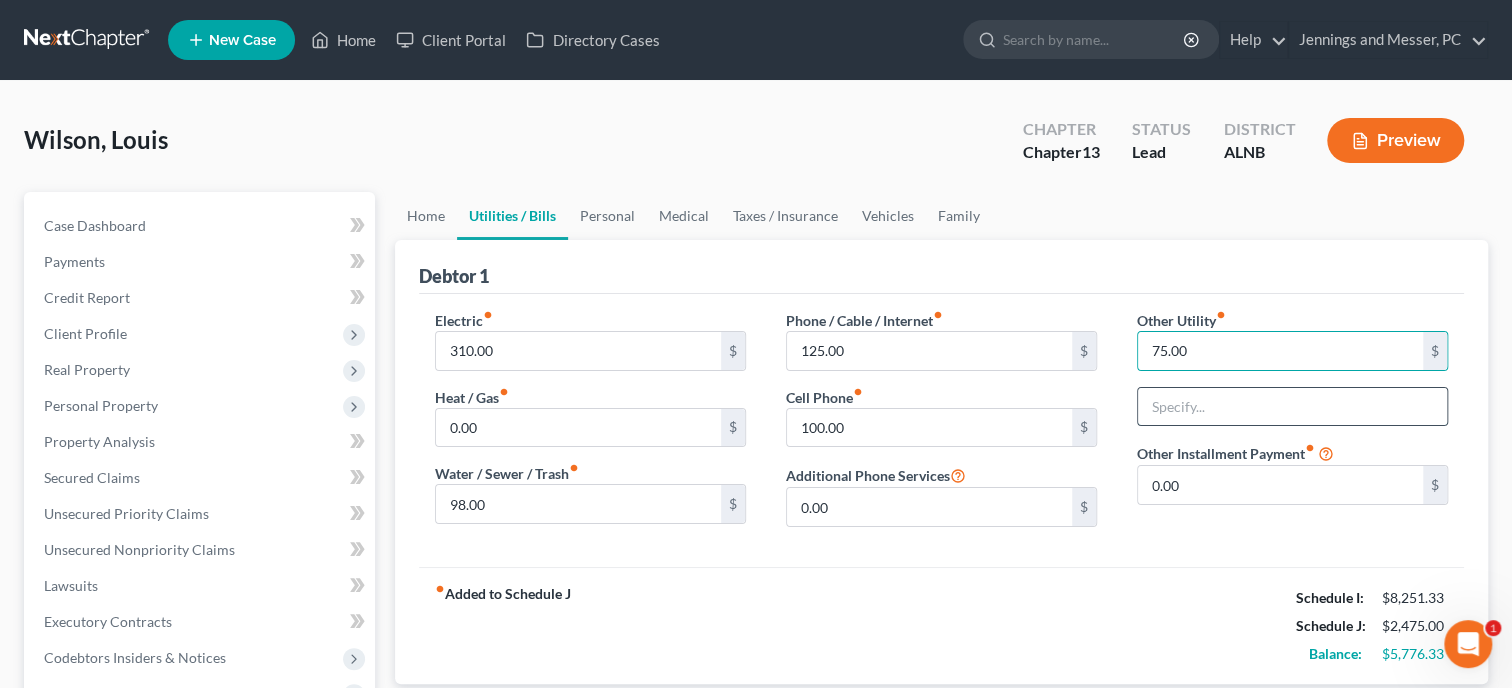 click at bounding box center (1292, 407) 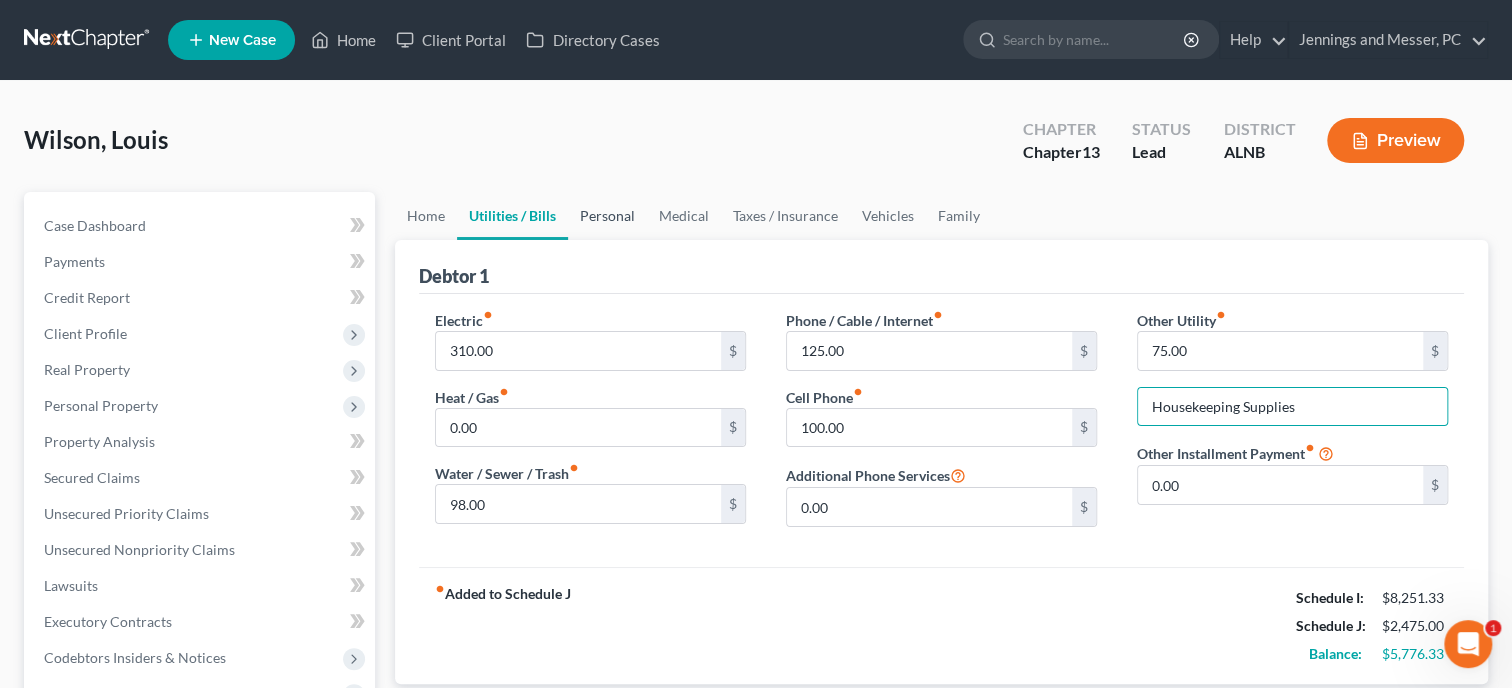 type on "Housekeeping Supplies" 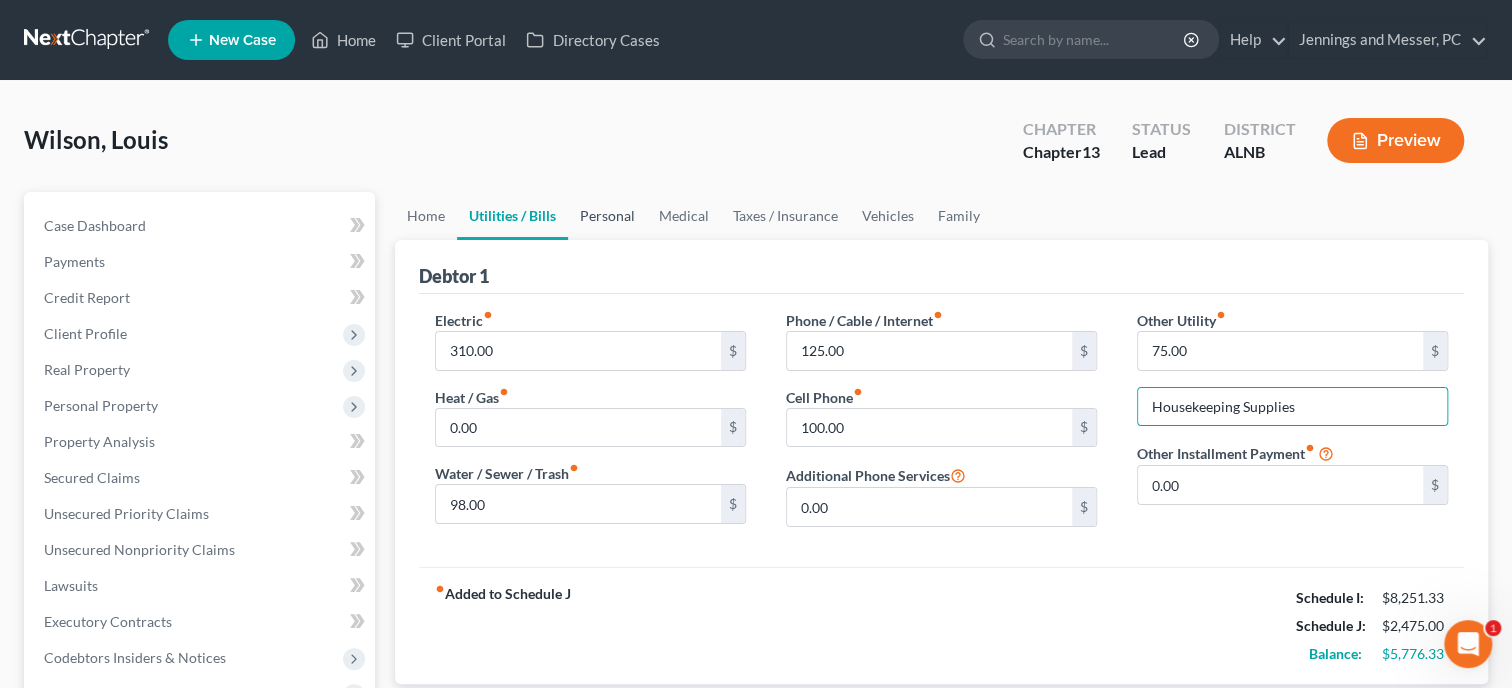 click on "Personal" at bounding box center (607, 216) 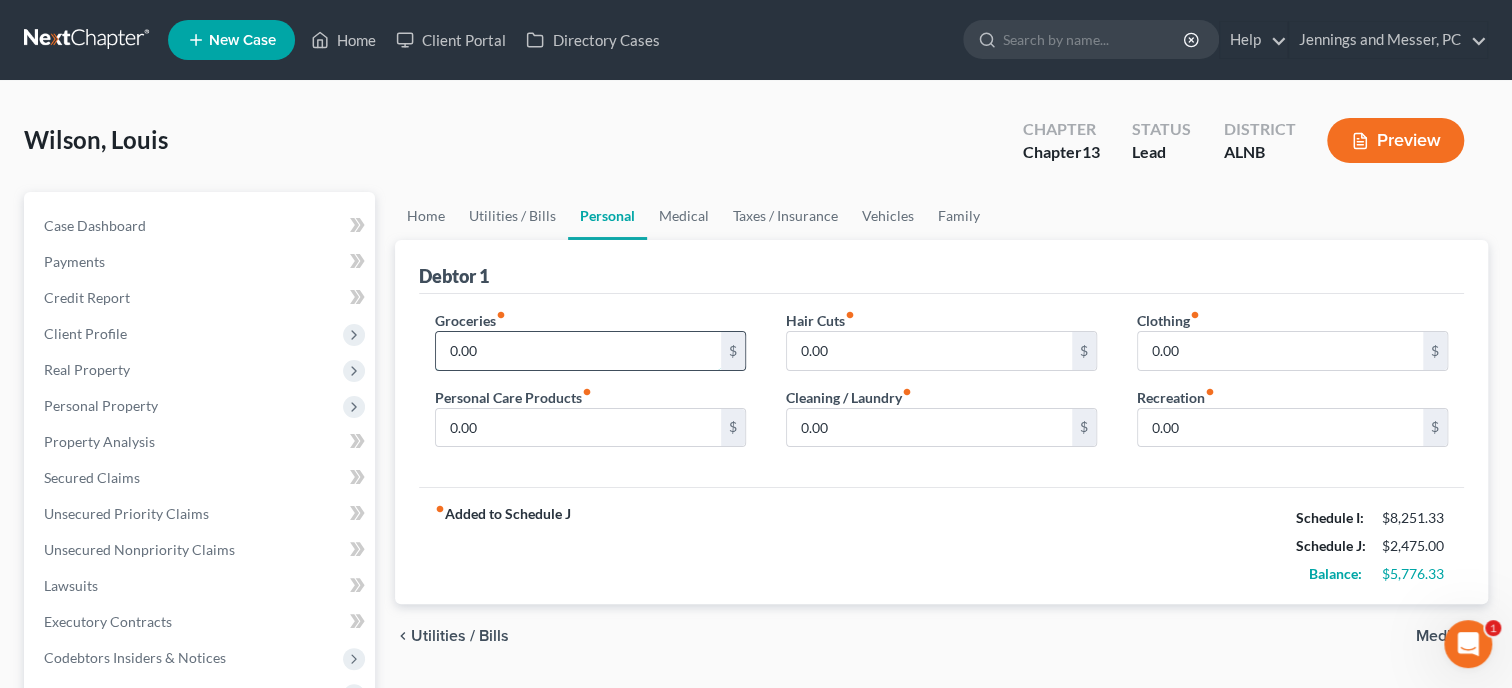 click on "0.00" at bounding box center [578, 351] 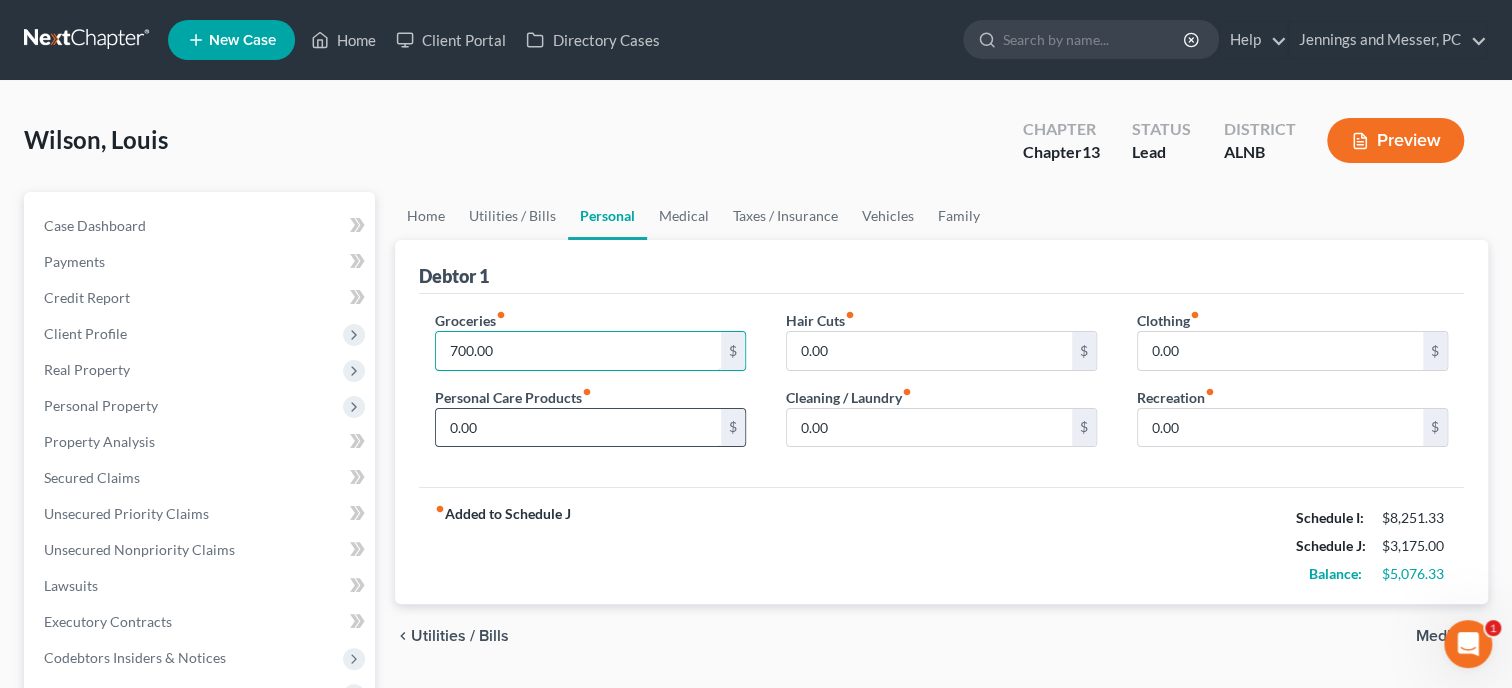 type on "700.00" 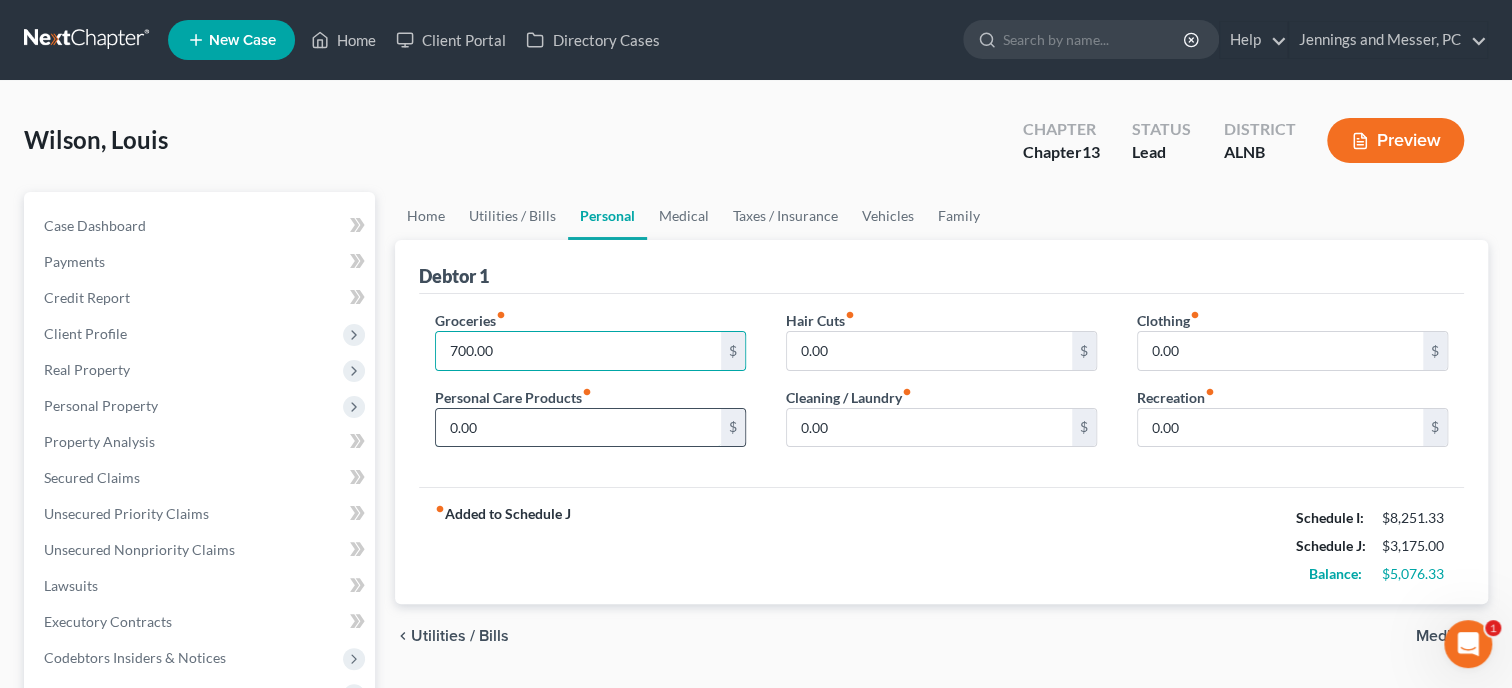 click on "0.00" at bounding box center (578, 428) 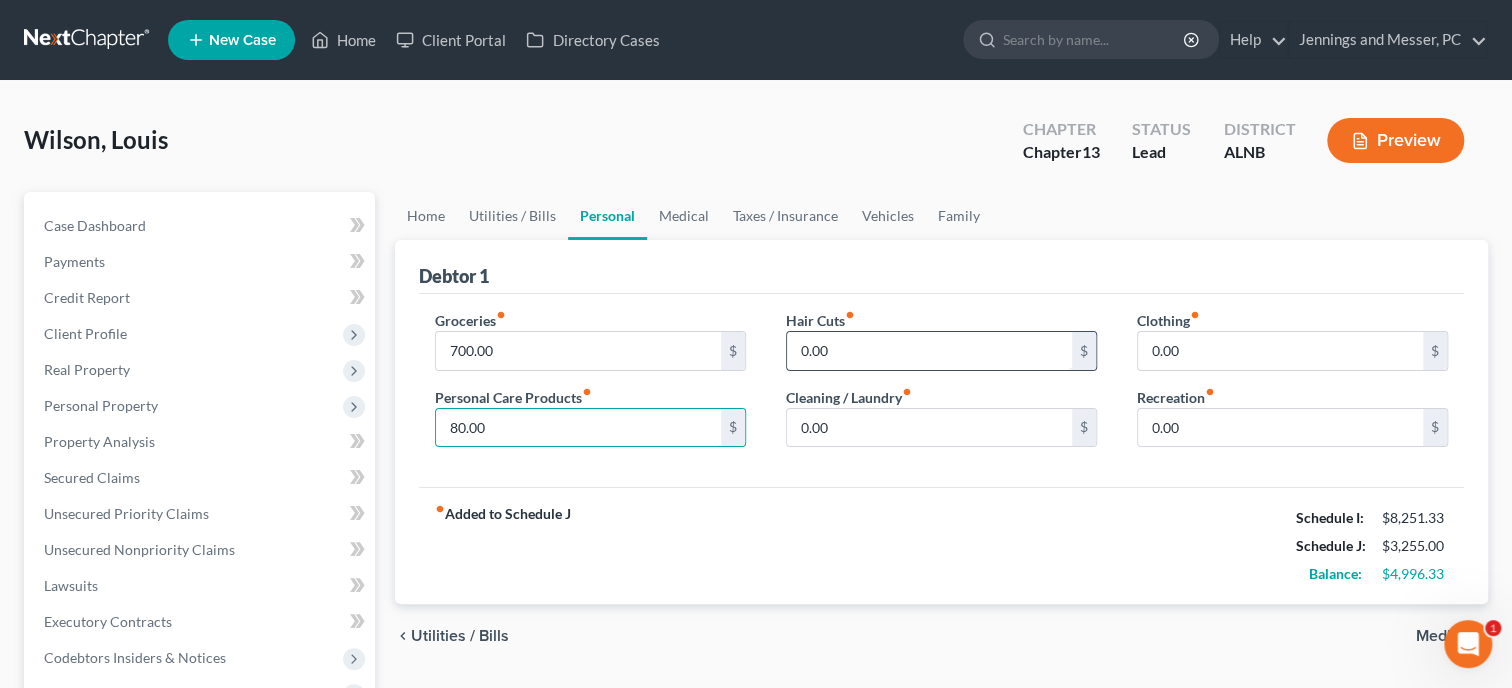 type on "80.00" 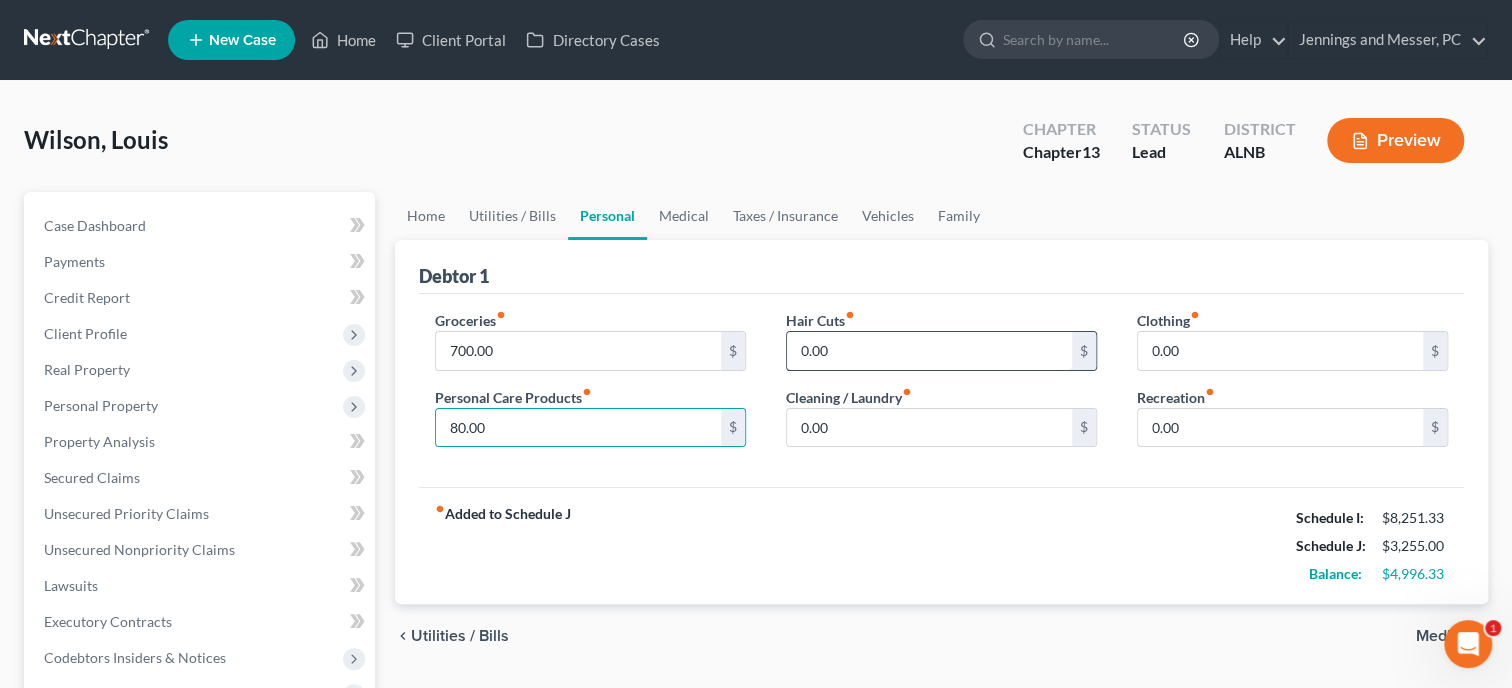 click on "0.00" at bounding box center (929, 351) 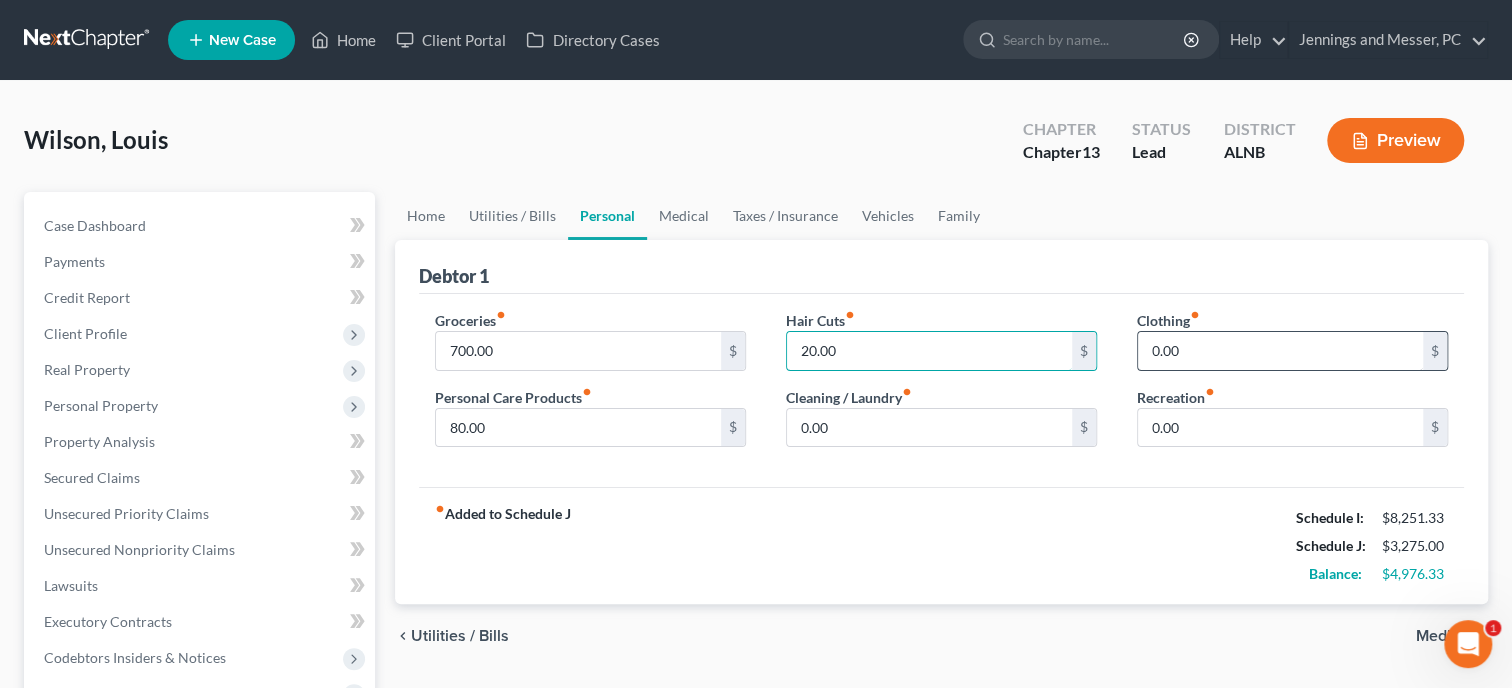 type on "20.00" 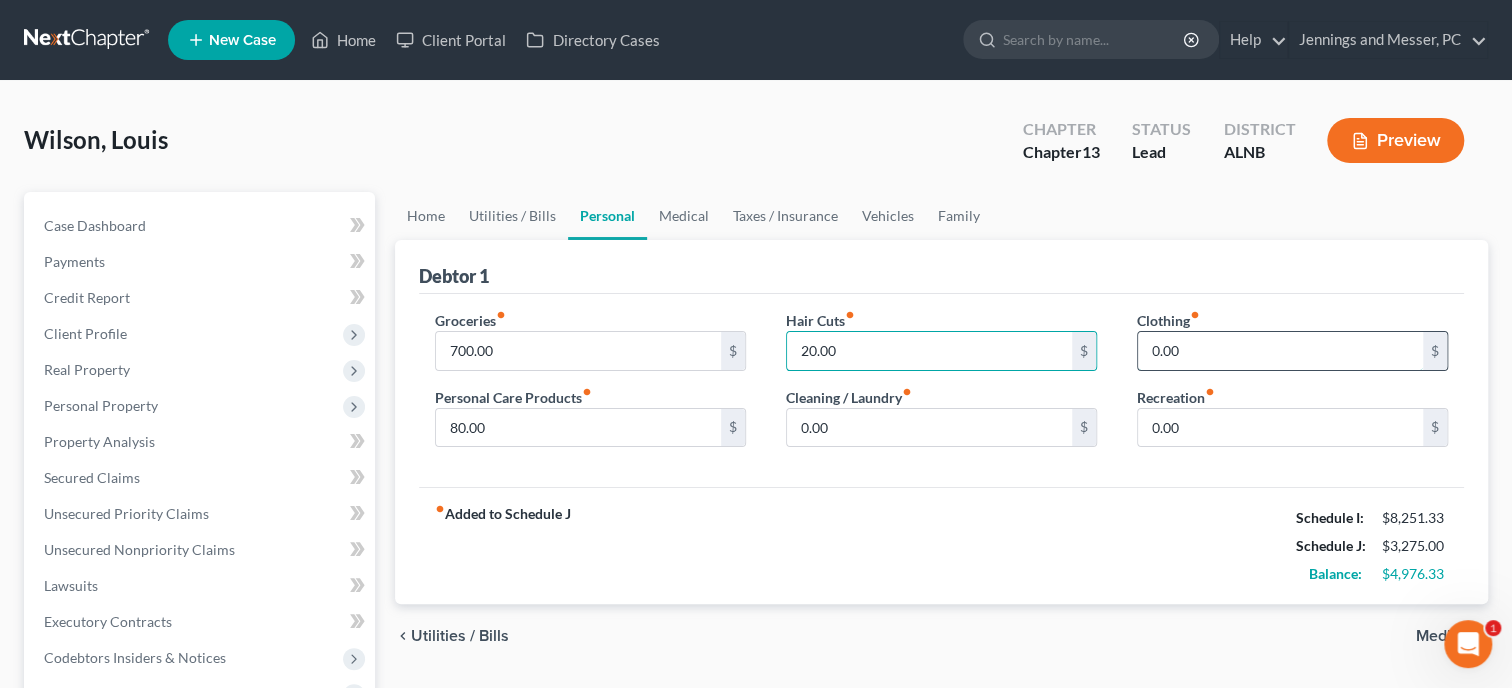 click on "0.00" at bounding box center [1280, 351] 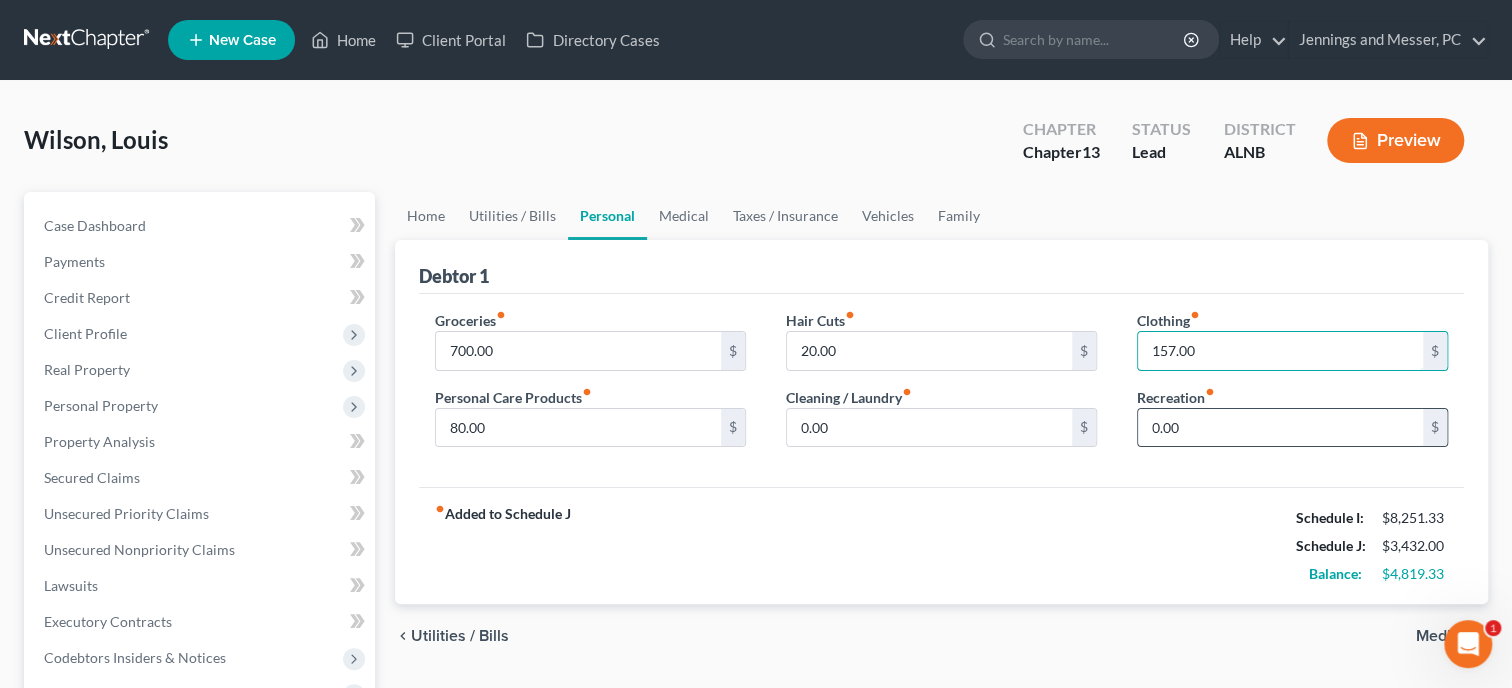 type on "157.00" 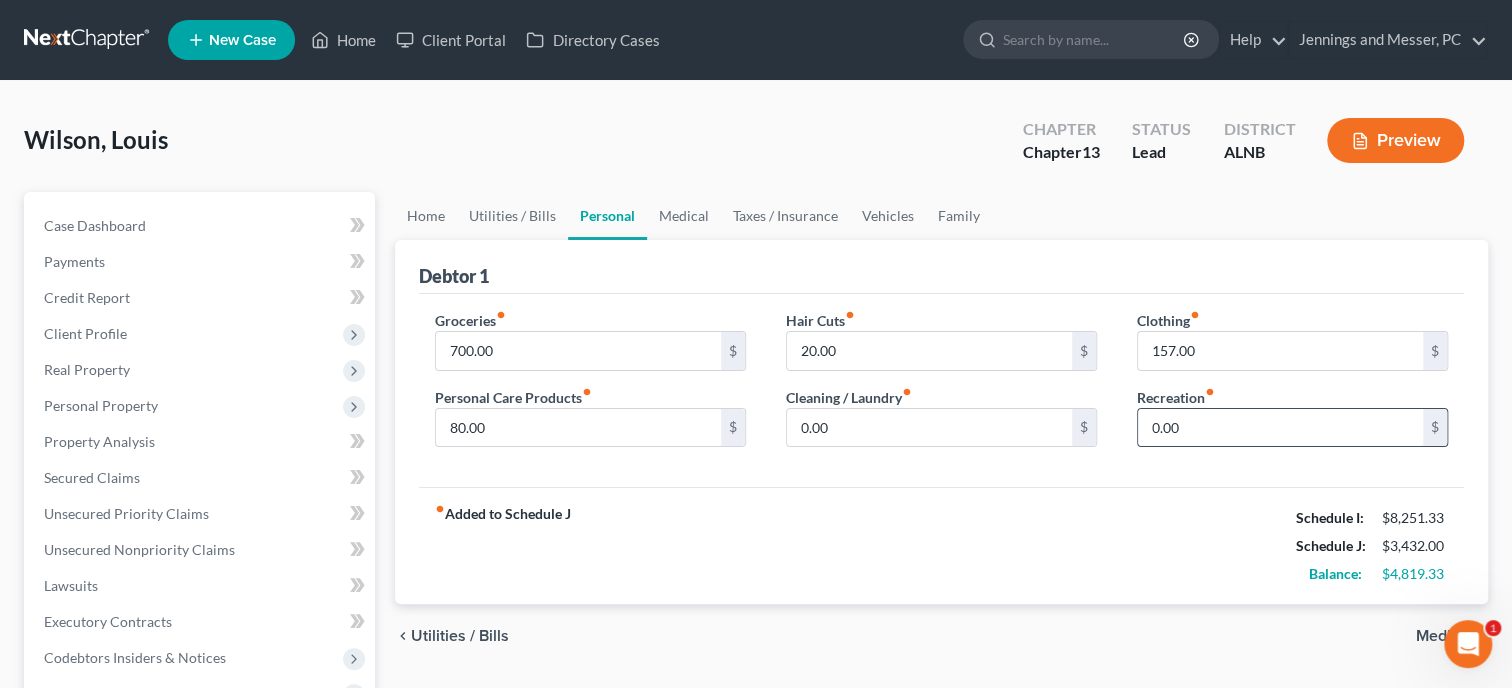 click on "0.00" at bounding box center [1280, 428] 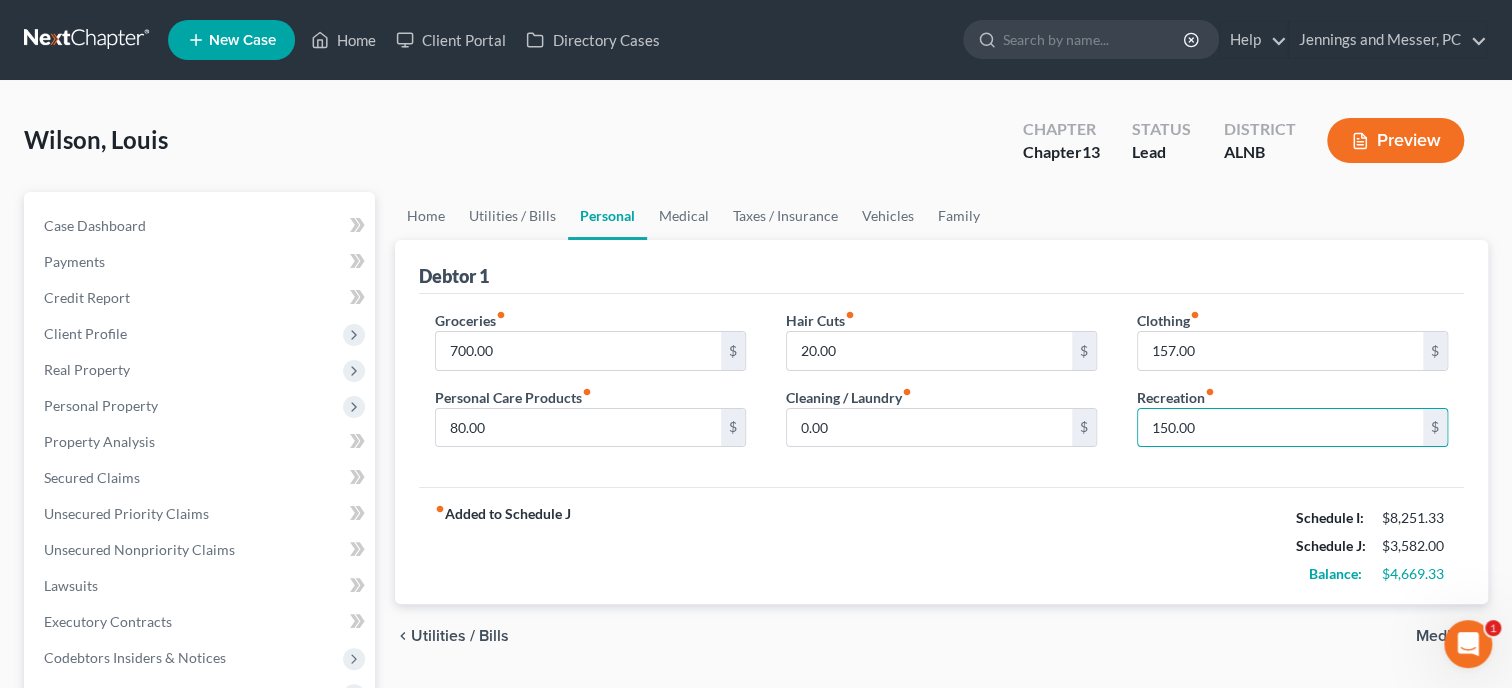 type on "150.00" 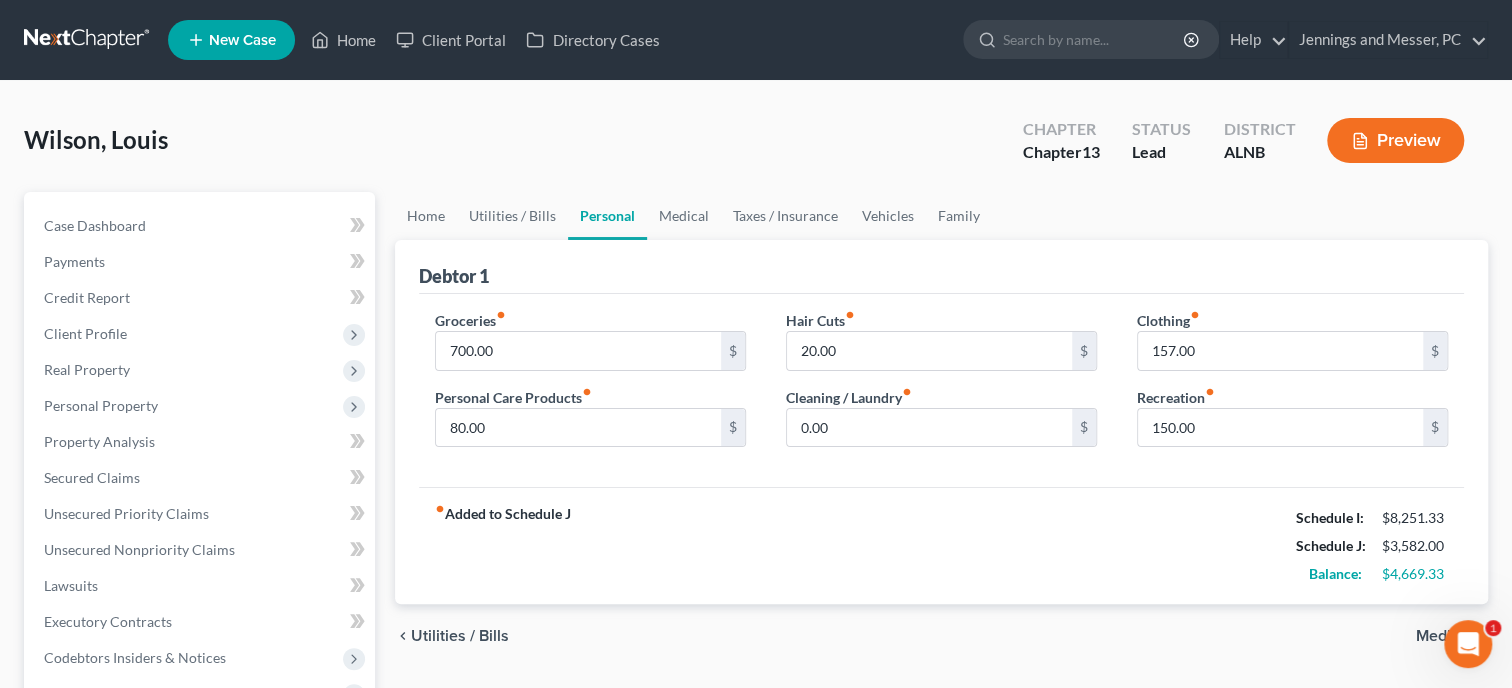 drag, startPoint x: 1089, startPoint y: 510, endPoint x: 1010, endPoint y: 490, distance: 81.49233 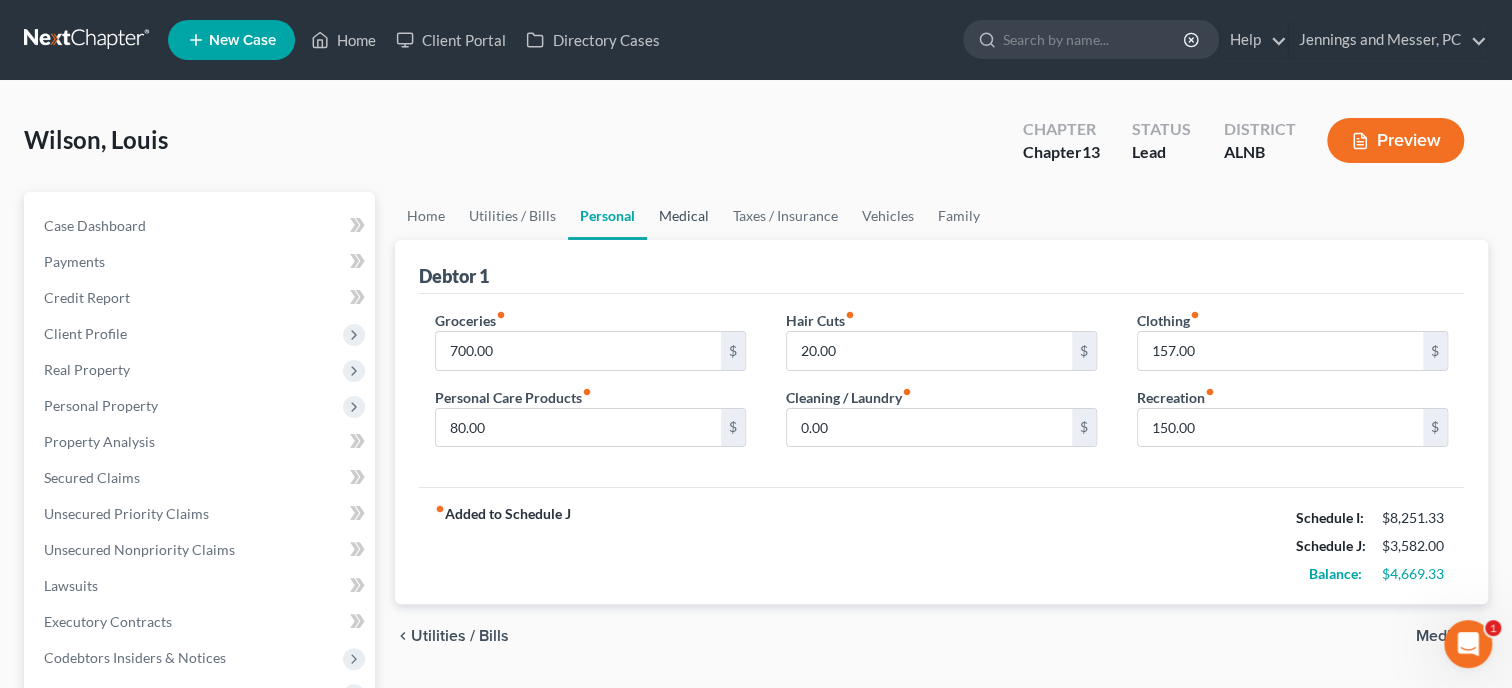 click on "Medical" at bounding box center (684, 216) 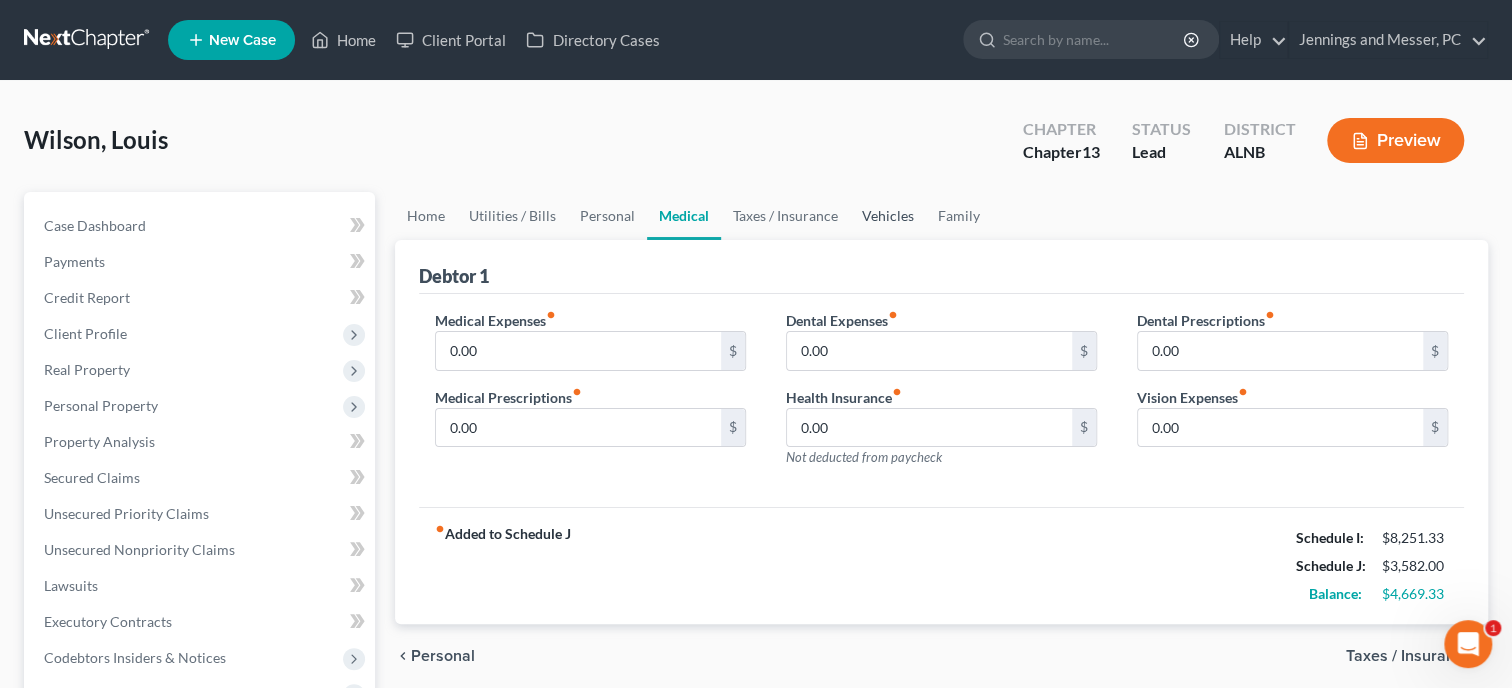 click on "Vehicles" at bounding box center [888, 216] 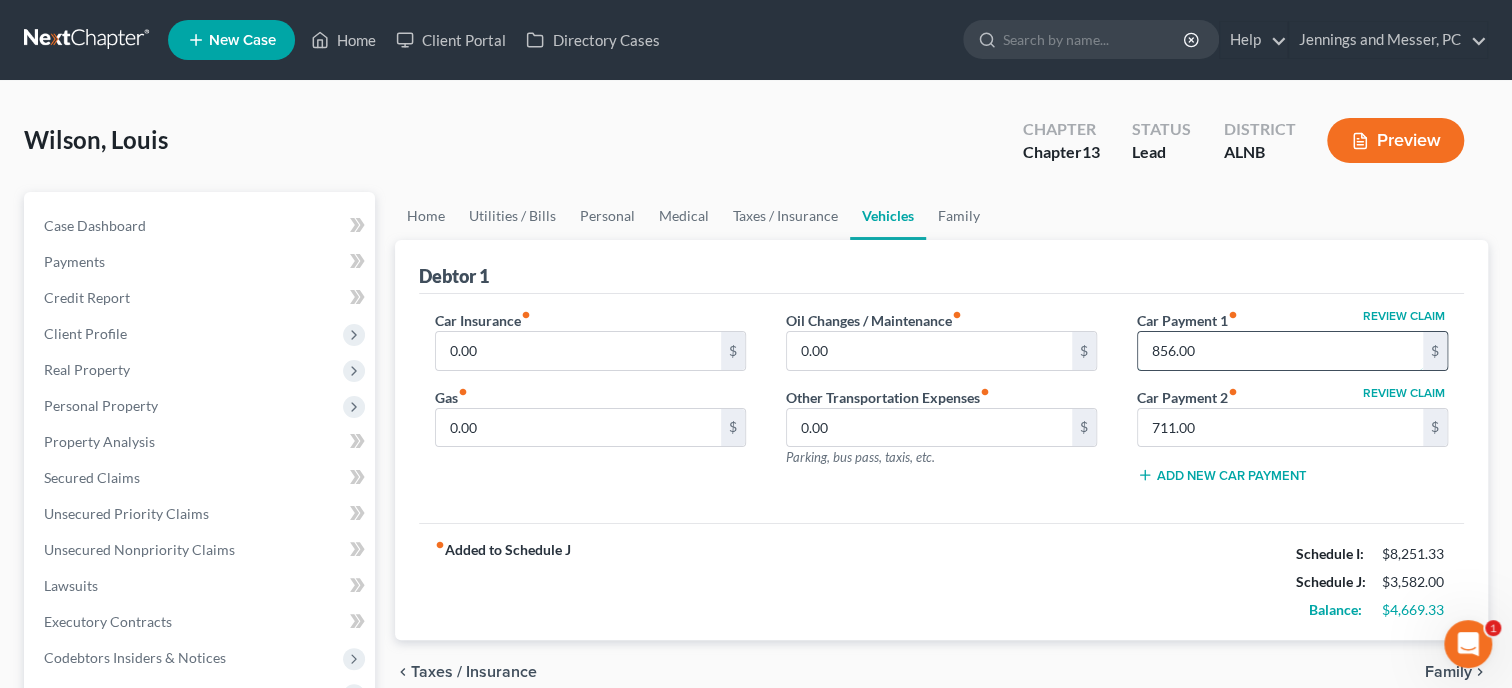 click on "856.00" at bounding box center [1280, 351] 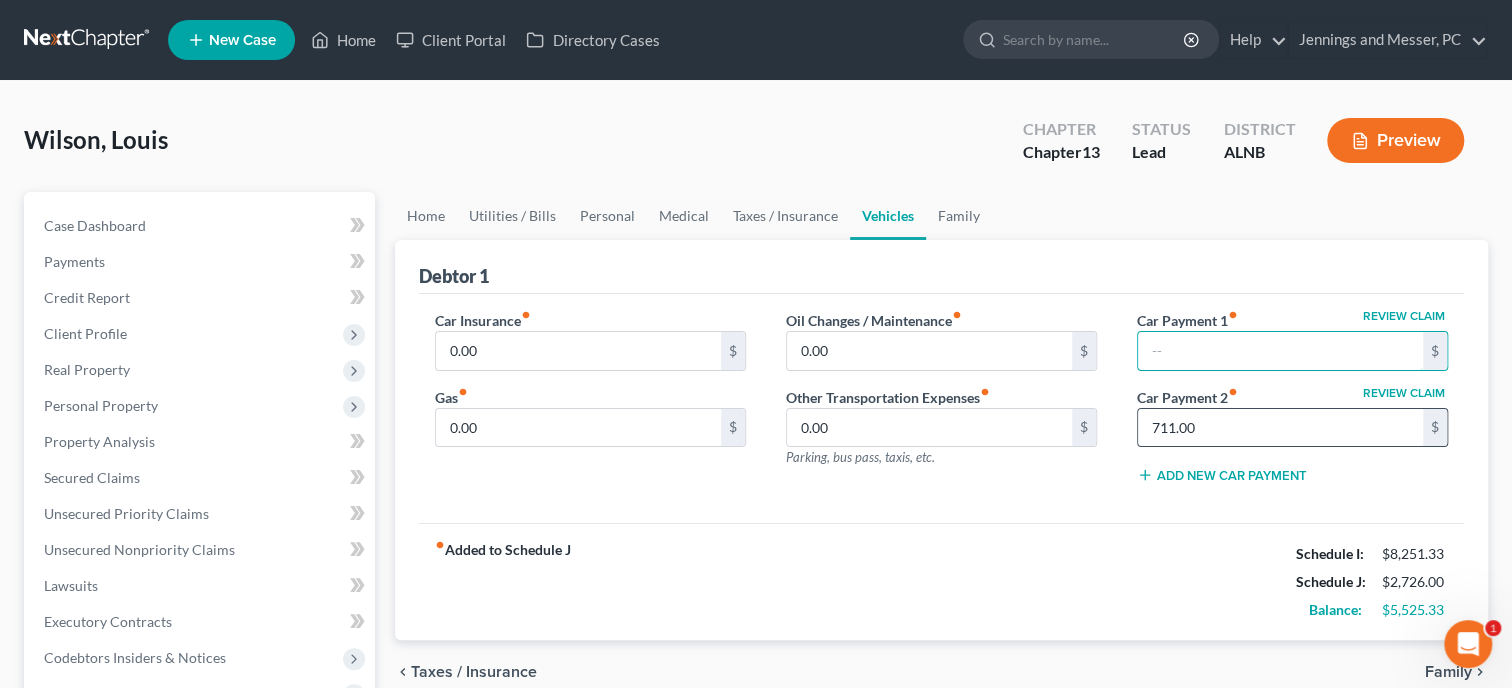 type 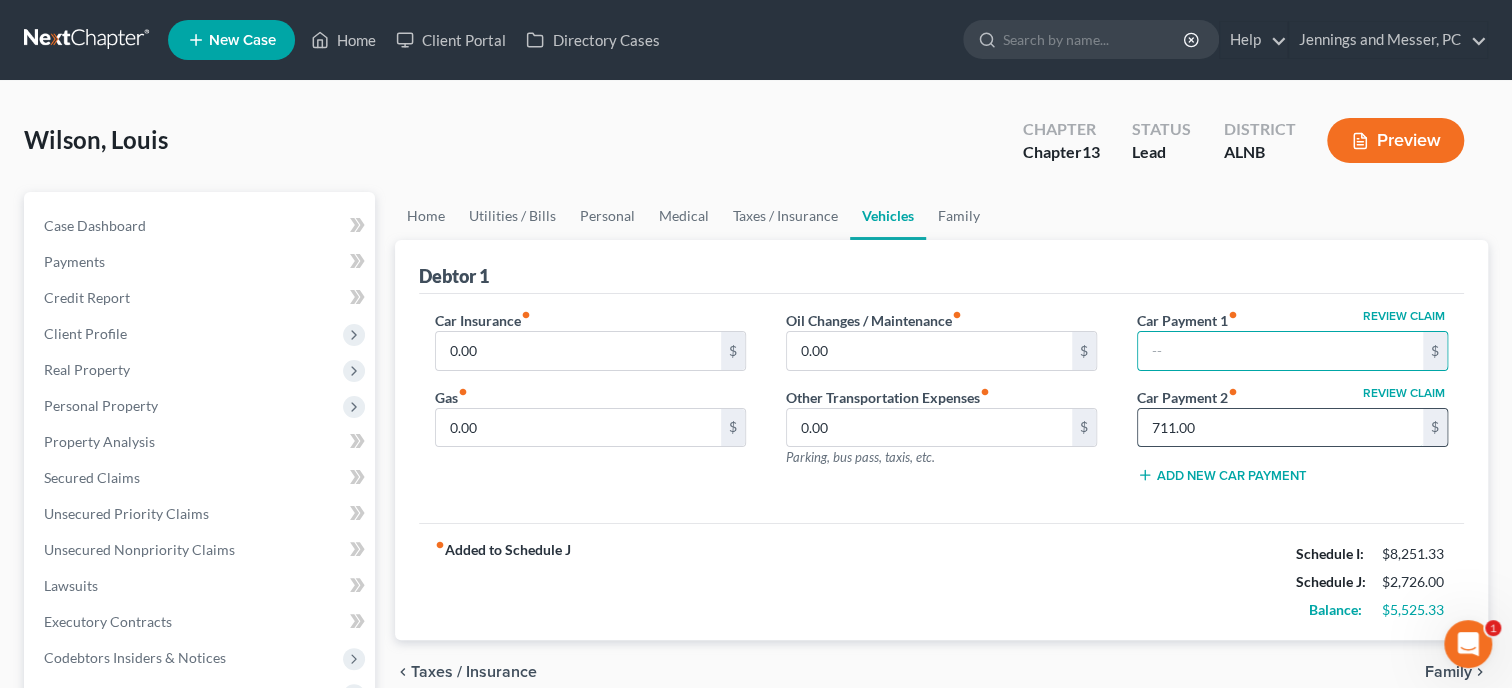 click on "711.00" at bounding box center [1280, 428] 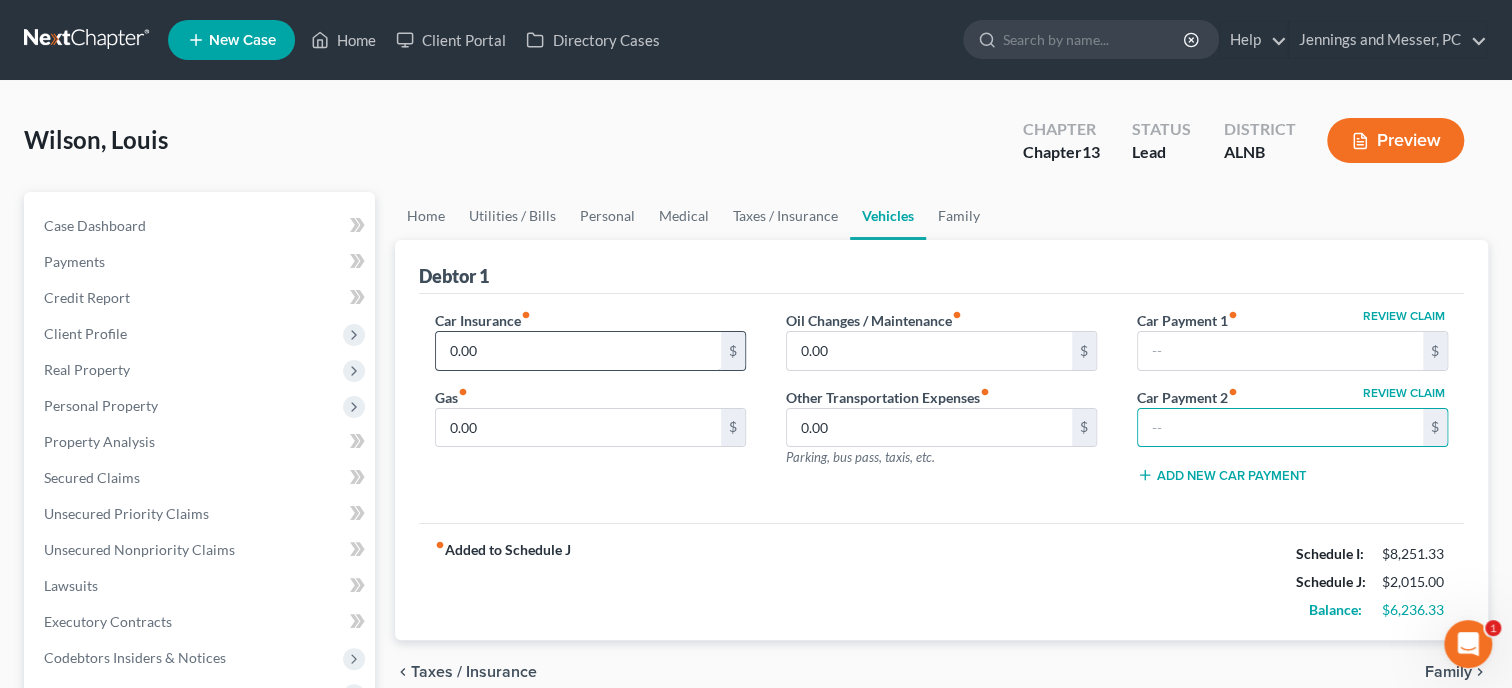type 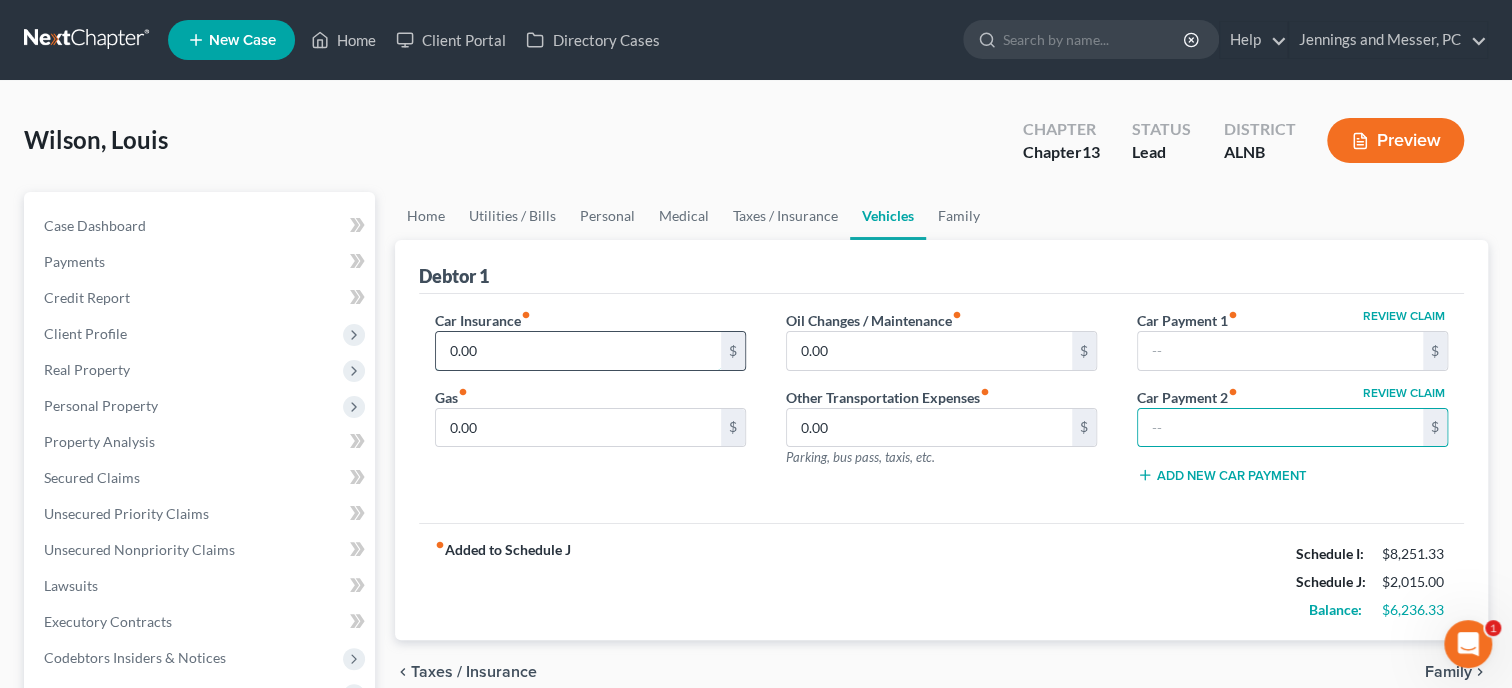 click on "0.00" at bounding box center [578, 351] 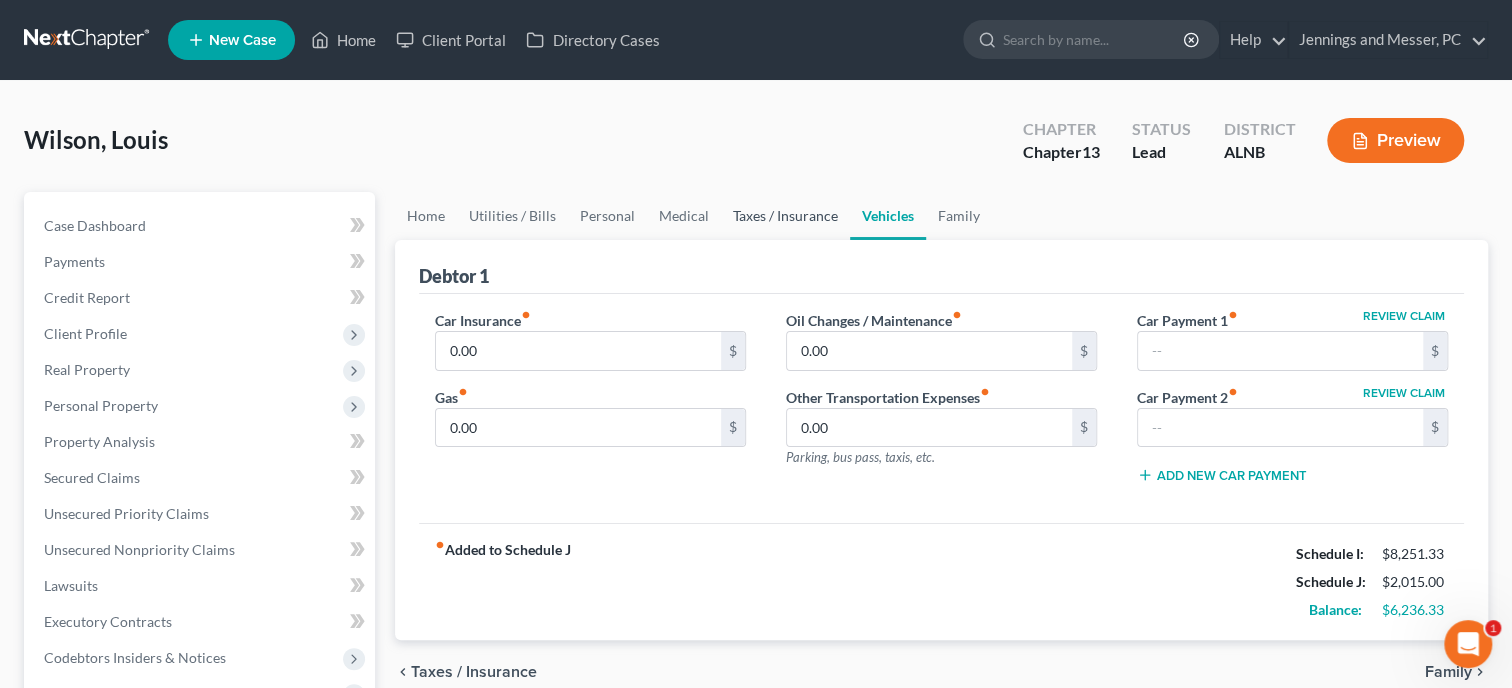 click on "Taxes / Insurance" at bounding box center (785, 216) 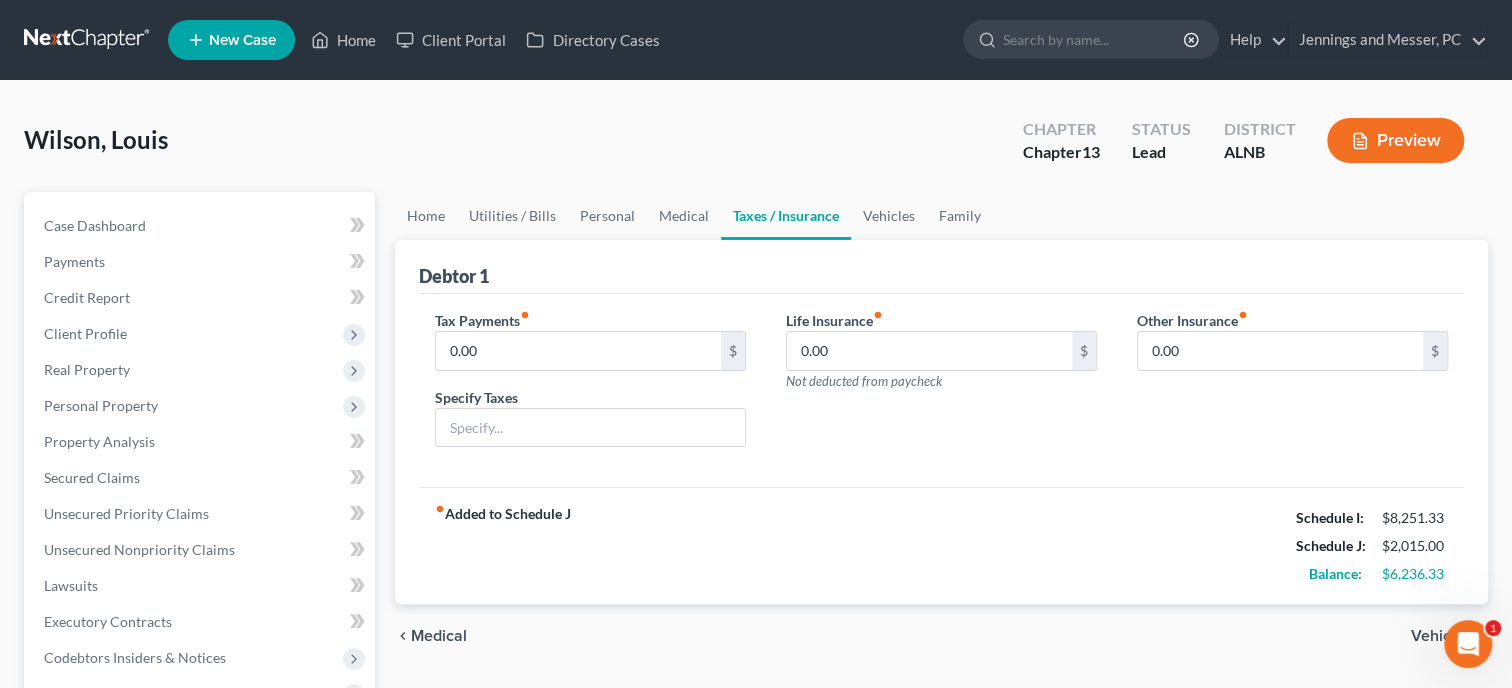 click on "Life Insurance  fiber_manual_record 0.00 $ Not deducted from paycheck" at bounding box center (941, 350) 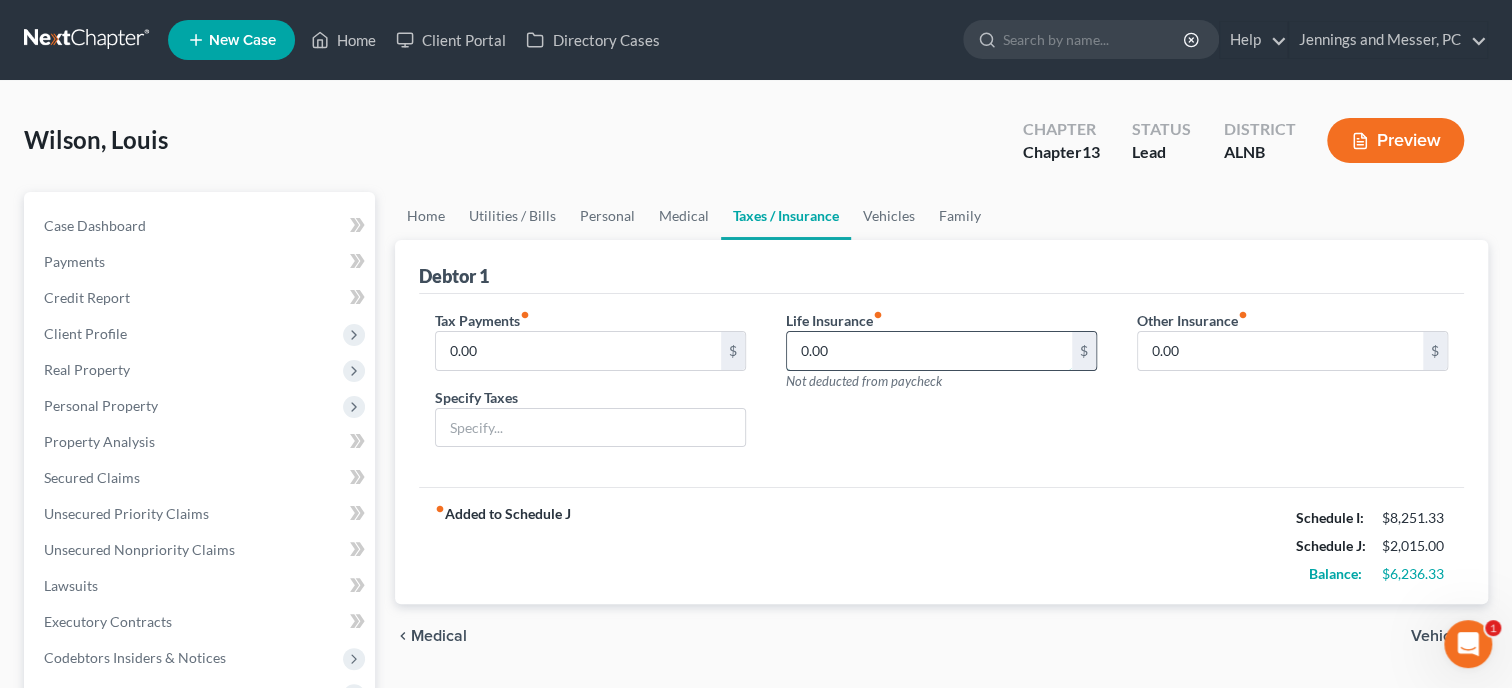 click on "0.00" at bounding box center (929, 351) 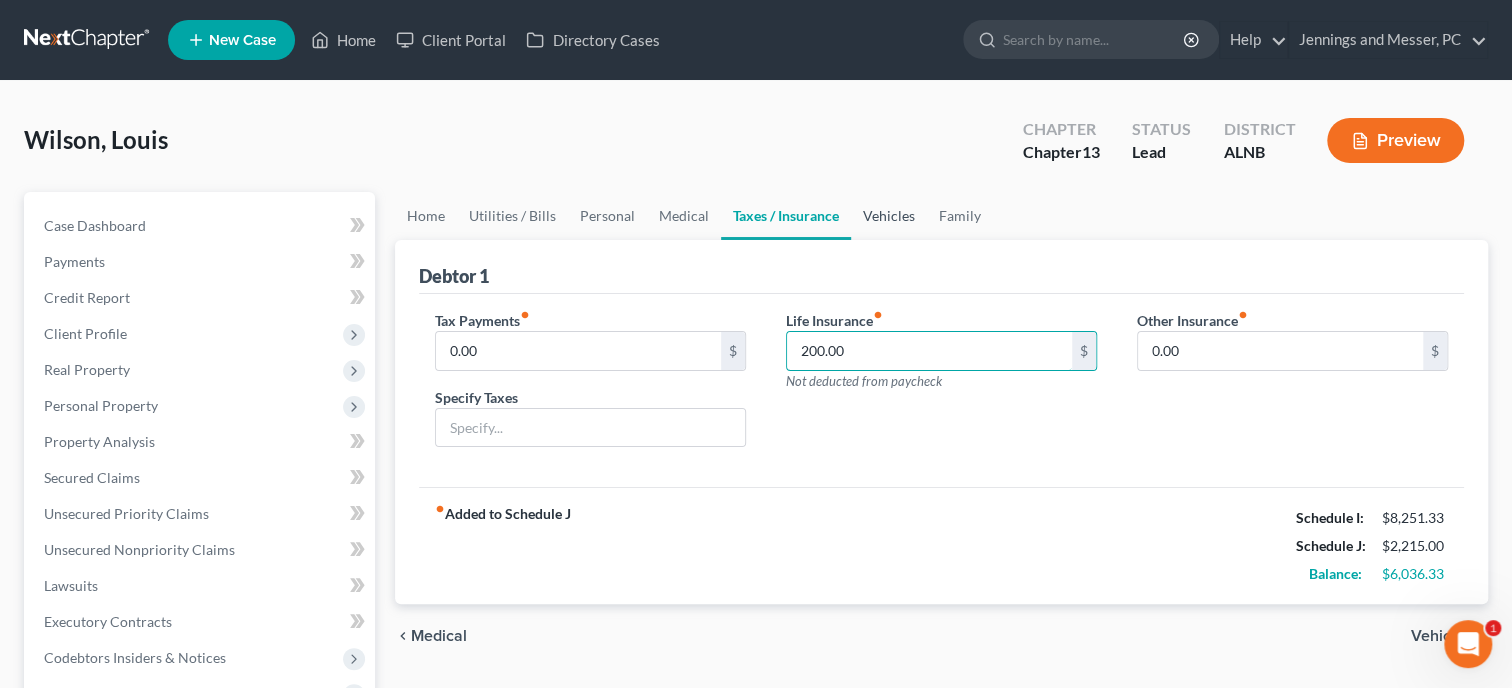 type on "200.00" 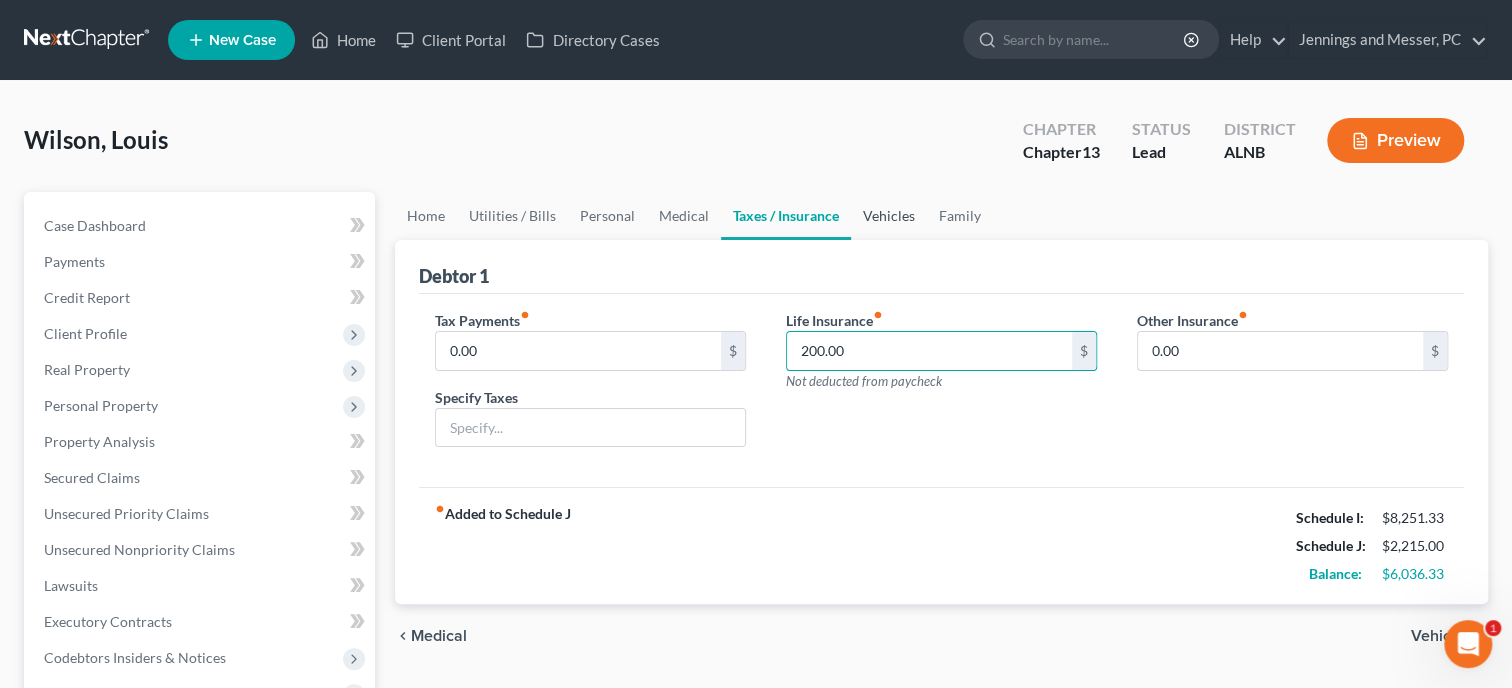 click on "Vehicles" at bounding box center [889, 216] 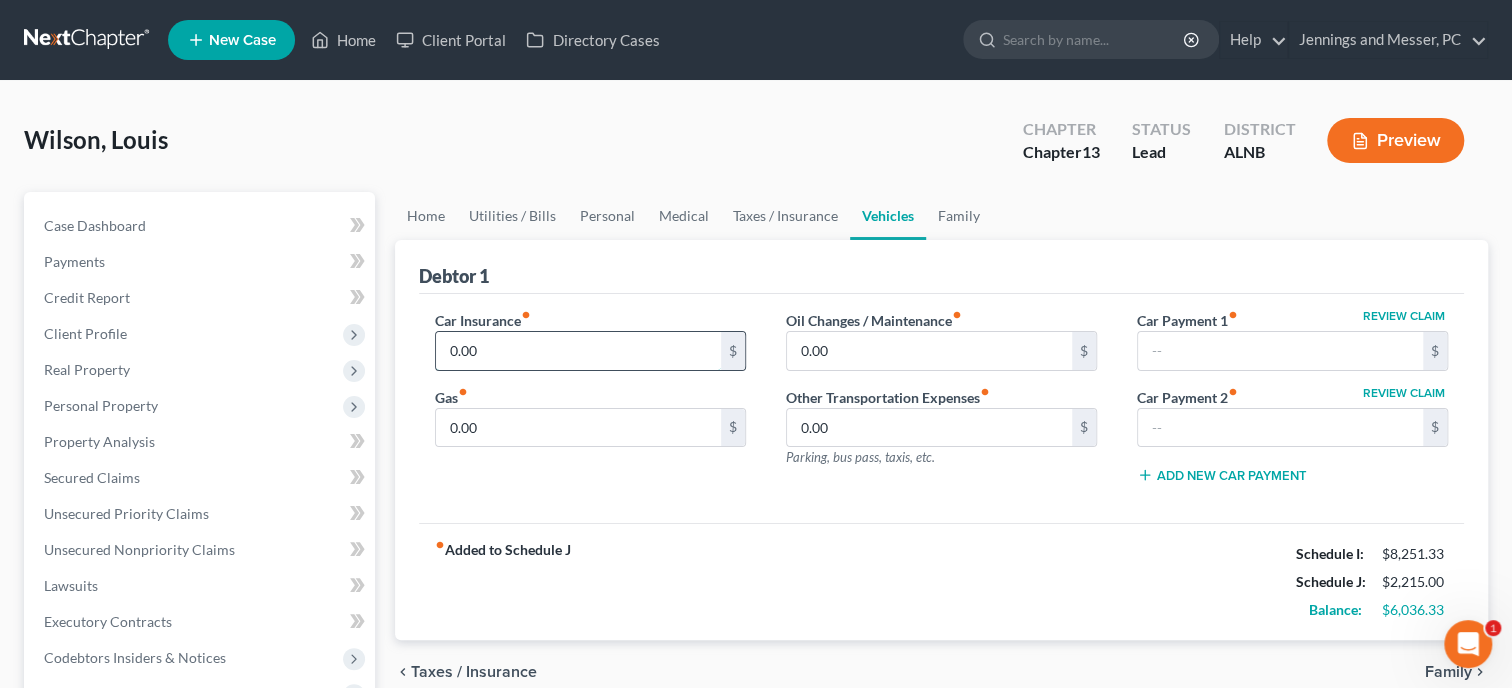 click on "0.00" at bounding box center (578, 351) 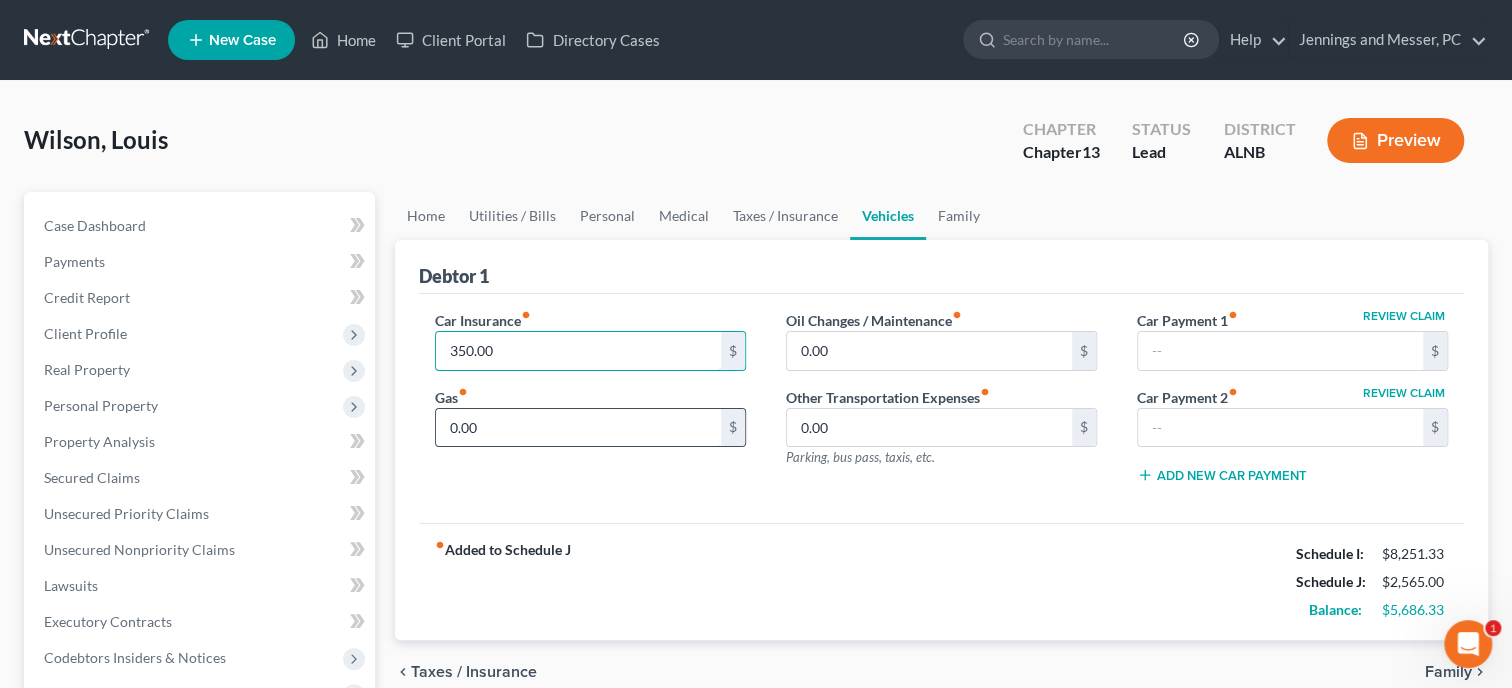 type on "350.00" 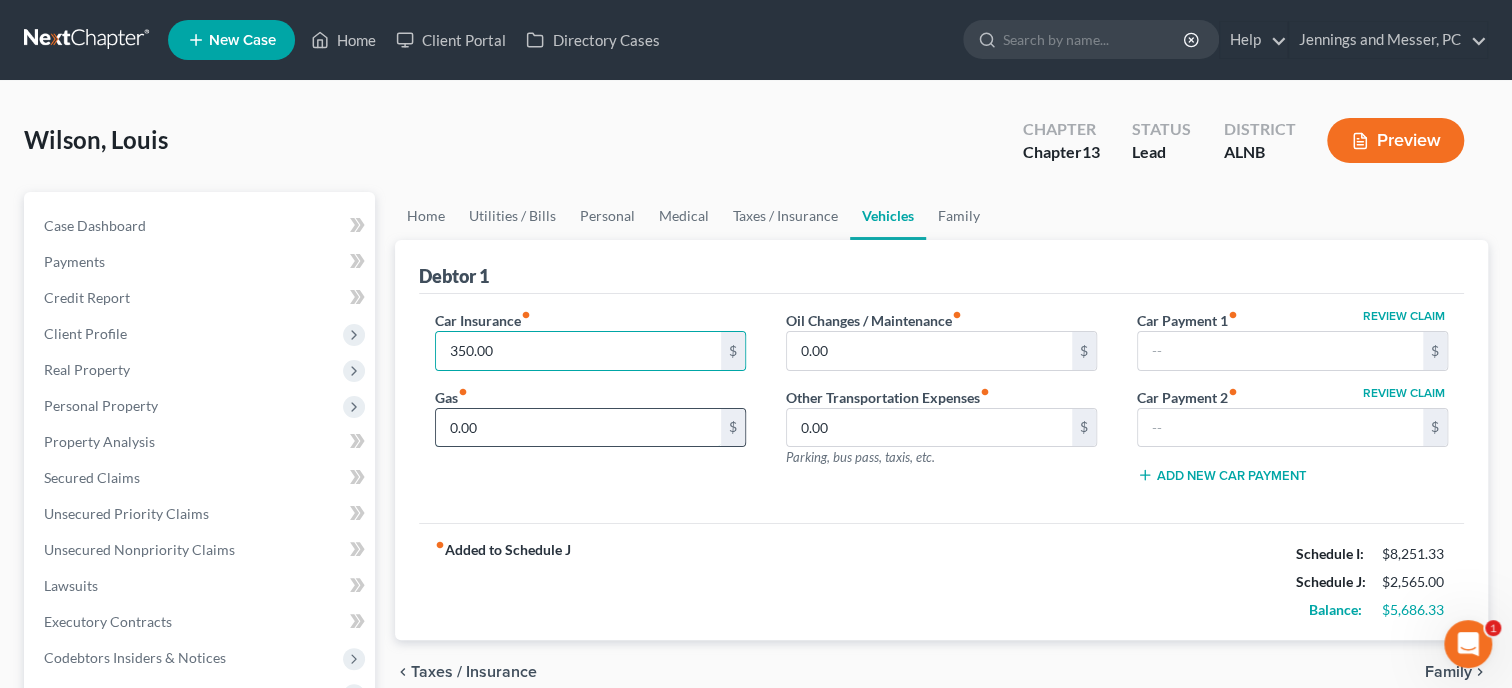 click on "0.00" at bounding box center [578, 428] 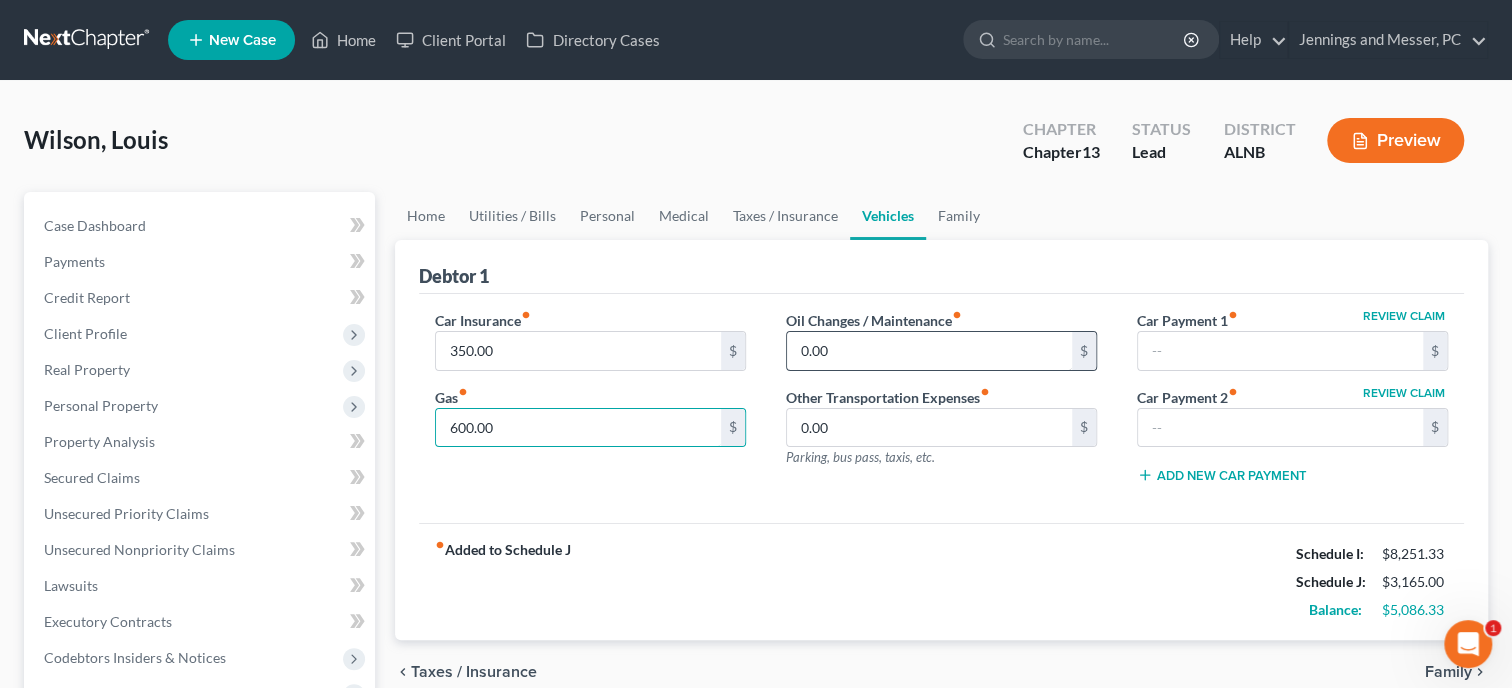 type on "600.00" 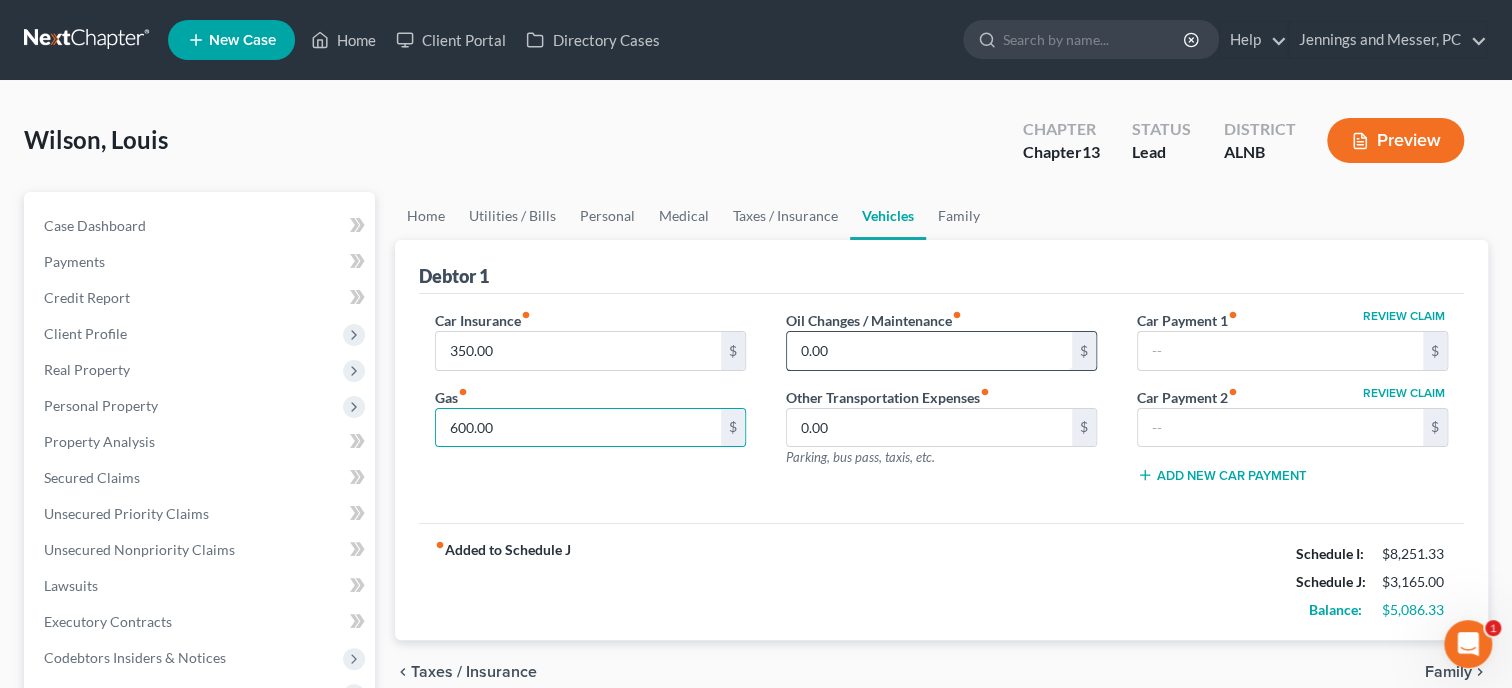 click on "0.00" at bounding box center [929, 351] 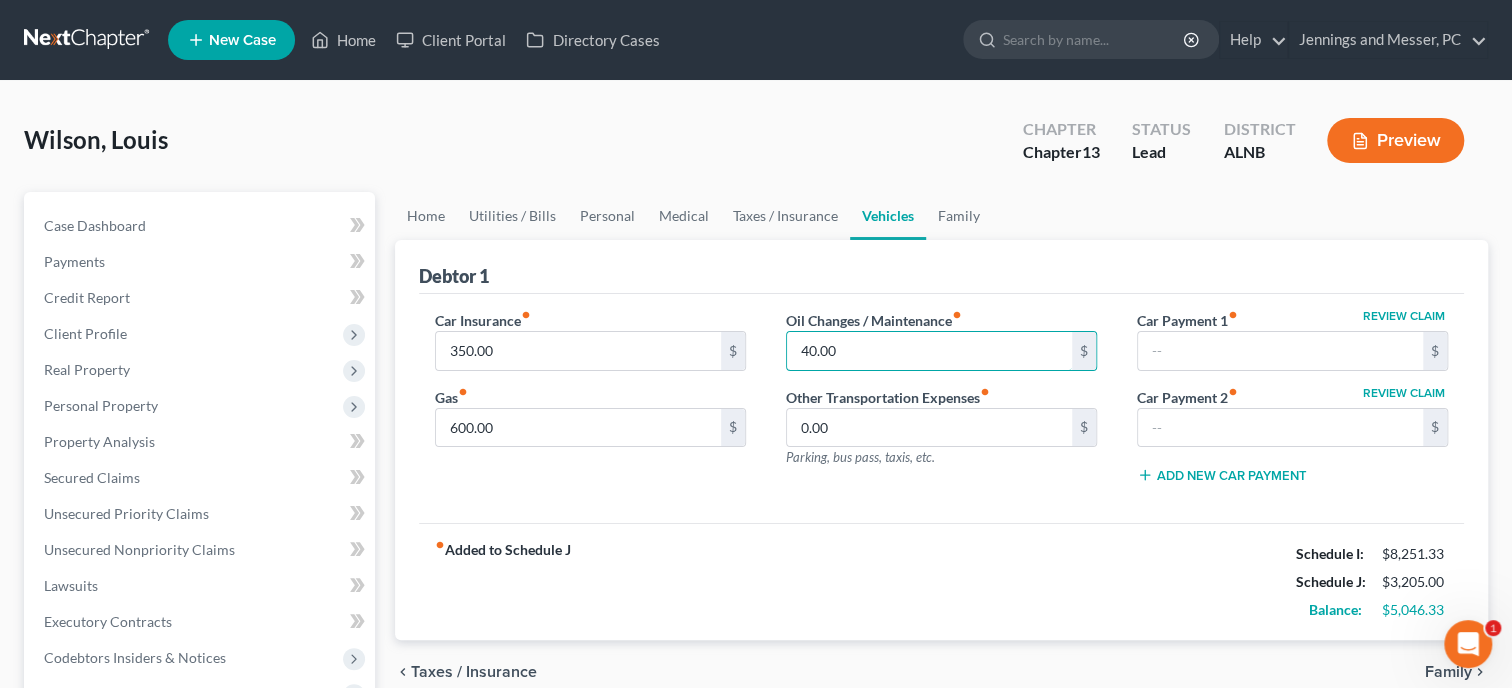 type on "40.00" 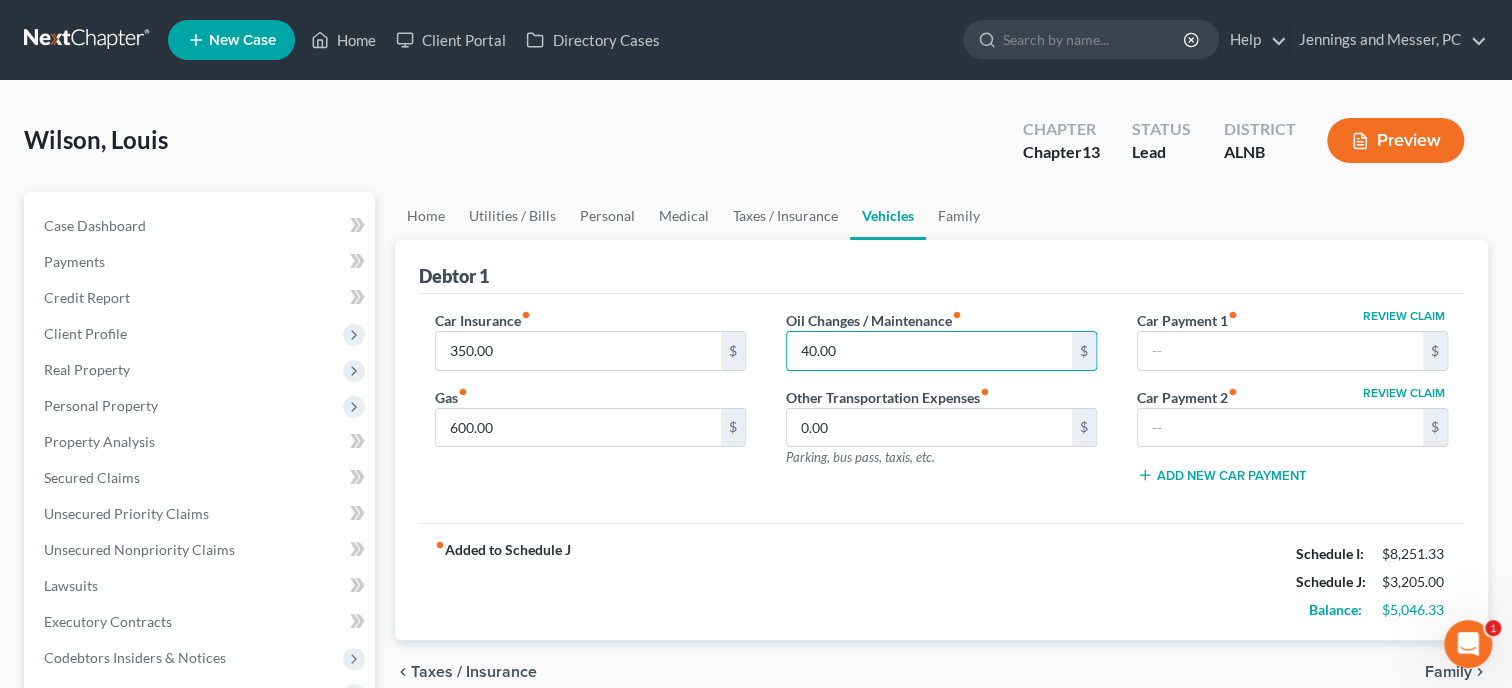 click on "Debtor 1" at bounding box center [941, 267] 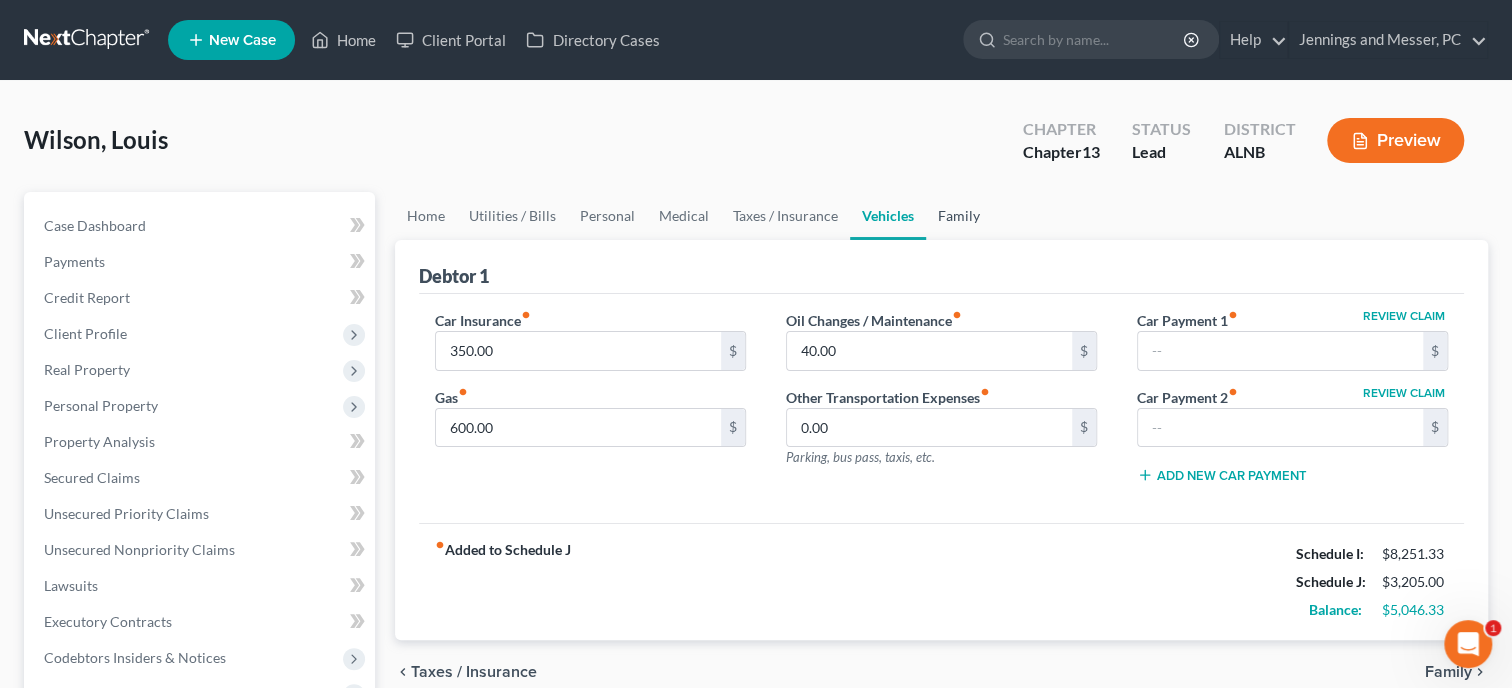 click on "Family" at bounding box center (959, 216) 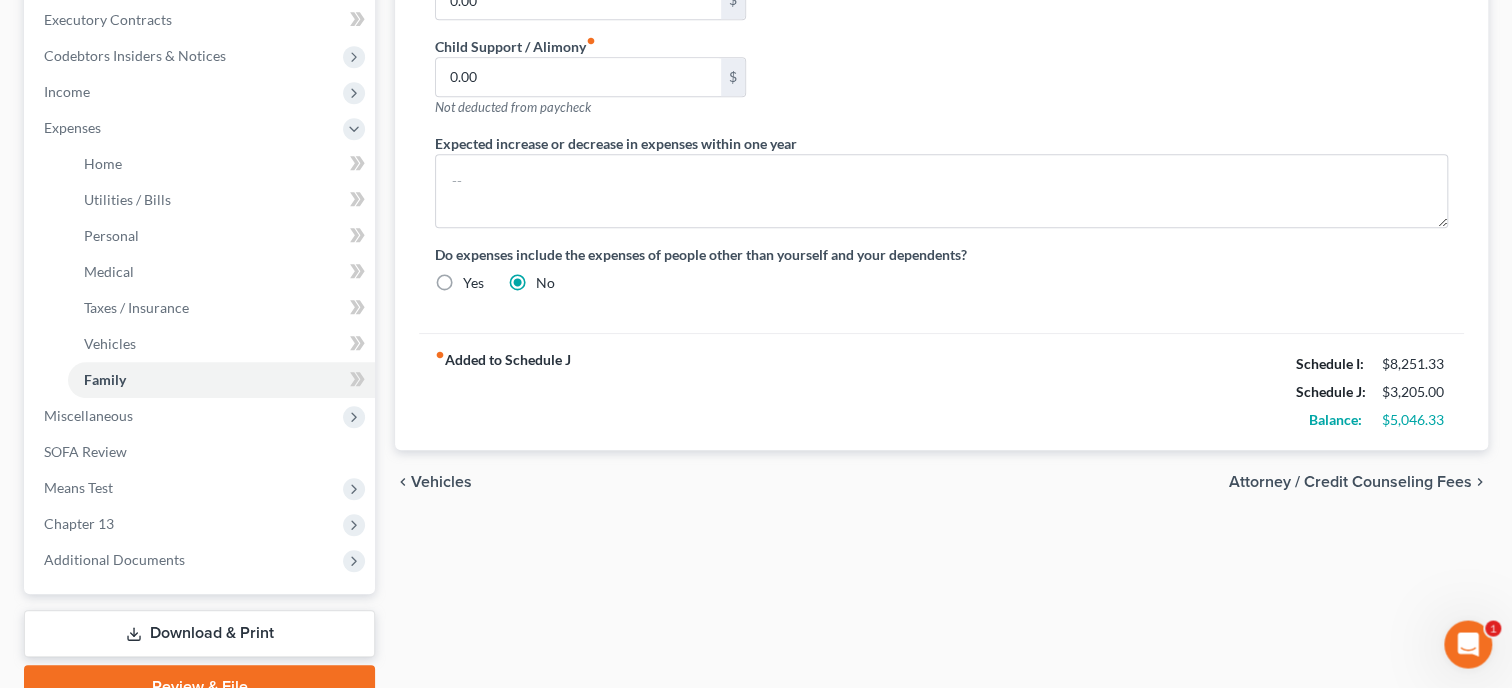 scroll, scrollTop: 617, scrollLeft: 0, axis: vertical 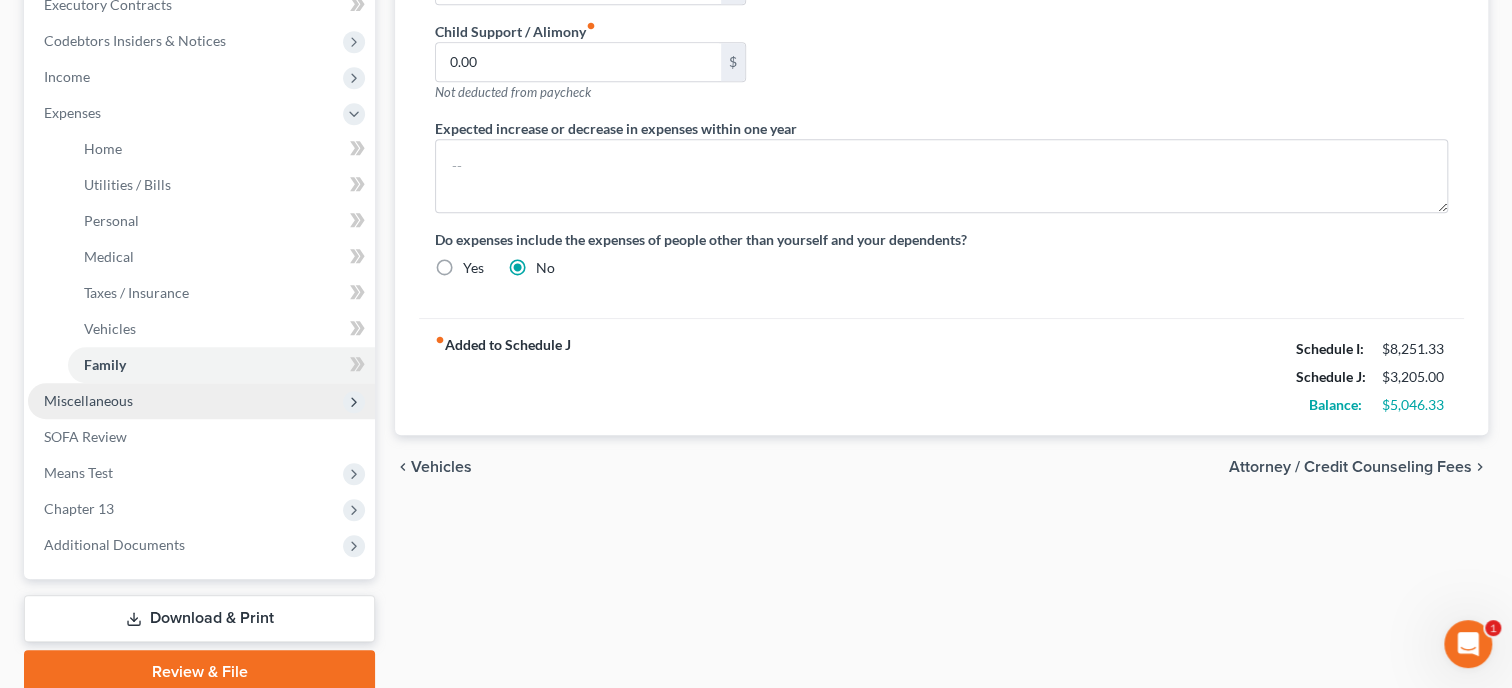 click on "Miscellaneous" at bounding box center [201, 401] 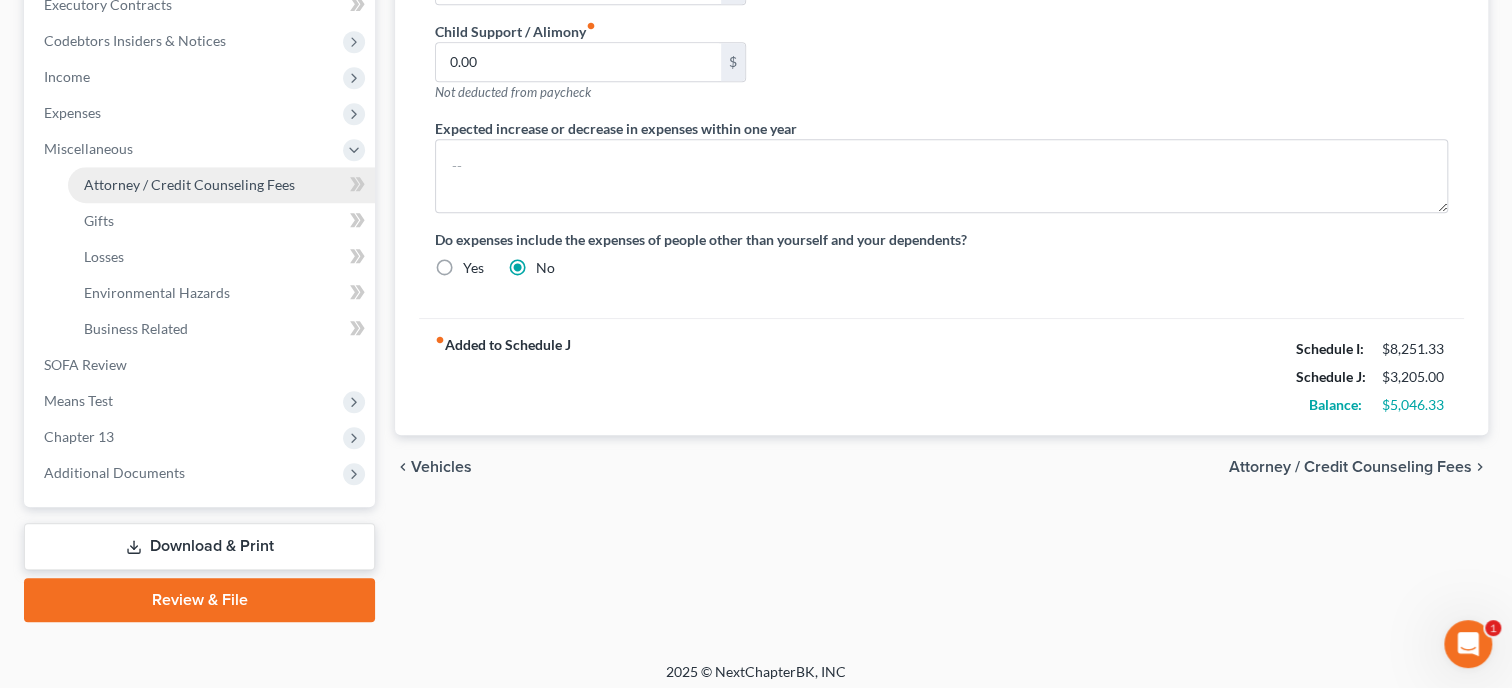 click on "Attorney / Credit Counseling Fees" at bounding box center [221, 185] 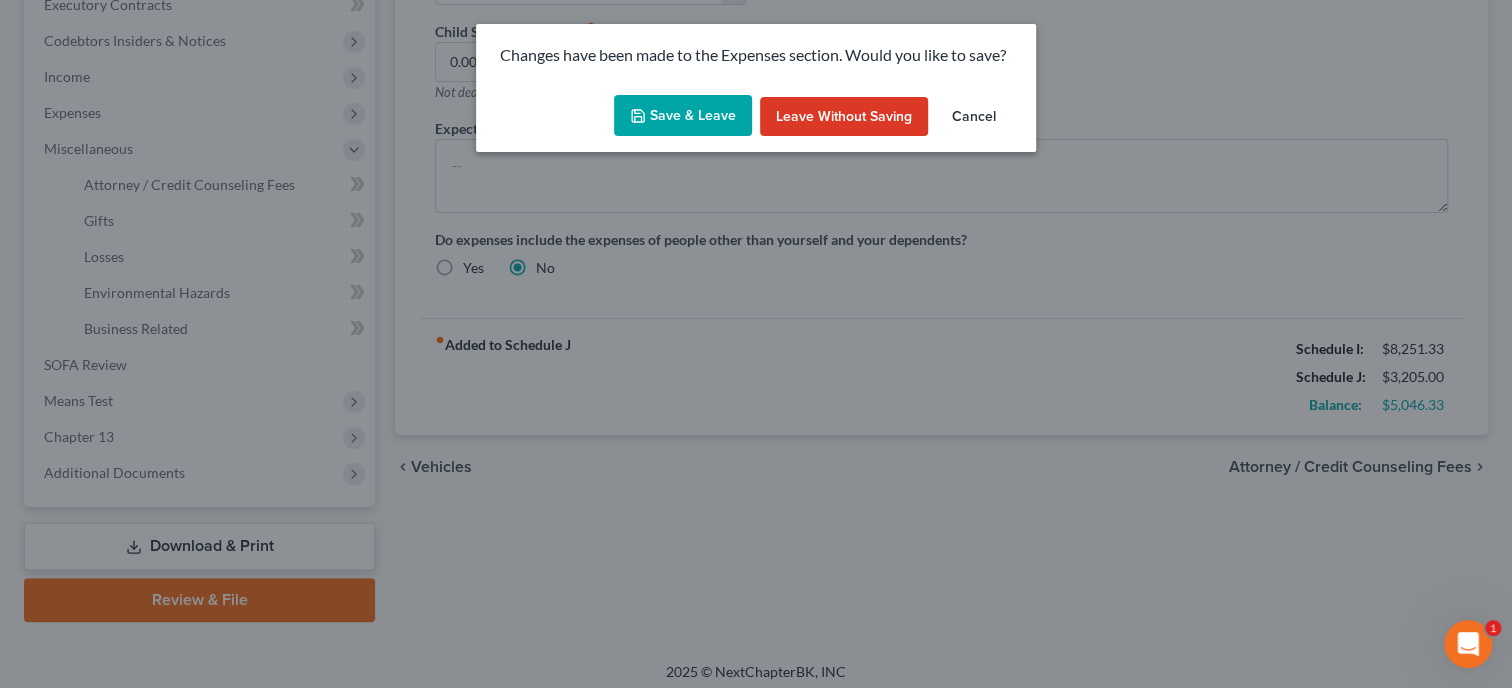 click on "Save & Leave" at bounding box center (683, 116) 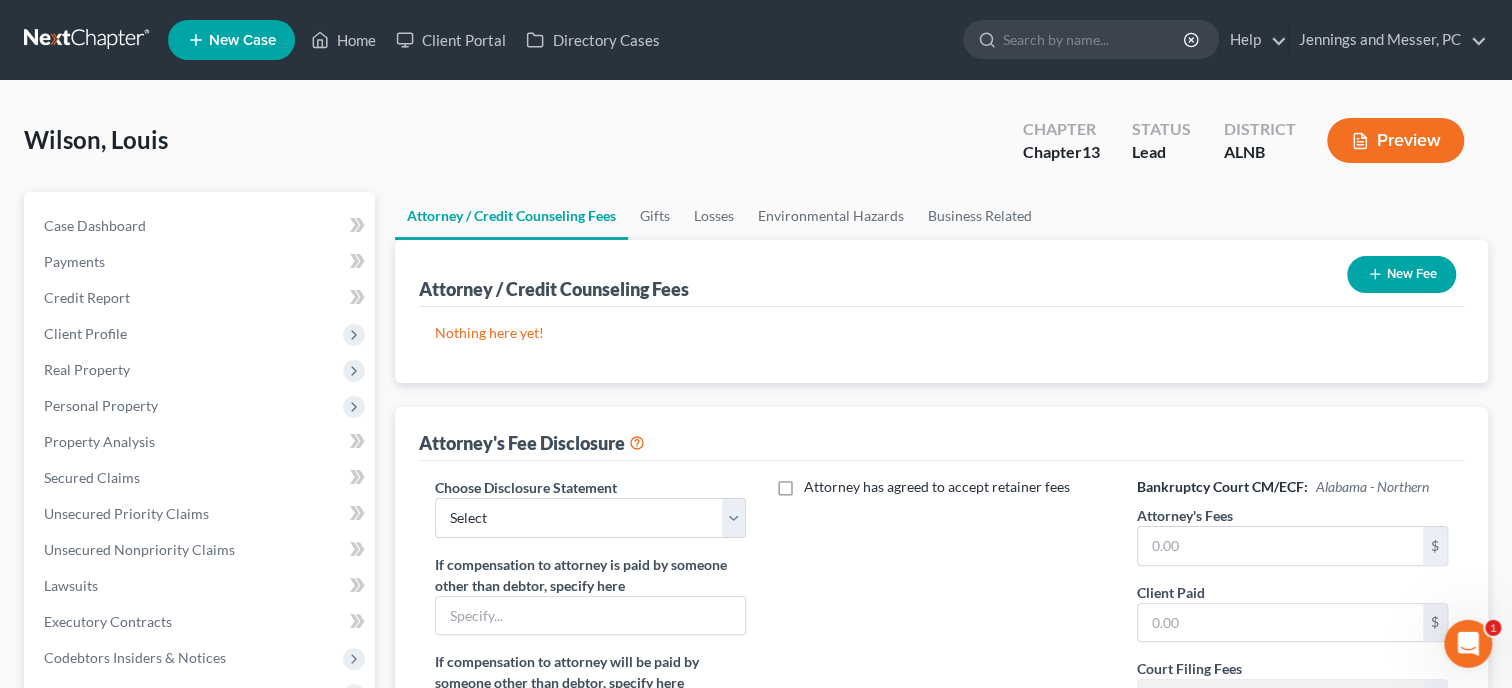 scroll, scrollTop: 0, scrollLeft: 0, axis: both 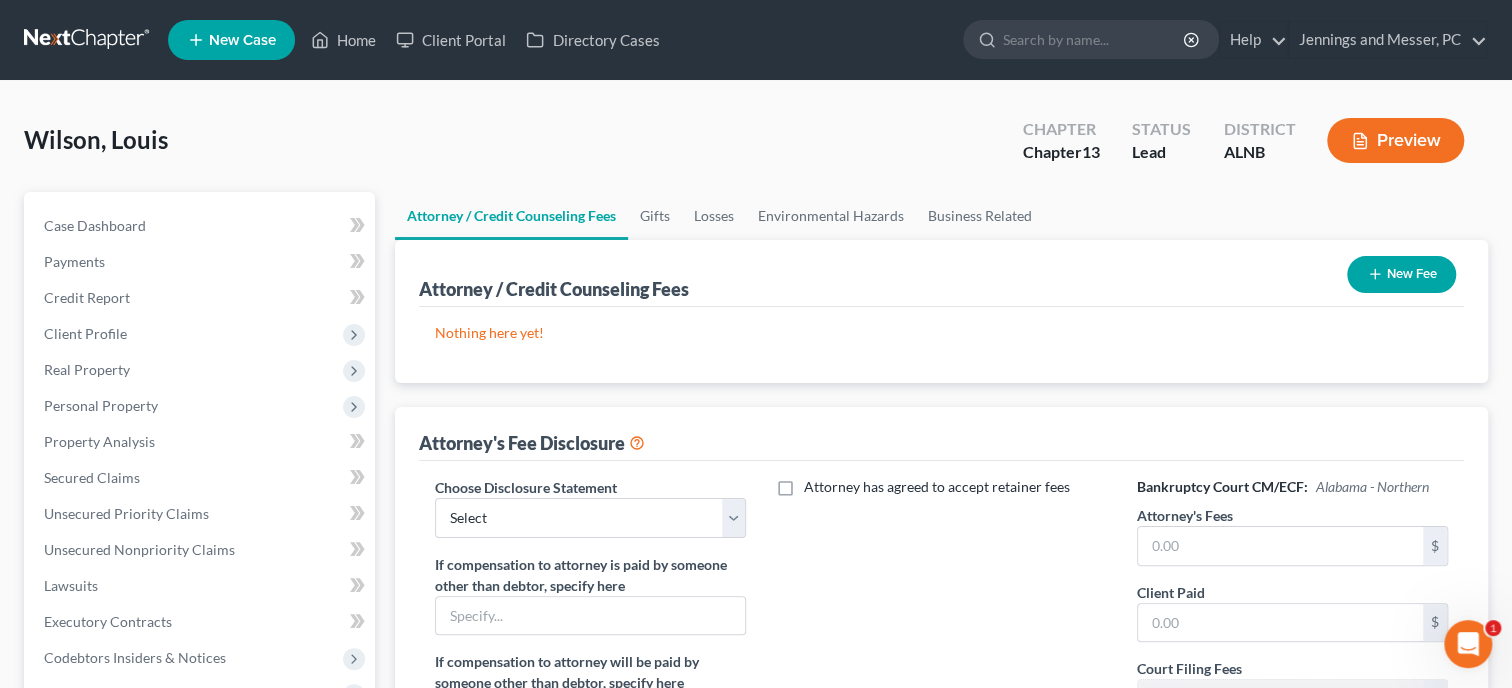 click on "New Fee" at bounding box center [1401, 274] 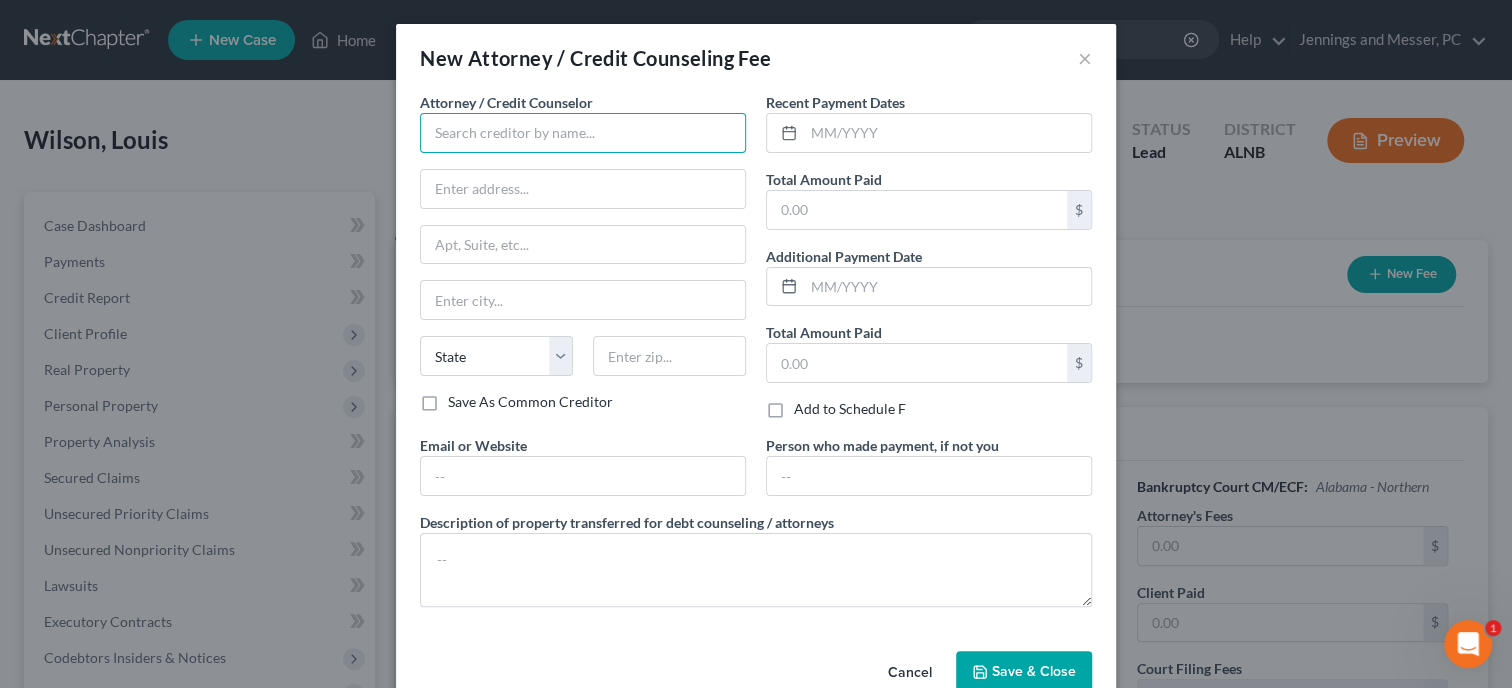 click at bounding box center (583, 133) 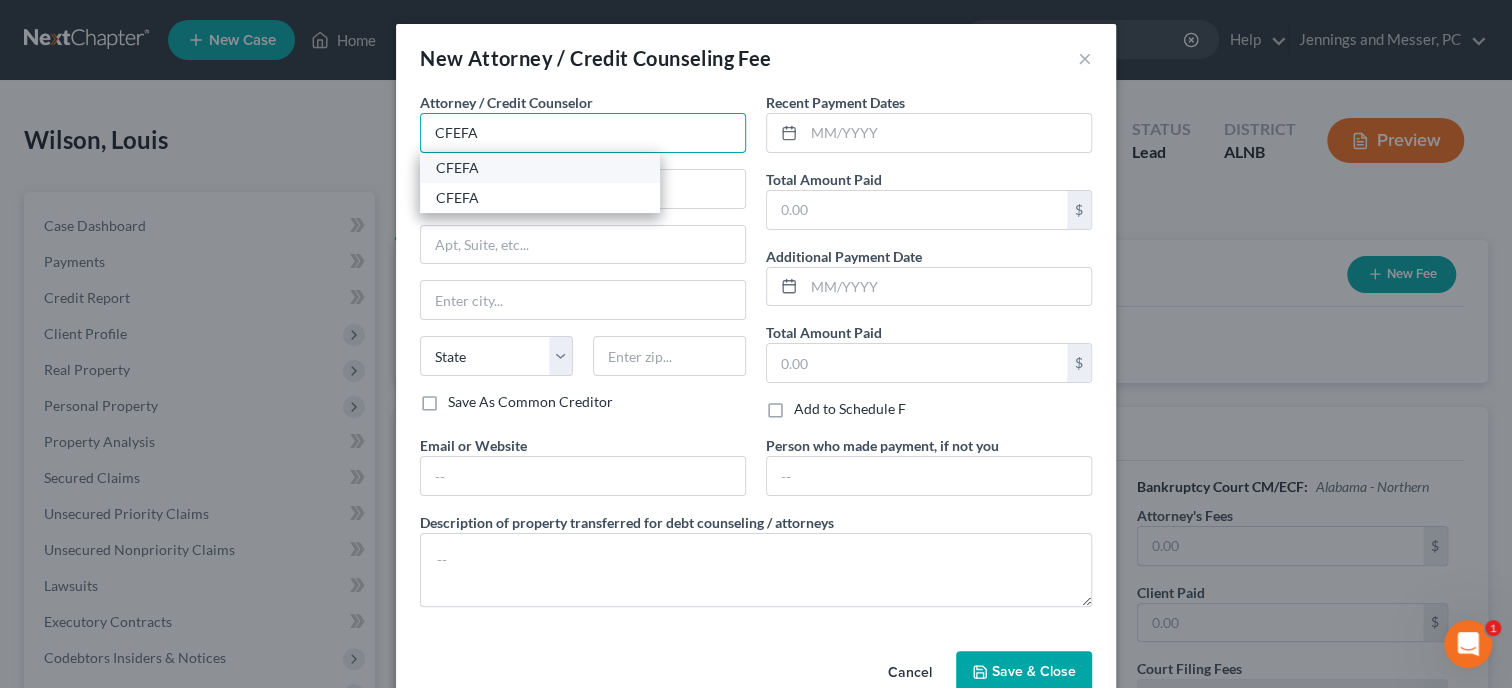 type on "CFEFA" 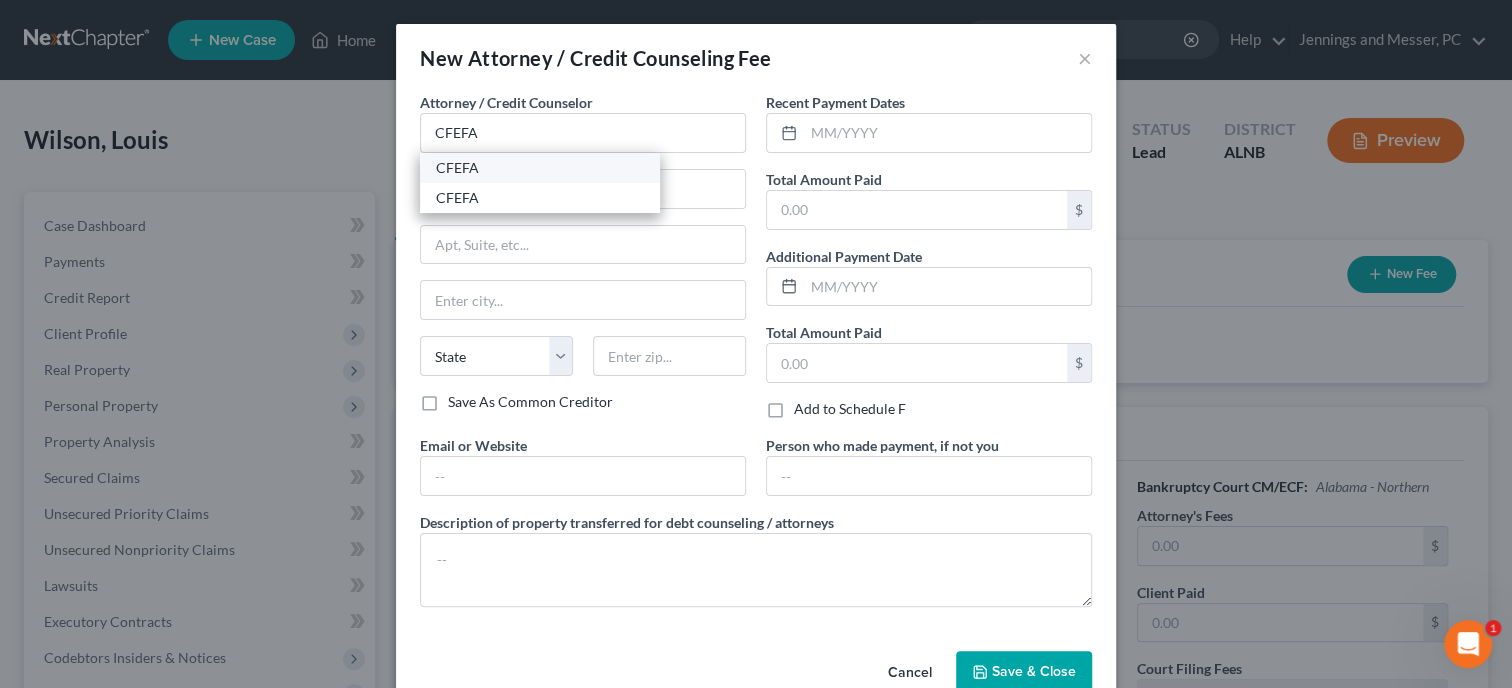 click on "CFEFA" at bounding box center (540, 168) 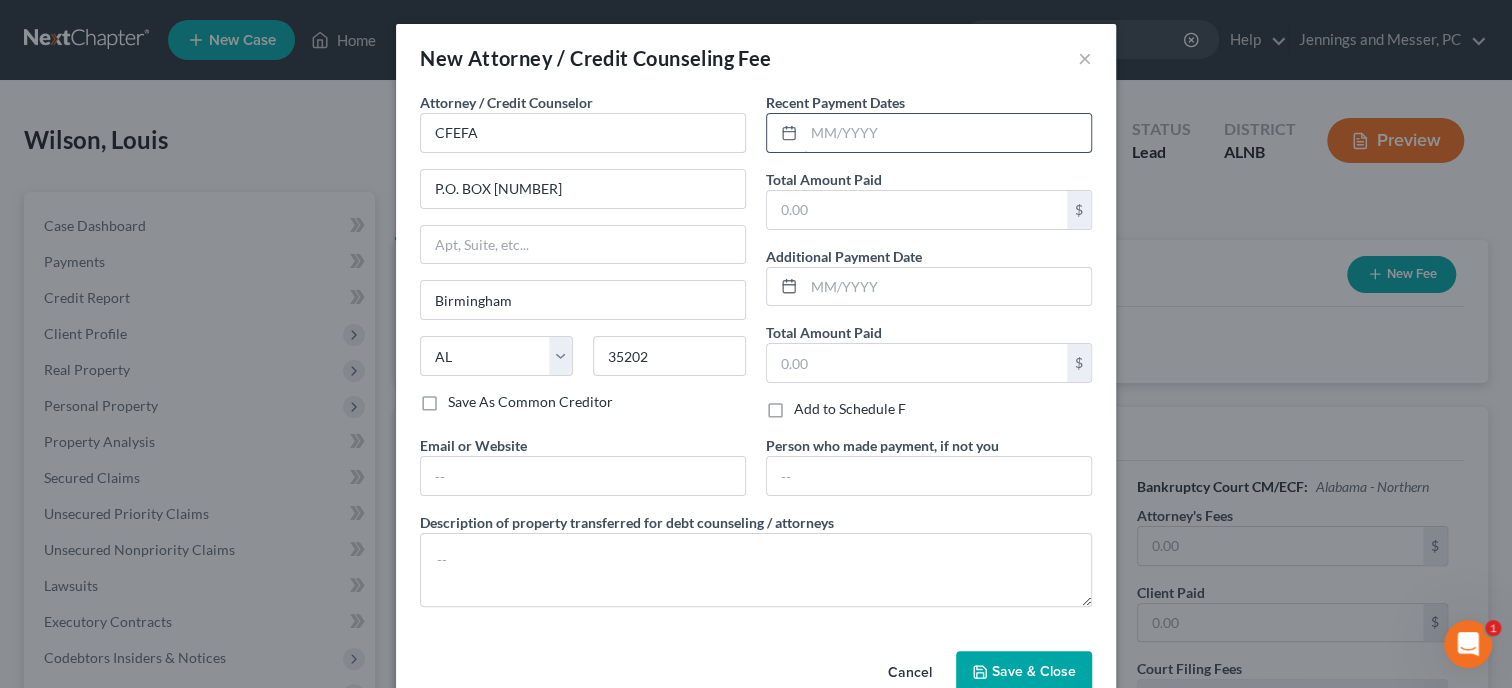 click at bounding box center (947, 133) 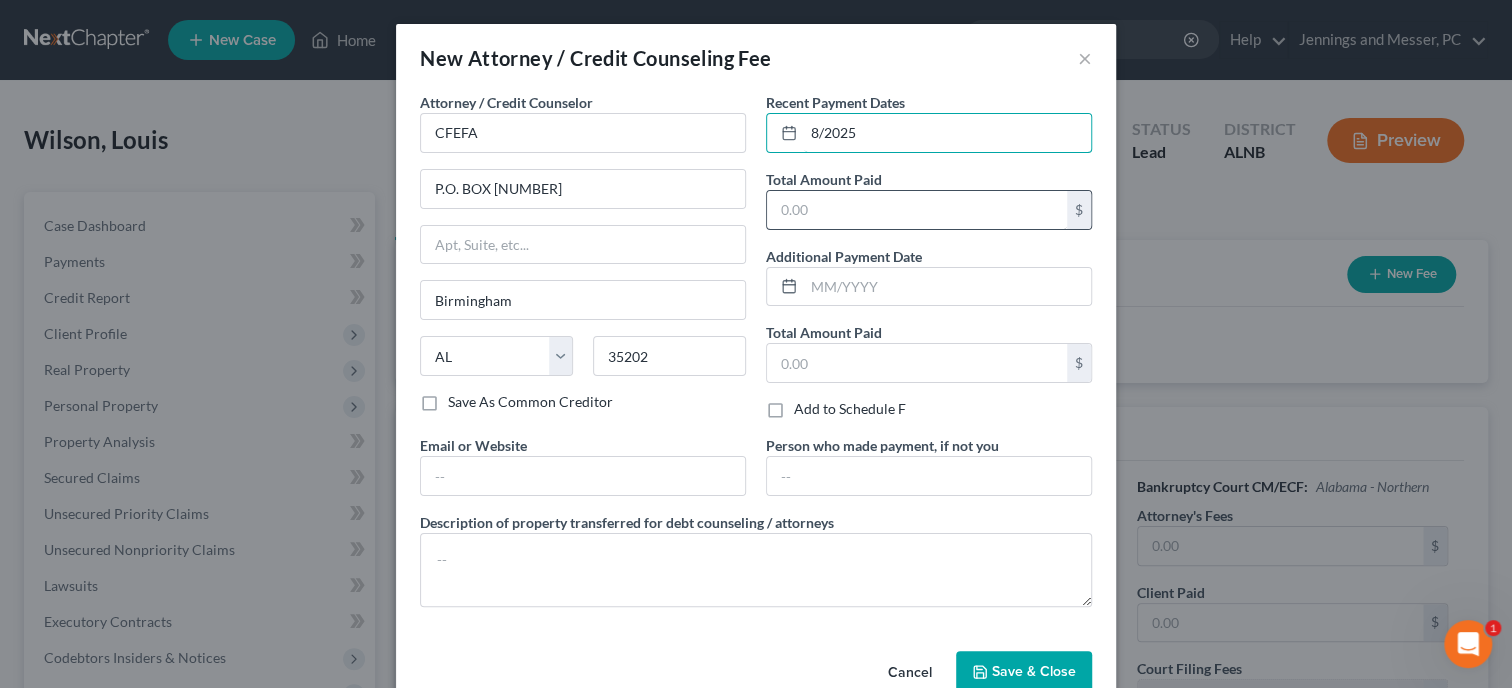 type on "8/2025" 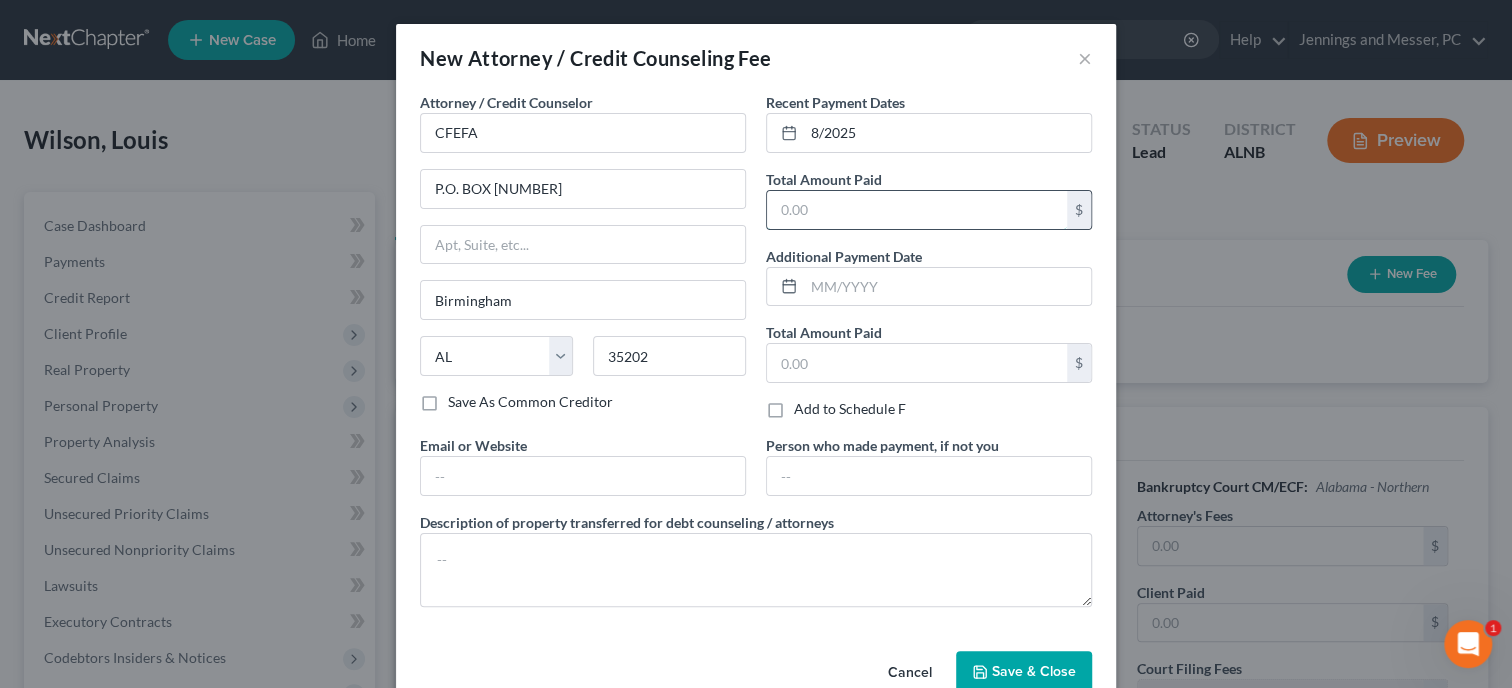 click at bounding box center (917, 210) 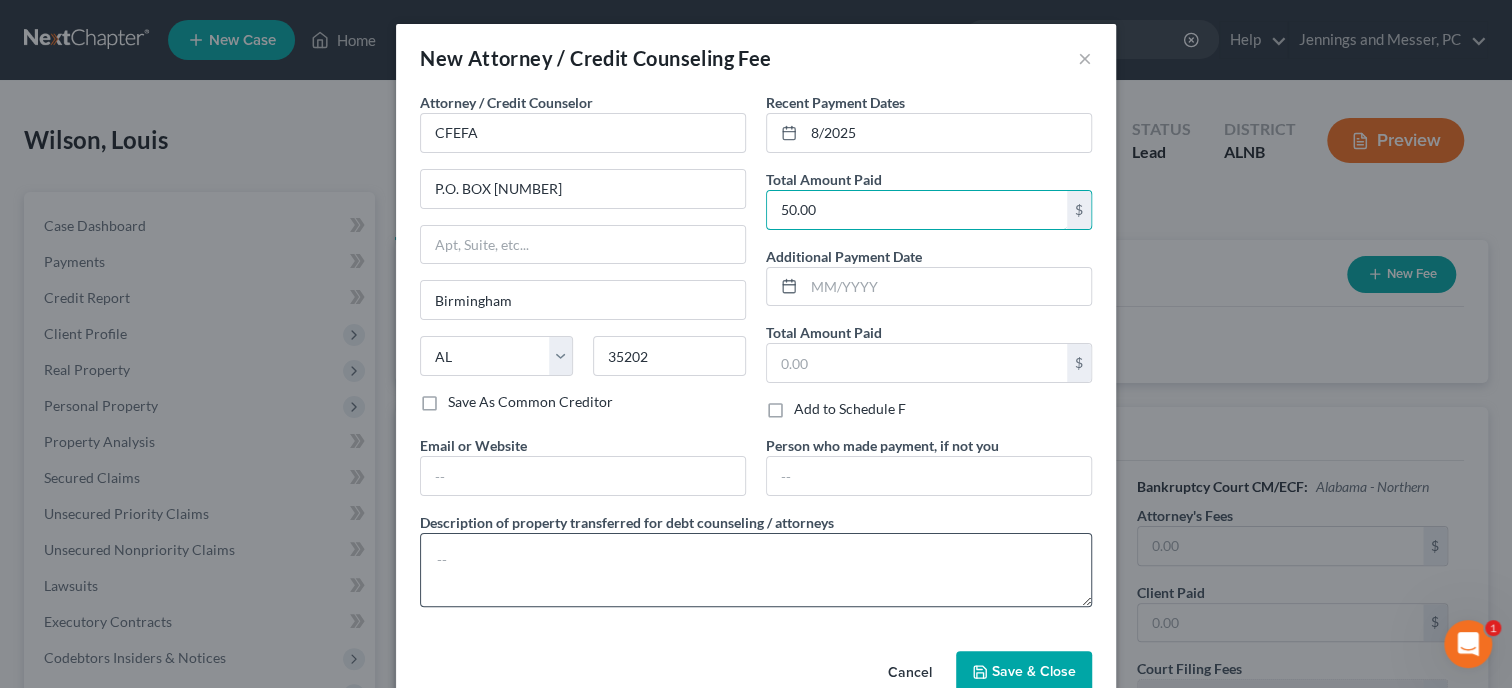 type on "50.00" 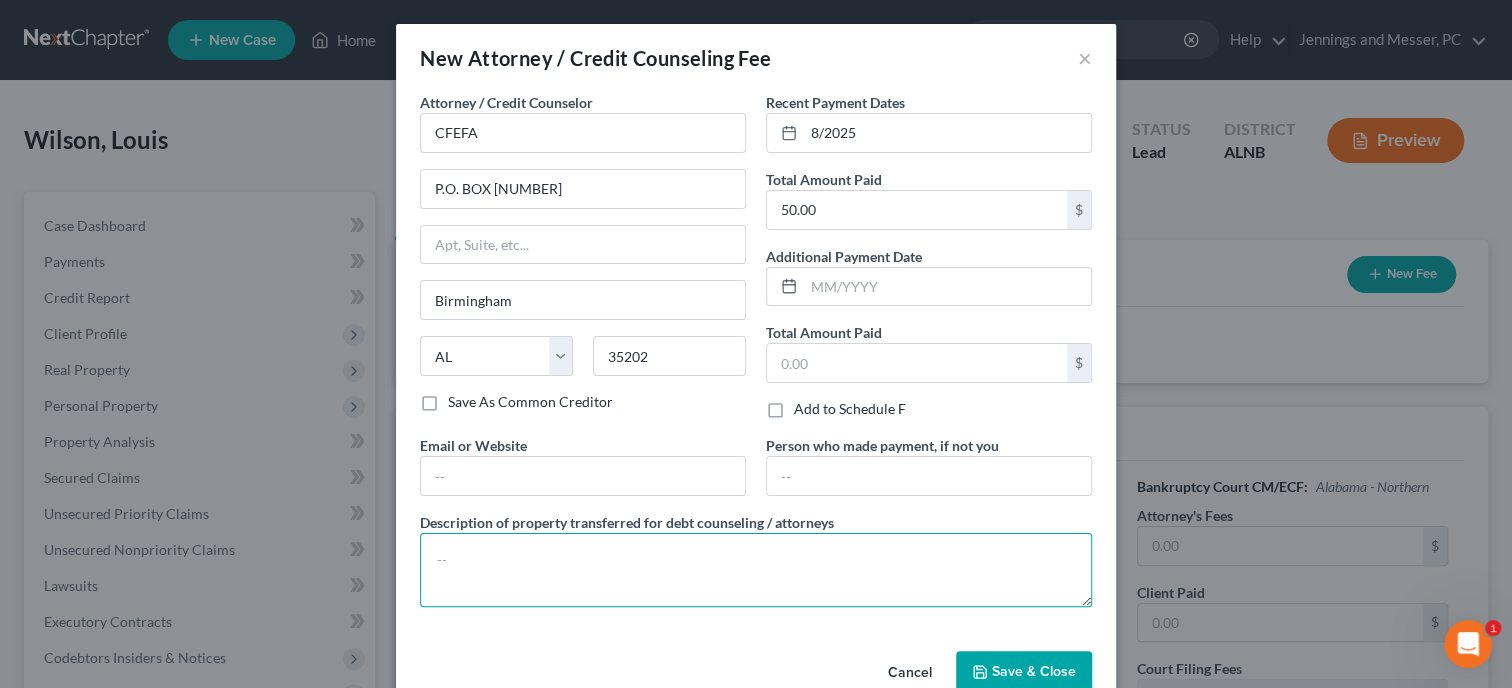 click at bounding box center [756, 570] 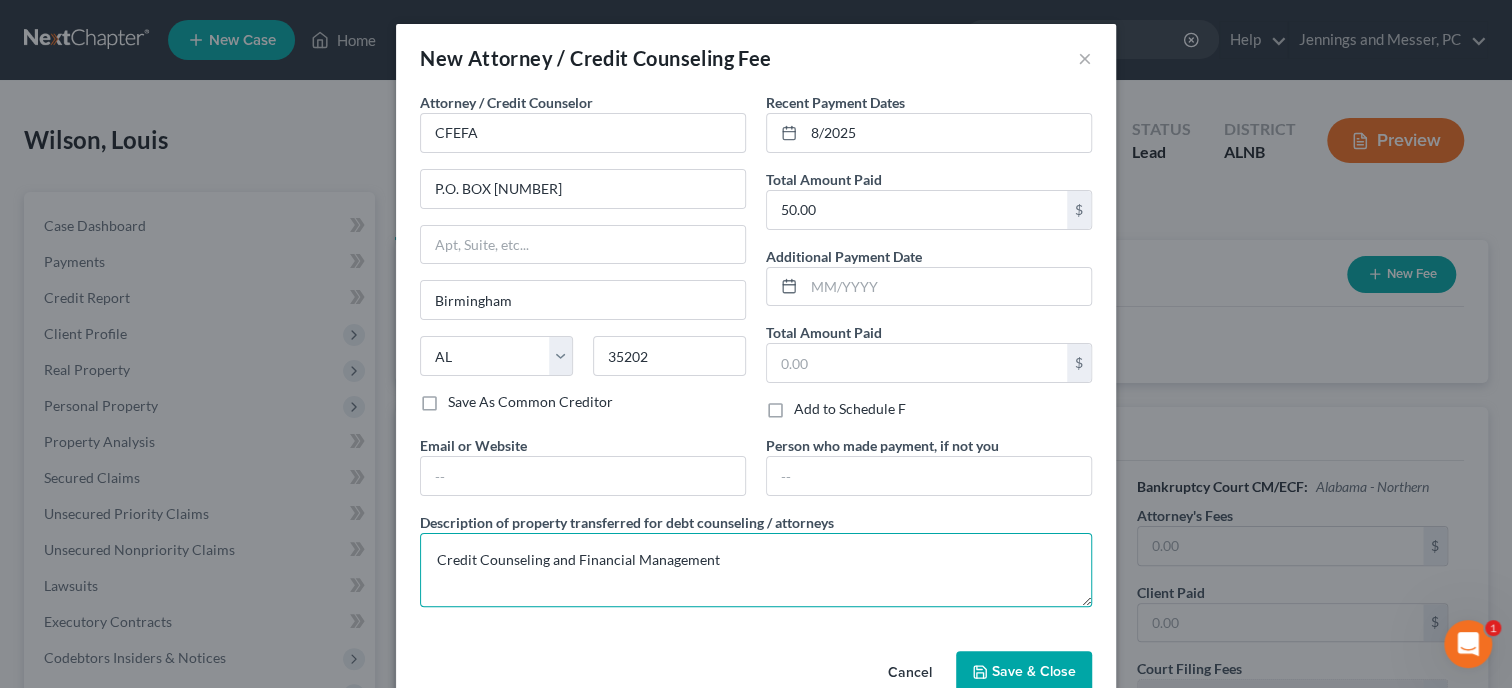 type on "Credit Counseling and Financial Management" 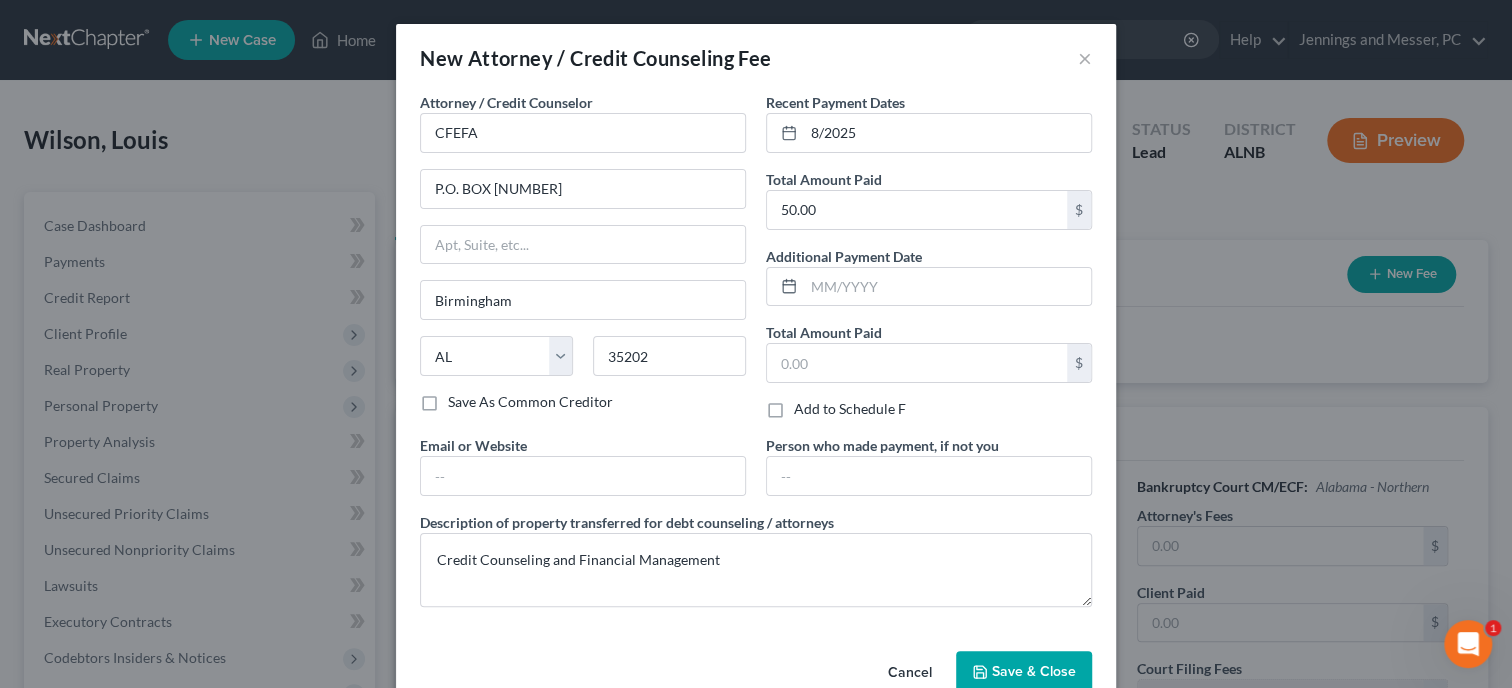 click on "Save & Close" at bounding box center (1034, 671) 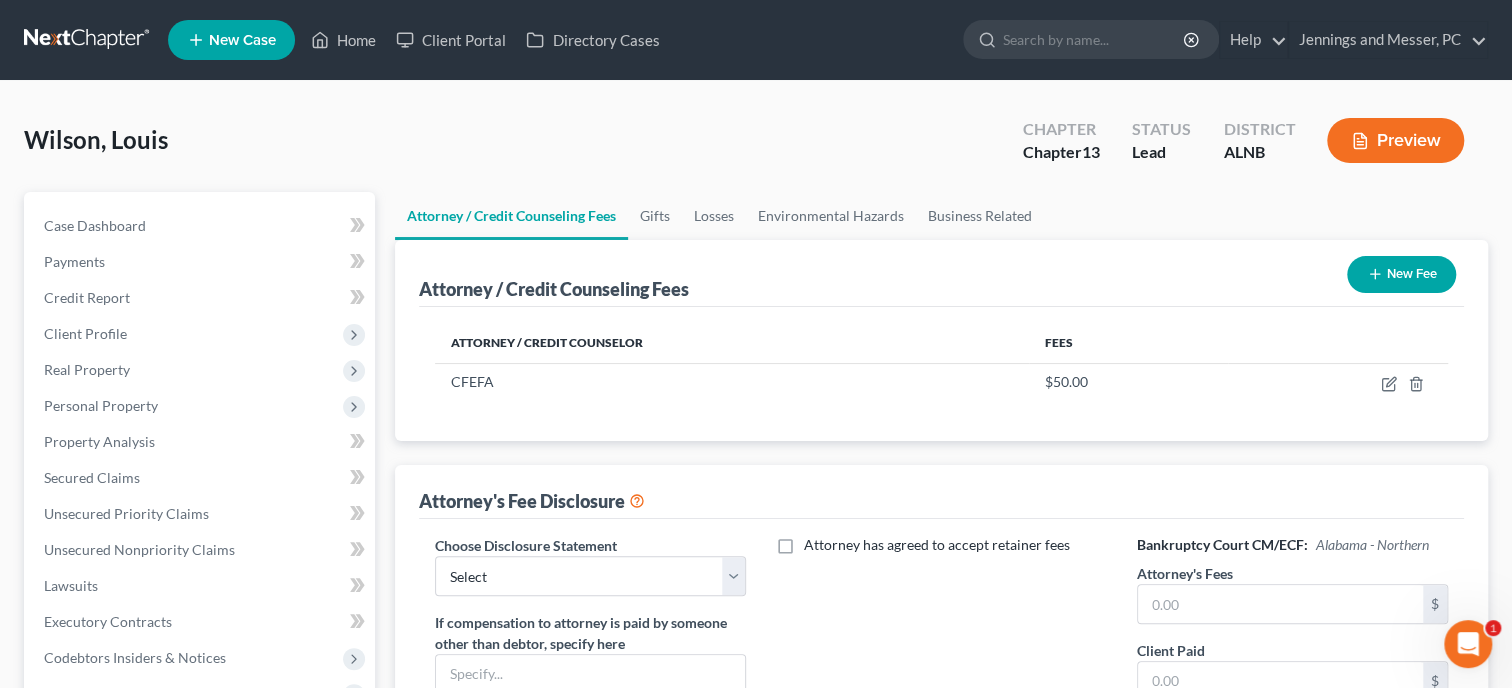 click on "New Fee" at bounding box center [1401, 274] 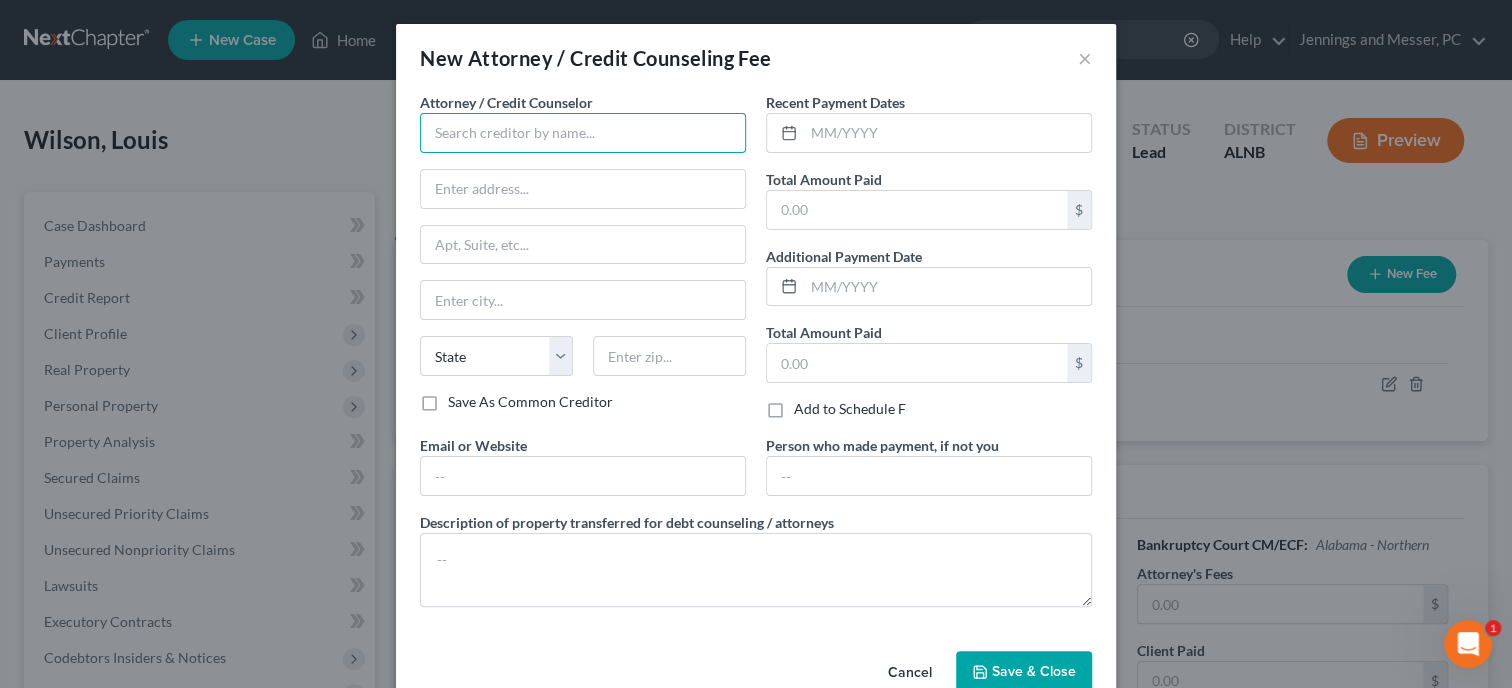 click at bounding box center [583, 133] 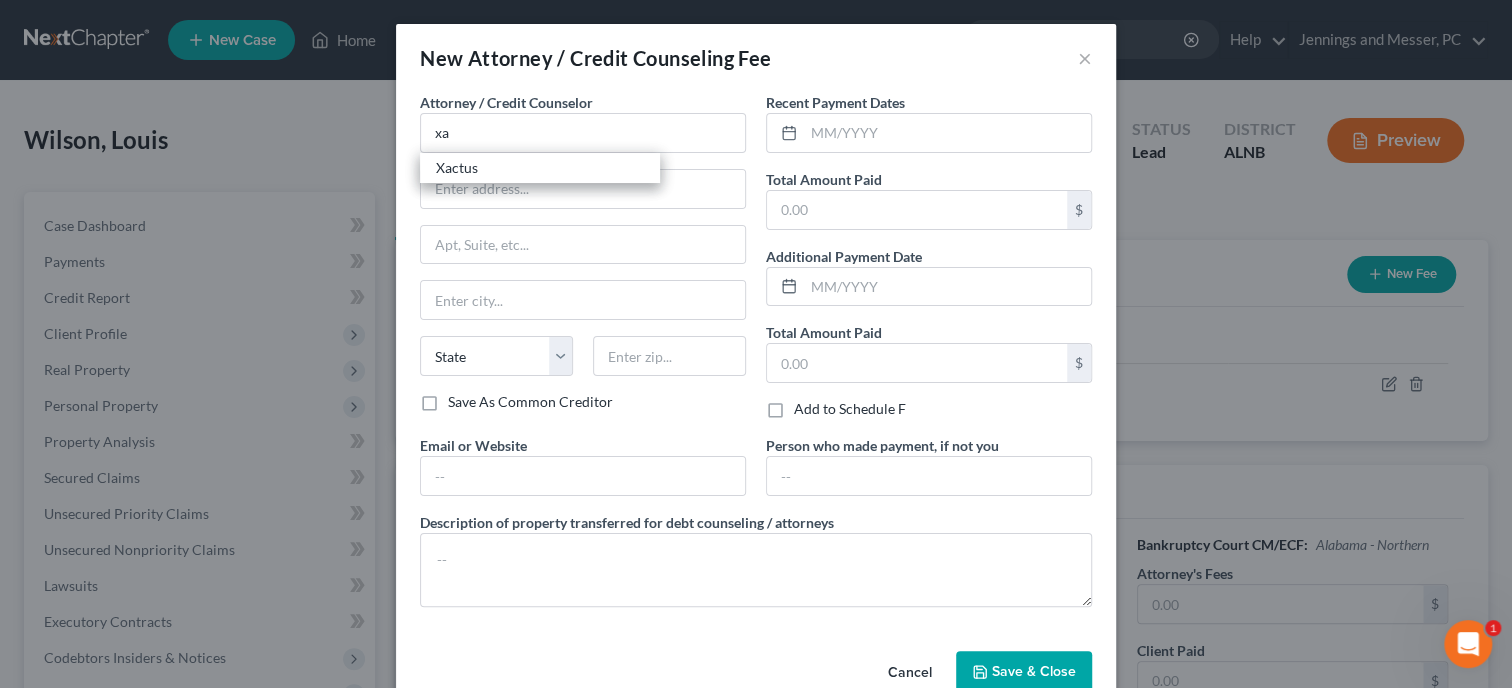 click on "Xactus" at bounding box center (540, 168) 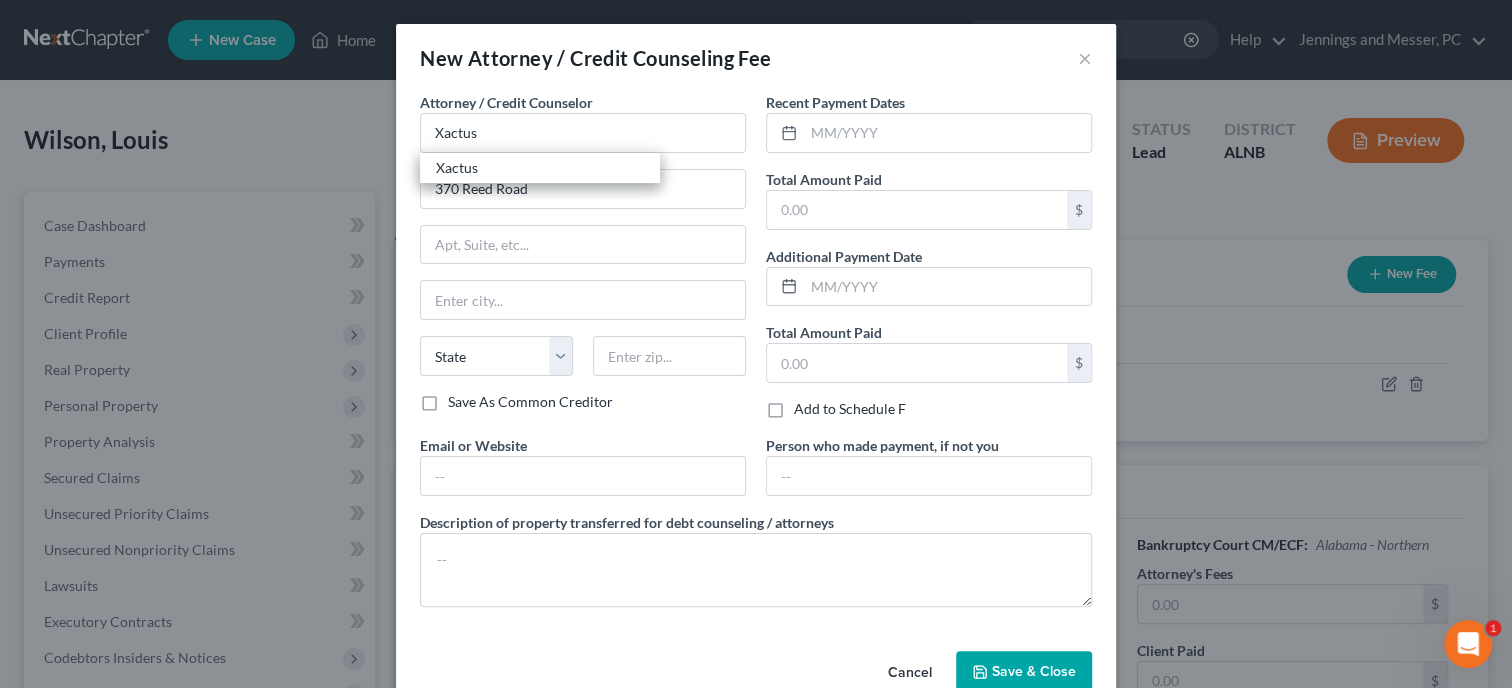 type on "Ste 100" 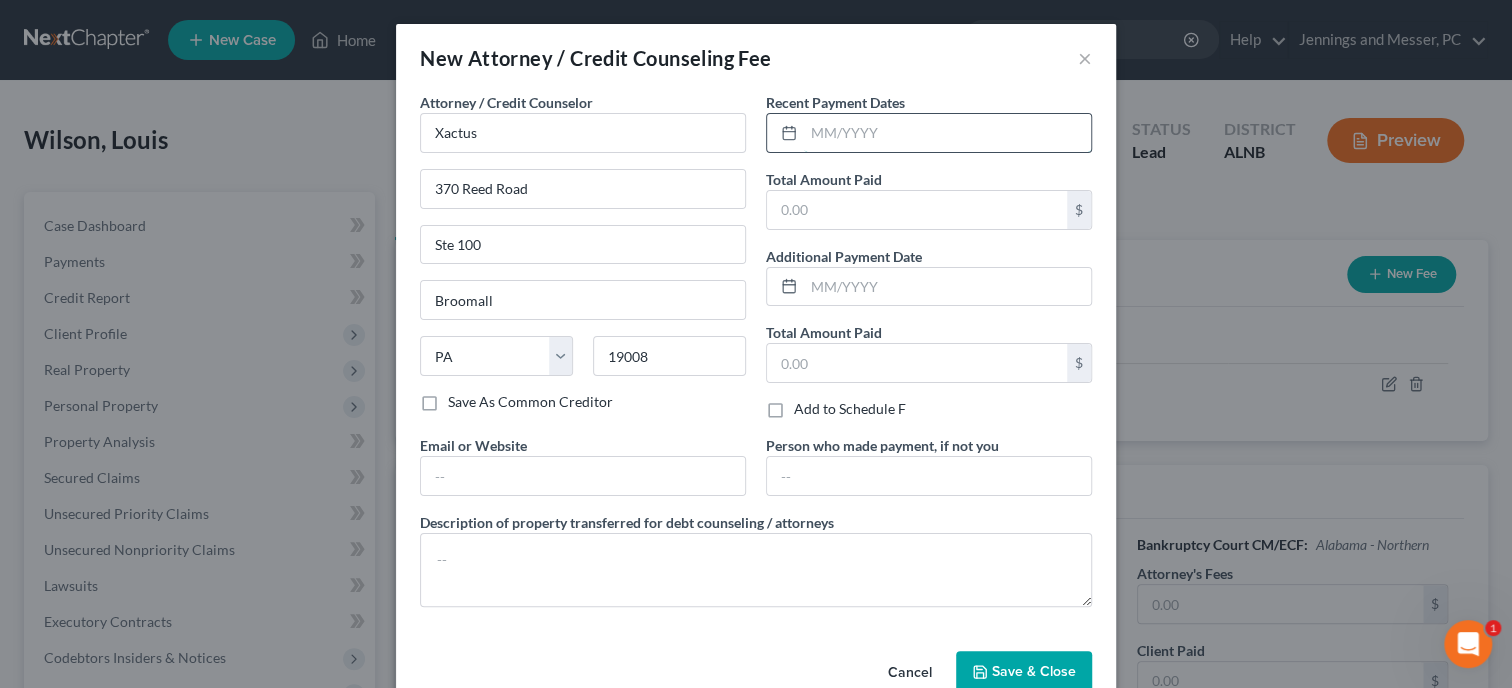 click at bounding box center (947, 133) 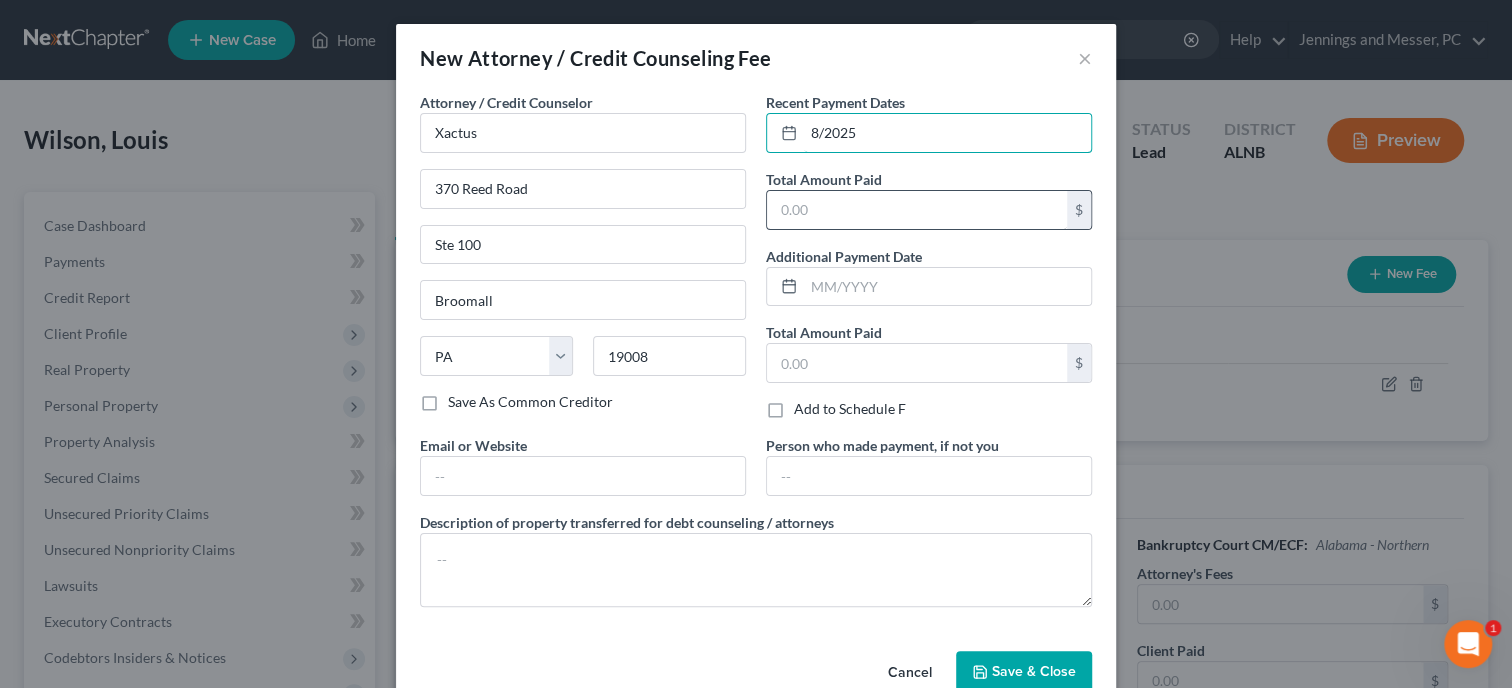 type on "8/2025" 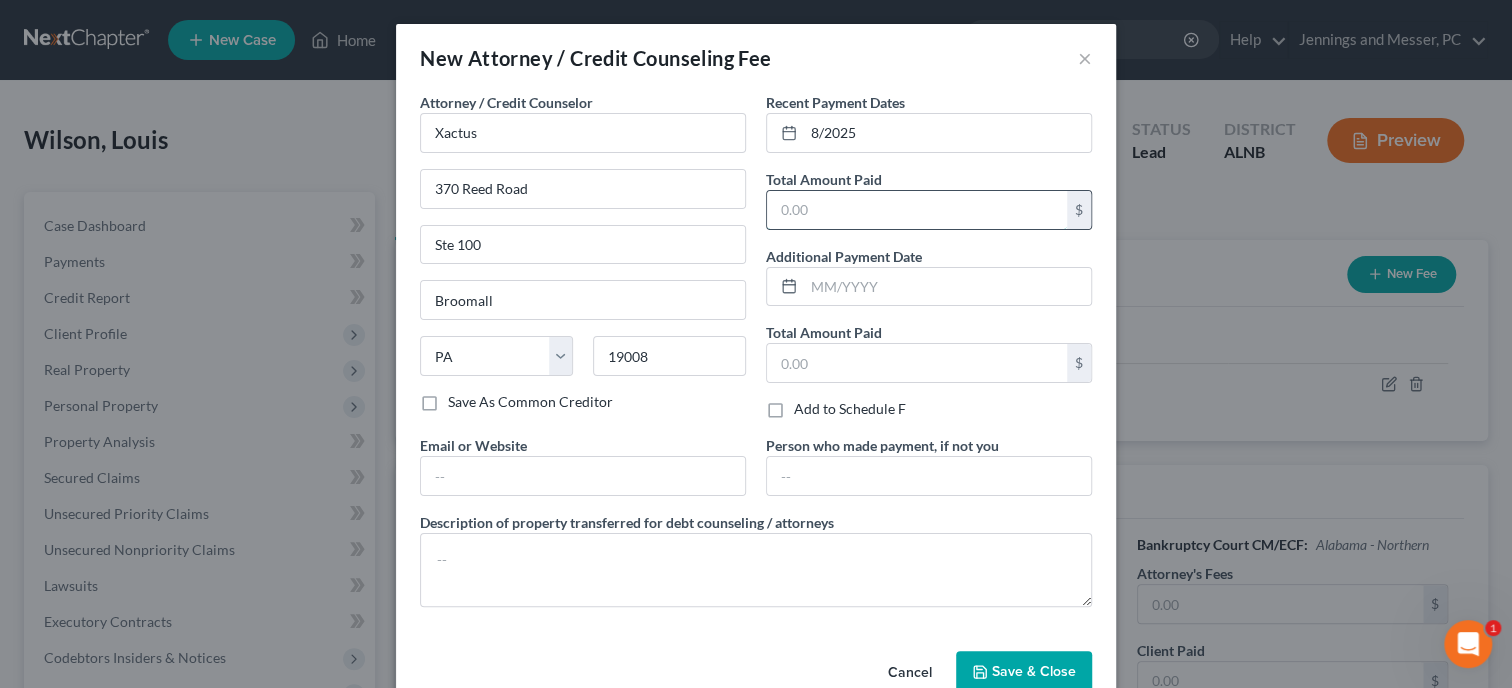 click at bounding box center [917, 210] 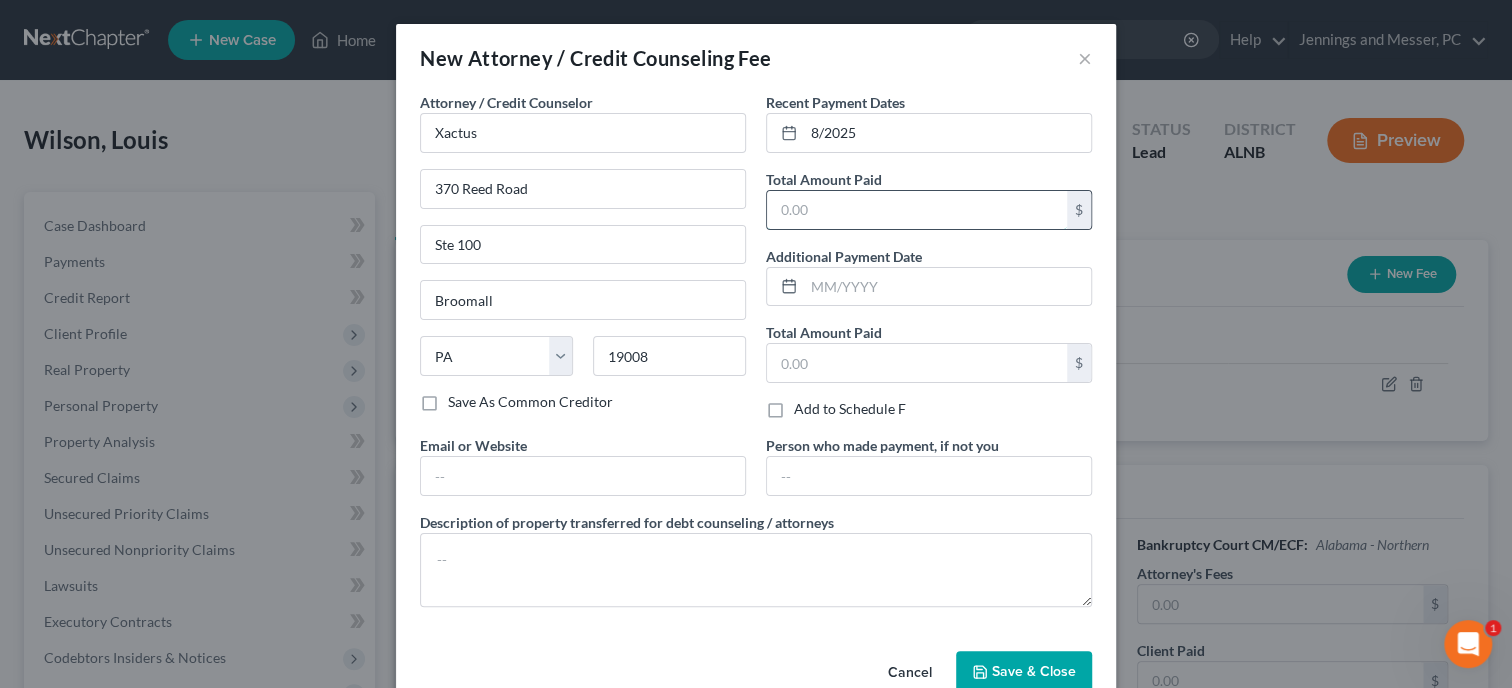 type on "3" 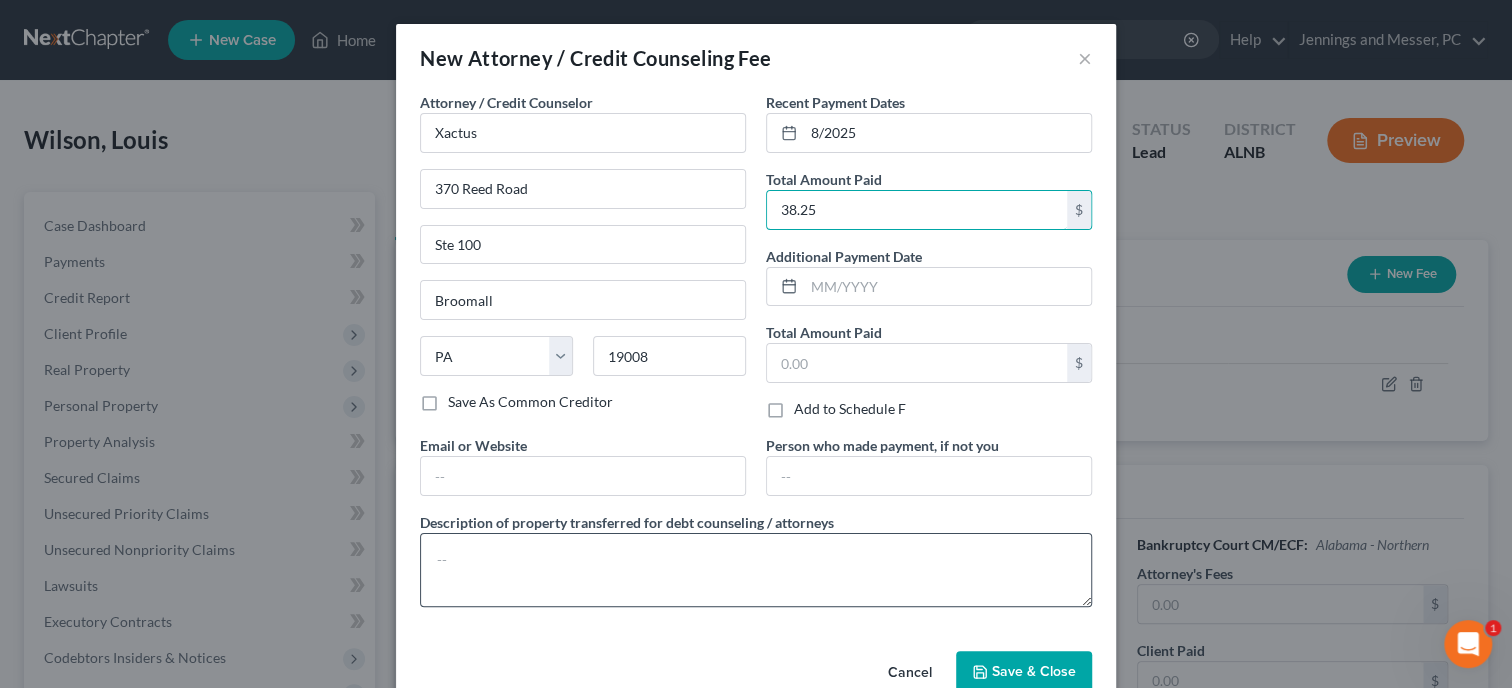type on "38.25" 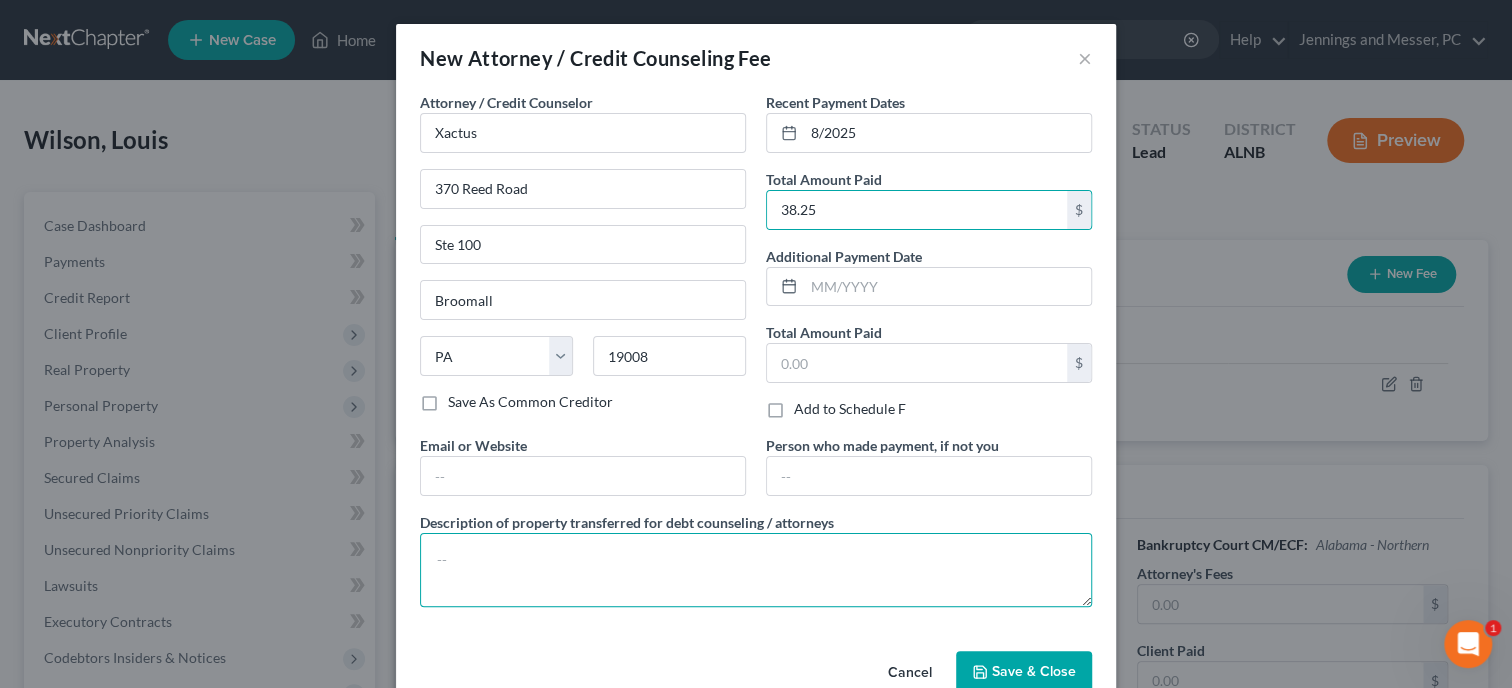 click at bounding box center (756, 570) 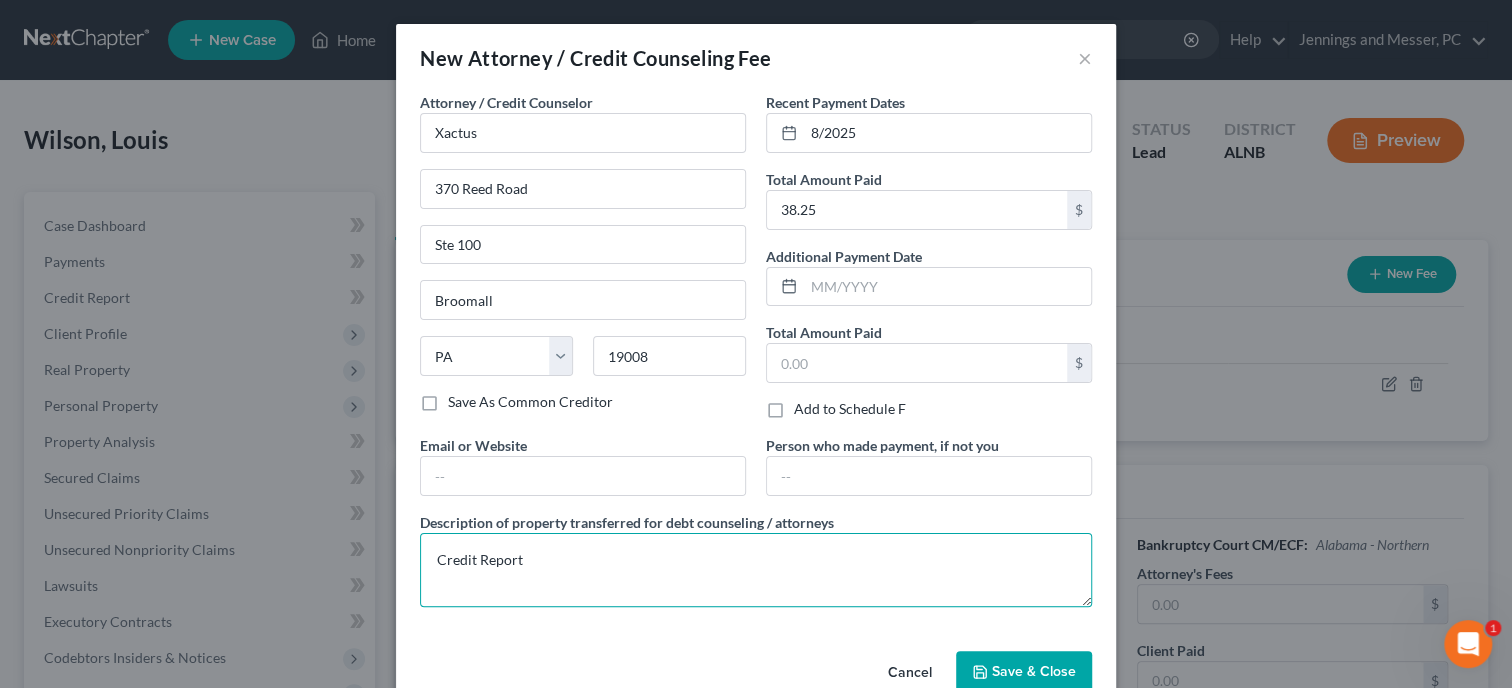type on "Credit Report" 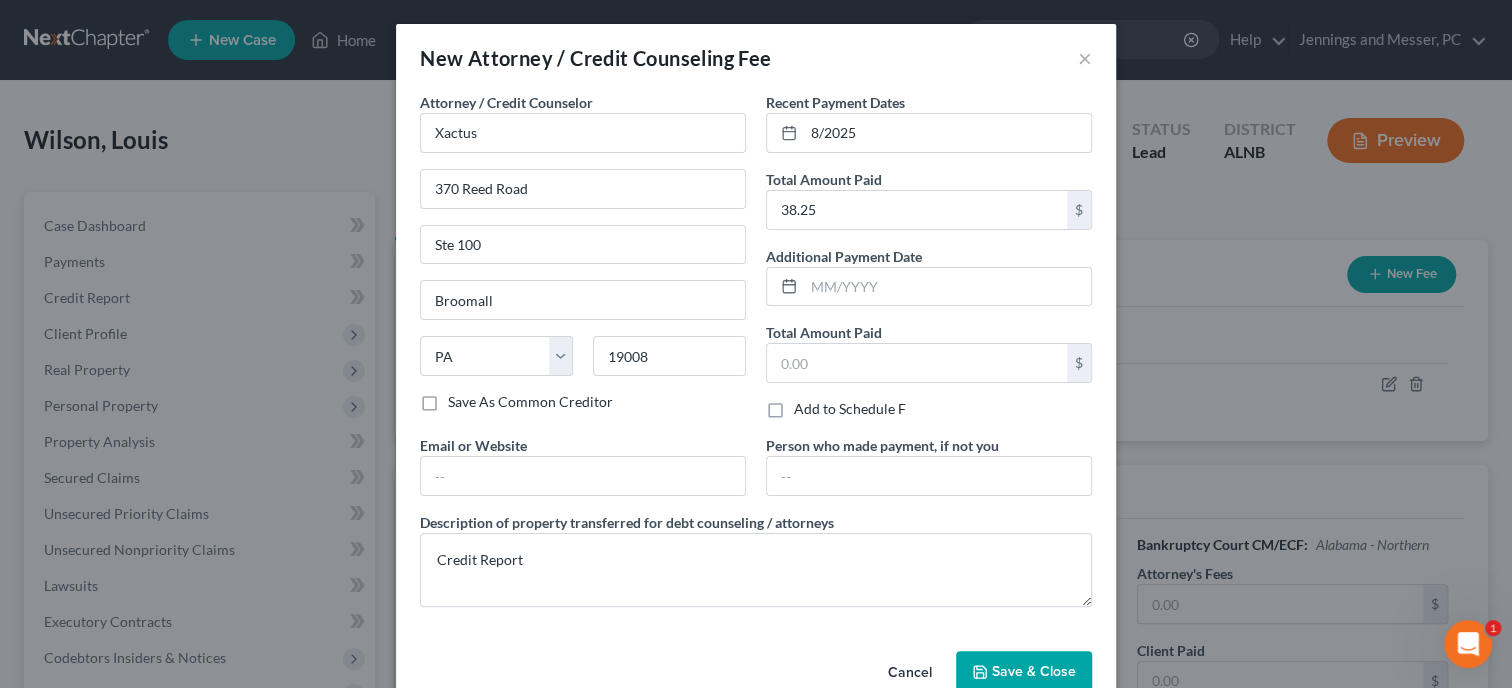 click on "Save & Close" at bounding box center [1024, 672] 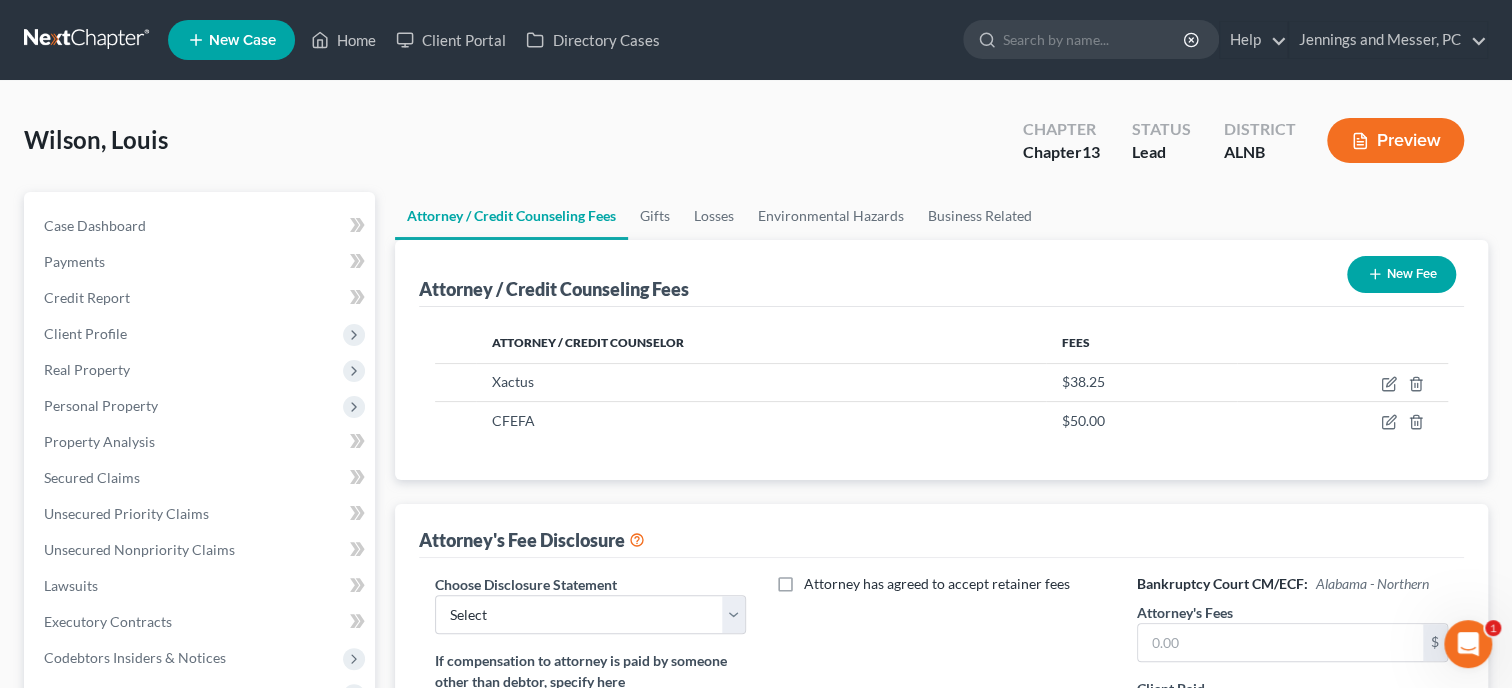 click on "New Fee" at bounding box center (1401, 274) 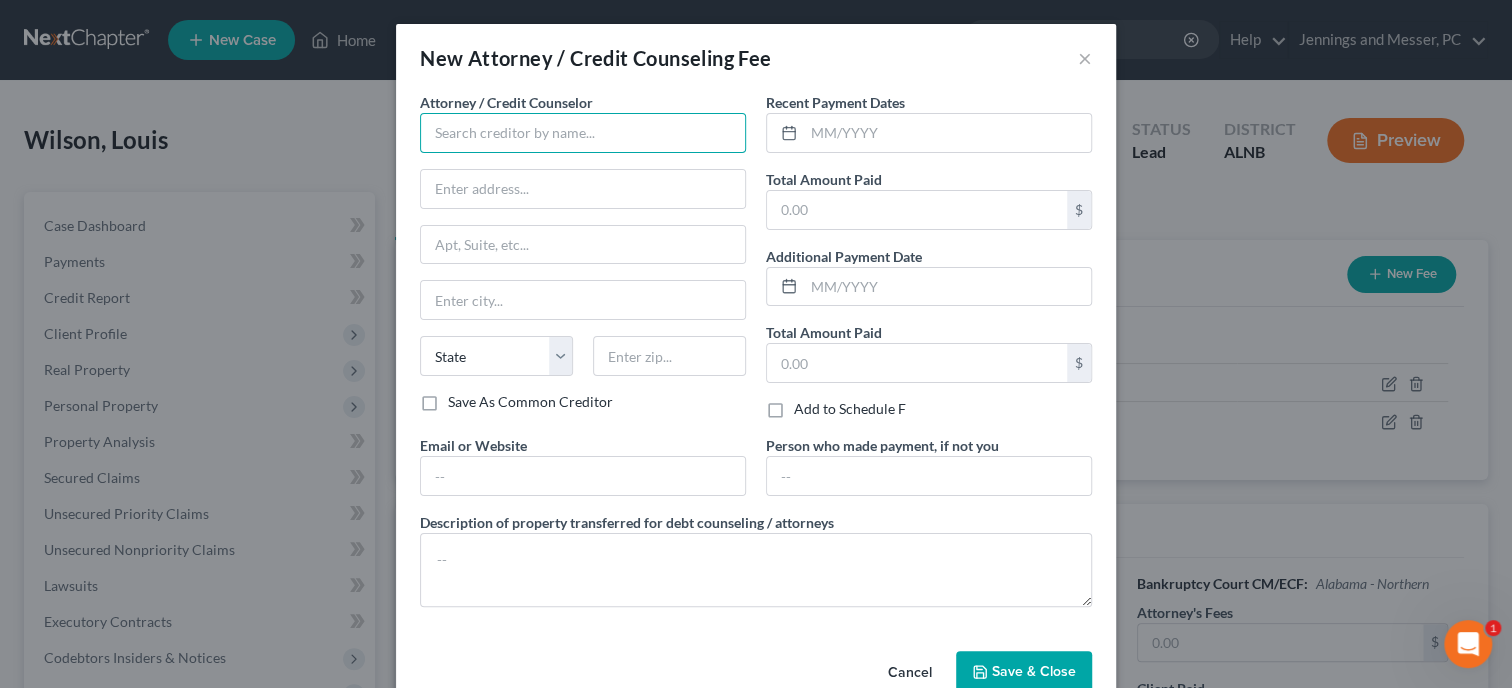 click at bounding box center (583, 133) 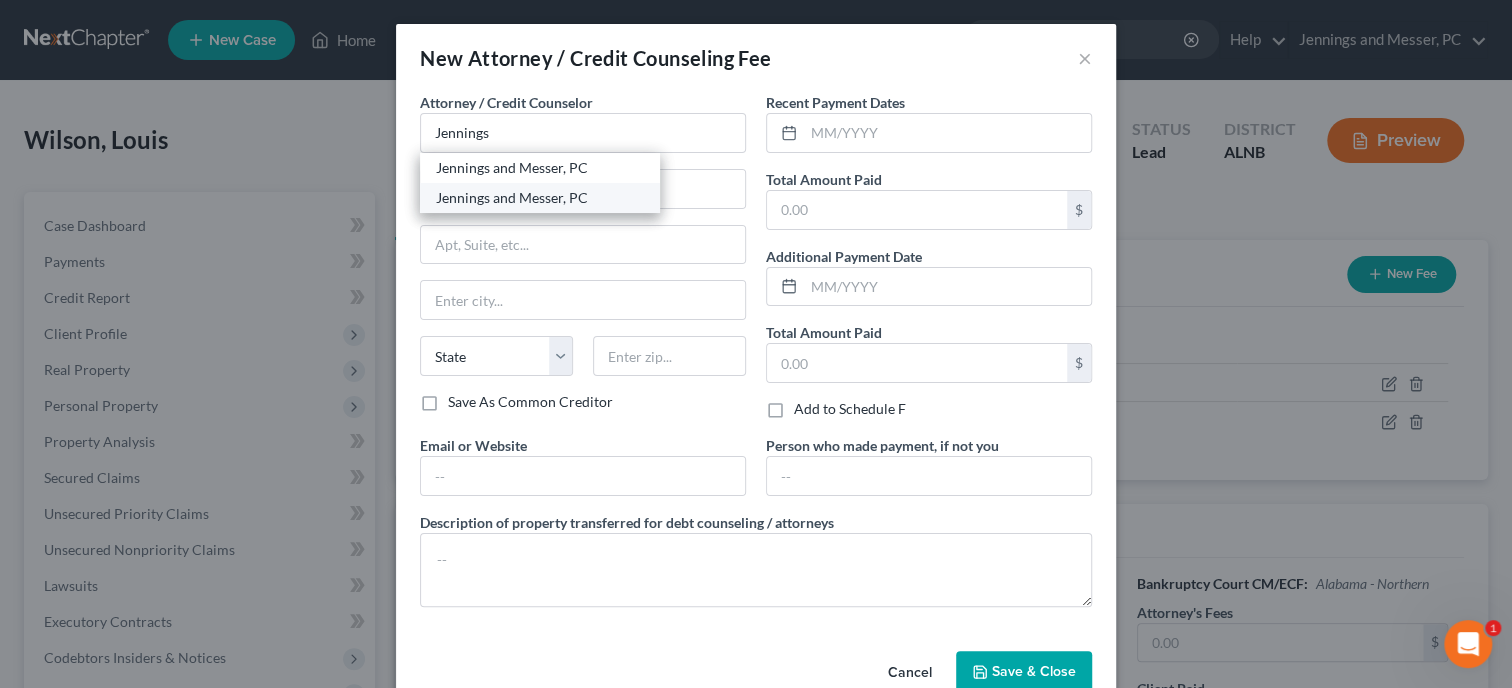 click on "Jennings and Messer, PC" at bounding box center (540, 198) 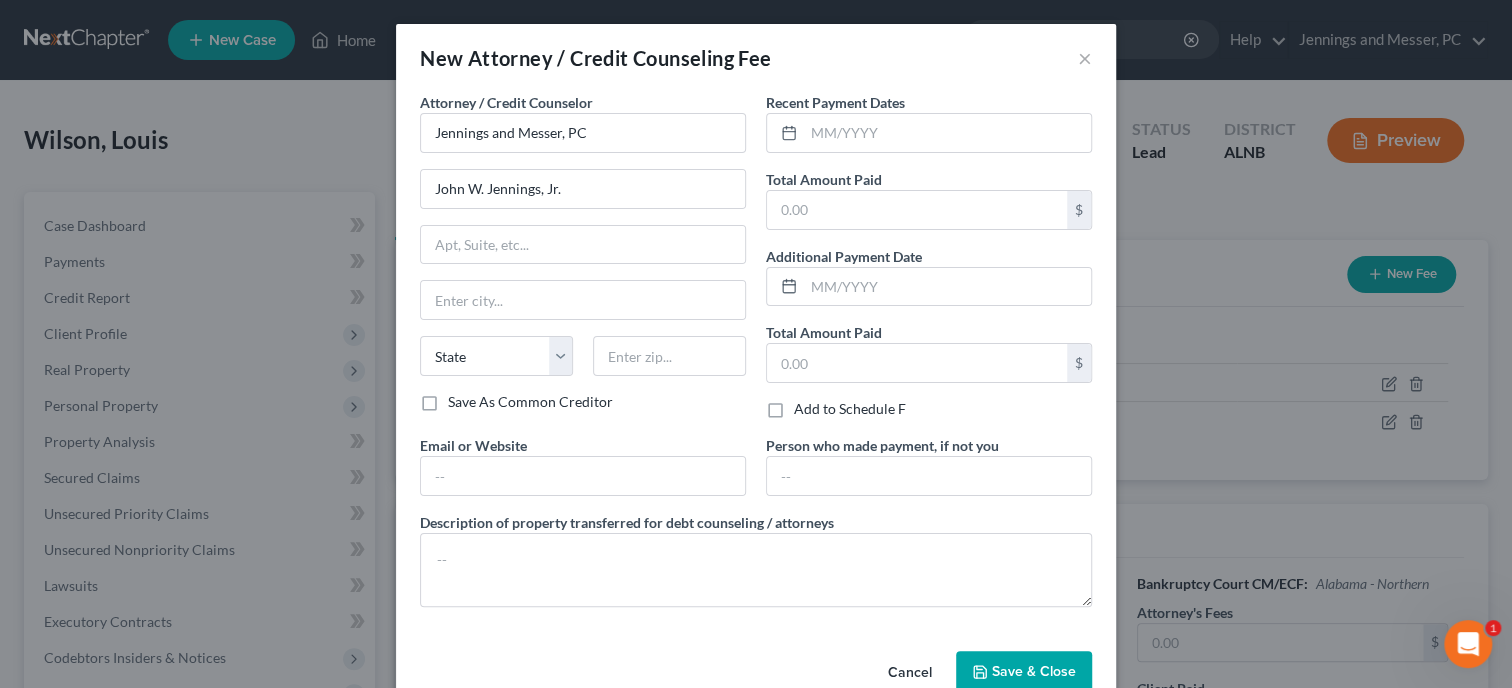 type on "111 South 10th Street" 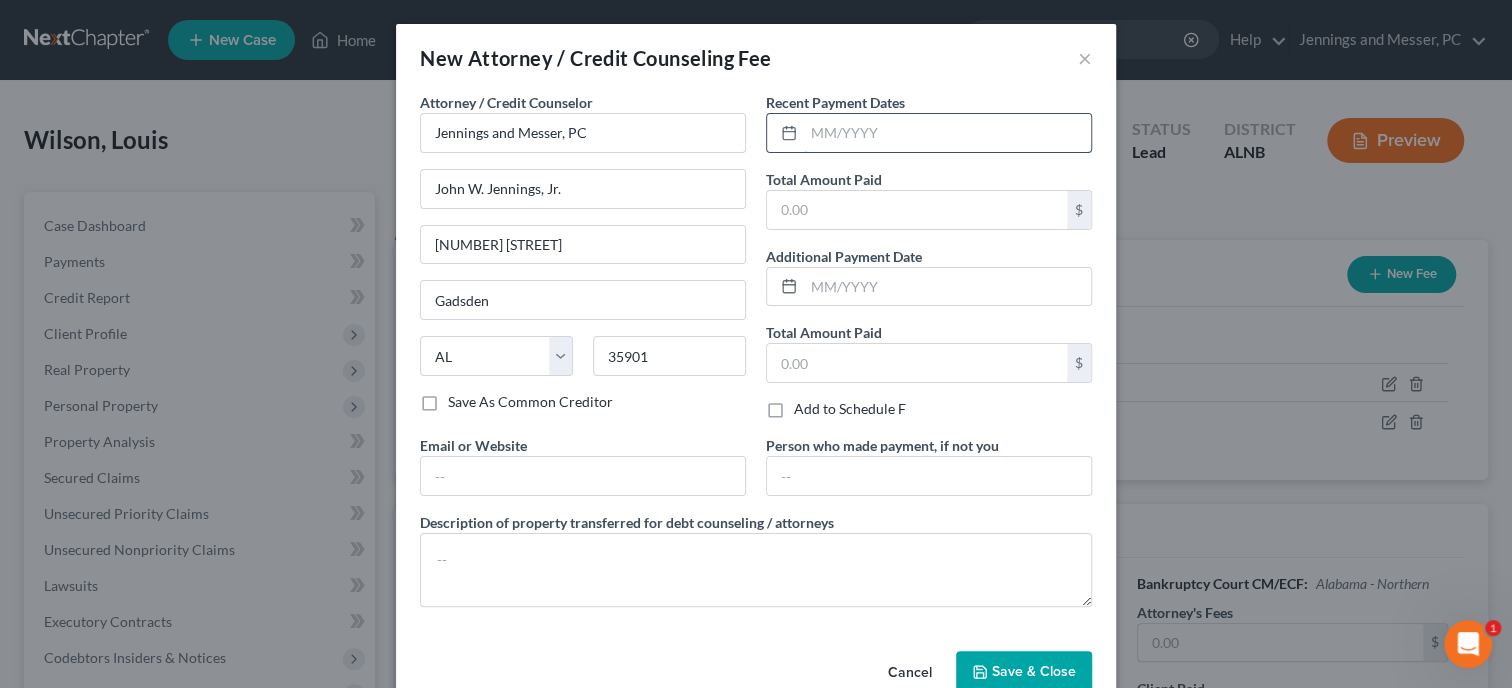 click at bounding box center (947, 133) 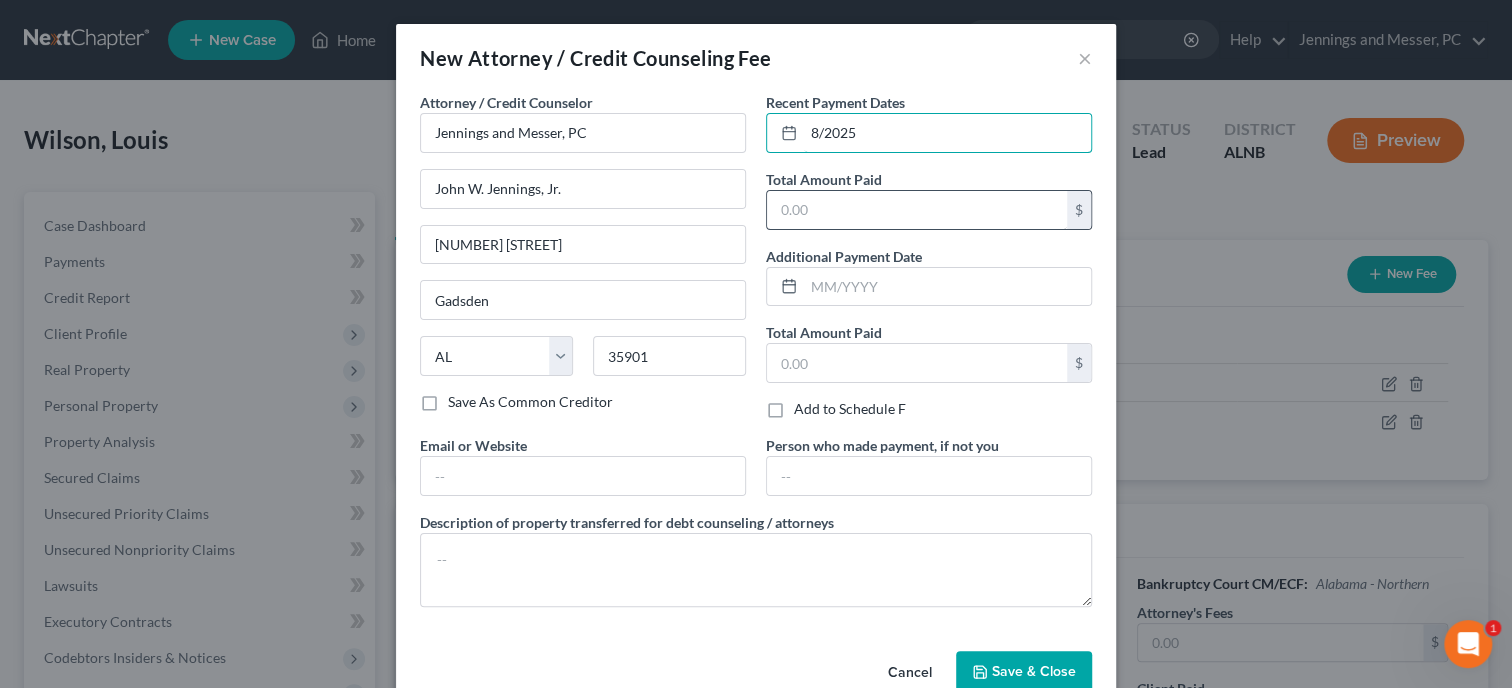 type on "8/2025" 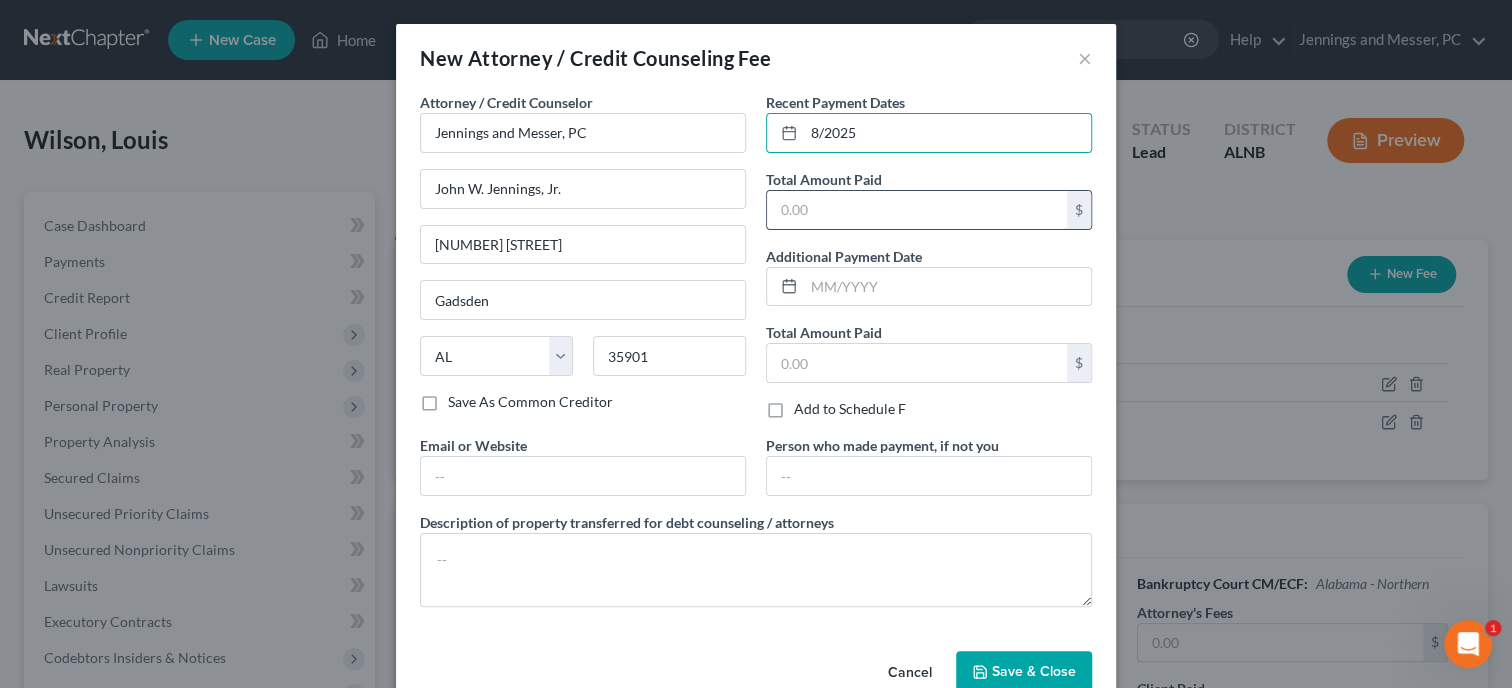 click at bounding box center [917, 210] 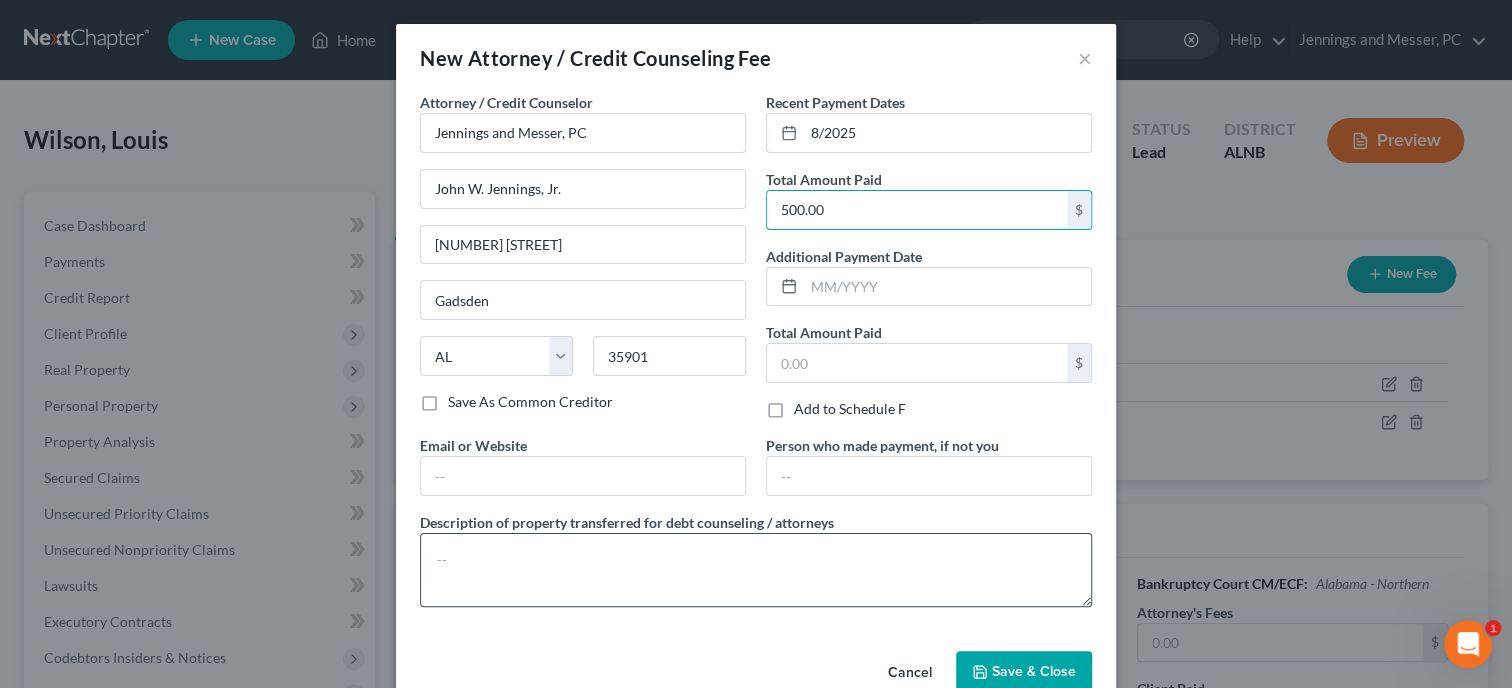 type on "500.00" 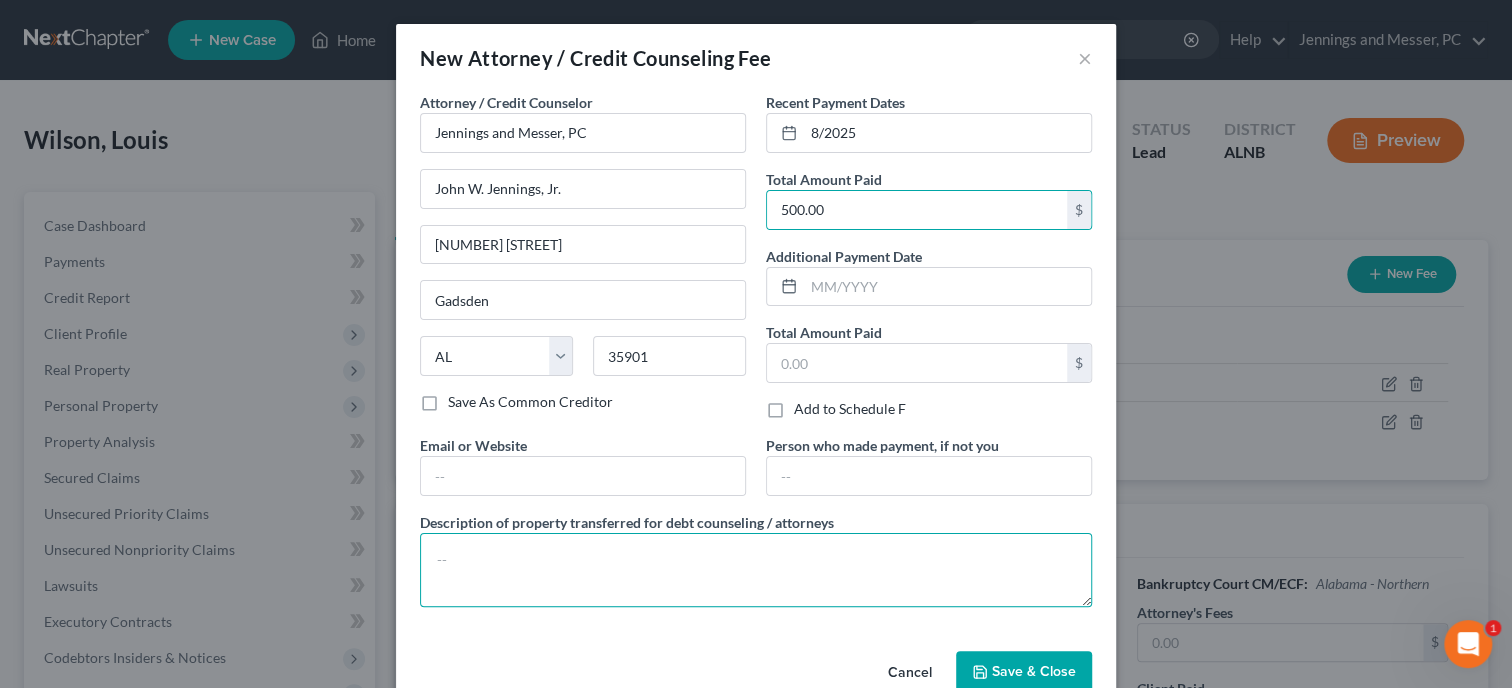 click at bounding box center (756, 570) 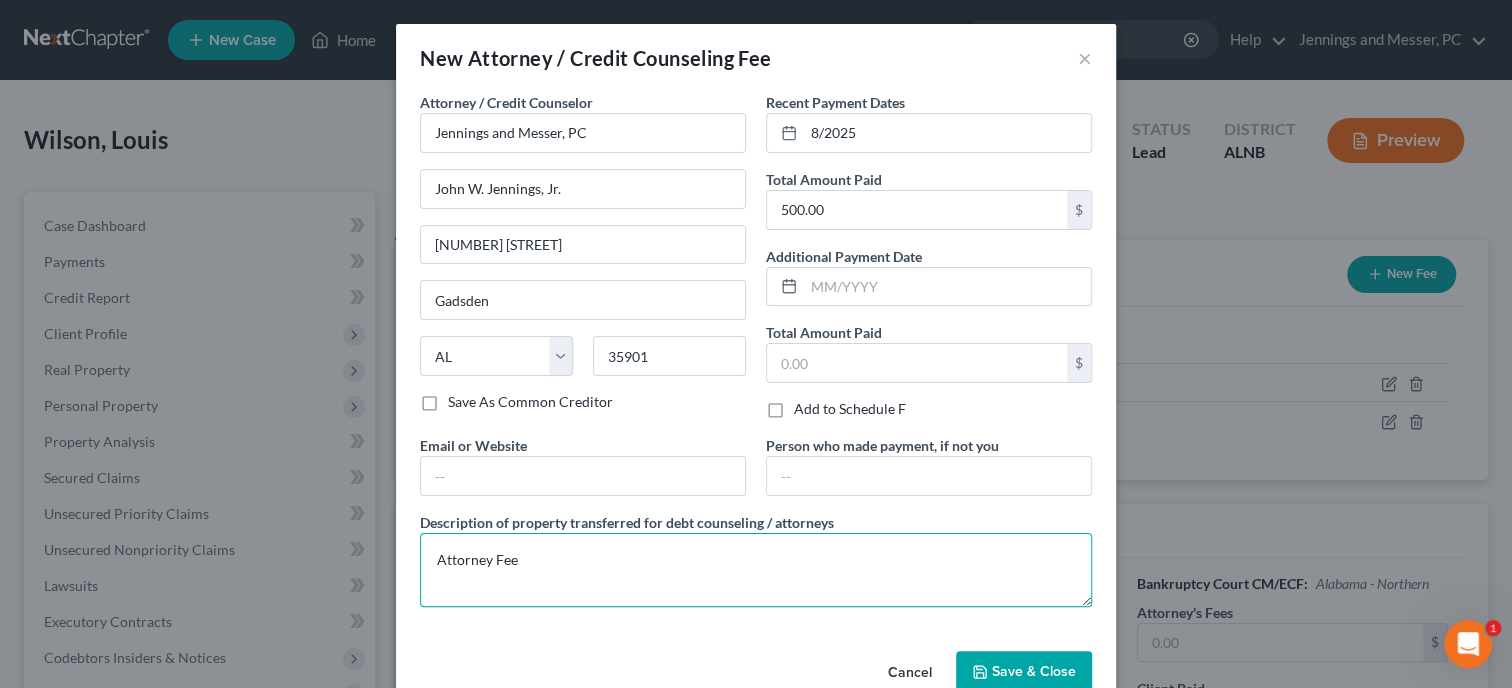 type on "Attorney Fee" 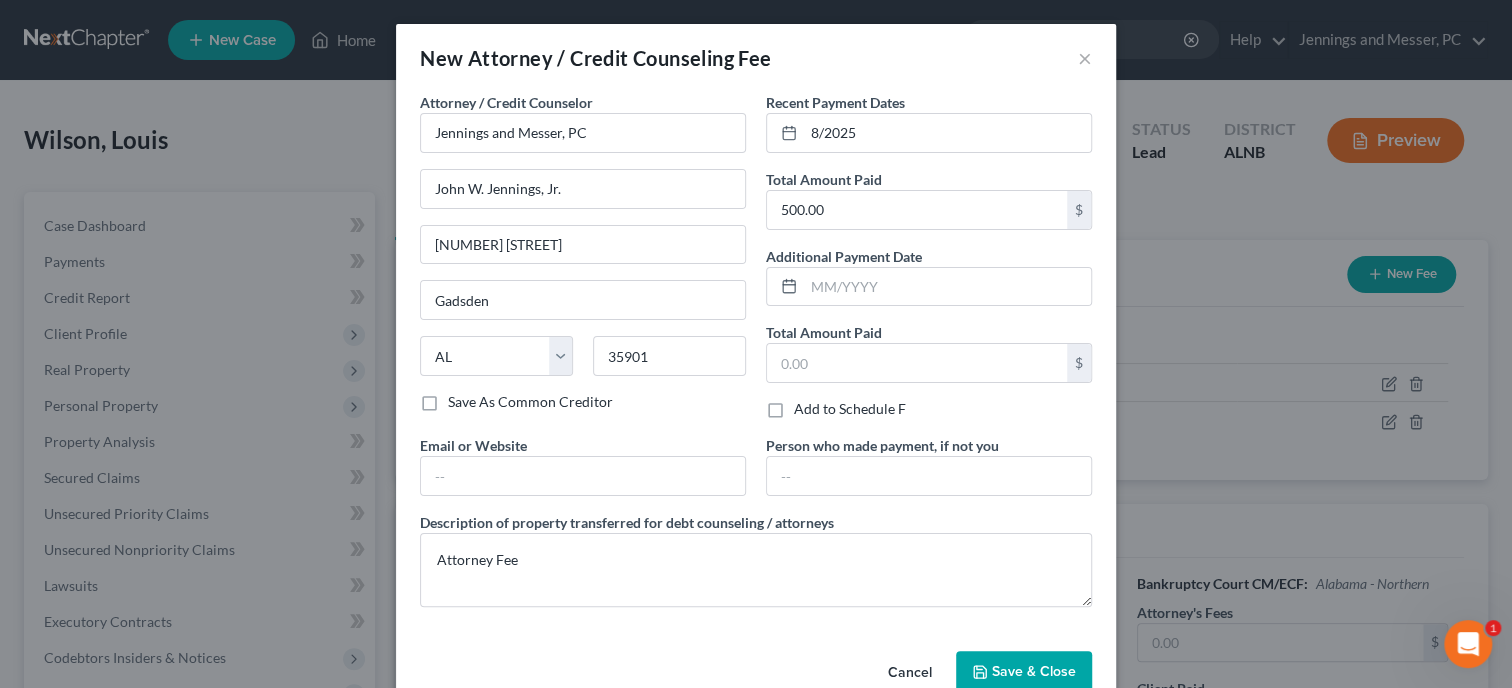 click on "Save & Close" at bounding box center (1024, 672) 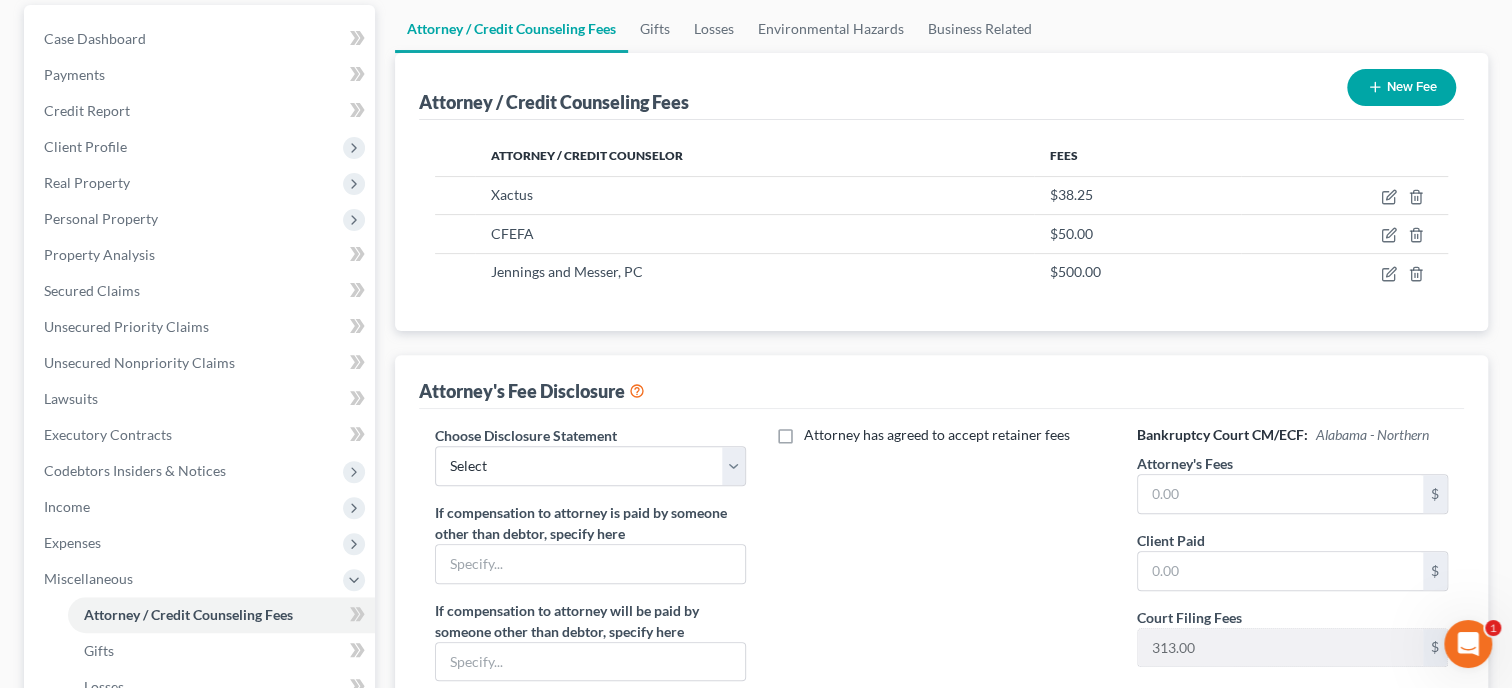 scroll, scrollTop: 205, scrollLeft: 0, axis: vertical 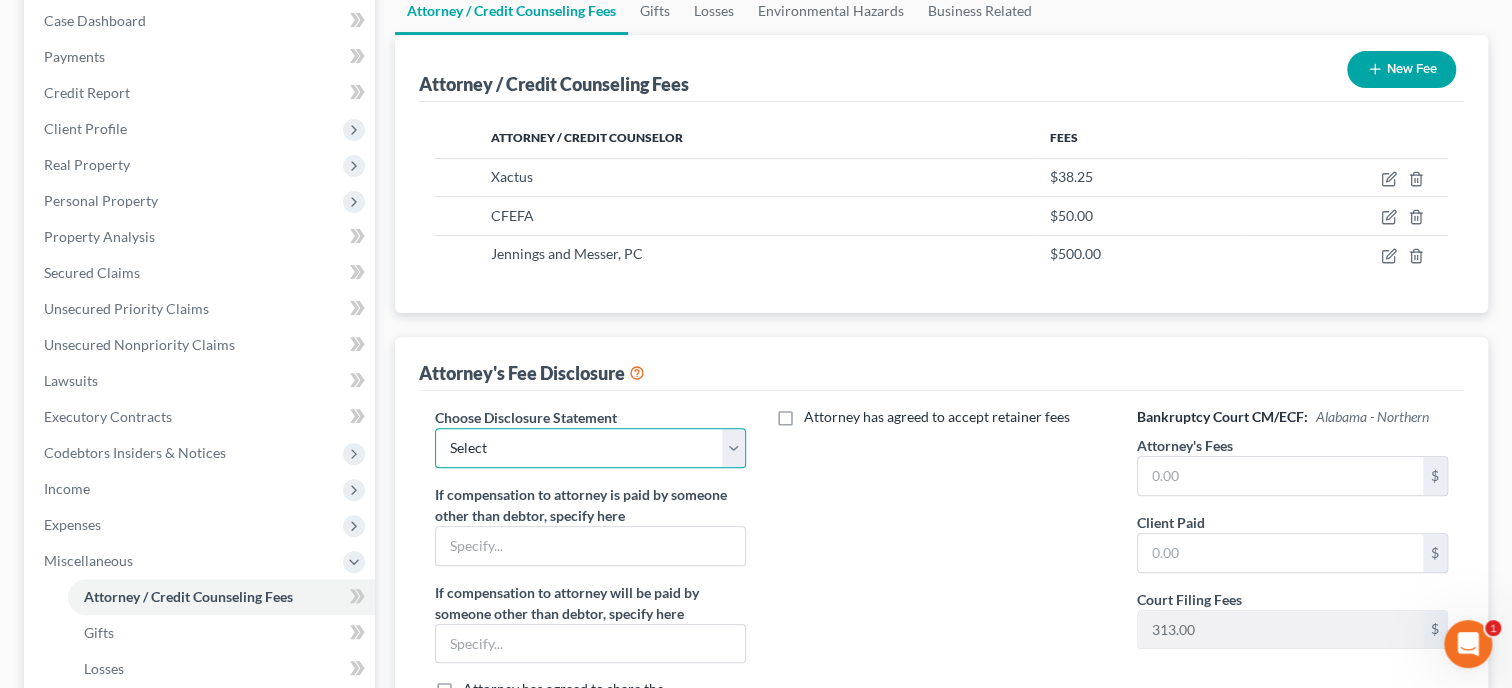 select on "0" 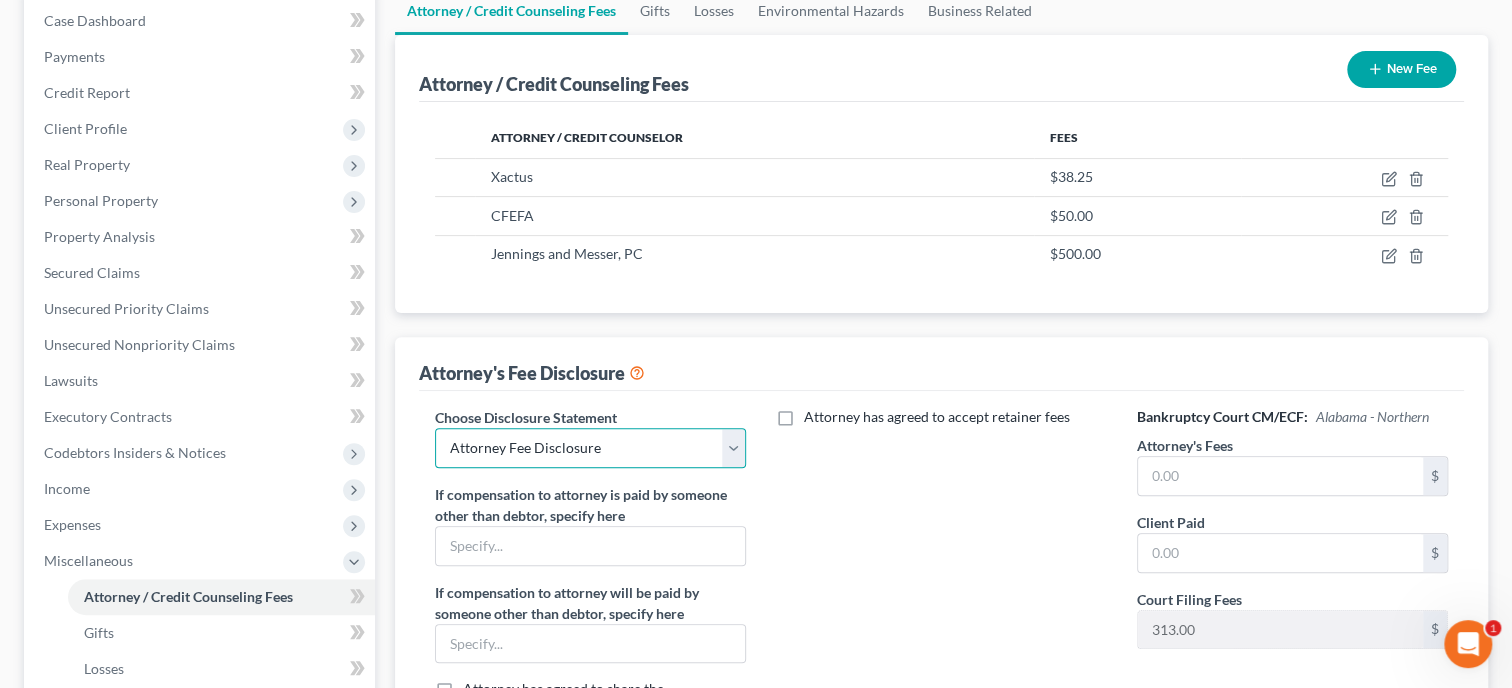 click on "Attorney Fee Disclosure" at bounding box center [0, 0] 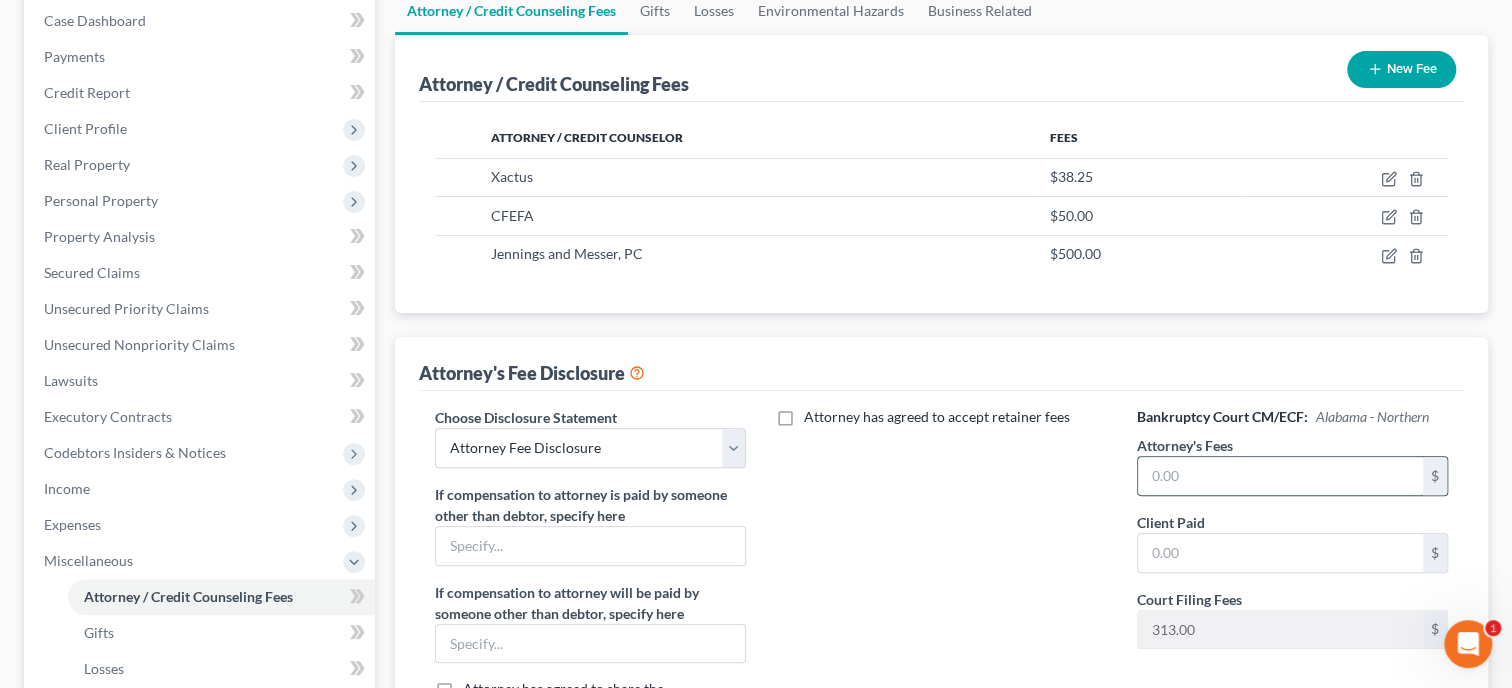 click at bounding box center [1280, 476] 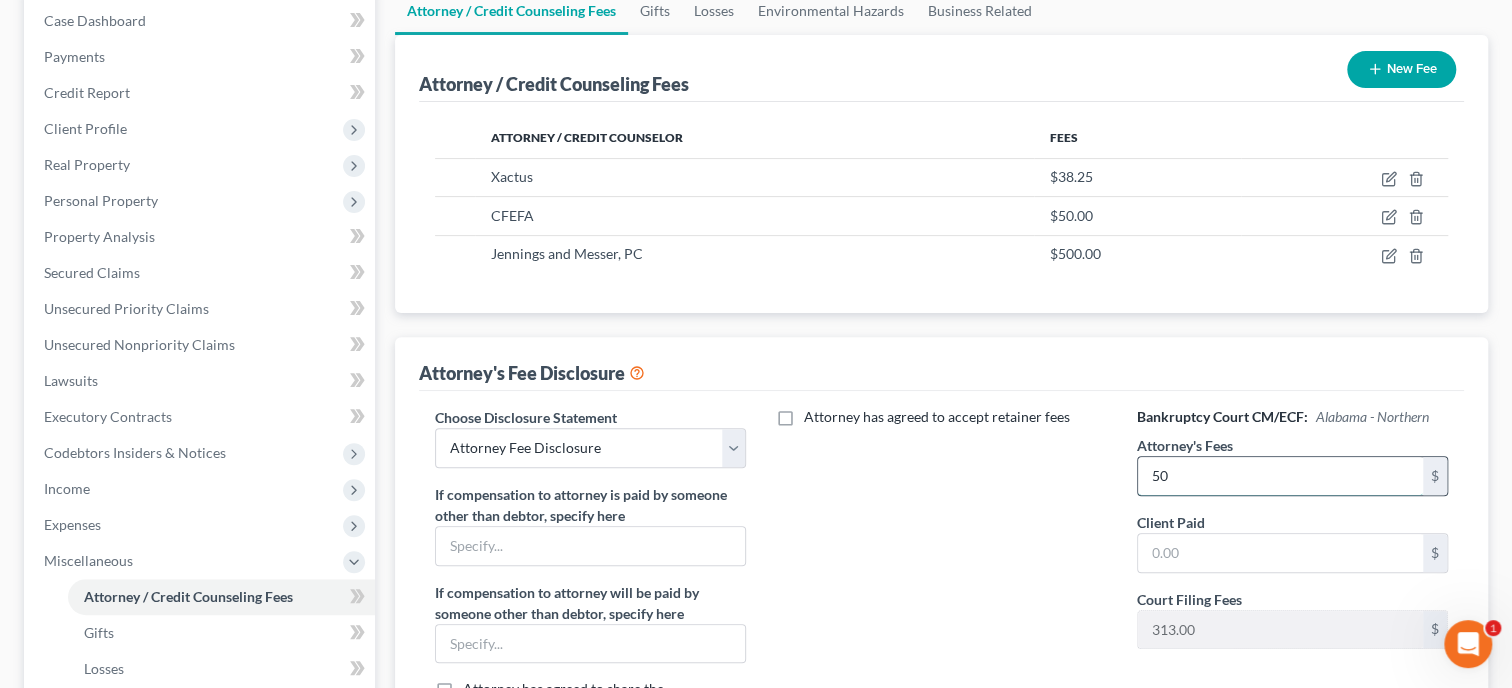type on "5" 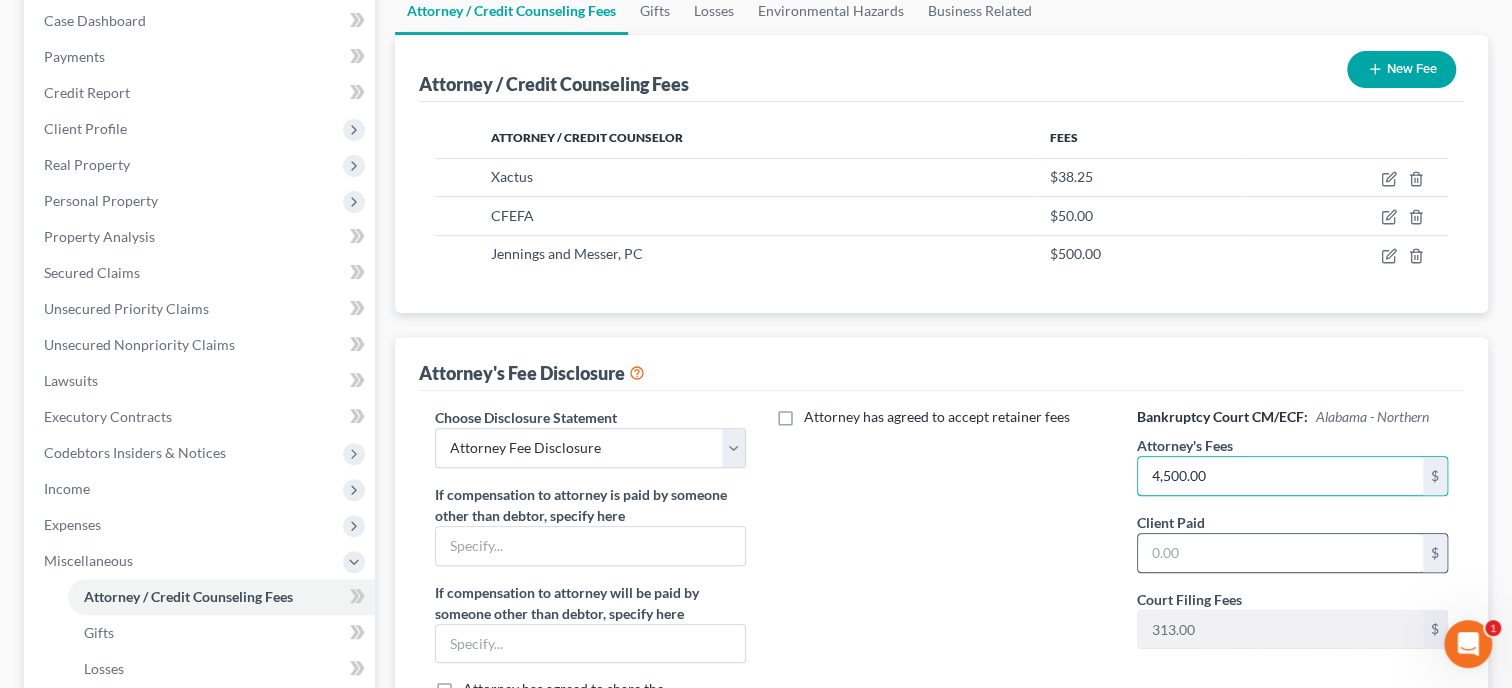 type on "4,500.00" 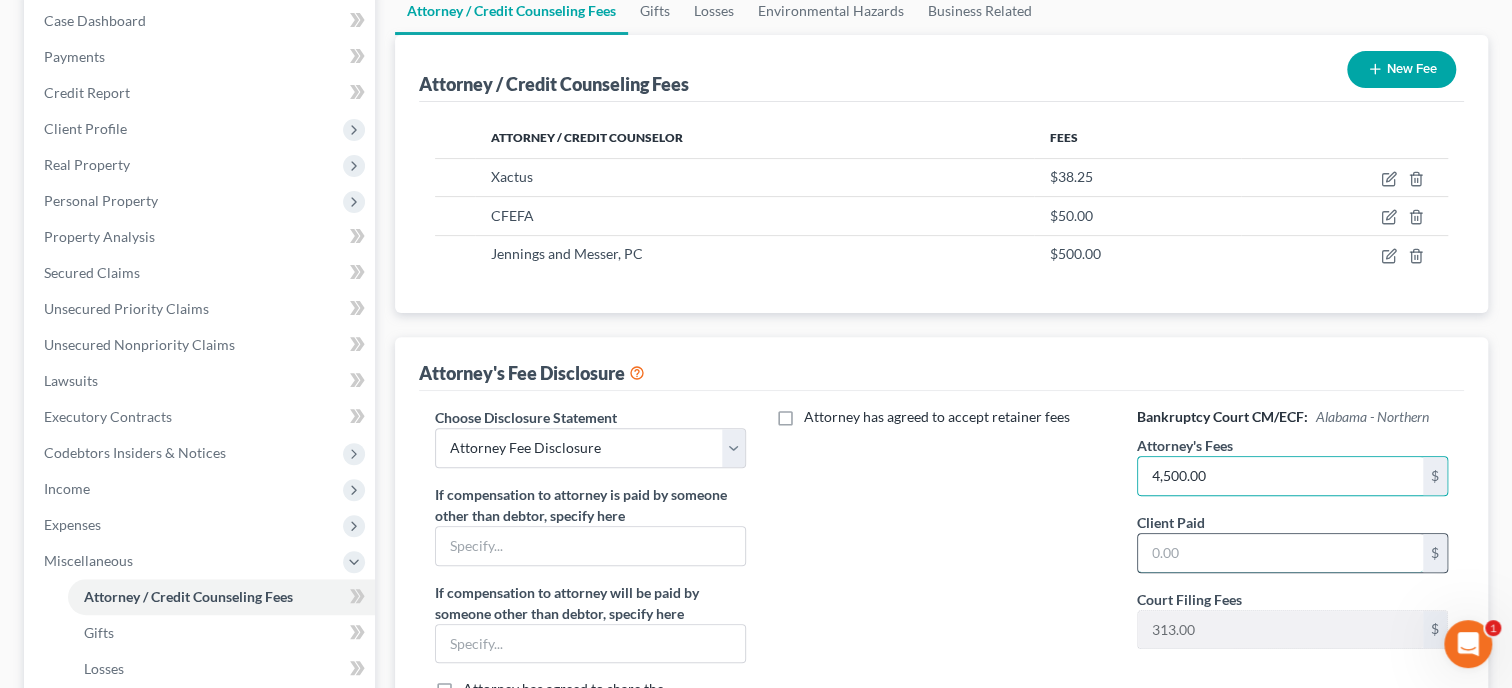 click at bounding box center (1280, 553) 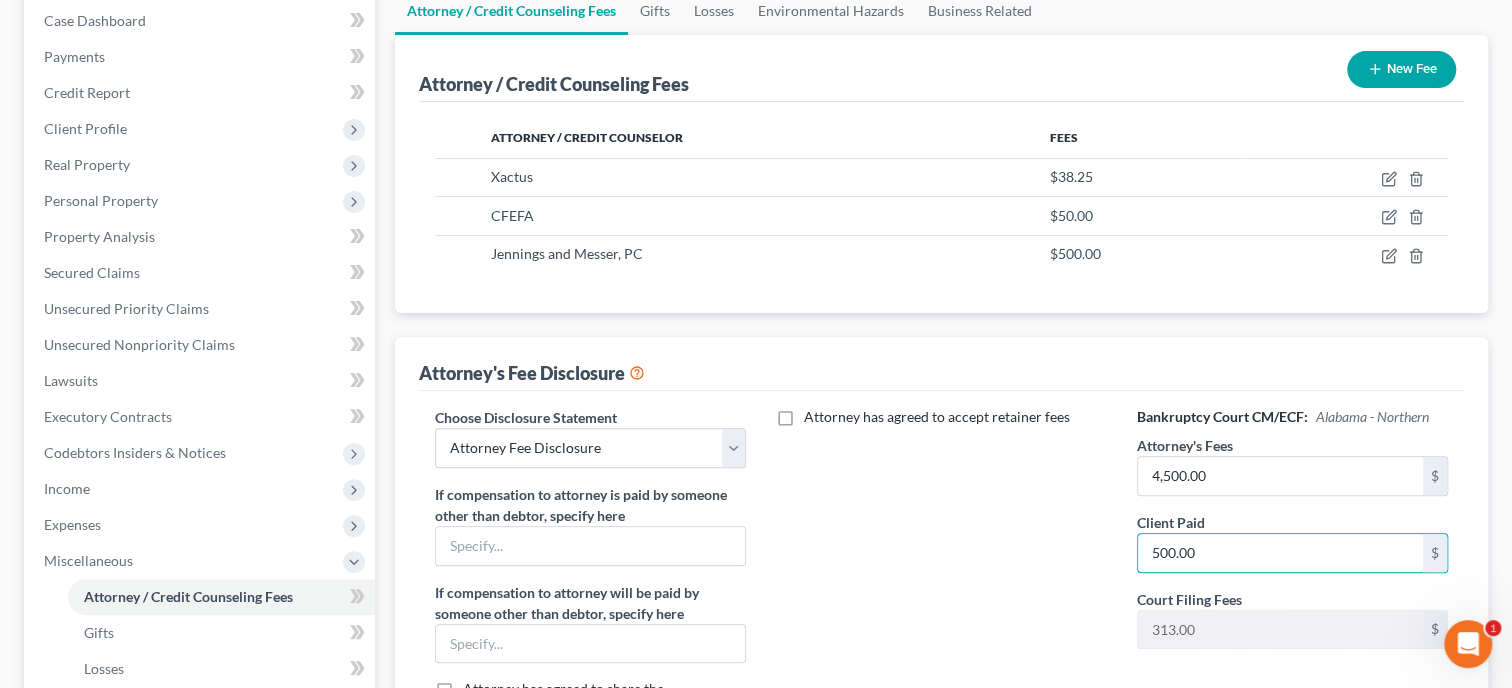 type on "500.00" 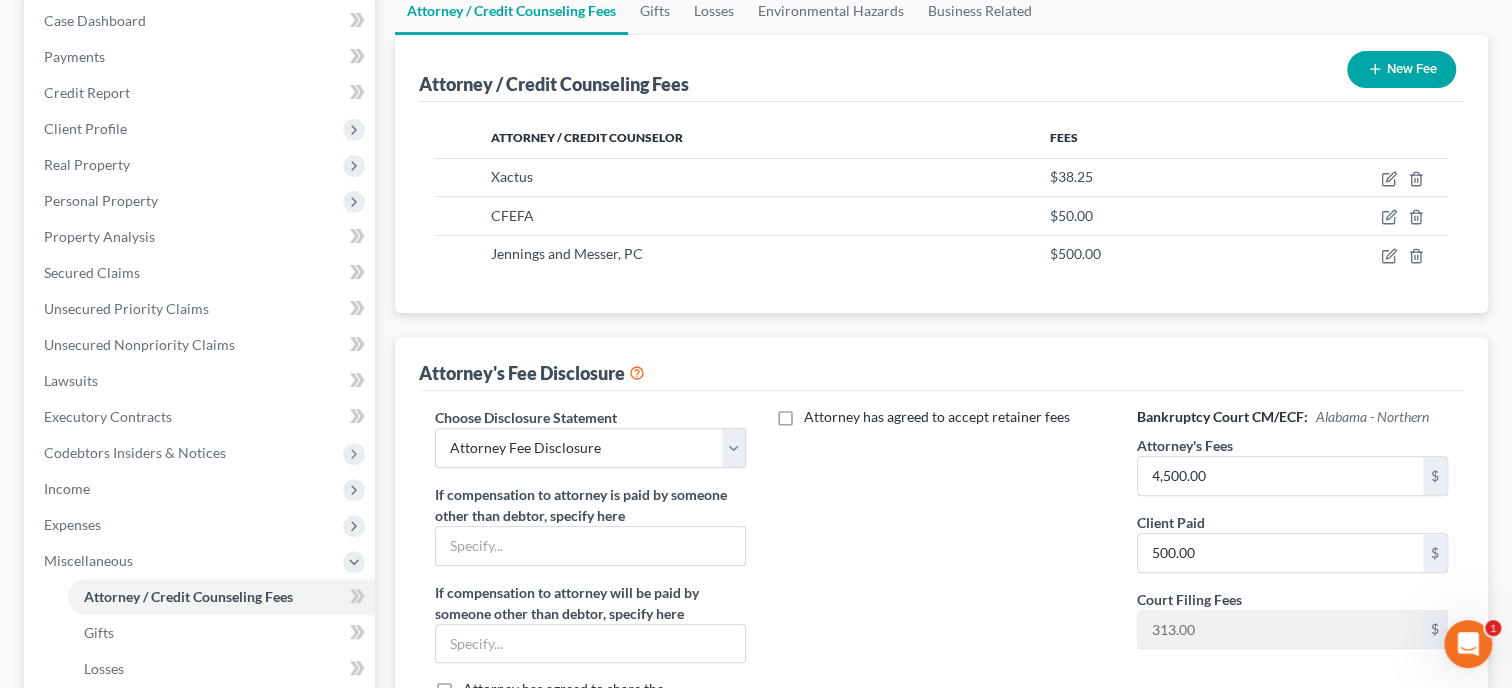 click on "Attorney has agreed to accept retainer fees" at bounding box center (941, 592) 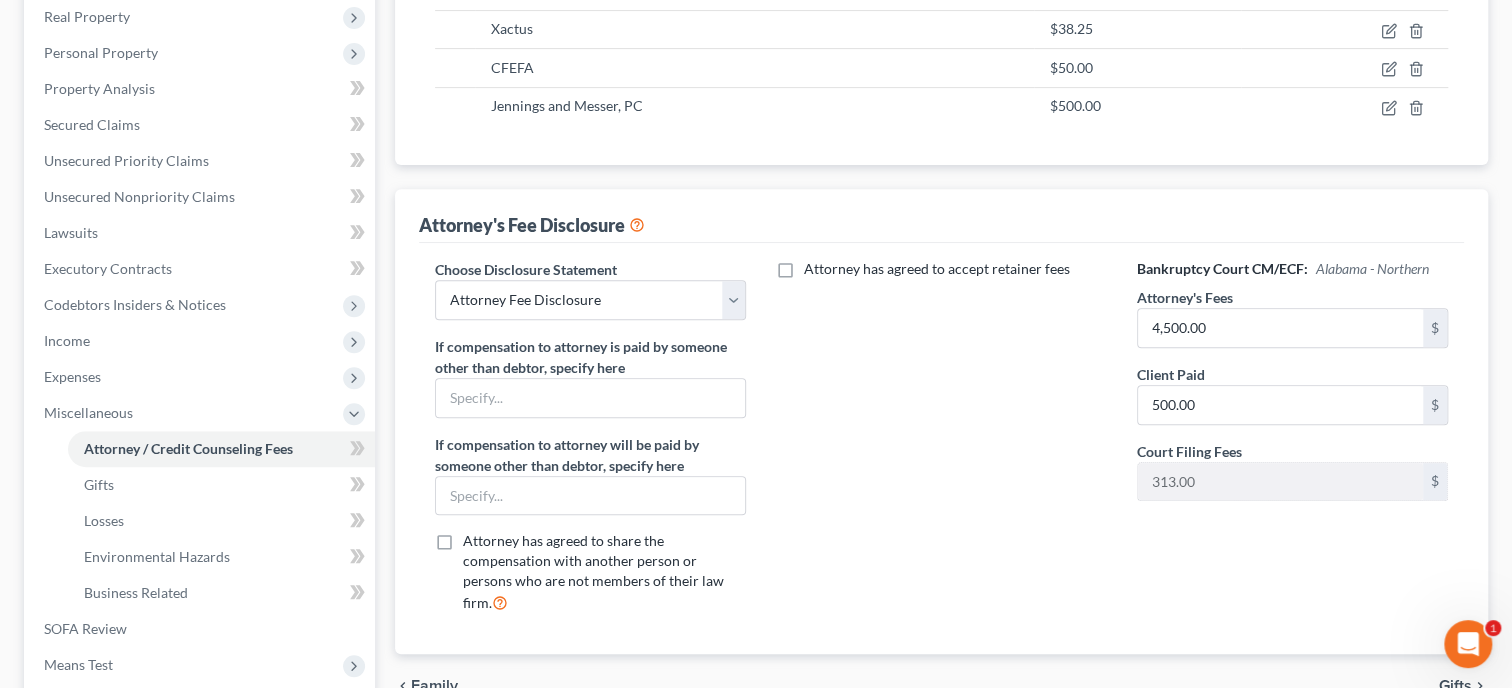 scroll, scrollTop: 514, scrollLeft: 0, axis: vertical 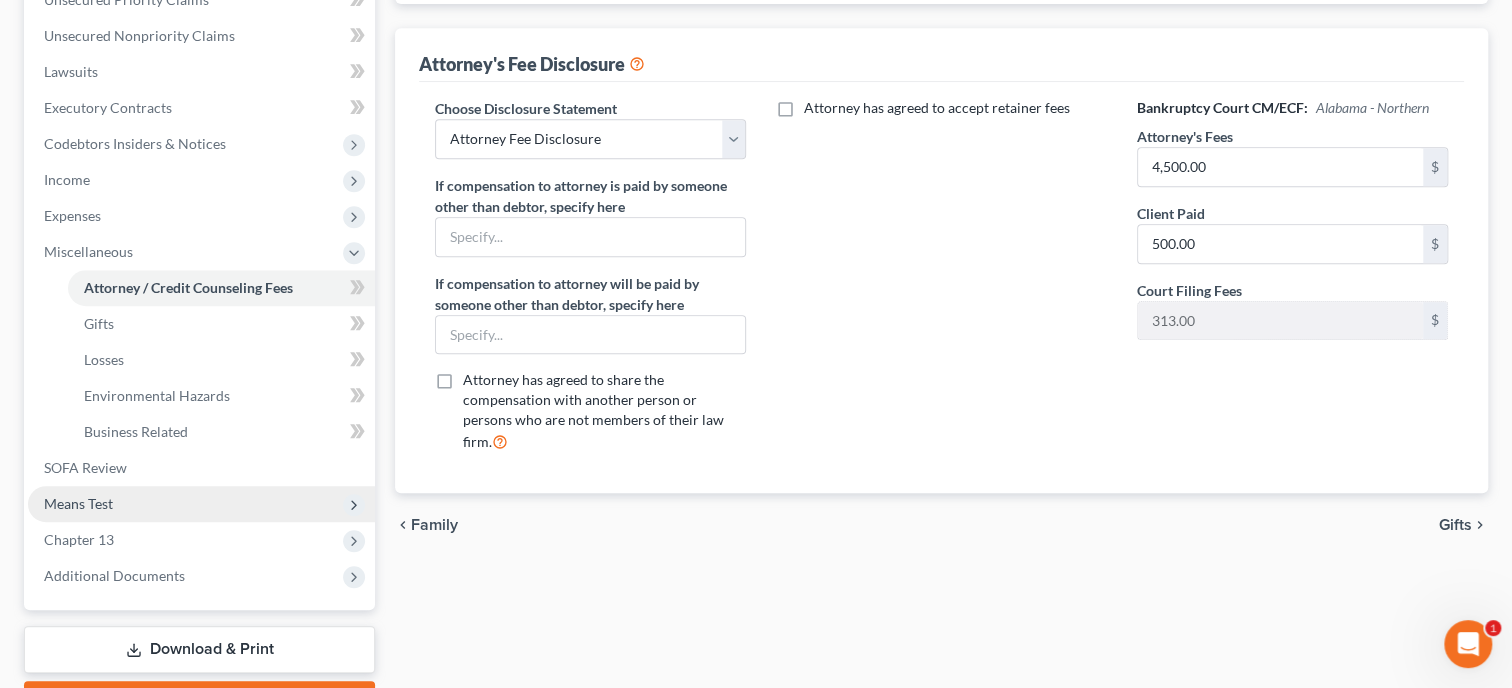 click on "Means Test" at bounding box center [201, 504] 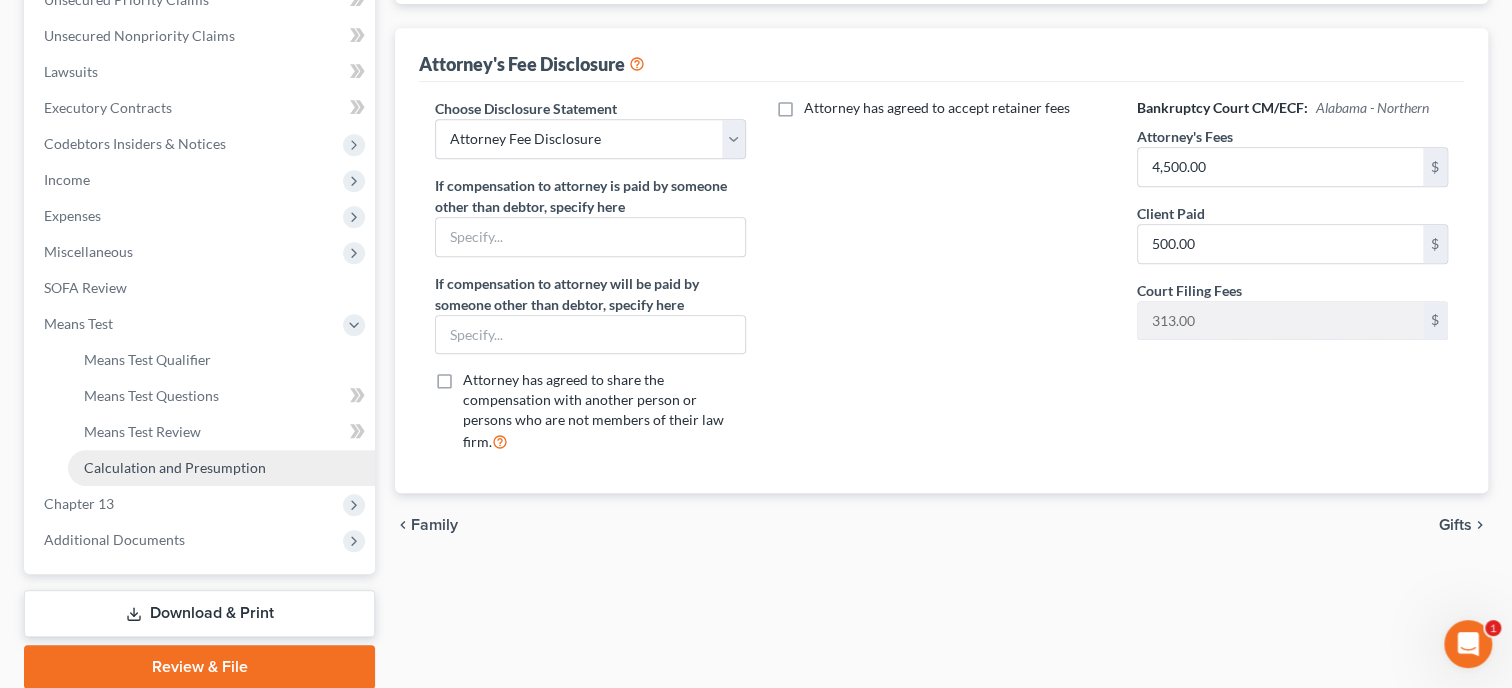 click on "Calculation and Presumption" at bounding box center [175, 467] 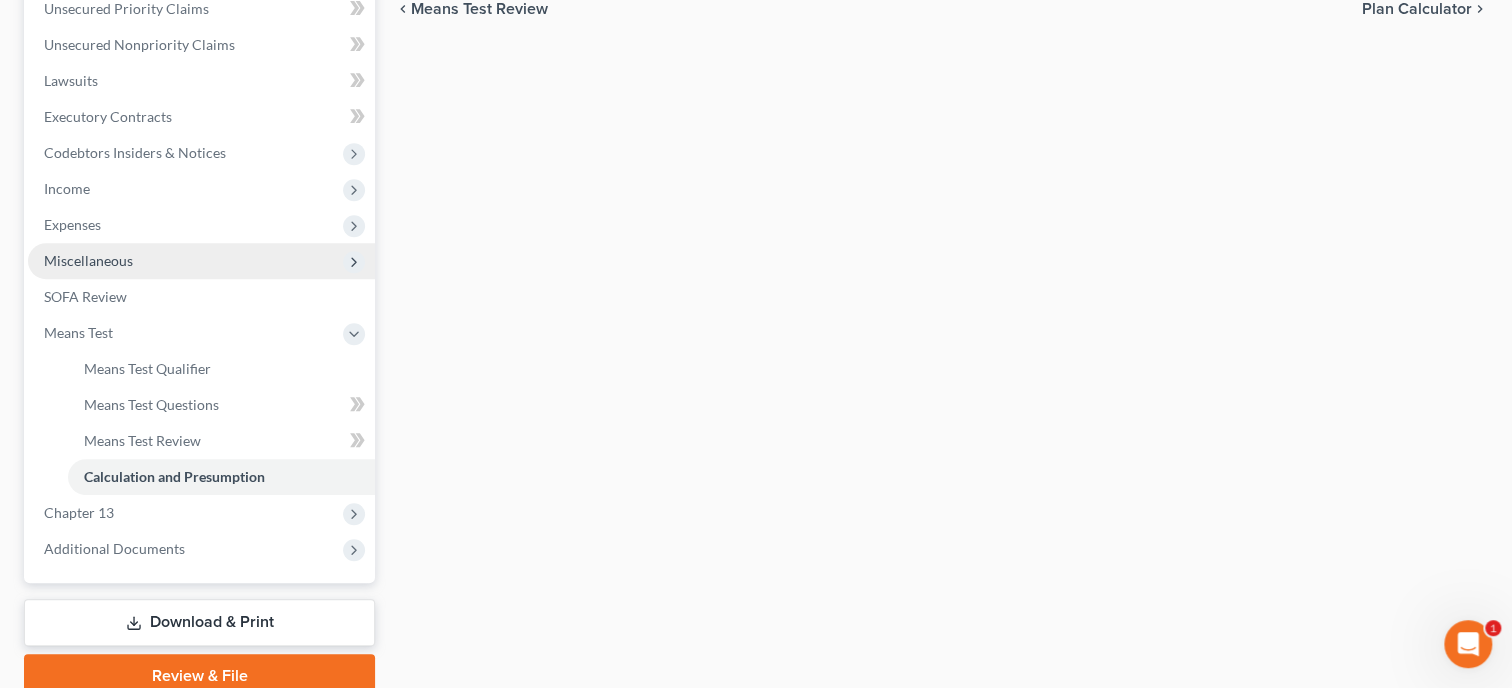 scroll, scrollTop: 514, scrollLeft: 0, axis: vertical 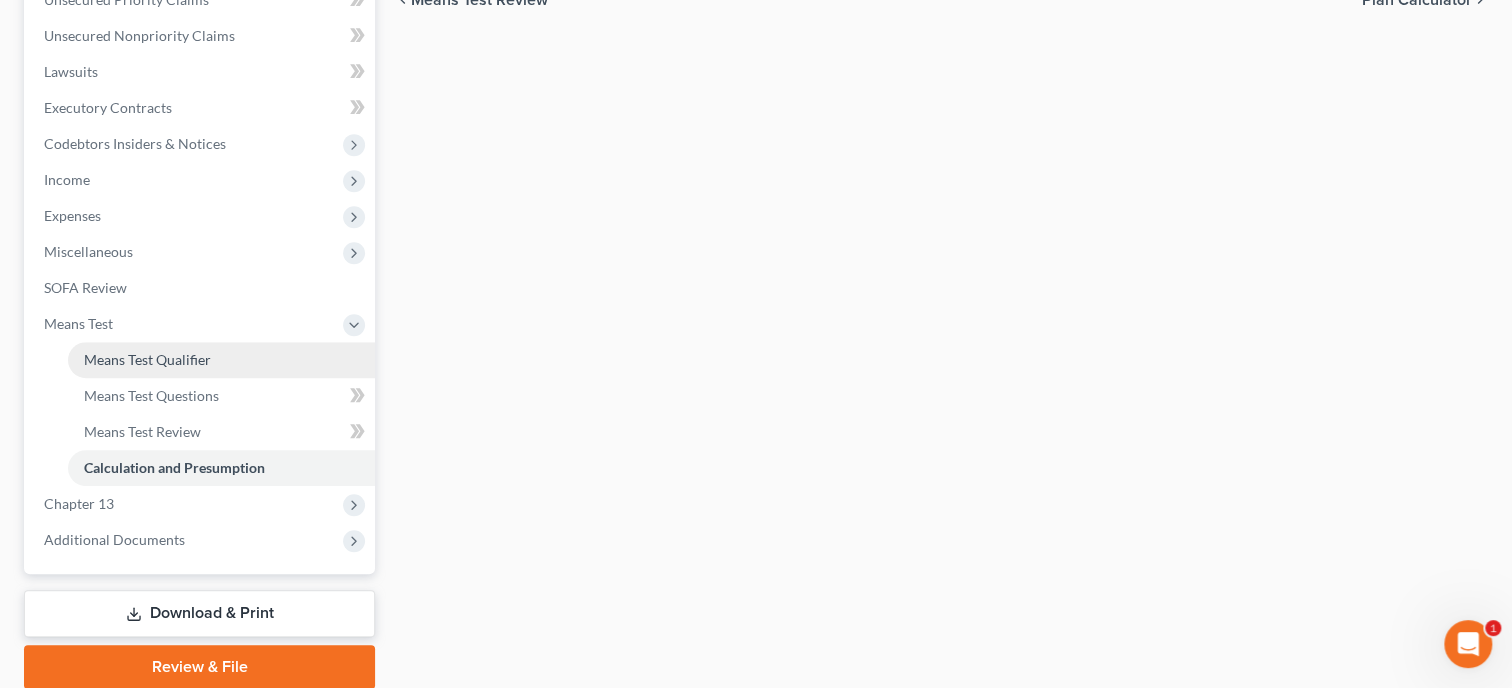 click on "Means Test Qualifier" at bounding box center (147, 359) 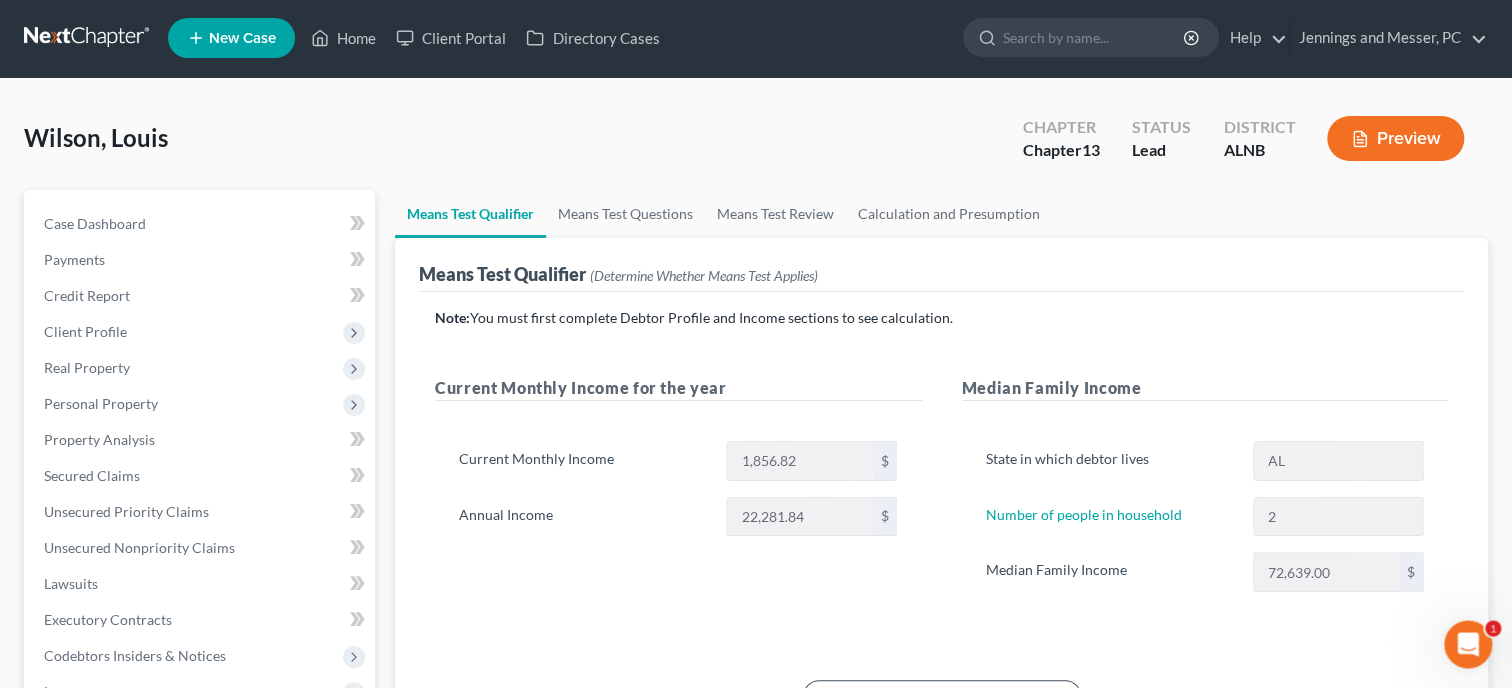 scroll, scrollTop: 0, scrollLeft: 0, axis: both 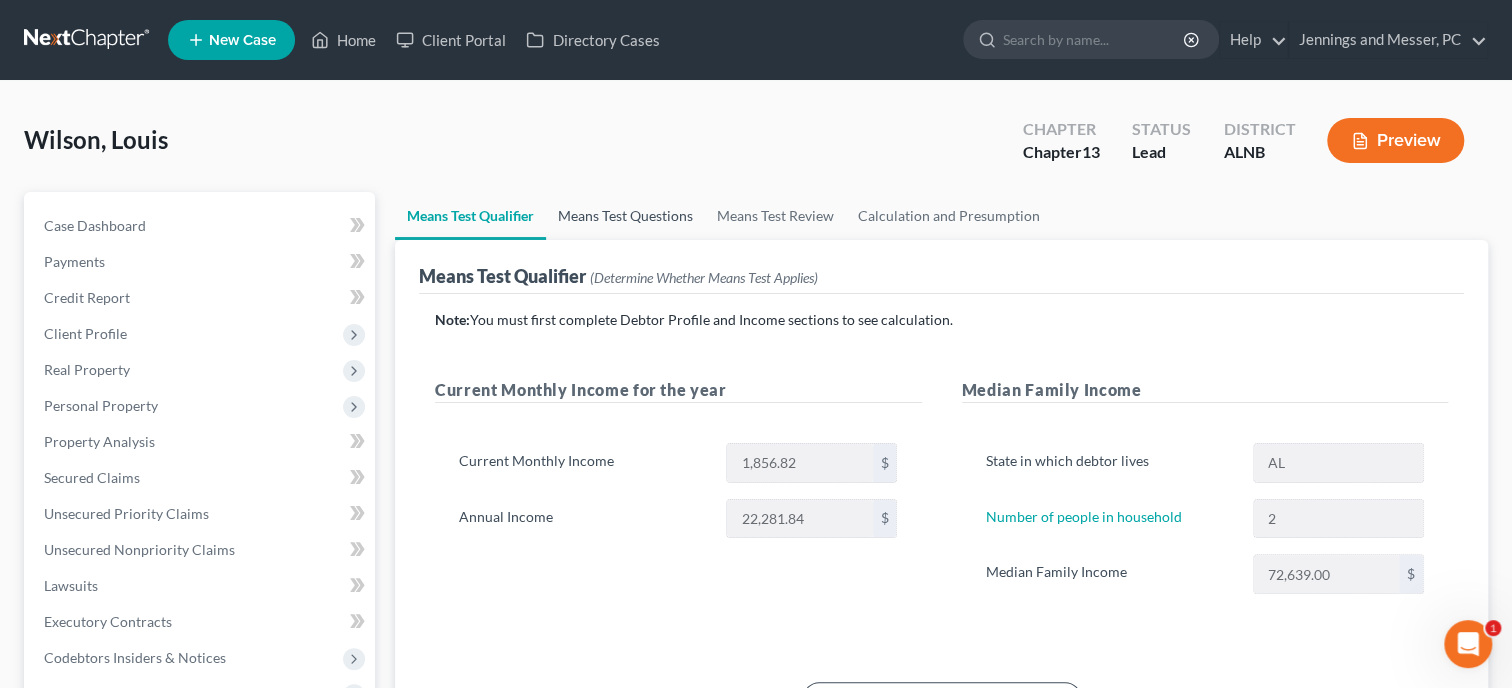 click on "Means Test Questions" at bounding box center [625, 216] 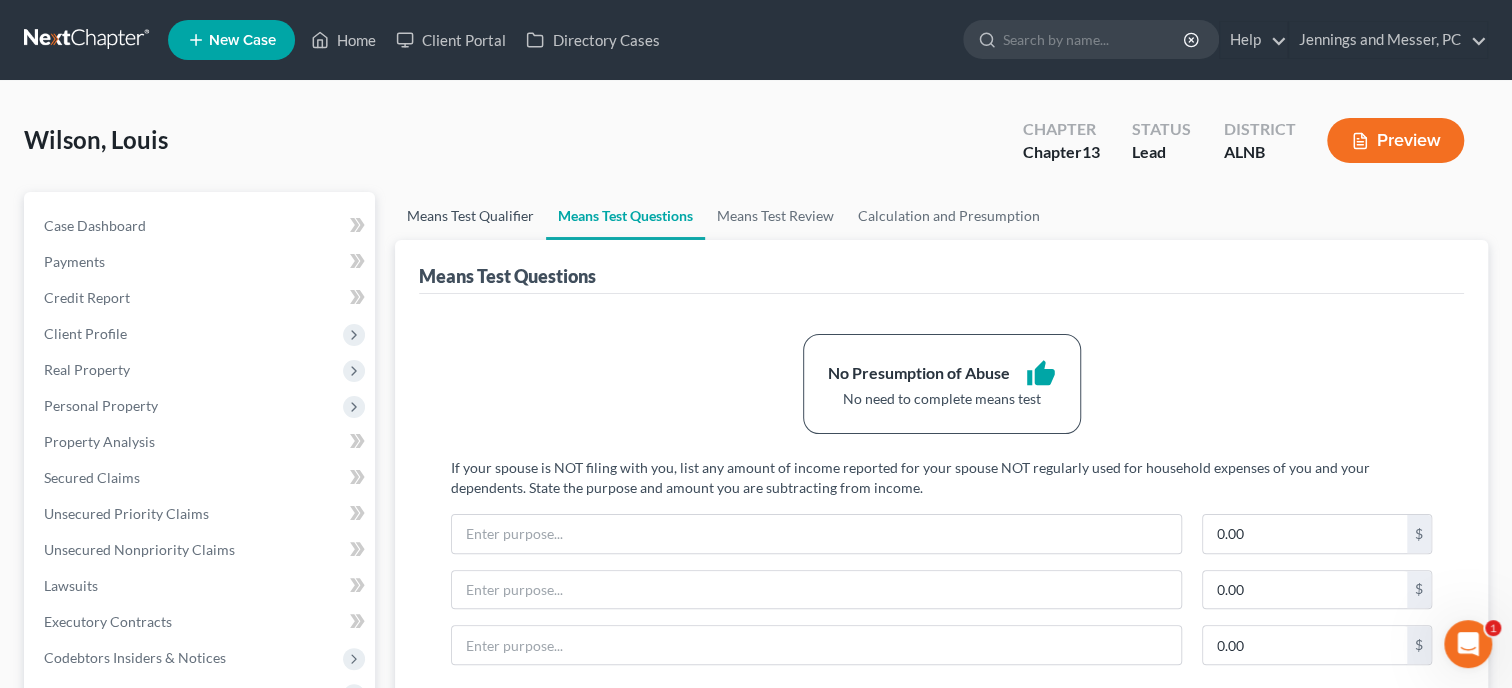 click on "Means Test Qualifier" at bounding box center [470, 216] 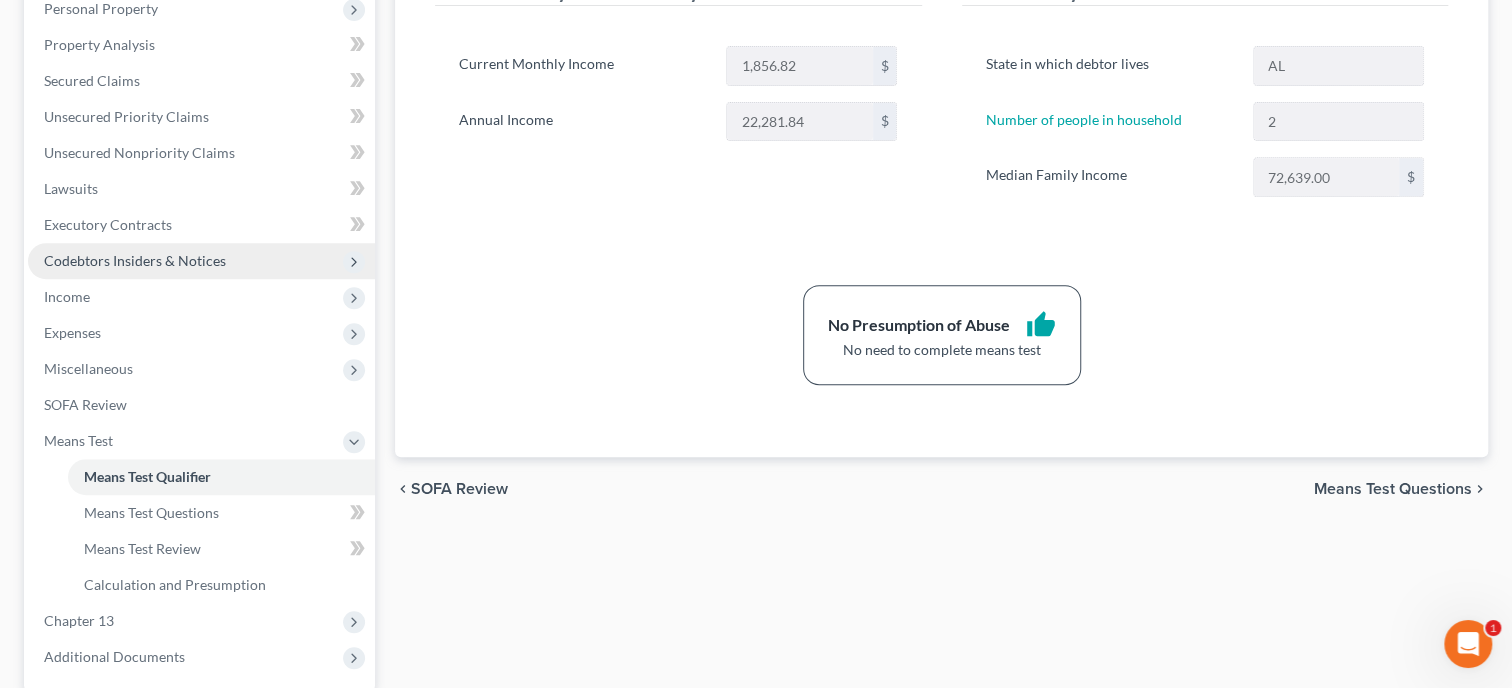 scroll, scrollTop: 588, scrollLeft: 0, axis: vertical 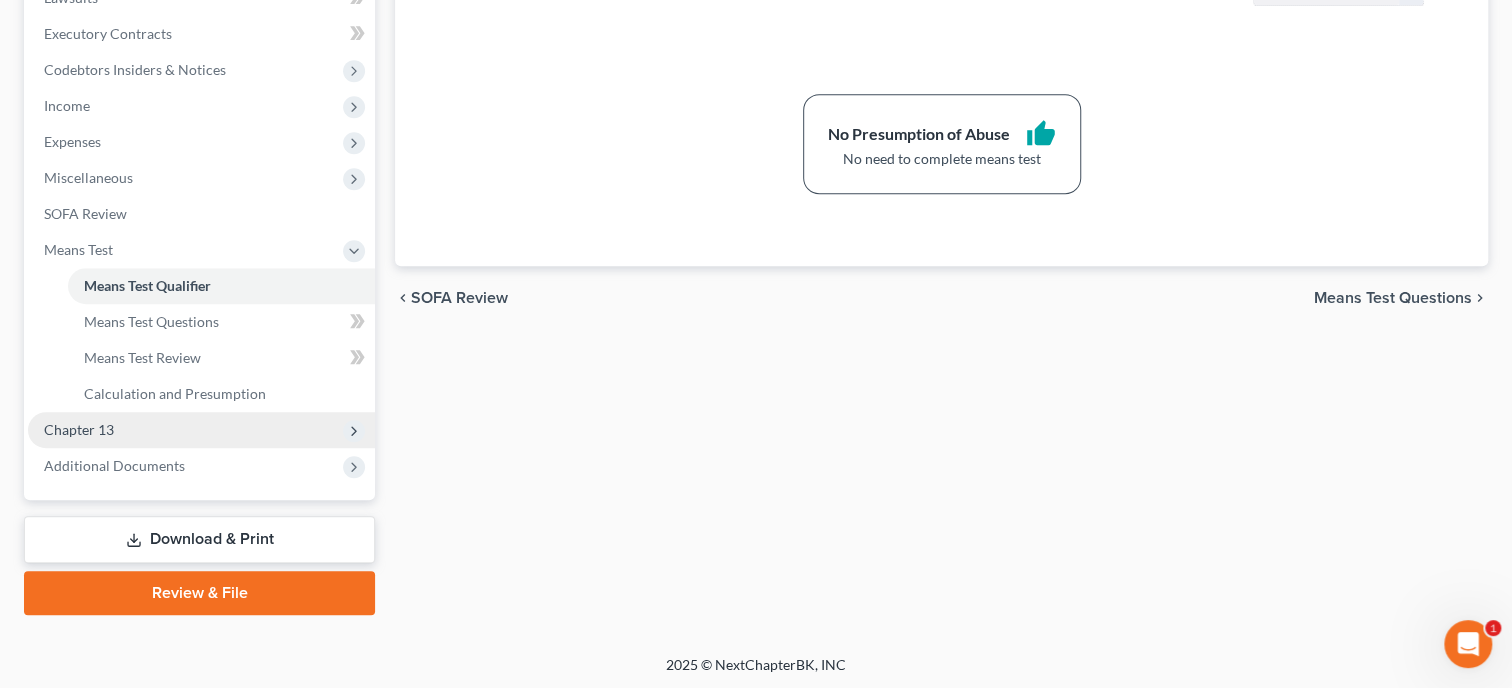 click on "Chapter 13" at bounding box center [201, 430] 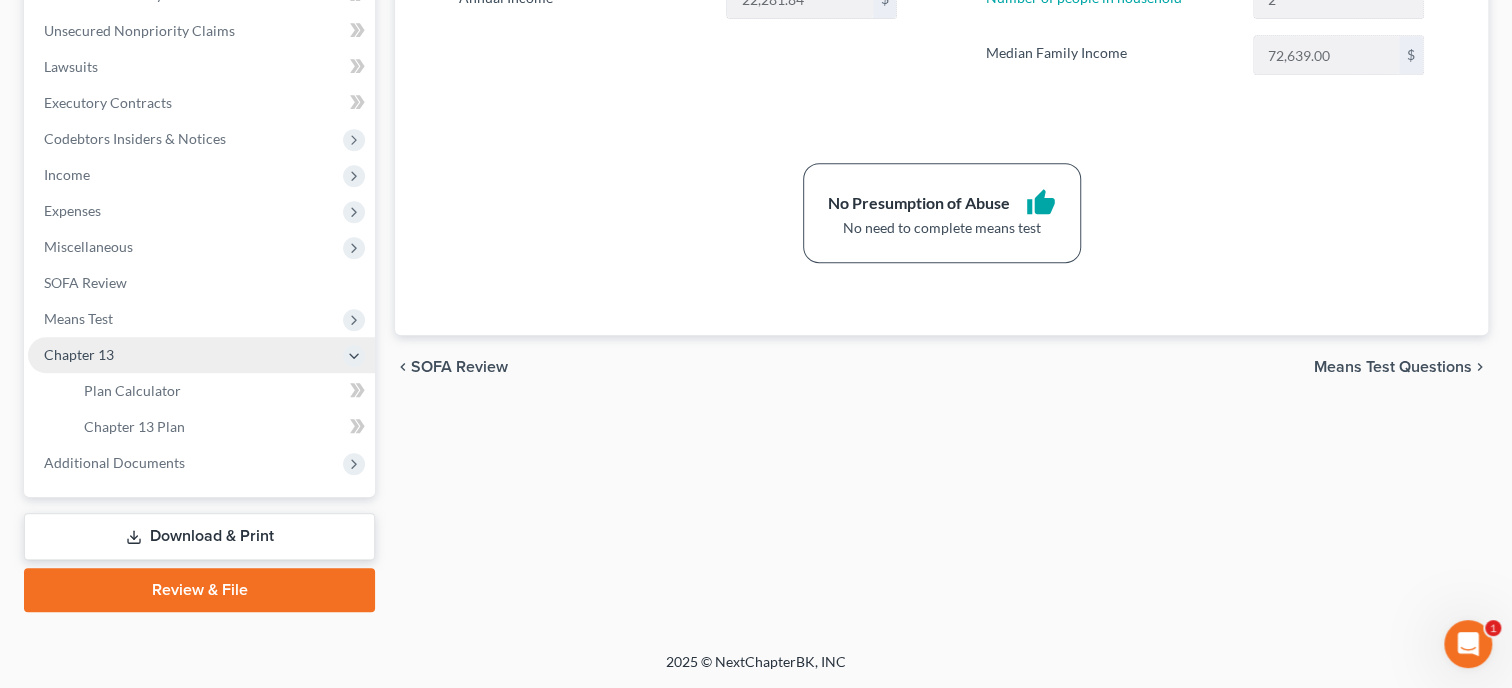 scroll, scrollTop: 516, scrollLeft: 0, axis: vertical 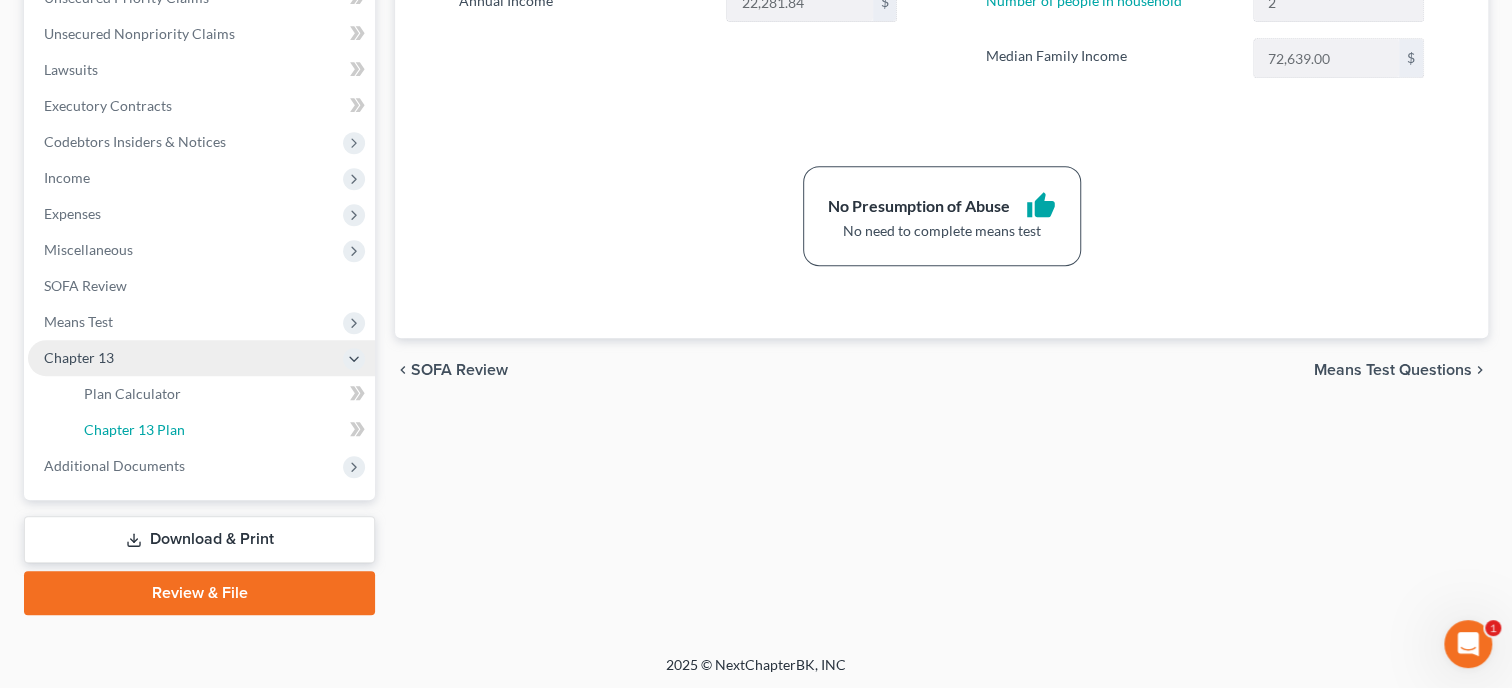 click on "Chapter 13 Plan" at bounding box center (221, 430) 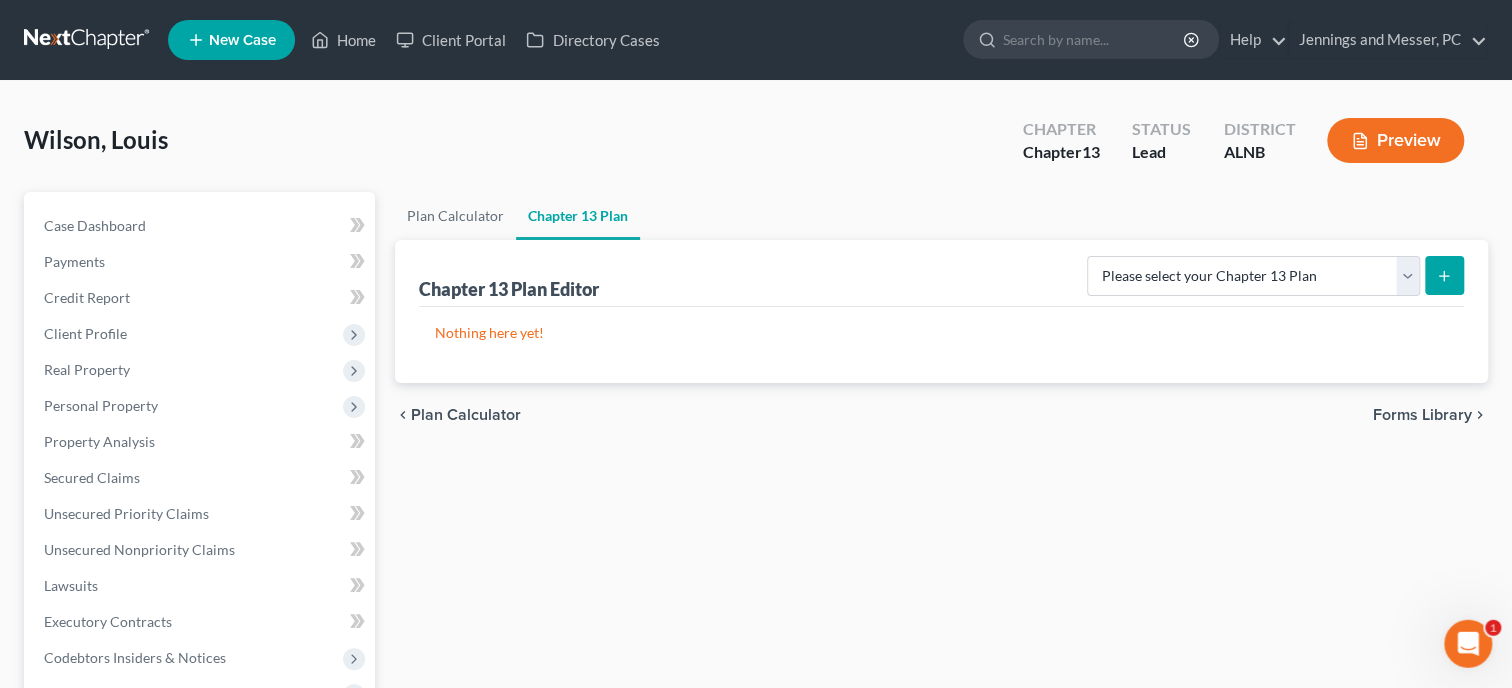 scroll, scrollTop: 0, scrollLeft: 0, axis: both 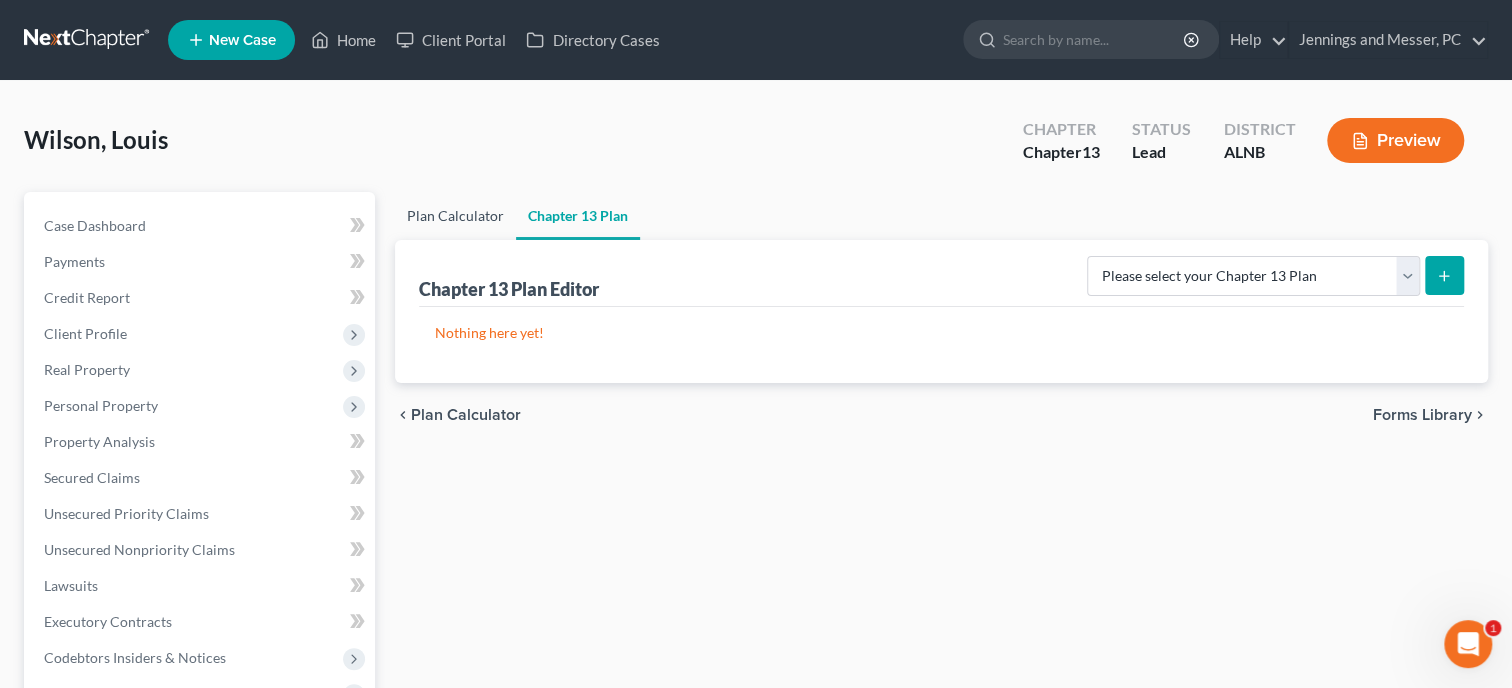 click on "Plan Calculator" at bounding box center (455, 216) 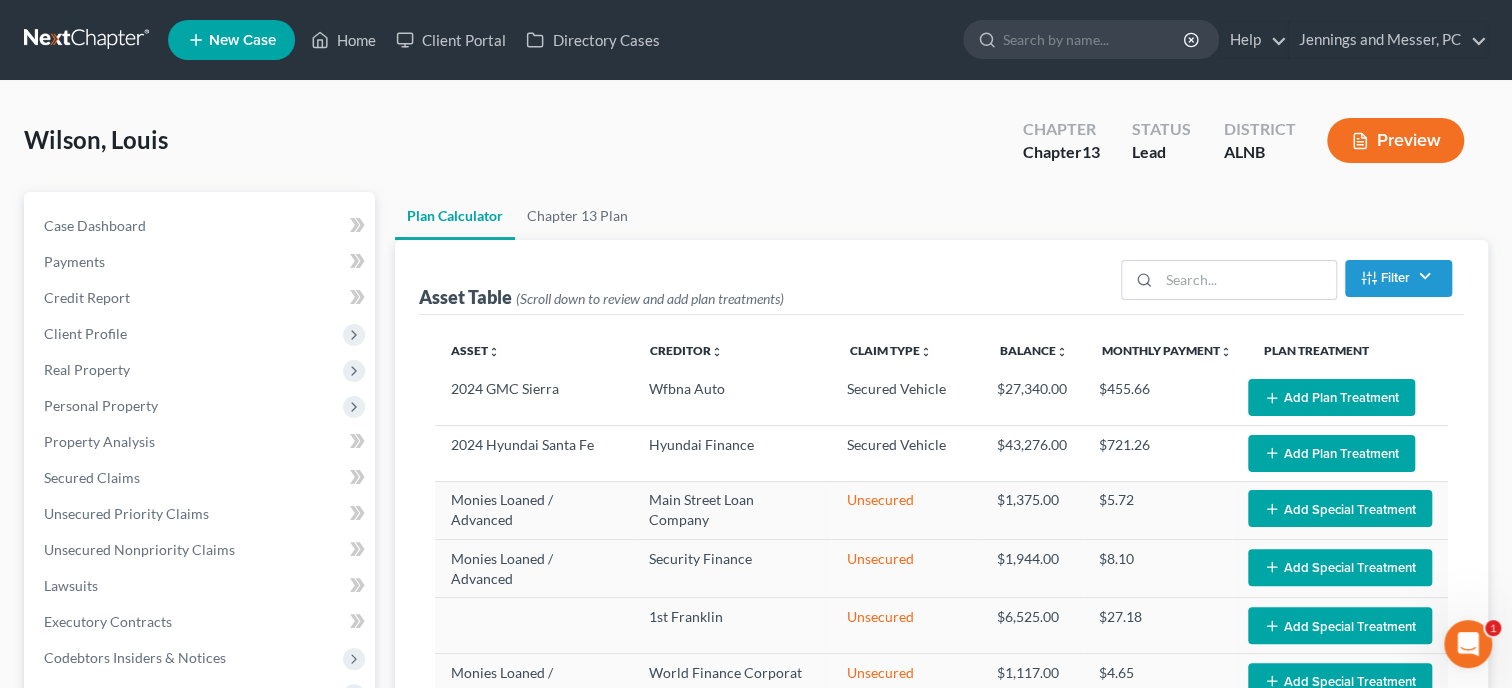 select on "59" 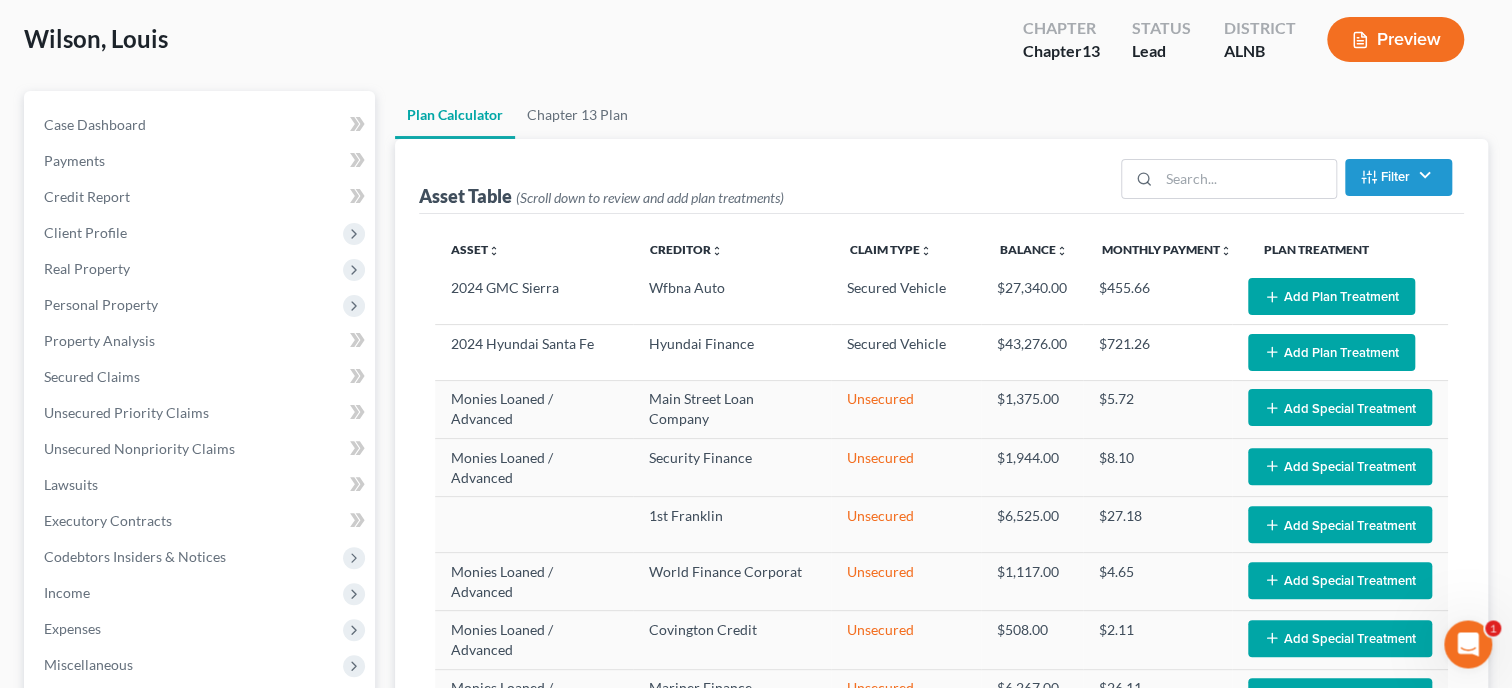 scroll, scrollTop: 102, scrollLeft: 0, axis: vertical 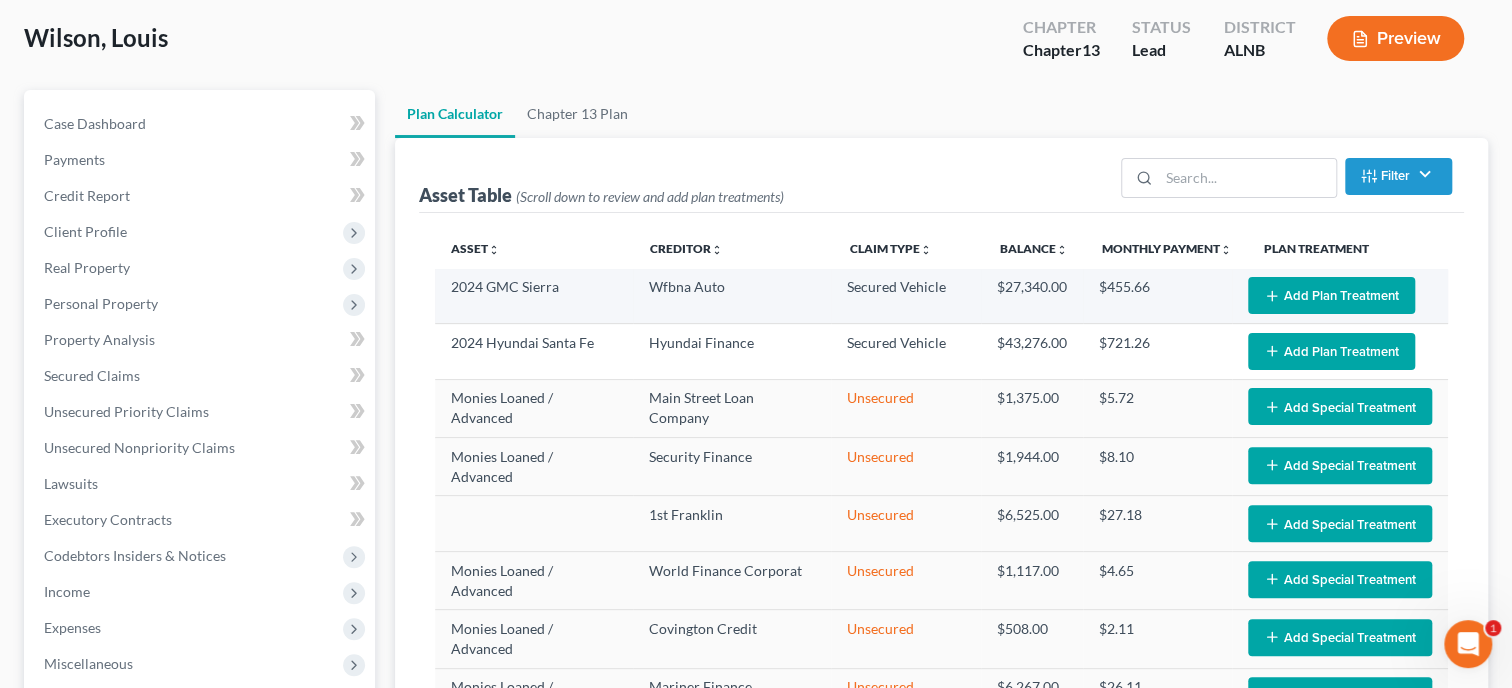 click on "Add Plan Treatment" at bounding box center (1331, 295) 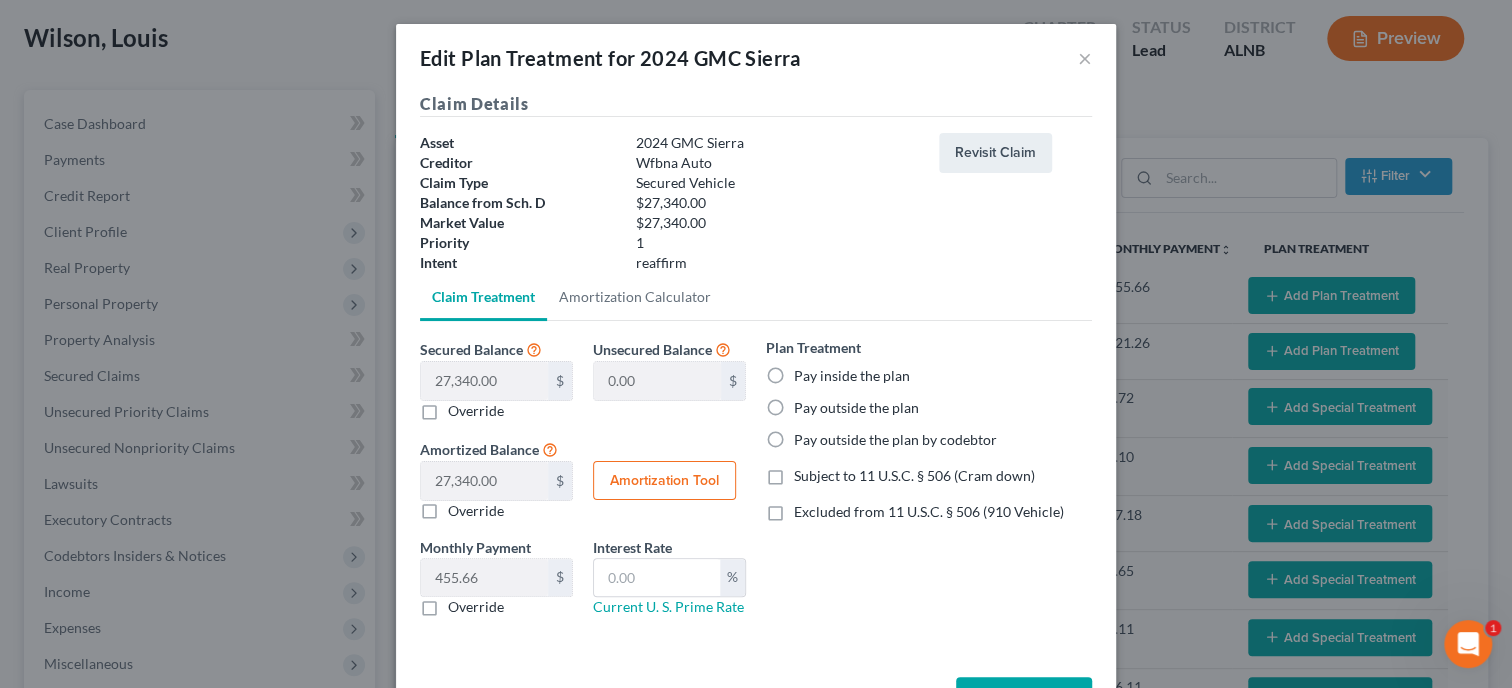 click on "Pay inside the plan" at bounding box center [852, 376] 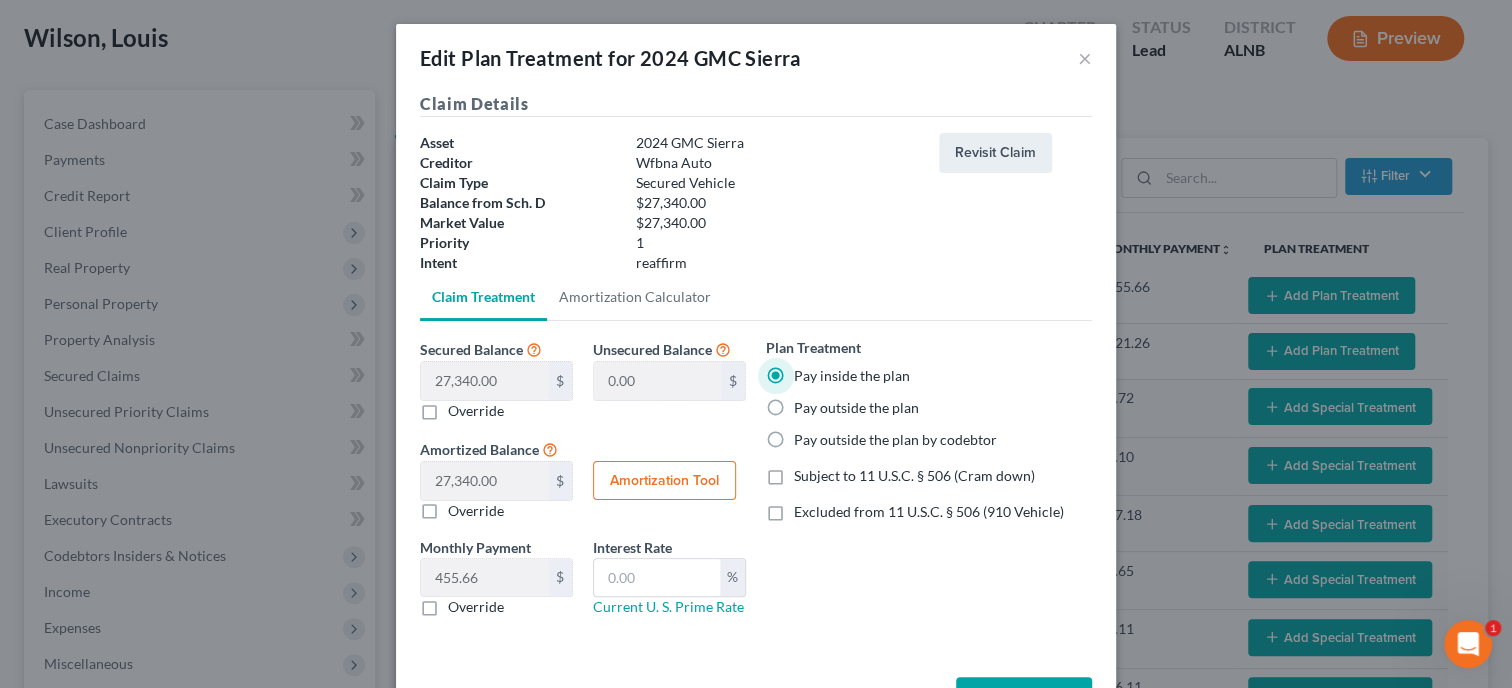 click on "Excluded from 11 U.S.C. § 506 (910 Vehicle)" at bounding box center (929, 512) 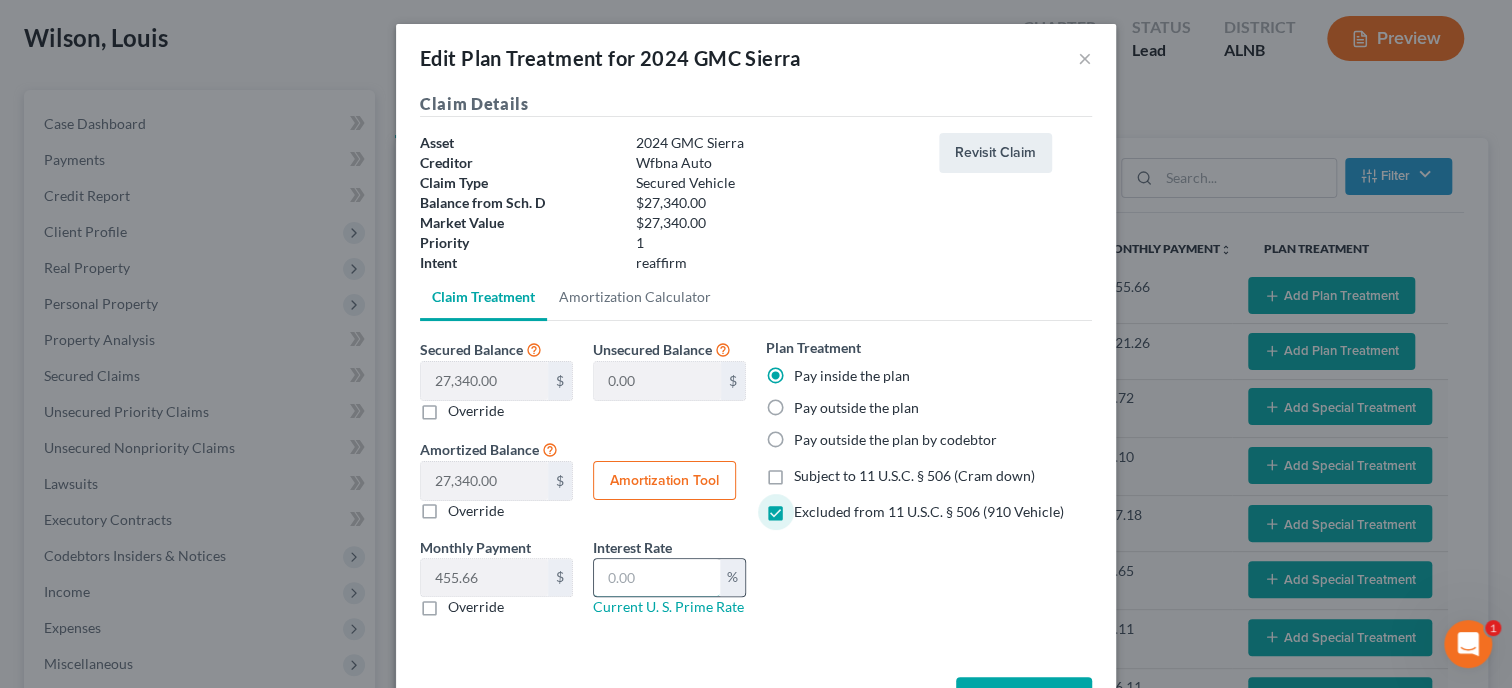 click at bounding box center [657, 578] 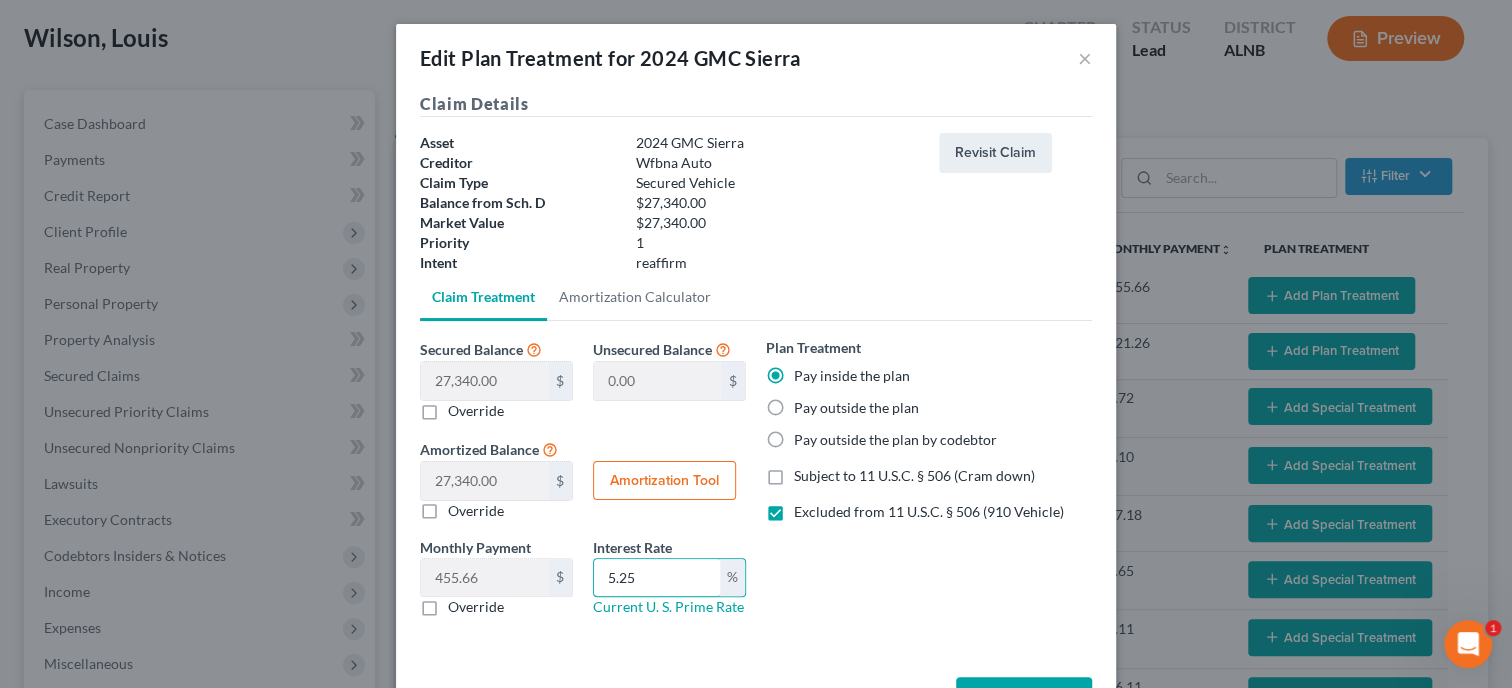 type on "5.25" 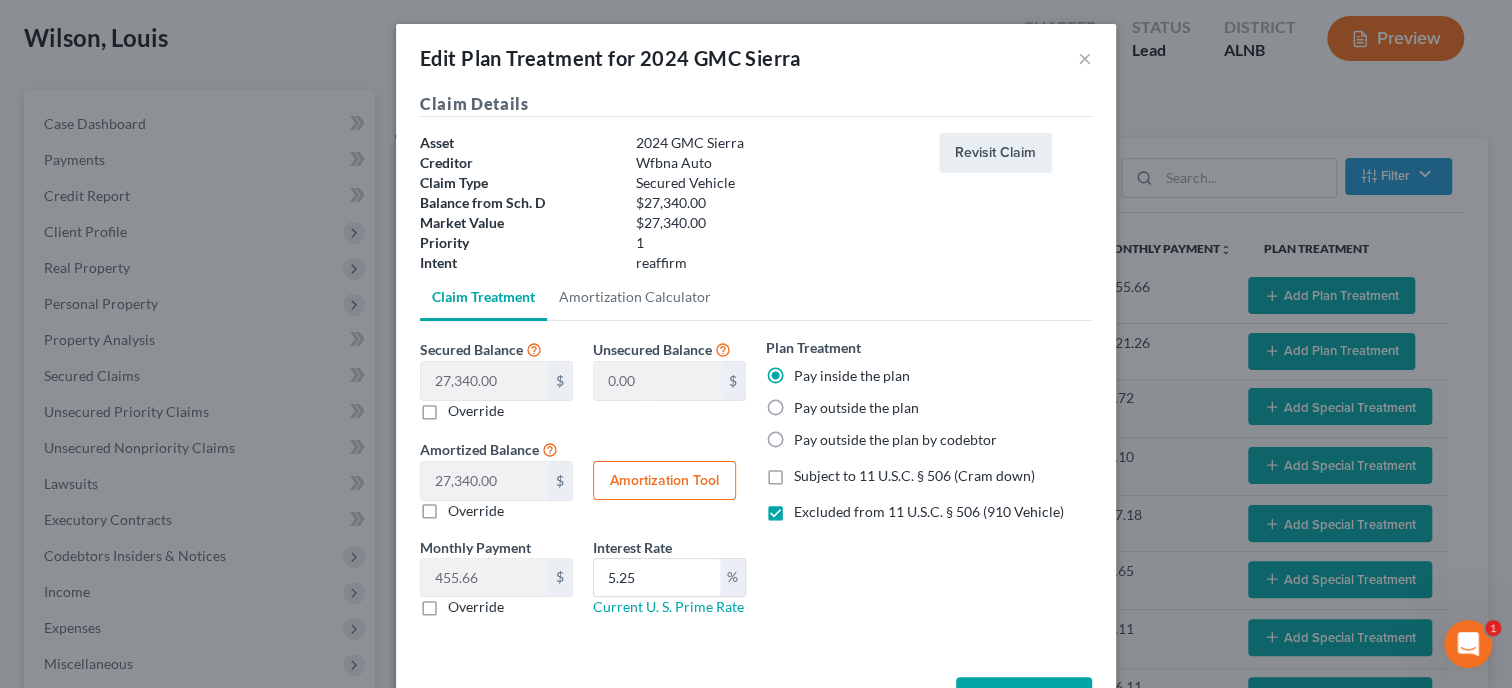 click on "Amortization Tool" at bounding box center [664, 481] 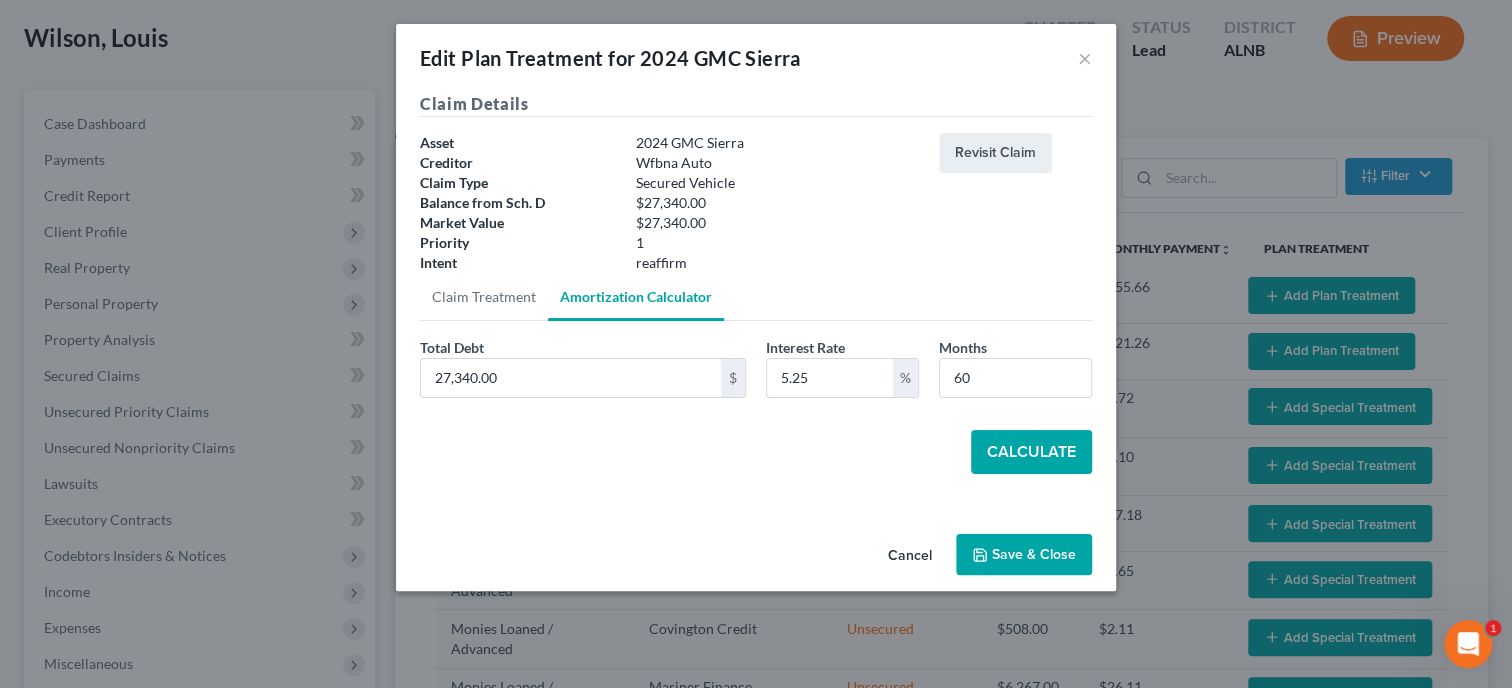 click on "Calculate" at bounding box center (1031, 452) 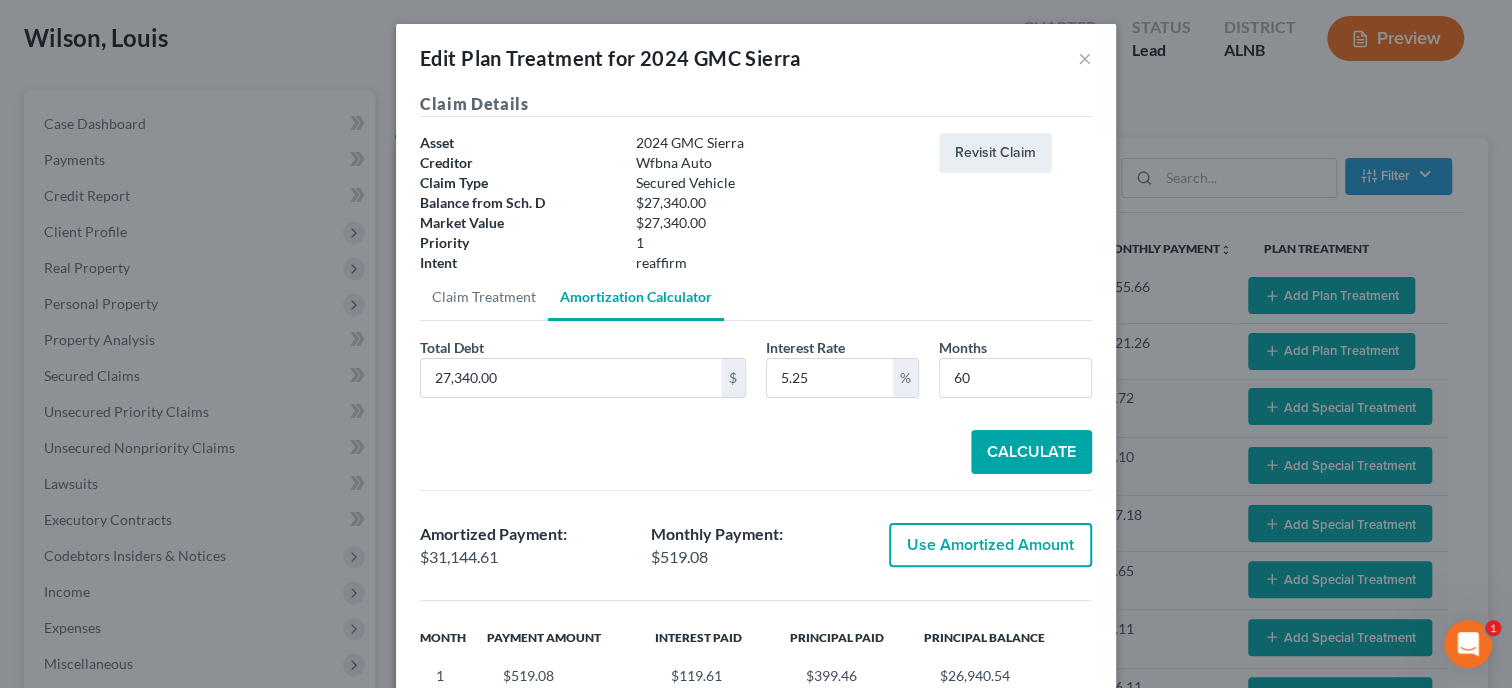 click on "Use Amortized Amount" at bounding box center [990, 545] 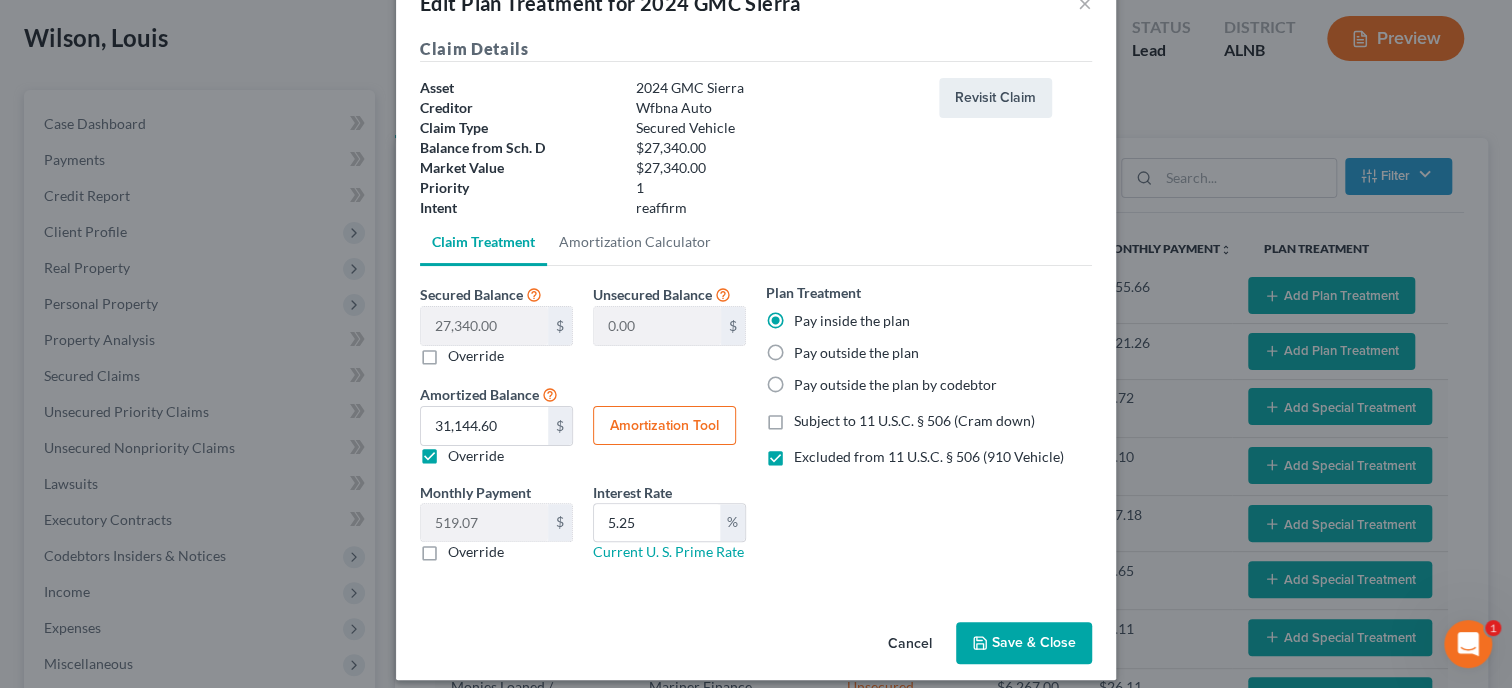 scroll, scrollTop: 70, scrollLeft: 0, axis: vertical 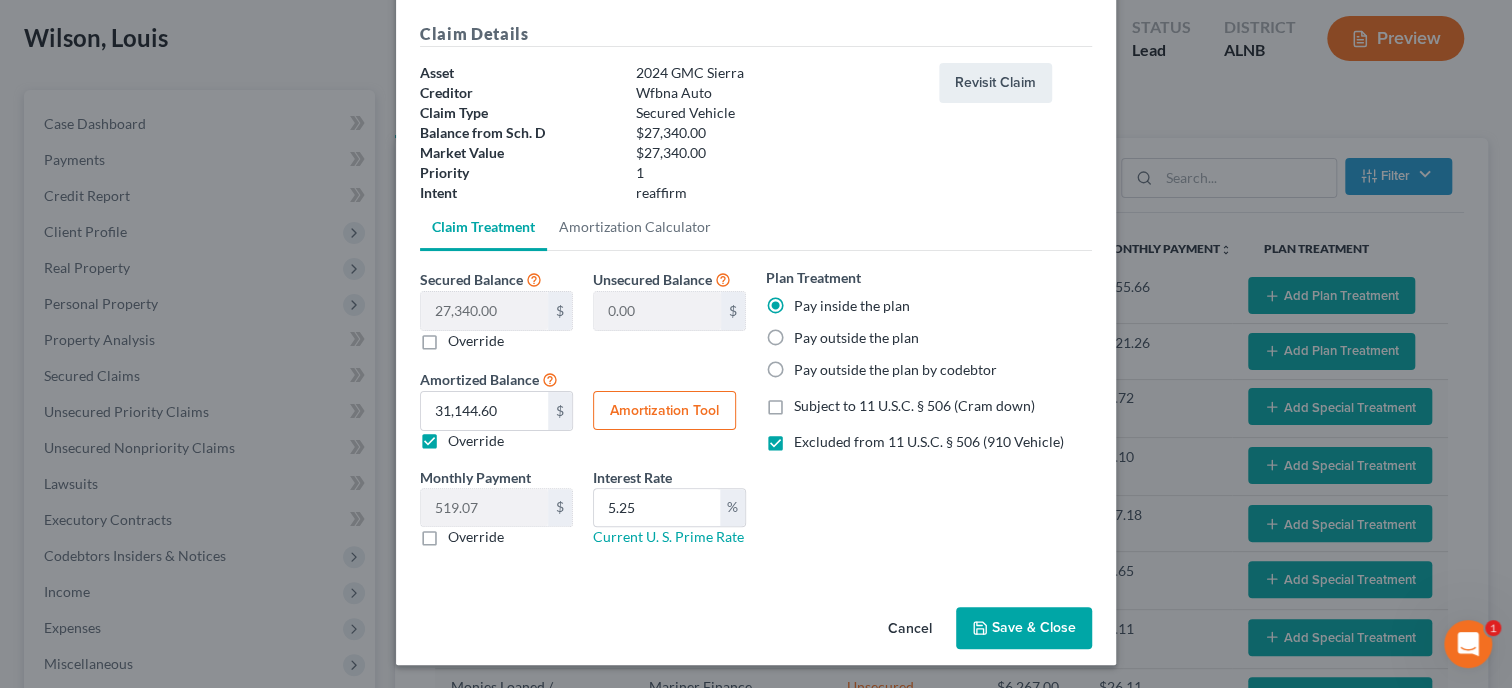 click on "Save & Close" at bounding box center [1024, 628] 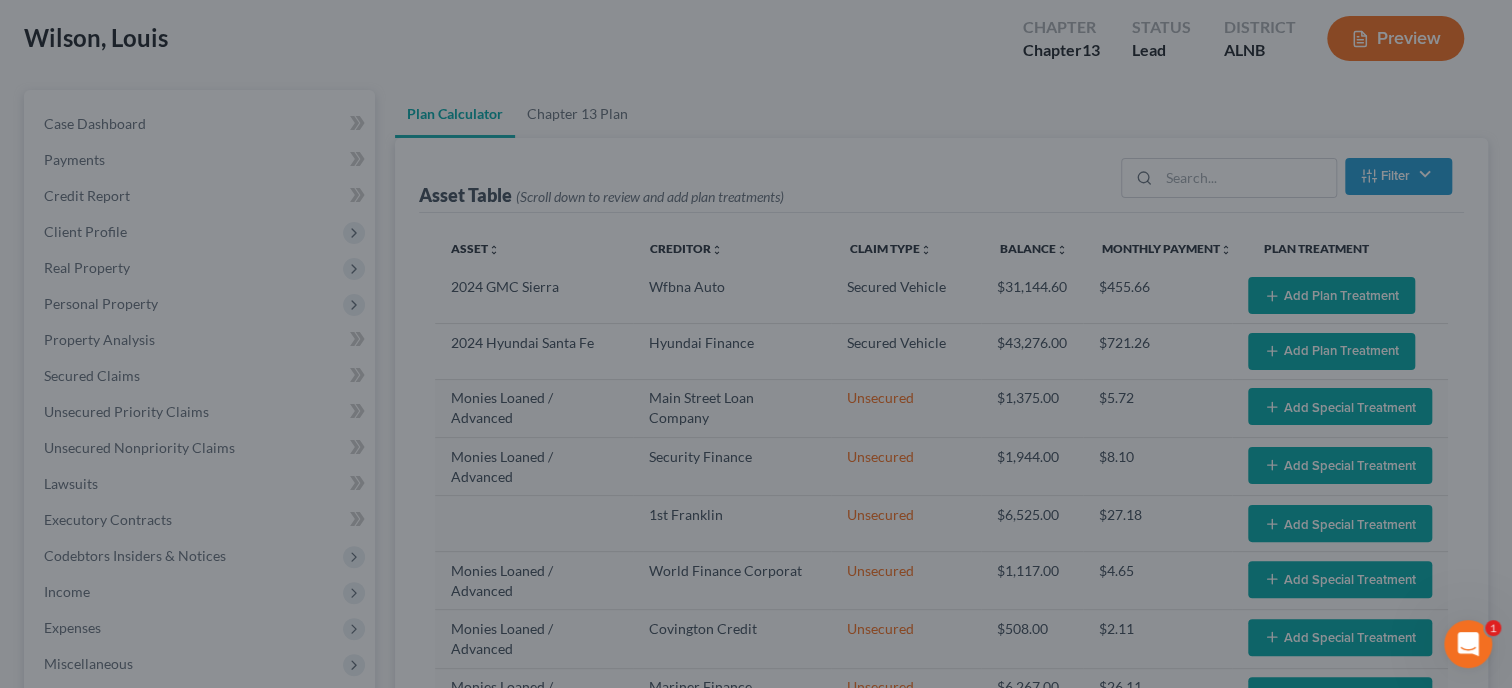 select on "59" 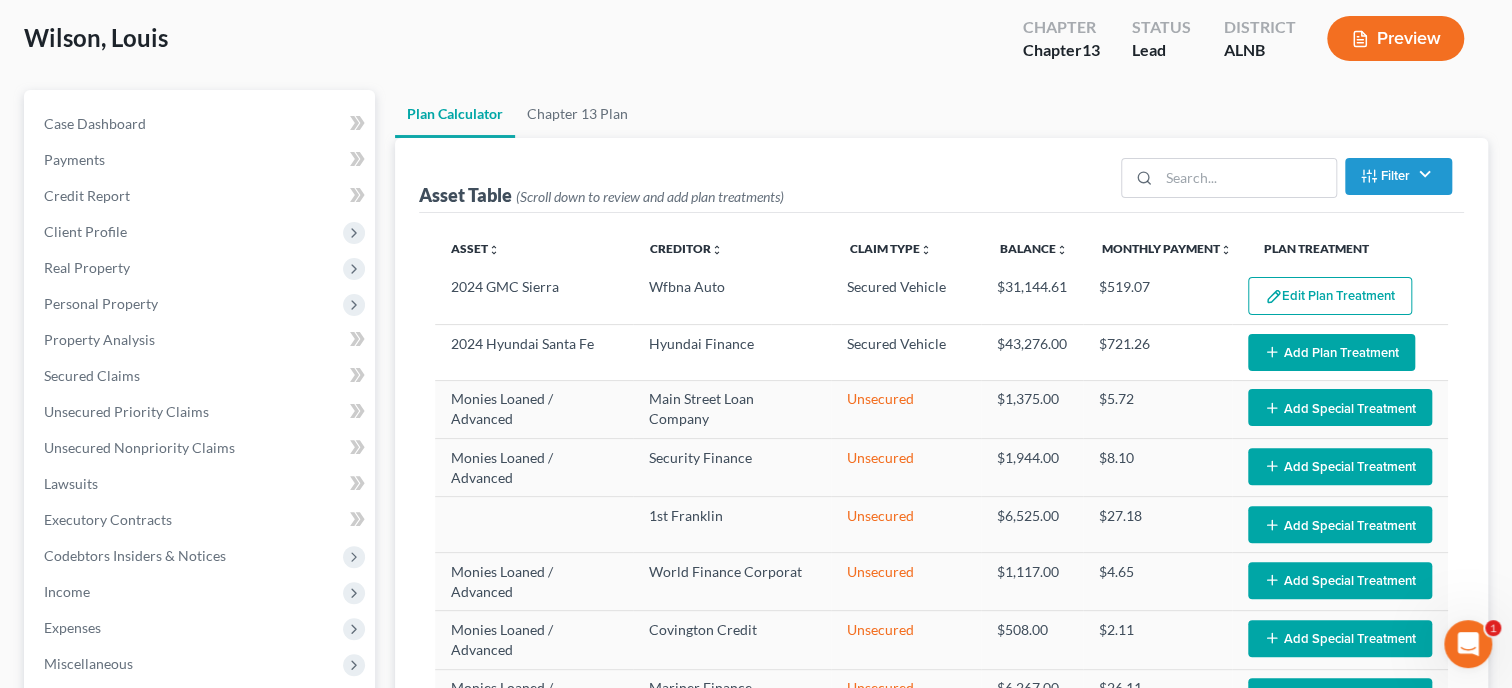 click on "Add Plan Treatment" at bounding box center [1331, 352] 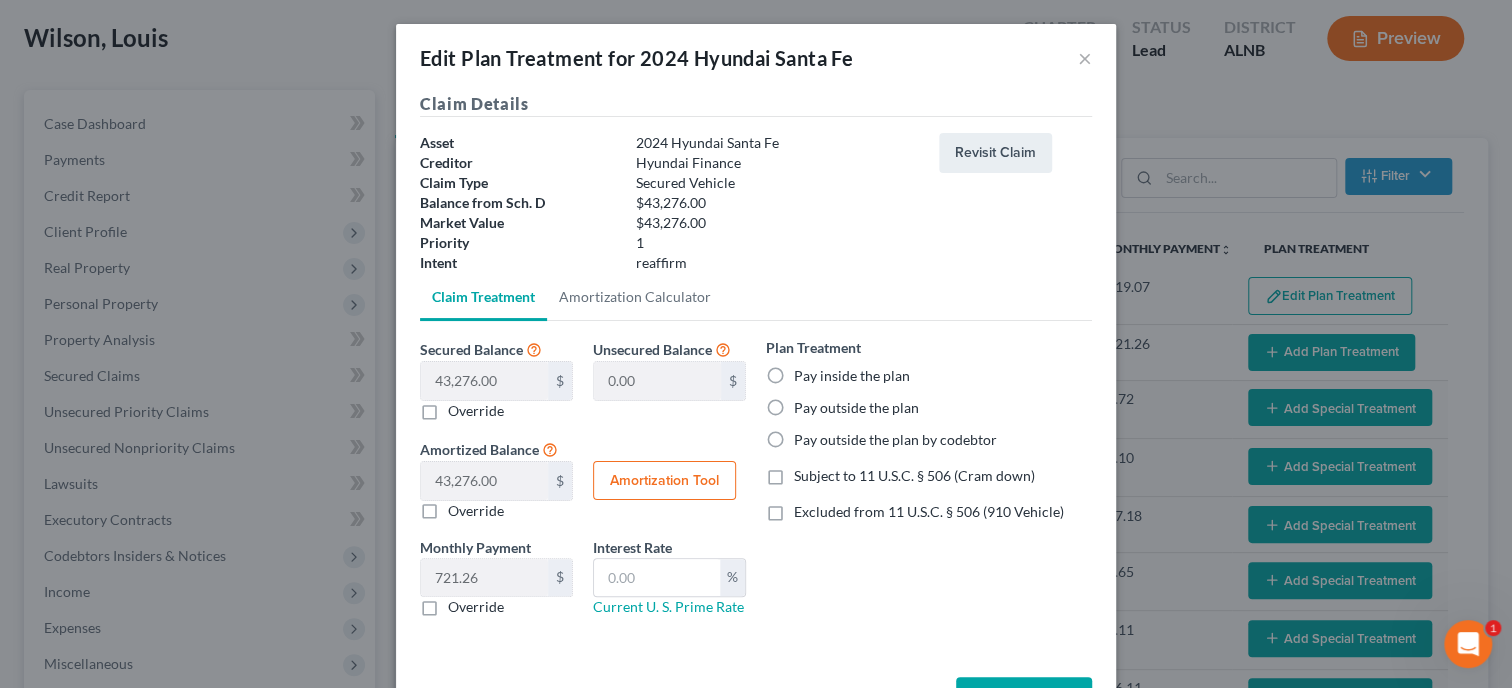 click on "Pay inside the plan" at bounding box center (852, 376) 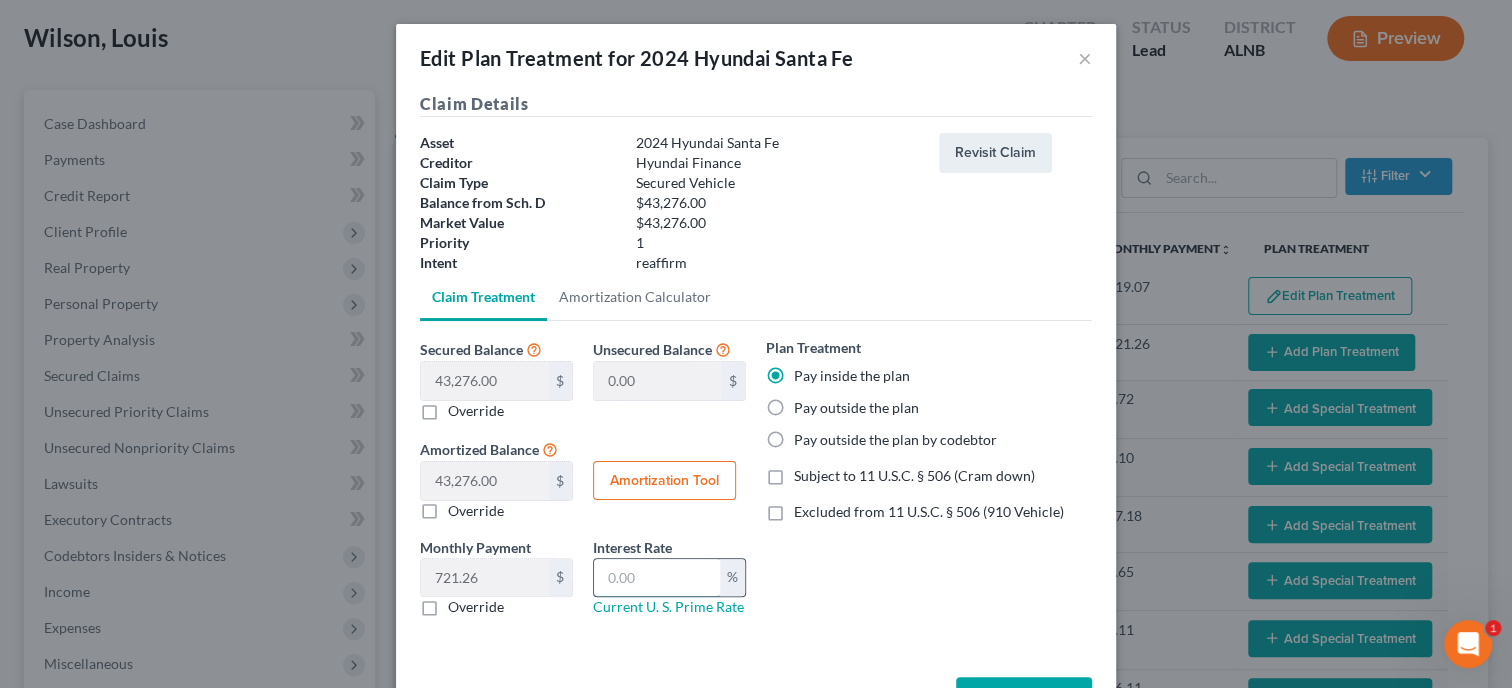 click at bounding box center (657, 578) 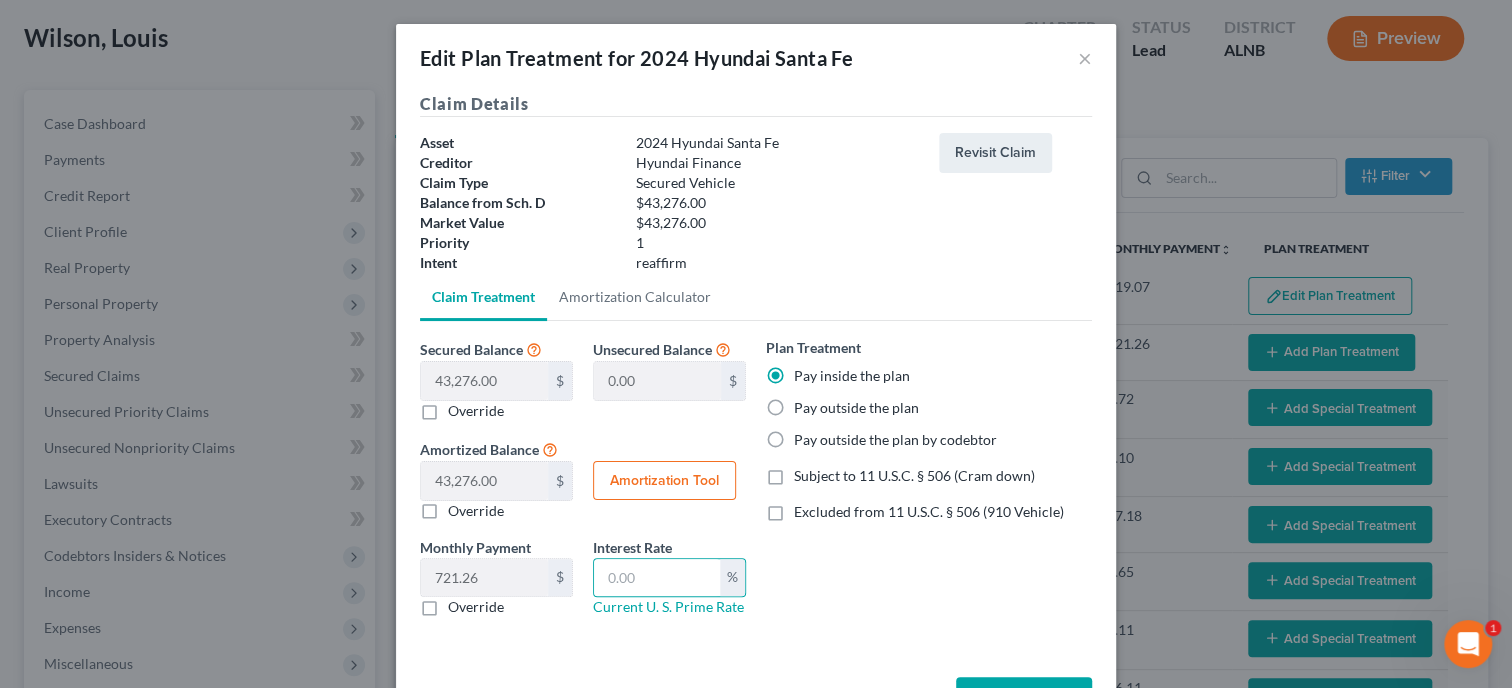 click on "Excluded from 11 U.S.C. § 506 (910 Vehicle)" at bounding box center (929, 512) 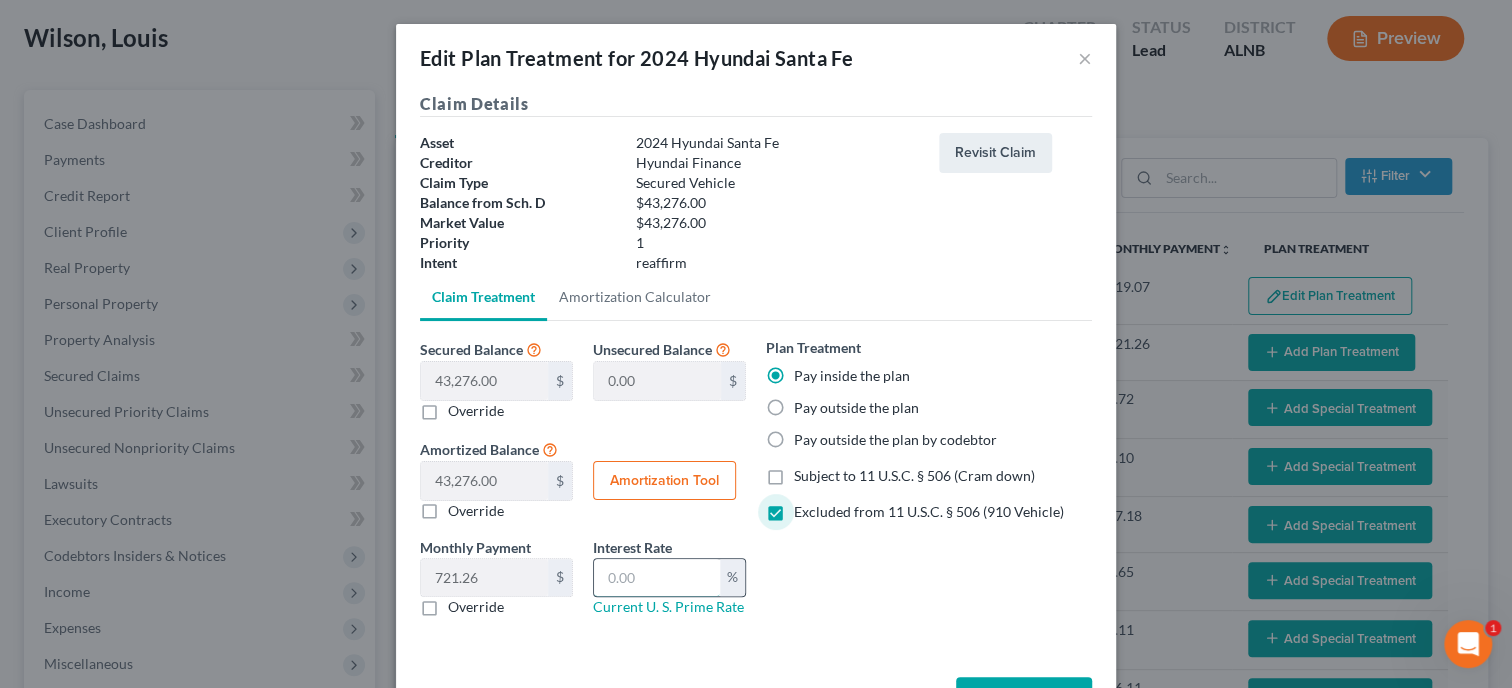click at bounding box center [657, 578] 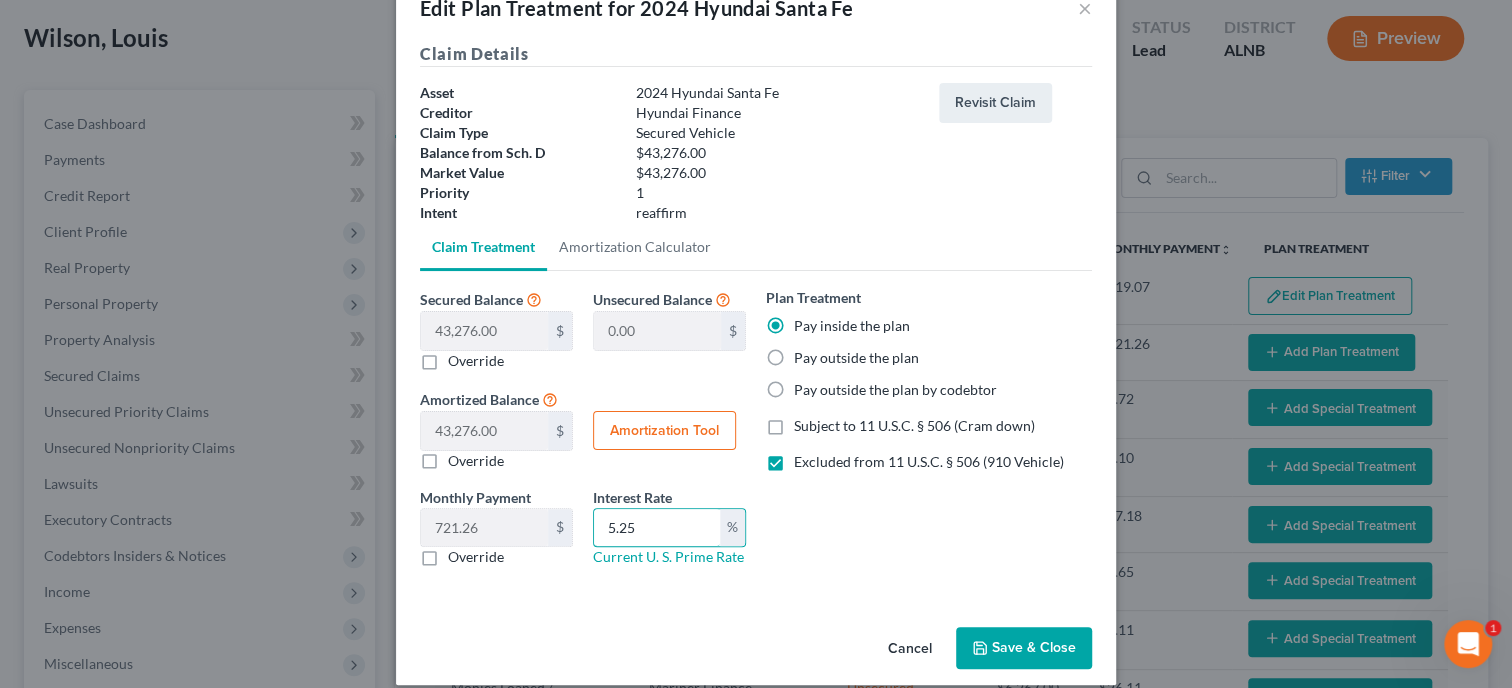 scroll, scrollTop: 70, scrollLeft: 0, axis: vertical 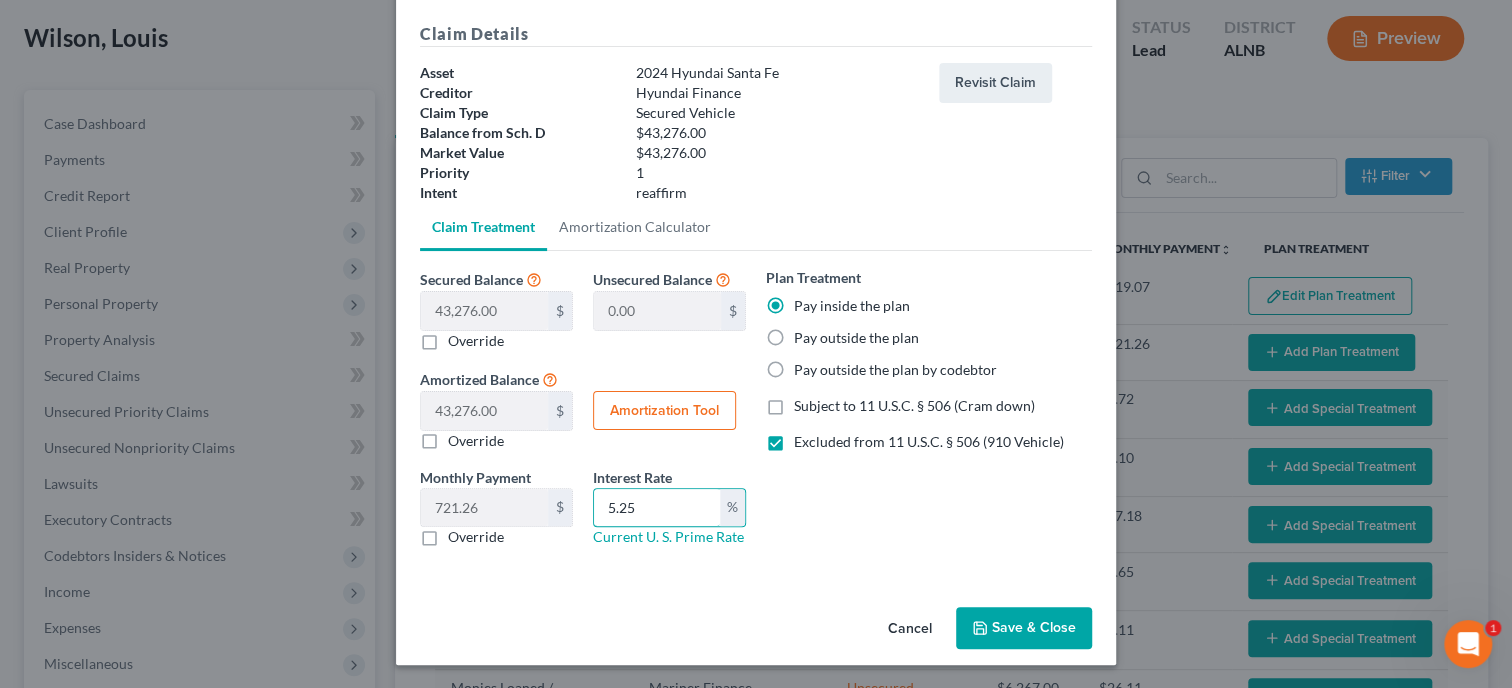 type on "5.25" 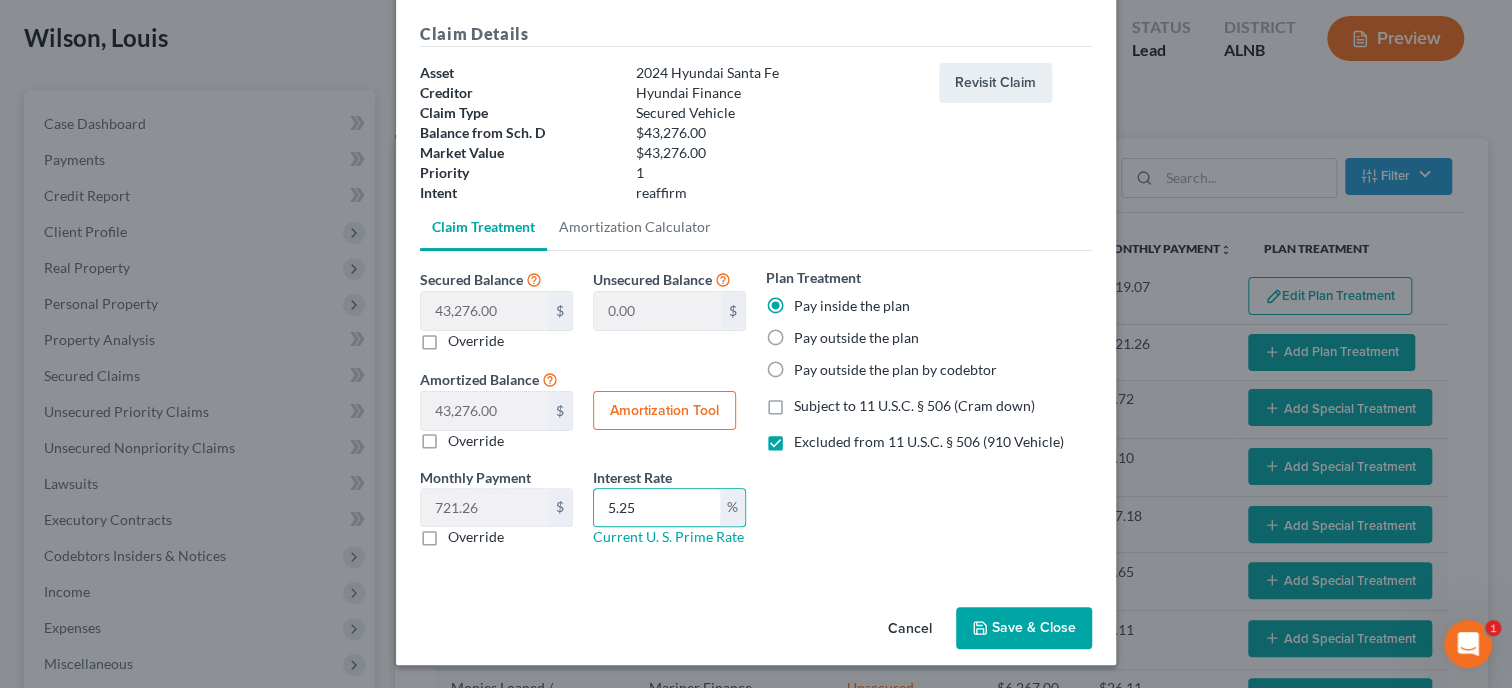 click on "Save & Close" at bounding box center (1024, 628) 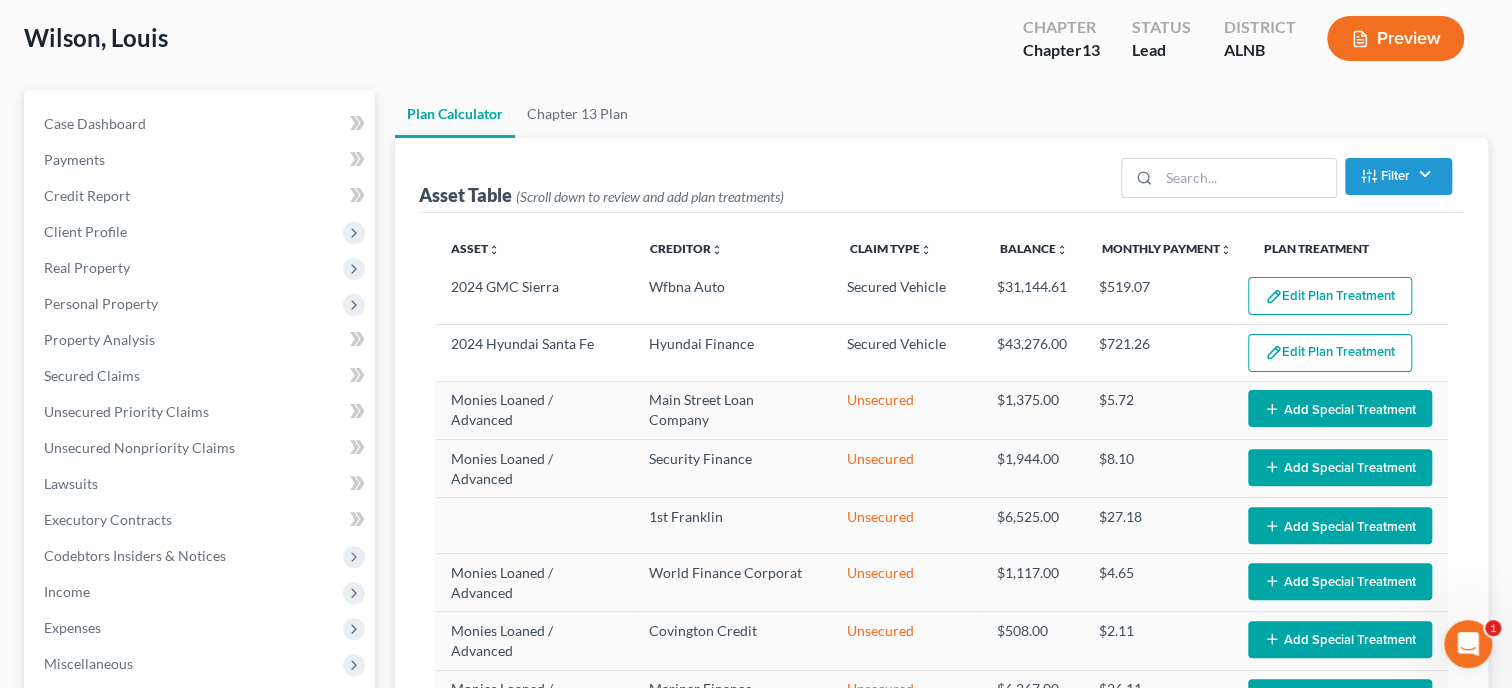 select on "59" 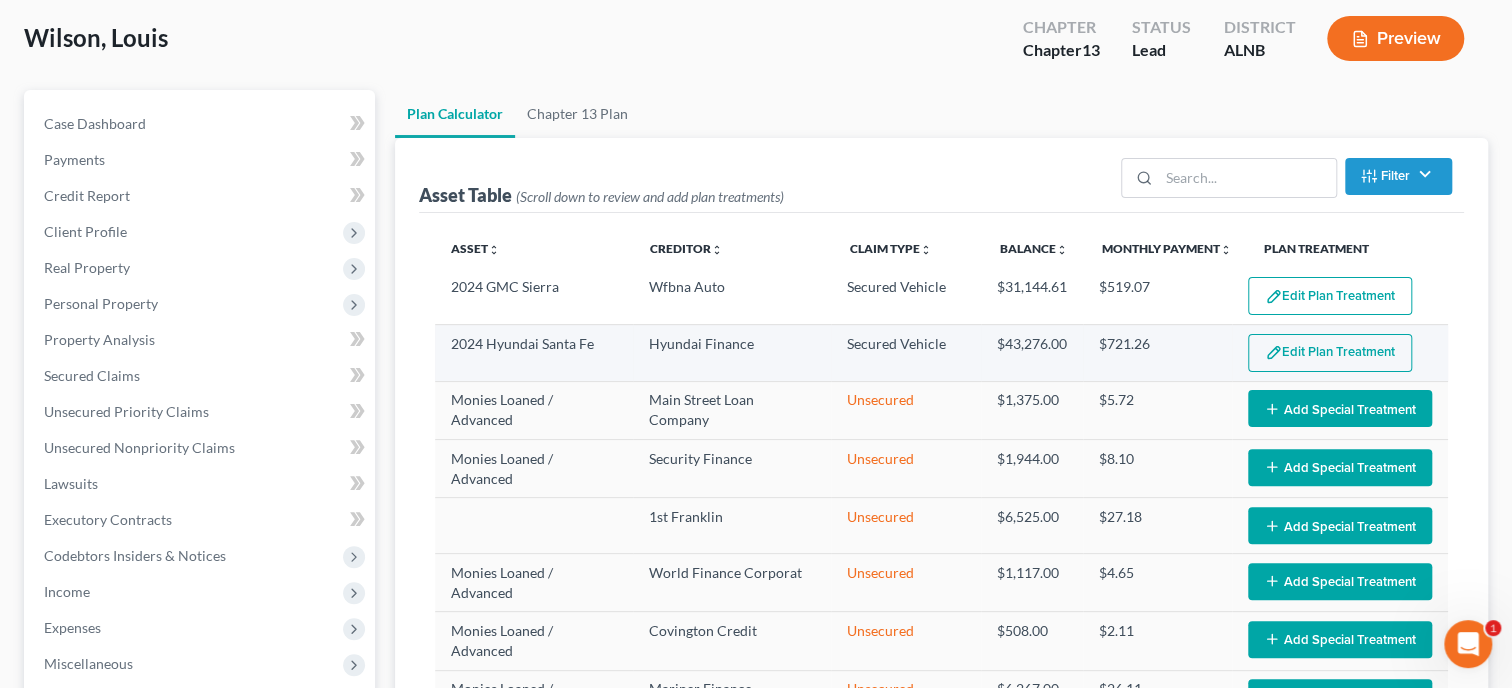 click on "Edit Plan Treatment" at bounding box center (1330, 353) 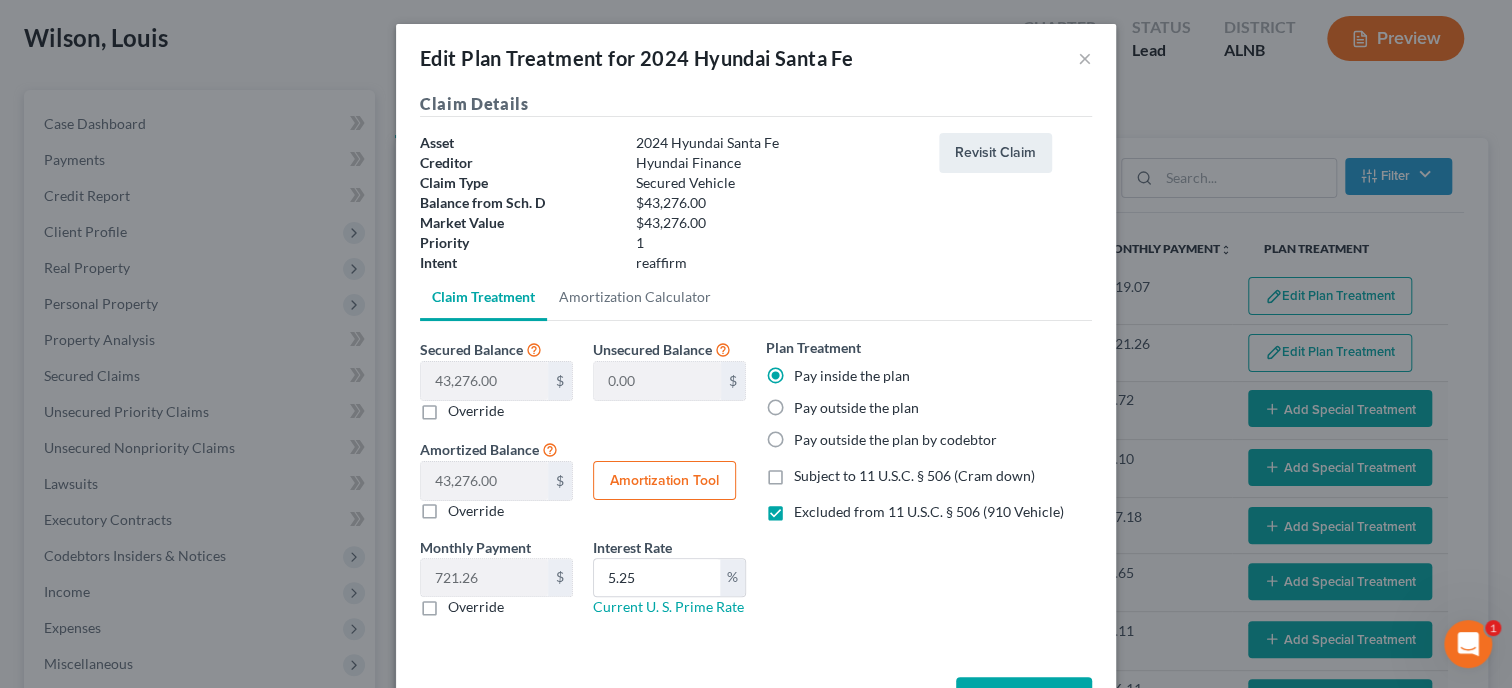click on "Amortization Tool" at bounding box center (664, 481) 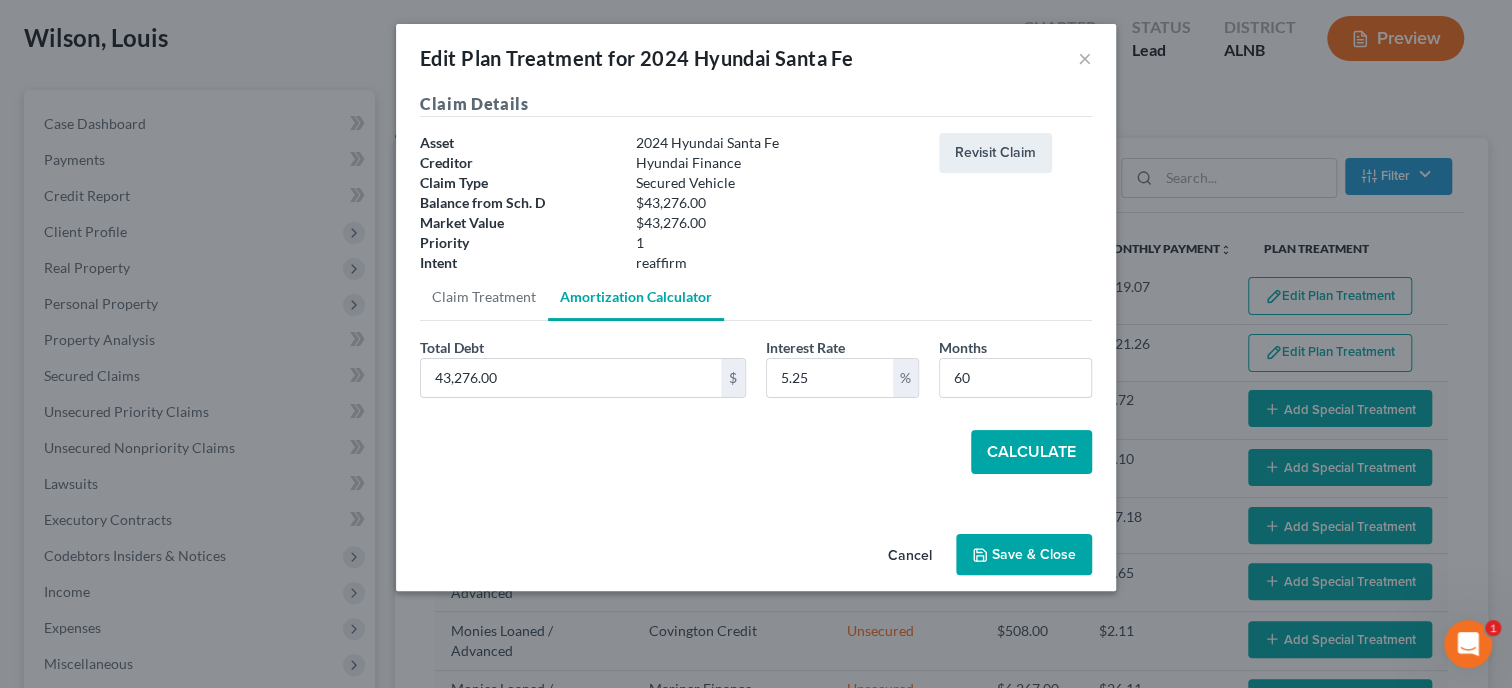 click on "Calculate" at bounding box center (1031, 452) 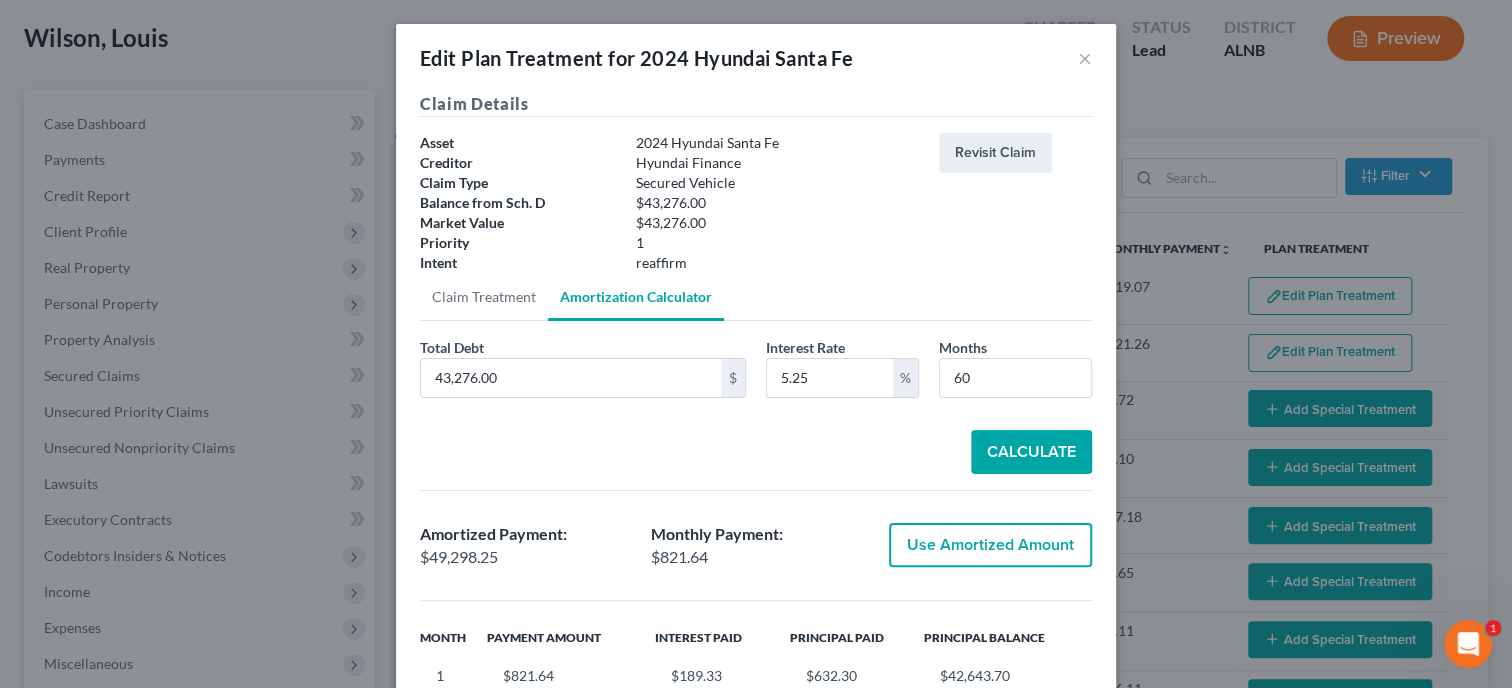 click on "Use Amortized Amount" at bounding box center [990, 545] 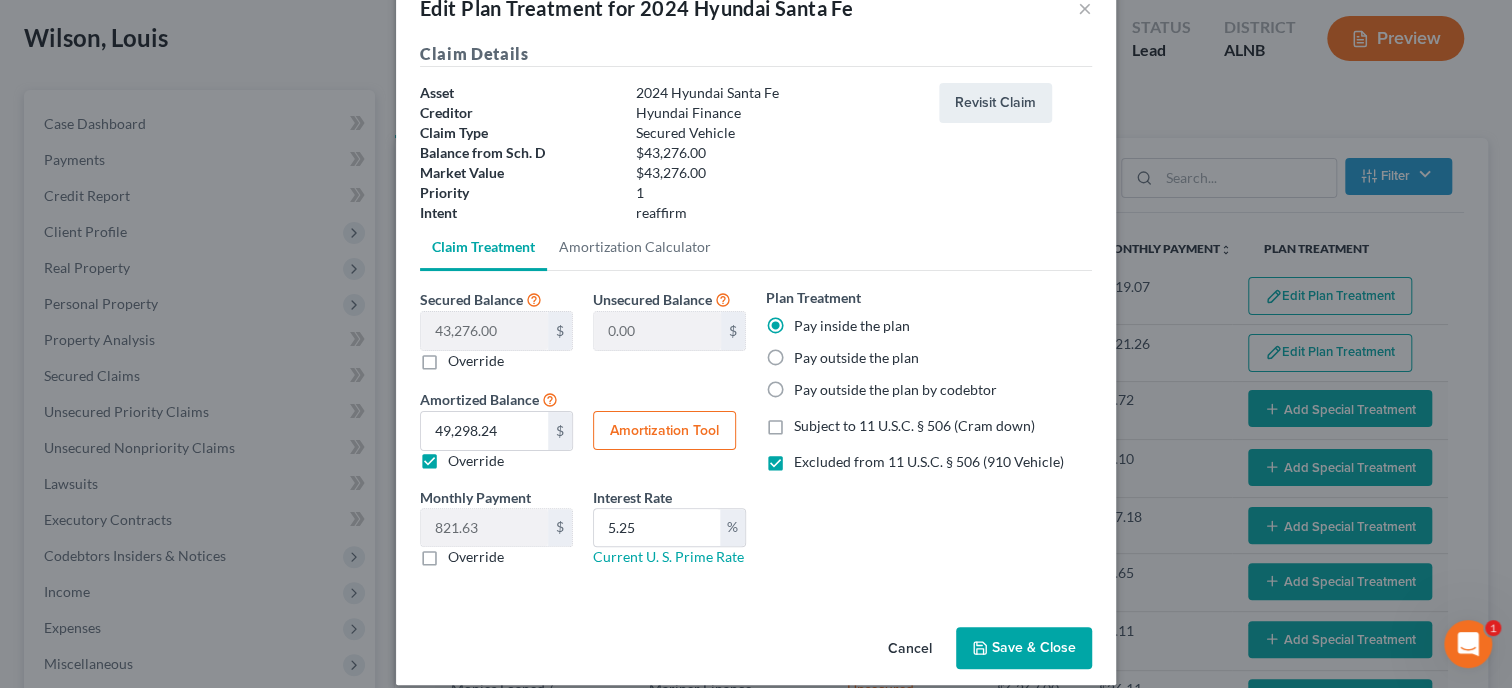 scroll, scrollTop: 70, scrollLeft: 0, axis: vertical 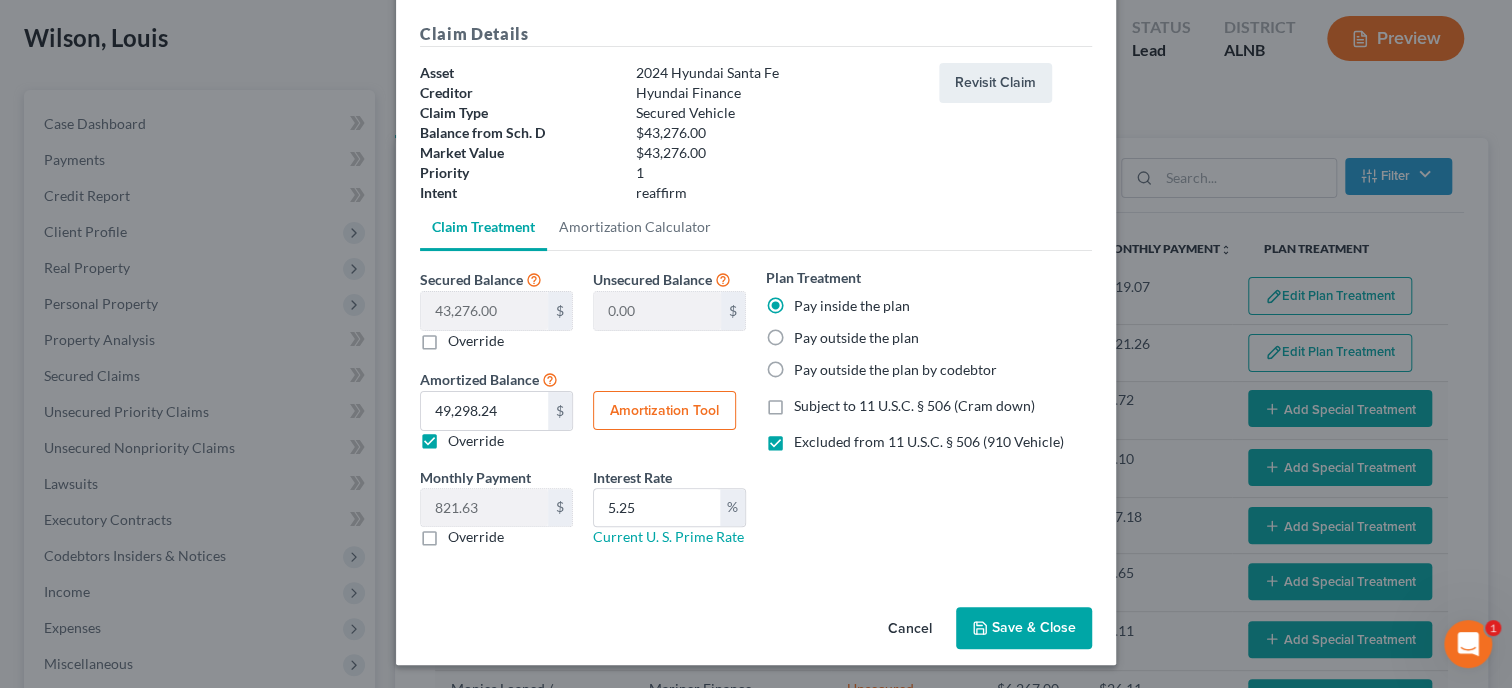 click on "Save & Close" at bounding box center (1024, 628) 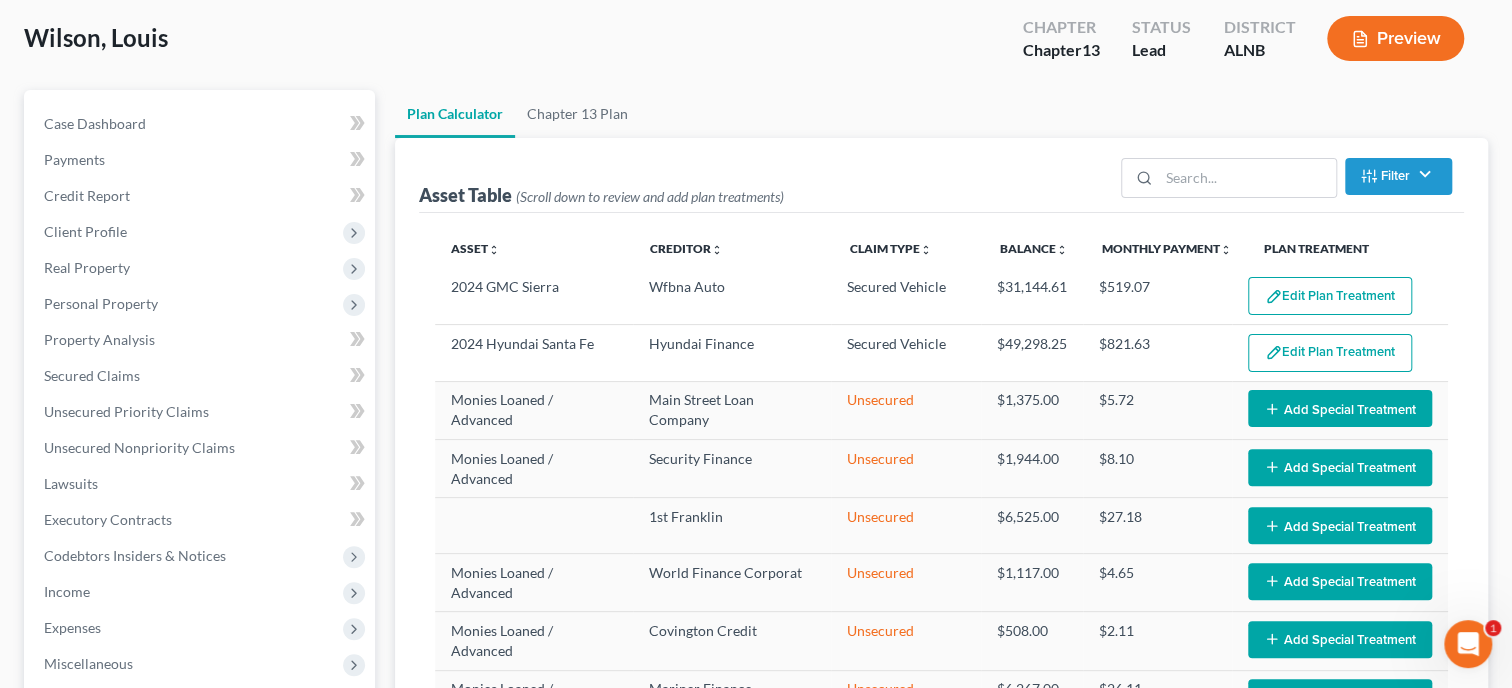 select on "59" 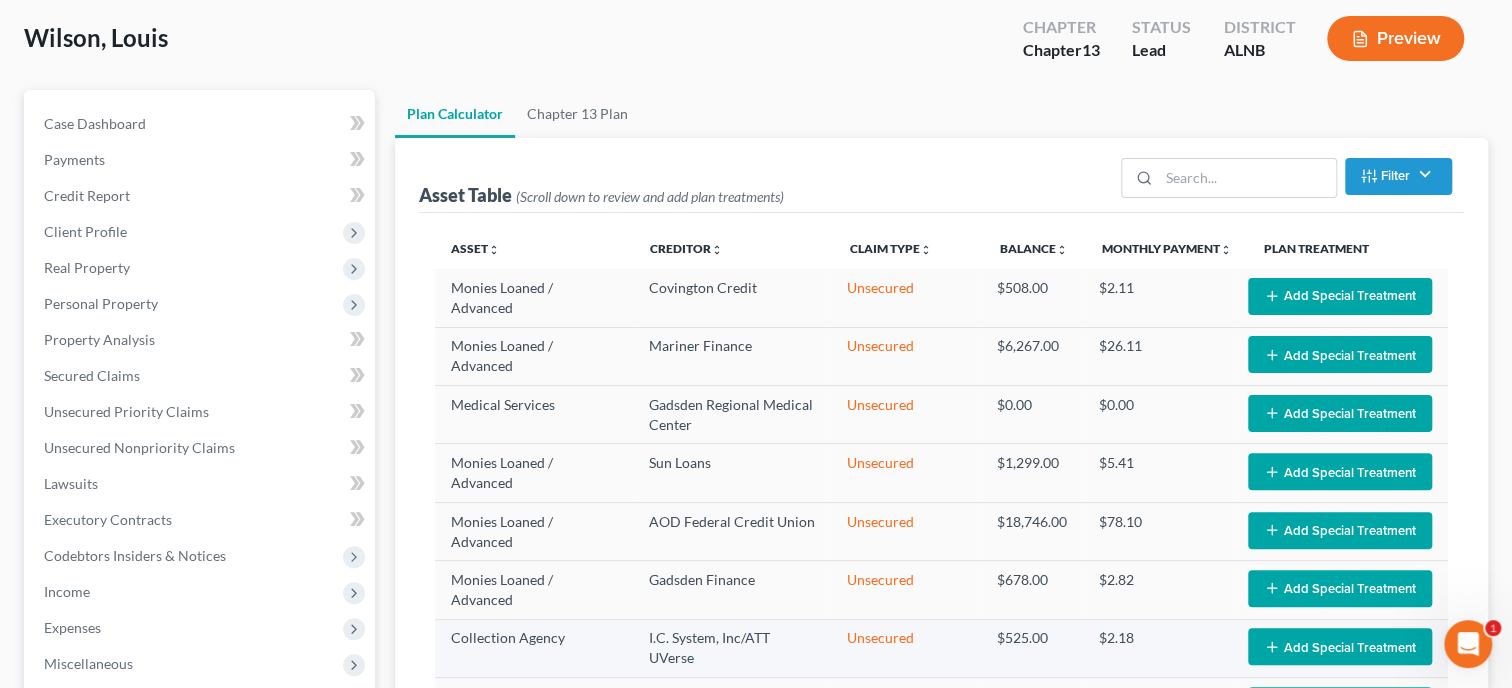 scroll, scrollTop: 411, scrollLeft: 0, axis: vertical 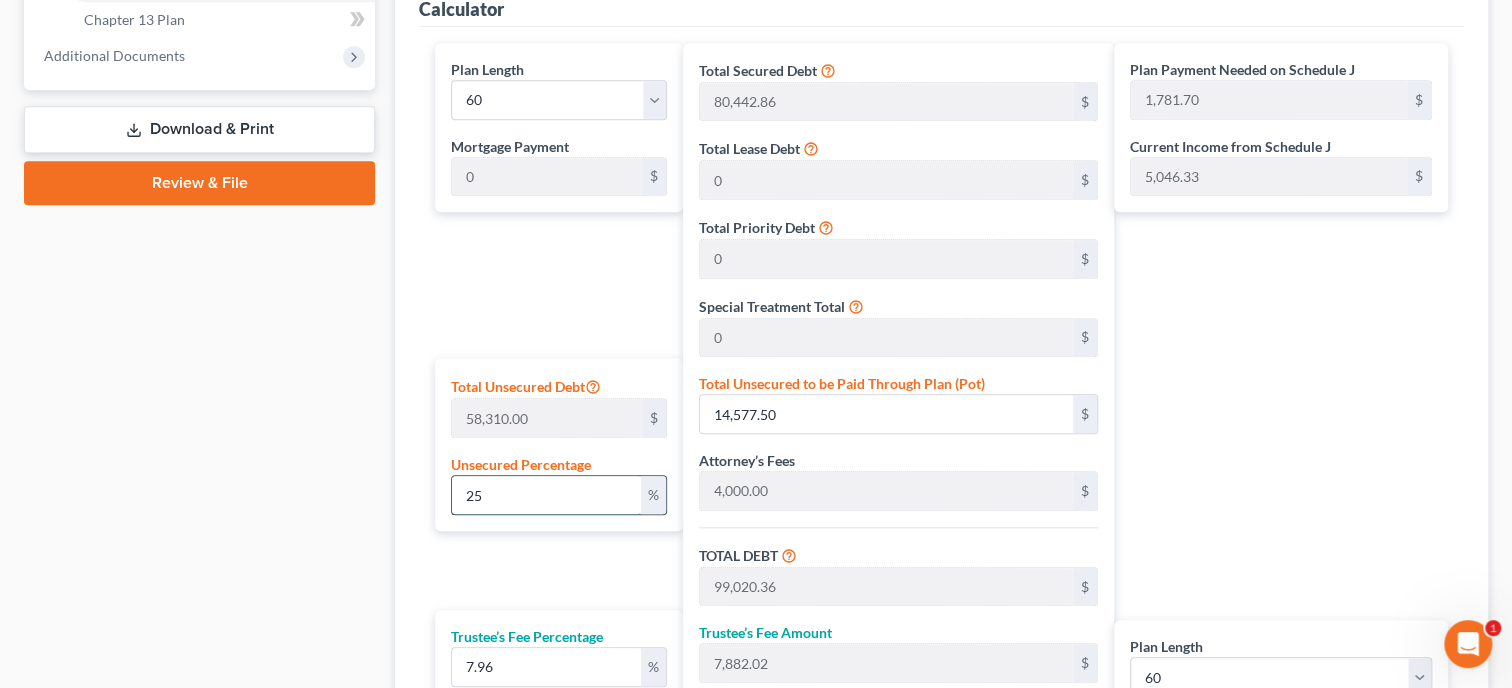 click on "25" at bounding box center (546, 495) 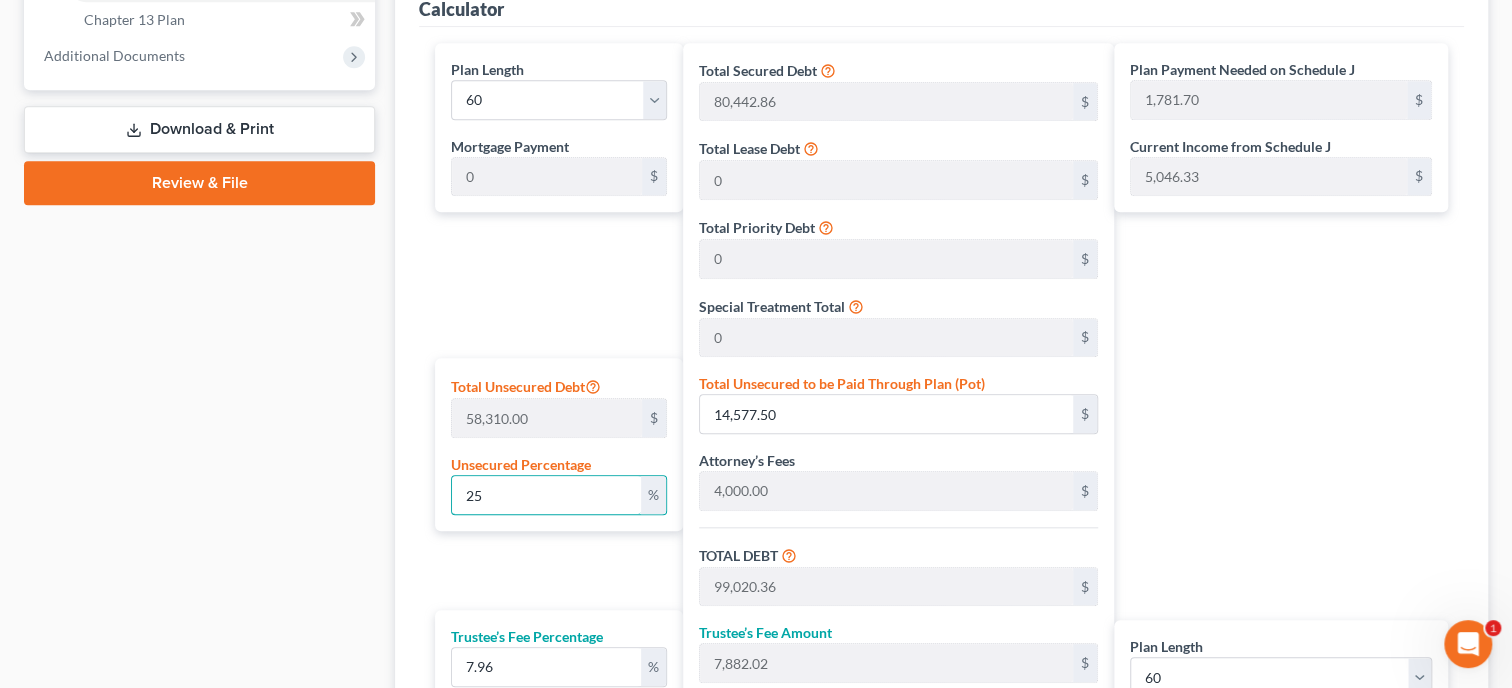 type on "1" 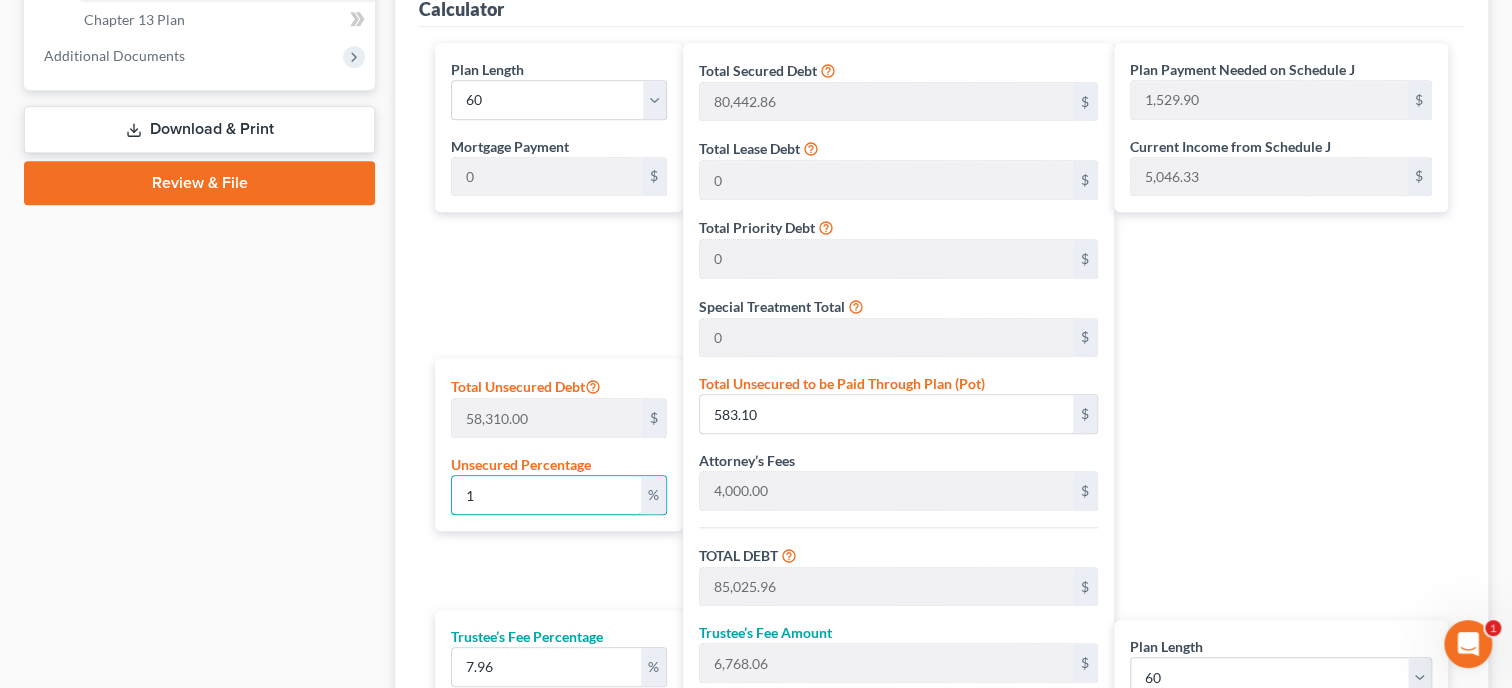 type on "10" 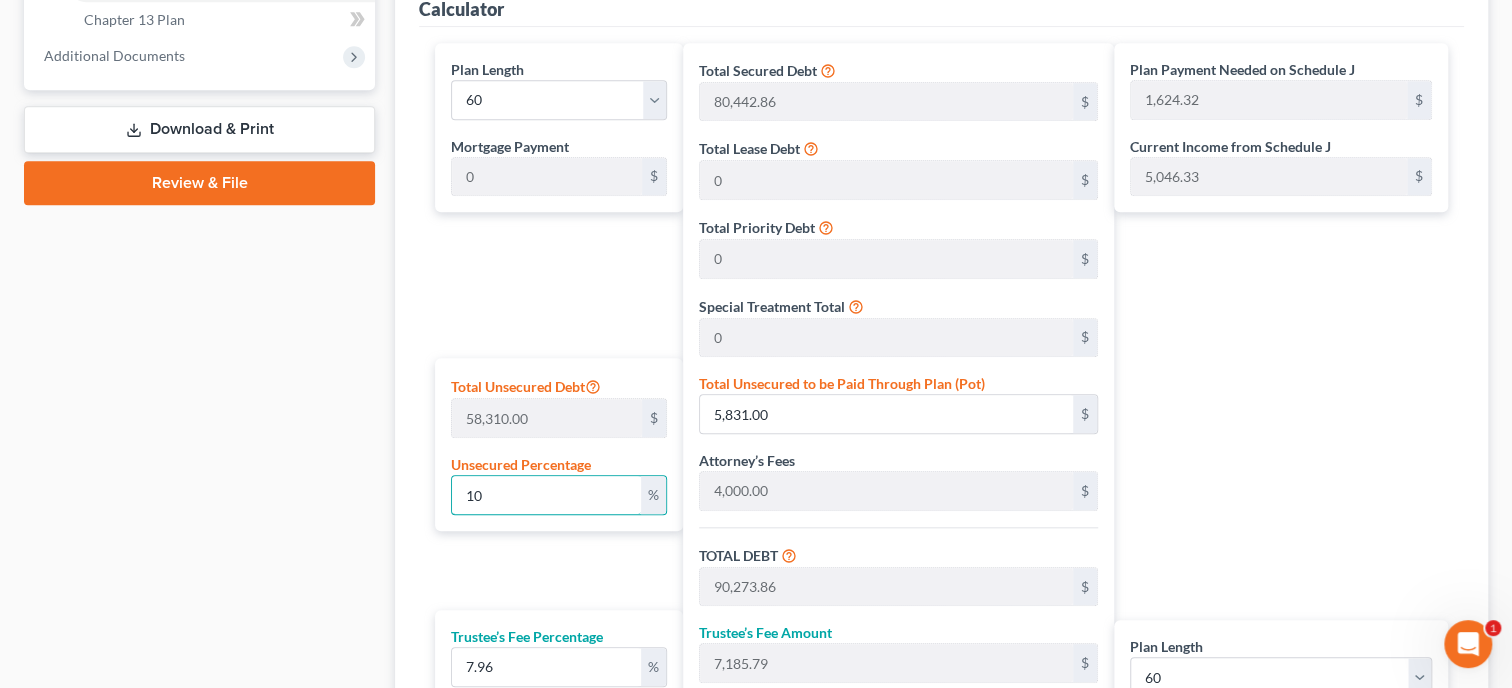 type on "100" 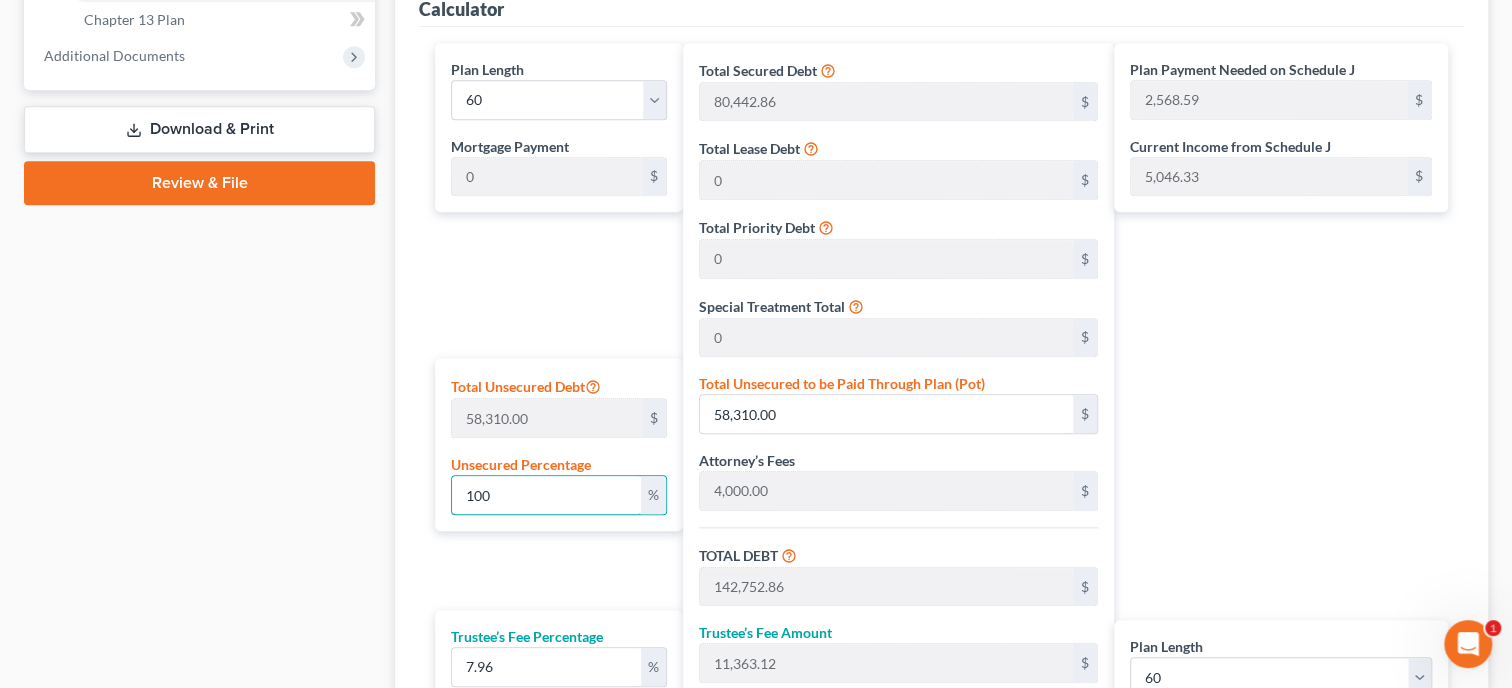 type on "100" 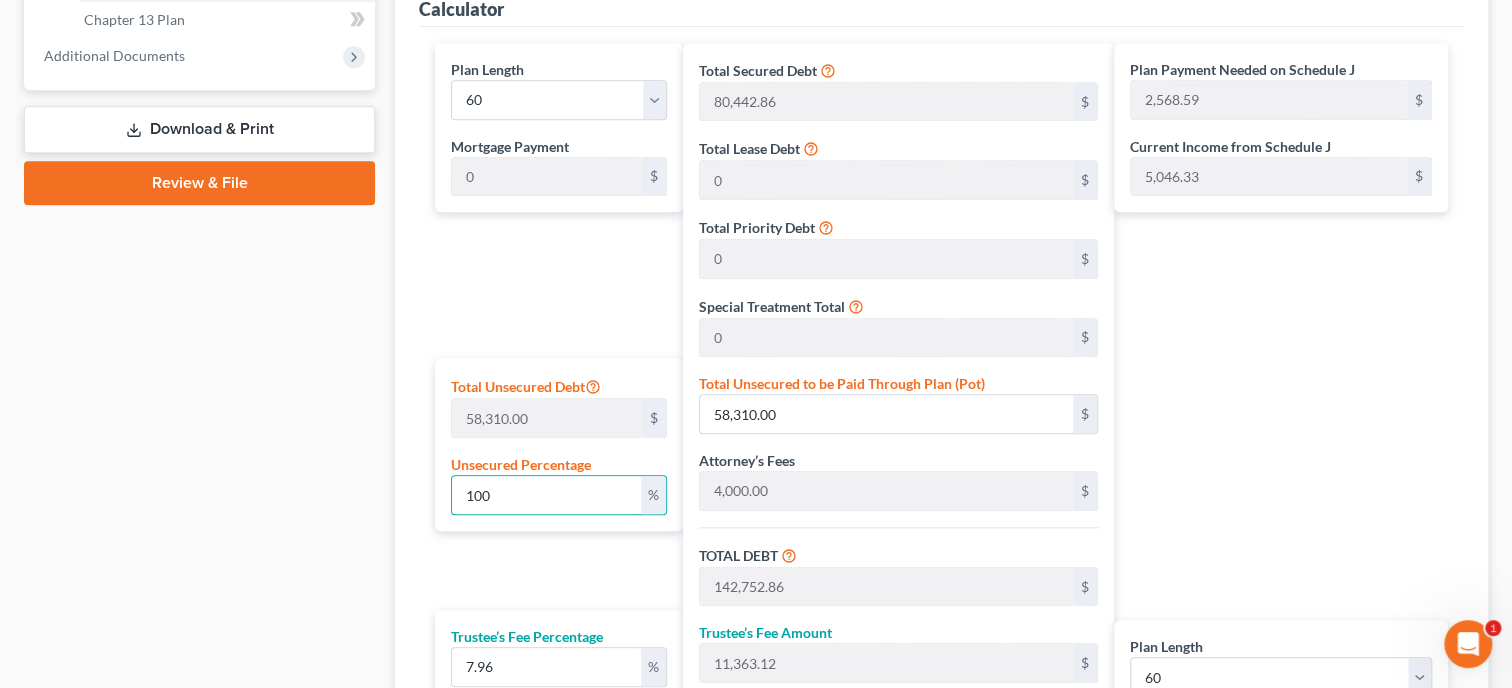 click on "Plan Length  1 2 3 4 5 6 7 8 9 10 11 12 13 14 15 16 17 18 19 20 21 22 23 24 25 26 27 28 29 30 31 32 33 34 35 36 37 38 39 40 41 42 43 44 45 46 47 48 49 50 51 52 53 54 55 56 57 58 59 60 61 62 63 64 65 66 67 68 69 70 71 72 73 74 75 76 77 78 79 80 81 82 83 84 Mortgage Payment 0 $ Total Unsecured Debt  58,310.00 $ Unsecured Percentage 100 % Trustee’s Fee Percentage 7.96 %" at bounding box center [554, 449] 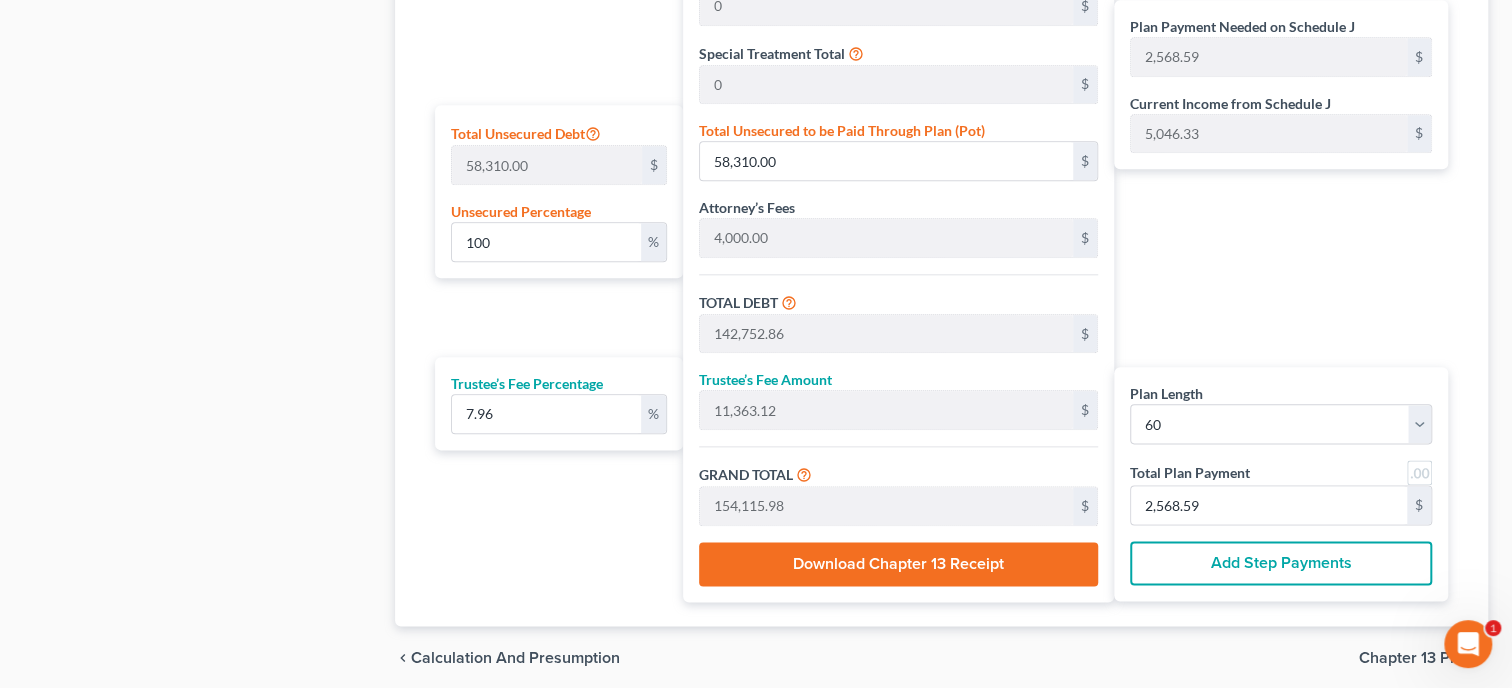 scroll, scrollTop: 1252, scrollLeft: 0, axis: vertical 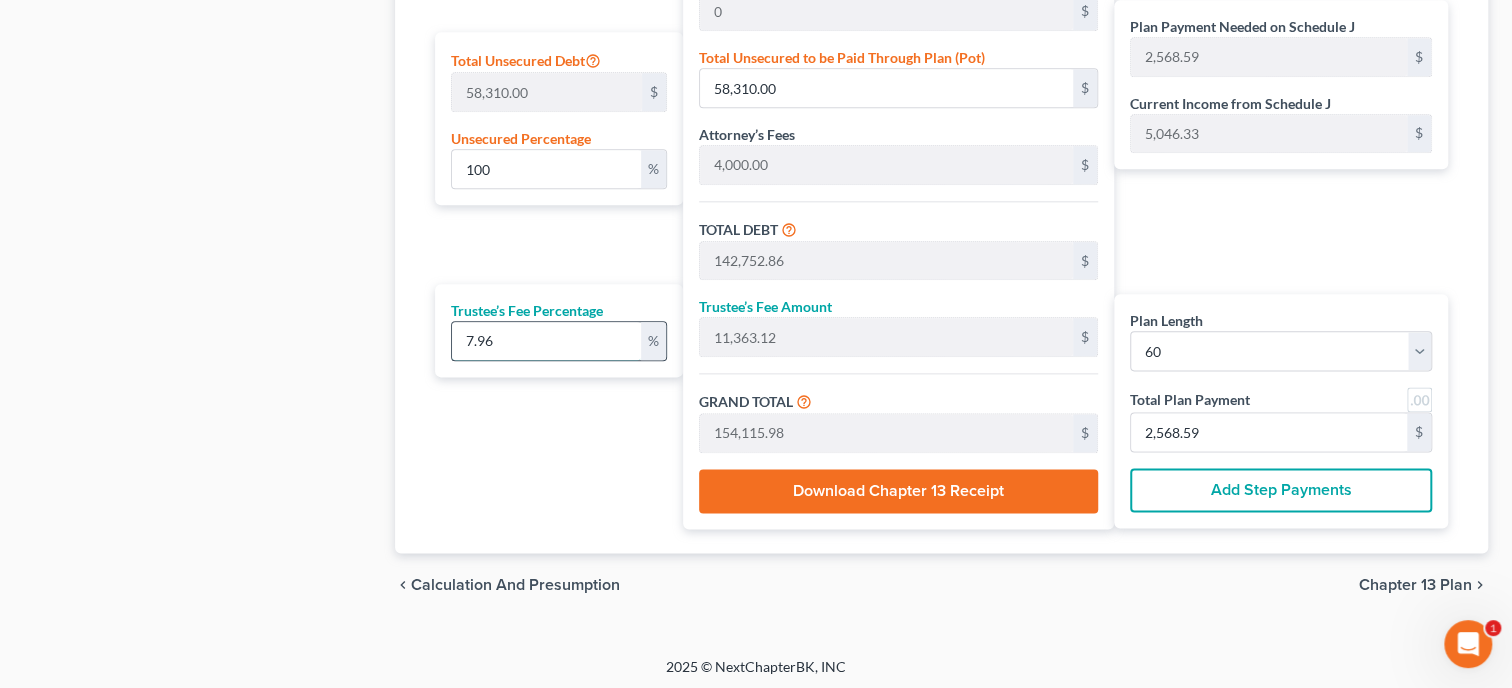 click on "7.96" at bounding box center [546, 341] 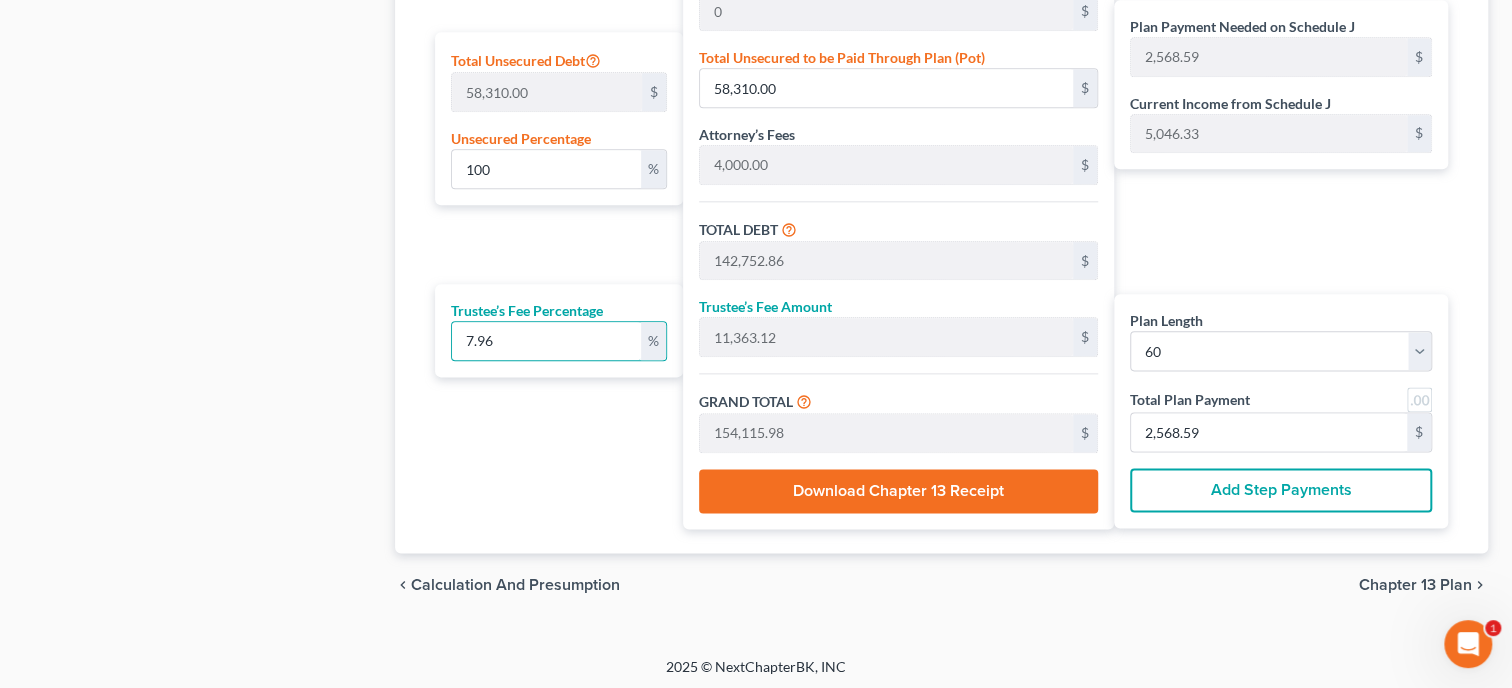 drag, startPoint x: 593, startPoint y: 335, endPoint x: 410, endPoint y: 359, distance: 184.56706 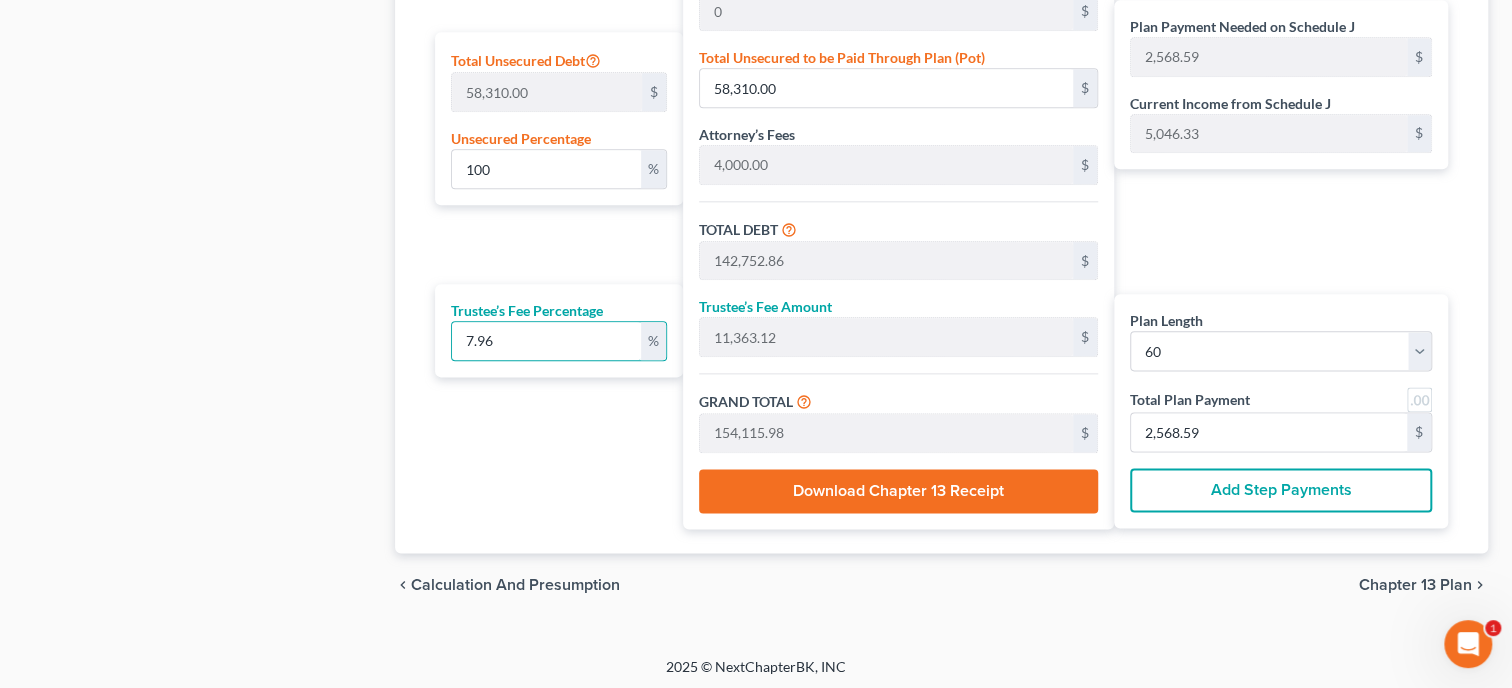 click on "7.96" at bounding box center (546, 341) 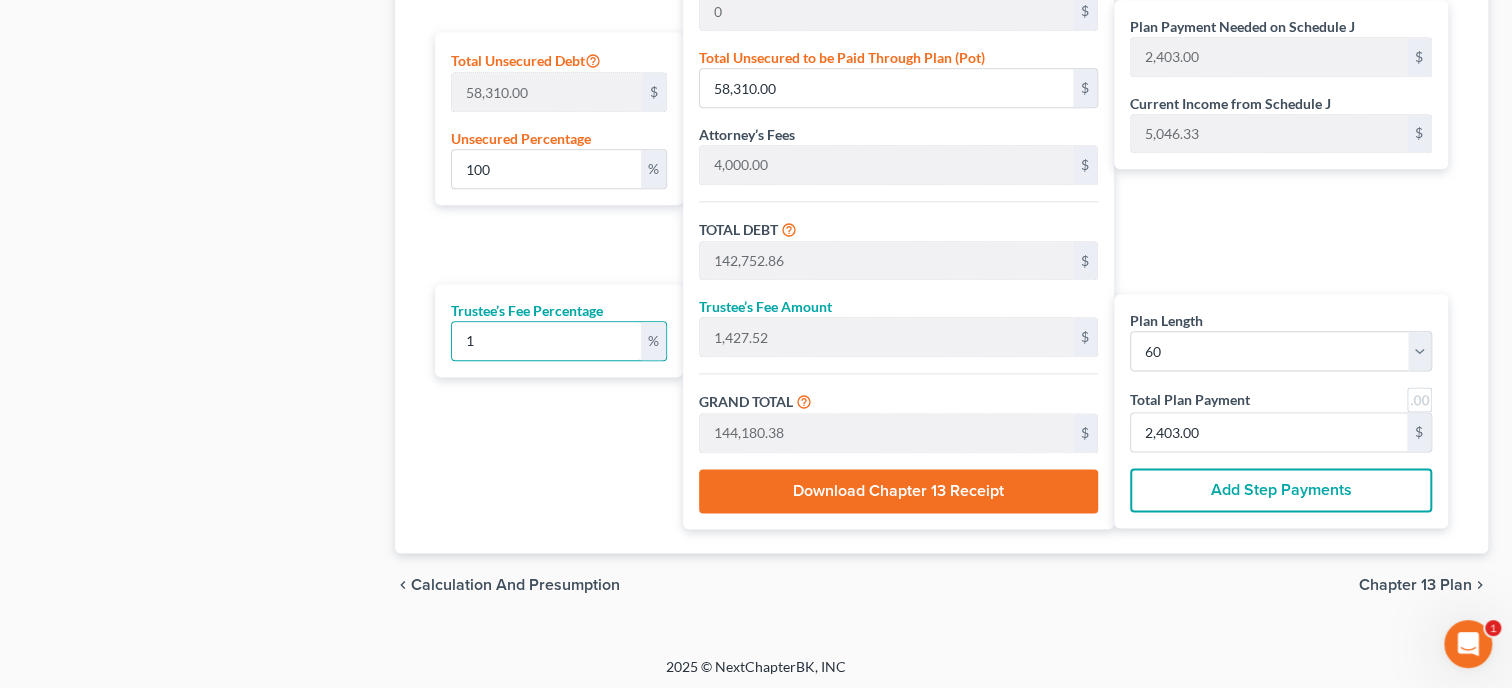 type on "10" 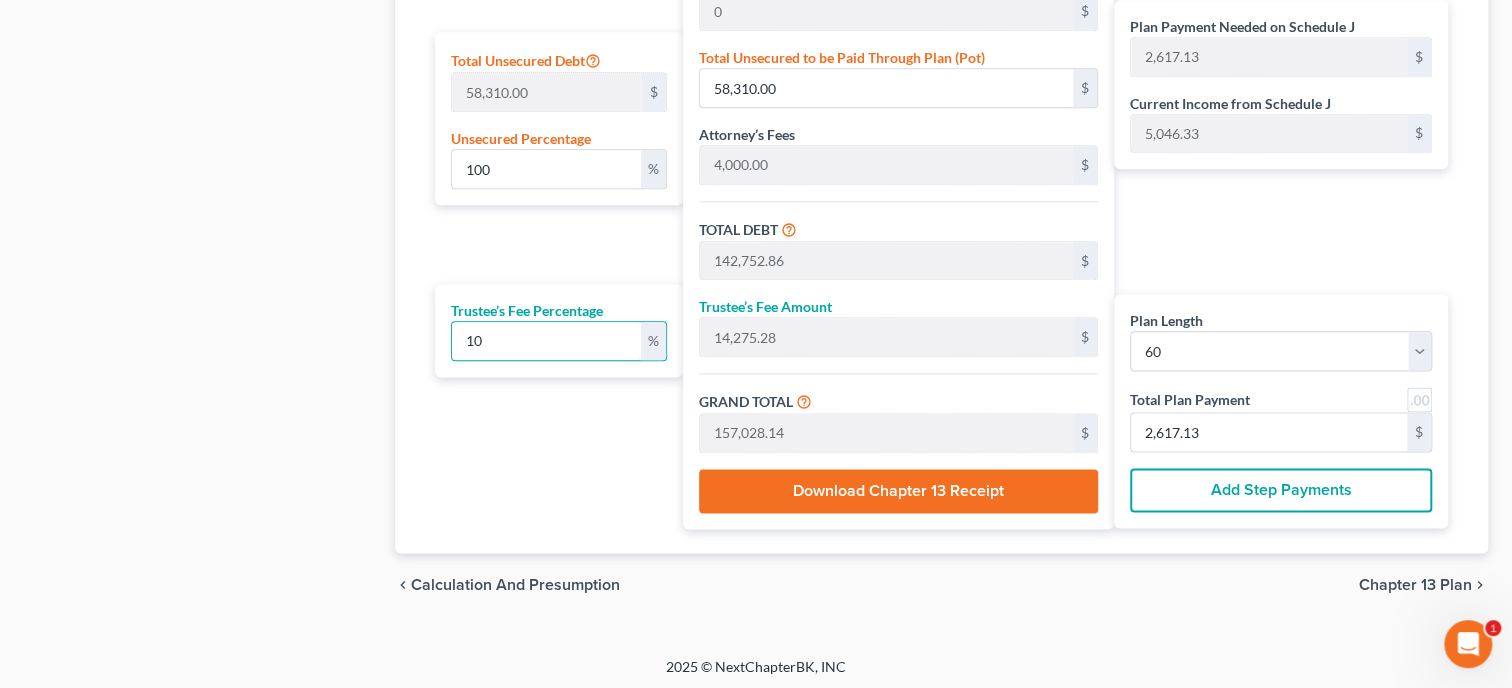 type on "10" 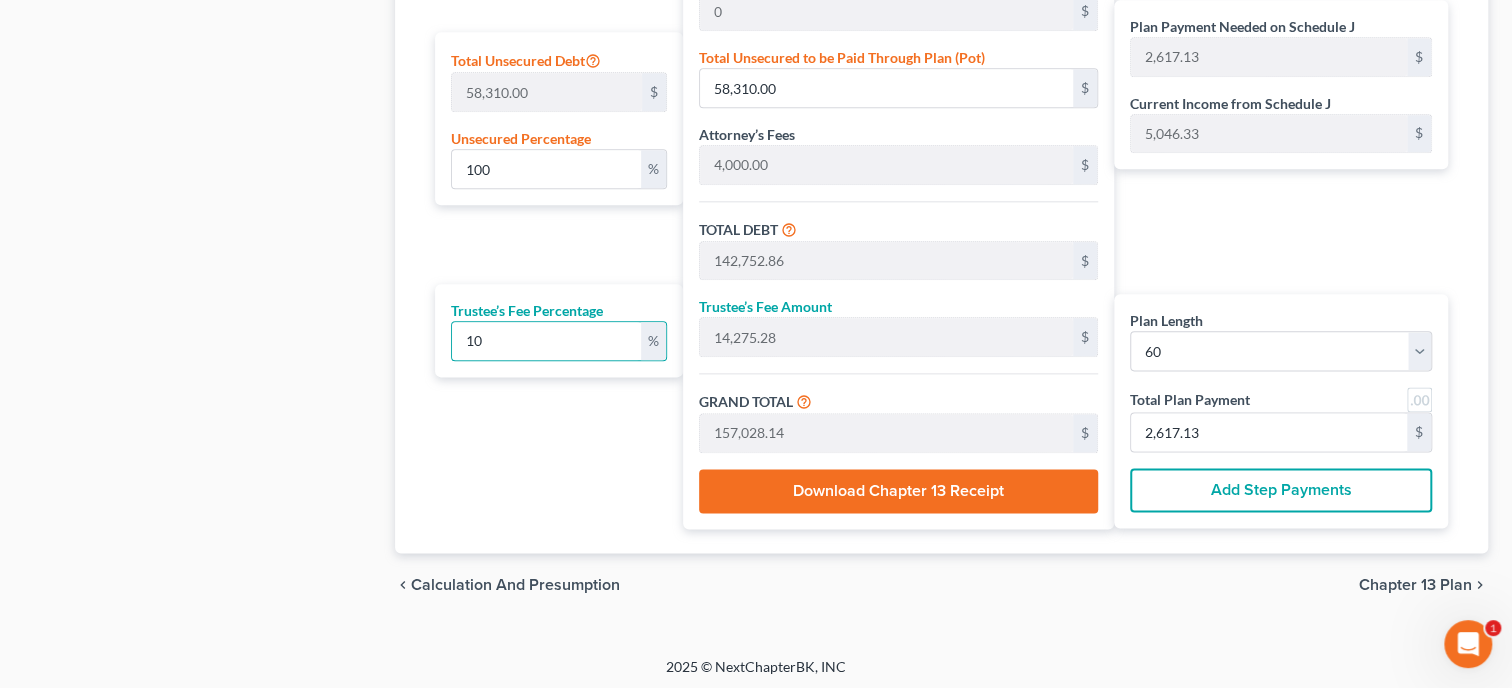 click on "Plan Length  1 2 3 4 5 6 7 8 9 10 11 12 13 14 15 16 17 18 19 20 21 22 23 24 25 26 27 28 29 30 31 32 33 34 35 36 37 38 39 40 41 42 43 44 45 46 47 48 49 50 51 52 53 54 55 56 57 58 59 60 61 62 63 64 65 66 67 68 69 70 71 72 73 74 75 76 77 78 79 80 81 82 83 84 Mortgage Payment 0 $ Total Unsecured Debt  58,310.00 $ Unsecured Percentage 100 % Trustee’s Fee Percentage 10 %" at bounding box center [554, 123] 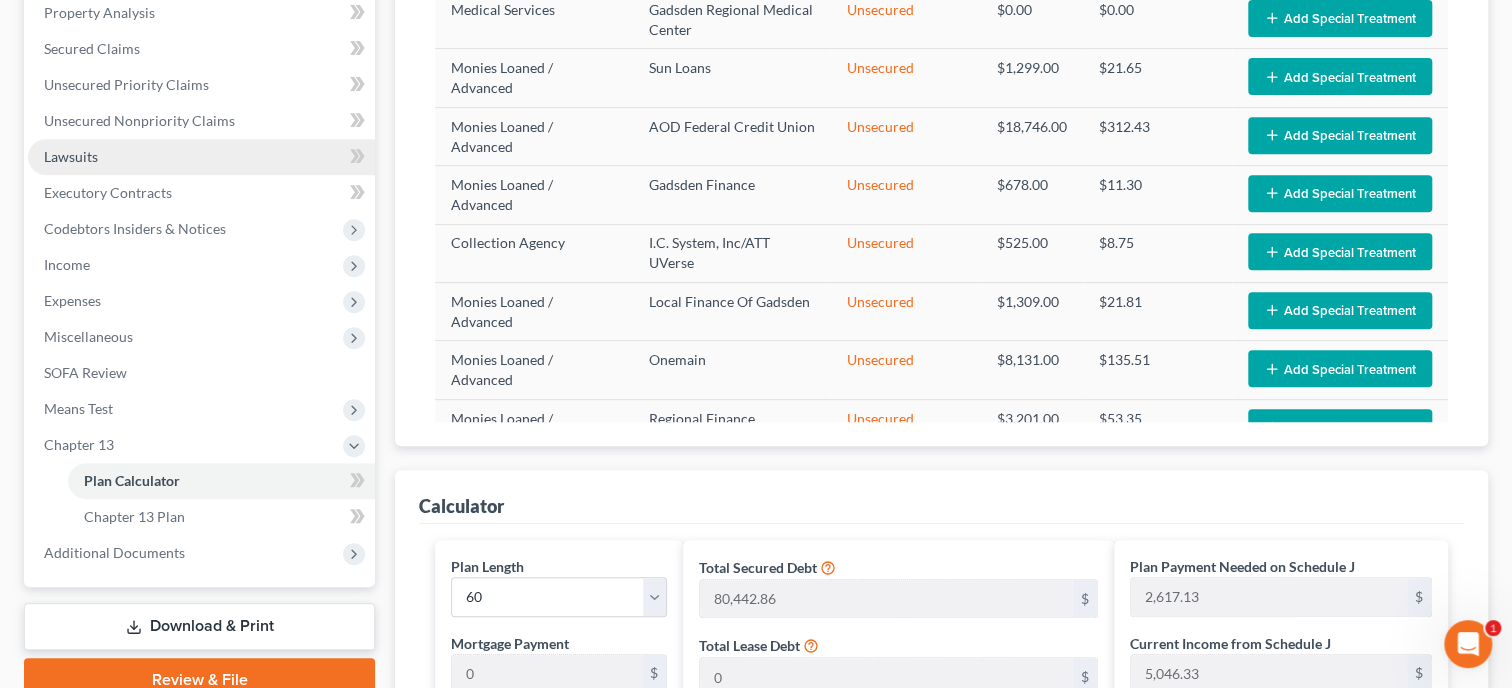 scroll, scrollTop: 326, scrollLeft: 0, axis: vertical 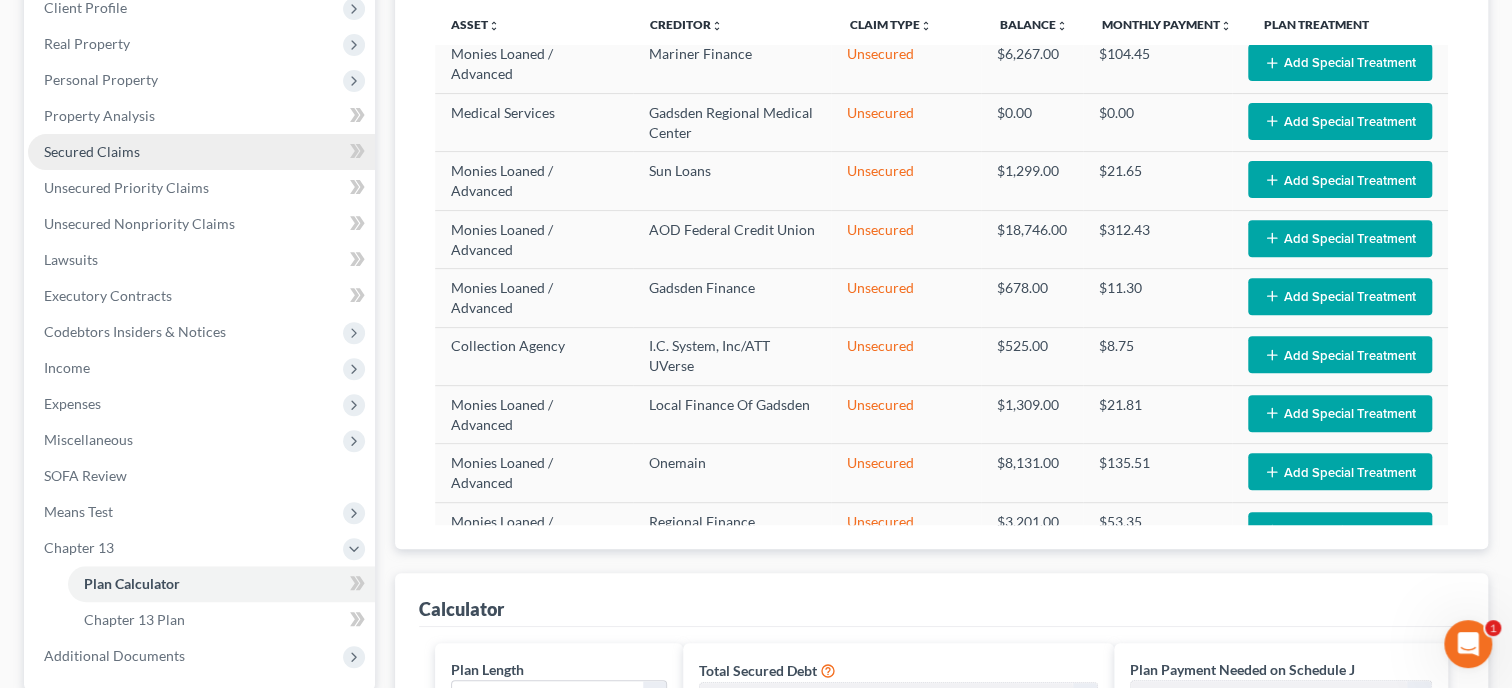 click on "Secured Claims" at bounding box center [201, 152] 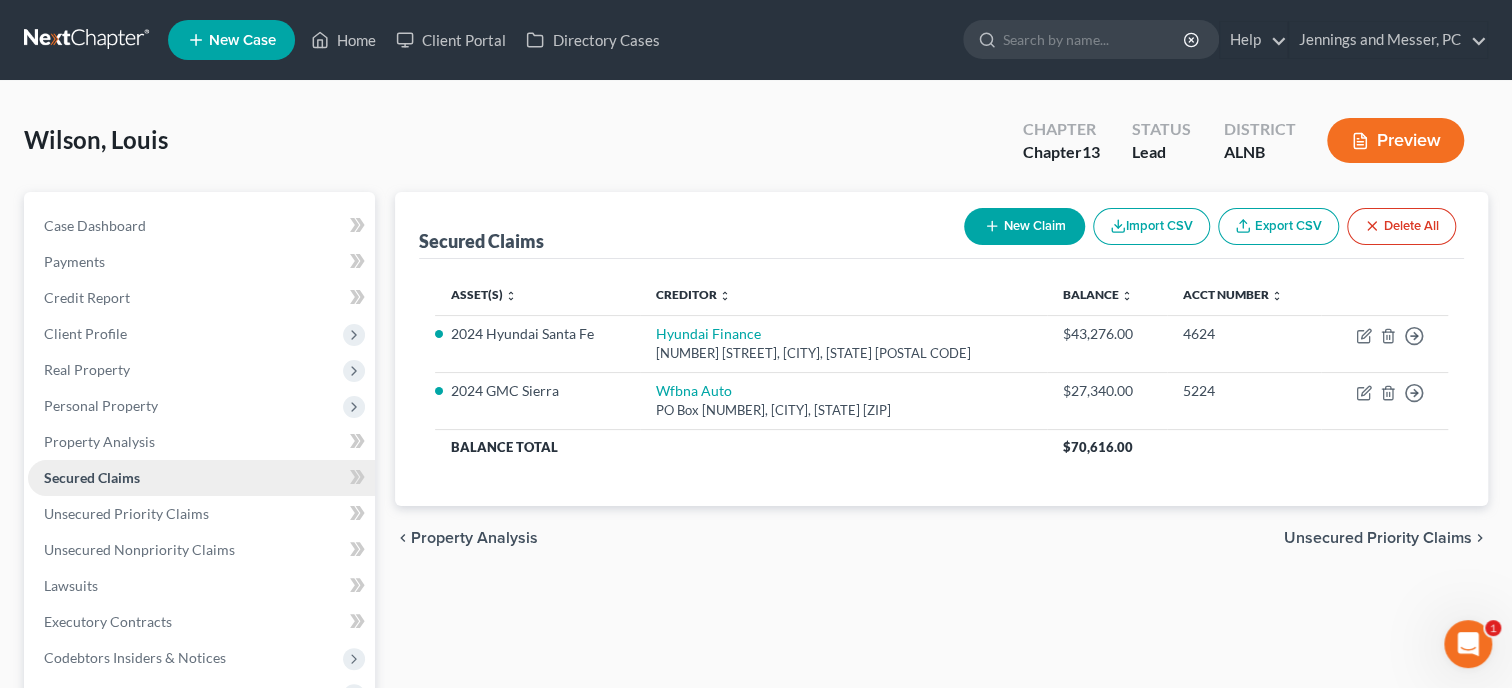 scroll, scrollTop: 0, scrollLeft: 0, axis: both 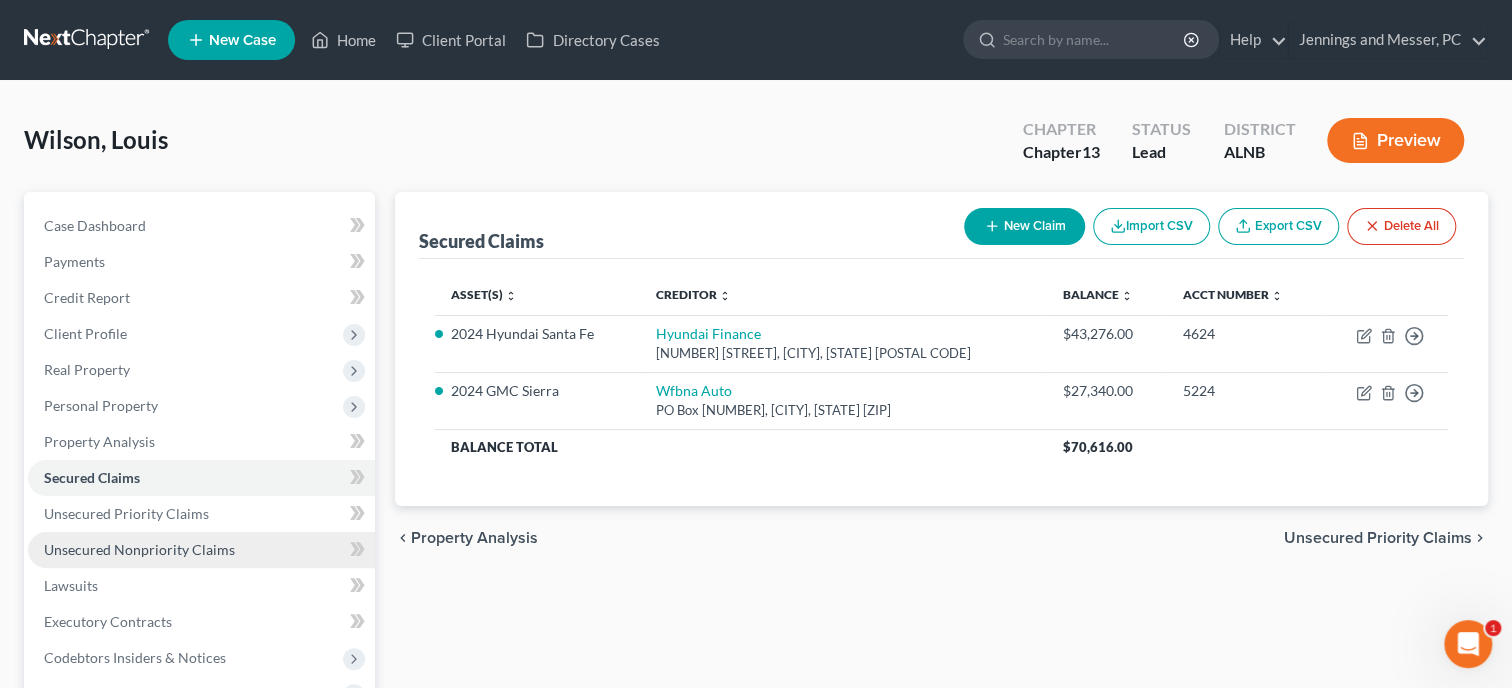 click on "Unsecured Nonpriority Claims" at bounding box center (139, 549) 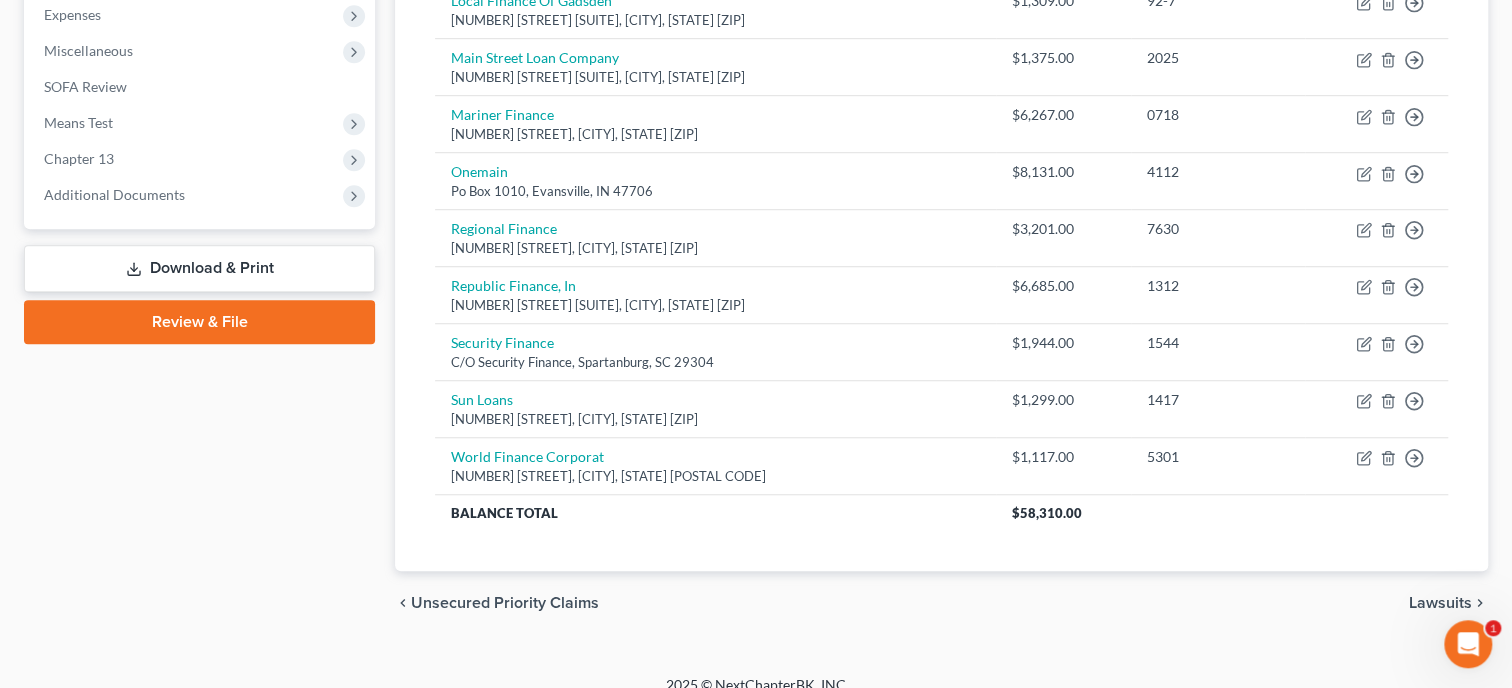 scroll, scrollTop: 735, scrollLeft: 0, axis: vertical 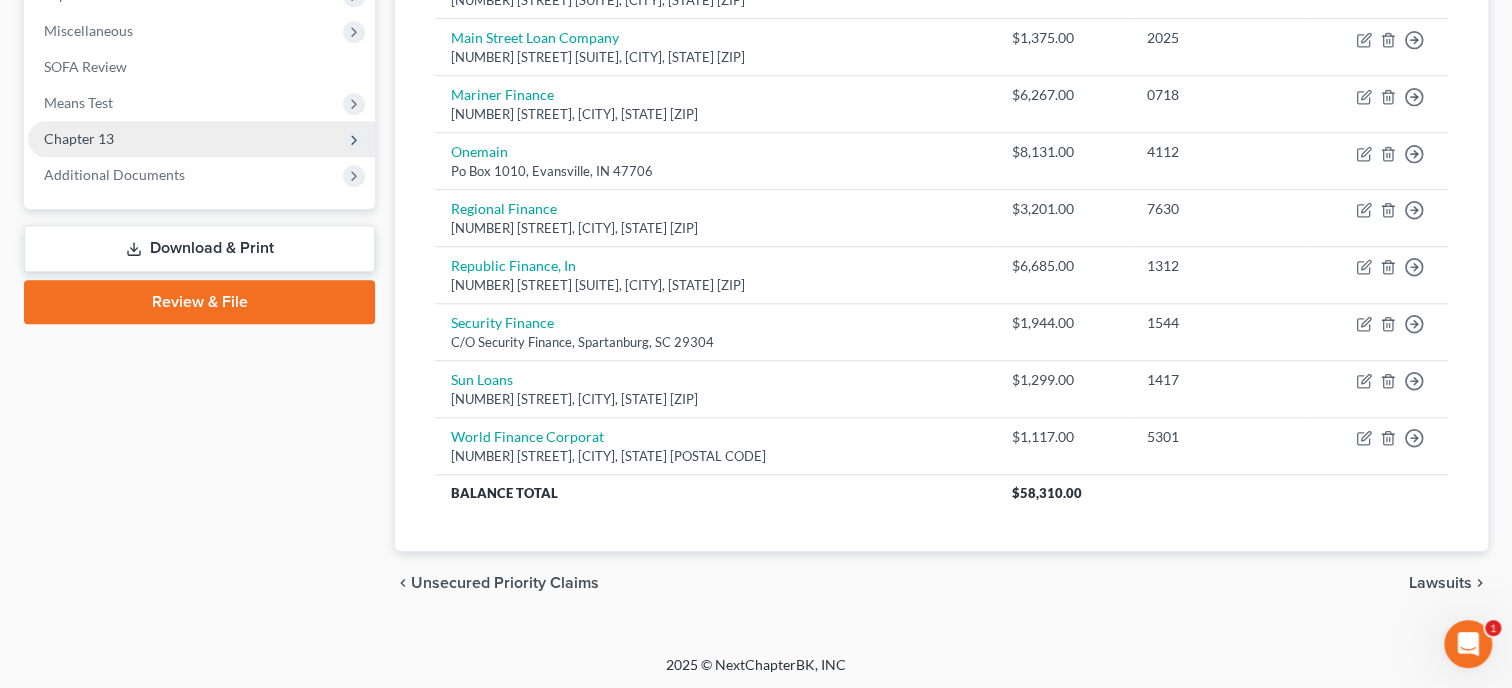 click on "Chapter 13" at bounding box center [201, 139] 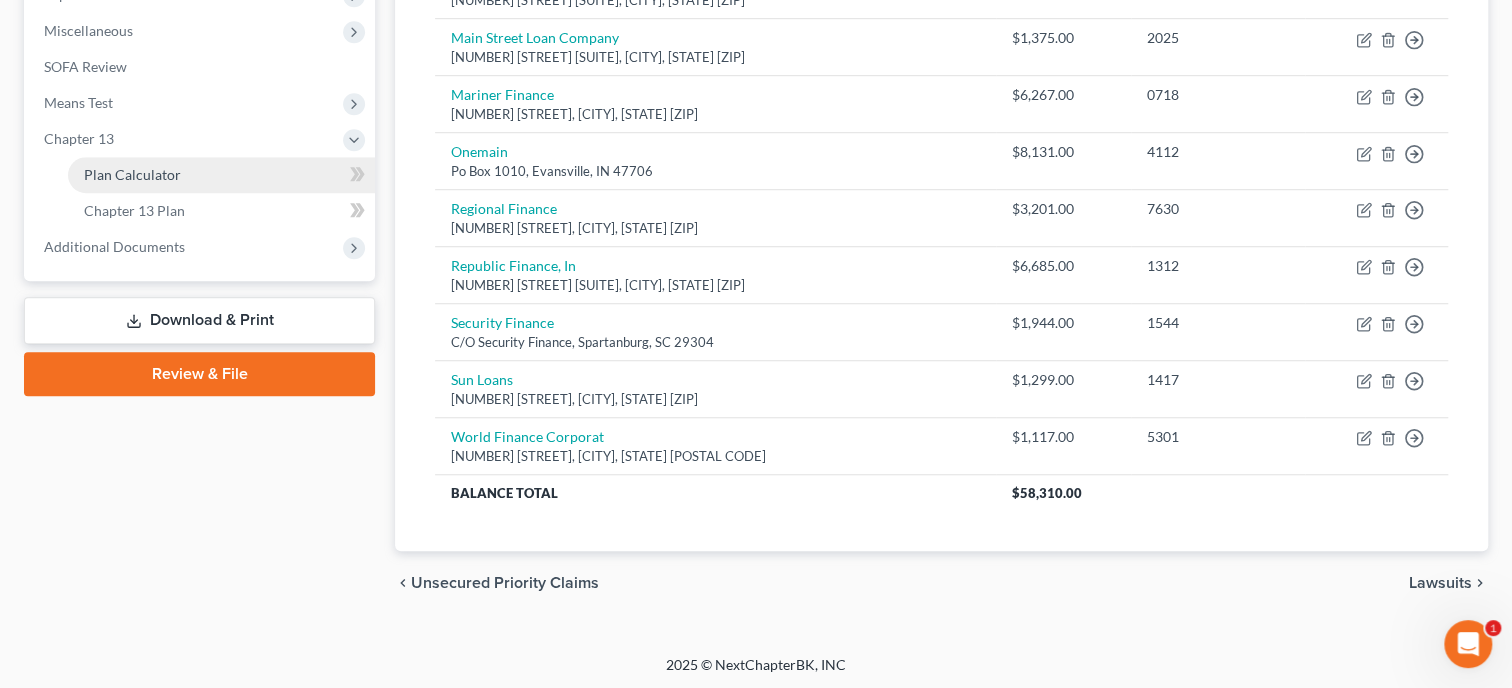 click on "Plan Calculator" at bounding box center (132, 174) 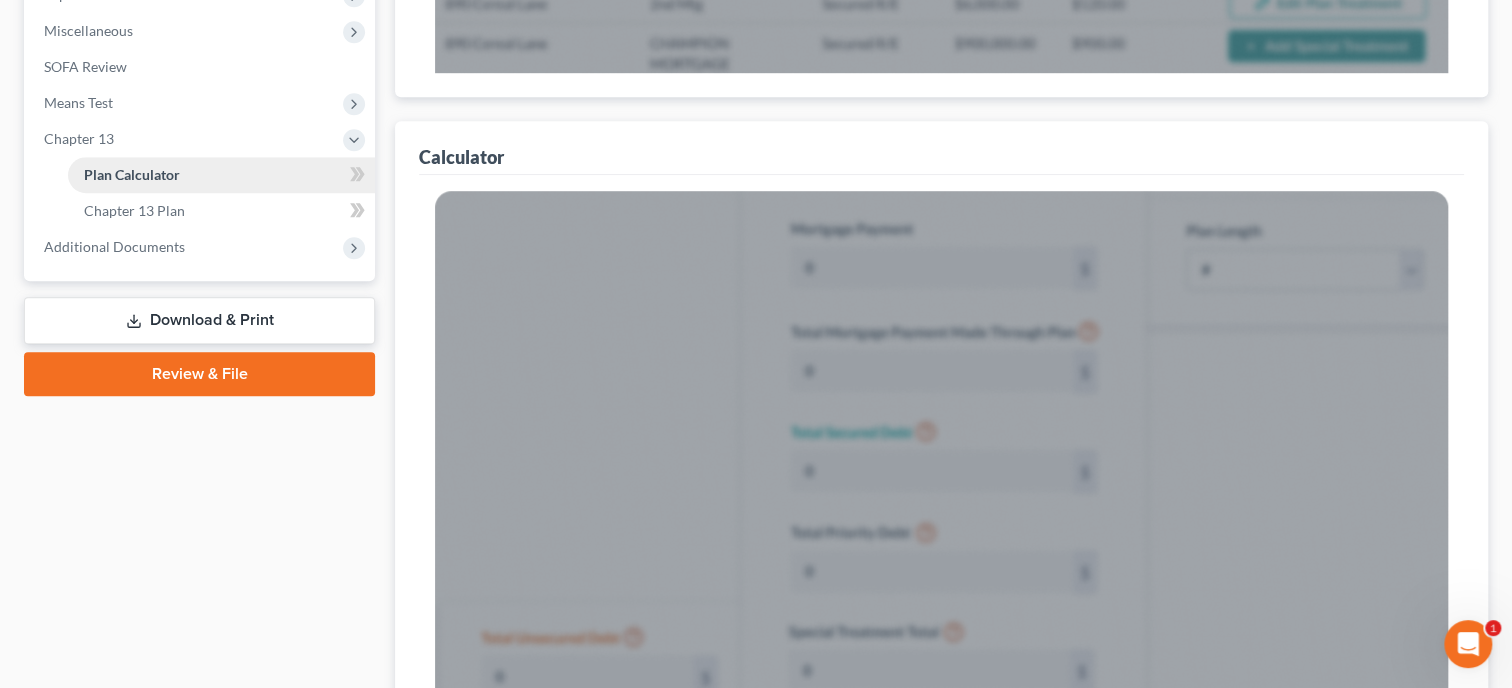 scroll, scrollTop: 516, scrollLeft: 0, axis: vertical 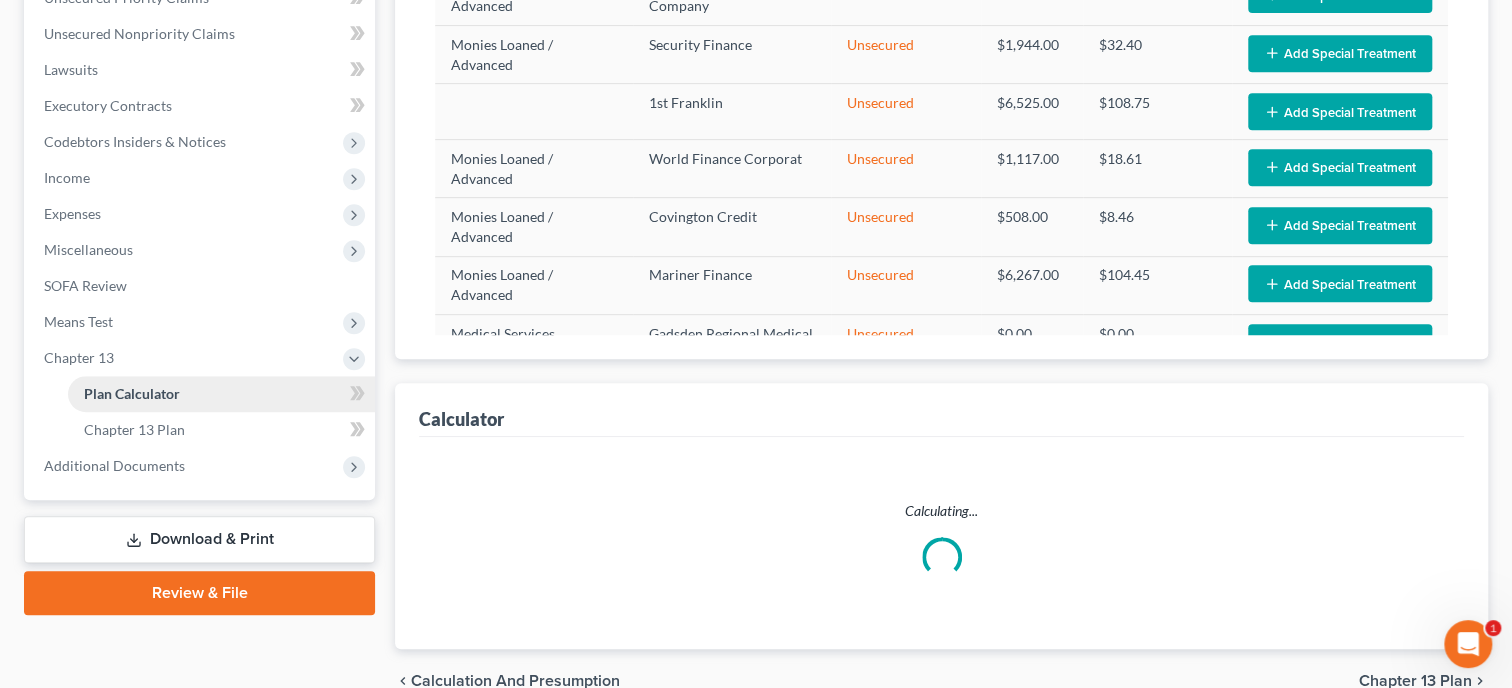 select on "59" 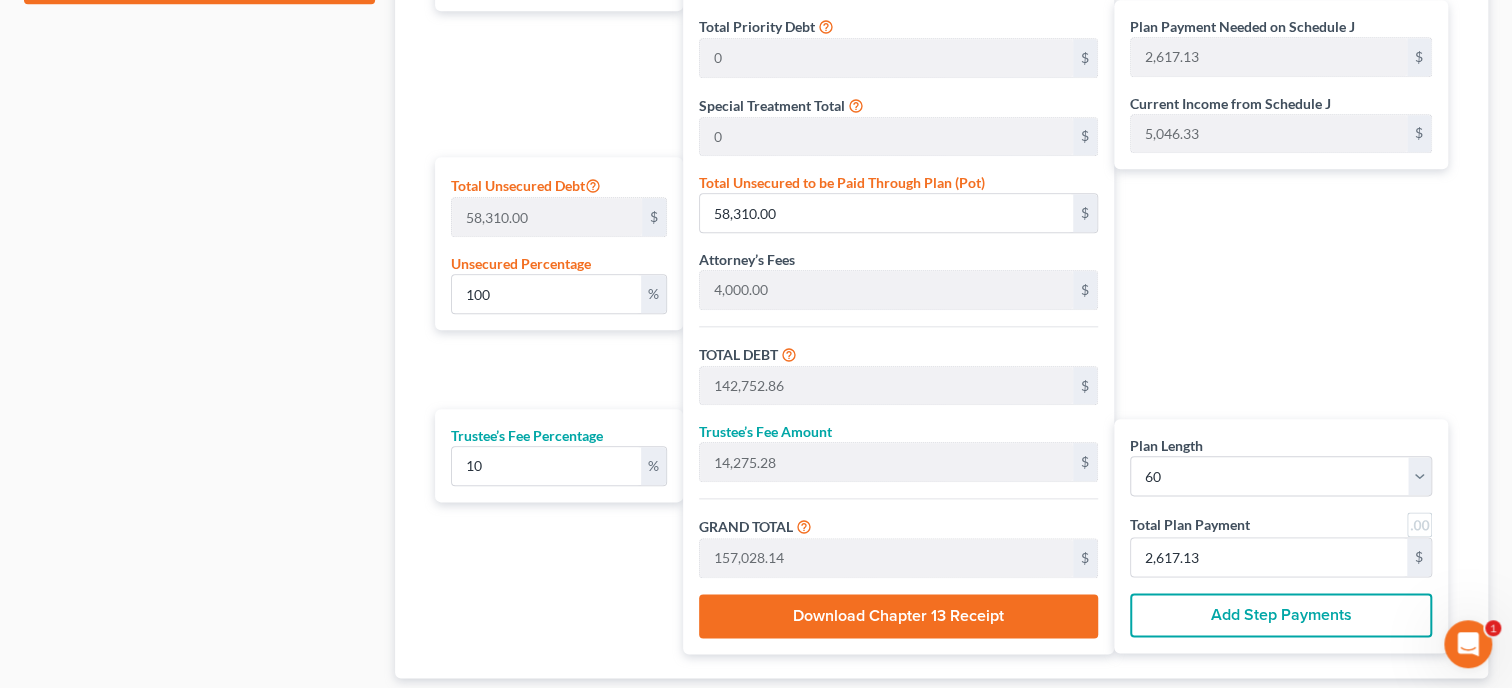 scroll, scrollTop: 1134, scrollLeft: 0, axis: vertical 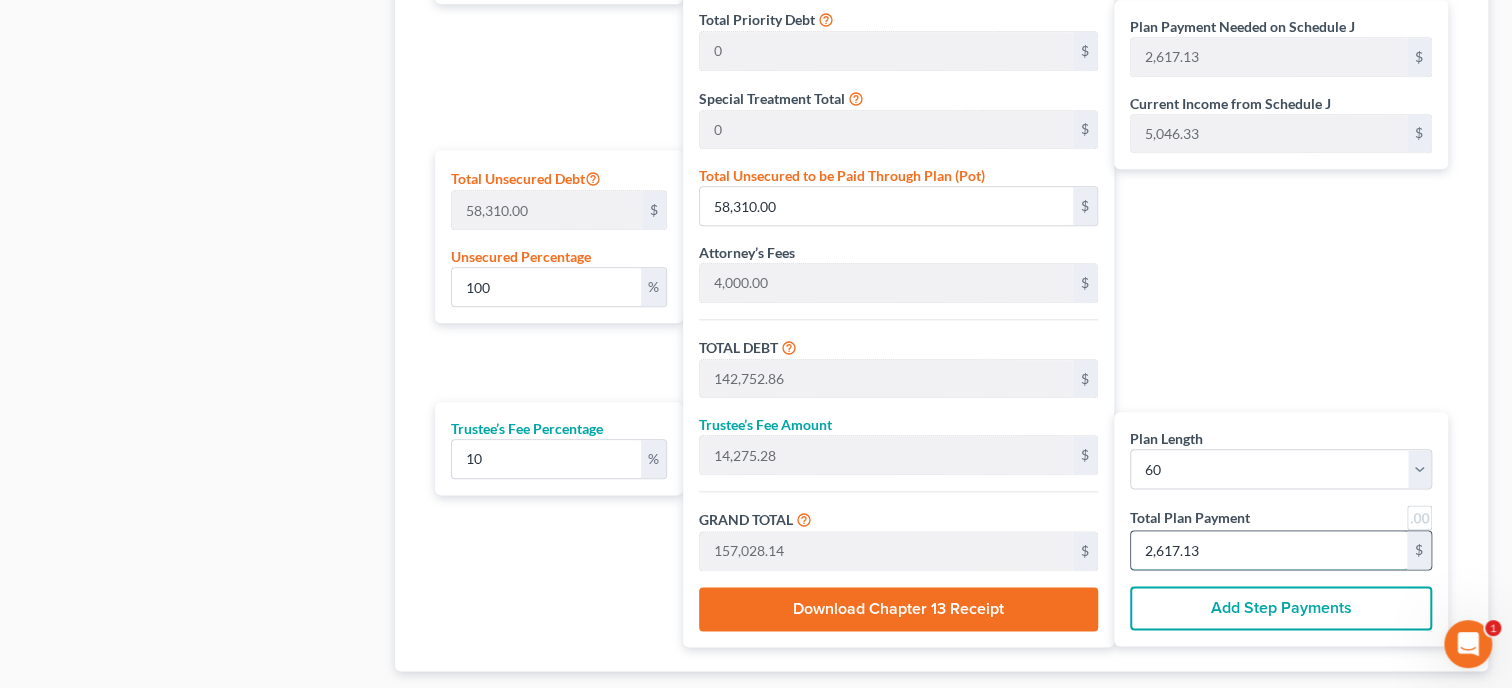 click on "2,617.13" at bounding box center (1269, 550) 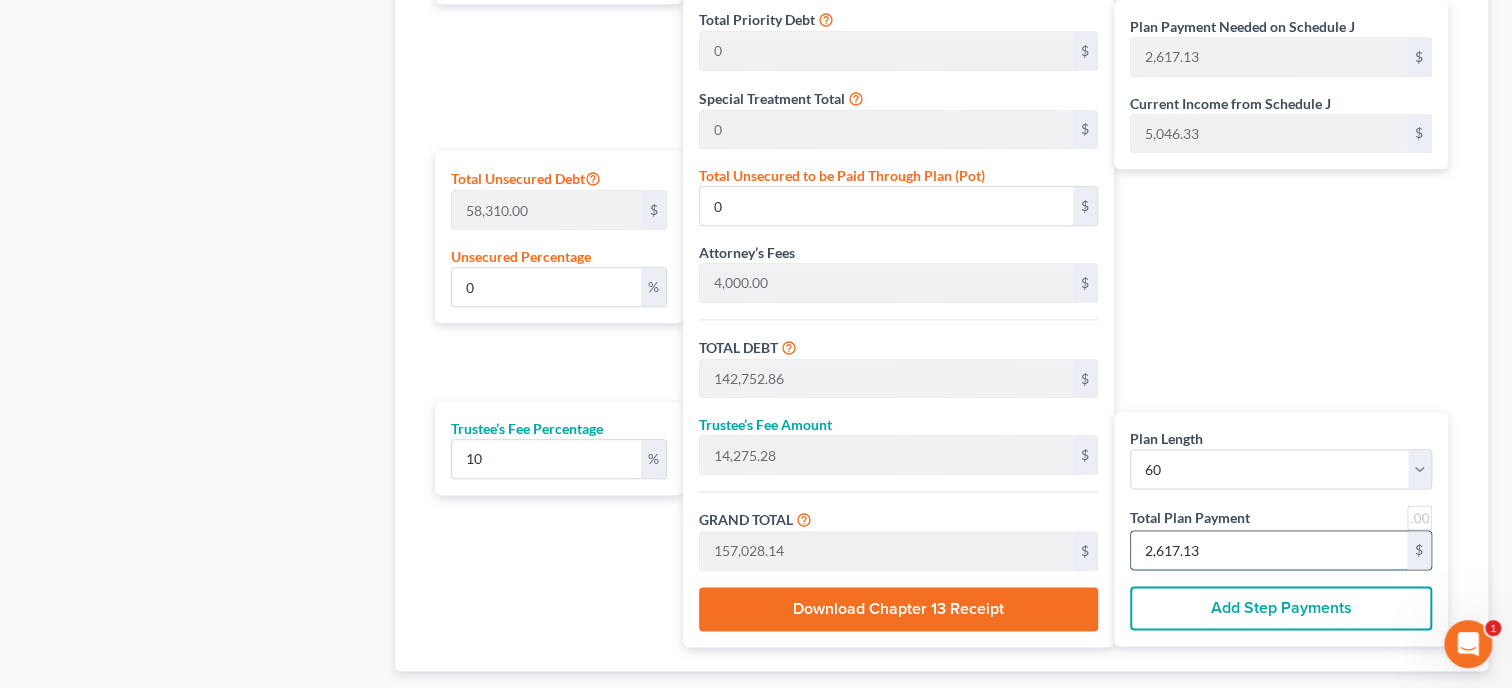 type on "163.63" 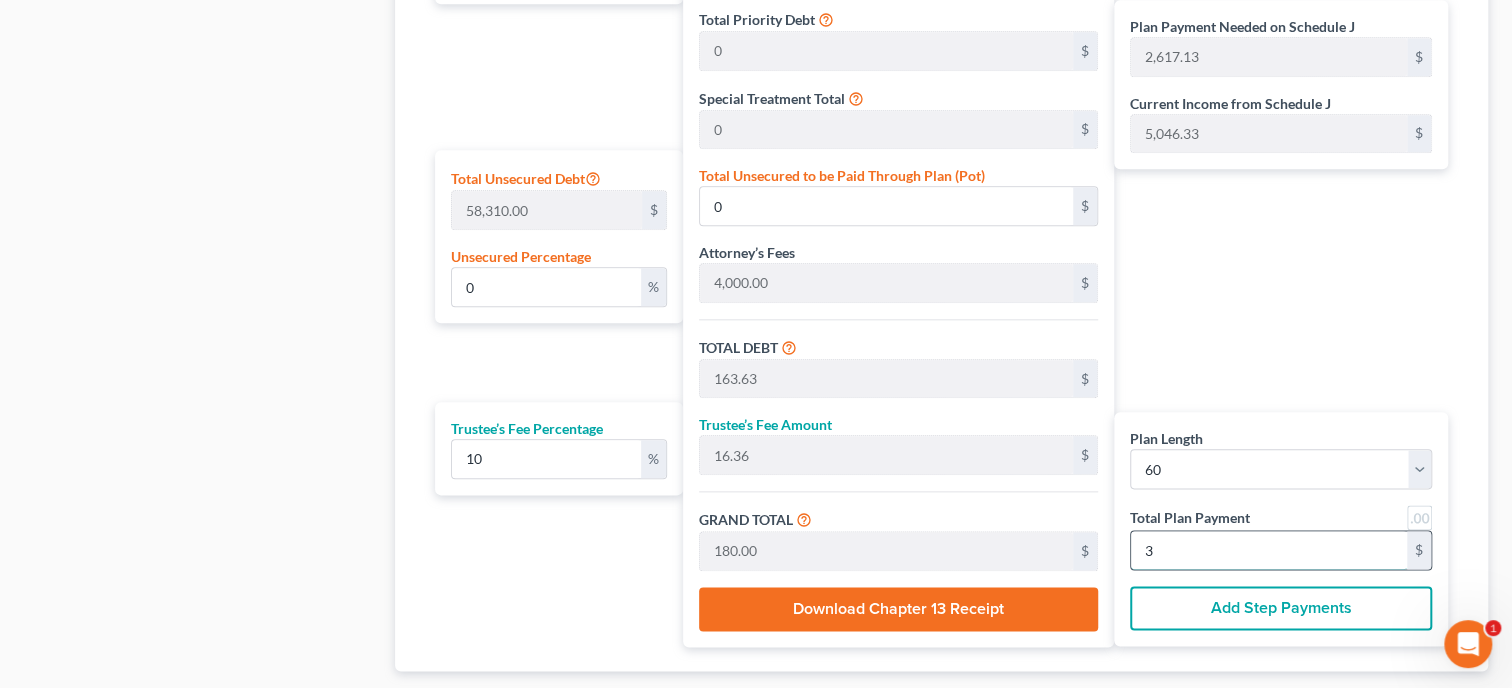 type on "1,636.36" 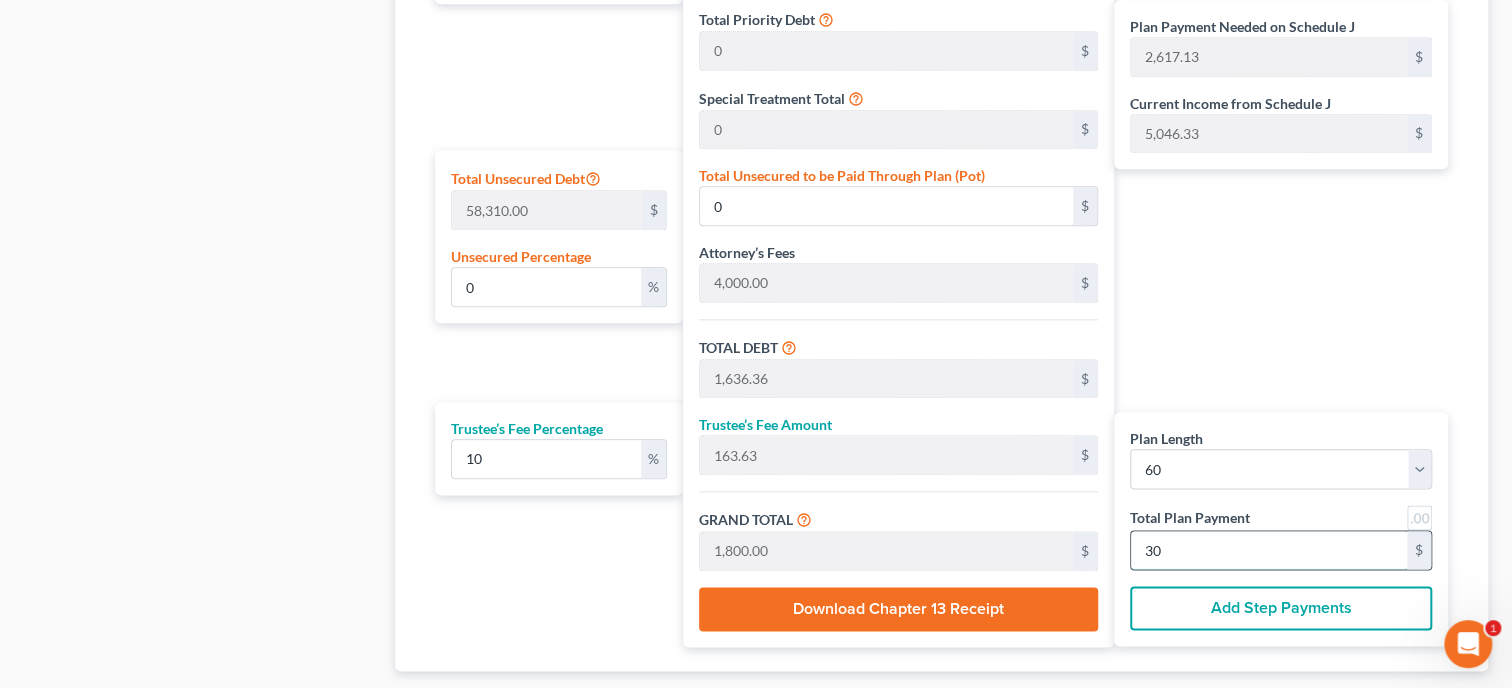 type on "16,800.00" 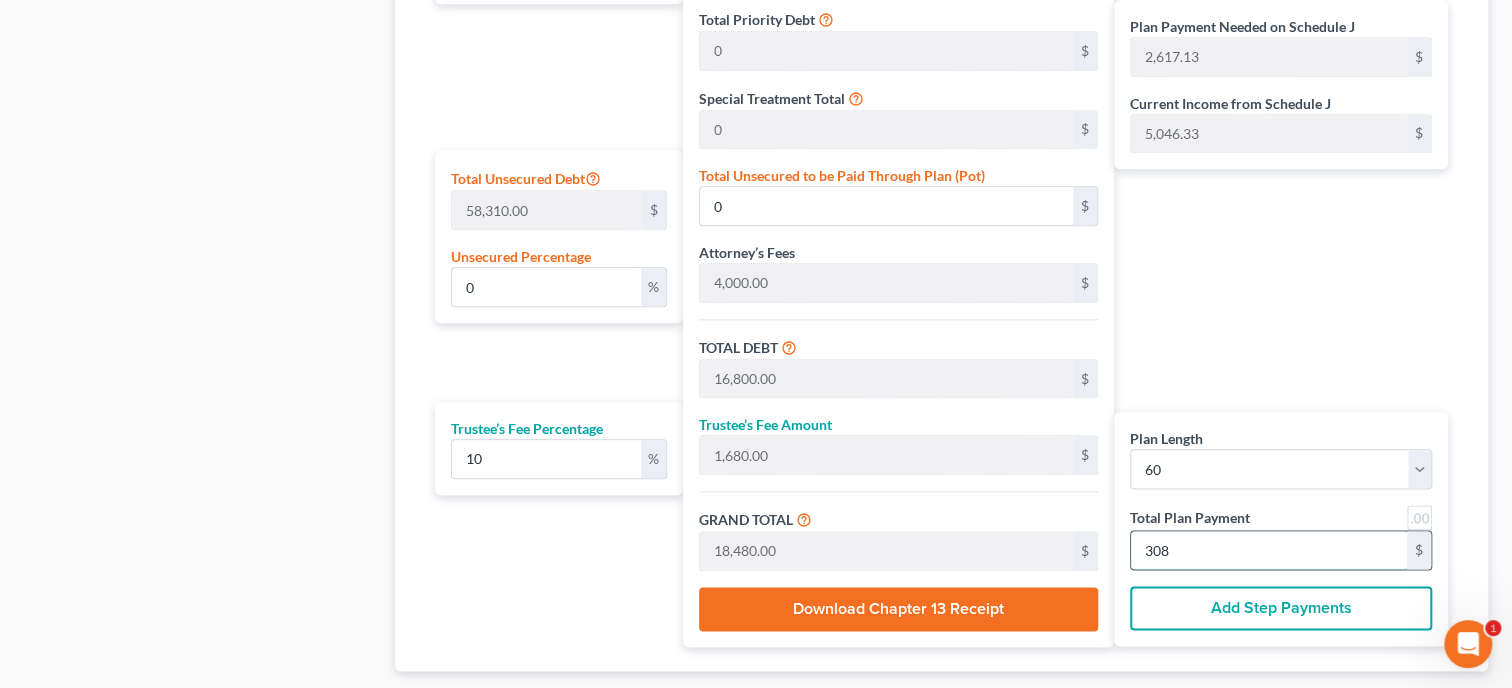 type on "144.14" 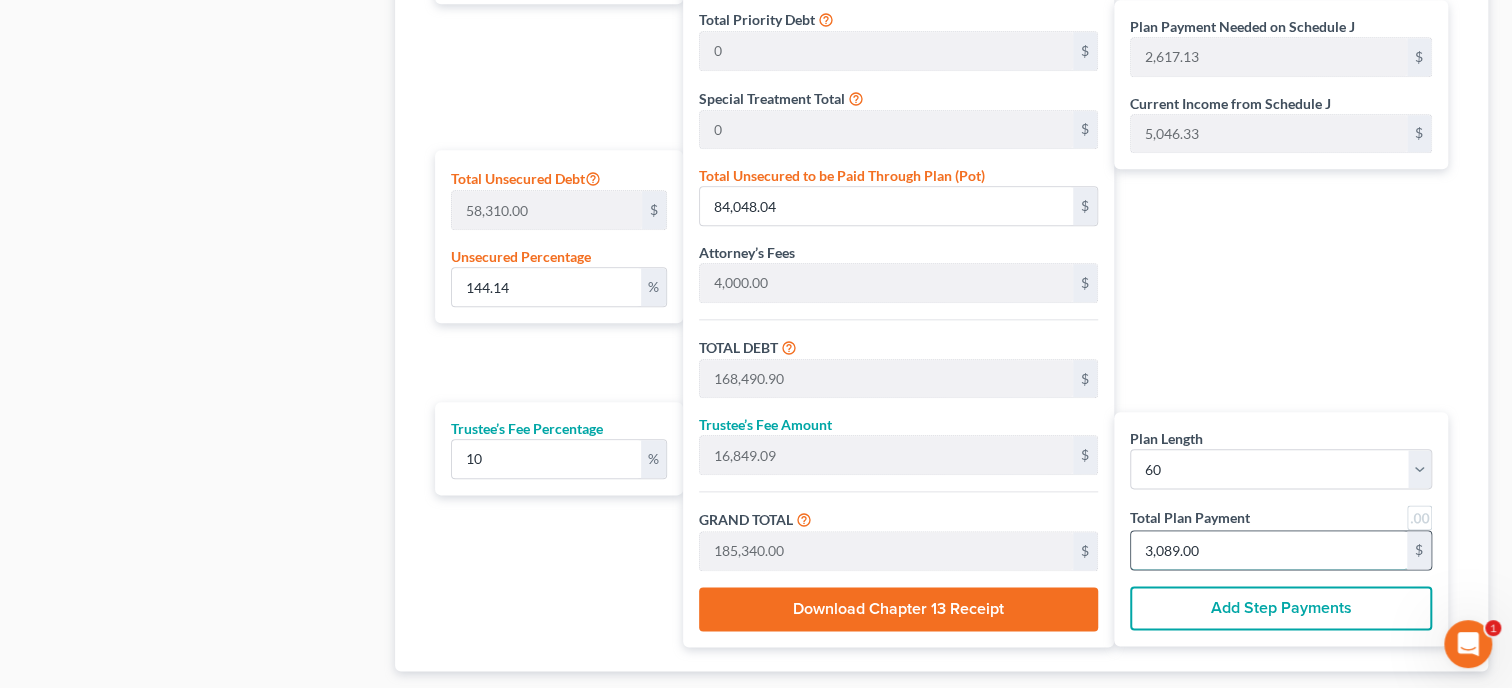 type on "3,089.00" 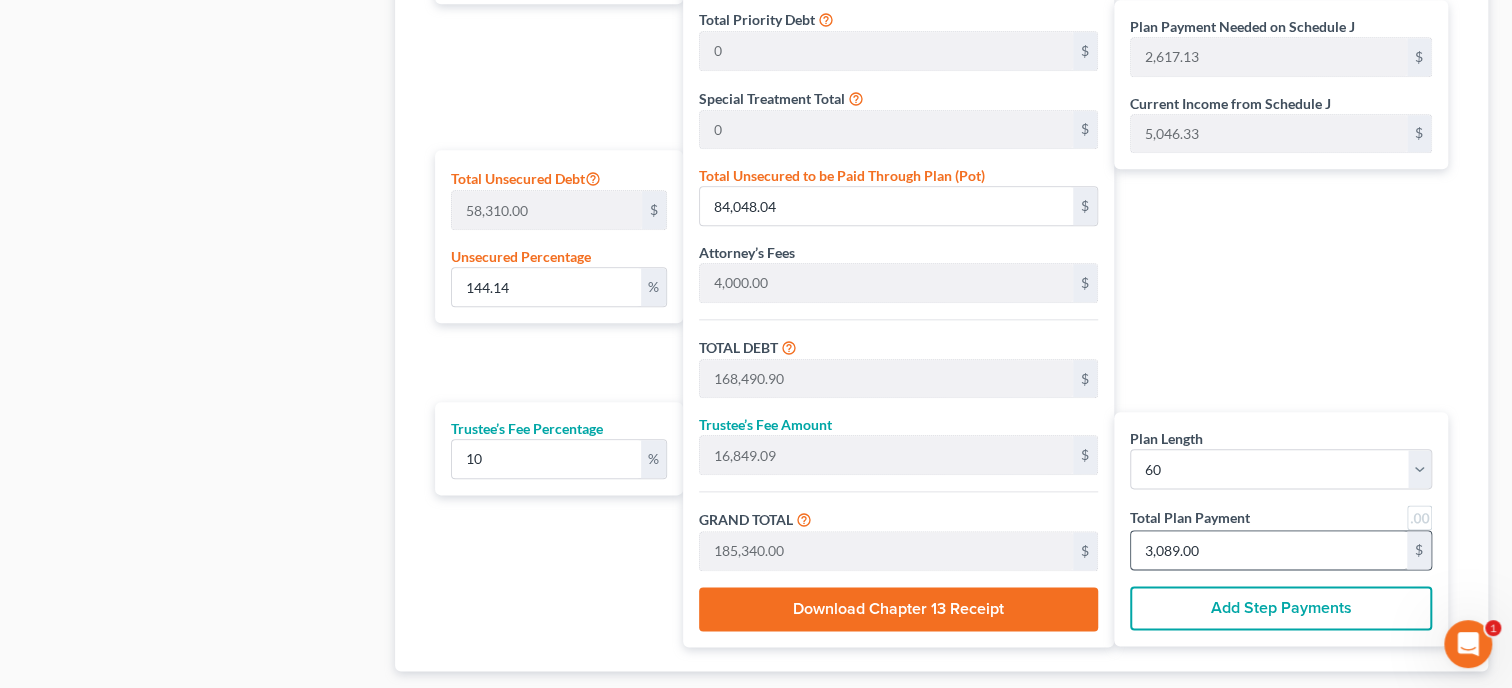 type 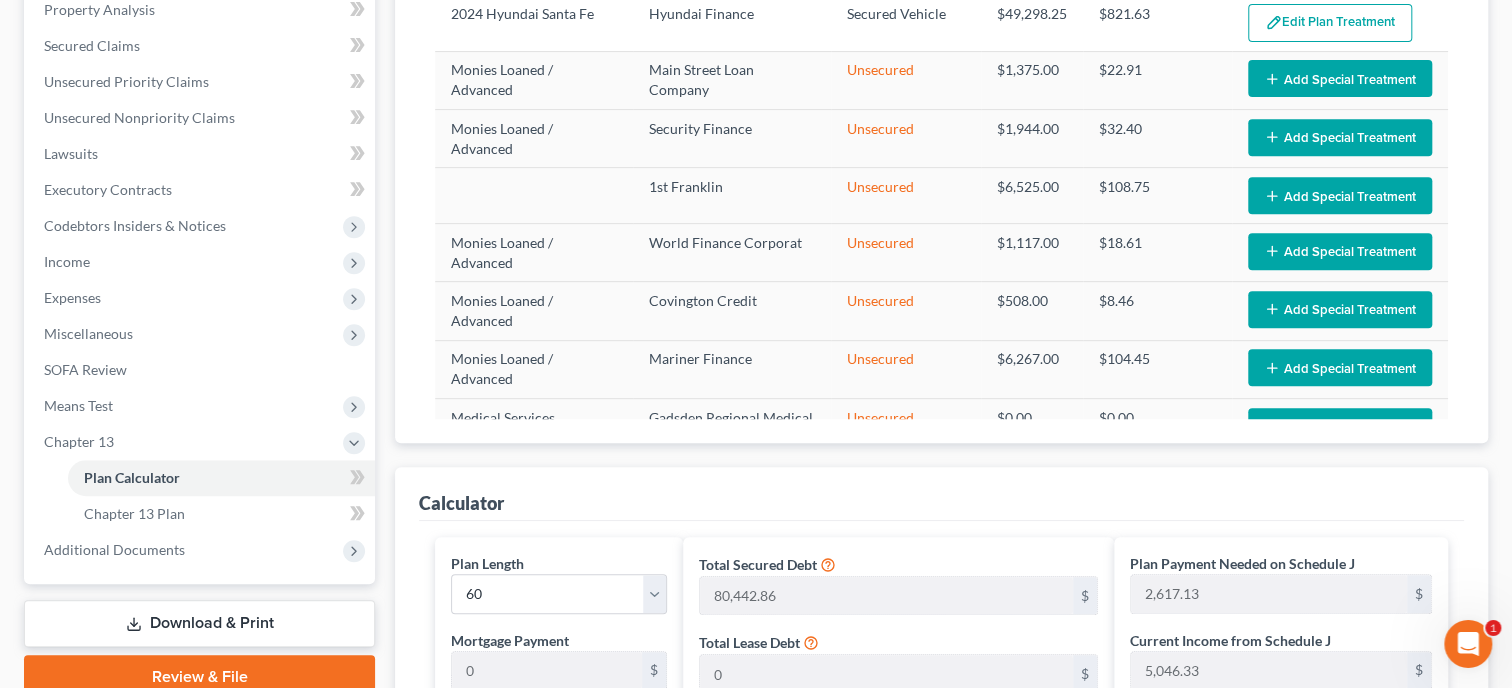 scroll, scrollTop: 414, scrollLeft: 0, axis: vertical 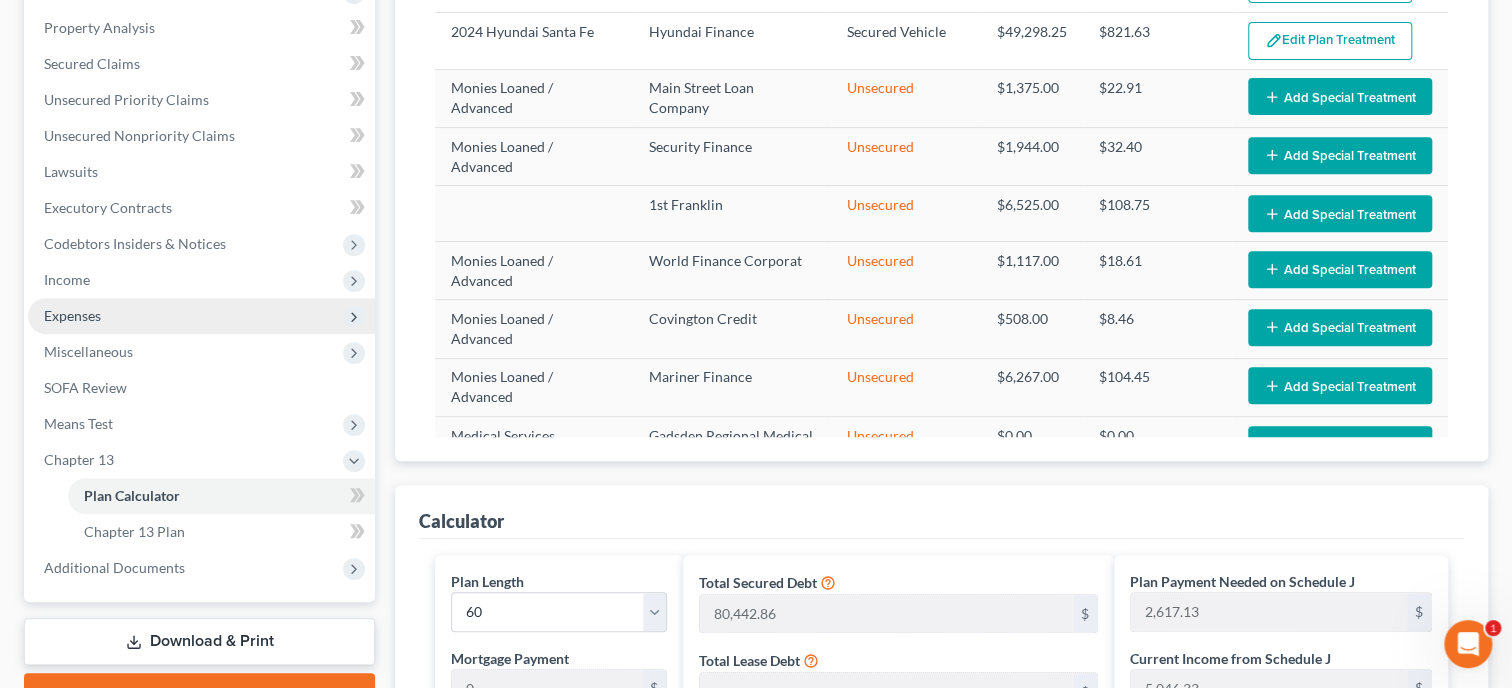 click on "Expenses" at bounding box center [201, 316] 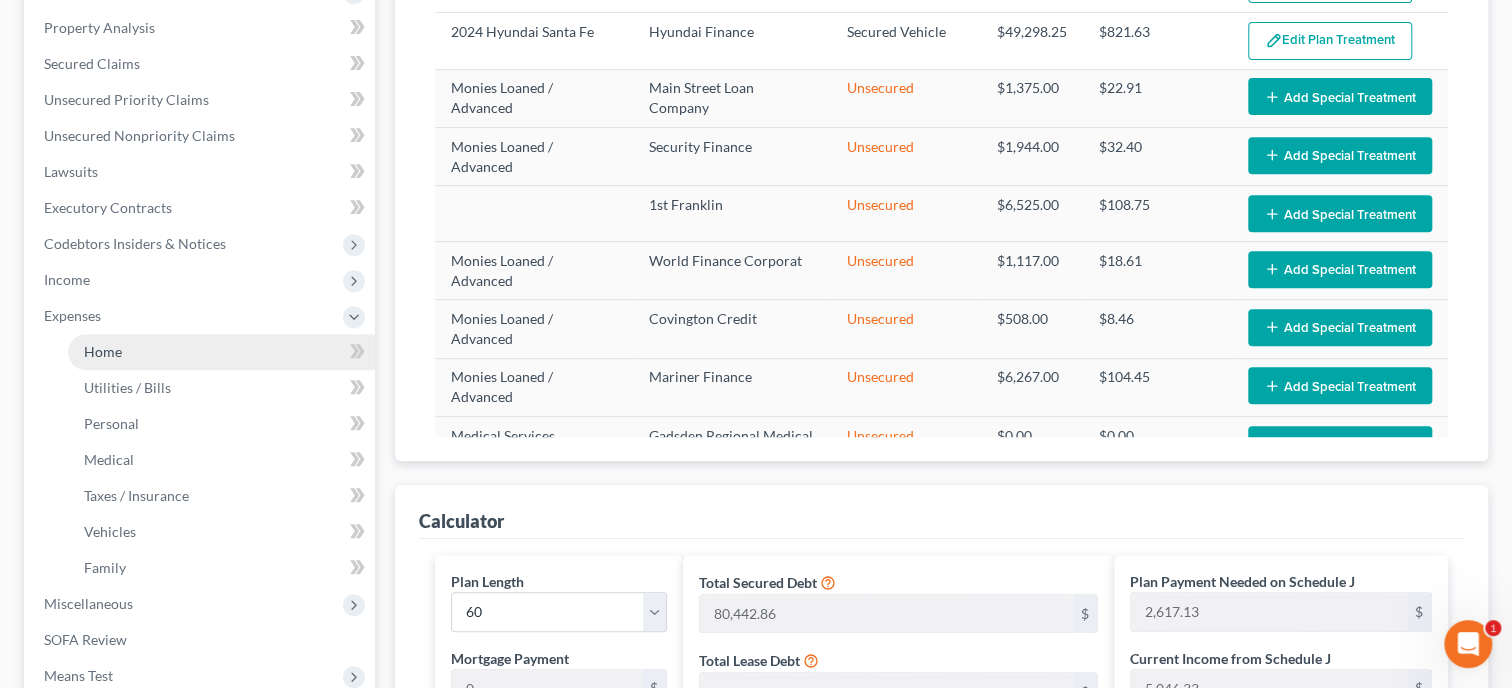 click on "Home" at bounding box center [221, 352] 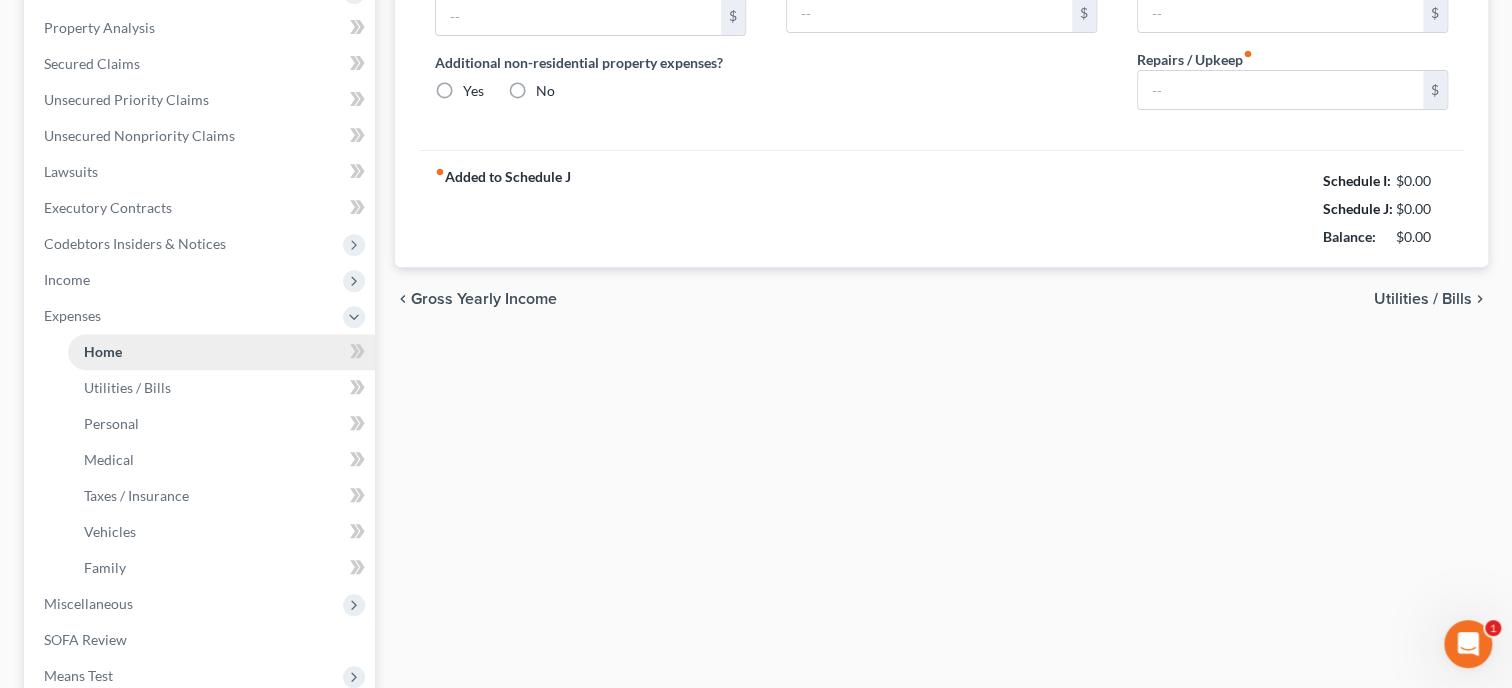 type on "0.00" 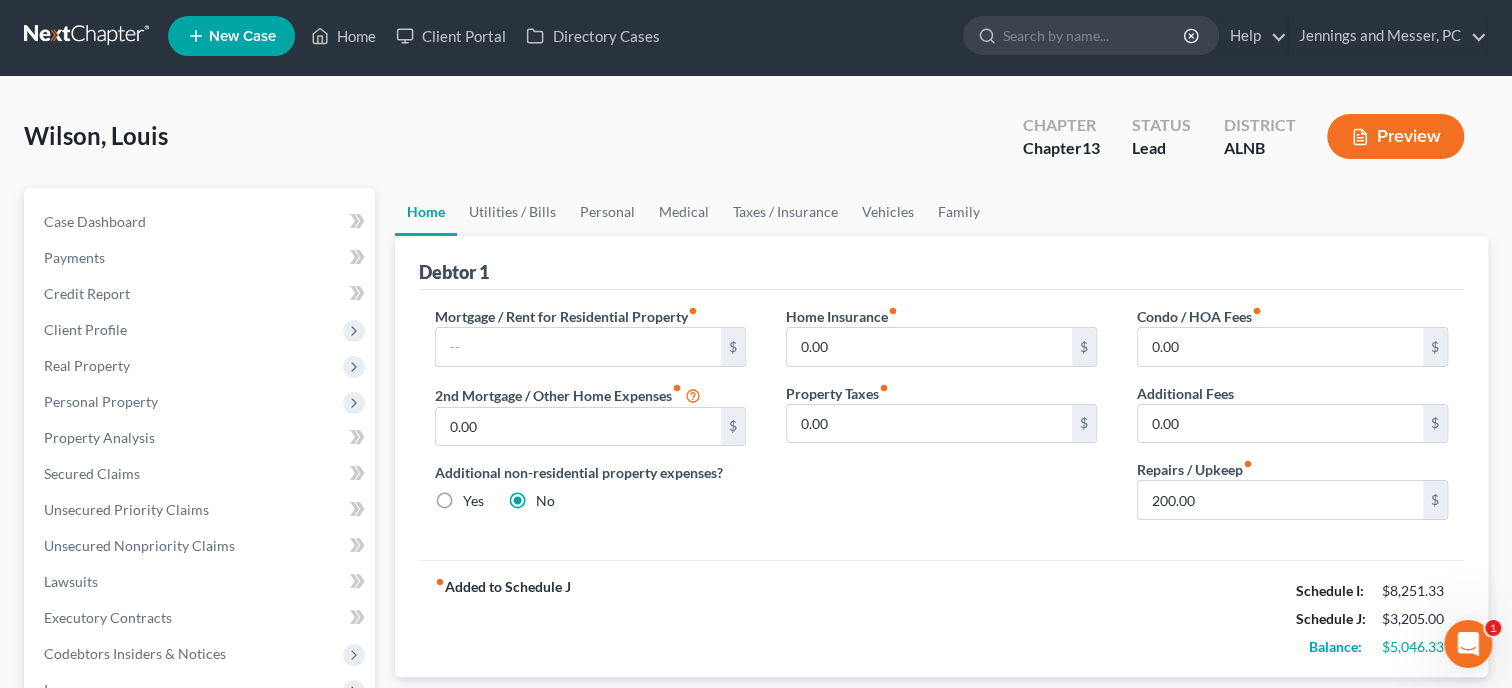 scroll, scrollTop: 0, scrollLeft: 0, axis: both 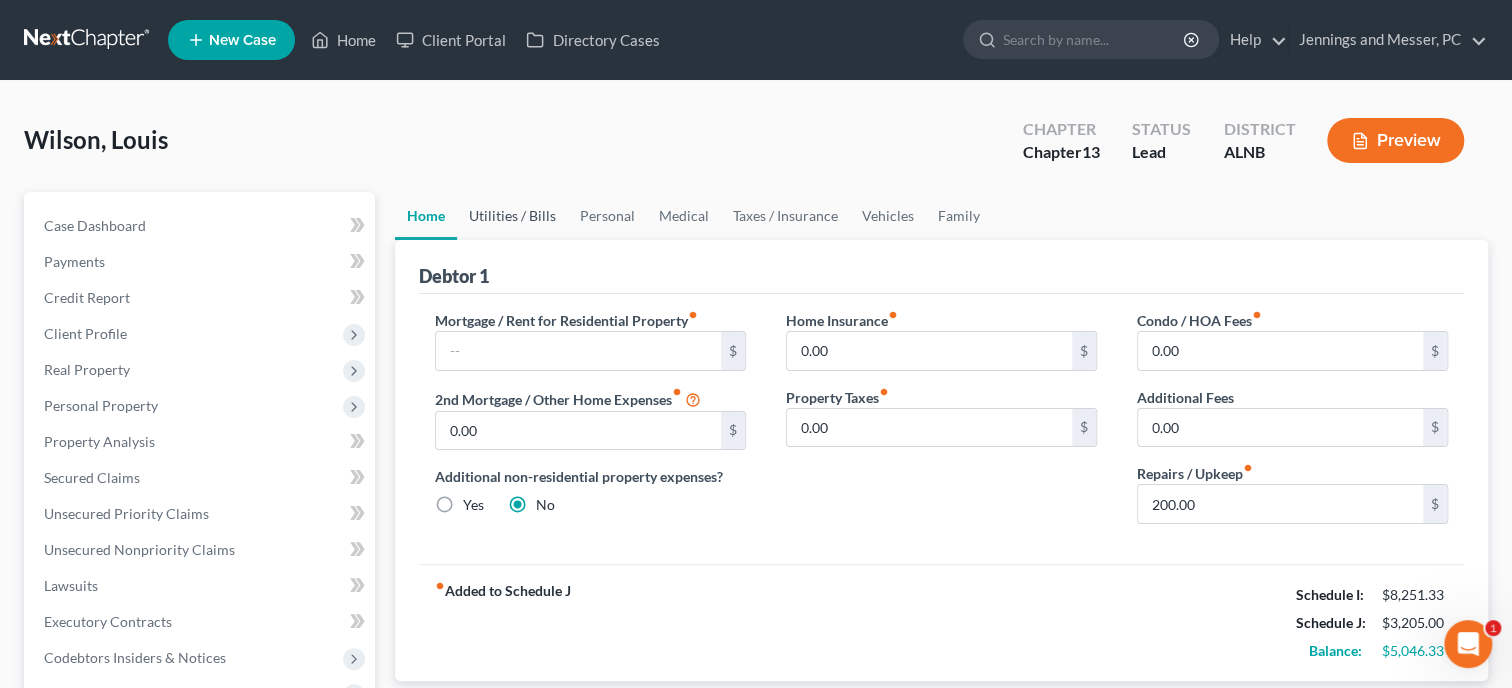 click on "Utilities / Bills" at bounding box center [512, 216] 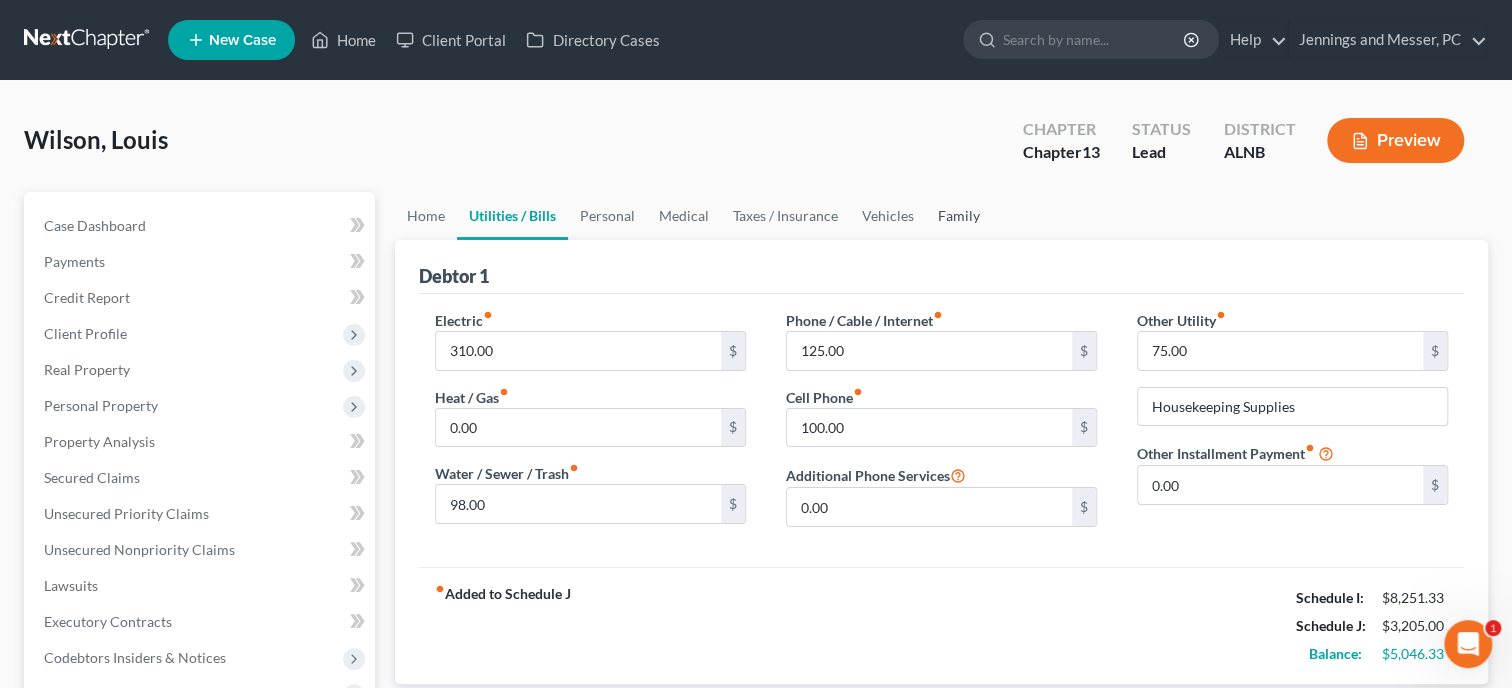 click on "Family" at bounding box center (959, 216) 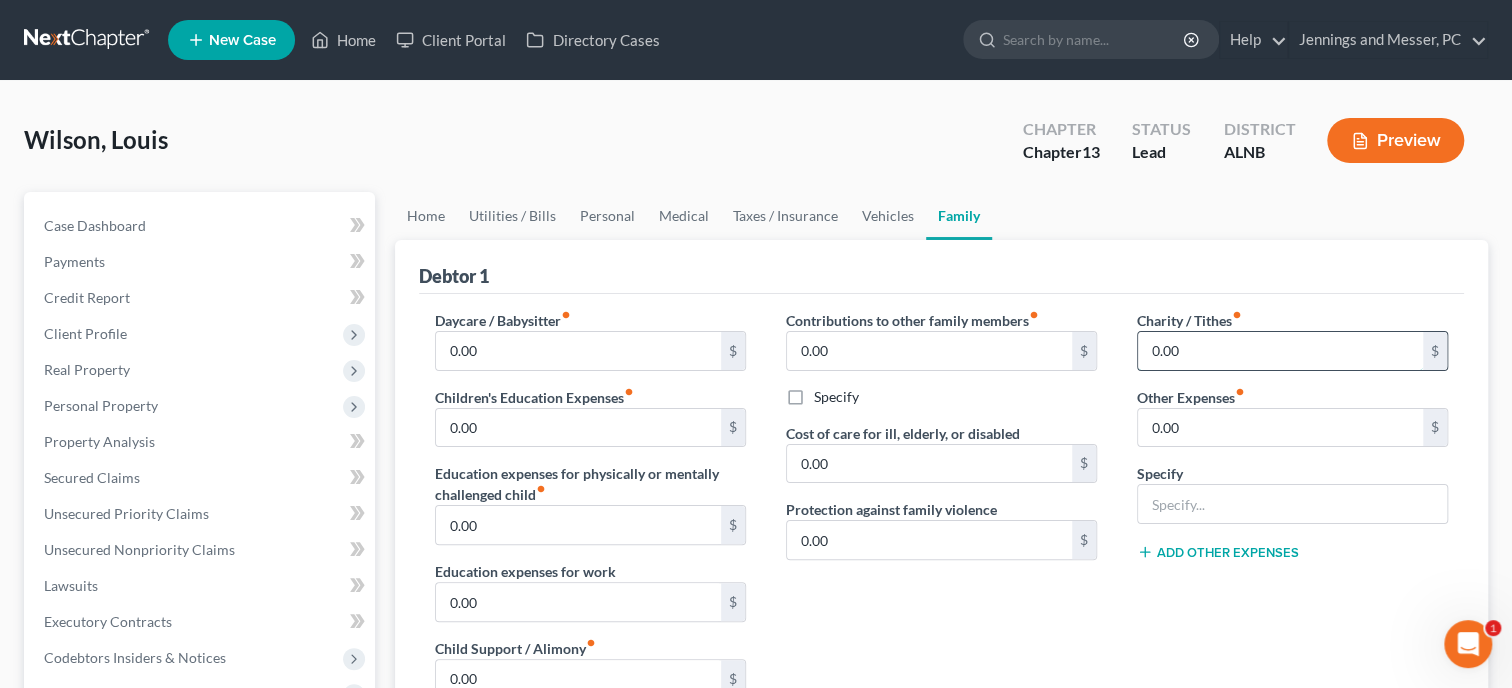 click on "0.00" at bounding box center [1280, 351] 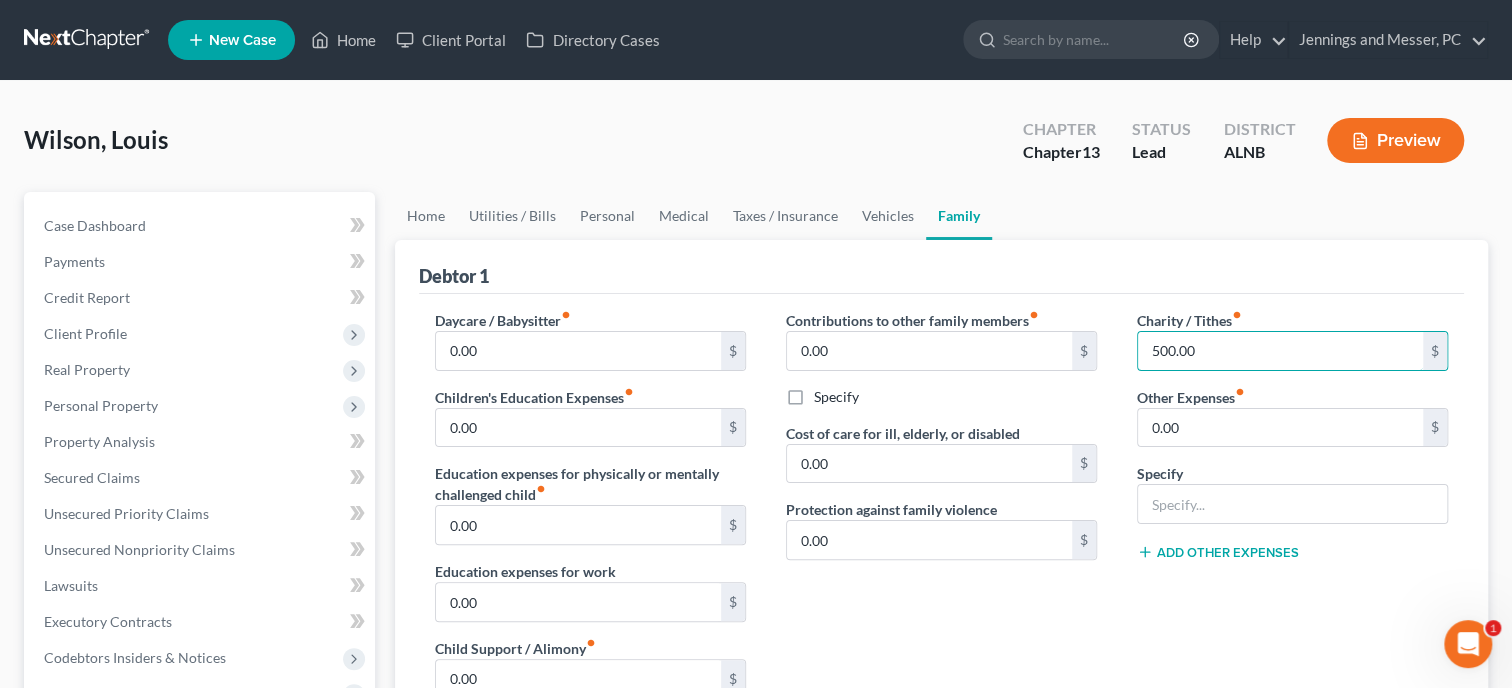 type on "500.00" 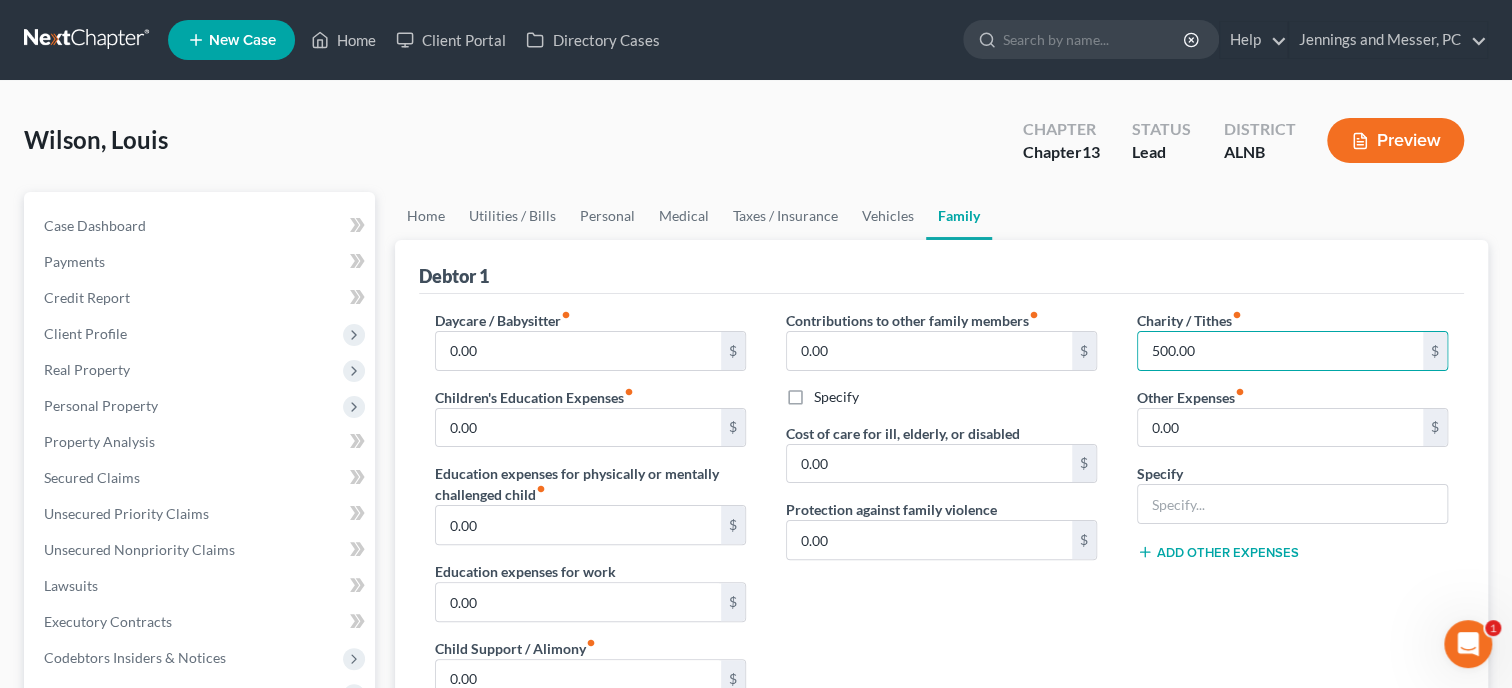 click on "Specify" at bounding box center [941, 397] 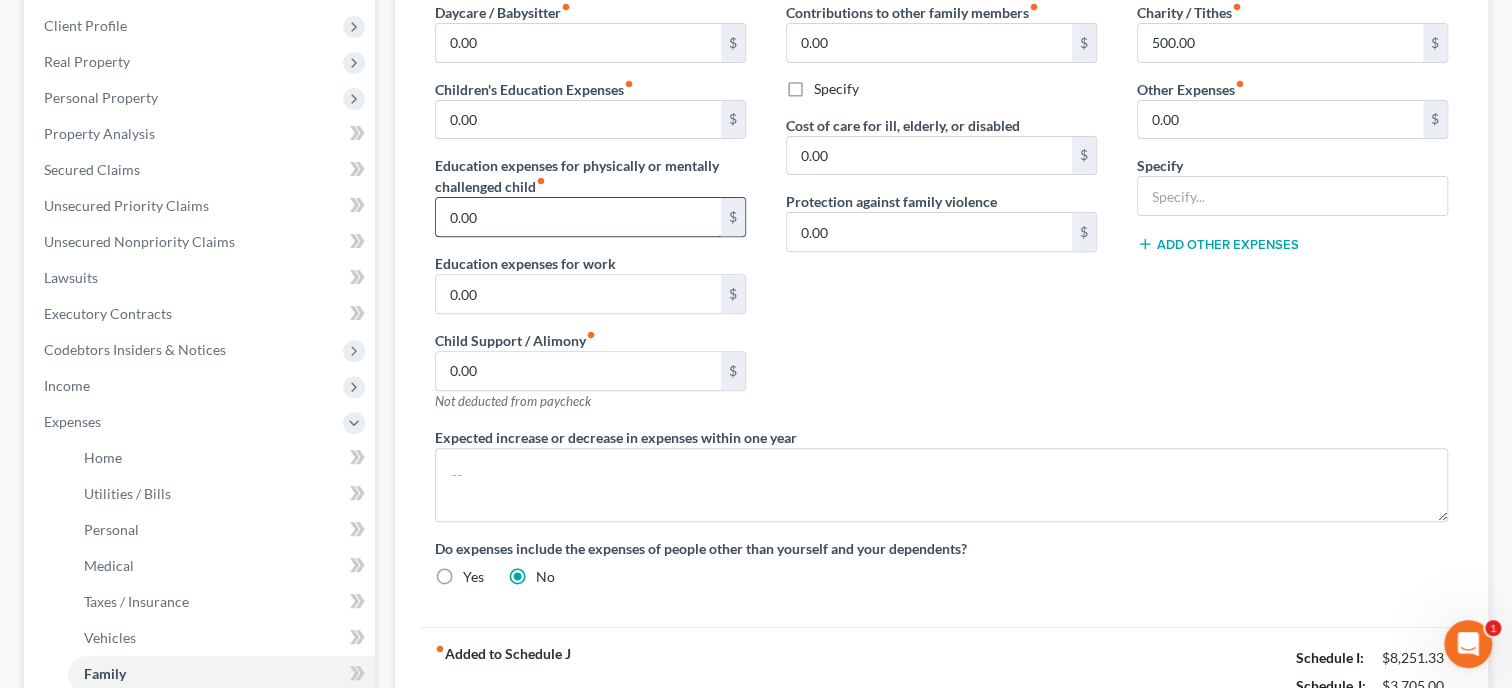 scroll, scrollTop: 102, scrollLeft: 0, axis: vertical 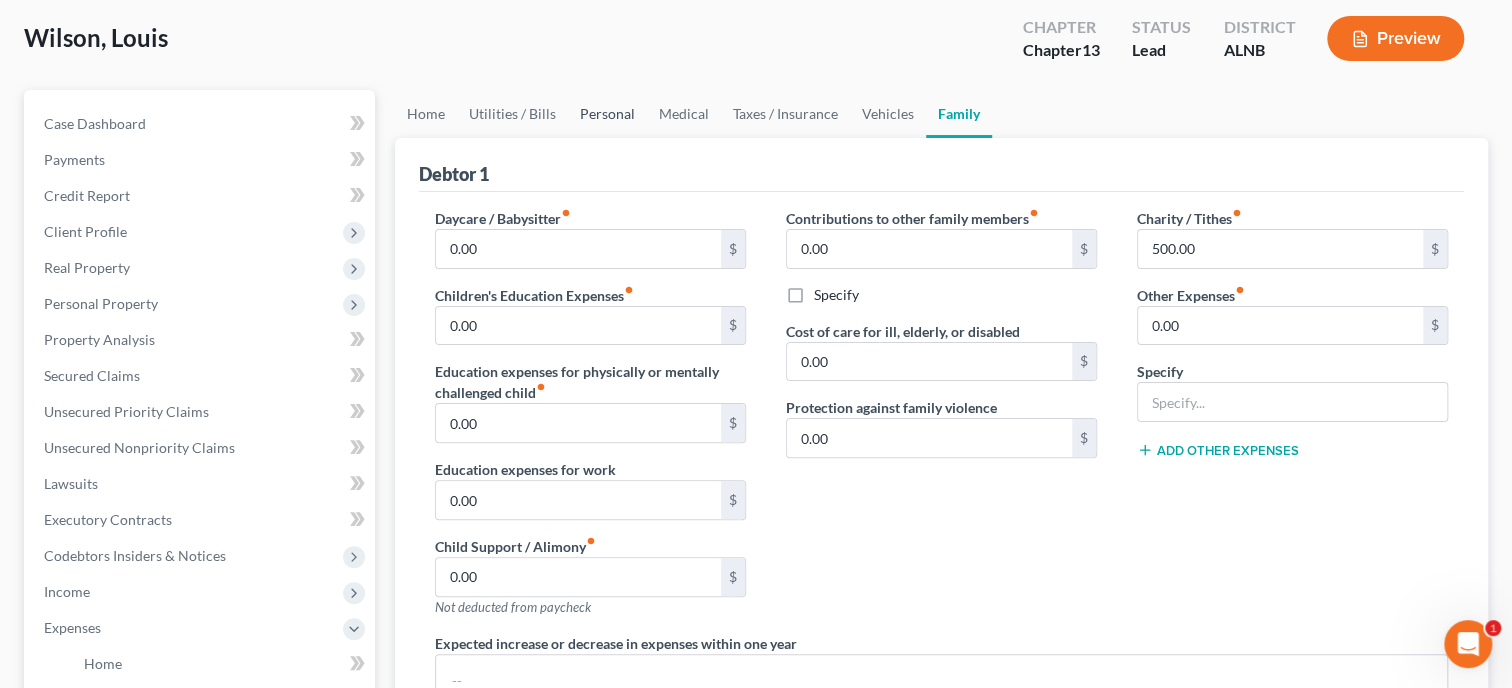 click on "Personal" at bounding box center (607, 114) 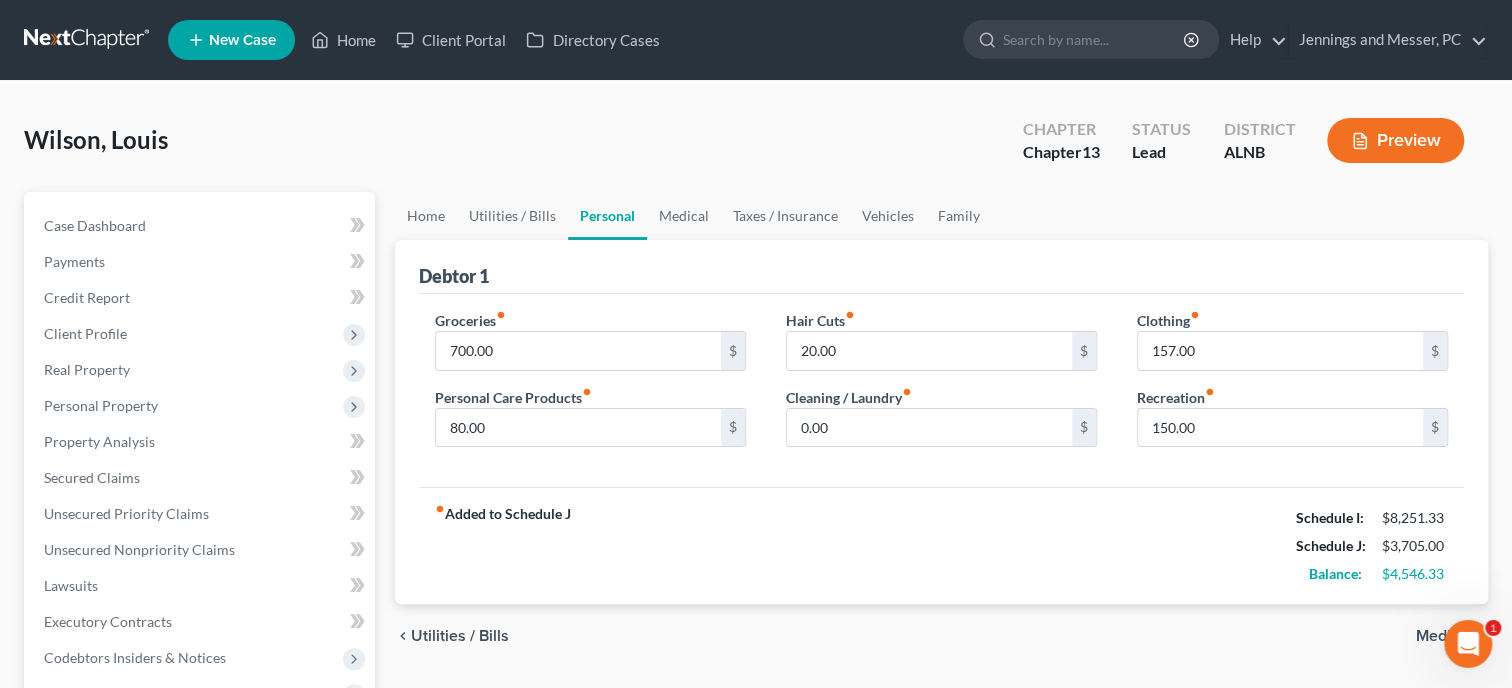 scroll, scrollTop: 0, scrollLeft: 0, axis: both 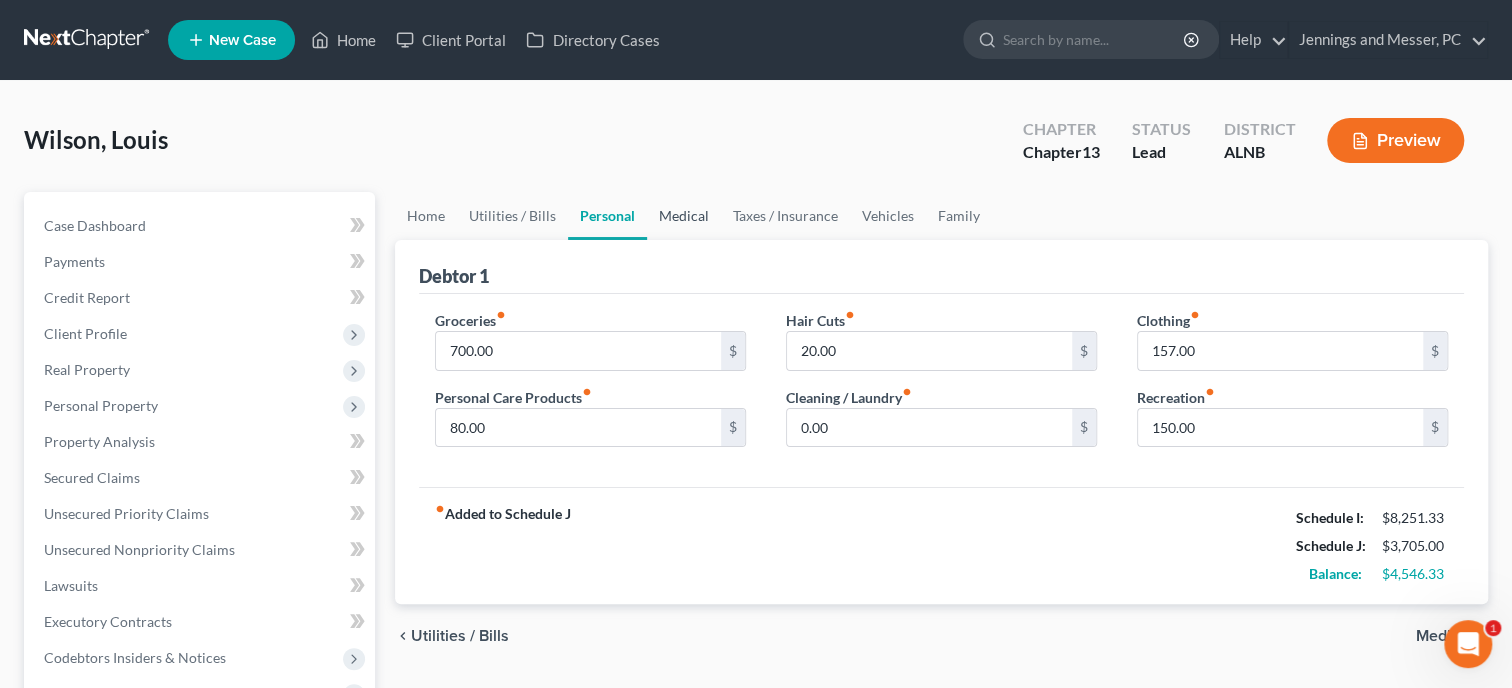 click on "Medical" at bounding box center (684, 216) 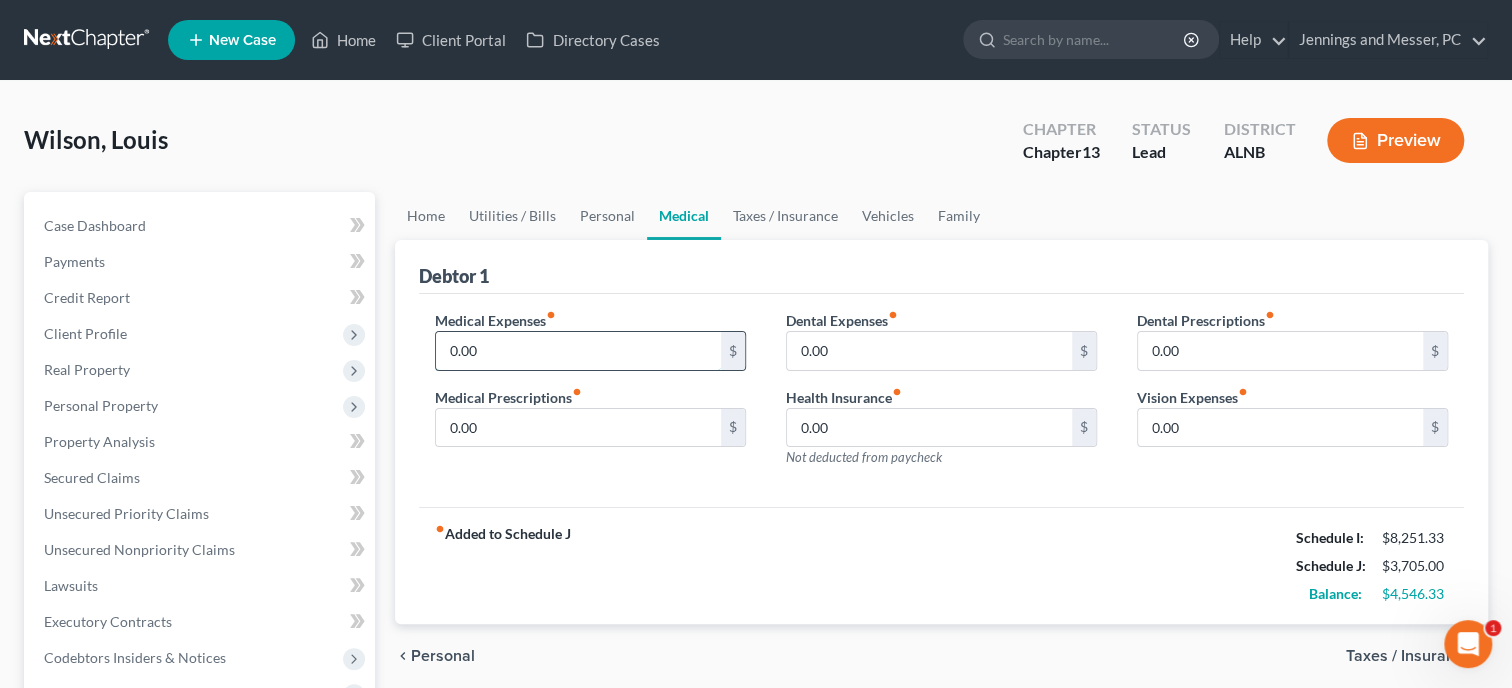 click on "0.00" at bounding box center (578, 351) 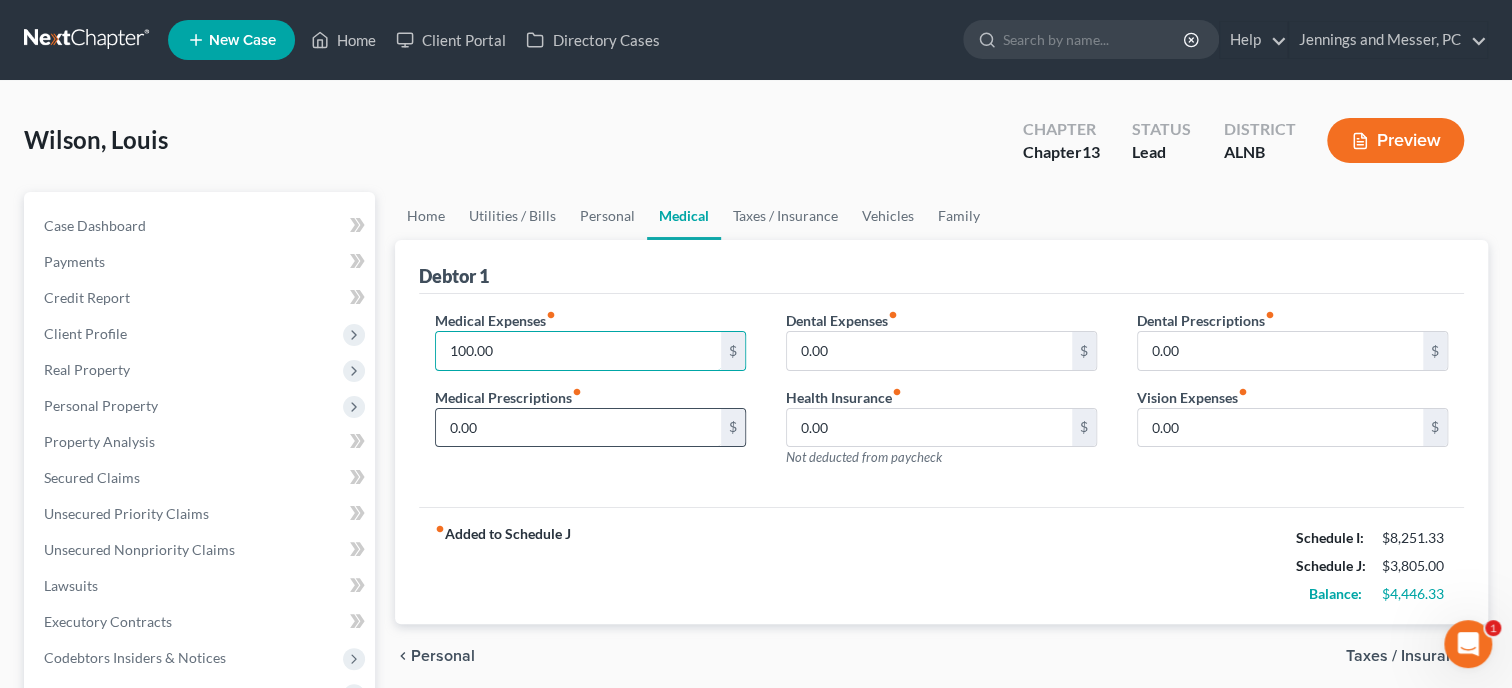 type on "100.00" 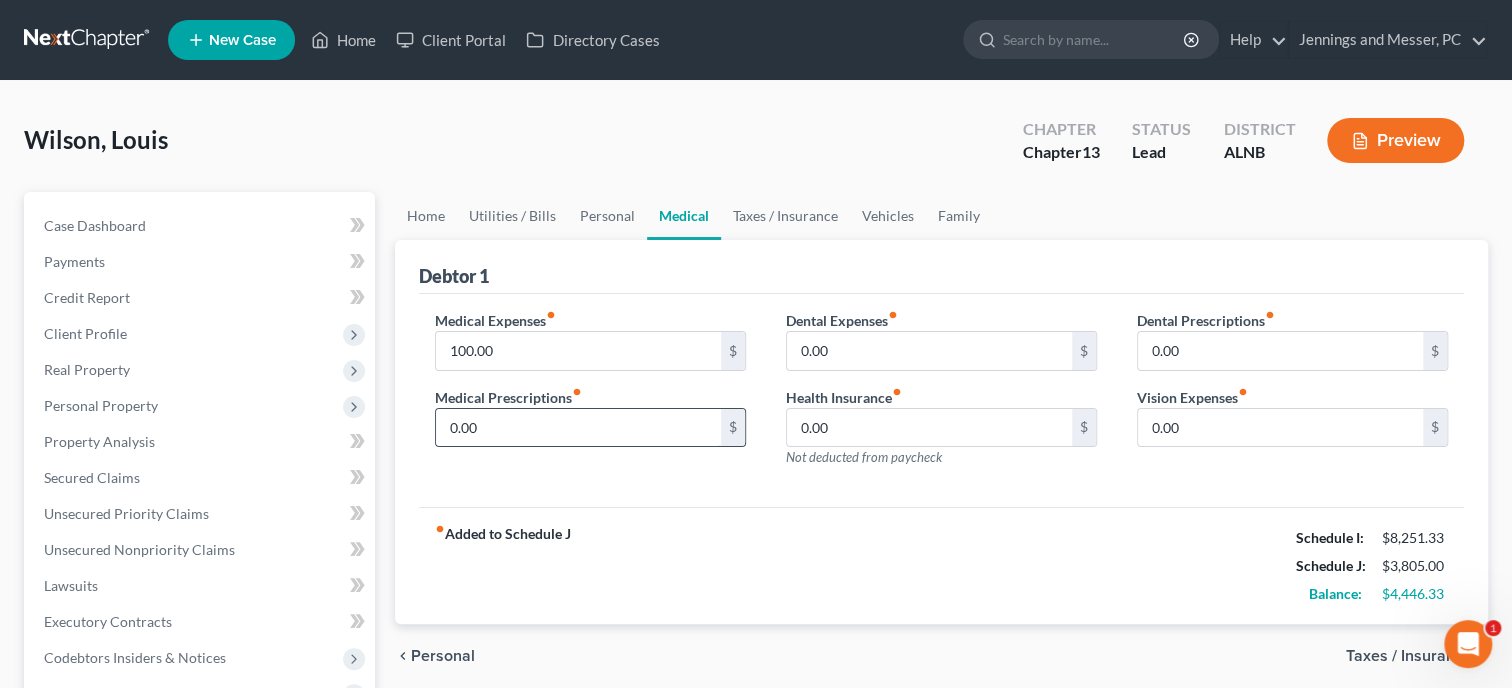 click on "0.00" at bounding box center (578, 428) 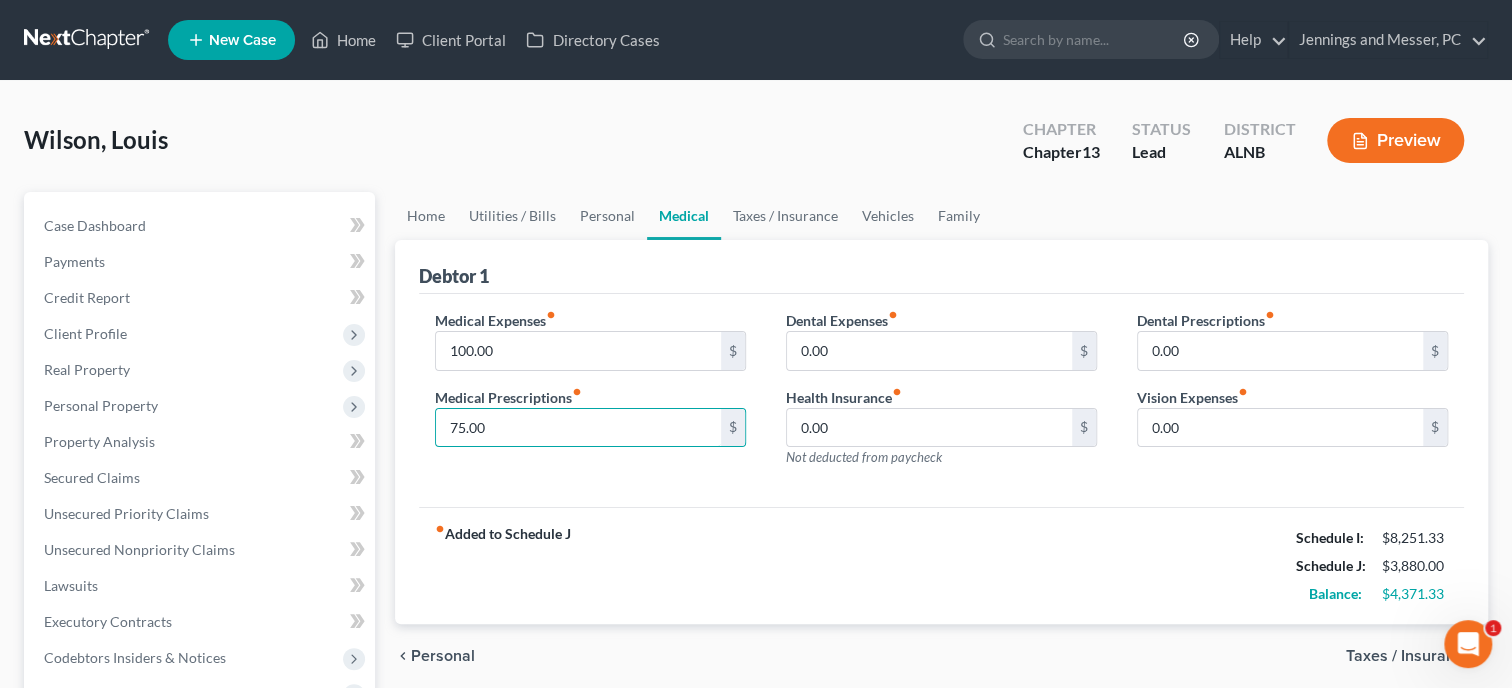 type on "75.00" 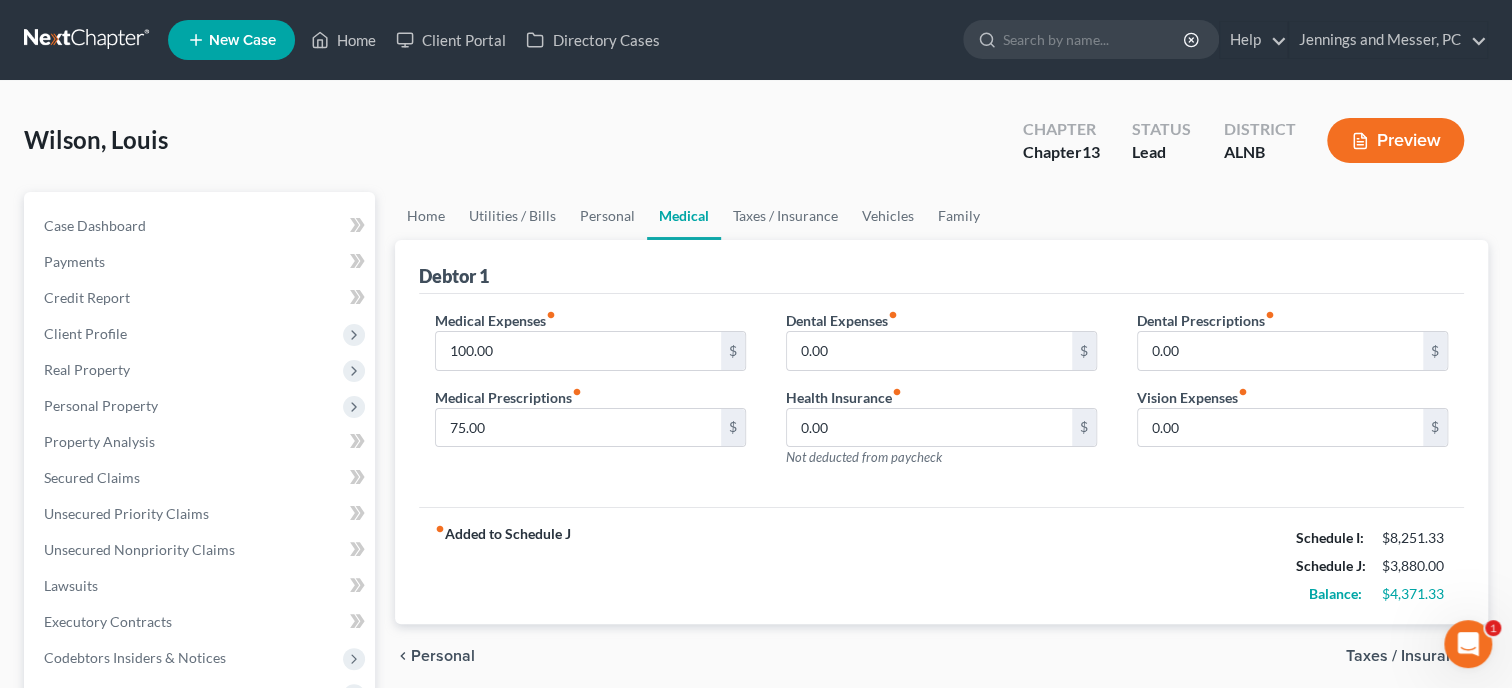 click on "fiber_manual_record  Added to Schedule J Schedule I: $8,251.33 Schedule J: $3,880.00 Balance: $4,371.33" at bounding box center [941, 565] 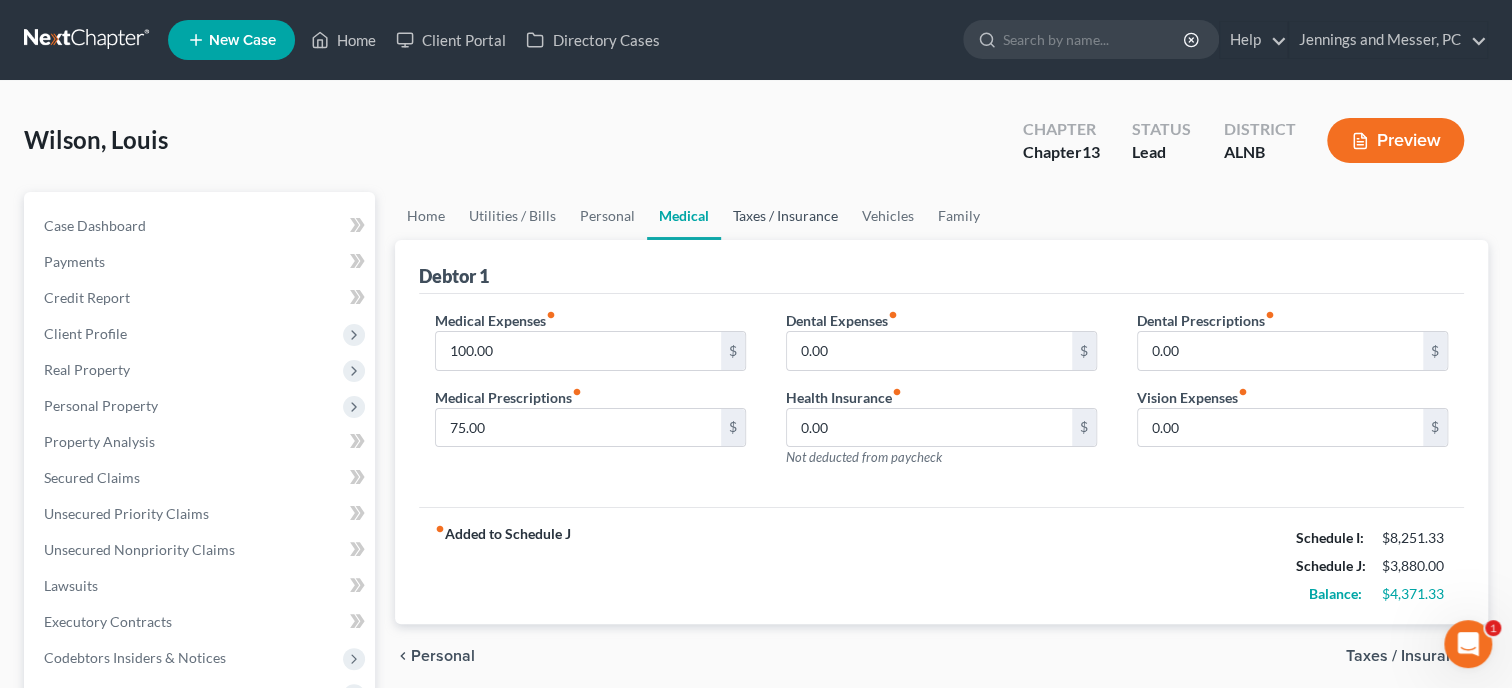 click on "Taxes / Insurance" at bounding box center (785, 216) 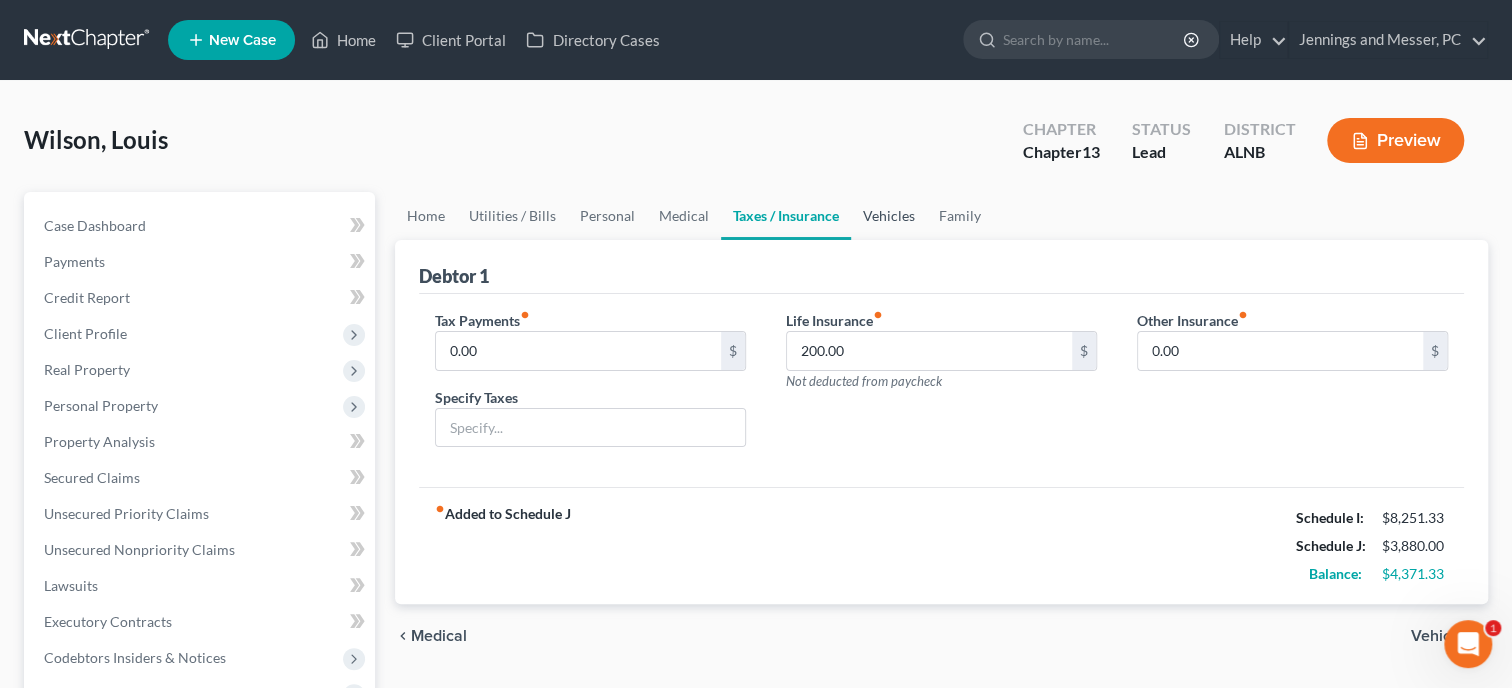 click on "Vehicles" at bounding box center [889, 216] 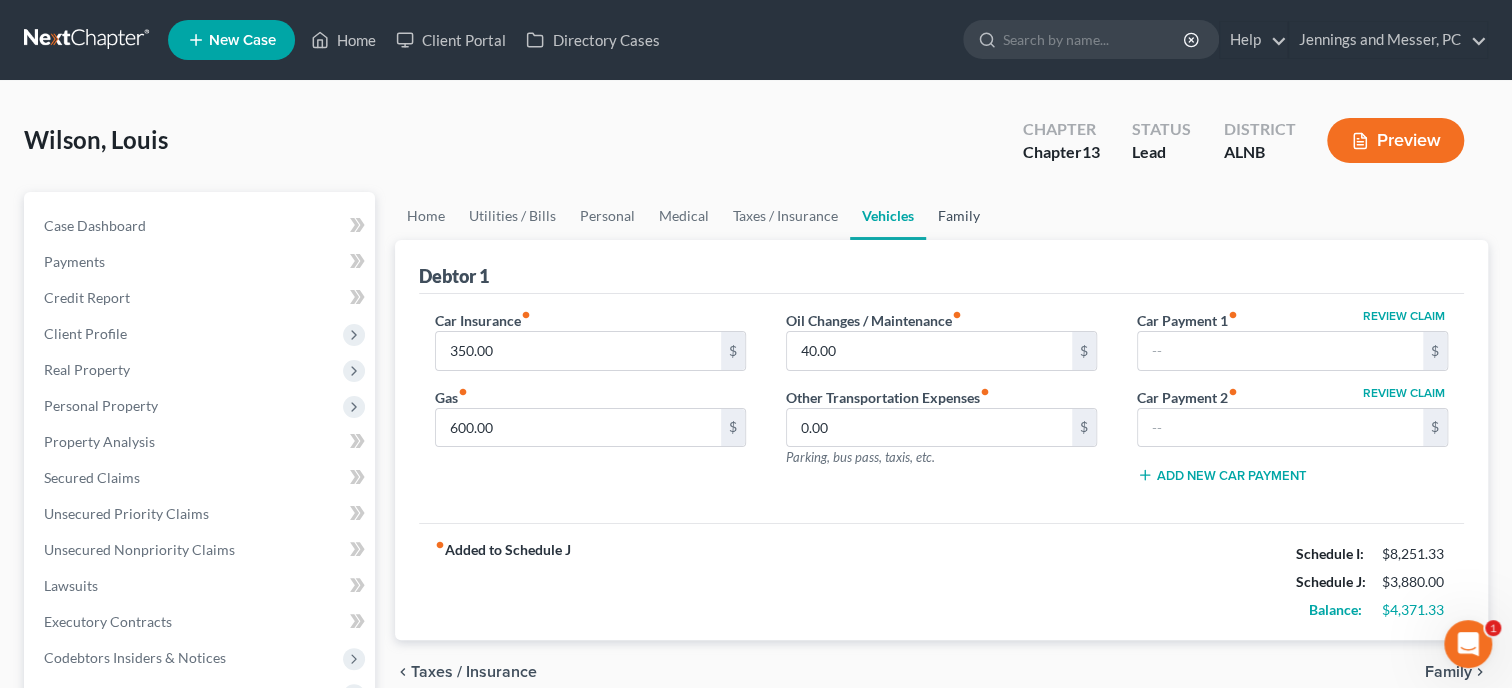 click on "Family" at bounding box center (959, 216) 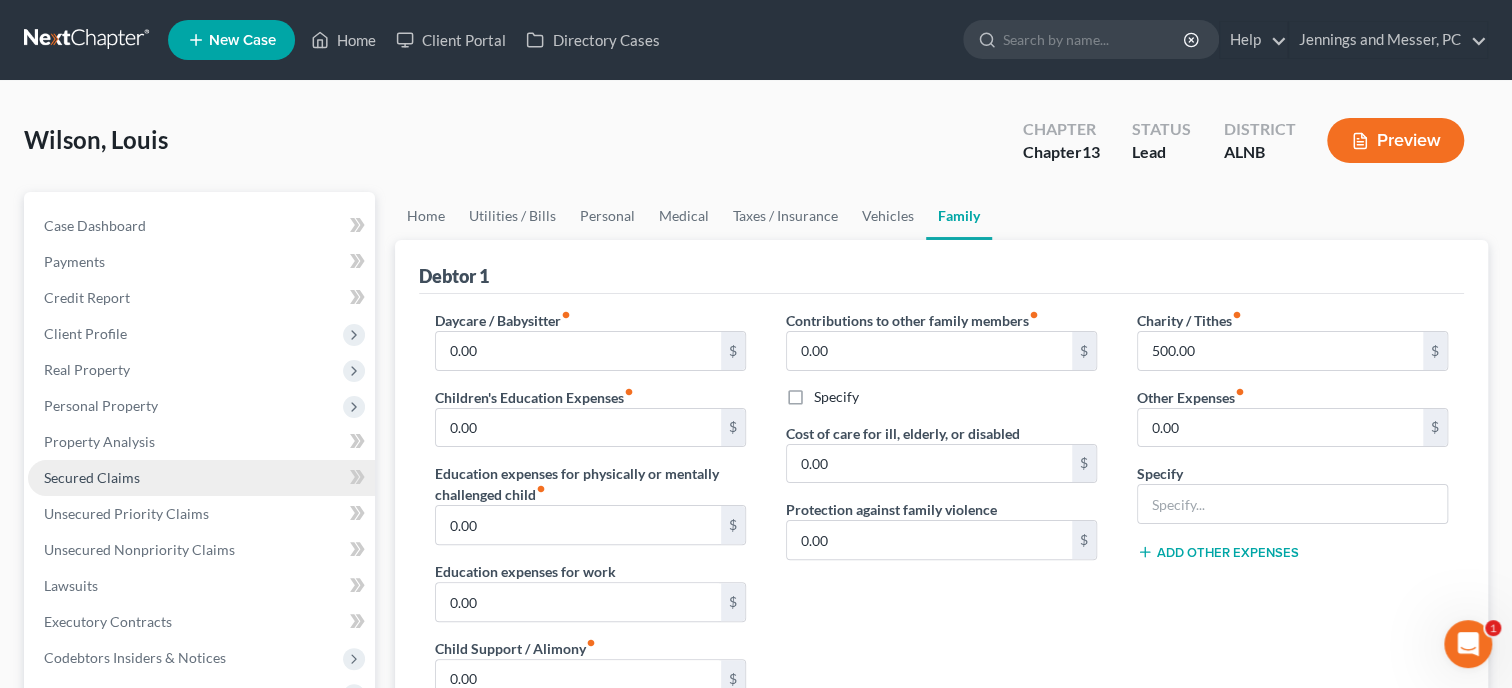 click on "Secured Claims" at bounding box center [92, 477] 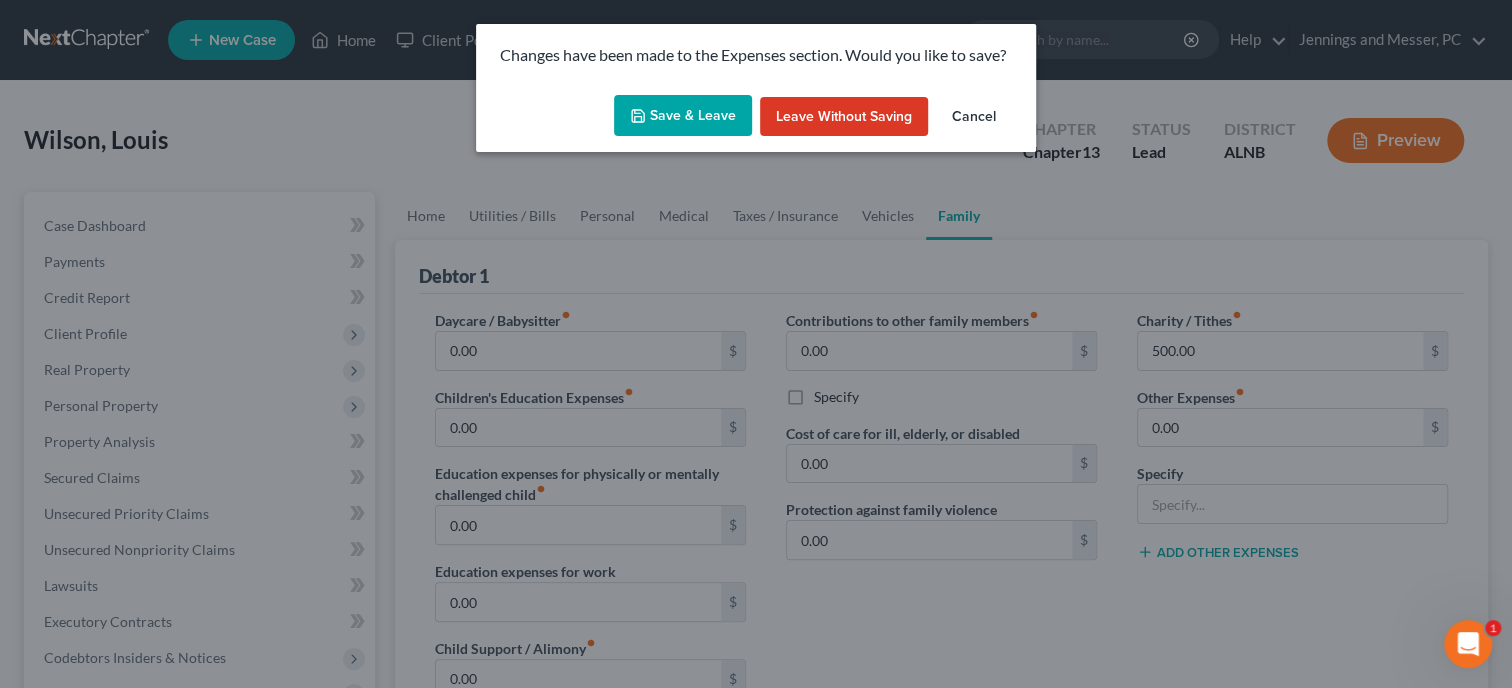 click 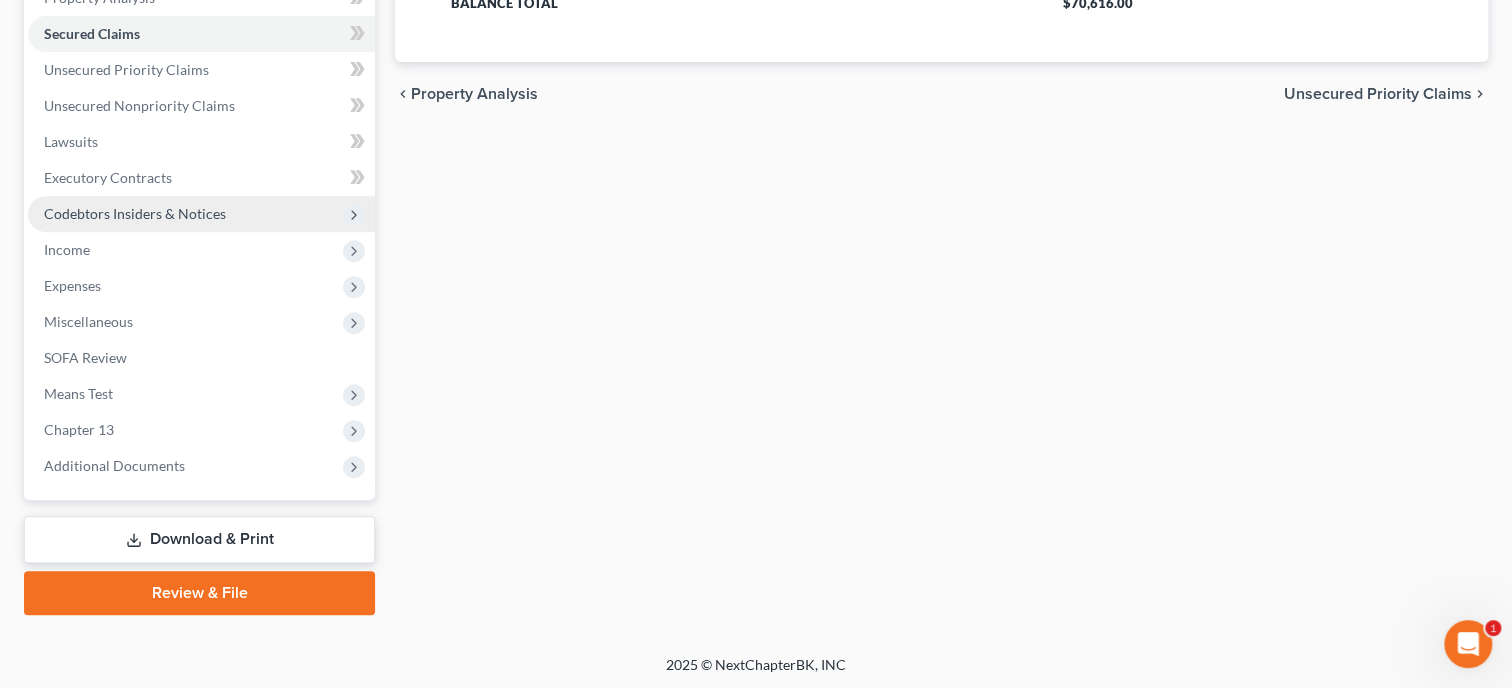 scroll, scrollTop: 238, scrollLeft: 0, axis: vertical 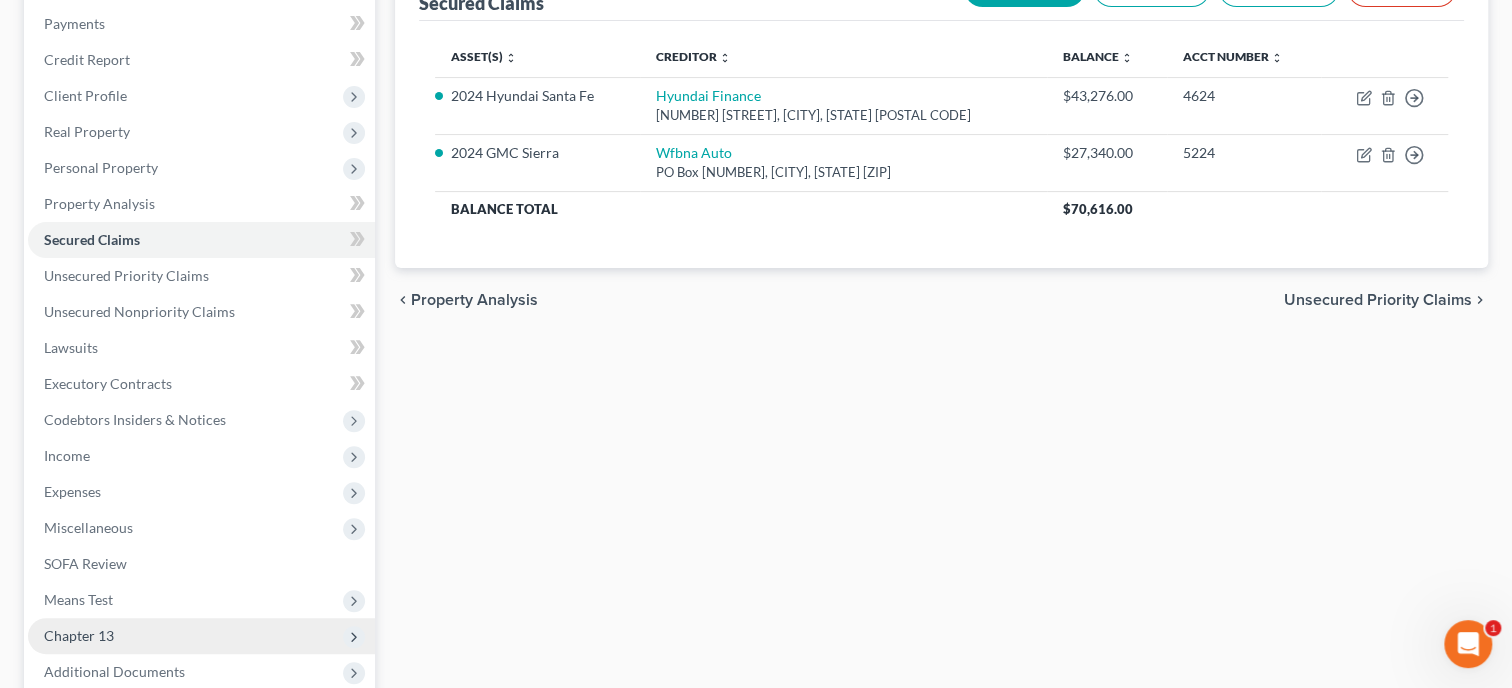 click on "Chapter 13" at bounding box center (201, 636) 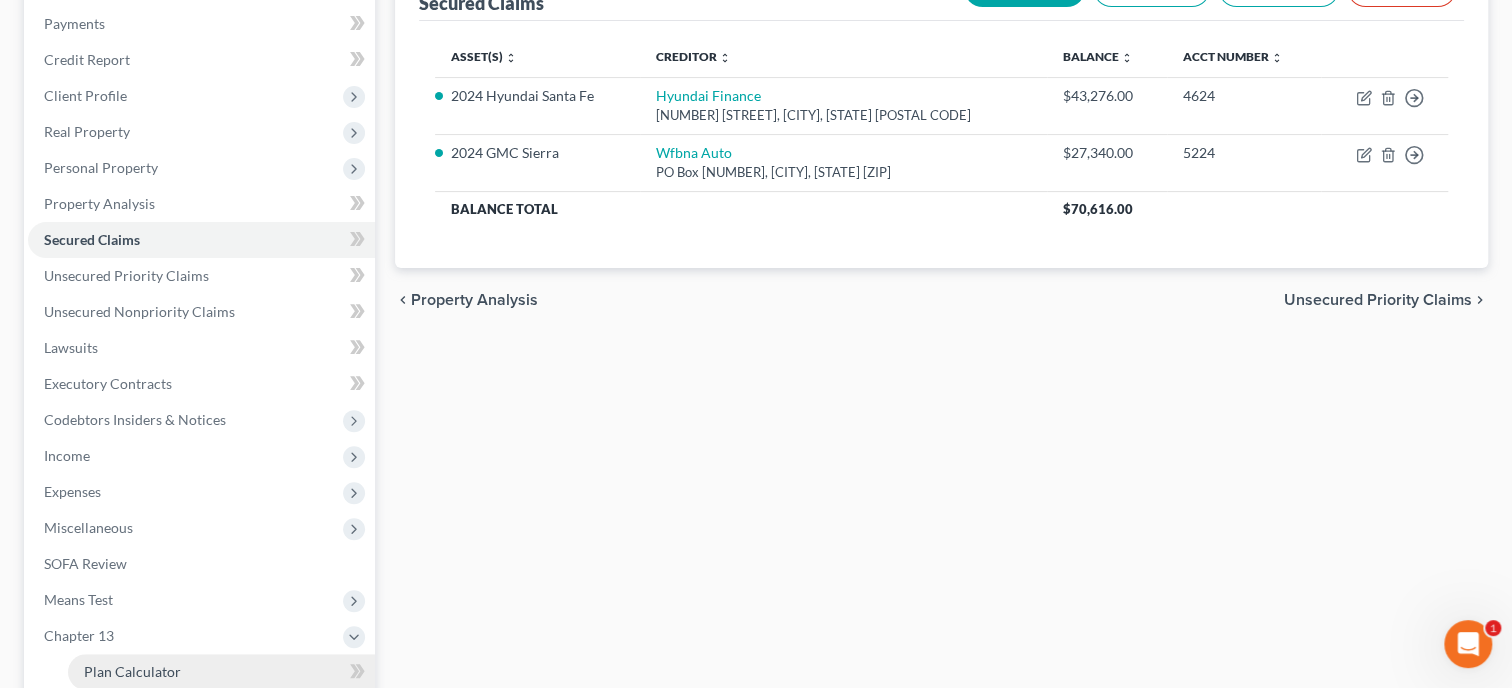 click on "Plan Calculator" at bounding box center [132, 671] 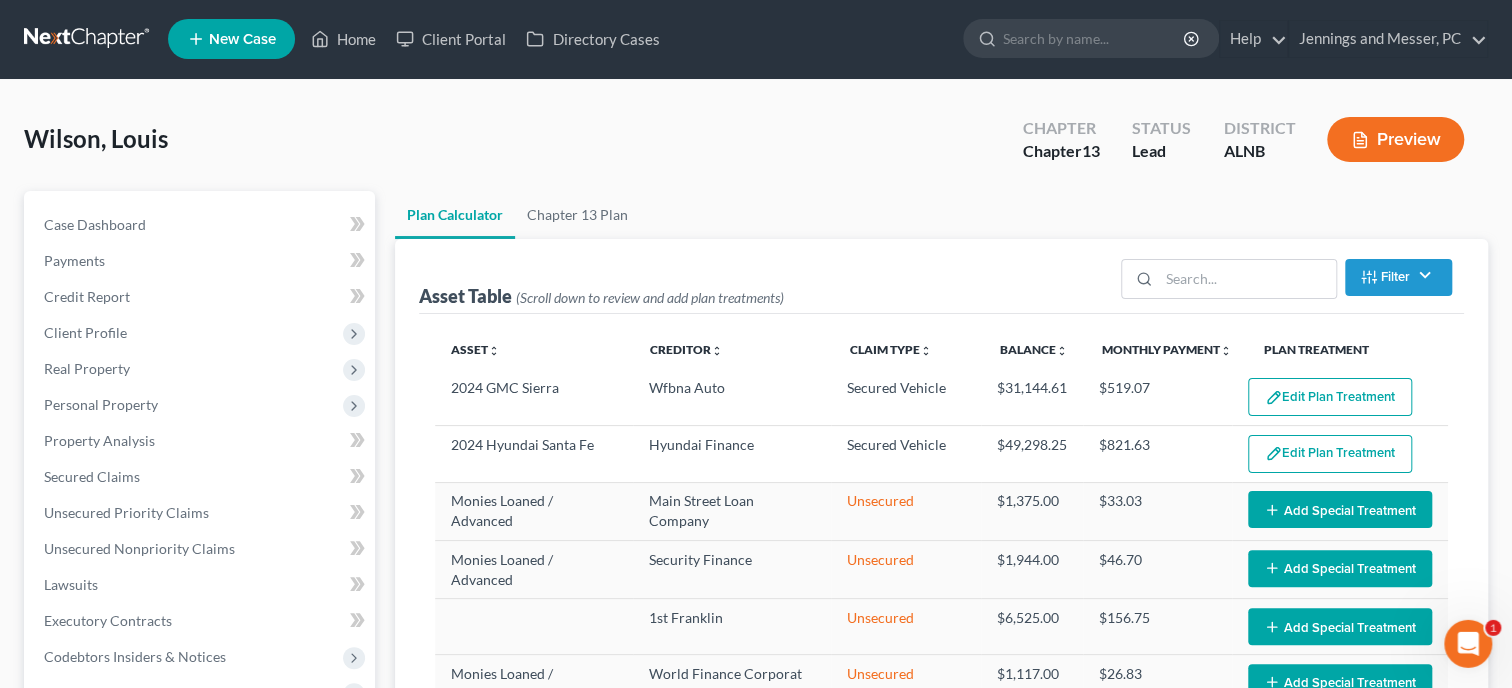 scroll, scrollTop: 0, scrollLeft: 0, axis: both 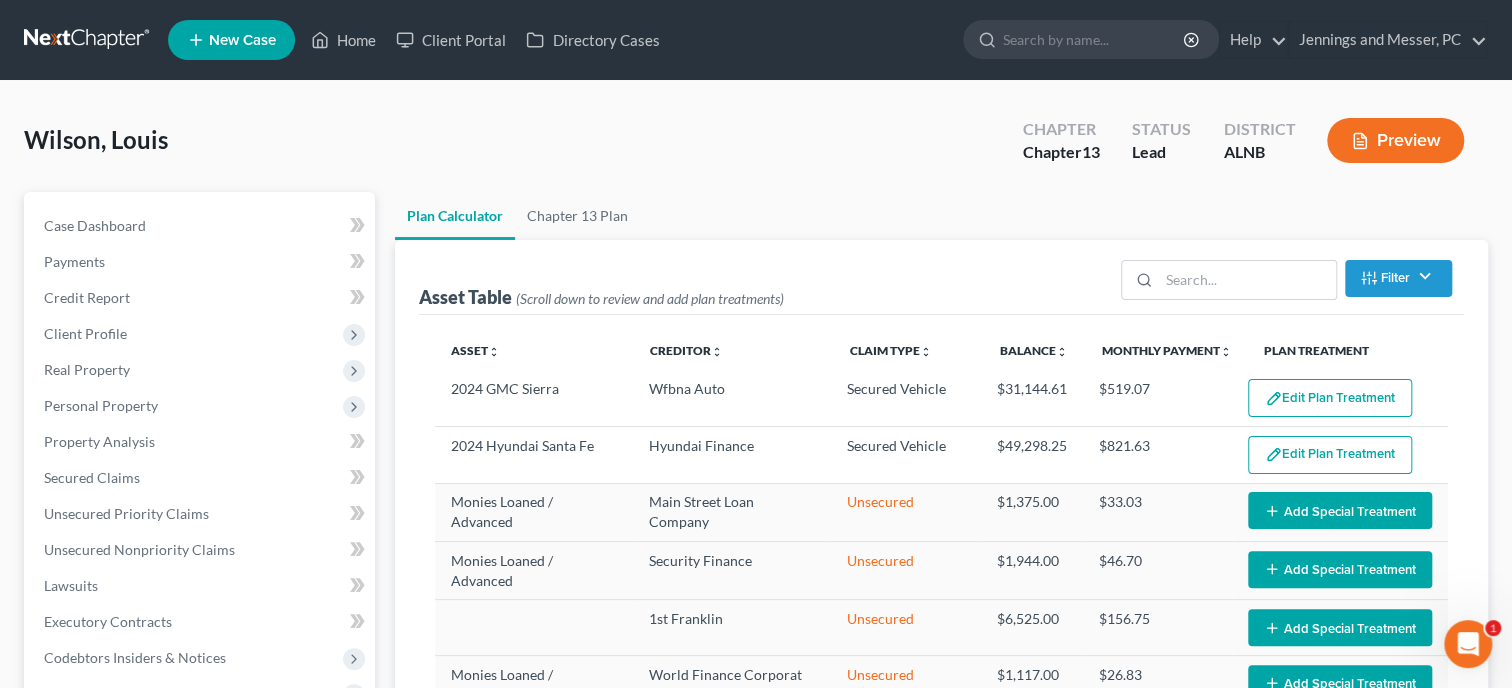 select on "59" 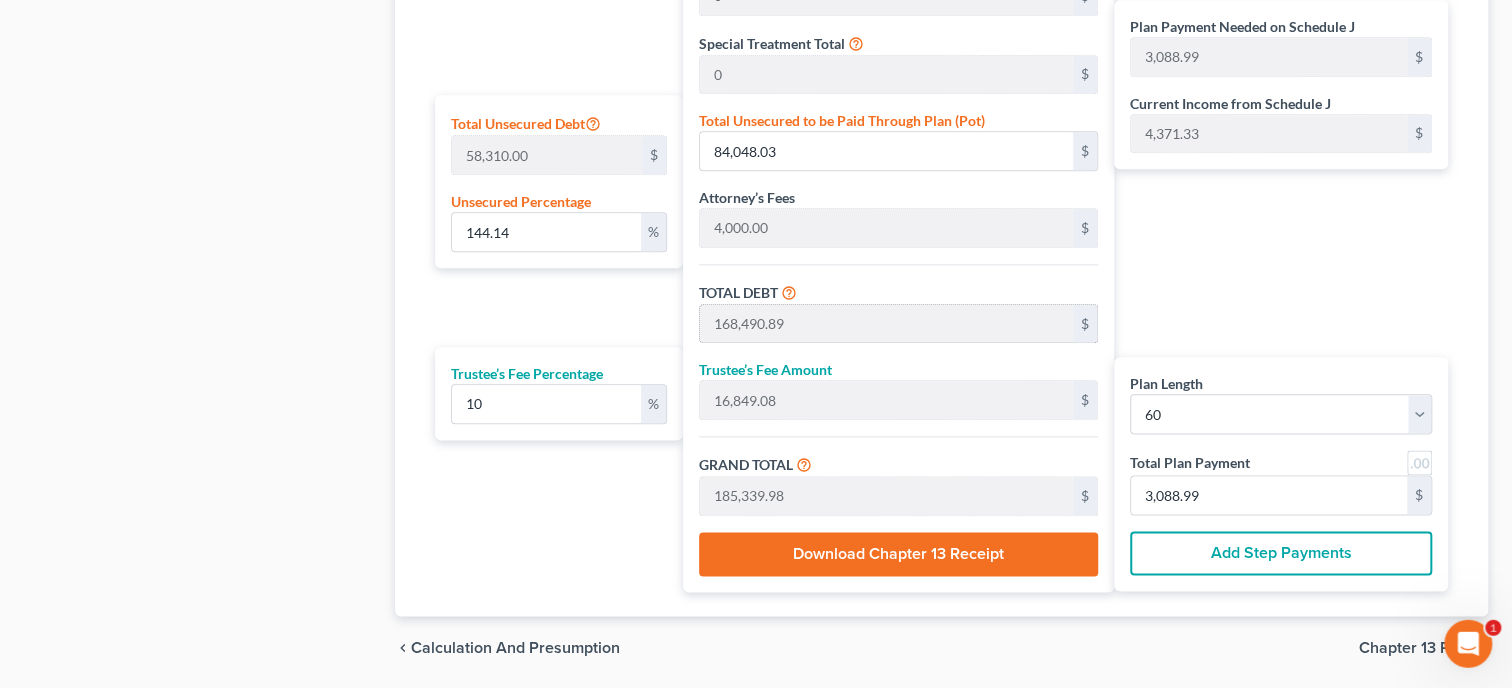 scroll, scrollTop: 1252, scrollLeft: 0, axis: vertical 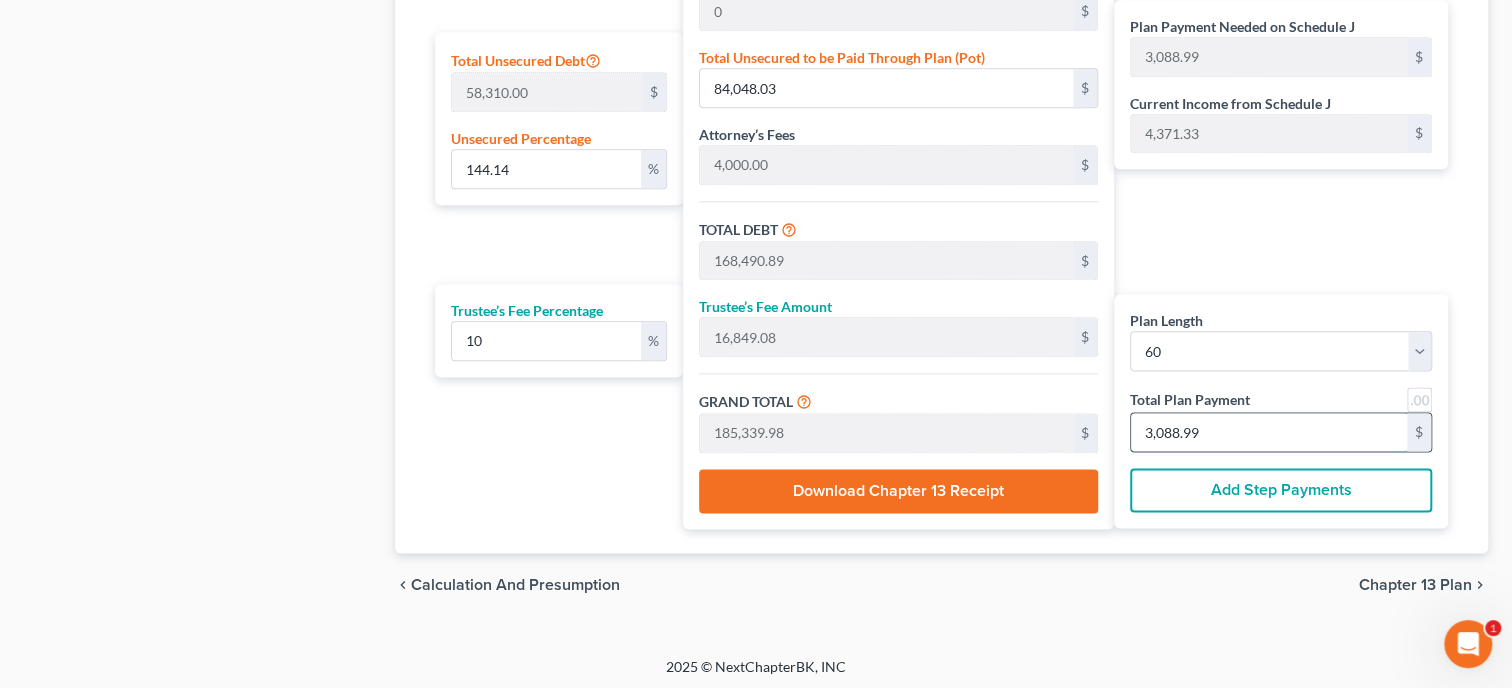click on "3,088.99" at bounding box center [1269, 432] 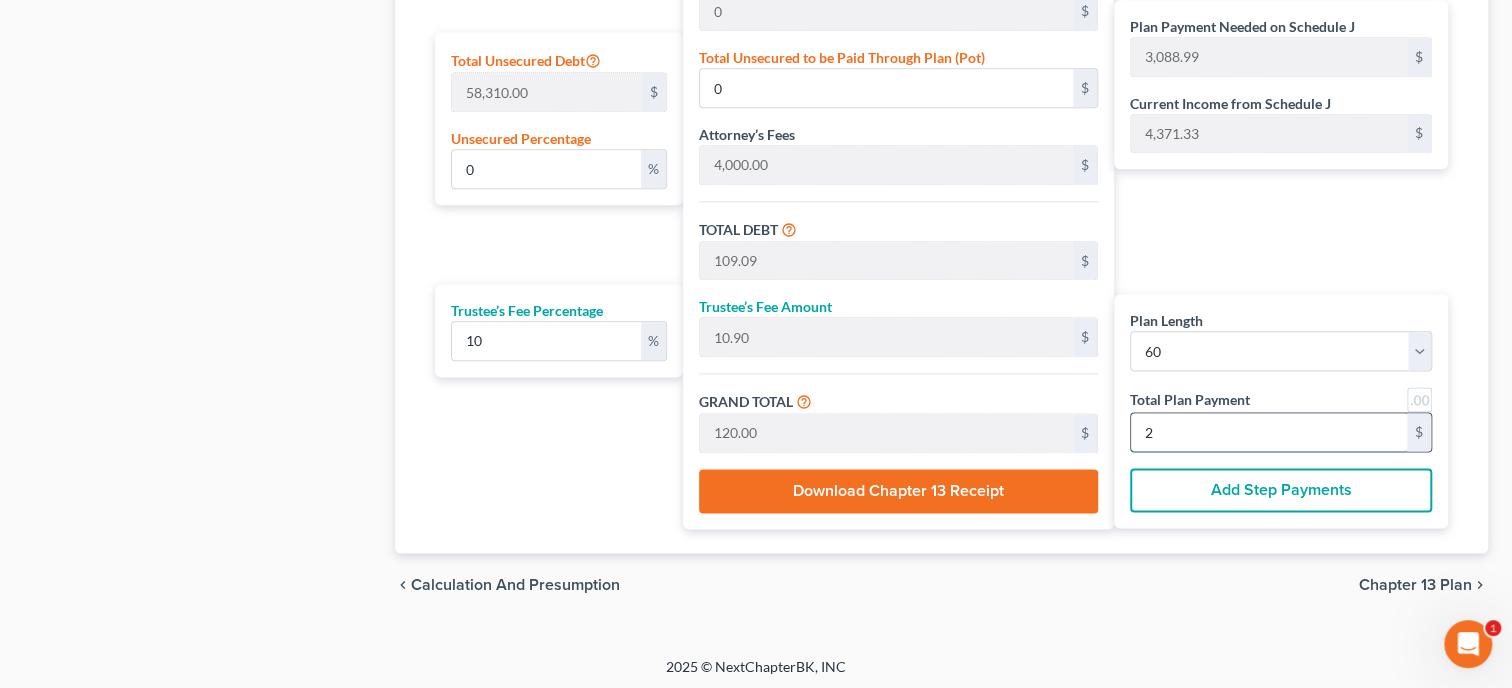 type on "1,527.27" 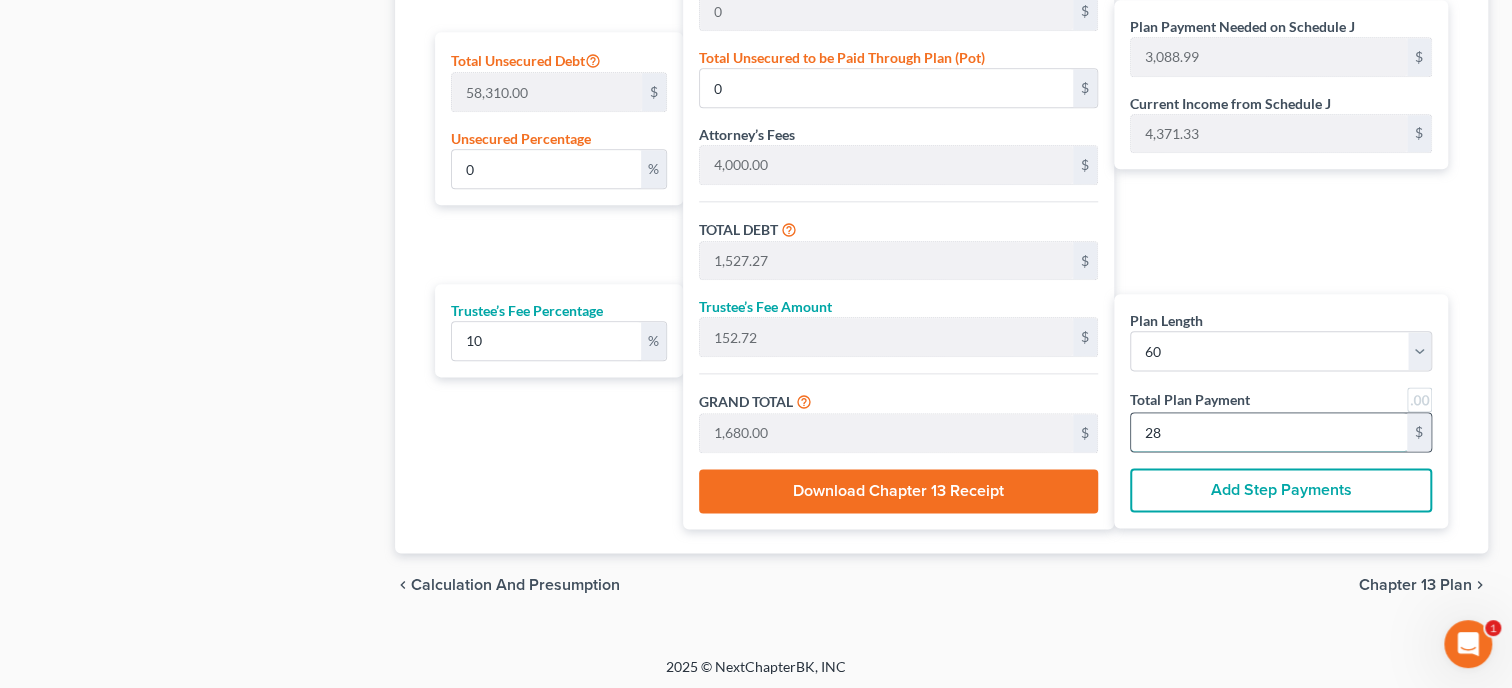 type on "15,327.27" 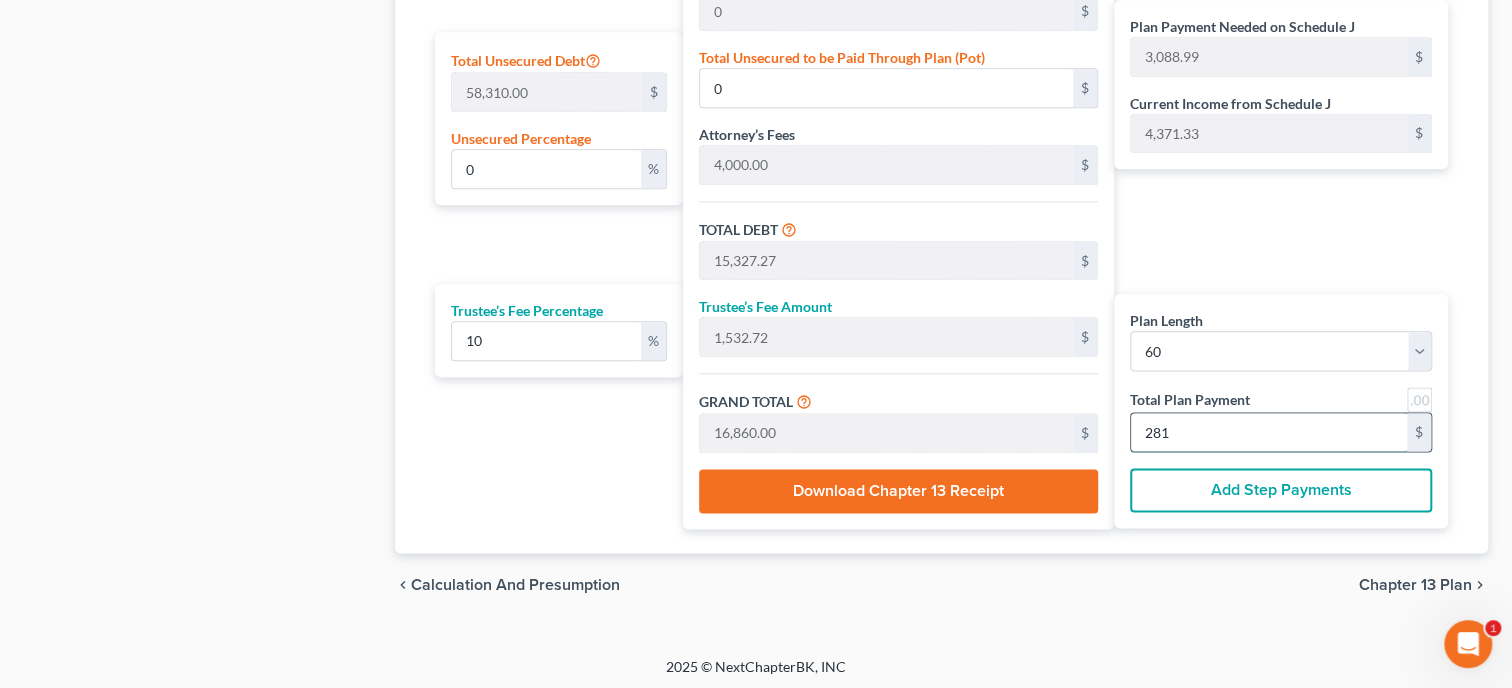 type on "118.04" 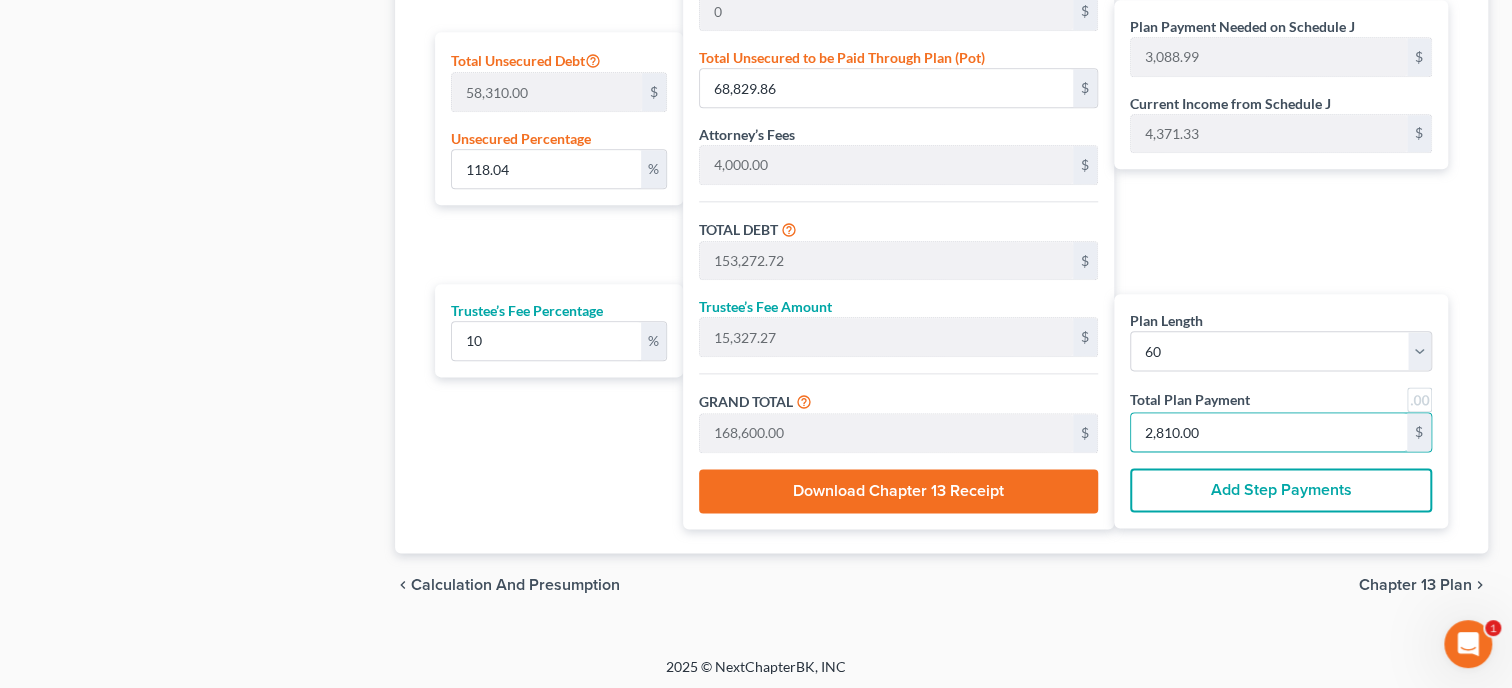 type on "2,810.00" 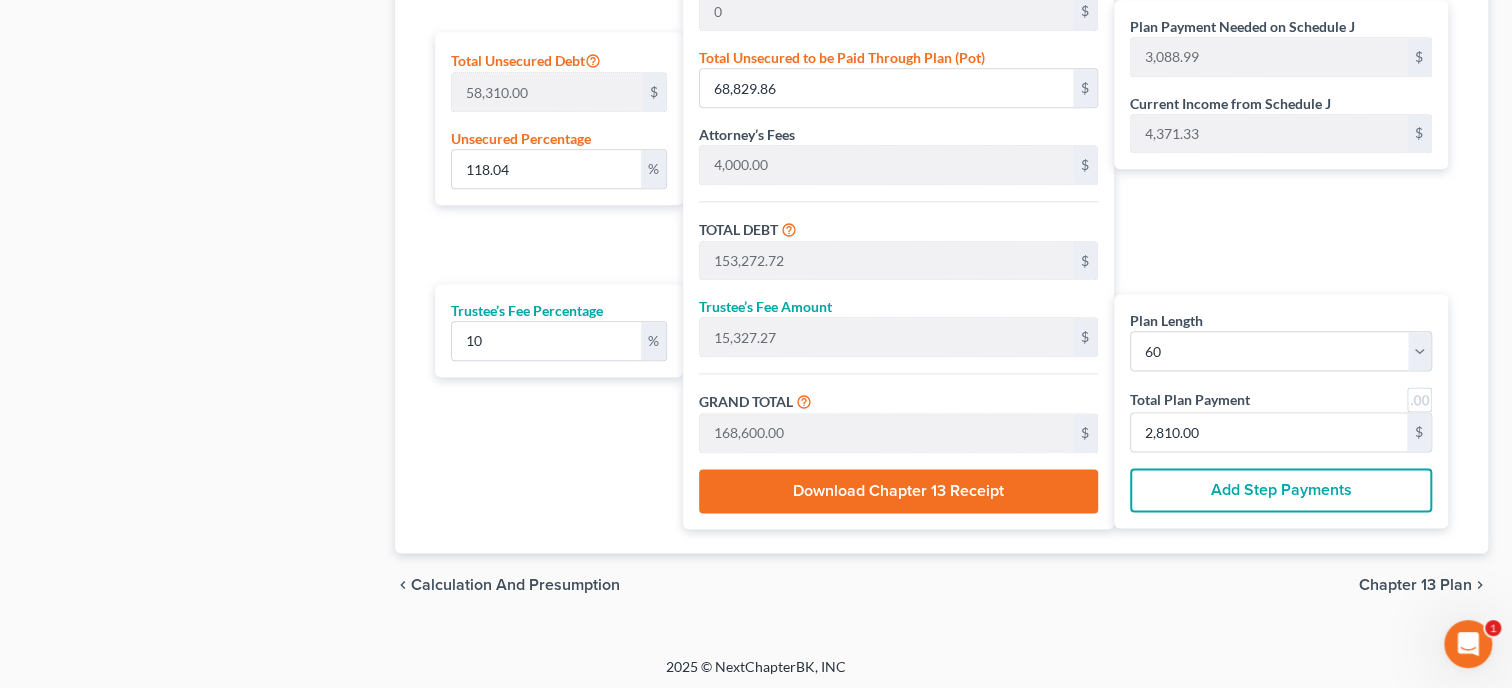 click on "chevron_left
Calculation and Presumption
Chapter 13 Plan
chevron_right" at bounding box center (941, 585) 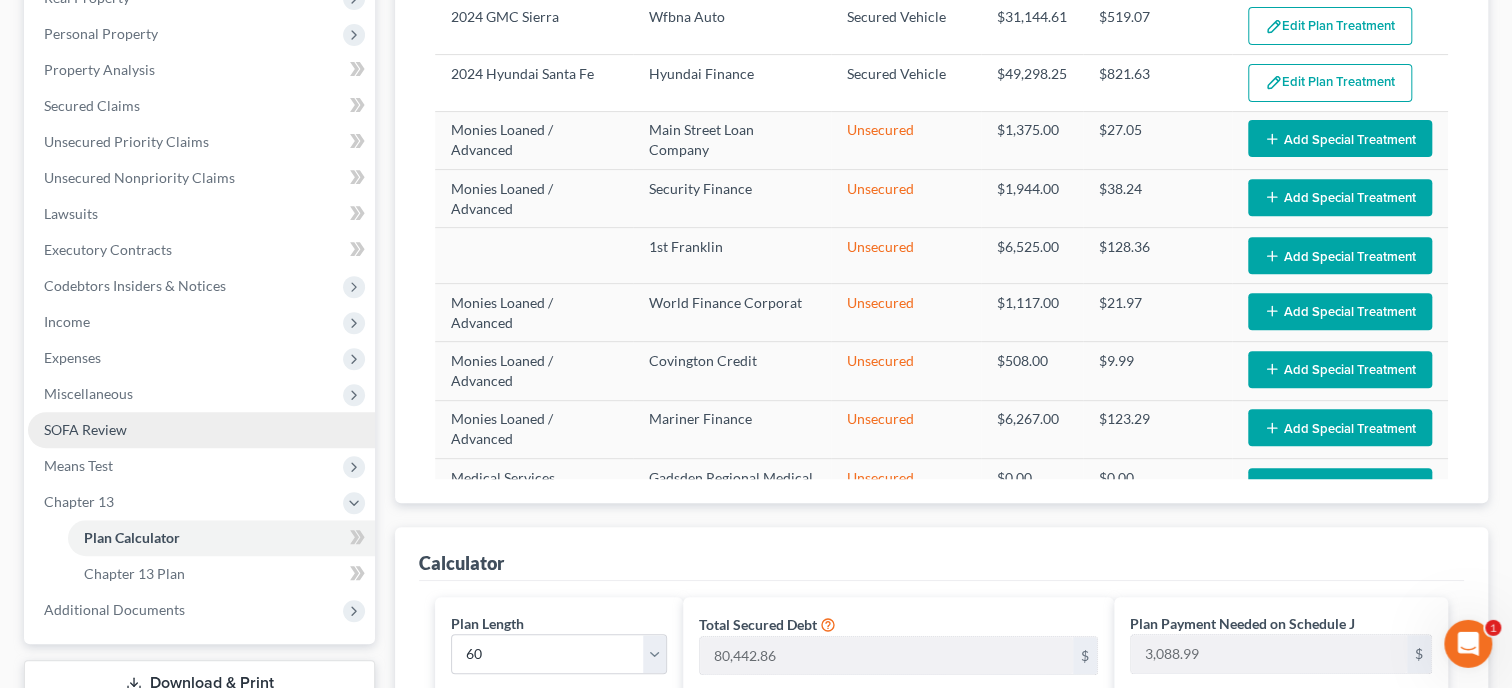scroll, scrollTop: 326, scrollLeft: 0, axis: vertical 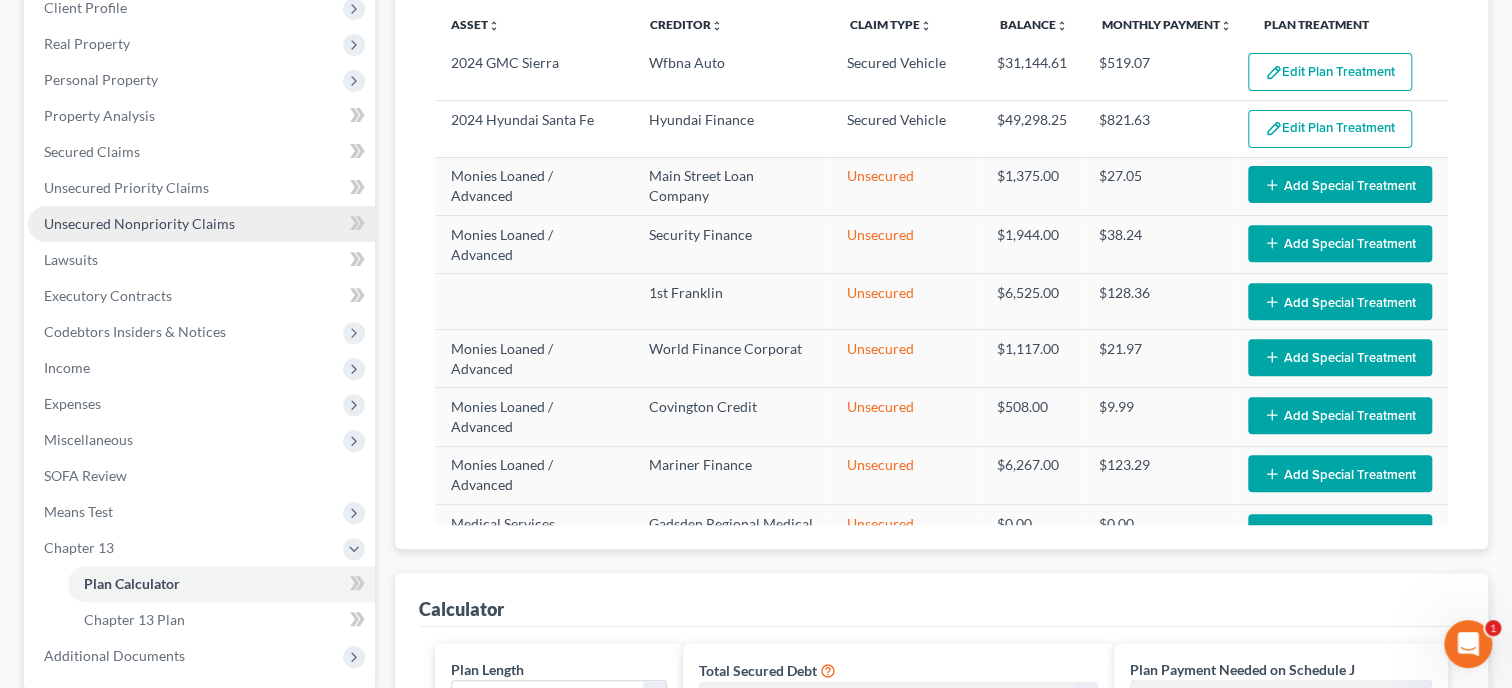 click on "Unsecured Nonpriority Claims" at bounding box center (139, 223) 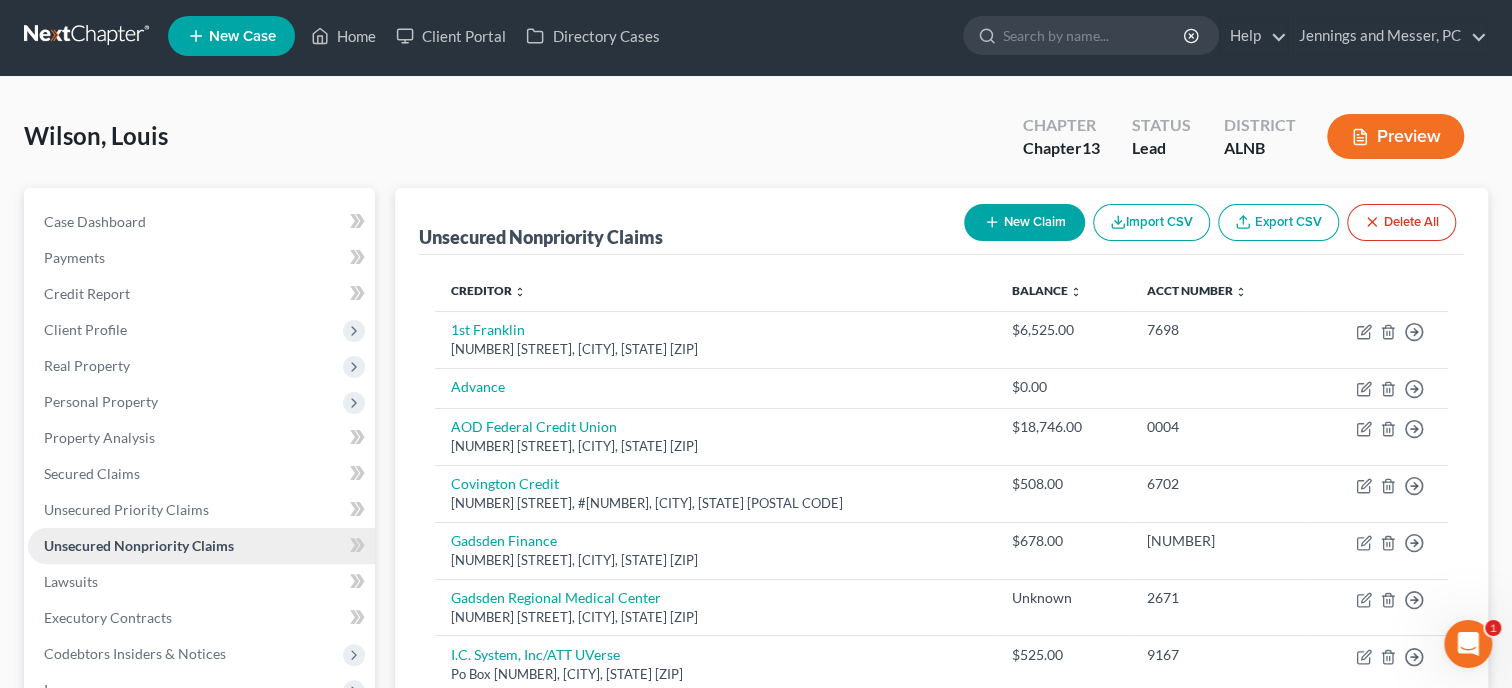 scroll, scrollTop: 0, scrollLeft: 0, axis: both 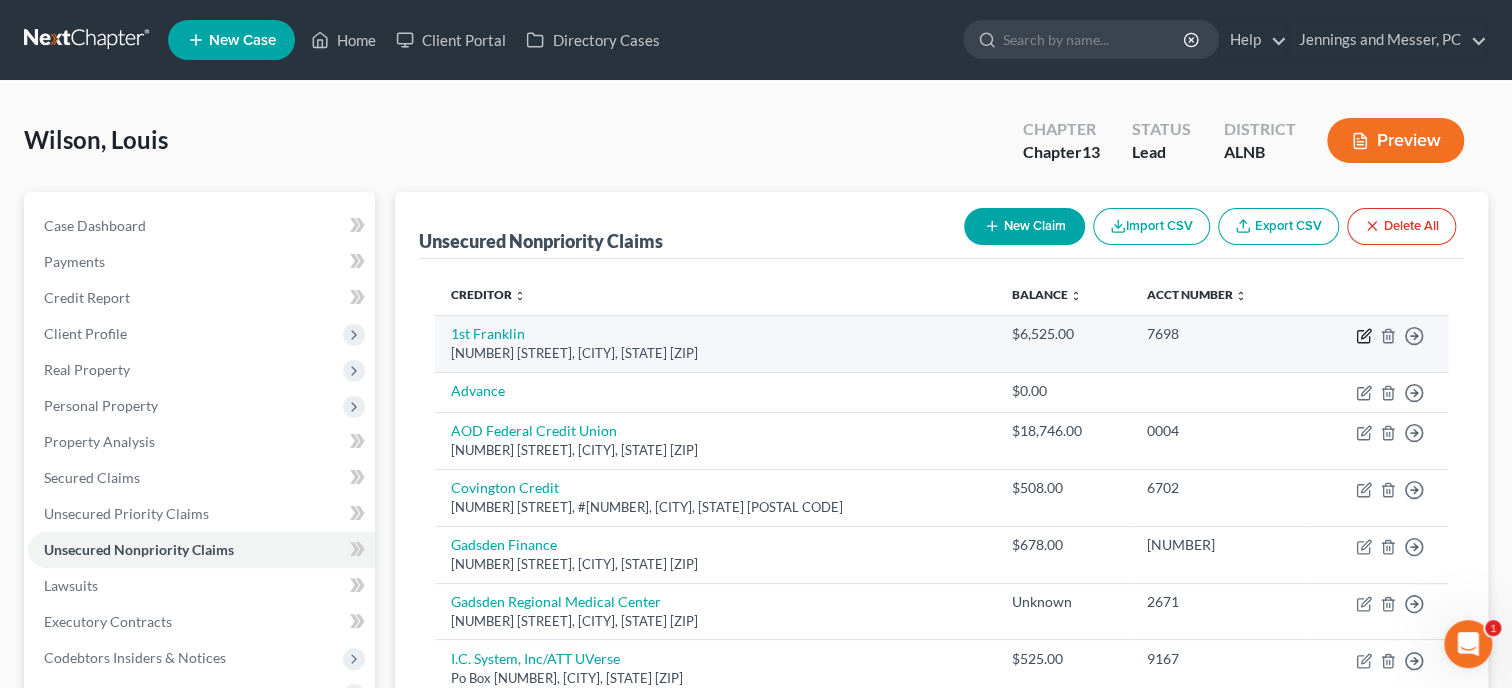 click 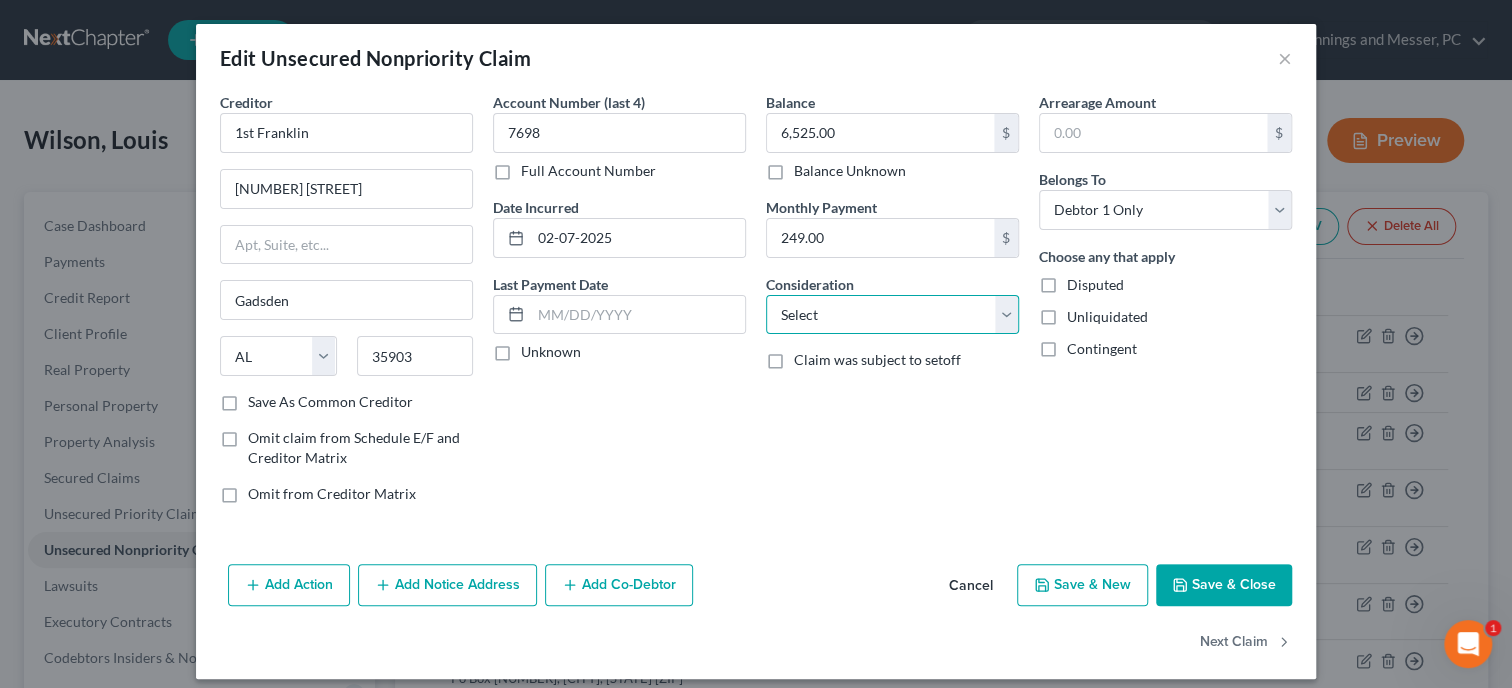 select on "10" 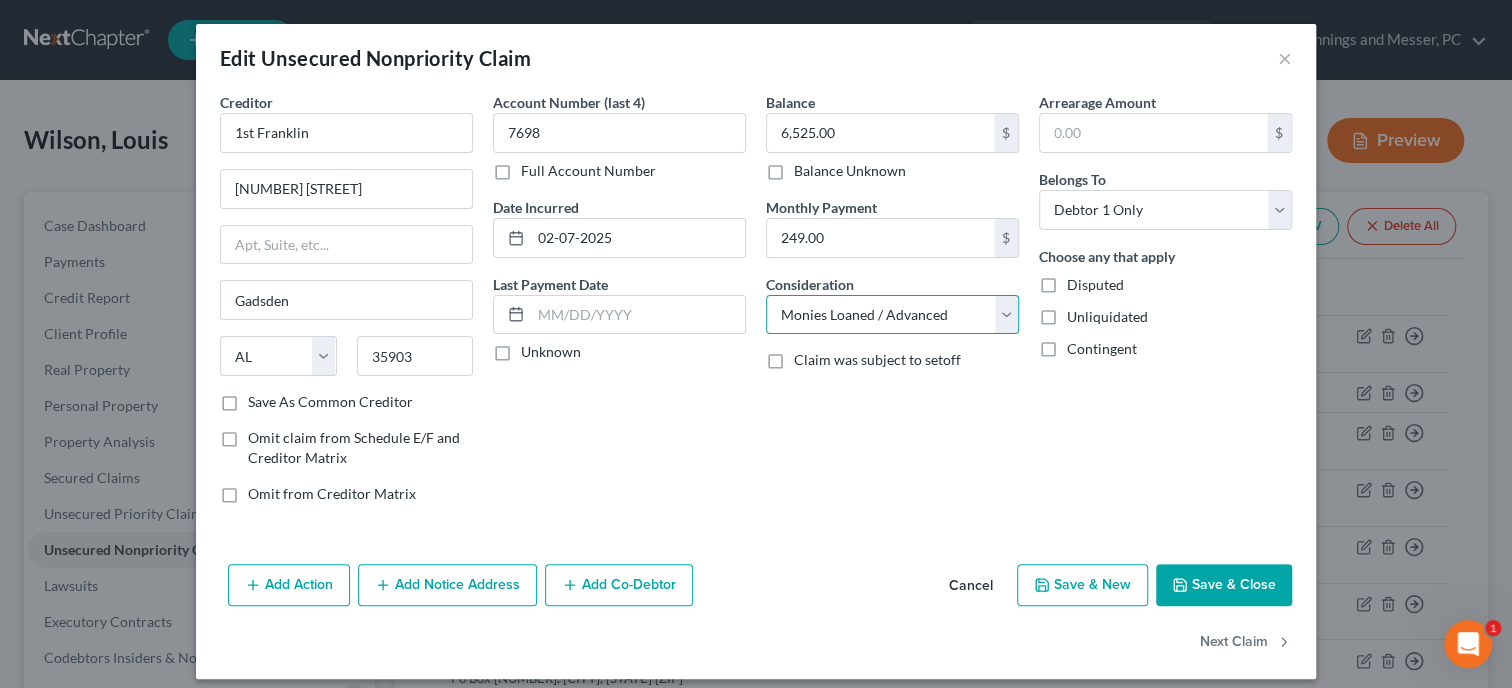 click on "Monies Loaned / Advanced" at bounding box center [0, 0] 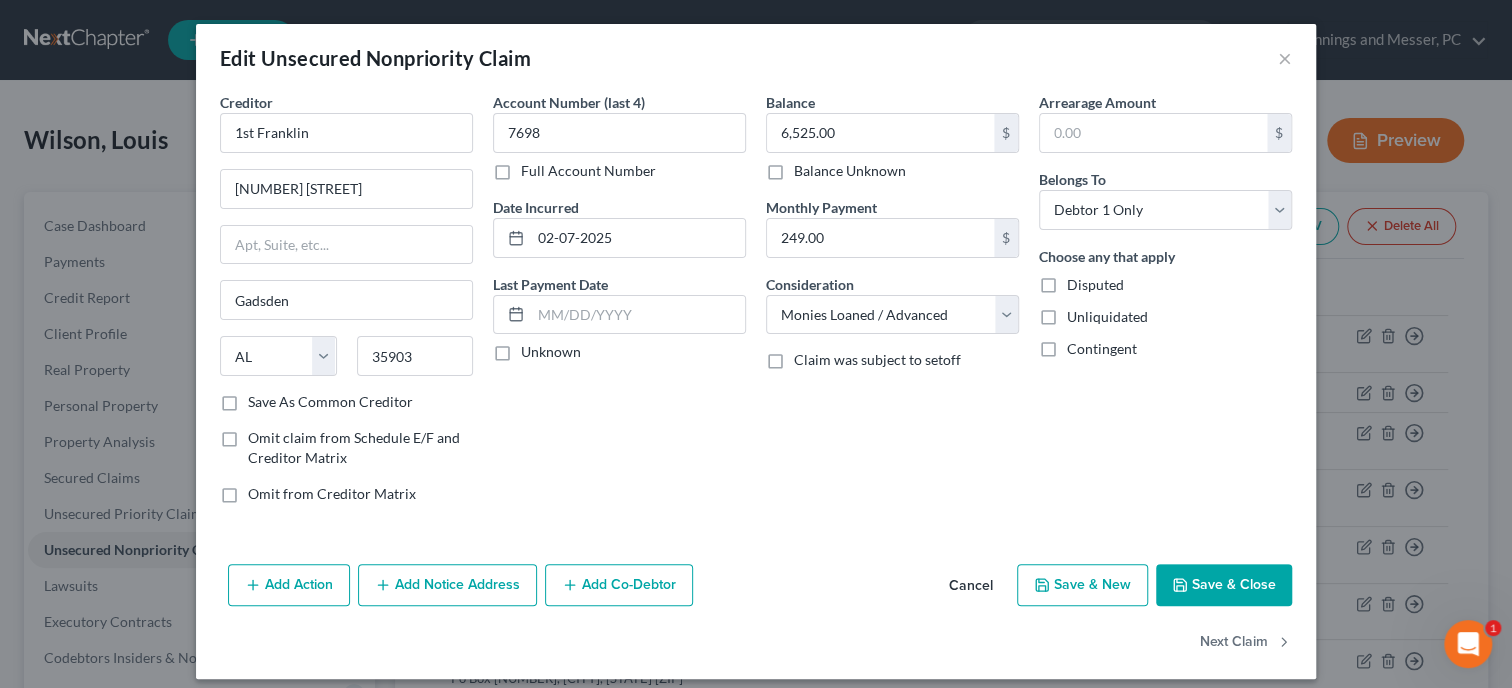 click on "Save & Close" at bounding box center [1224, 585] 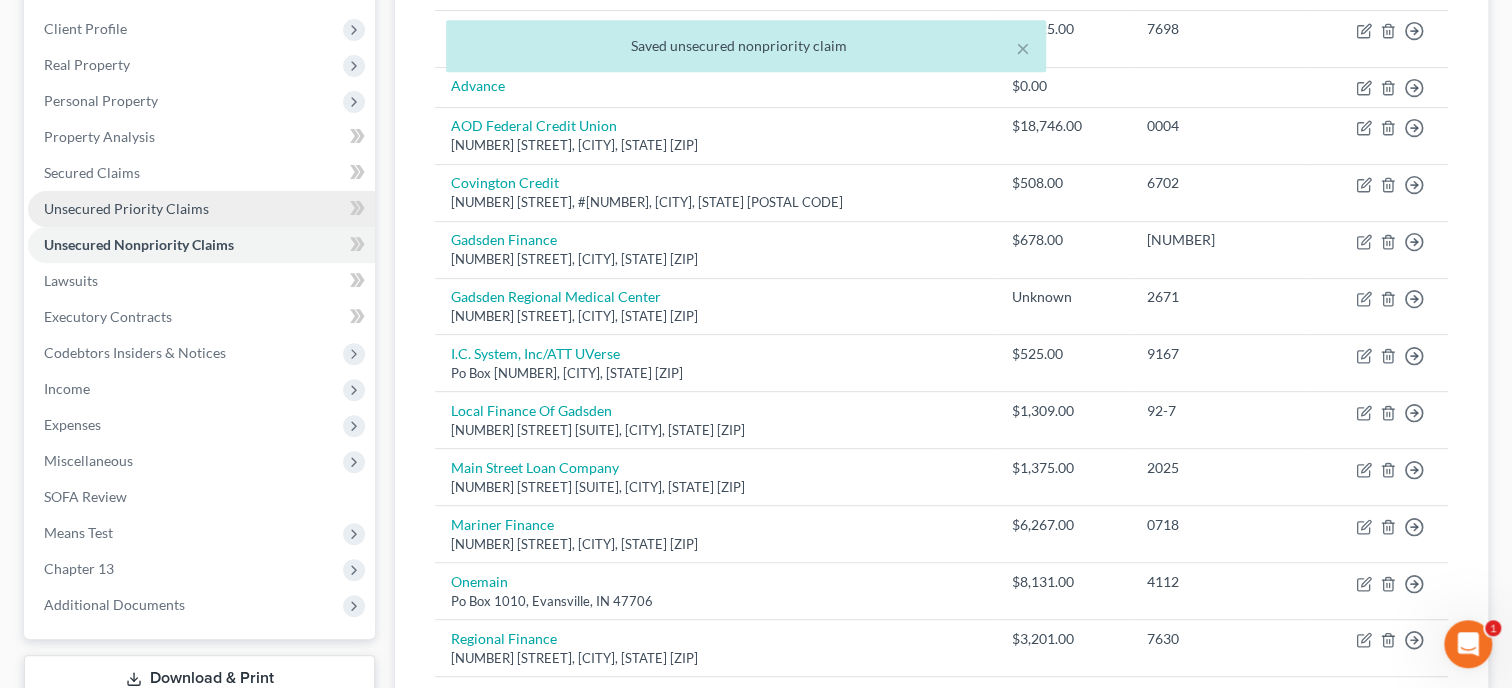 scroll, scrollTop: 308, scrollLeft: 0, axis: vertical 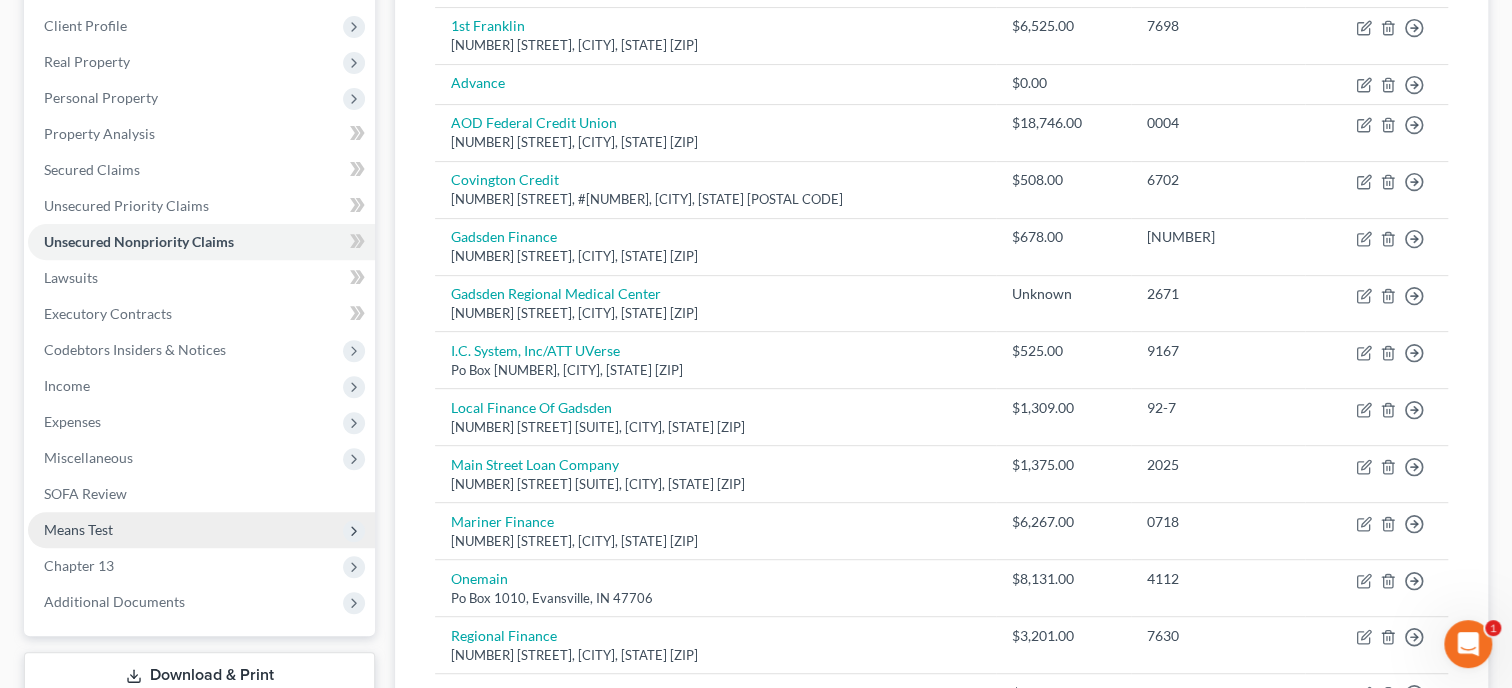 click on "Means Test" at bounding box center (78, 529) 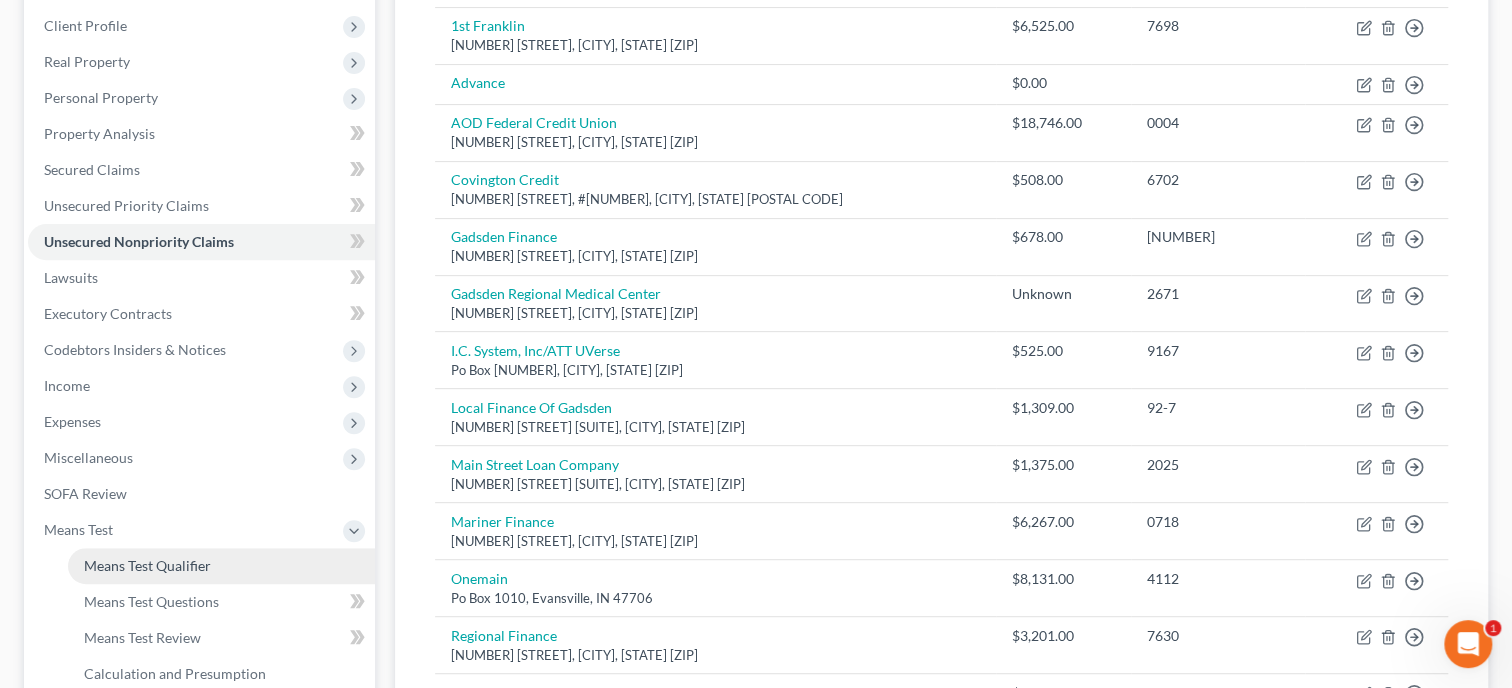 click on "Means Test Qualifier" at bounding box center [221, 566] 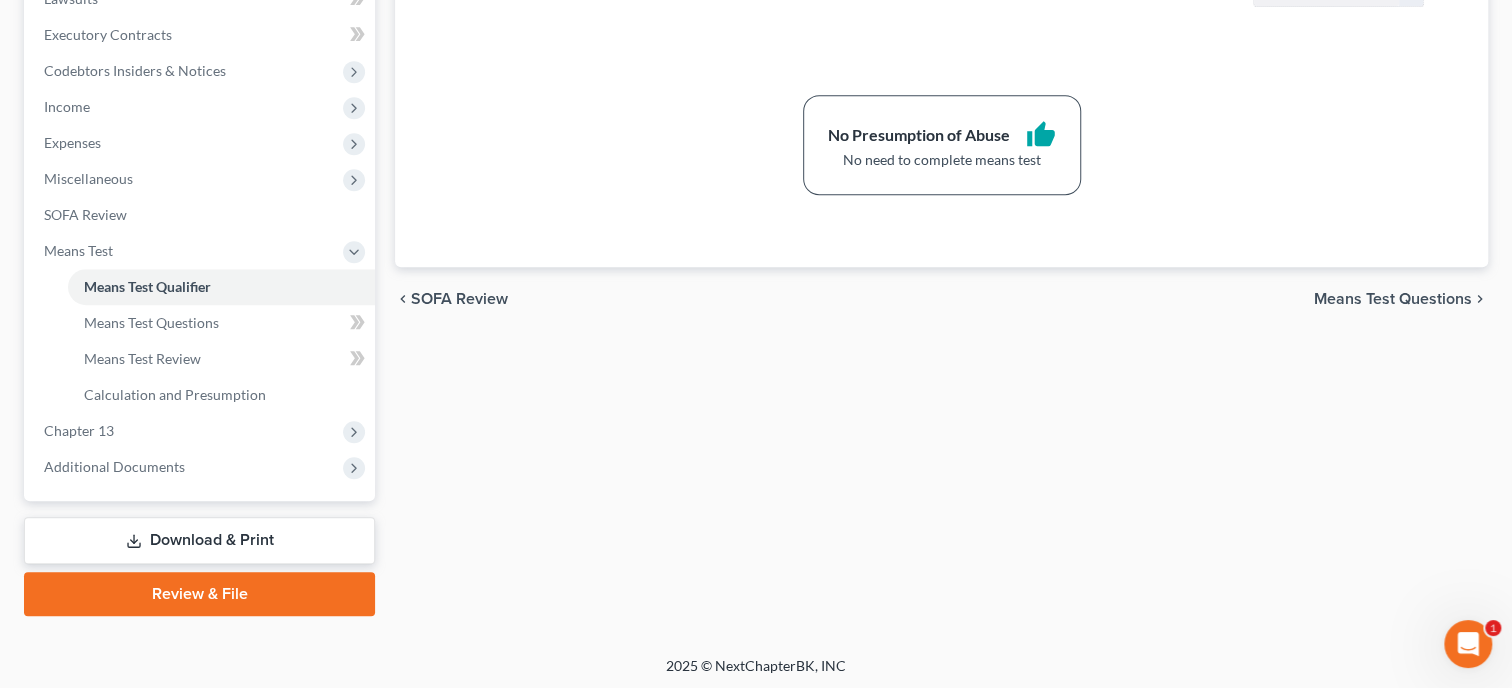 scroll, scrollTop: 588, scrollLeft: 0, axis: vertical 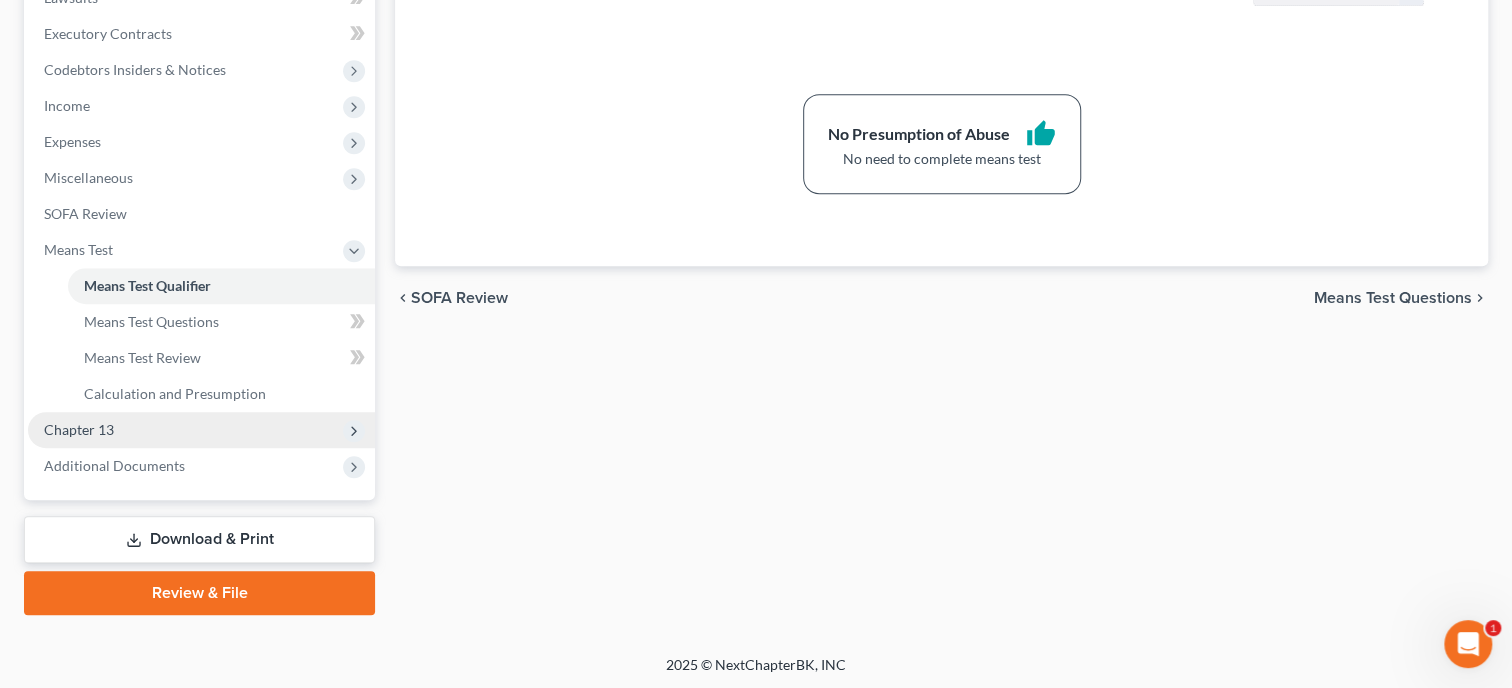 click on "Chapter 13" at bounding box center [79, 429] 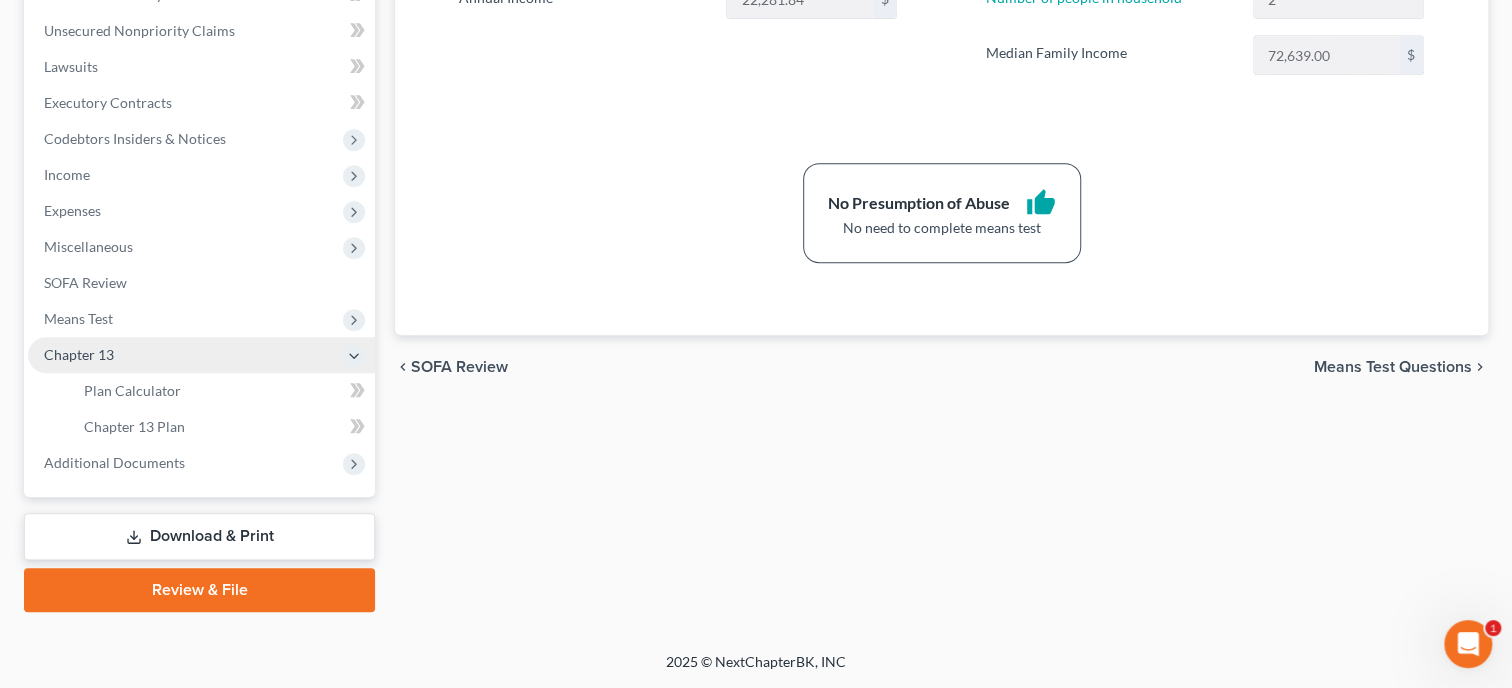 scroll, scrollTop: 516, scrollLeft: 0, axis: vertical 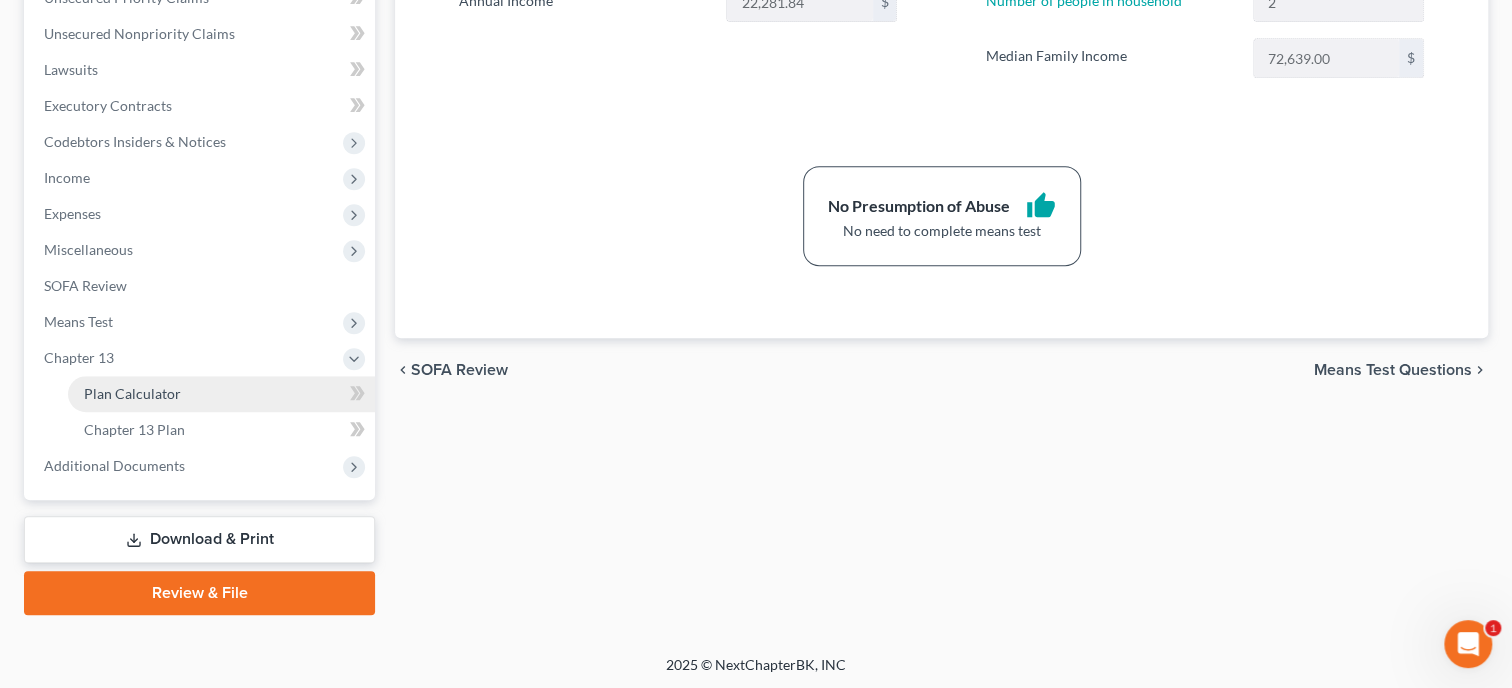click on "Plan Calculator" at bounding box center [132, 393] 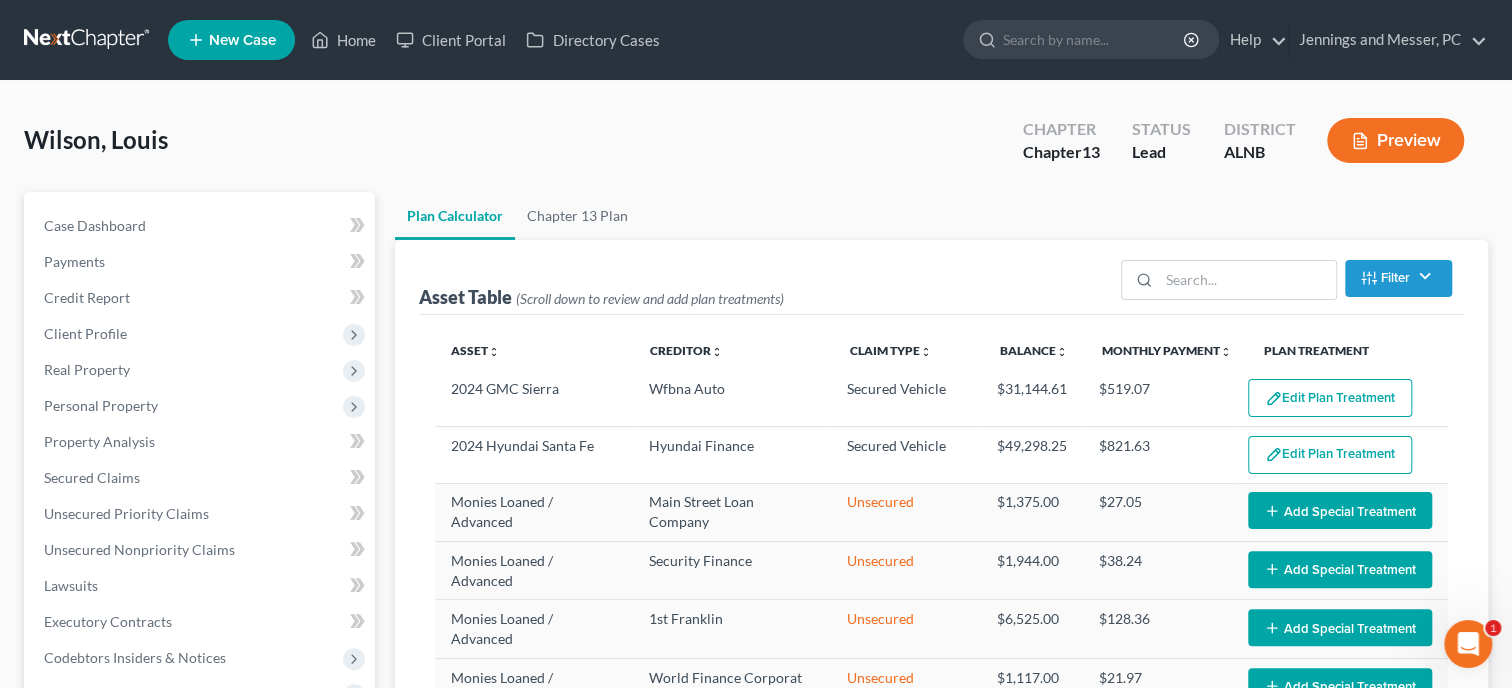 scroll, scrollTop: 0, scrollLeft: 0, axis: both 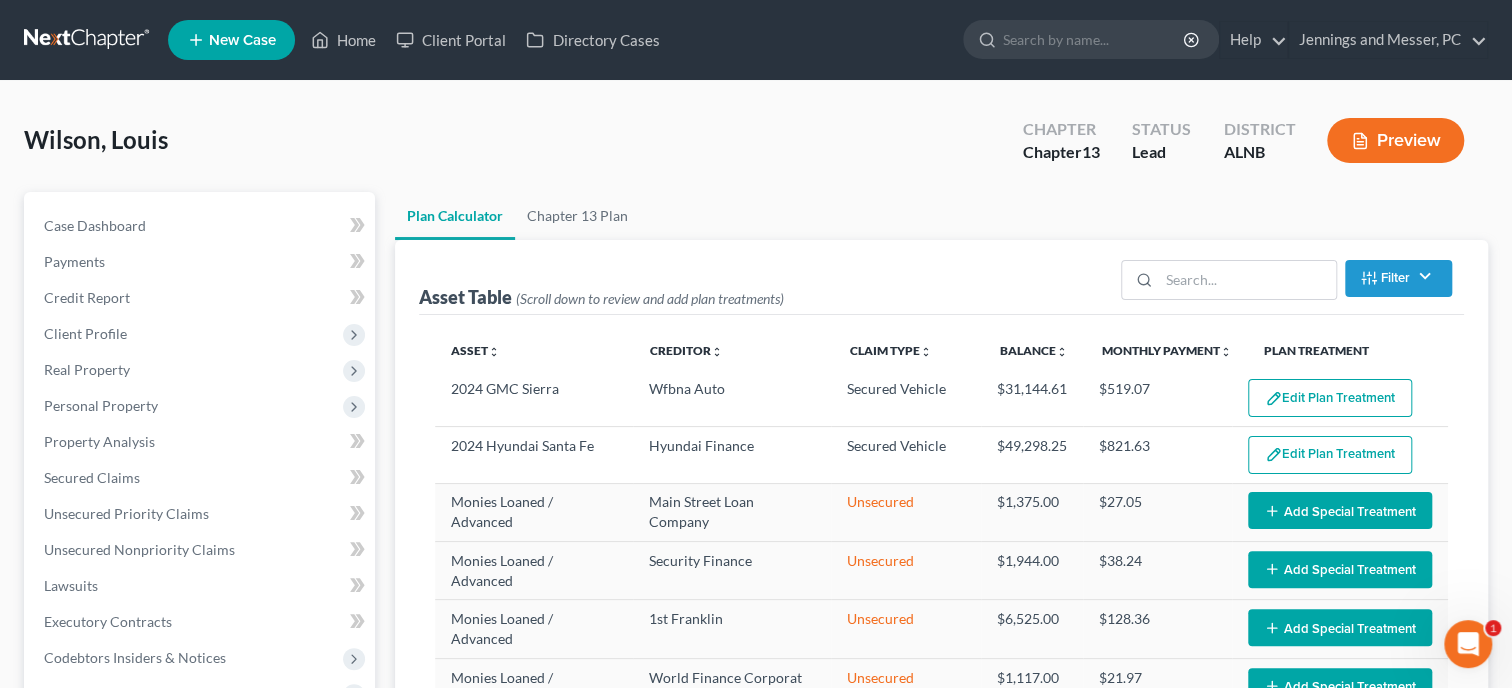 select on "59" 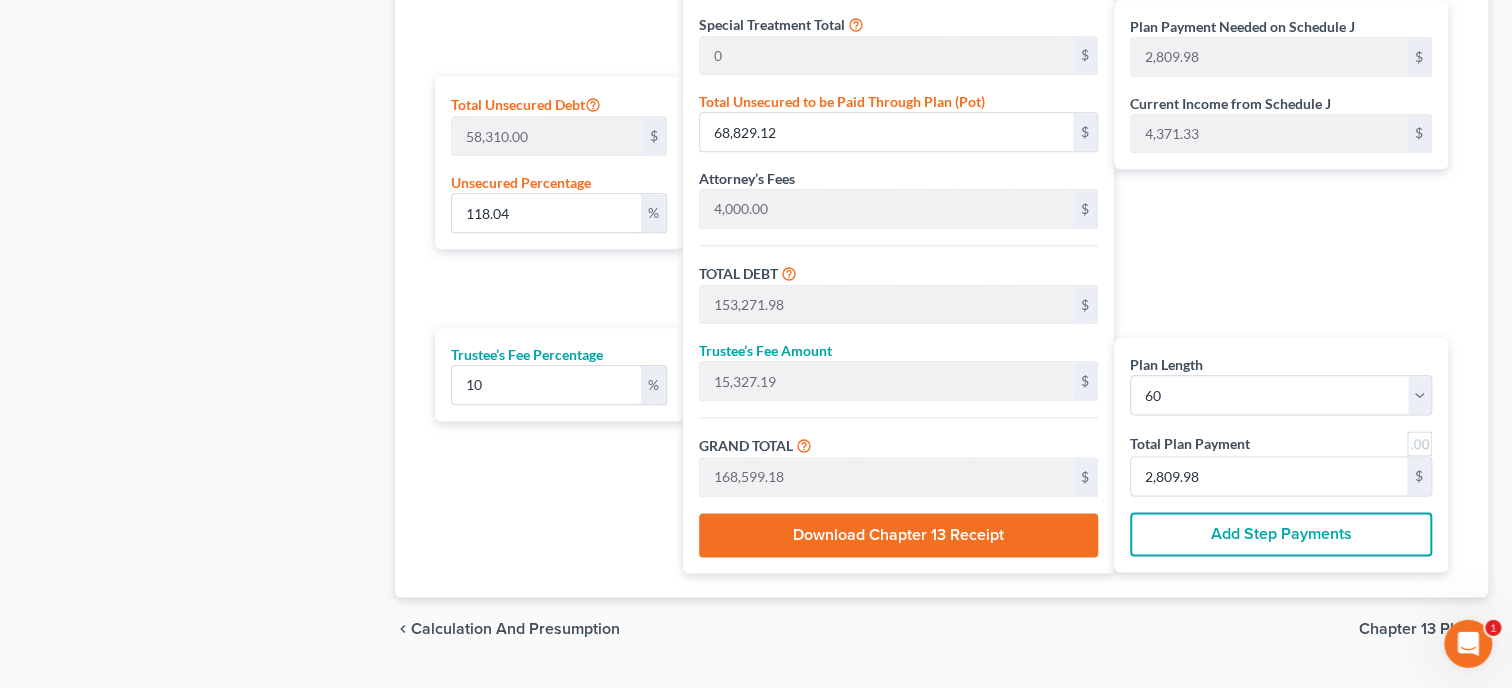 scroll, scrollTop: 1252, scrollLeft: 0, axis: vertical 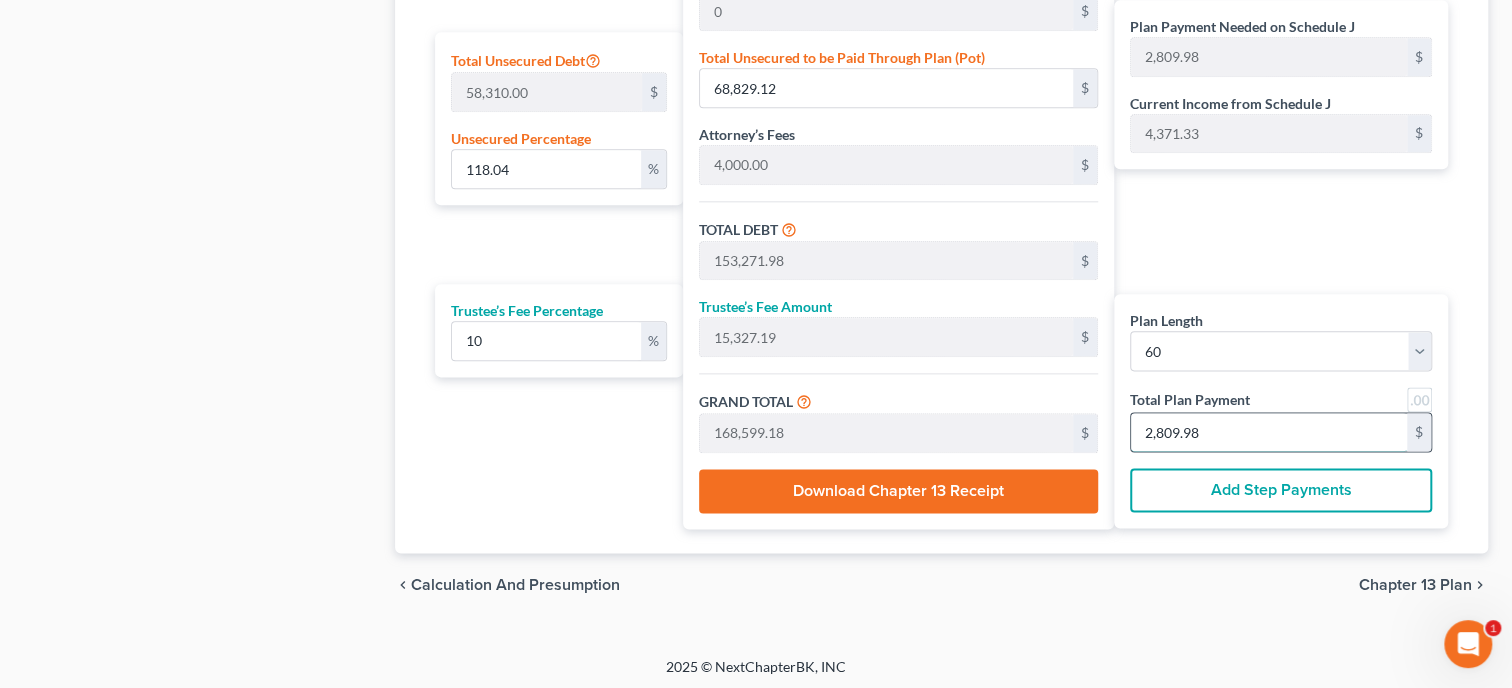 click on "2,809.98" at bounding box center [1269, 432] 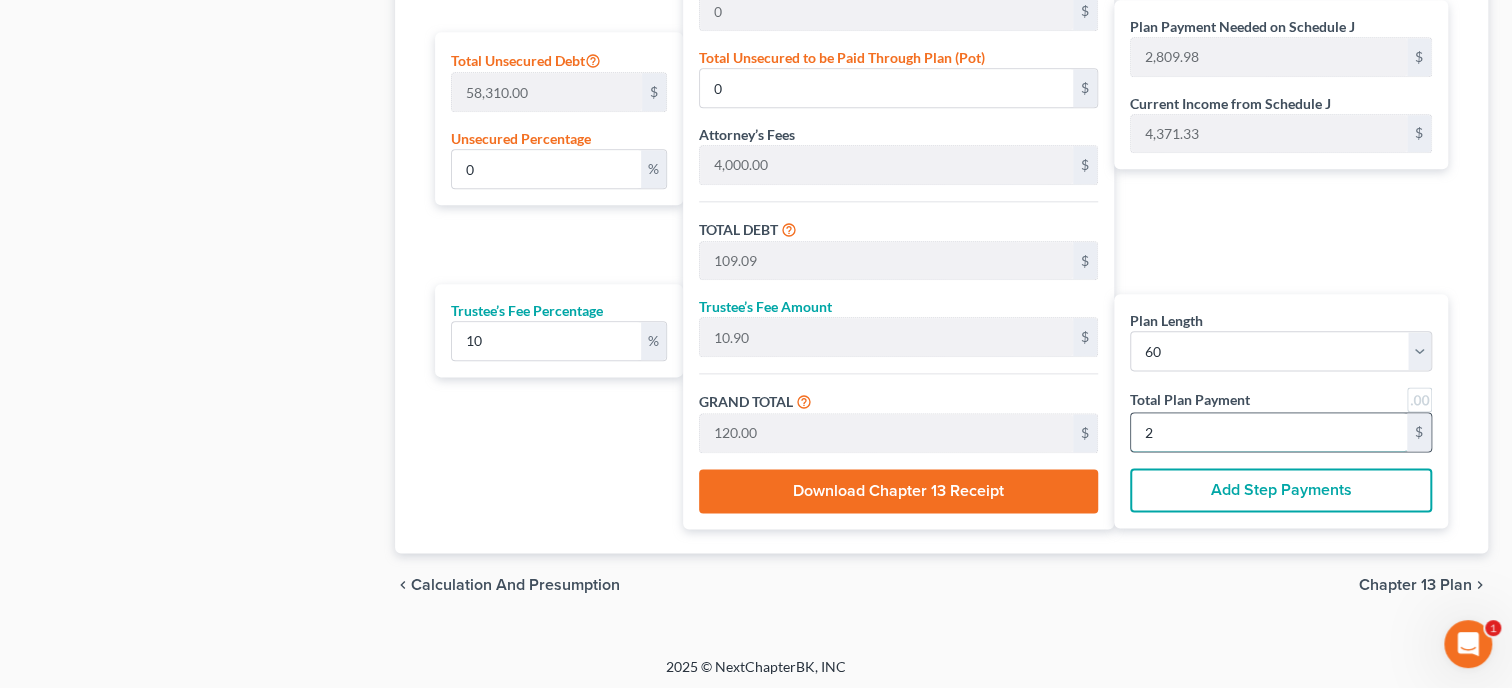 type on "1,527.27" 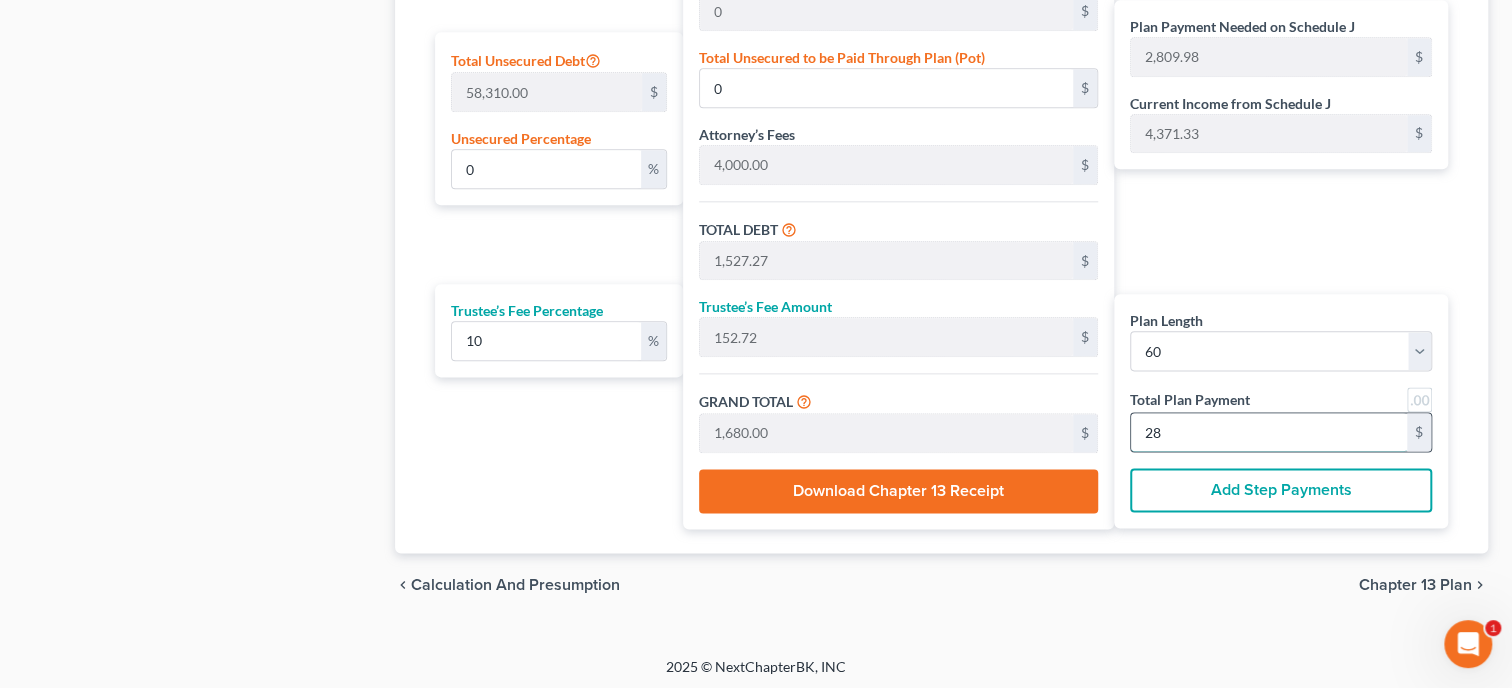 type on "15,327.27" 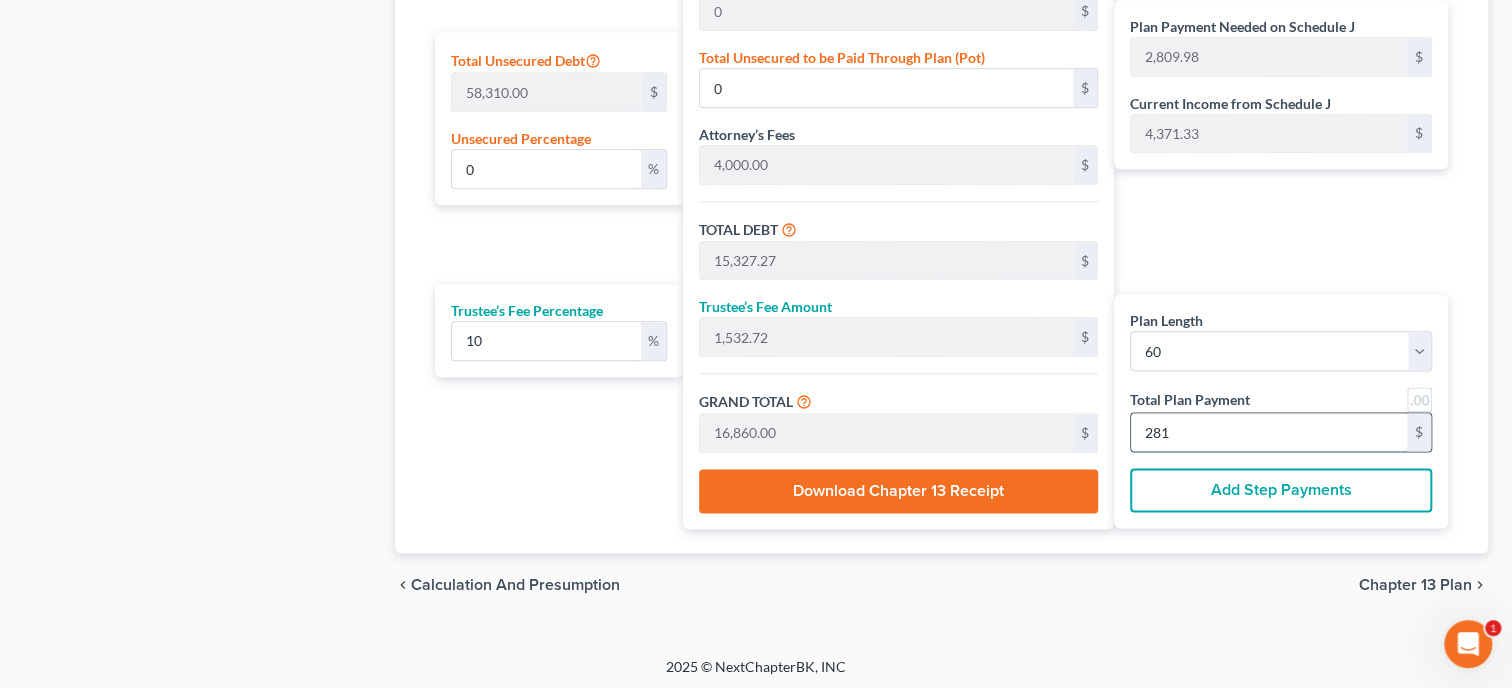 type on "118.04" 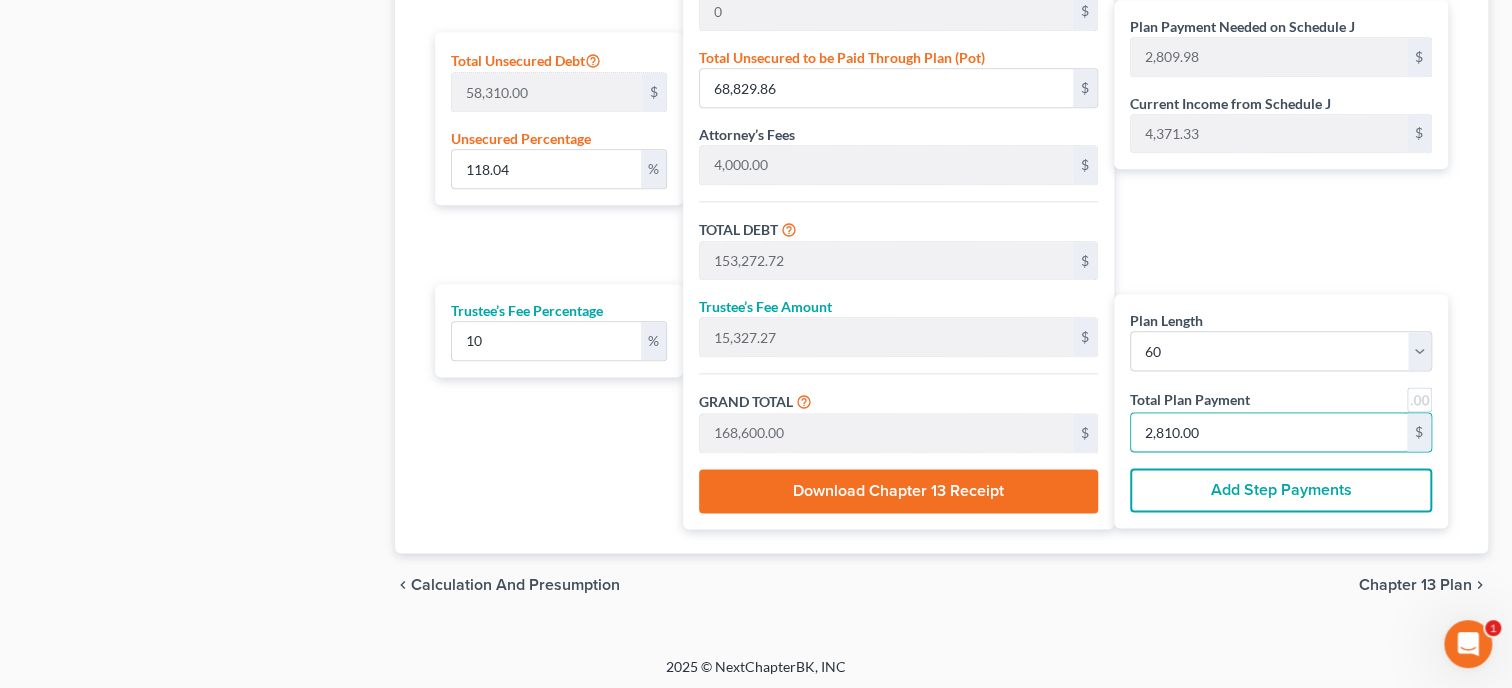 type on "2,810.00" 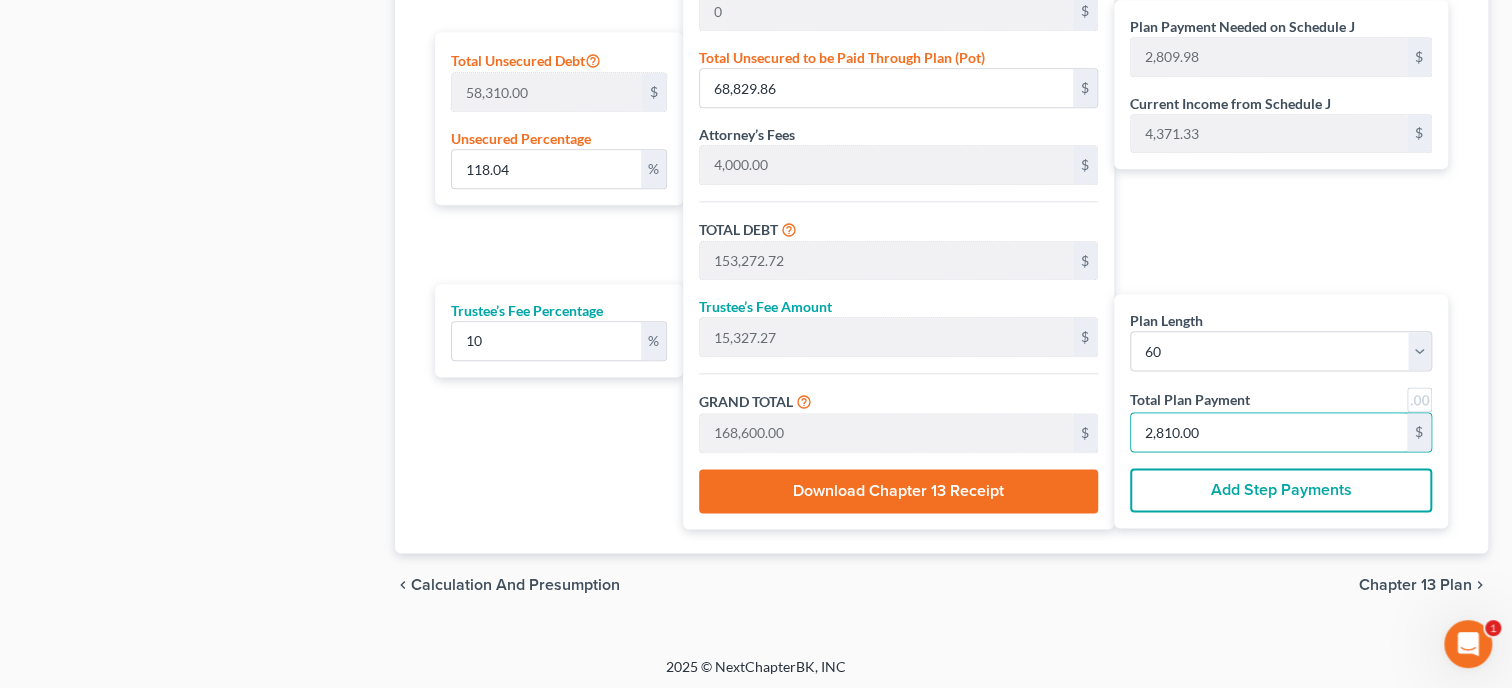 click on "chevron_left
Calculation and Presumption
Chapter 13 Plan
chevron_right" at bounding box center [941, 585] 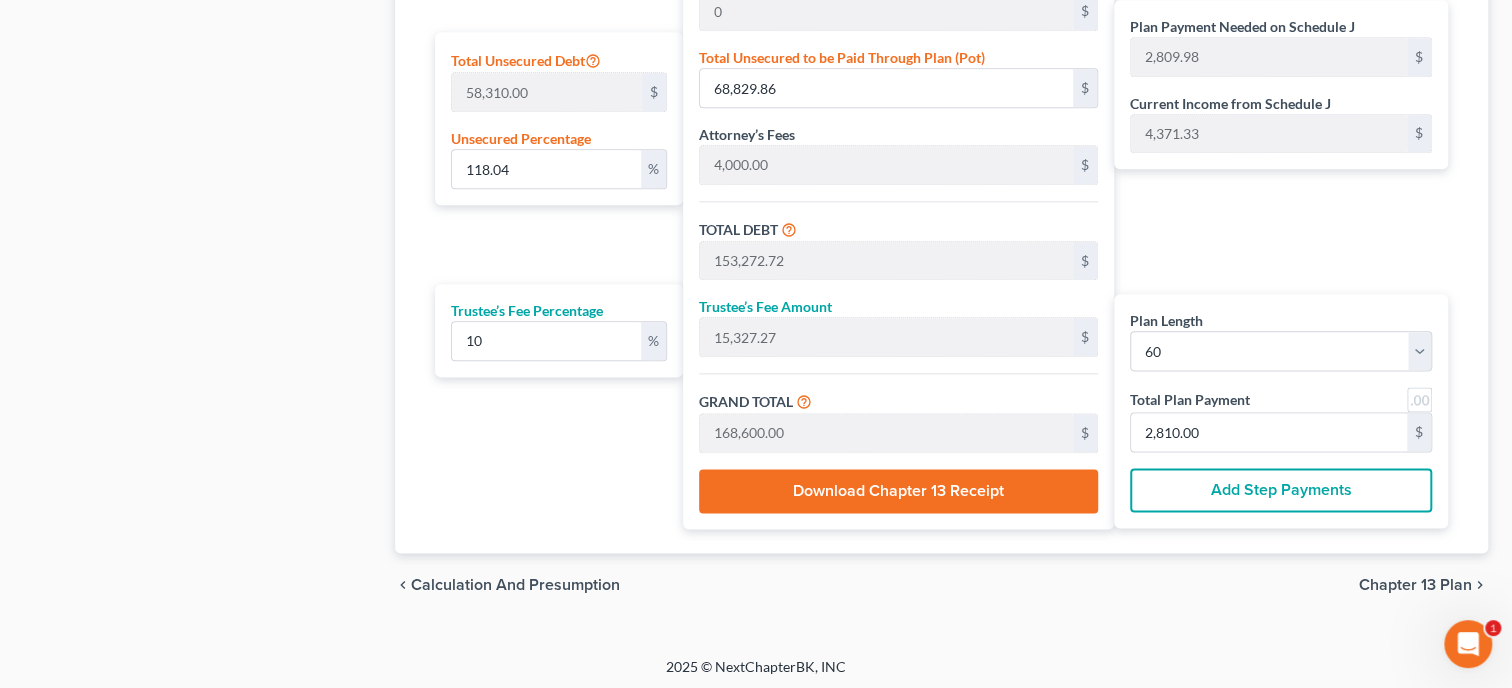 click on "Chapter 13 Plan" at bounding box center [1415, 585] 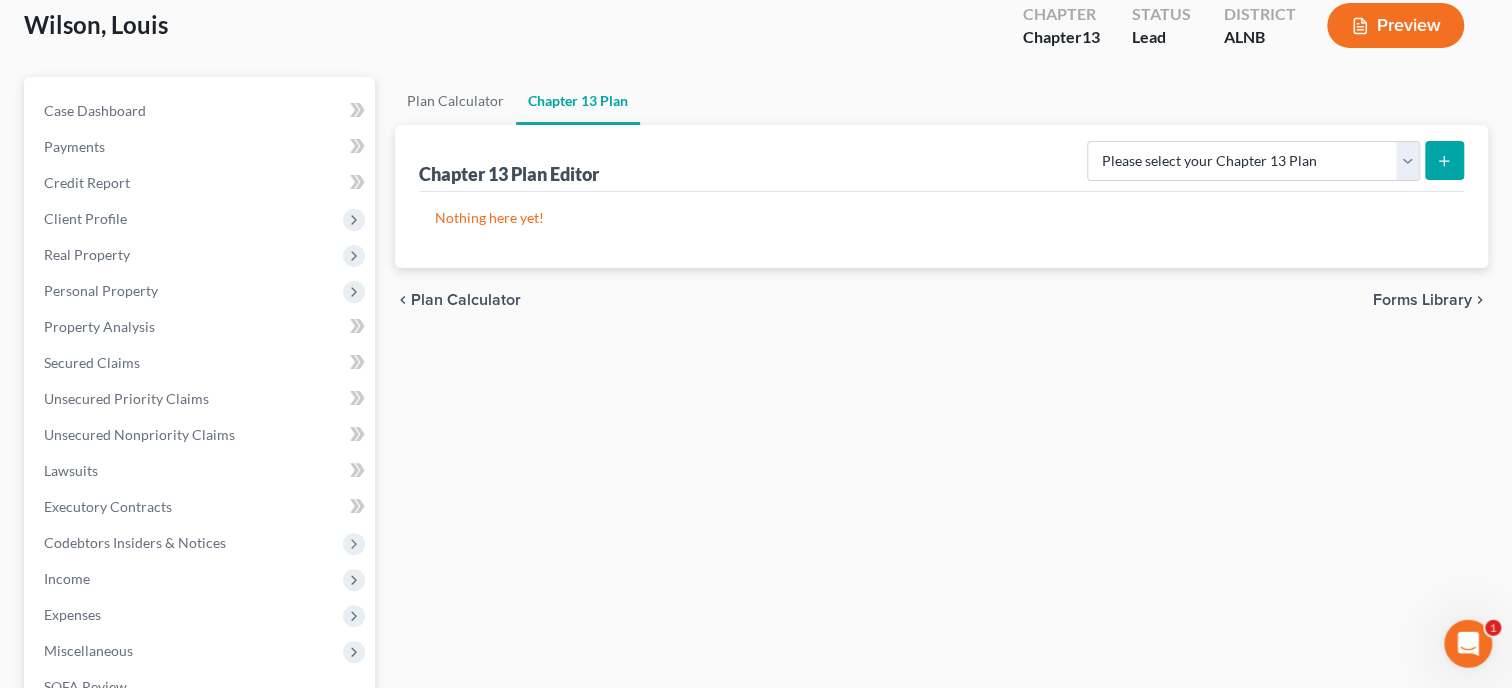 scroll, scrollTop: 2, scrollLeft: 0, axis: vertical 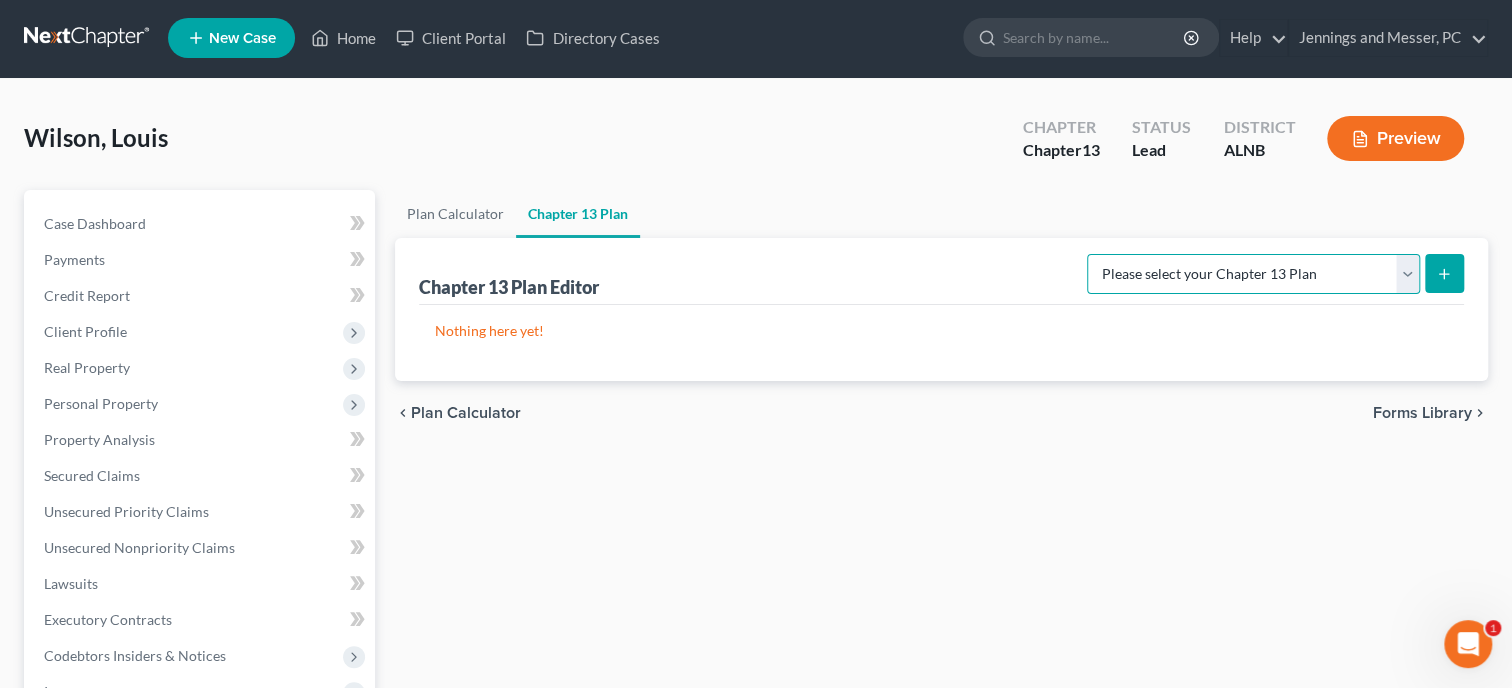 select on "0" 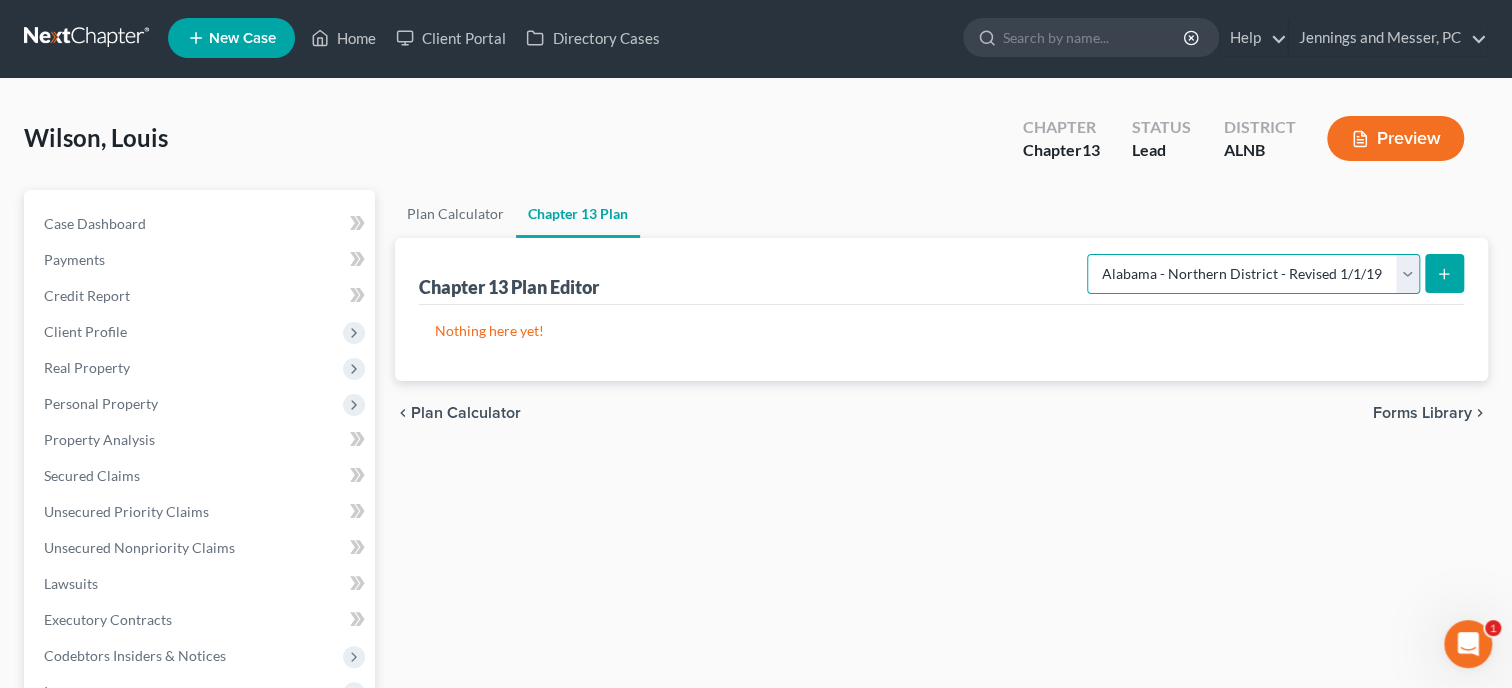 click on "Alabama - Northern District - Revised 1/1/19" at bounding box center (0, 0) 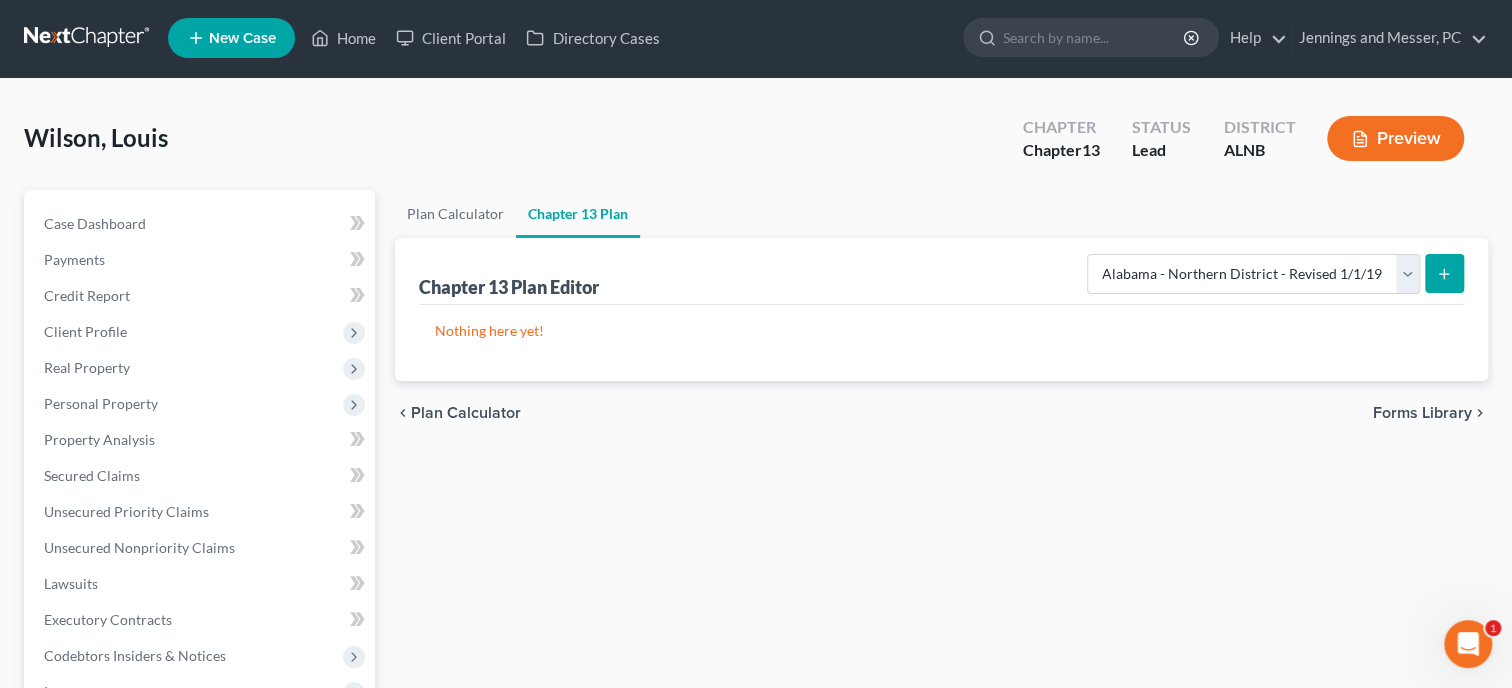 click 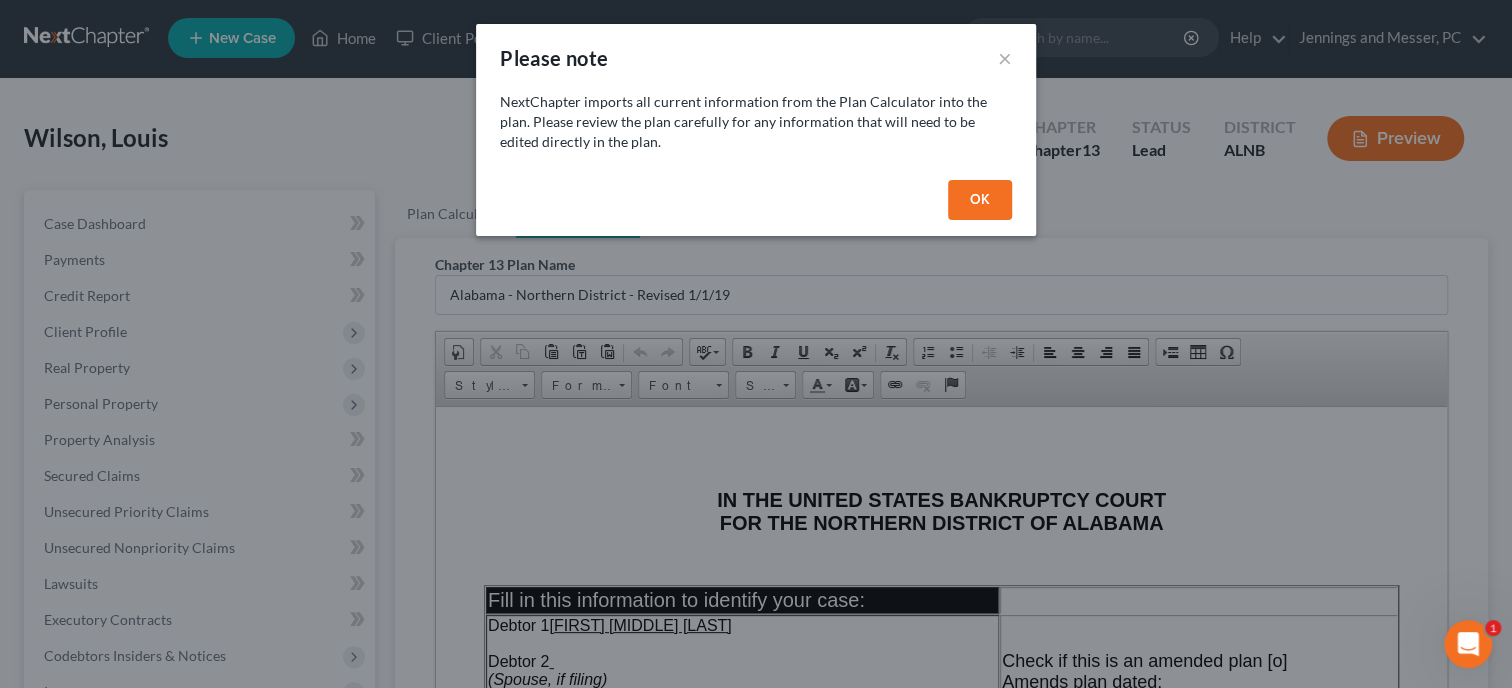 scroll, scrollTop: 0, scrollLeft: 0, axis: both 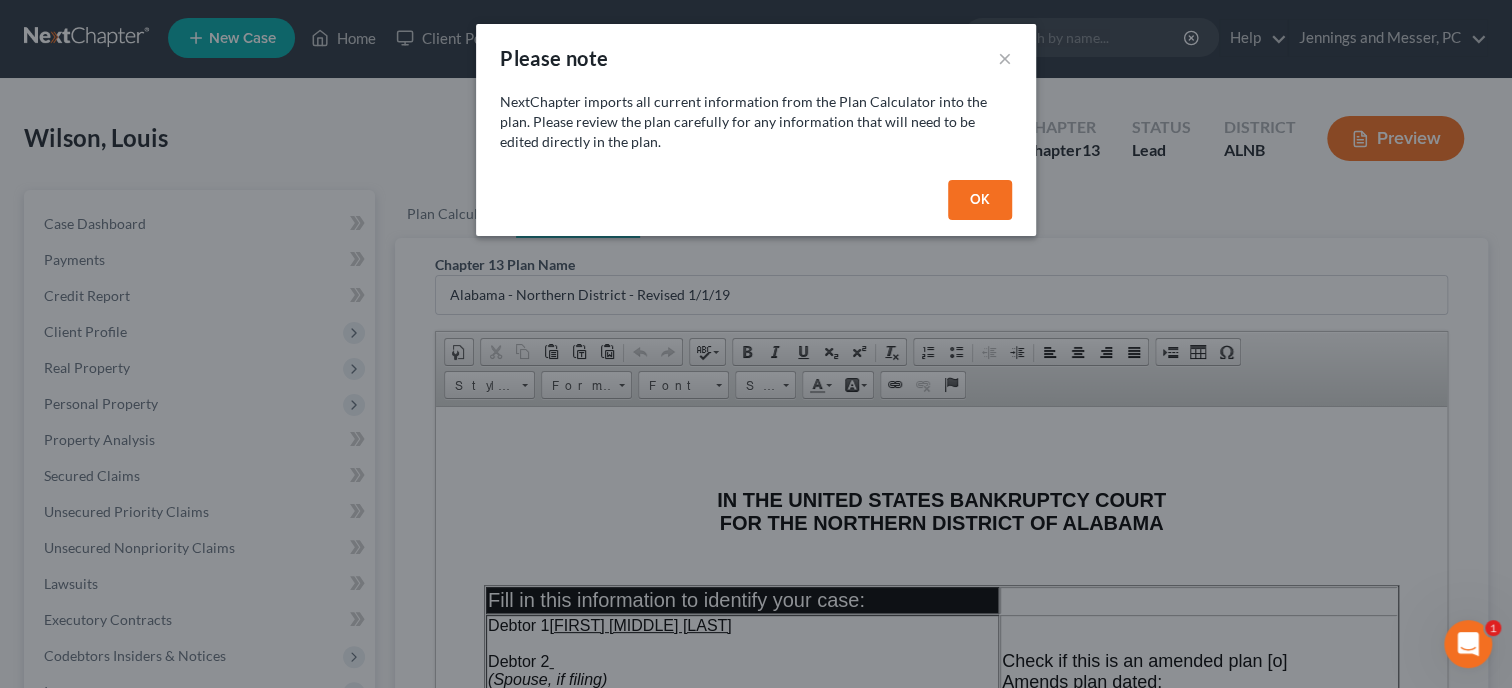 click on "OK" at bounding box center (980, 200) 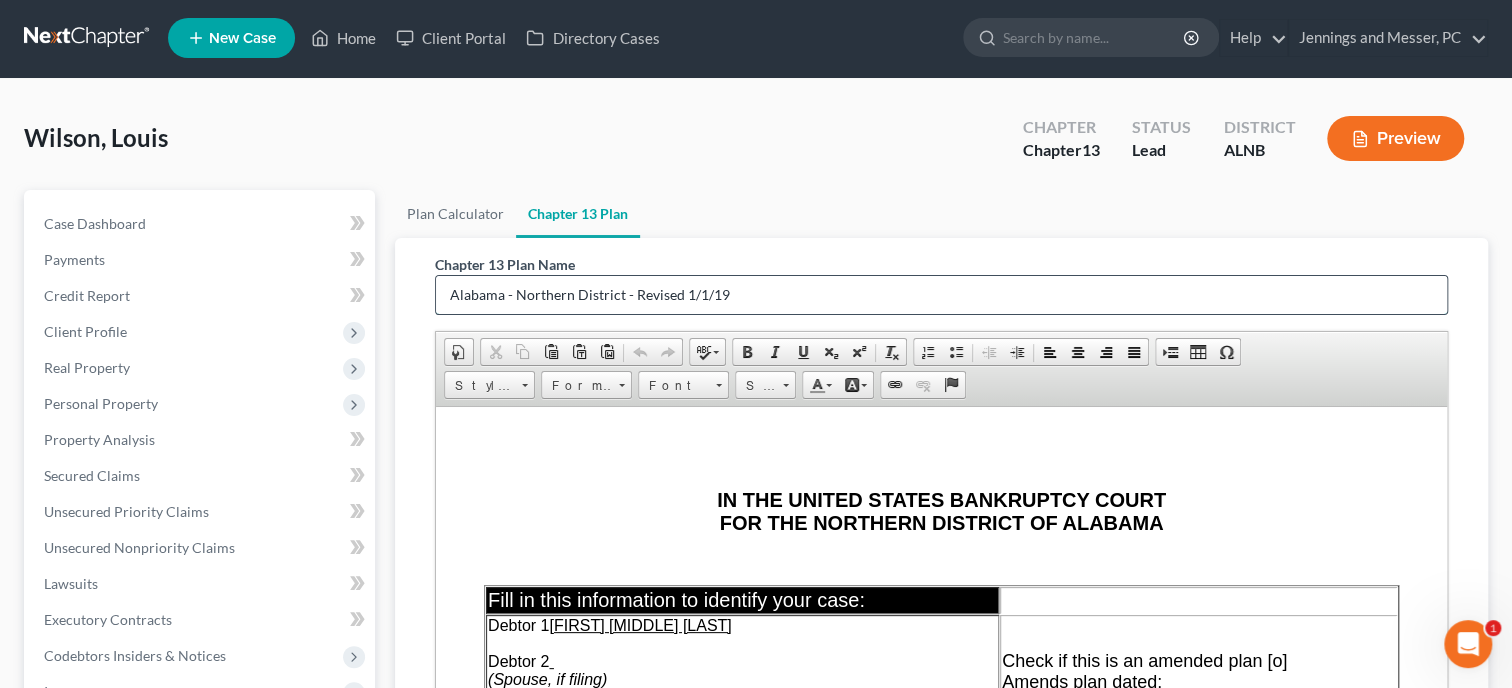 click on "Alabama - Northern District - Revised 1/1/19" at bounding box center [941, 295] 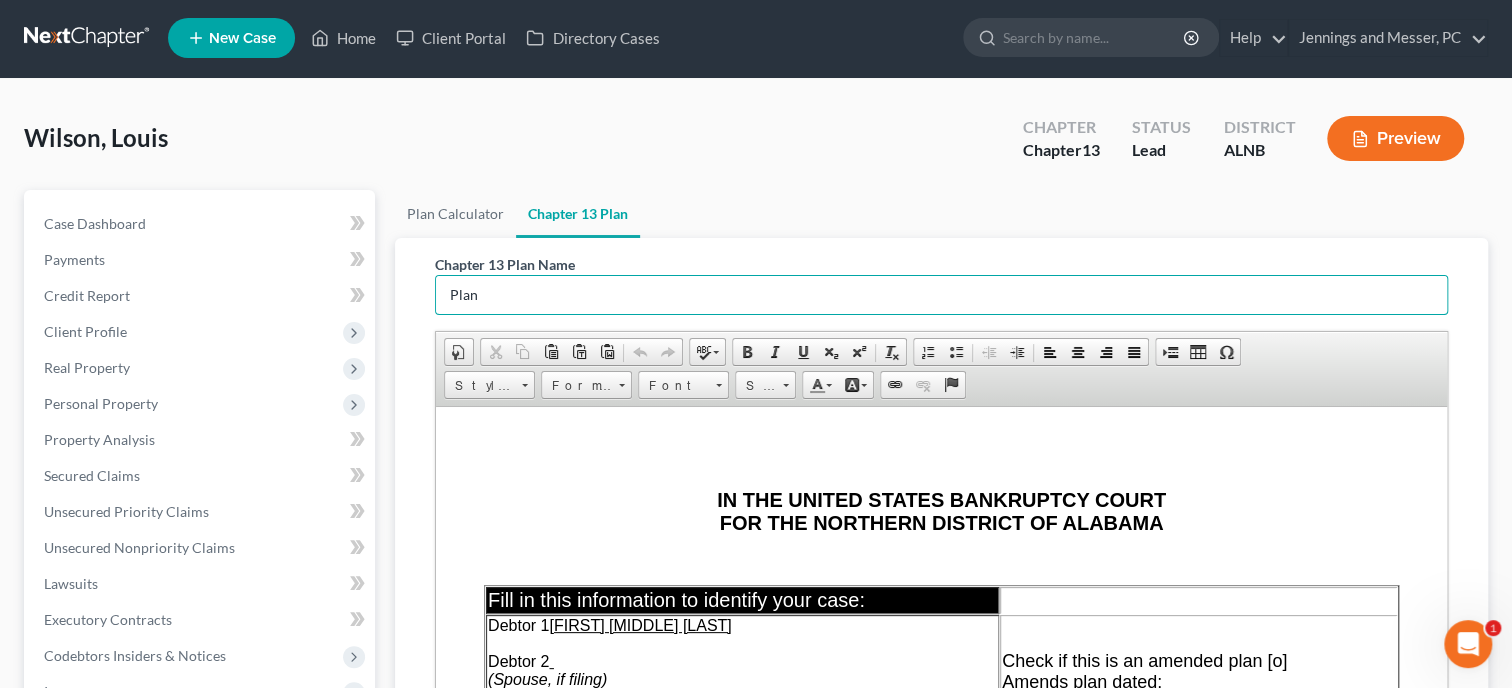type on "Plan" 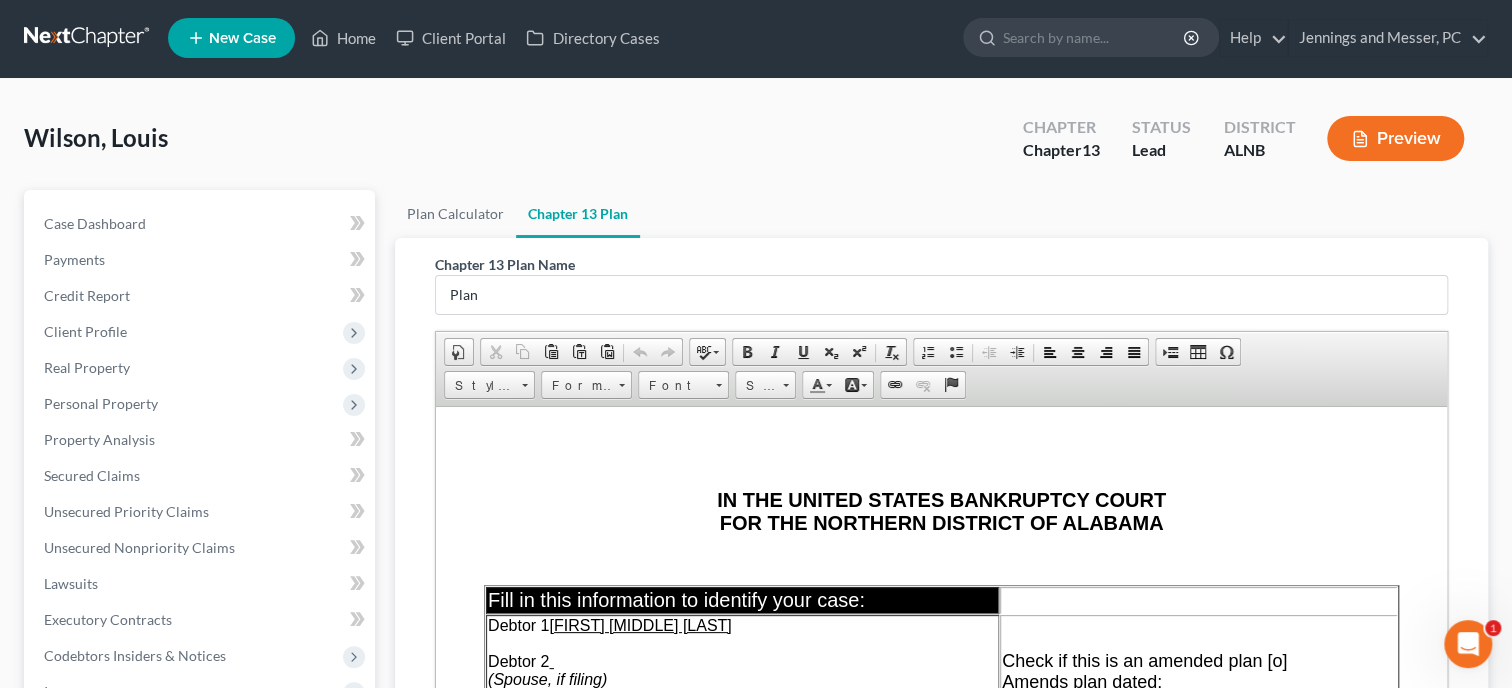 click on "Chapter 13 Plan Name Plan Rich Text Editor, document-ckeditor Editor toolbars Document   Document Properties Clipboard/Undo   Cut   Copy   Paste   Paste as plain text   Paste from Word   Undo   Redo language   Spell Check As You Type Basic Styles   Bold   Italic   Underline   Subscript   Superscript   Remove Format Paragraph   Insert/Remove Numbered List   Insert/Remove Bulleted List   Decrease Indent   Increase Indent   Align Left   Center   Align Right   Justify Insert   Insert Page Break for Printing   Table   Insert Special Character Styles Styles Styles Format Format Font Font Size Size Colors   Text Color   Background Color Links   Link   Unlink   Anchor Press ALT 0 for help ◢ Elements path" at bounding box center (941, 575) 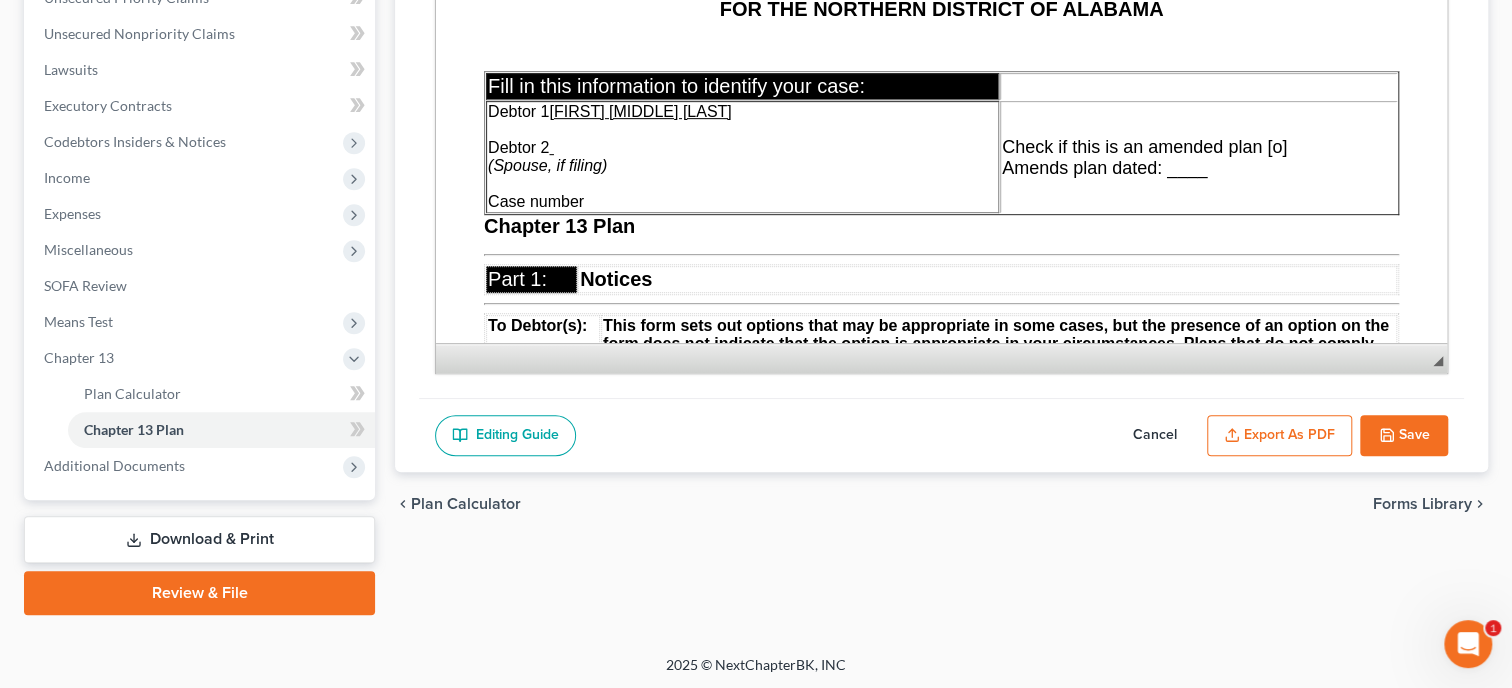 scroll, scrollTop: 414, scrollLeft: 0, axis: vertical 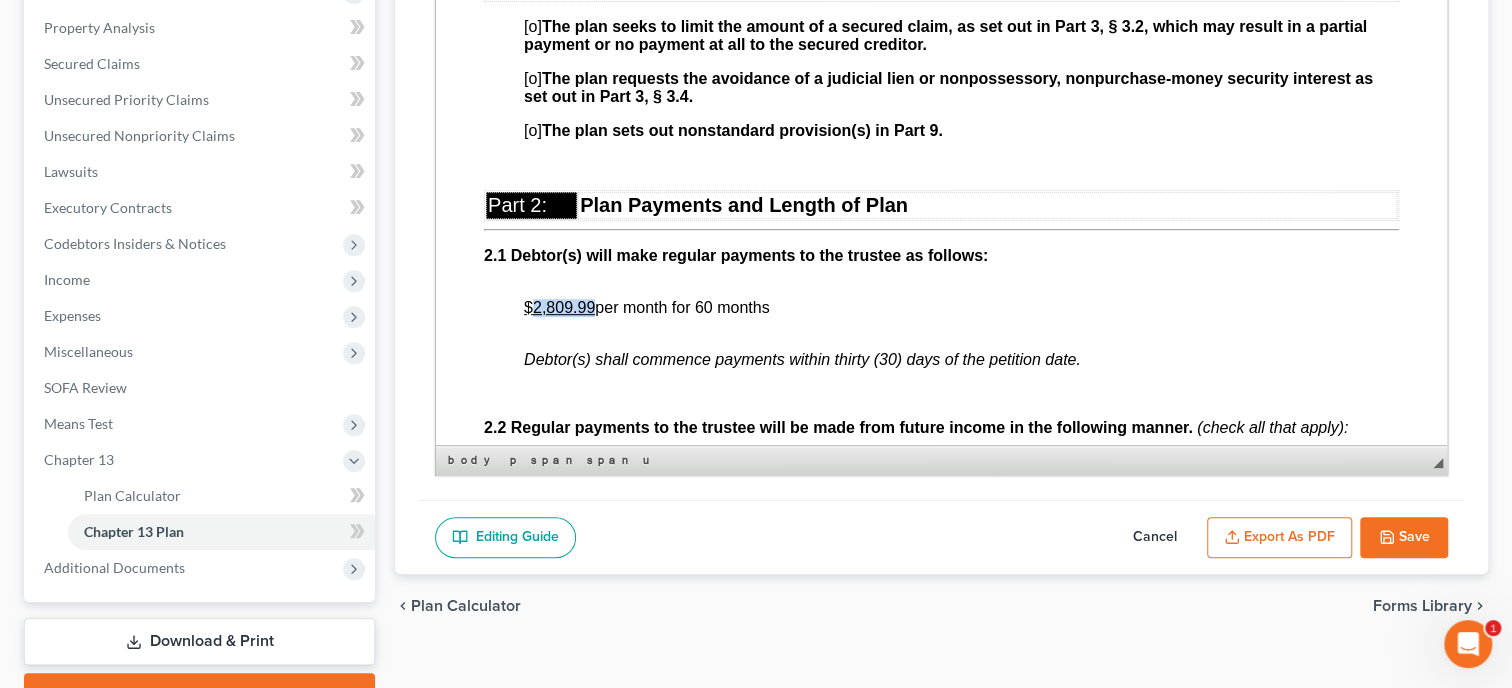drag, startPoint x: 534, startPoint y: 327, endPoint x: 594, endPoint y: 326, distance: 60.00833 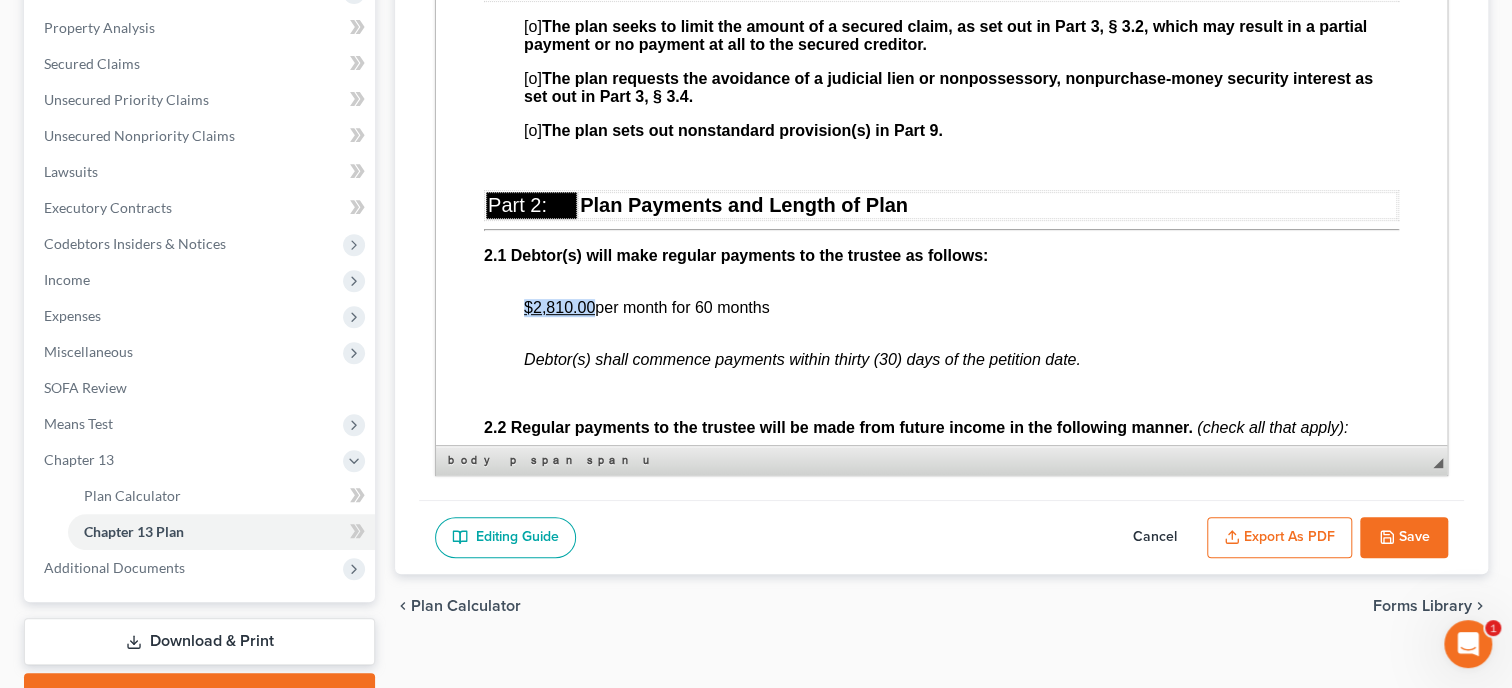 drag, startPoint x: 521, startPoint y: 325, endPoint x: 594, endPoint y: 323, distance: 73.02739 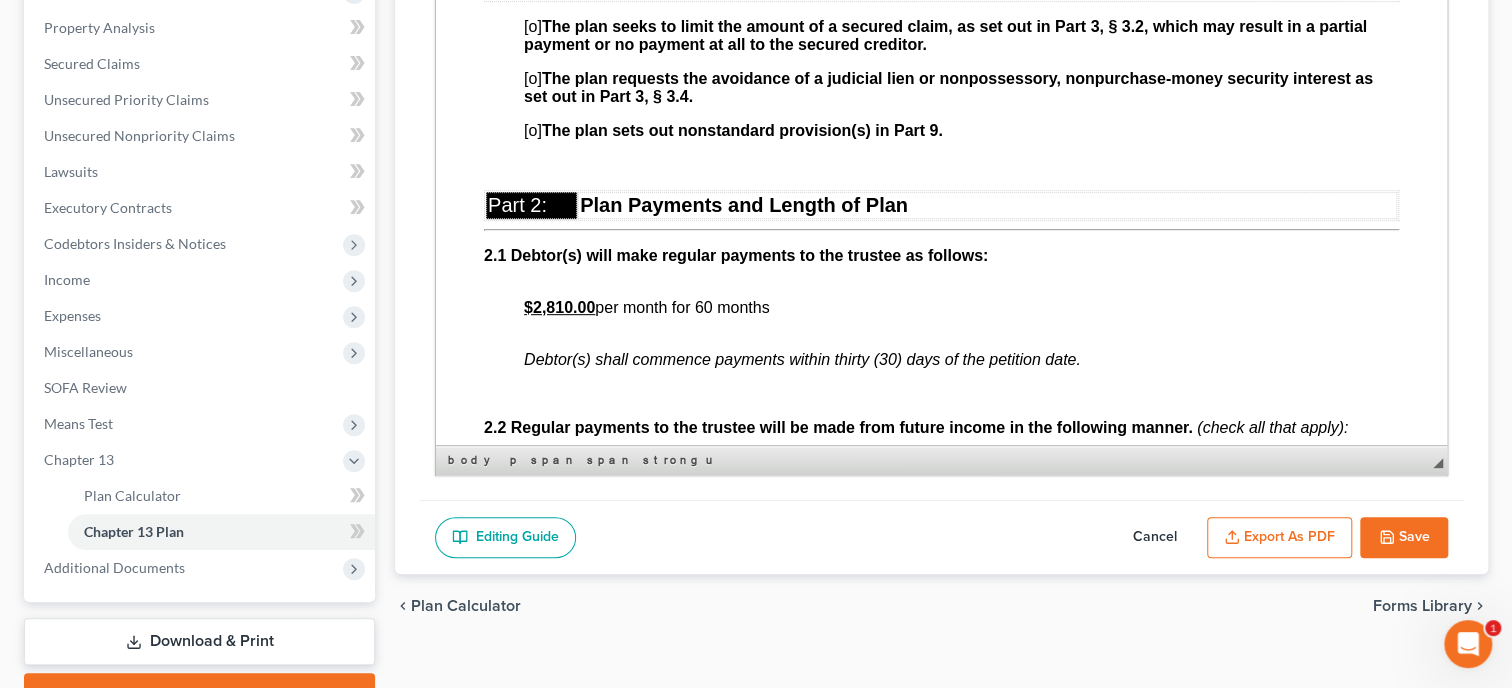 click on "$2,810.00  per month for 60 months" at bounding box center [961, 317] 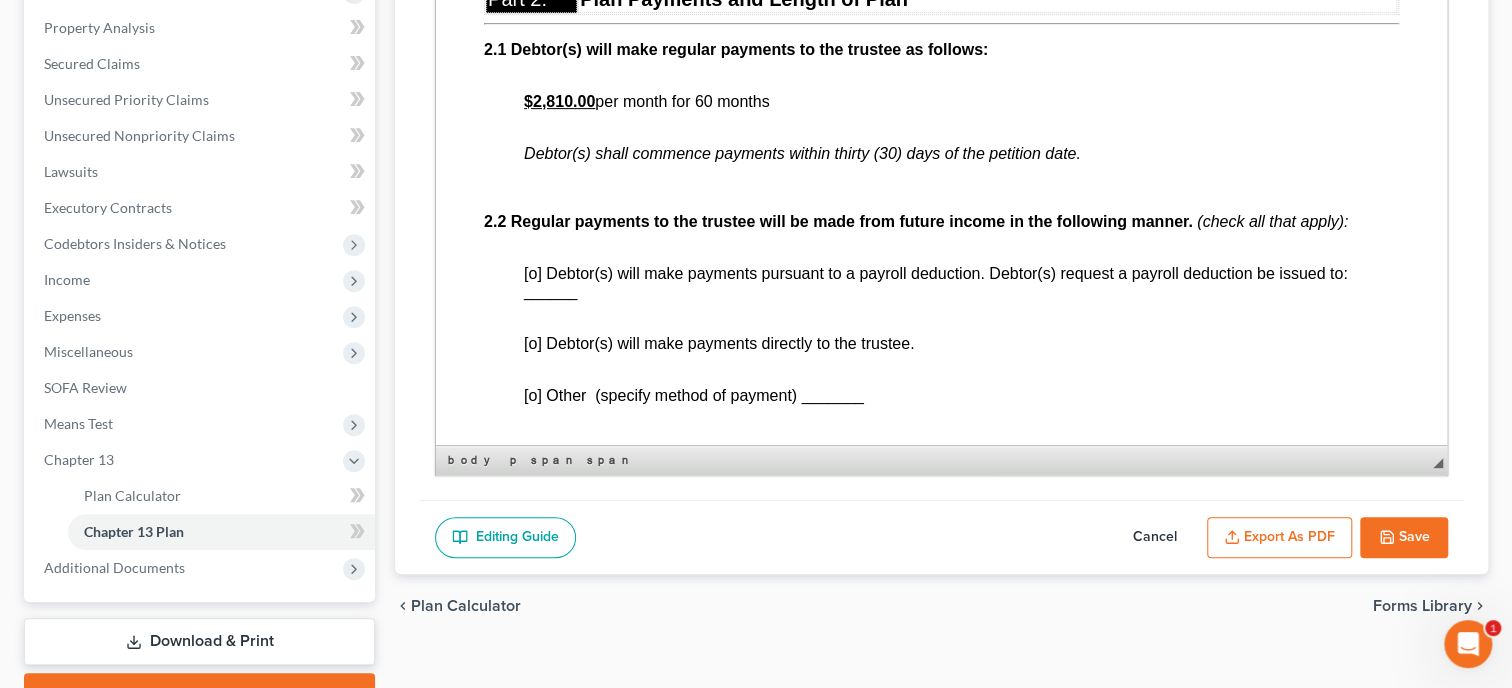 scroll, scrollTop: 1131, scrollLeft: 0, axis: vertical 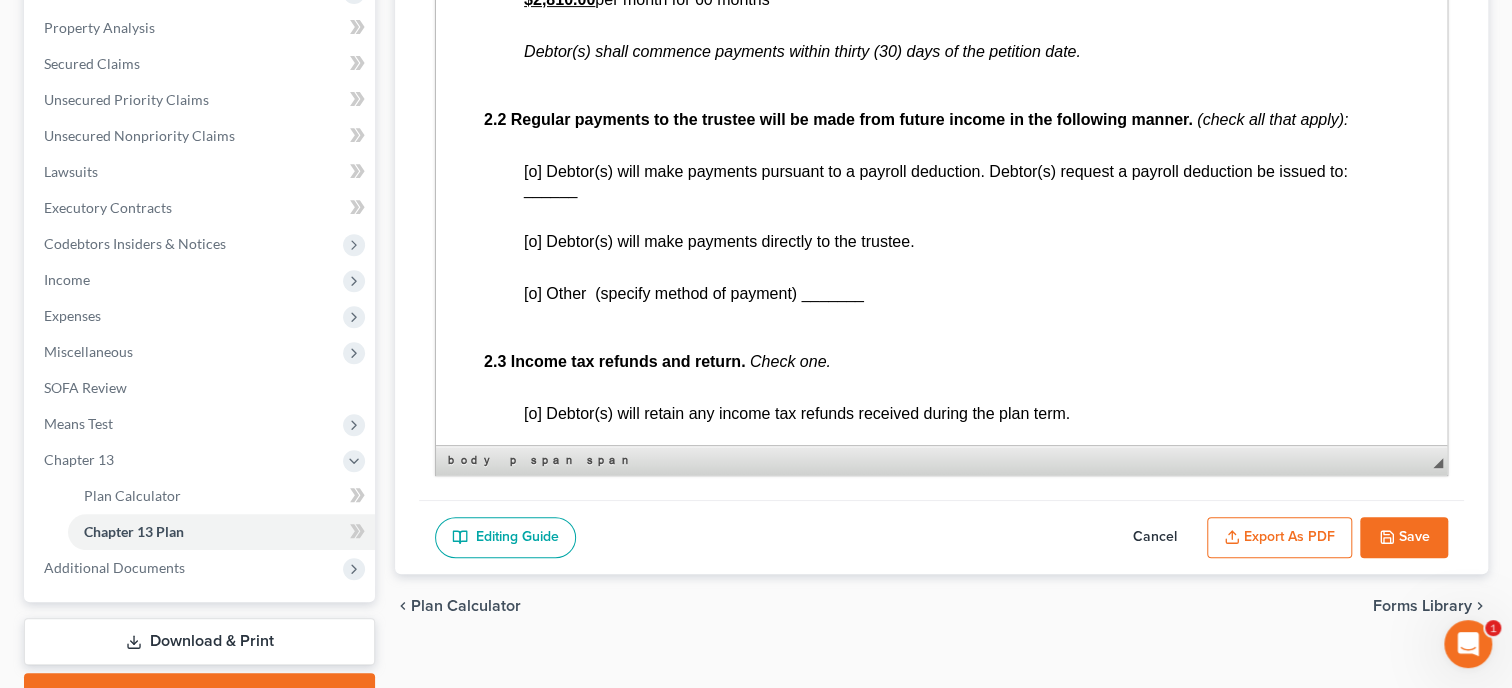 click on "[o] Debtor(s) will make payments directly to the trustee." at bounding box center (719, 241) 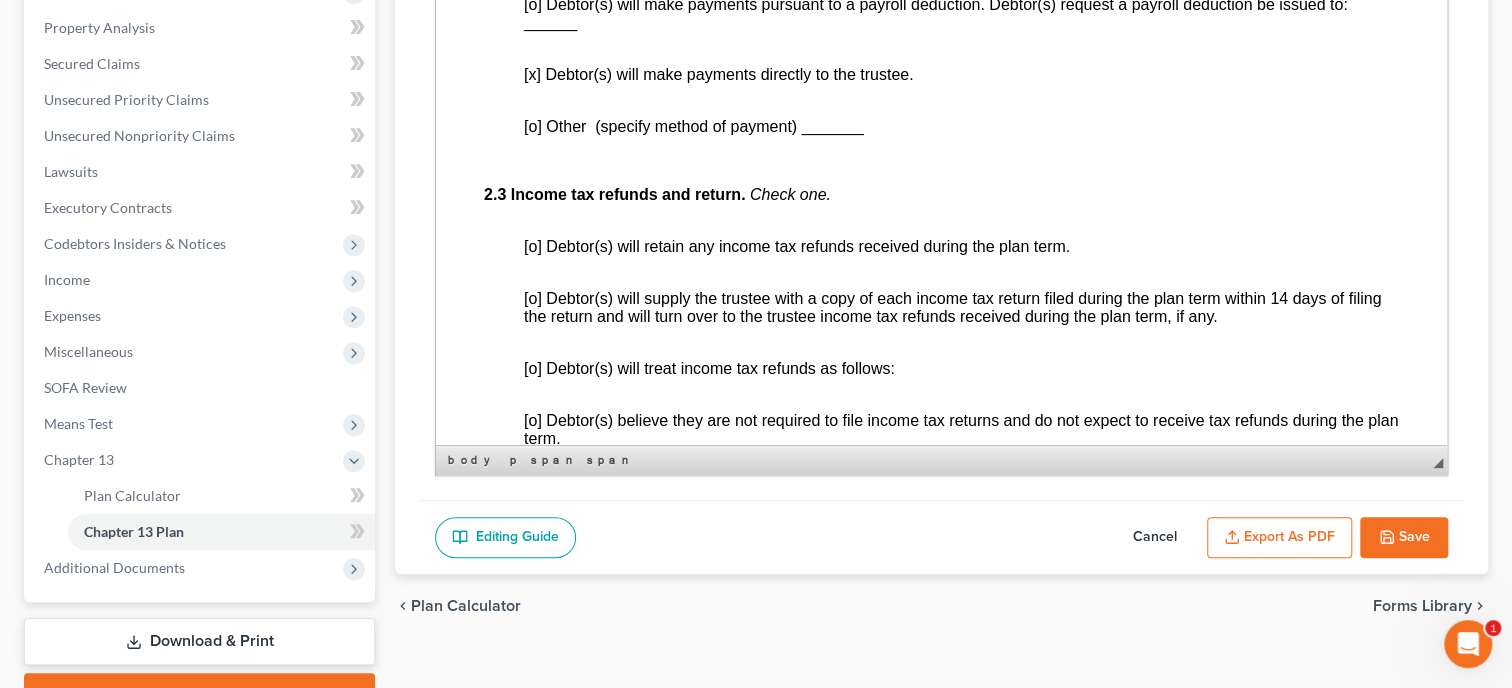 scroll, scrollTop: 1337, scrollLeft: 0, axis: vertical 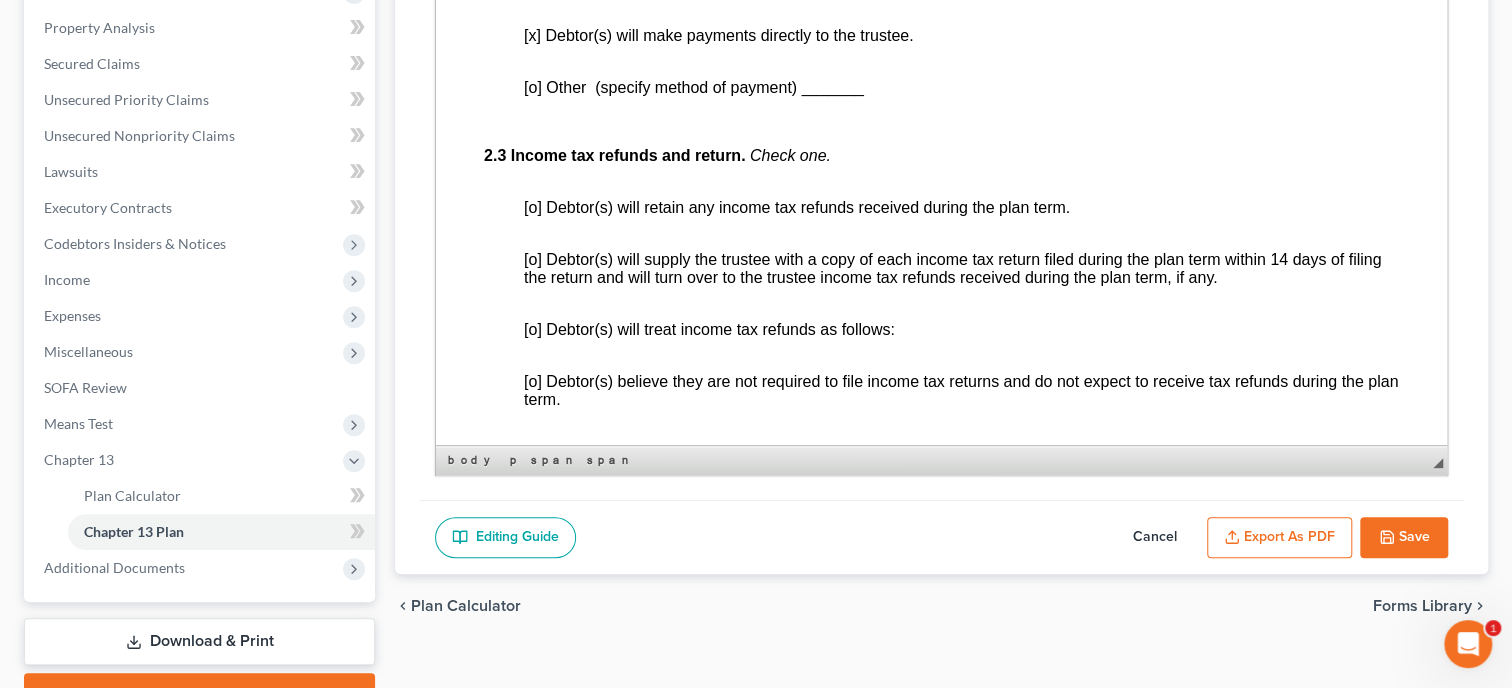 click on "[o] Debtor(s) will retain any income tax refunds received during the plan term." at bounding box center [797, 207] 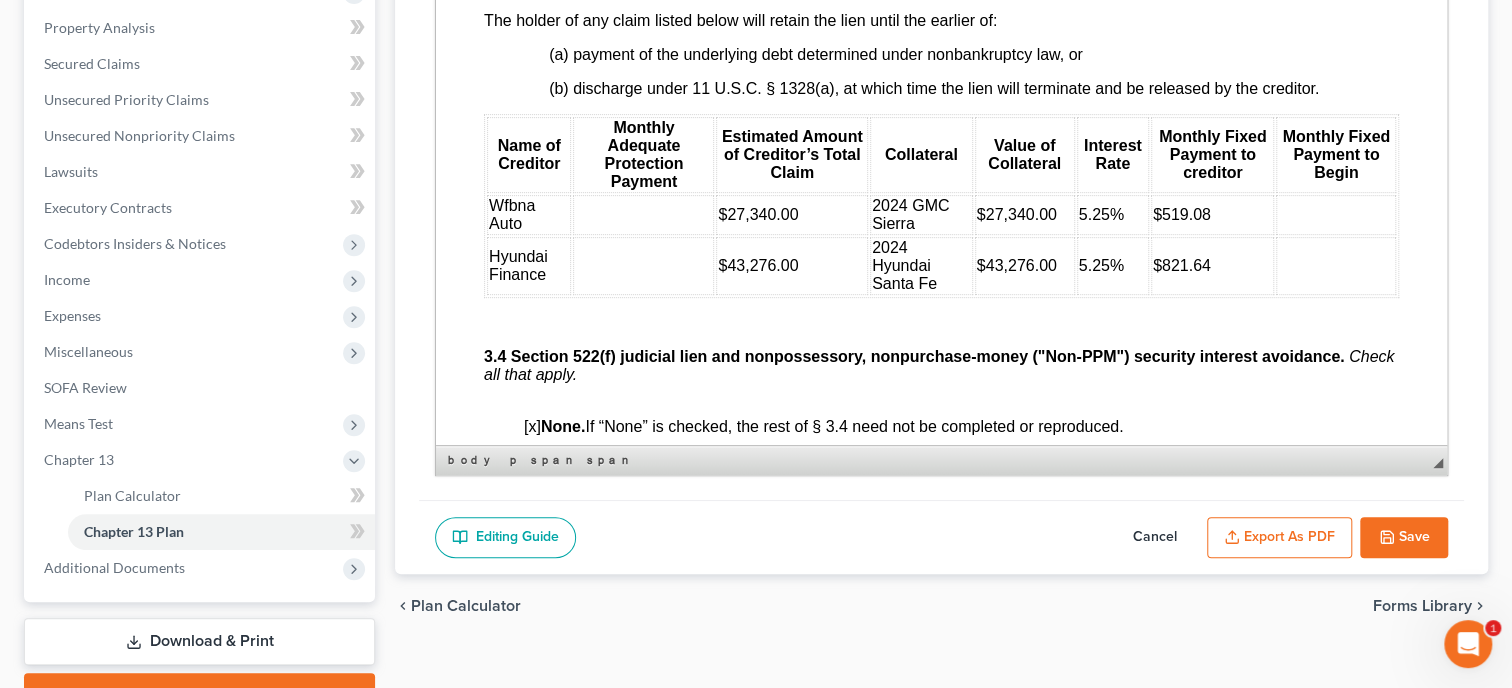 scroll, scrollTop: 2881, scrollLeft: 0, axis: vertical 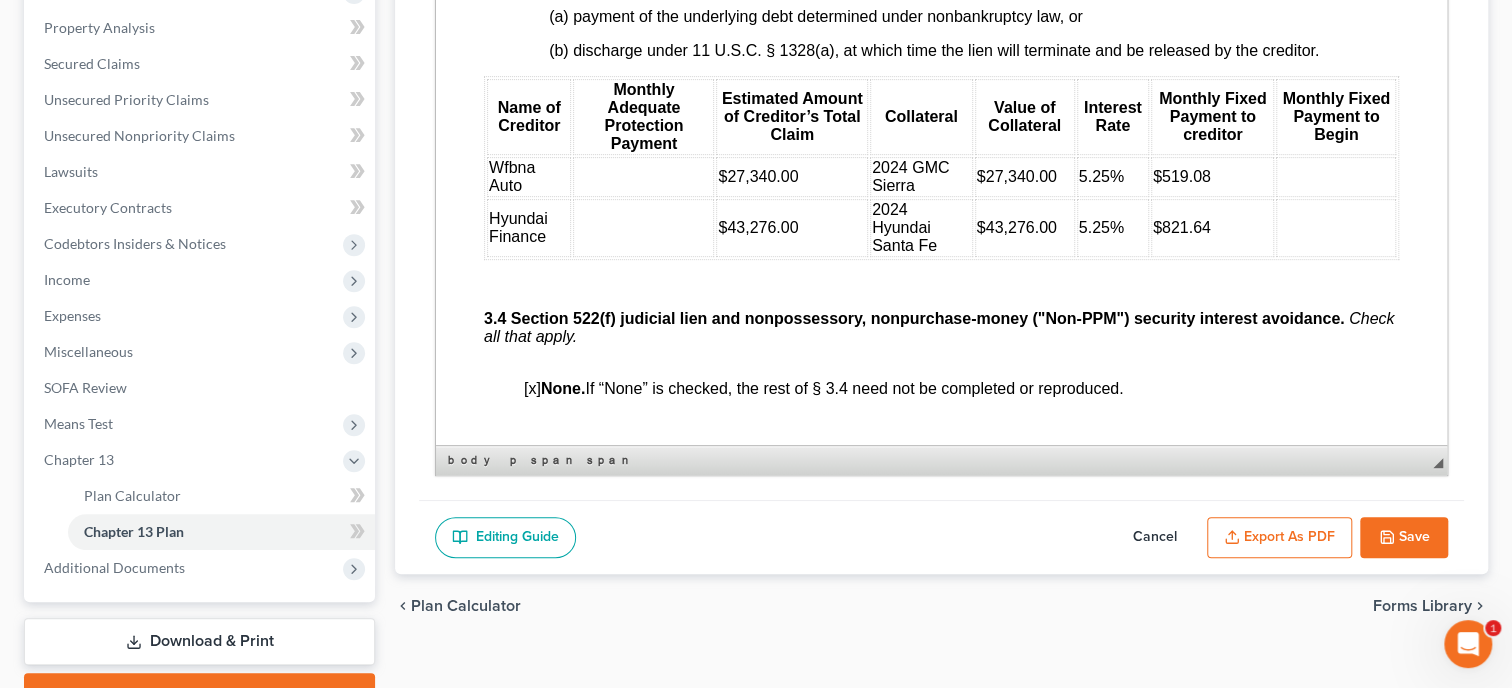 click at bounding box center [643, 177] 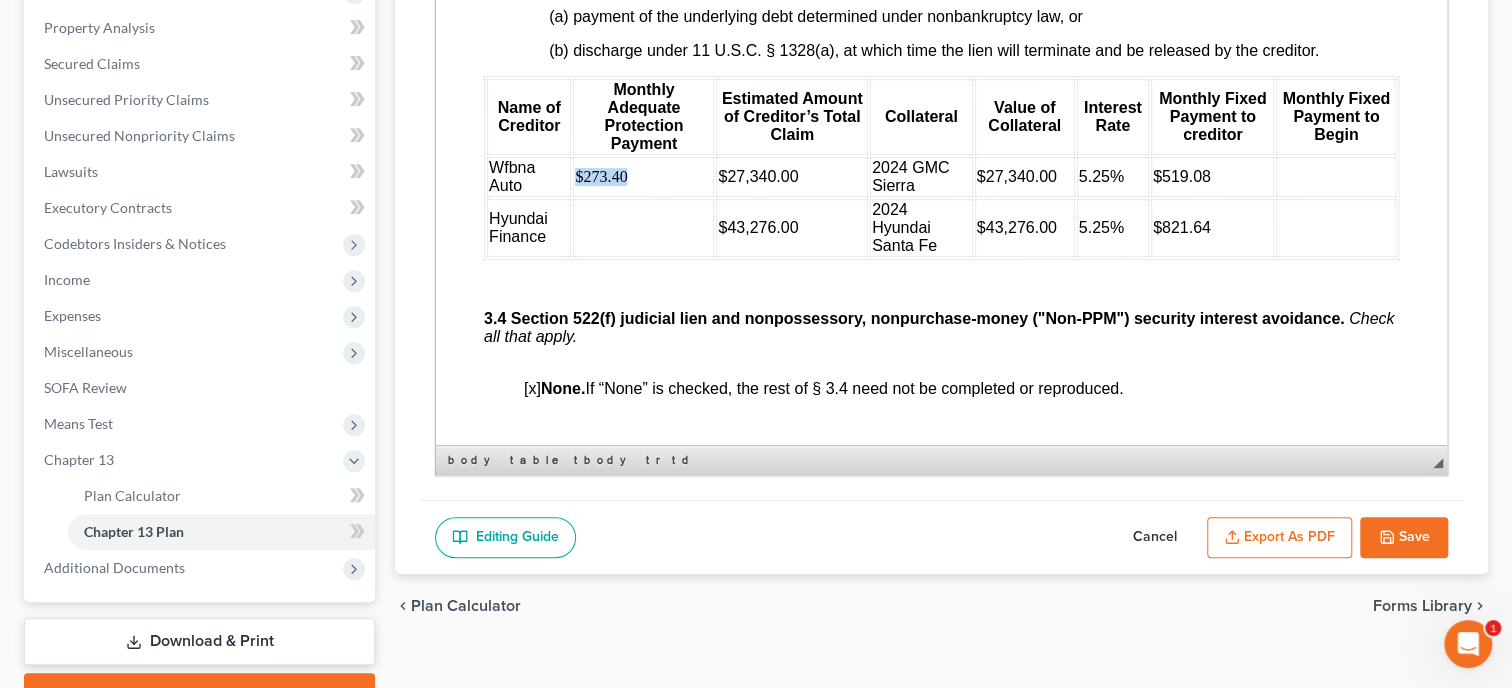 drag, startPoint x: 635, startPoint y: 233, endPoint x: 577, endPoint y: 236, distance: 58.077534 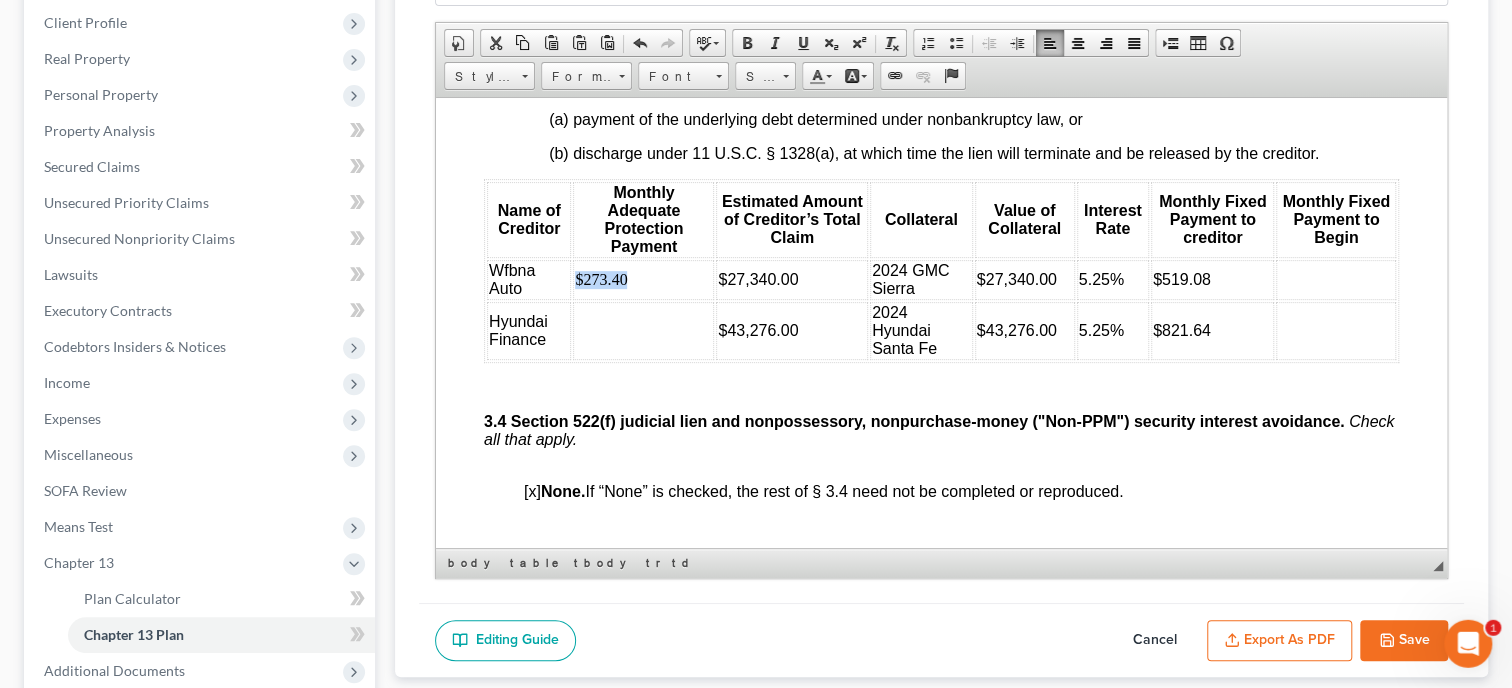 scroll, scrollTop: 311, scrollLeft: 0, axis: vertical 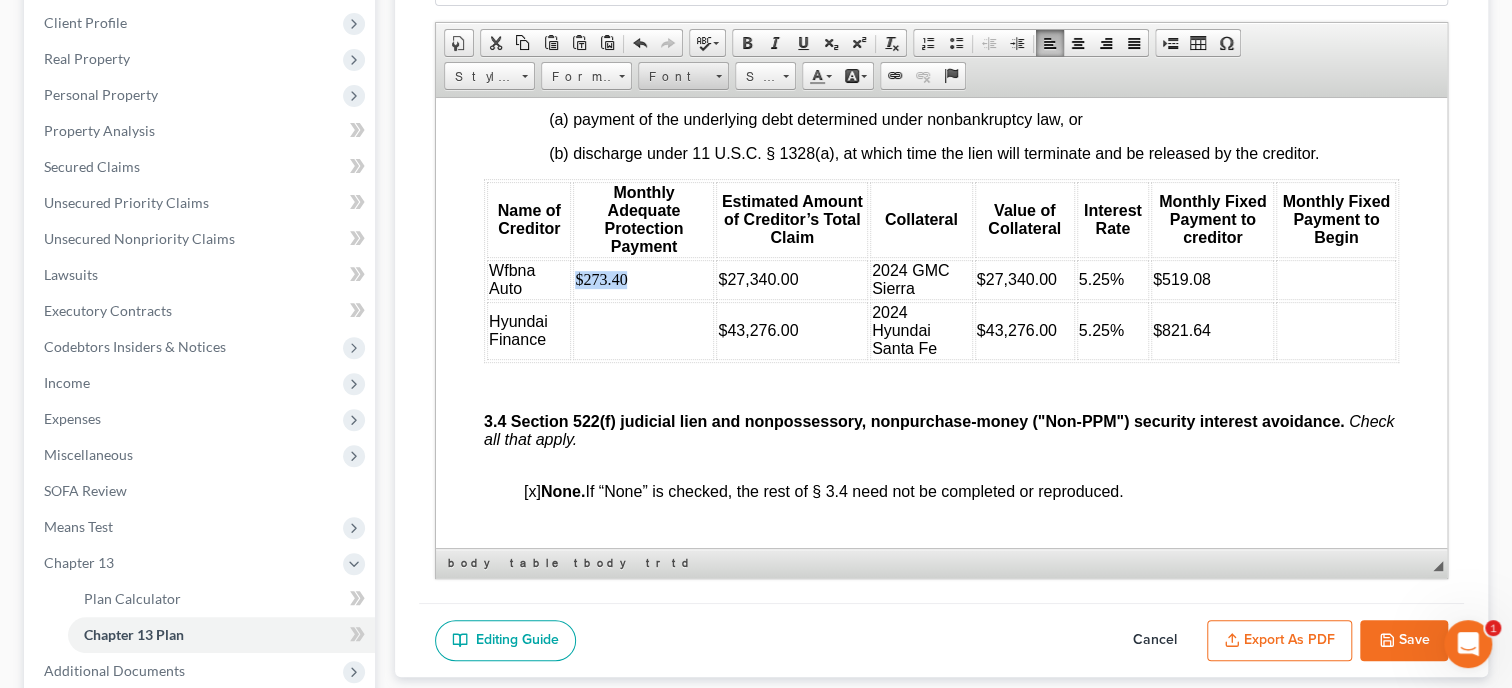 click on "Font" at bounding box center (674, 77) 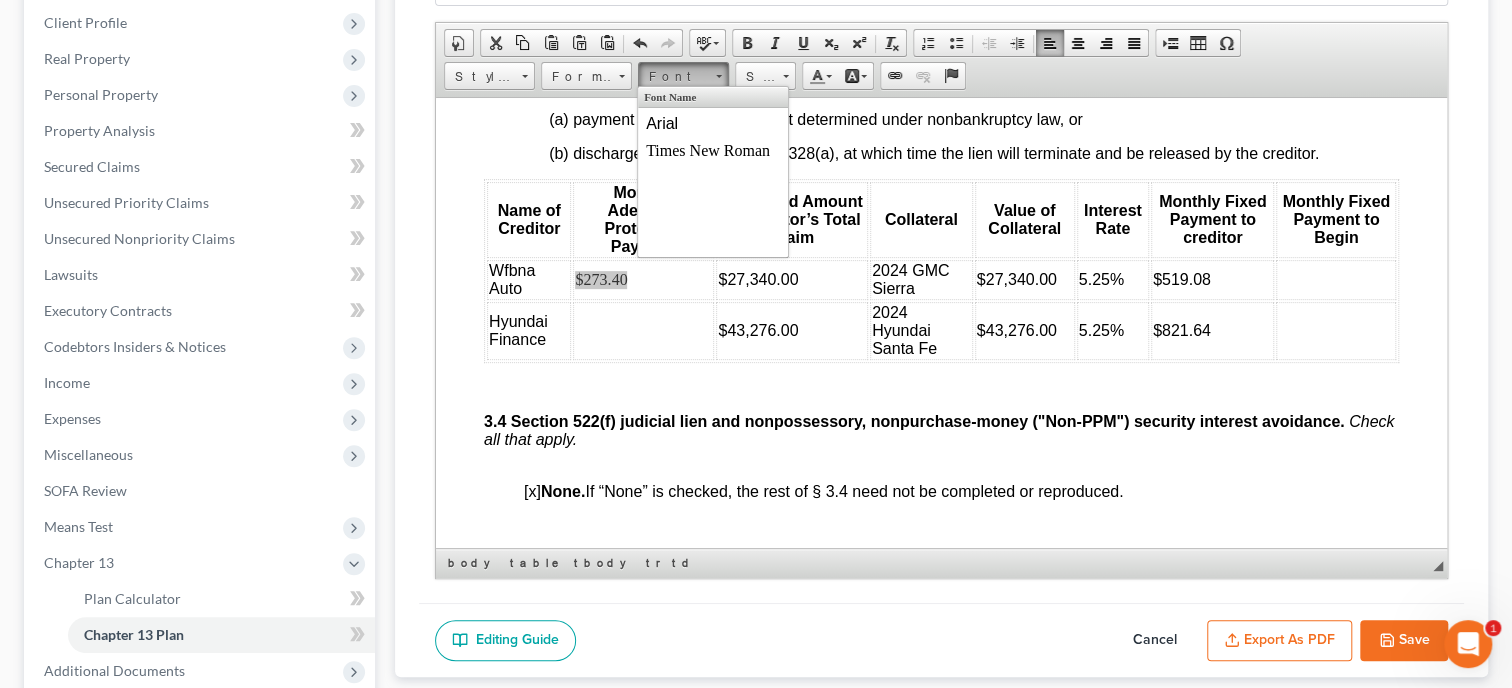 scroll, scrollTop: 0, scrollLeft: 0, axis: both 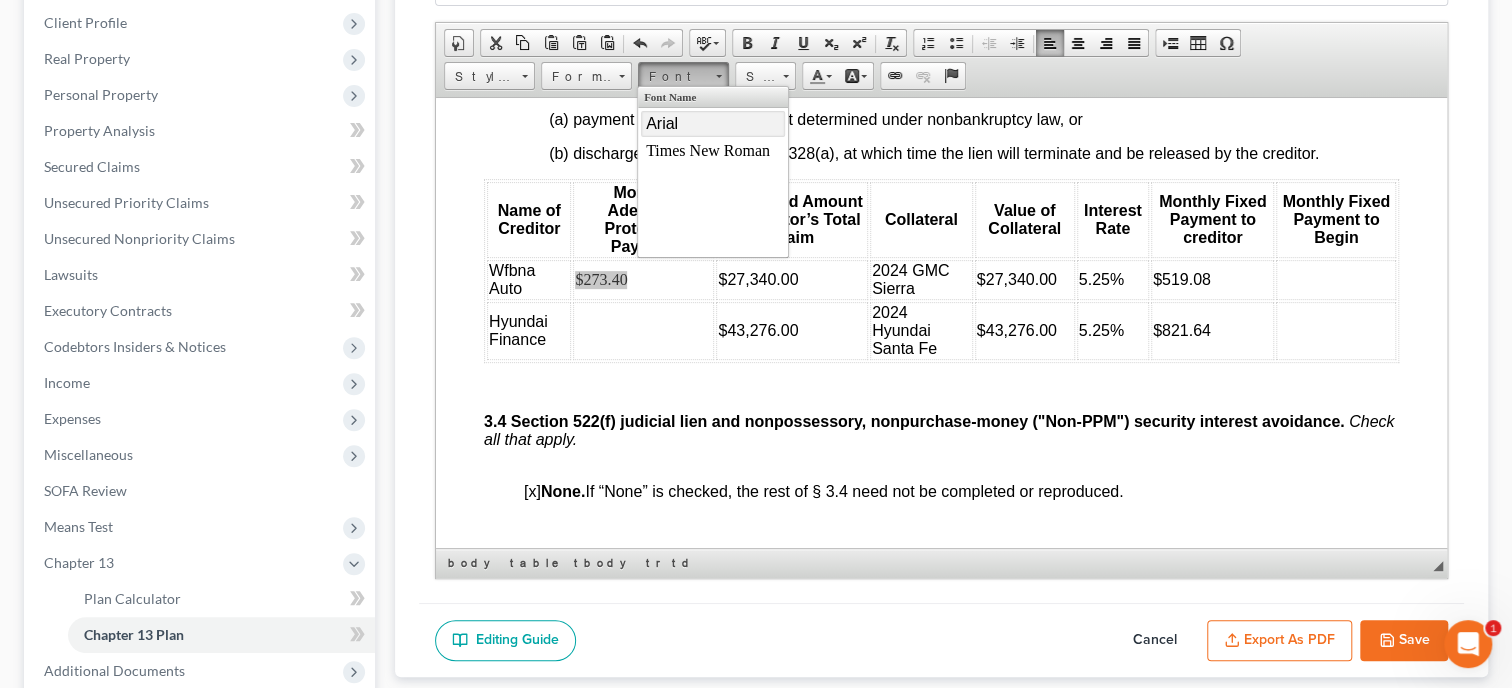 click on "Arial" at bounding box center (662, 123) 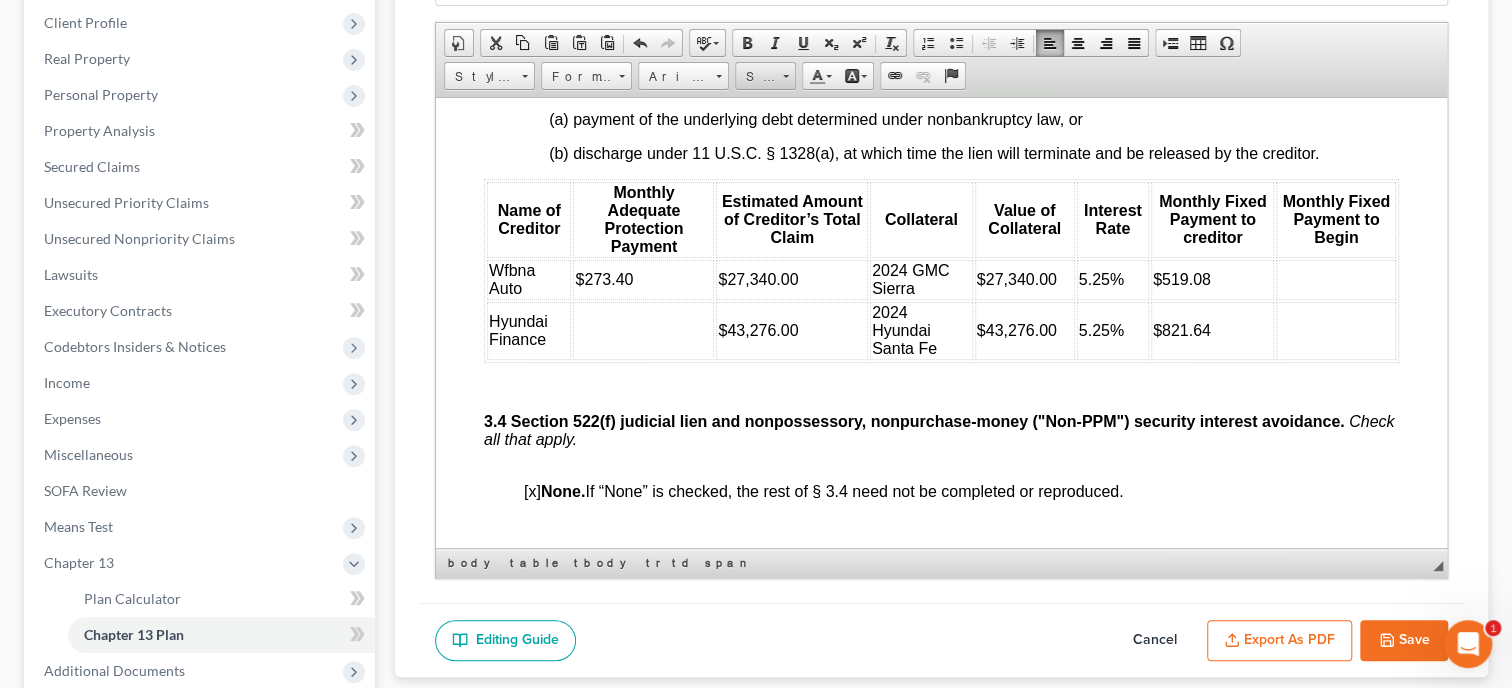 click on "Size" at bounding box center (756, 77) 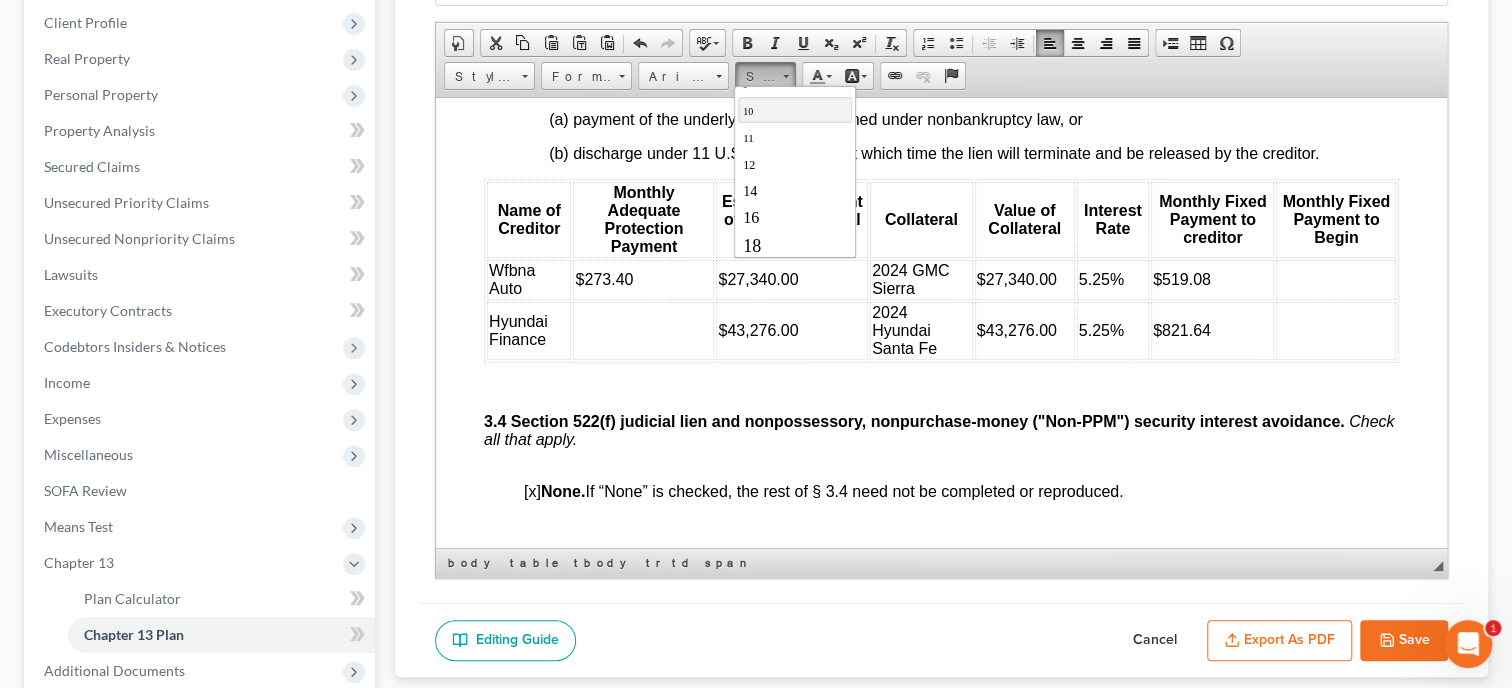 scroll, scrollTop: 102, scrollLeft: 0, axis: vertical 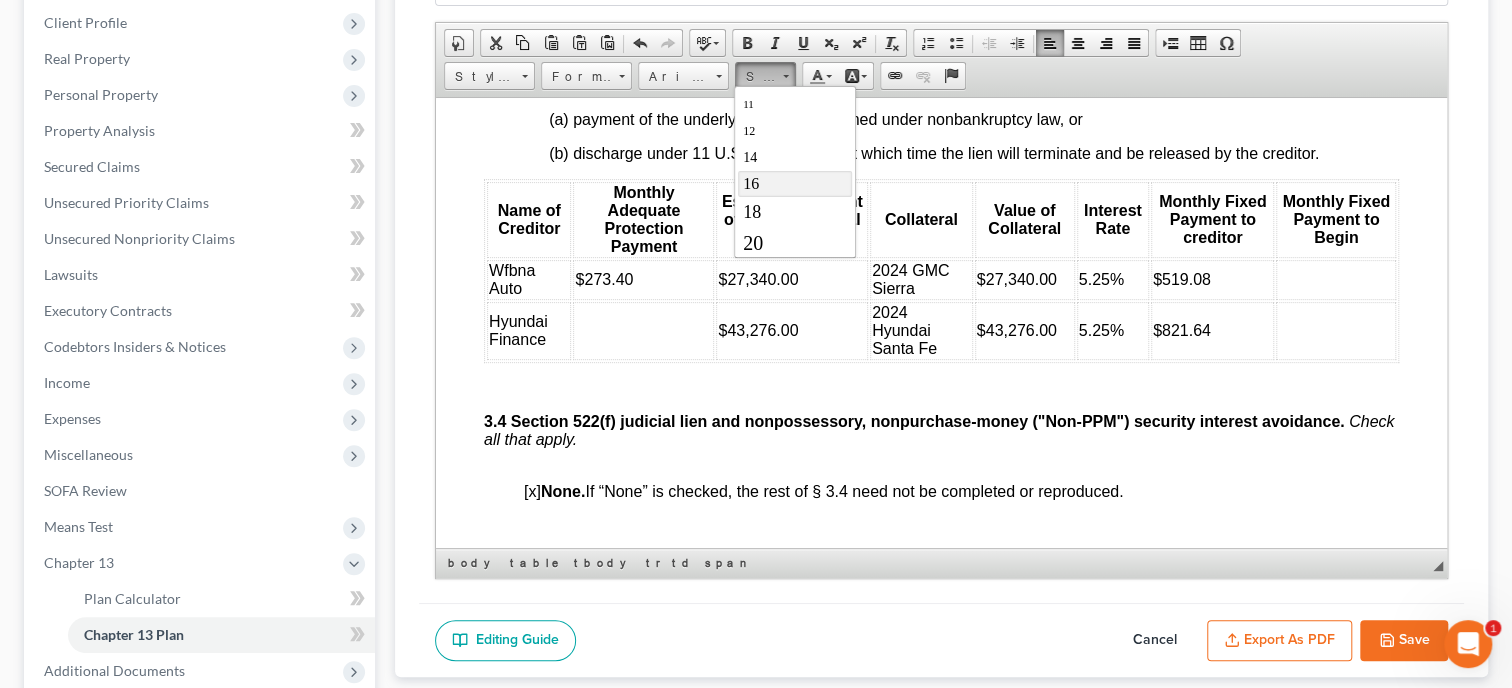 click on "16" at bounding box center (794, 184) 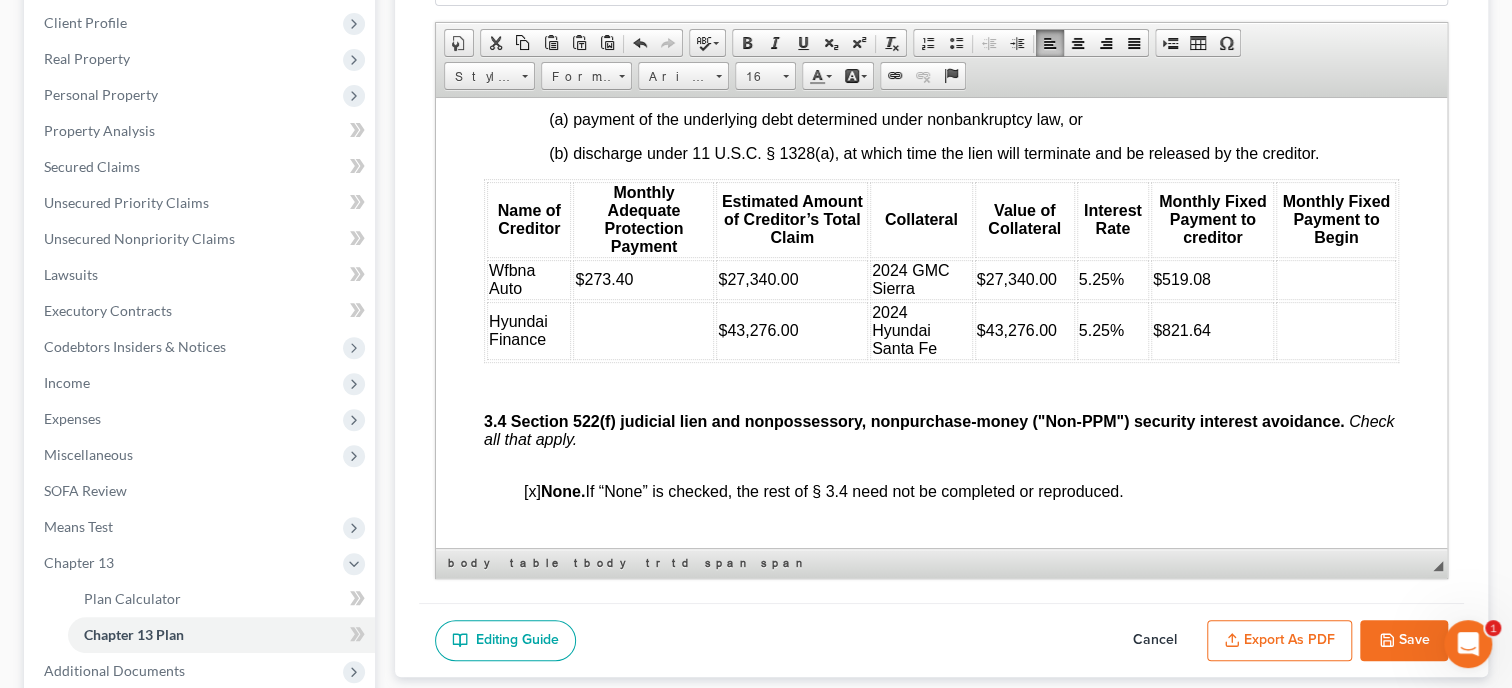 click at bounding box center (1336, 279) 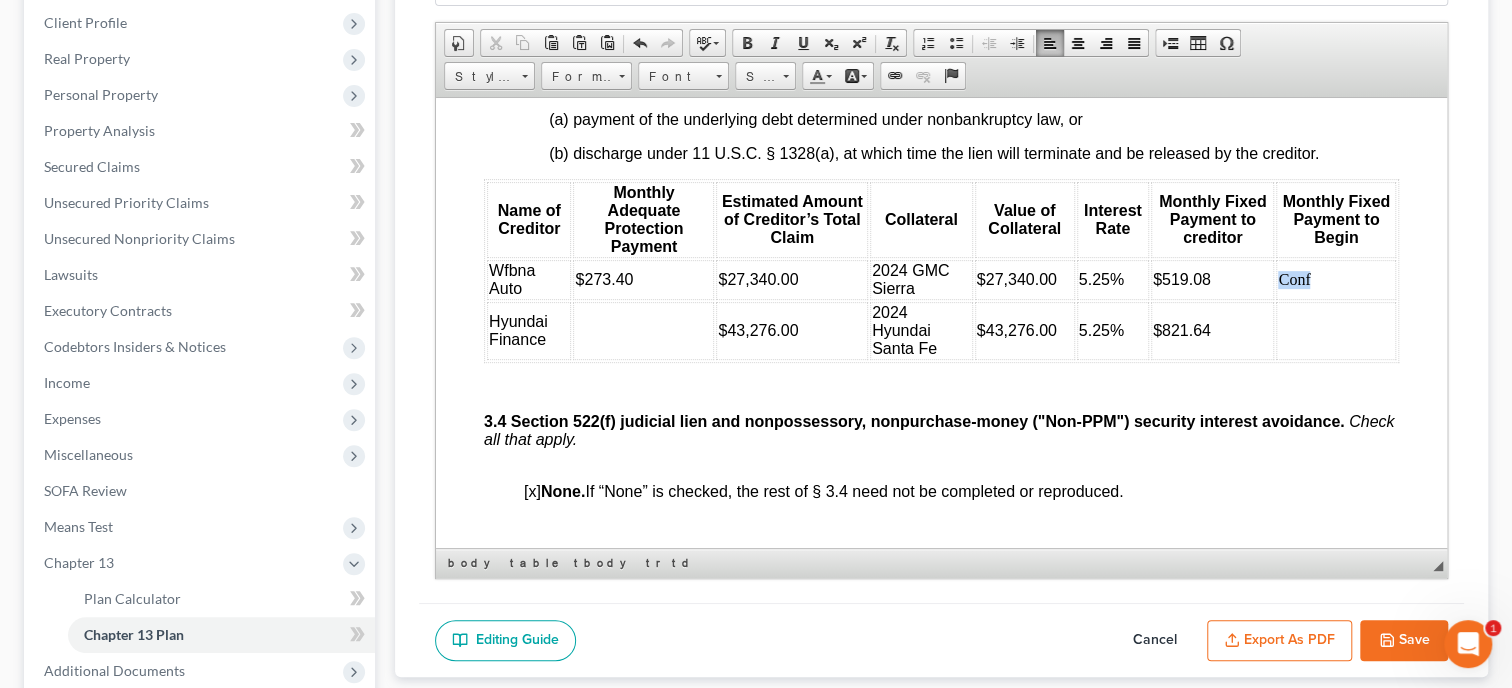 drag, startPoint x: 1313, startPoint y: 328, endPoint x: 1282, endPoint y: 332, distance: 31.257 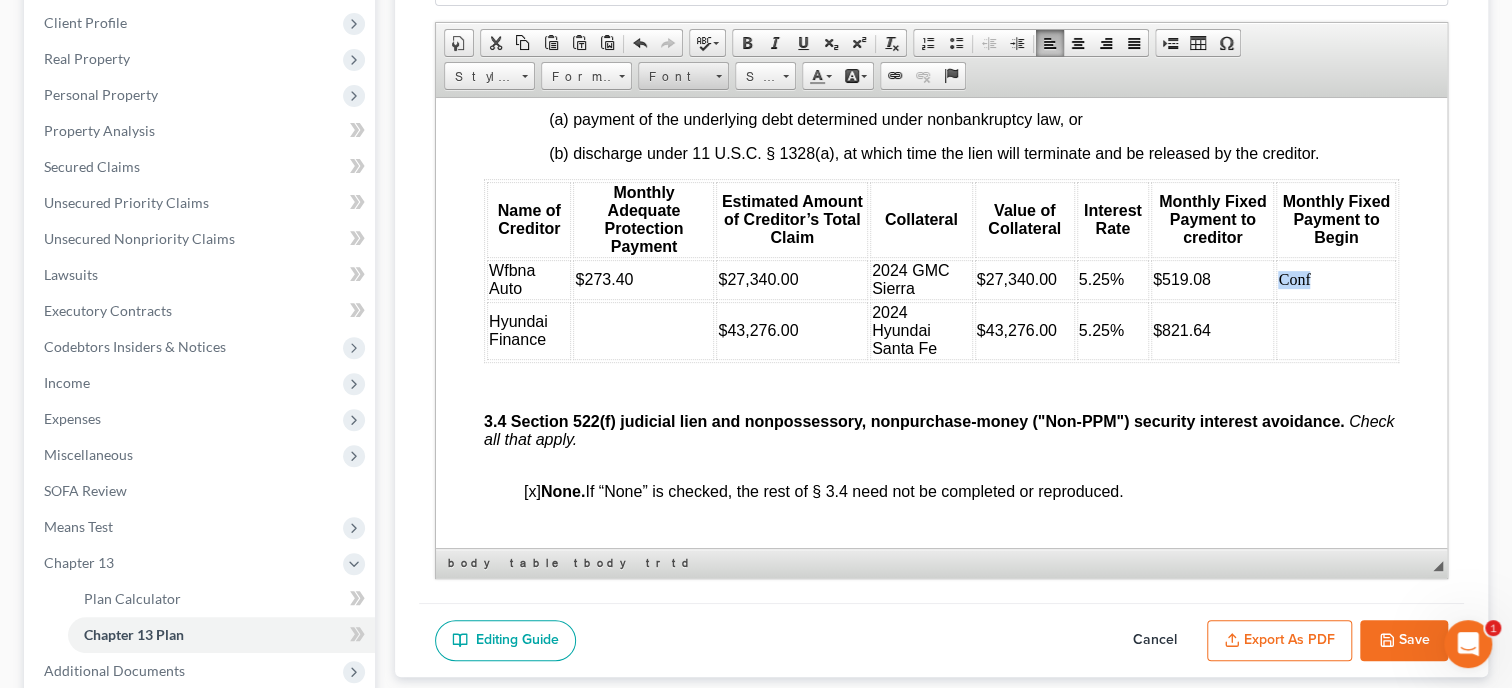 click on "Font" at bounding box center (674, 77) 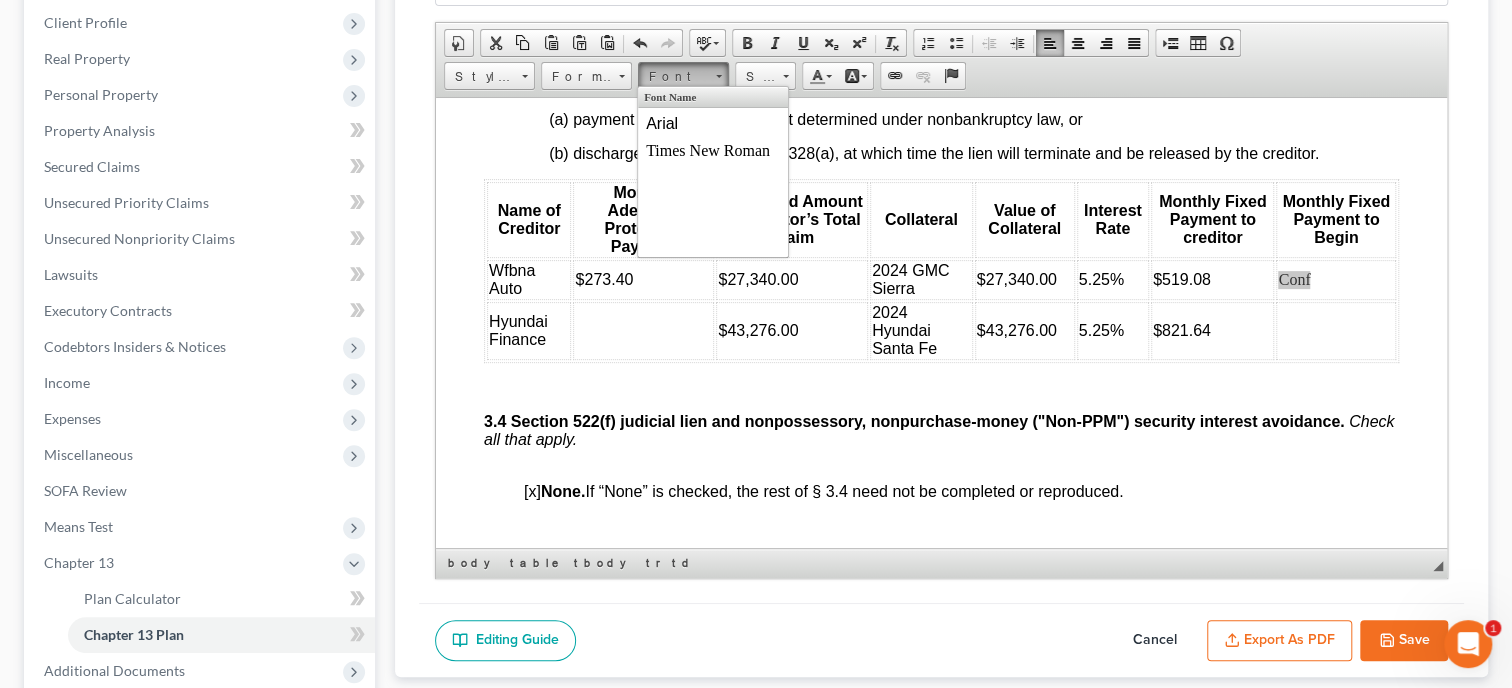scroll, scrollTop: 0, scrollLeft: 0, axis: both 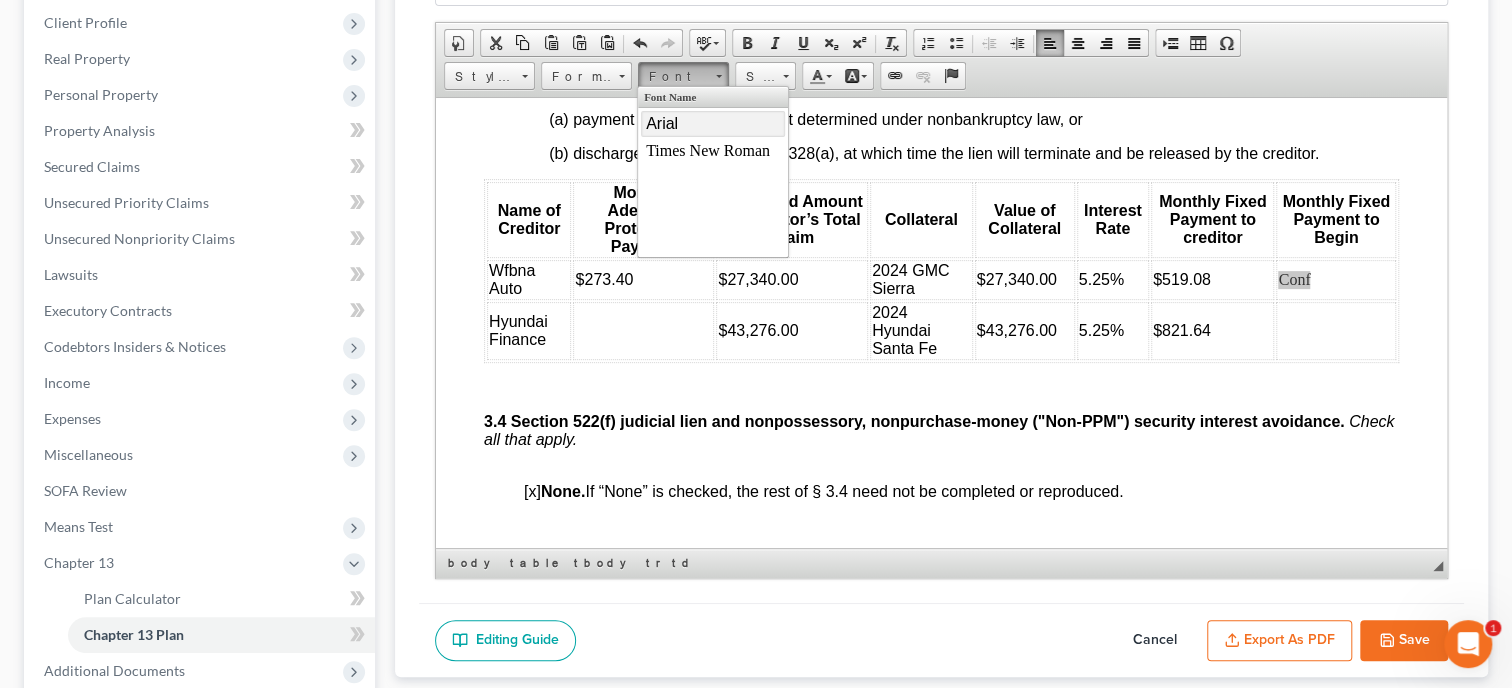 click on "Arial" at bounding box center (713, 124) 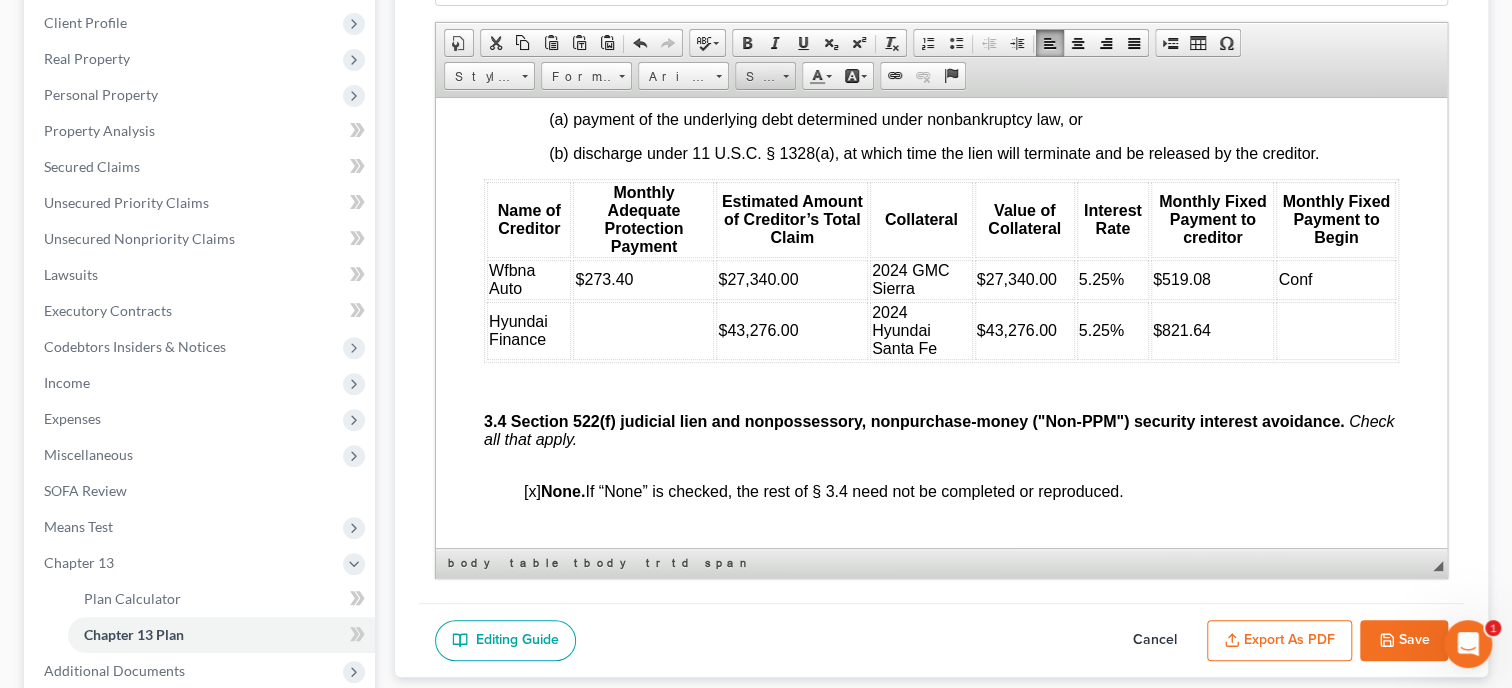 click on "Size" at bounding box center (756, 77) 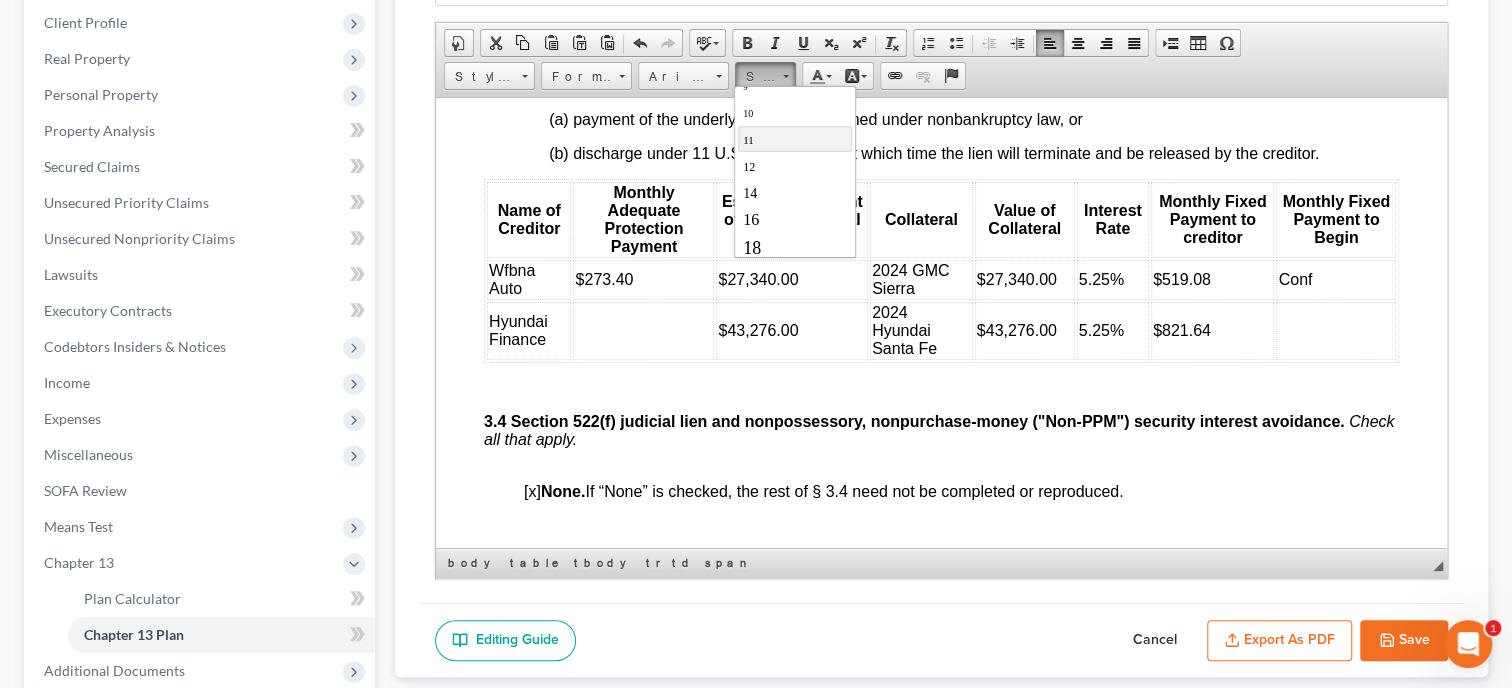 scroll, scrollTop: 102, scrollLeft: 0, axis: vertical 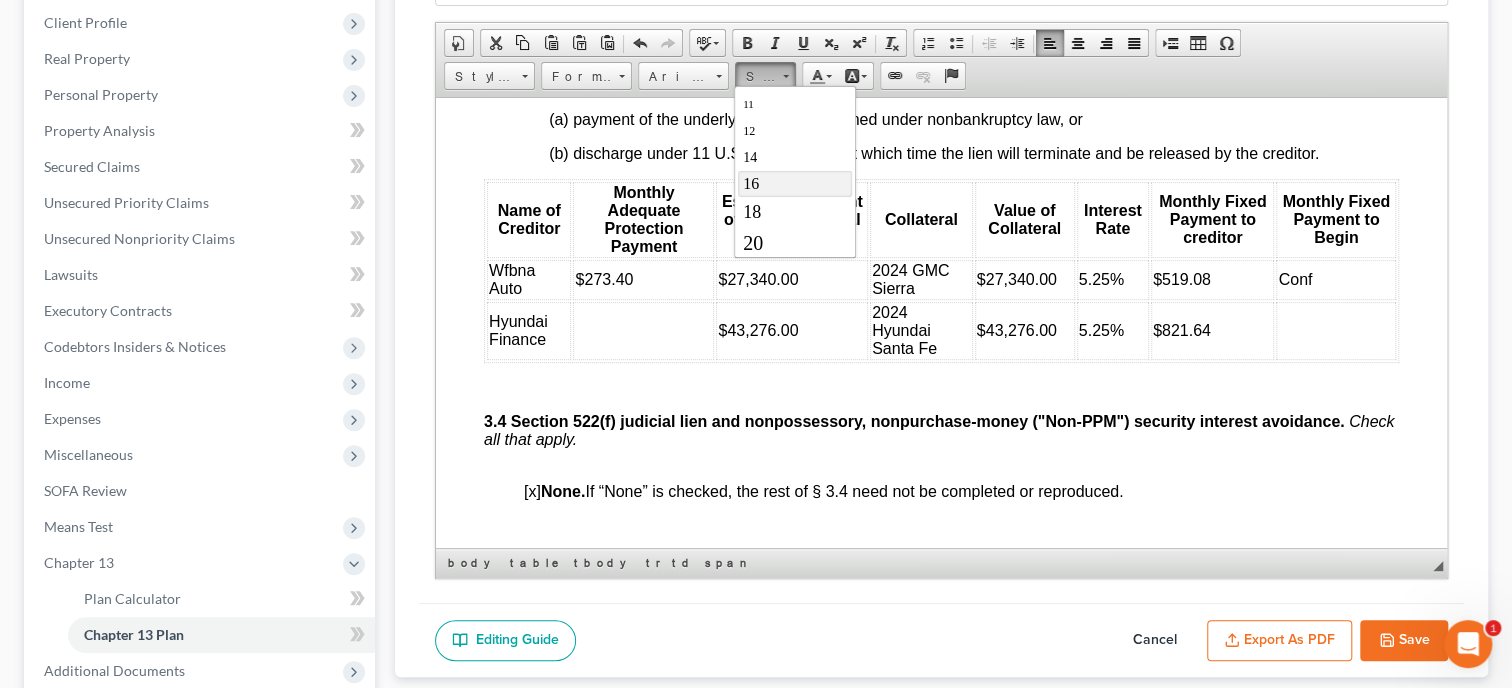 click on "16" at bounding box center [794, 184] 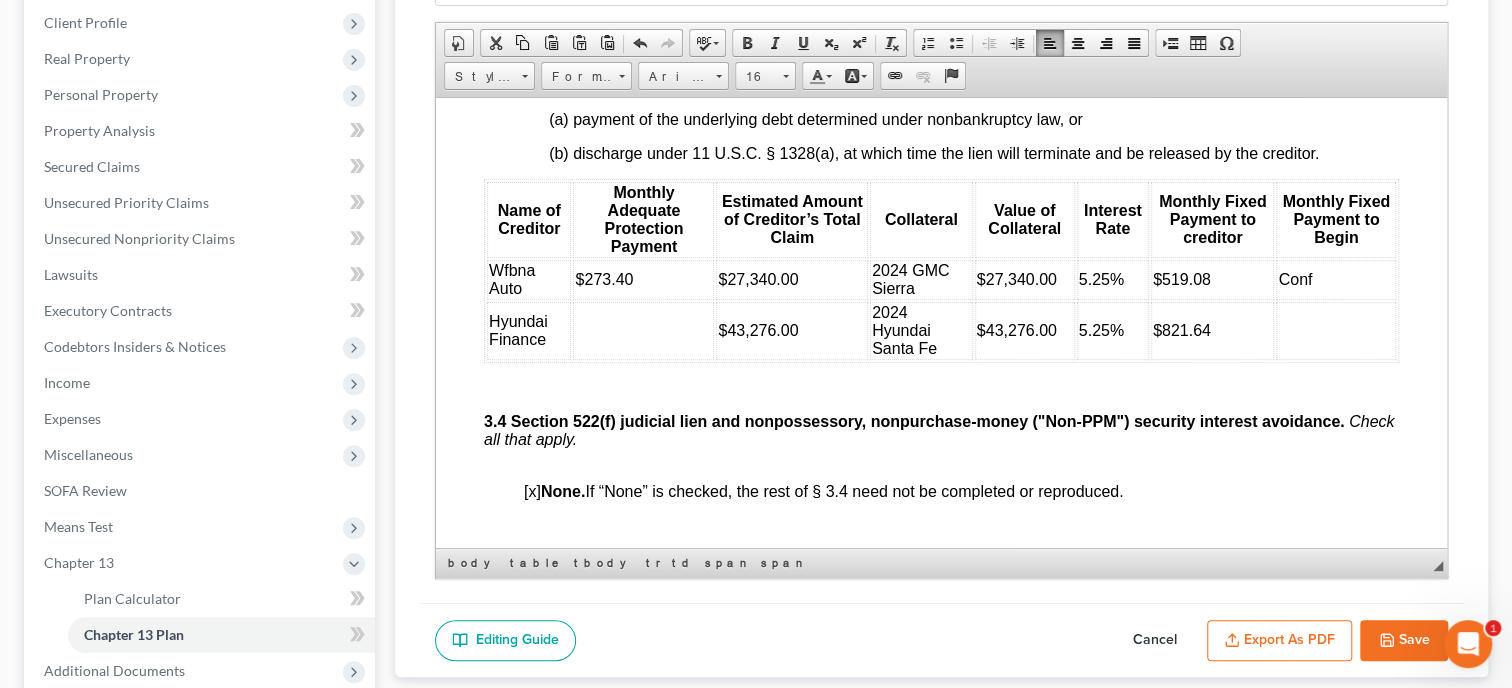 click at bounding box center [643, 330] 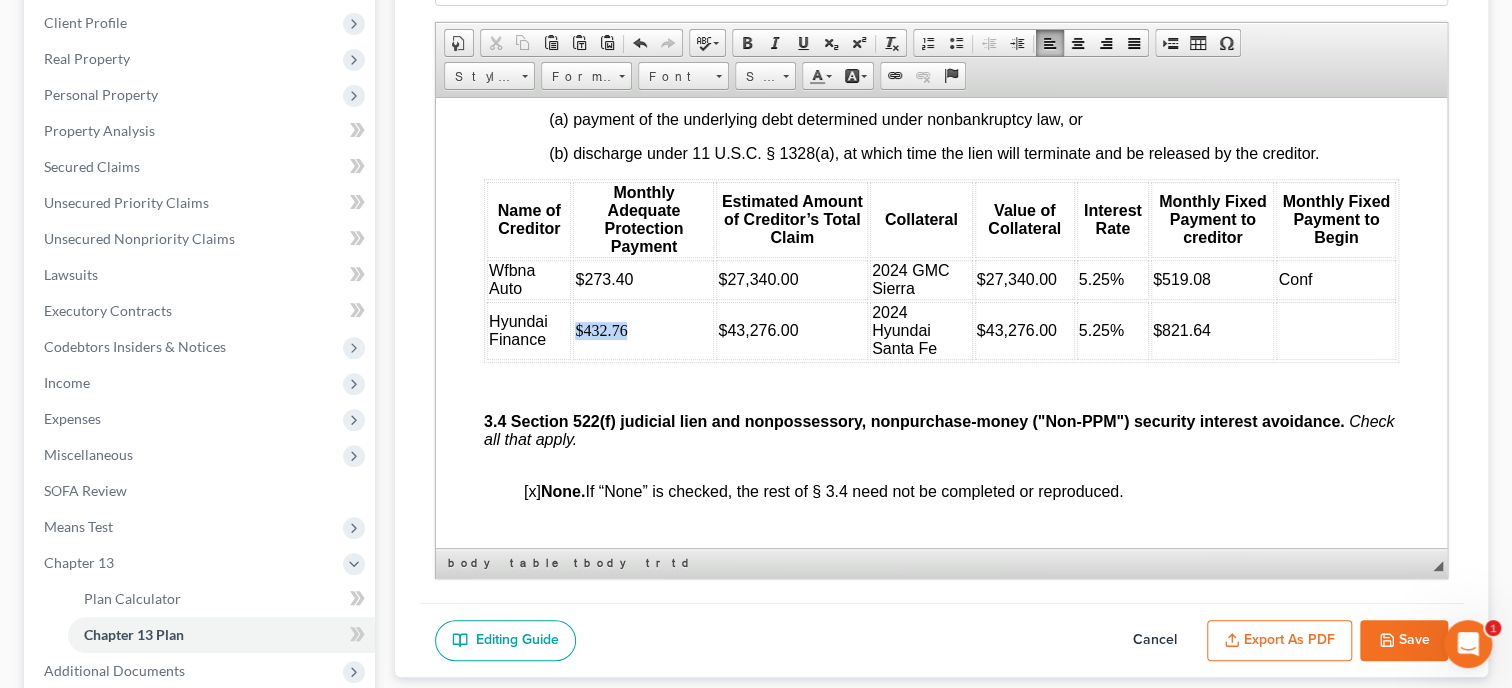 drag, startPoint x: 627, startPoint y: 371, endPoint x: 578, endPoint y: 377, distance: 49.365982 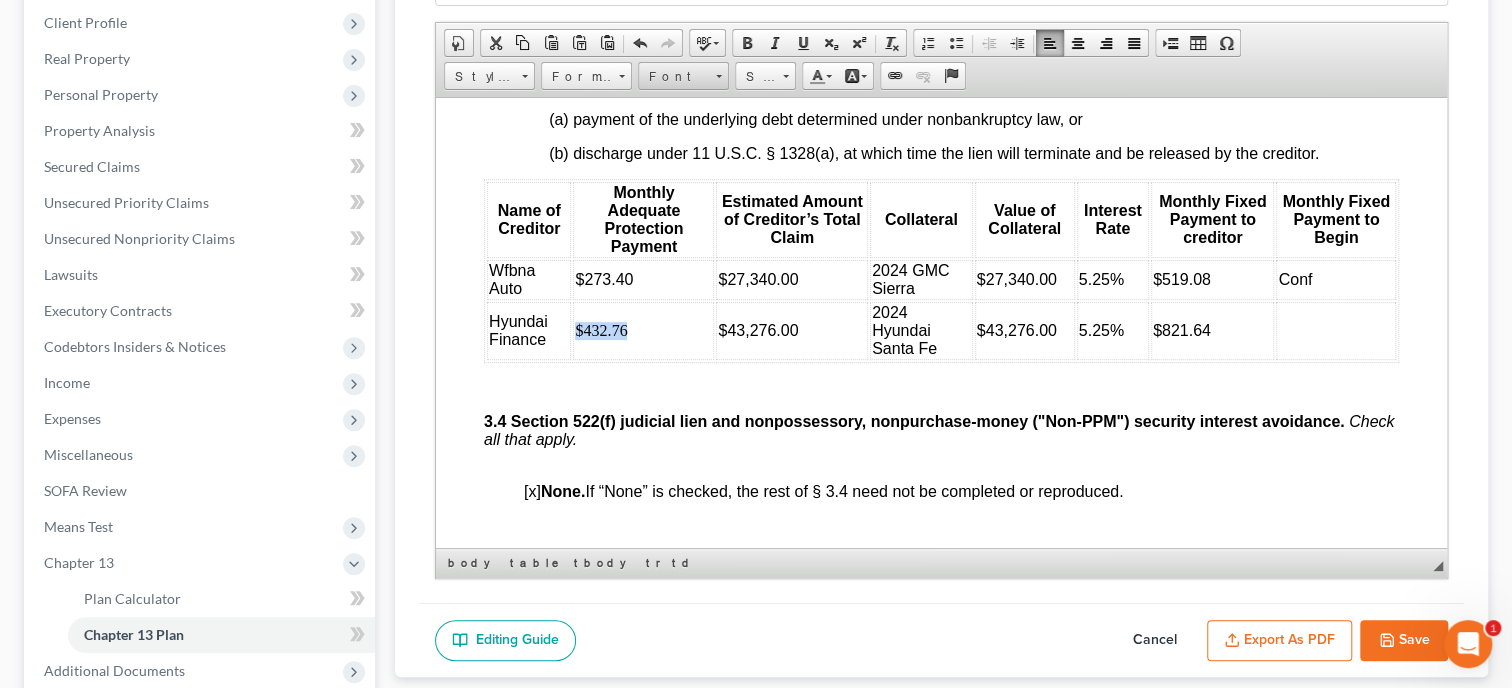 click on "Font" at bounding box center (674, 77) 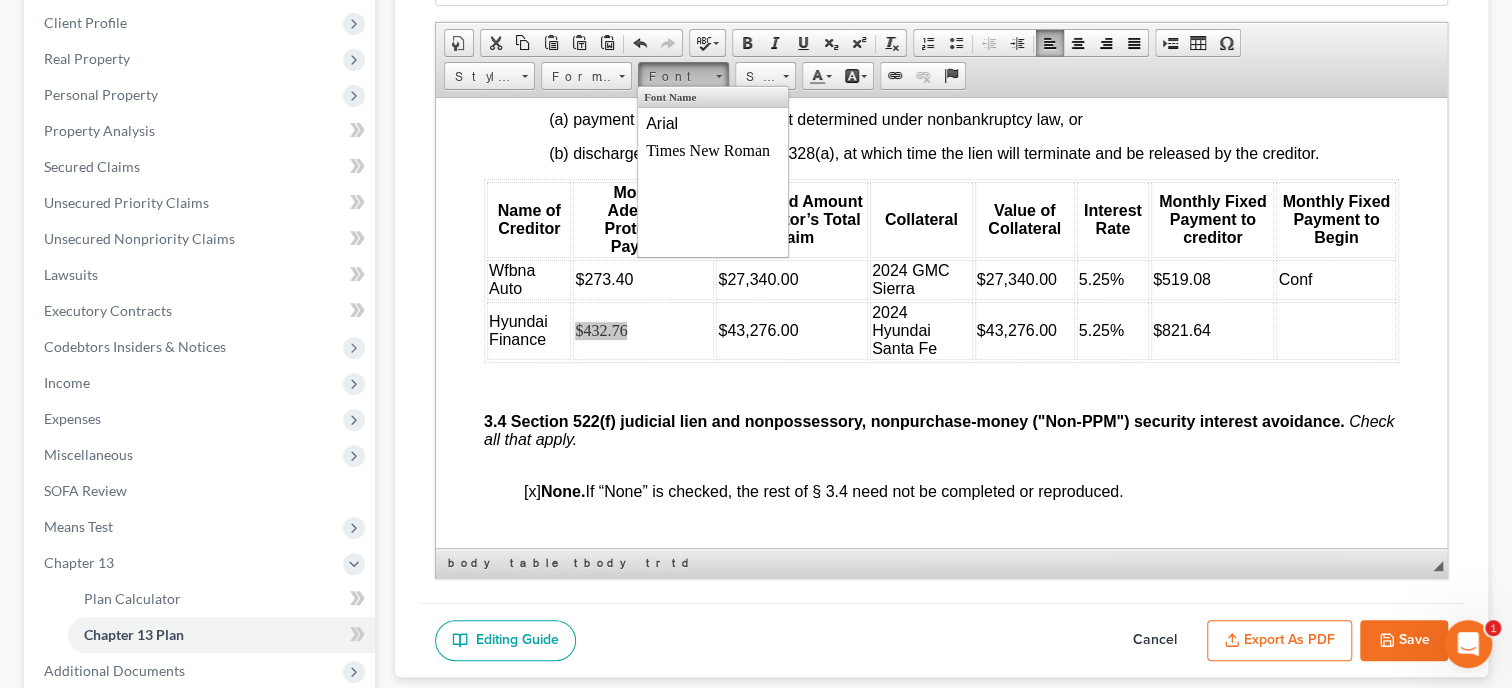 scroll, scrollTop: 0, scrollLeft: 0, axis: both 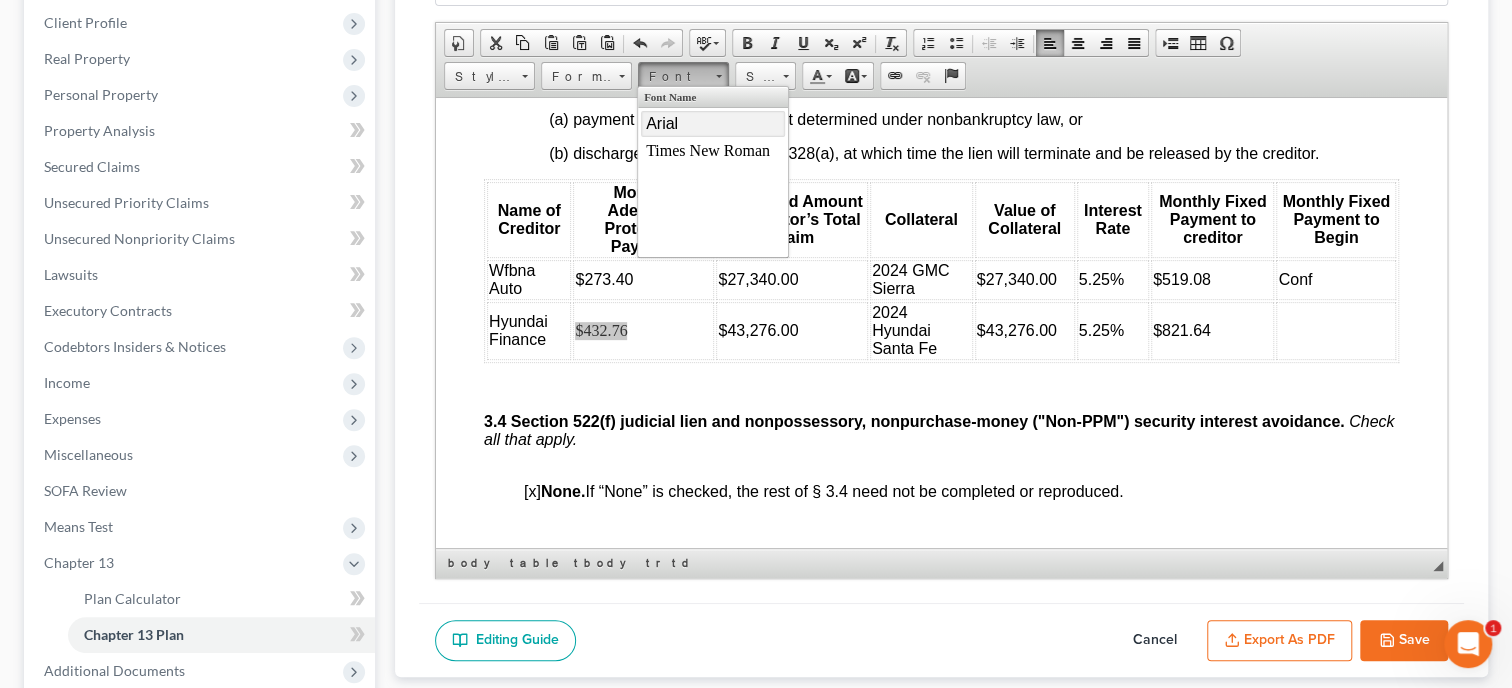 click on "Arial" at bounding box center (662, 123) 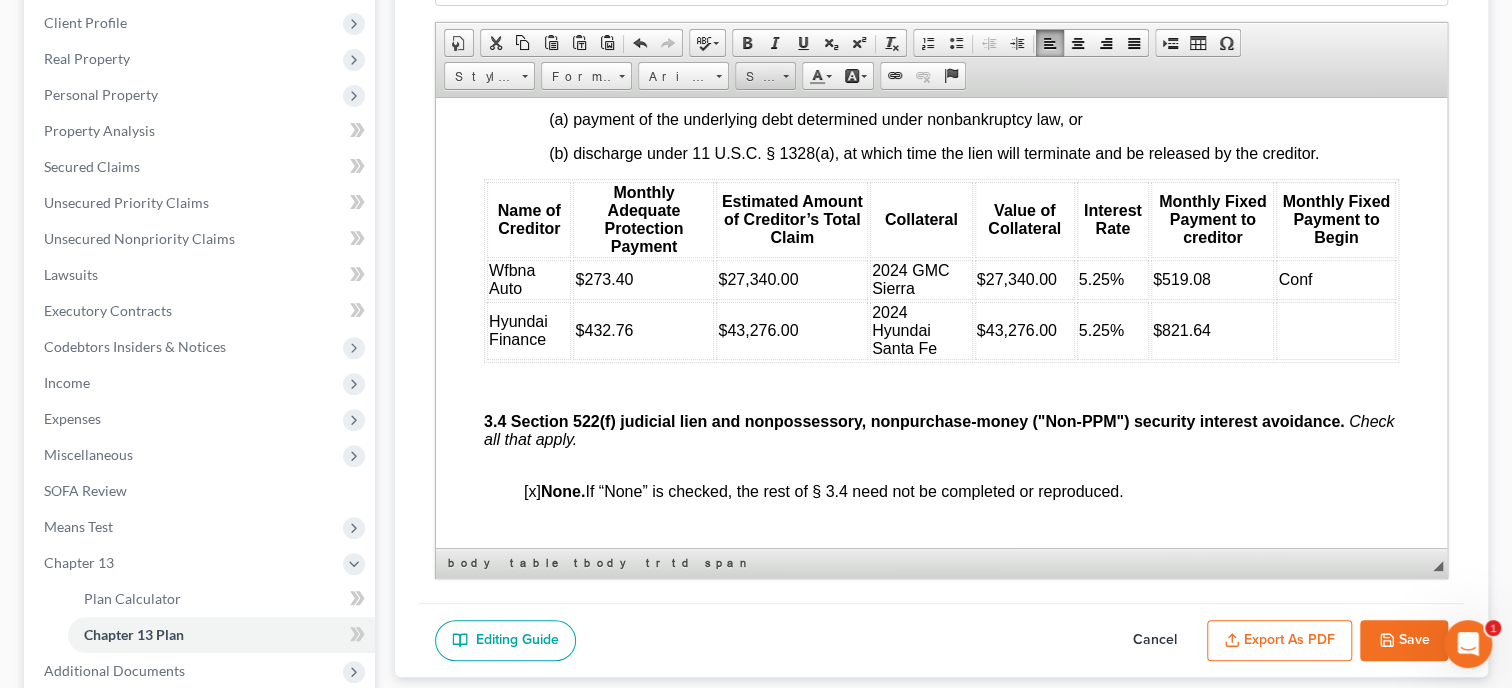 click on "Size" at bounding box center (756, 77) 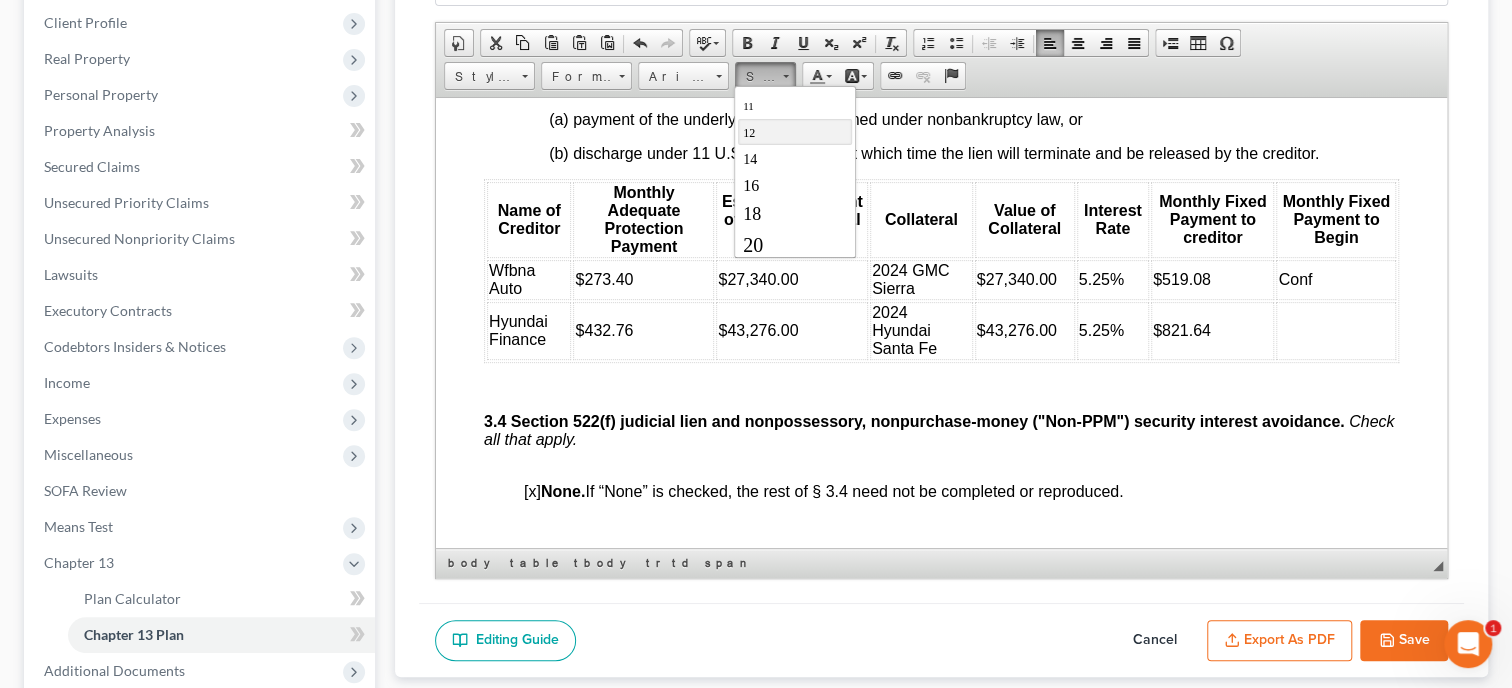 scroll, scrollTop: 102, scrollLeft: 0, axis: vertical 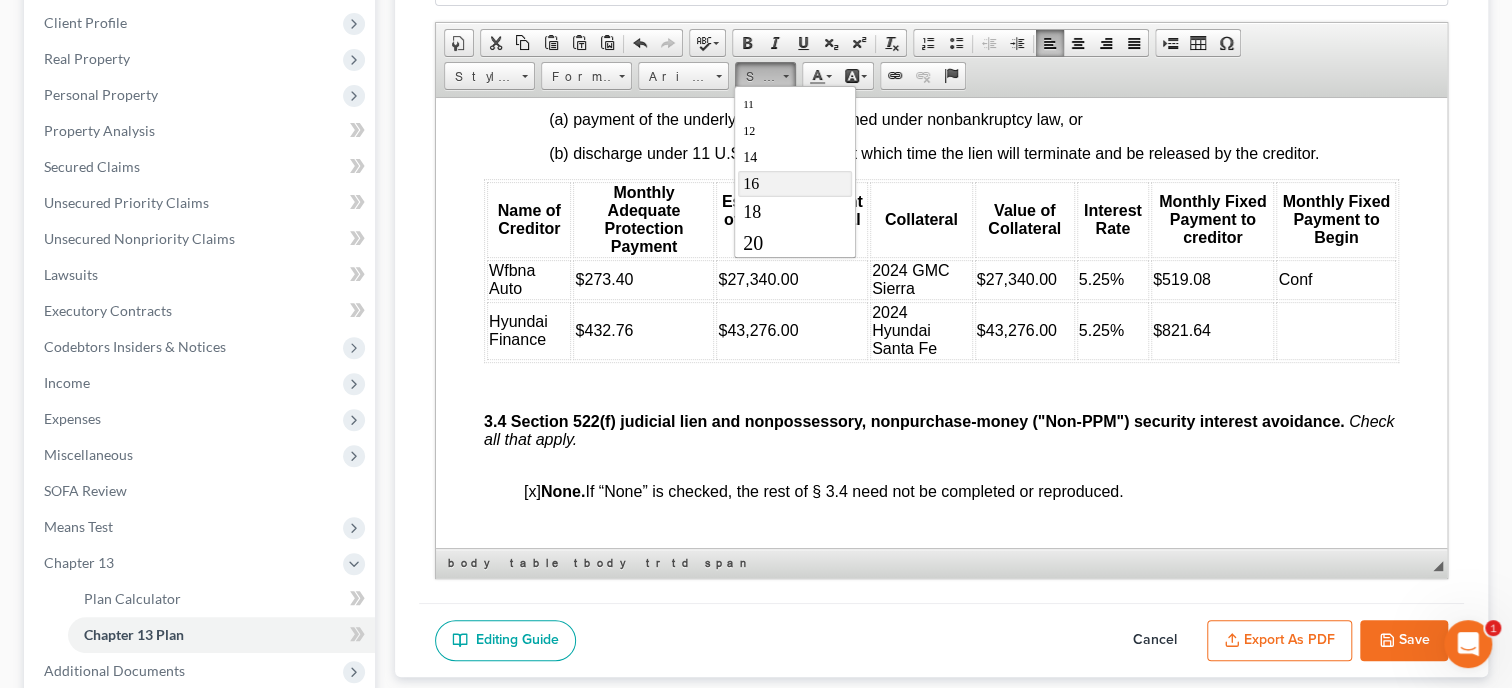 click on "16" at bounding box center (794, 184) 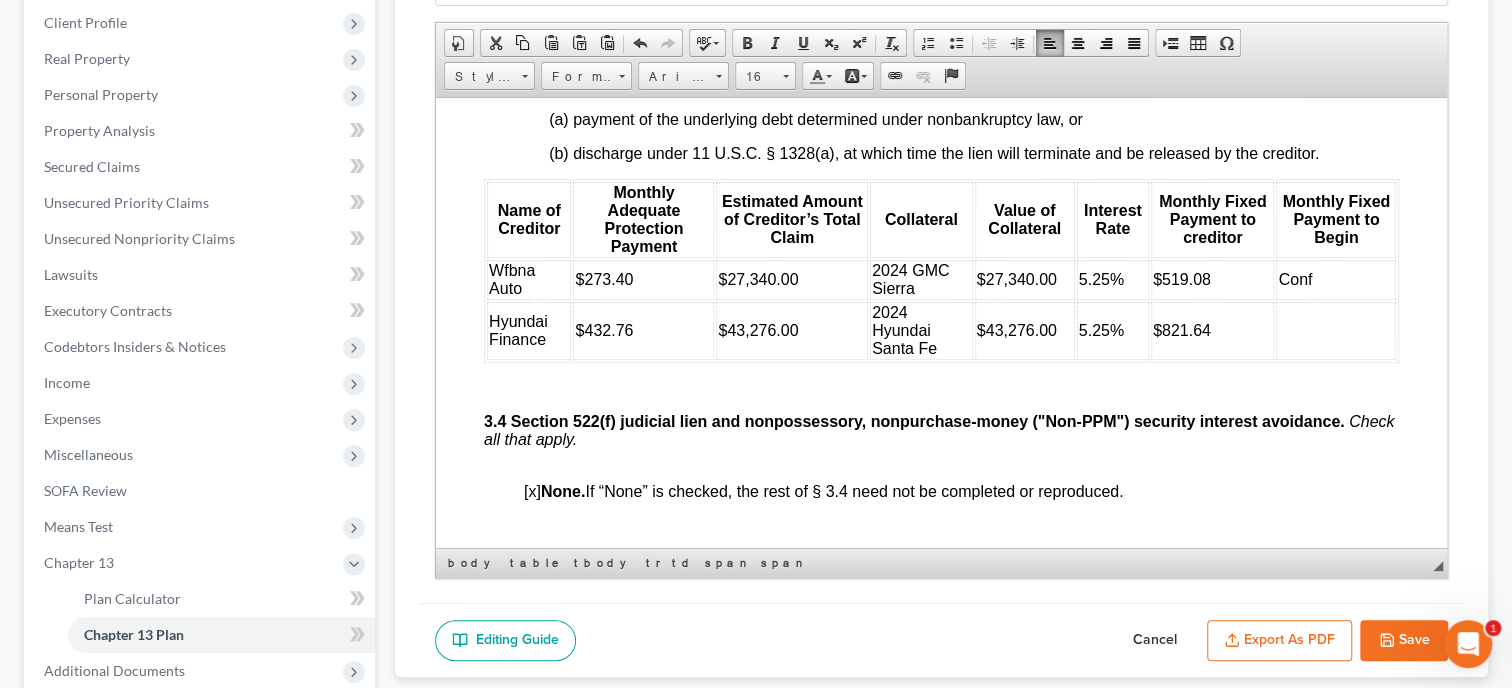 click at bounding box center (1336, 330) 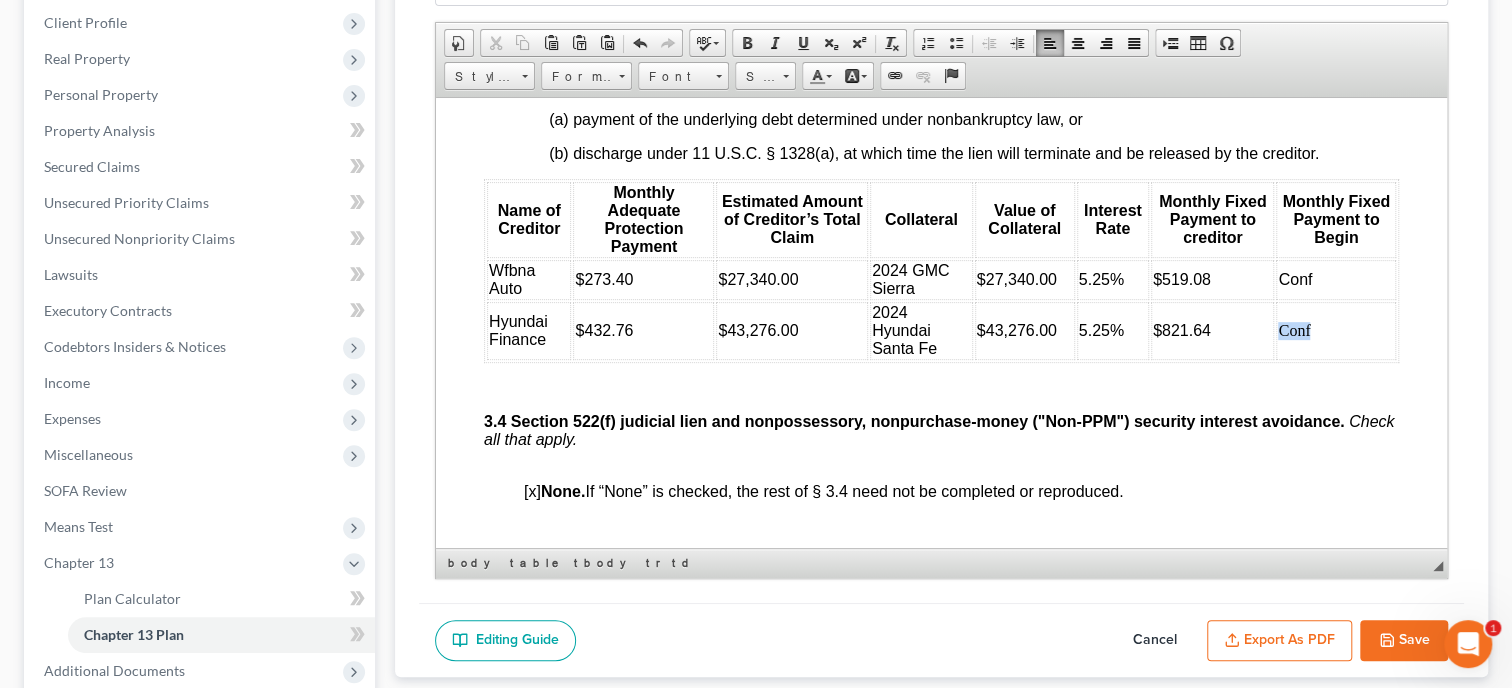 drag, startPoint x: 1315, startPoint y: 373, endPoint x: 1281, endPoint y: 375, distance: 34.058773 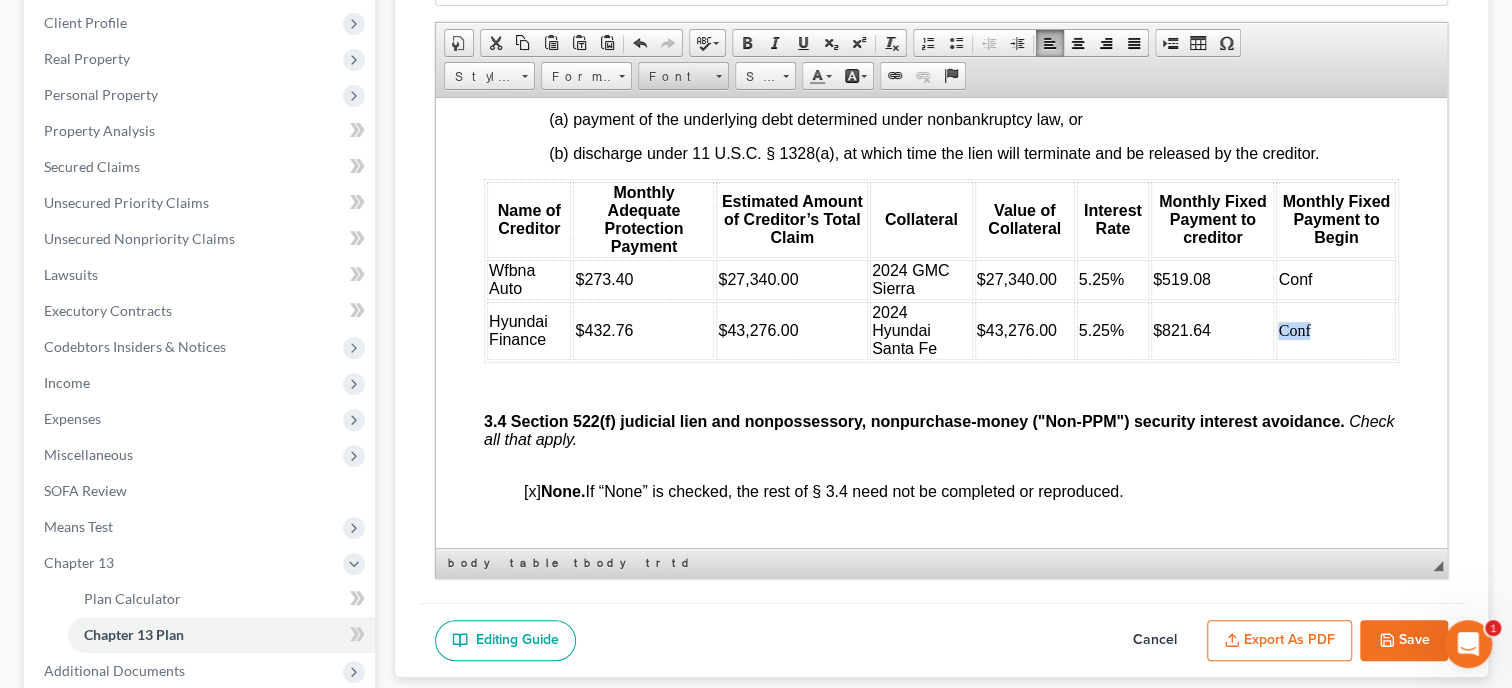 click on "Font" at bounding box center [674, 77] 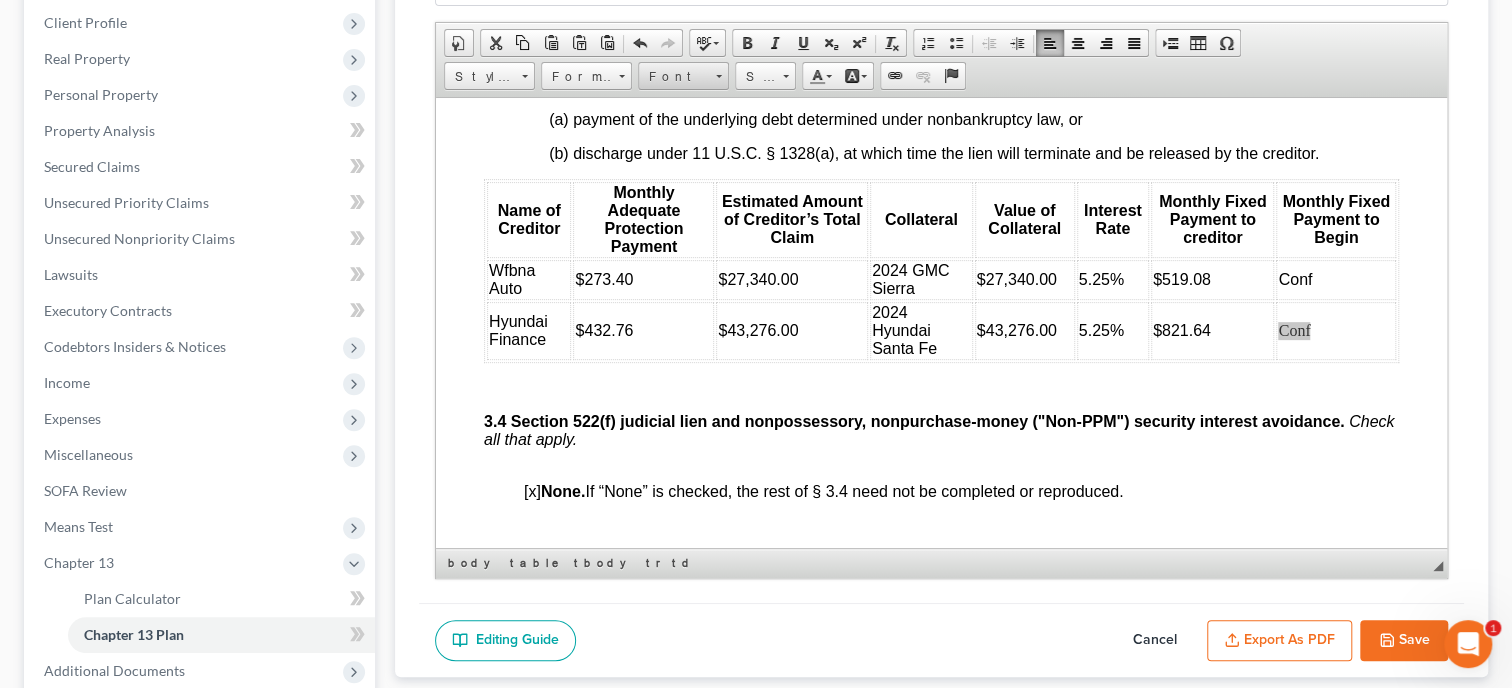 scroll, scrollTop: 0, scrollLeft: 0, axis: both 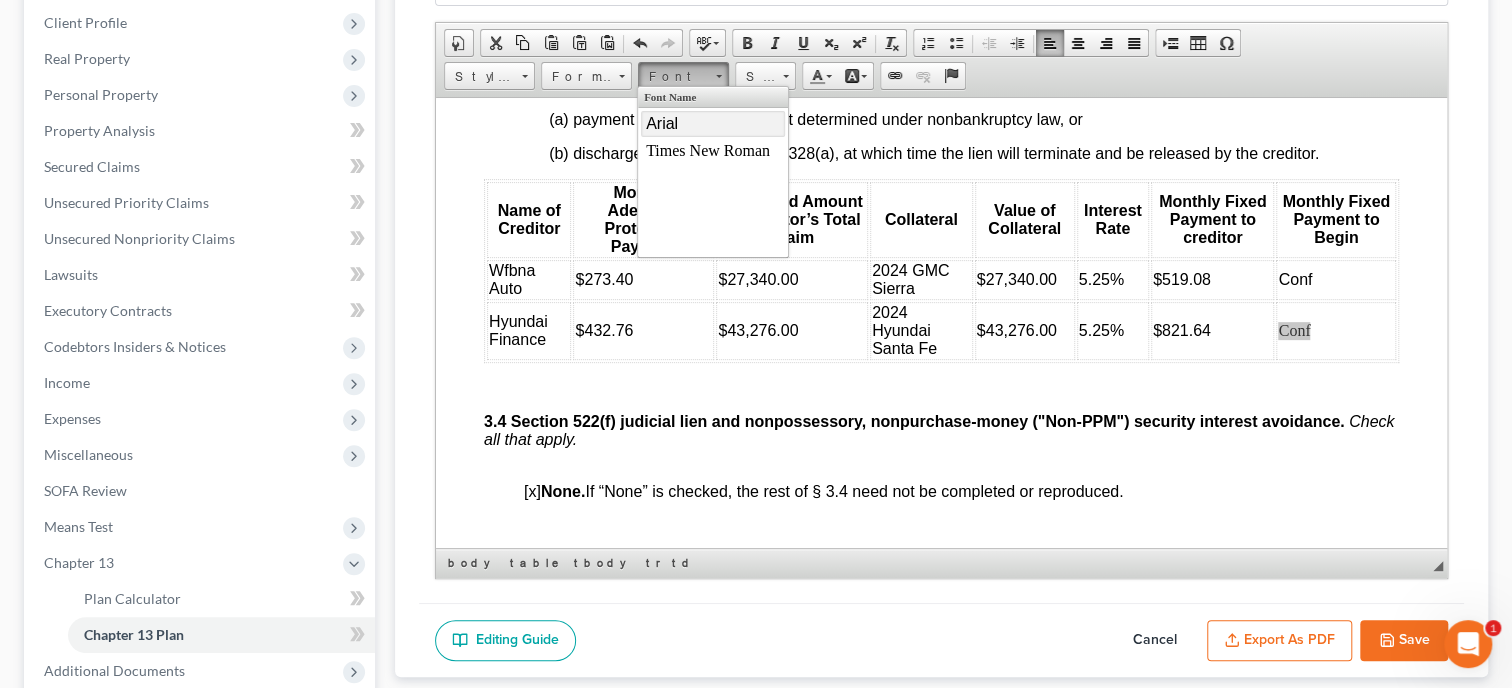 click on "Arial" at bounding box center [662, 123] 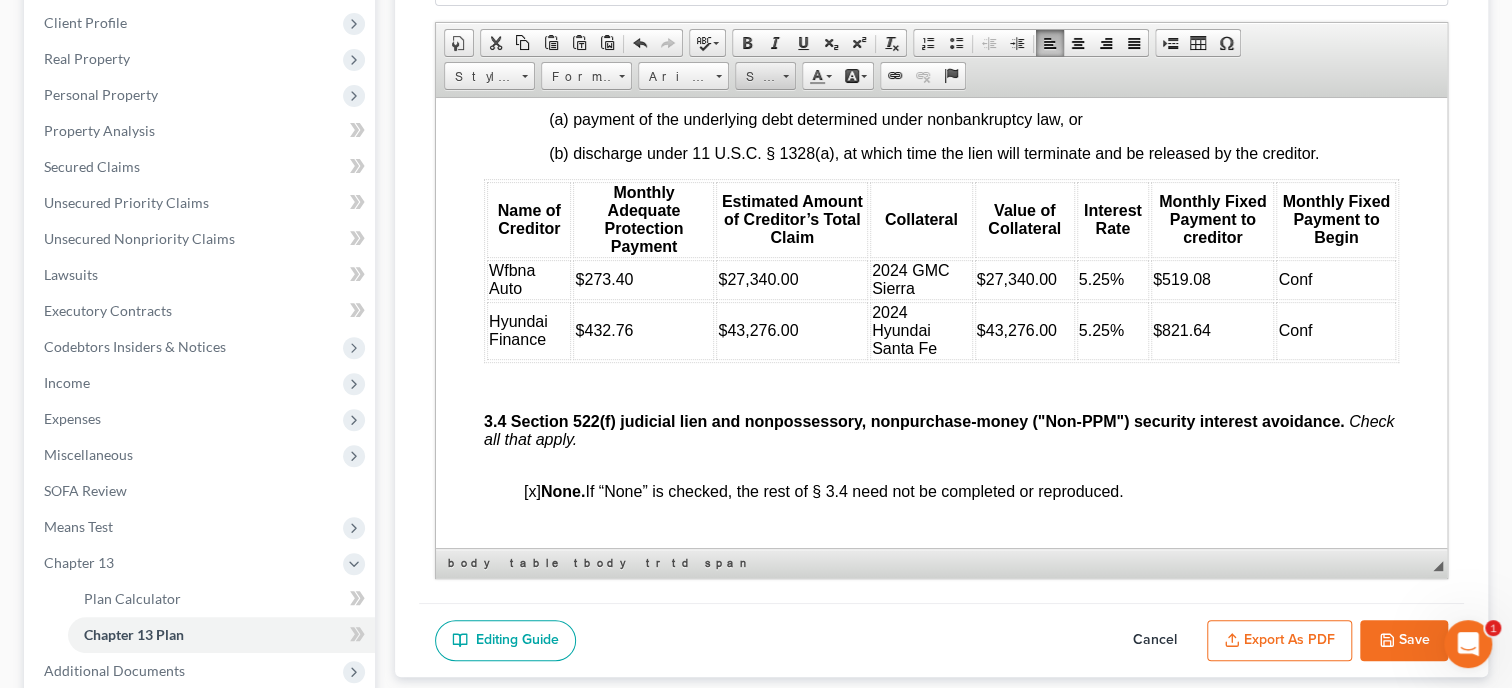 click on "Size" at bounding box center (756, 77) 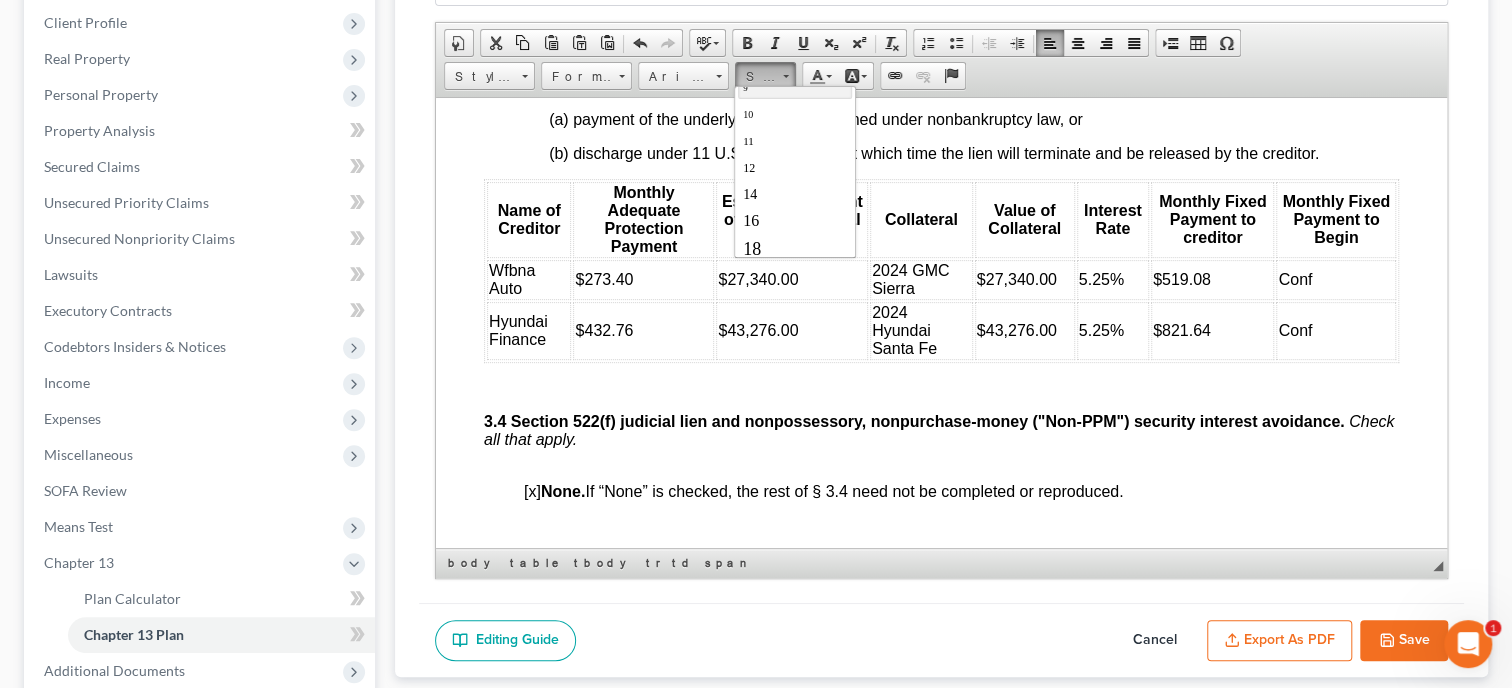 scroll, scrollTop: 102, scrollLeft: 0, axis: vertical 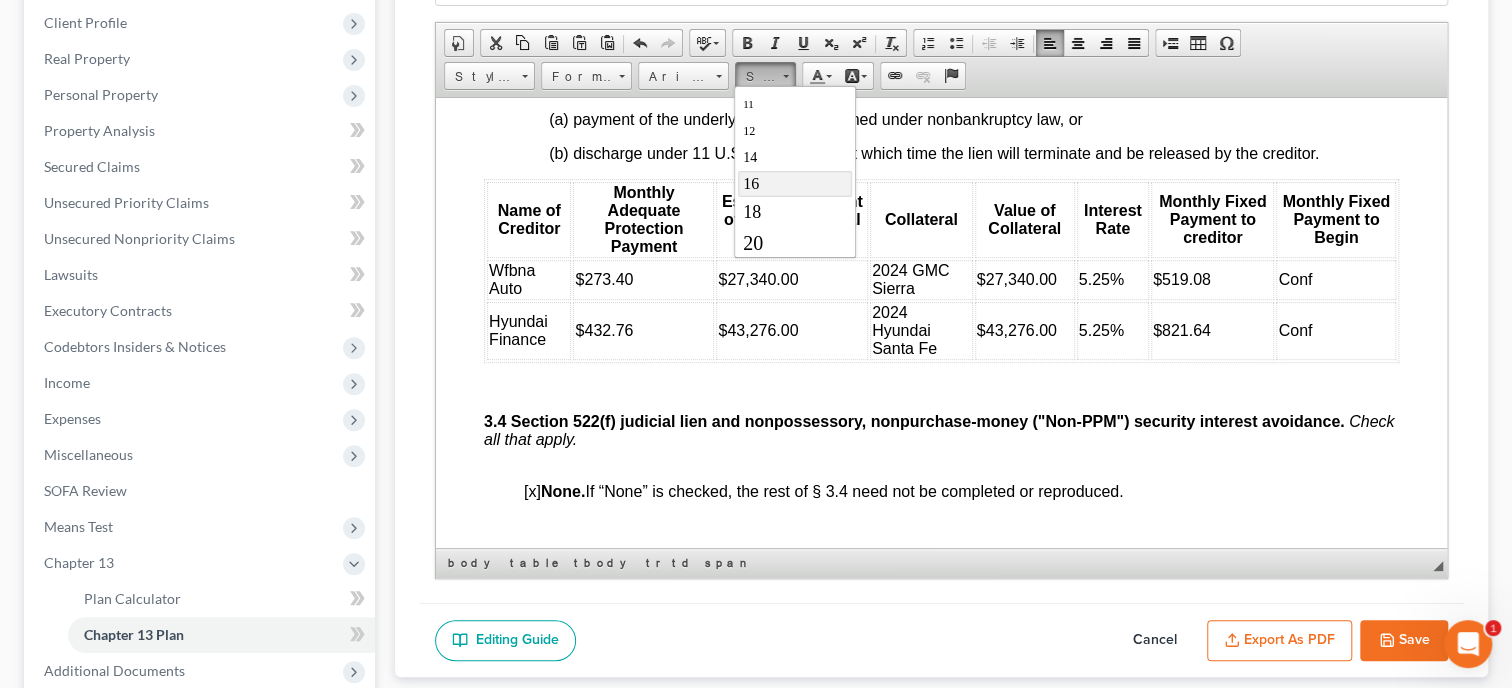 click on "16" at bounding box center (794, 184) 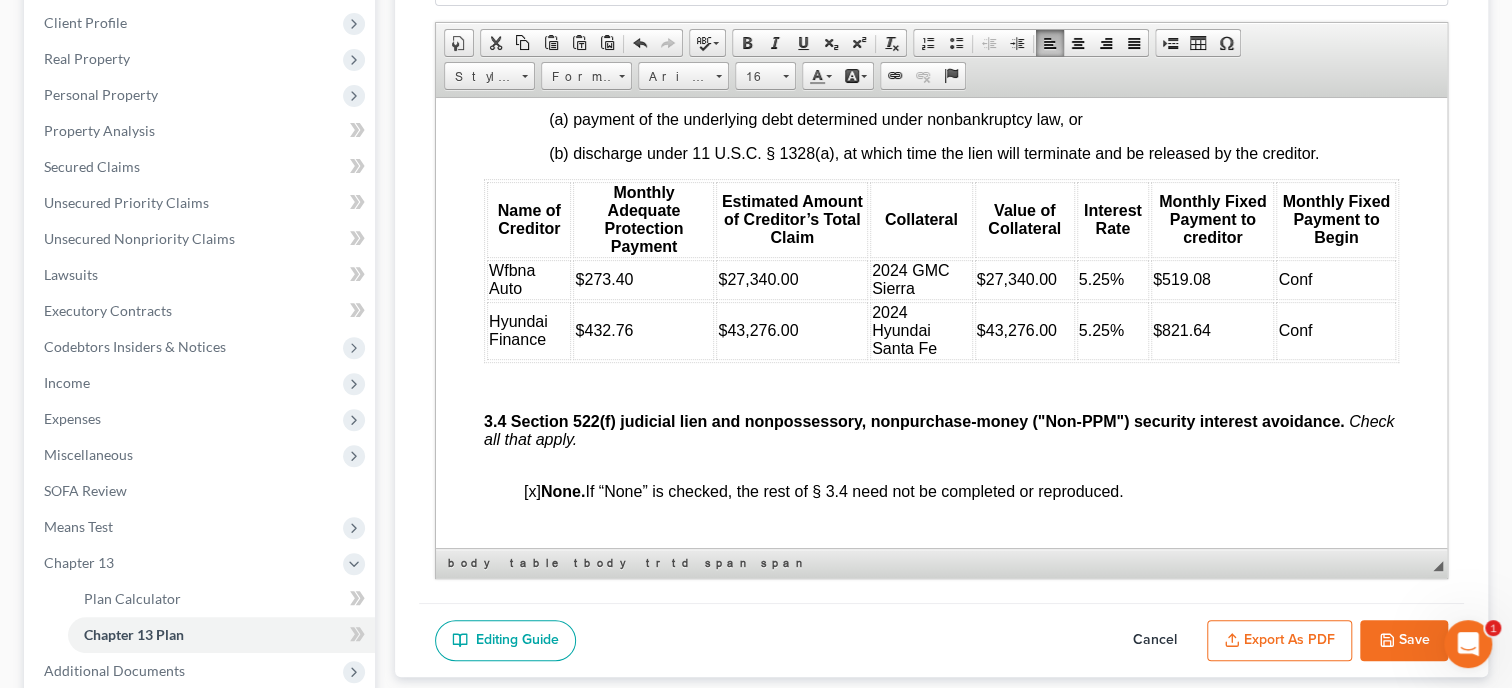 click on "IN THE UNITED STATES BANKRUPTCY COURT FOR THE NORTHERN DISTRICT OF ALABAMA Fill in this information to identify your case: Debtor 1        Louis Lavon Wilson     Debtor 2              (Spouse, if filing) Case number  Check if this is an amended plan [o]   Amends plan dated: ____ Chapter 13 Plan Part 1:  Notices To Debtor(s): This form sets out options that may be appropriate in some cases, but the presence of an option on the form does not indicate that the option is appropriate in your circumstances. Plans that do not comply with local rules, administrative orders, and judicial rulings may not be confirmable.   In the following notice to creditors, you must check each box that applies. Your failure to check a box that applies renders that provision ineffective. To Creditor(s): Your rights may be affected by this plan. Your claim may be reduced, modified, or eliminated. [o]  [o]  [o]  The plan sets out nonstandard provision(s) in Part 9. Part 2:  Plan Payments and Length of Plan   2.3" at bounding box center (941, 658) 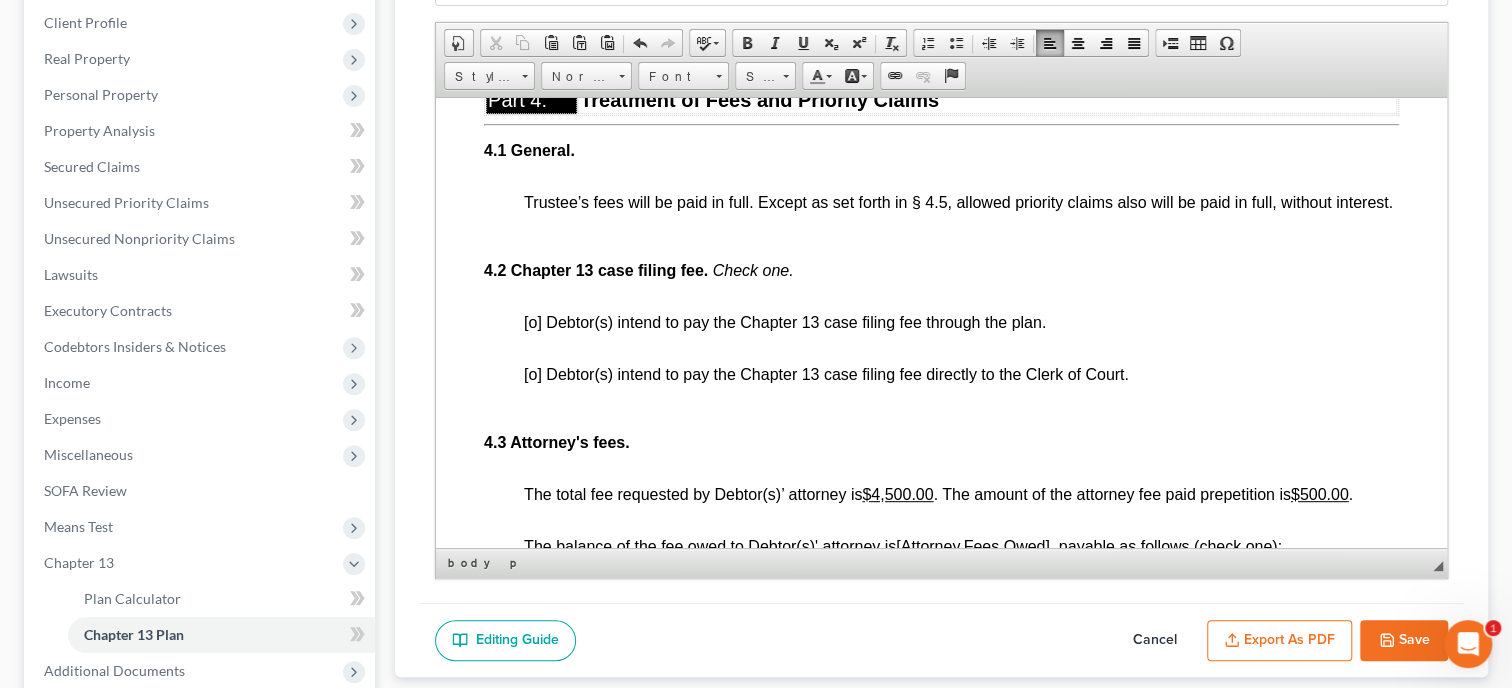 scroll, scrollTop: 3498, scrollLeft: 0, axis: vertical 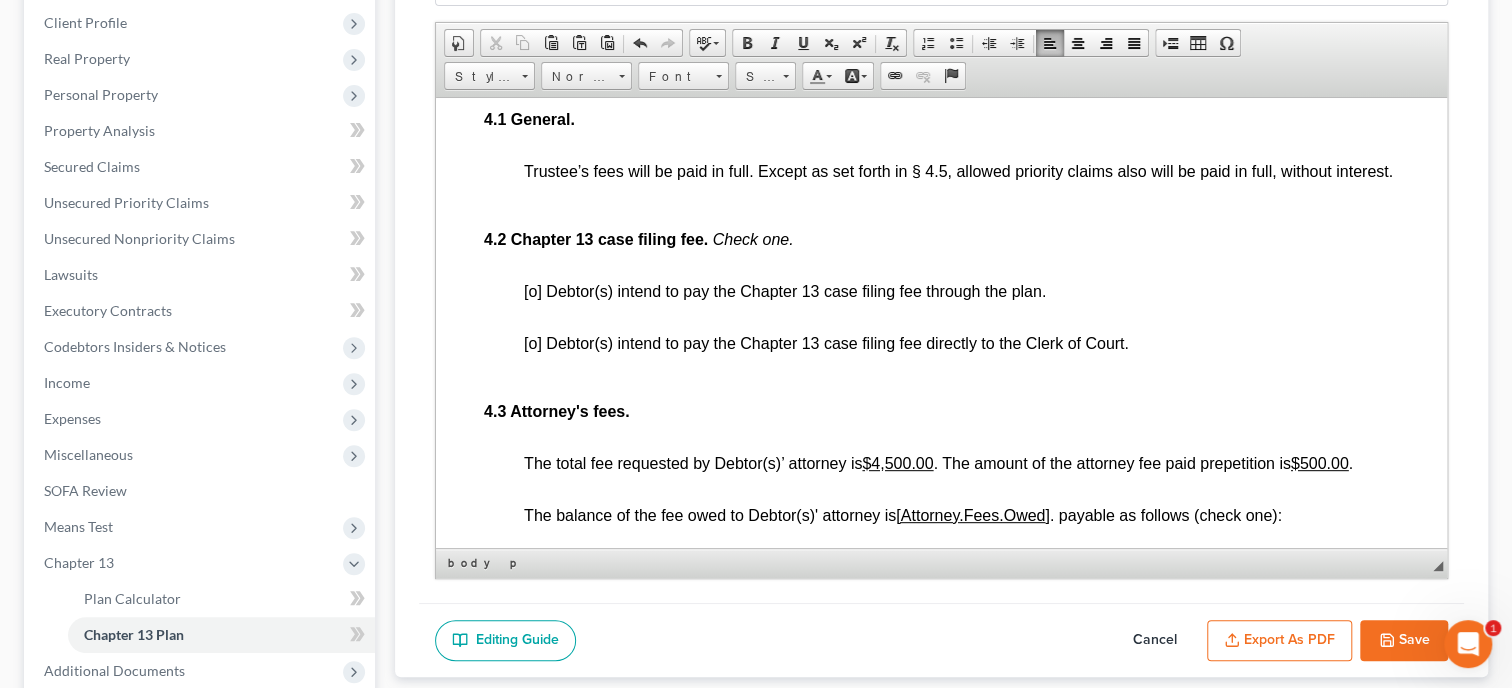 click on "[o] Debtor(s) intend to pay the Chapter 13 case filing fee through the plan." at bounding box center (785, 290) 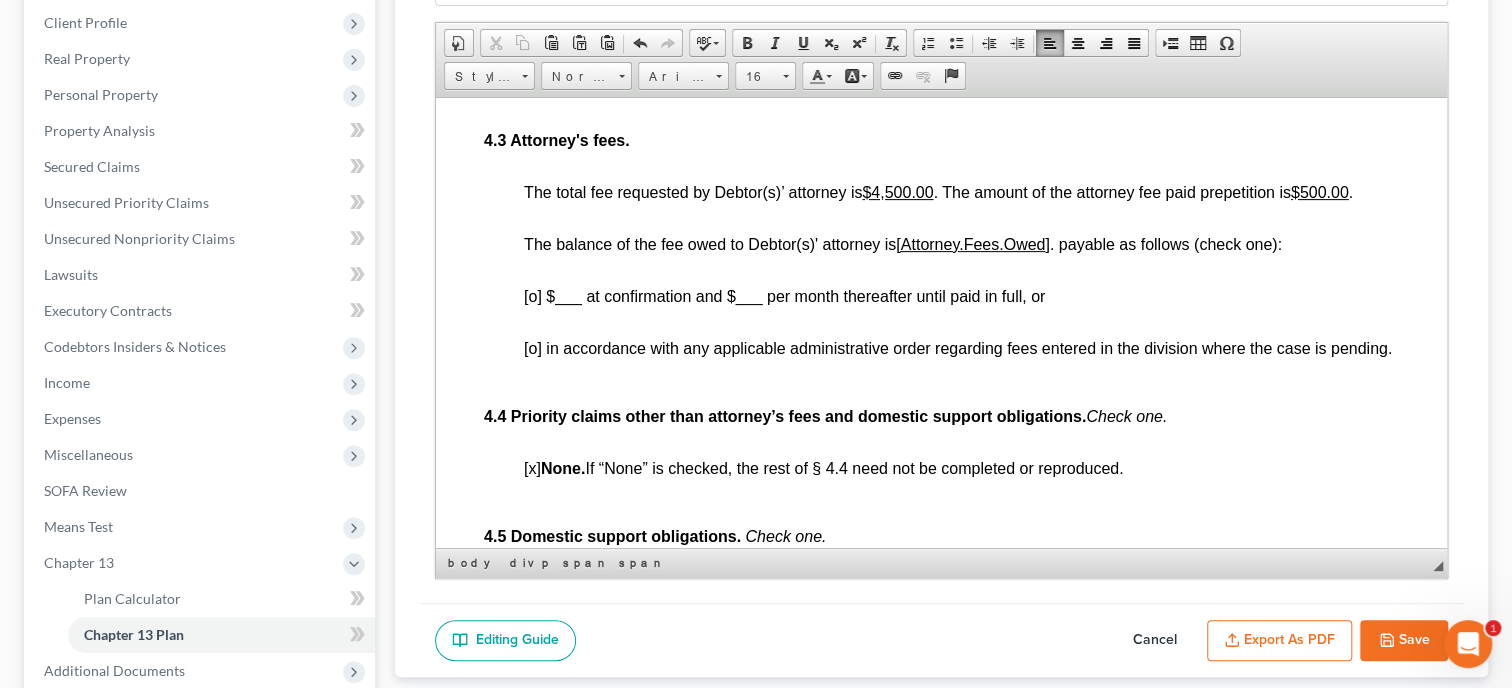 scroll, scrollTop: 3807, scrollLeft: 0, axis: vertical 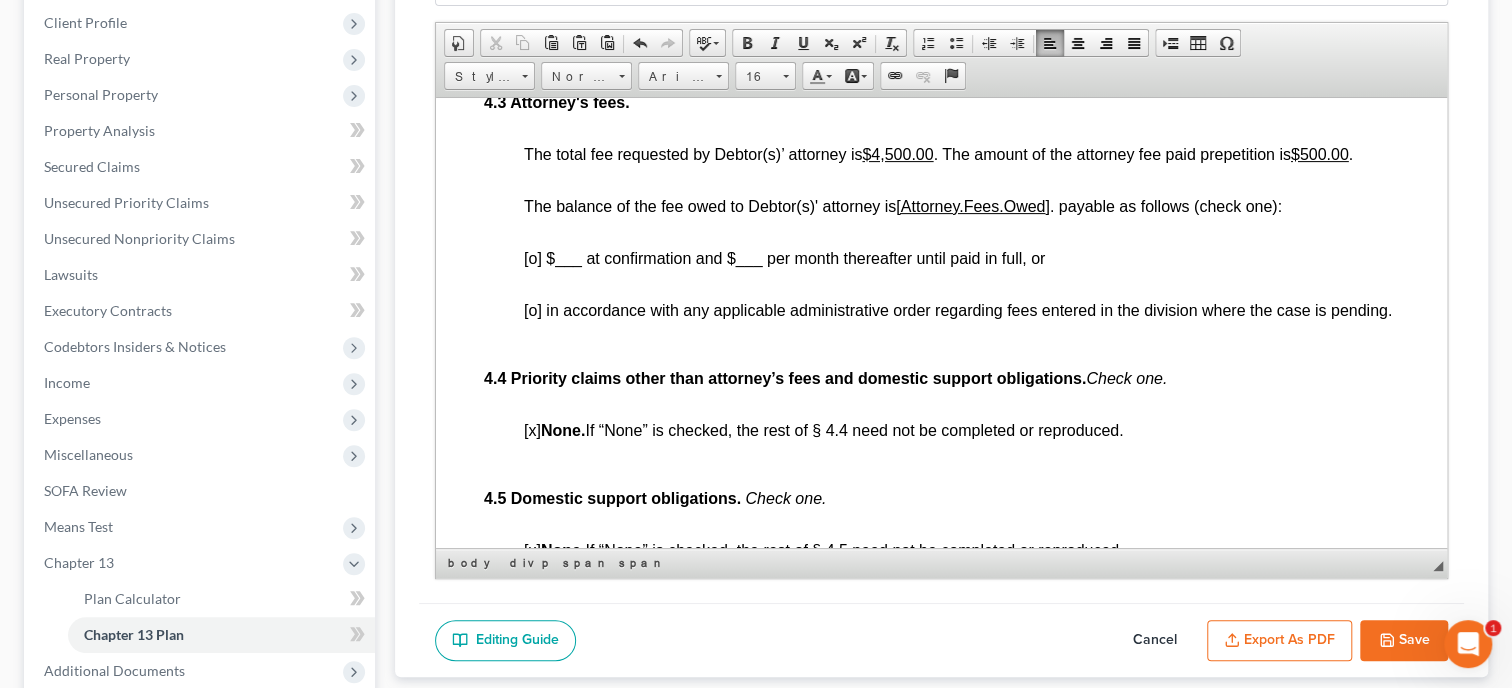 click on "[o] in accordance with any applicable administrative order regarding fees entered in the division where the case is pending." at bounding box center (958, 309) 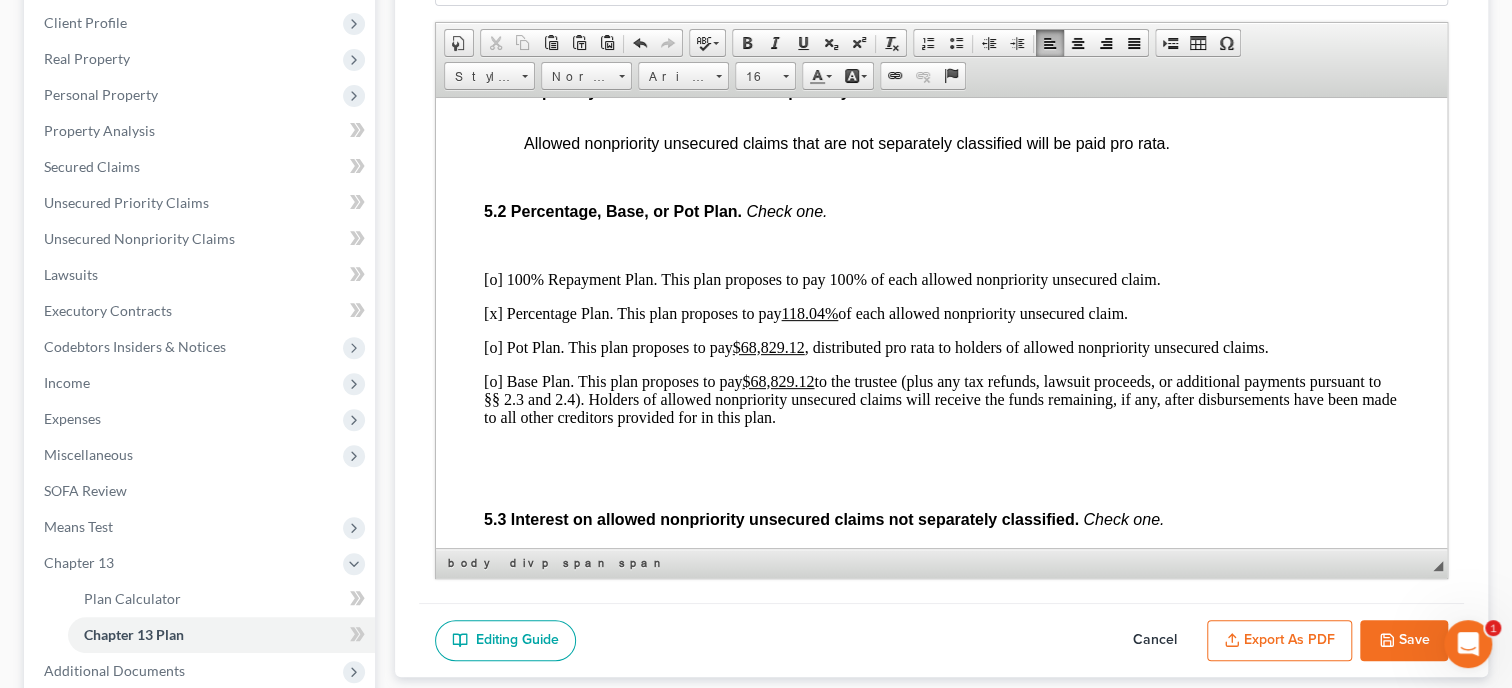 scroll, scrollTop: 4424, scrollLeft: 0, axis: vertical 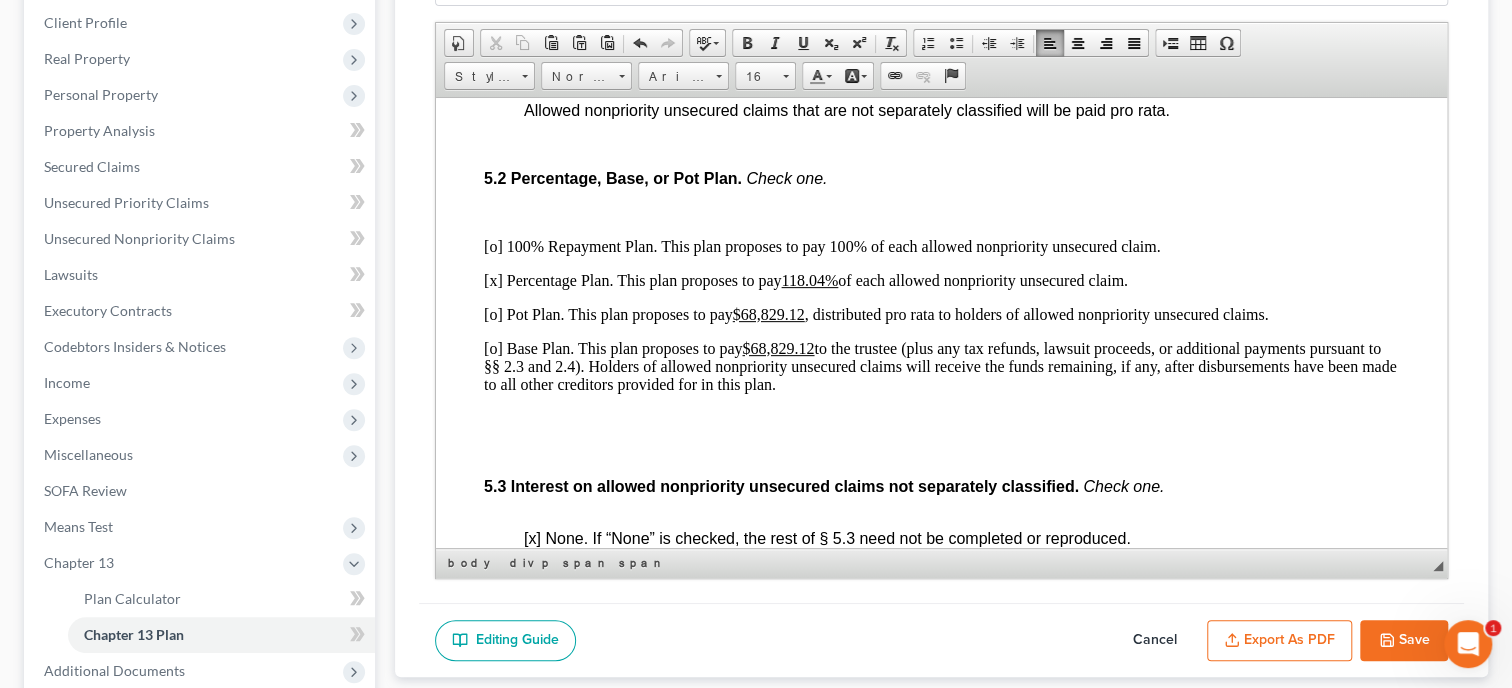 click on "[x] Percentage Plan. This plan proposes to pay  118.04%  of each allowed nonpriority unsecured claim." at bounding box center [941, 280] 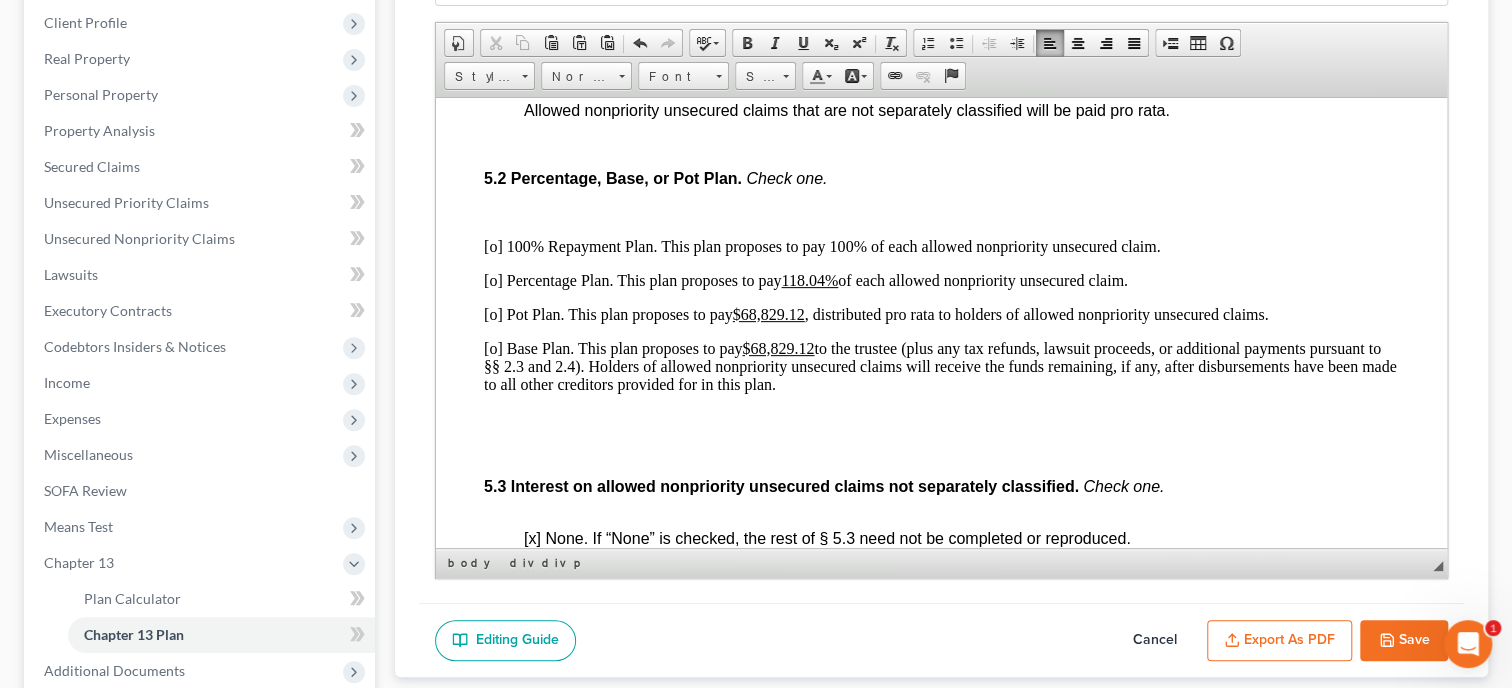 click on "[o] 100% Repayment Plan. This plan proposes to pay 100% of each allowed nonpriority unsecured claim." at bounding box center [941, 246] 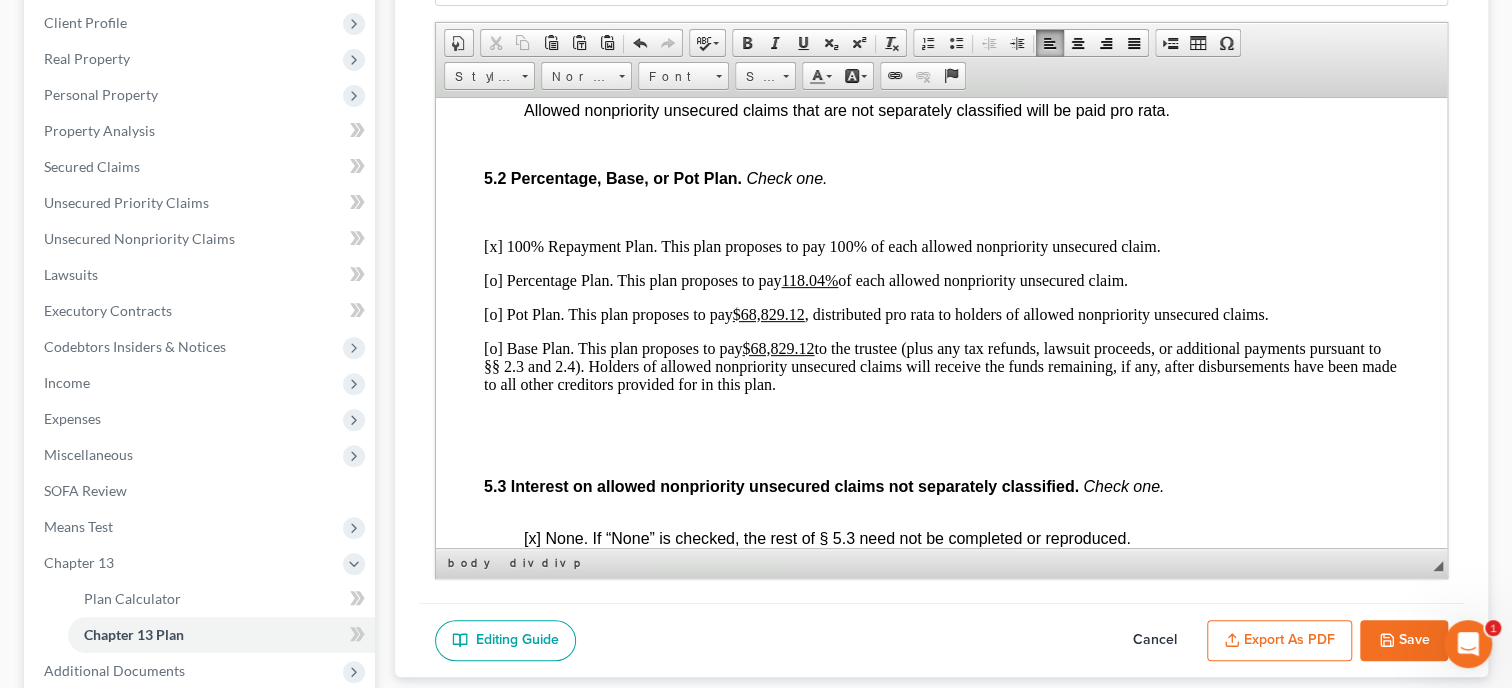 click on "118.04%" at bounding box center [809, 279] 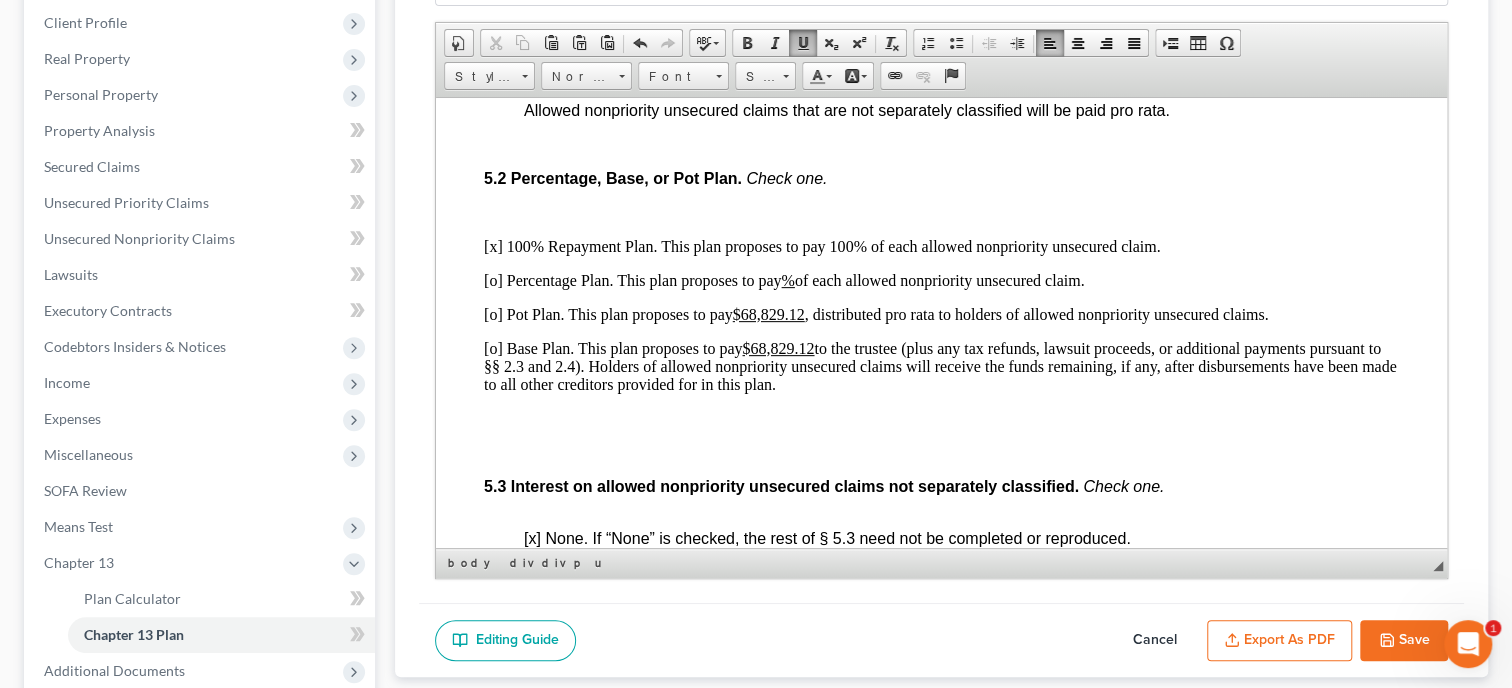 click on "$68,829.12" at bounding box center [769, 313] 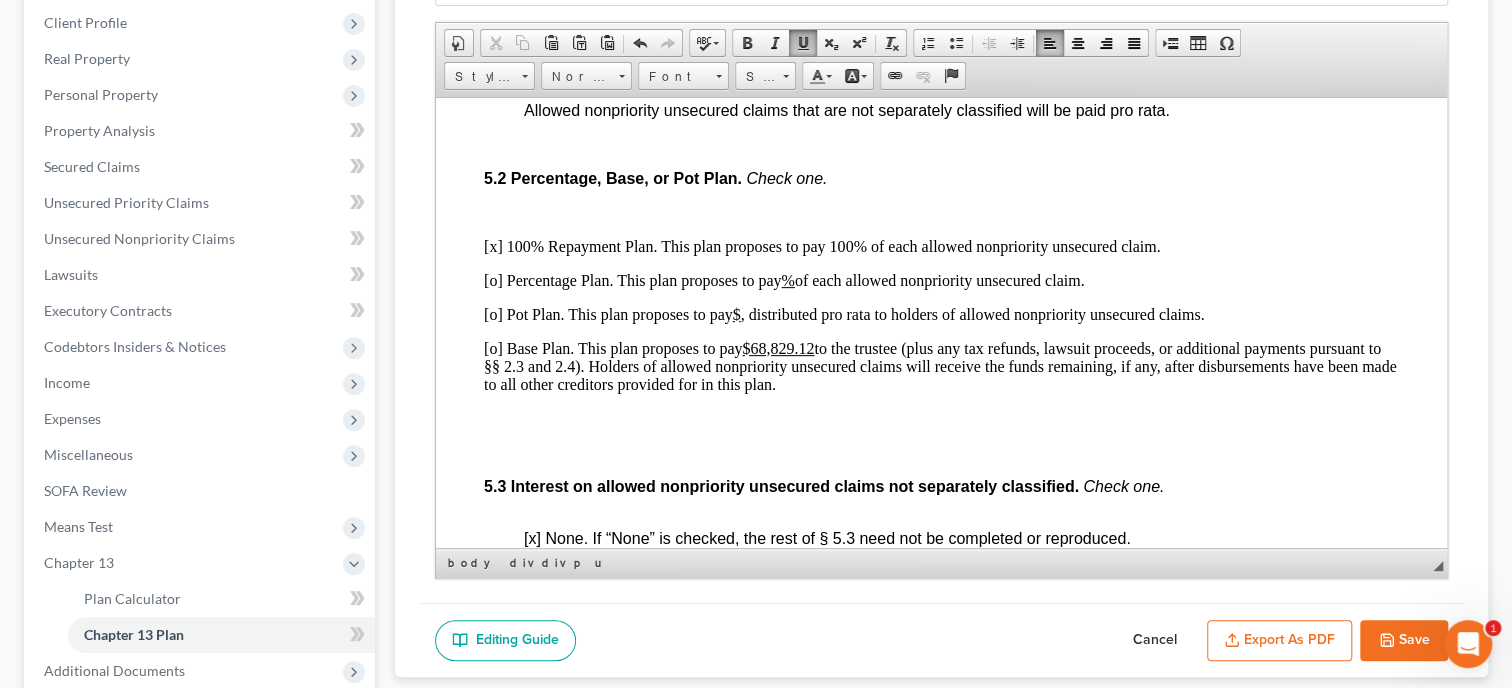 click on "$68,829.12" at bounding box center (778, 347) 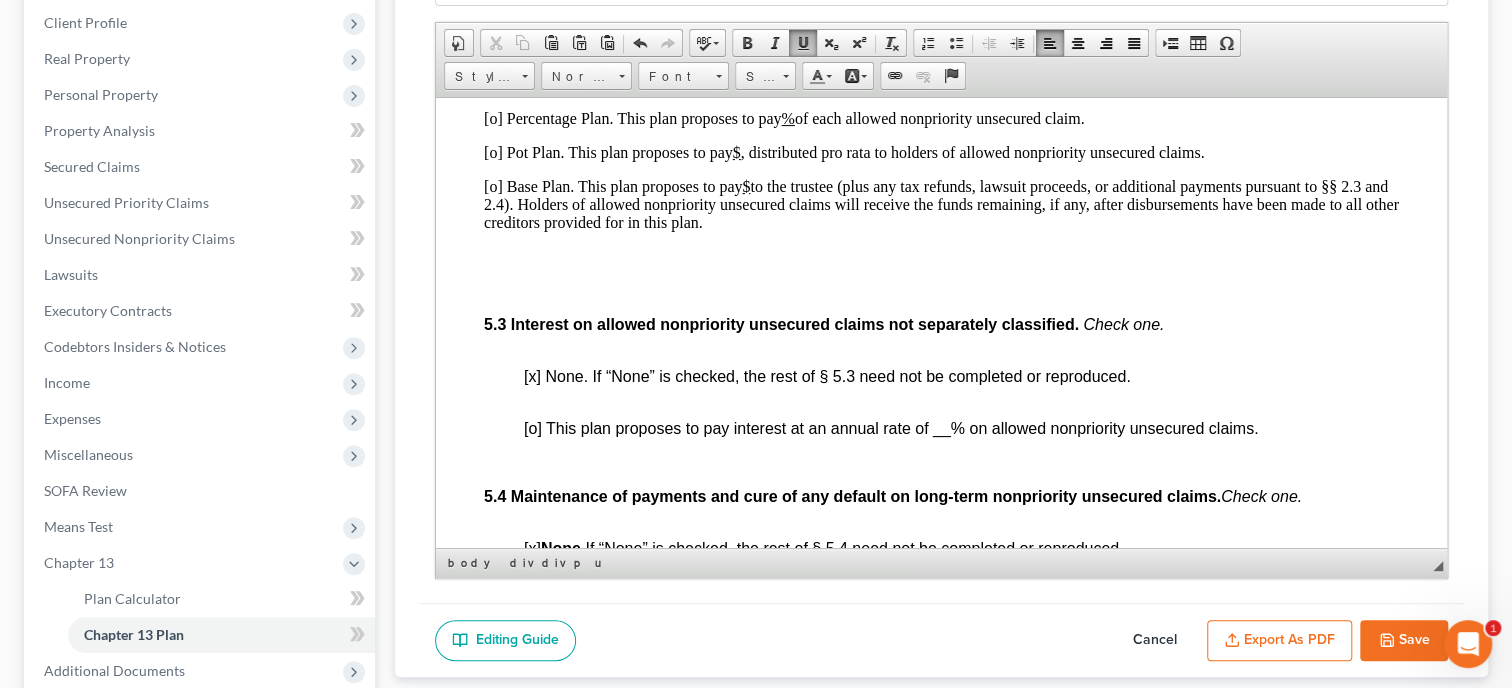 scroll, scrollTop: 4630, scrollLeft: 0, axis: vertical 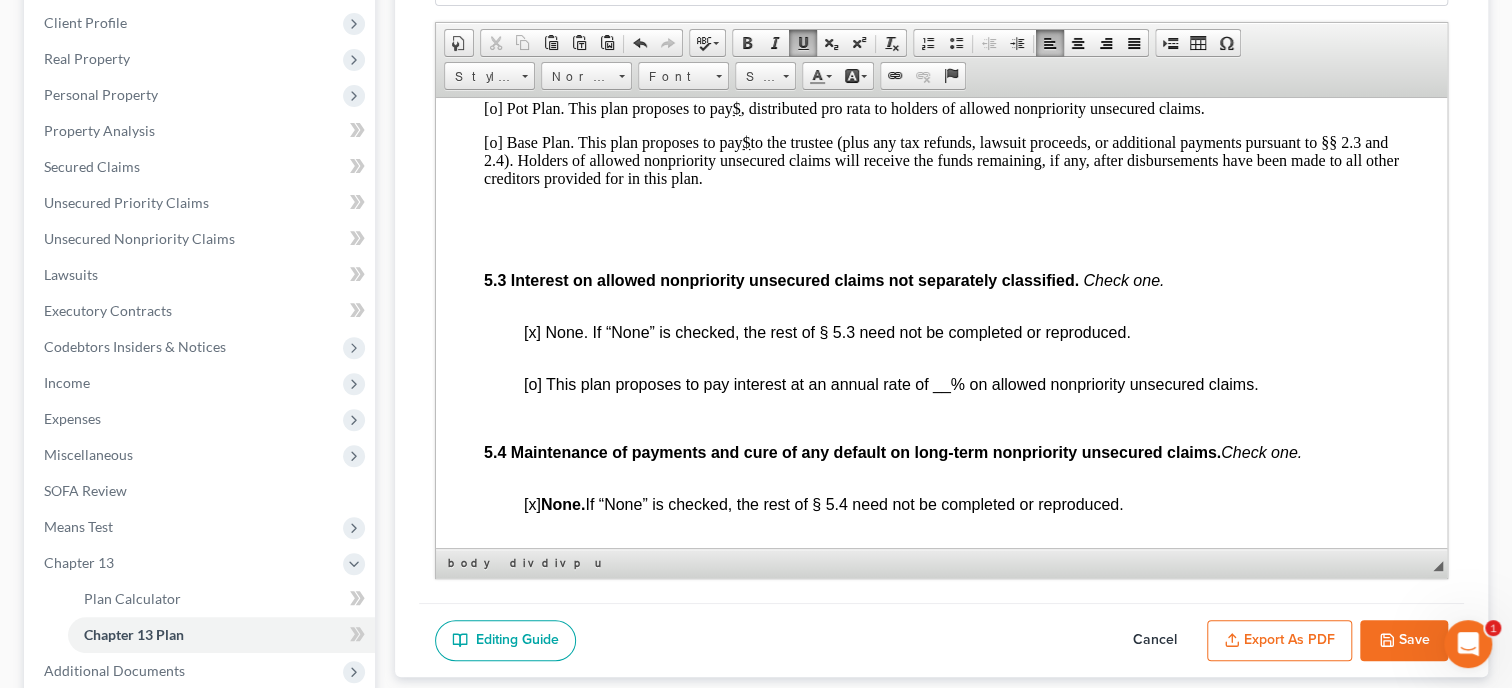 click on "[x] None. If “None” is checked, the rest of § 5.3 need not be completed or reproduced." at bounding box center [827, 331] 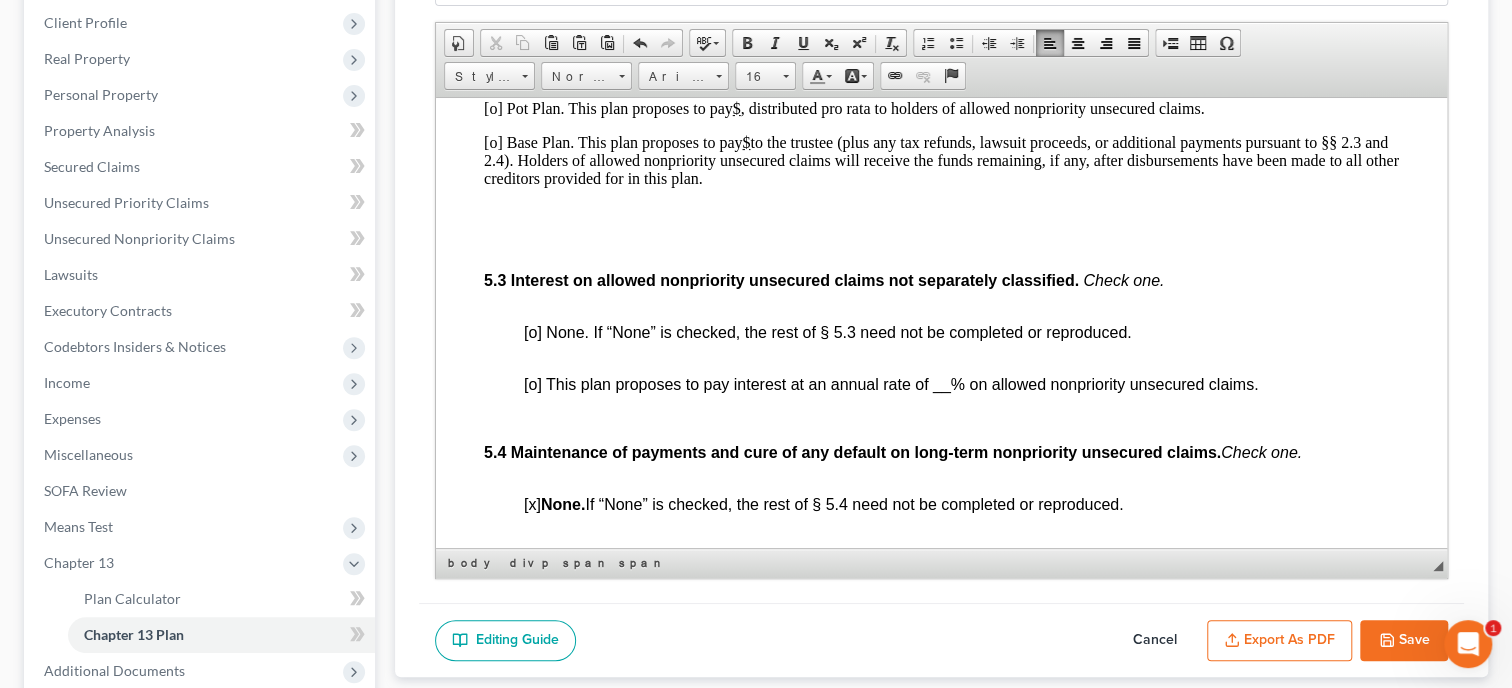 click on "[o] This plan proposes to pay interest at an annual rate of __% on allowed nonpriority unsecured claims." at bounding box center (891, 383) 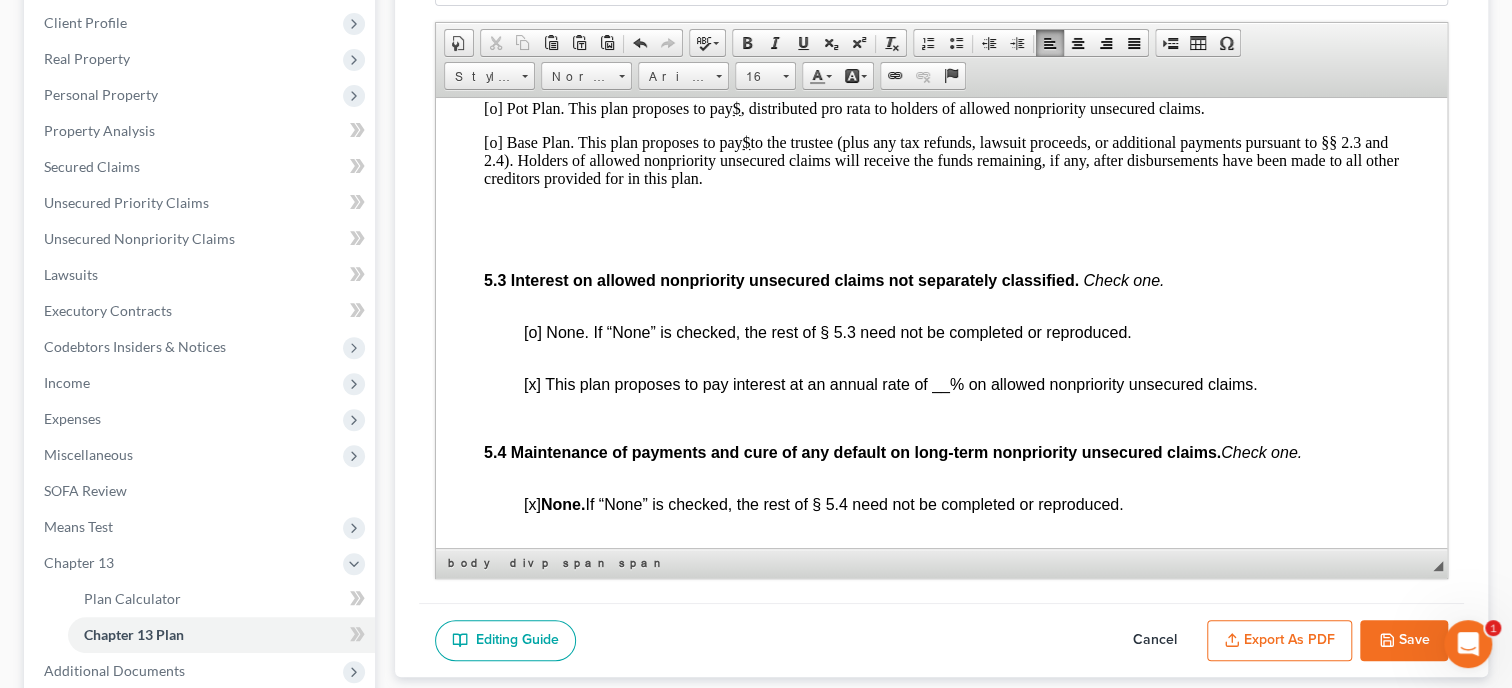 click on "[x] This plan proposes to pay interest at an annual rate of __% on allowed nonpriority unsecured claims." at bounding box center [890, 383] 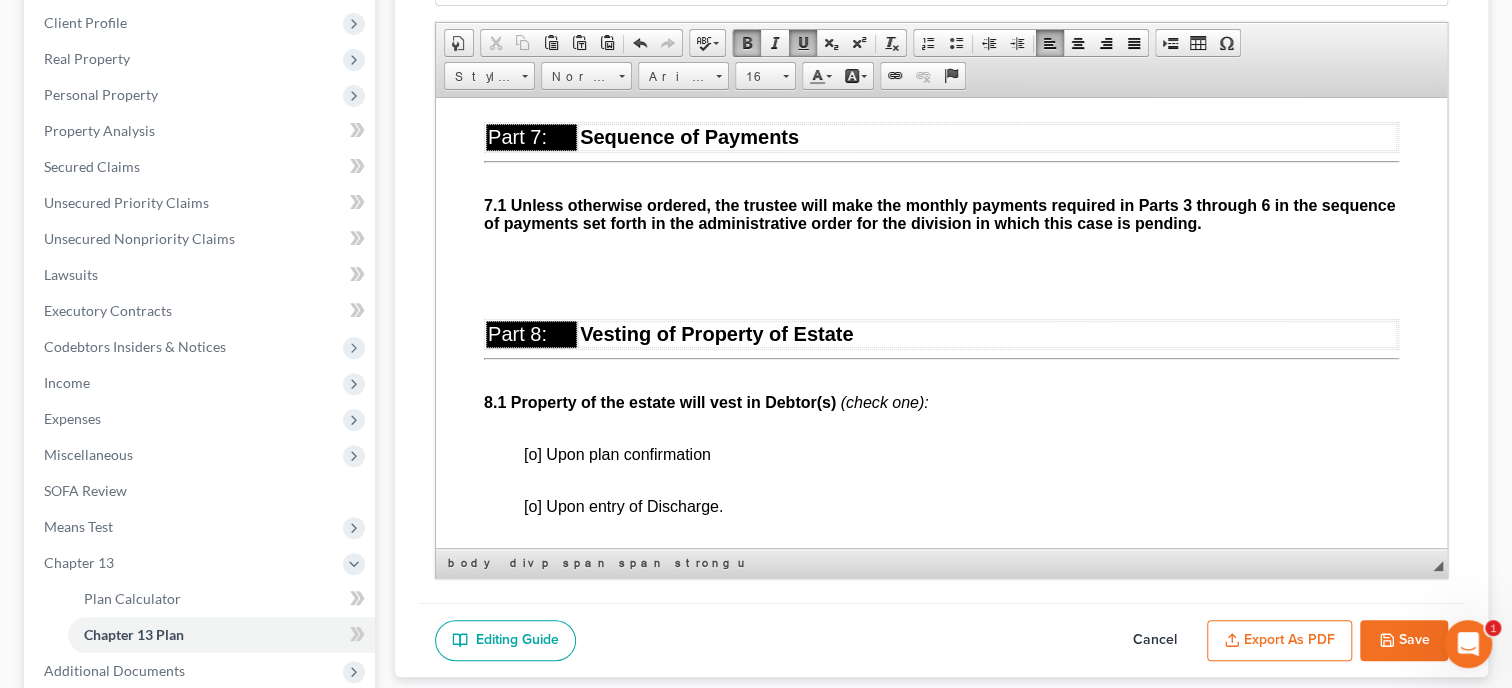 scroll, scrollTop: 5556, scrollLeft: 0, axis: vertical 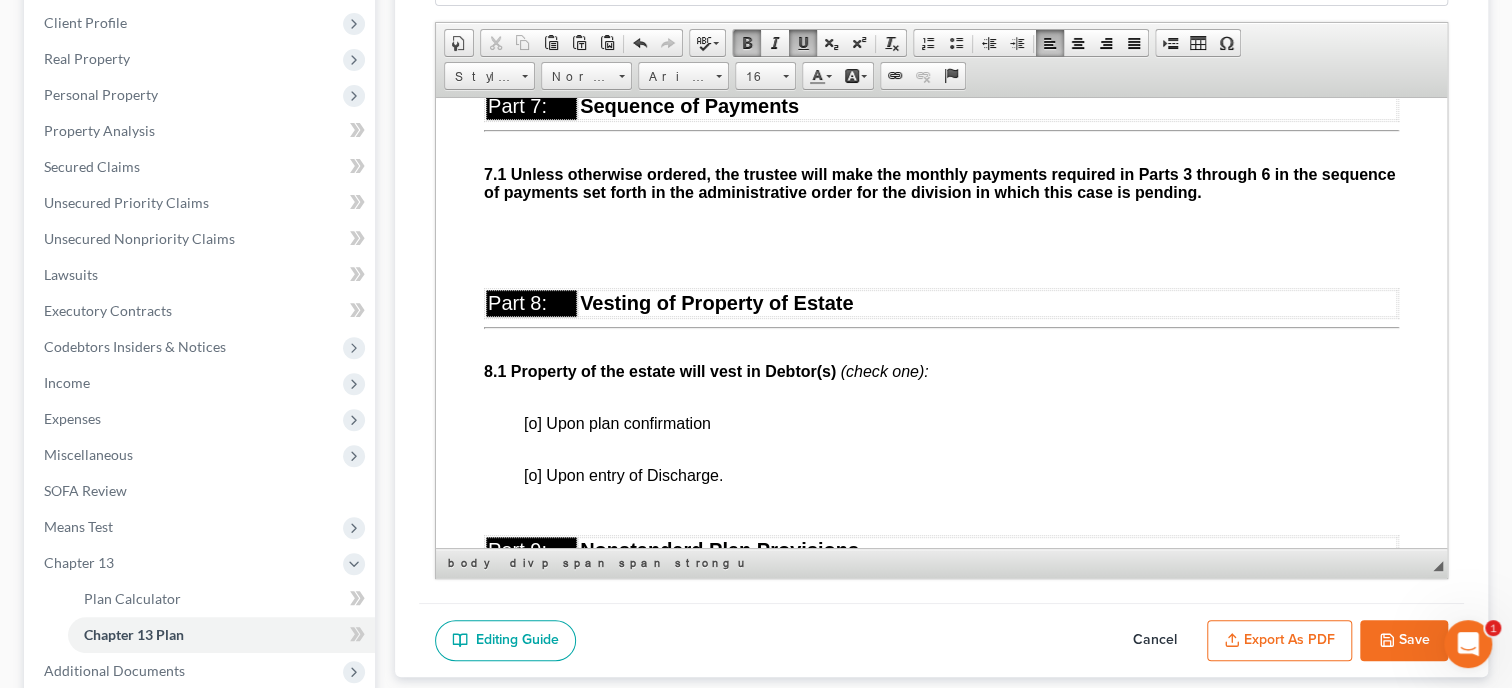 click on "[o] Upon plan confirmation" at bounding box center (617, 422) 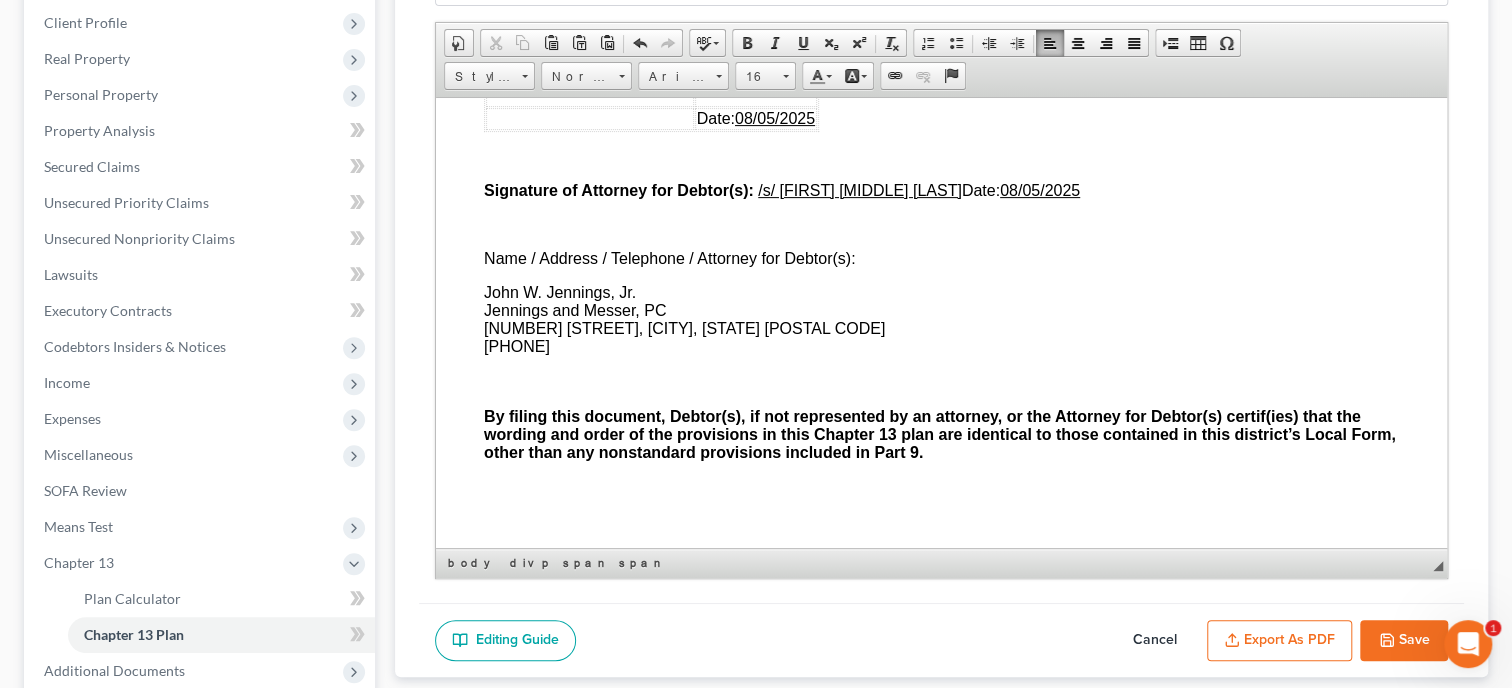 scroll, scrollTop: 6450, scrollLeft: 0, axis: vertical 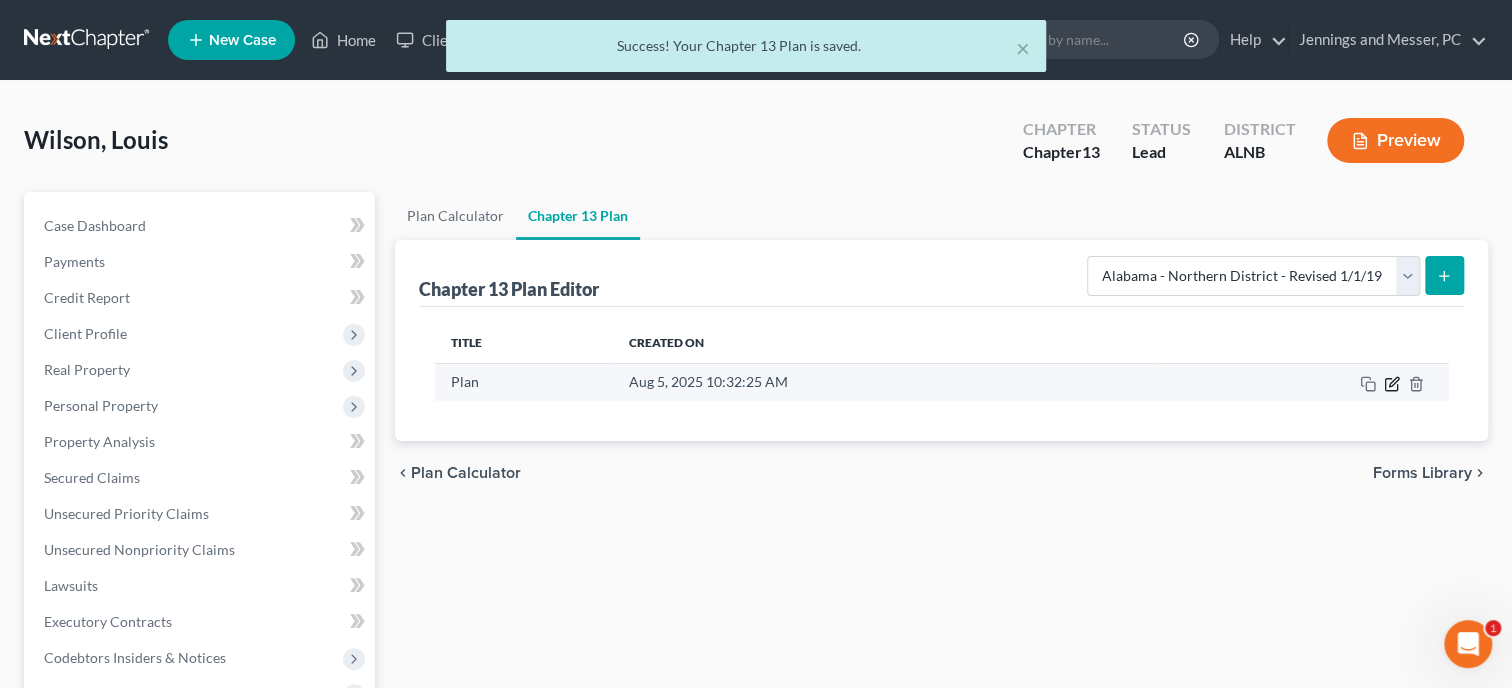 click 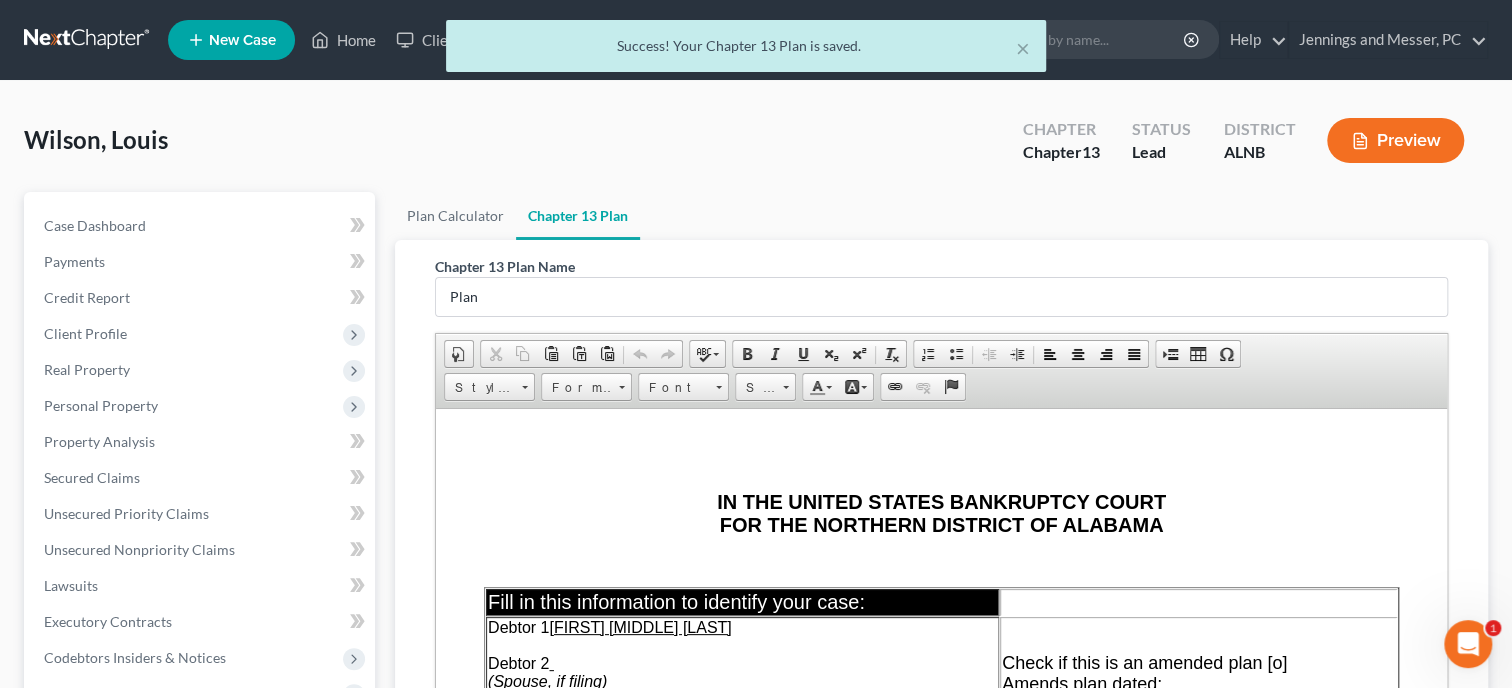 scroll, scrollTop: 0, scrollLeft: 0, axis: both 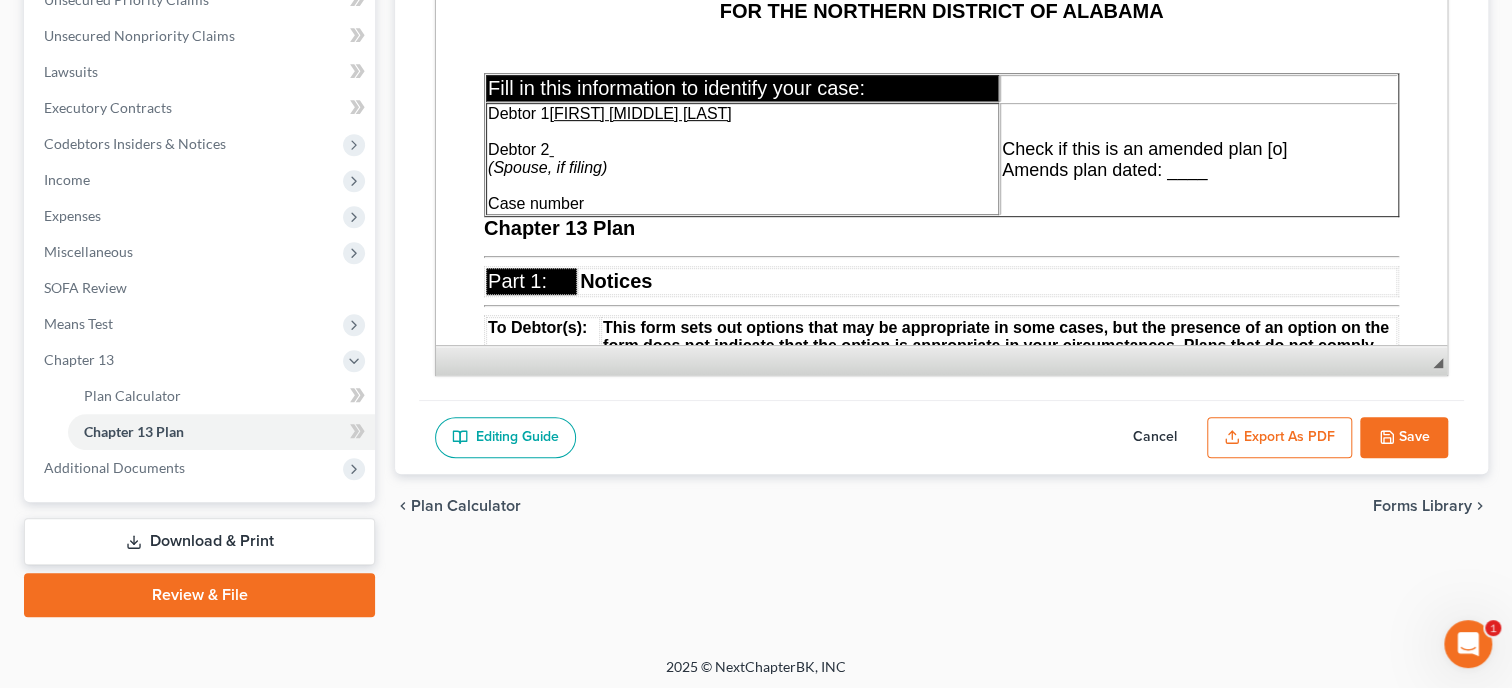 click on "Export as PDF" at bounding box center [1279, 438] 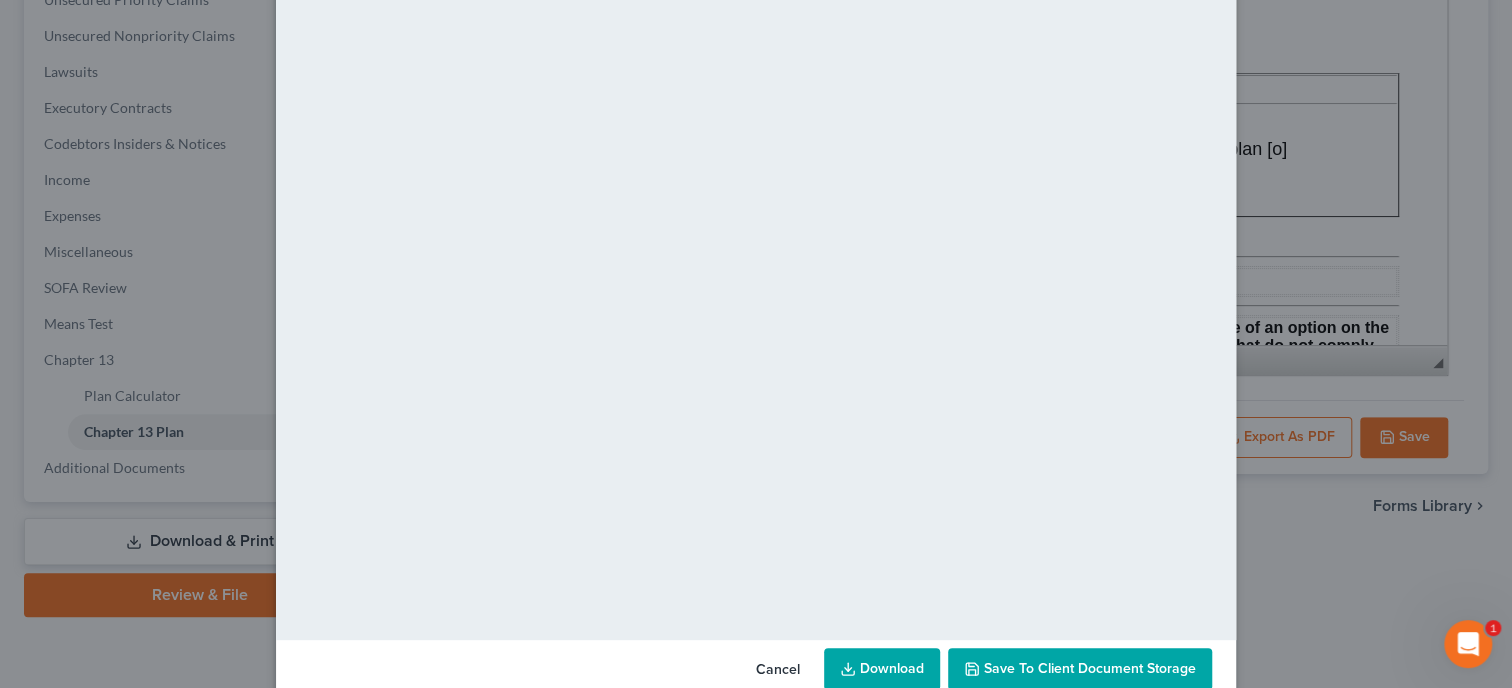 scroll, scrollTop: 148, scrollLeft: 0, axis: vertical 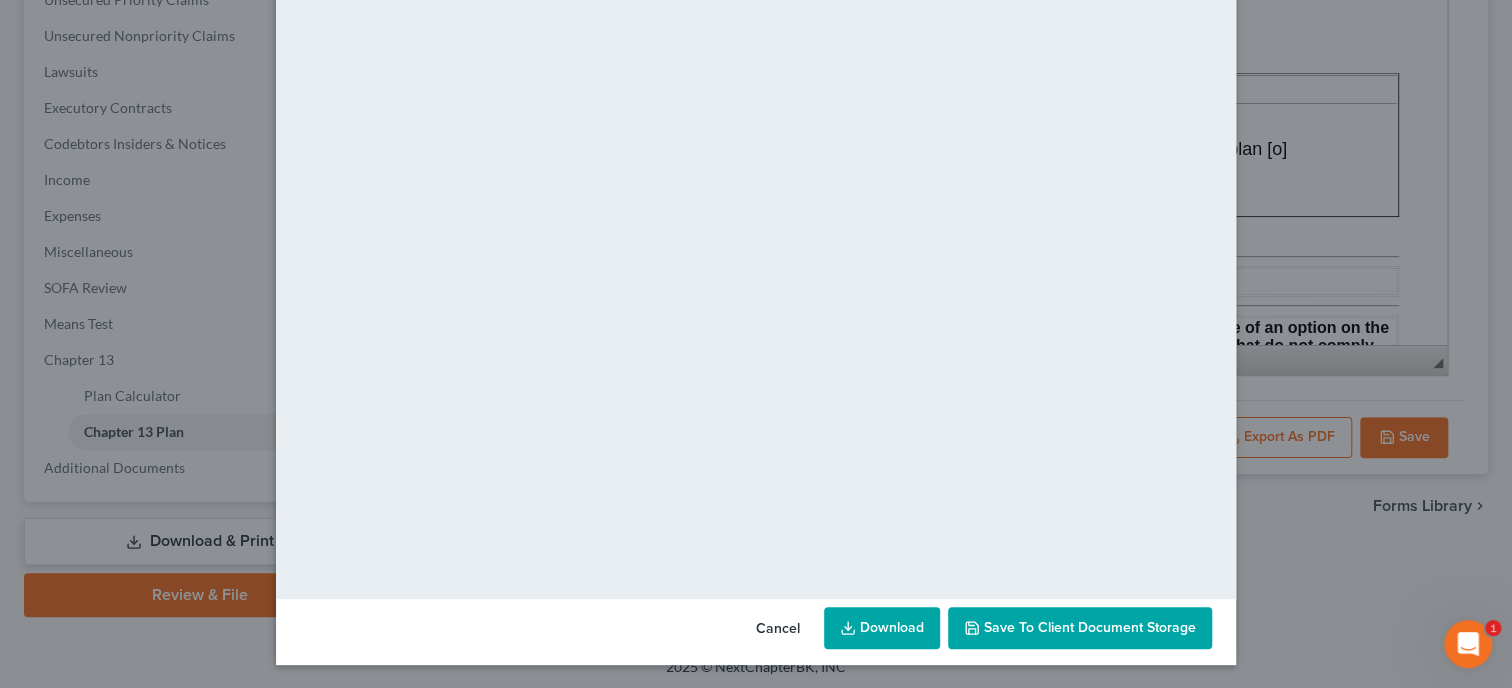 click on "Download" at bounding box center [882, 628] 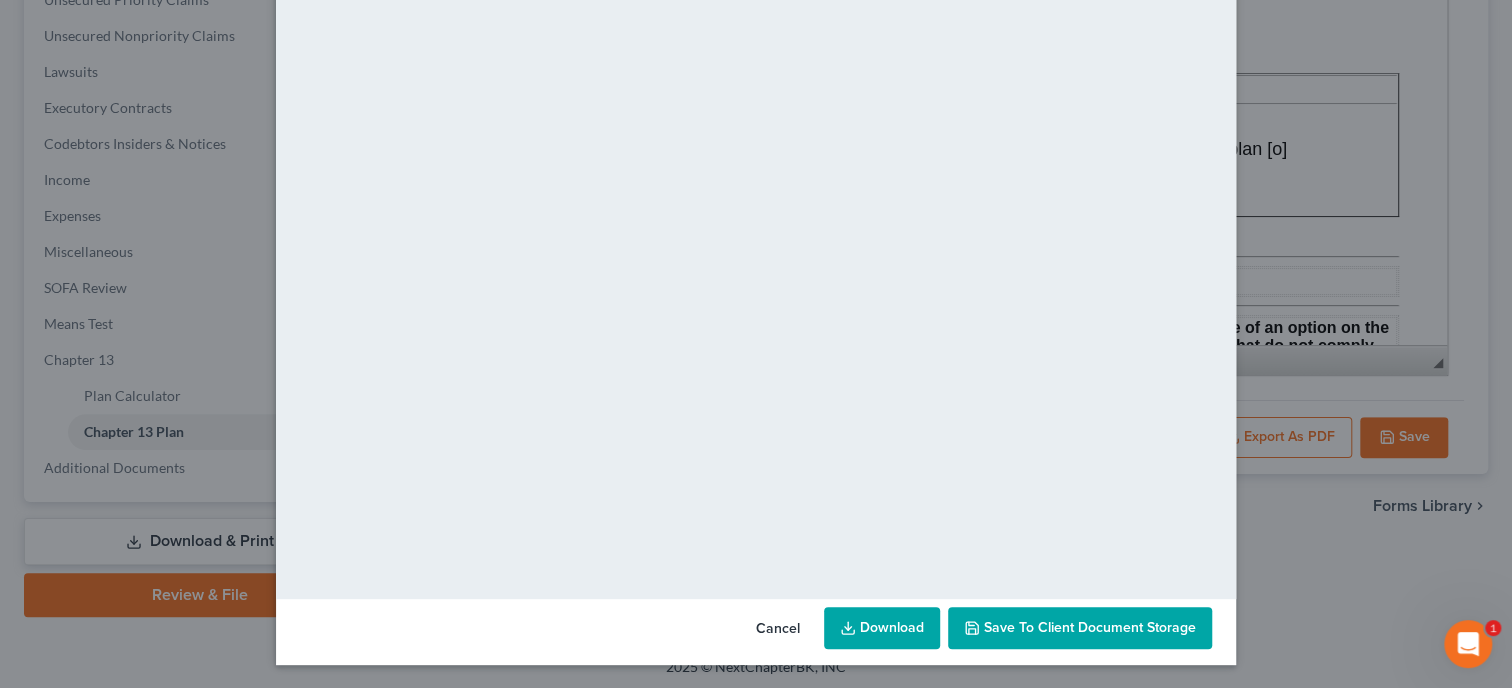 scroll, scrollTop: 0, scrollLeft: 0, axis: both 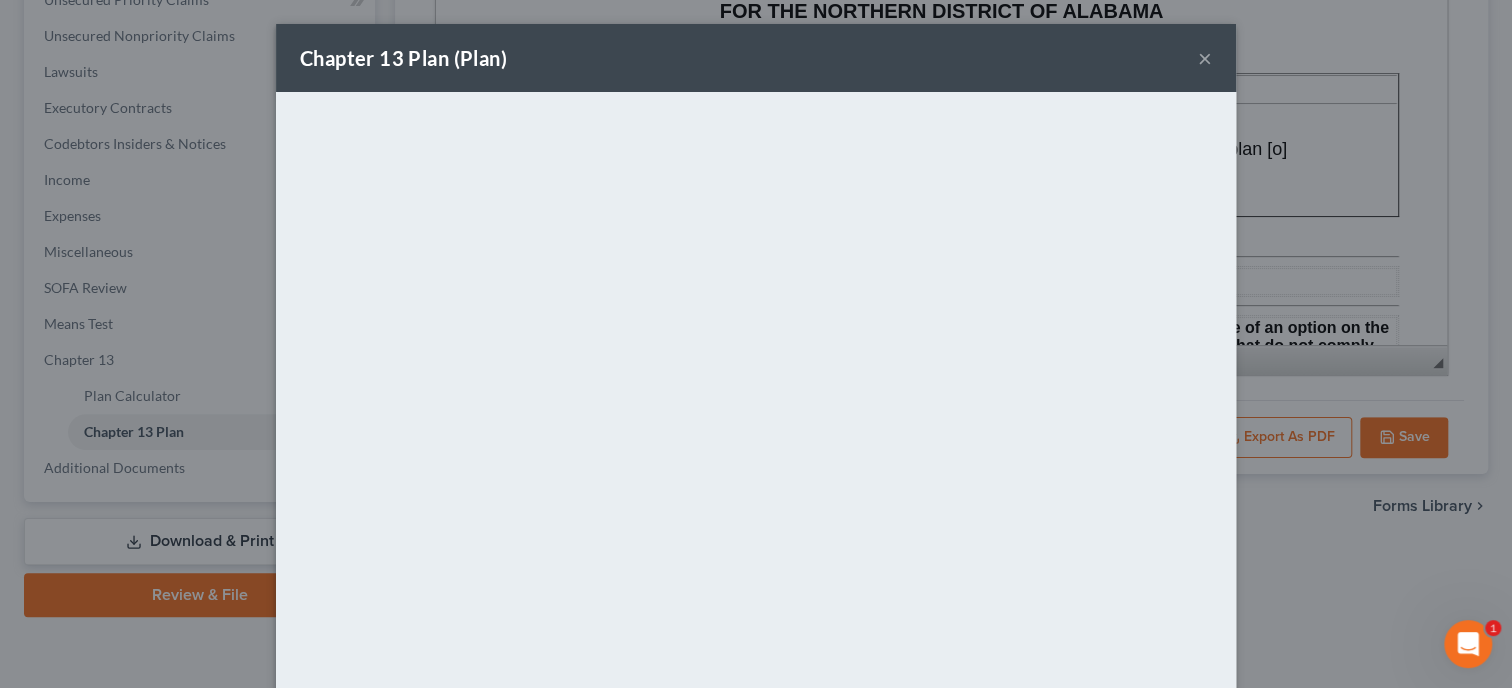 click on "×" at bounding box center [1205, 58] 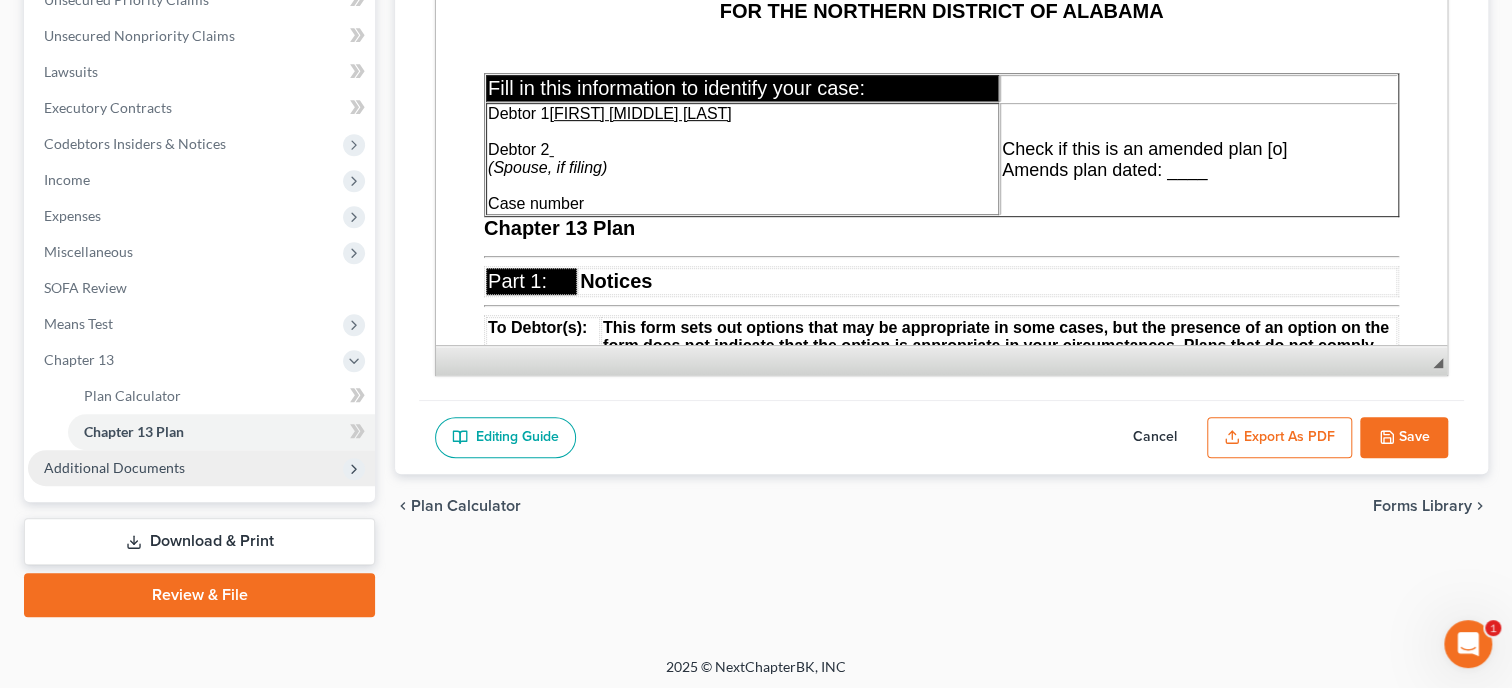 click on "Additional Documents" at bounding box center (114, 467) 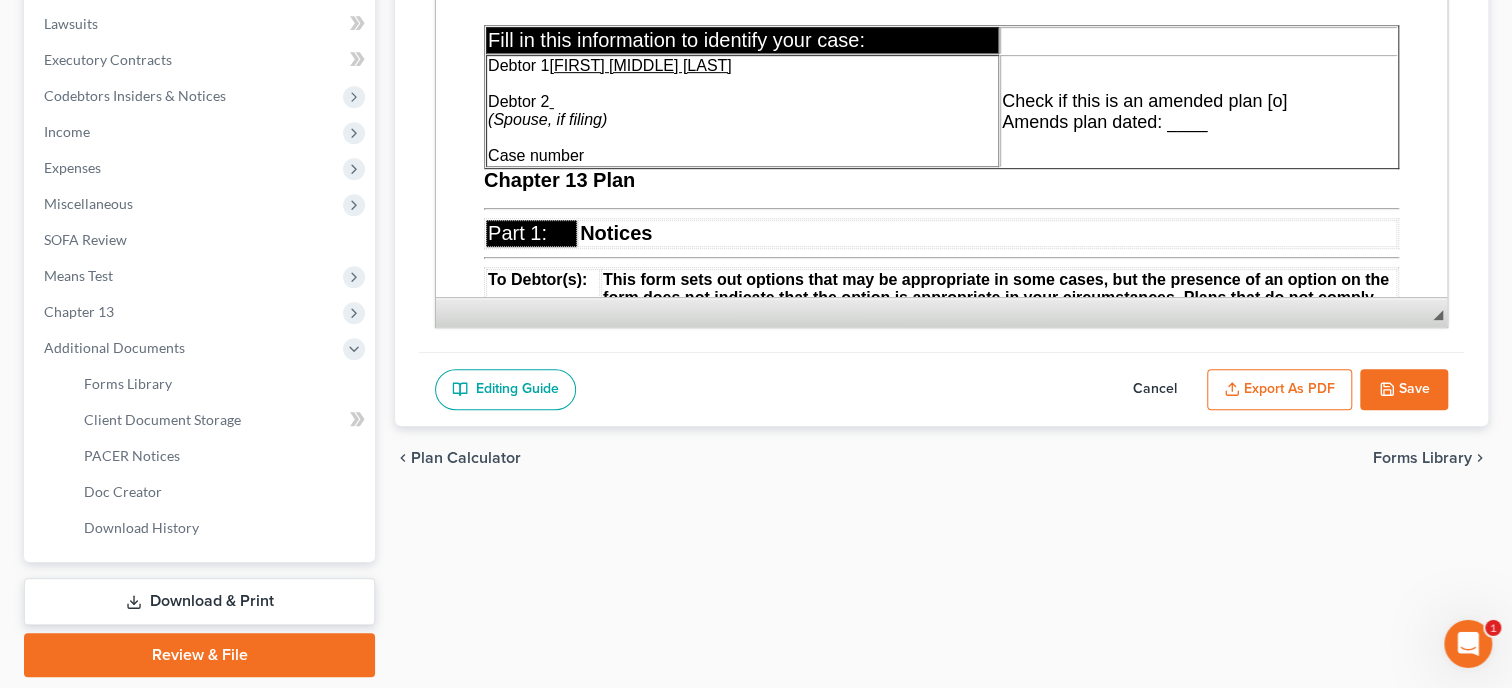 scroll, scrollTop: 624, scrollLeft: 0, axis: vertical 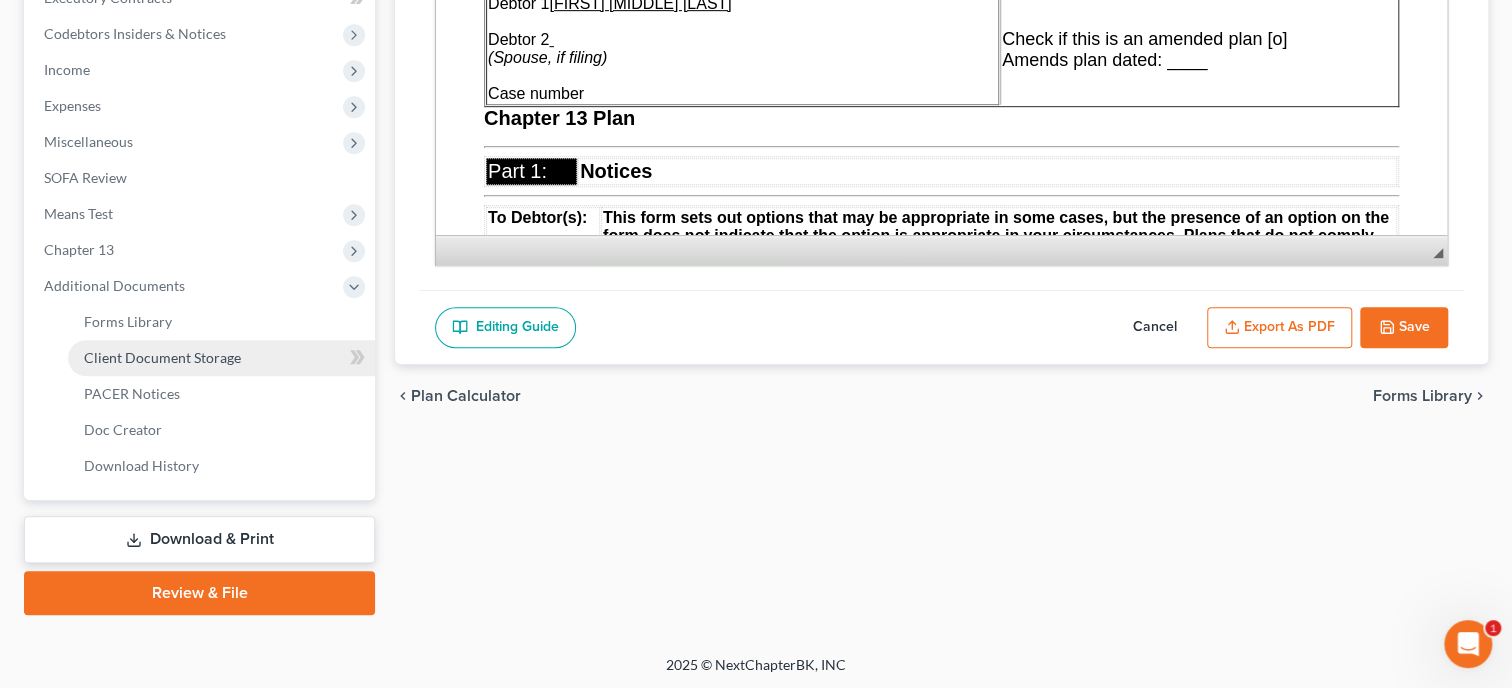 click on "Client Document Storage" at bounding box center (162, 357) 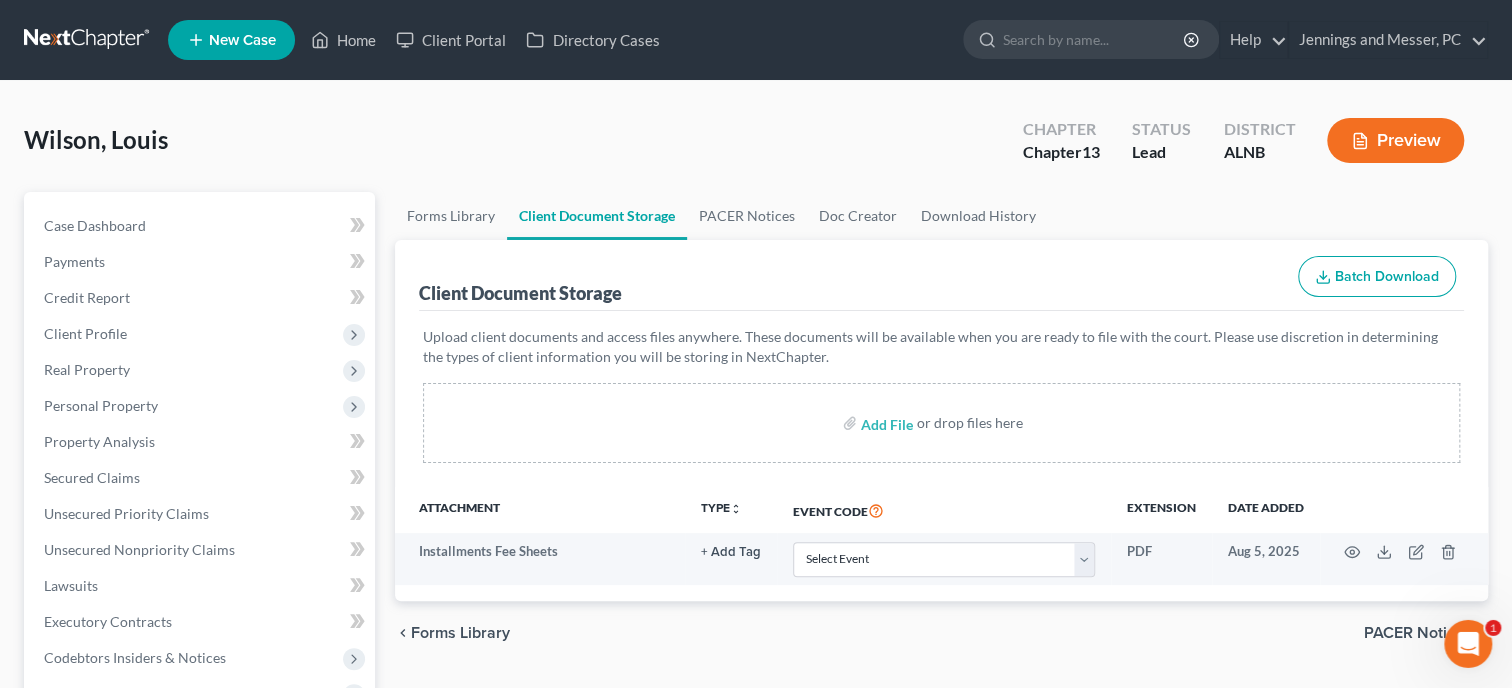 scroll, scrollTop: 0, scrollLeft: 0, axis: both 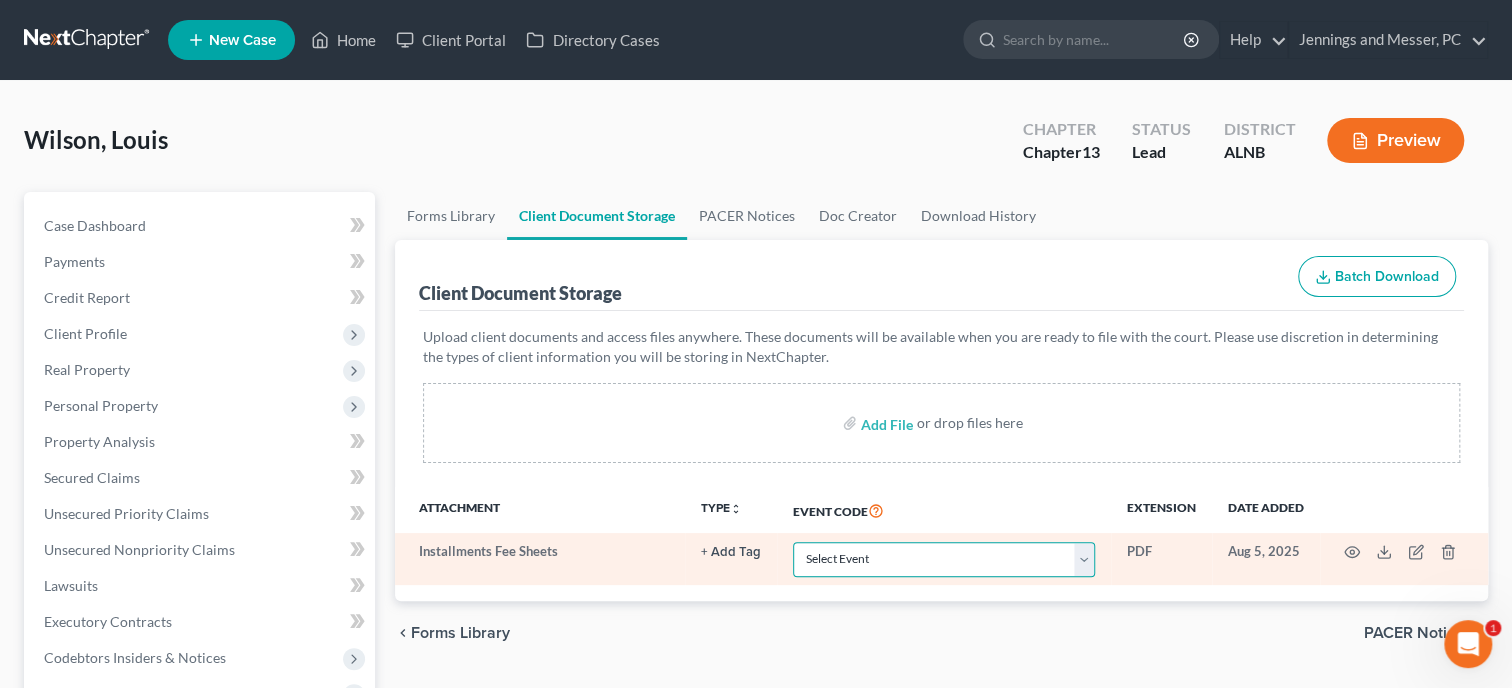 select on "23" 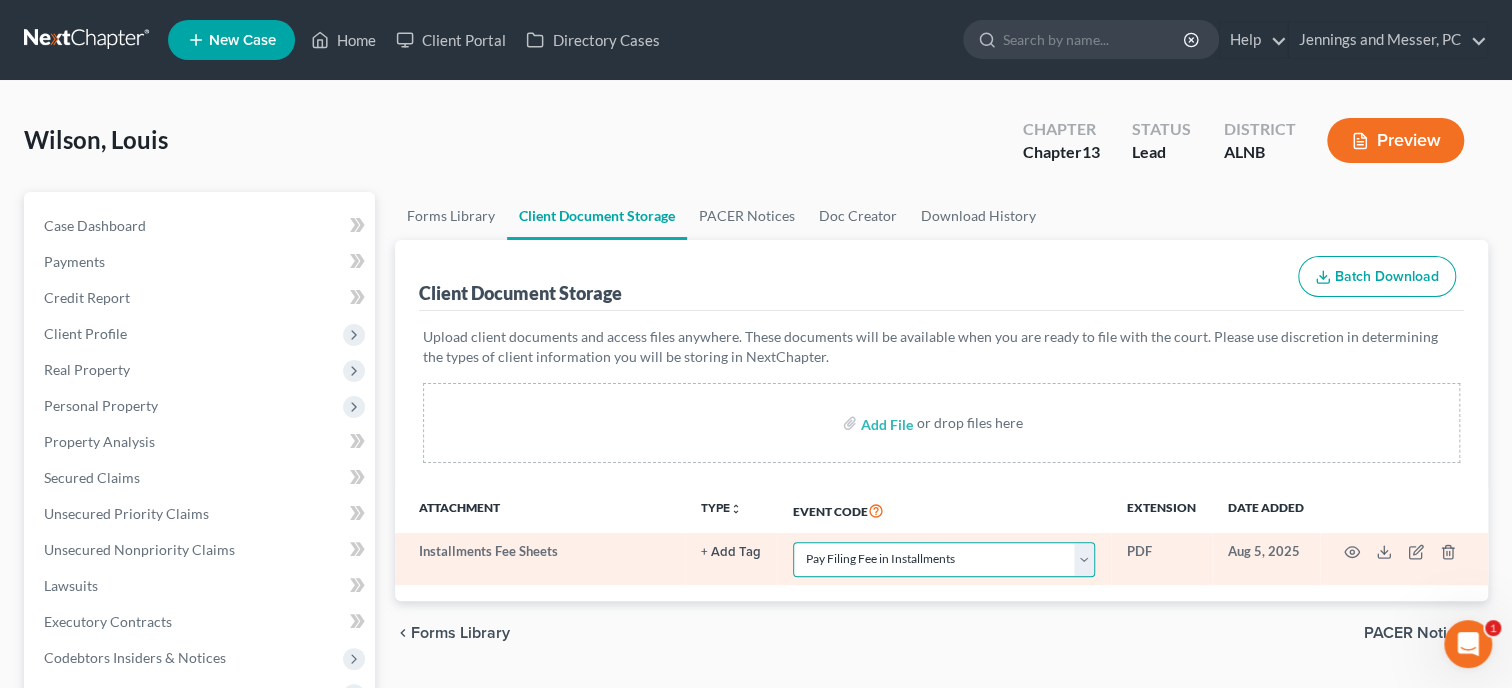 click on "Pay Filing Fee in Installments" at bounding box center (0, 0) 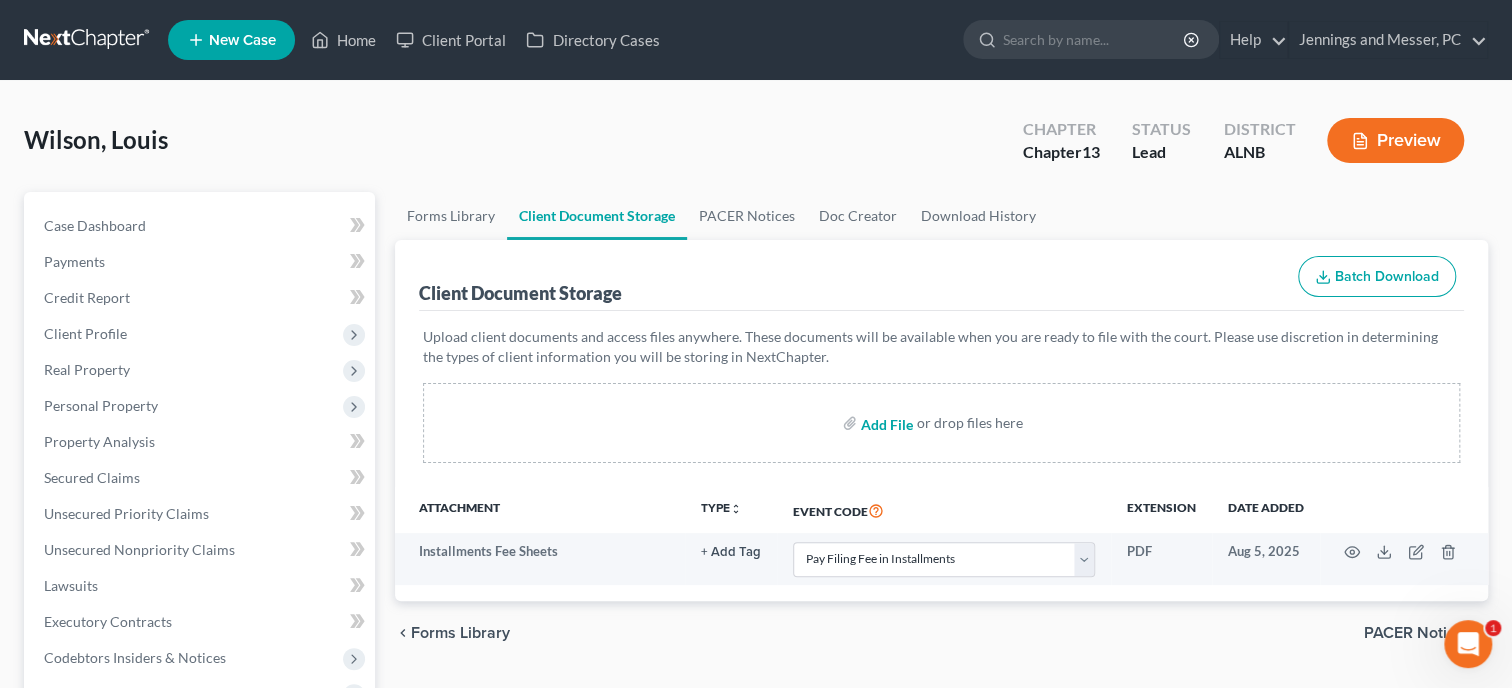 click at bounding box center [885, 423] 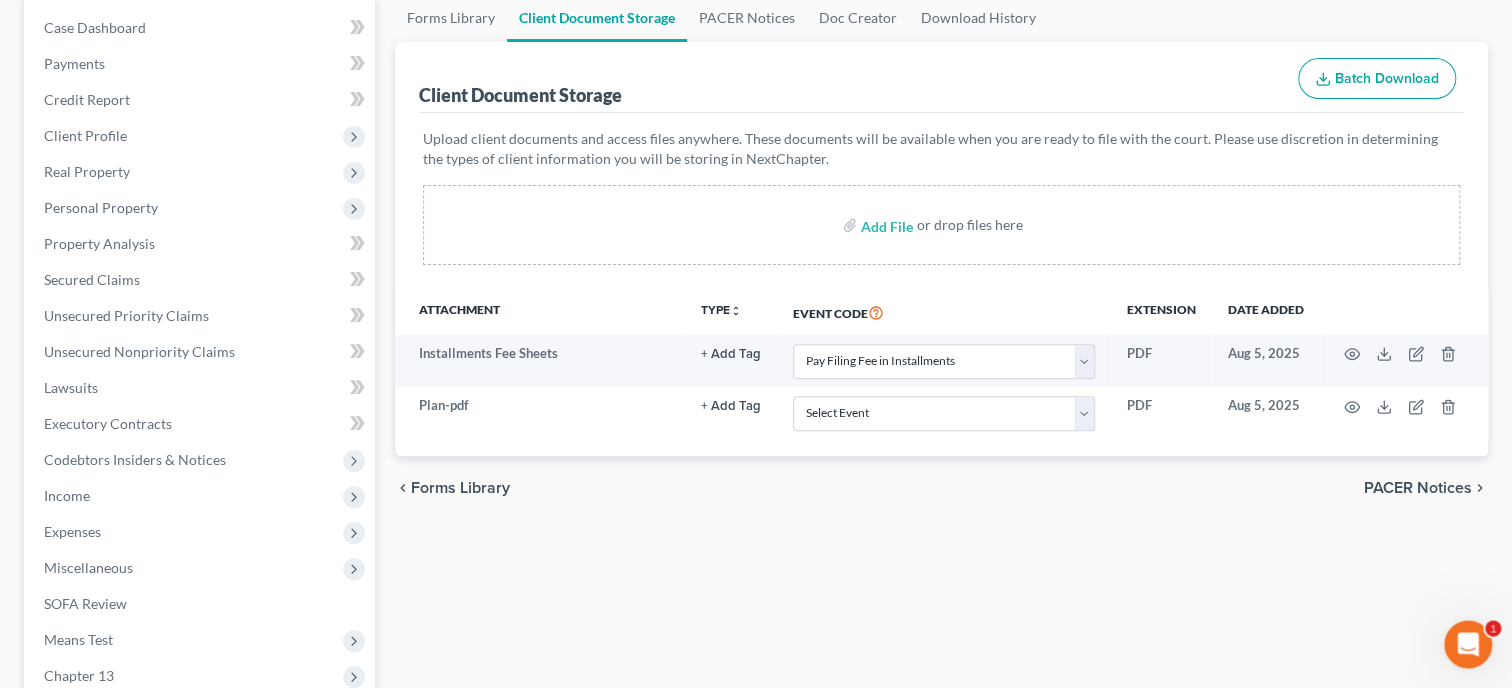 scroll, scrollTop: 205, scrollLeft: 0, axis: vertical 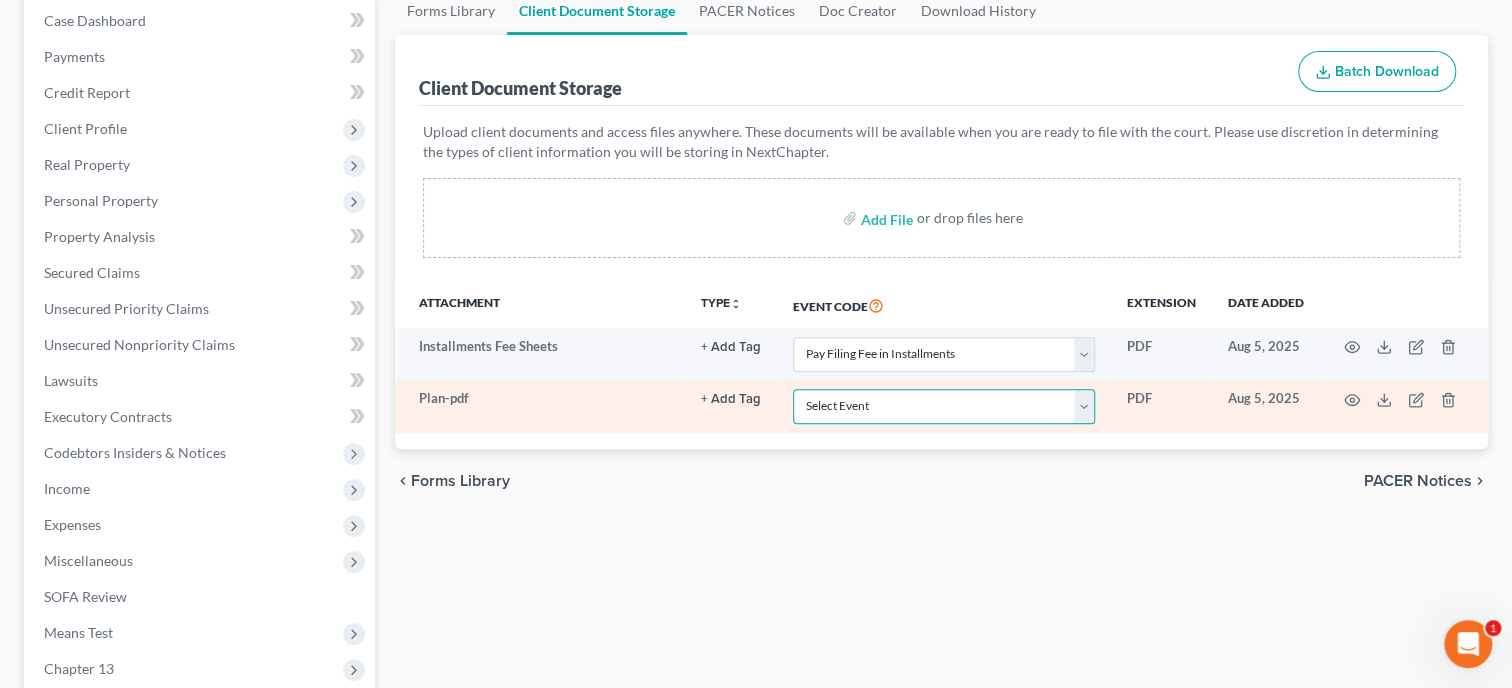 click on "Select Event 20 Largest Unsecured Creditors Amended Schedules (Fee) Attachment to Voluntary Petition for Non-Individuals Ch 11 Balance Sheet Cash Flow Statement Certificate of Credit Counseling Certificate of Financial Management Course Certificate of Service (Supplemental per LR 3015-1(c)) Chapter 11 Statement of Monthly Income Form 122B Chapter 13 Calculation of Disposable Income Form 122C-2 Chapter 13 Plan Chapter 13 Statement of Monthly Income Form 122C-1 Chapter 7 Means Test Calculation Form 122A-2 Chapter 7 Statements - Monthly Income (122A-1) / Exemption Presumption of Abuse (122A-1Supp) (12/15) Debtor Electronic Noticing (DeBN) Debtors Certifications Regarding Domestic Support Obligations and Section 522(q) Declaration About Individual Debtor's Schedules Declaration Under Penalty of Perjury Disclosure of Compensation of Attorney for Debtor Employee Income Records Equity Security Holders Initial Statement of Eviction Judgment (Form 101A) Pay Filing Fee in Installments Schedule A/B Schedule C Schedule D" at bounding box center (944, 406) 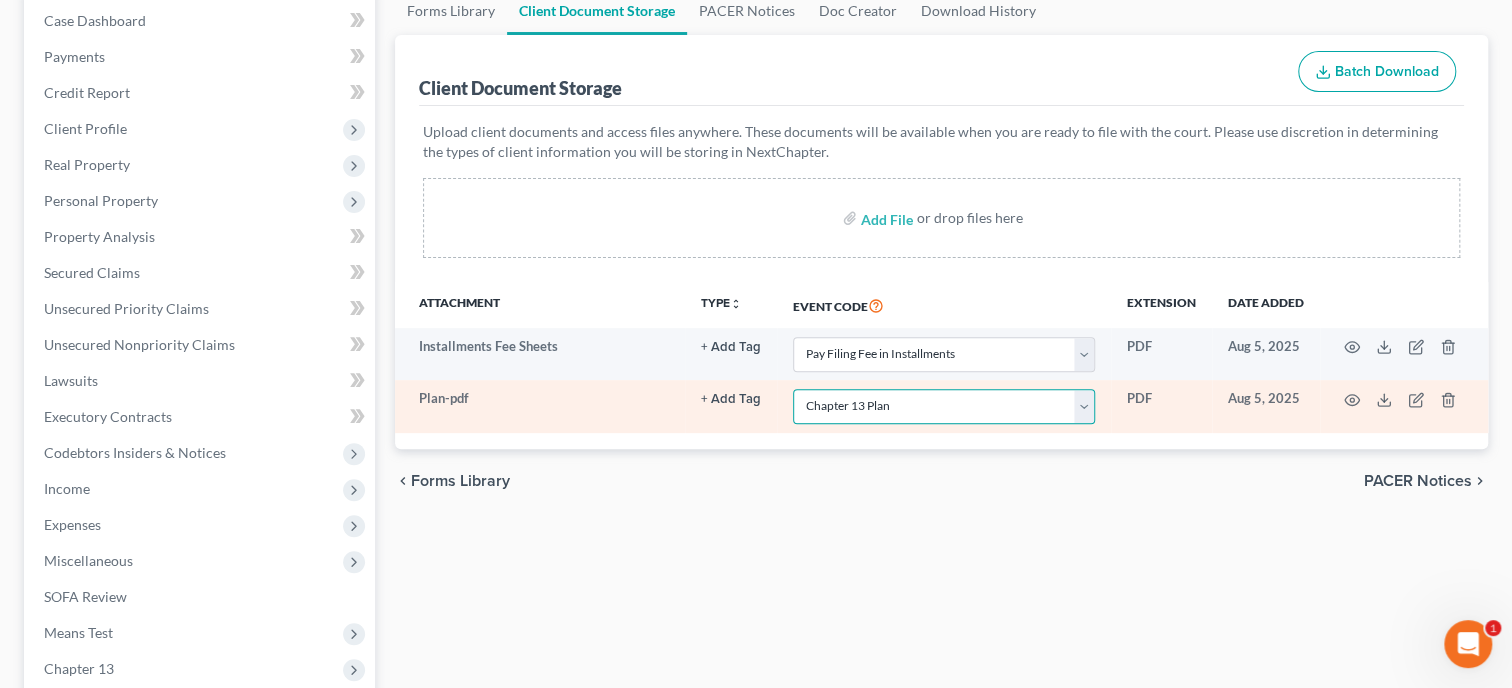 click on "Chapter 13 Plan" at bounding box center (0, 0) 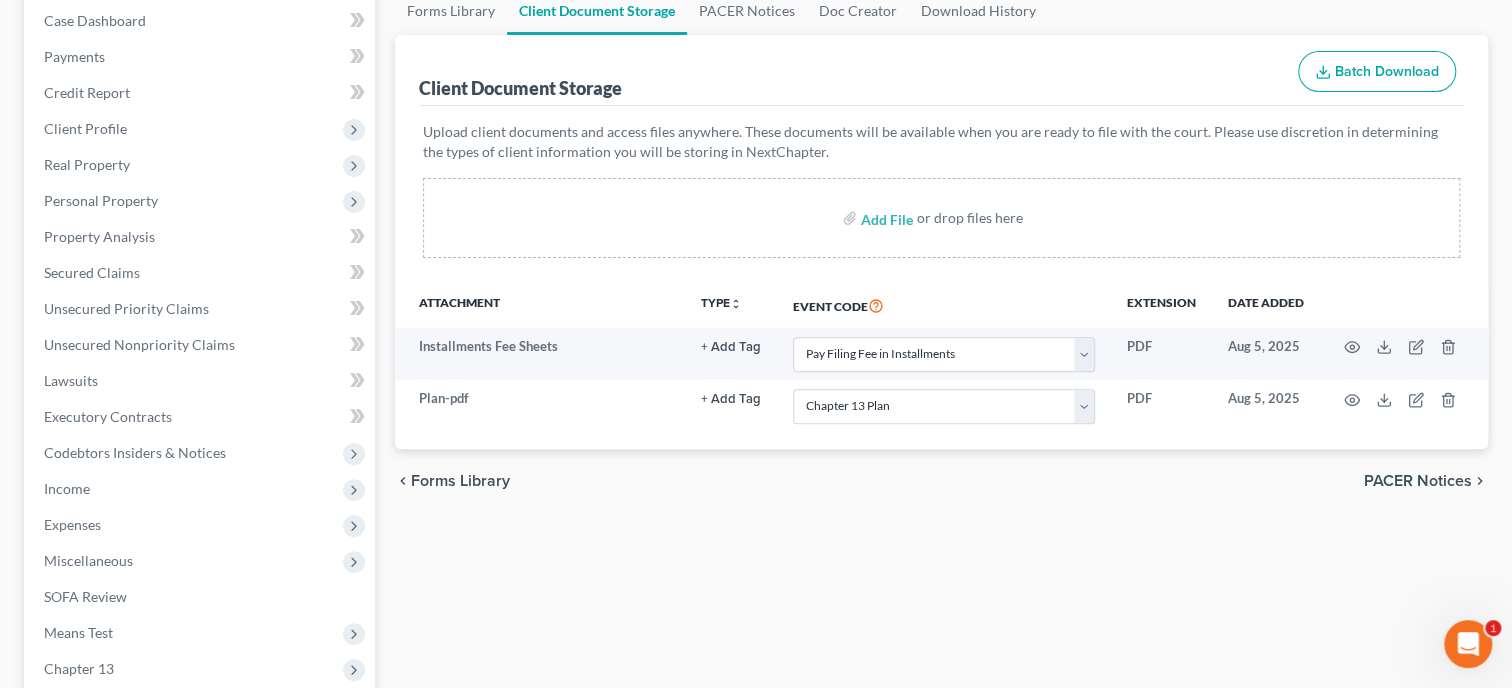 click on "chevron_left
Forms Library
PACER Notices
chevron_right" at bounding box center (941, 481) 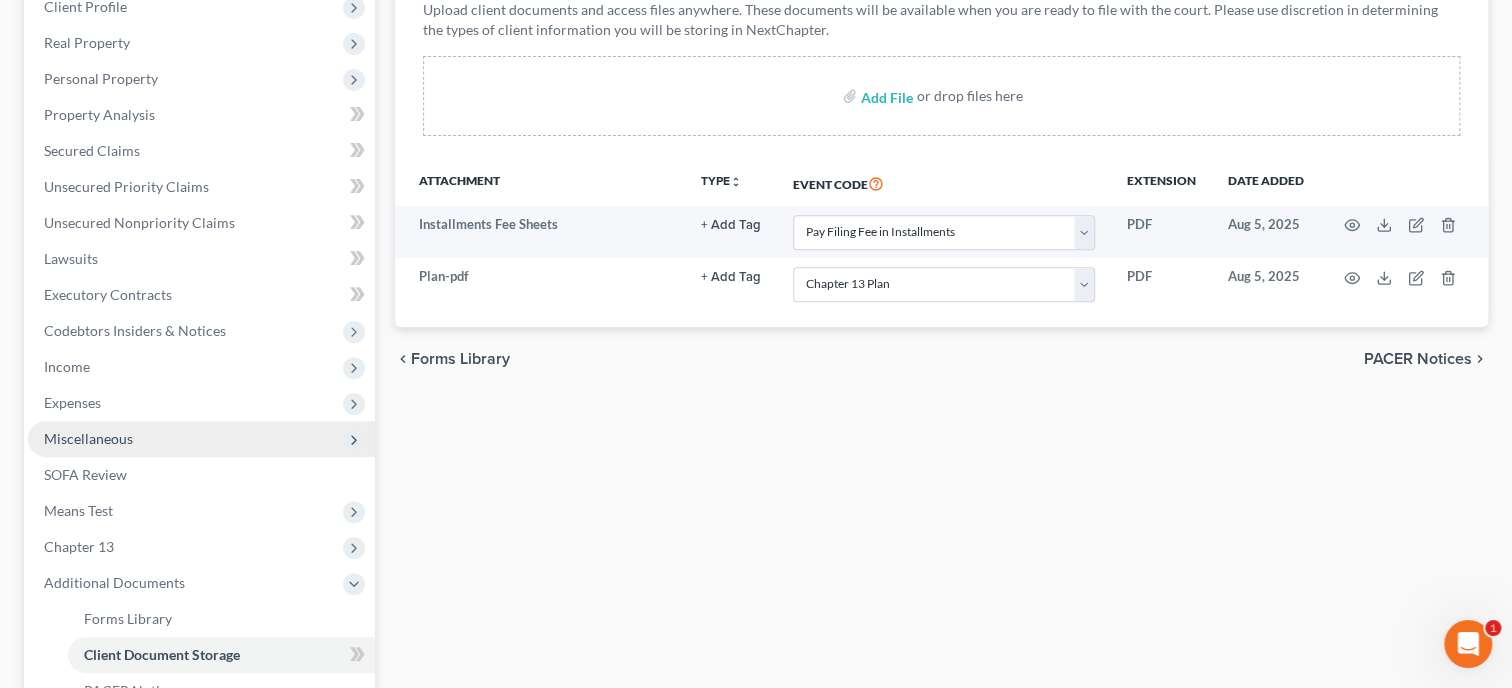 scroll, scrollTop: 514, scrollLeft: 0, axis: vertical 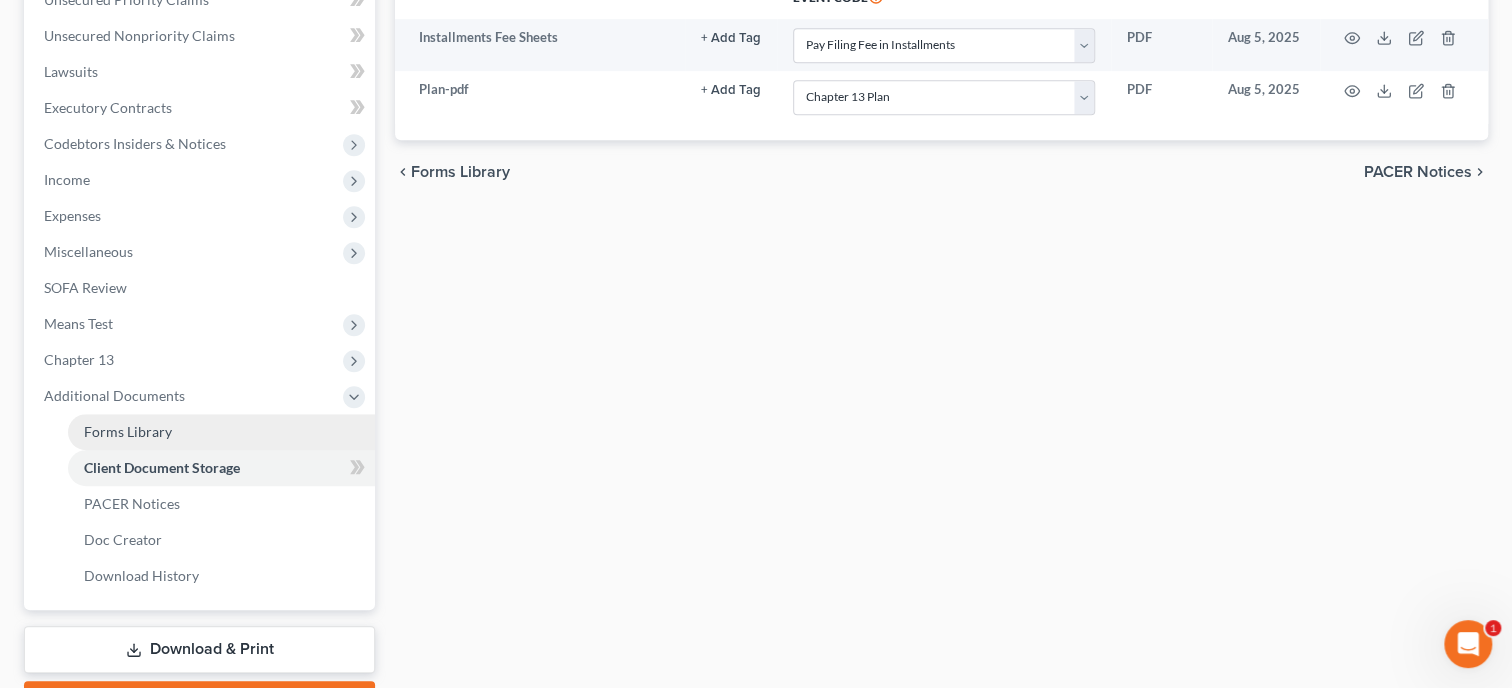 click on "Forms Library" at bounding box center (221, 432) 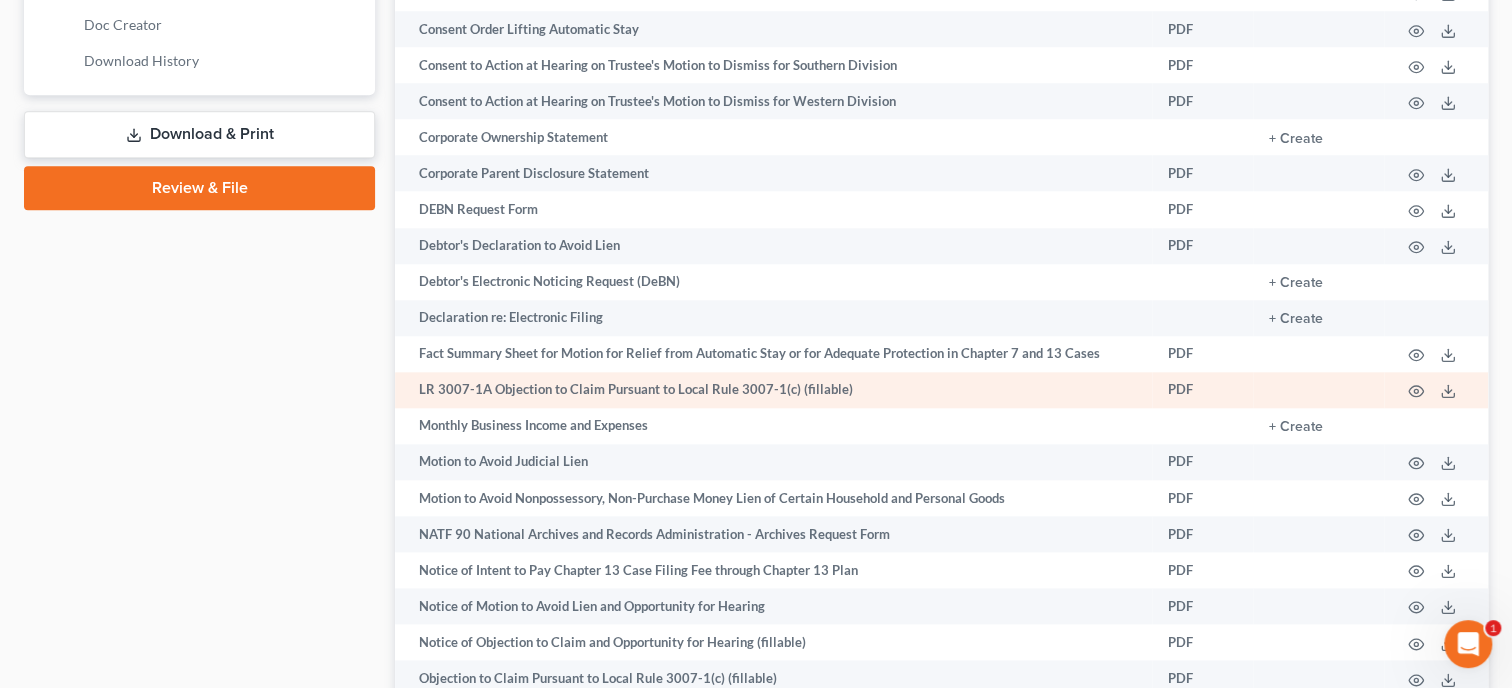 scroll, scrollTop: 1131, scrollLeft: 0, axis: vertical 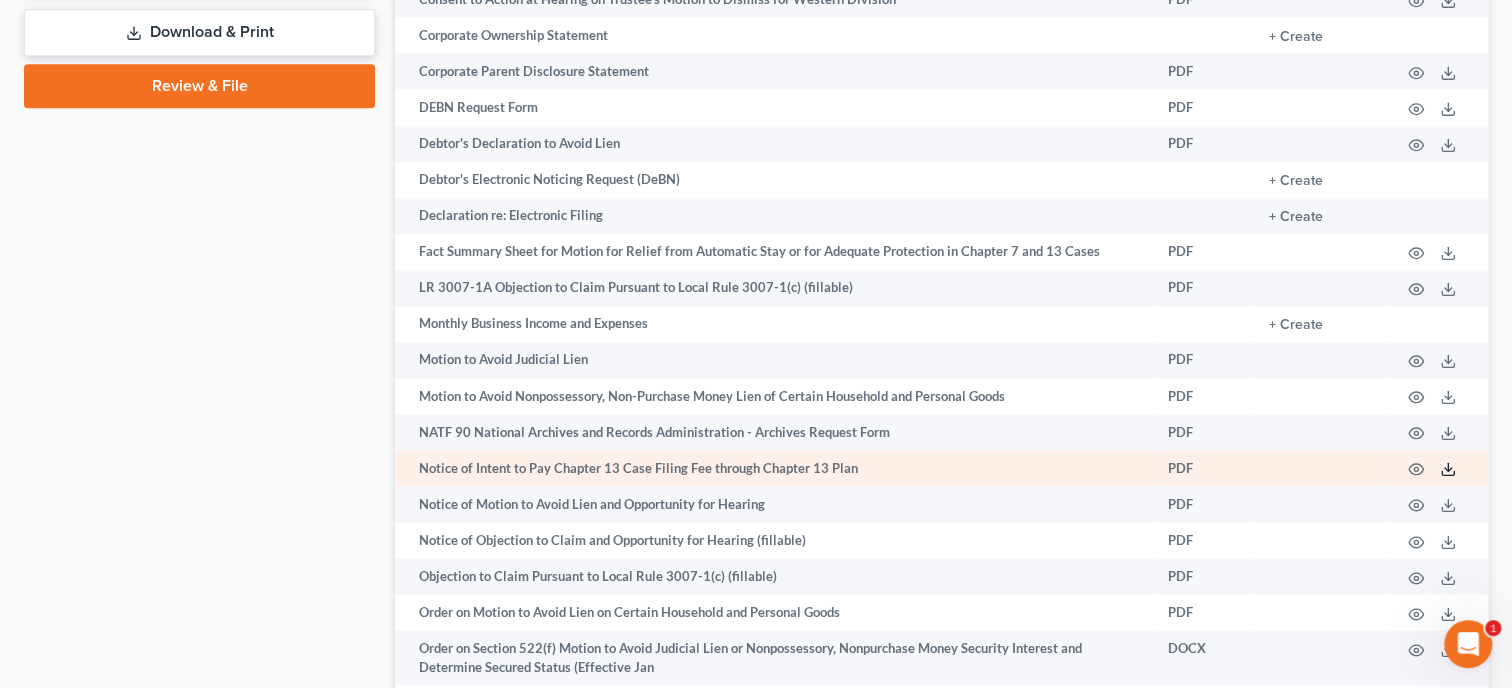 click 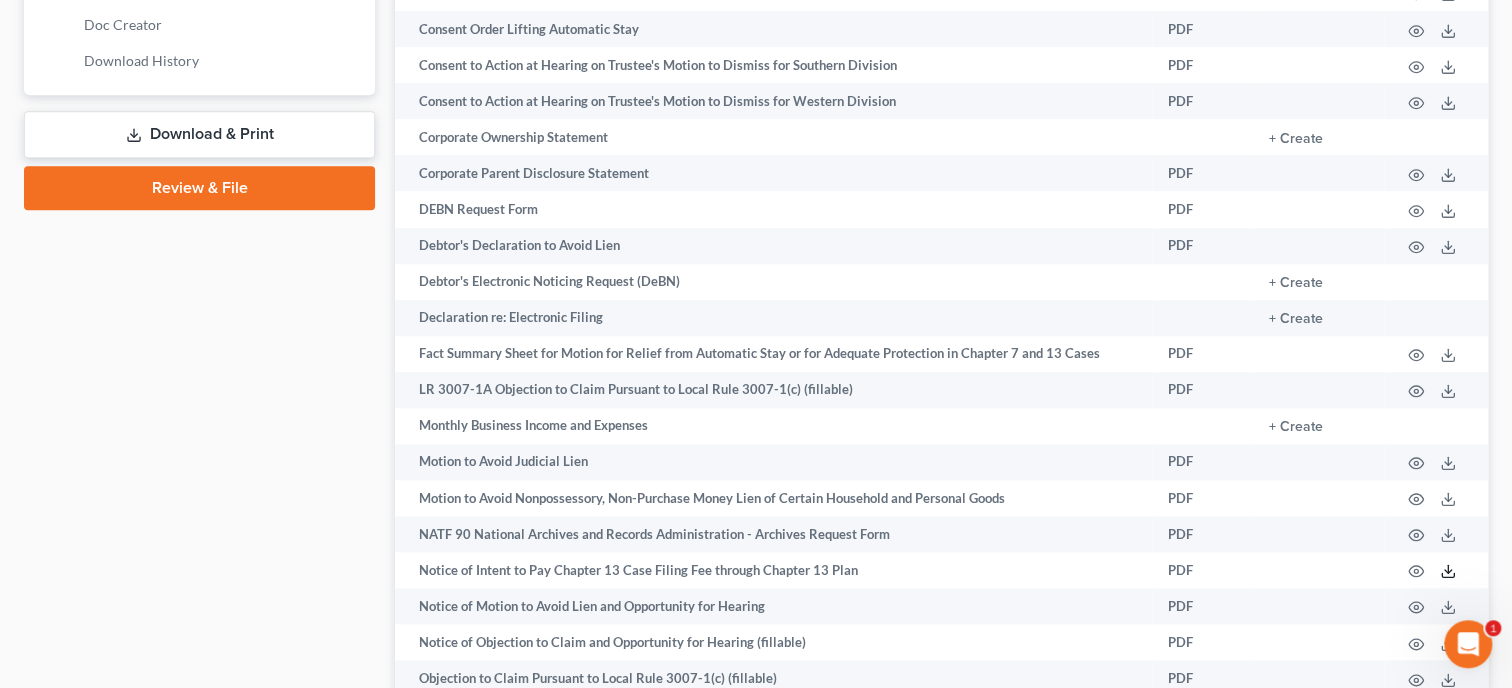 scroll, scrollTop: 926, scrollLeft: 0, axis: vertical 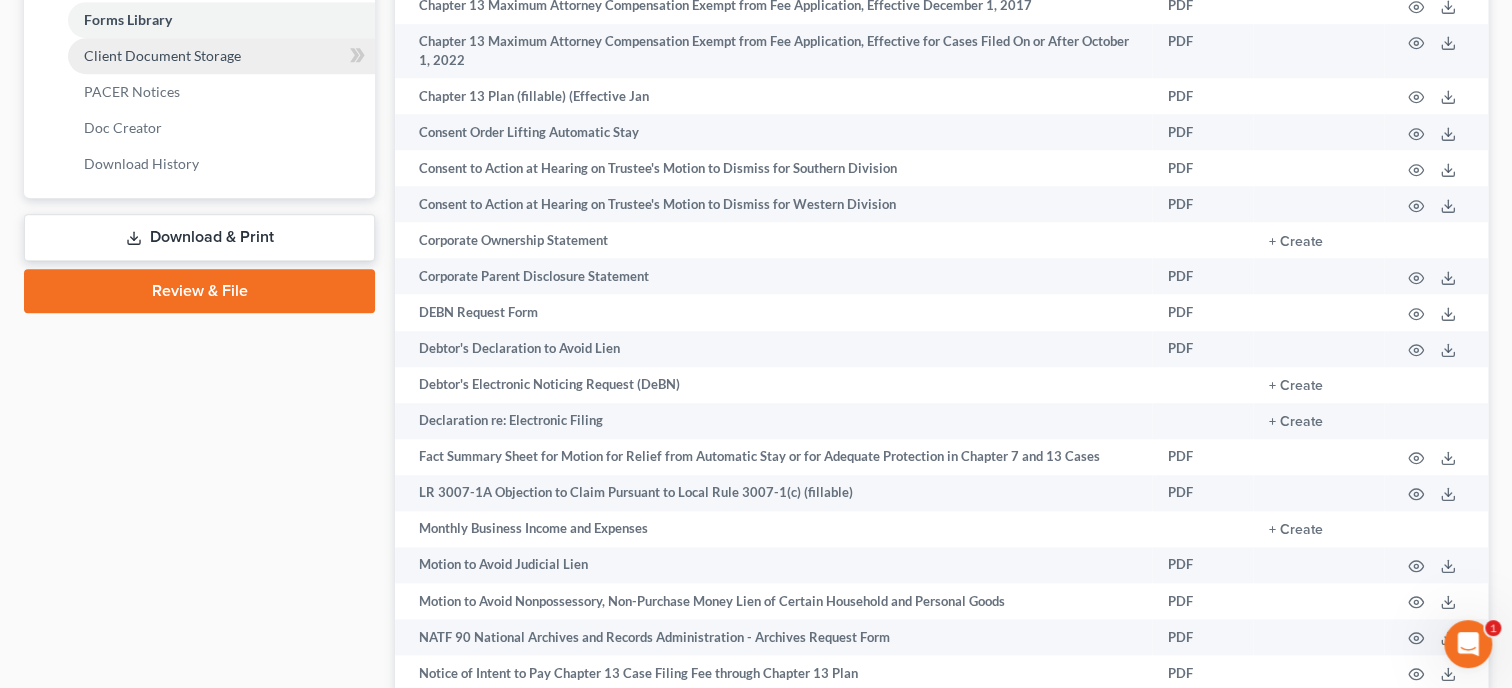 click on "Client Document Storage" at bounding box center (162, 55) 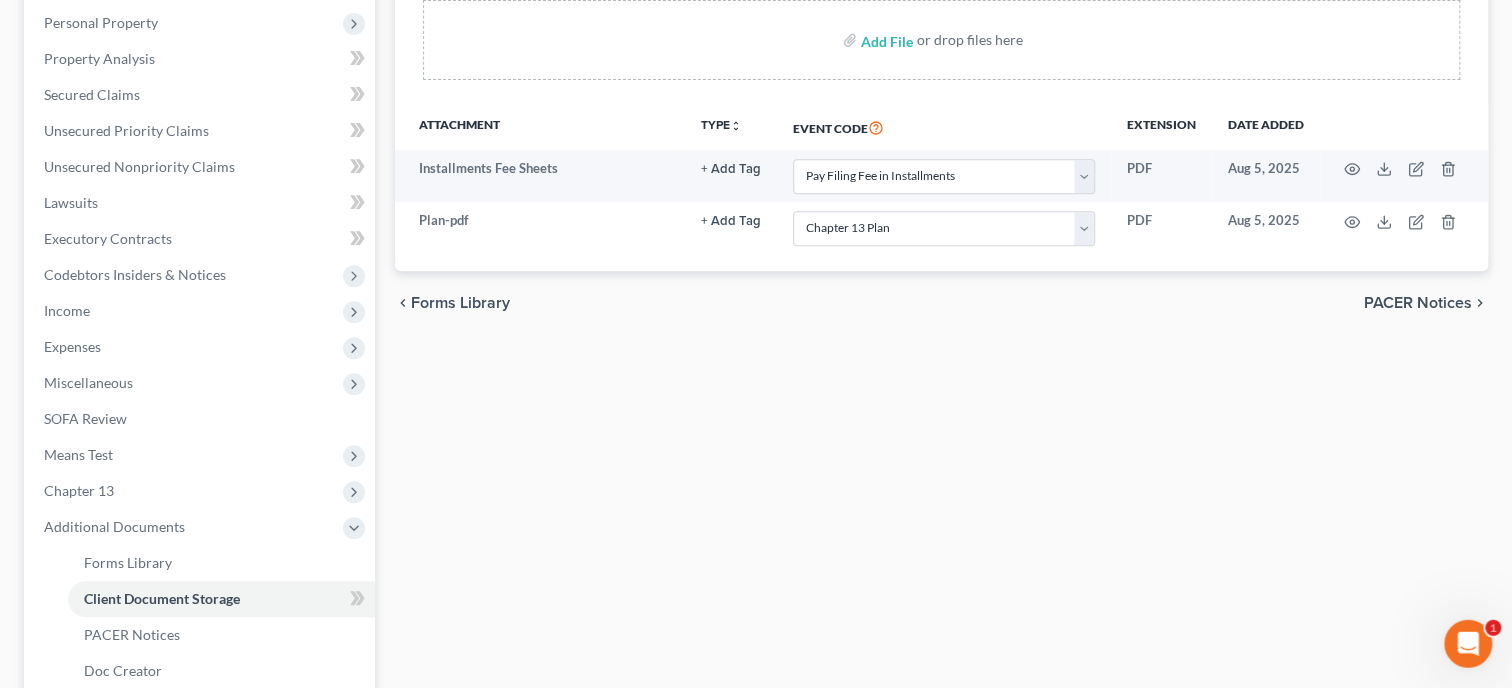 scroll, scrollTop: 213, scrollLeft: 0, axis: vertical 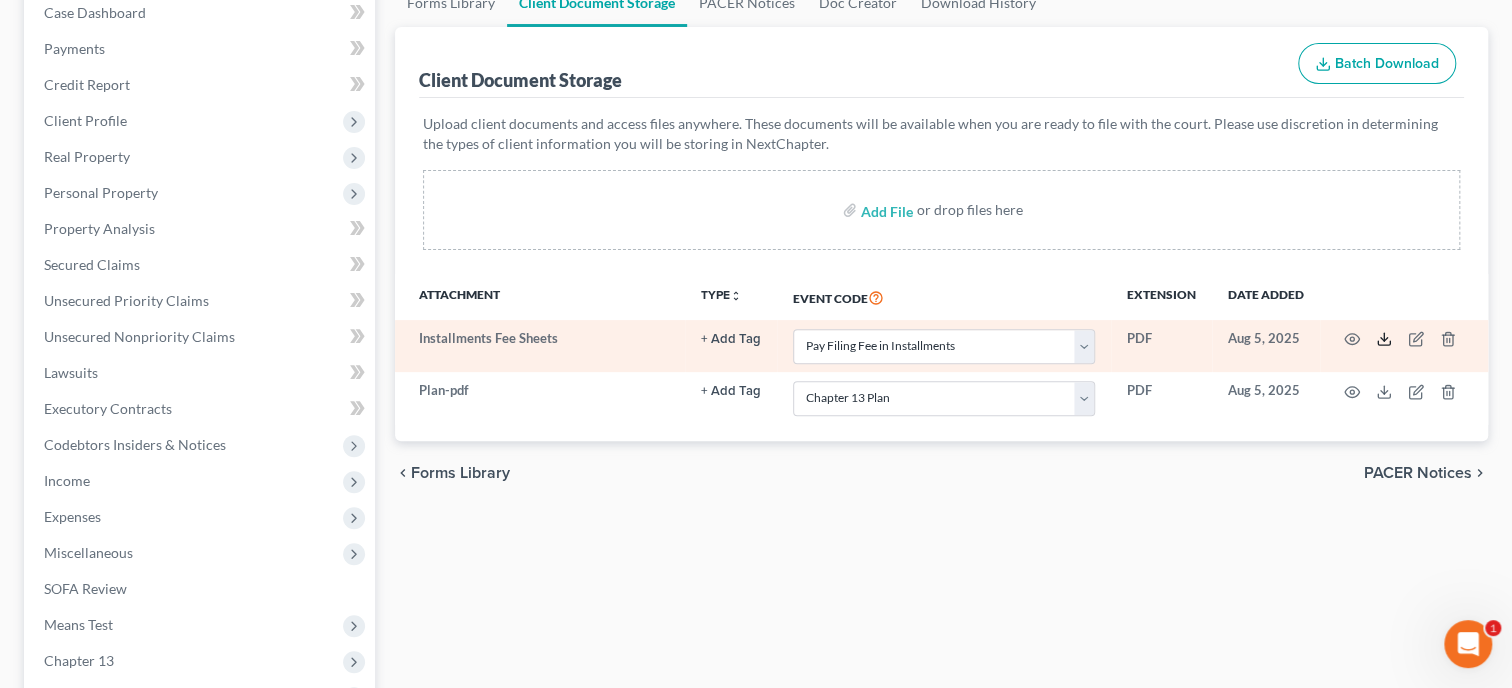 click 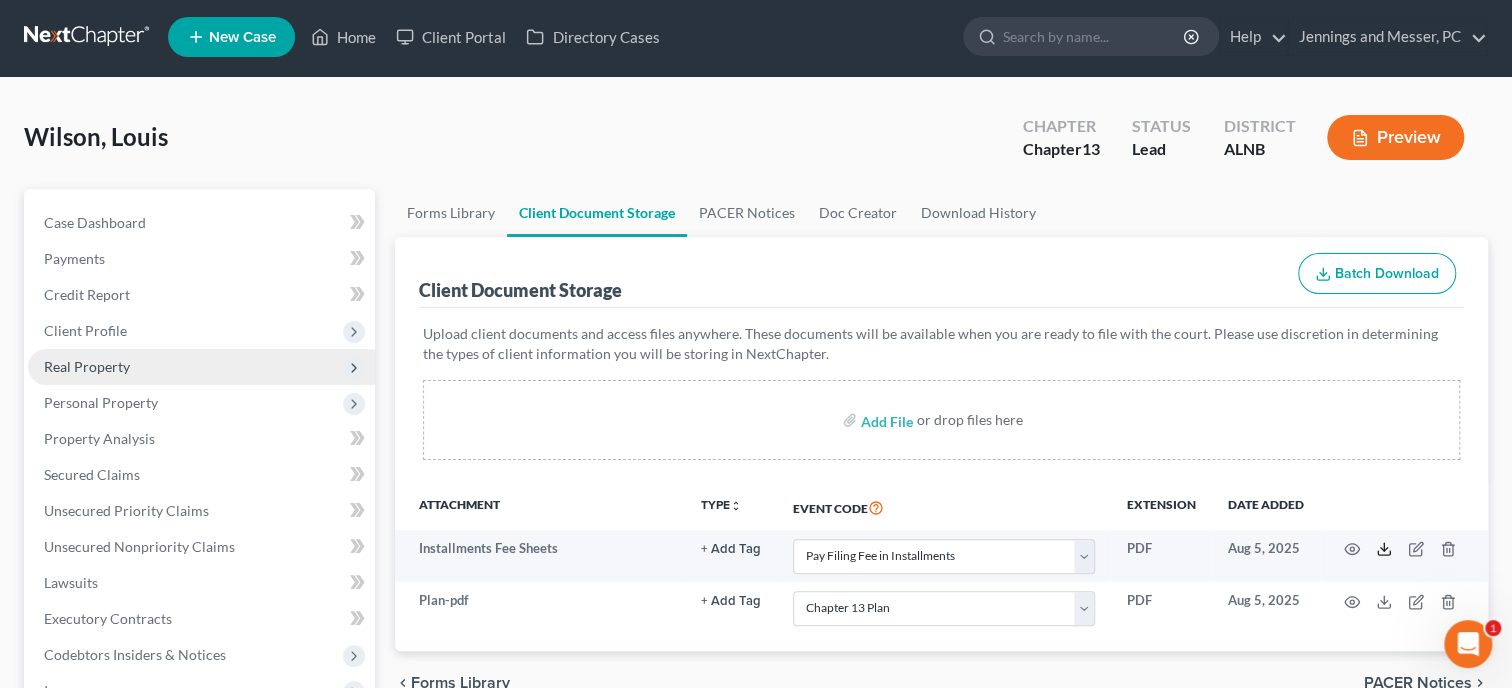 scroll, scrollTop: 0, scrollLeft: 0, axis: both 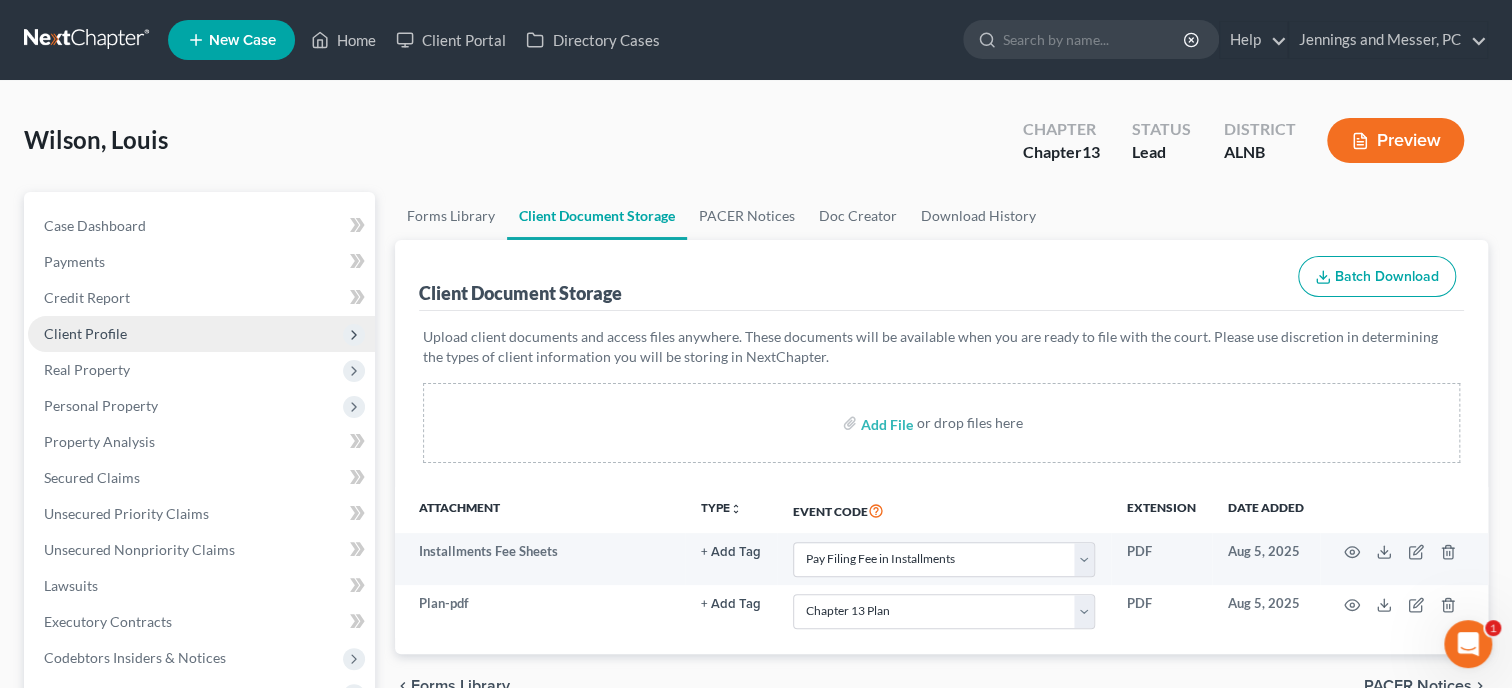 click on "Client Profile" at bounding box center [201, 334] 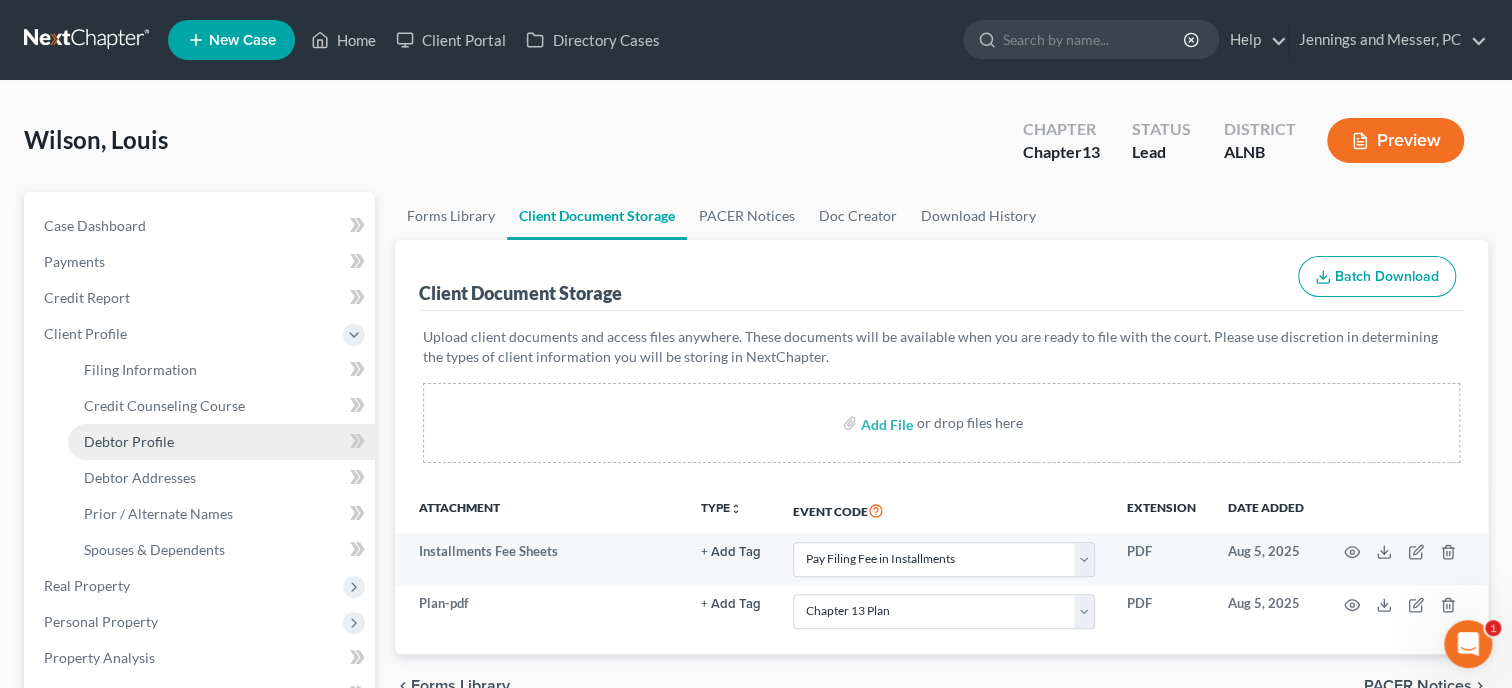 click on "Debtor Profile" at bounding box center [221, 442] 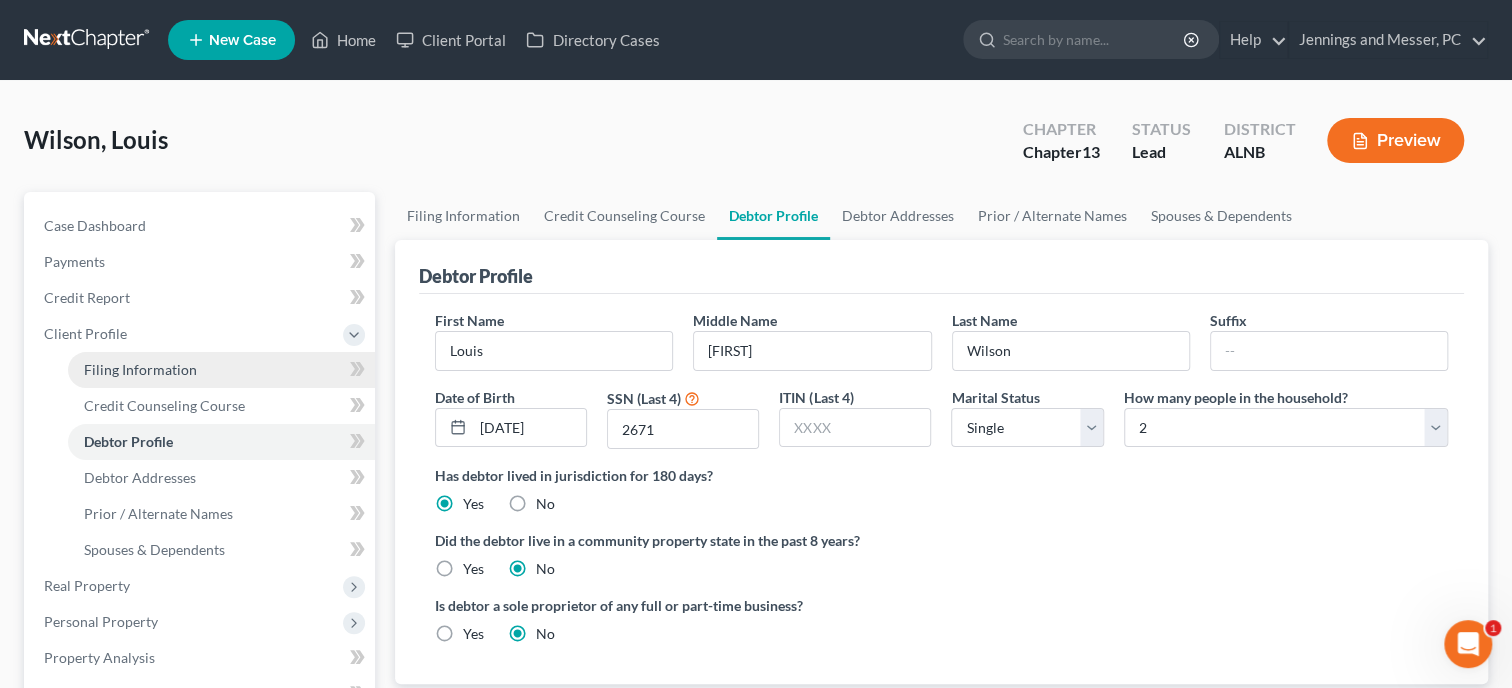 click on "Filing Information" at bounding box center [140, 369] 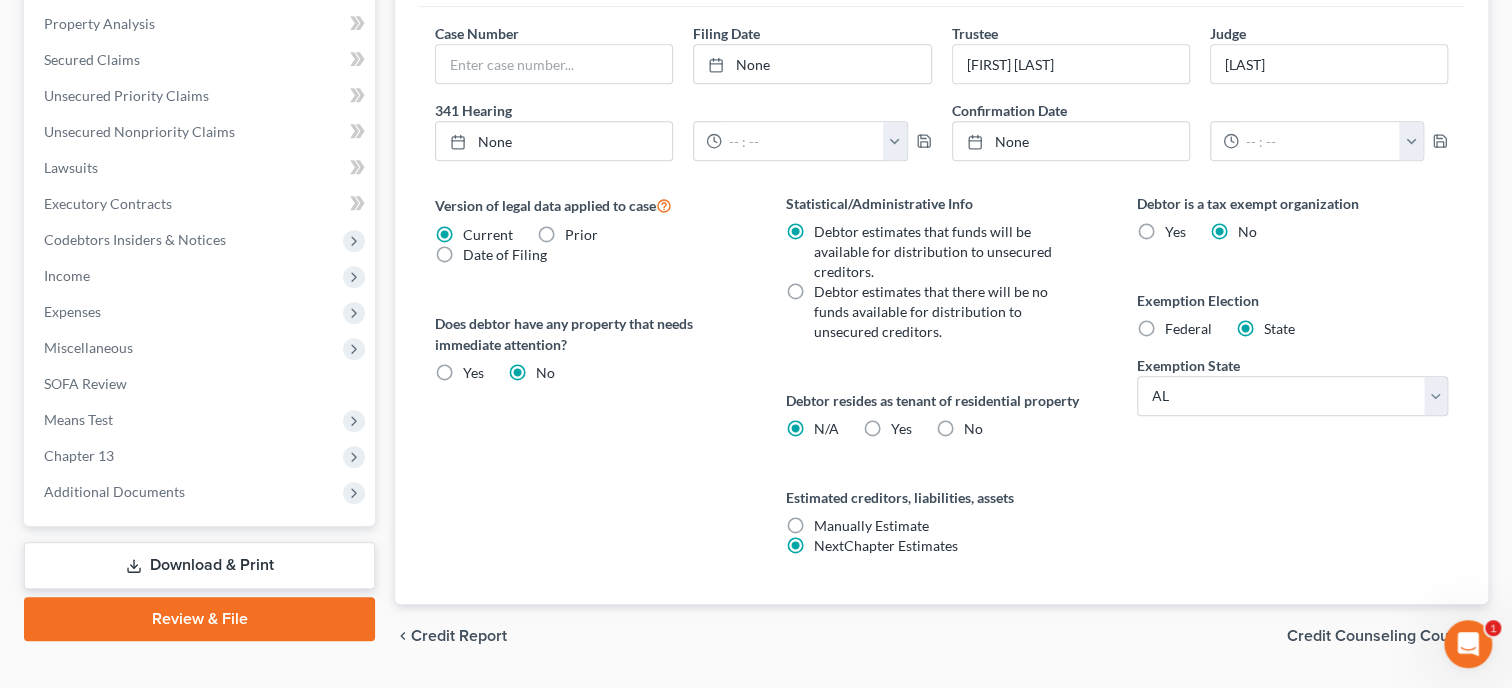 scroll, scrollTop: 687, scrollLeft: 0, axis: vertical 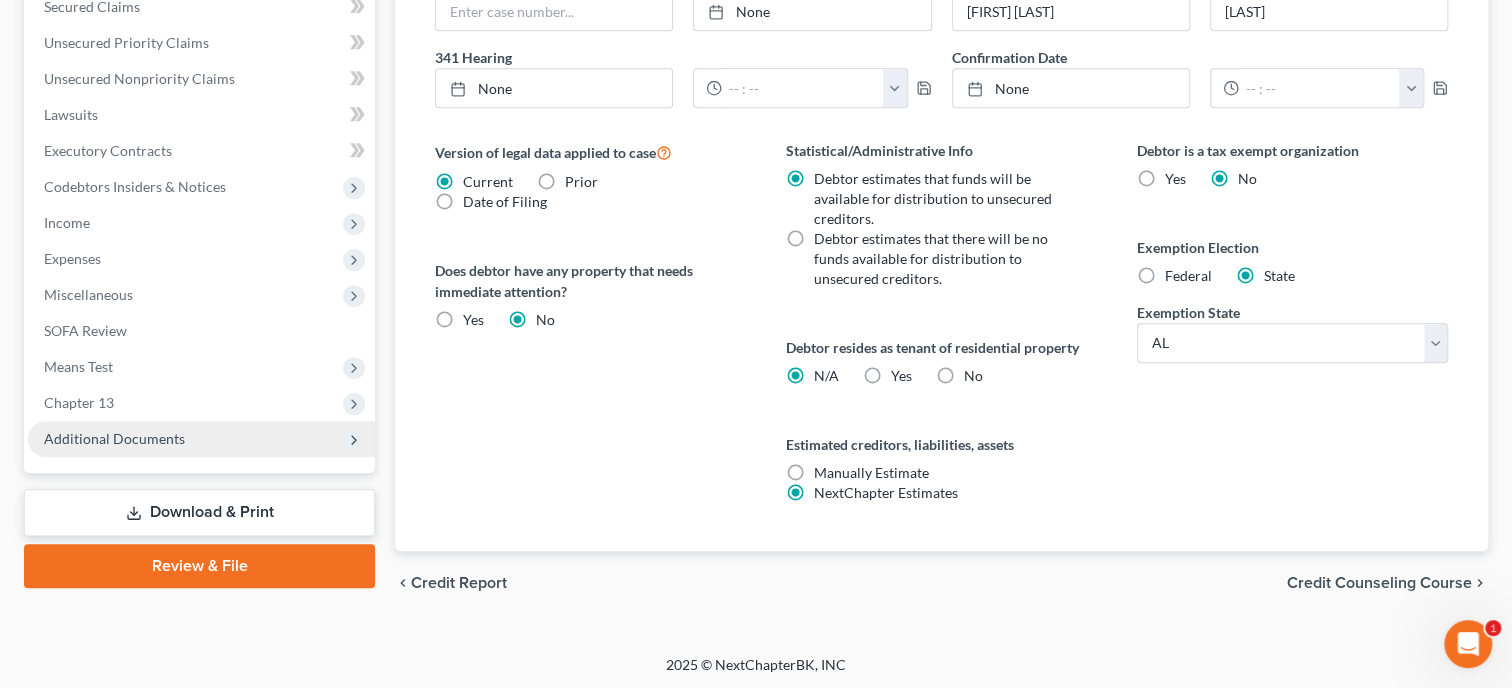 click on "Additional Documents" at bounding box center (201, 439) 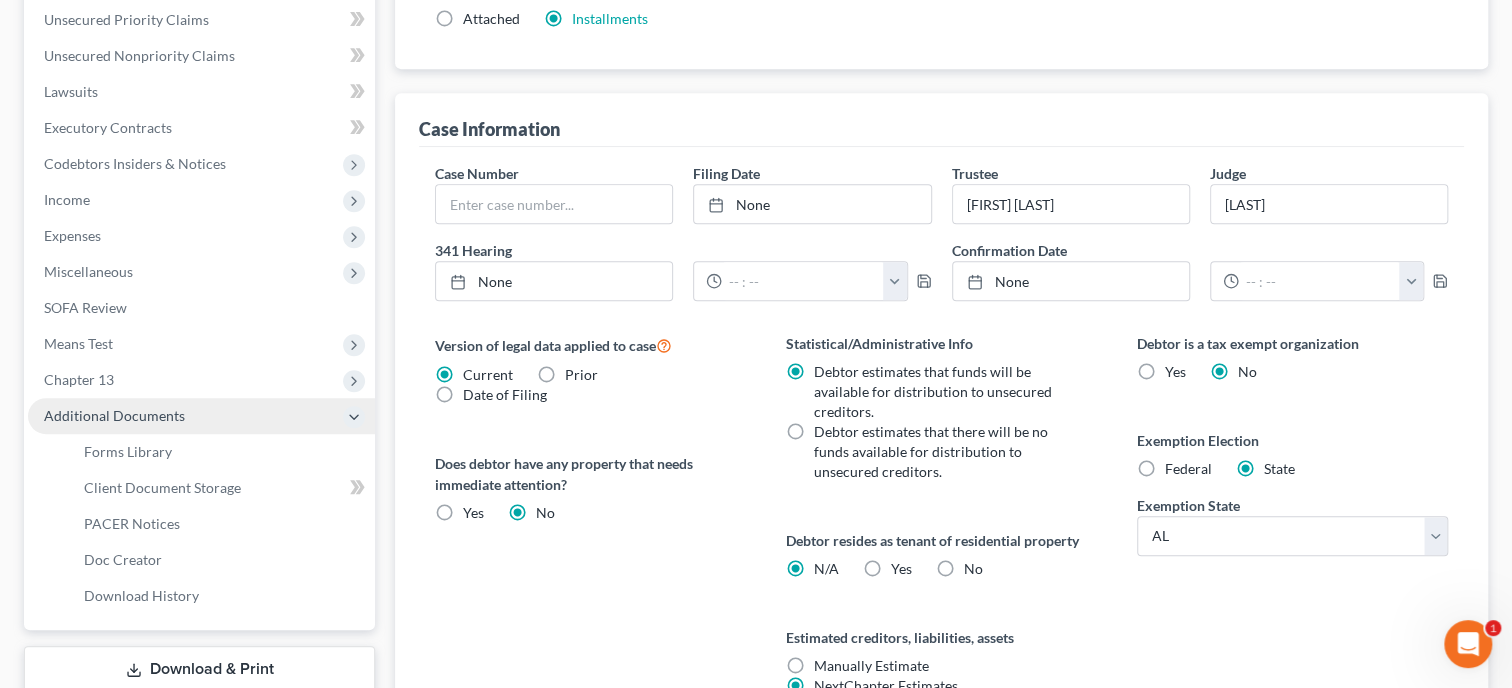 scroll, scrollTop: 471, scrollLeft: 0, axis: vertical 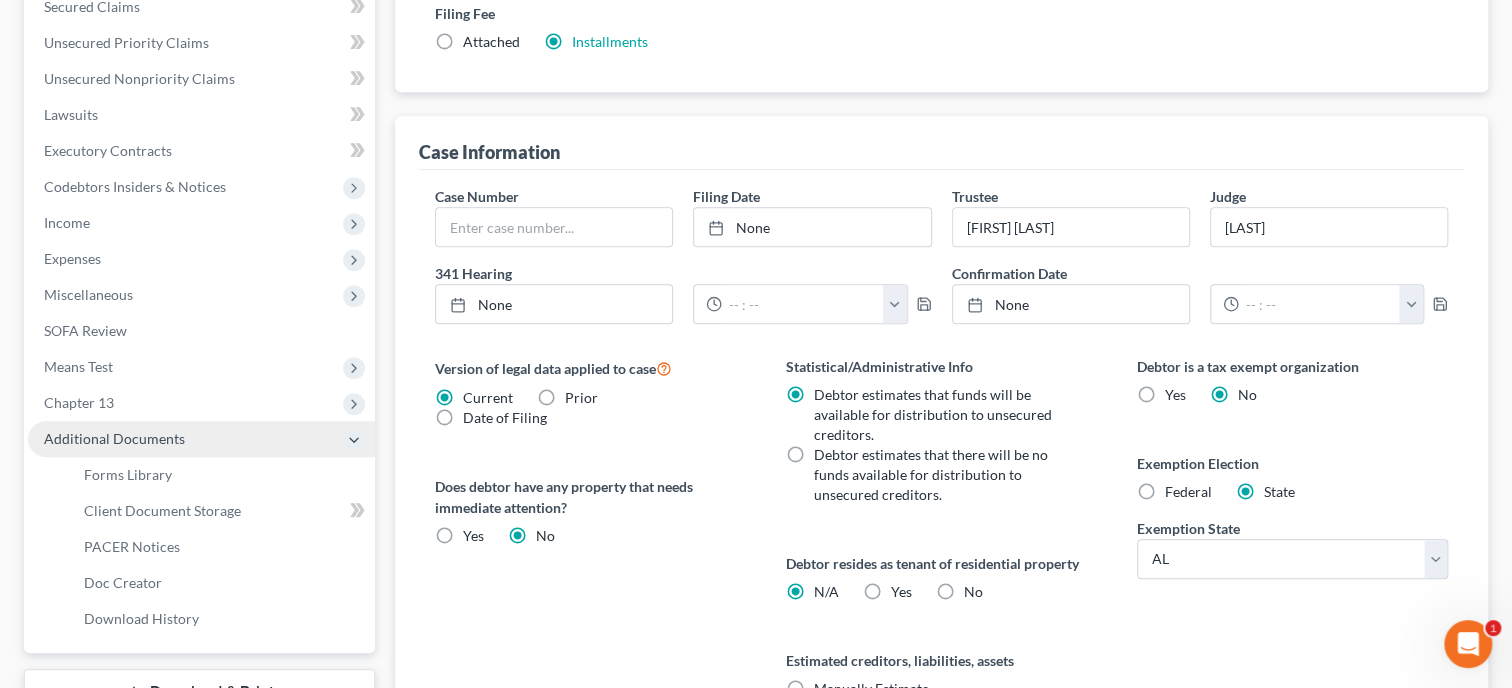 click on "Additional Documents" at bounding box center (201, 439) 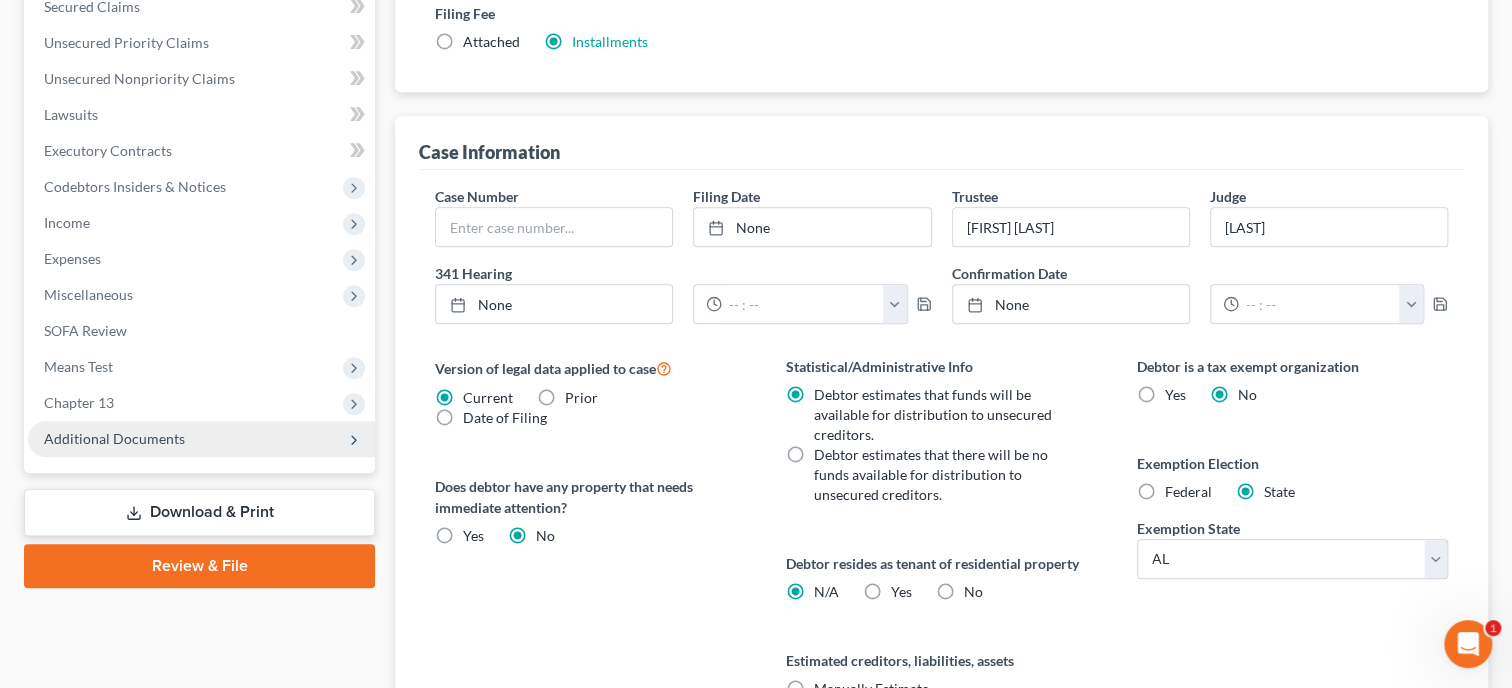 click on "Additional Documents" at bounding box center [114, 438] 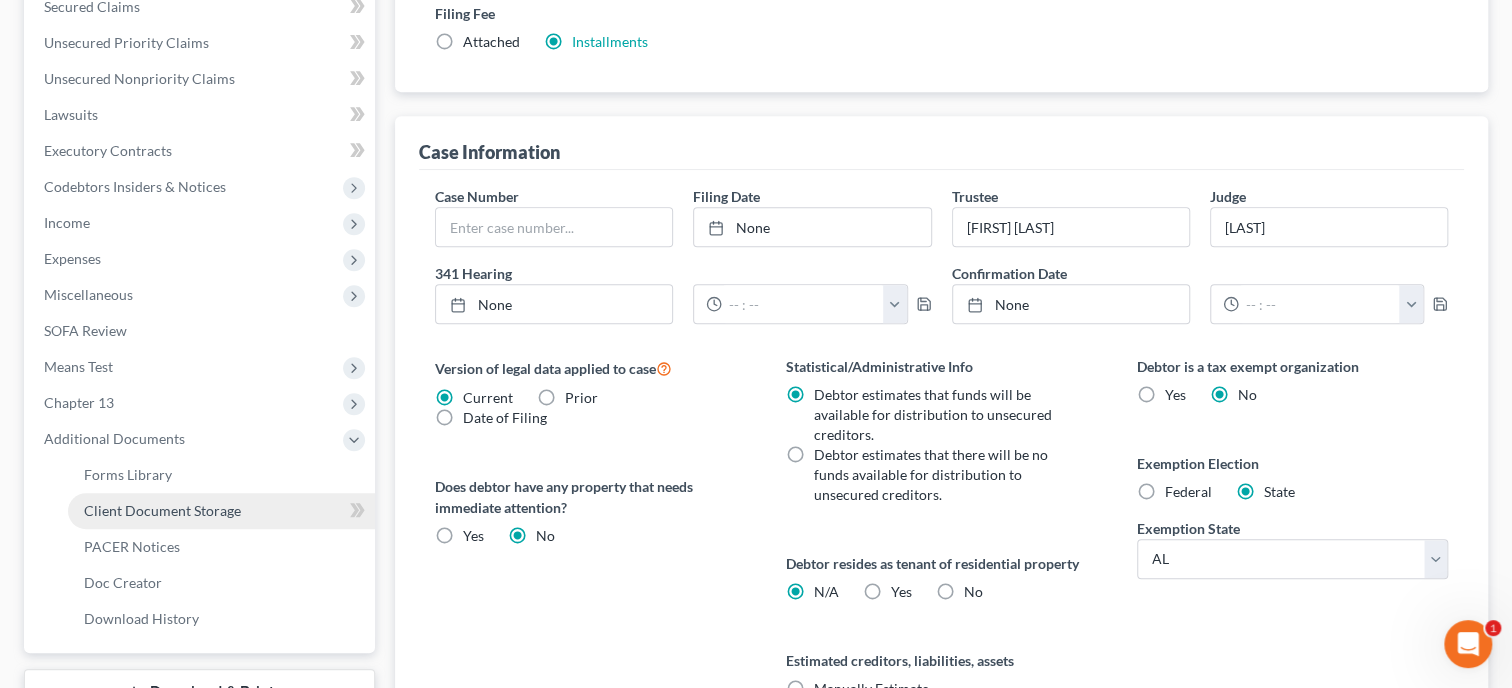 click on "Client Document Storage" at bounding box center (162, 510) 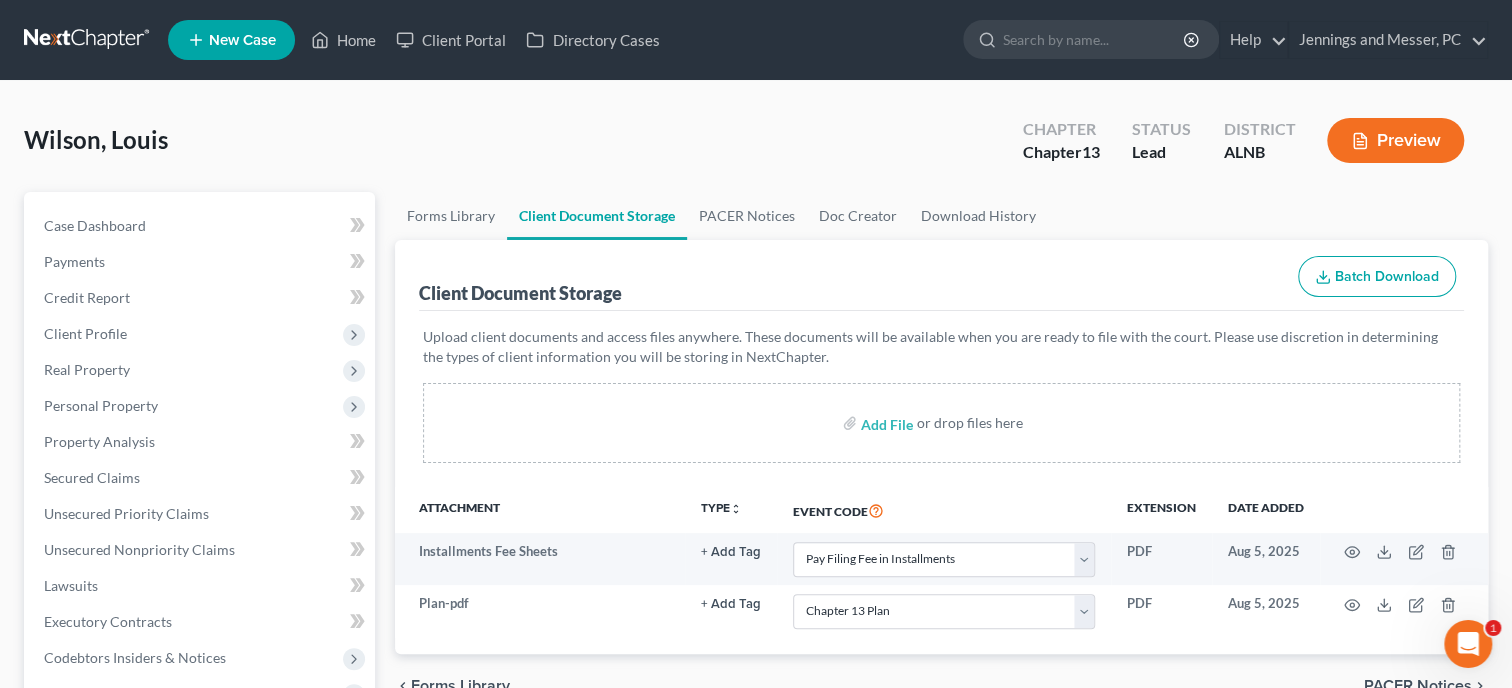 scroll, scrollTop: 0, scrollLeft: 0, axis: both 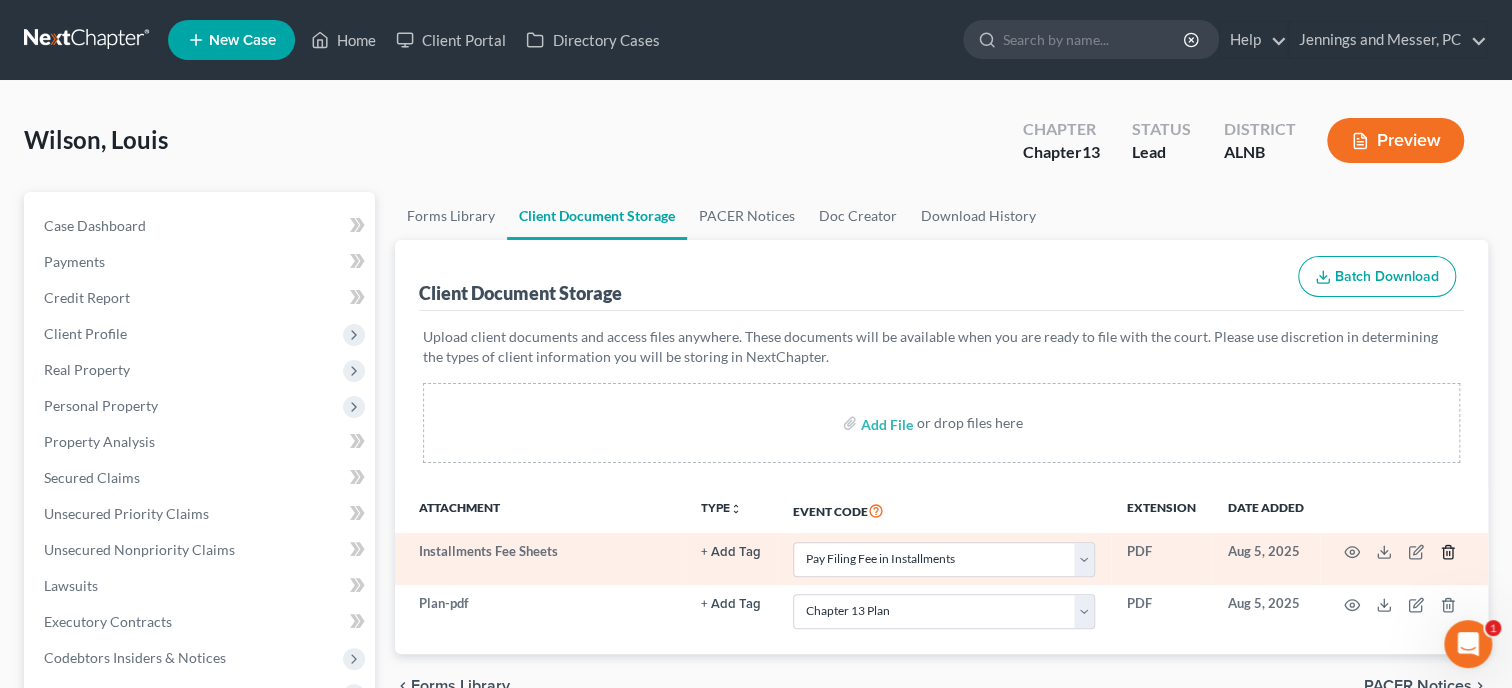 click 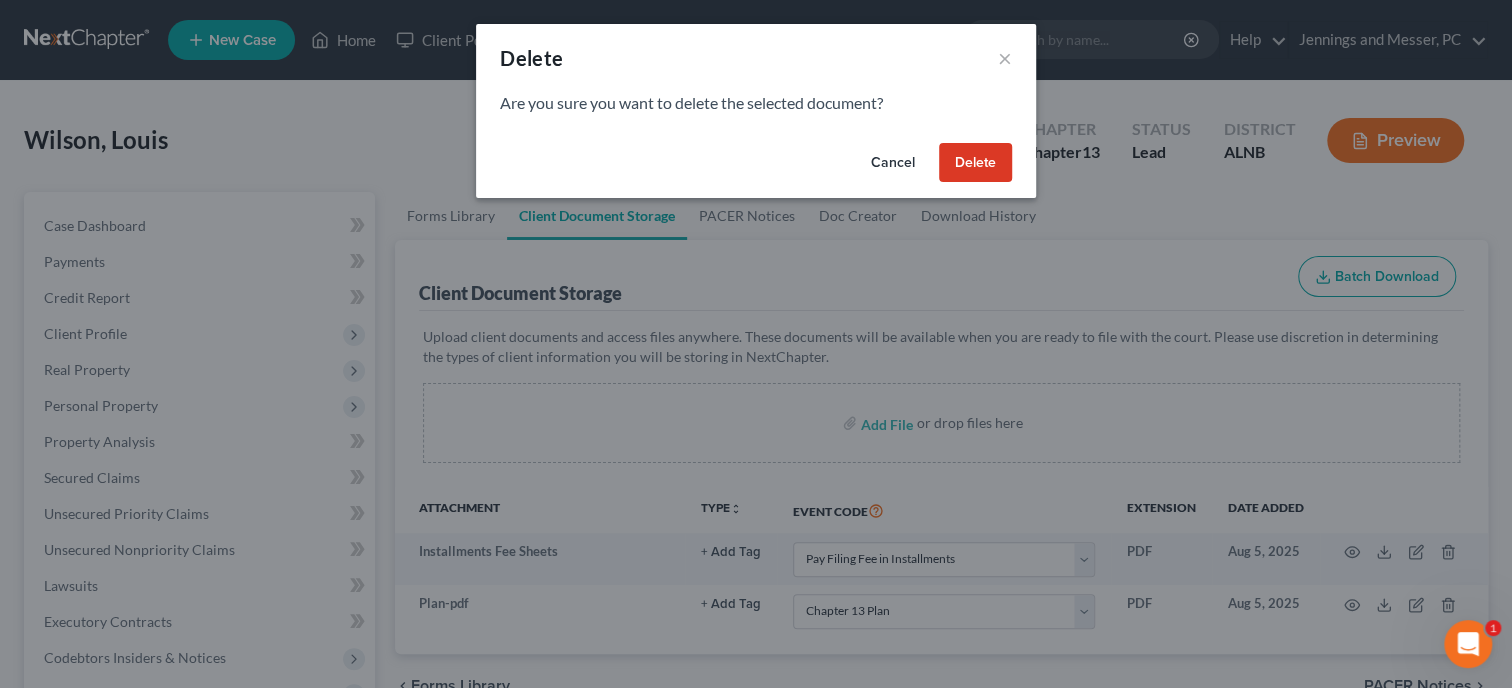 click on "Delete" at bounding box center [975, 163] 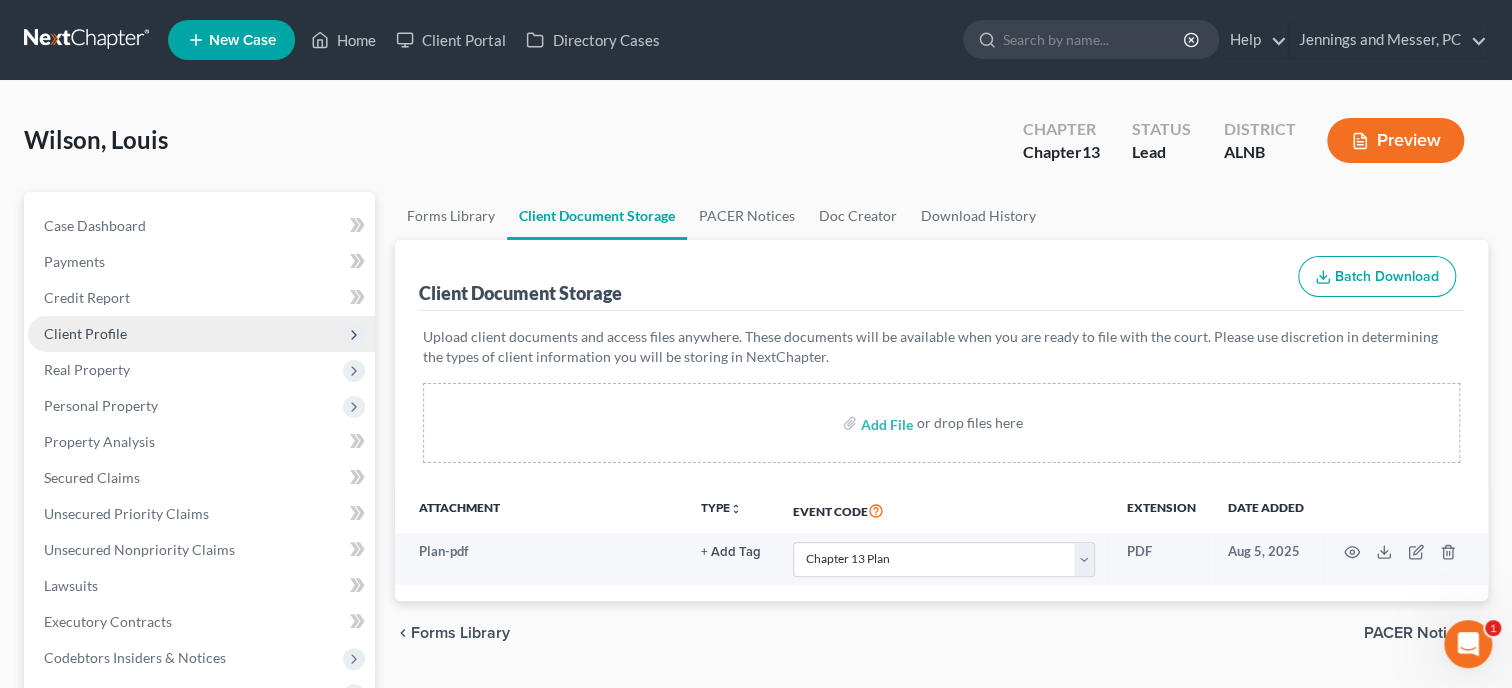click on "Client Profile" at bounding box center (85, 333) 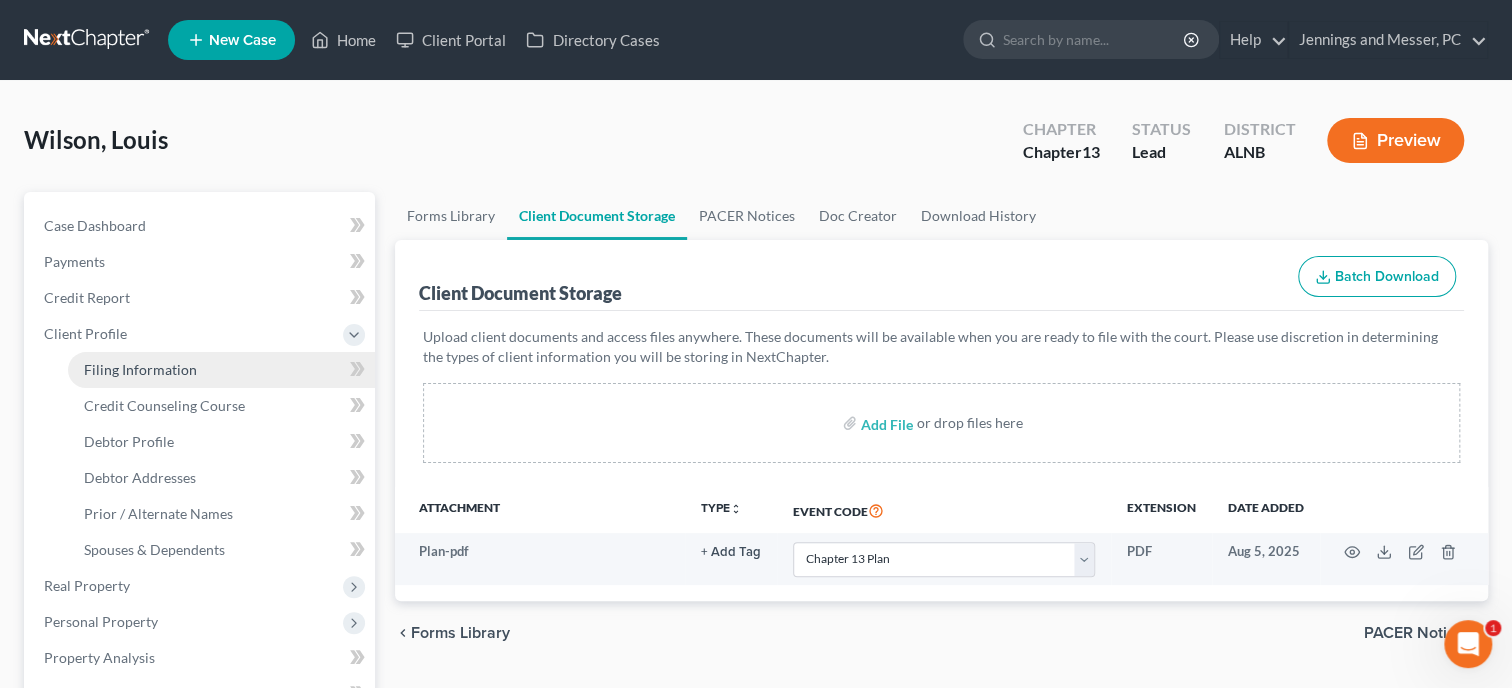 click on "Filing Information" at bounding box center (221, 370) 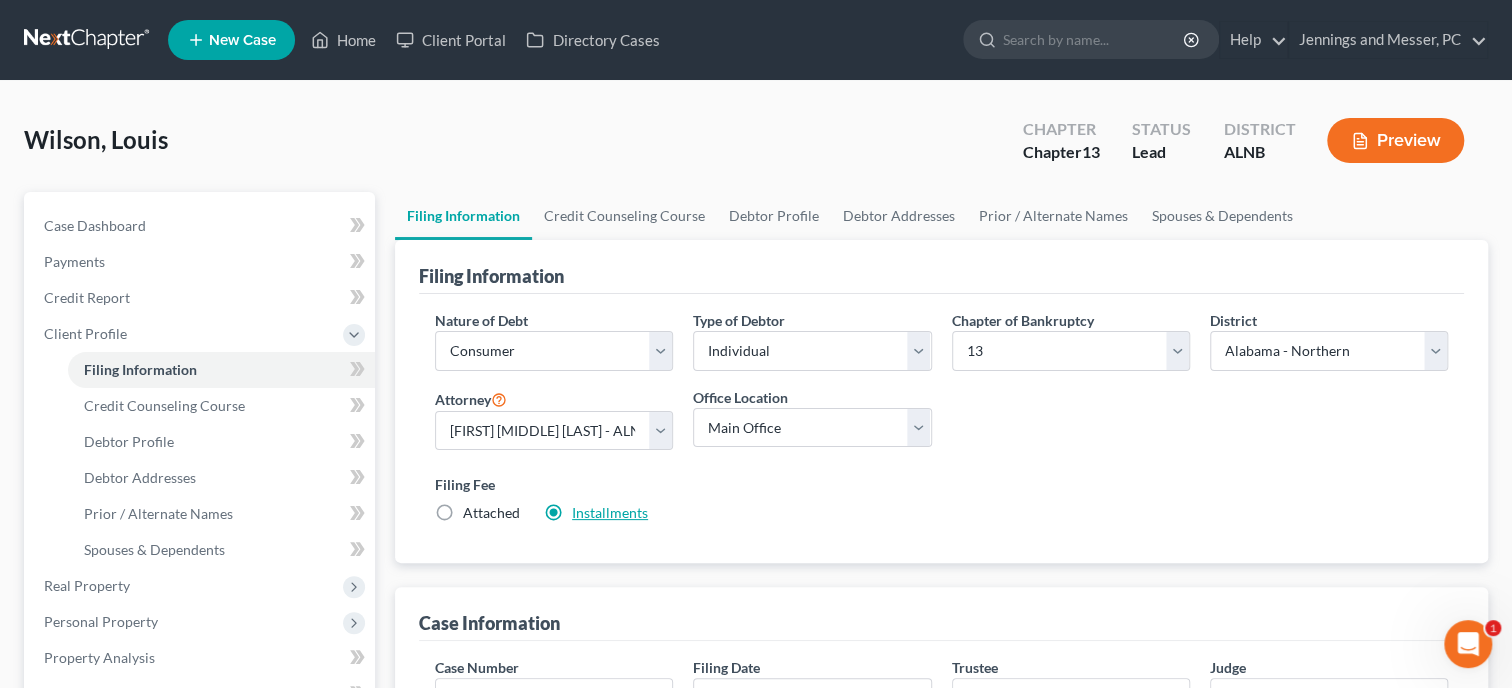 click on "Installments" at bounding box center (610, 512) 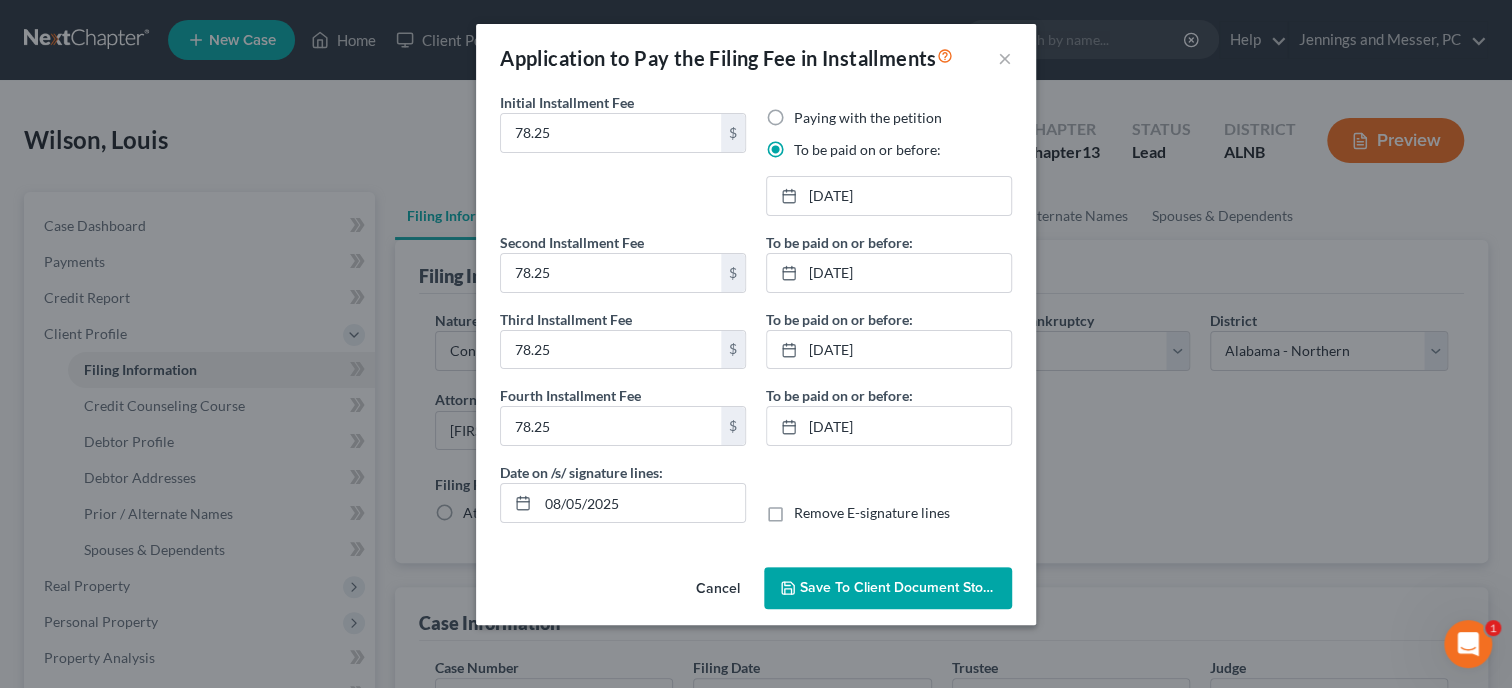 click on "Save to Client Document Storage" at bounding box center (906, 587) 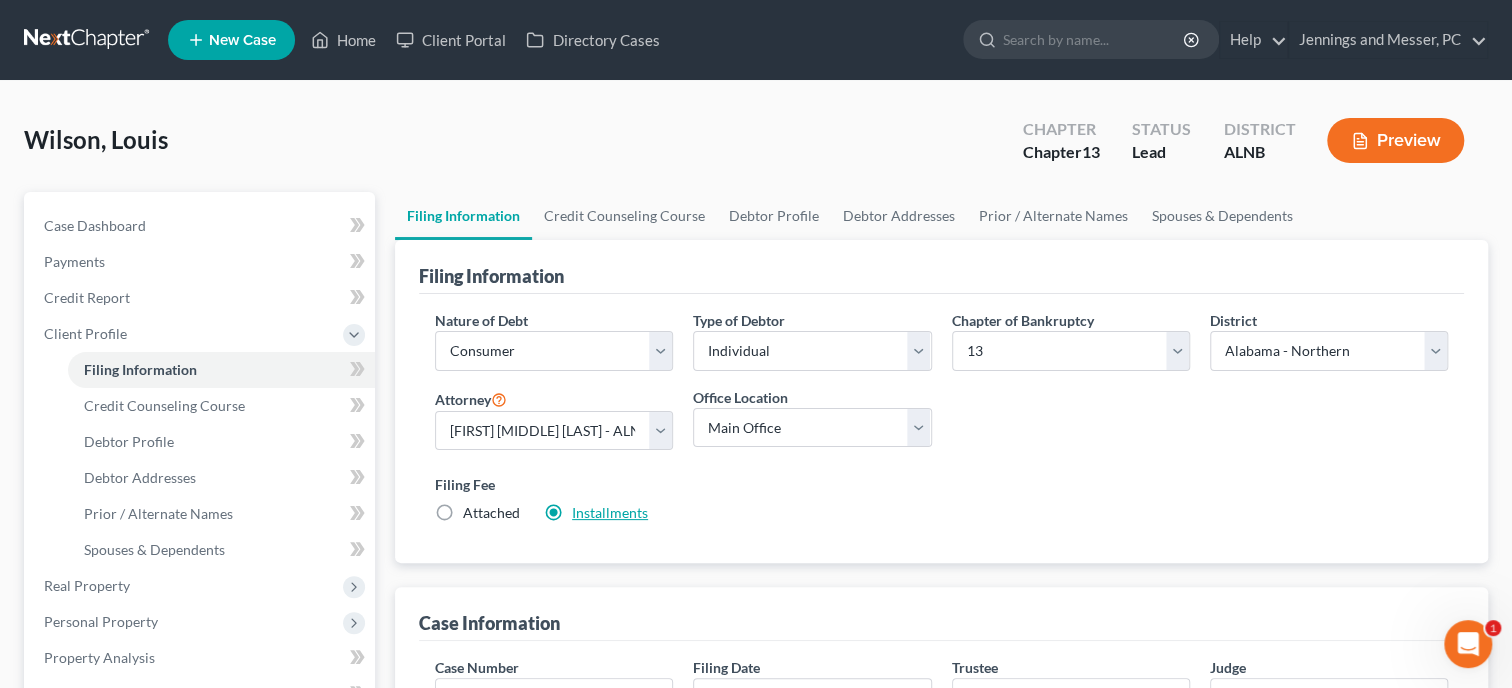 click on "Installments" at bounding box center [610, 512] 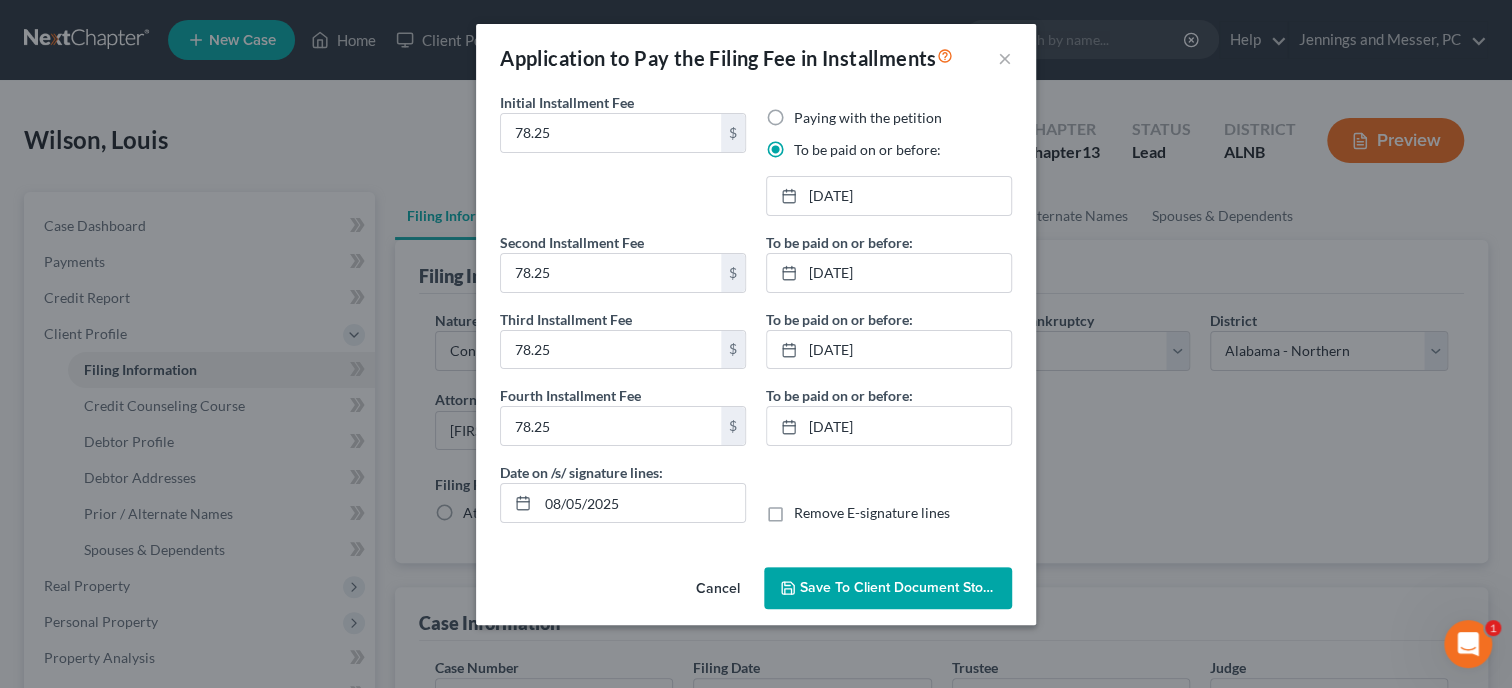 click on "Save to Client Document Storage" at bounding box center [888, 588] 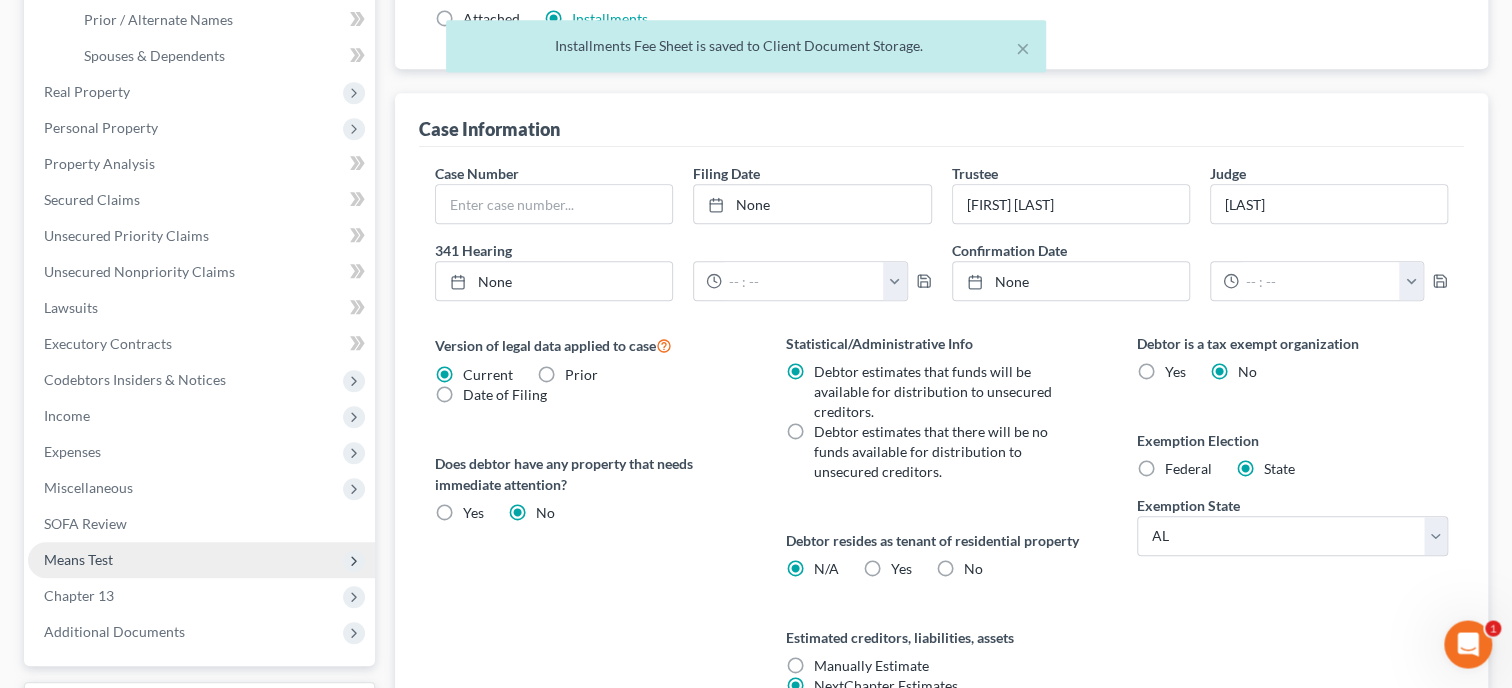 scroll, scrollTop: 687, scrollLeft: 0, axis: vertical 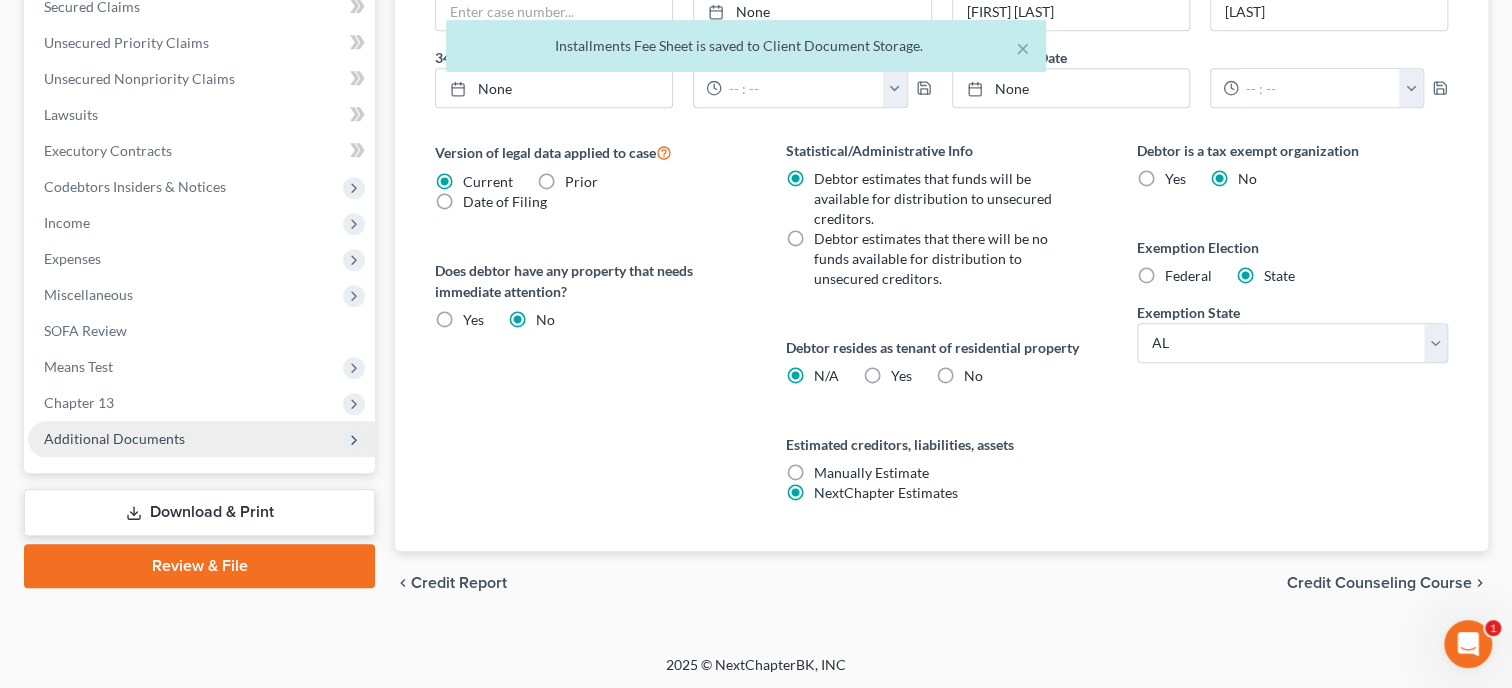 click on "Additional Documents" at bounding box center (201, 439) 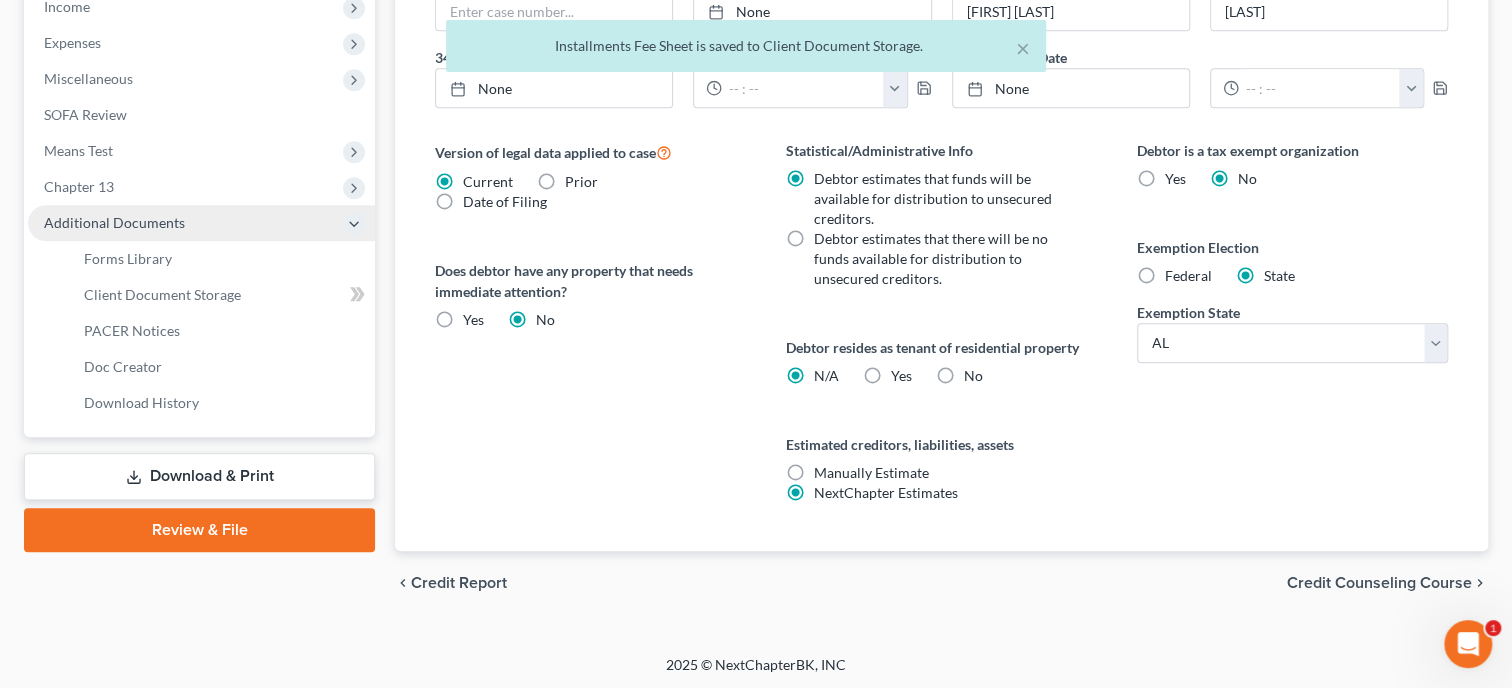 scroll, scrollTop: 471, scrollLeft: 0, axis: vertical 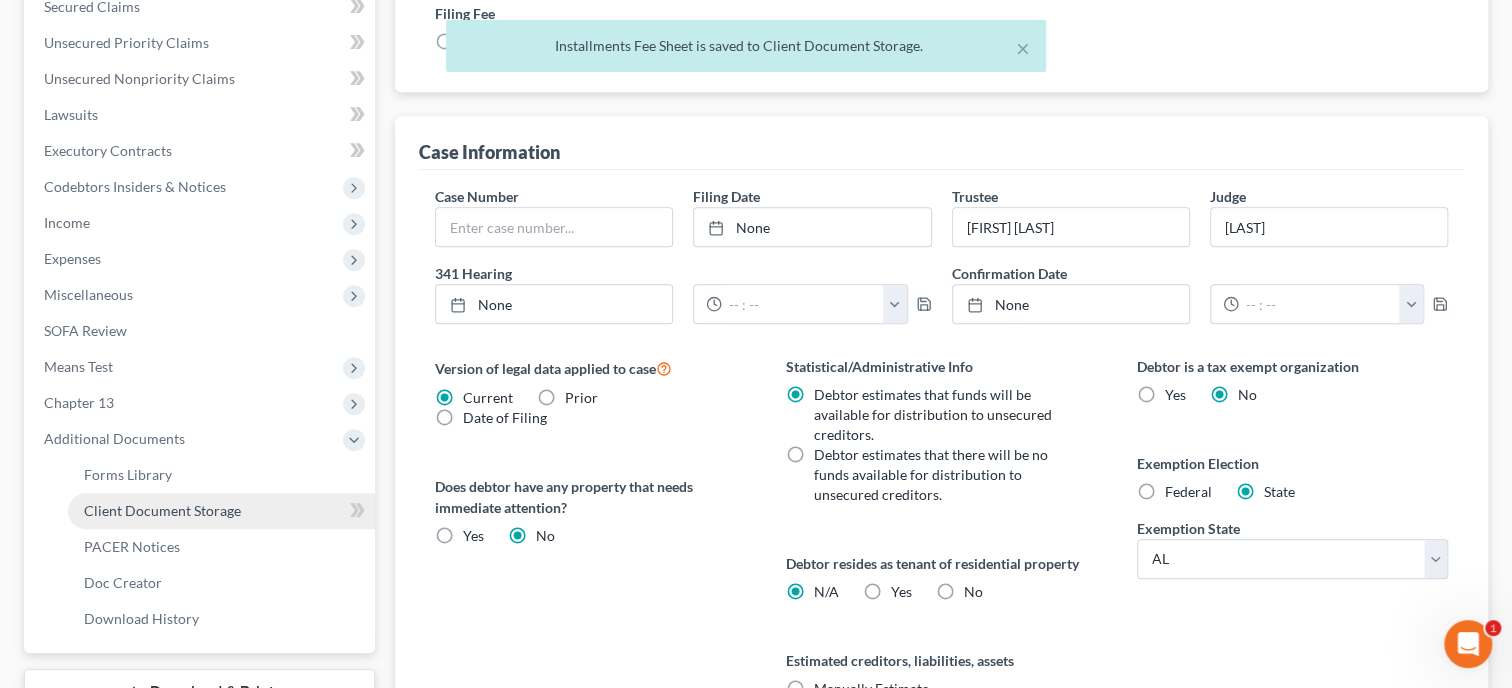 click on "Client Document Storage" at bounding box center [162, 510] 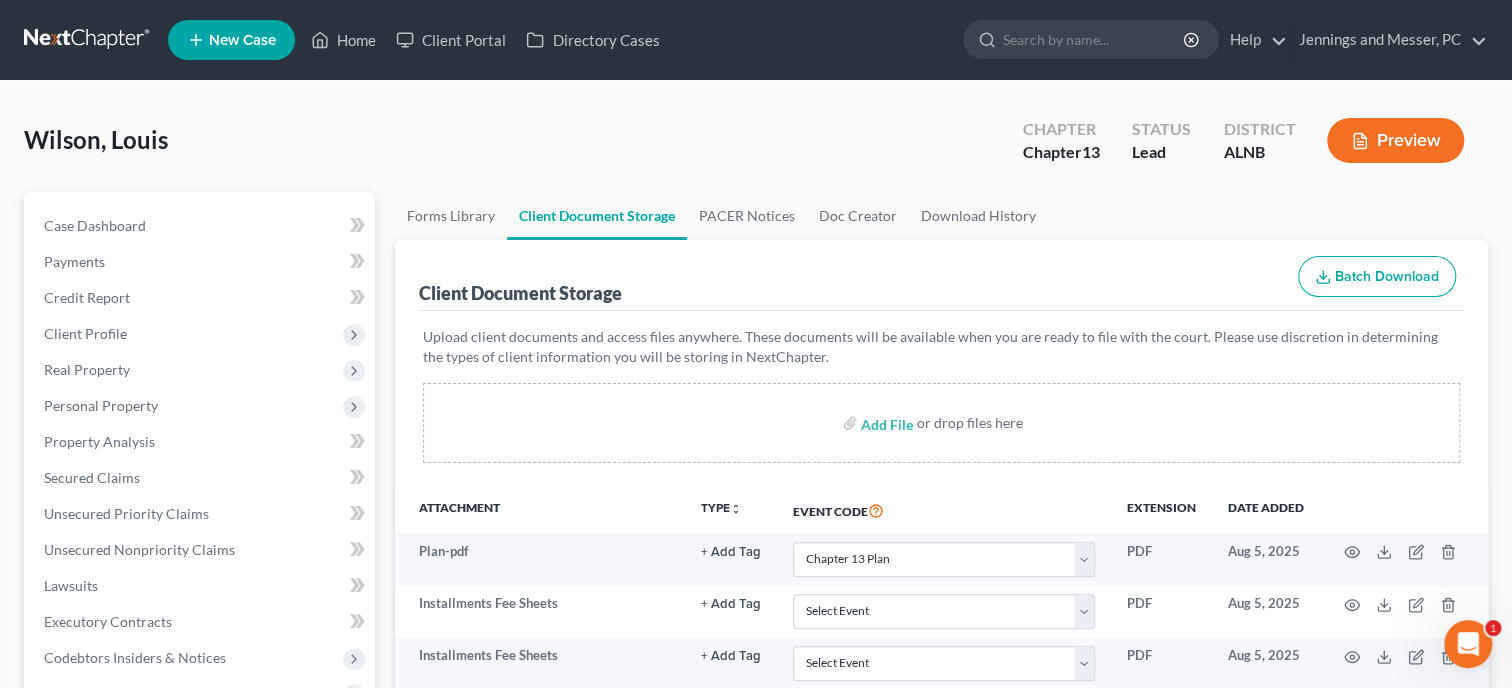 scroll, scrollTop: 205, scrollLeft: 0, axis: vertical 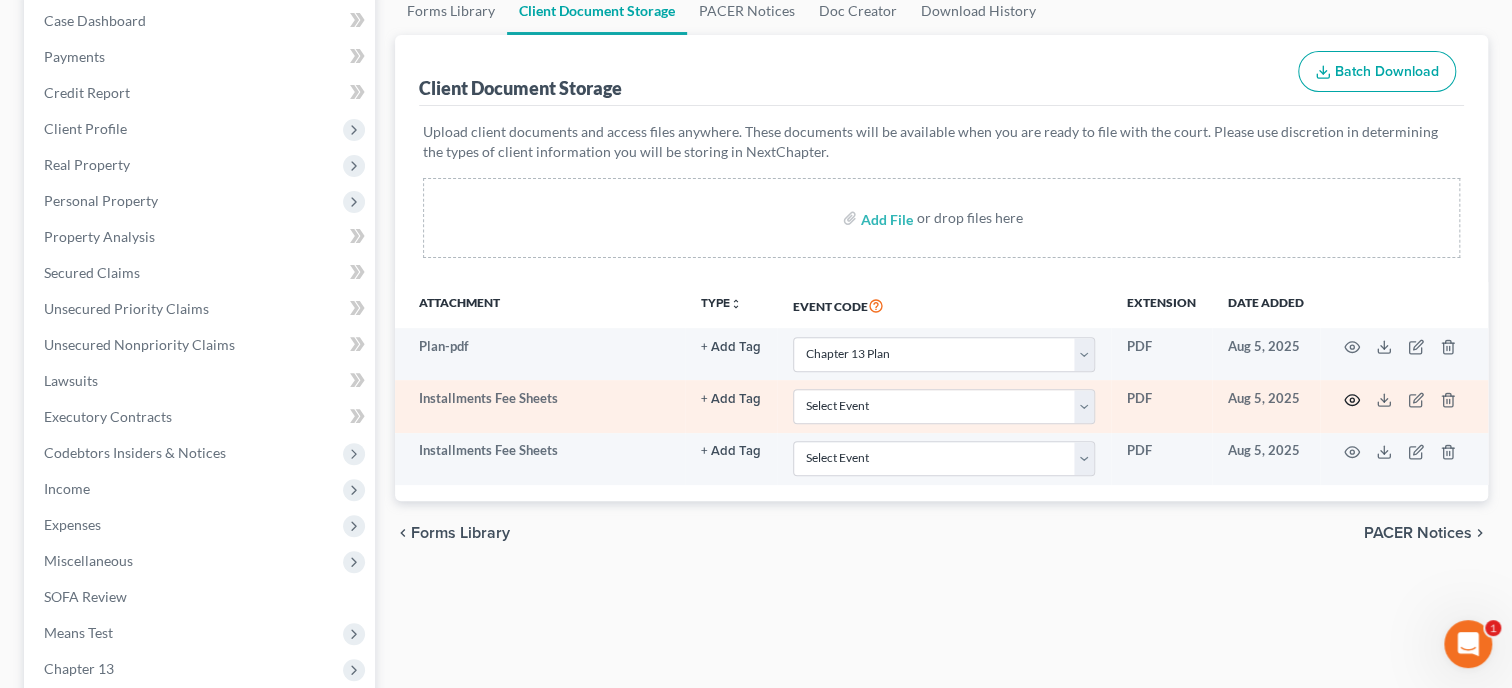 click 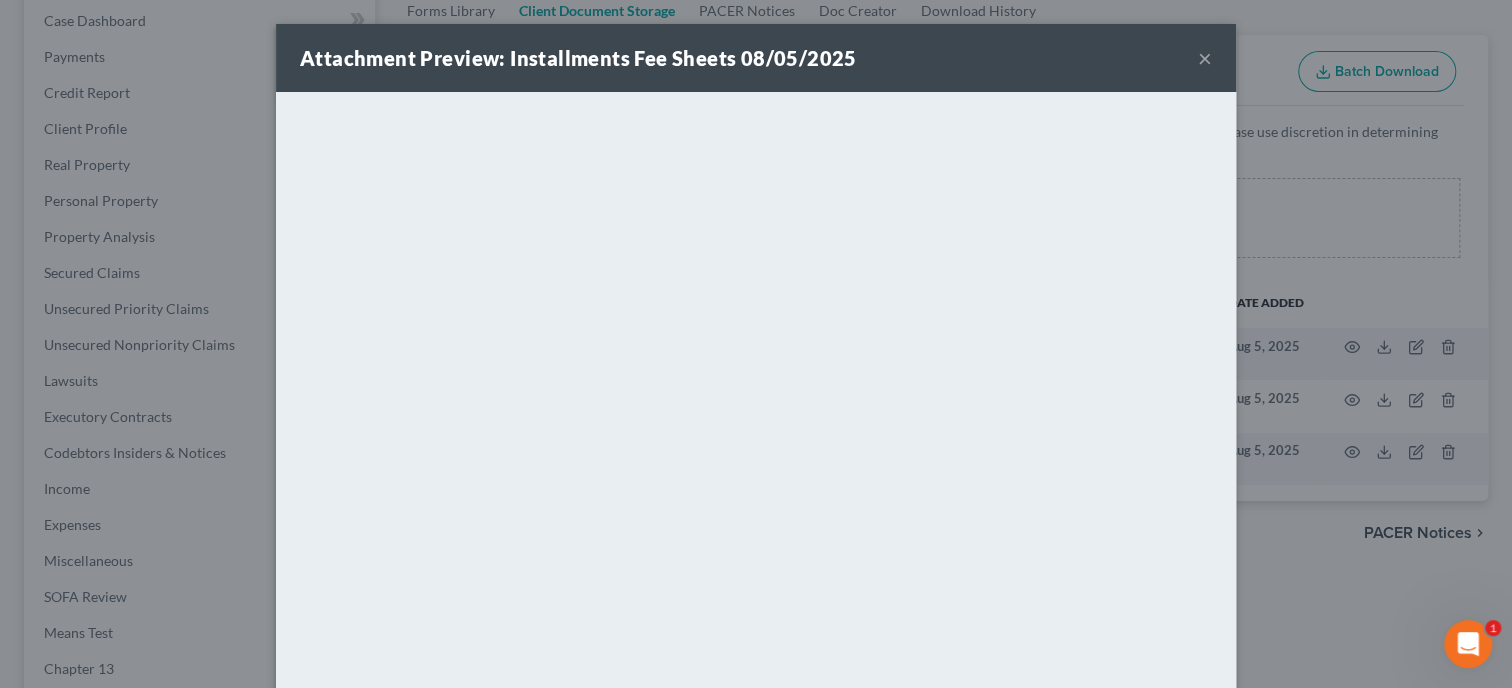 click on "Attachment Preview: Installments Fee Sheets 08/05/2025 ×" at bounding box center [756, 58] 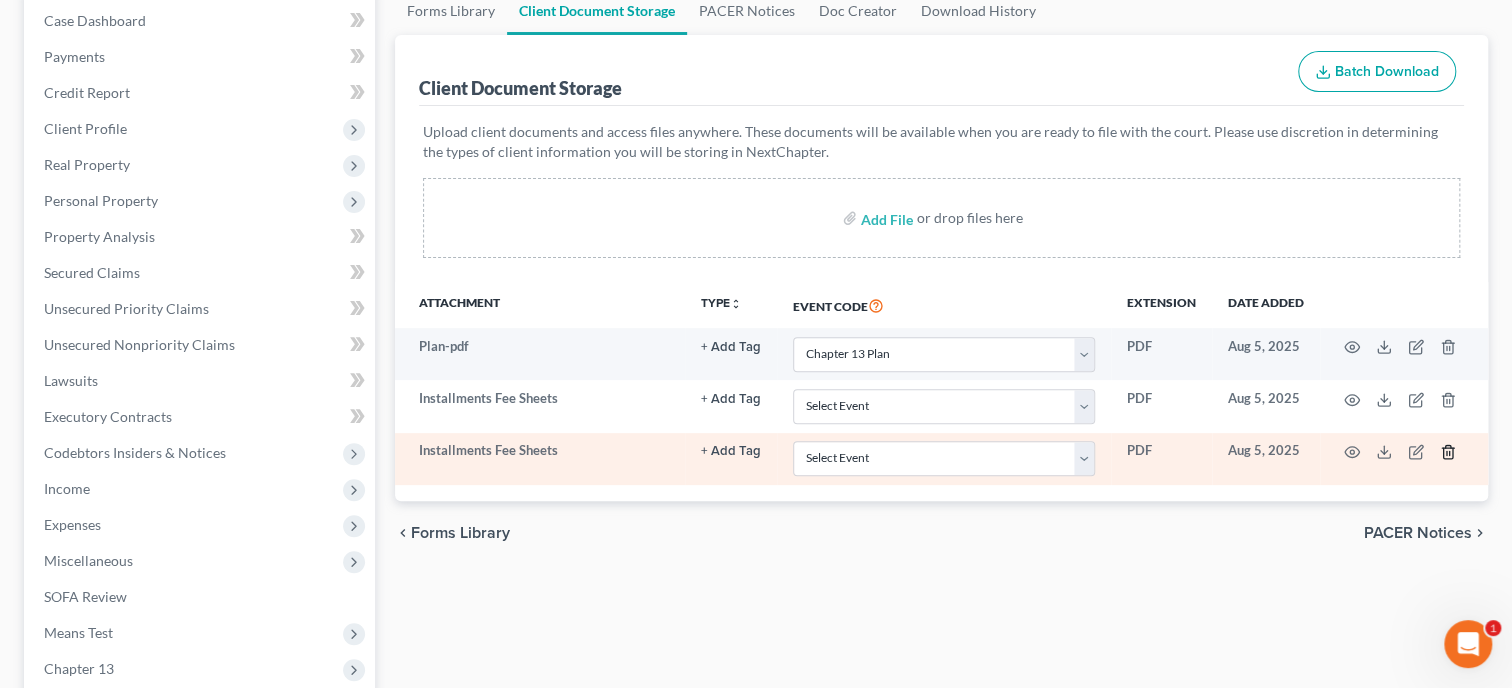 click 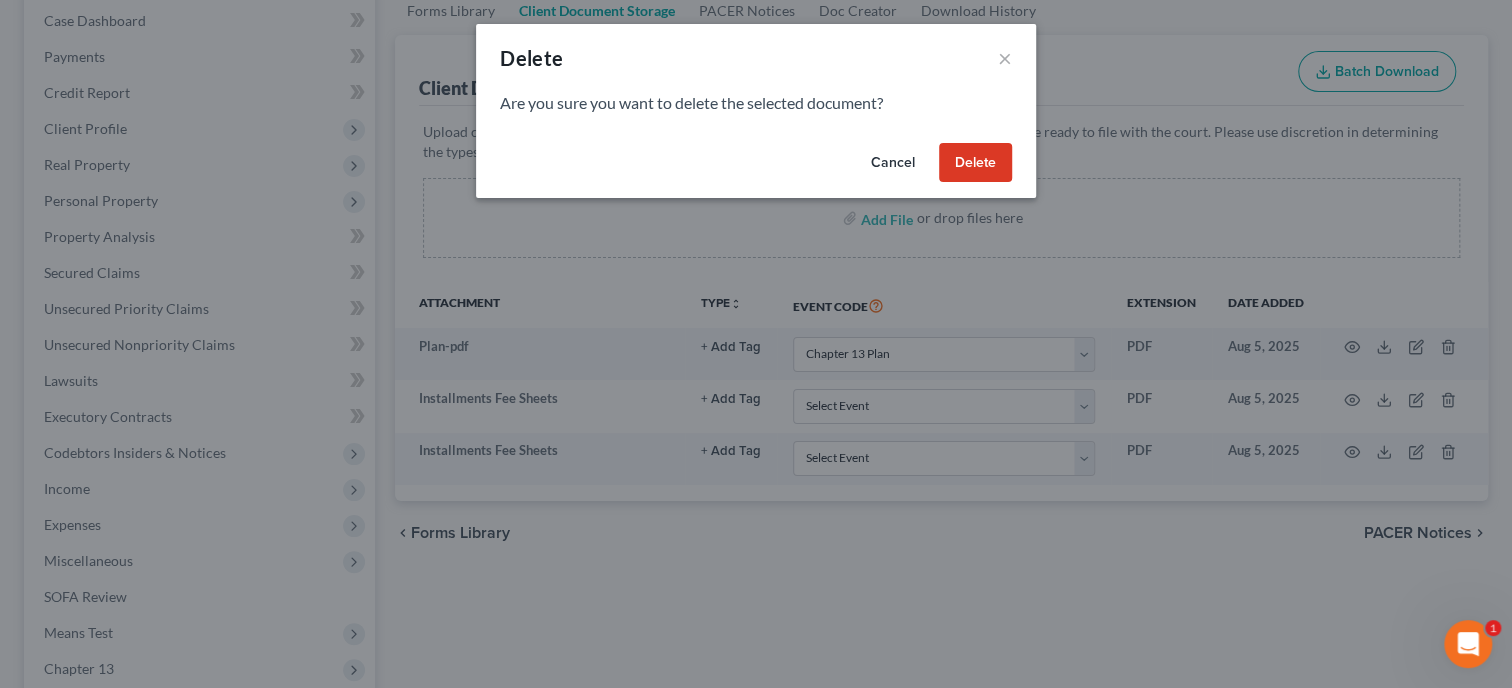 click on "Delete" at bounding box center (975, 163) 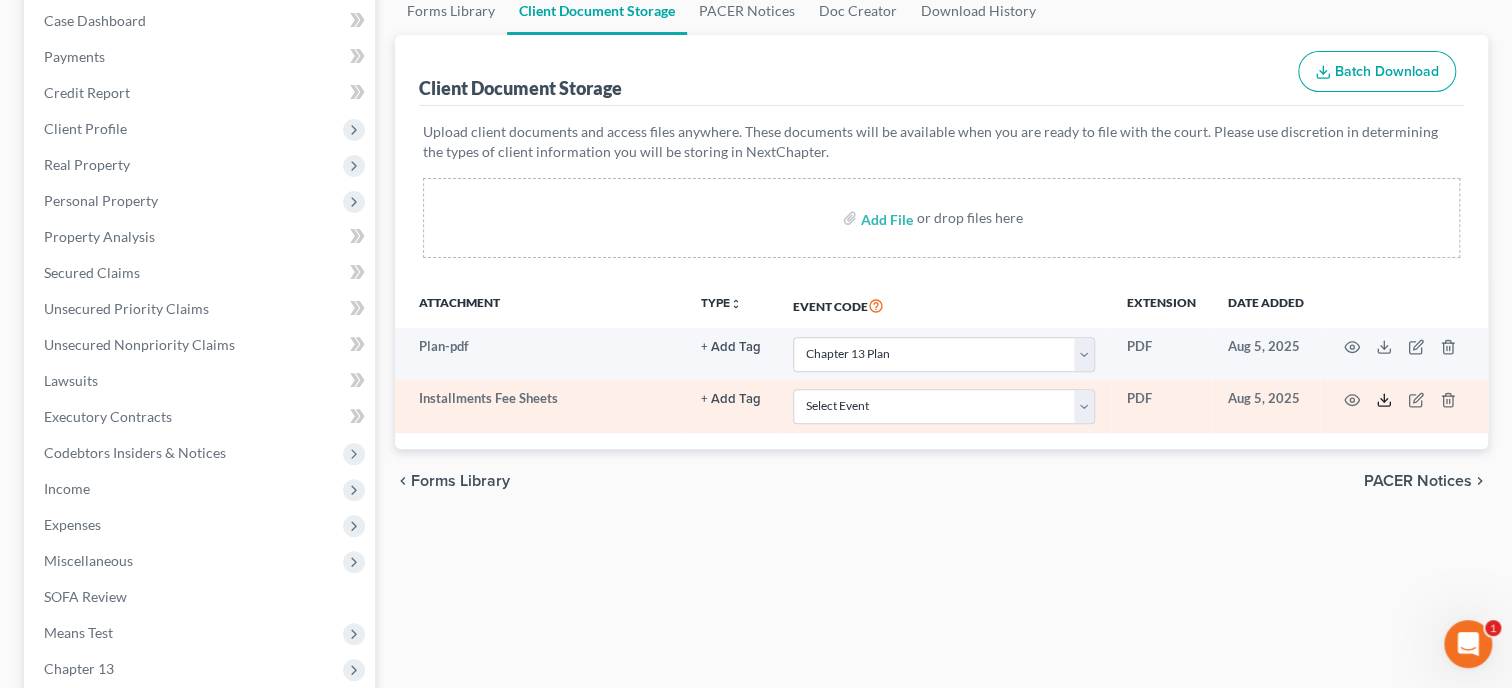 click 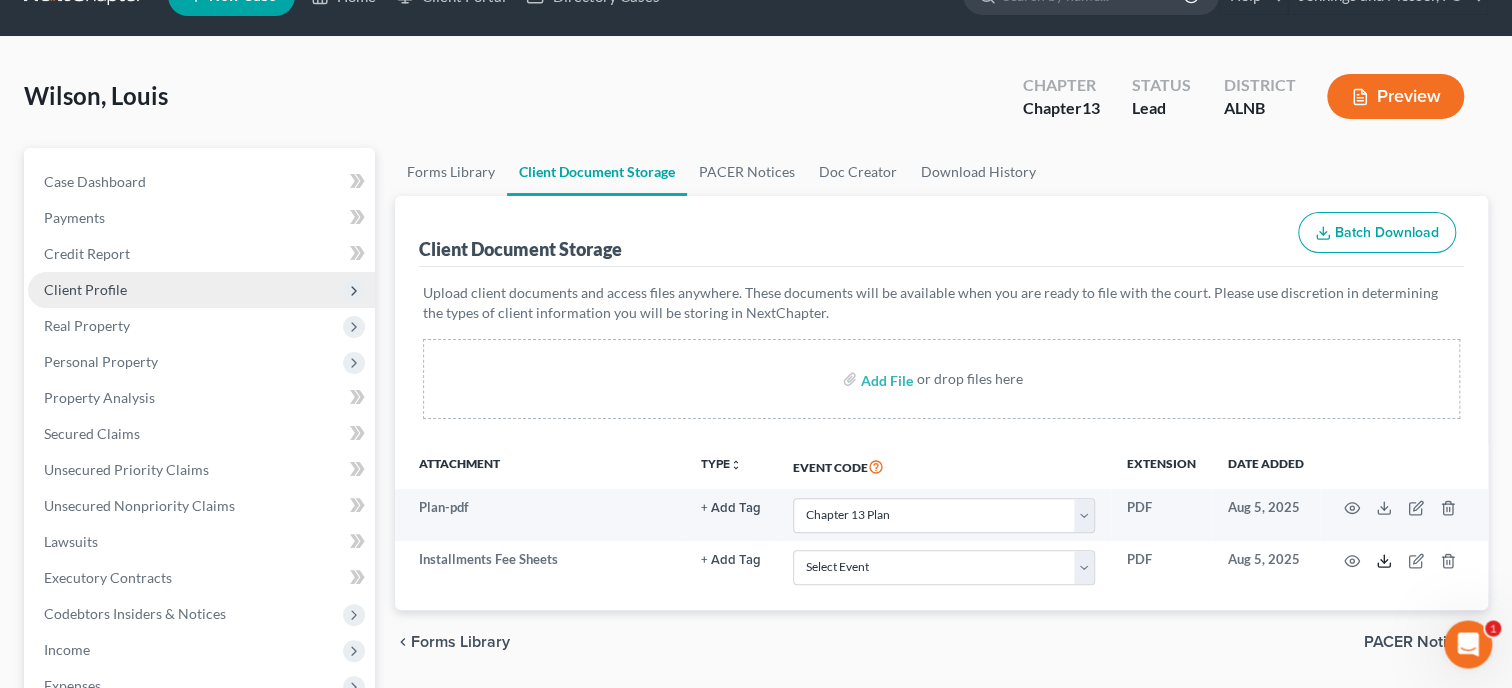 scroll, scrollTop: 0, scrollLeft: 0, axis: both 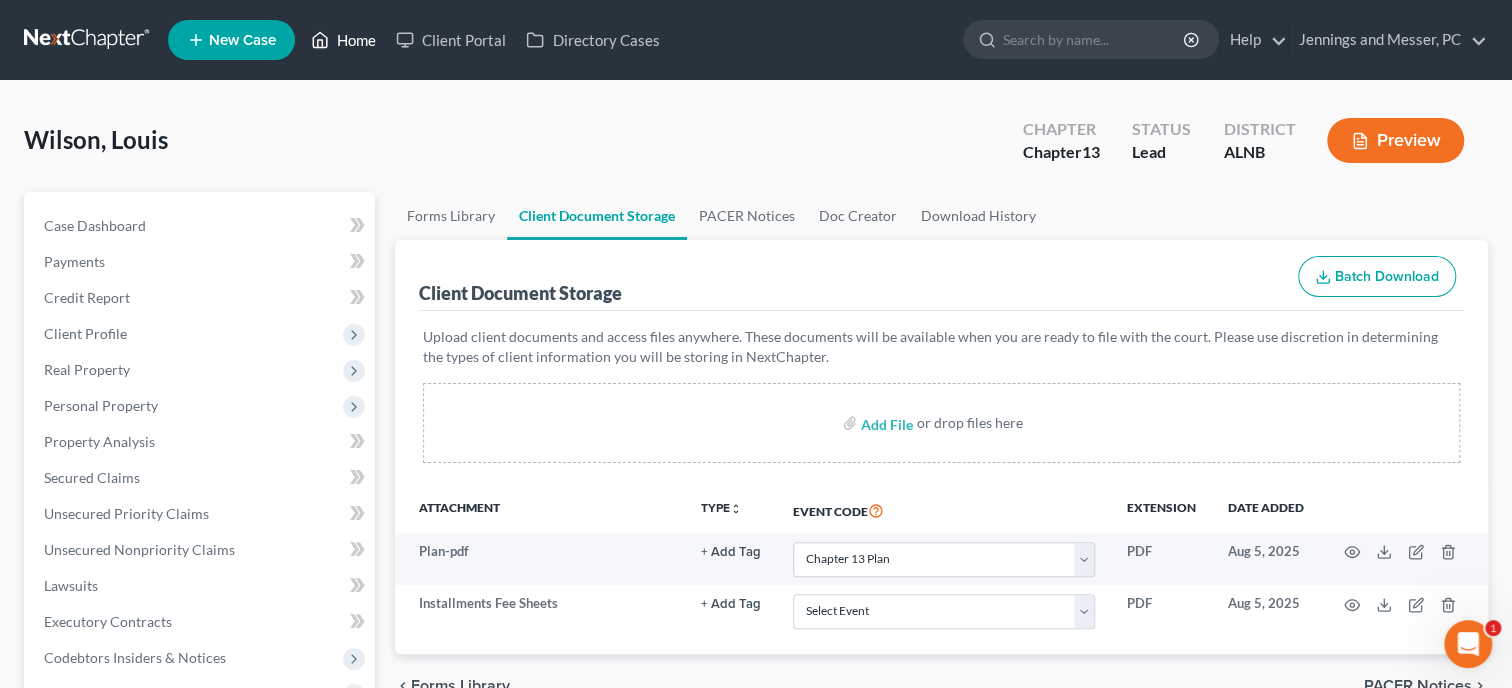 click on "Home" at bounding box center [343, 40] 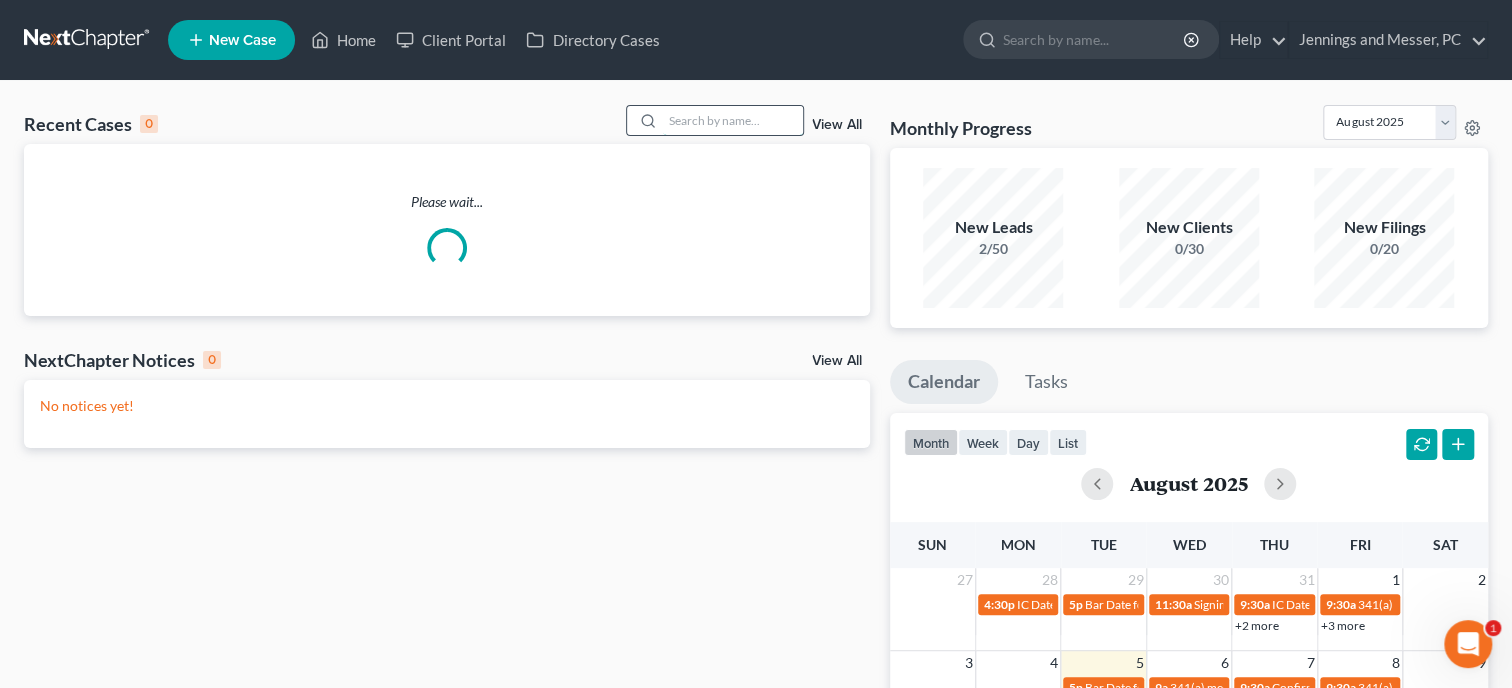 click at bounding box center (733, 120) 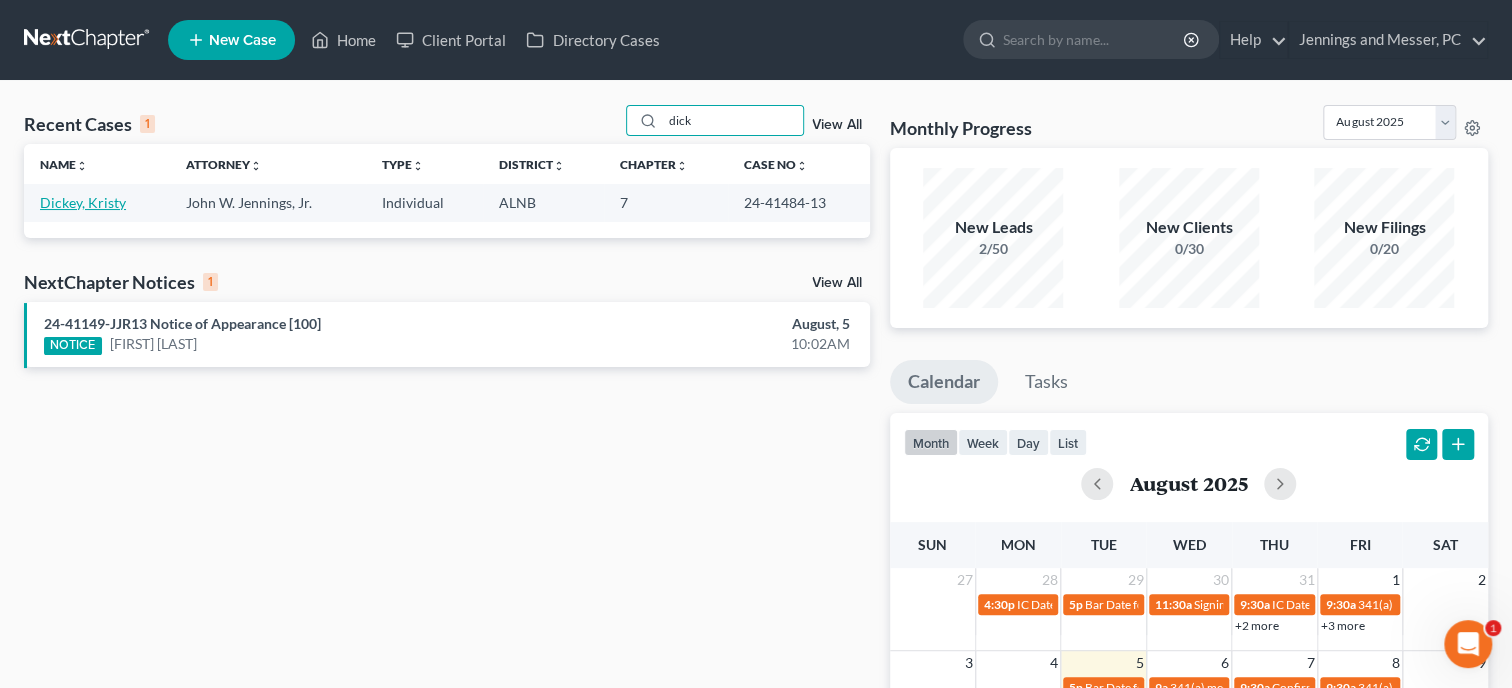 click on "Dickey, Kristy" at bounding box center (83, 202) 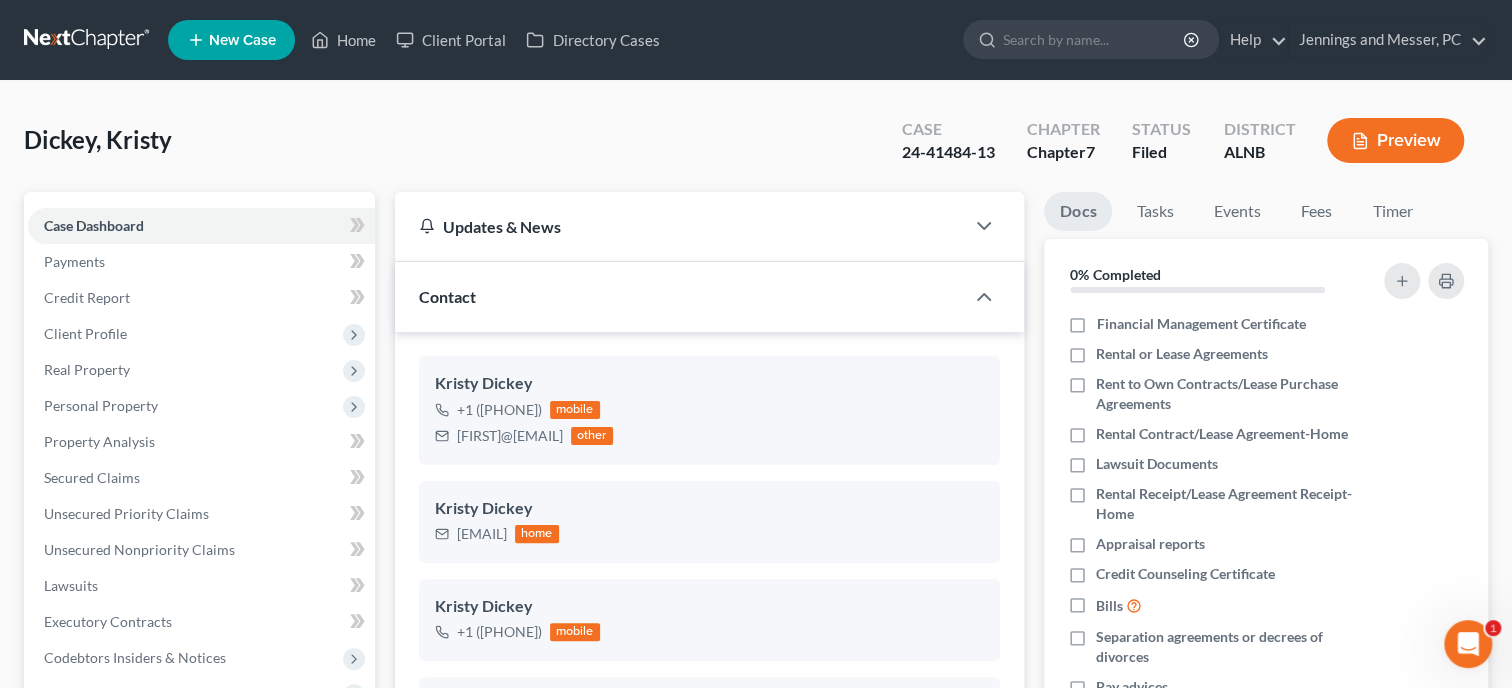 scroll, scrollTop: 1799, scrollLeft: 0, axis: vertical 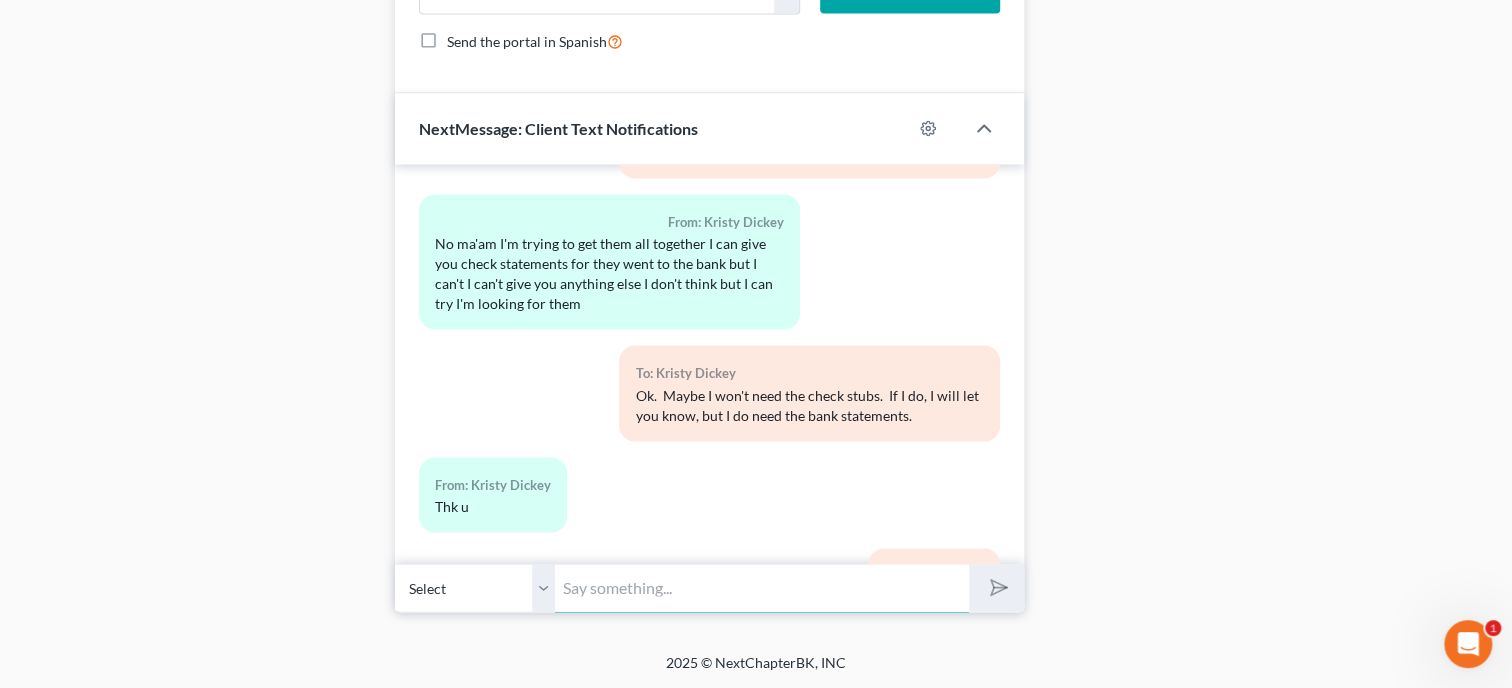 click at bounding box center [762, 587] 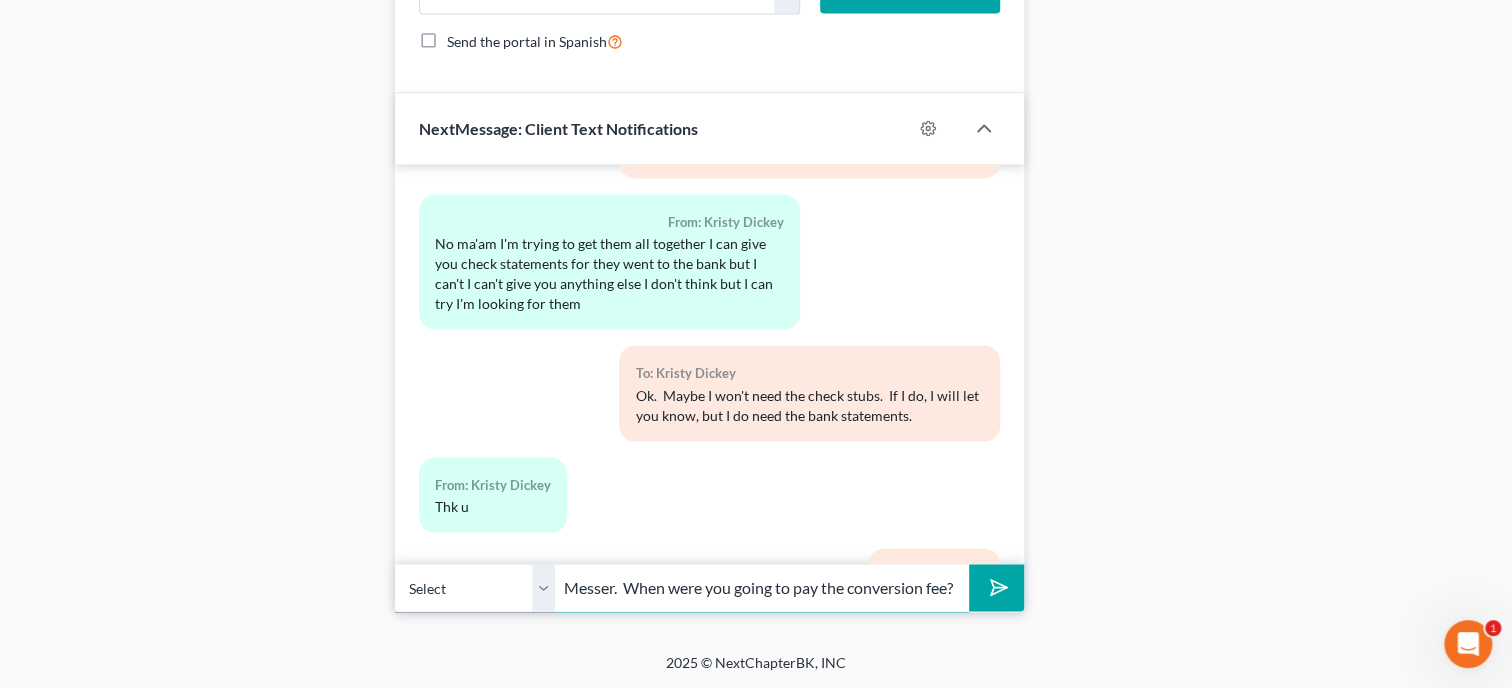 scroll, scrollTop: 0, scrollLeft: 203, axis: horizontal 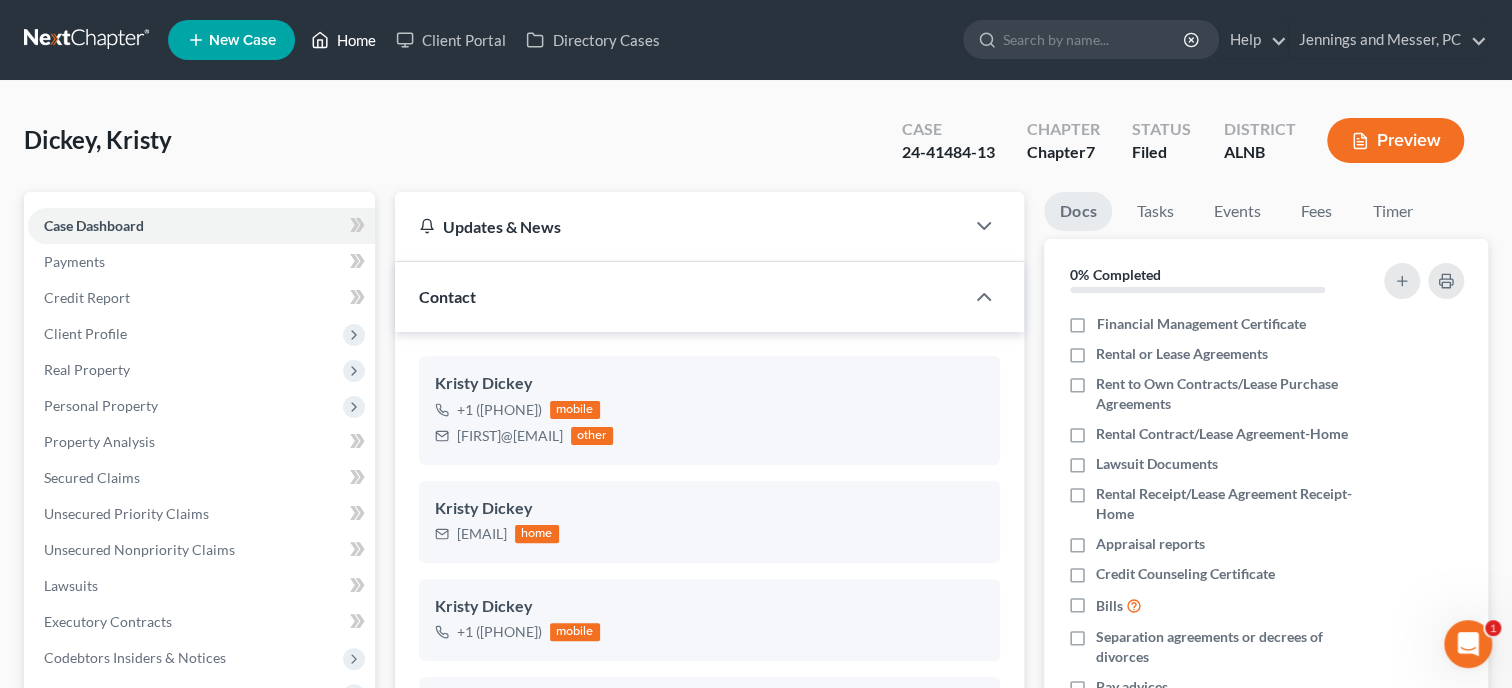 click on "Home" at bounding box center (343, 40) 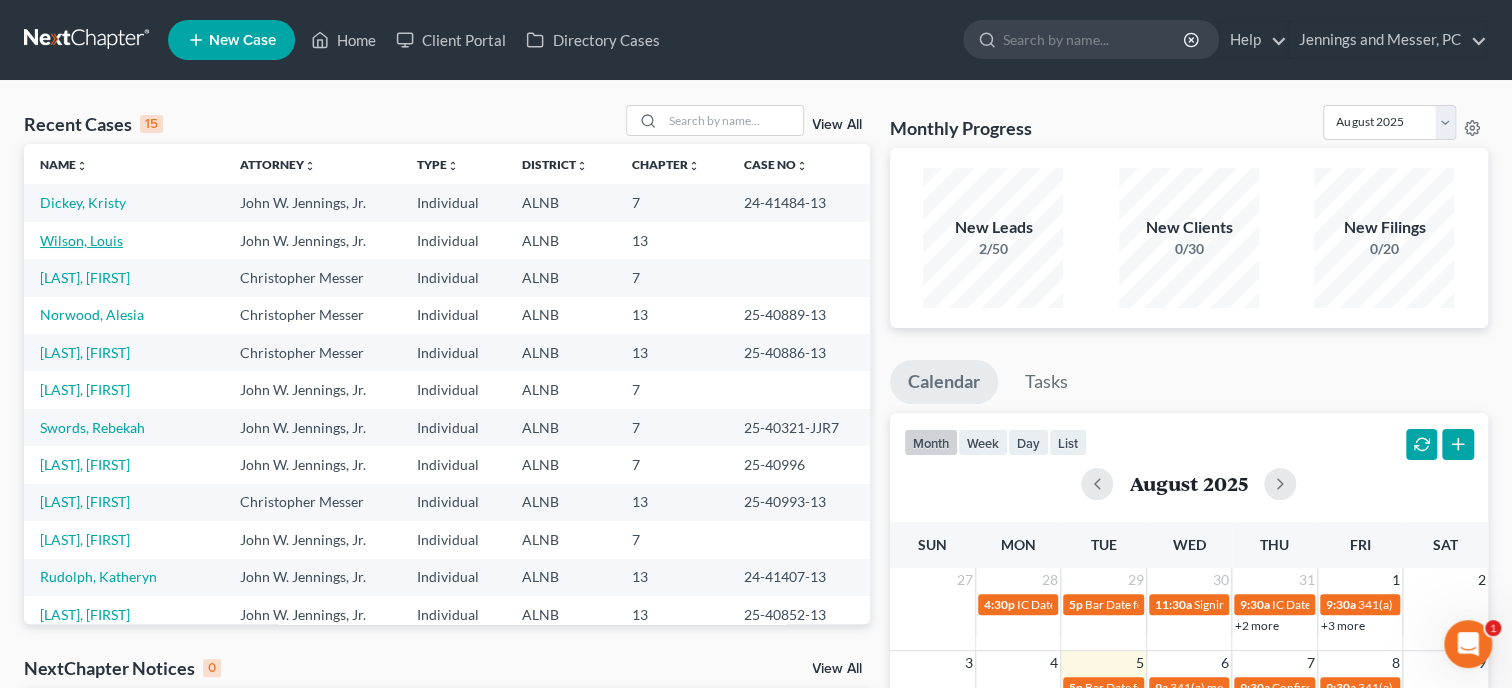 click on "Wilson, Louis" at bounding box center [81, 240] 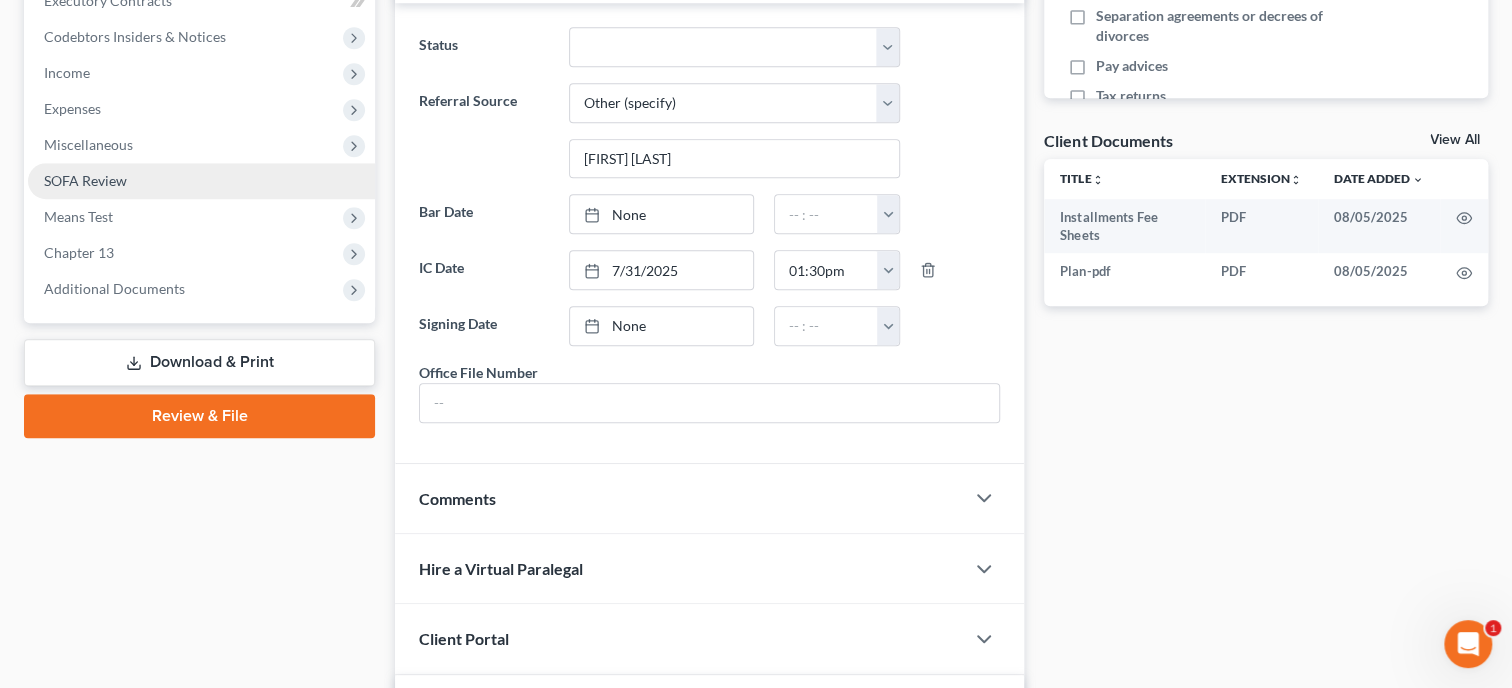 scroll, scrollTop: 504, scrollLeft: 0, axis: vertical 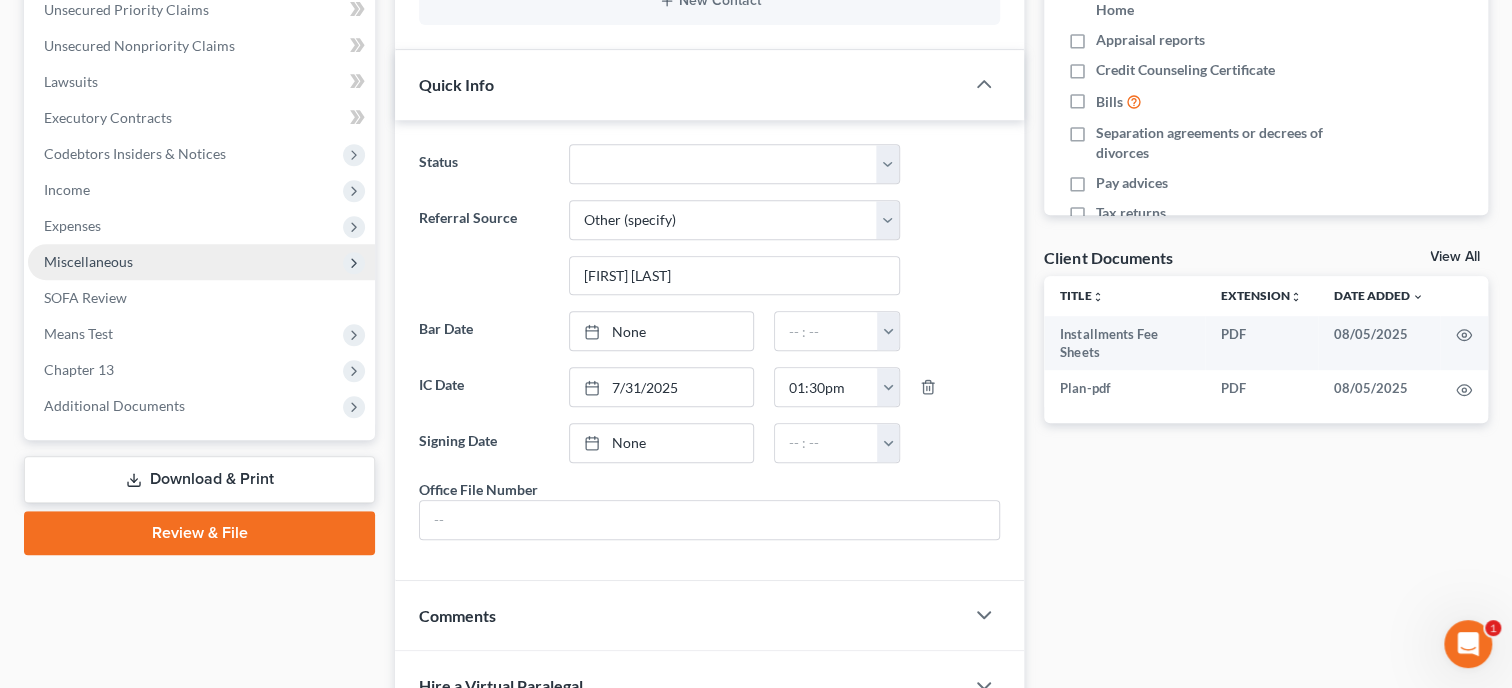 click on "Miscellaneous" at bounding box center [88, 261] 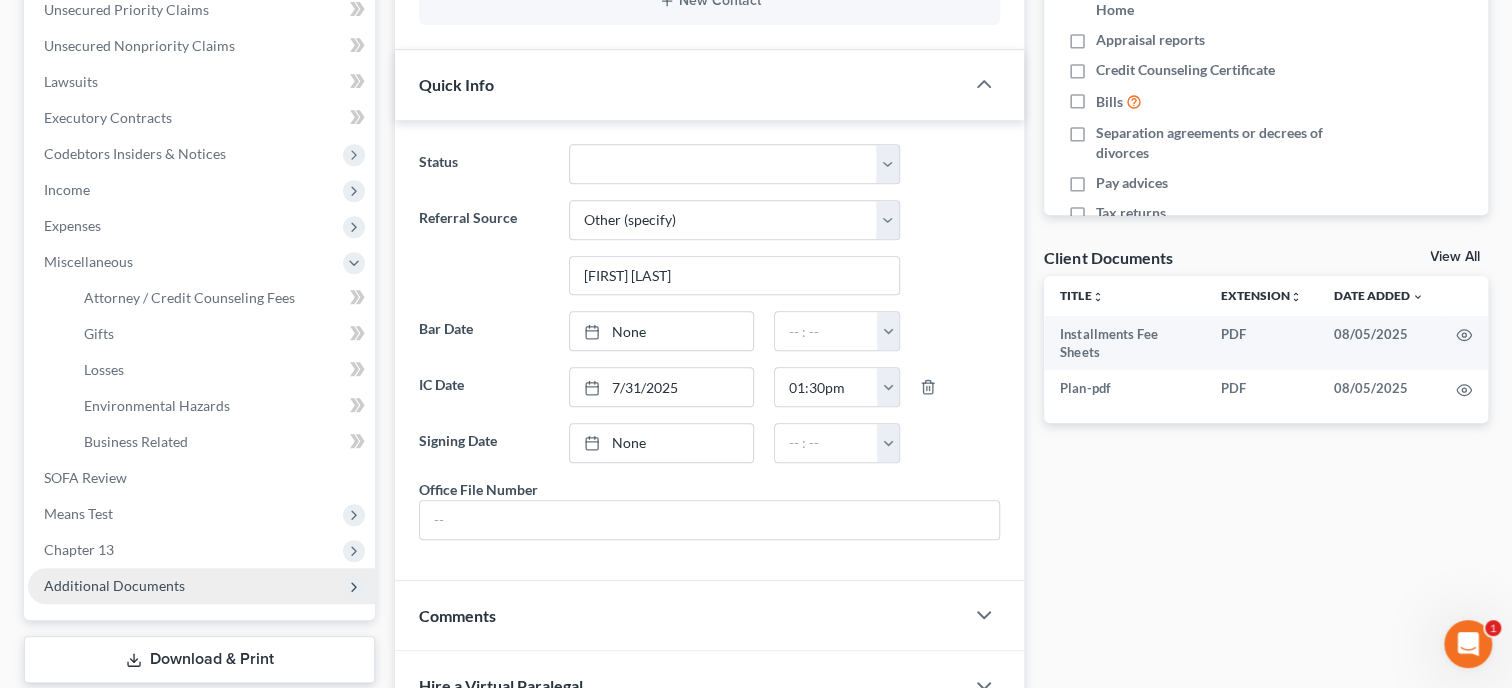 click on "Additional Documents" at bounding box center (114, 585) 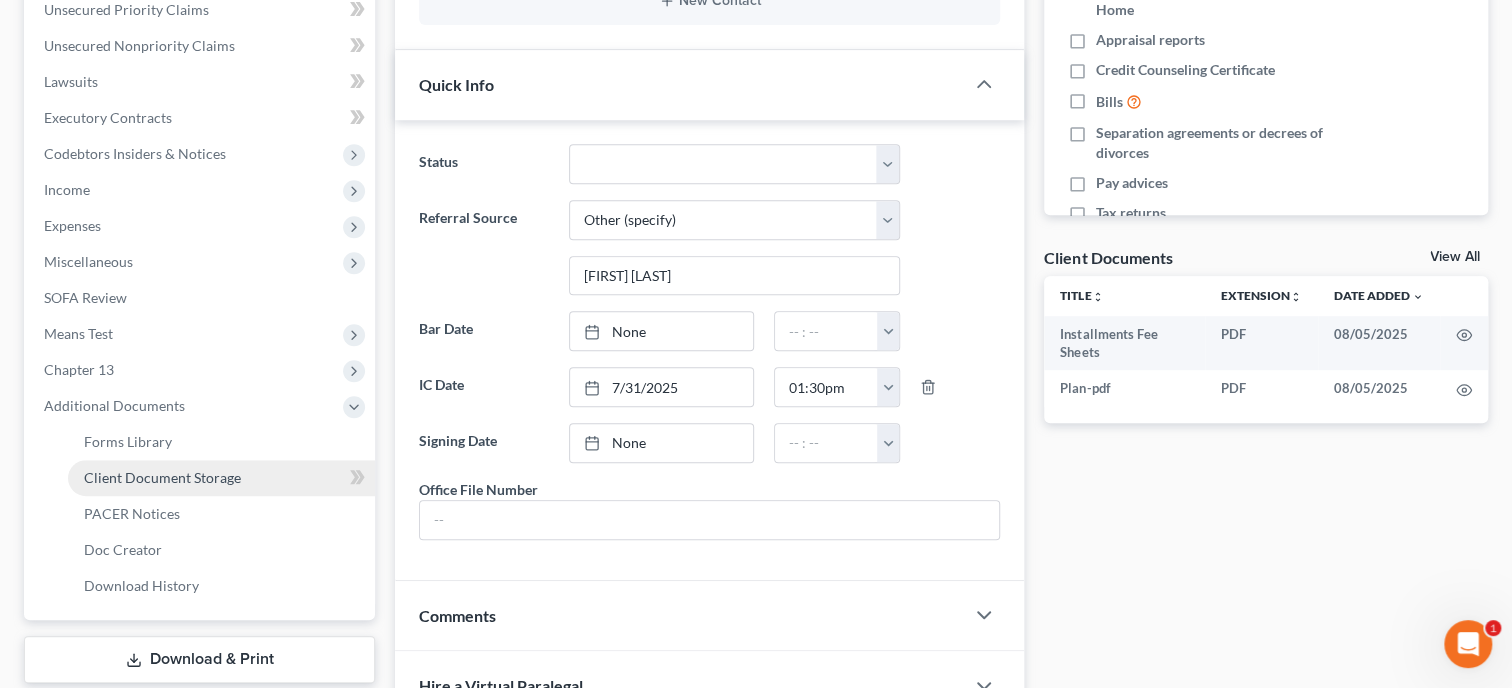 click on "Client Document Storage" at bounding box center [221, 478] 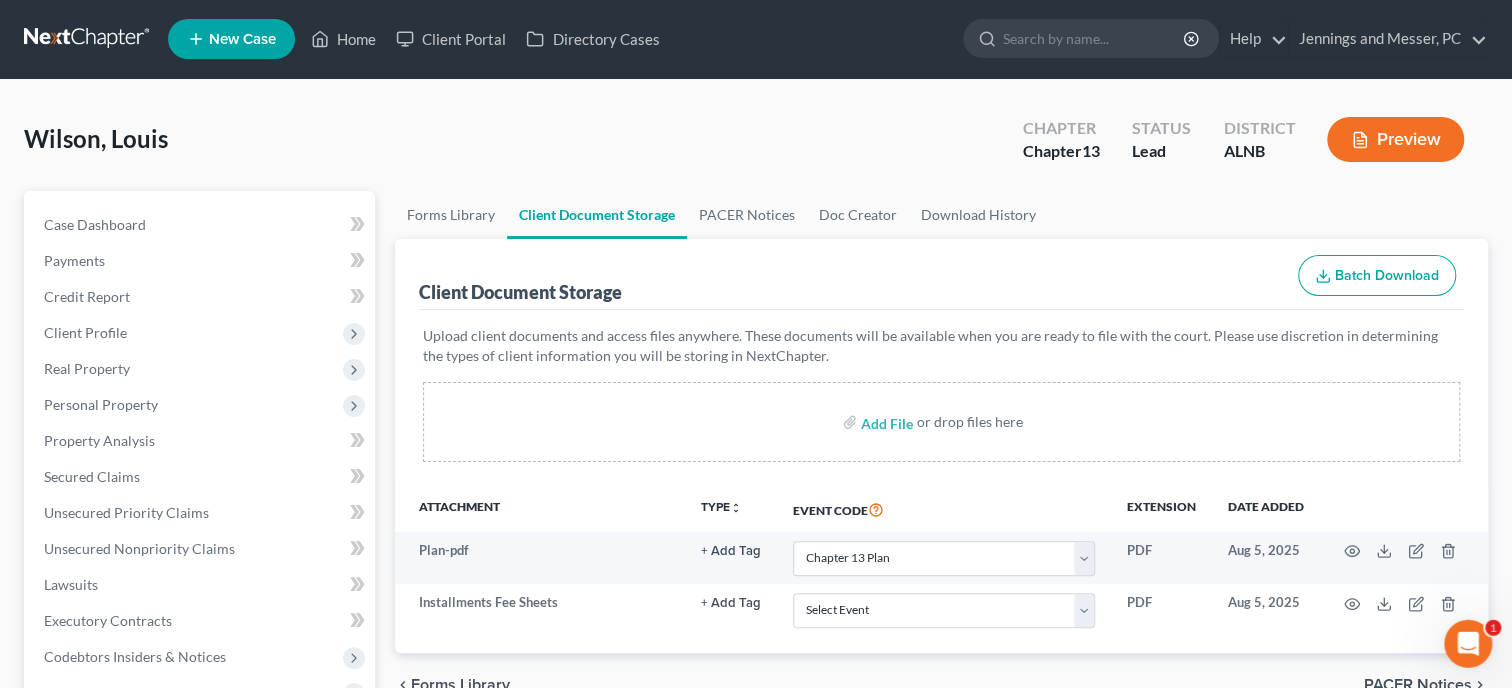scroll, scrollTop: 0, scrollLeft: 0, axis: both 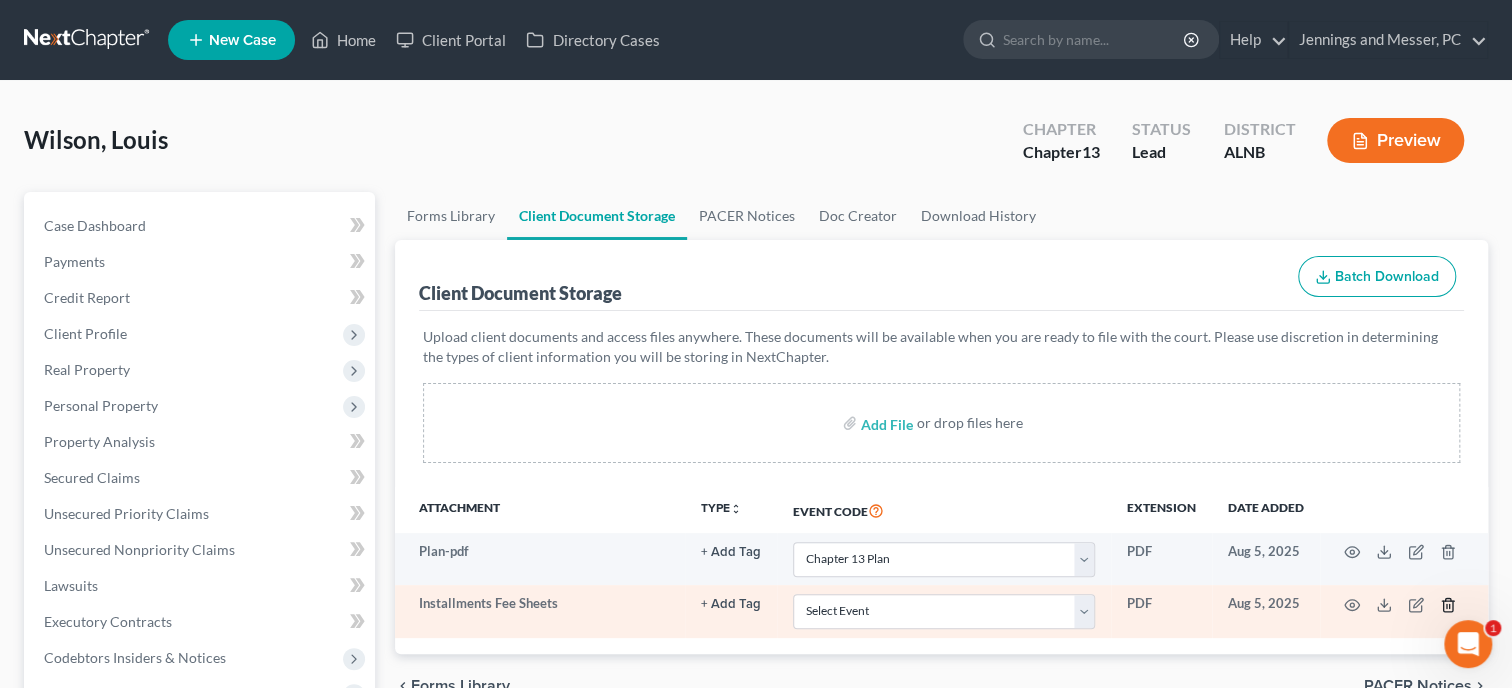 click 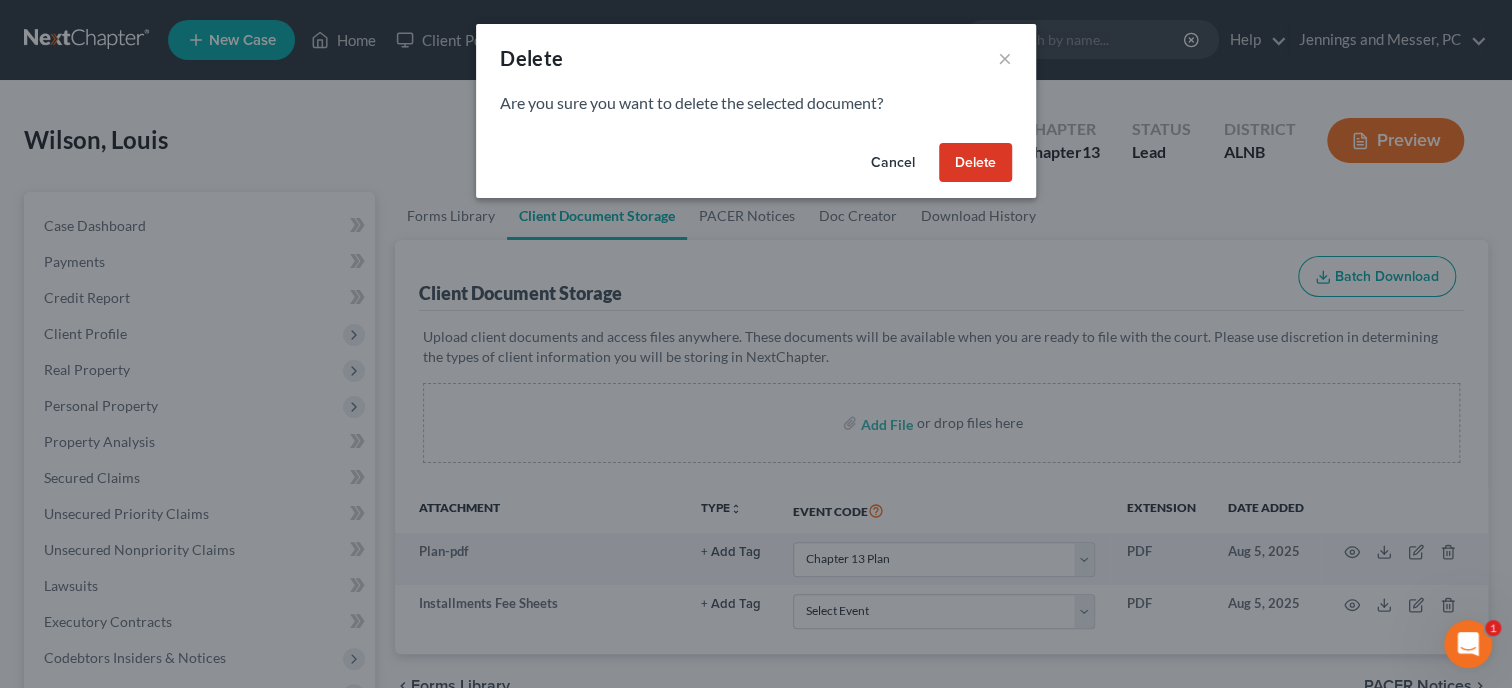 click on "Delete" at bounding box center (975, 163) 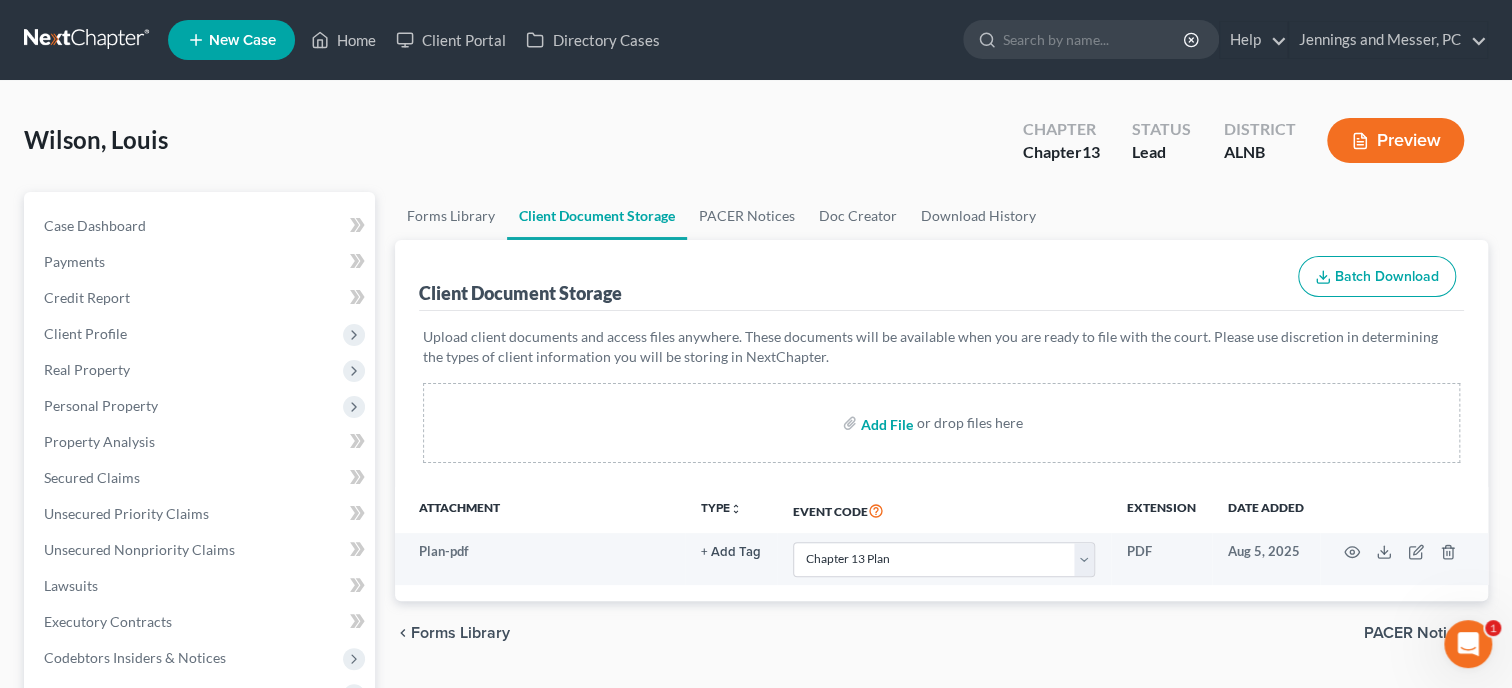 click at bounding box center [885, 423] 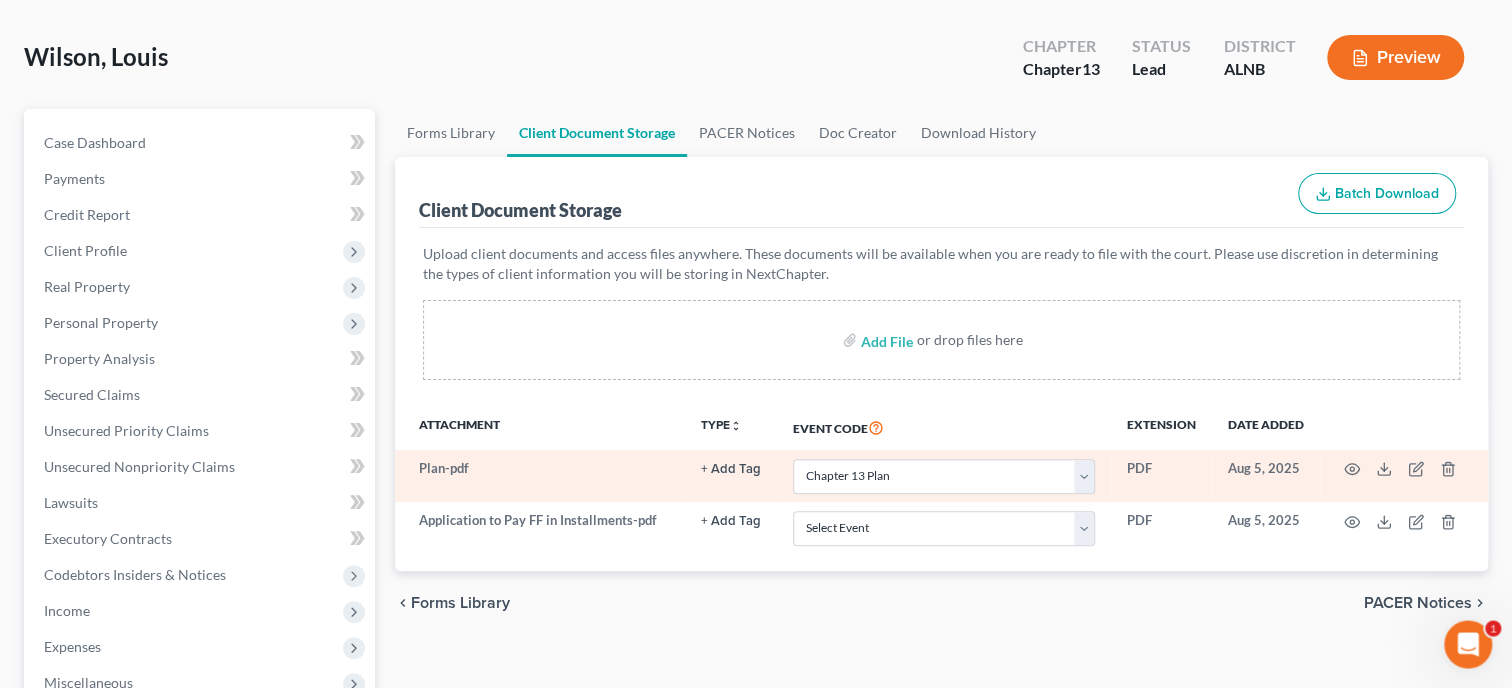 scroll, scrollTop: 102, scrollLeft: 0, axis: vertical 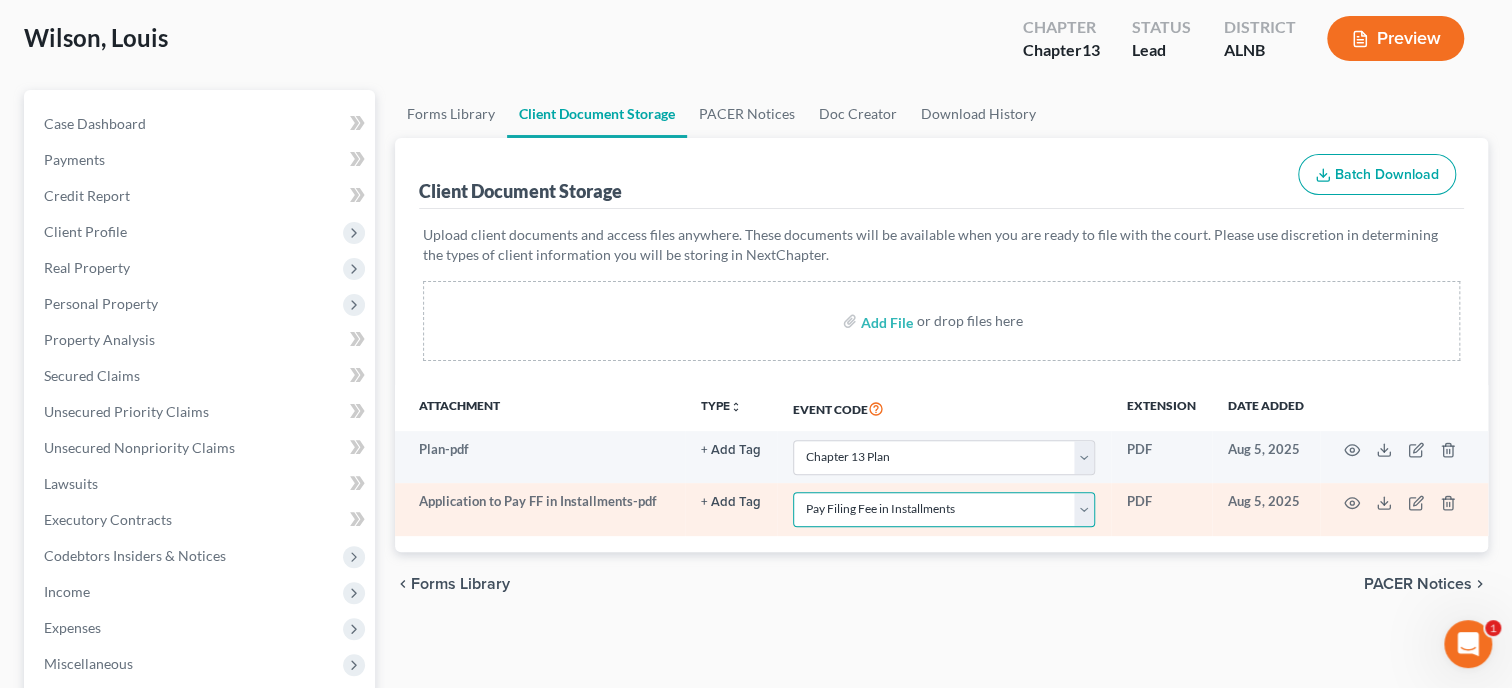 click on "Pay Filing Fee in Installments" at bounding box center [0, 0] 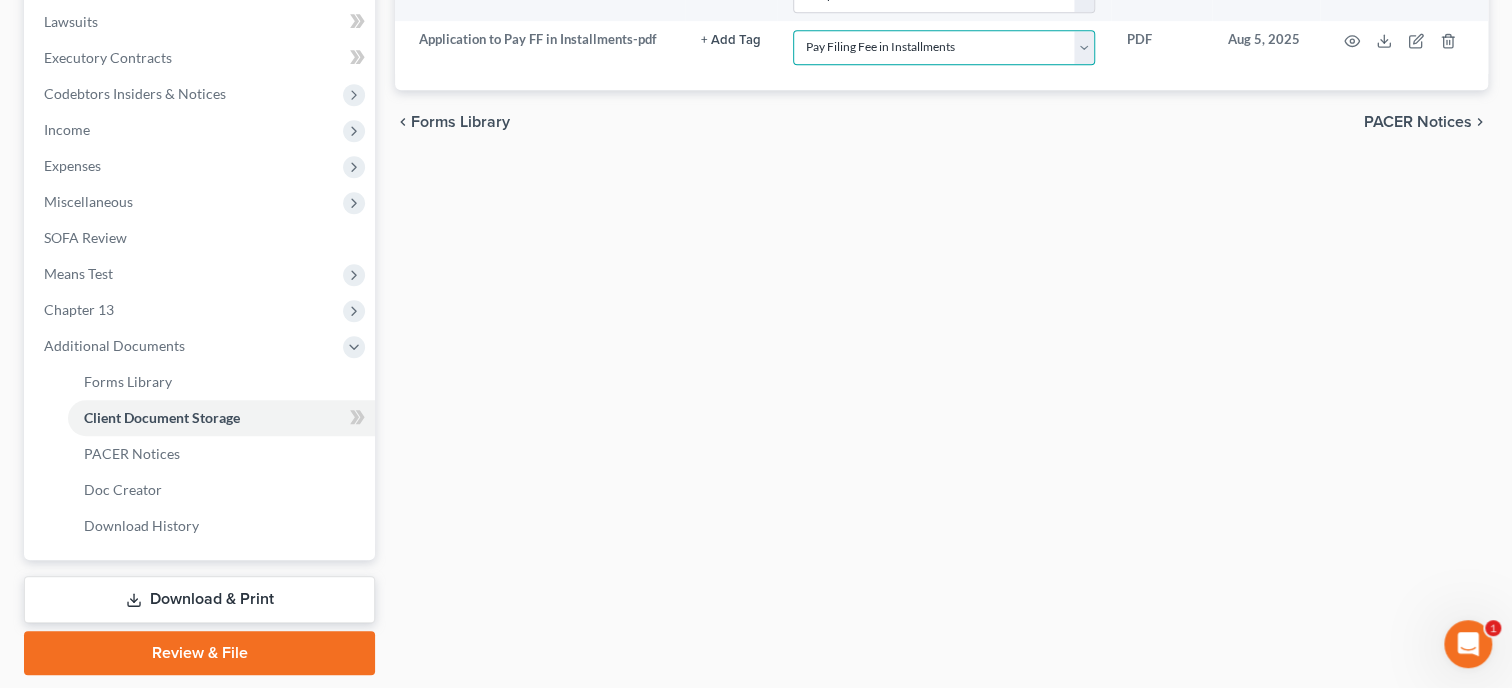 scroll, scrollTop: 617, scrollLeft: 0, axis: vertical 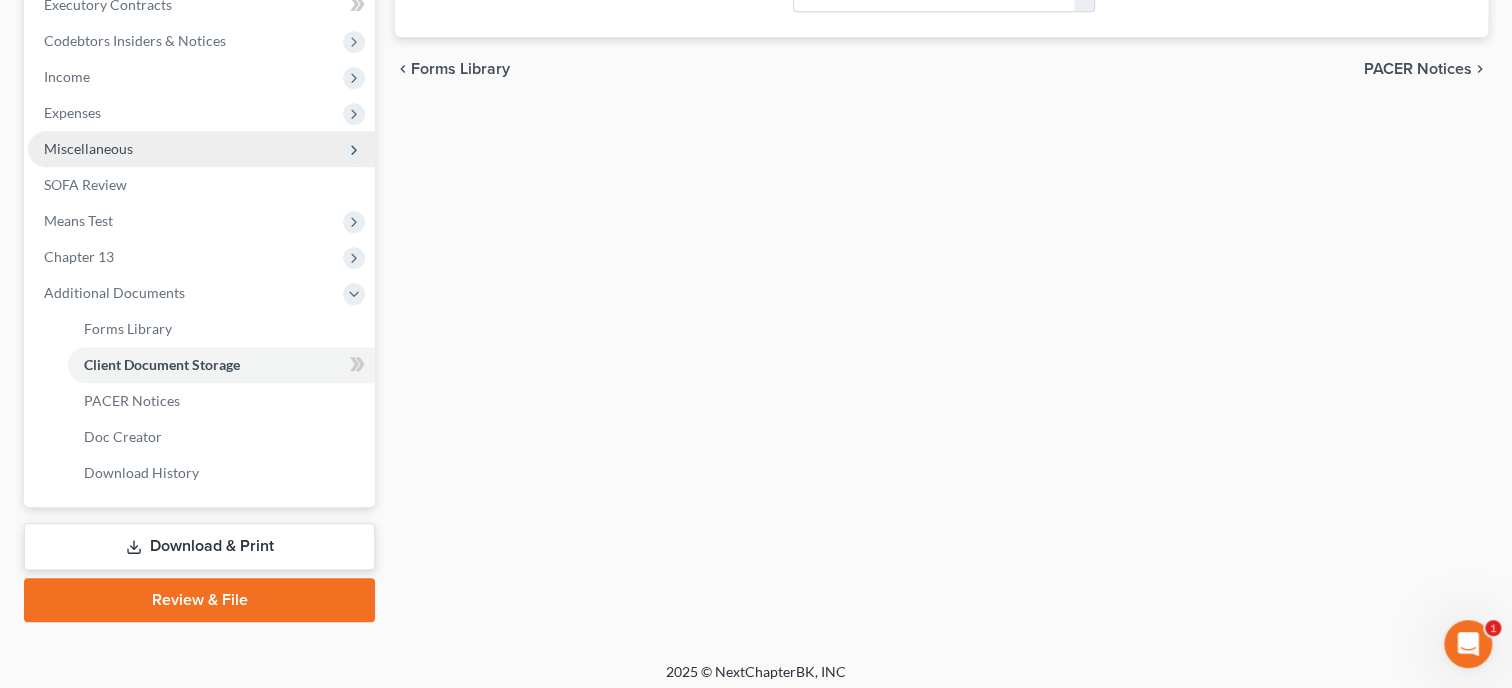 click on "Miscellaneous" at bounding box center (201, 149) 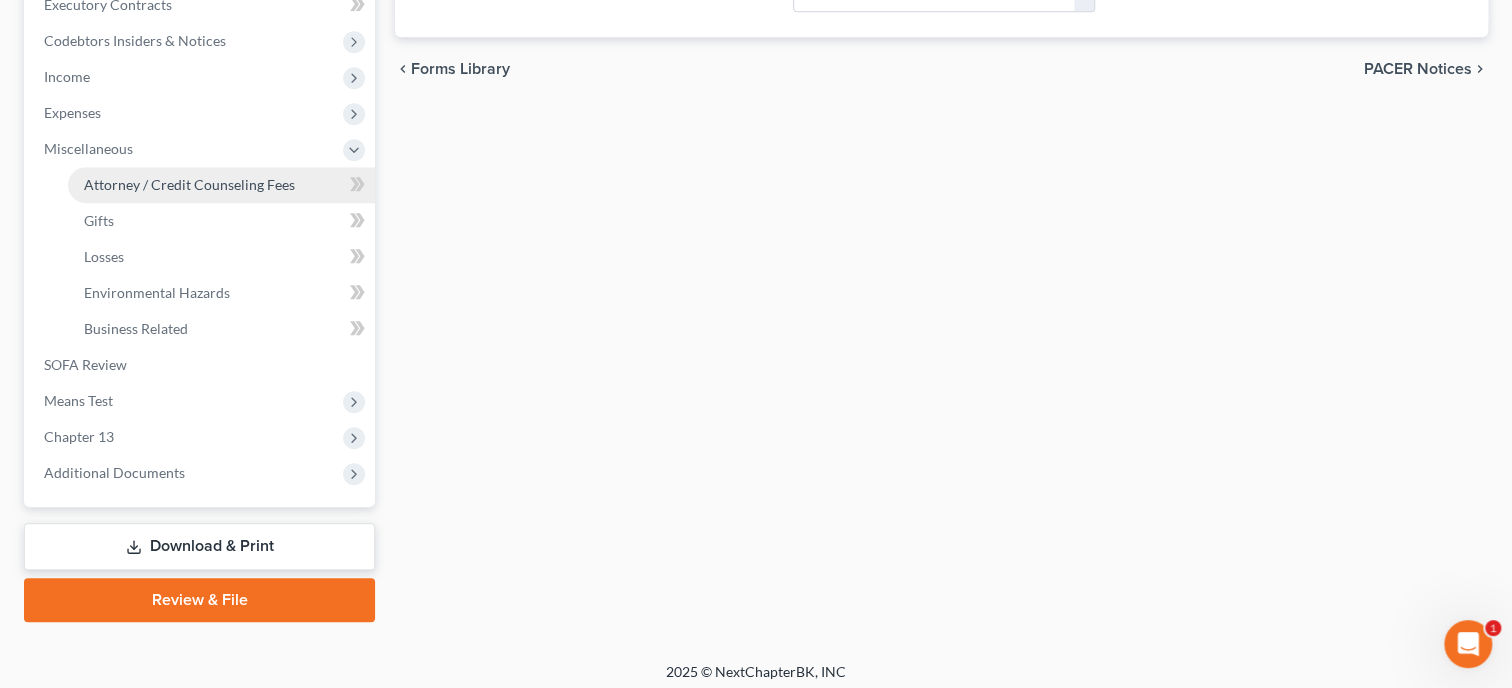 click on "Attorney / Credit Counseling Fees" at bounding box center (189, 184) 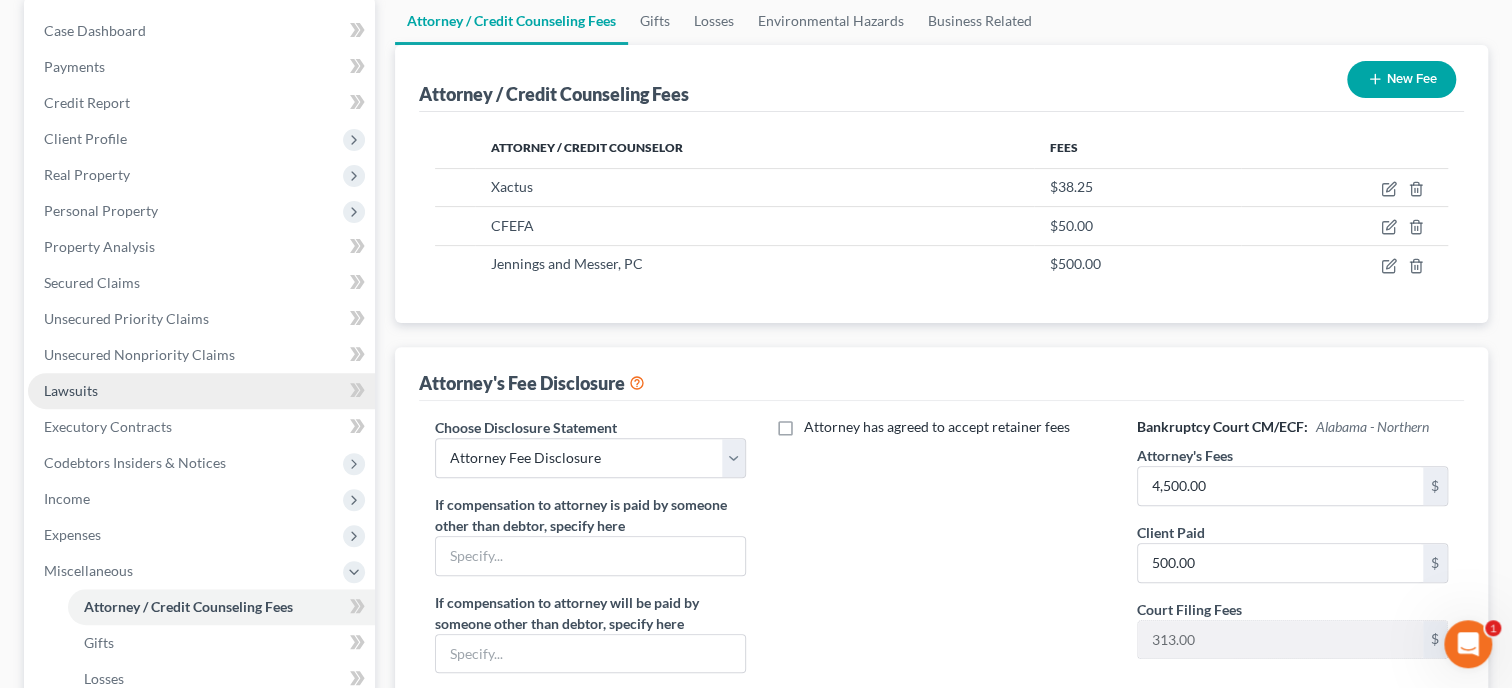 scroll, scrollTop: 205, scrollLeft: 0, axis: vertical 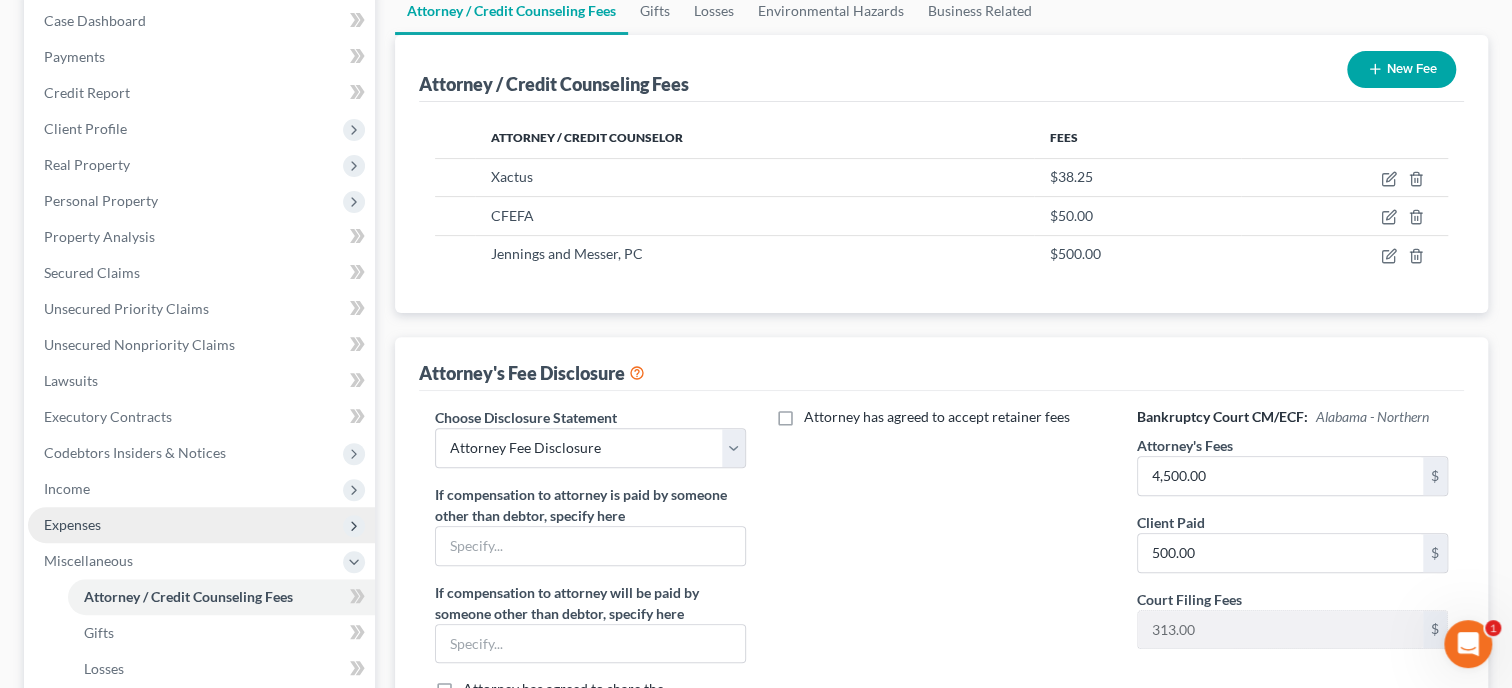 click on "Expenses" at bounding box center (201, 525) 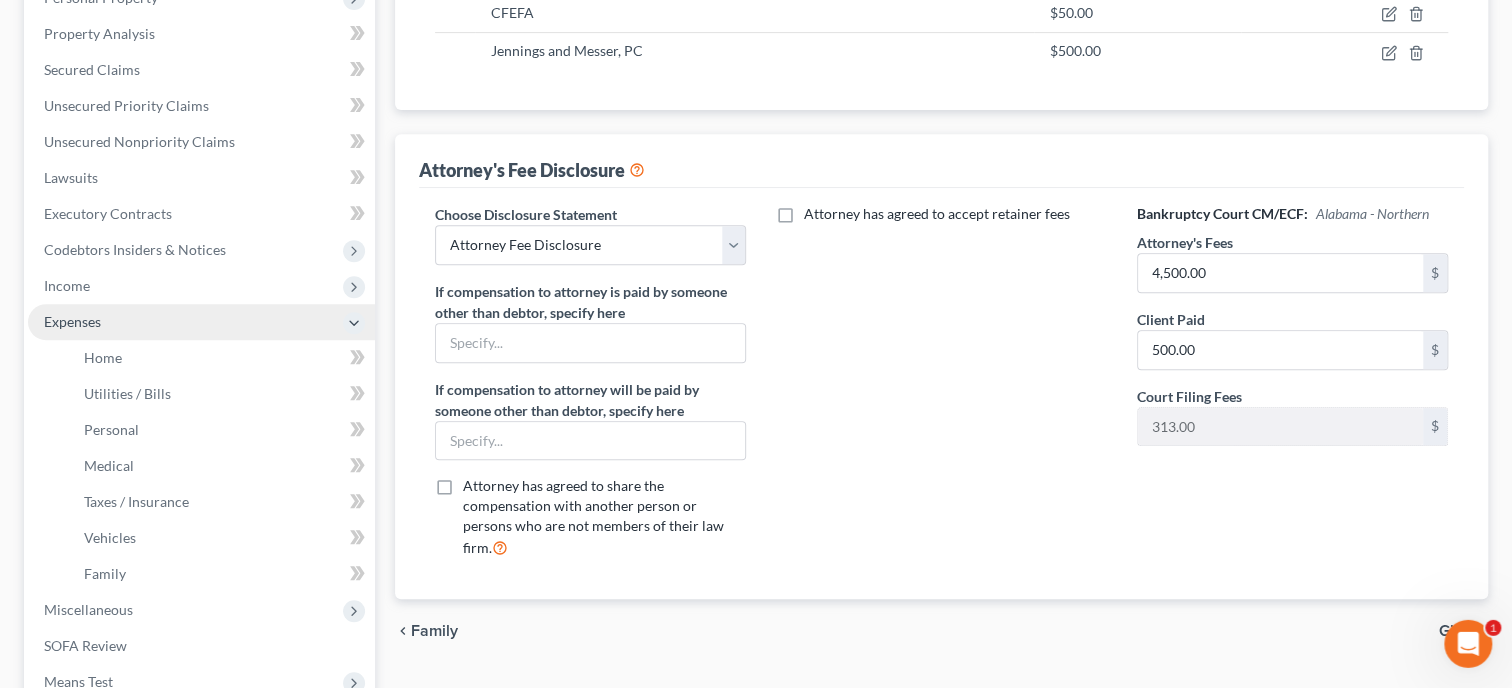 scroll, scrollTop: 411, scrollLeft: 0, axis: vertical 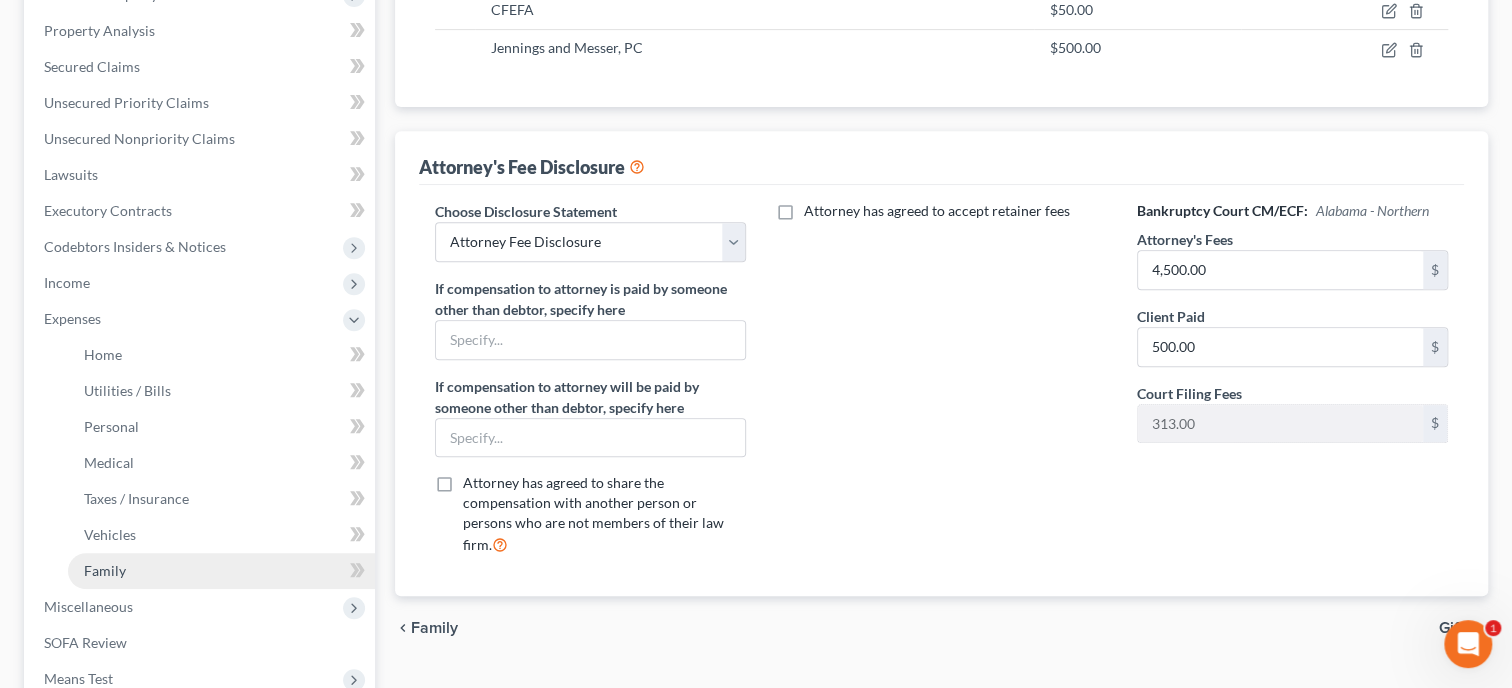 click on "Family" at bounding box center [221, 571] 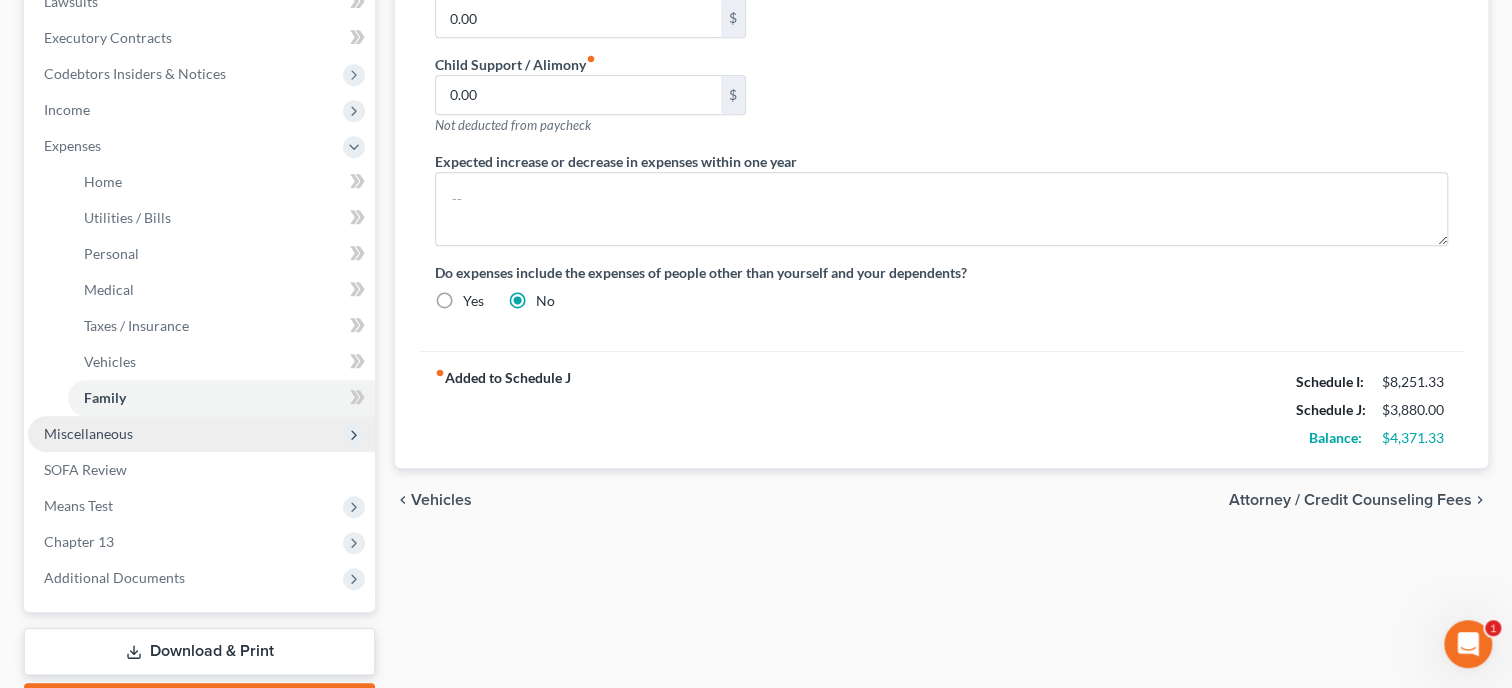 scroll, scrollTop: 617, scrollLeft: 0, axis: vertical 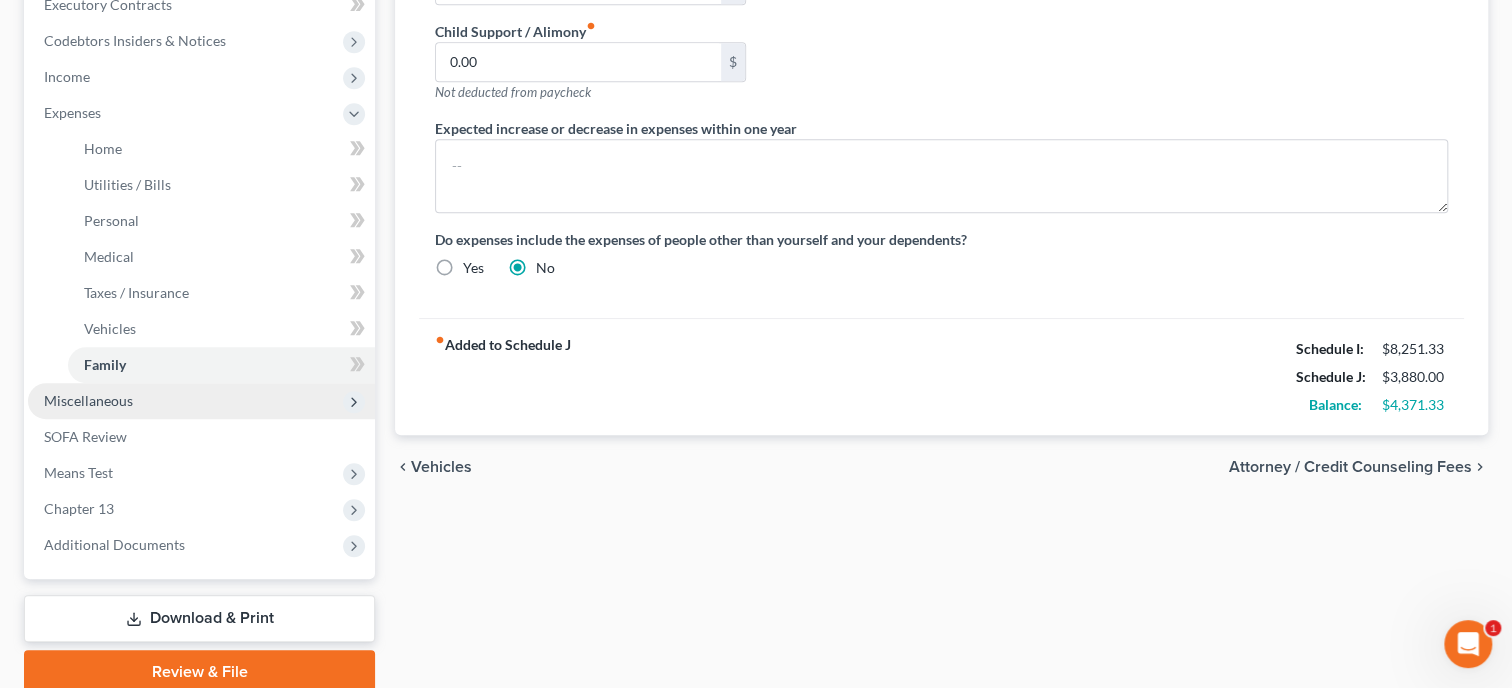 click on "Miscellaneous" at bounding box center [201, 401] 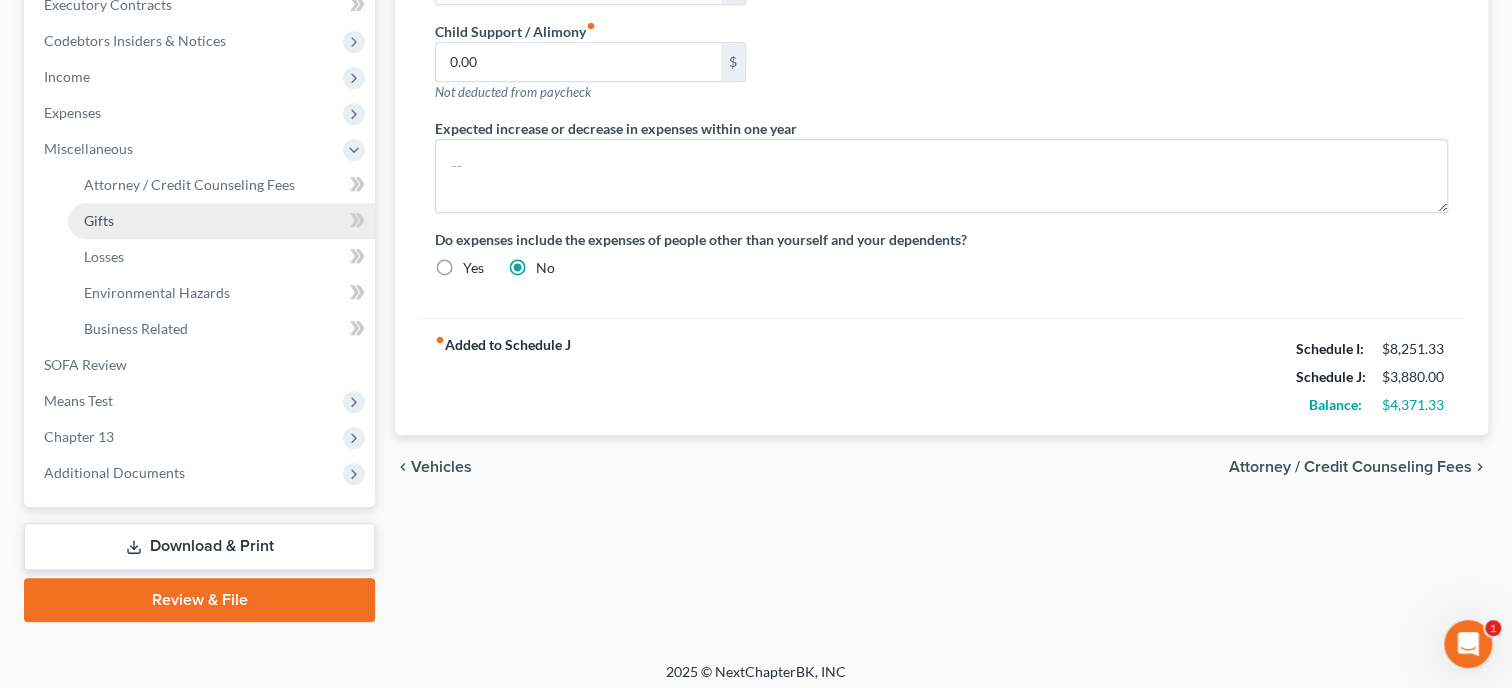click on "Gifts" at bounding box center (221, 221) 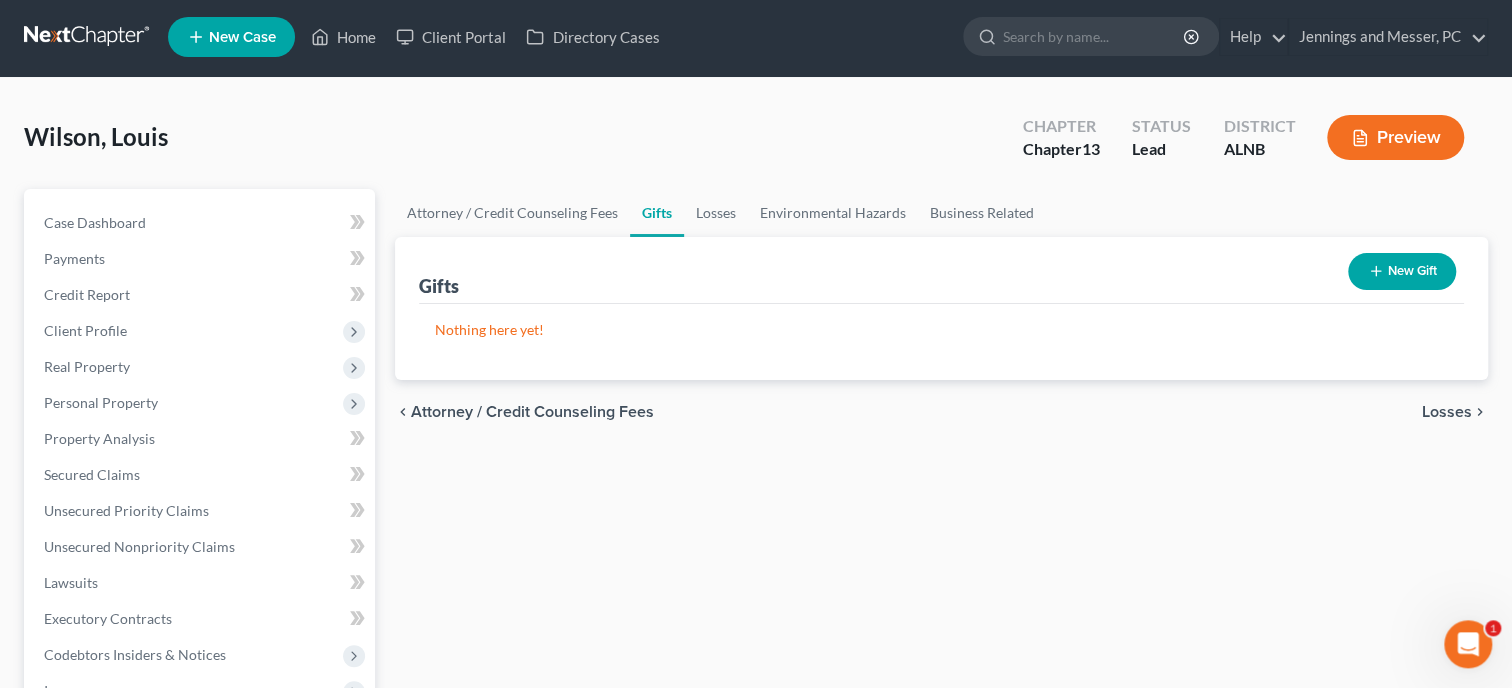 scroll, scrollTop: 0, scrollLeft: 0, axis: both 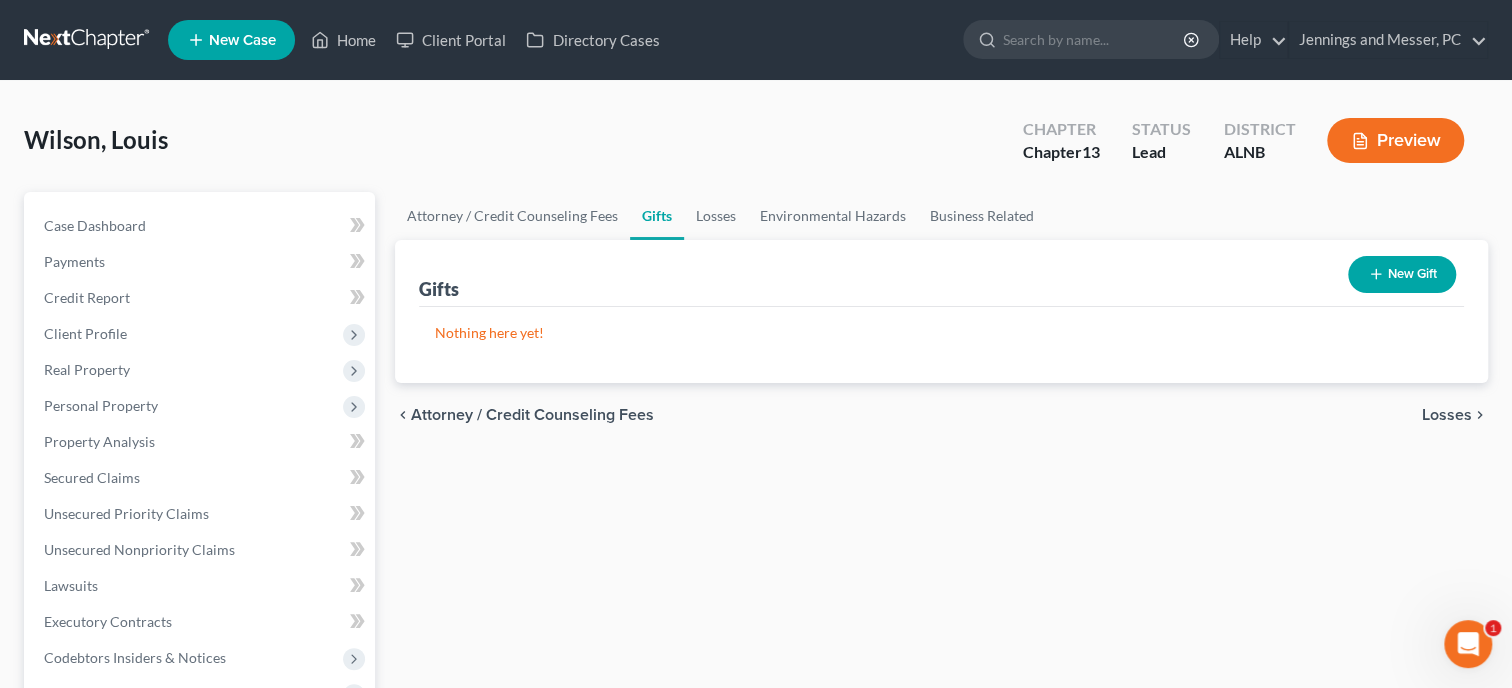 click on "New Gift" at bounding box center [1402, 274] 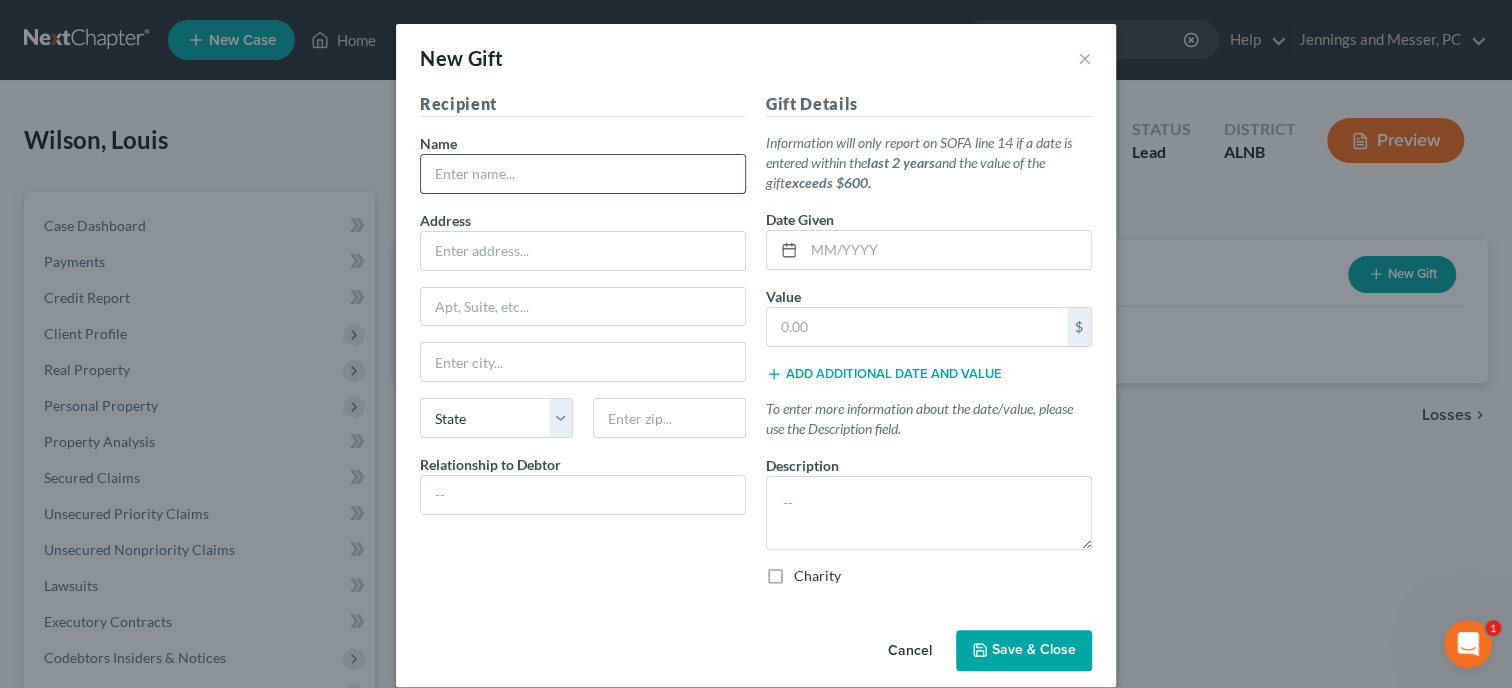 click at bounding box center [583, 174] 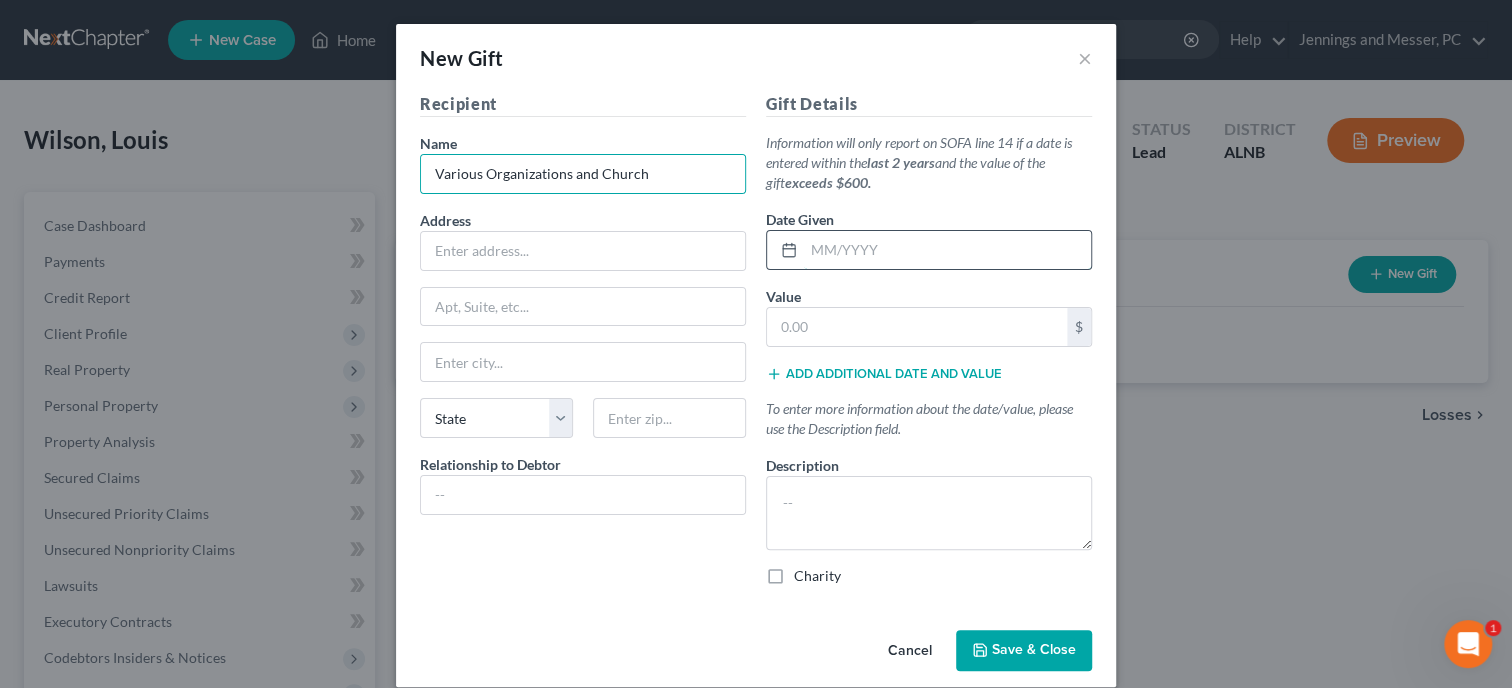 click at bounding box center (947, 250) 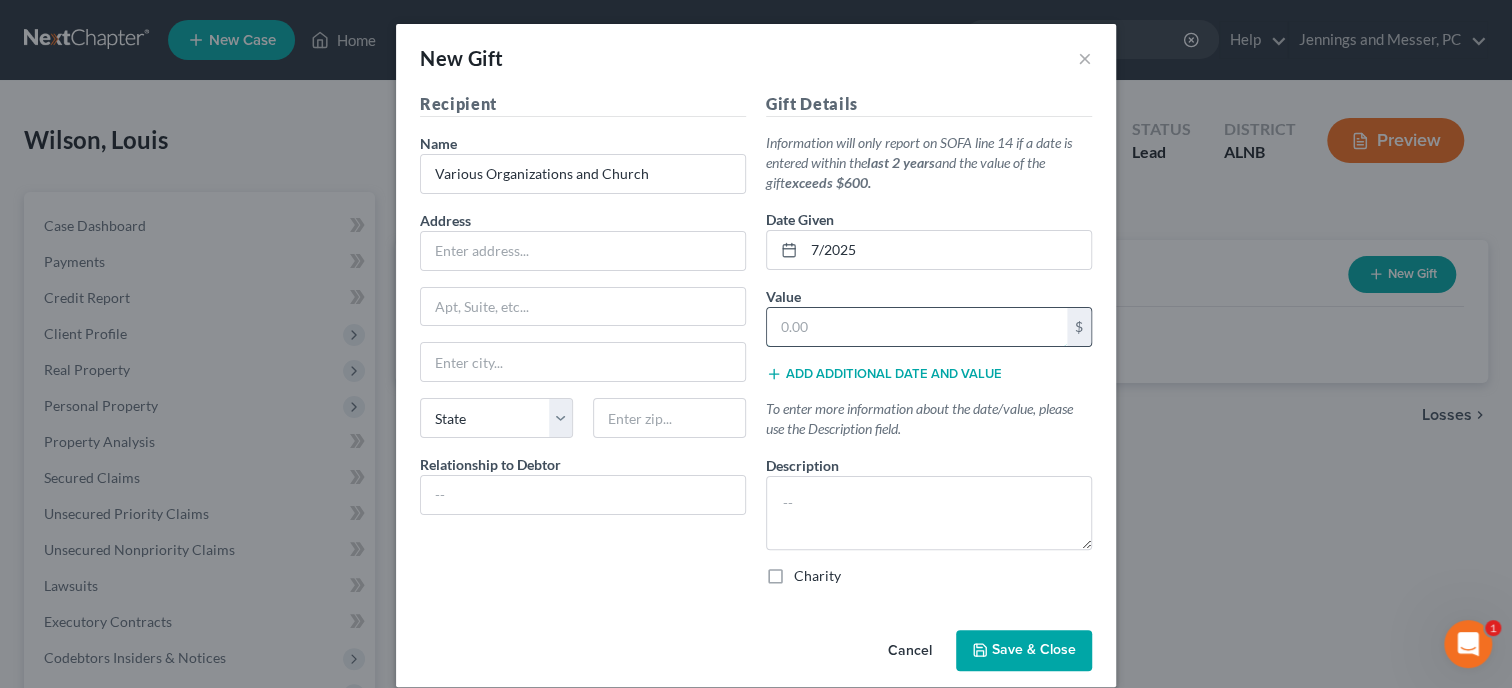 click at bounding box center (917, 327) 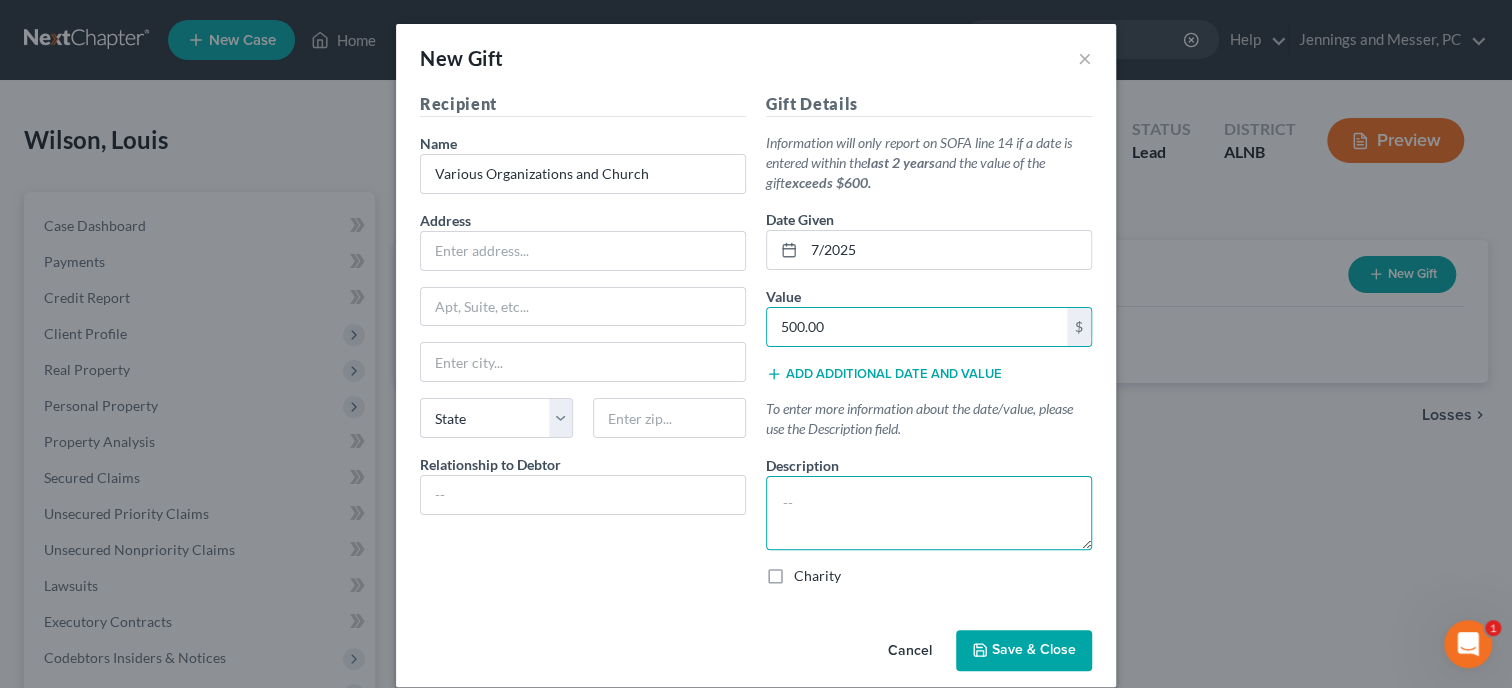 click at bounding box center (929, 513) 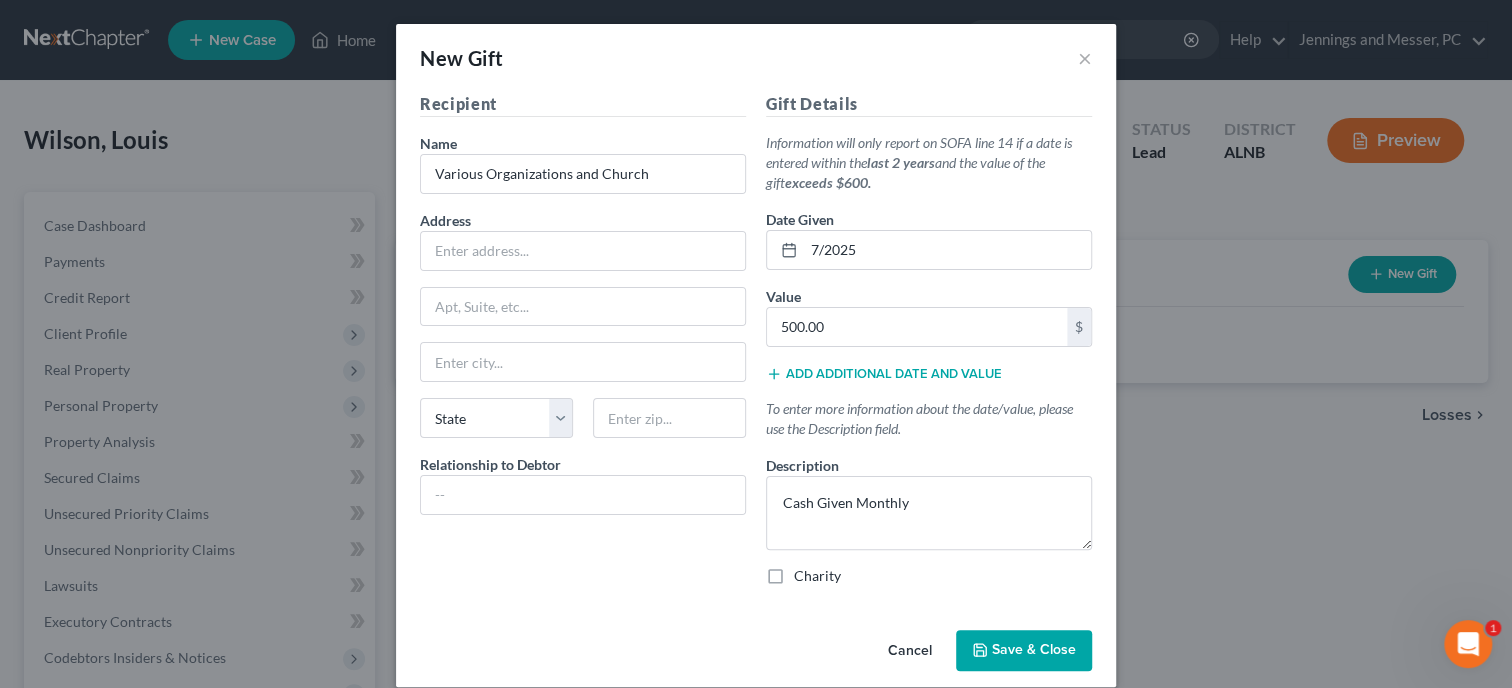 click on "Charity" at bounding box center [817, 576] 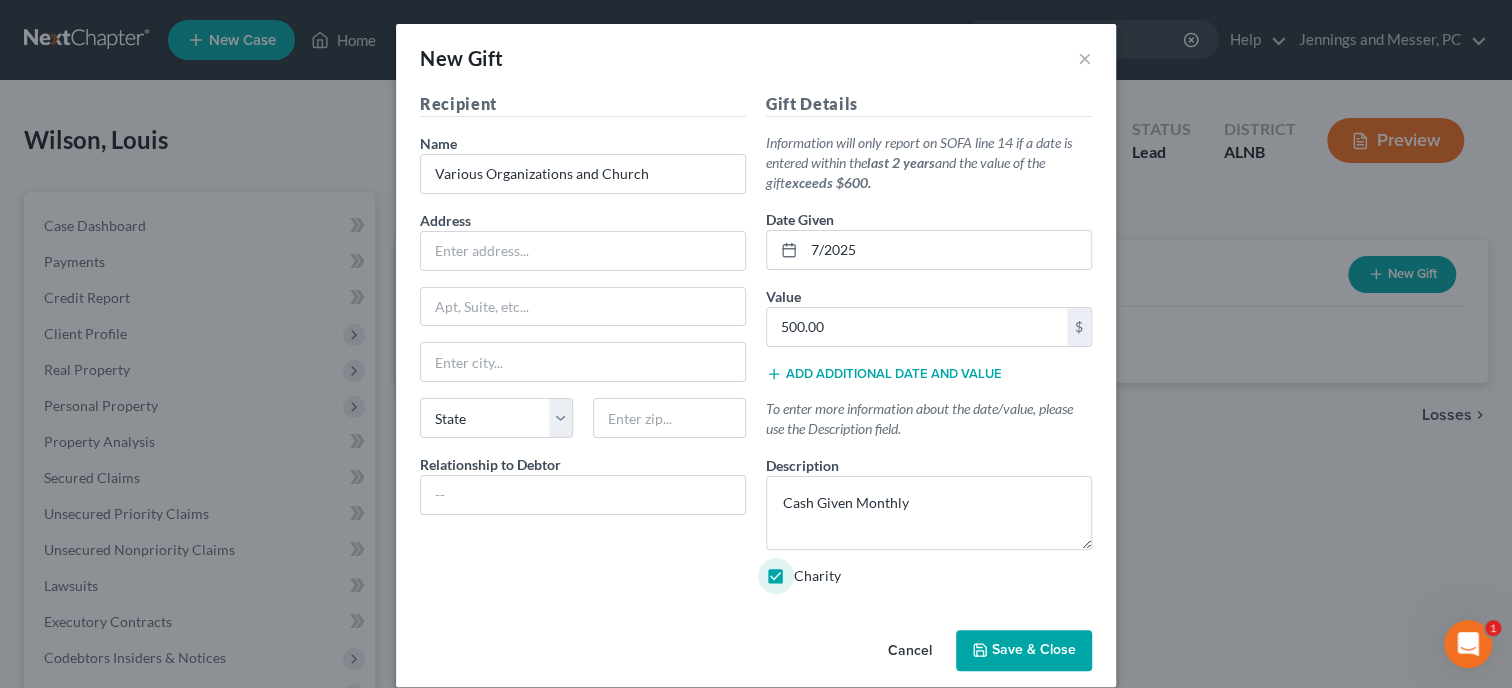 click on "Save & Close" at bounding box center (1024, 651) 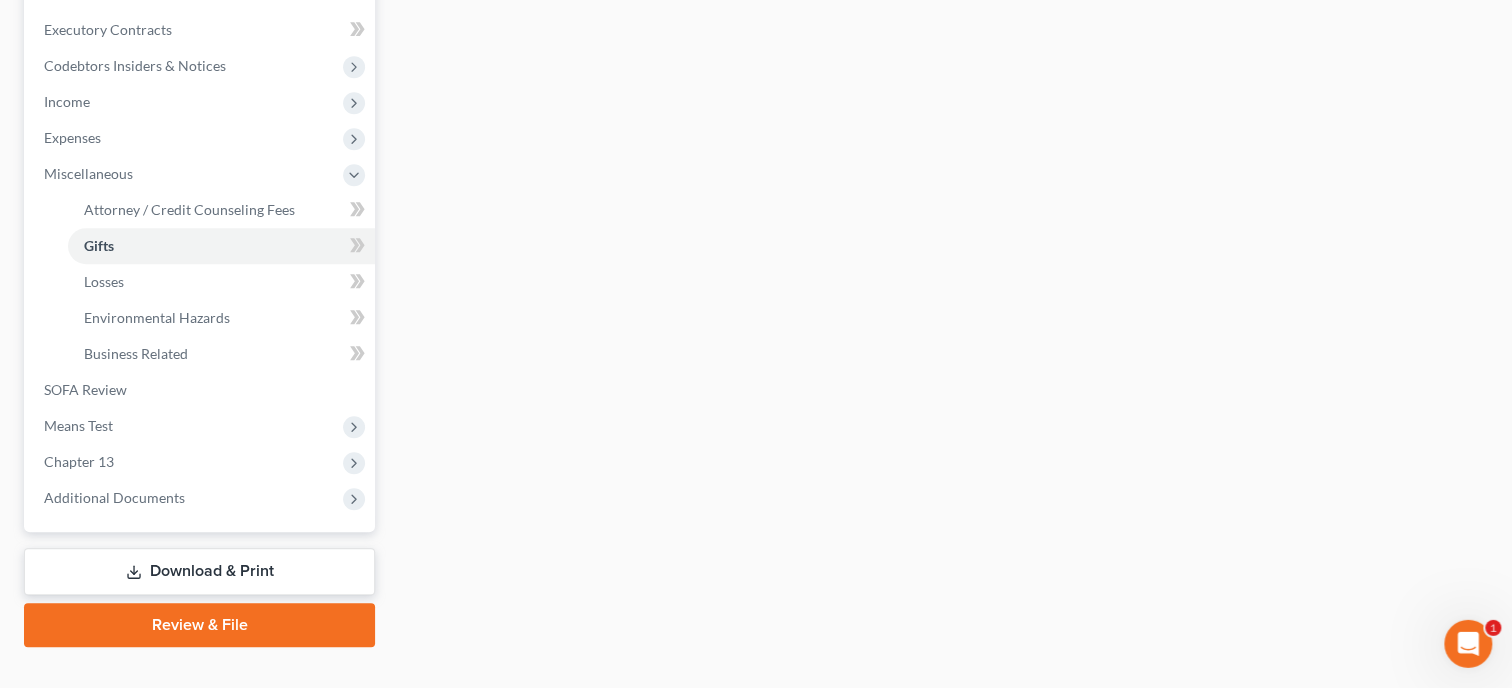 scroll, scrollTop: 624, scrollLeft: 0, axis: vertical 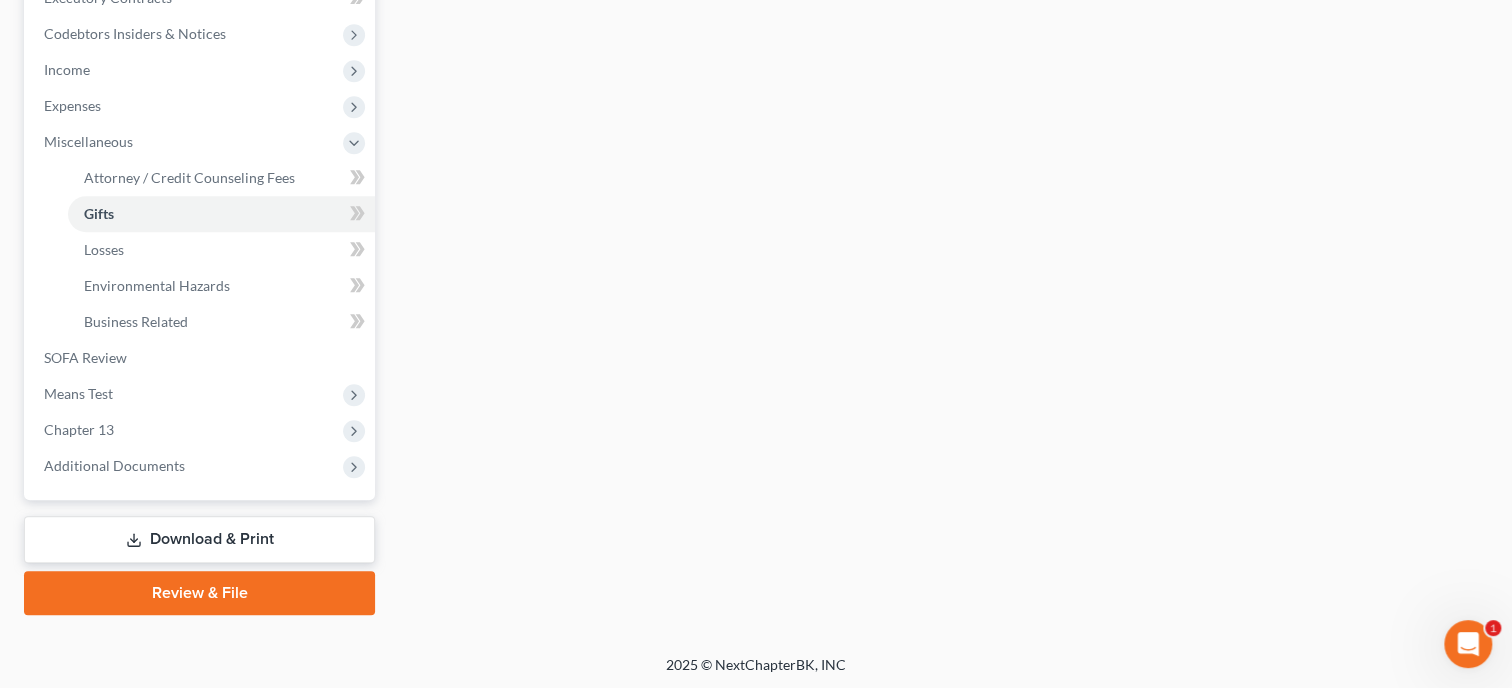 click on "Download & Print" at bounding box center [199, 539] 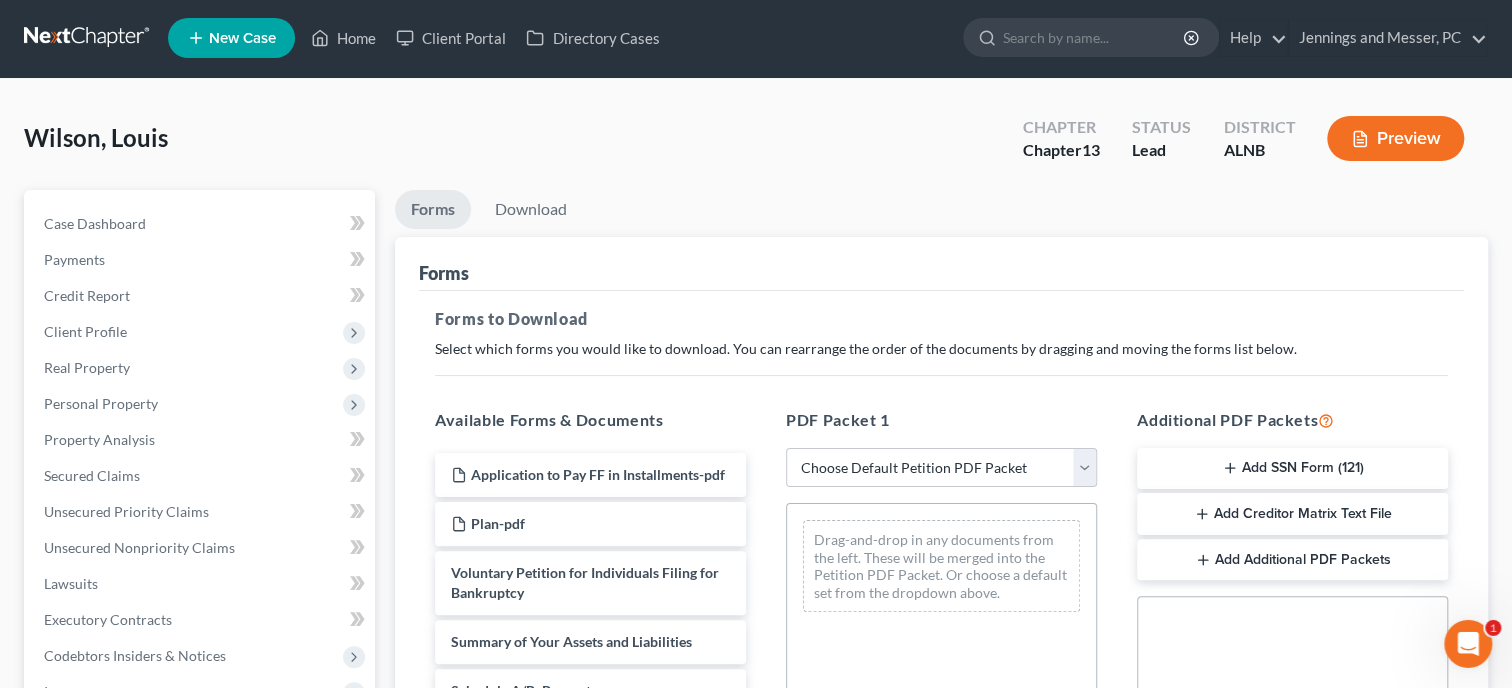 scroll, scrollTop: 0, scrollLeft: 0, axis: both 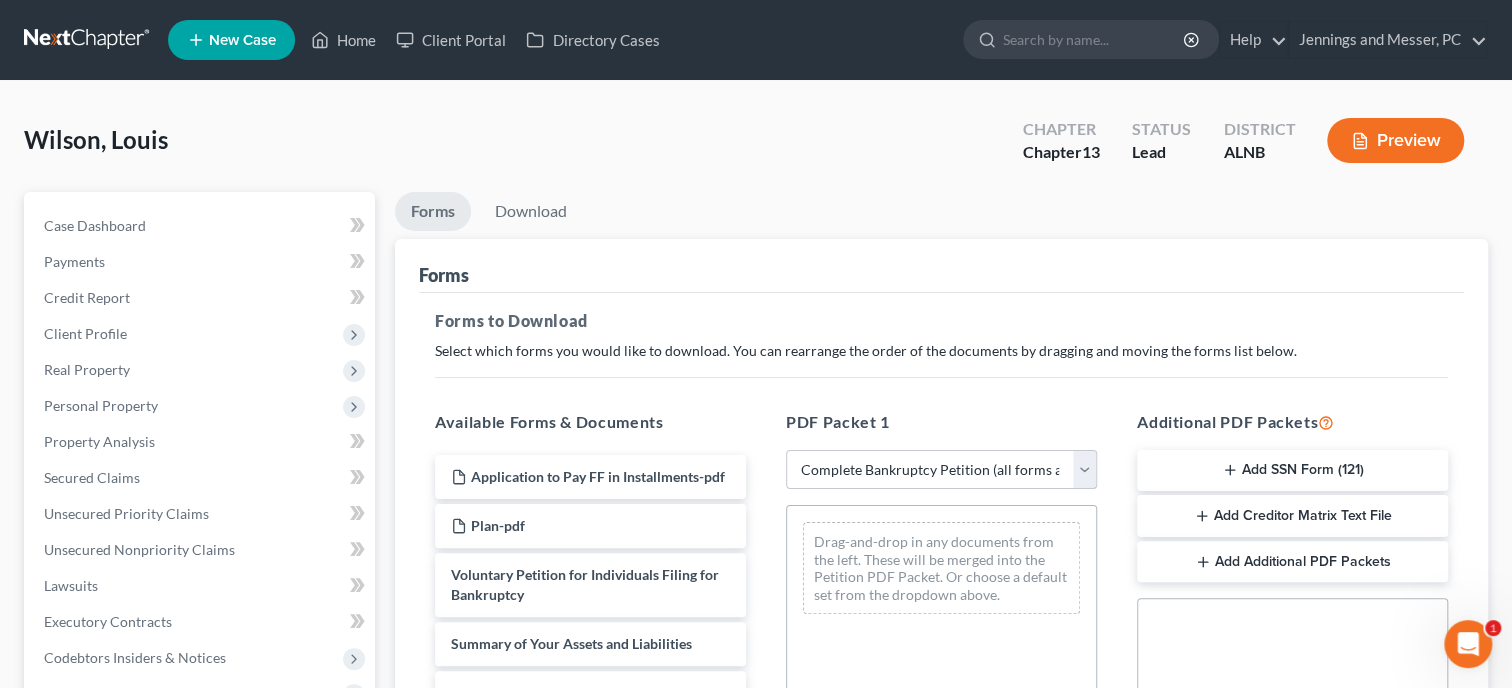 click on "Complete Bankruptcy Petition (all forms and schedules)" at bounding box center (0, 0) 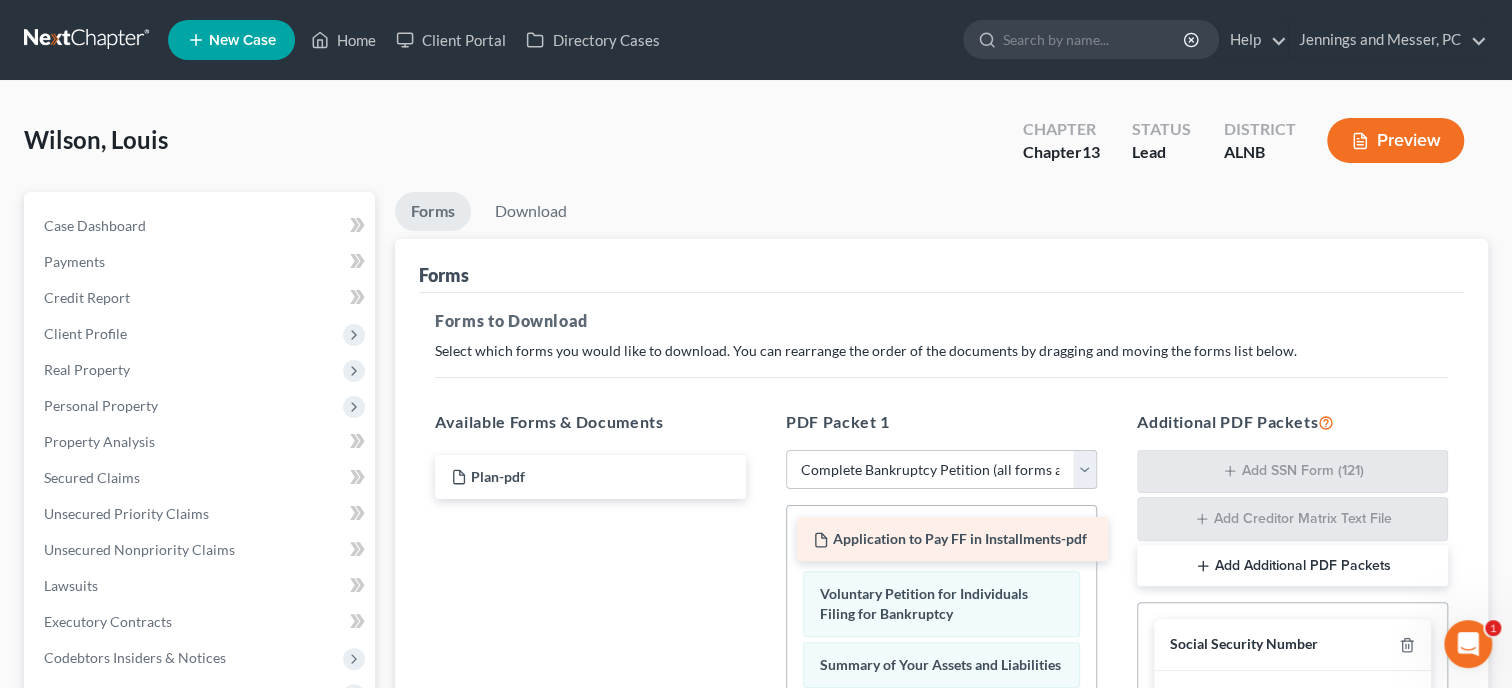 drag, startPoint x: 617, startPoint y: 466, endPoint x: 977, endPoint y: 532, distance: 366 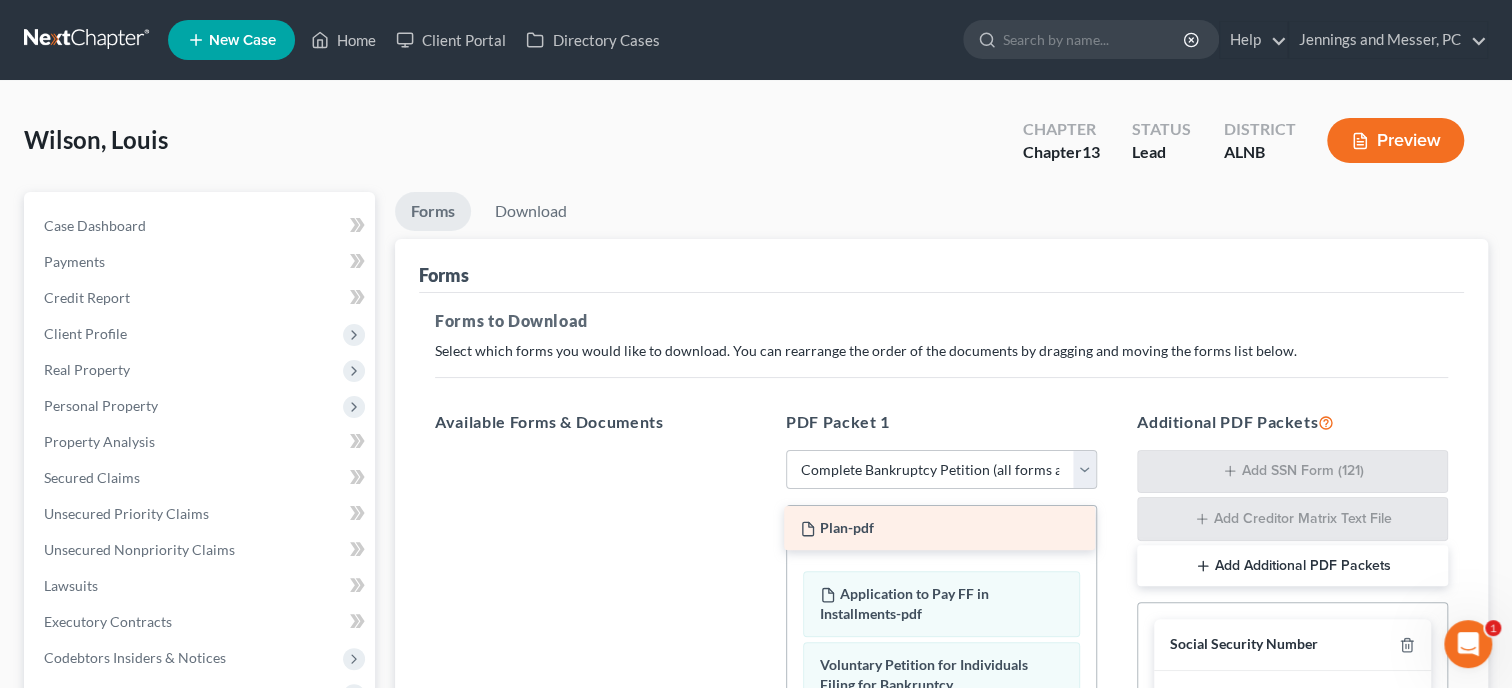 drag, startPoint x: 647, startPoint y: 483, endPoint x: 996, endPoint y: 536, distance: 353.0014 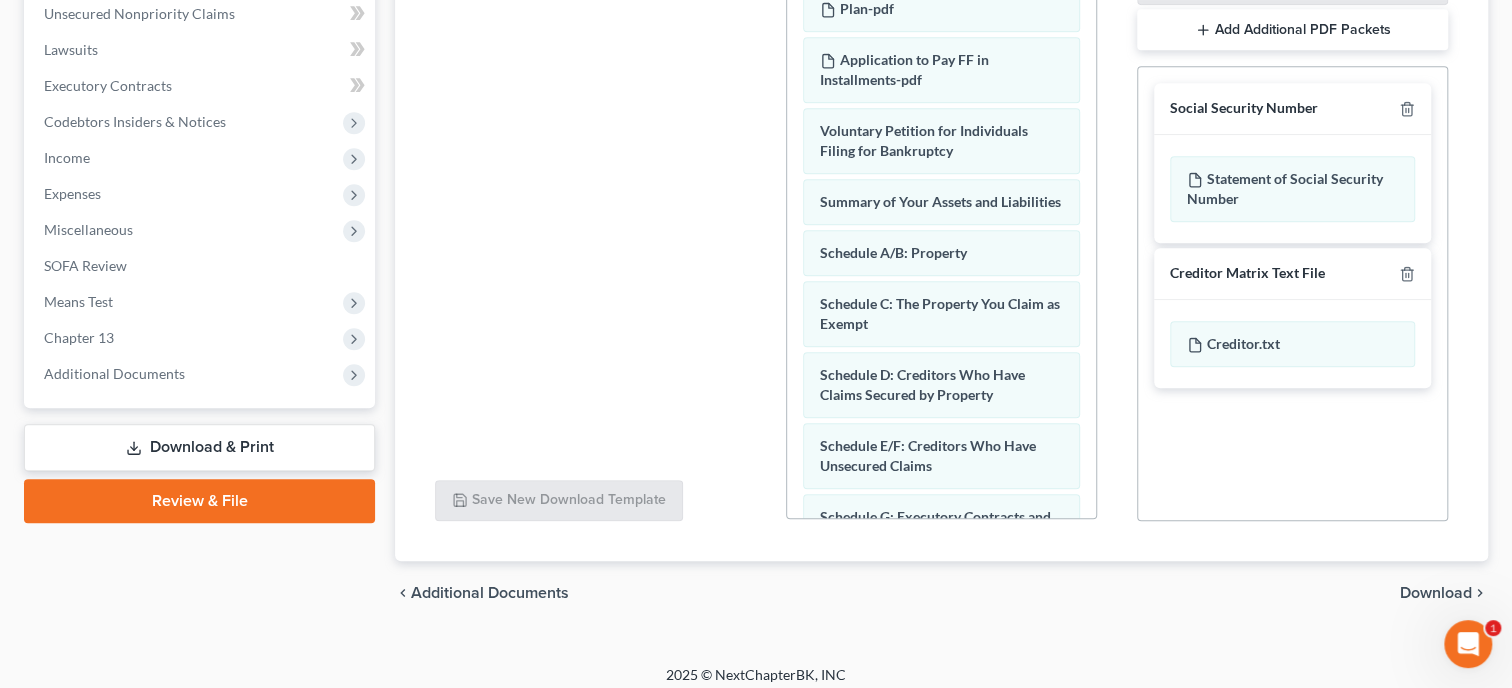 scroll, scrollTop: 547, scrollLeft: 0, axis: vertical 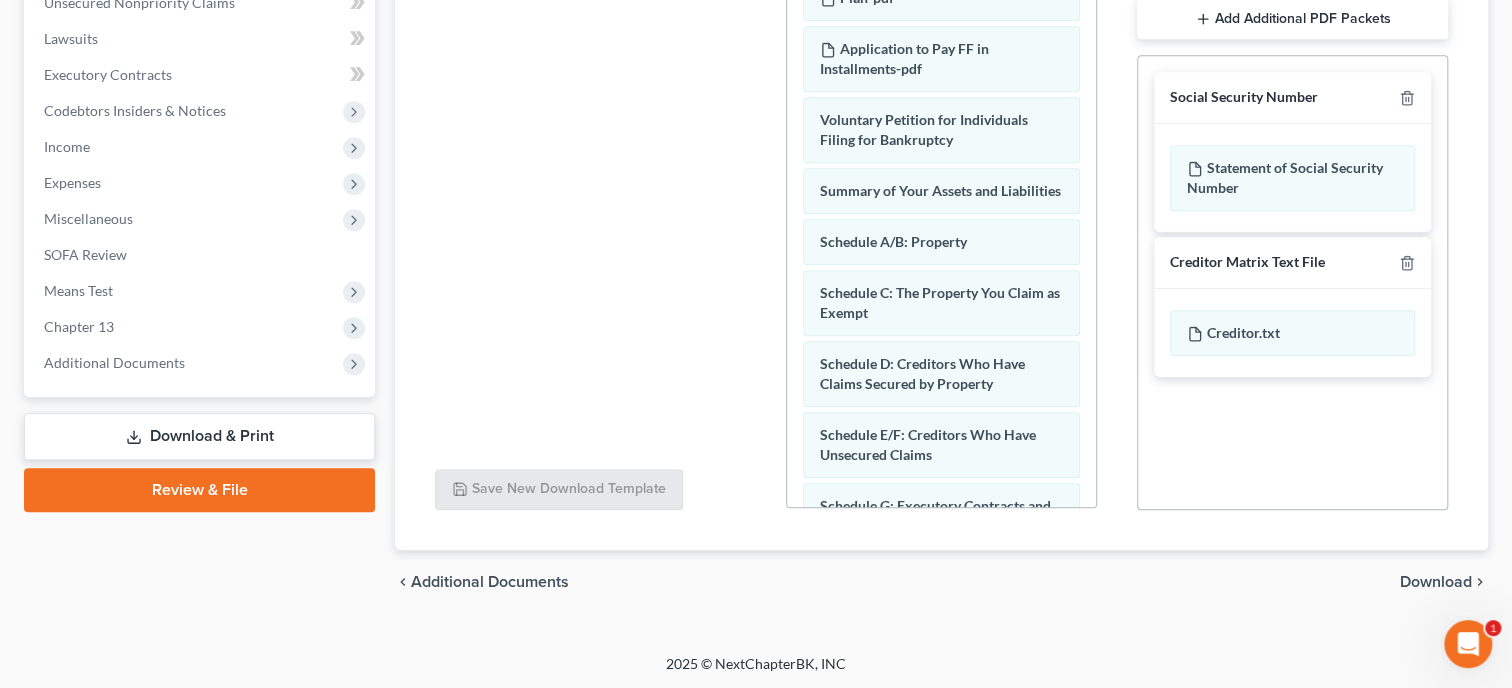 click on "Download" at bounding box center [1436, 582] 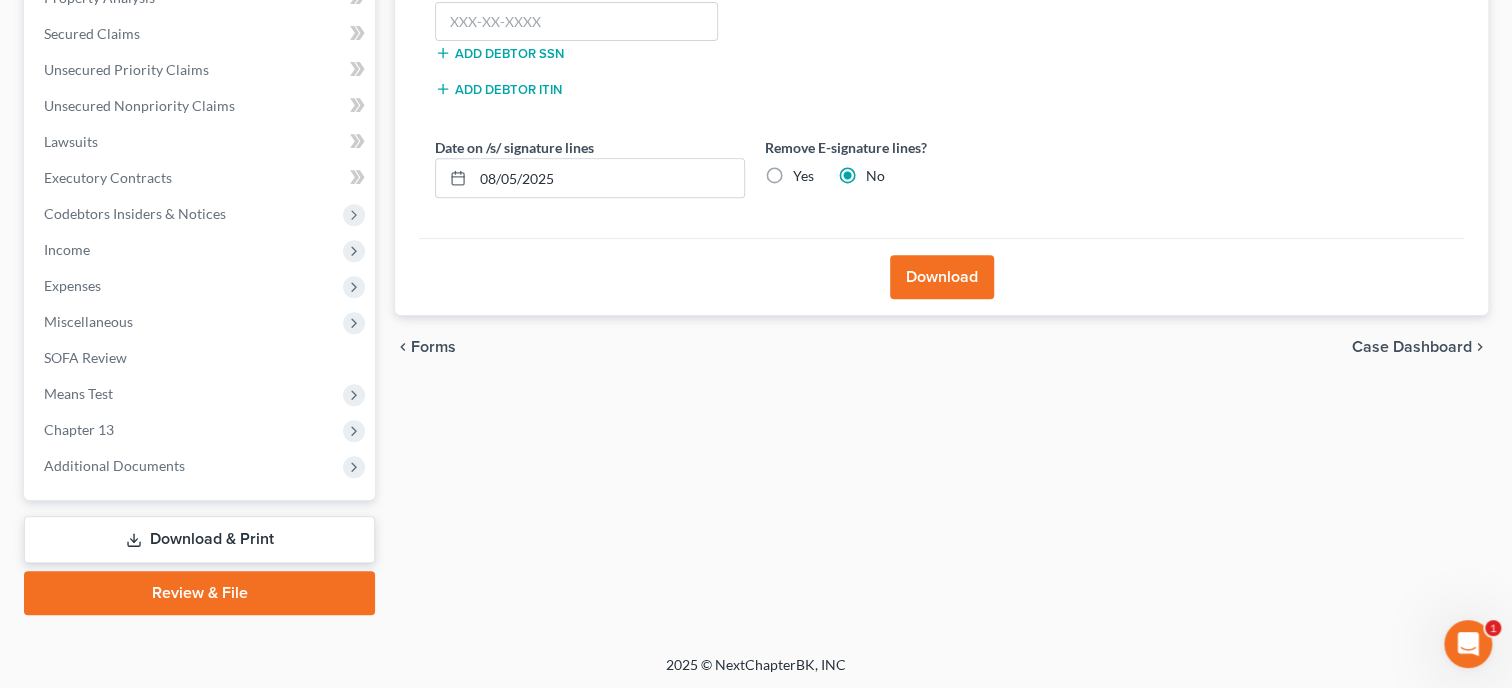 scroll, scrollTop: 238, scrollLeft: 0, axis: vertical 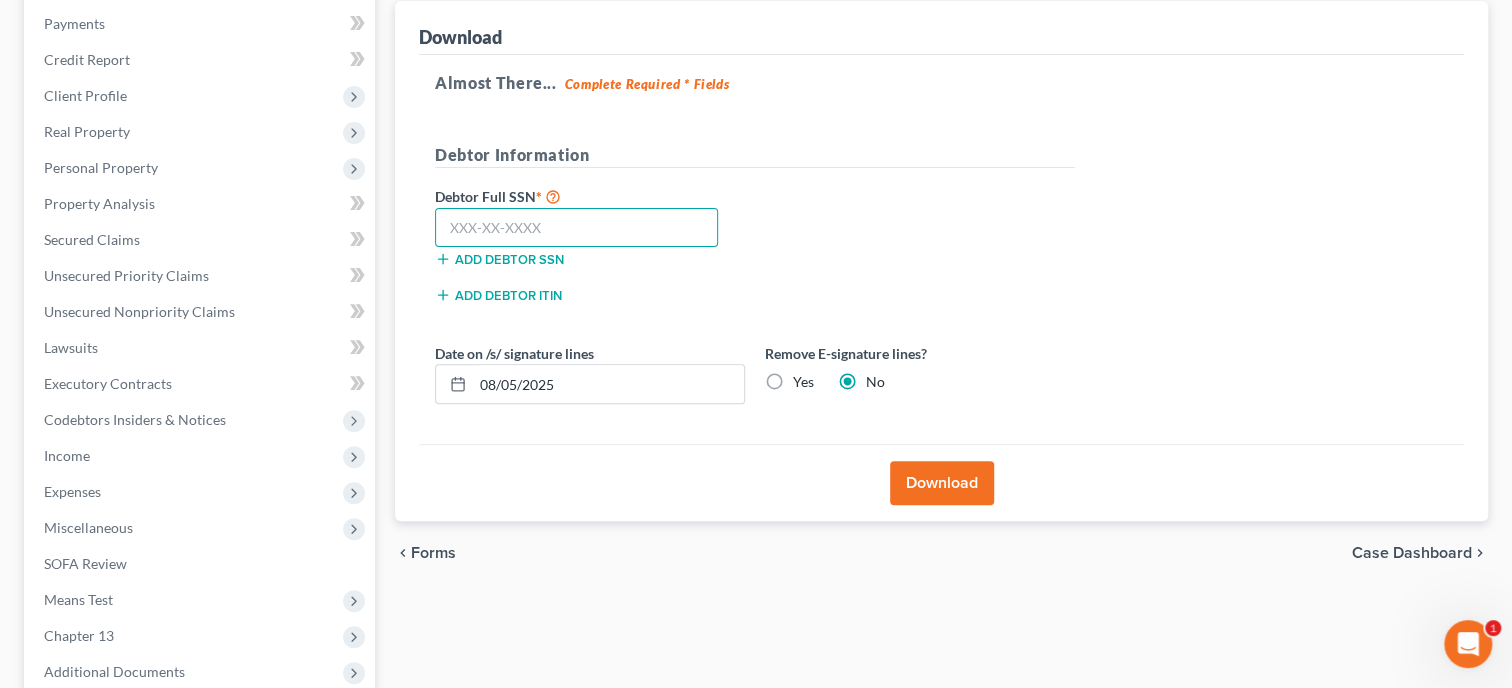 click at bounding box center [576, 228] 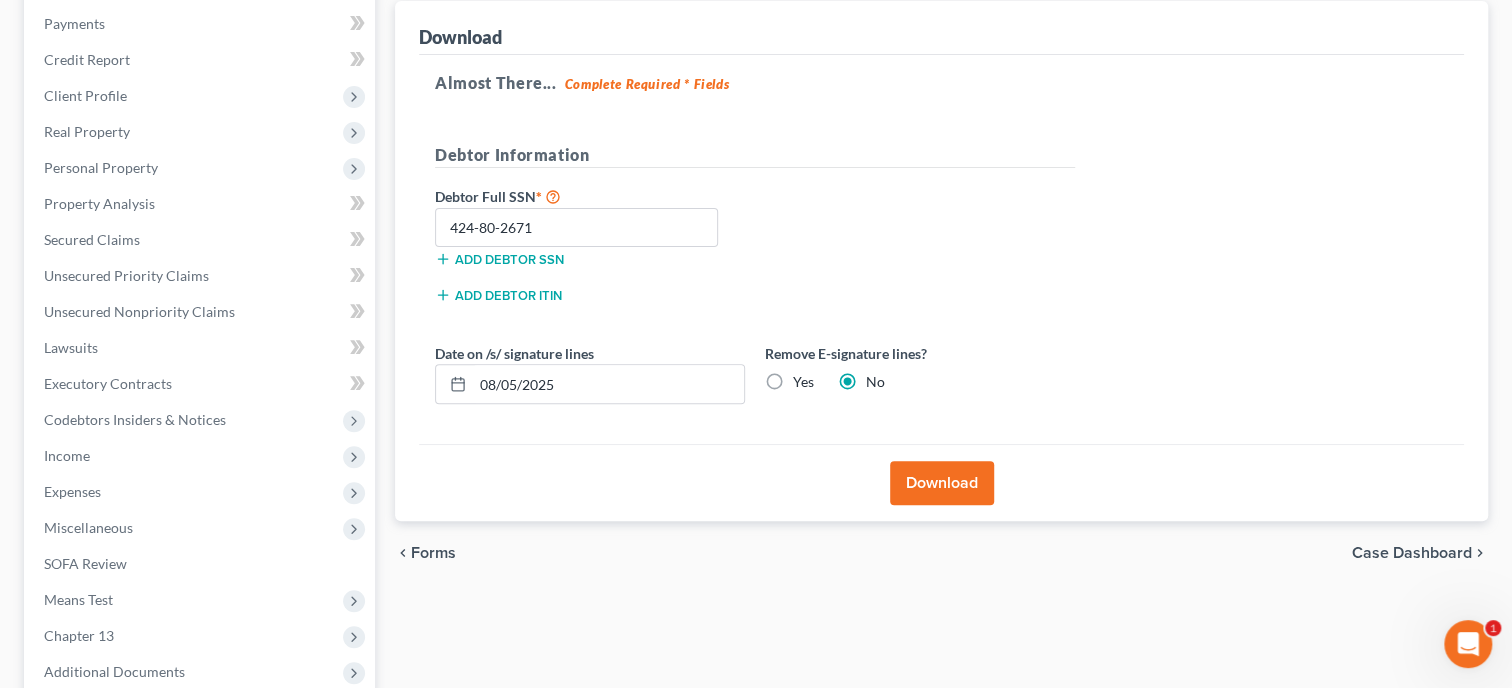 click on "Download" at bounding box center [942, 483] 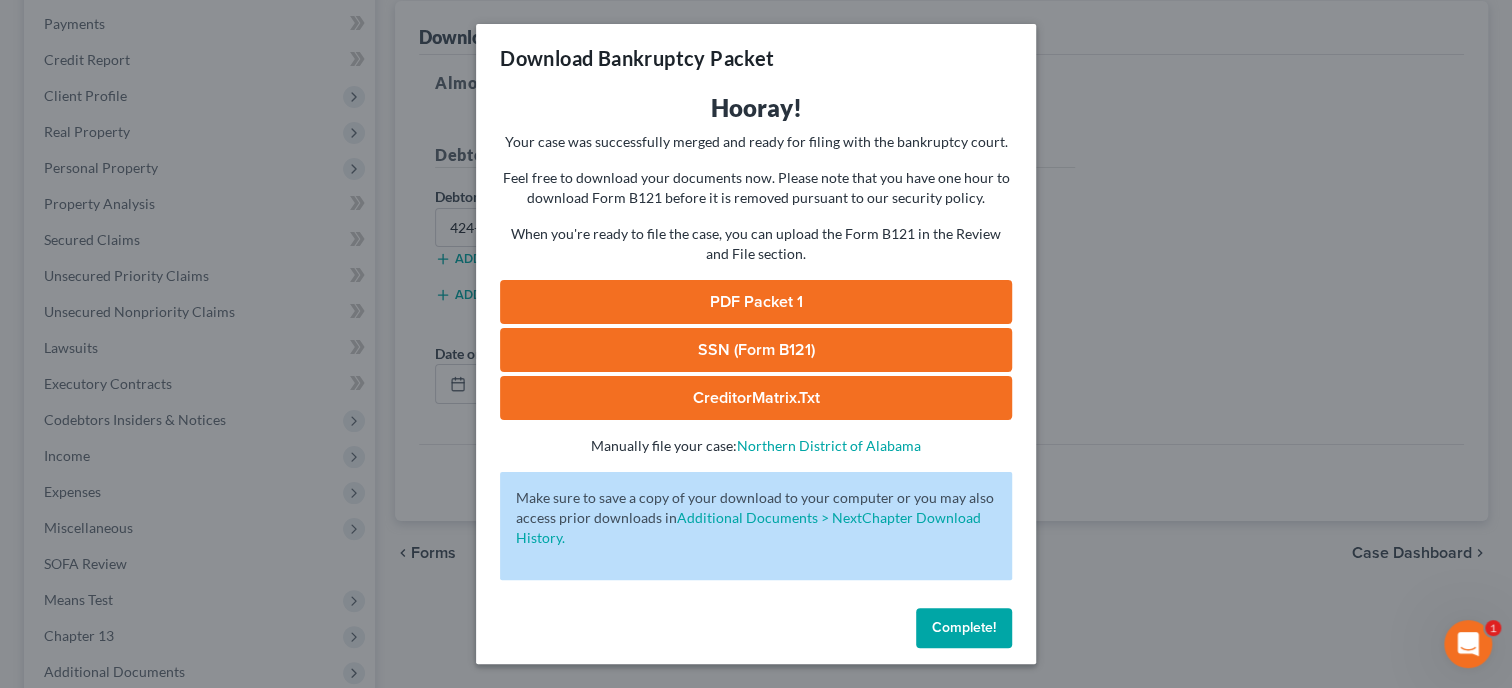 click on "SSN (Form B121)" at bounding box center [756, 350] 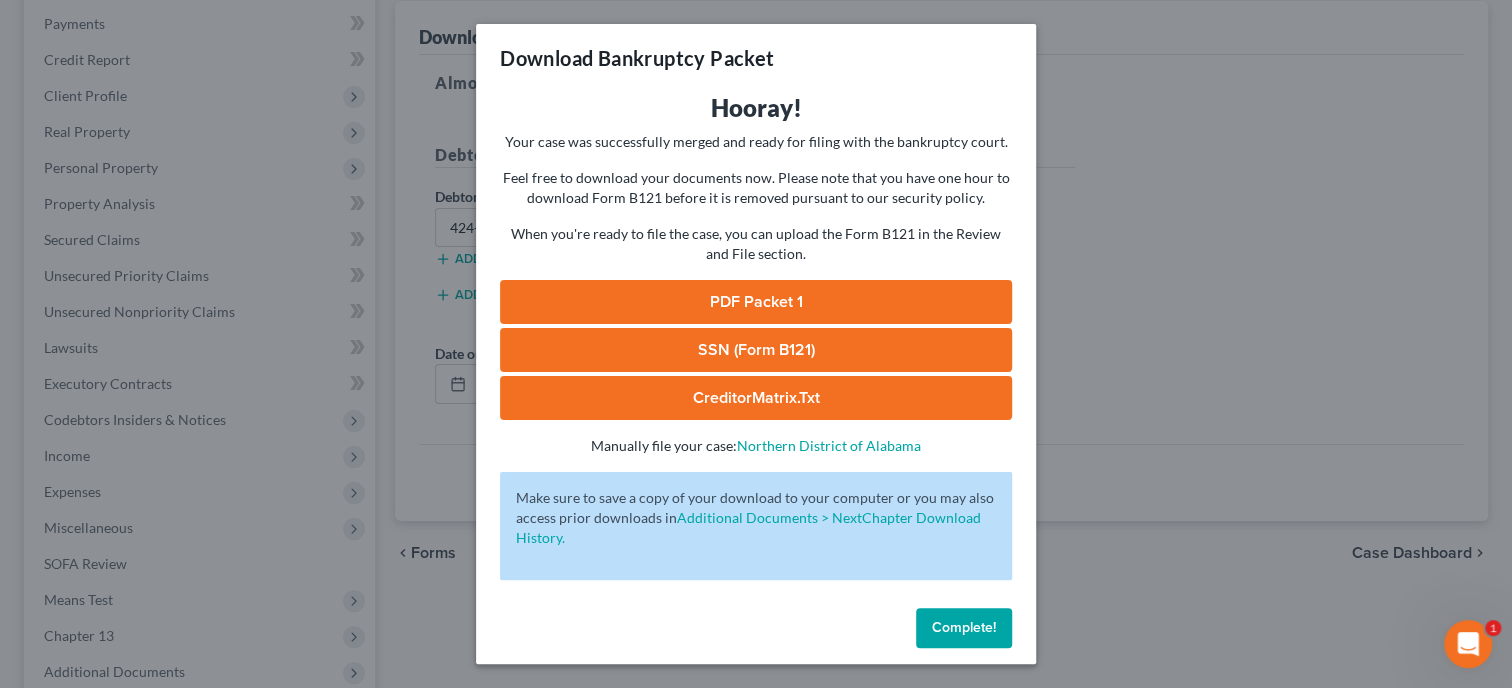 click on "PDF Packet 1" at bounding box center [756, 302] 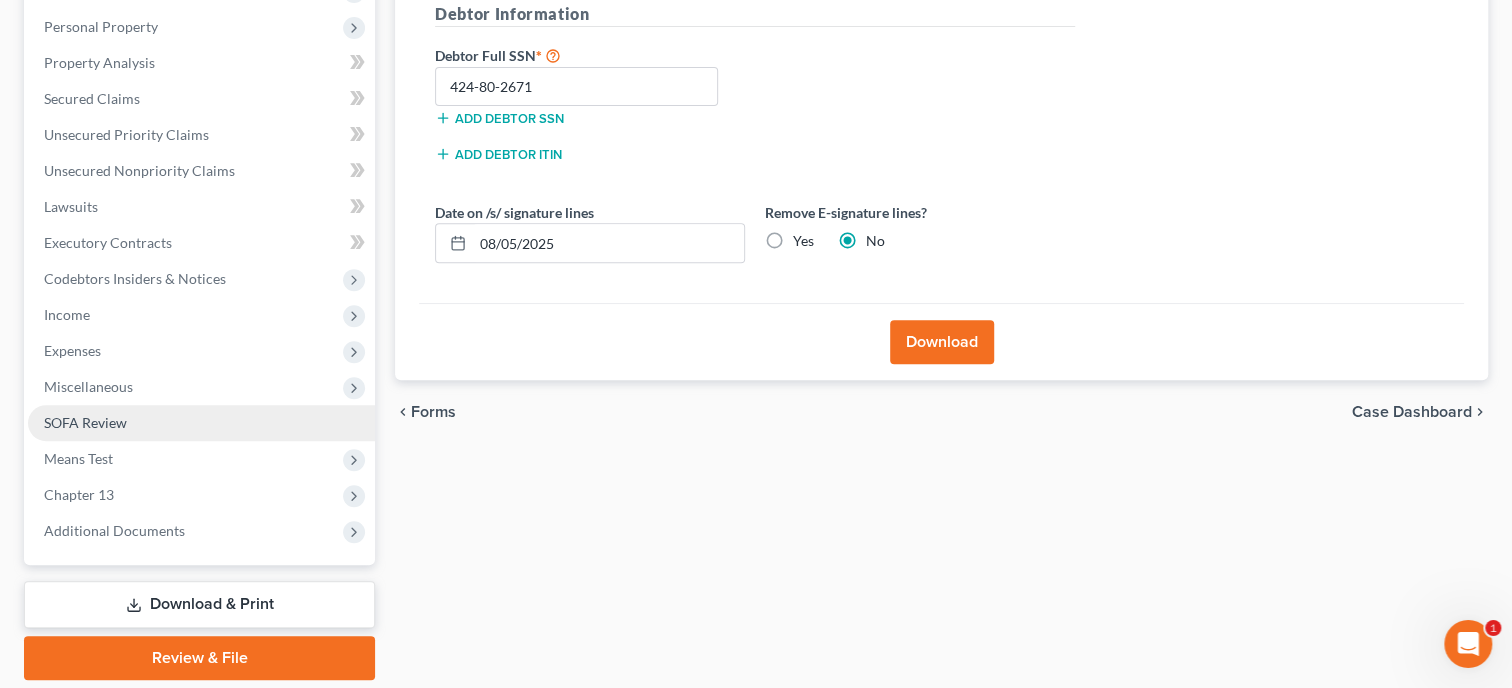 scroll, scrollTop: 444, scrollLeft: 0, axis: vertical 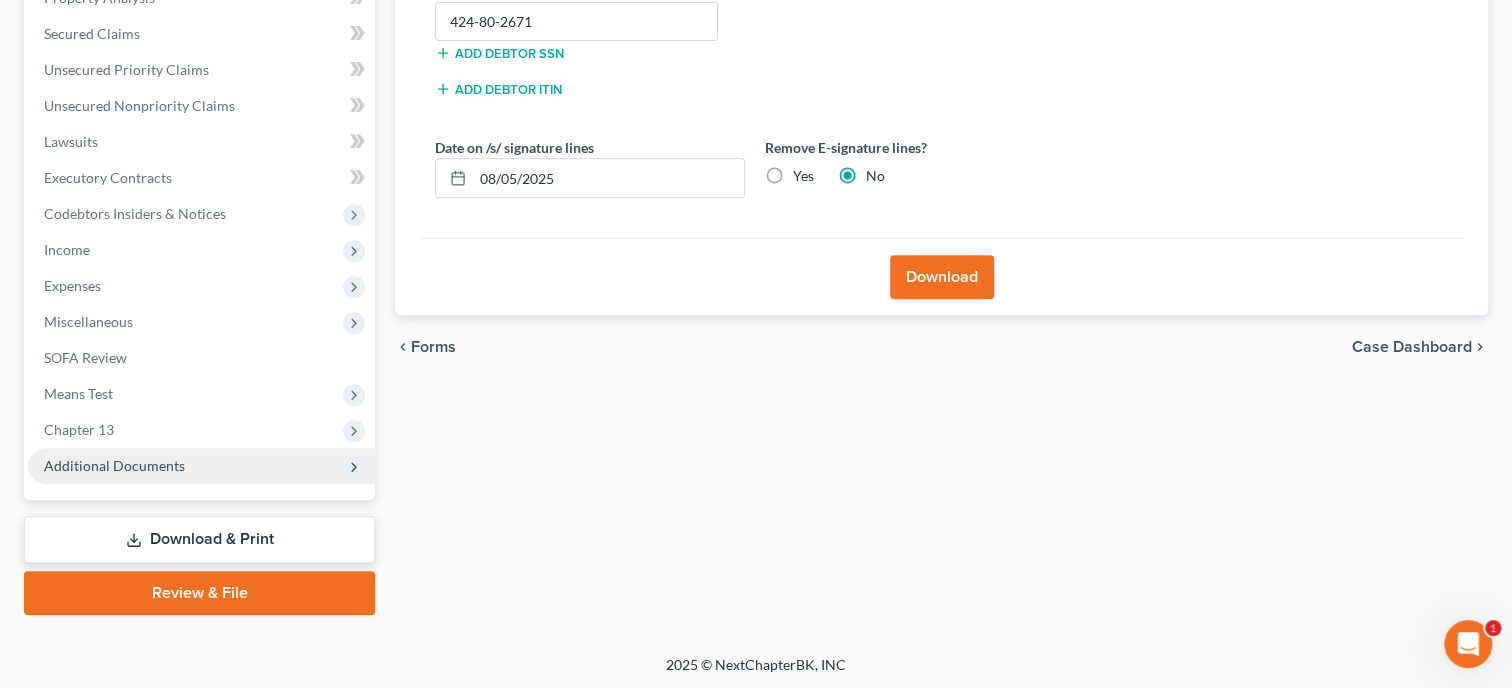 click on "Additional Documents" at bounding box center (201, 466) 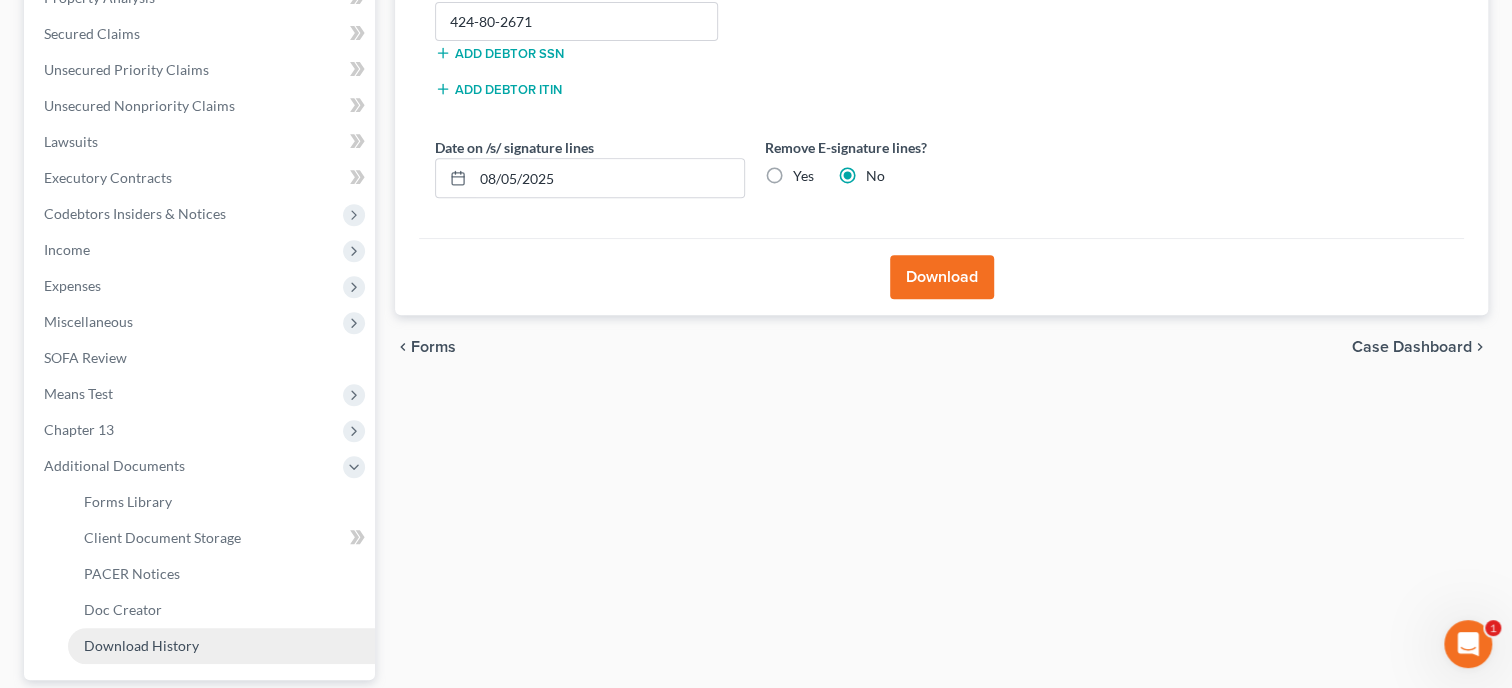 click on "Download History" at bounding box center (141, 645) 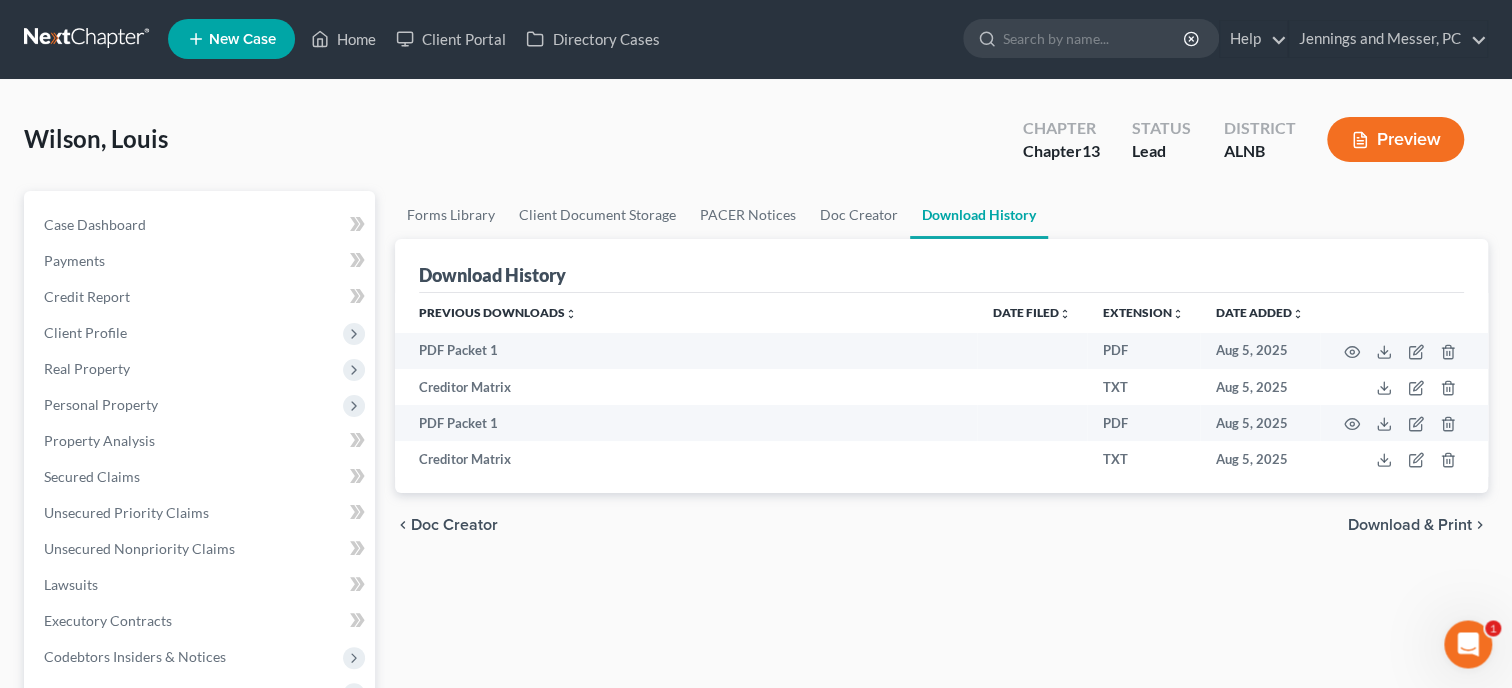 scroll, scrollTop: 0, scrollLeft: 0, axis: both 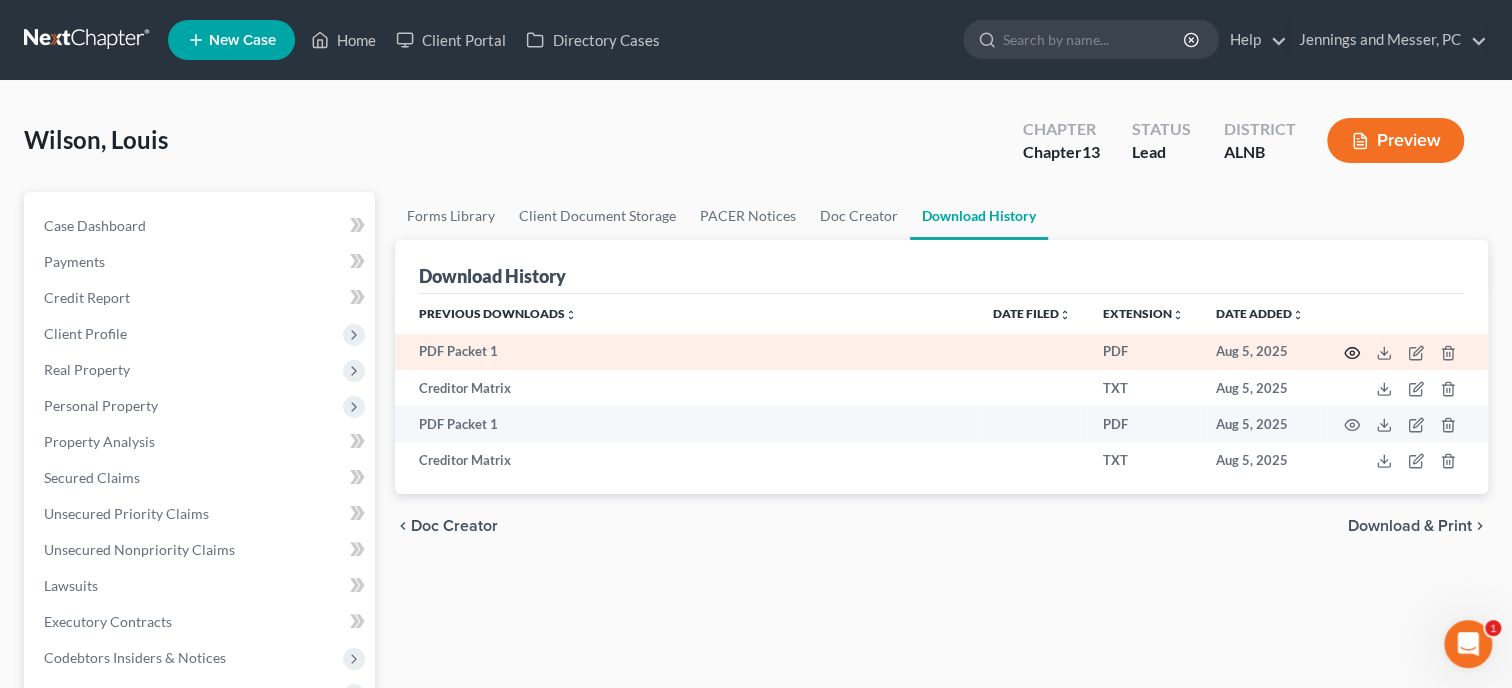 click 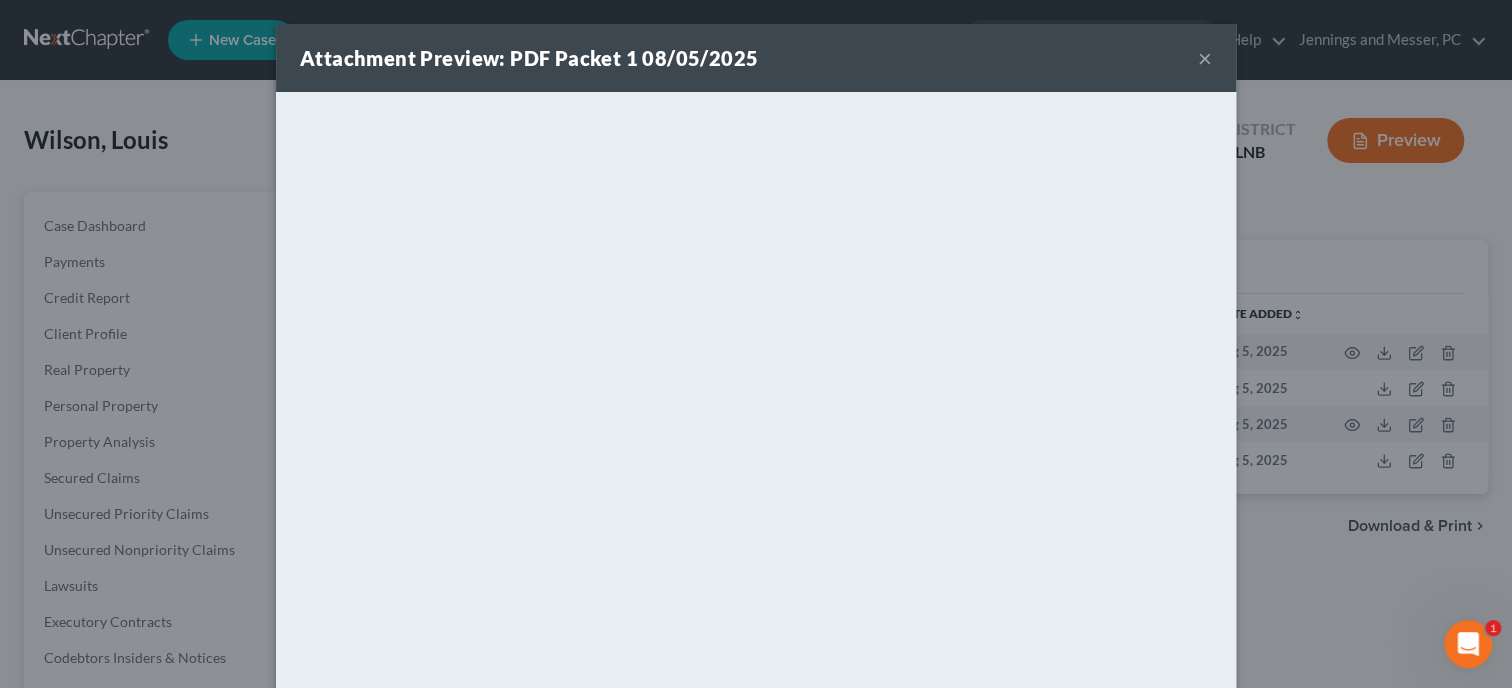 click on "×" at bounding box center [1205, 58] 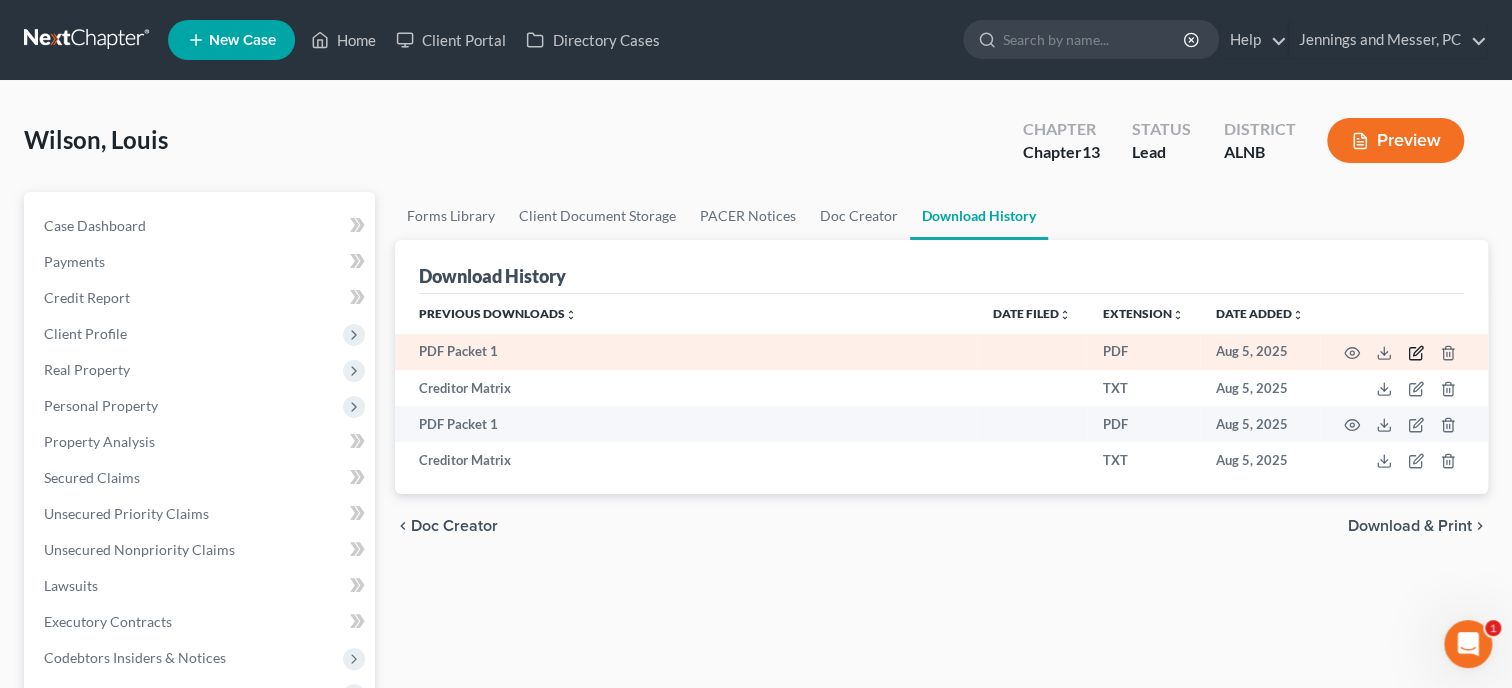 click 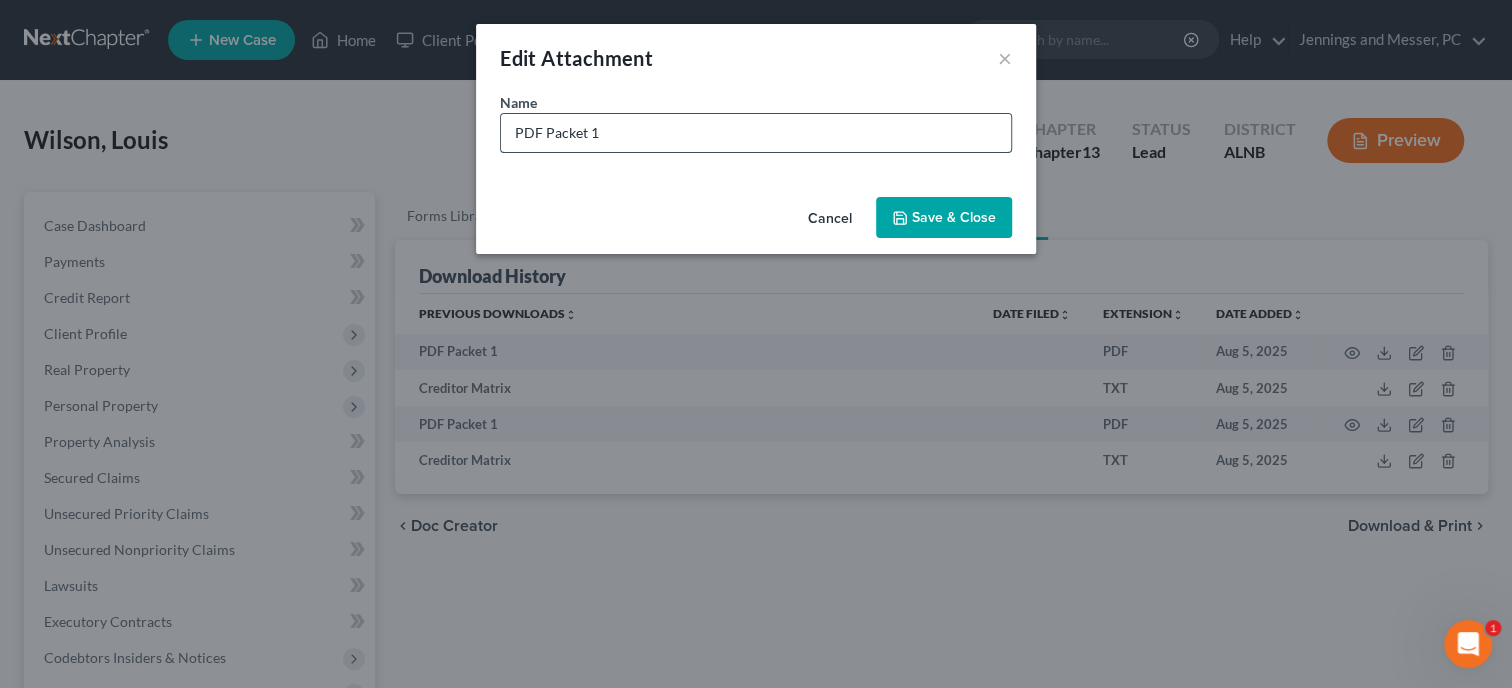 drag, startPoint x: 662, startPoint y: 136, endPoint x: 484, endPoint y: 139, distance: 178.02528 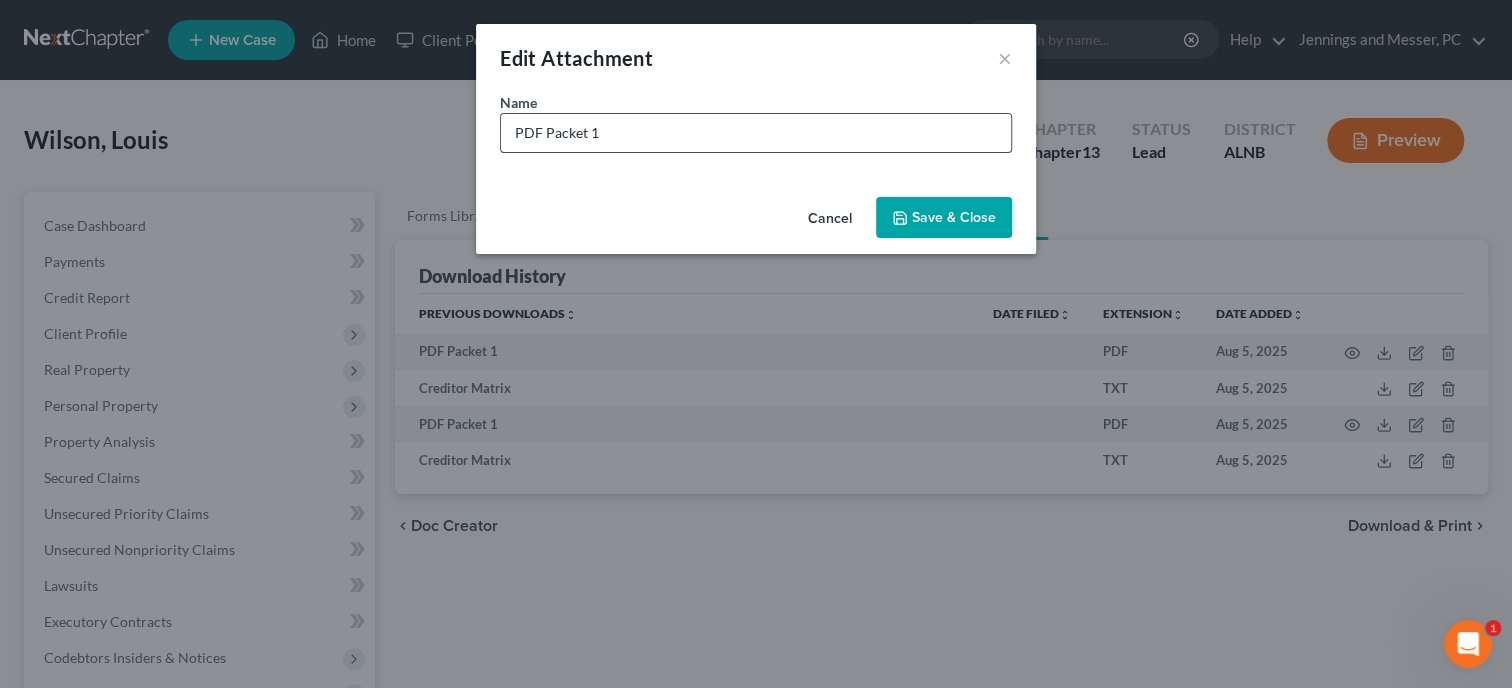 click on "PDF Packet 1" at bounding box center (756, 133) 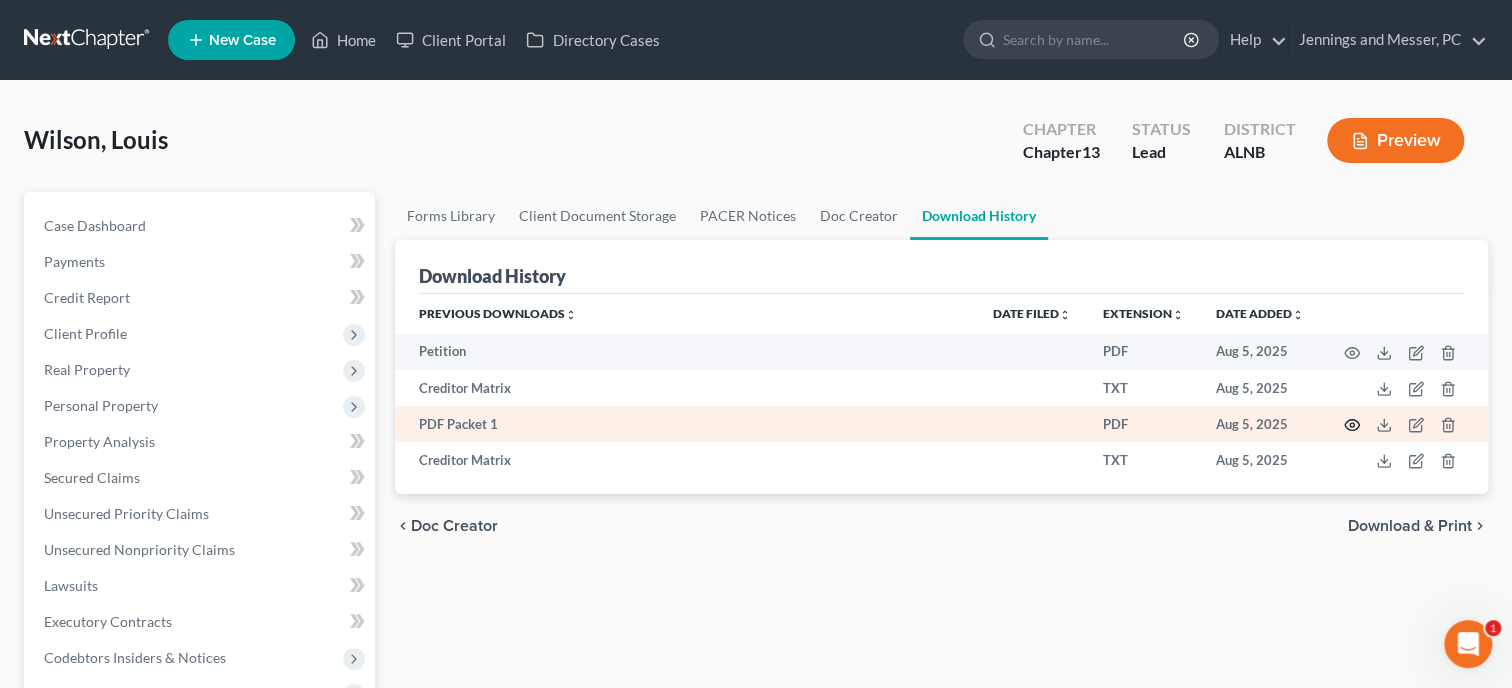 click 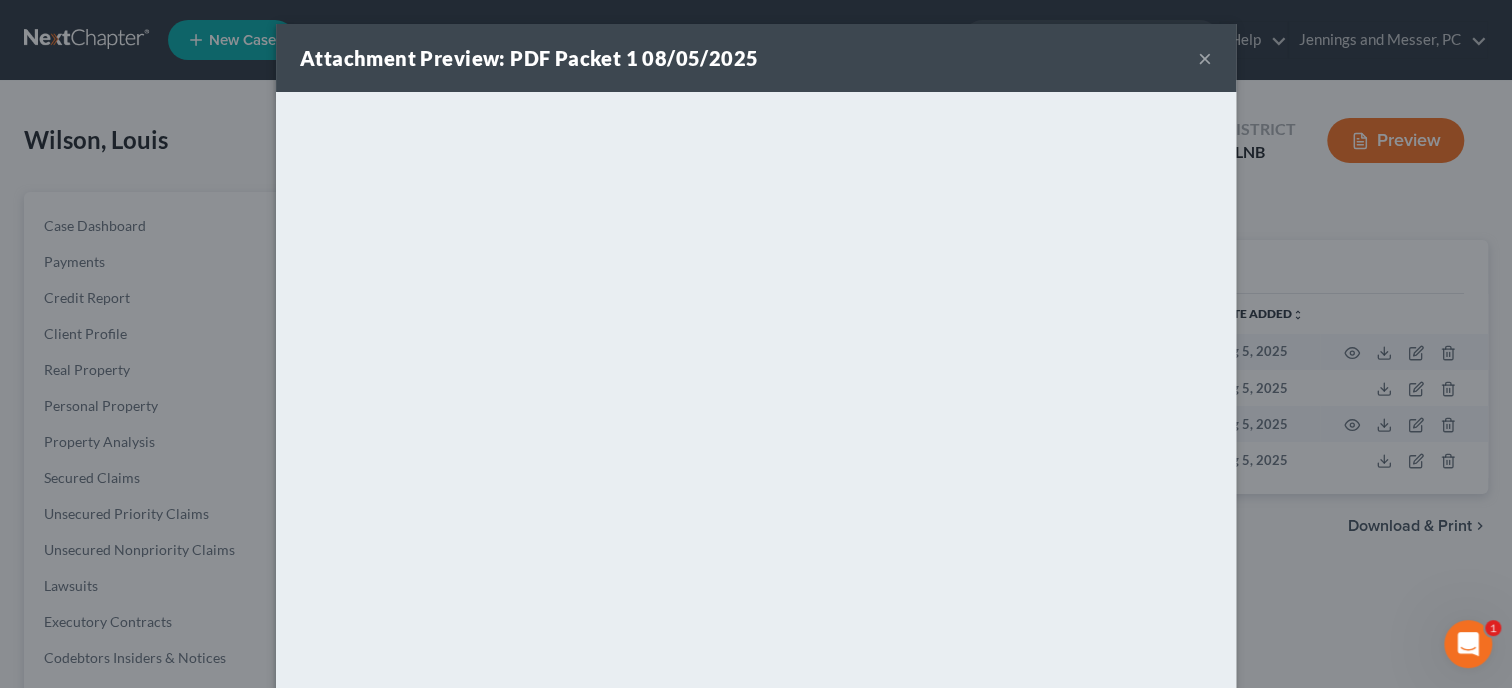 click on "×" at bounding box center [1205, 58] 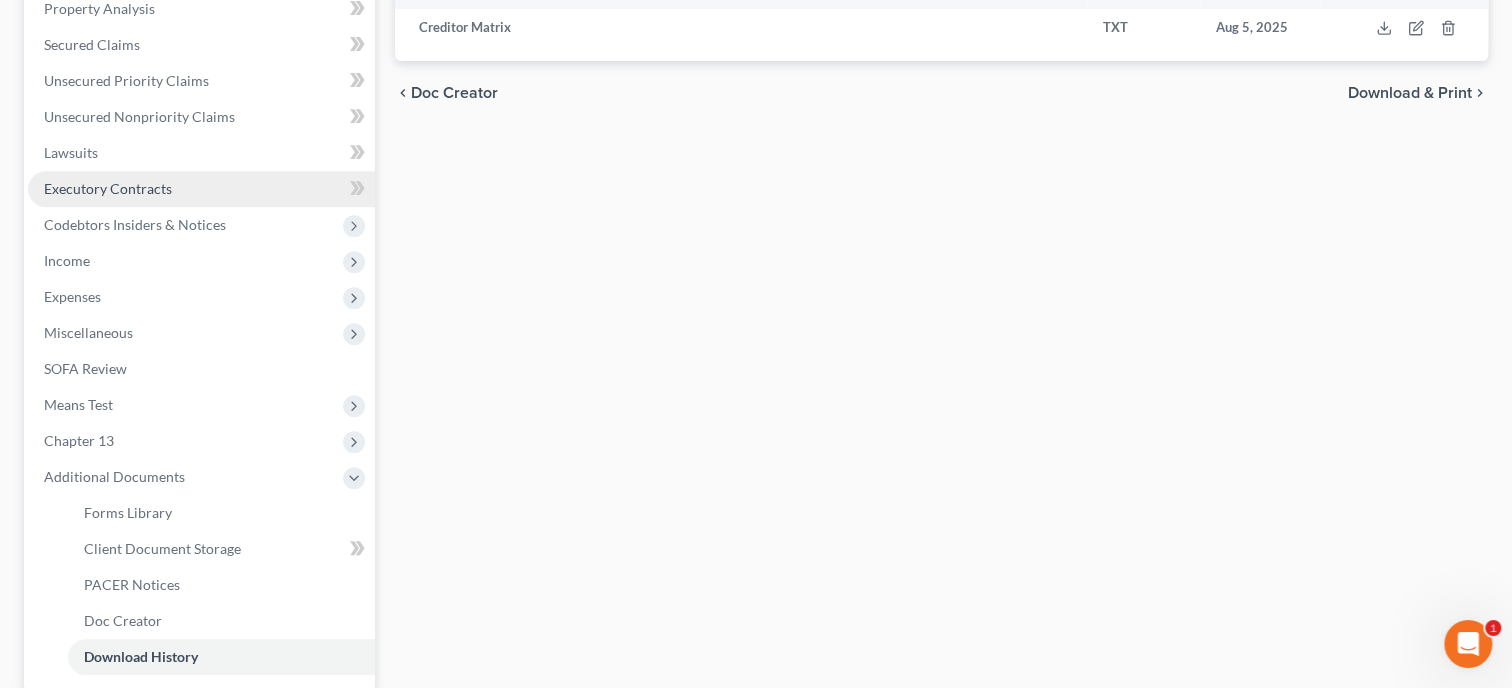 scroll, scrollTop: 624, scrollLeft: 0, axis: vertical 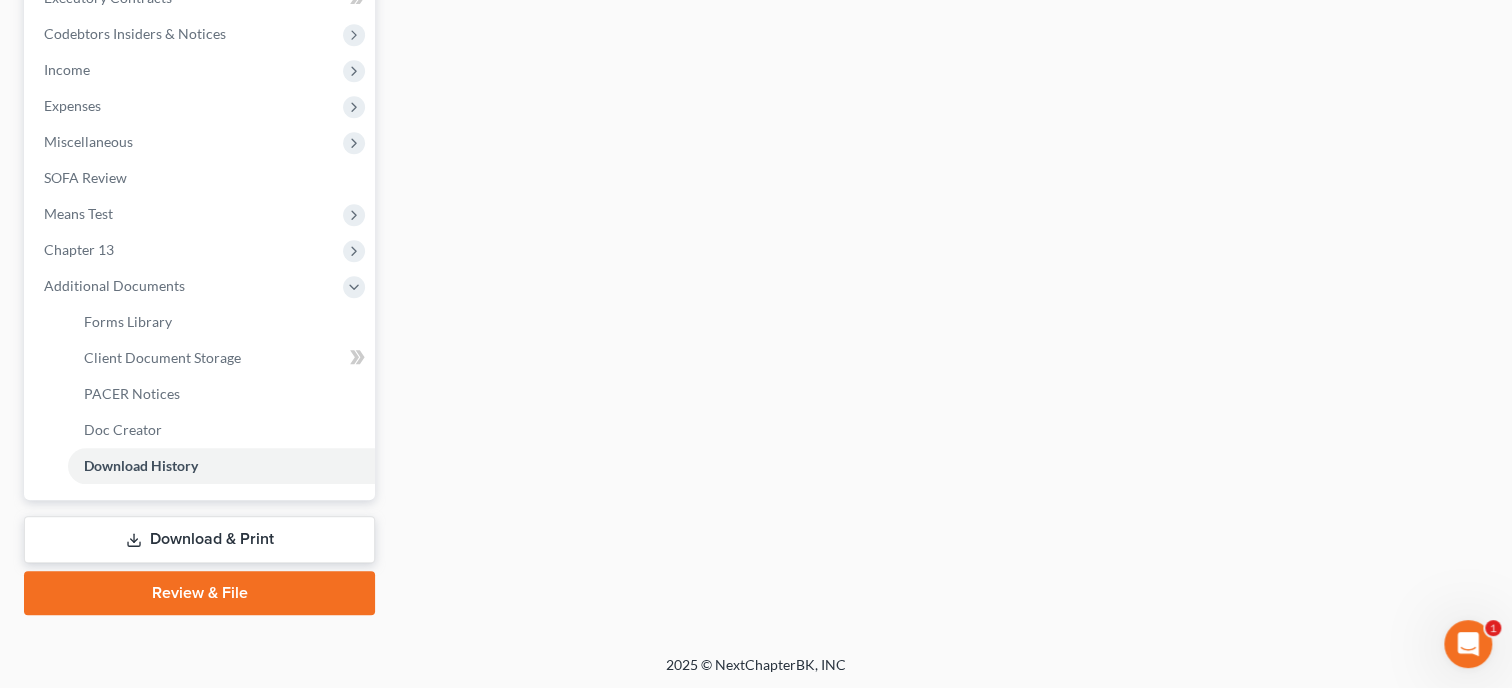 click on "Download & Print" at bounding box center (199, 539) 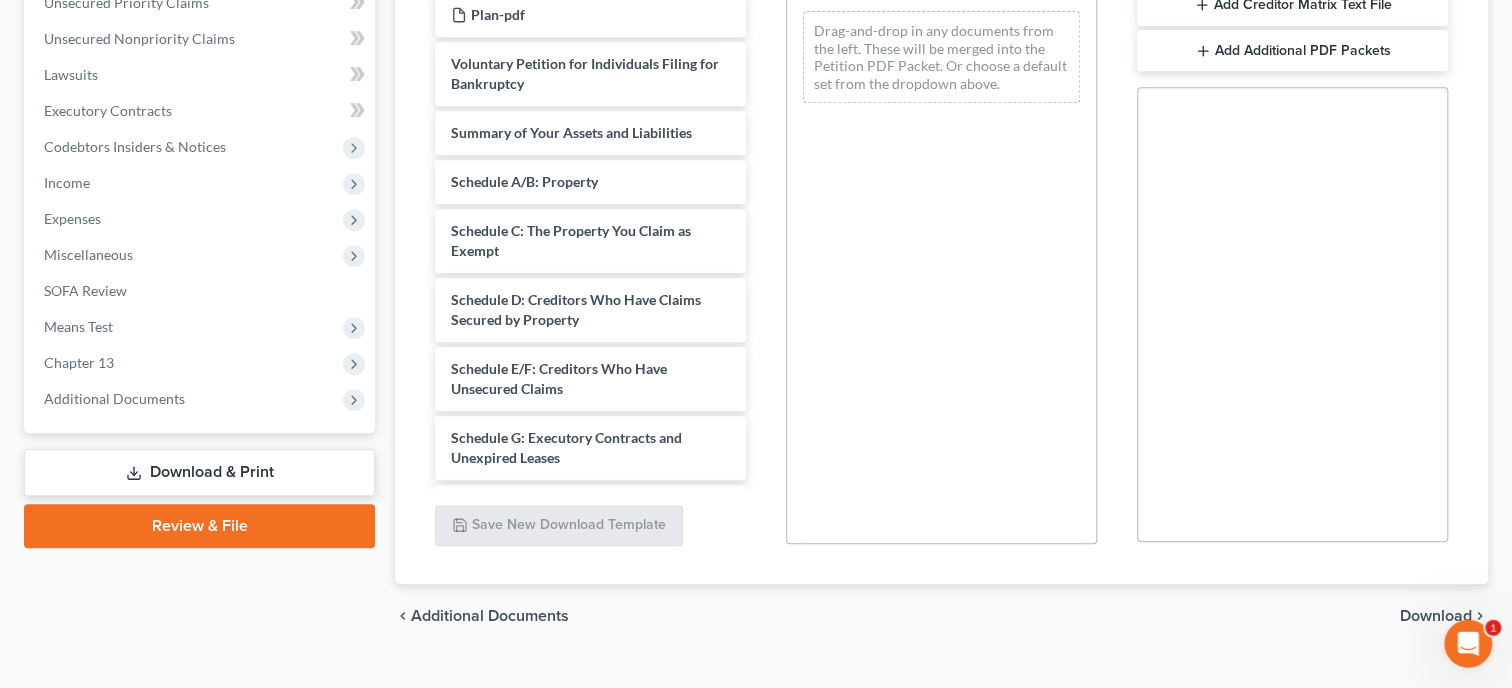 scroll, scrollTop: 514, scrollLeft: 0, axis: vertical 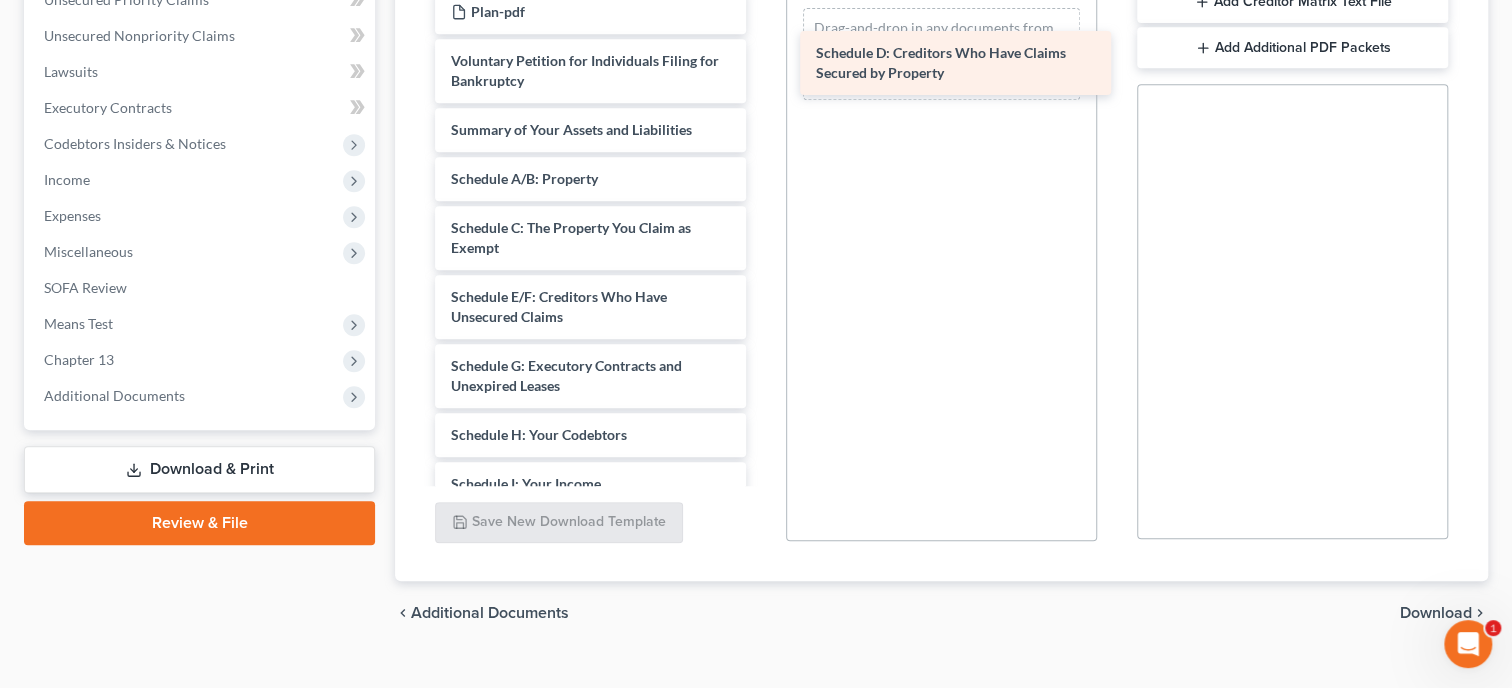 drag, startPoint x: 533, startPoint y: 296, endPoint x: 896, endPoint y: 49, distance: 439.0649 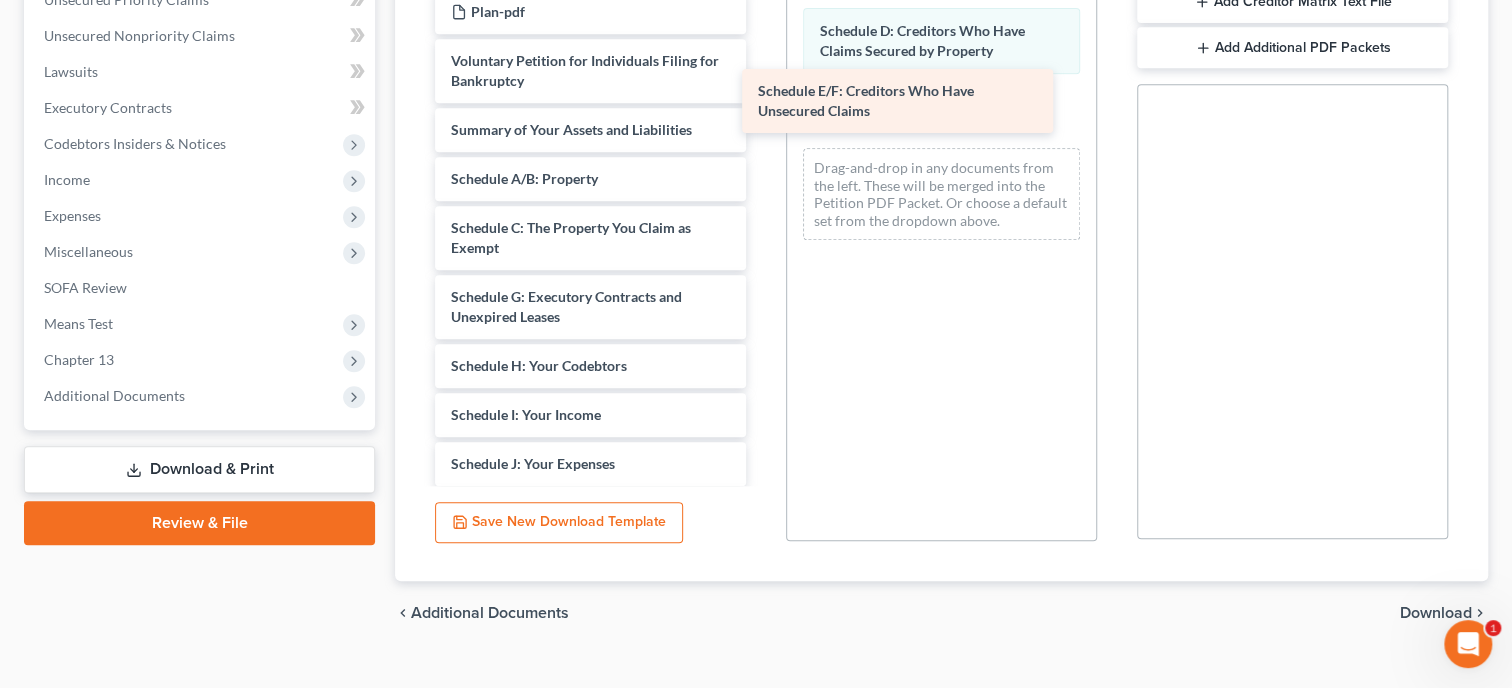 drag, startPoint x: 628, startPoint y: 313, endPoint x: 935, endPoint y: 108, distance: 369.15308 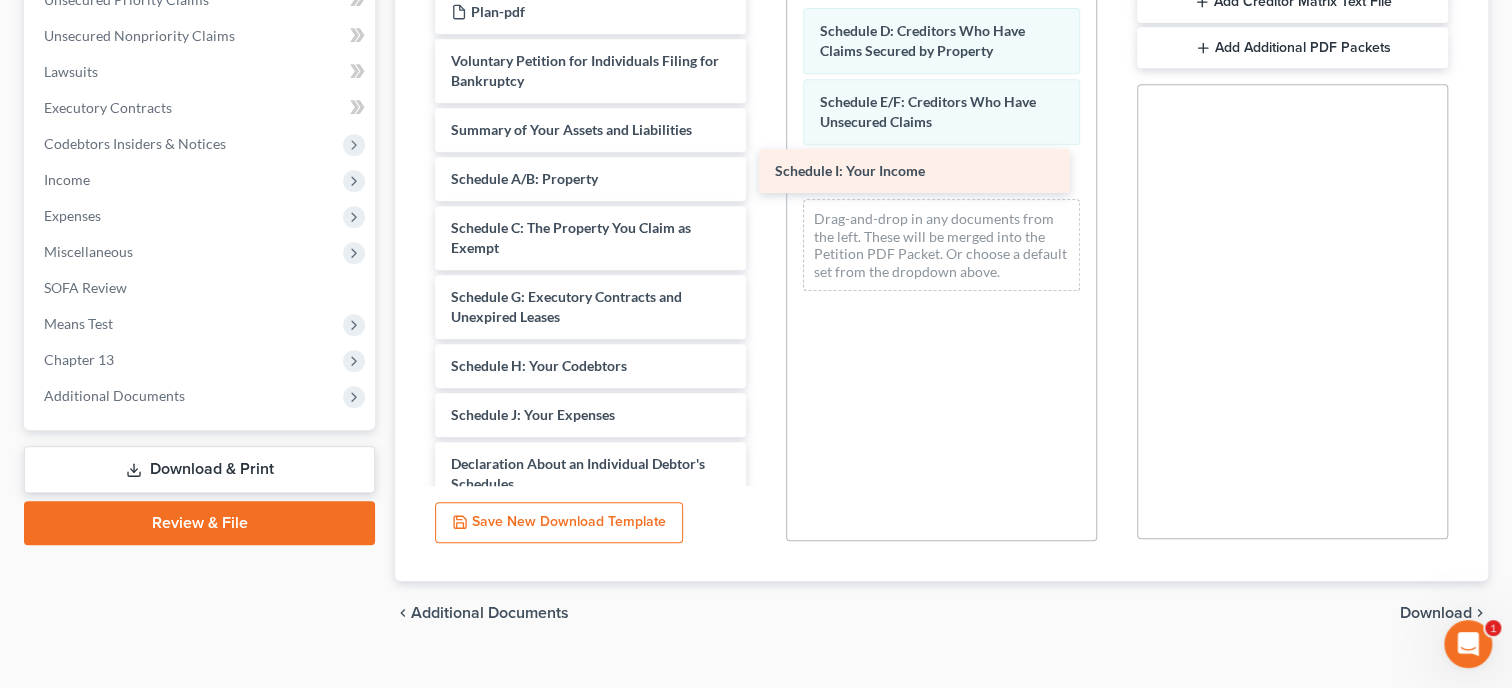 drag, startPoint x: 609, startPoint y: 412, endPoint x: 933, endPoint y: 169, distance: 405 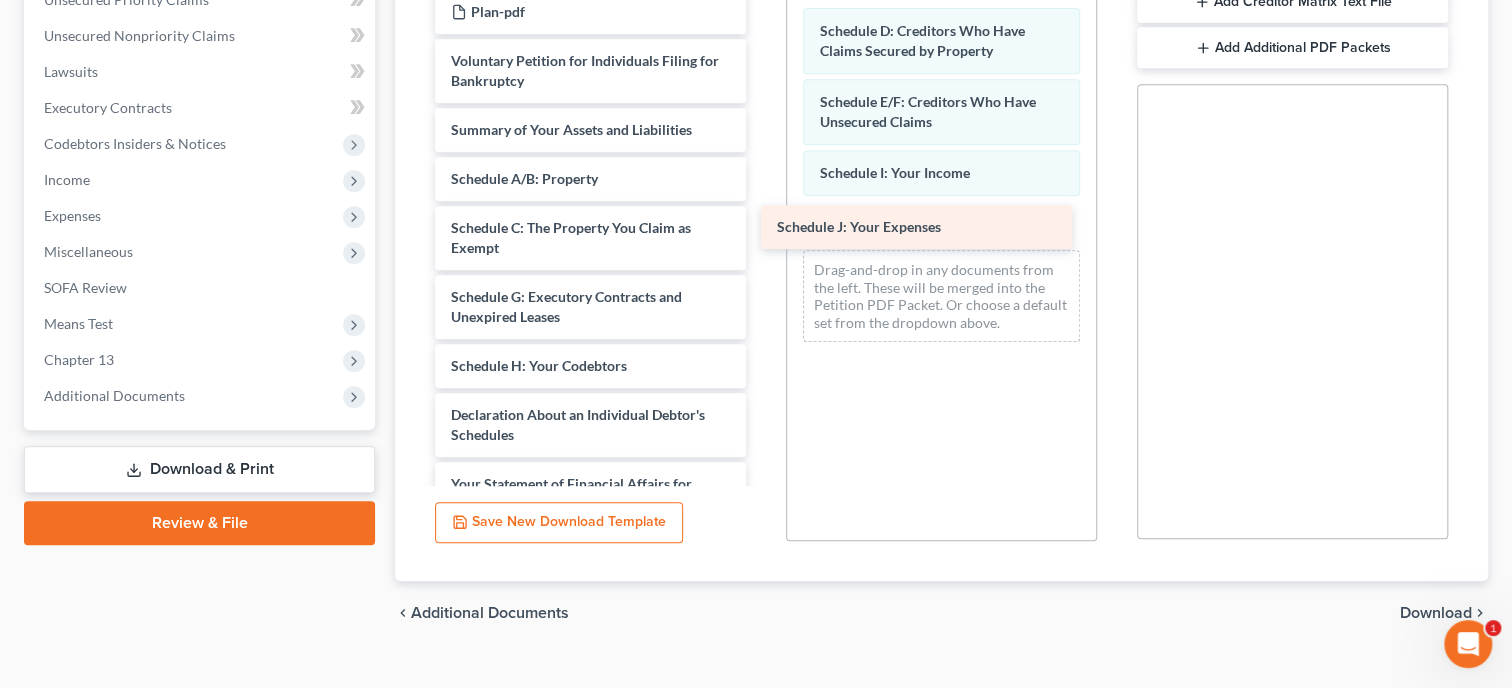drag, startPoint x: 606, startPoint y: 413, endPoint x: 933, endPoint y: 225, distance: 377.19092 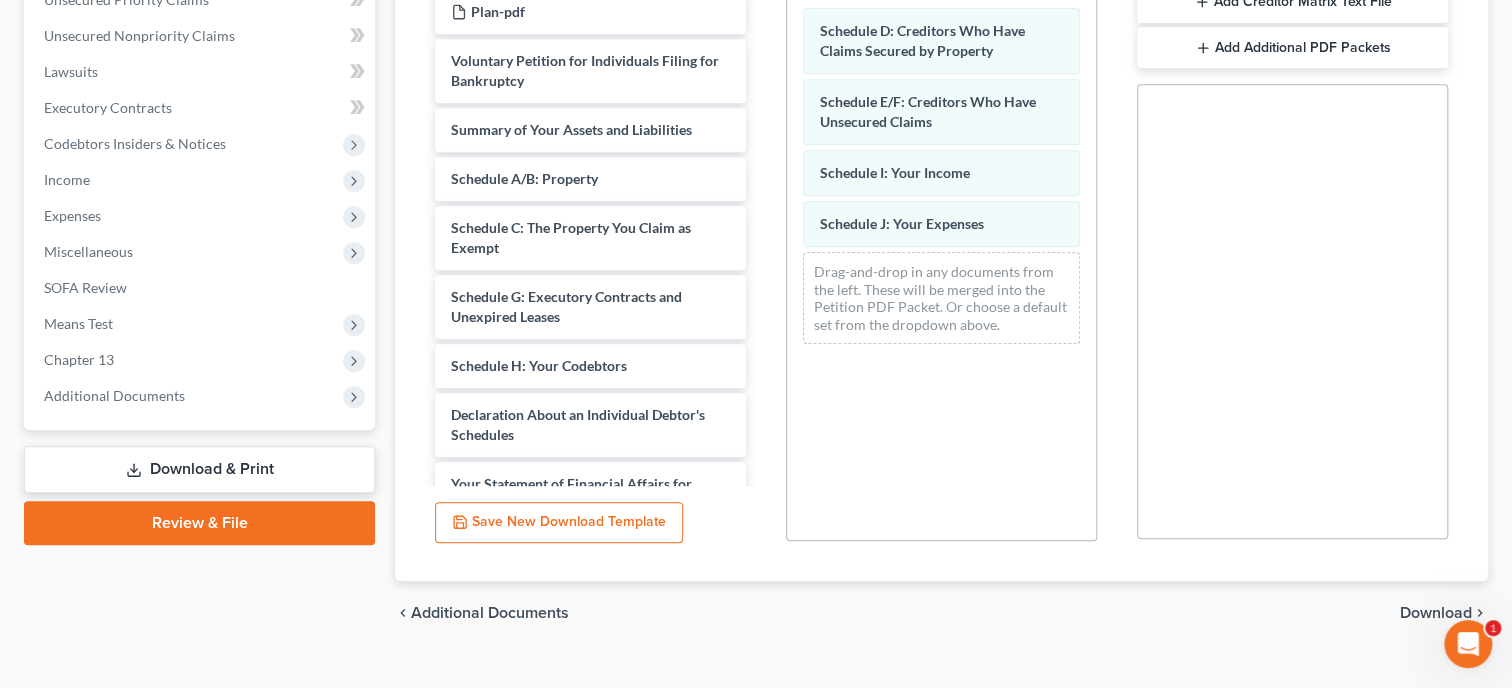 click on "Download" at bounding box center [1436, 613] 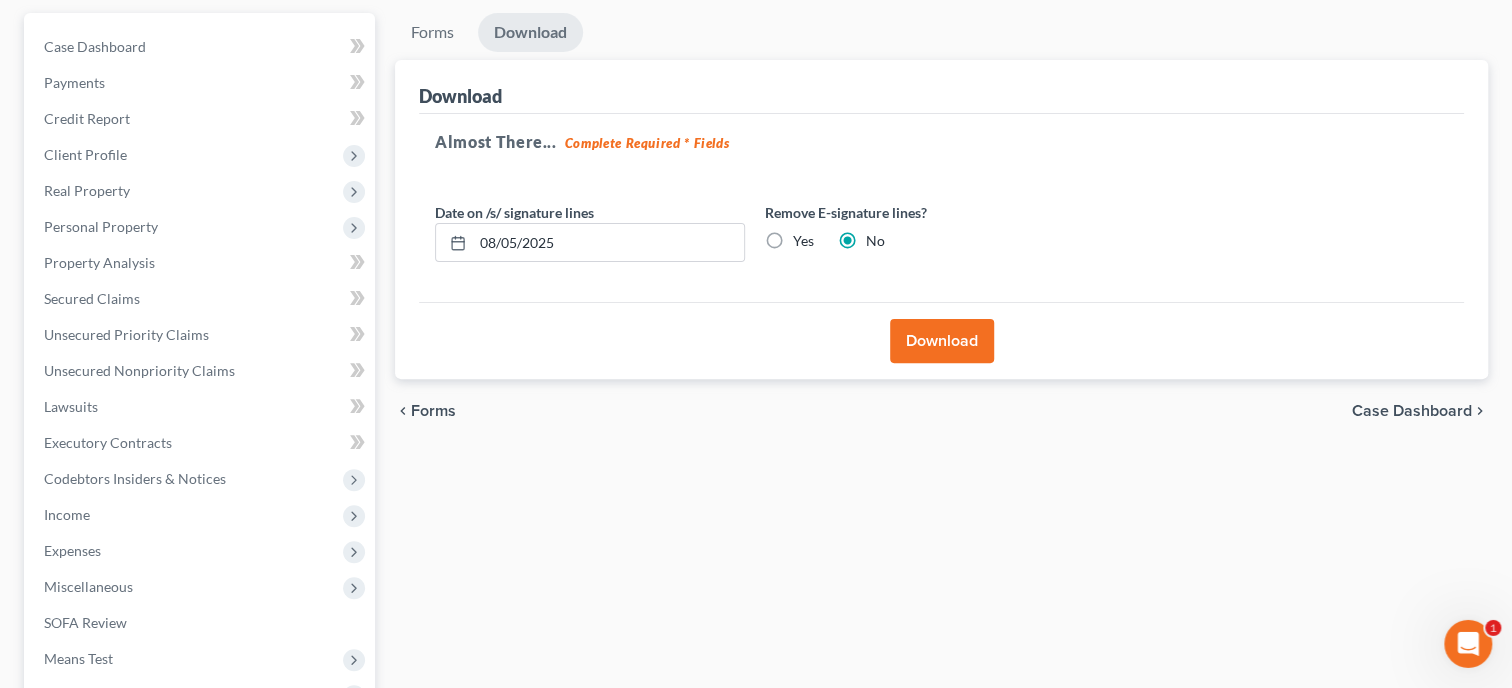 scroll, scrollTop: 135, scrollLeft: 0, axis: vertical 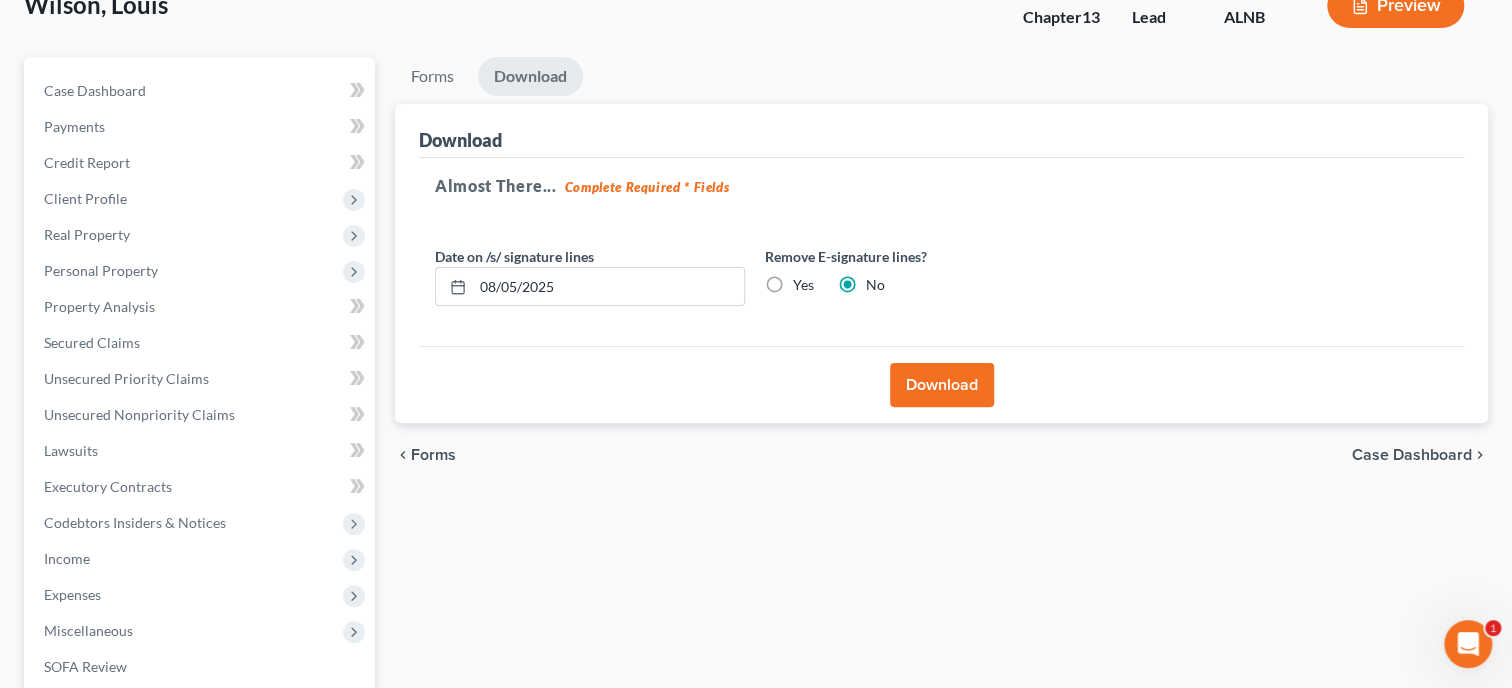 click on "Download" at bounding box center [942, 385] 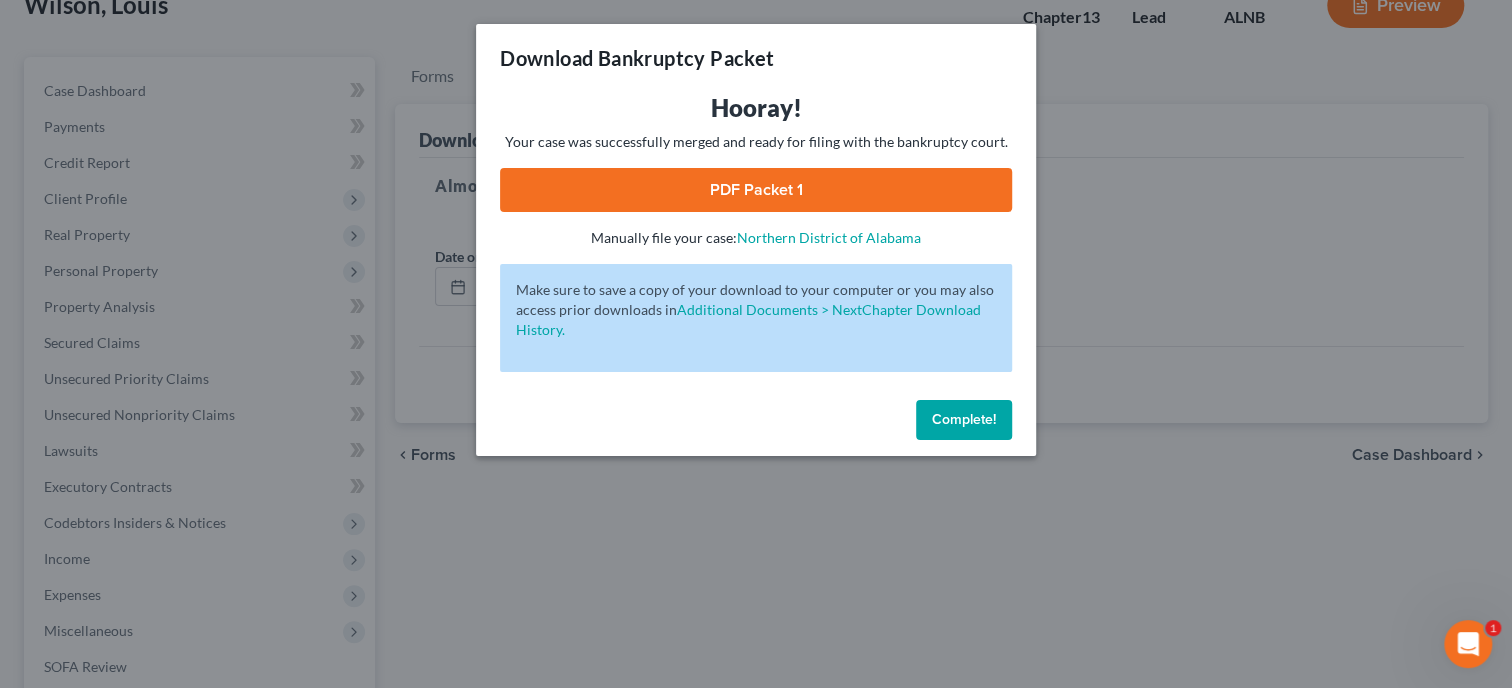 click on "PDF Packet 1" at bounding box center (756, 190) 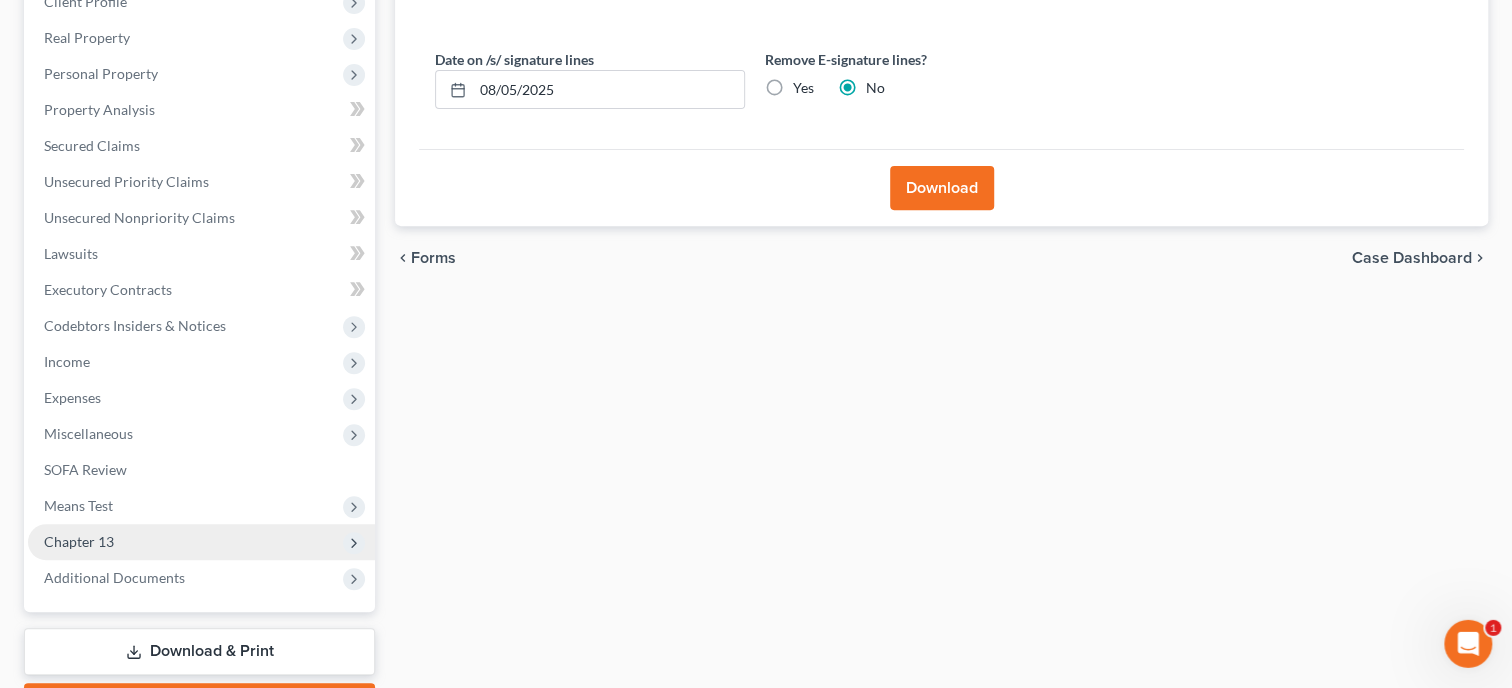 scroll, scrollTop: 444, scrollLeft: 0, axis: vertical 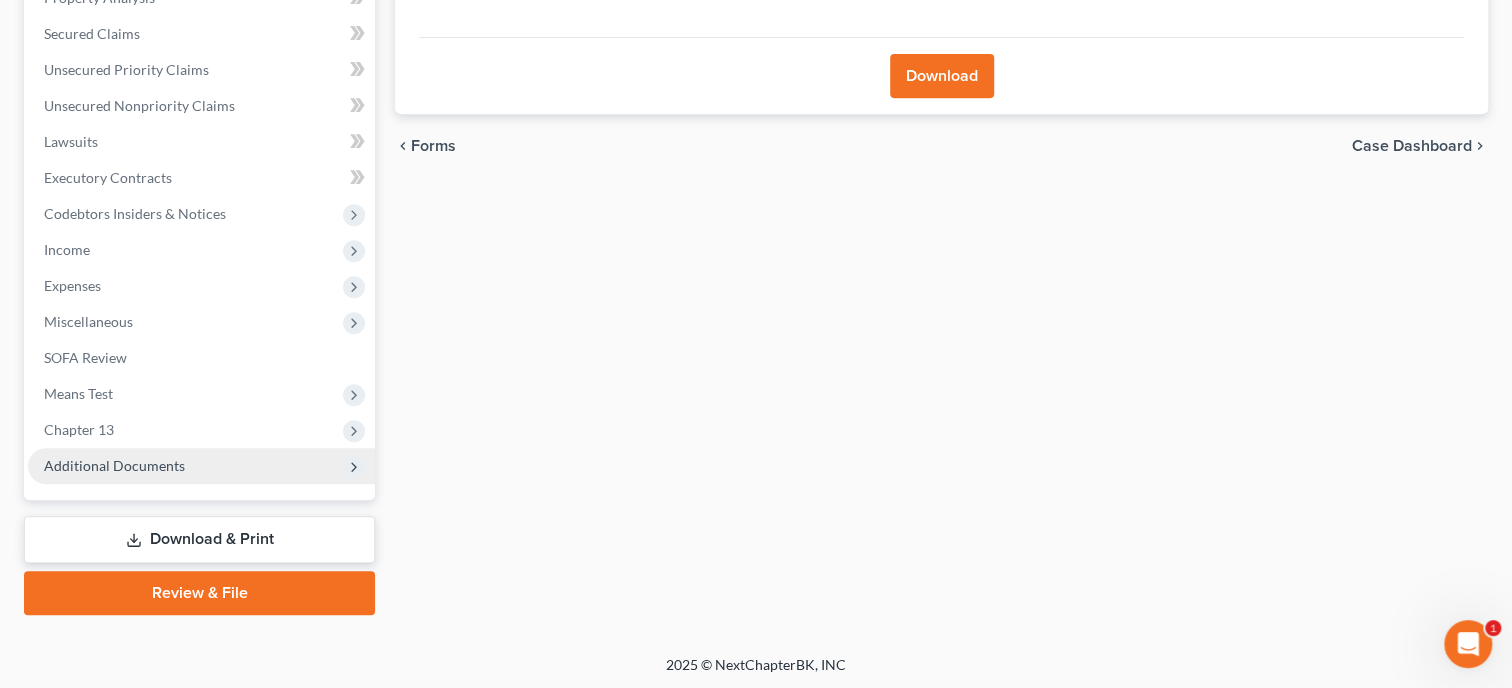 click on "Additional Documents" at bounding box center (201, 466) 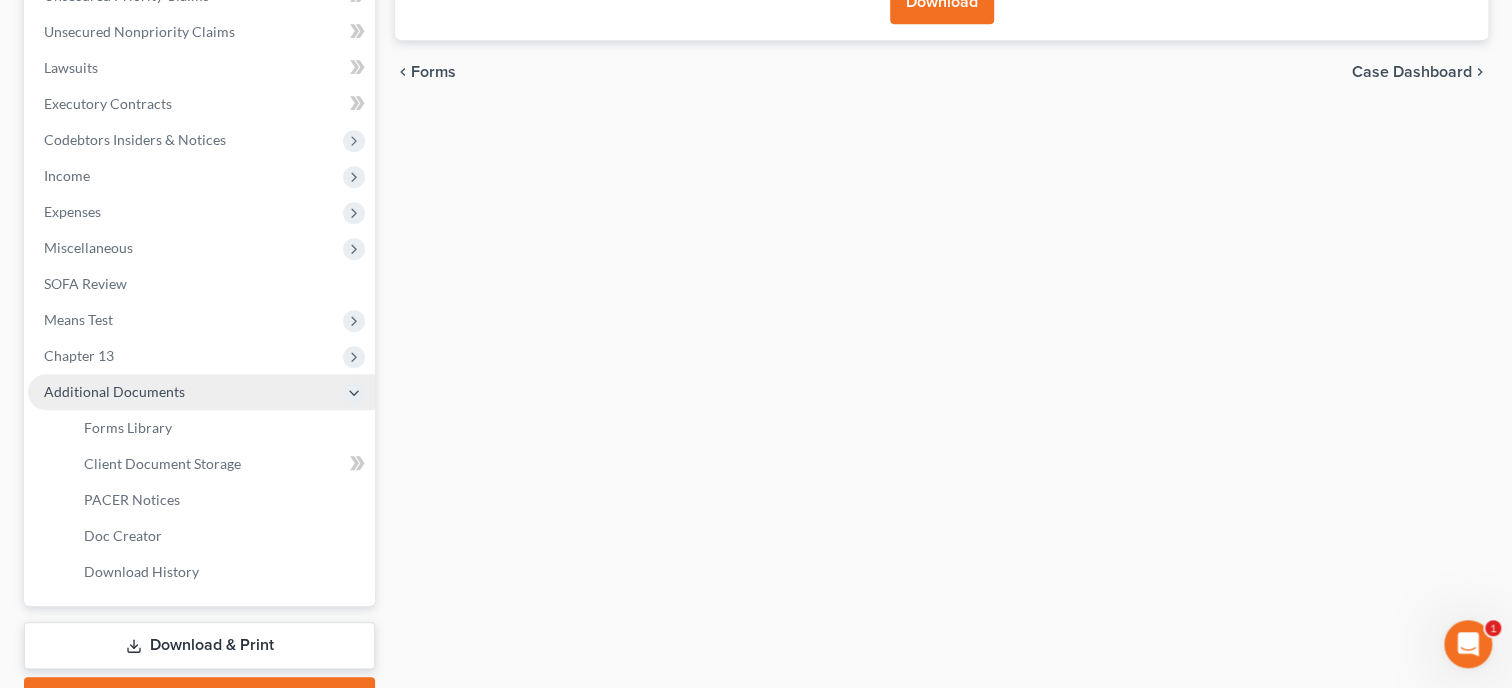 scroll, scrollTop: 547, scrollLeft: 0, axis: vertical 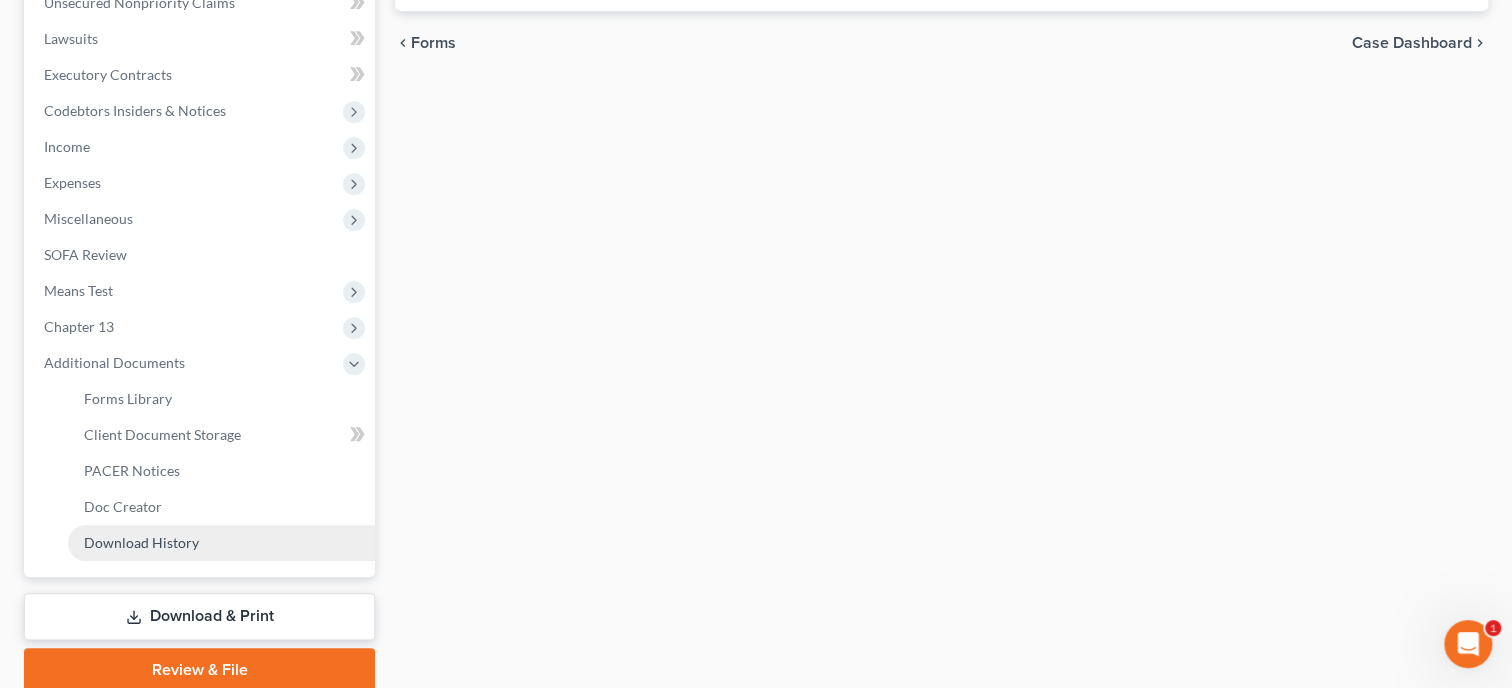 click on "Download History" at bounding box center (141, 542) 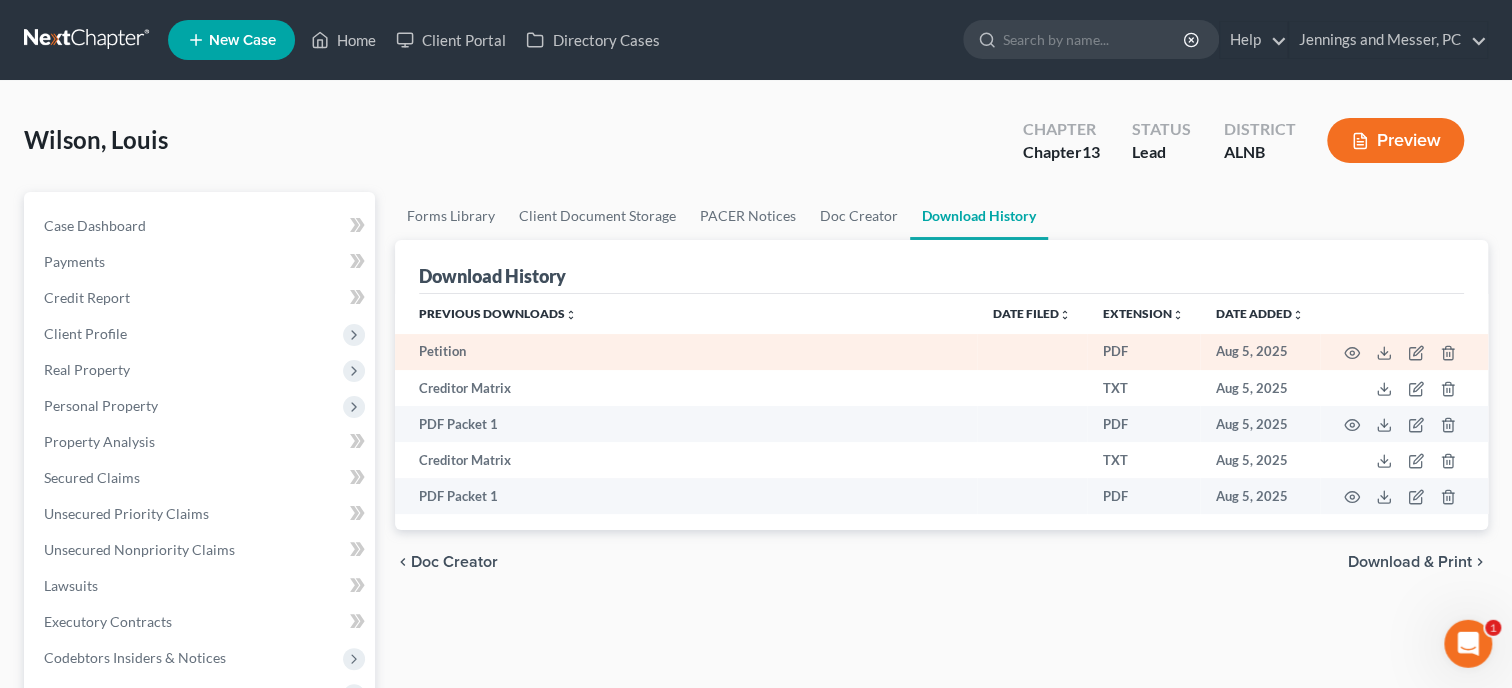 scroll, scrollTop: 0, scrollLeft: 0, axis: both 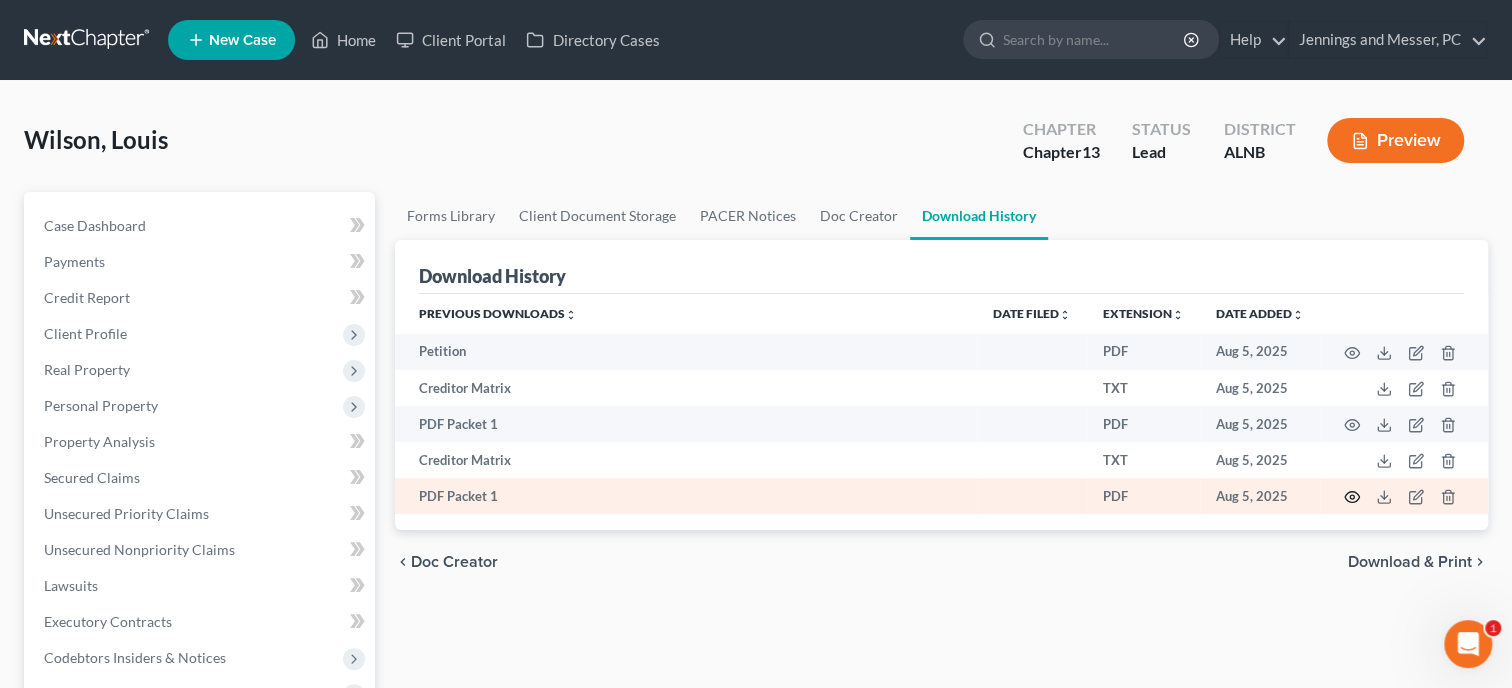 click 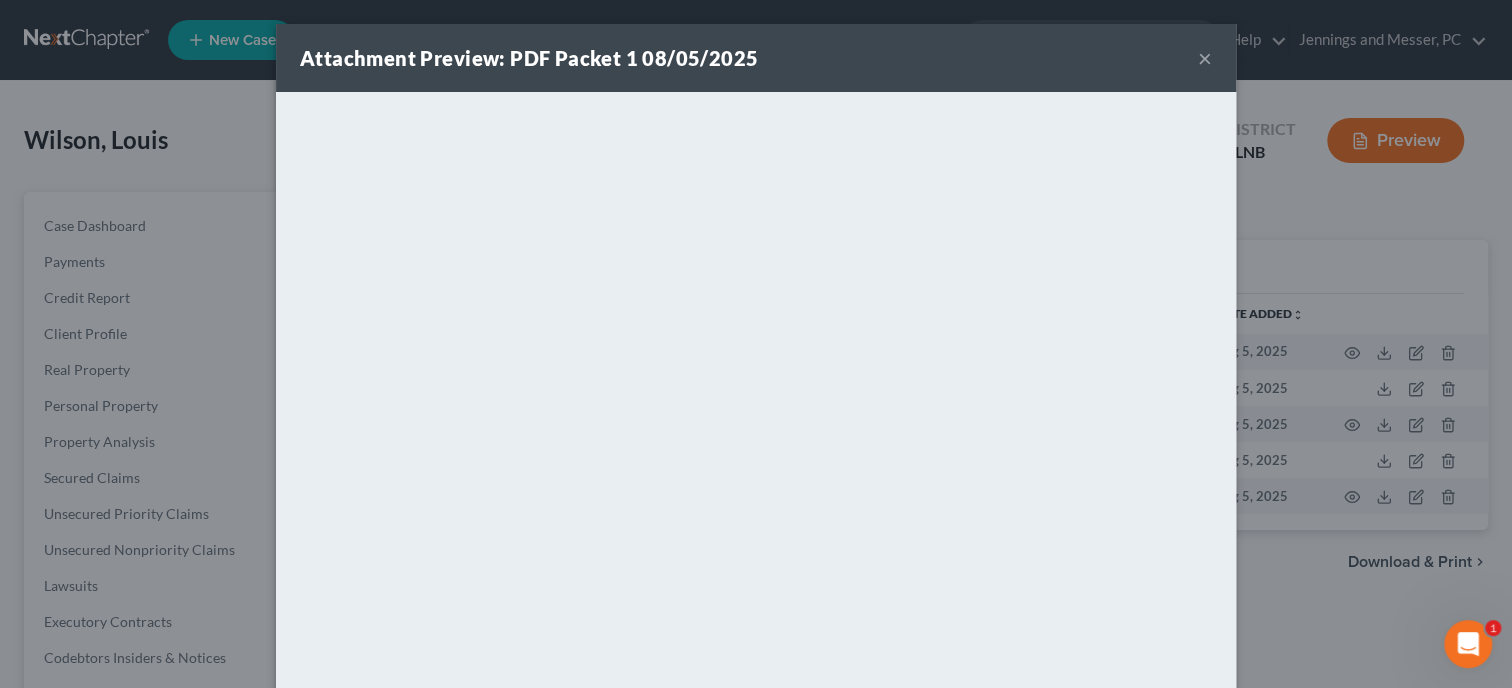 click on "Attachment Preview: PDF Packet 1 08/05/2025 ×" at bounding box center [756, 58] 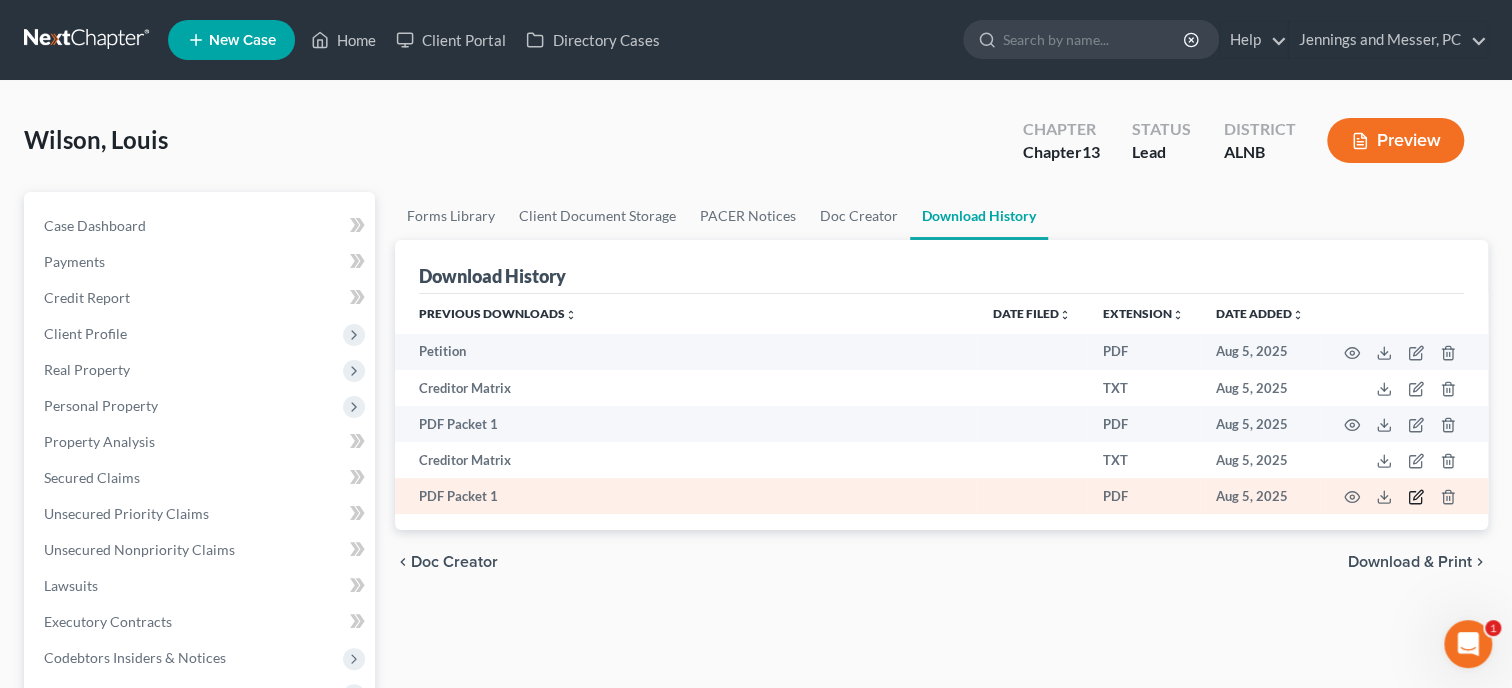 click 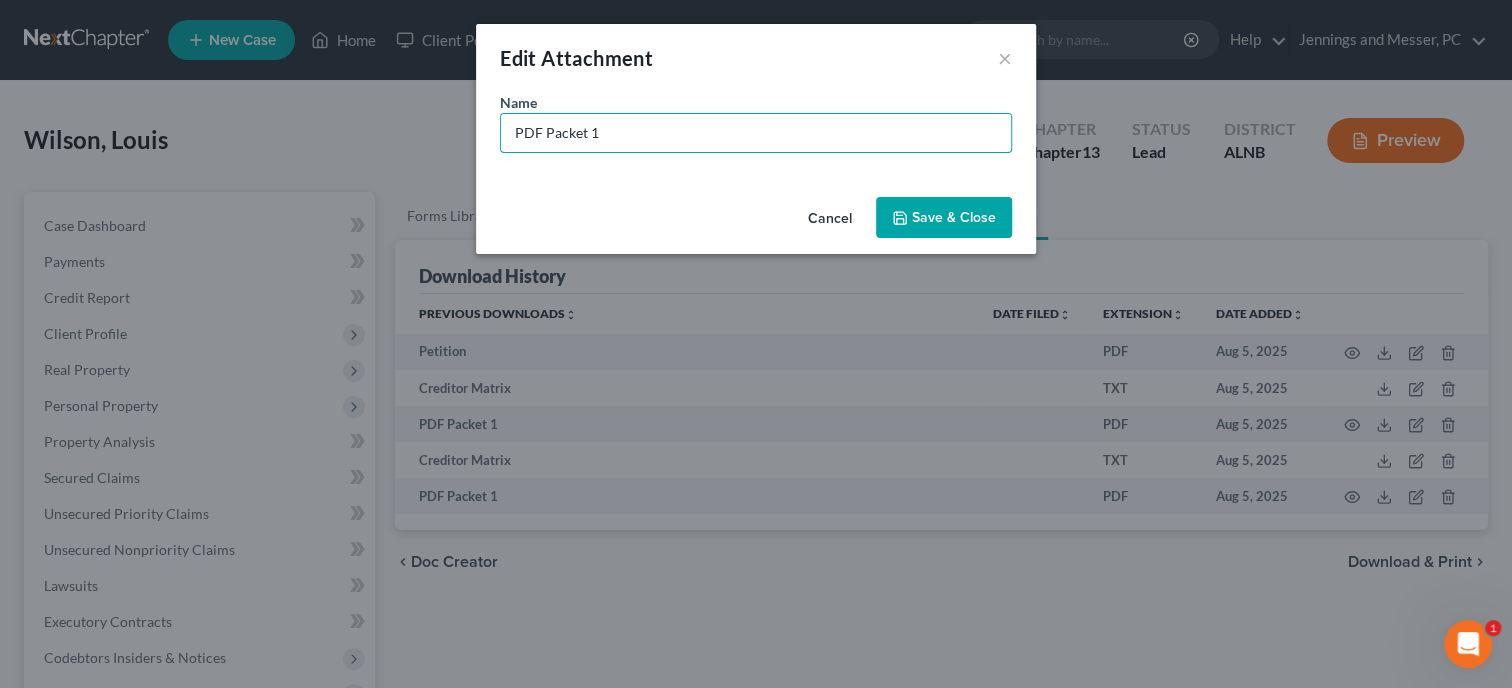 drag, startPoint x: 798, startPoint y: 126, endPoint x: 470, endPoint y: 161, distance: 329.8621 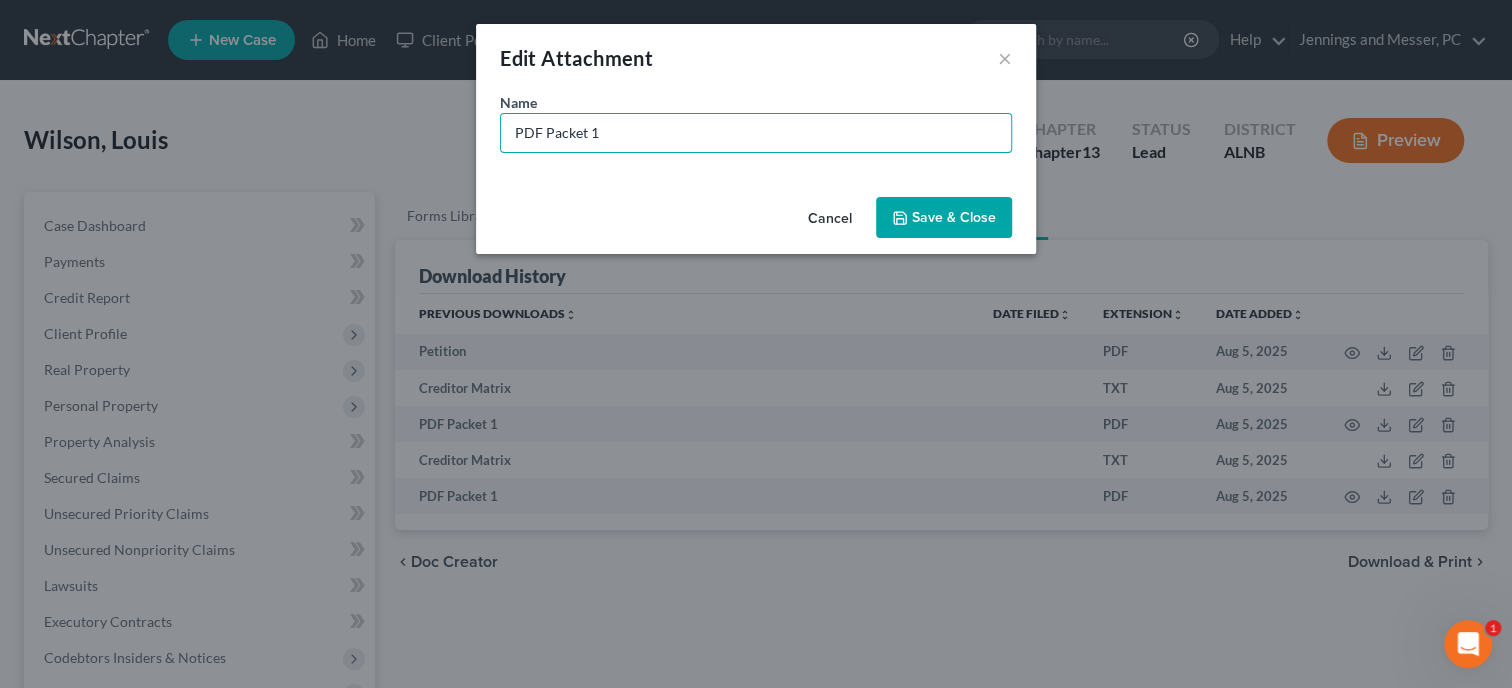 click on "PDF Packet 1" at bounding box center (756, 133) 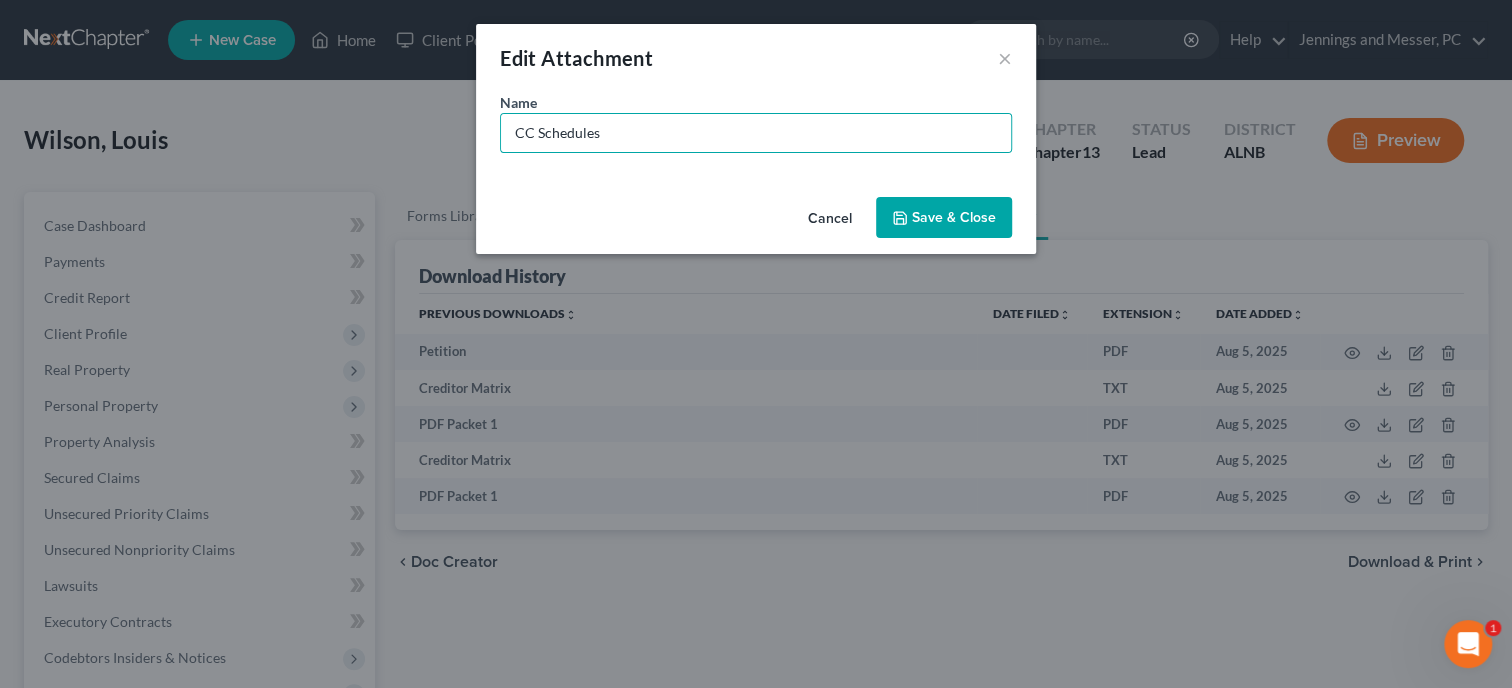 click on "Save & Close" at bounding box center (954, 217) 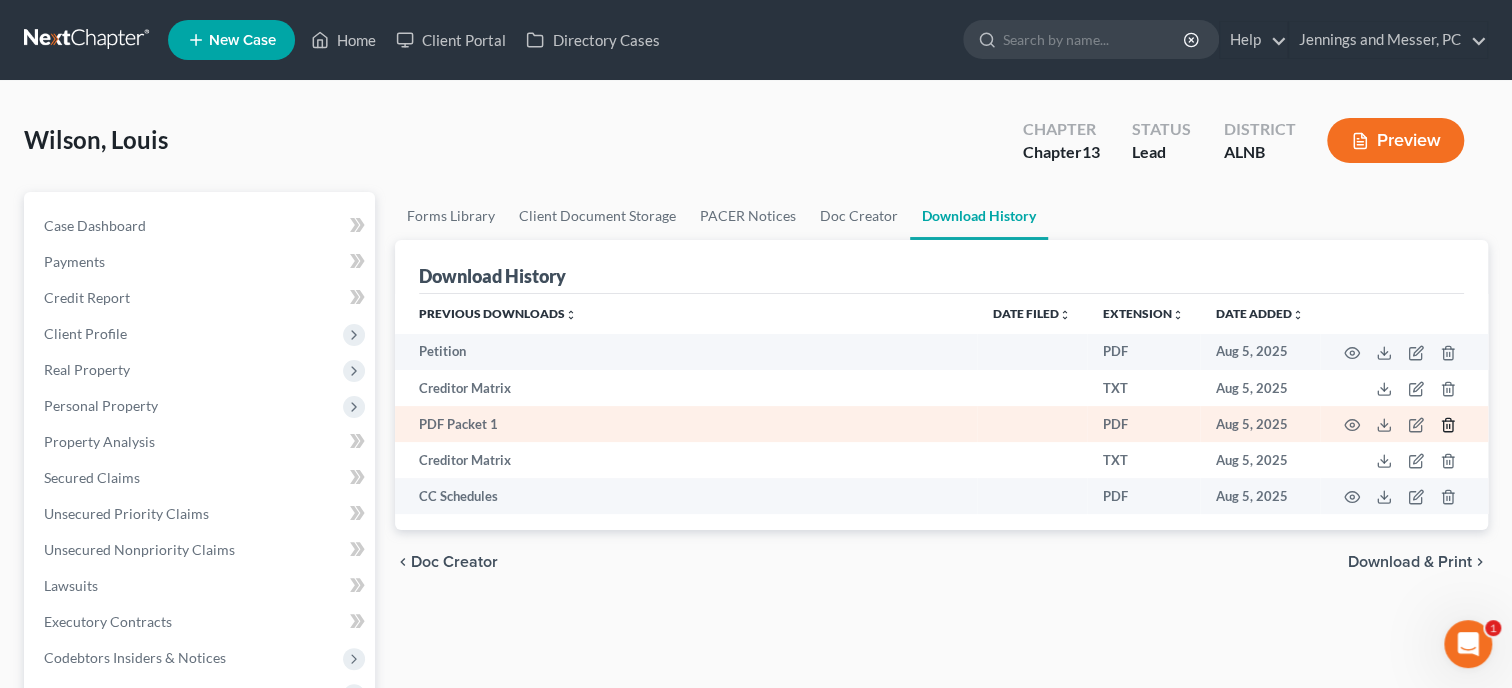 click 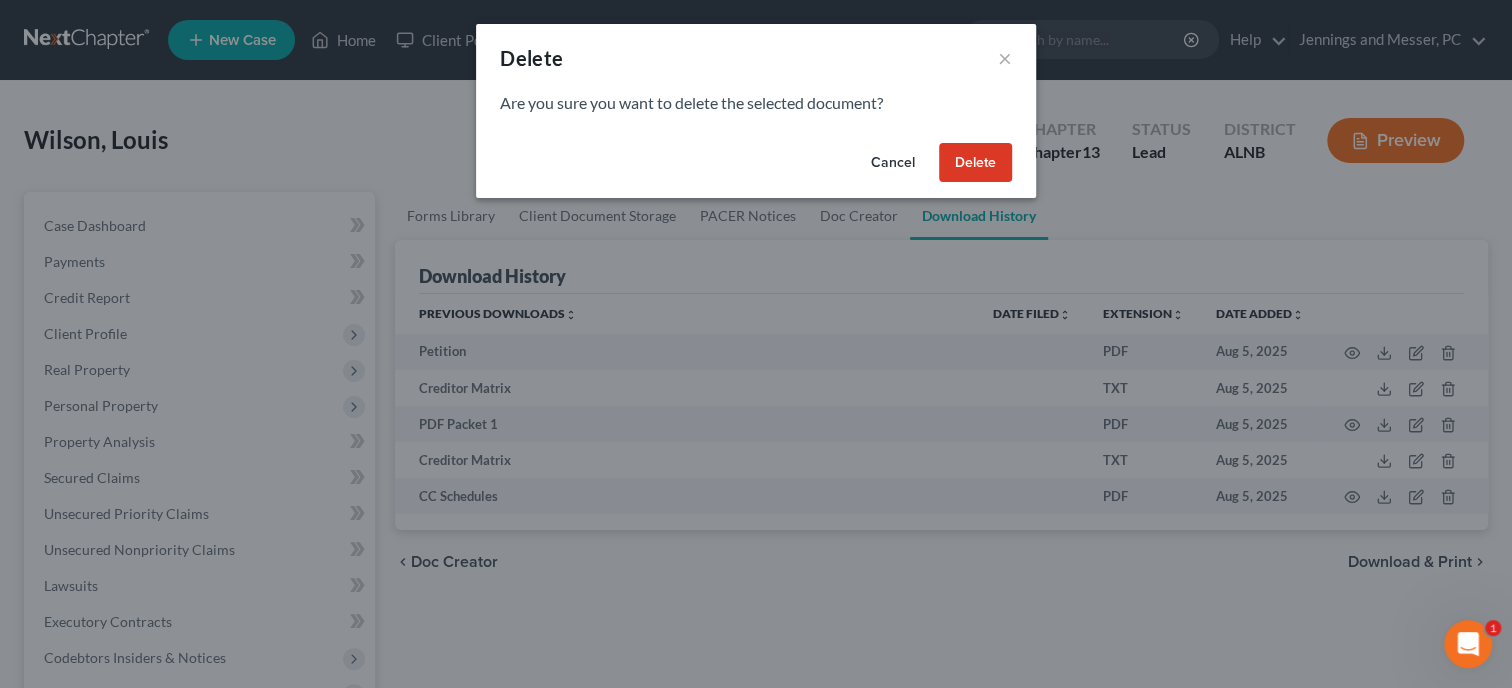 click on "Delete" at bounding box center [975, 163] 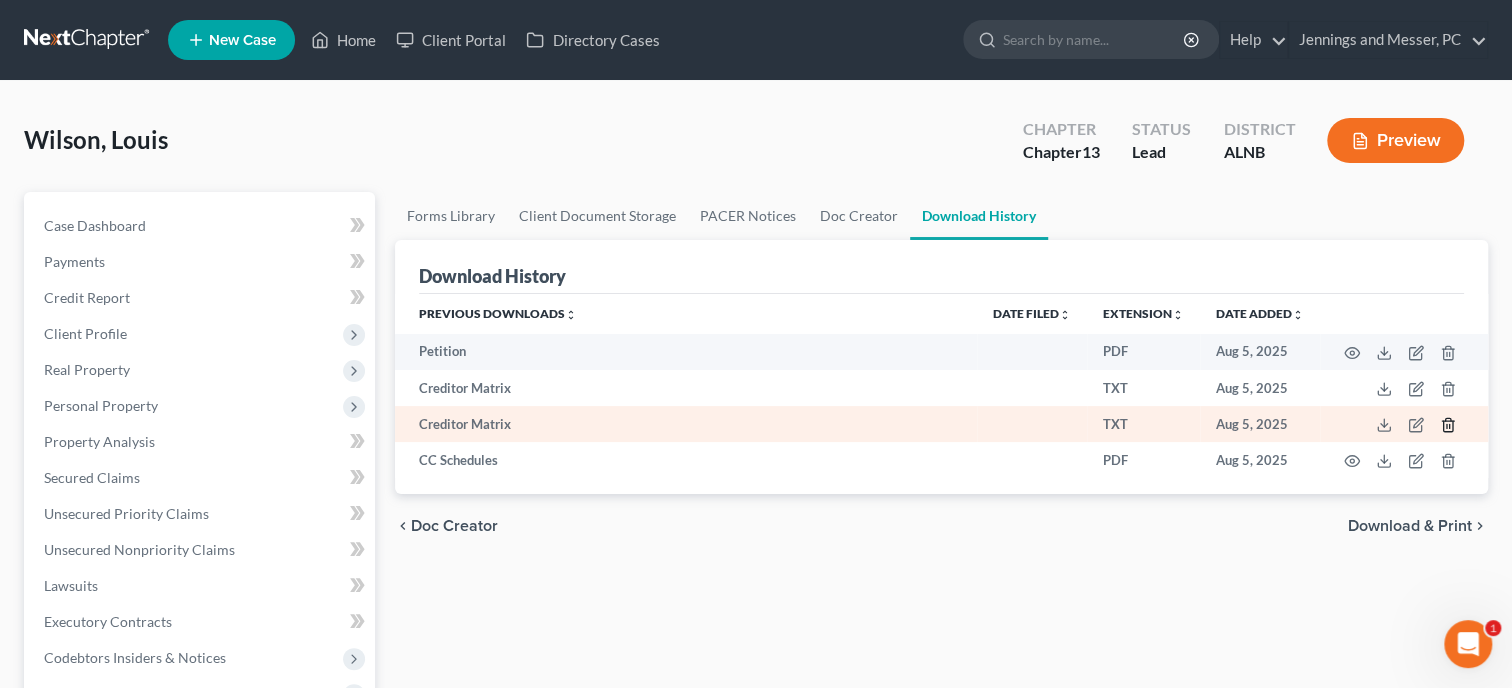 click 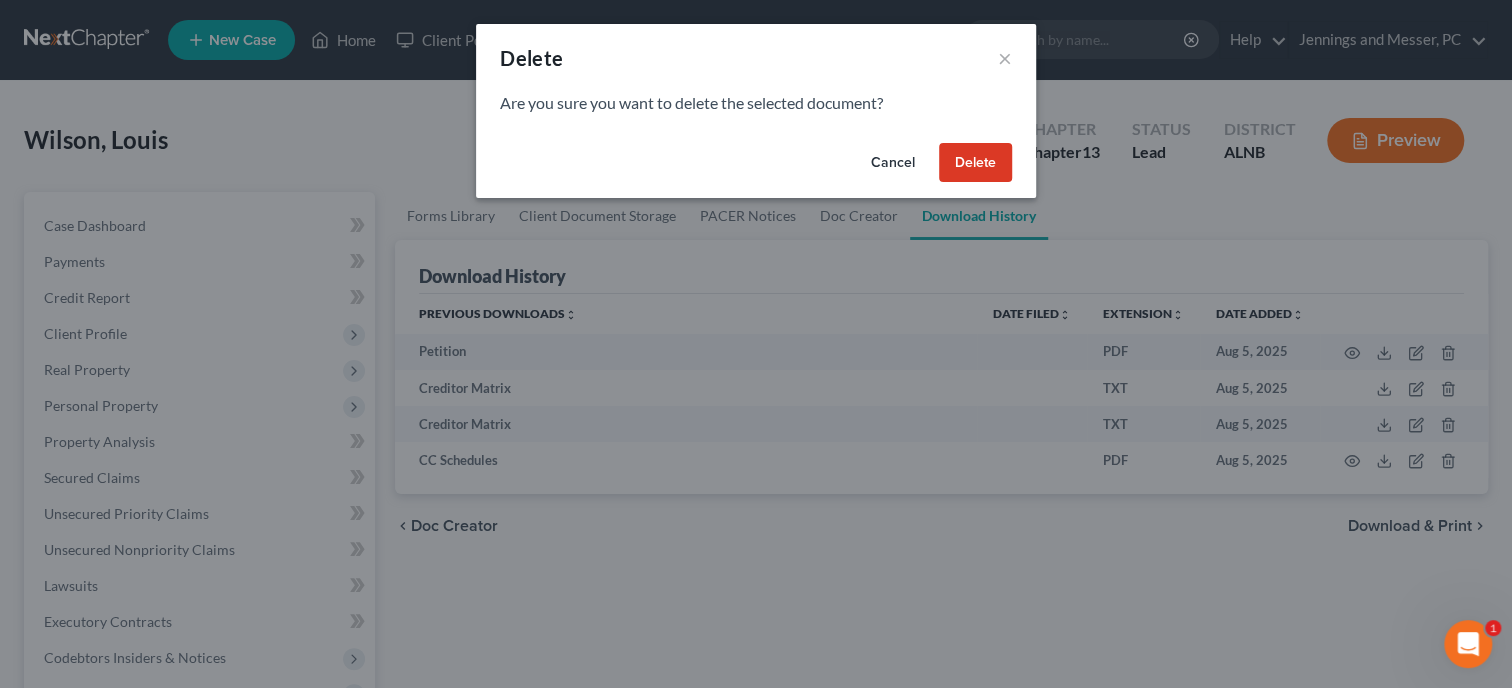 click on "Delete" at bounding box center [975, 163] 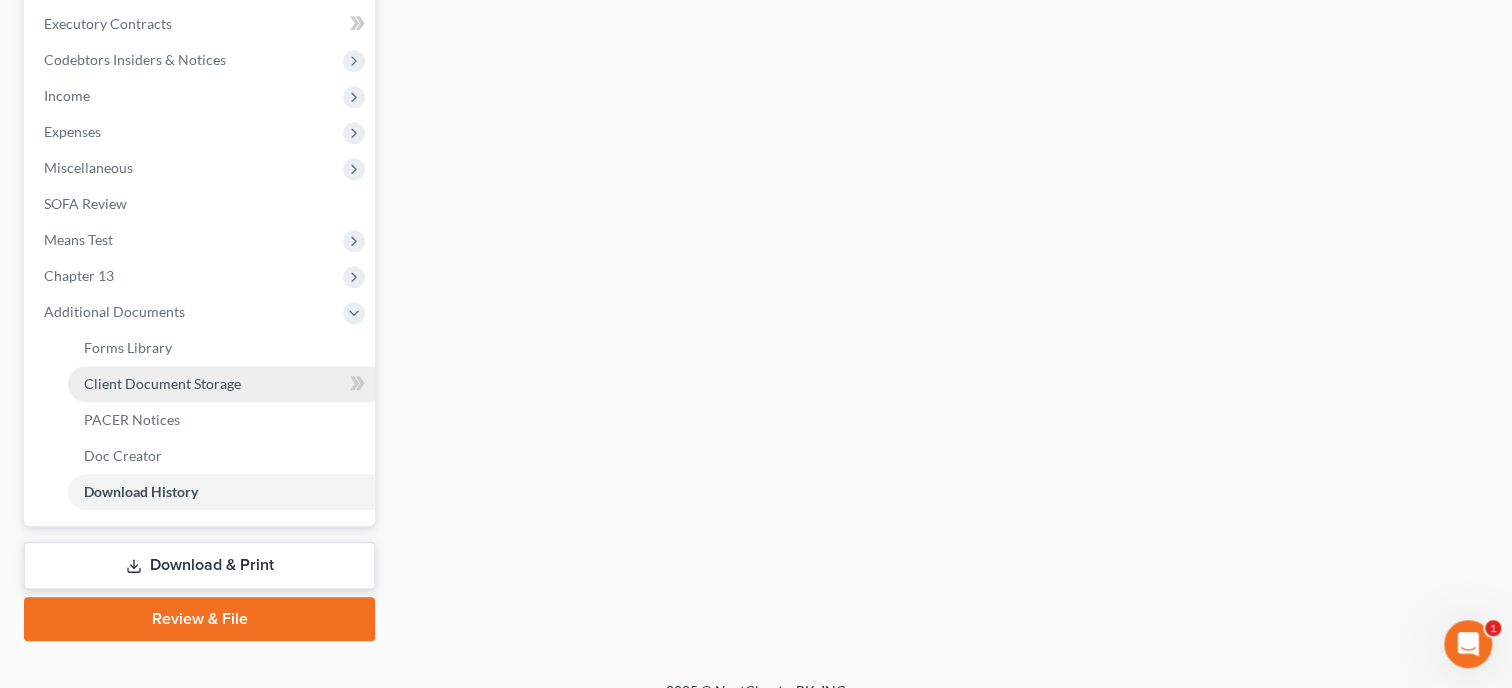 scroll, scrollTop: 617, scrollLeft: 0, axis: vertical 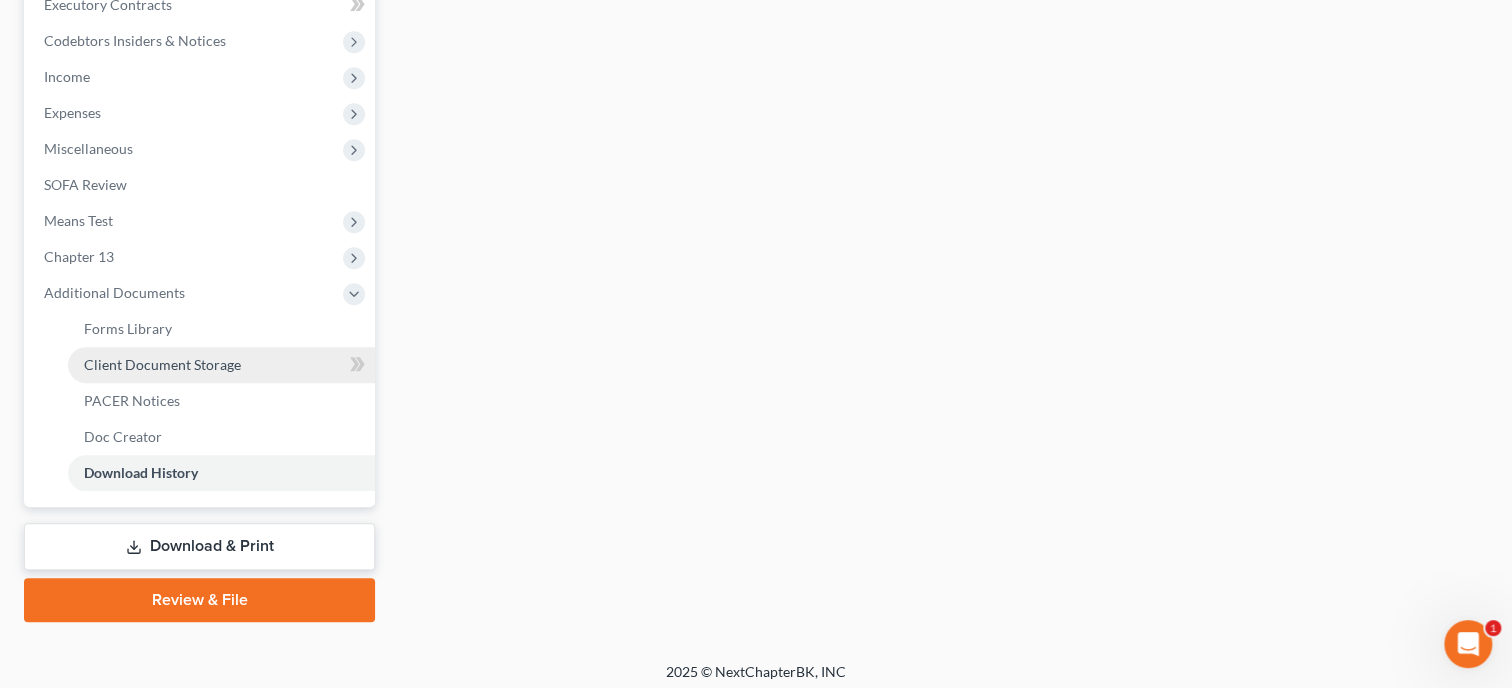 click on "Client Document Storage" at bounding box center (162, 364) 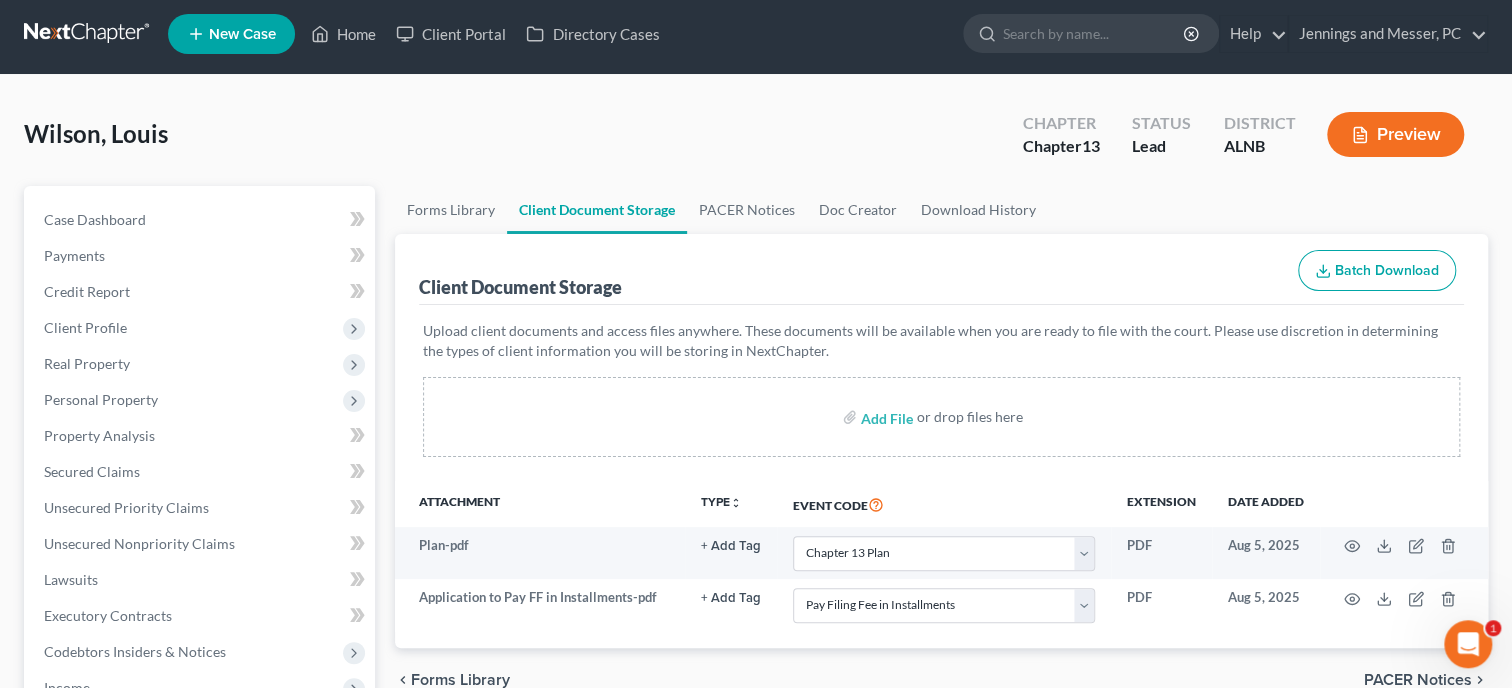 scroll, scrollTop: 0, scrollLeft: 0, axis: both 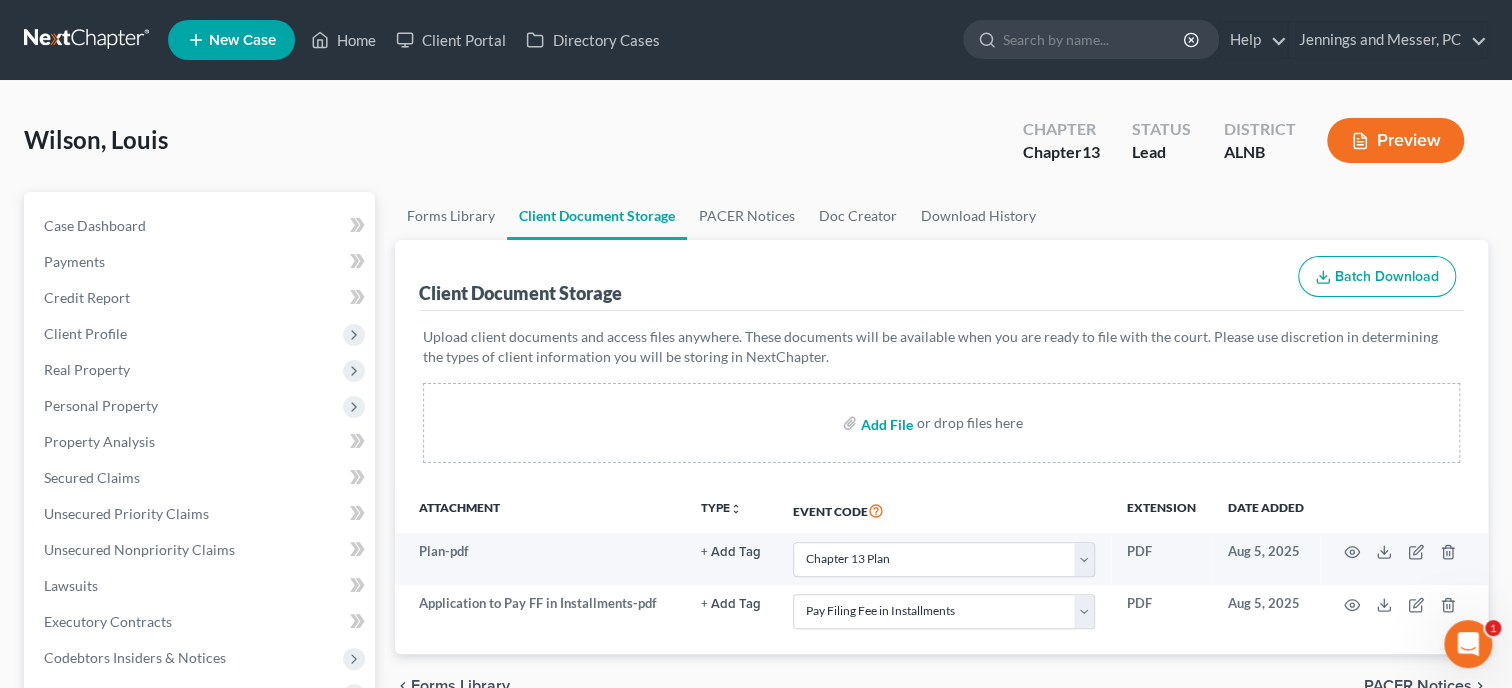 click at bounding box center (885, 423) 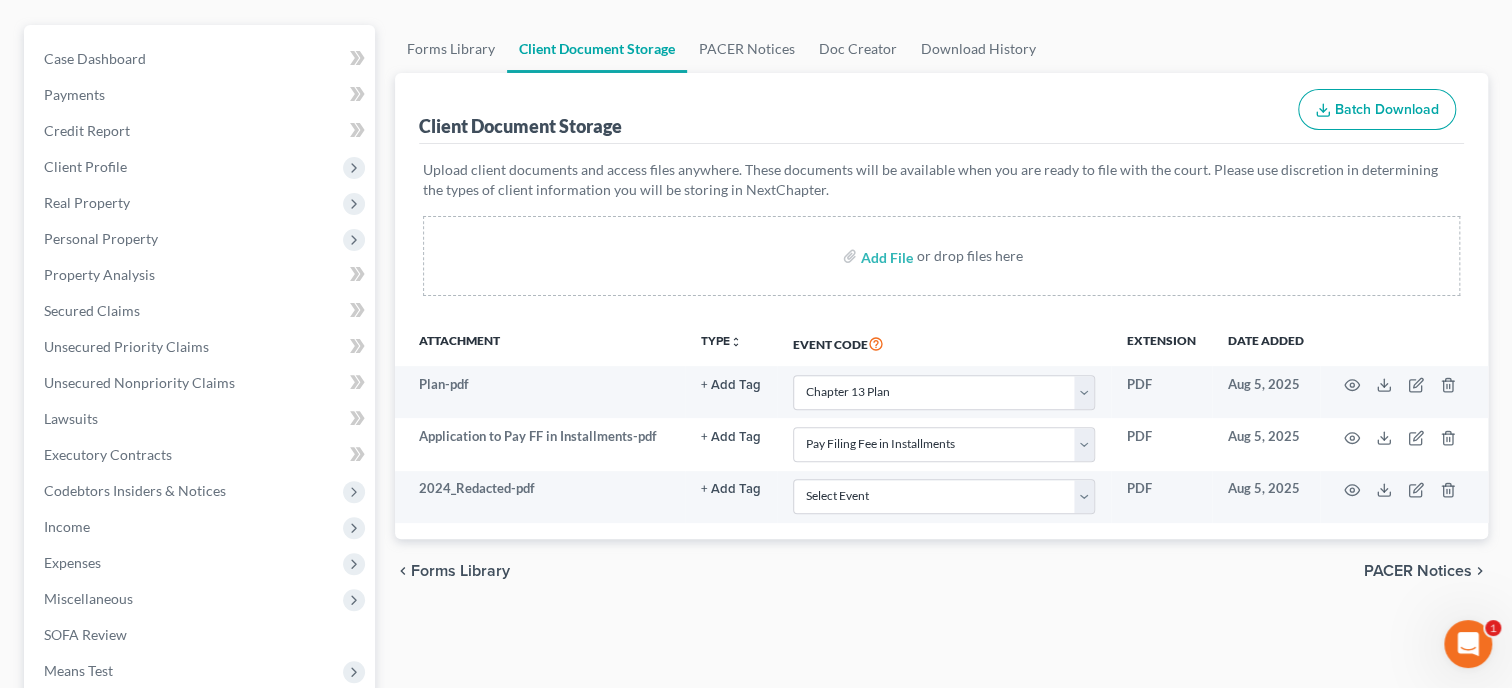 scroll, scrollTop: 205, scrollLeft: 0, axis: vertical 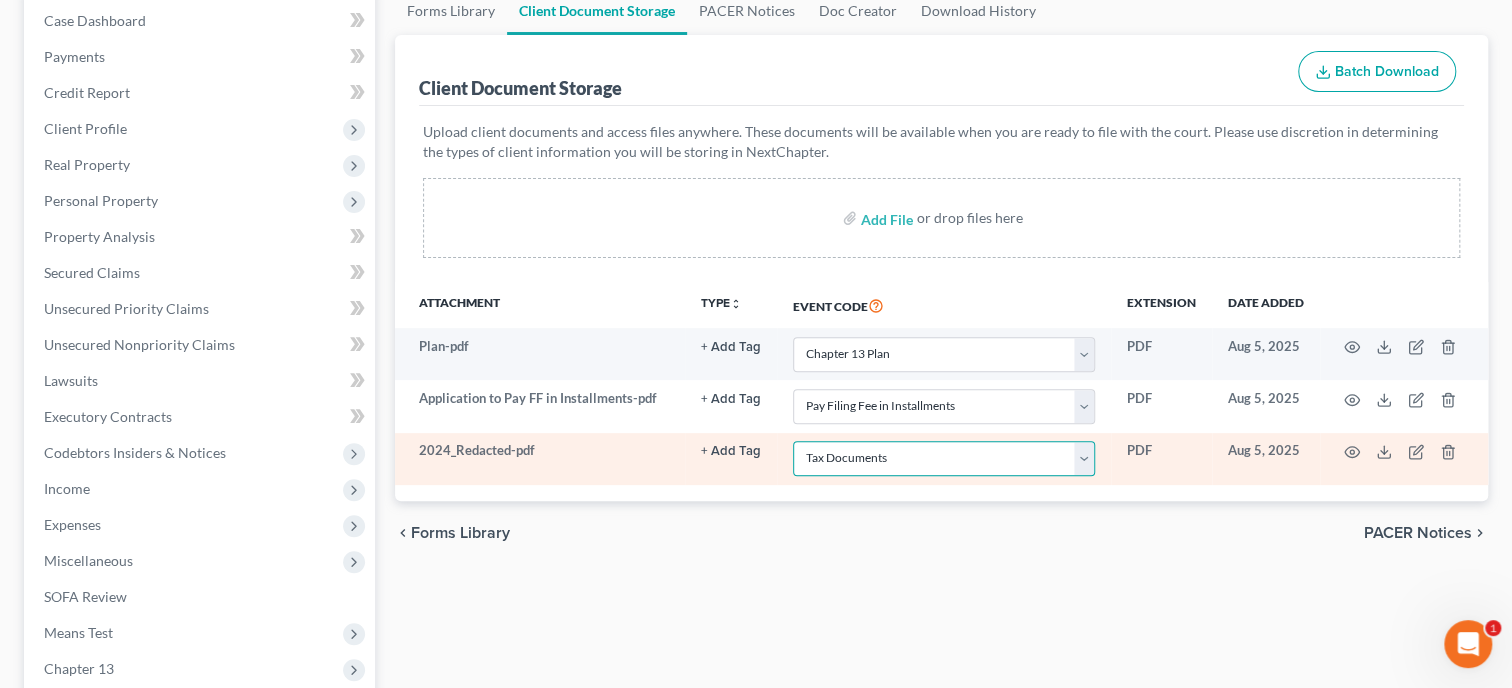 click on "Tax Documents" at bounding box center (0, 0) 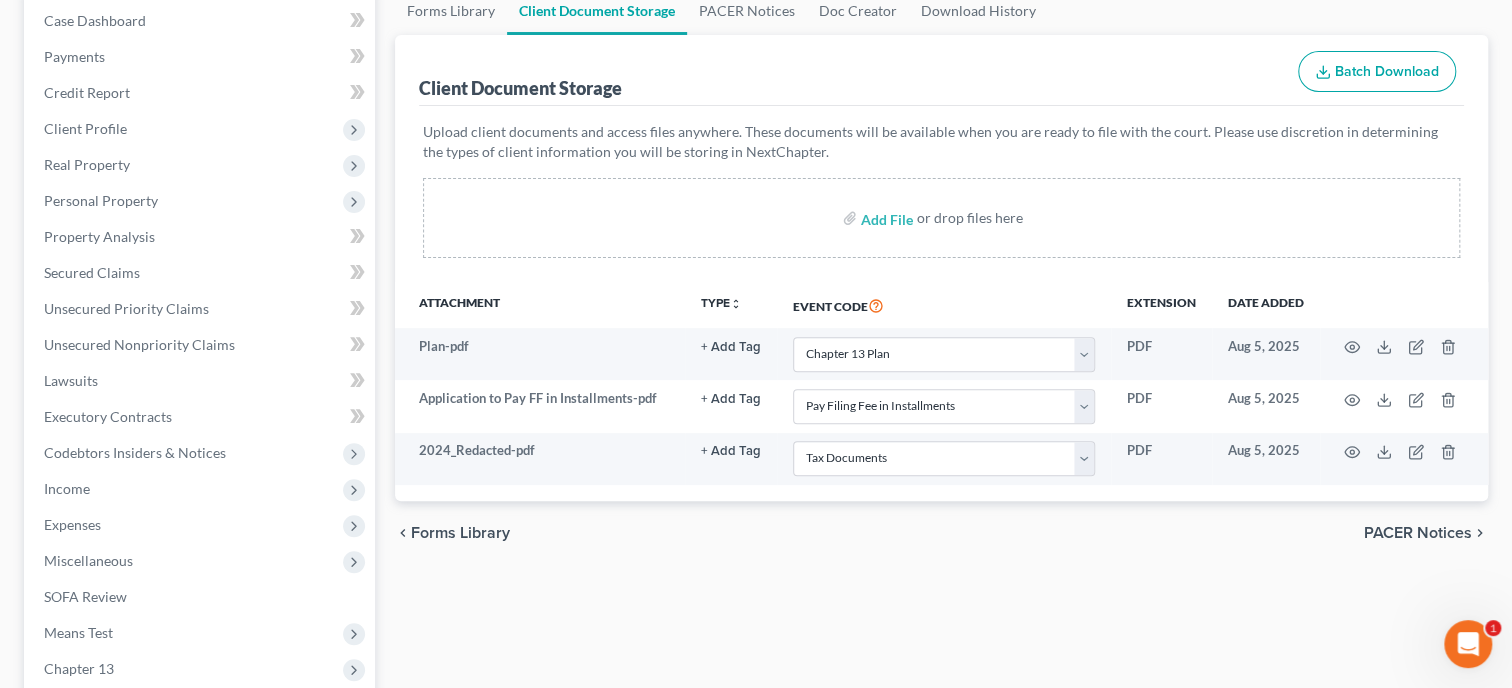 click on "chevron_left
Forms Library
PACER Notices
chevron_right" at bounding box center [941, 533] 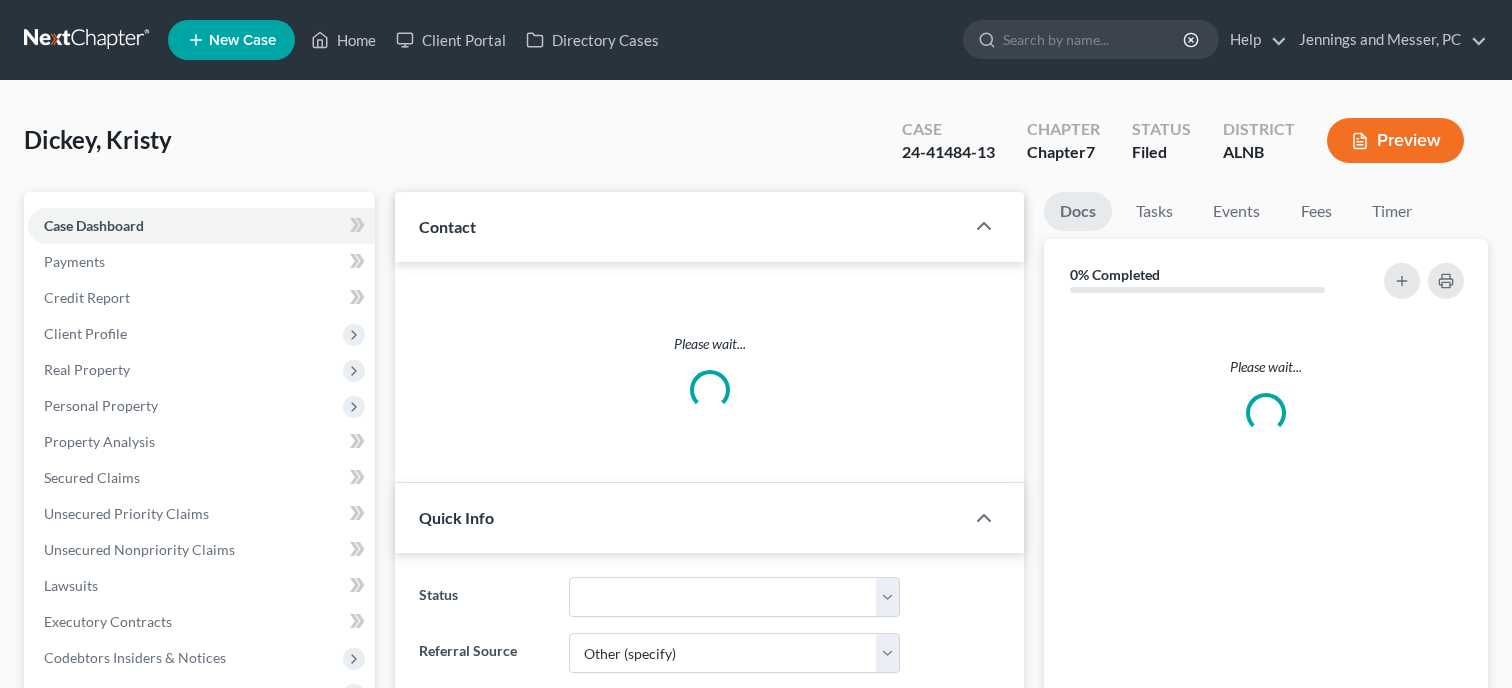 select on "6" 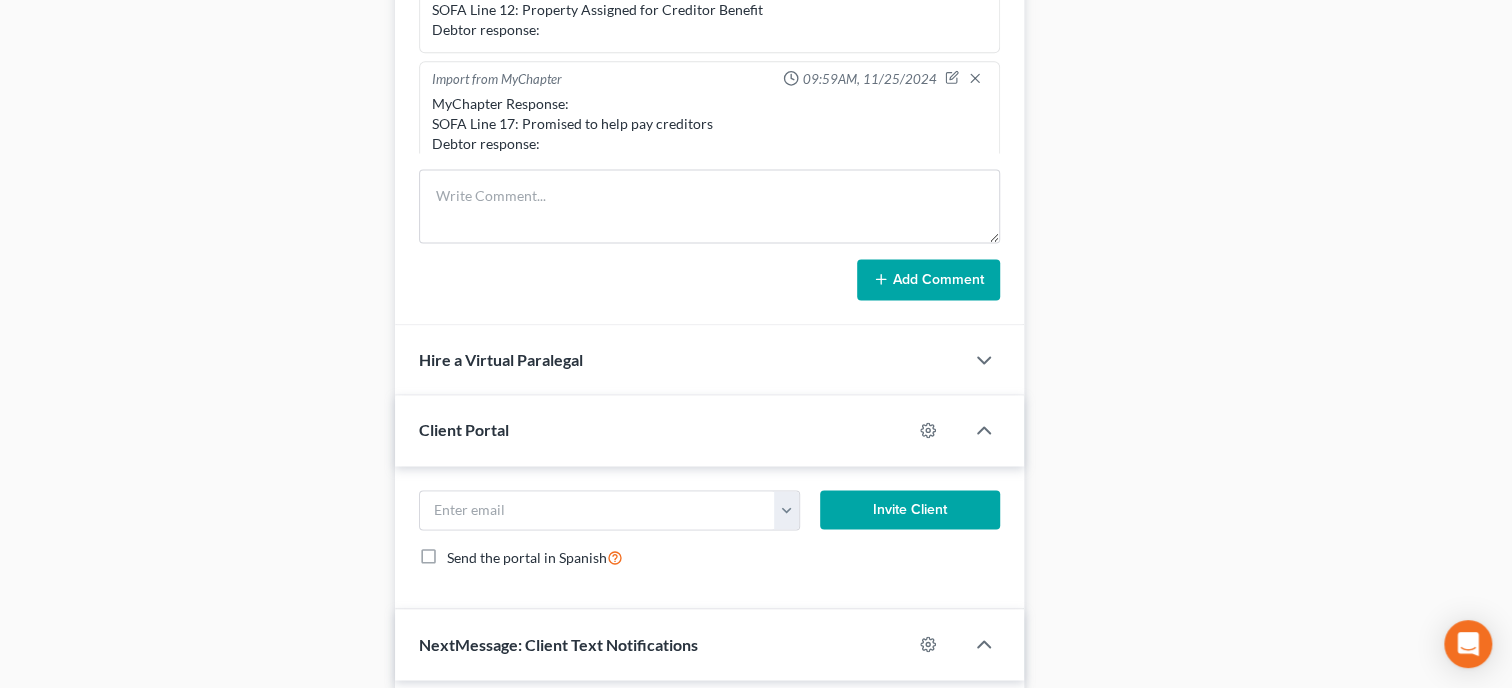 scroll, scrollTop: 2073, scrollLeft: 0, axis: vertical 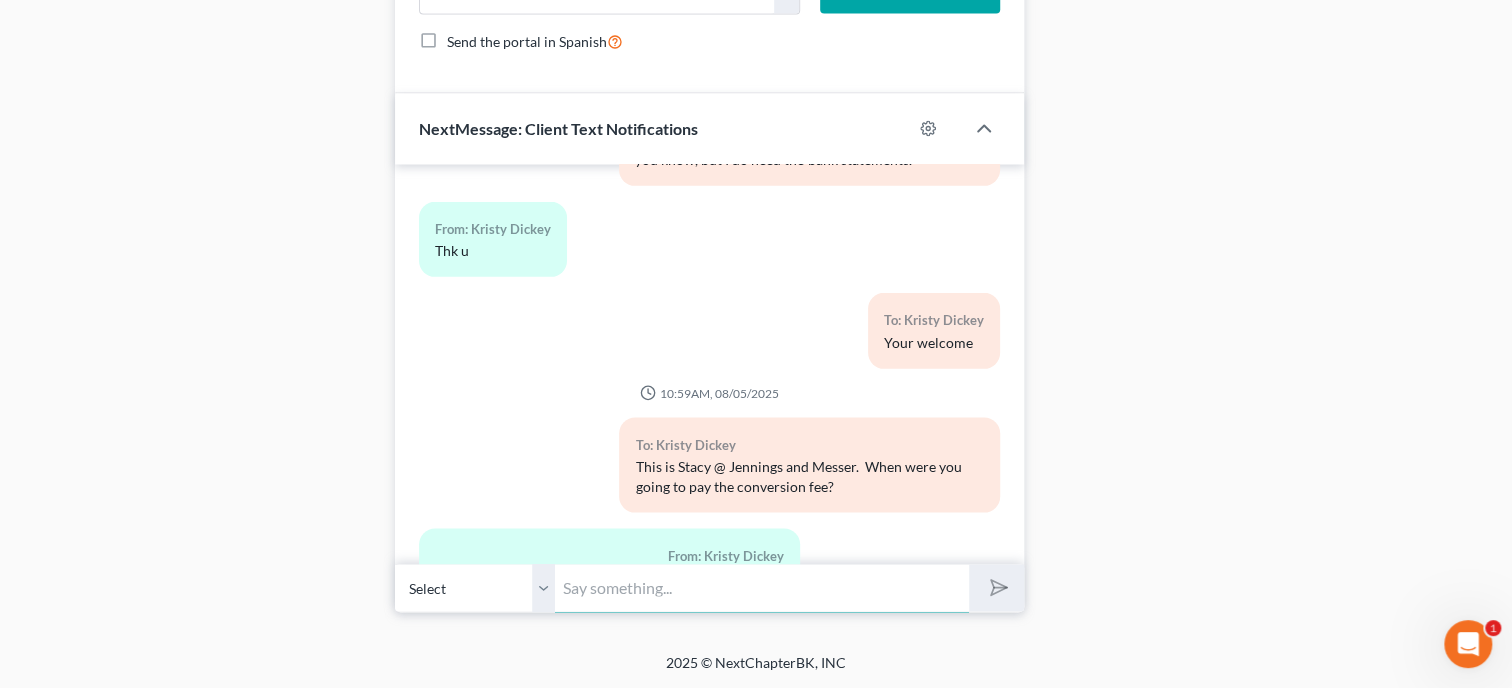 click at bounding box center [762, 587] 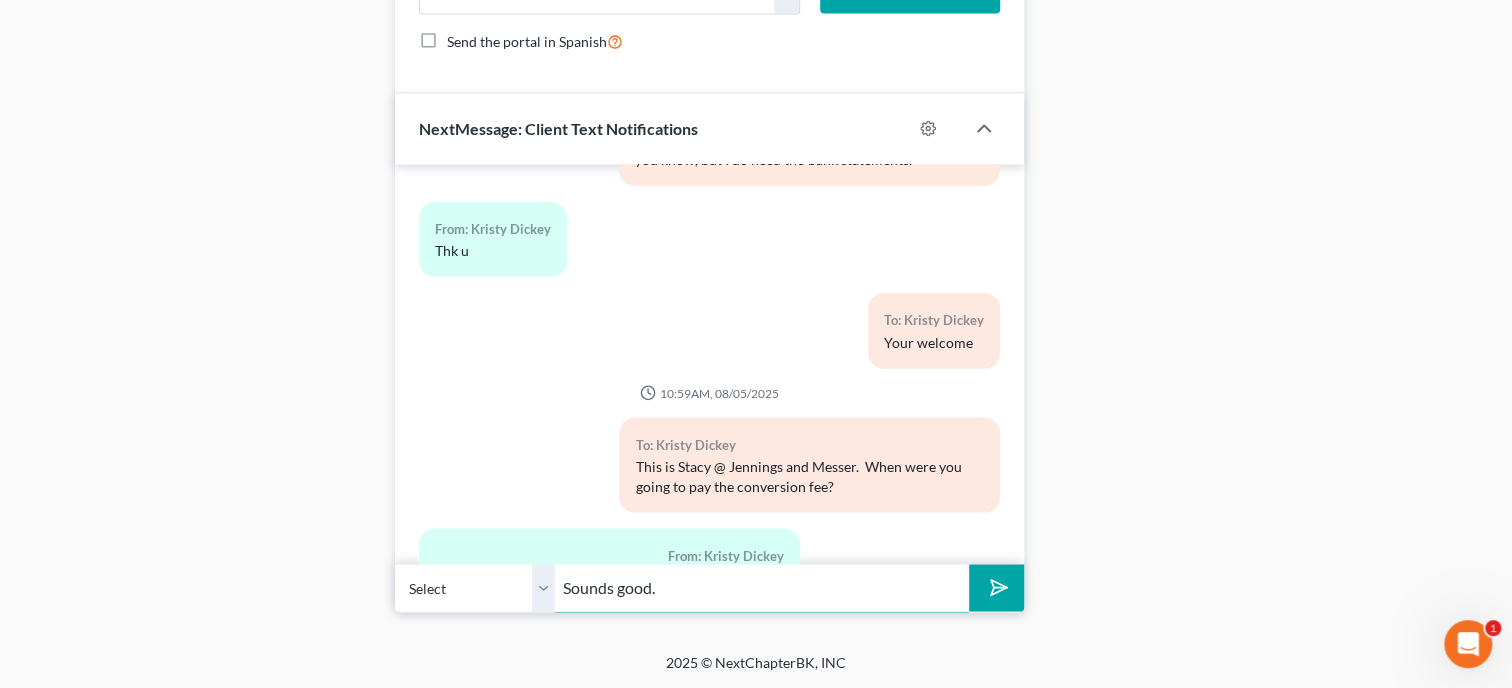type on "Sounds good." 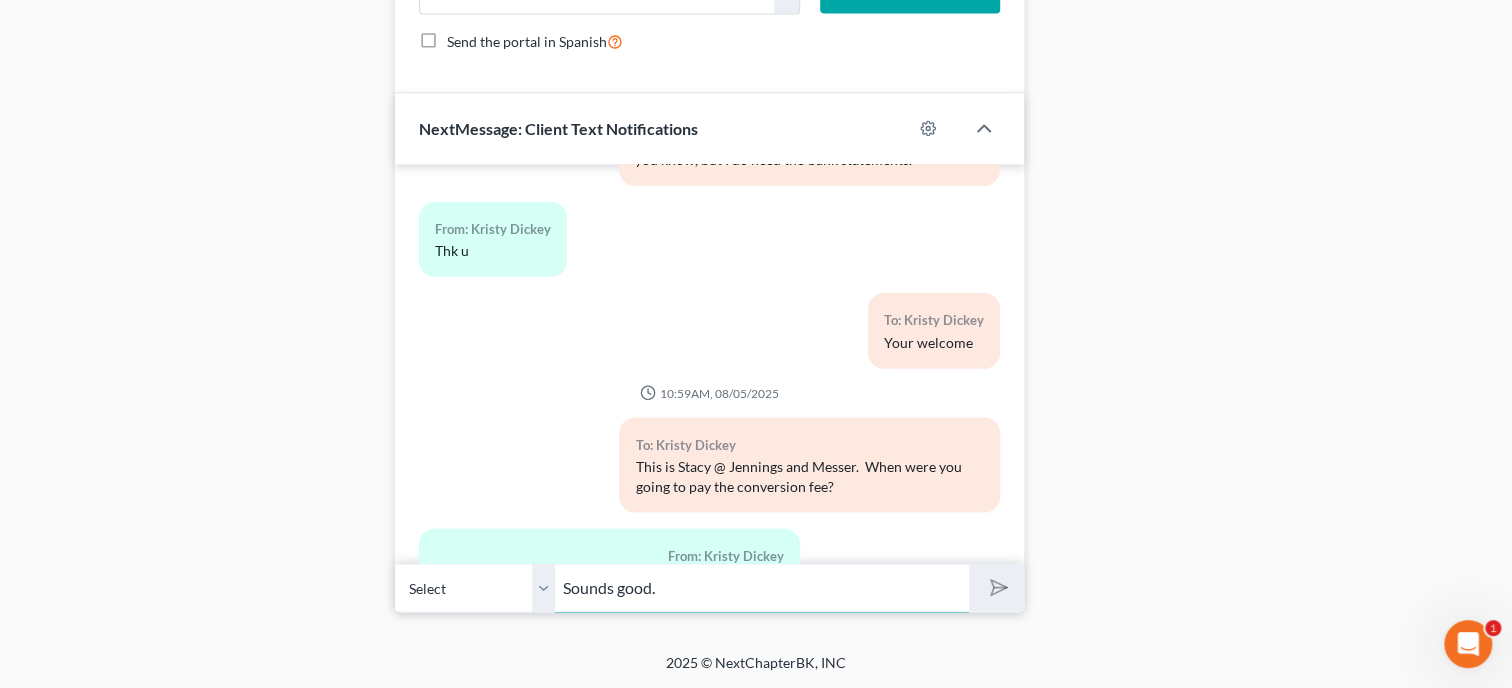 type 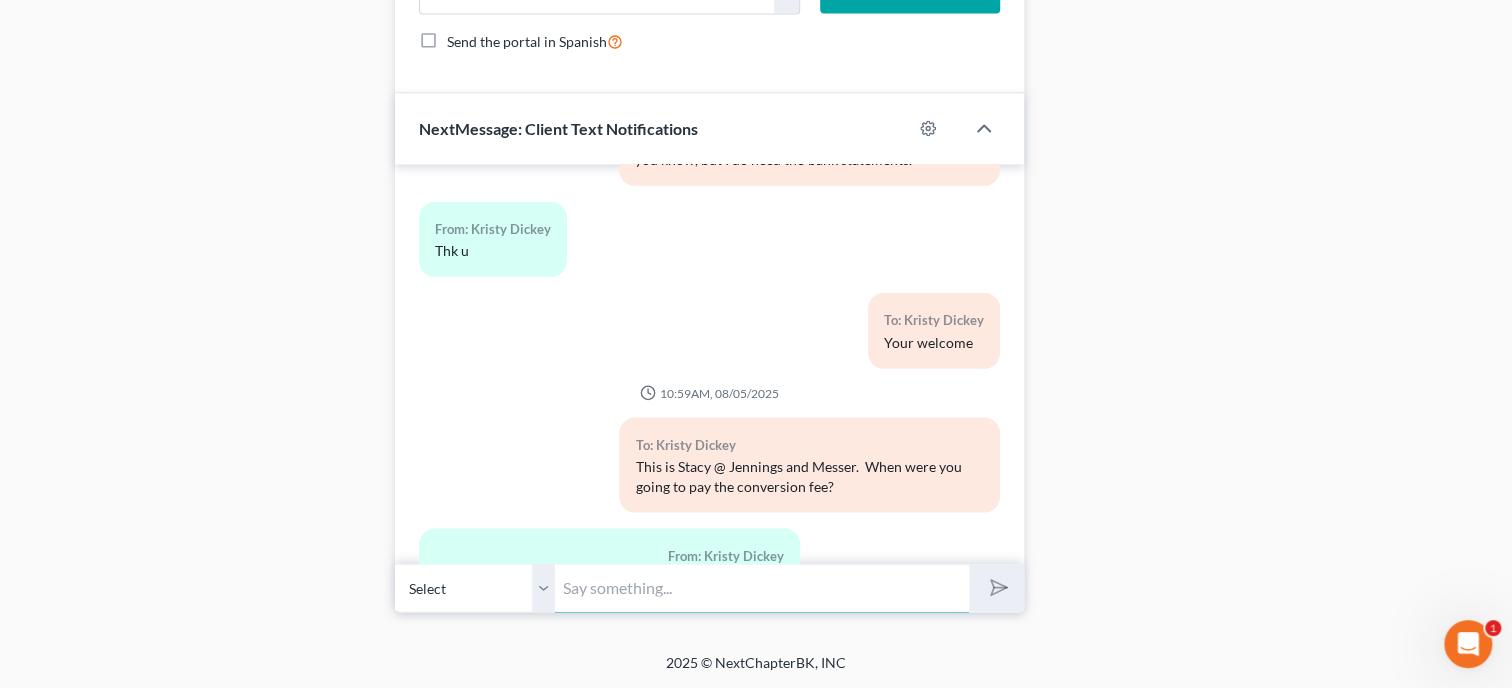 scroll, scrollTop: 12280, scrollLeft: 0, axis: vertical 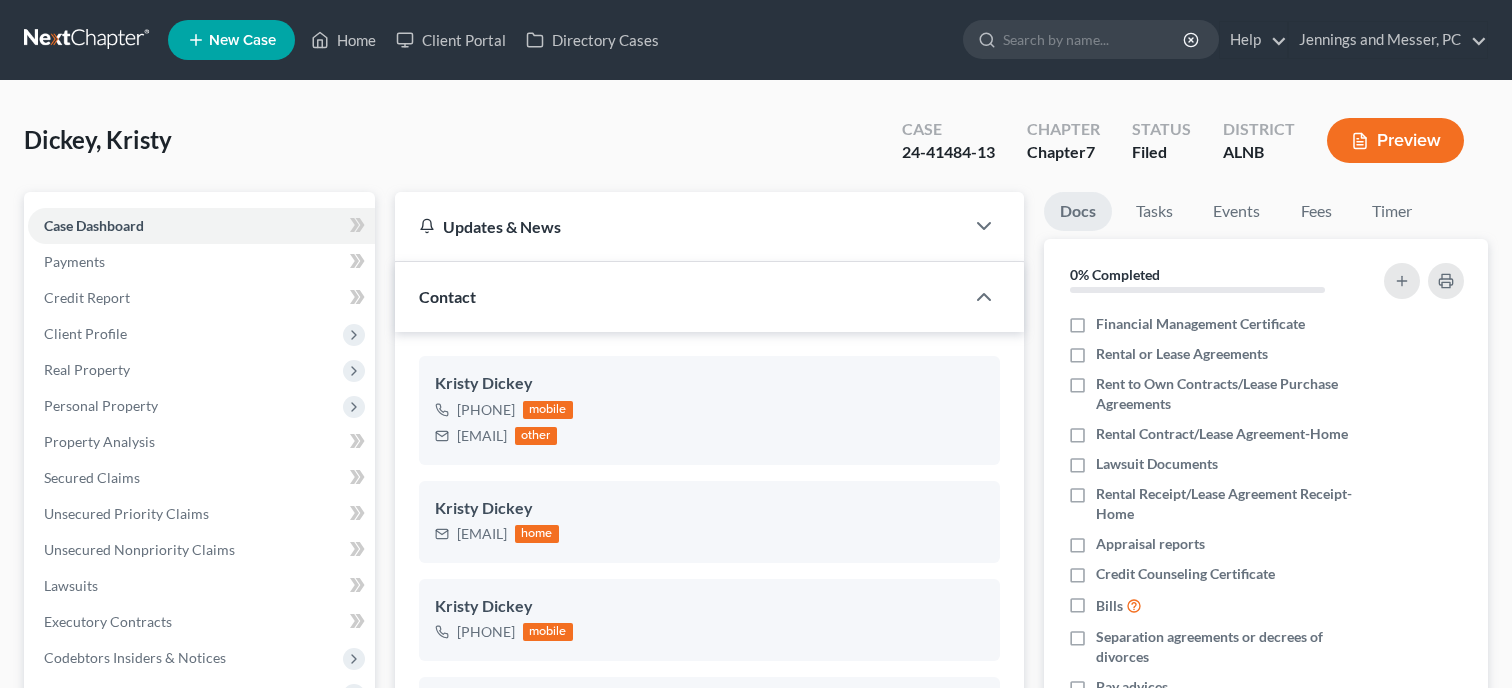 select on "6" 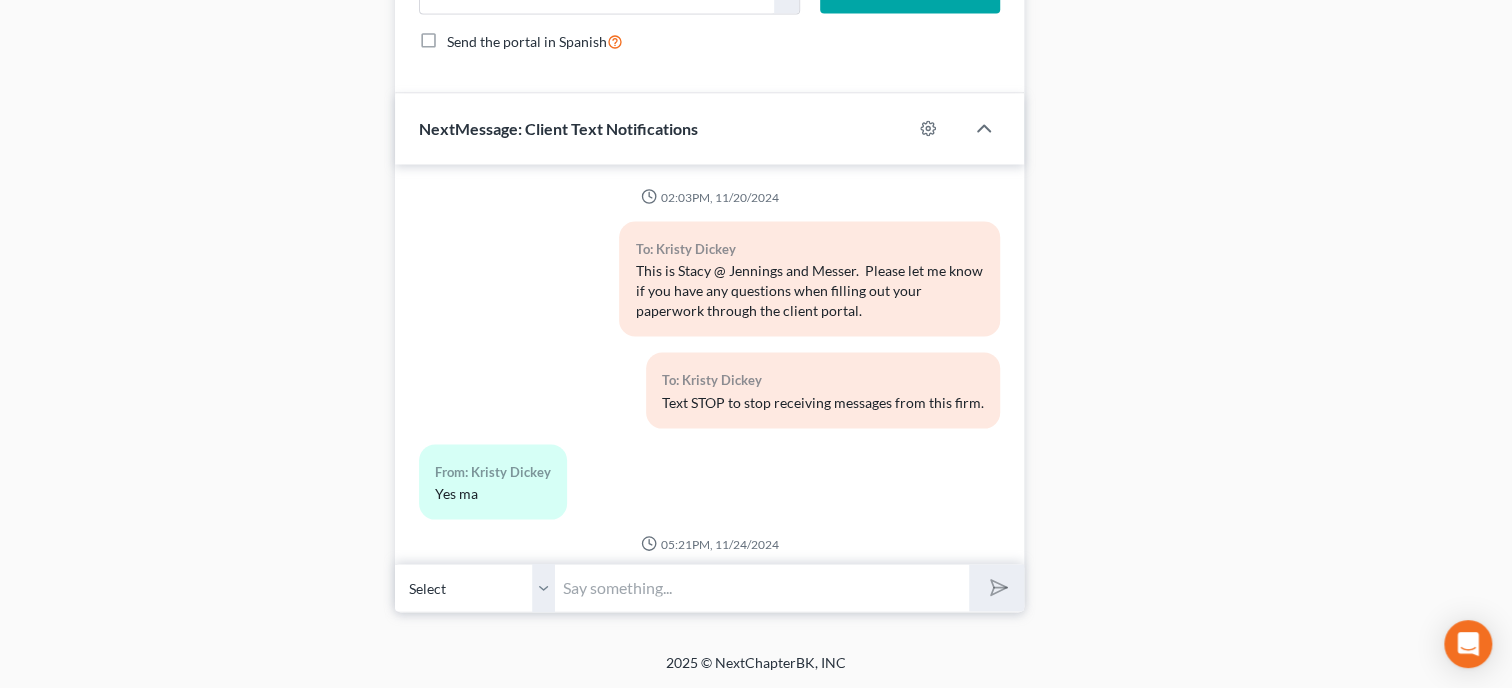 scroll, scrollTop: 2073, scrollLeft: 0, axis: vertical 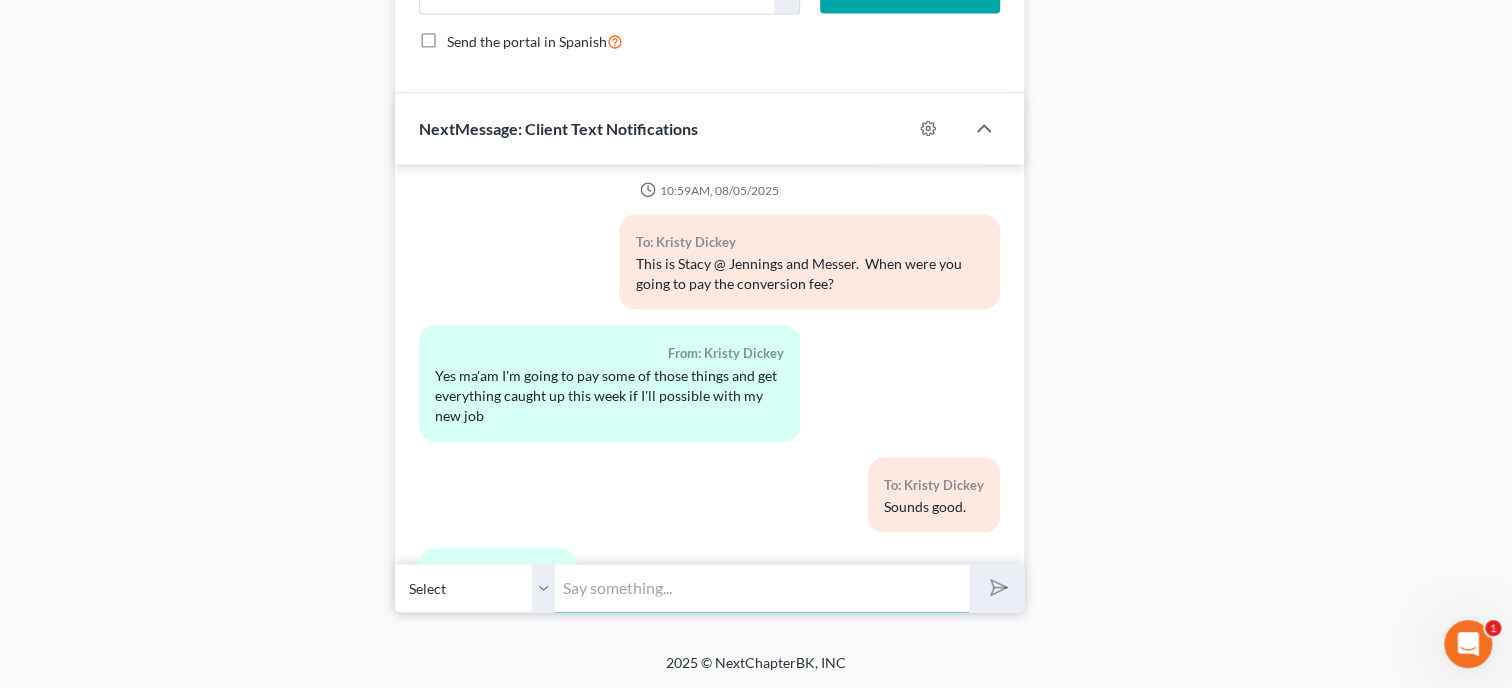 click at bounding box center [762, 587] 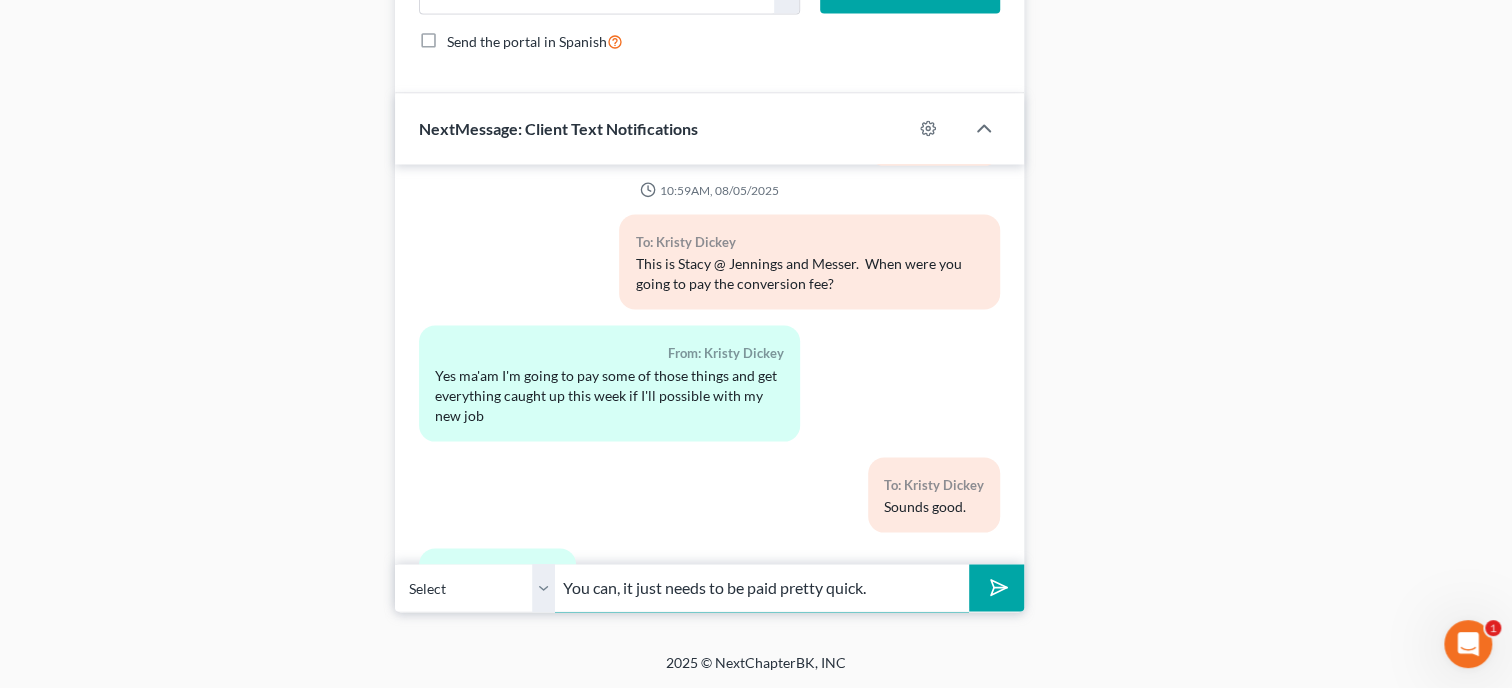 type on "You can, it just needs to be paid pretty quick." 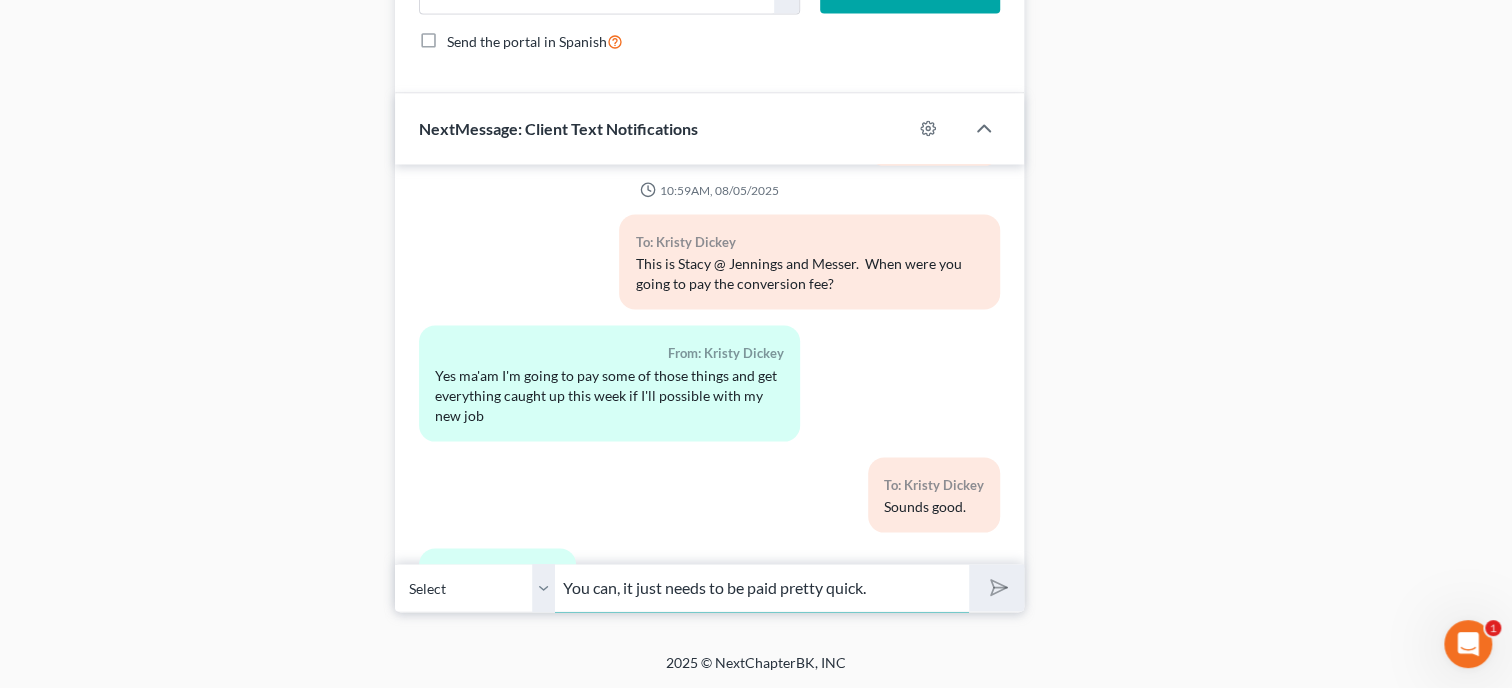 type 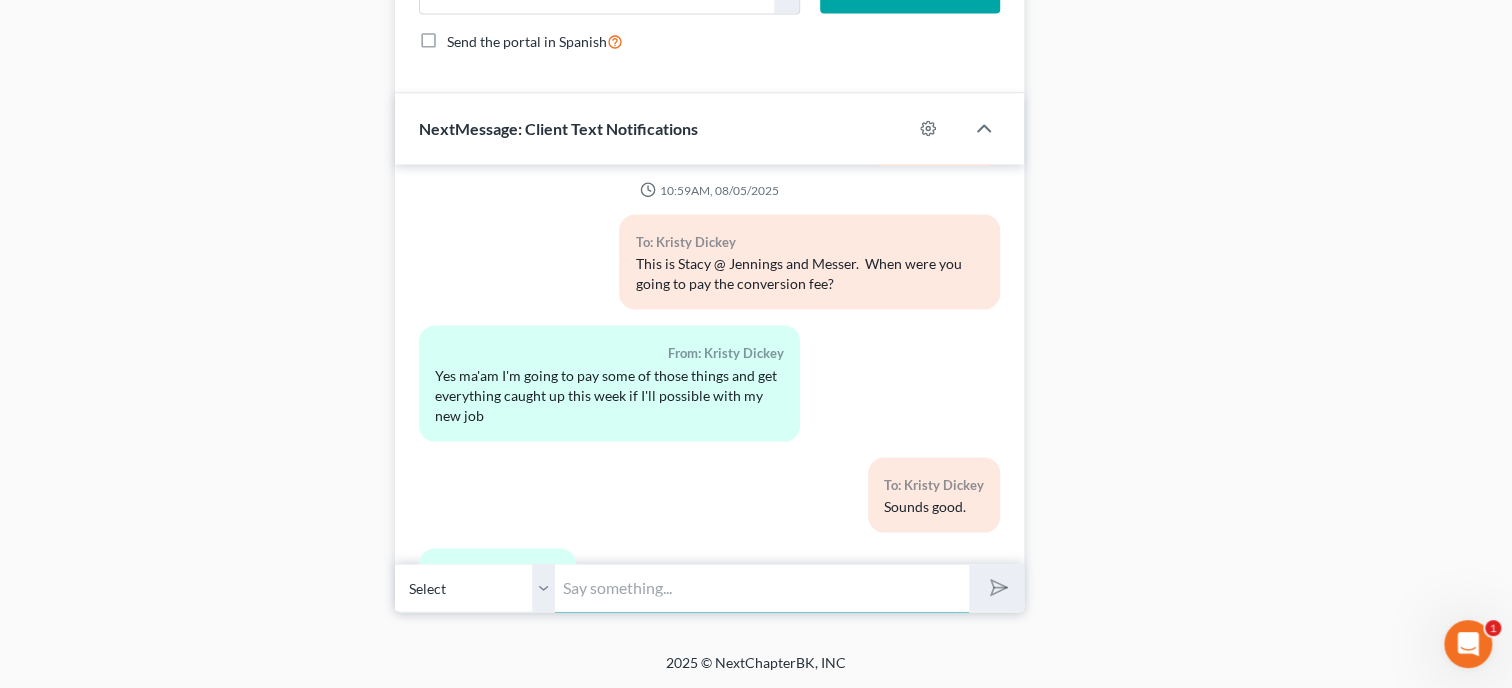 scroll, scrollTop: 12463, scrollLeft: 0, axis: vertical 